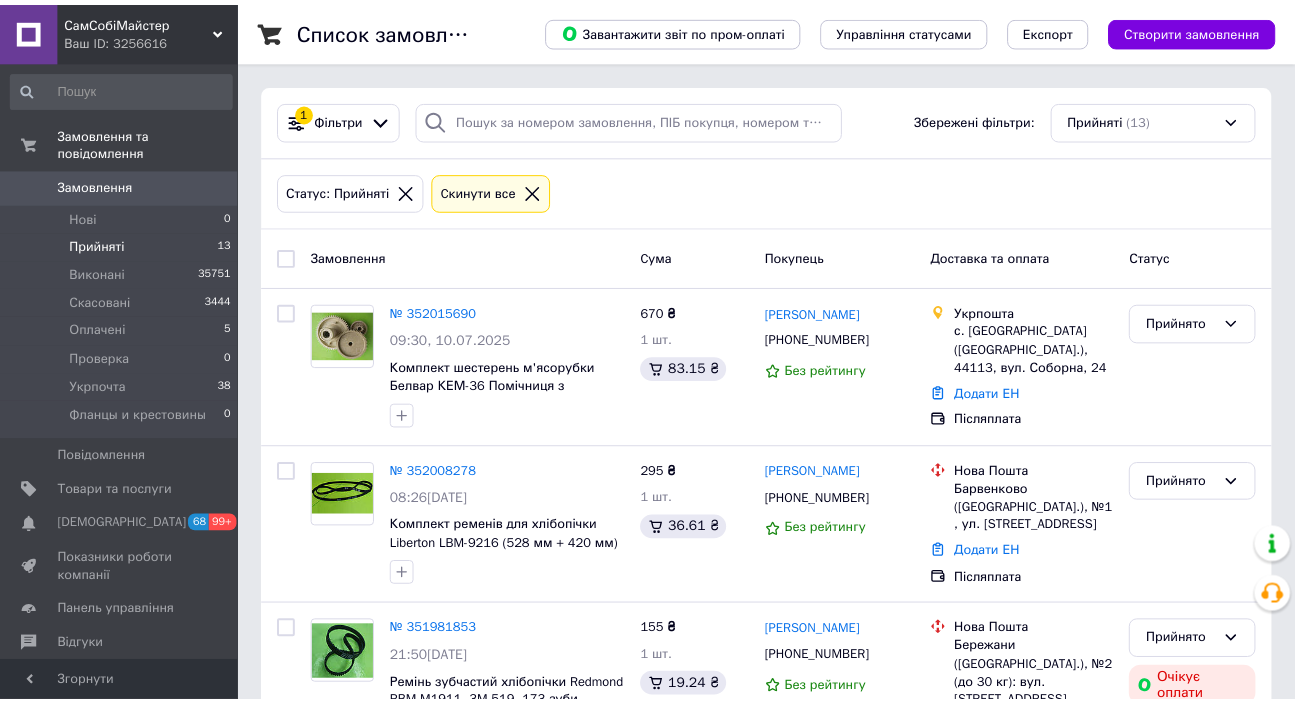 scroll, scrollTop: 0, scrollLeft: 0, axis: both 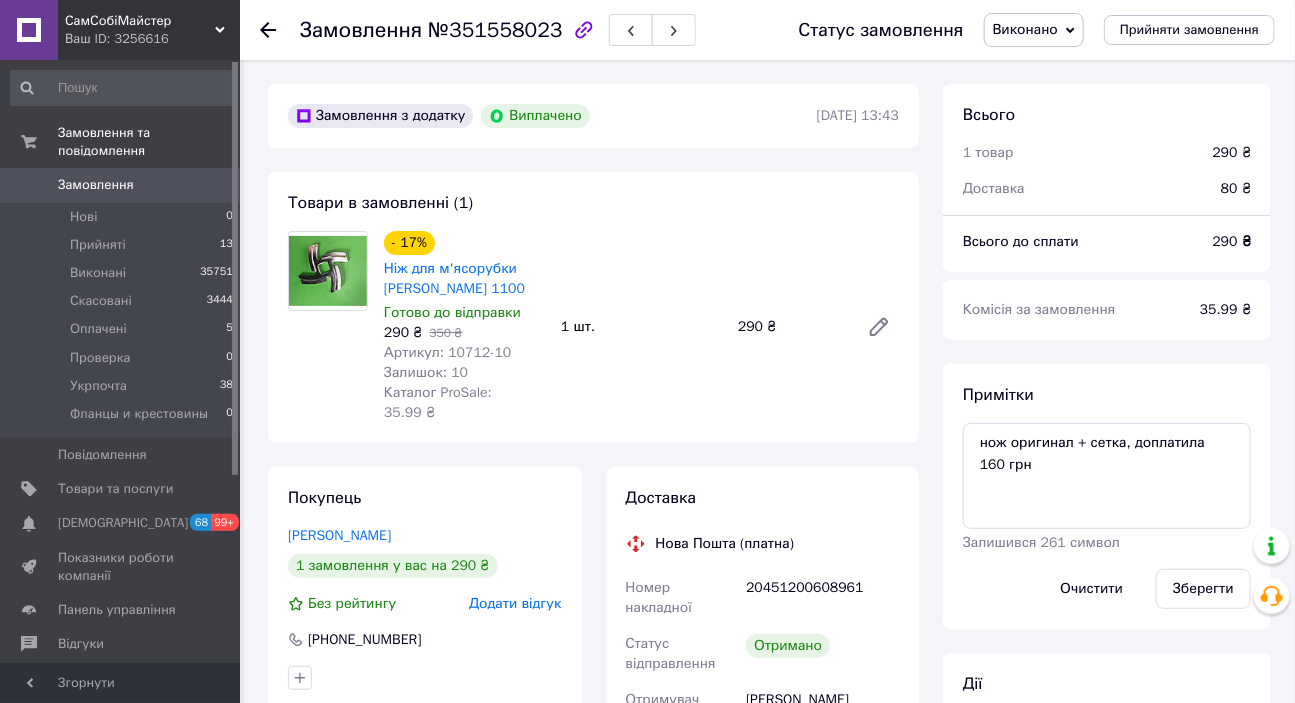 click 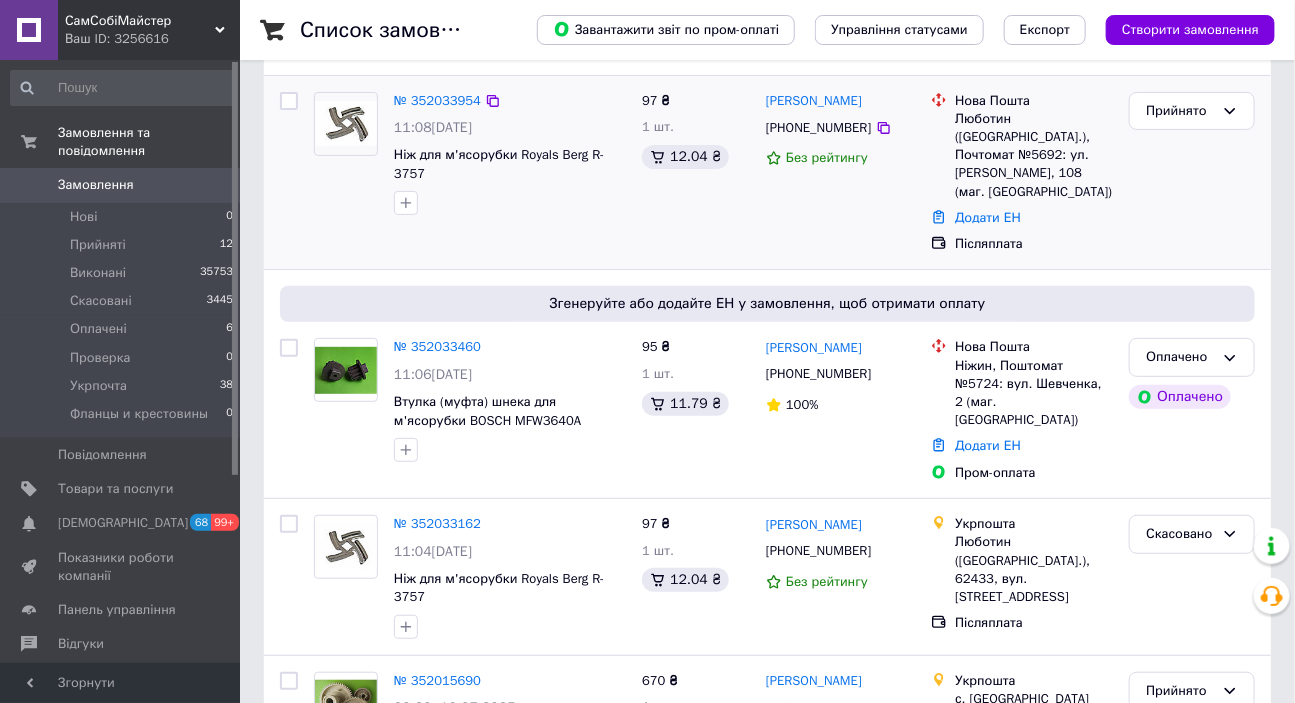 scroll, scrollTop: 90, scrollLeft: 0, axis: vertical 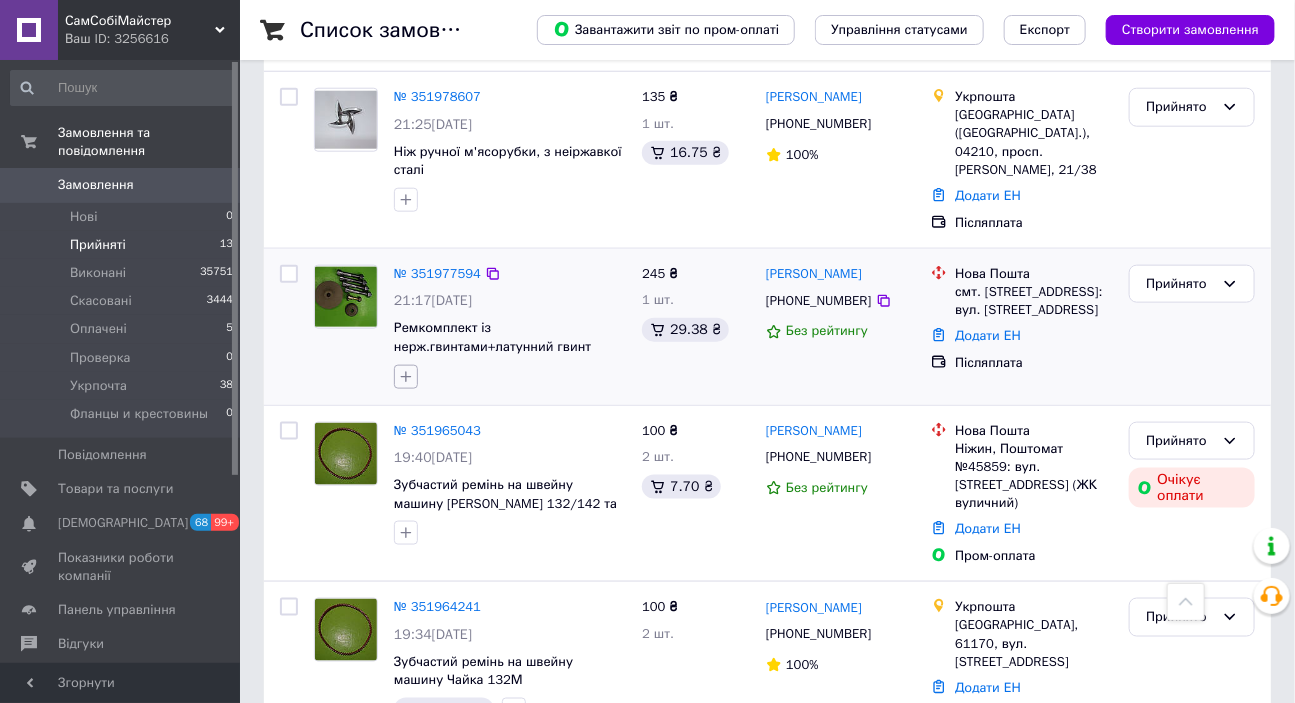 click 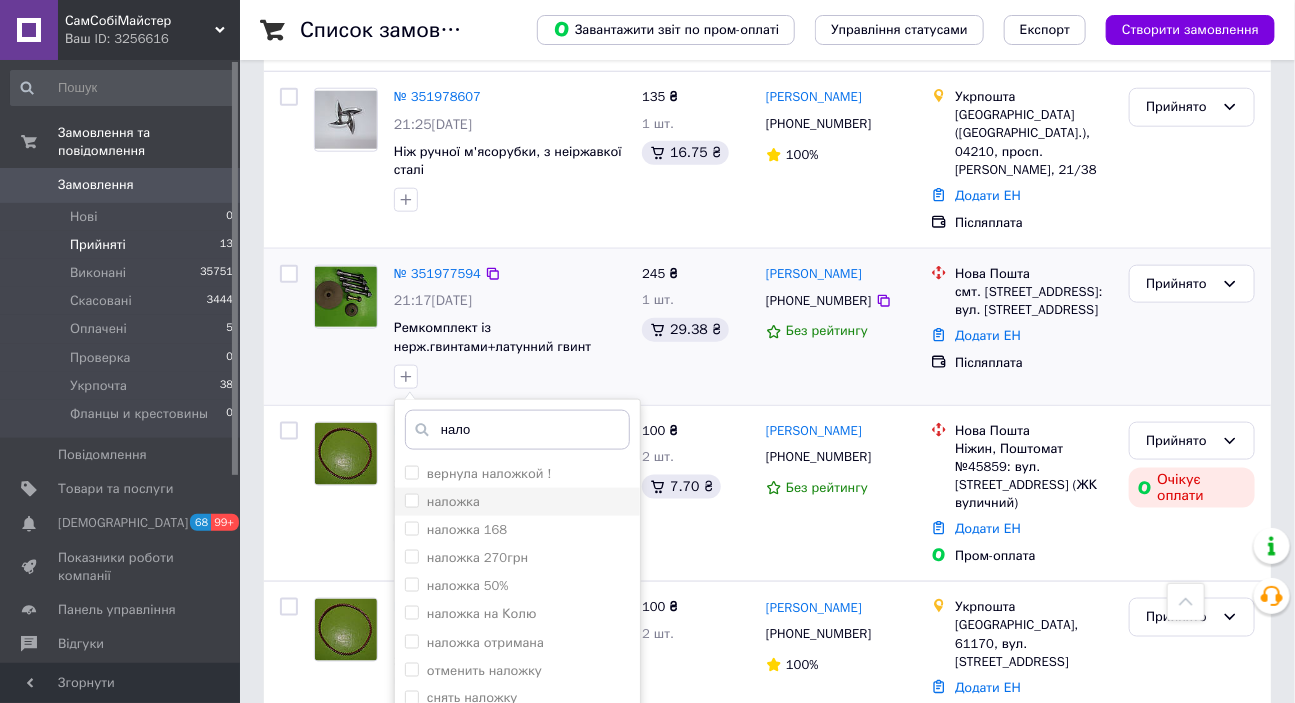 type on "нало" 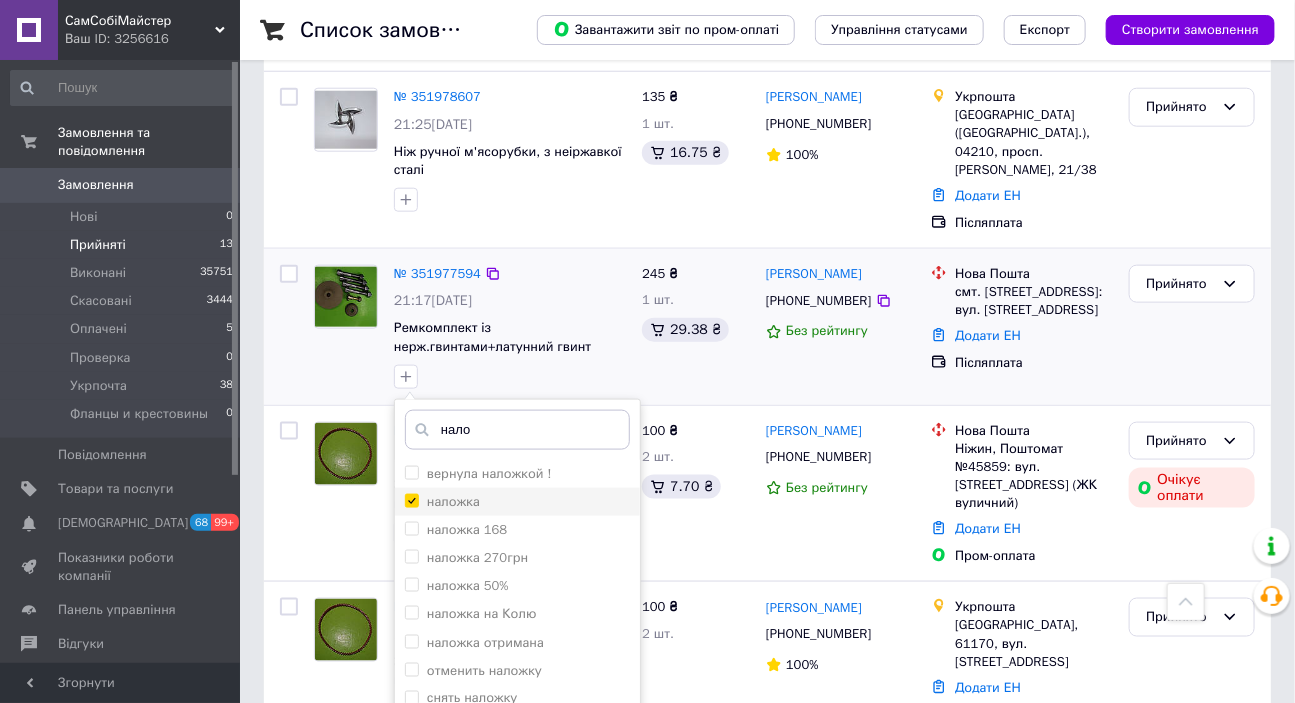 checkbox on "true" 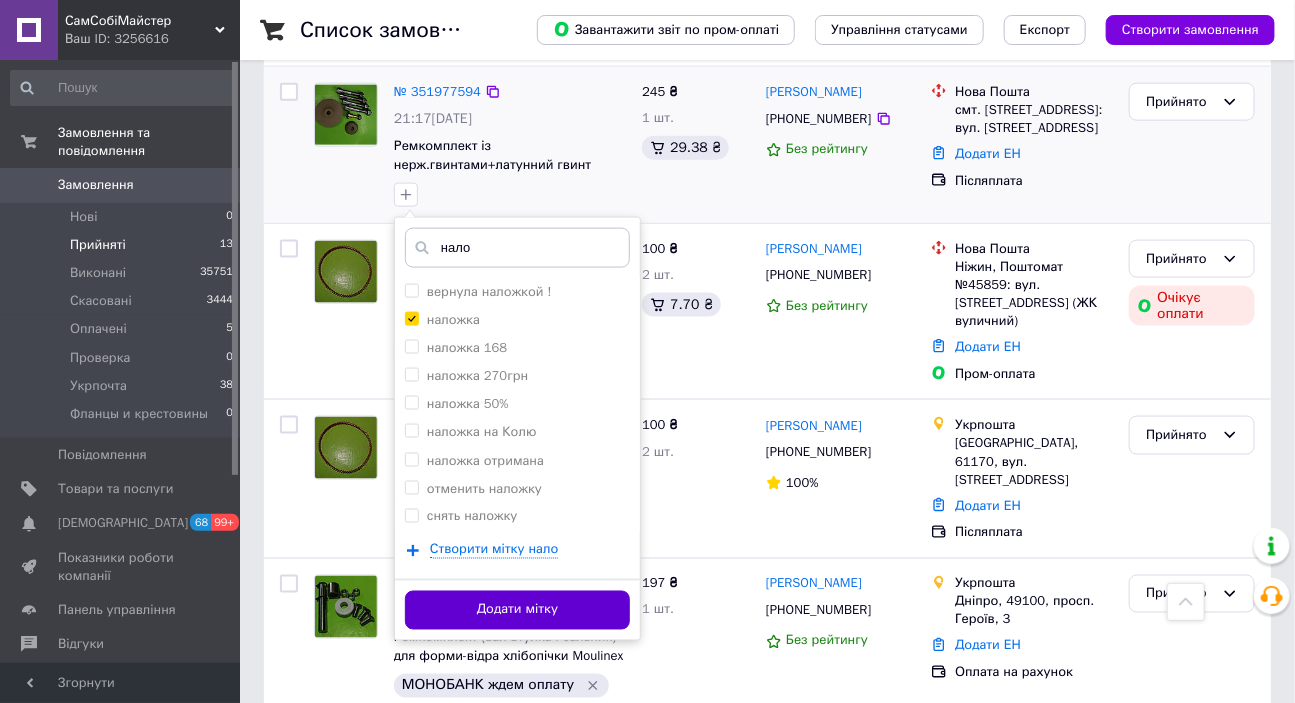 click on "Додати мітку" at bounding box center (517, 610) 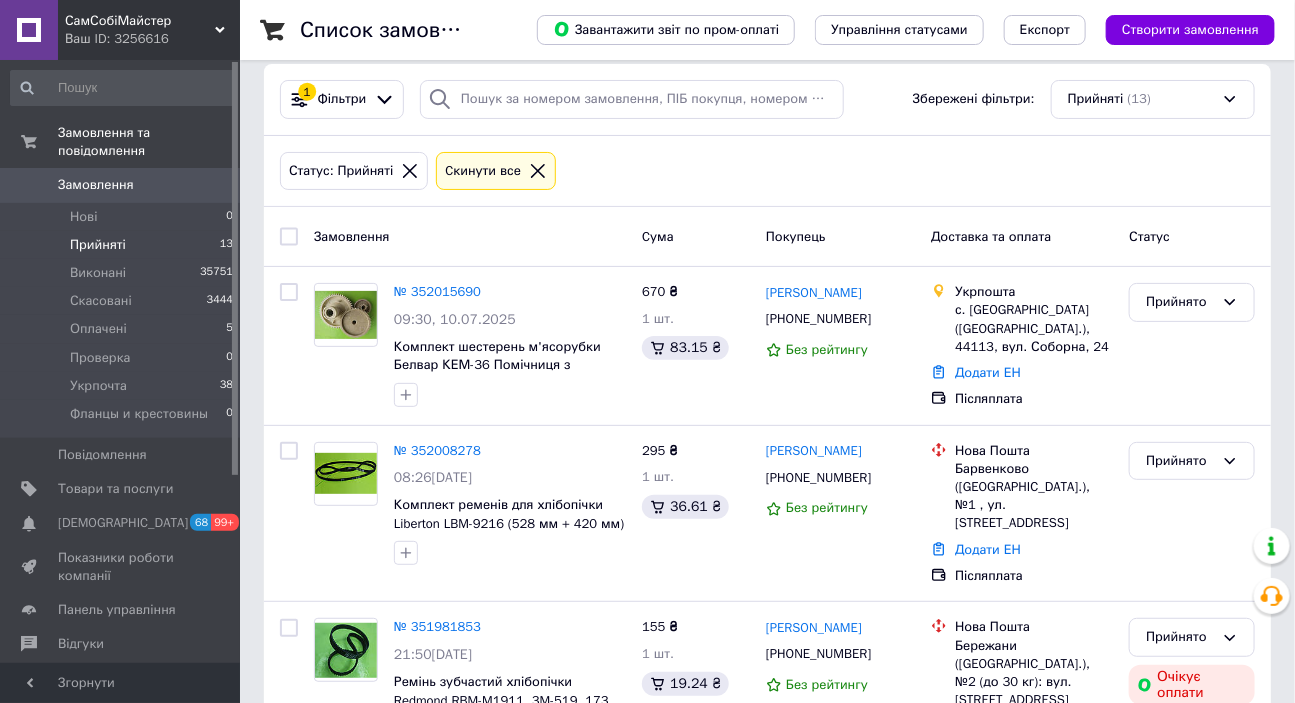 scroll, scrollTop: 0, scrollLeft: 0, axis: both 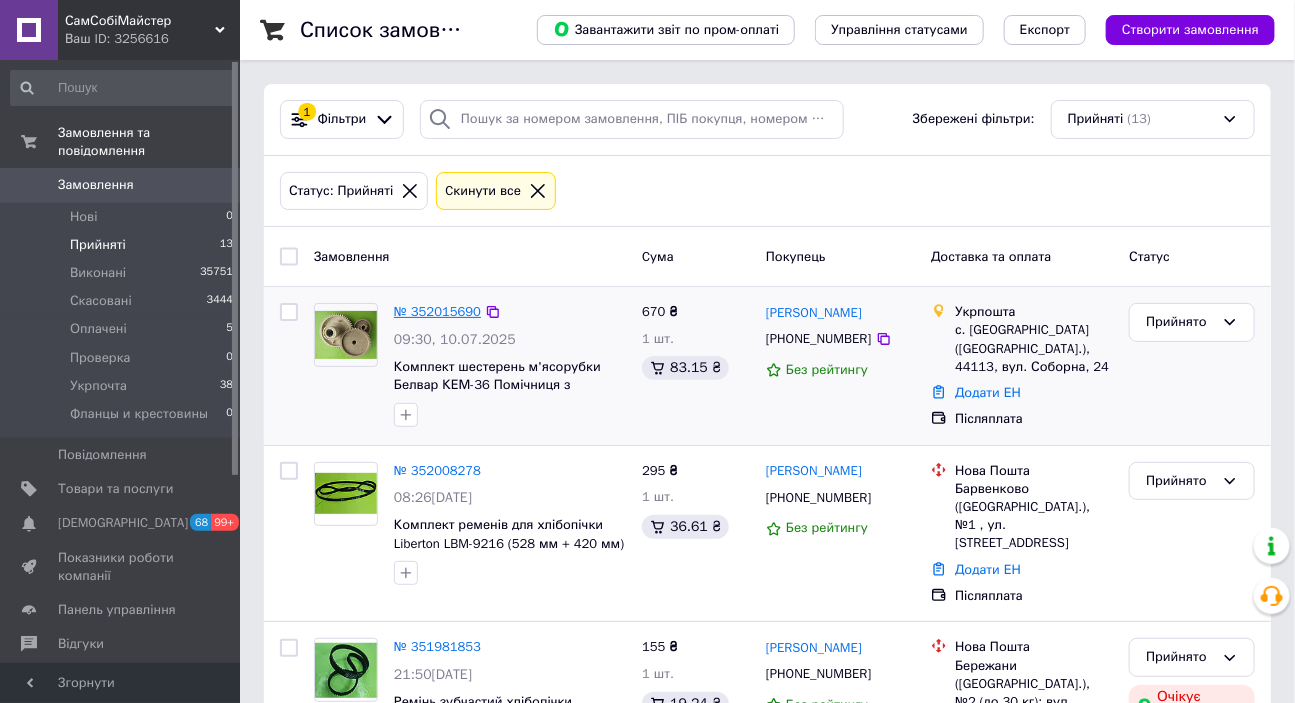 click on "№ 352015690" at bounding box center (437, 311) 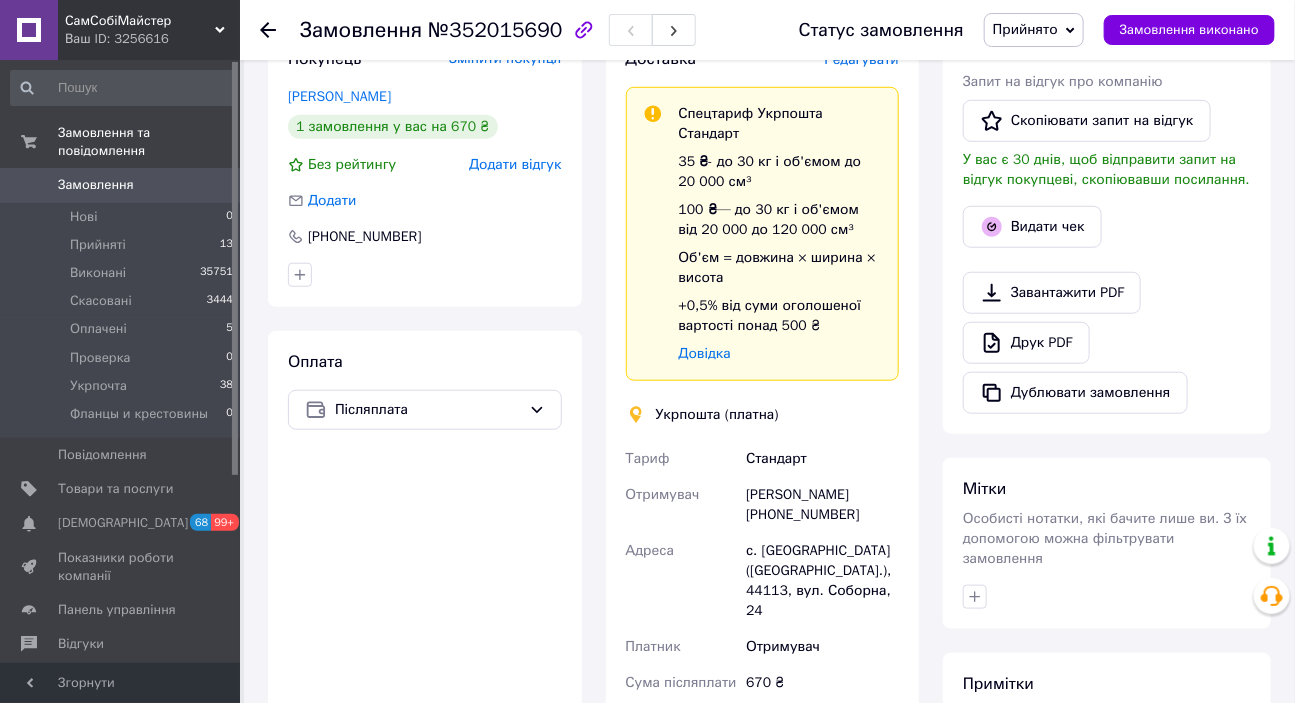 scroll, scrollTop: 545, scrollLeft: 0, axis: vertical 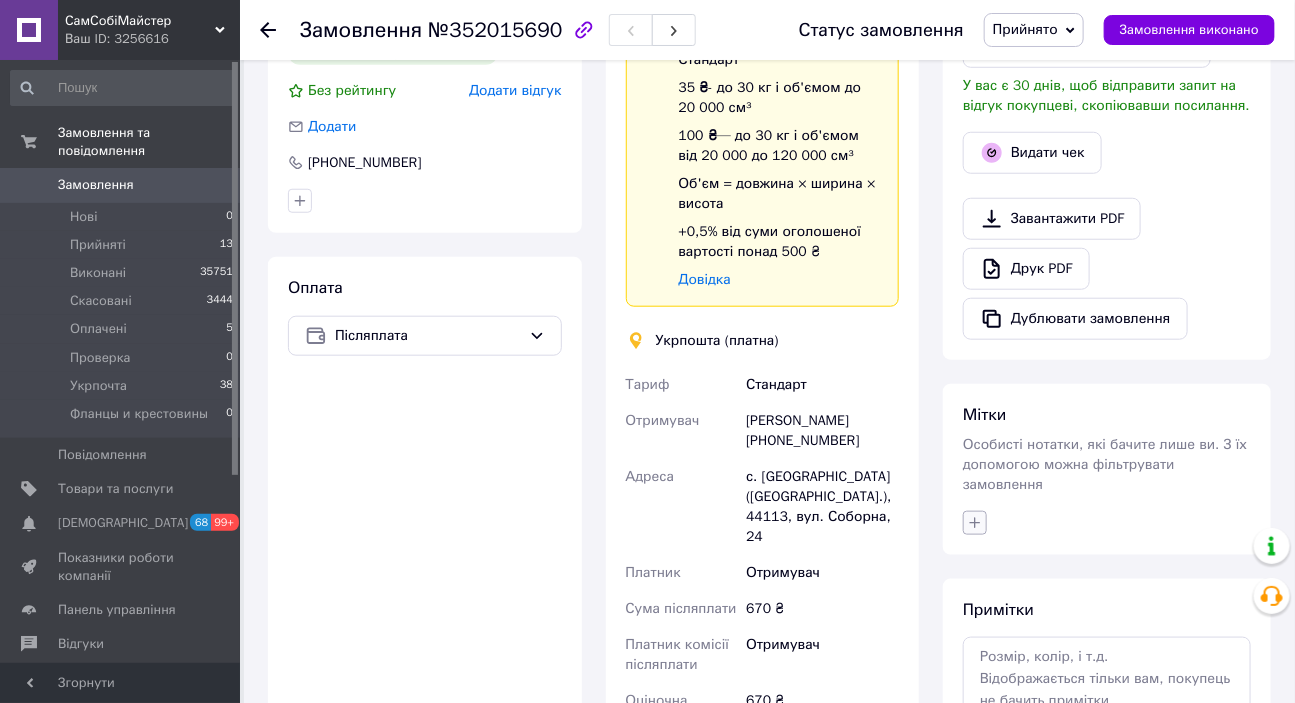 click 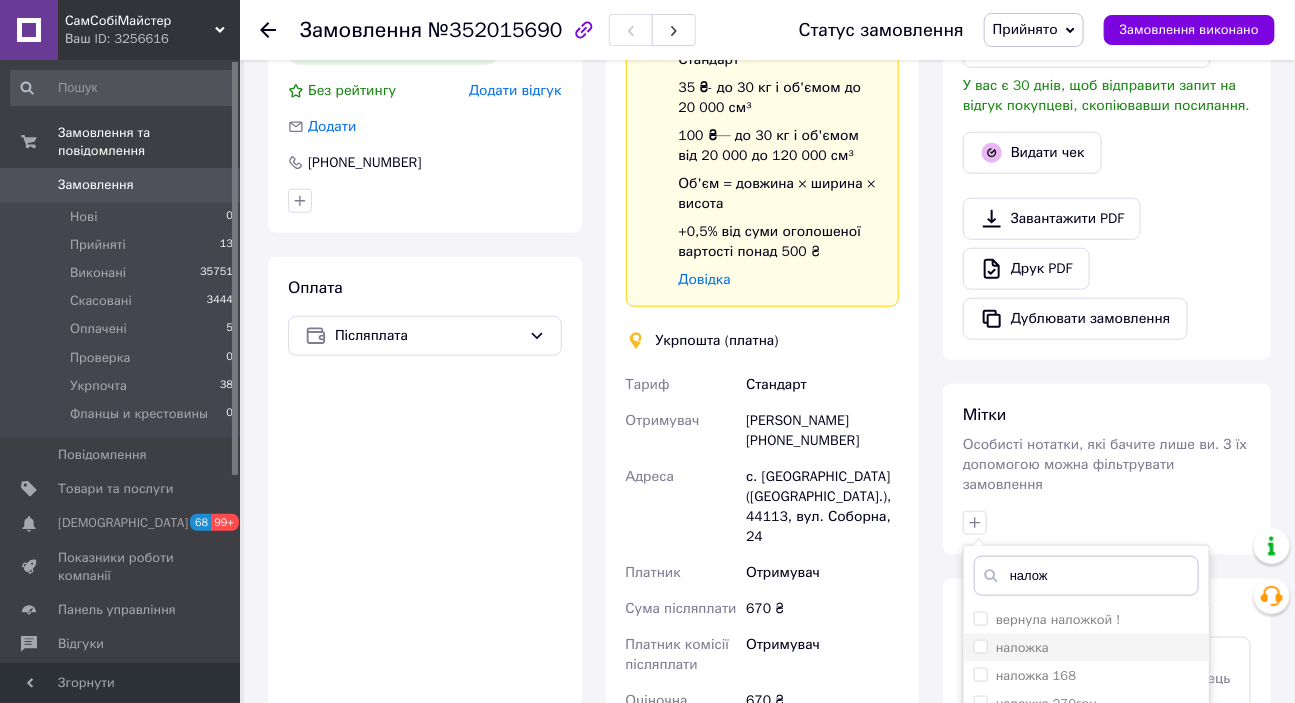 type on "налож" 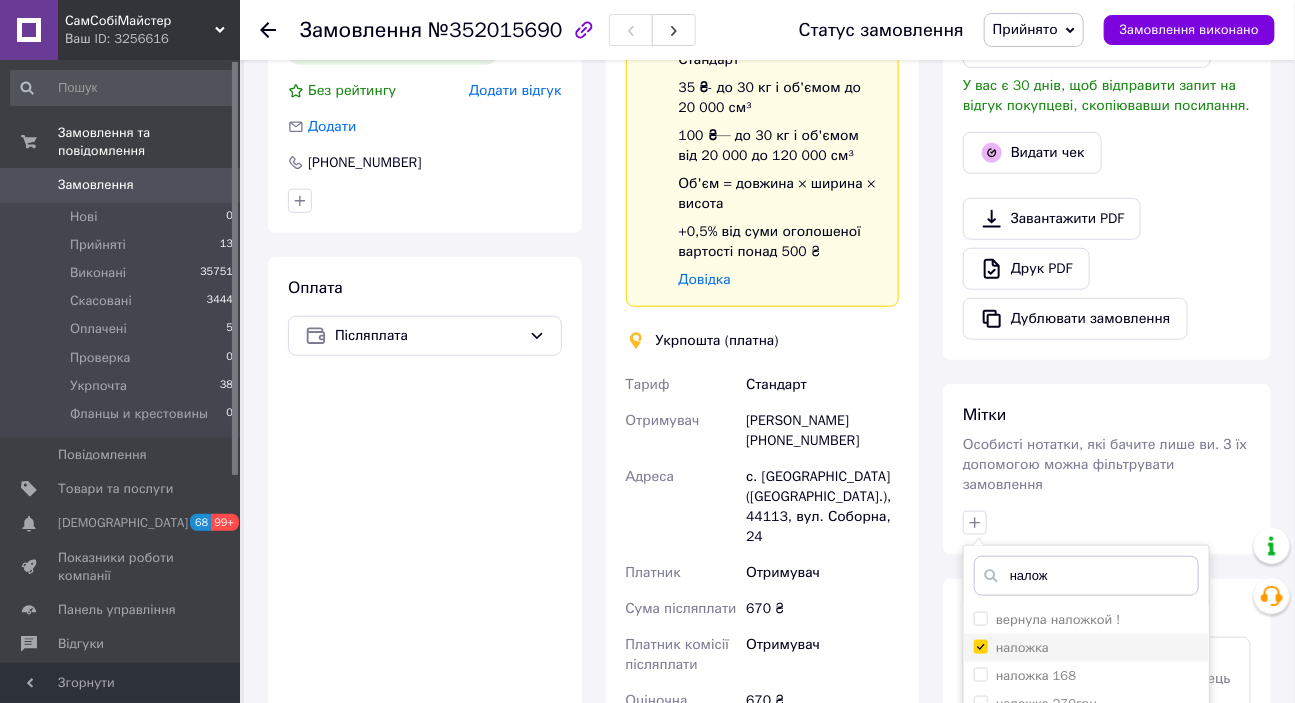 checkbox on "true" 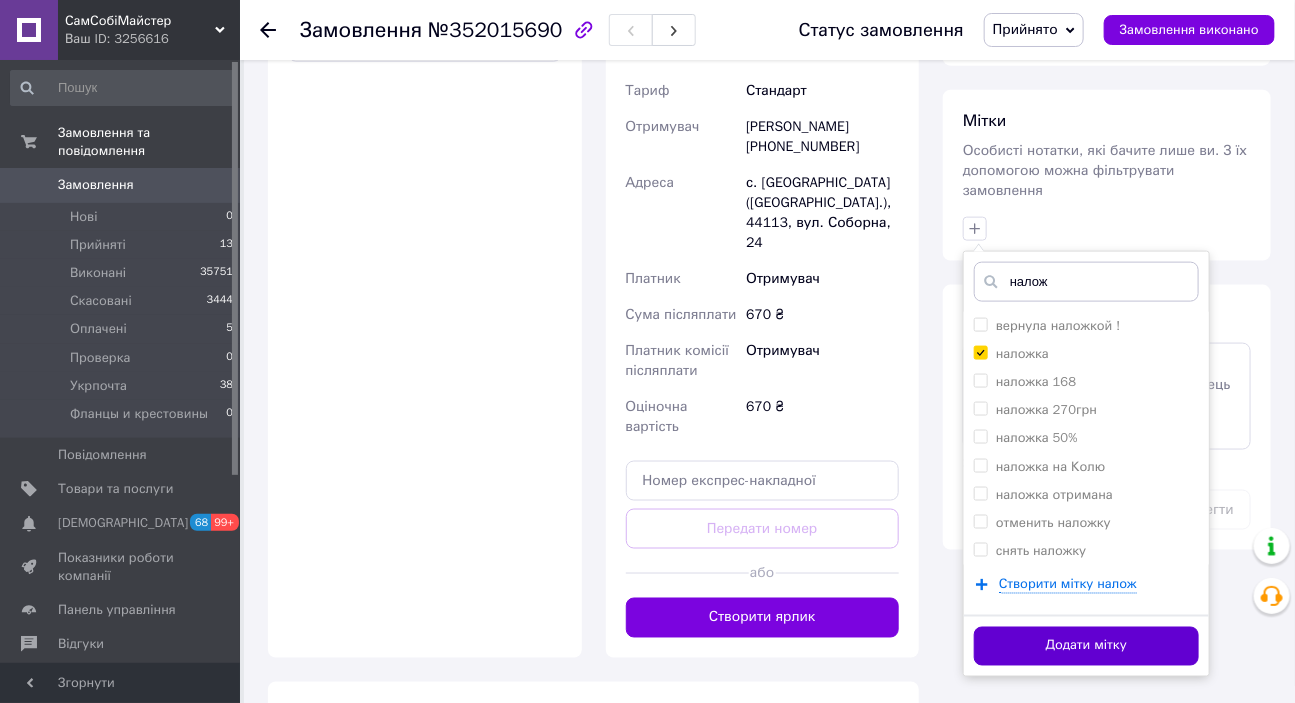 scroll, scrollTop: 909, scrollLeft: 0, axis: vertical 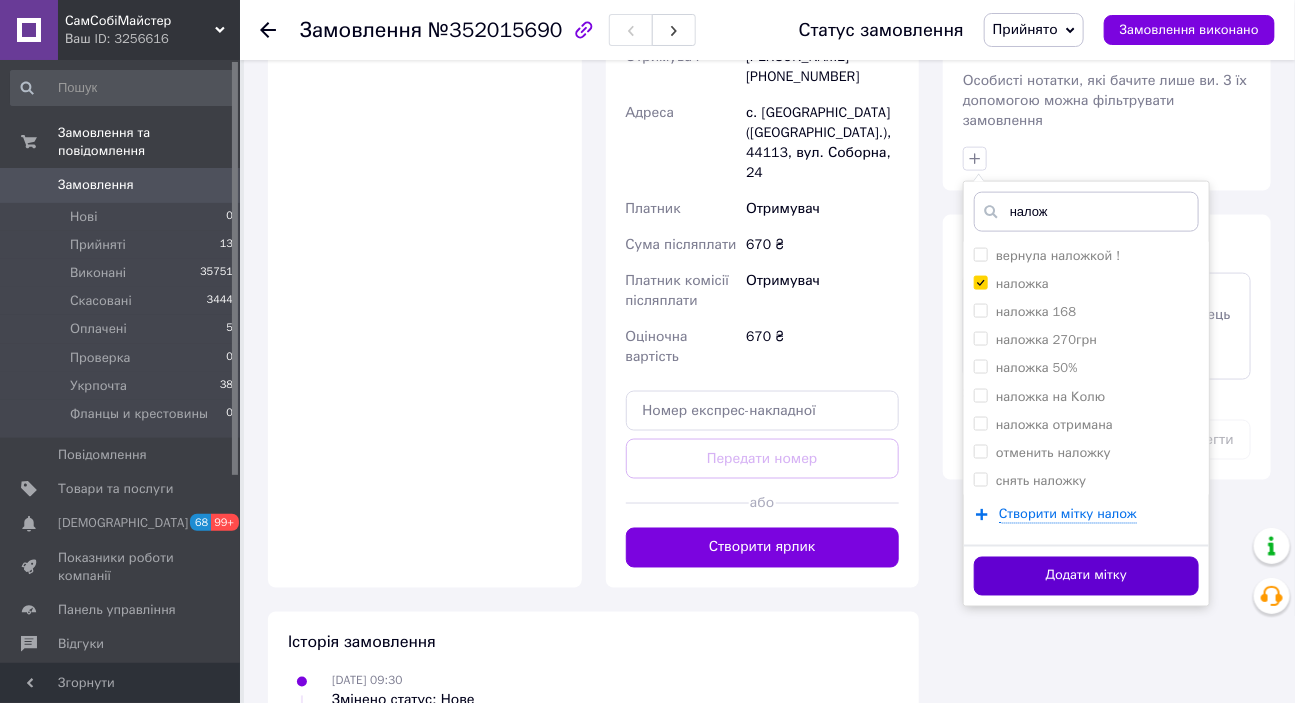 click on "Додати мітку" at bounding box center (1086, 576) 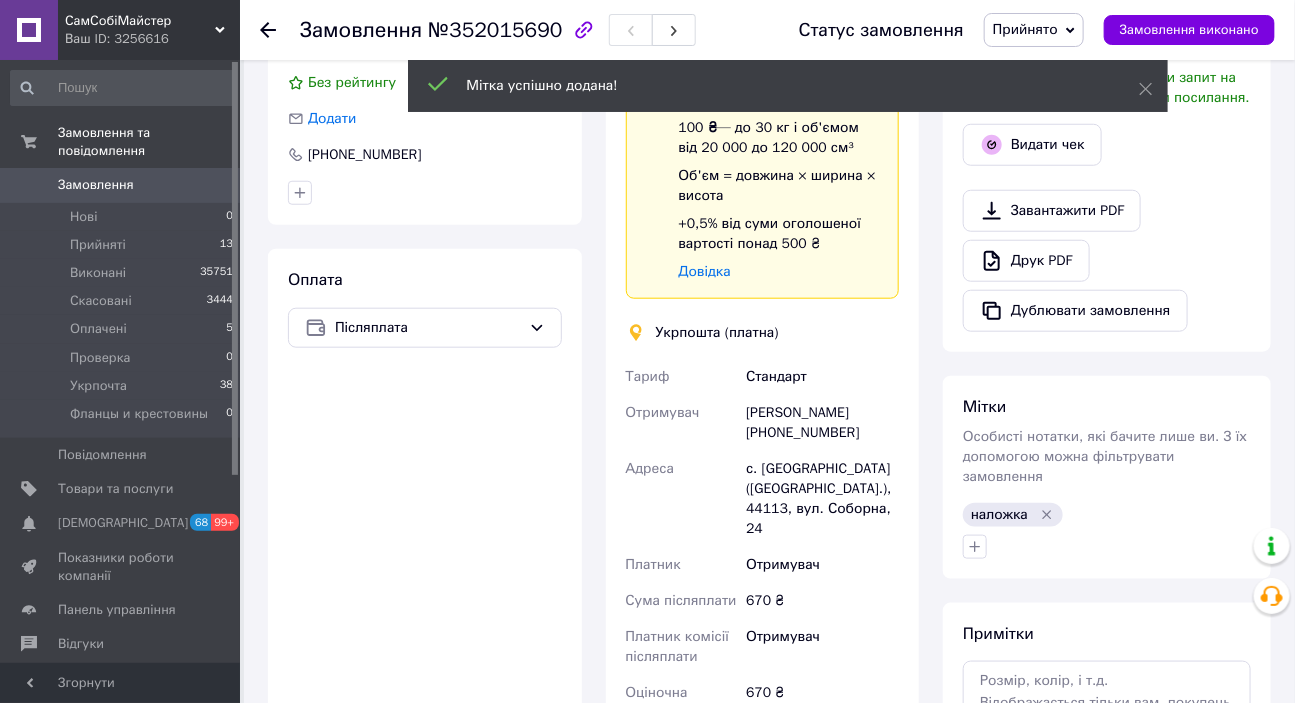 scroll, scrollTop: 454, scrollLeft: 0, axis: vertical 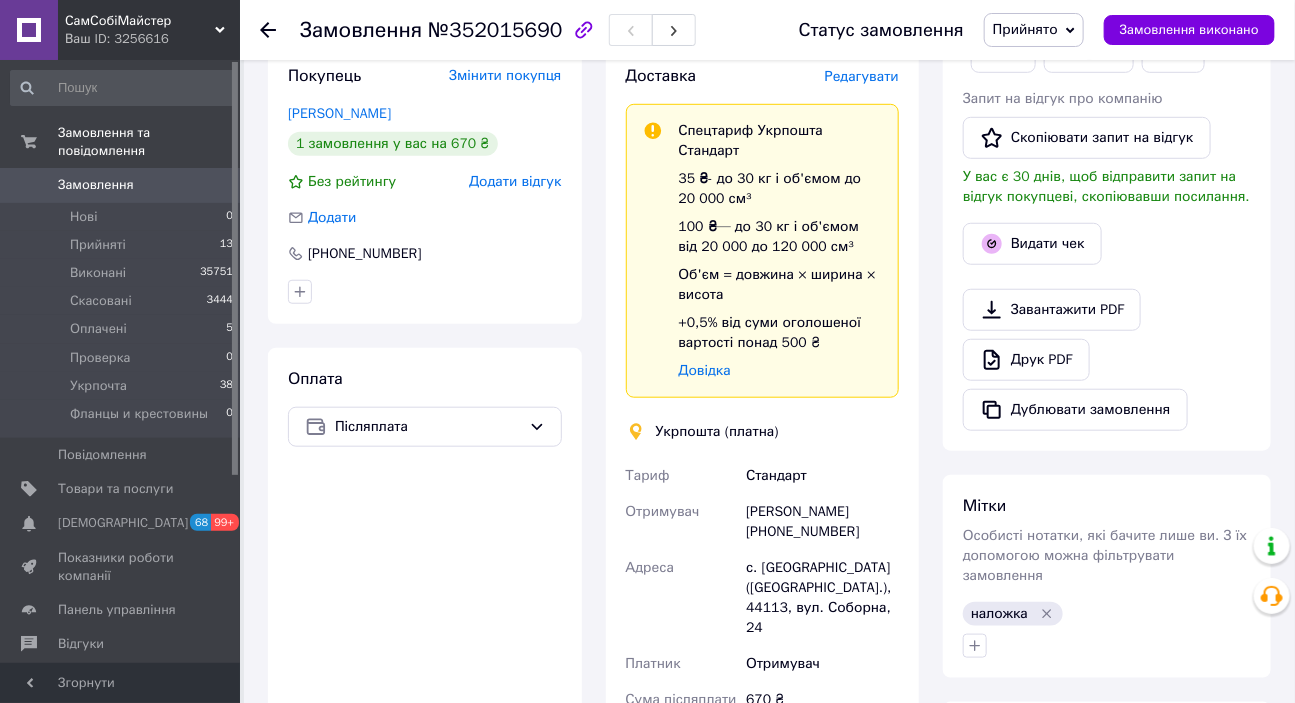 click 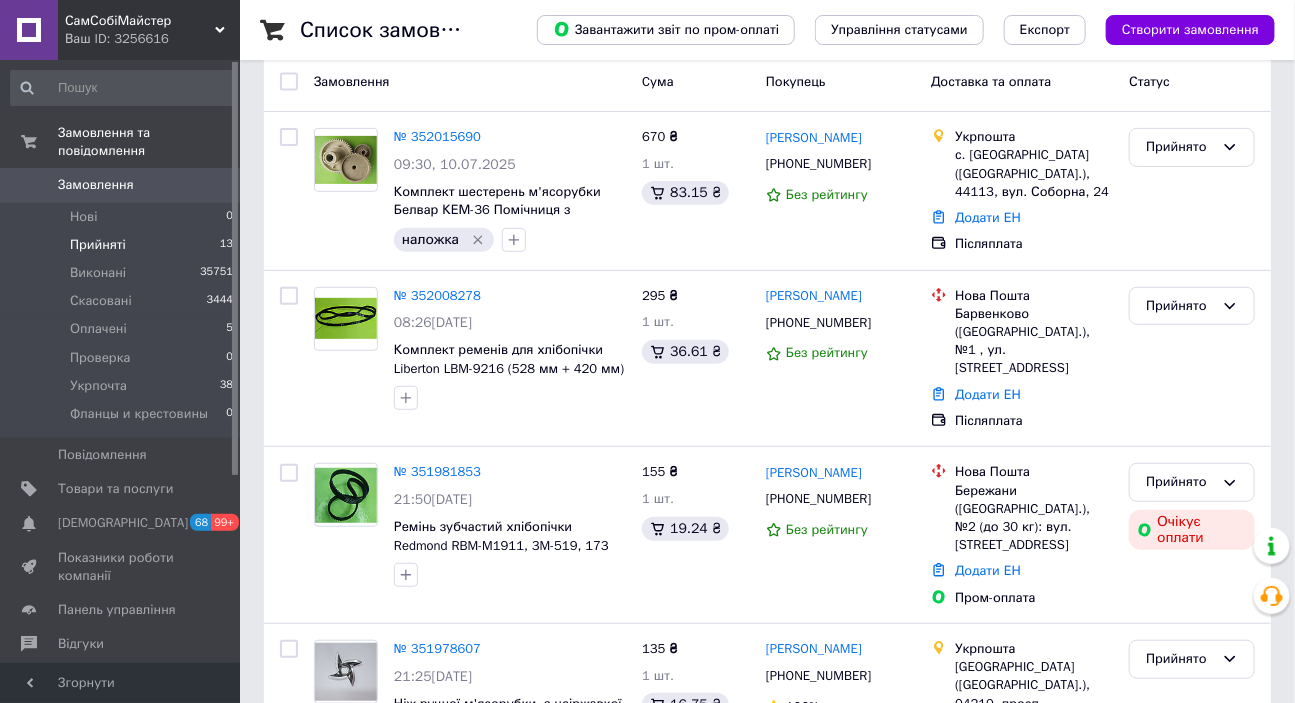 scroll, scrollTop: 272, scrollLeft: 0, axis: vertical 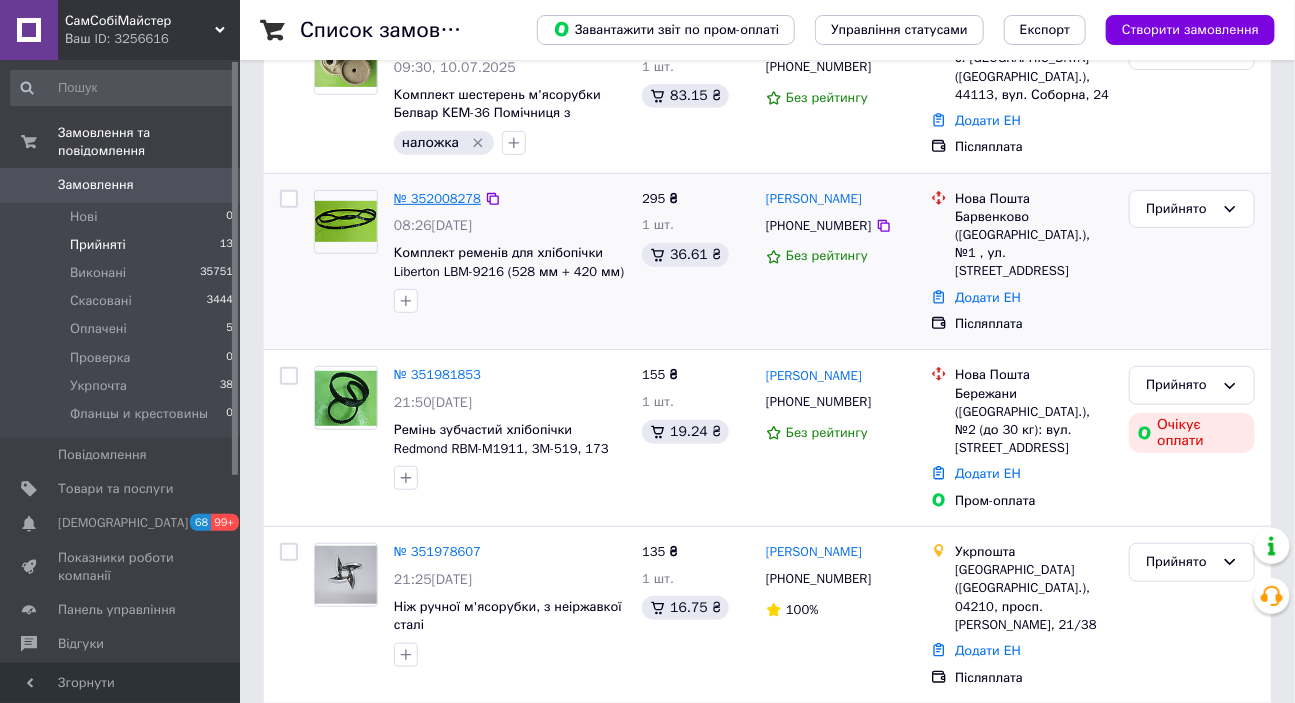 click on "№ 352008278" at bounding box center [437, 198] 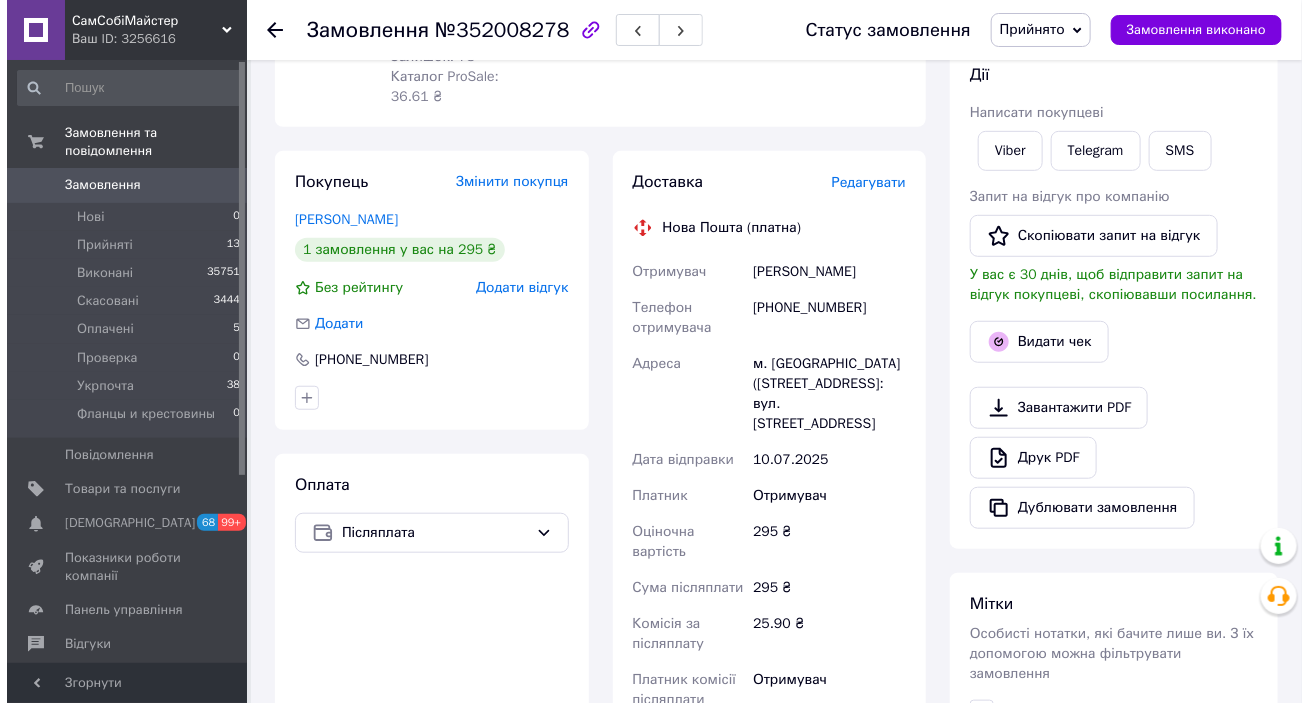 scroll, scrollTop: 272, scrollLeft: 0, axis: vertical 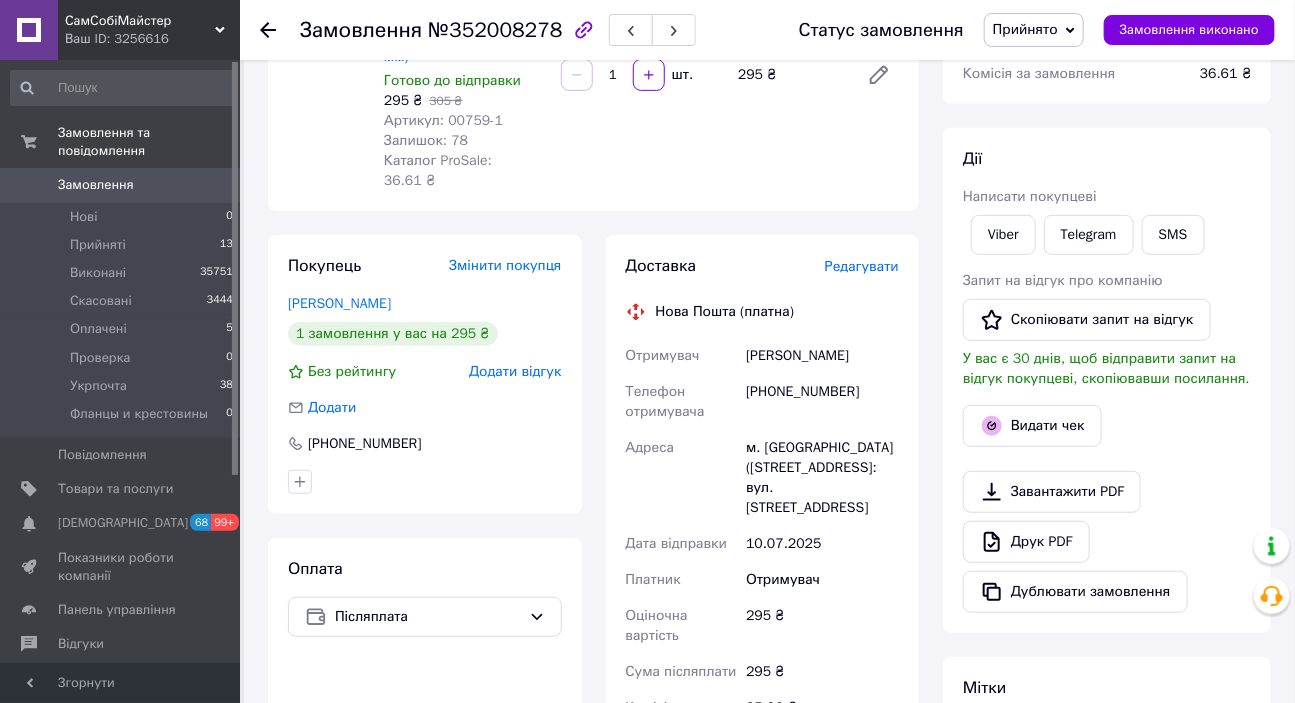 click on "Редагувати" at bounding box center (862, 266) 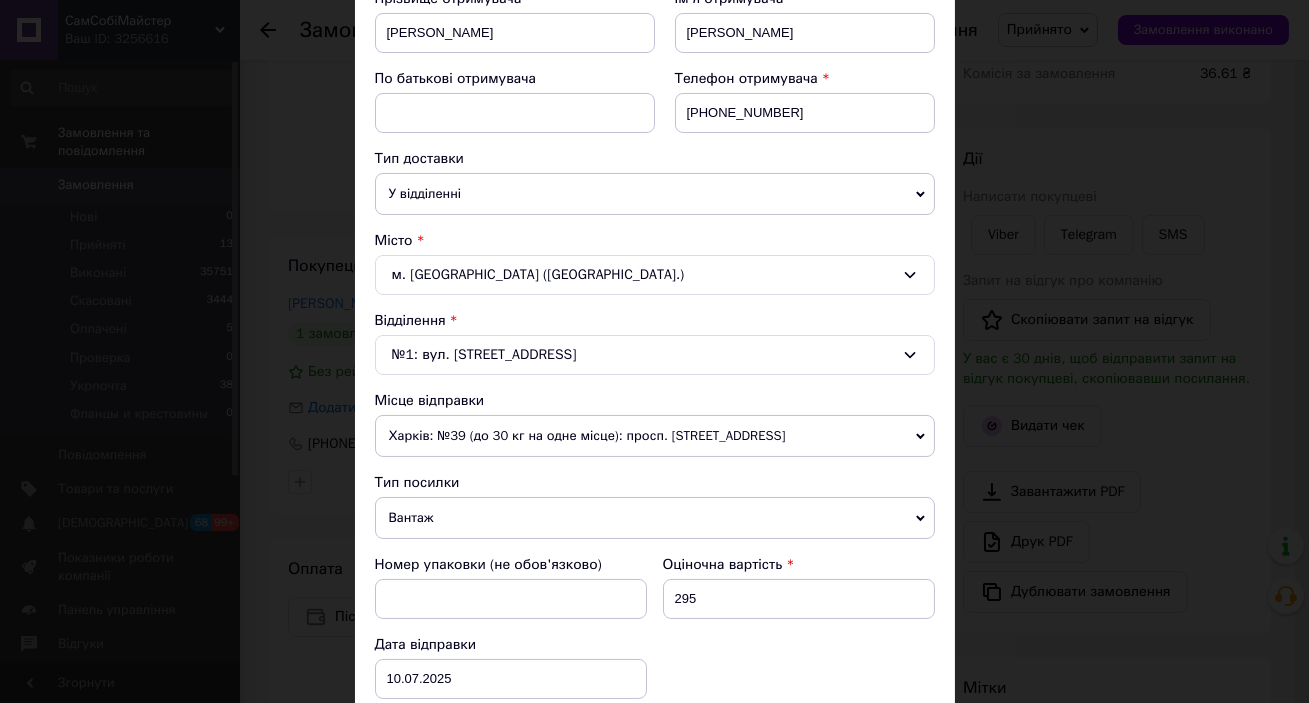 scroll, scrollTop: 363, scrollLeft: 0, axis: vertical 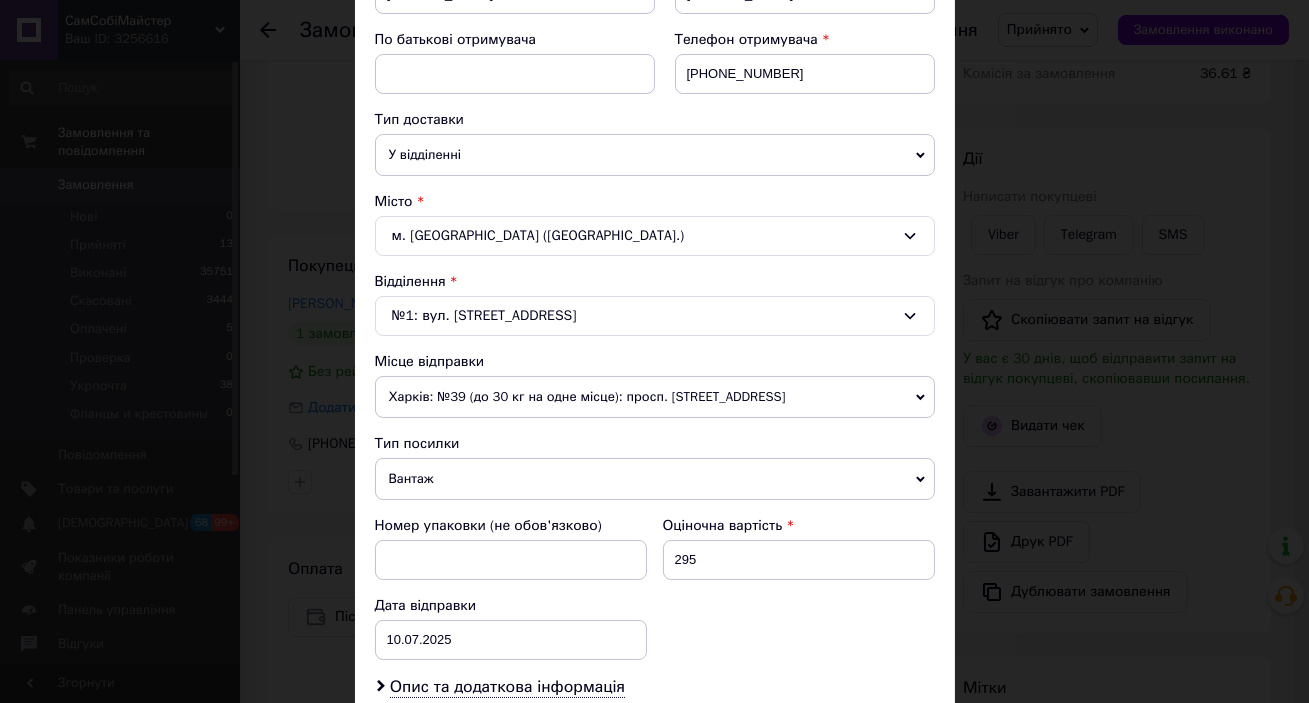 click on "Вантаж" at bounding box center [655, 479] 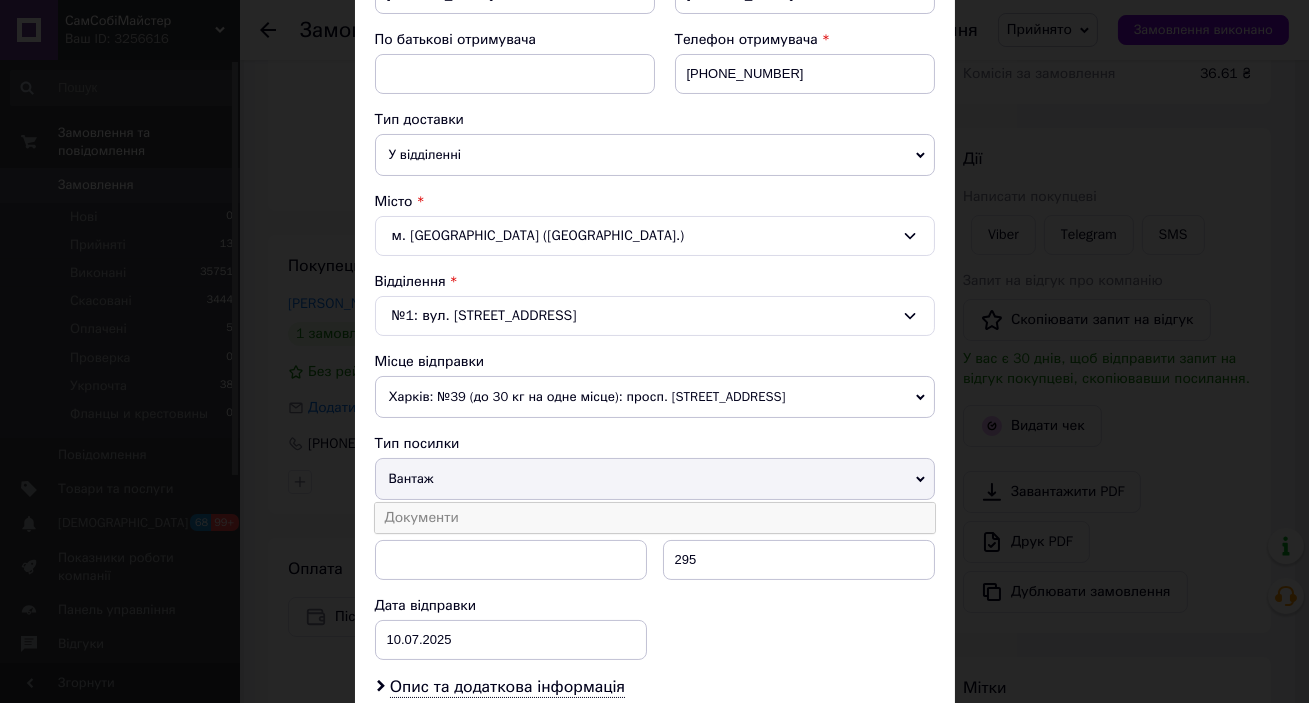 click on "Документи" at bounding box center (655, 518) 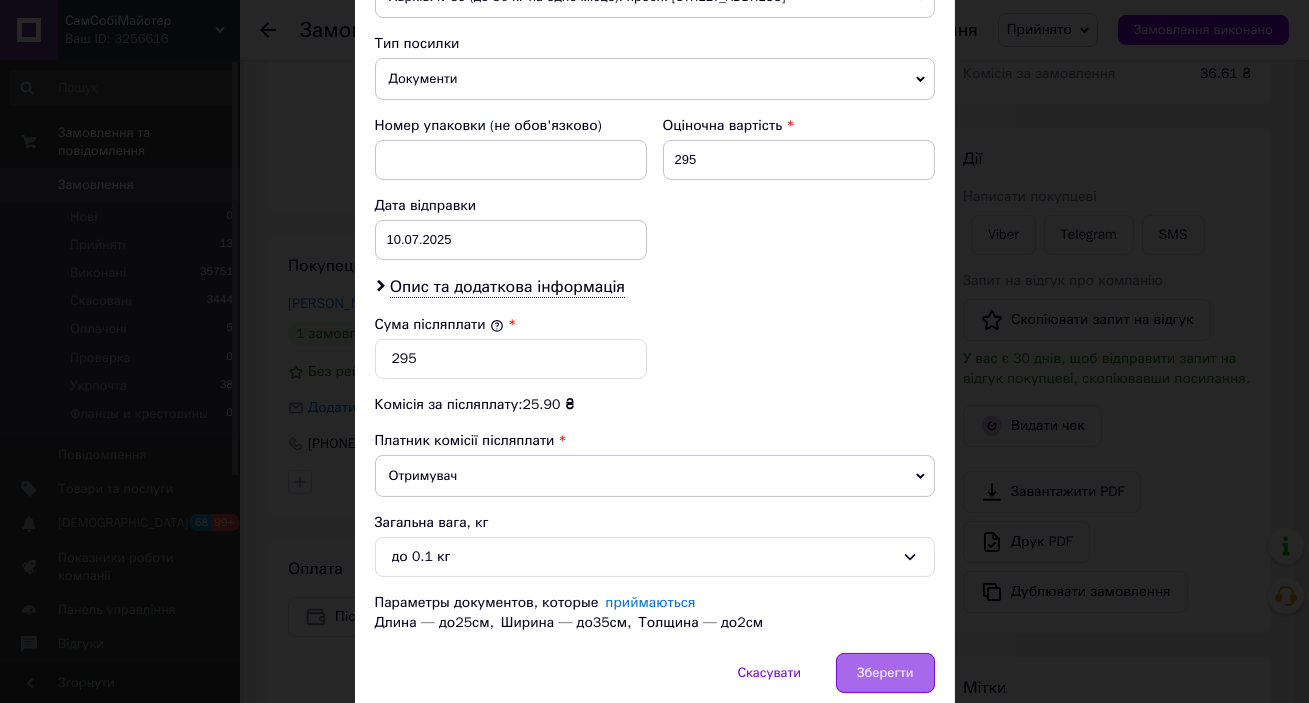 scroll, scrollTop: 818, scrollLeft: 0, axis: vertical 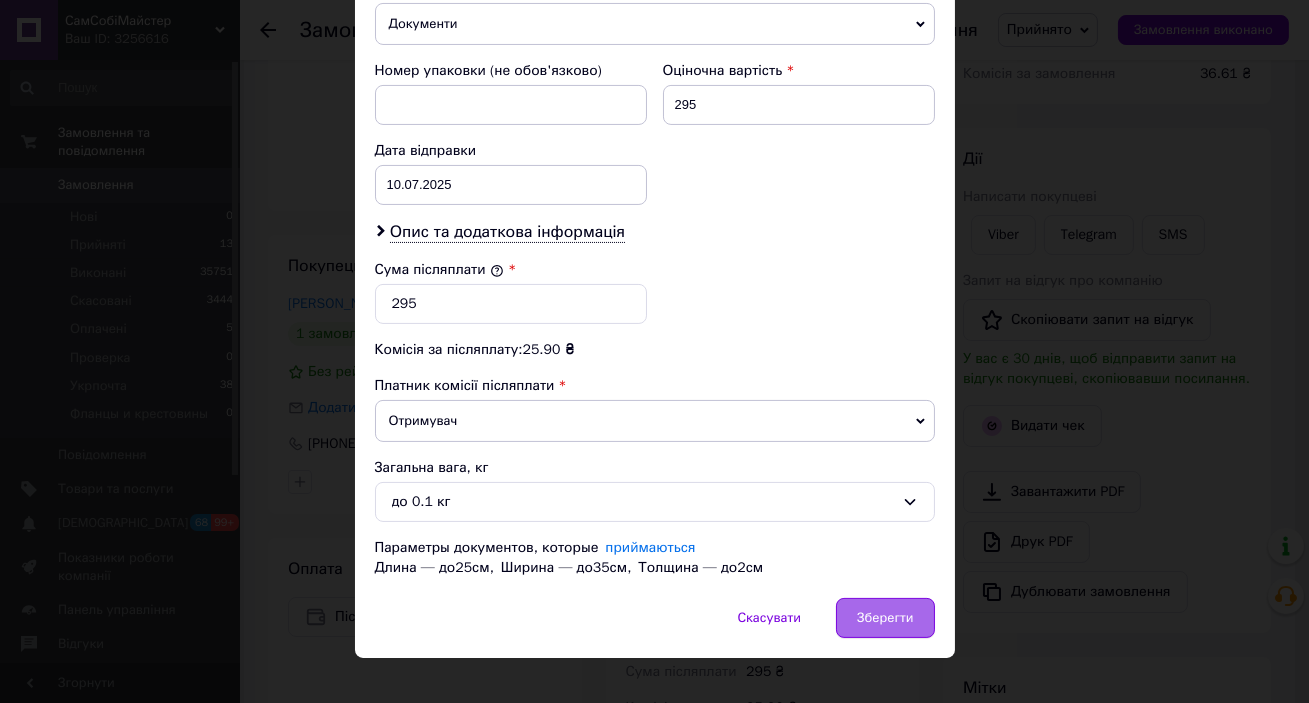 click on "Зберегти" at bounding box center [885, 618] 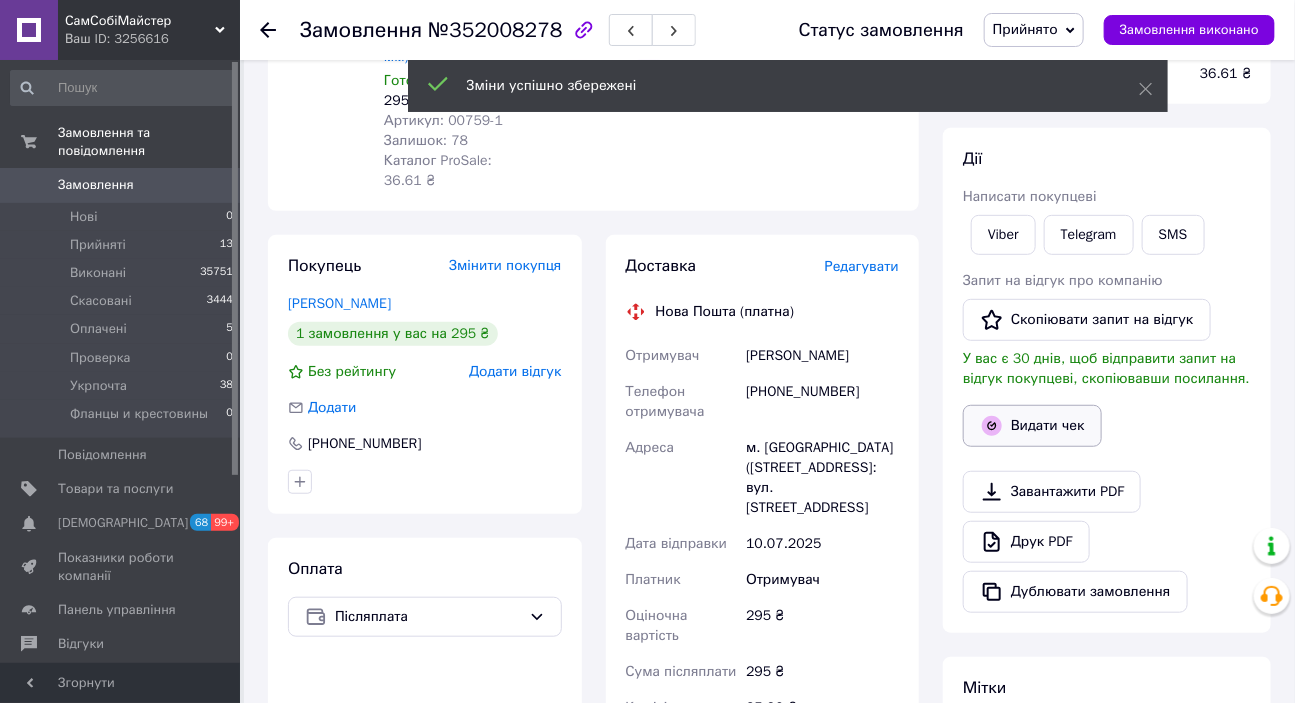 click on "Видати чек" at bounding box center [1032, 426] 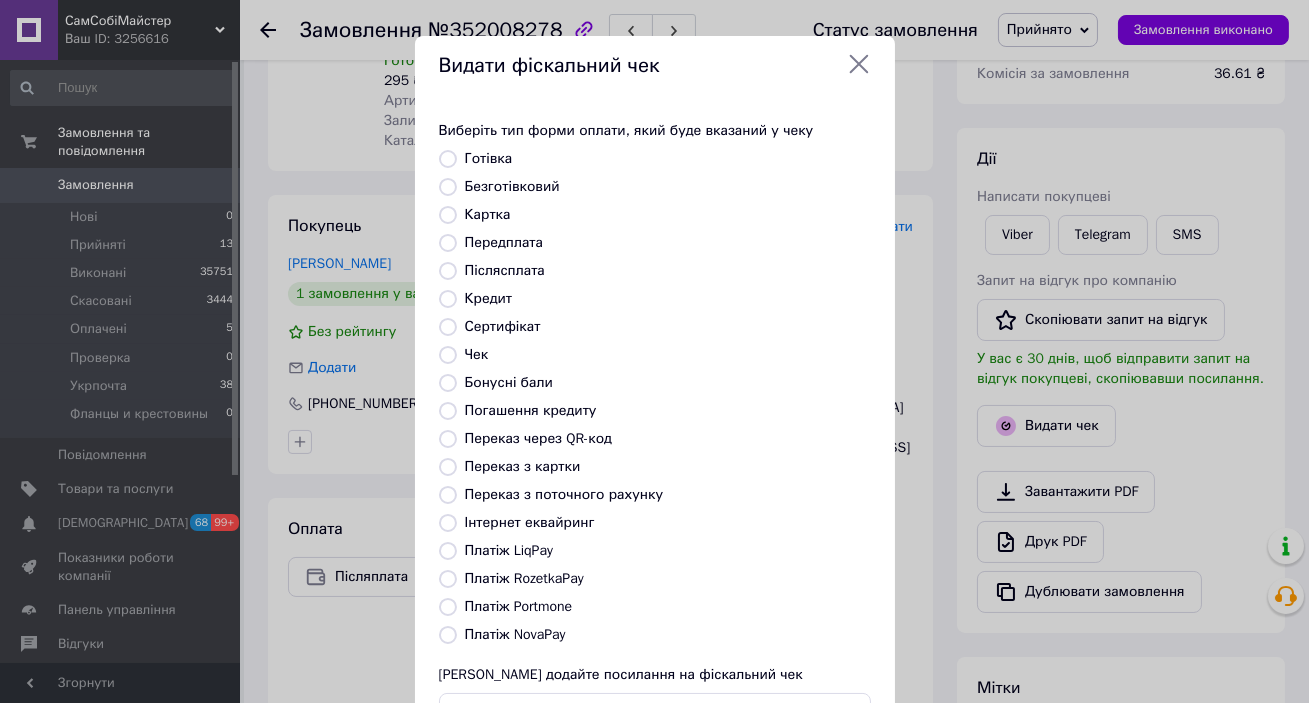 click on "Післясплата" at bounding box center [505, 270] 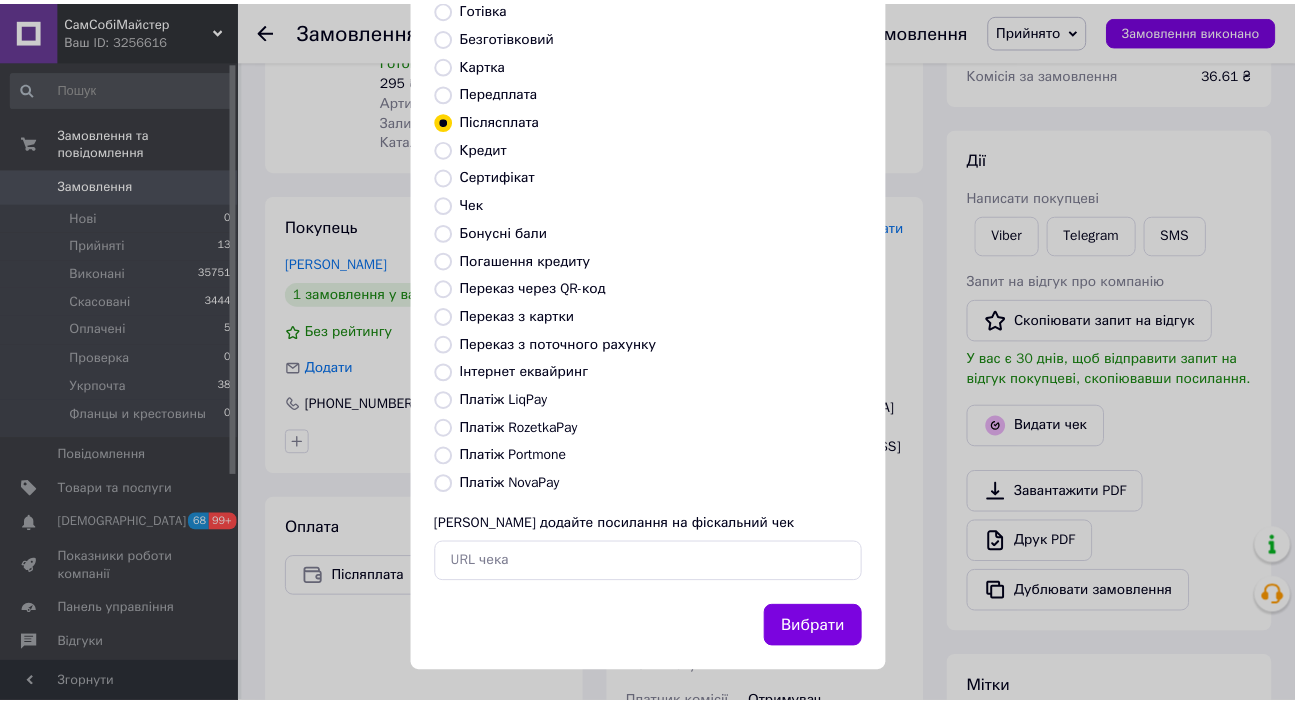 scroll, scrollTop: 156, scrollLeft: 0, axis: vertical 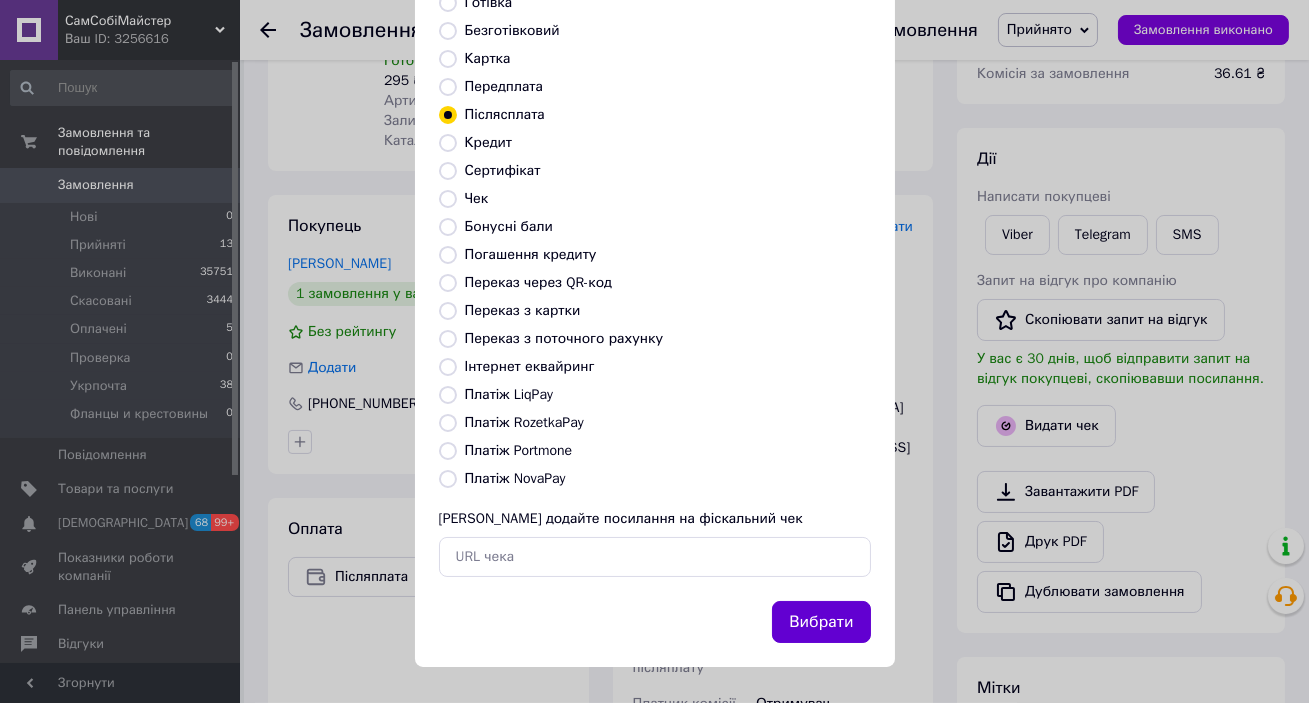 click on "Вибрати" at bounding box center (821, 622) 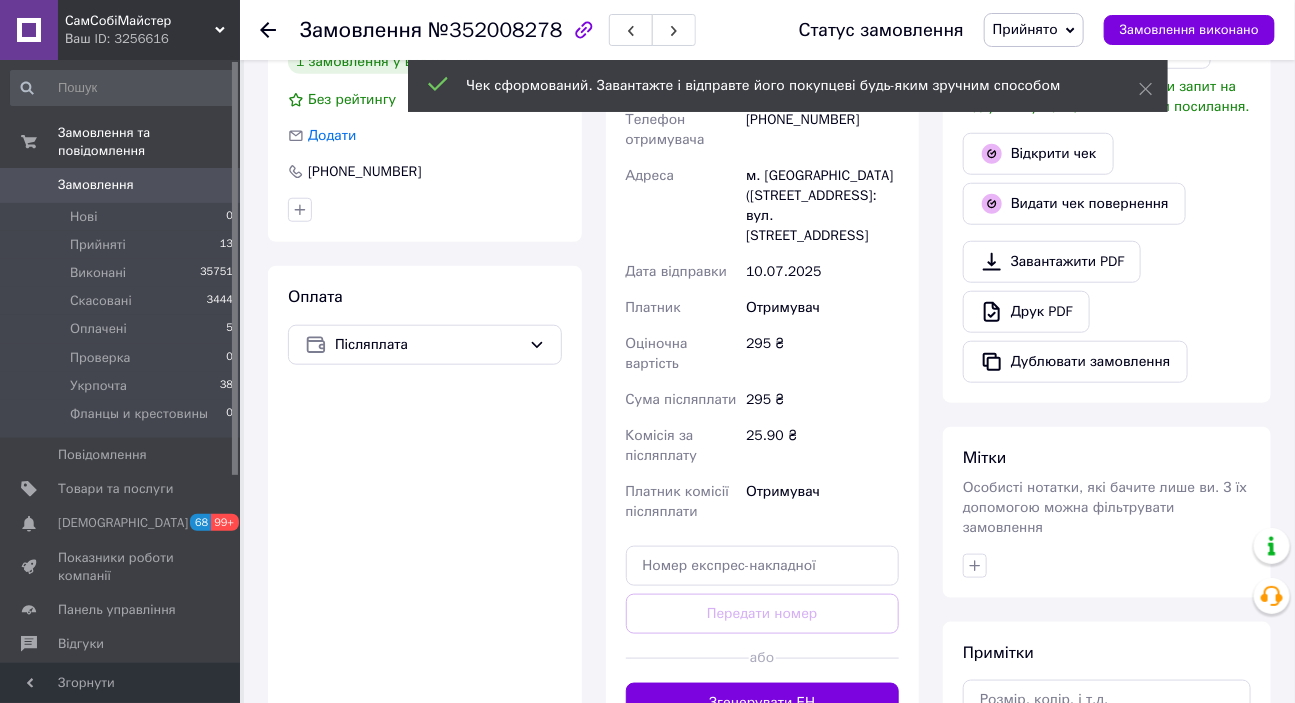 scroll, scrollTop: 545, scrollLeft: 0, axis: vertical 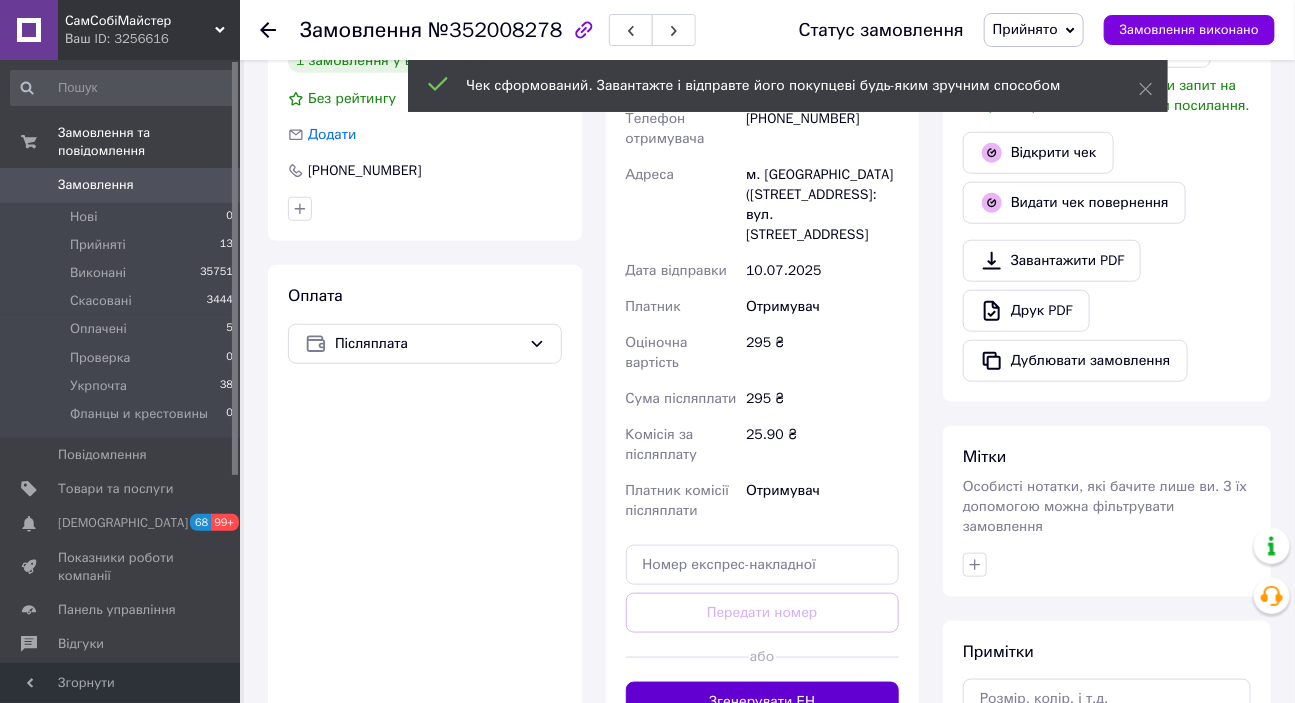 click on "Згенерувати ЕН" at bounding box center (763, 702) 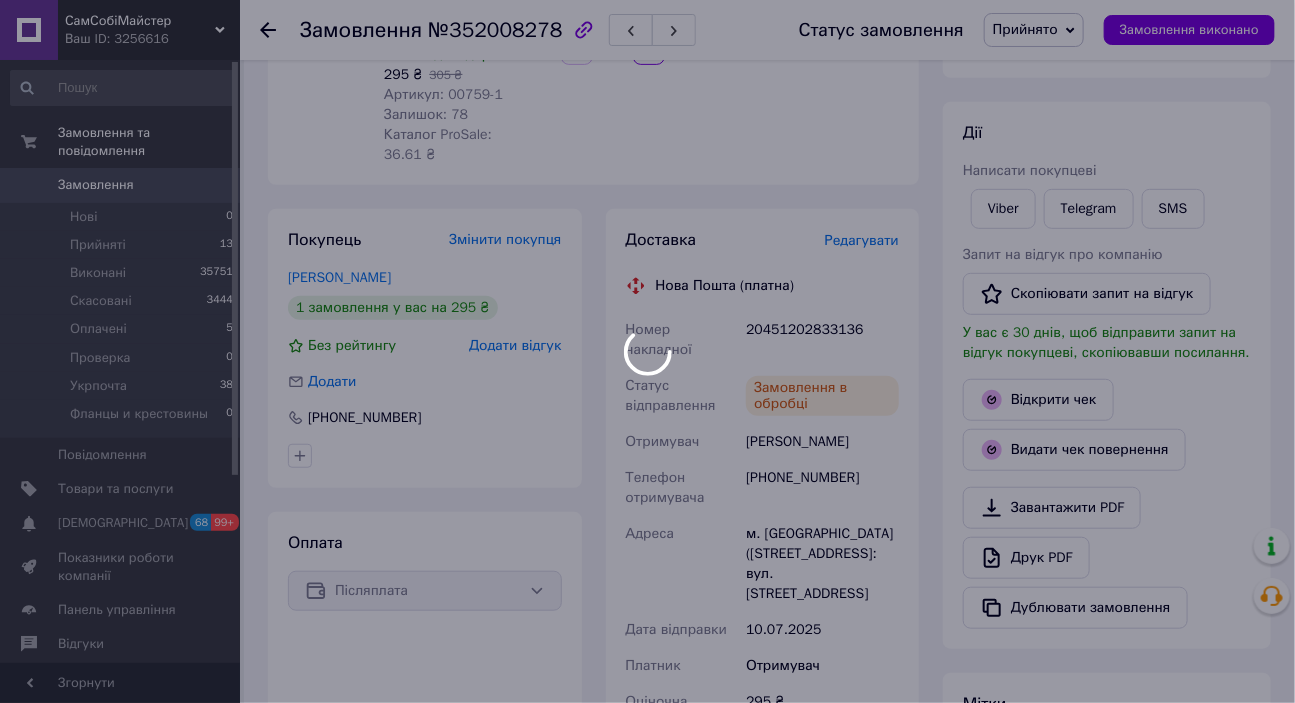 scroll, scrollTop: 272, scrollLeft: 0, axis: vertical 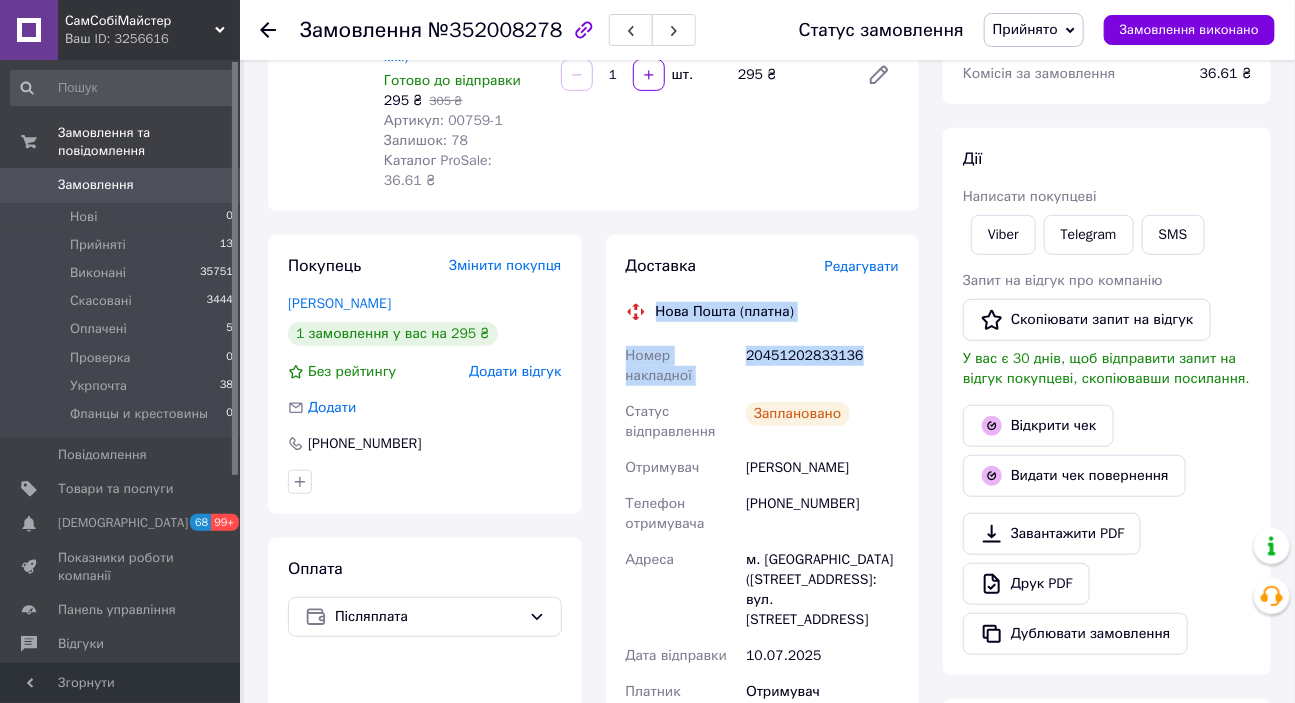drag, startPoint x: 857, startPoint y: 313, endPoint x: 654, endPoint y: 261, distance: 209.55429 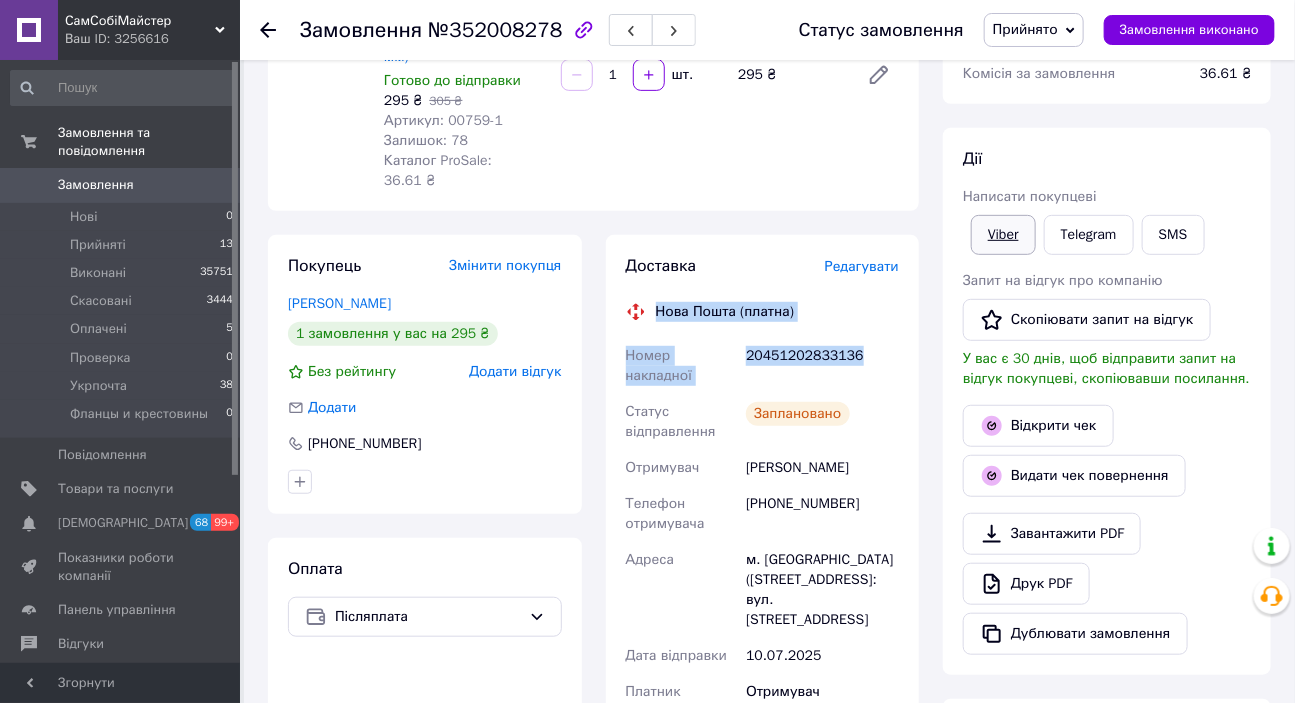 click on "Viber" at bounding box center (1003, 235) 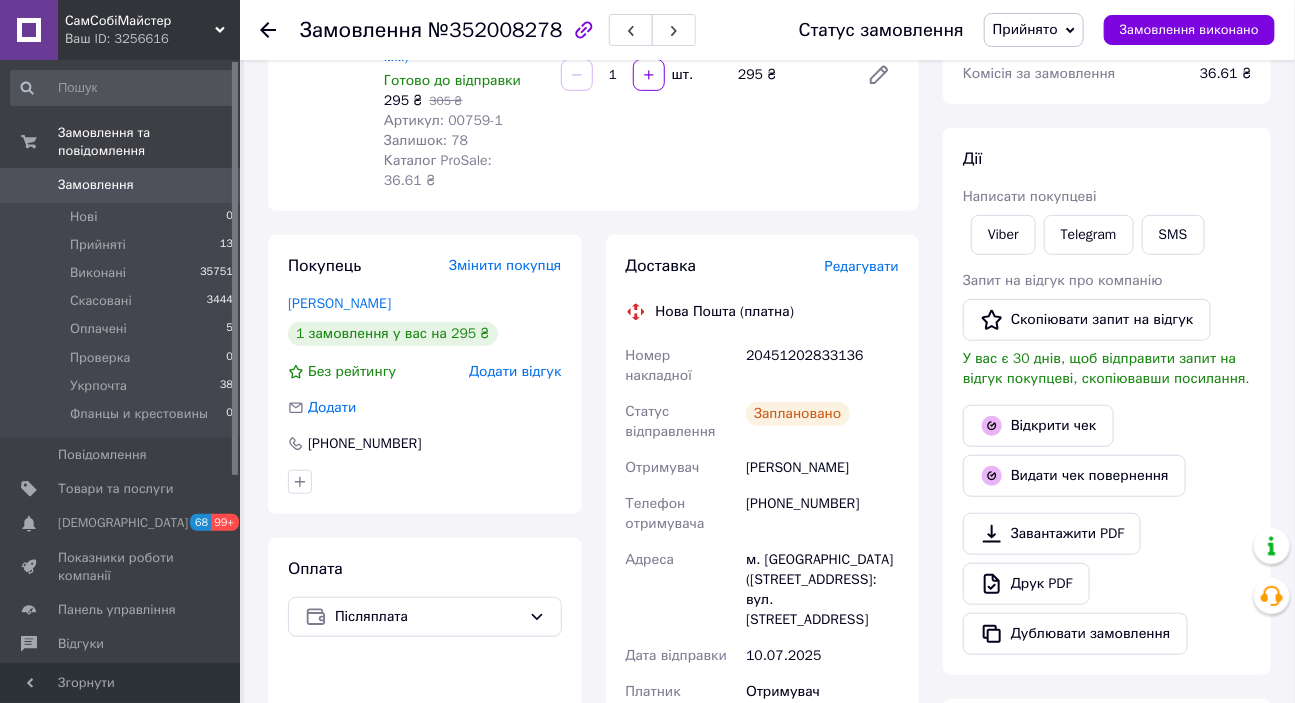 click on "Всього 1 товар 295 ₴ Доставка 65 ₴ Знижка Додати Всього до сплати 295 ₴ Комісія за замовлення 36.61 ₴ Дії Написати покупцеві Viber Telegram SMS Запит на відгук про компанію   Скопіювати запит на відгук У вас є 30 днів, щоб відправити запит на відгук покупцеві, скопіювавши посилання.   Відкрити чек   Видати чек повернення   Завантажити PDF   Друк PDF   Дублювати замовлення Мітки Особисті нотатки, які бачите лише ви. З їх допомогою можна фільтрувати замовлення Примітки Залишилося 300 символів Очистити Зберегти" at bounding box center [1107, 700] 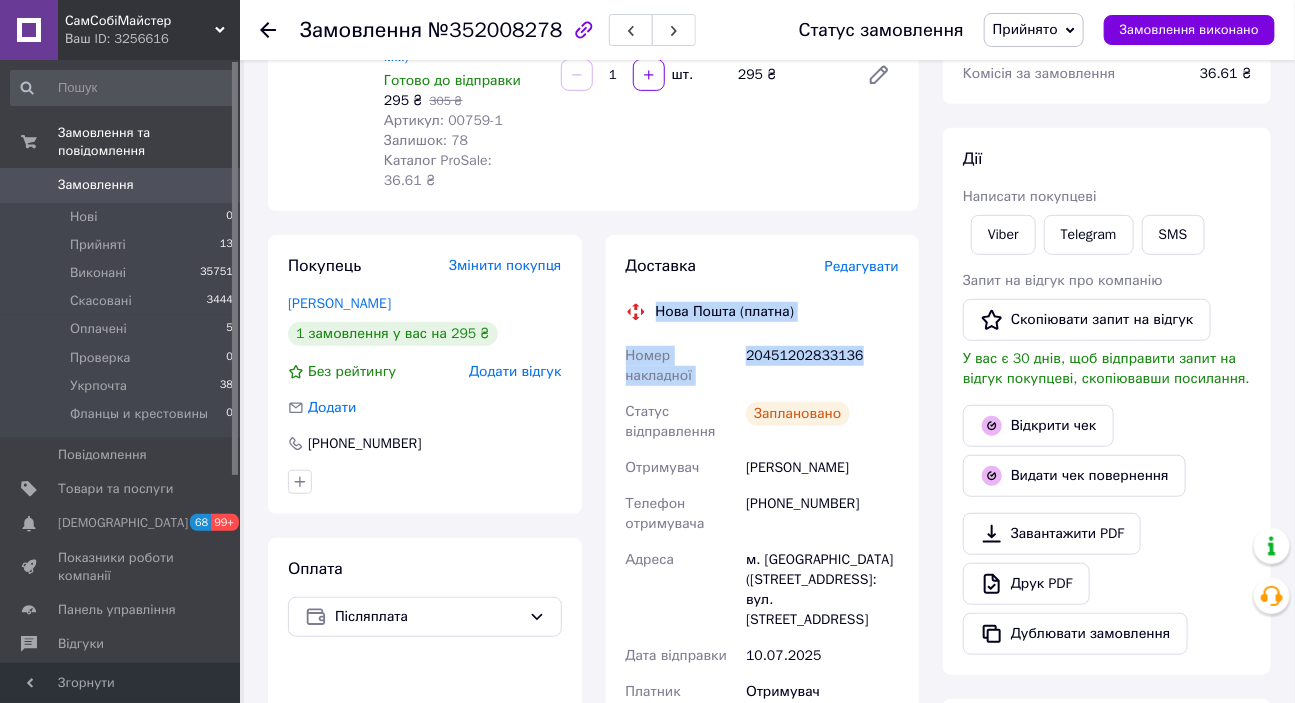 drag, startPoint x: 853, startPoint y: 316, endPoint x: 646, endPoint y: 259, distance: 214.70445 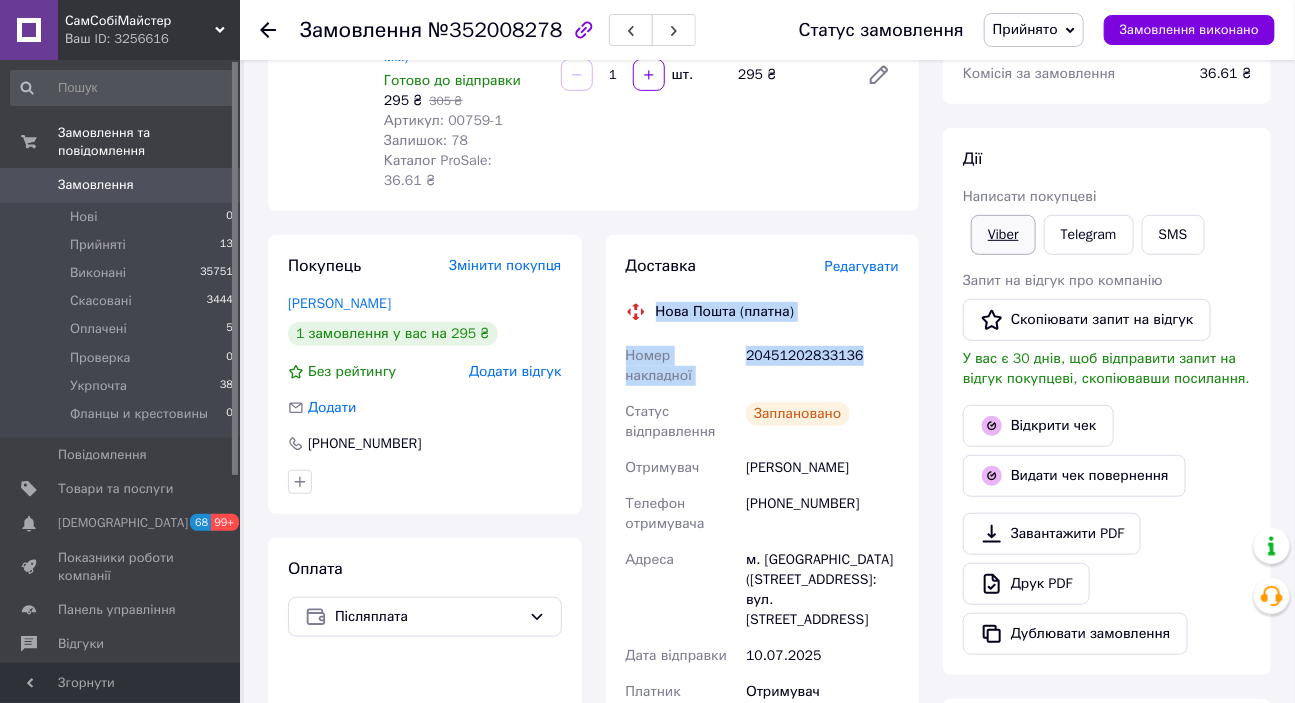 click on "Viber" at bounding box center (1003, 235) 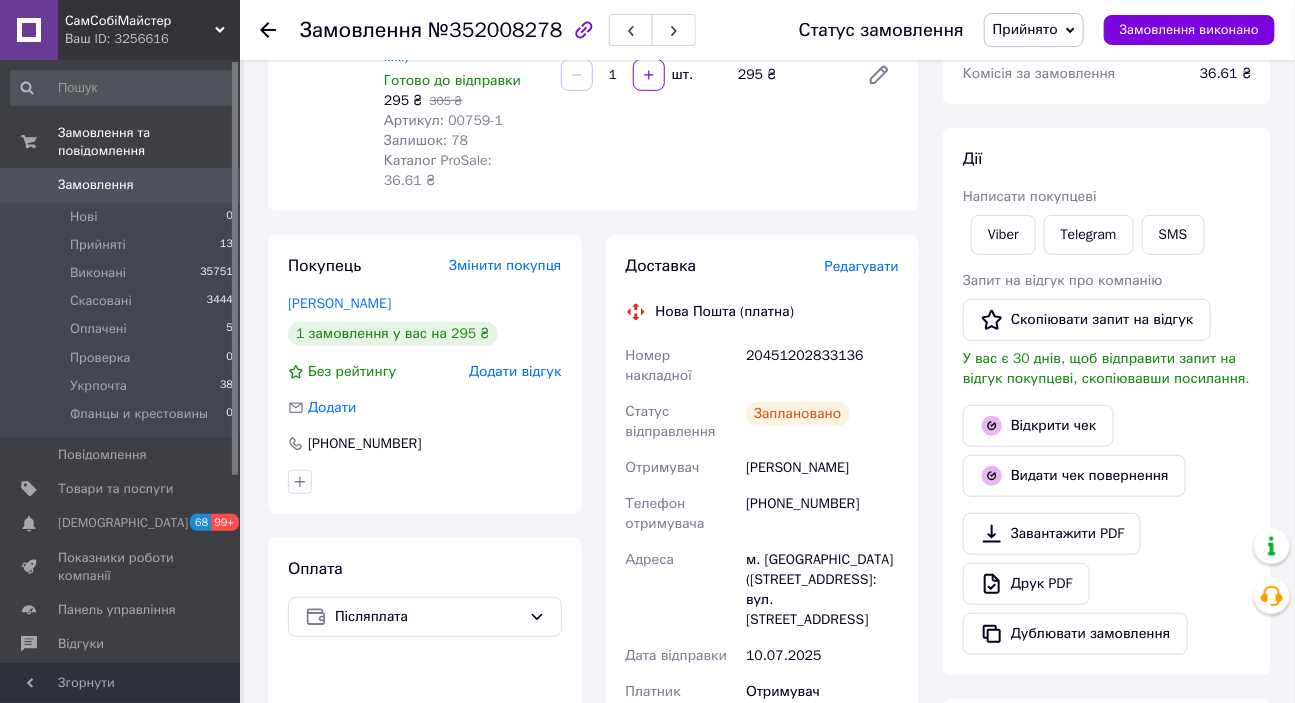 click on "Доставка Редагувати Нова Пошта (платна) Номер накладної 20451202833136 Статус відправлення Заплановано Отримувач Бондаренко Светлана Телефон отримувача +380994931314 Адреса м. Барвінкове (Харківська обл.), №1: вул. Центральна, 14є Дата відправки 10.07.2025 Платник Отримувач Оціночна вартість 295 ₴ Сума післяплати 295 ₴ Комісія за післяплату 25.90 ₴ Платник комісії післяплати Отримувач Вартість доставки 65 ₴ Роздрукувати ЕН Платник Отримувач Відправник Прізвище отримувача Бондаренко Ім'я отримувача Светлана По батькові отримувача Телефон отримувача +380994931314 Тип доставки <" at bounding box center [763, 640] 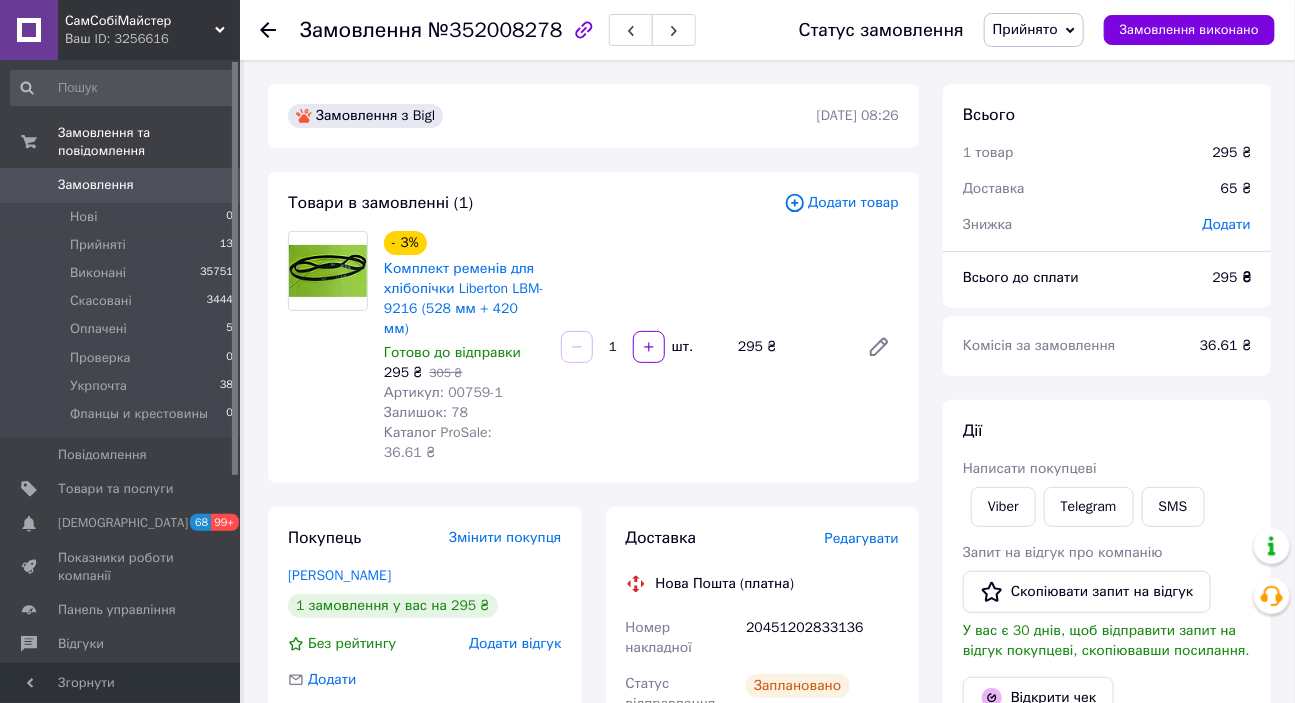 scroll, scrollTop: 0, scrollLeft: 0, axis: both 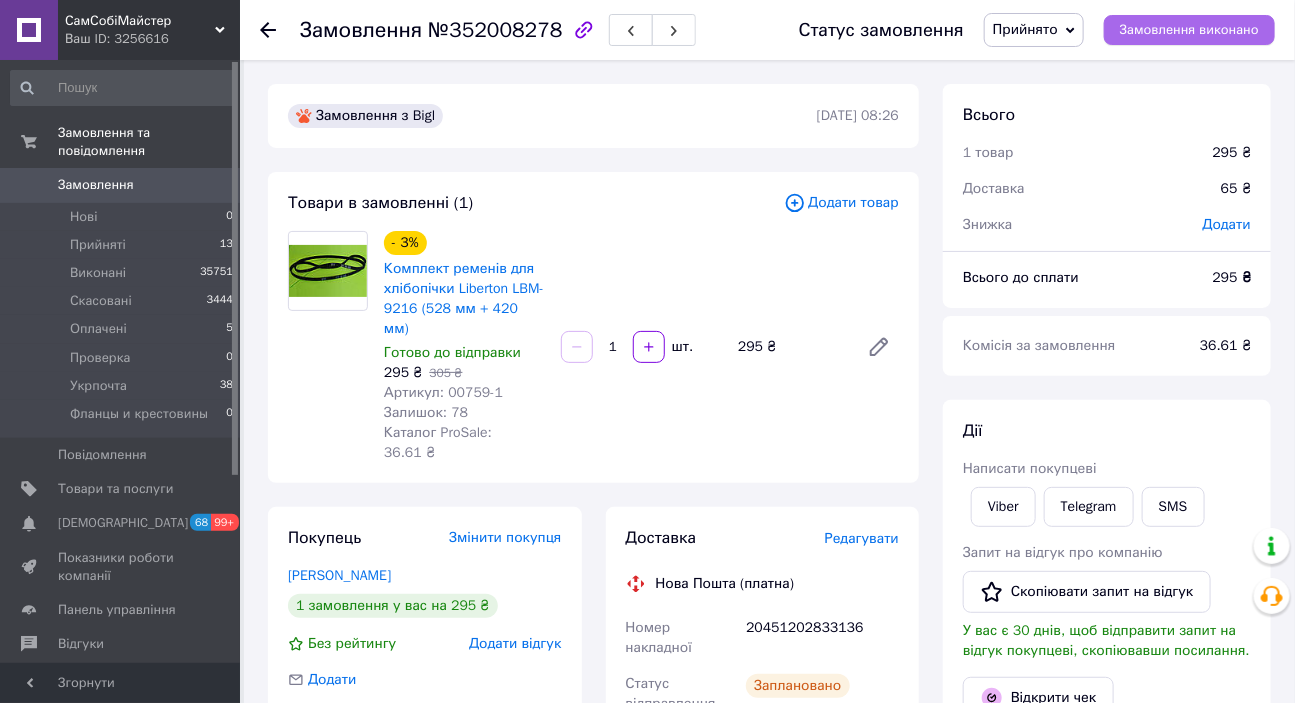 click on "Замовлення виконано" at bounding box center [1189, 30] 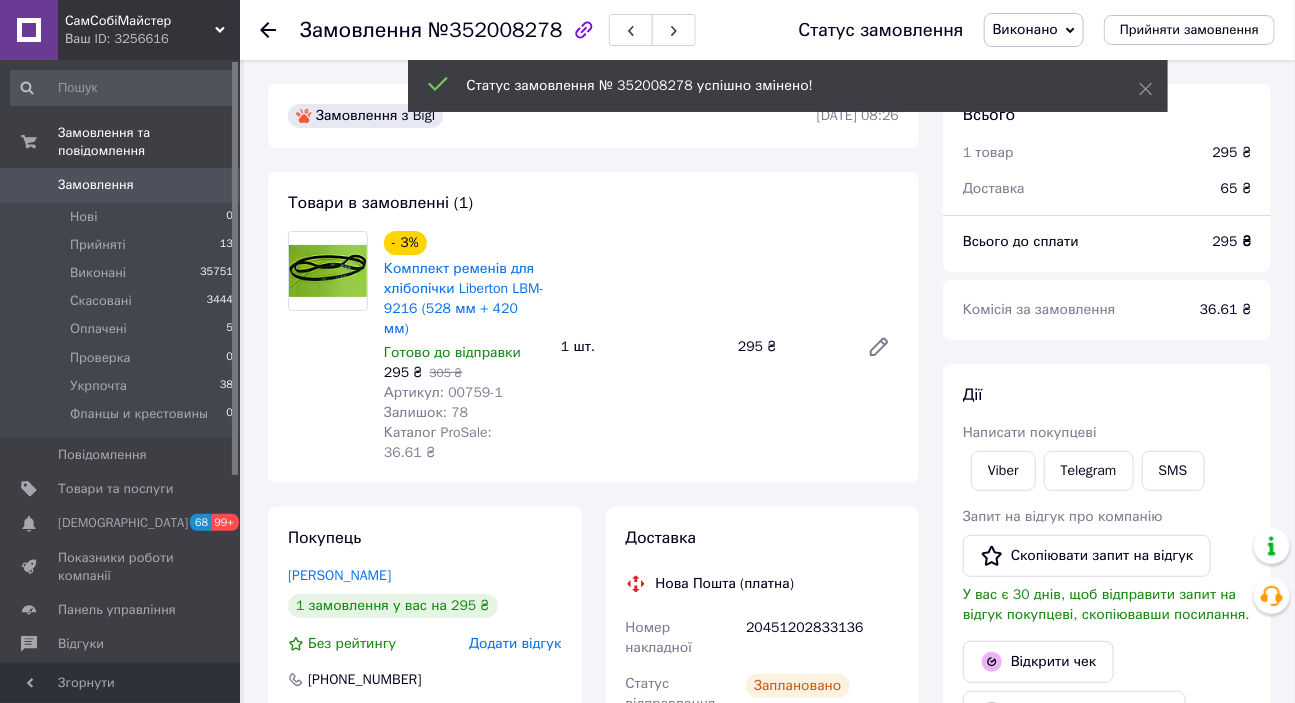 click 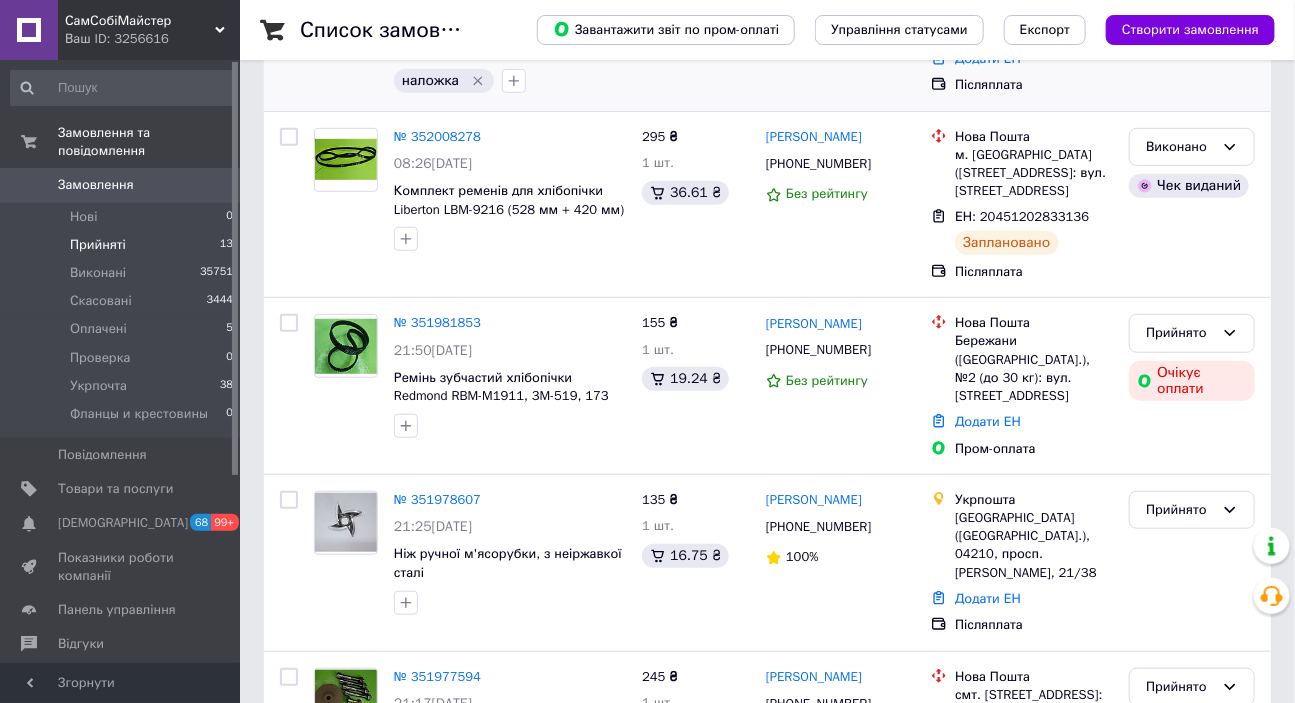 scroll, scrollTop: 363, scrollLeft: 0, axis: vertical 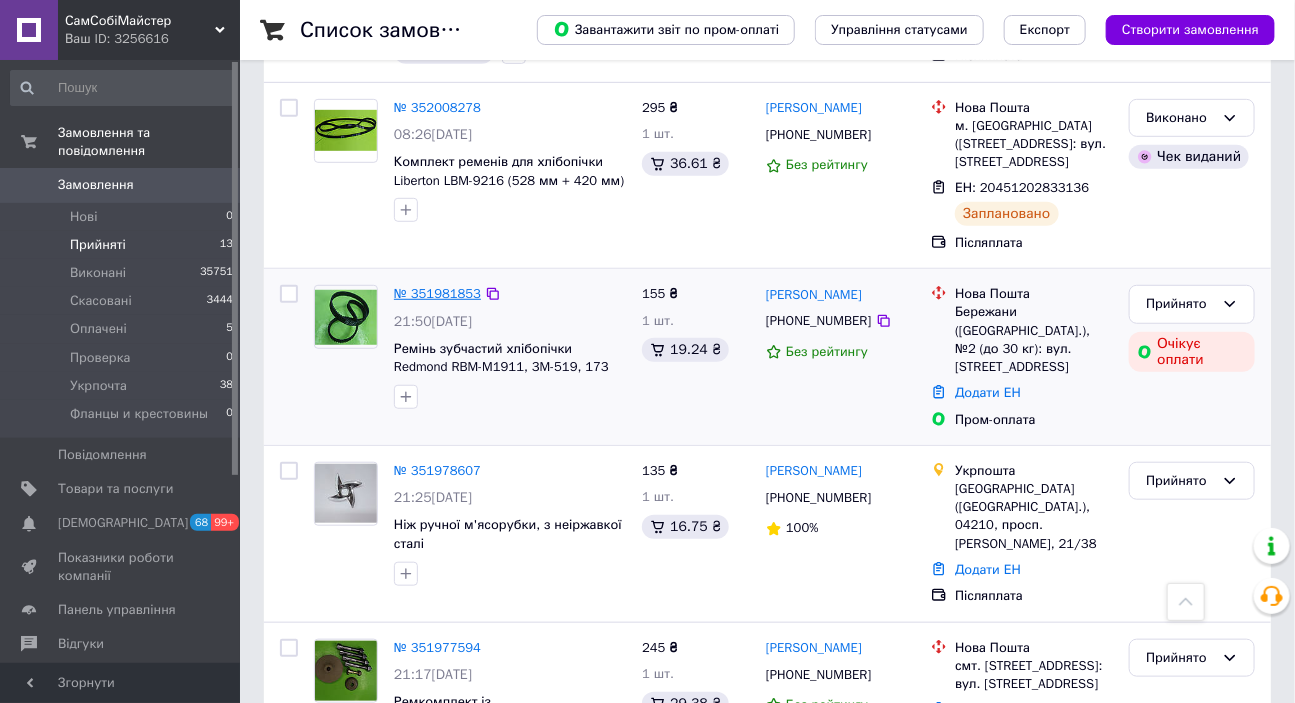 click on "№ 351981853" at bounding box center [437, 293] 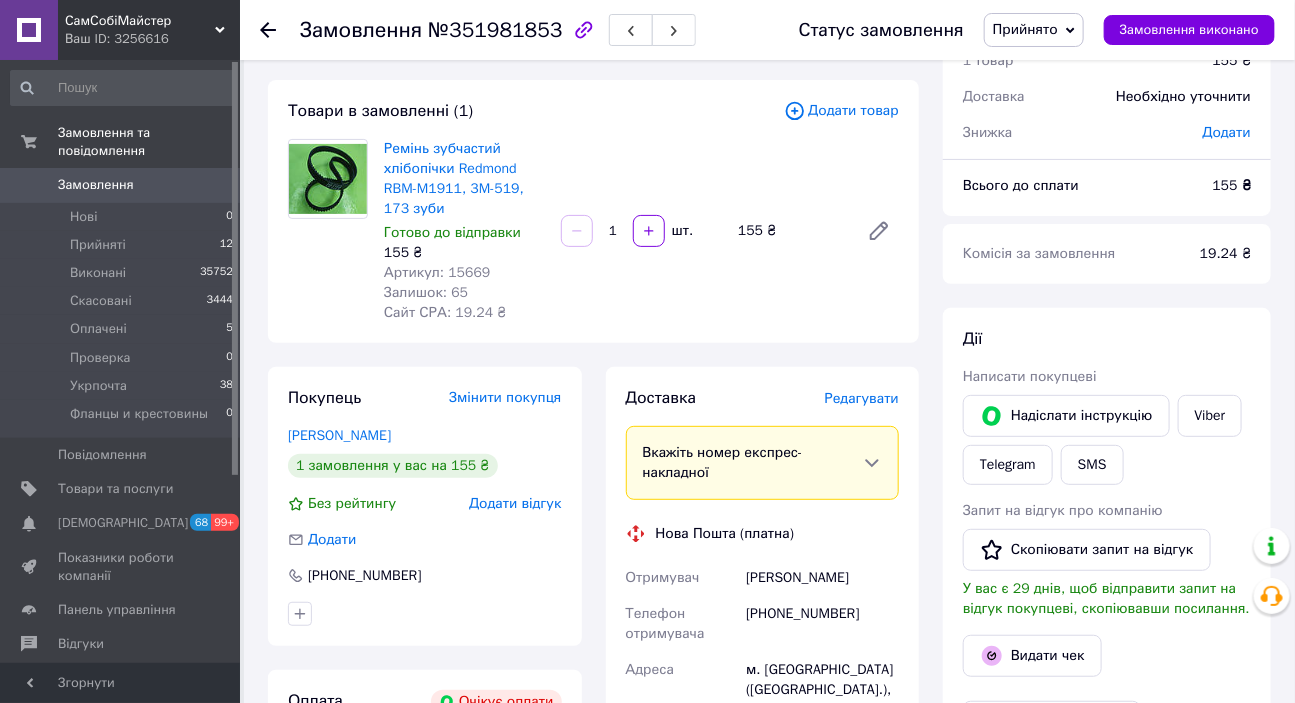 scroll, scrollTop: 90, scrollLeft: 0, axis: vertical 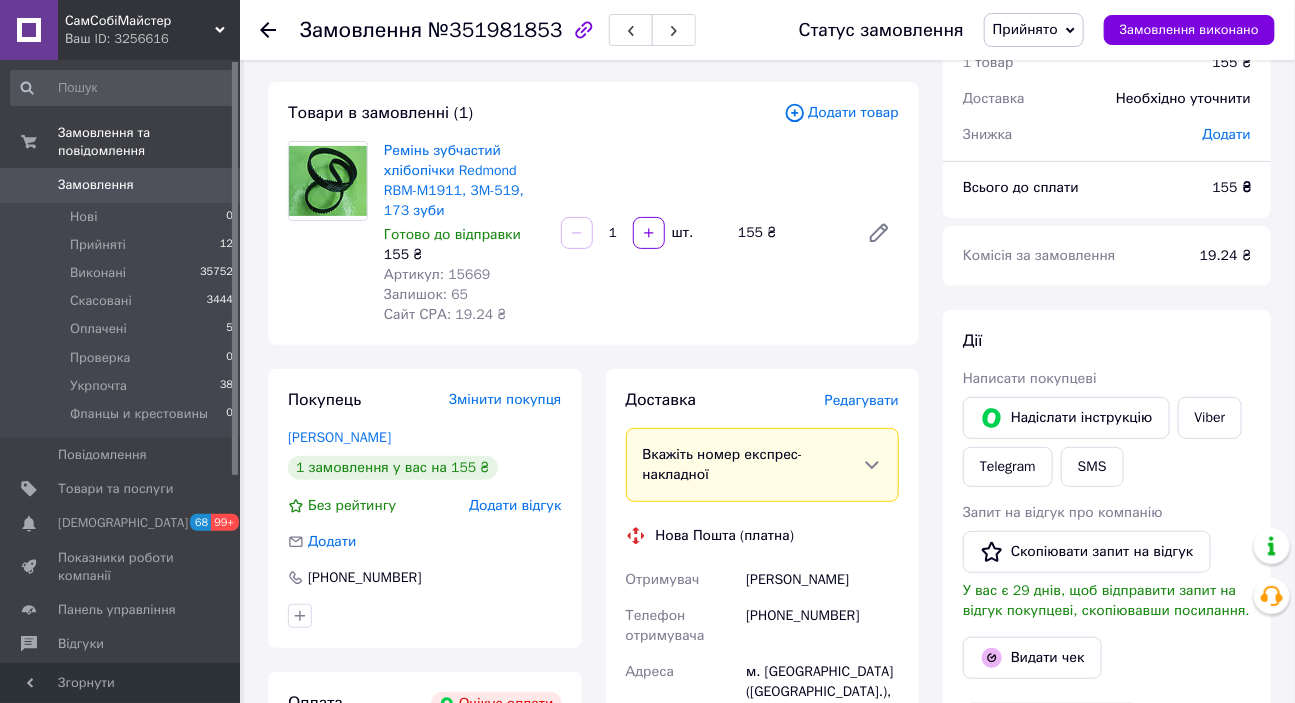 drag, startPoint x: 460, startPoint y: 173, endPoint x: 828, endPoint y: 316, distance: 394.80756 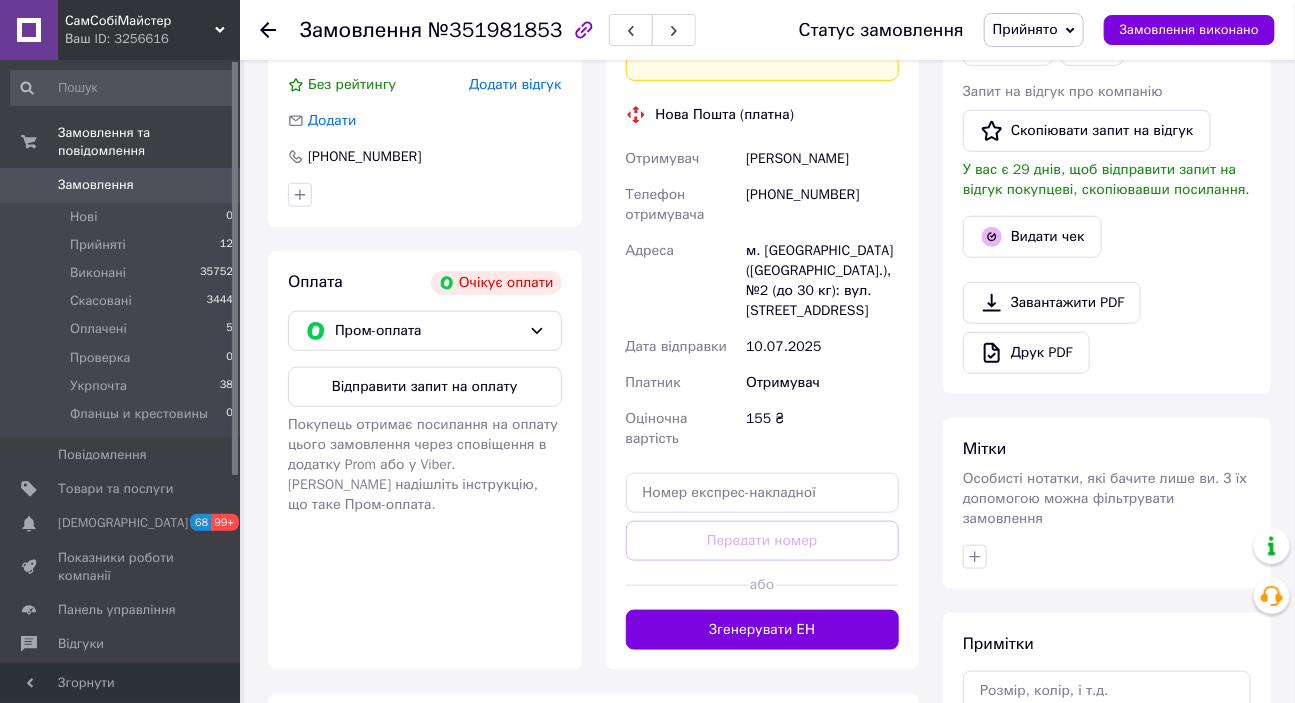 scroll, scrollTop: 545, scrollLeft: 0, axis: vertical 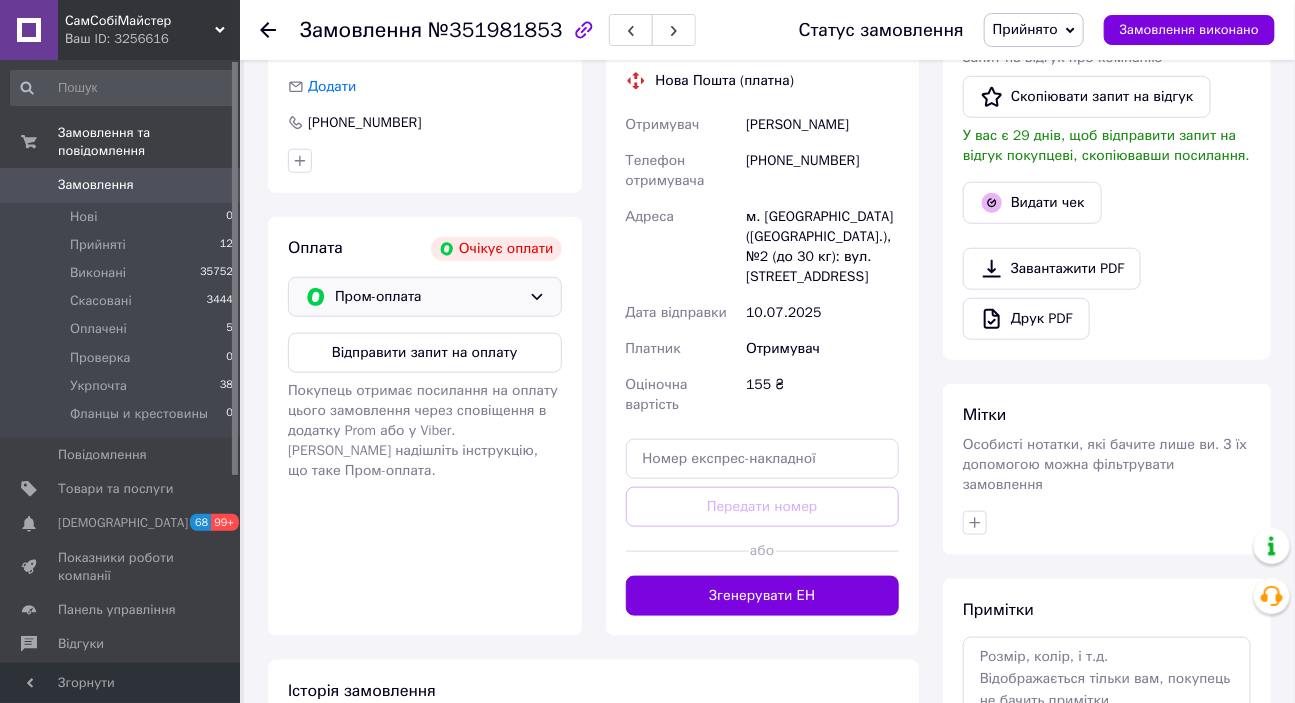 click on "Пром-оплата" at bounding box center [428, 297] 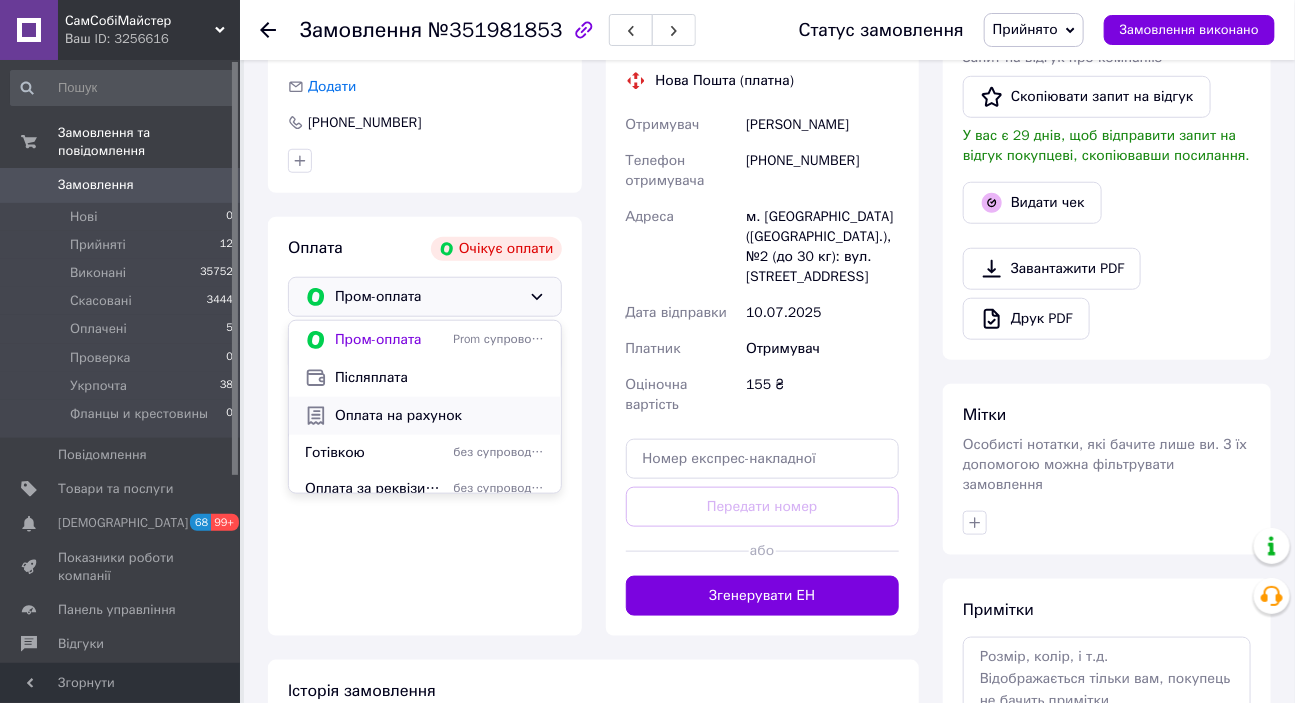 click on "Оплата на рахунок" at bounding box center (440, 416) 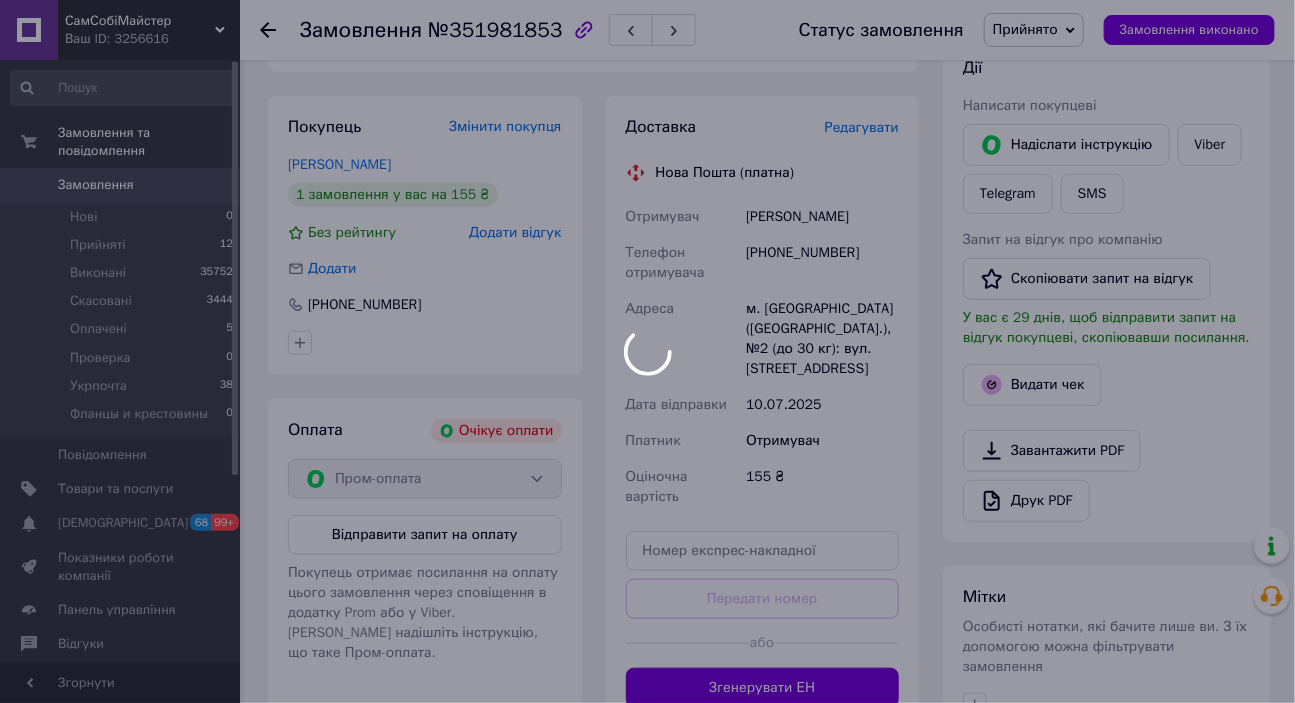 scroll, scrollTop: 272, scrollLeft: 0, axis: vertical 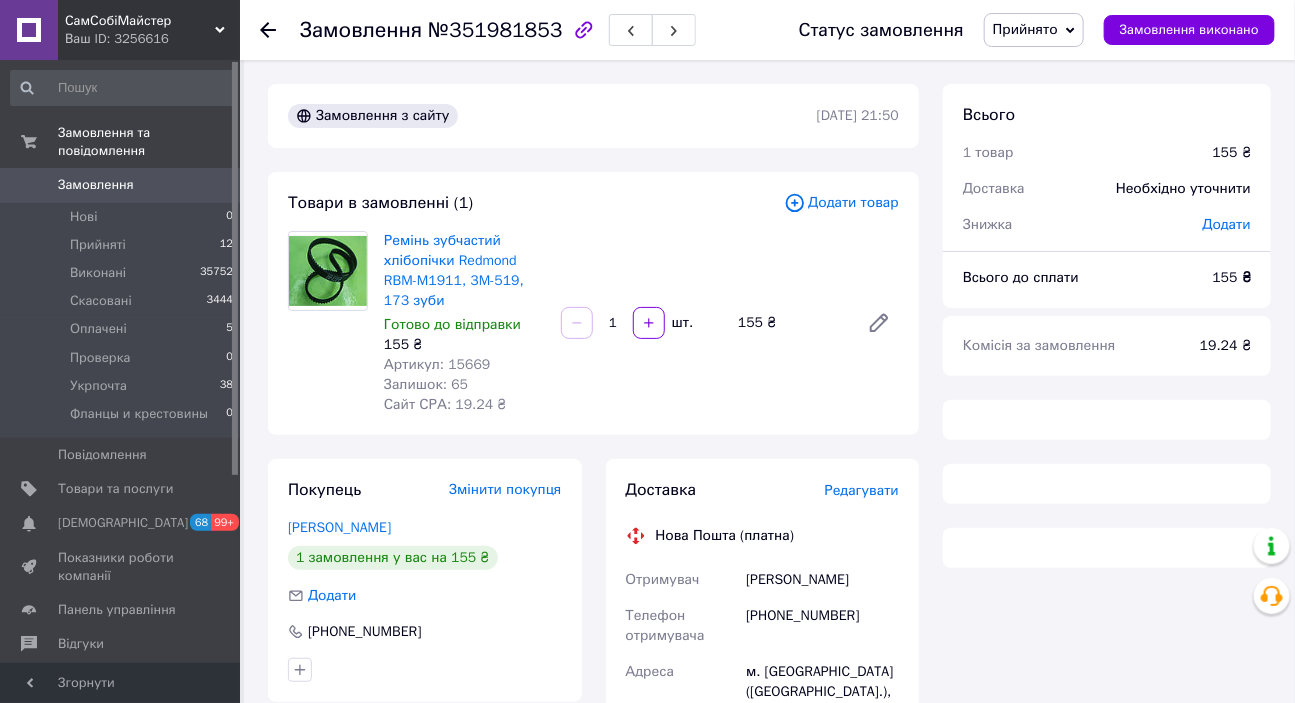 click 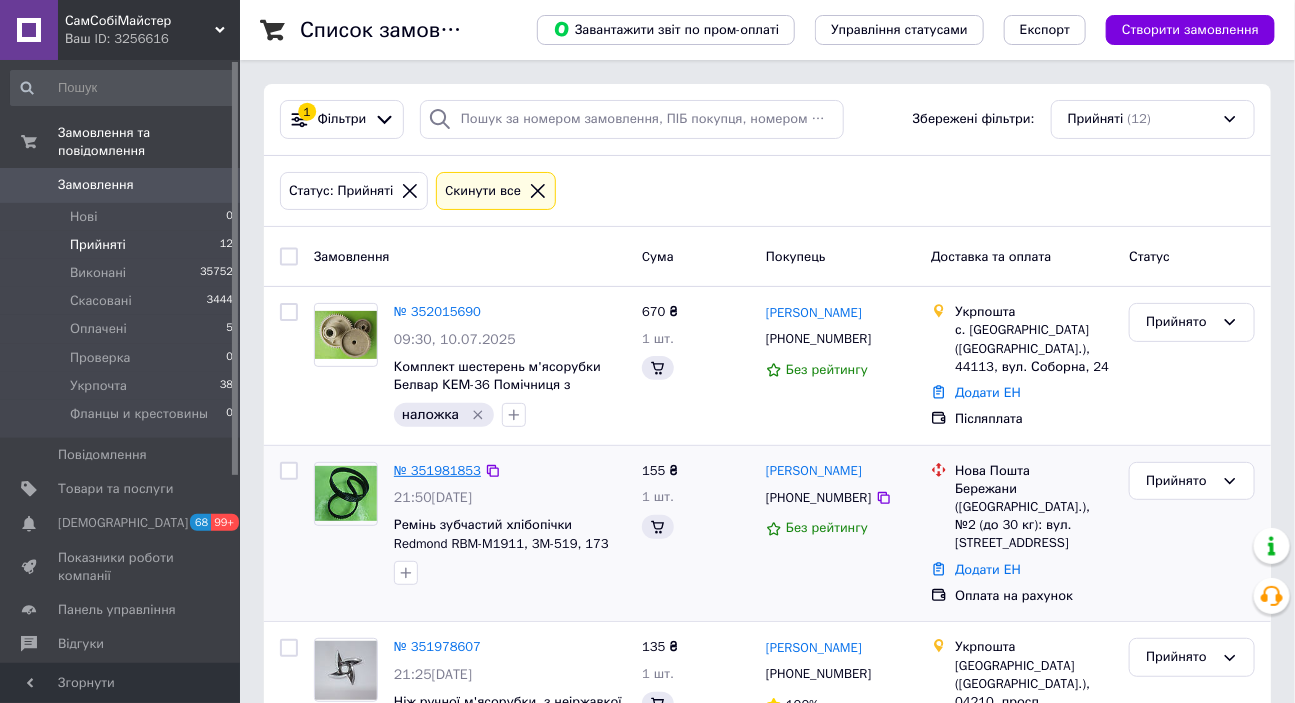 click on "№ 351981853" at bounding box center (437, 470) 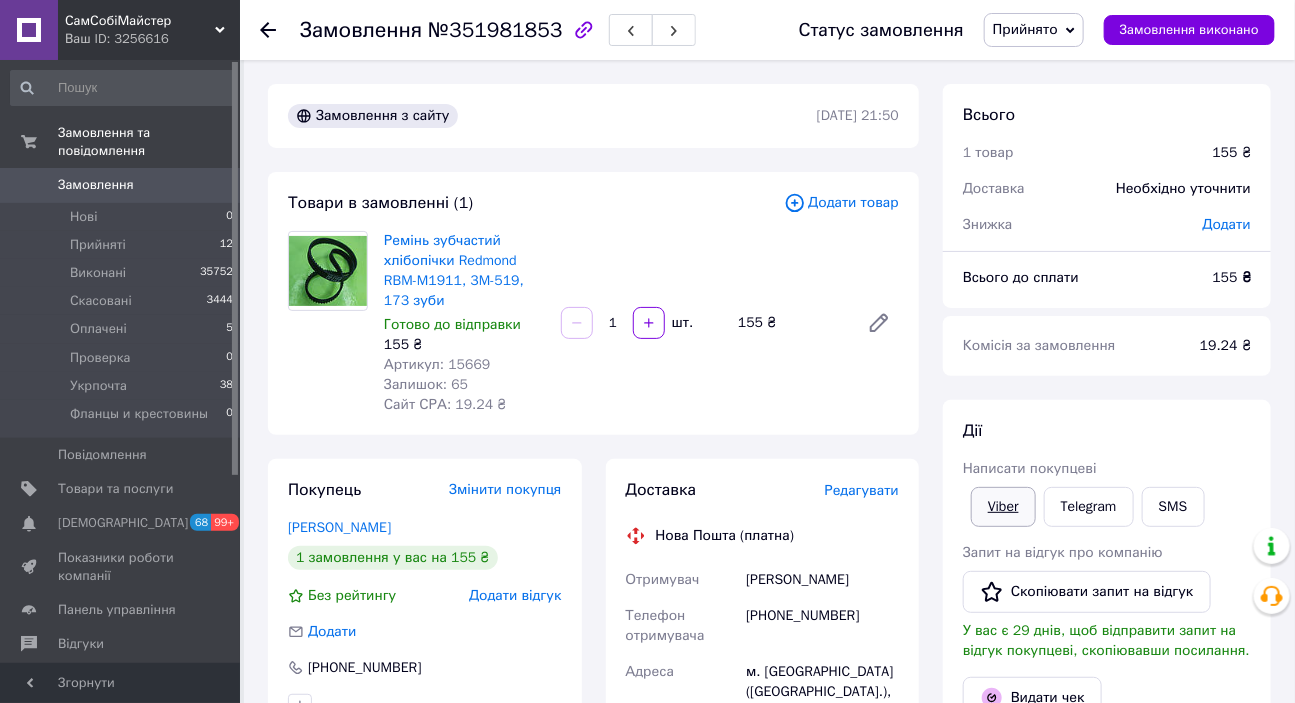 click on "Viber" at bounding box center (1003, 507) 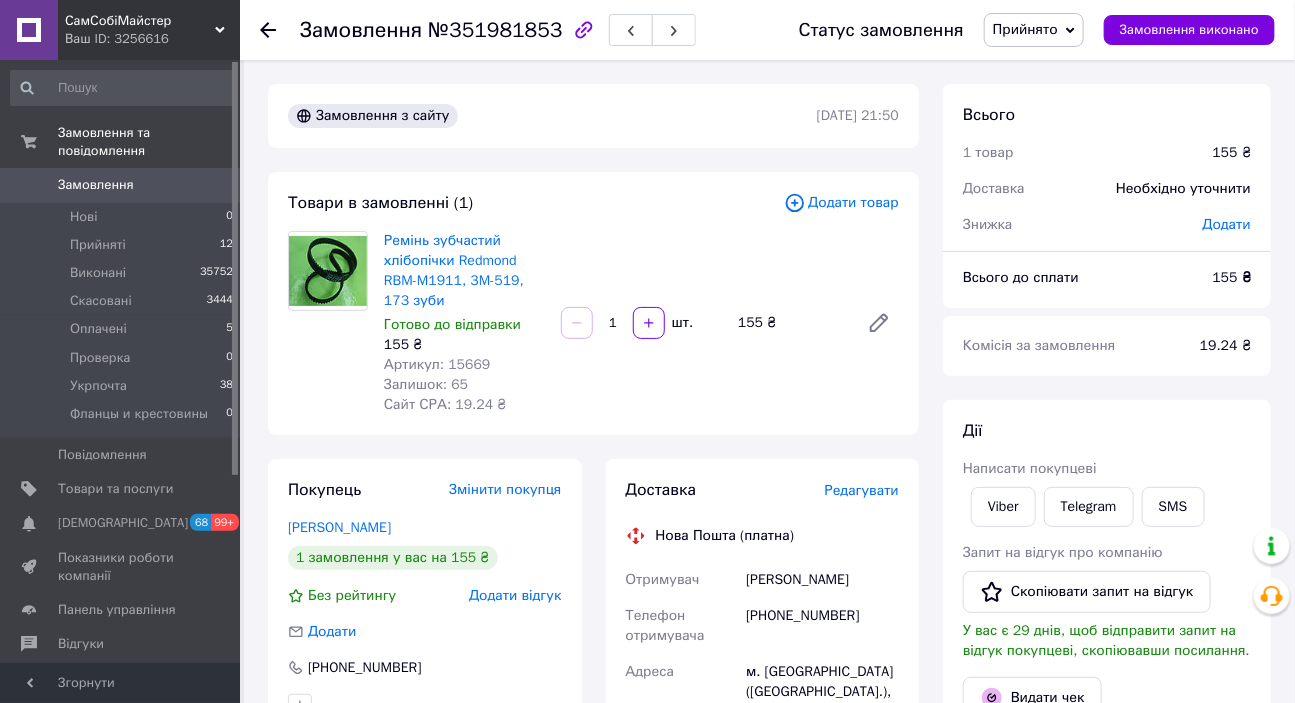 drag, startPoint x: 1286, startPoint y: 404, endPoint x: 1273, endPoint y: 410, distance: 14.3178215 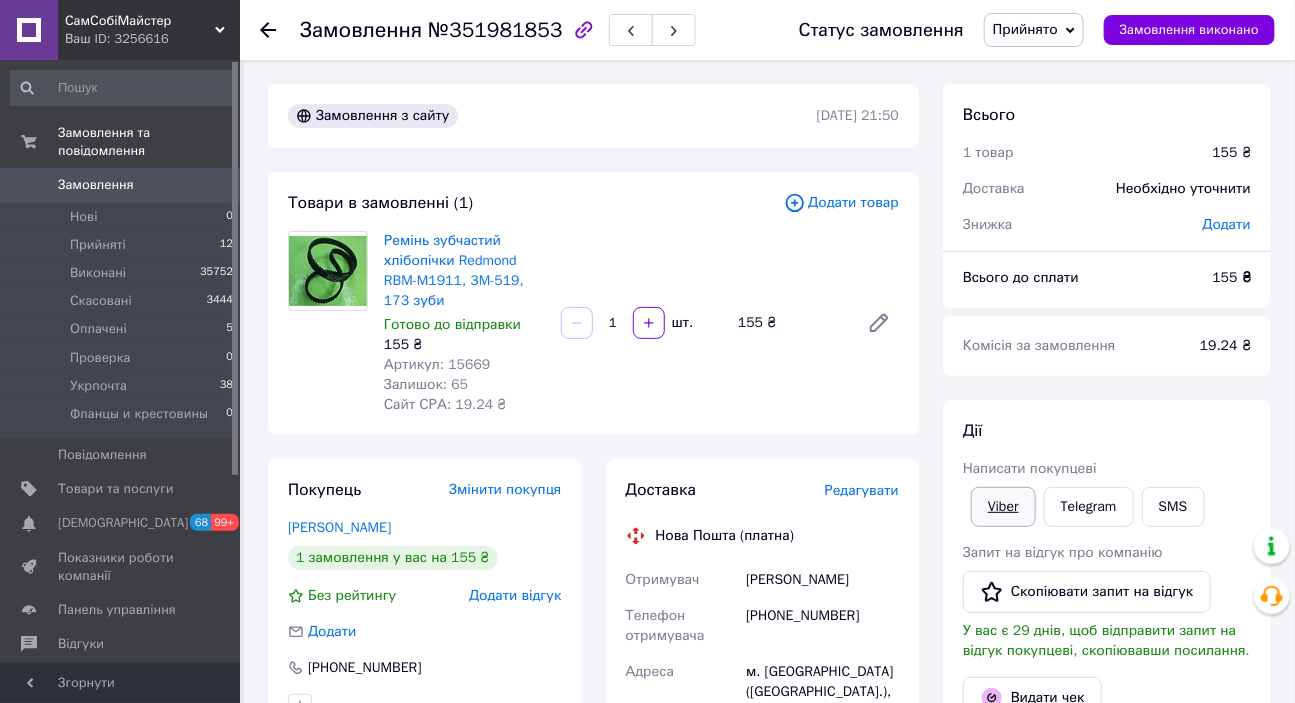 click on "Viber" at bounding box center (1003, 507) 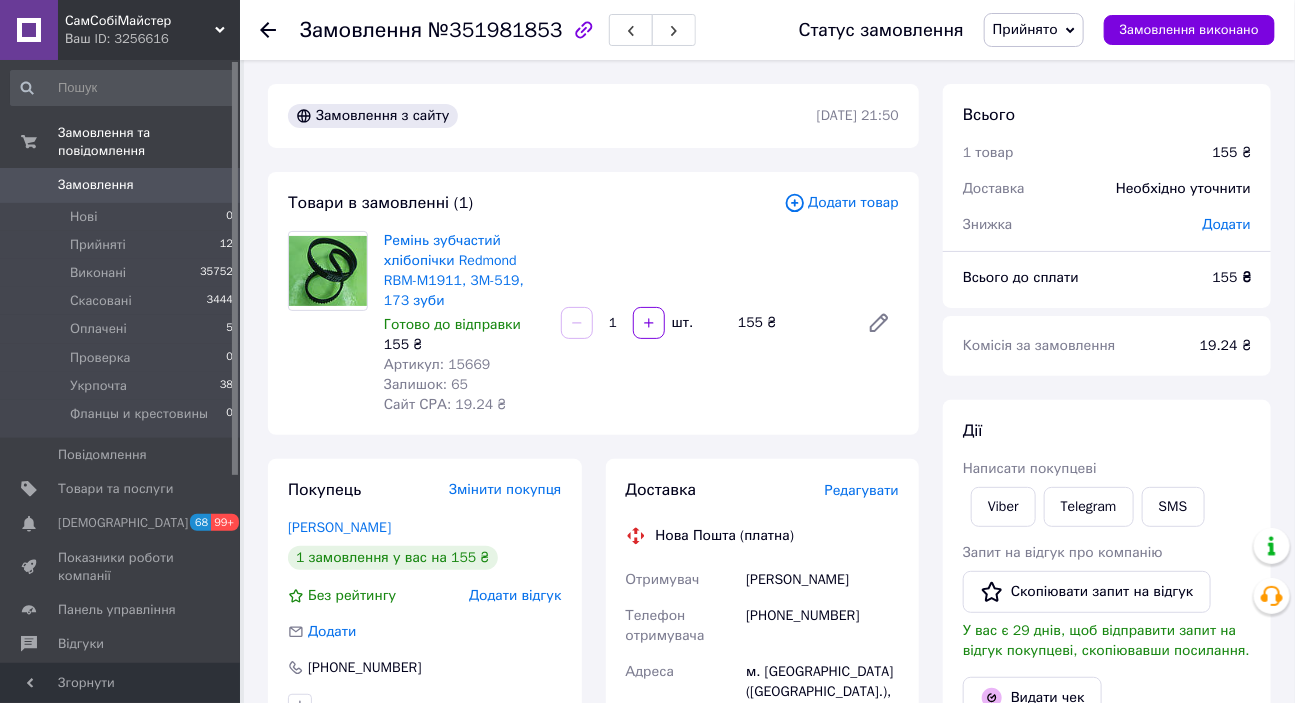 click on "Доставка Редагувати Нова Пошта (платна) Отримувач Чорноус Іван Телефон отримувача +380996232560 Адреса м. Бережани (Тернопільська обл.), №2 (до 30 кг): вул. Січових Стрільців,34 Б Дата відправки 10.07.2025 Платник Отримувач Оціночна вартість 155 ₴ Передати номер або Згенерувати ЕН Платник Отримувач Відправник Прізвище отримувача Чорноус Ім'я отримувача Іван По батькові отримувача Телефон отримувача +380996232560 Тип доставки У відділенні Кур'єром В поштоматі Місто м. Бережани (Тернопільська обл.) Відділення №2 (до 30 кг): вул. Січових Стрільців,34 Б Місце відправки Тип посилки <" at bounding box center [763, 775] 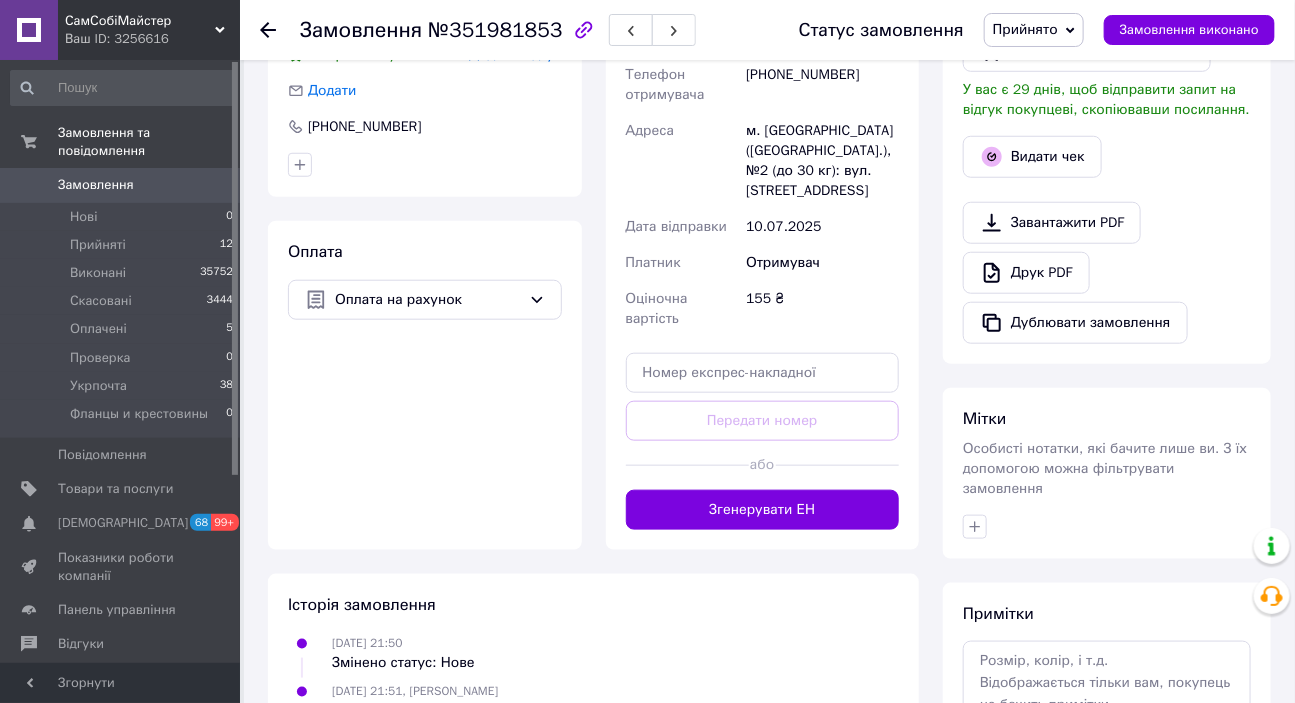 scroll, scrollTop: 545, scrollLeft: 0, axis: vertical 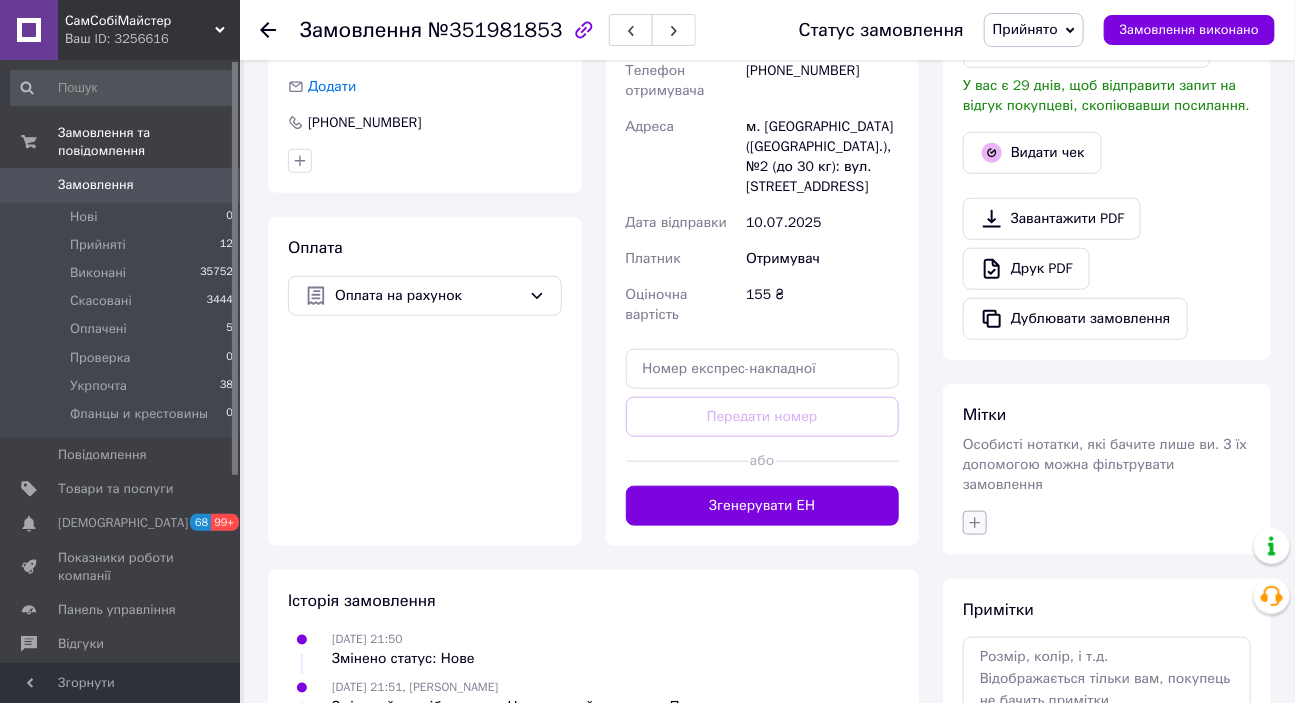 click 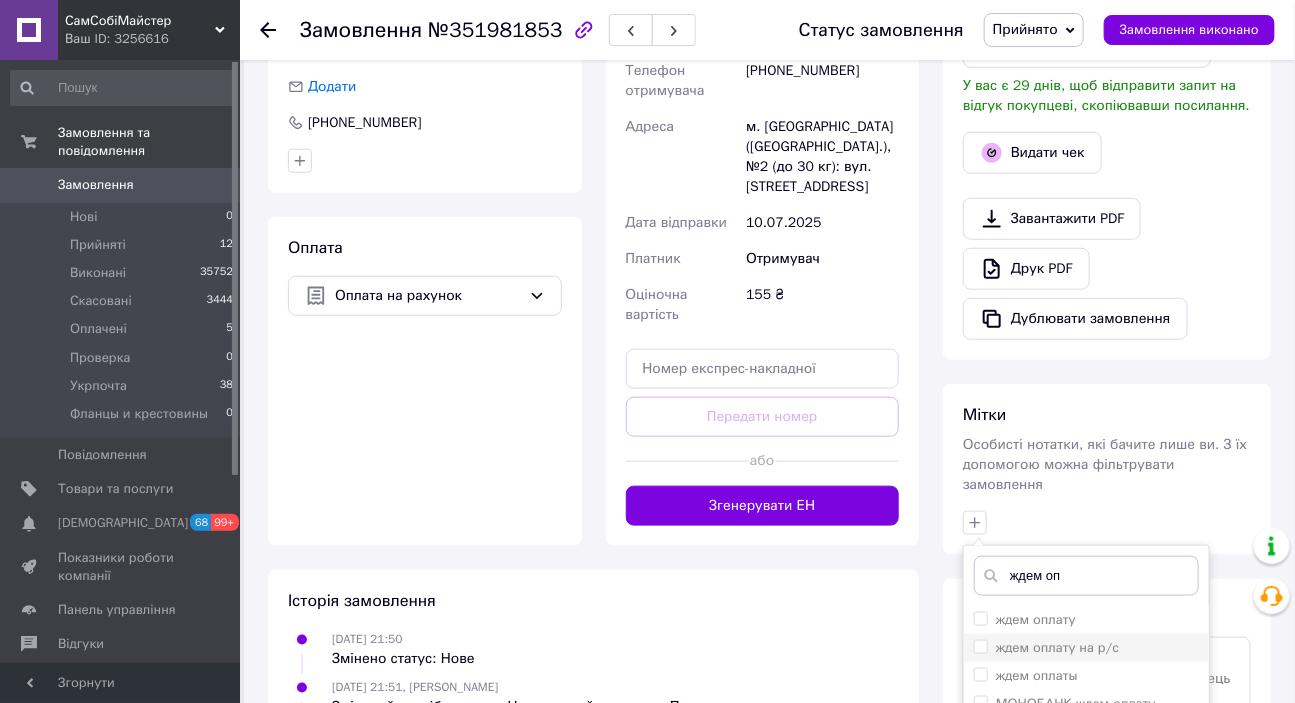type on "ждем оп" 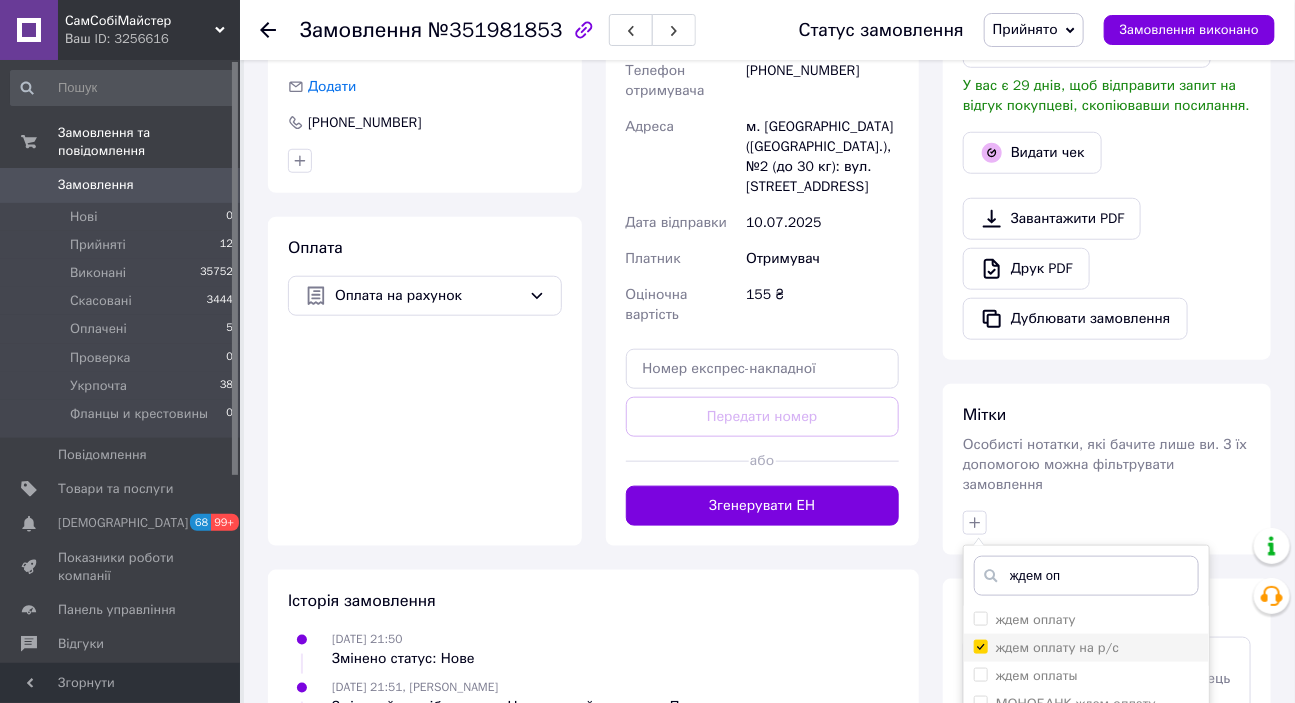 checkbox on "true" 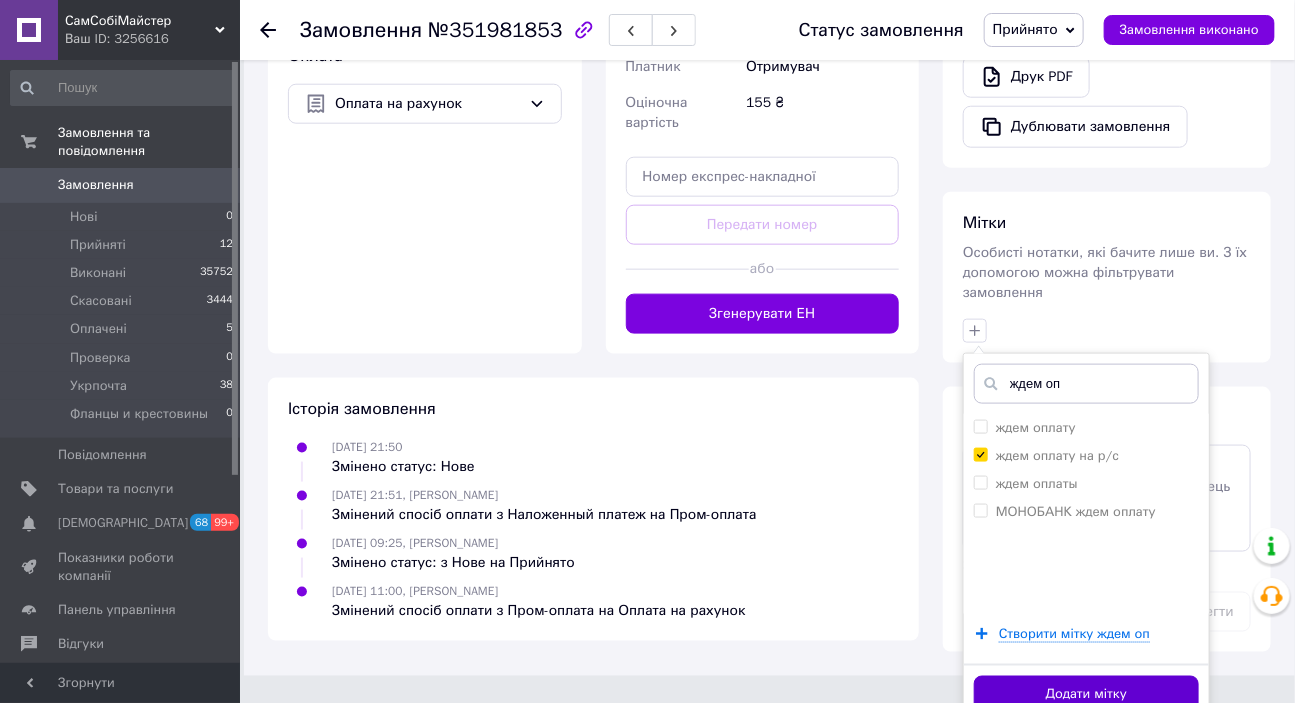 click on "Додати мітку" at bounding box center [1086, 695] 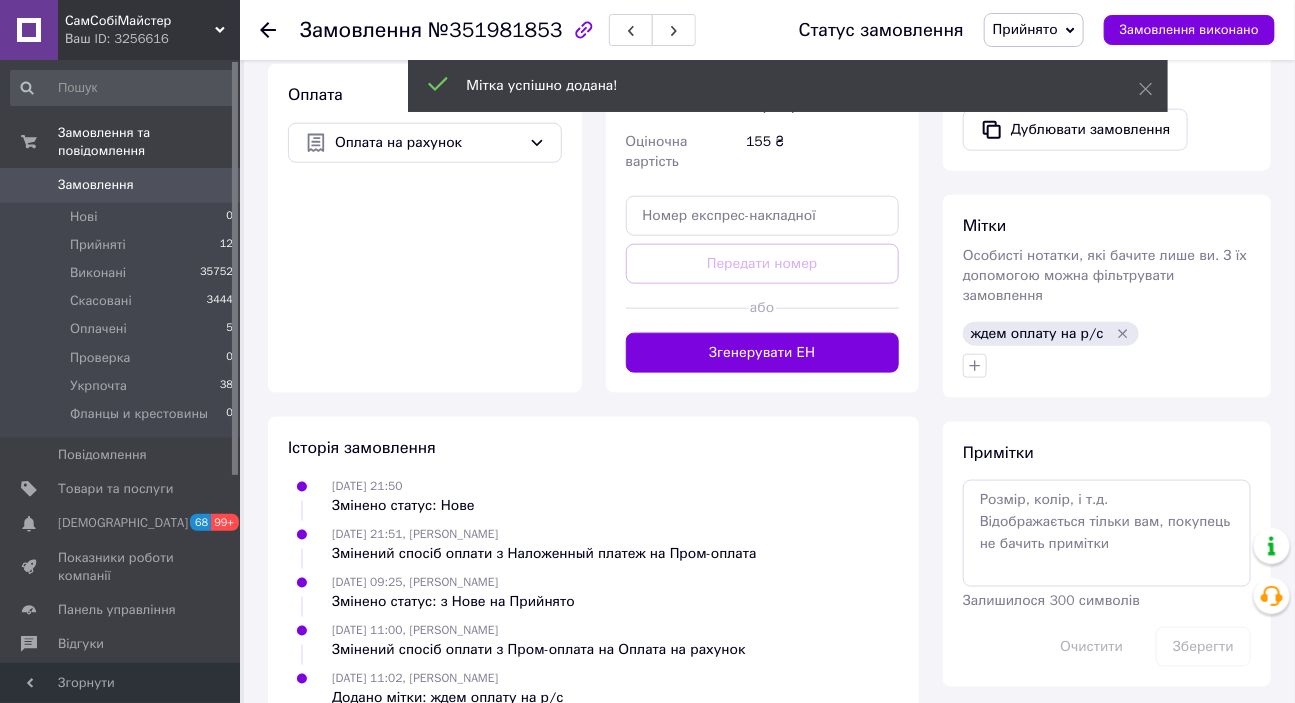 scroll, scrollTop: 737, scrollLeft: 0, axis: vertical 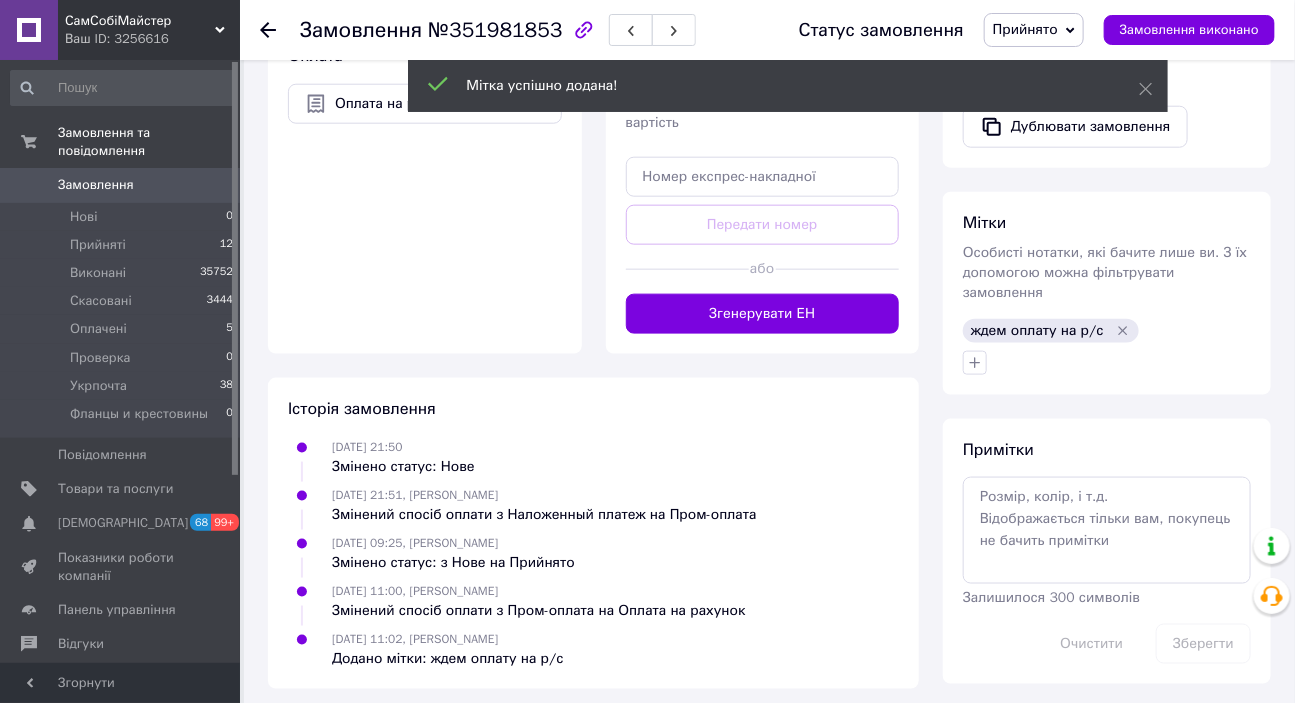 click 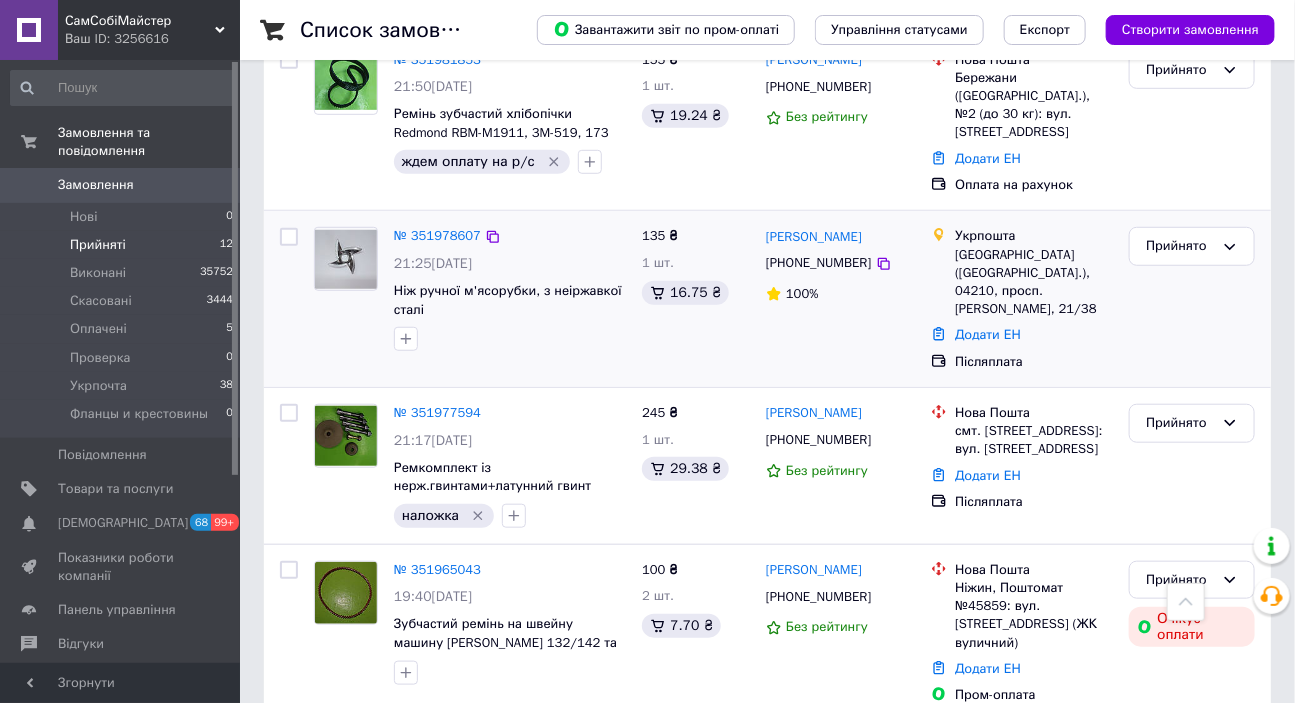 scroll, scrollTop: 363, scrollLeft: 0, axis: vertical 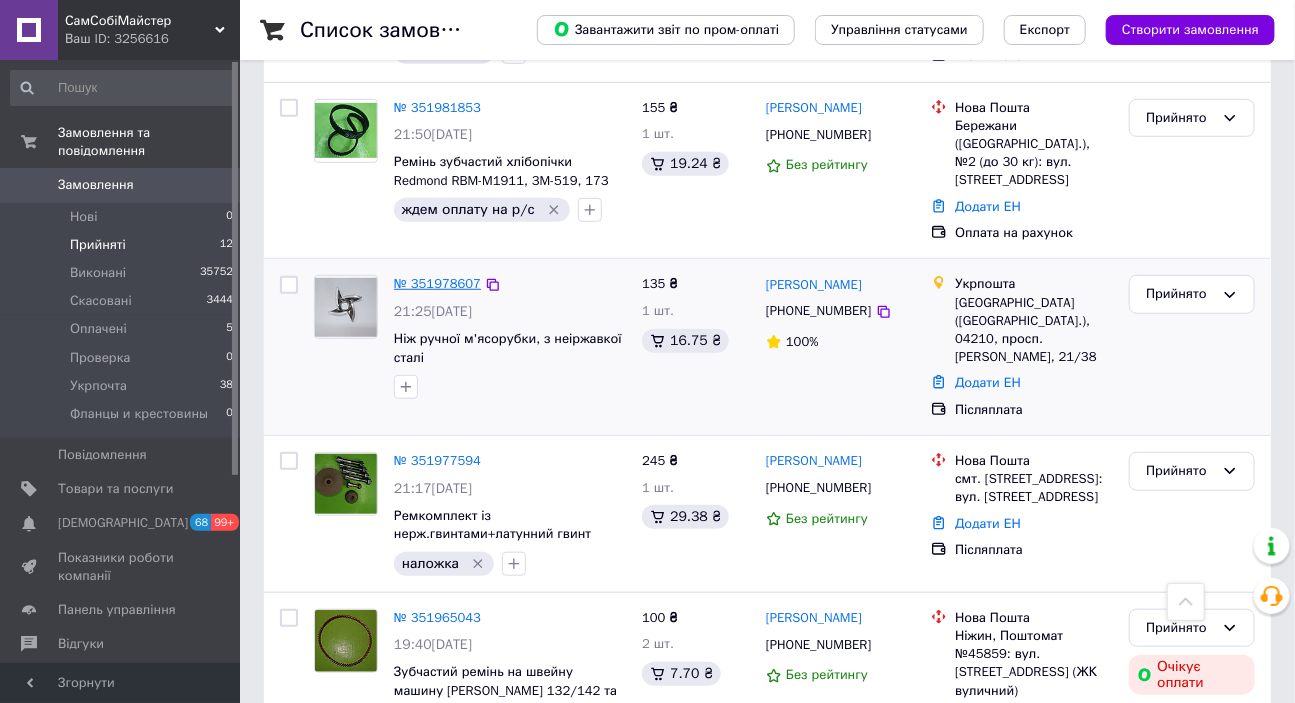 click on "№ 351978607" at bounding box center [437, 283] 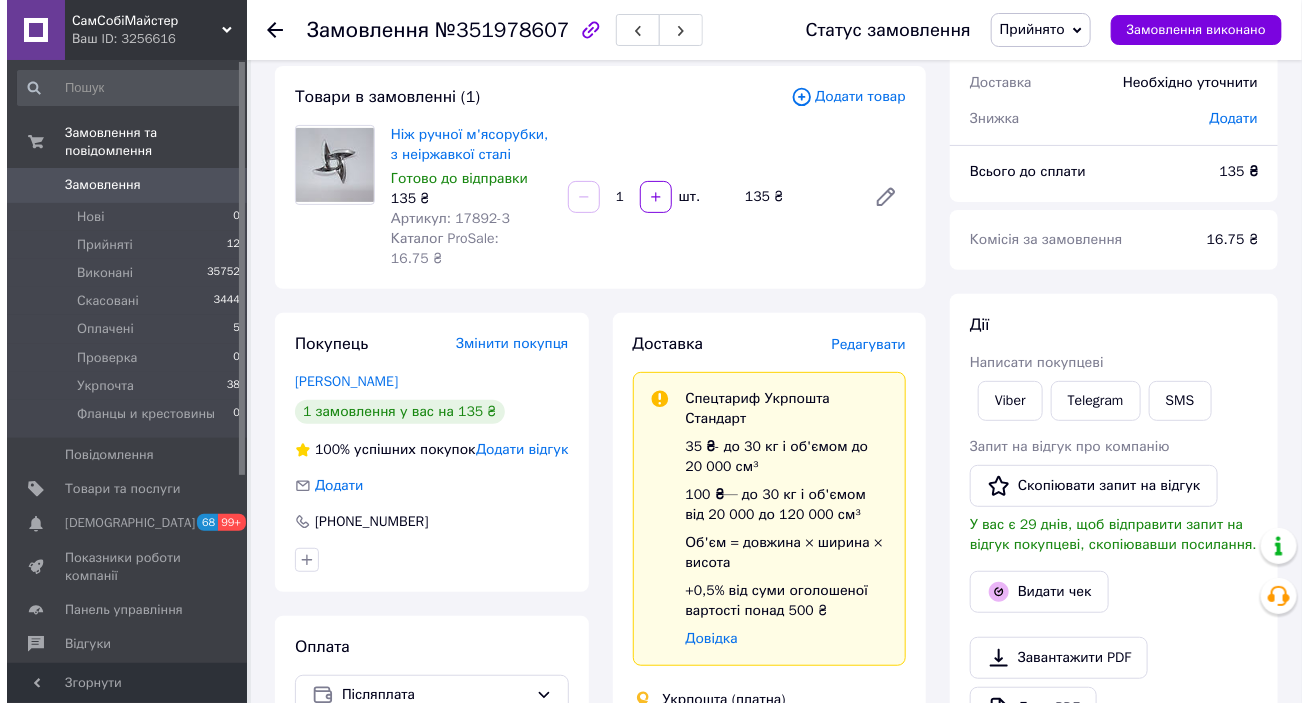 scroll, scrollTop: 0, scrollLeft: 0, axis: both 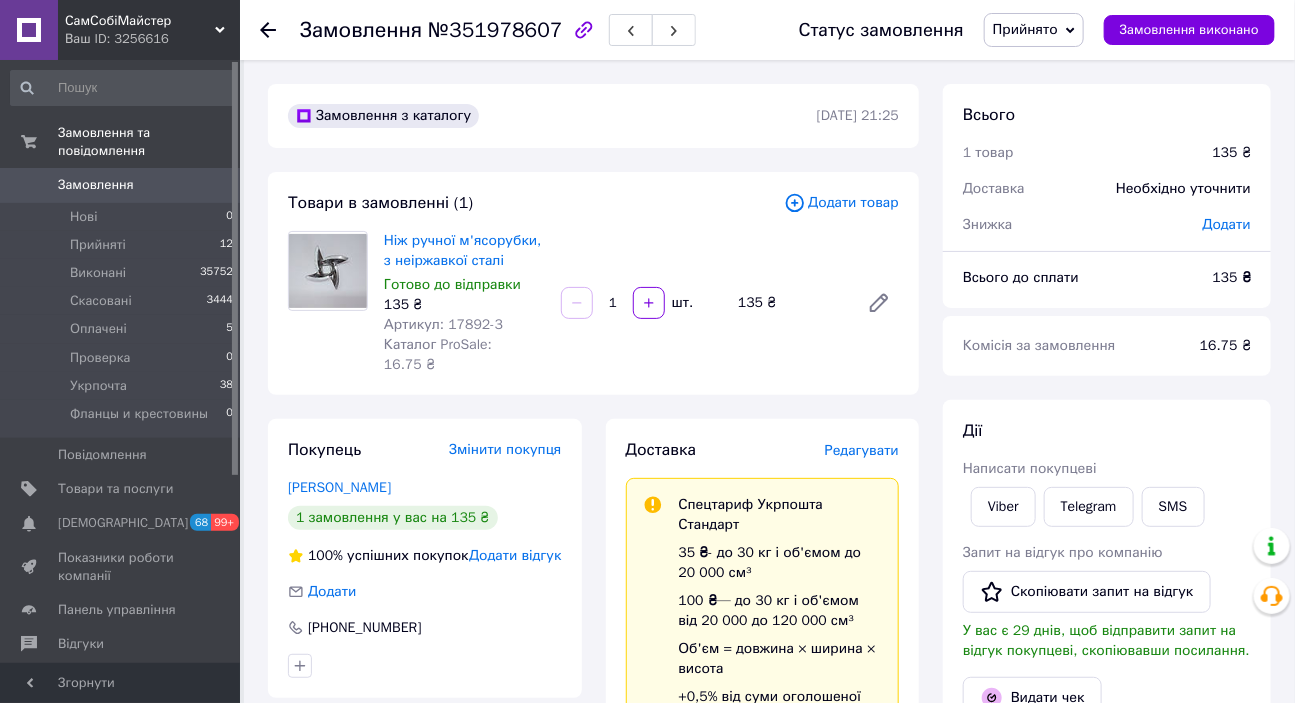 click on "Редагувати" at bounding box center (862, 450) 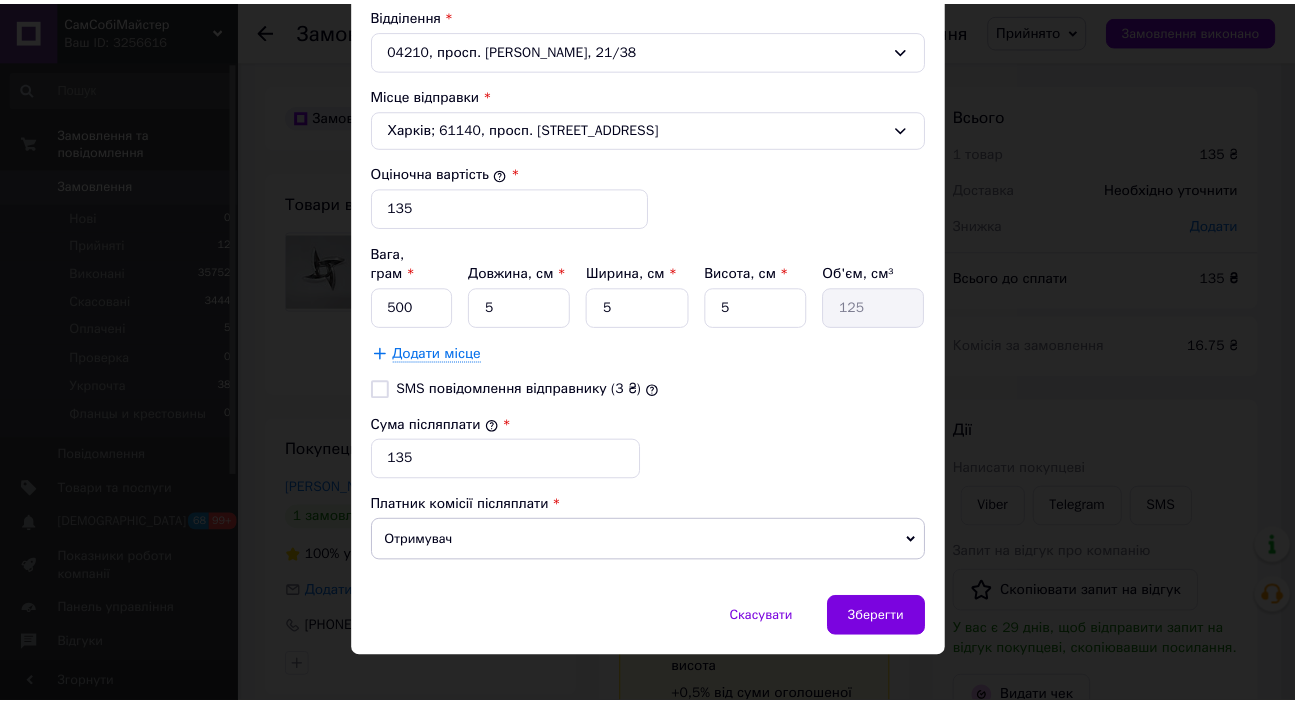 scroll, scrollTop: 707, scrollLeft: 0, axis: vertical 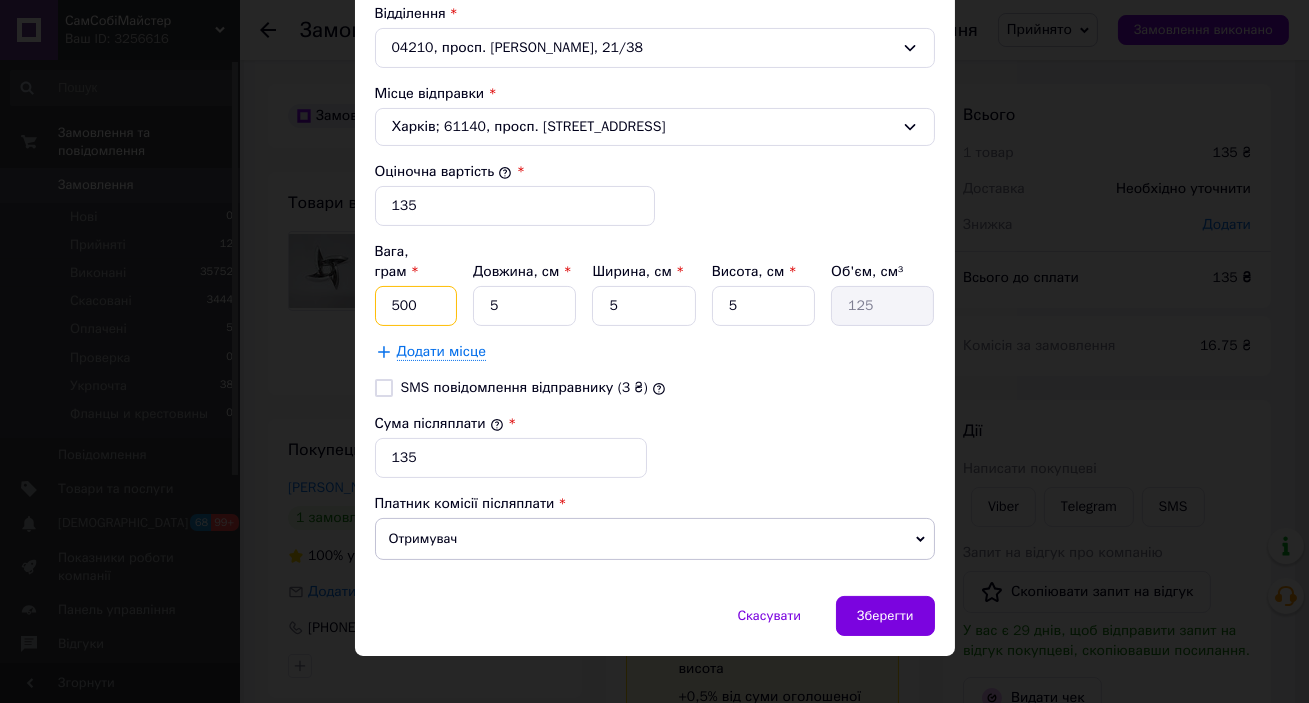 click on "500" at bounding box center [416, 306] 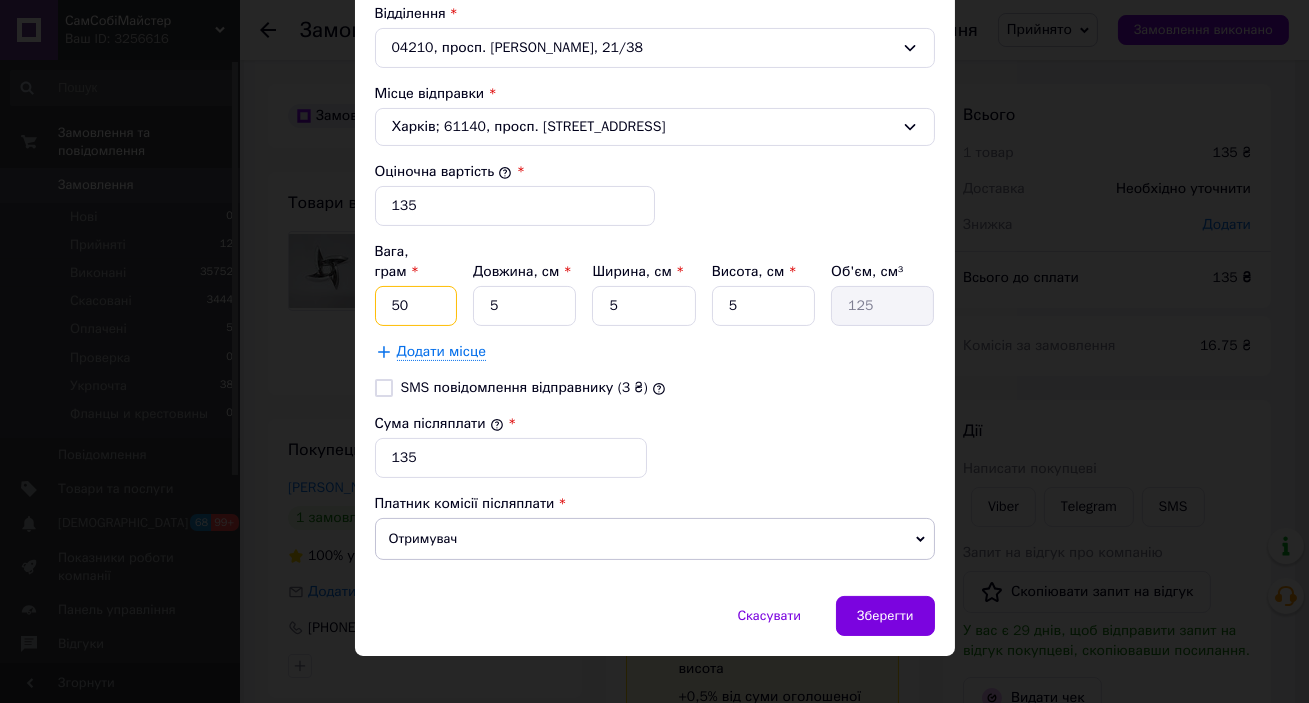 type on "50" 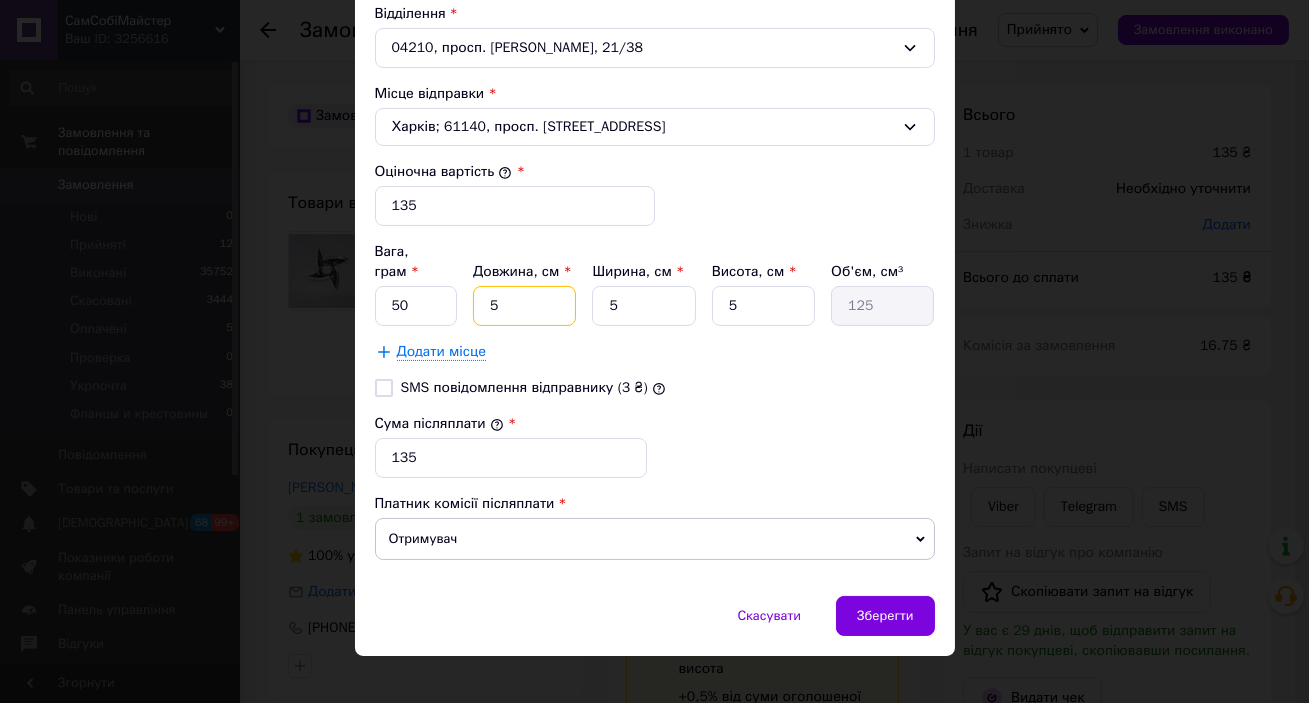 click on "5" at bounding box center [524, 306] 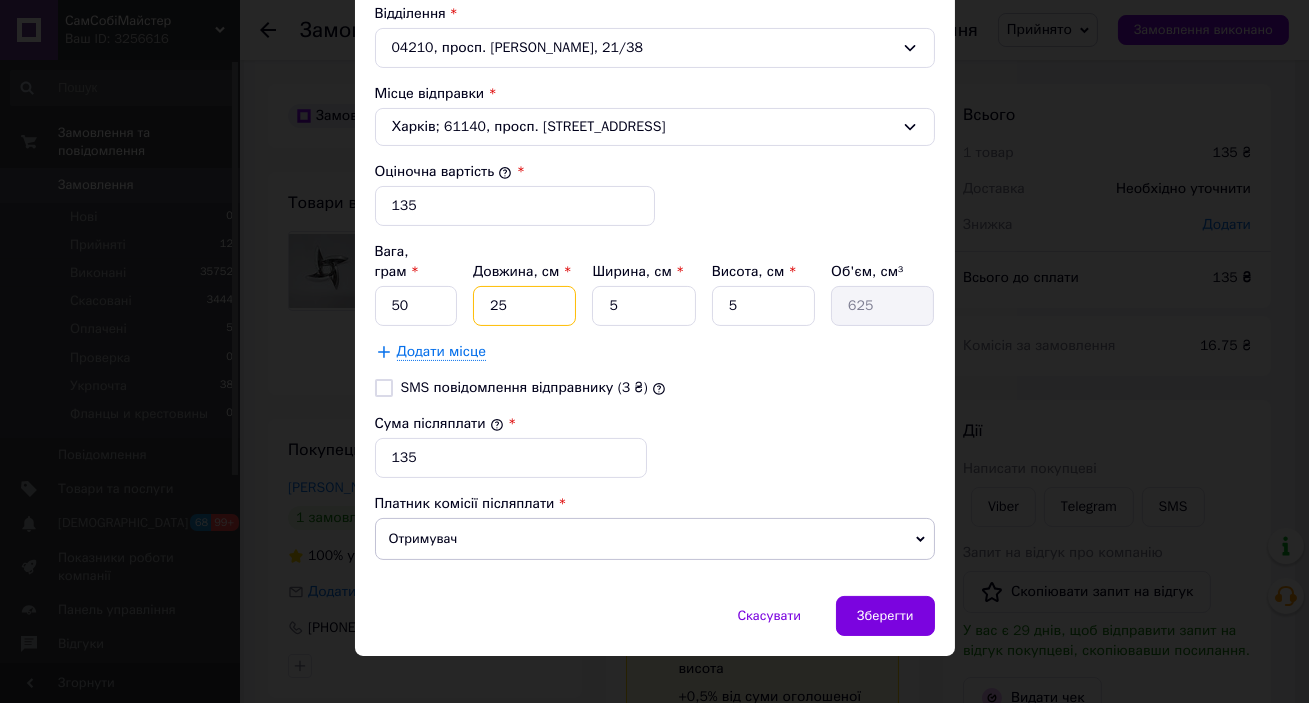 type on "25" 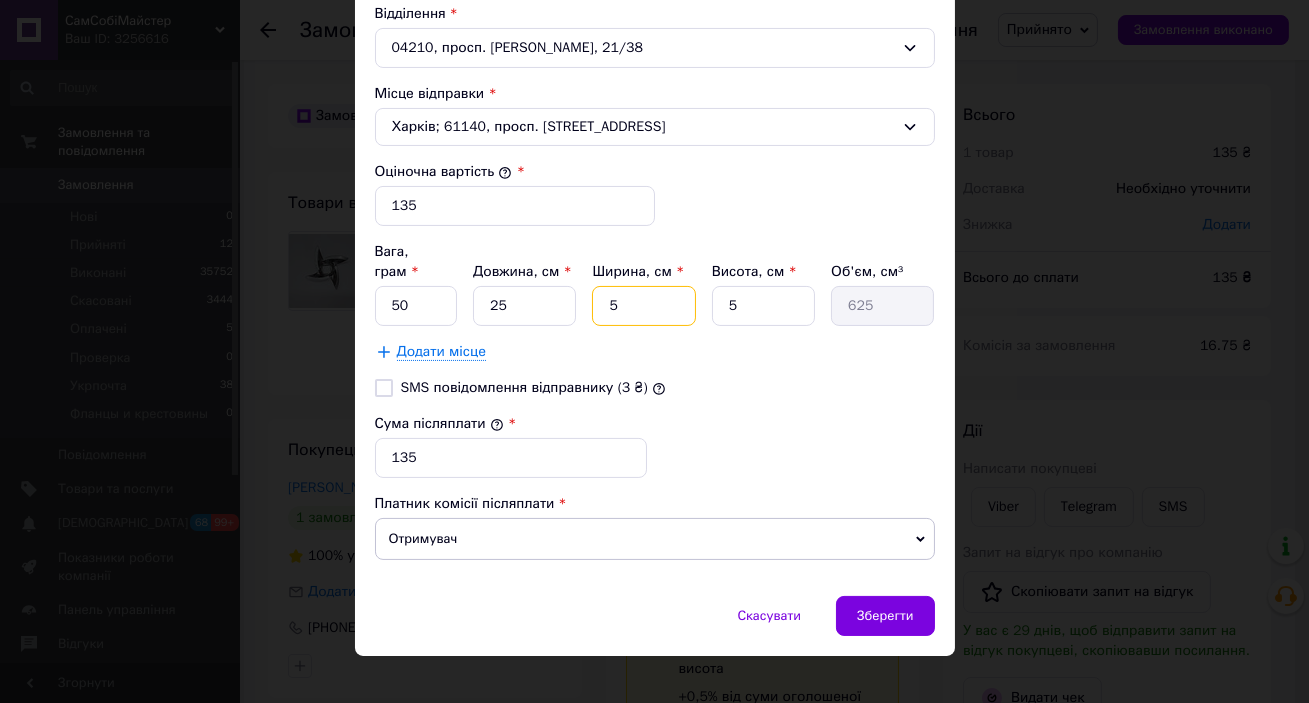 click on "5" at bounding box center (643, 306) 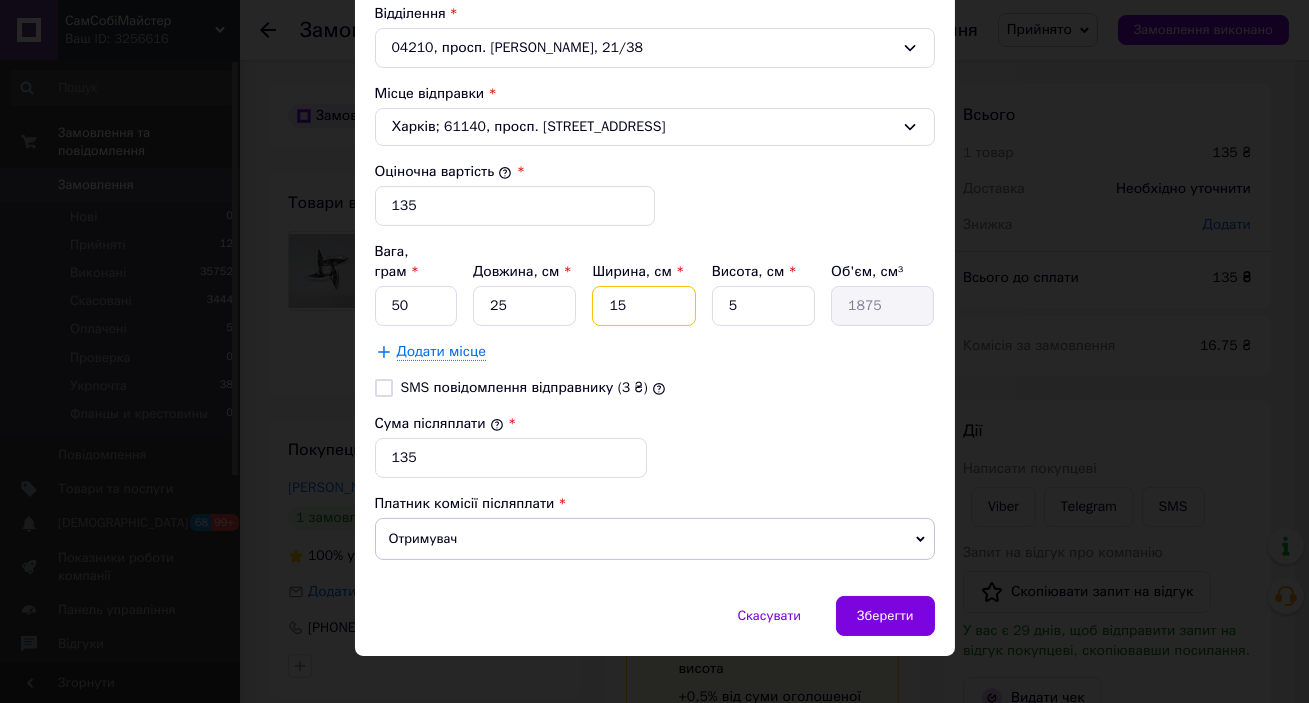 type on "15" 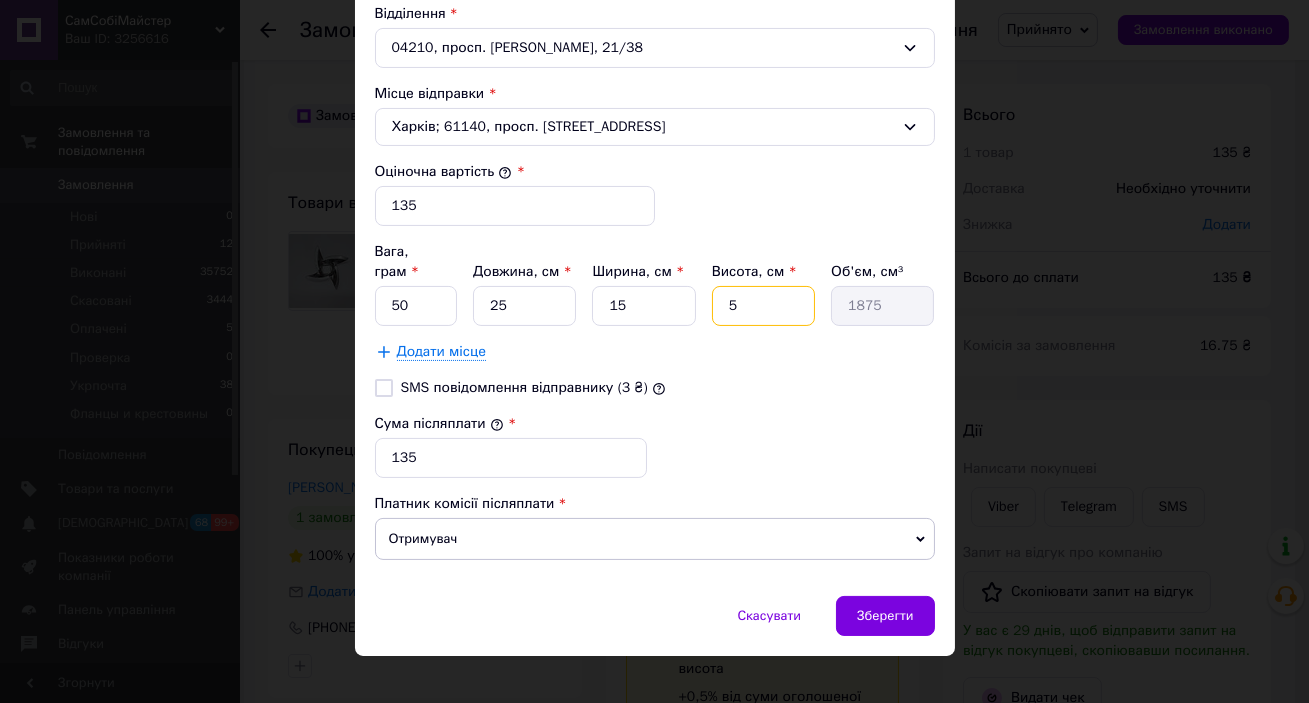 drag, startPoint x: 730, startPoint y: 270, endPoint x: 721, endPoint y: 280, distance: 13.453624 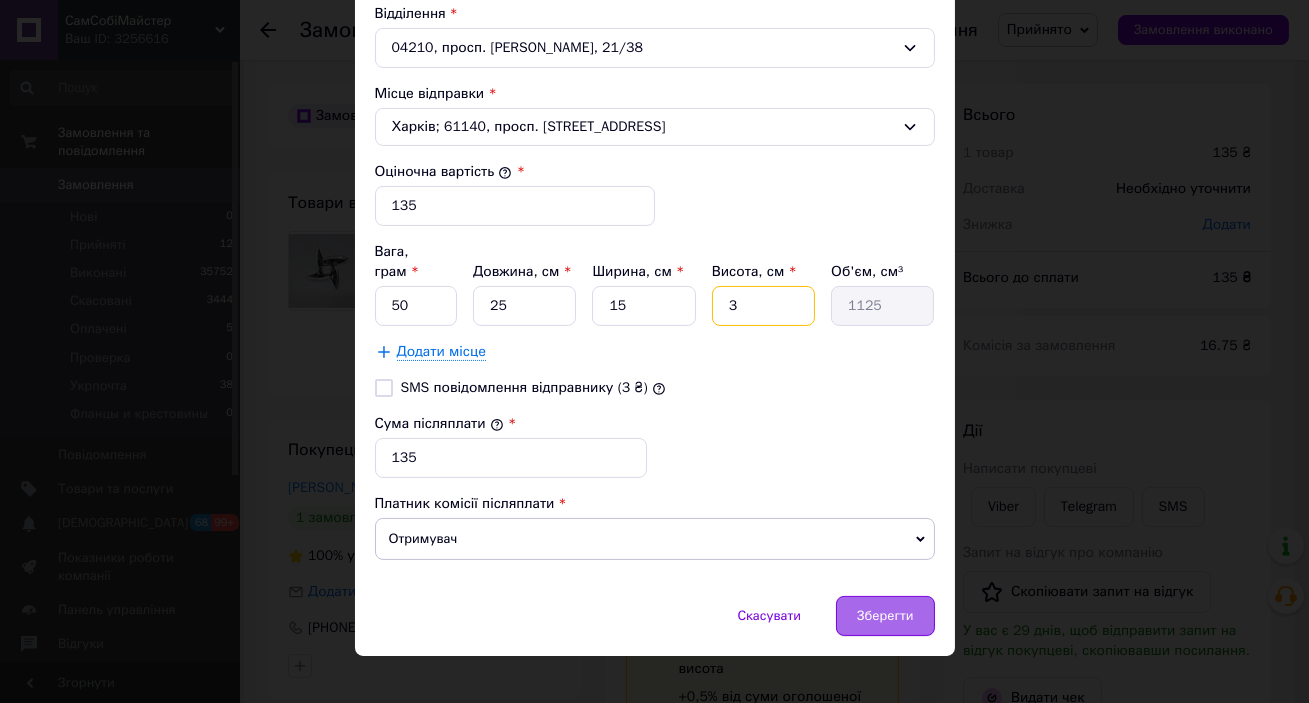 type on "3" 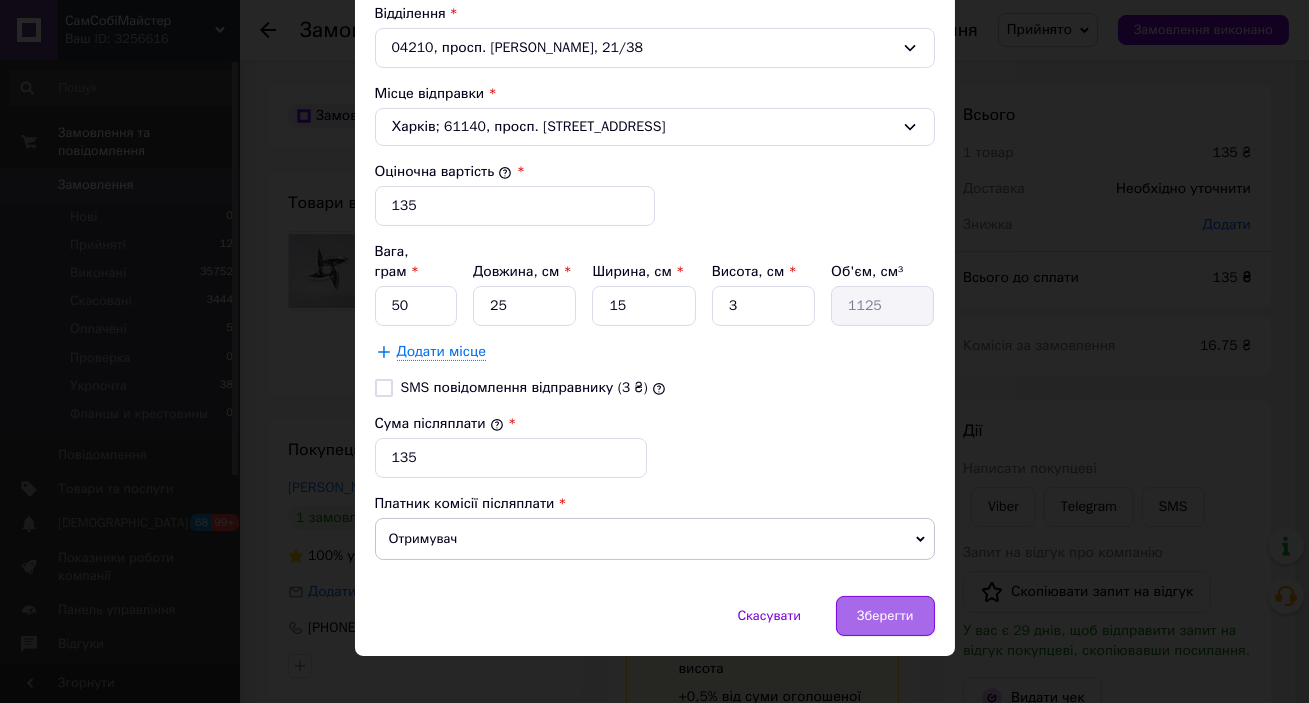 click on "Зберегти" at bounding box center [885, 616] 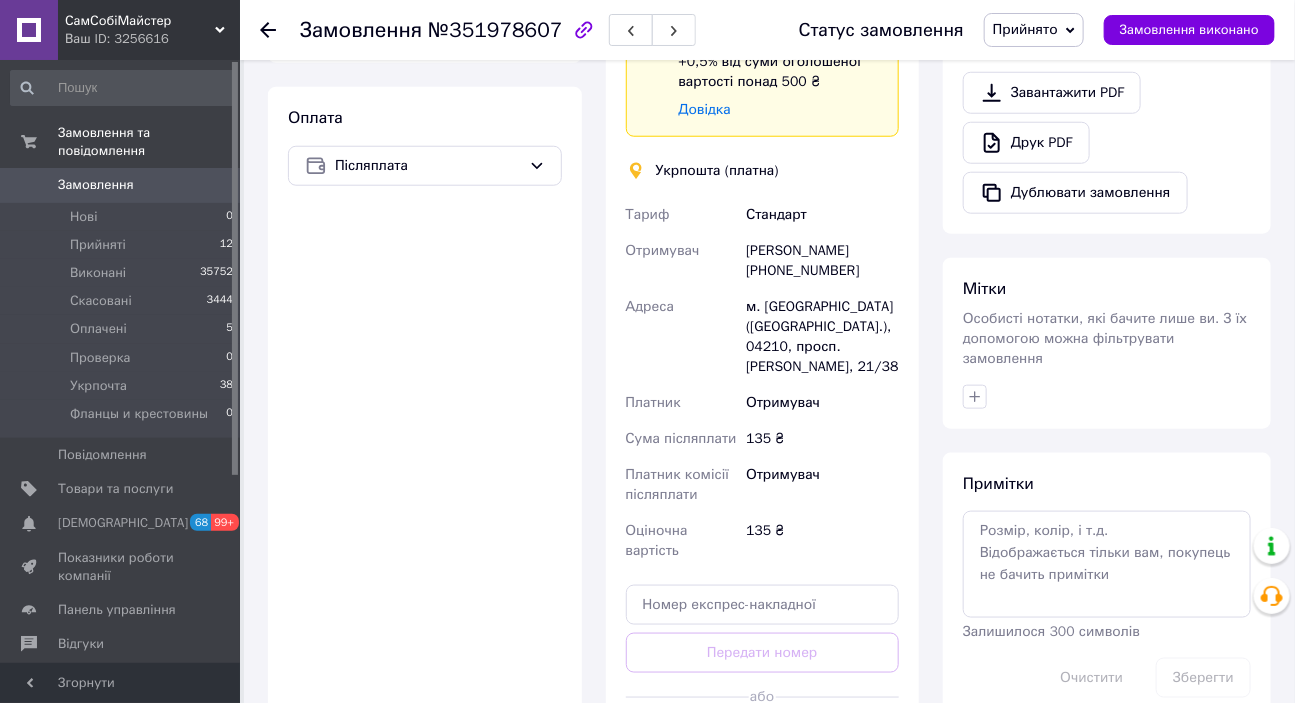scroll, scrollTop: 636, scrollLeft: 0, axis: vertical 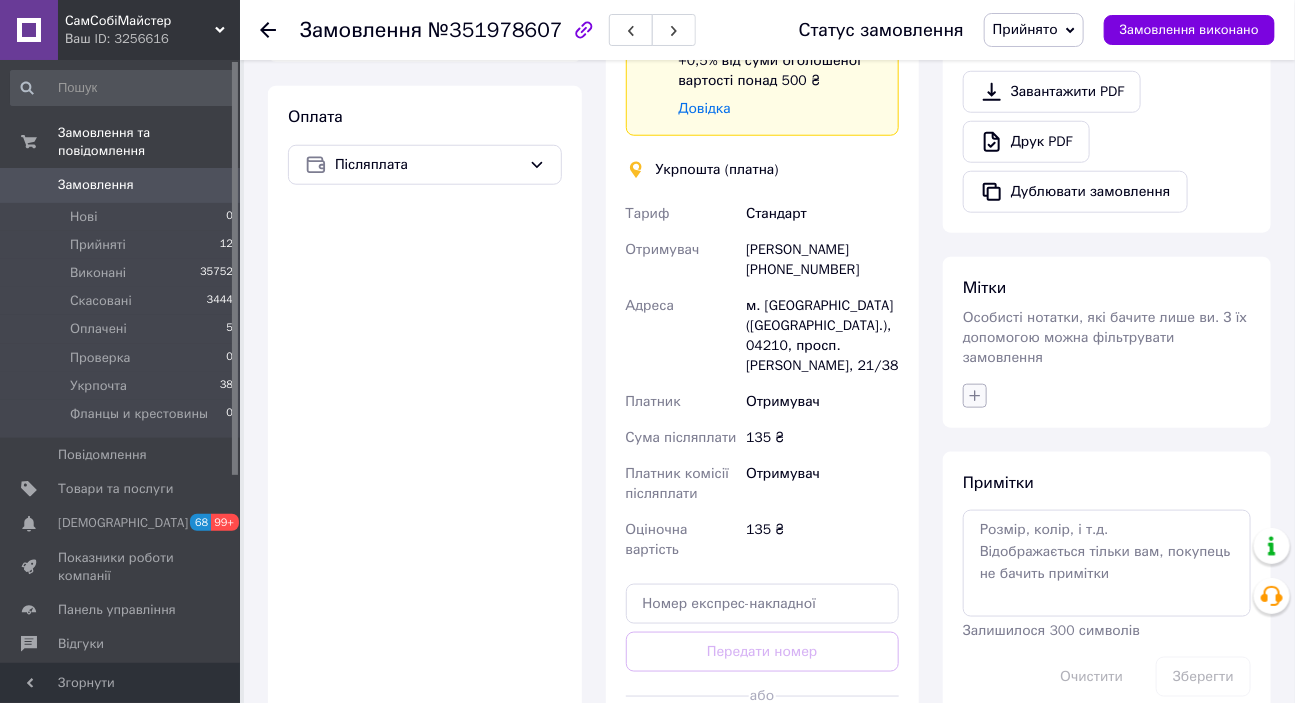 click 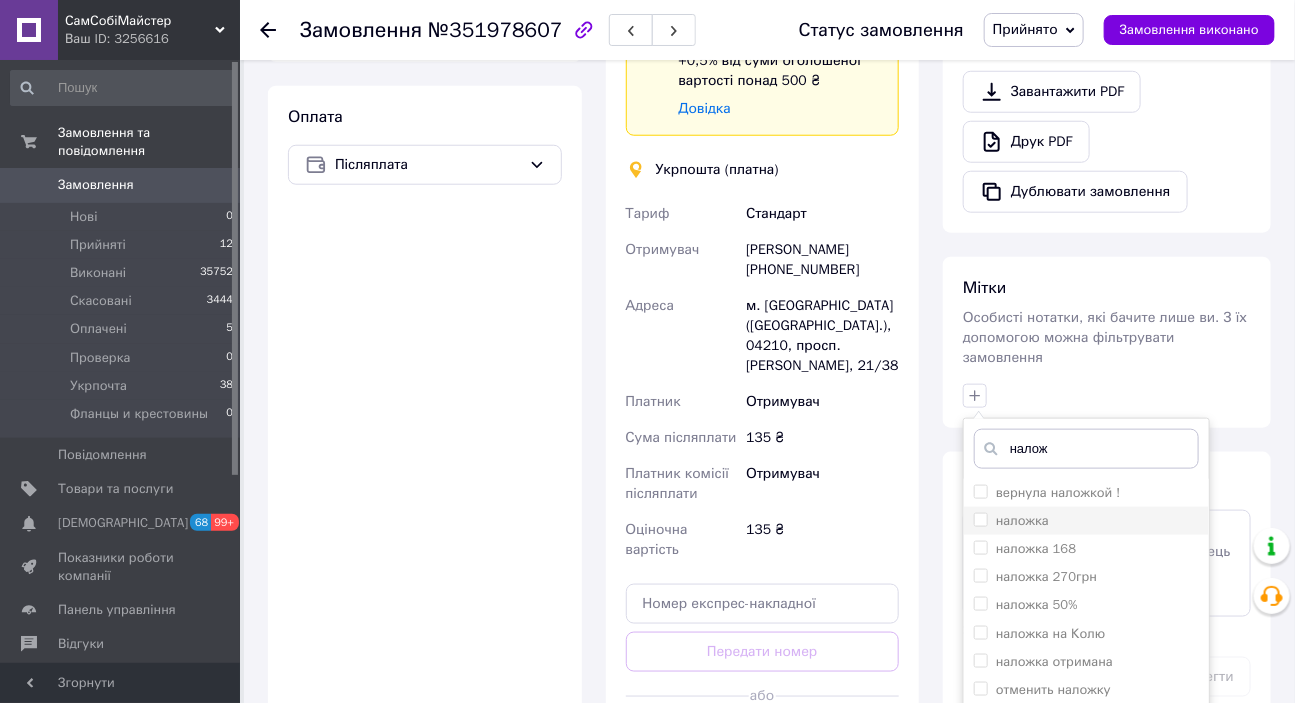 type on "налож" 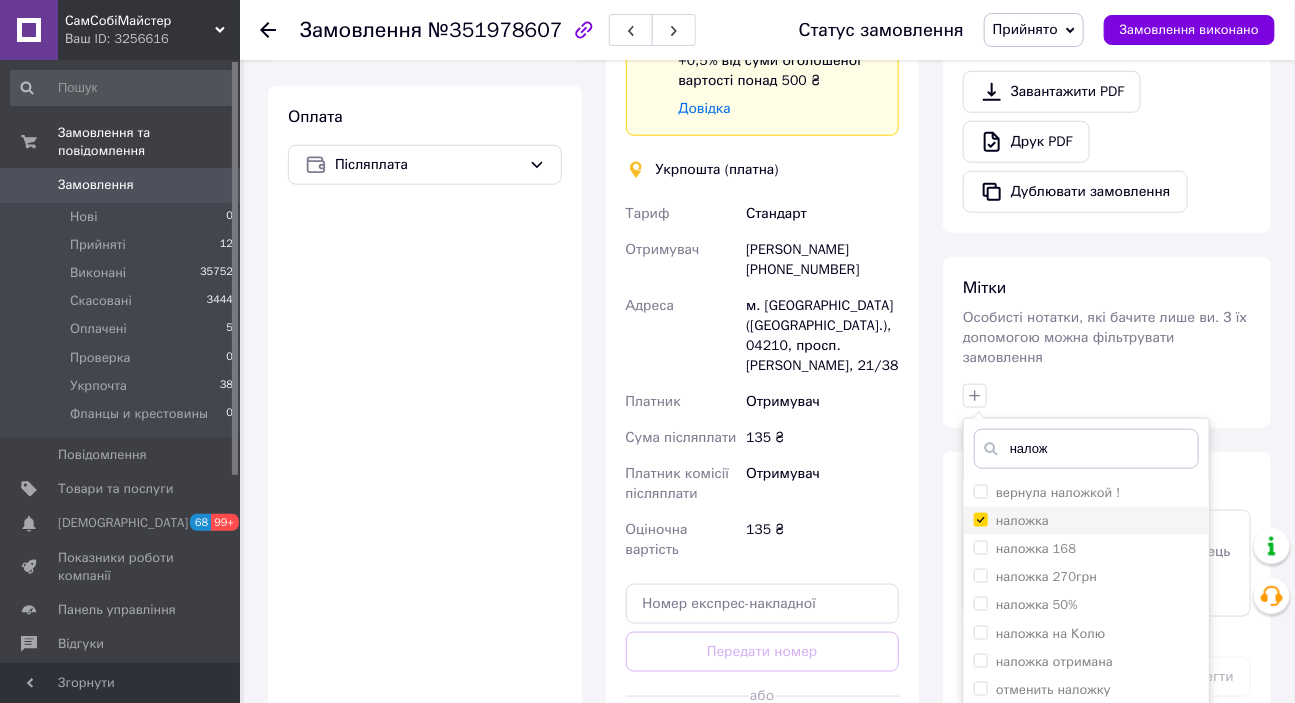 checkbox on "true" 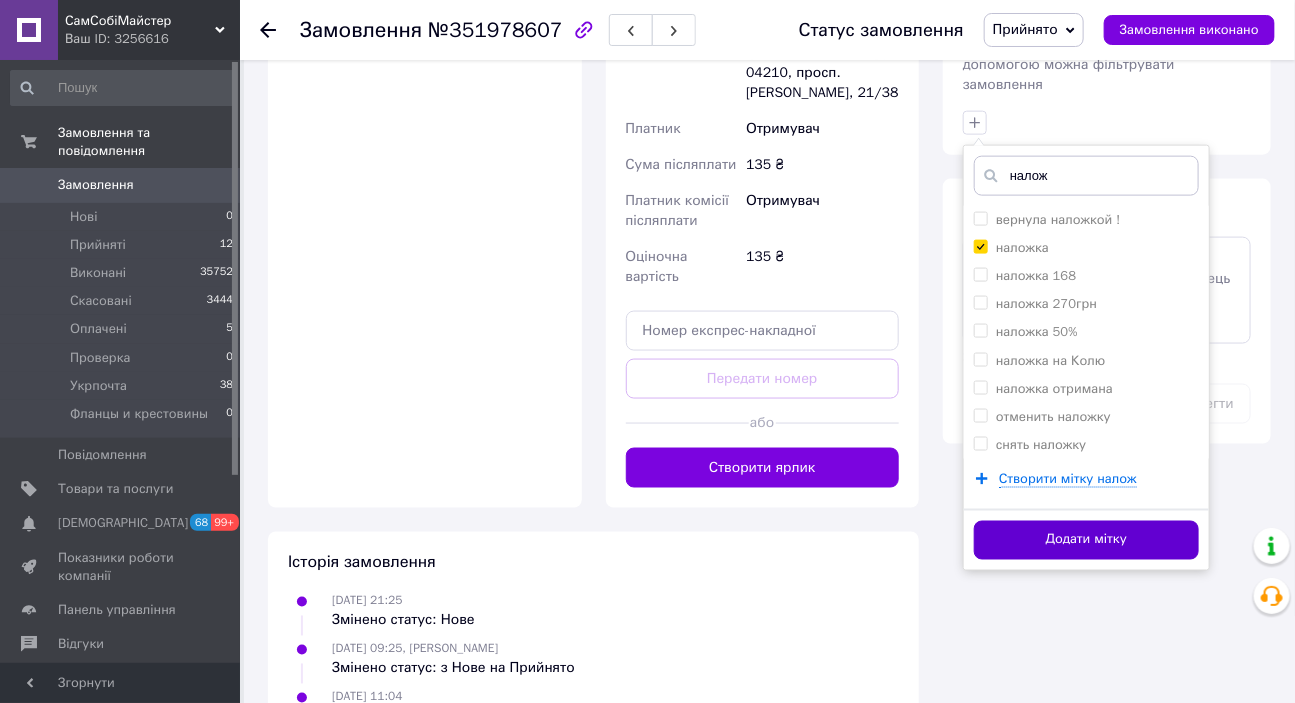 click on "Додати мітку" at bounding box center [1086, 540] 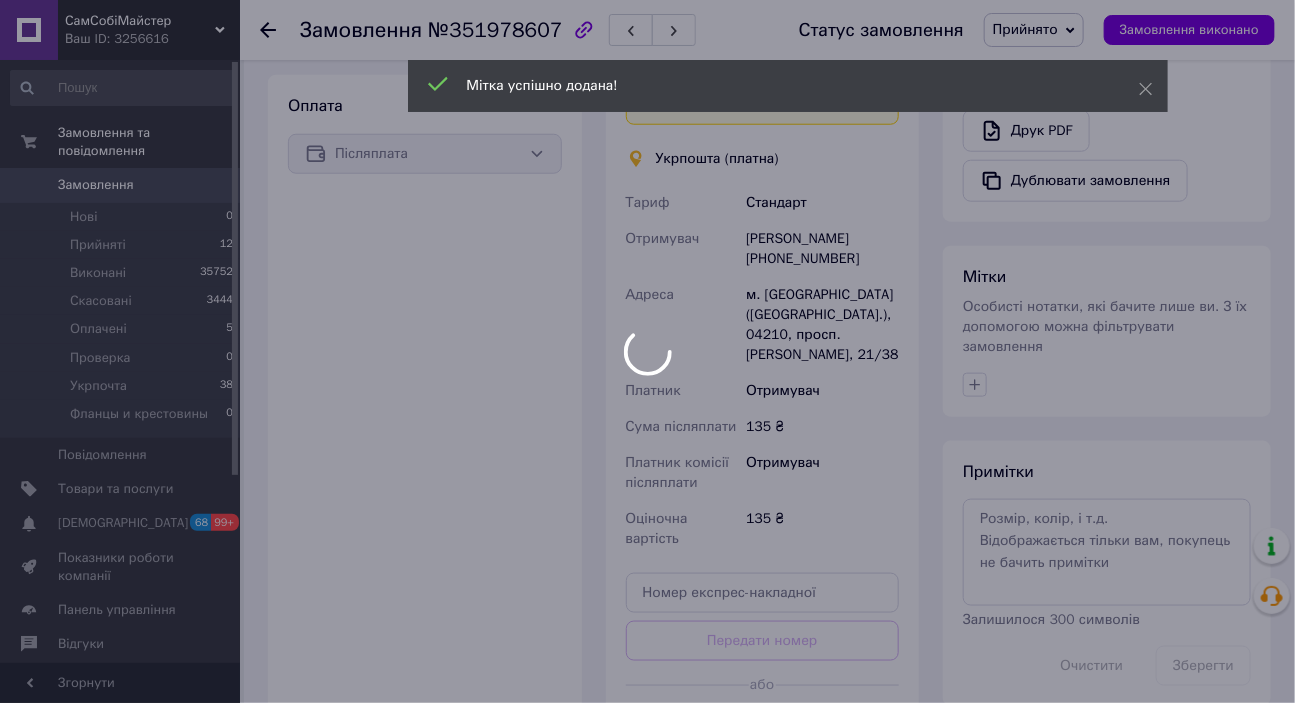 scroll, scrollTop: 636, scrollLeft: 0, axis: vertical 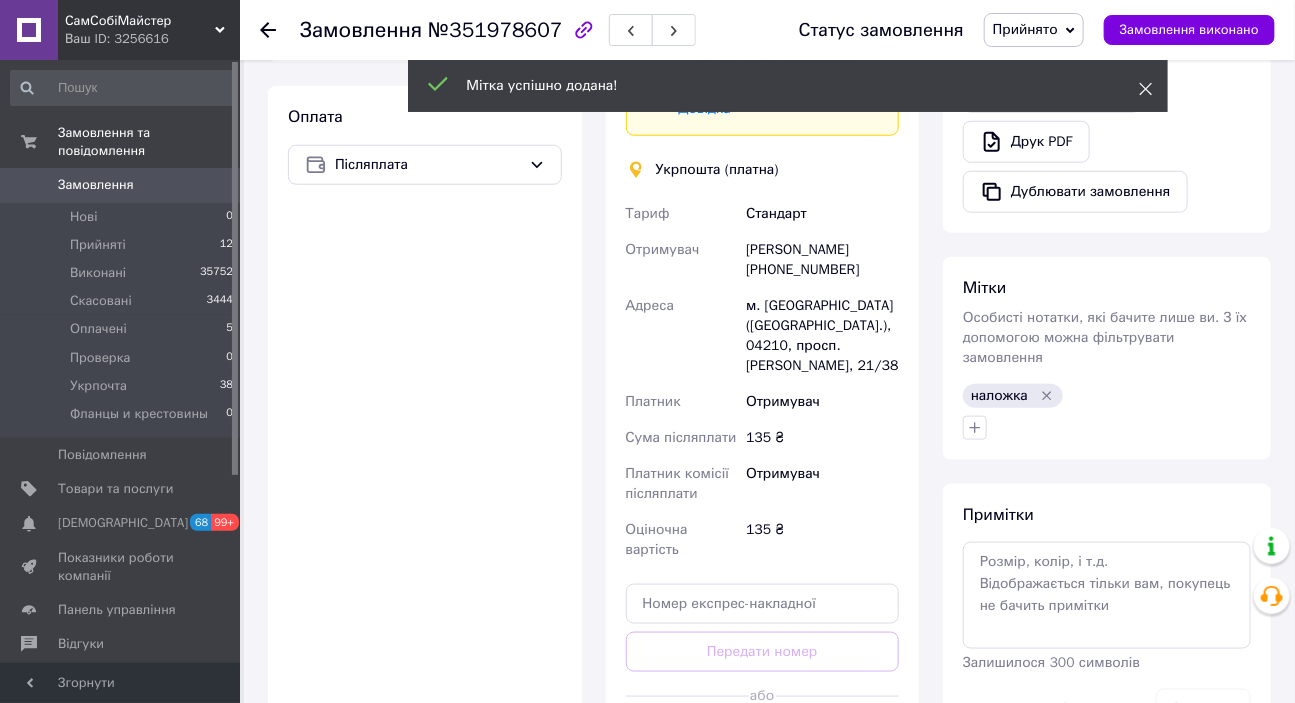 click 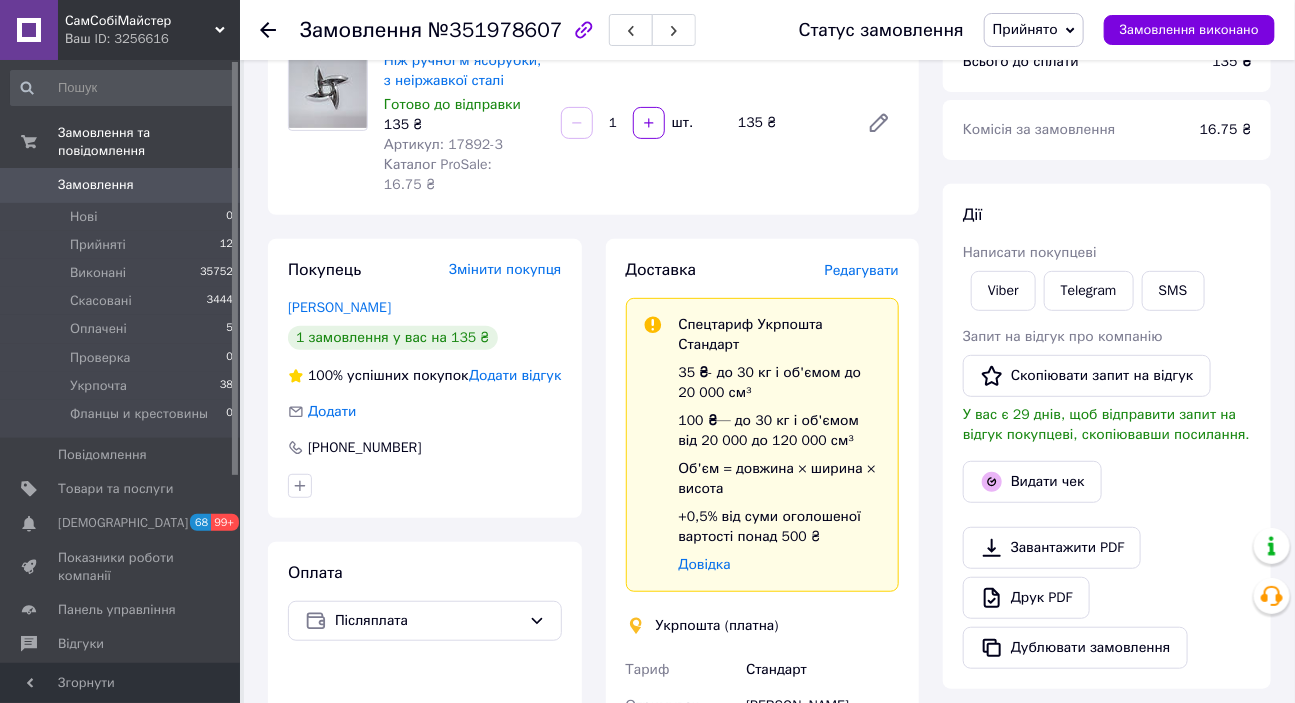 scroll, scrollTop: 0, scrollLeft: 0, axis: both 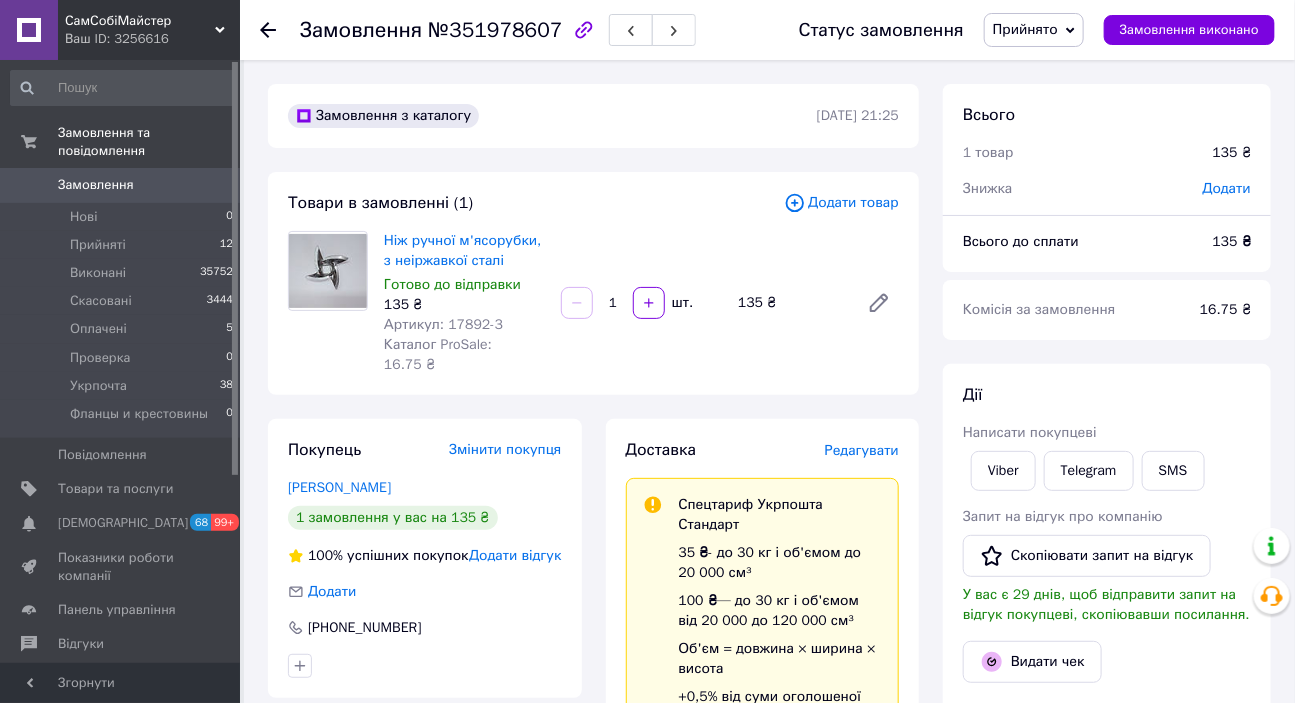 click 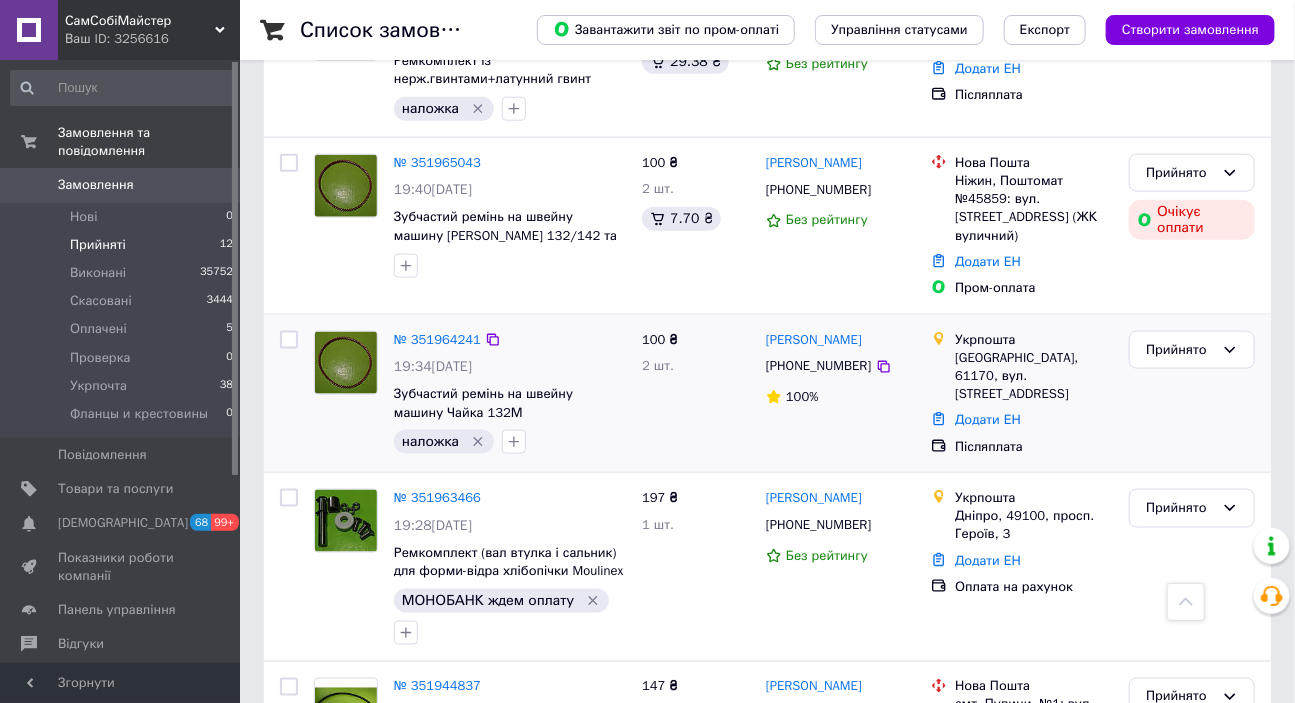 scroll, scrollTop: 727, scrollLeft: 0, axis: vertical 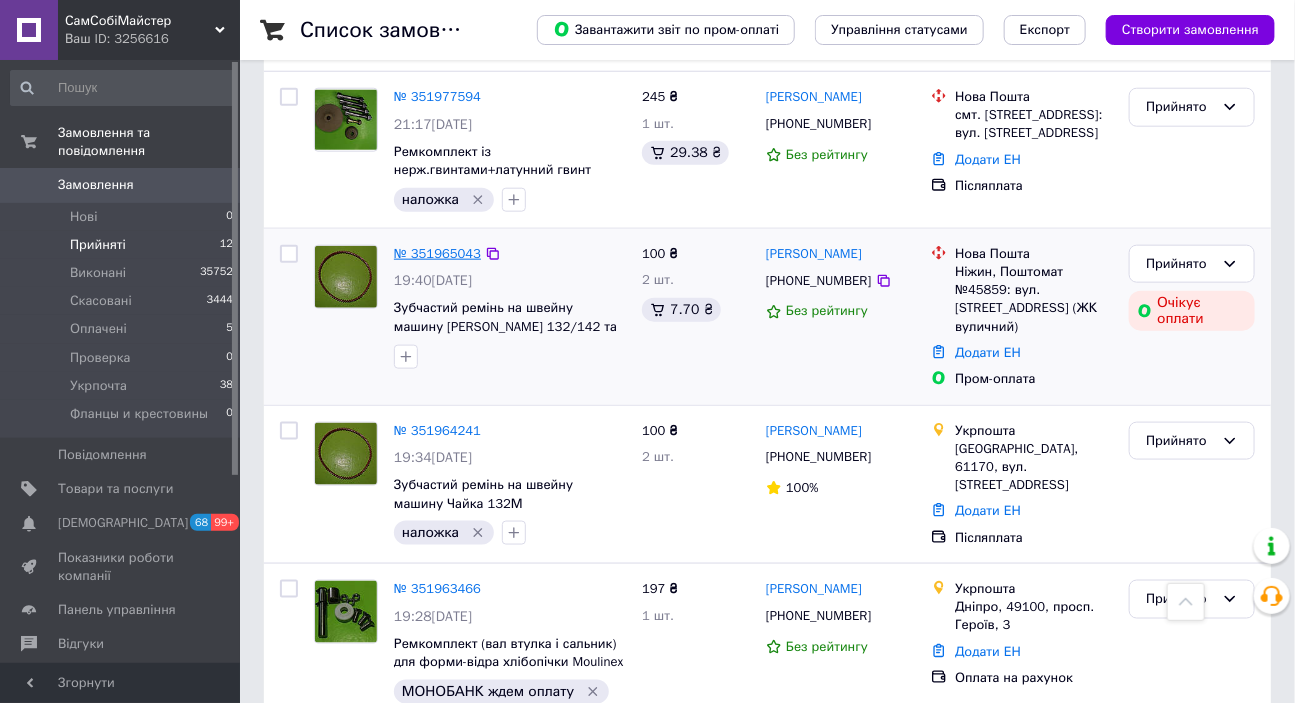 click on "№ 351965043" at bounding box center [437, 253] 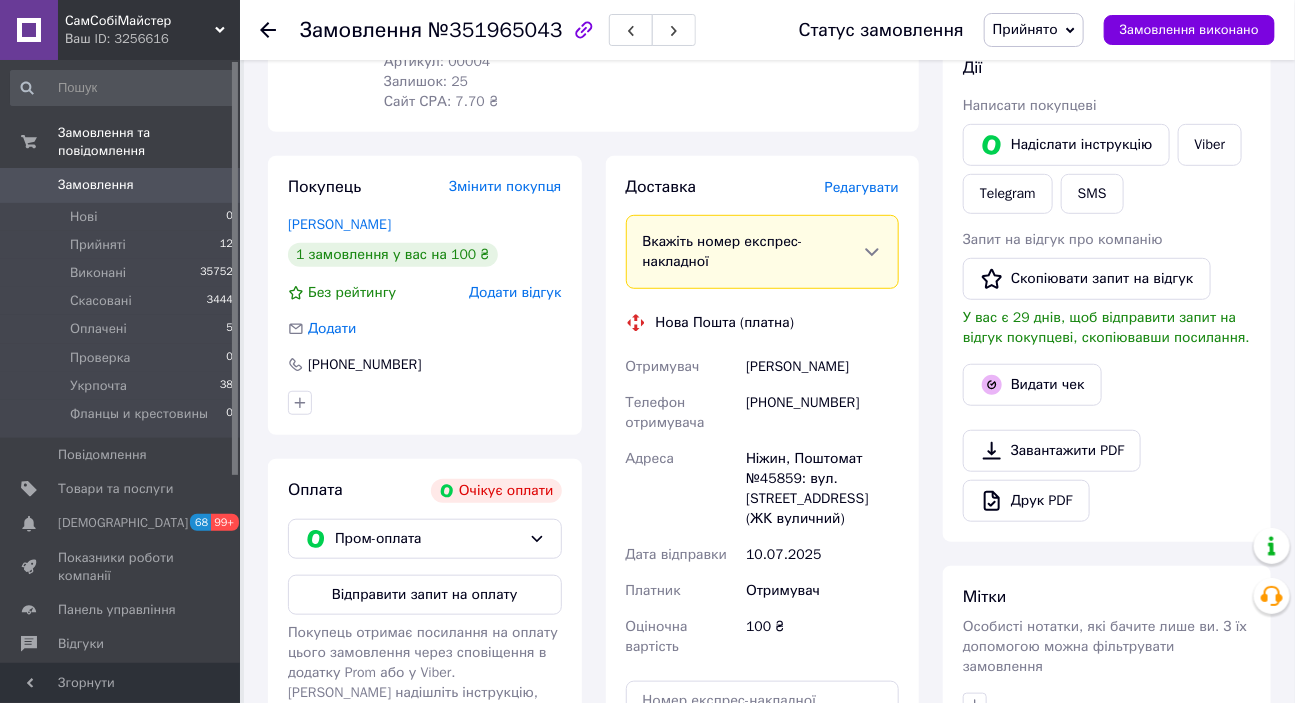 scroll, scrollTop: 545, scrollLeft: 0, axis: vertical 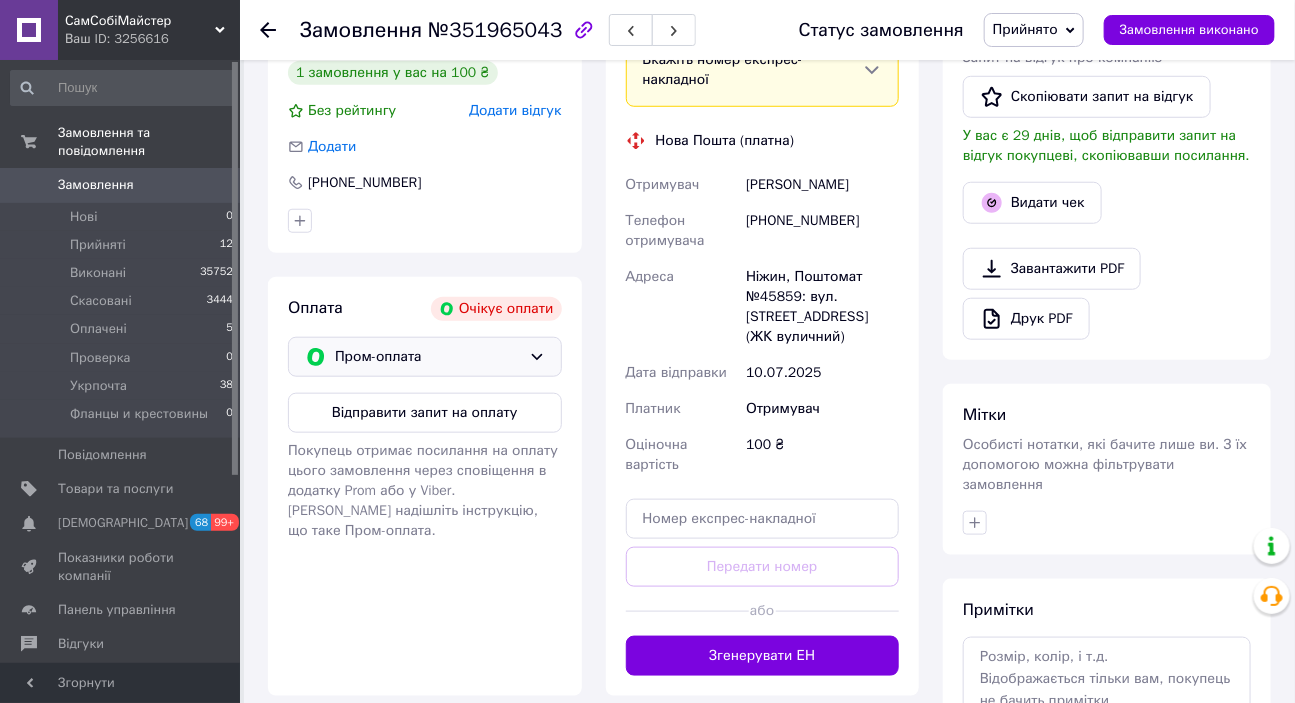 click on "Пром-оплата" at bounding box center [428, 357] 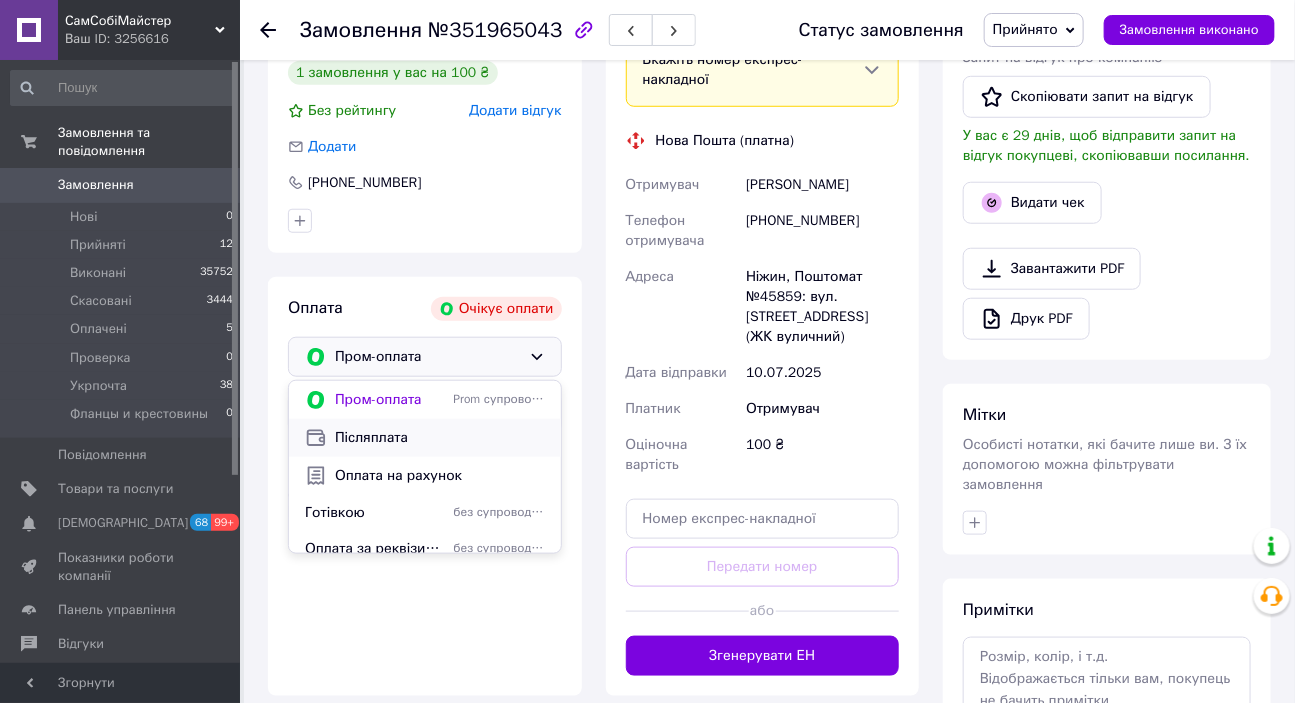 click on "Післяплата" at bounding box center (440, 438) 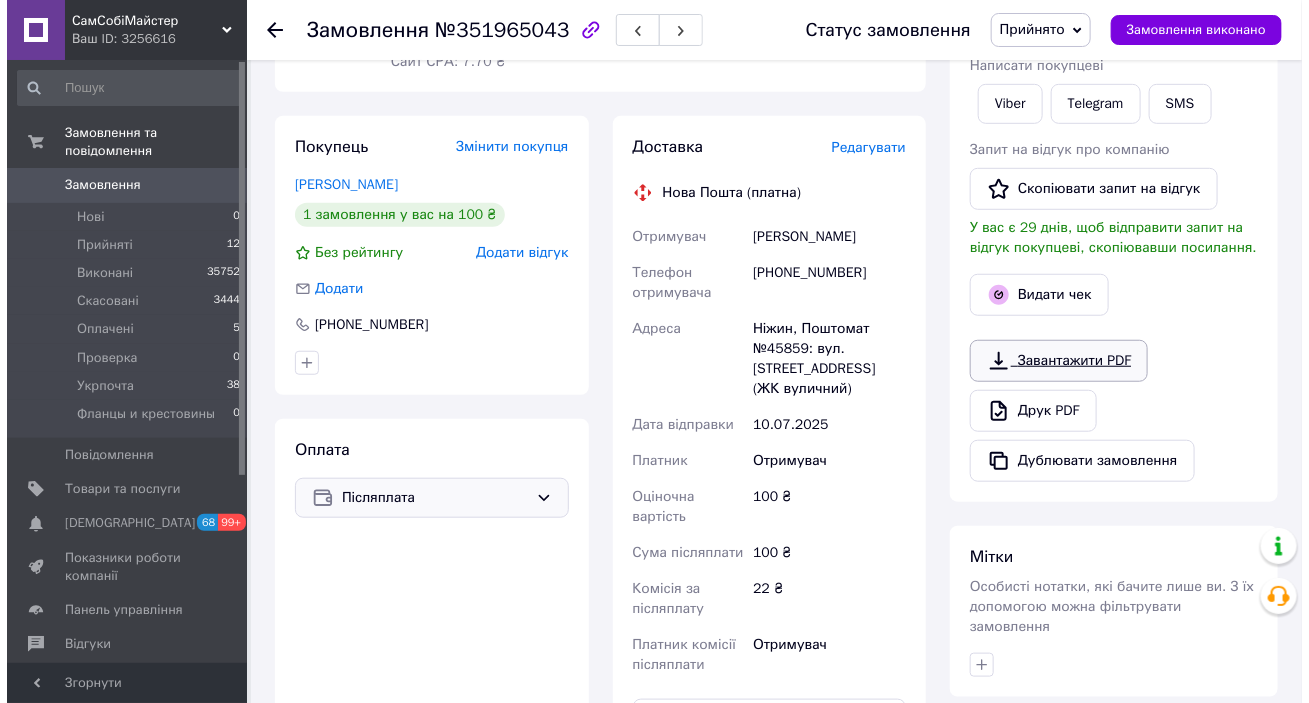 scroll, scrollTop: 363, scrollLeft: 0, axis: vertical 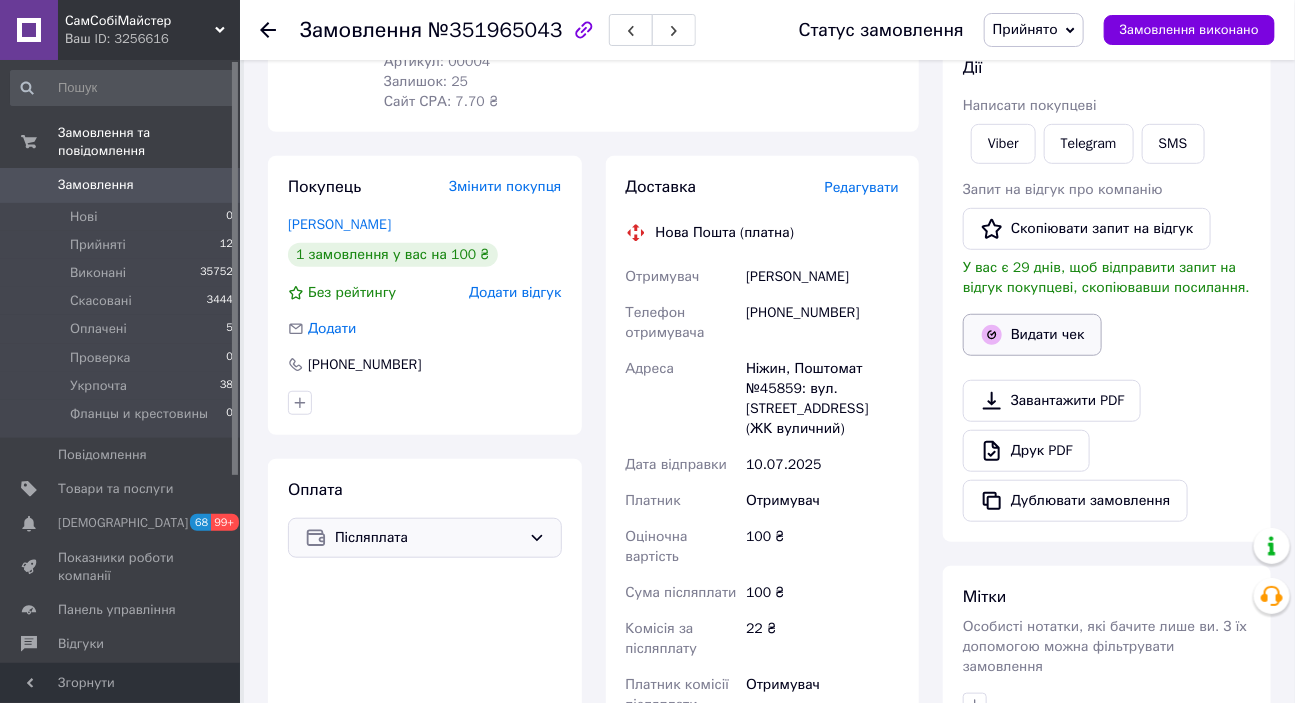 click on "Видати чек" at bounding box center [1032, 335] 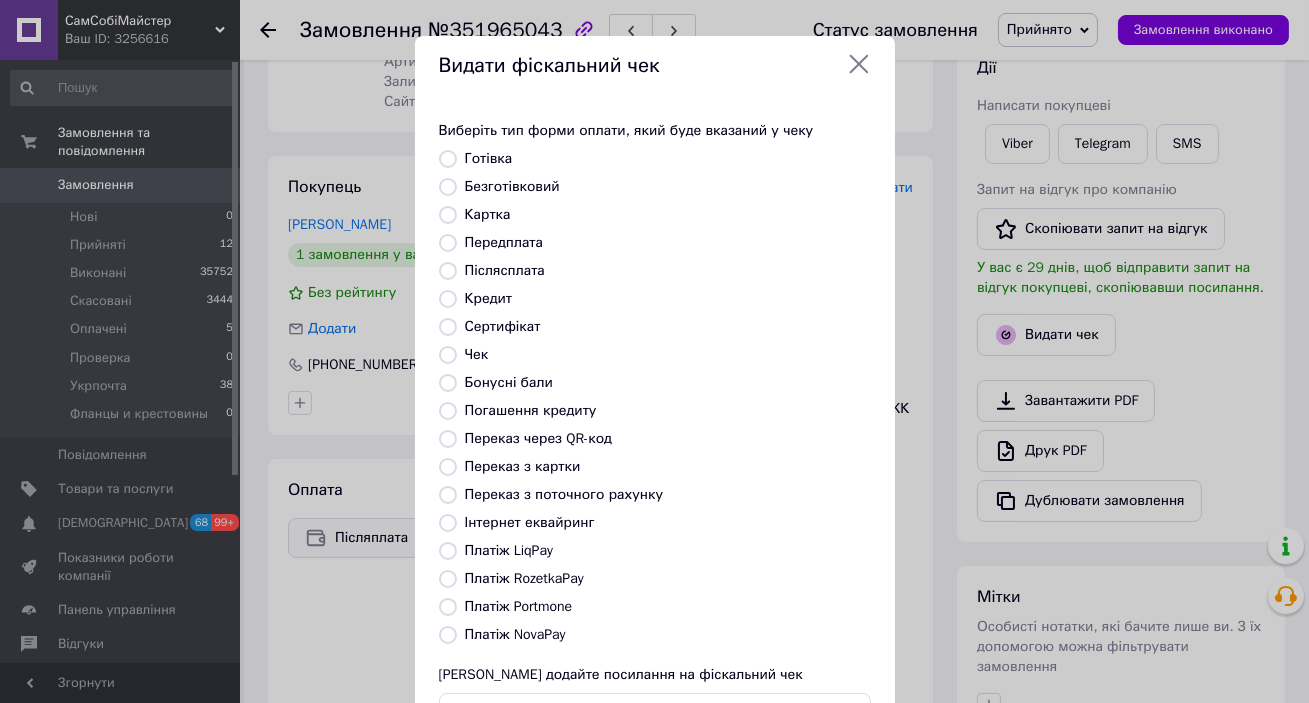 click on "Післясплата" at bounding box center [505, 270] 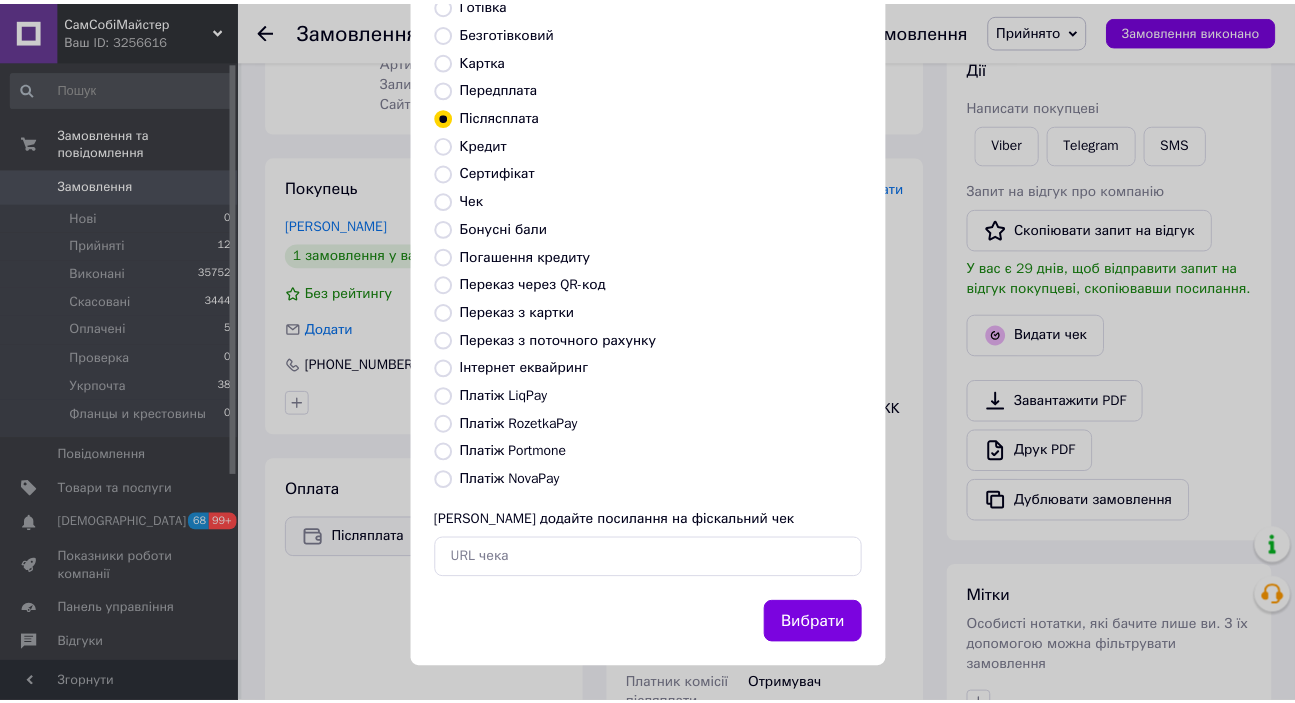 scroll, scrollTop: 156, scrollLeft: 0, axis: vertical 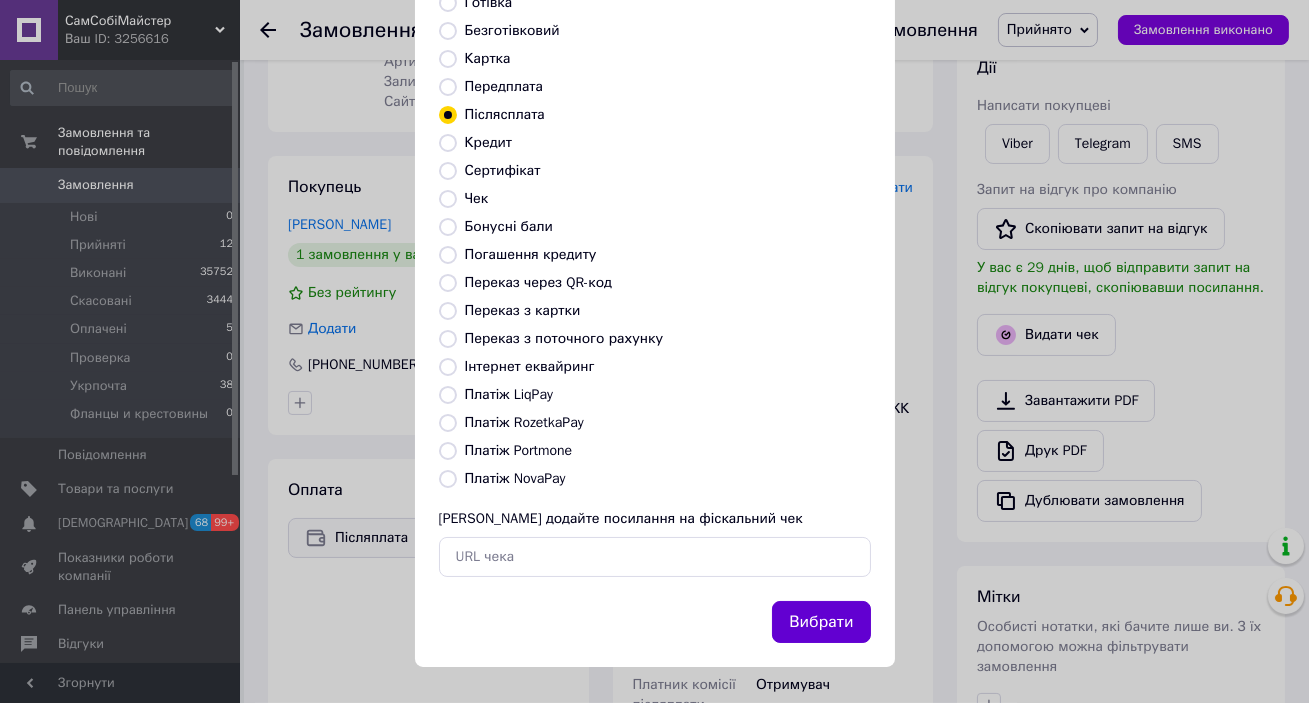 click on "Вибрати" at bounding box center (821, 622) 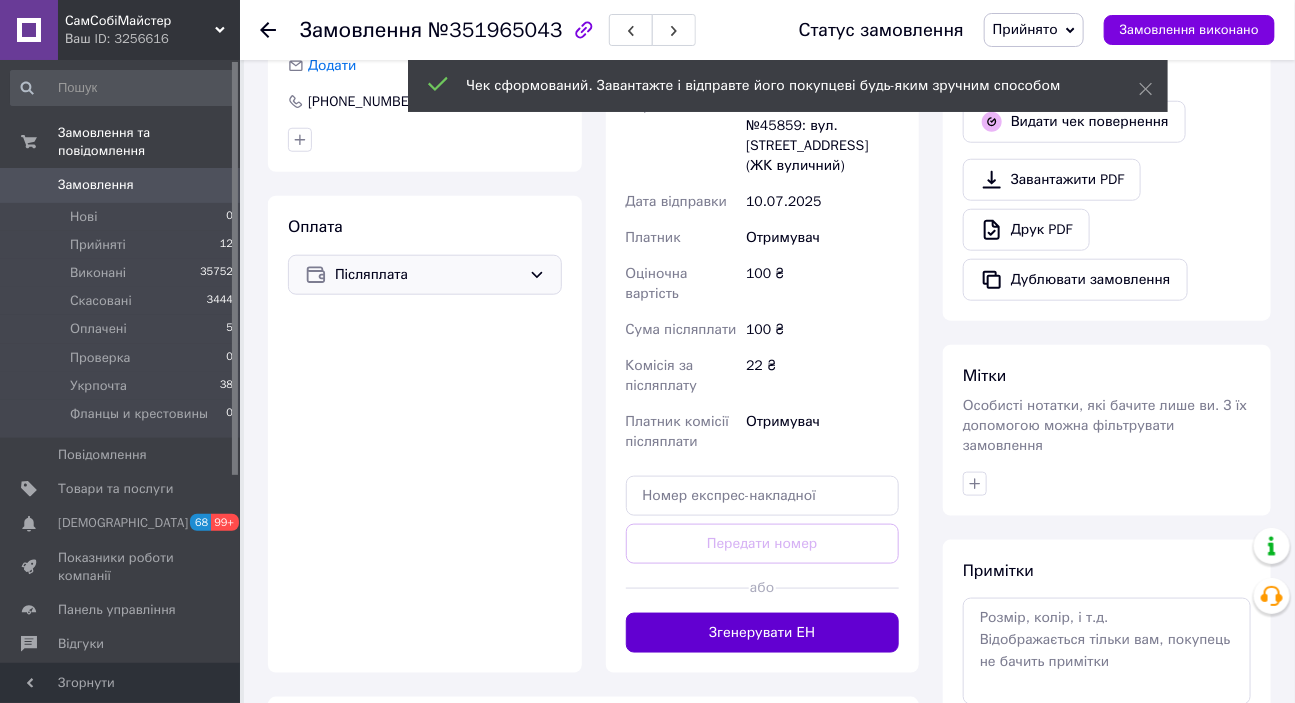 scroll, scrollTop: 636, scrollLeft: 0, axis: vertical 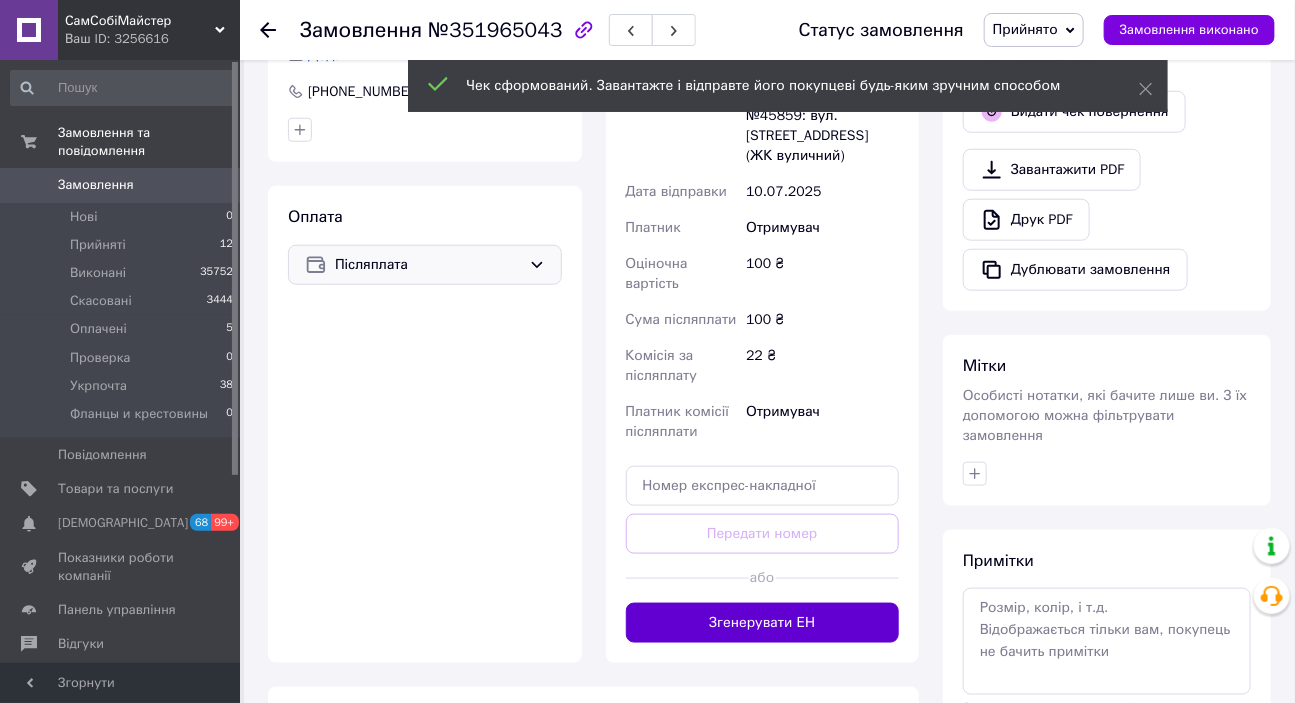 click on "Згенерувати ЕН" at bounding box center (763, 623) 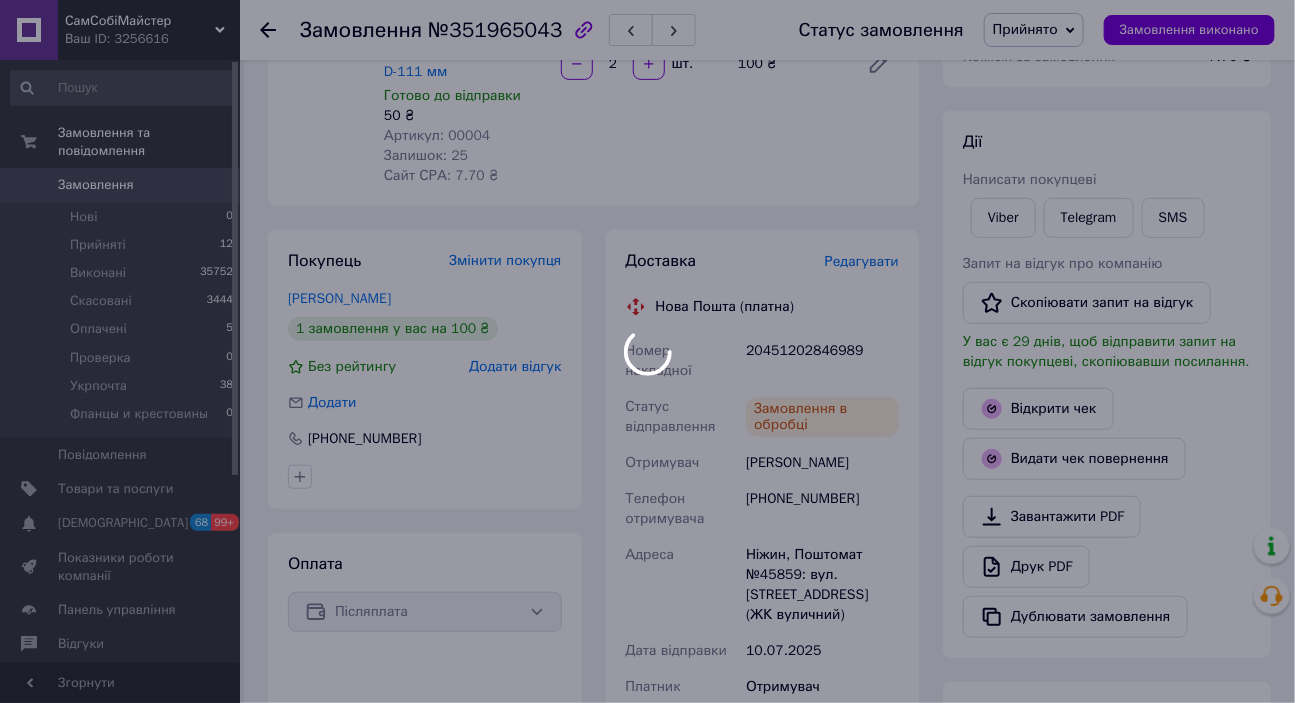 scroll, scrollTop: 272, scrollLeft: 0, axis: vertical 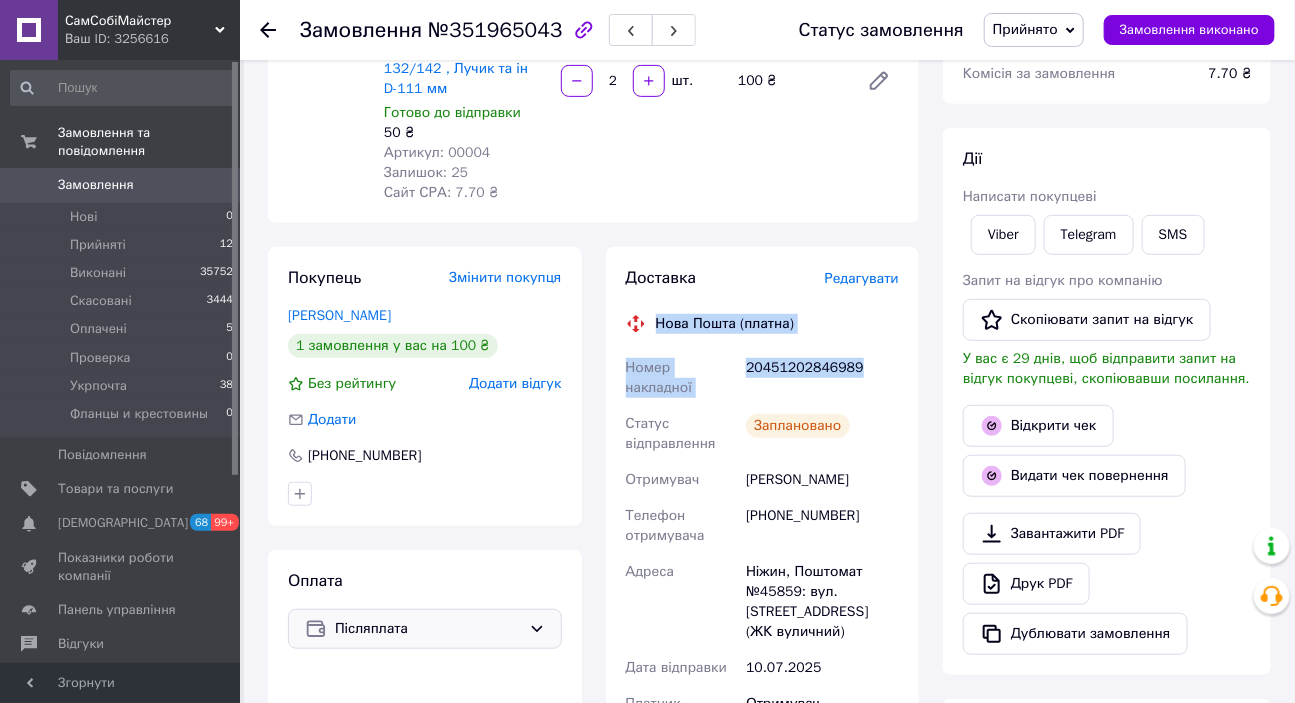 drag, startPoint x: 859, startPoint y: 330, endPoint x: 646, endPoint y: 280, distance: 218.78986 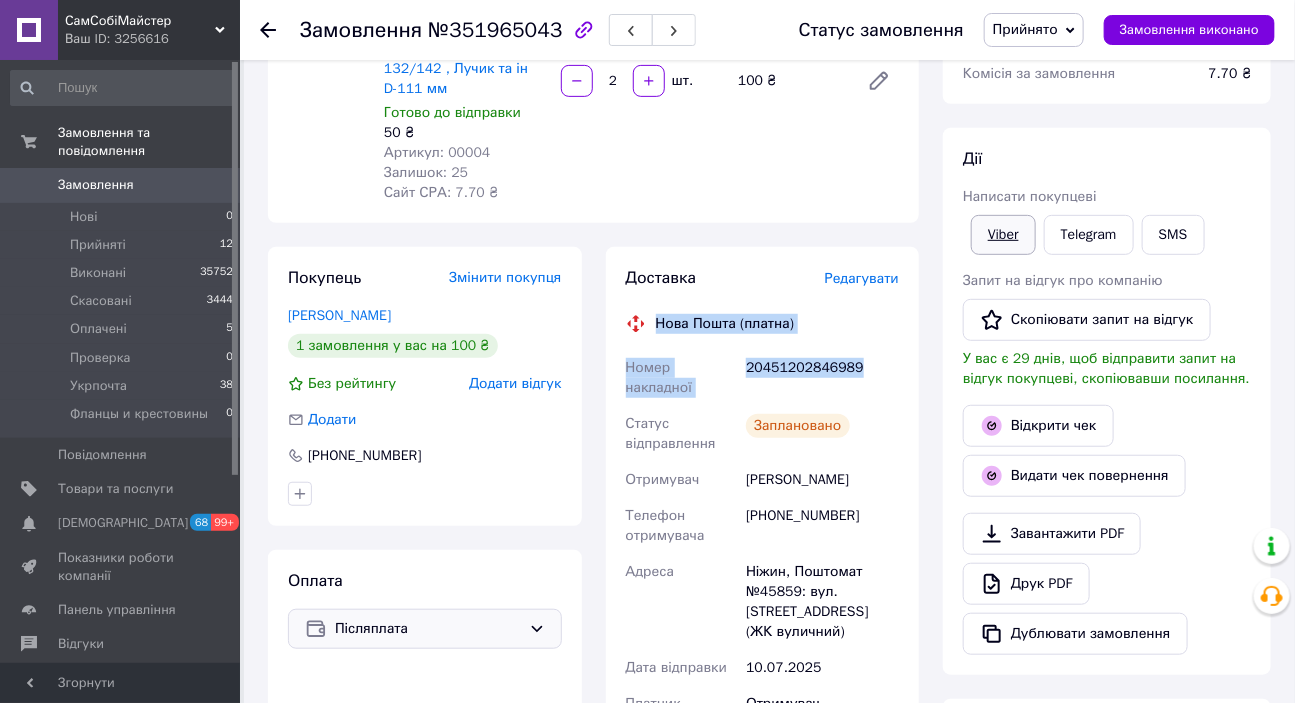 click on "Viber" at bounding box center (1003, 235) 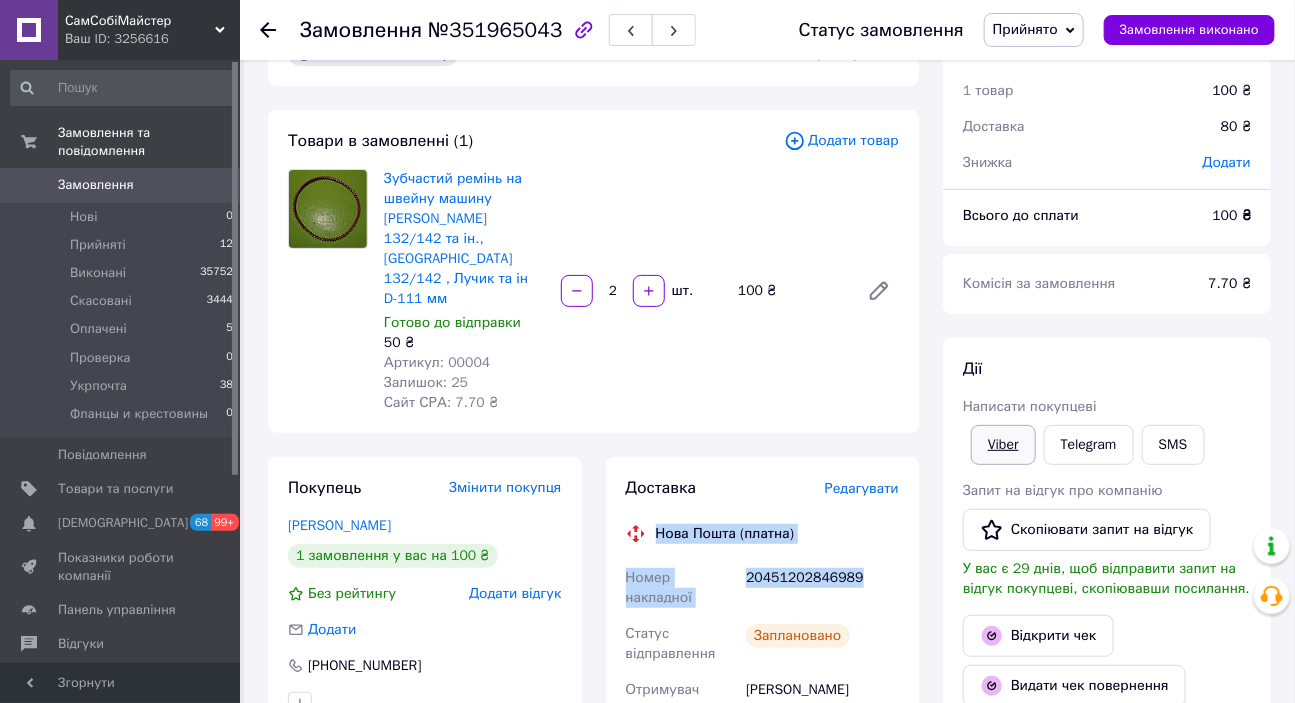 scroll, scrollTop: 90, scrollLeft: 0, axis: vertical 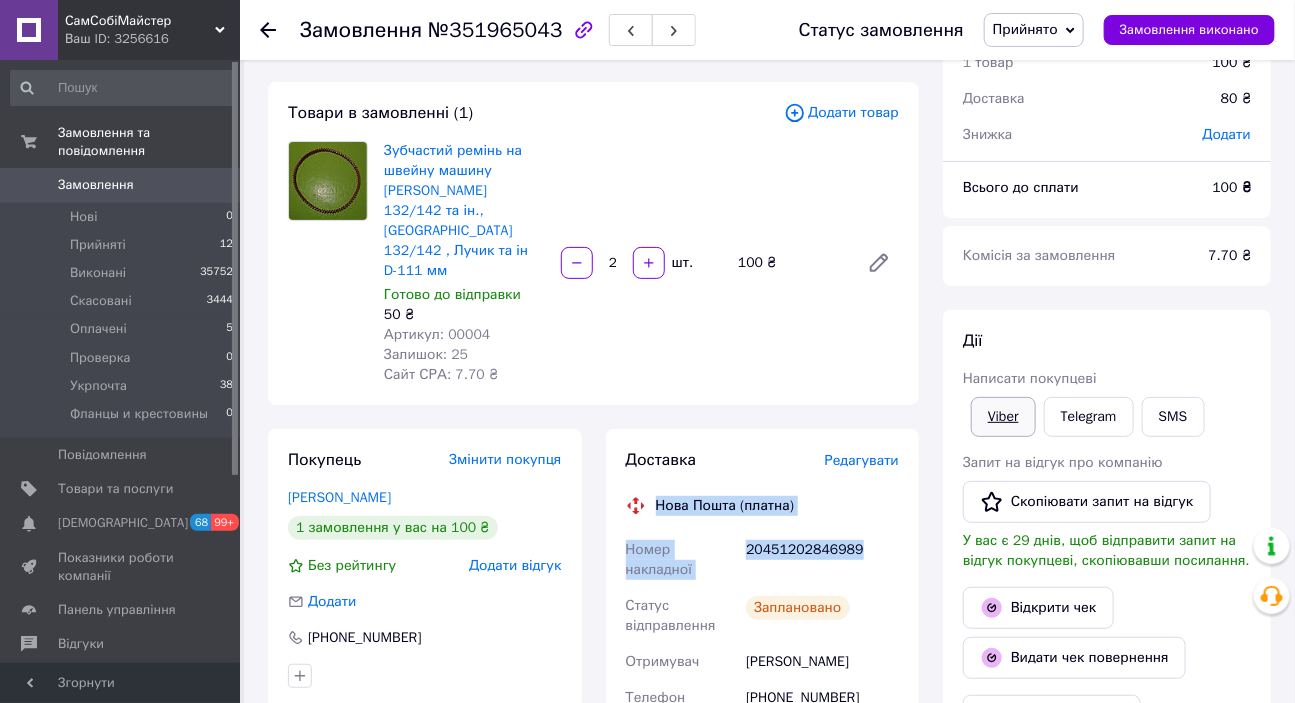 click on "Viber" at bounding box center [1003, 417] 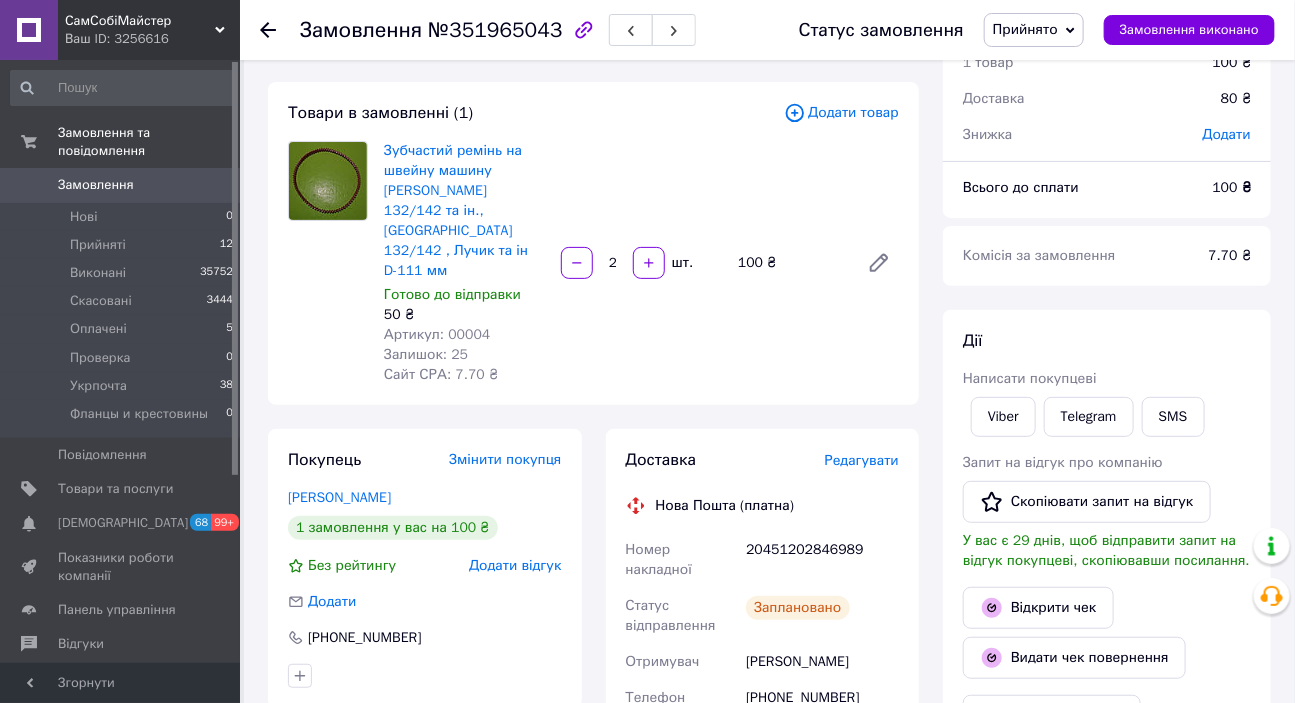 click on "Телефон отримувача" at bounding box center (682, 708) 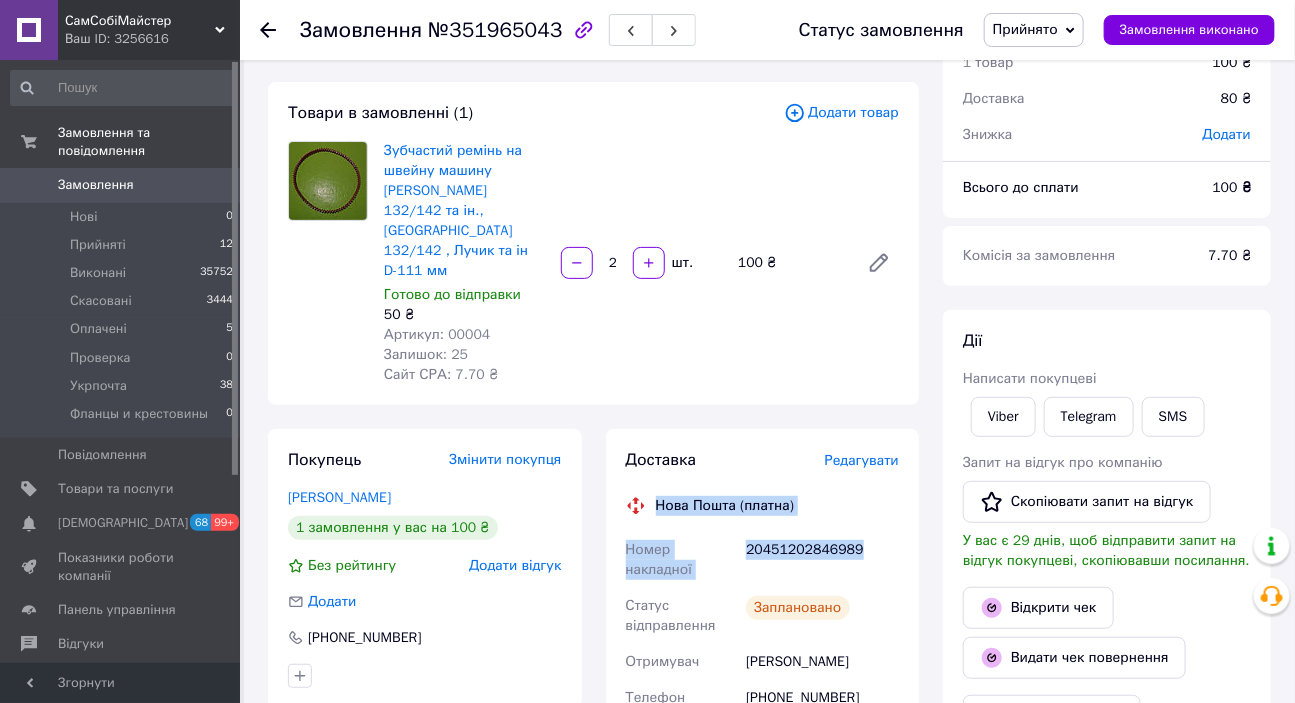 drag, startPoint x: 874, startPoint y: 509, endPoint x: 656, endPoint y: 459, distance: 223.66046 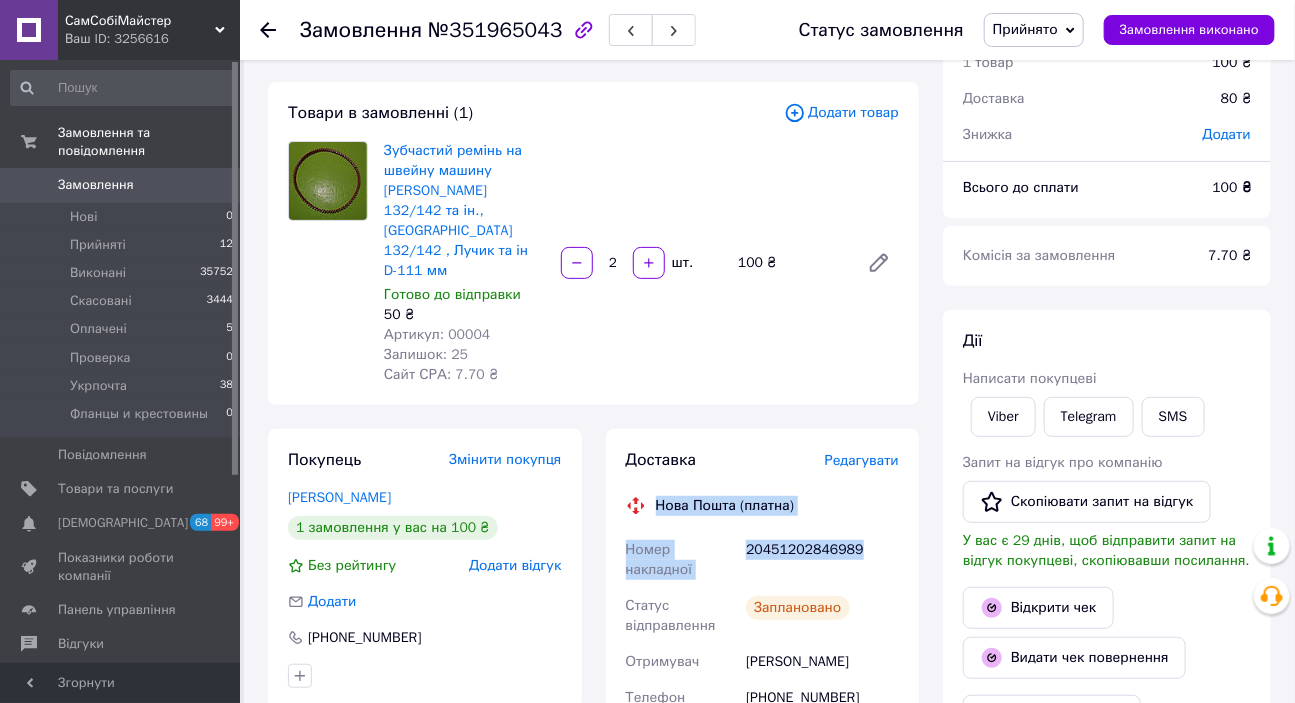 click on "Всього 1 товар 100 ₴ Доставка 80 ₴ Знижка Додати Всього до сплати 100 ₴ Комісія за замовлення 7.70 ₴ Дії Написати покупцеві Viber Telegram SMS Запит на відгук про компанію   Скопіювати запит на відгук У вас є 29 днів, щоб відправити запит на відгук покупцеві, скопіювавши посилання.   Відкрити чек   Видати чек повернення   Завантажити PDF   Друк PDF   Дублювати замовлення Мітки Особисті нотатки, які бачите лише ви. З їх допомогою можна фільтрувати замовлення Примітки Залишилося 300 символів Очистити Зберегти" at bounding box center (1107, 842) 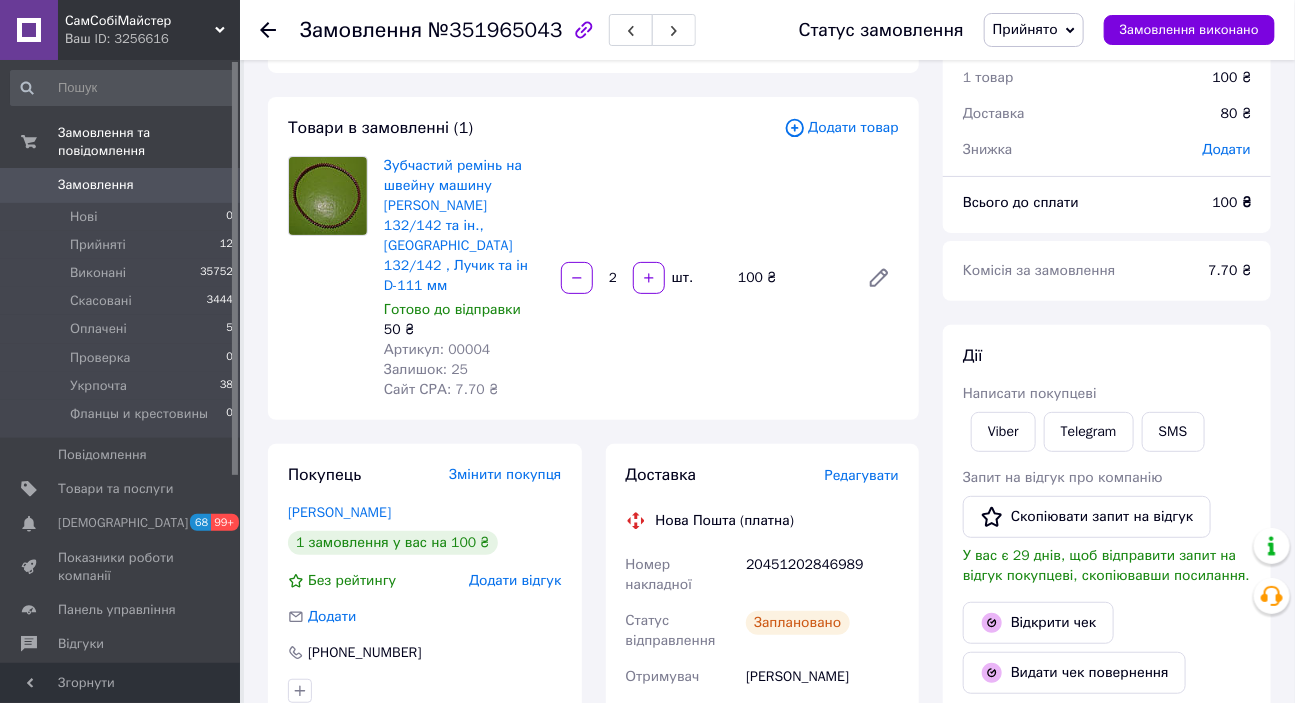 scroll, scrollTop: 0, scrollLeft: 0, axis: both 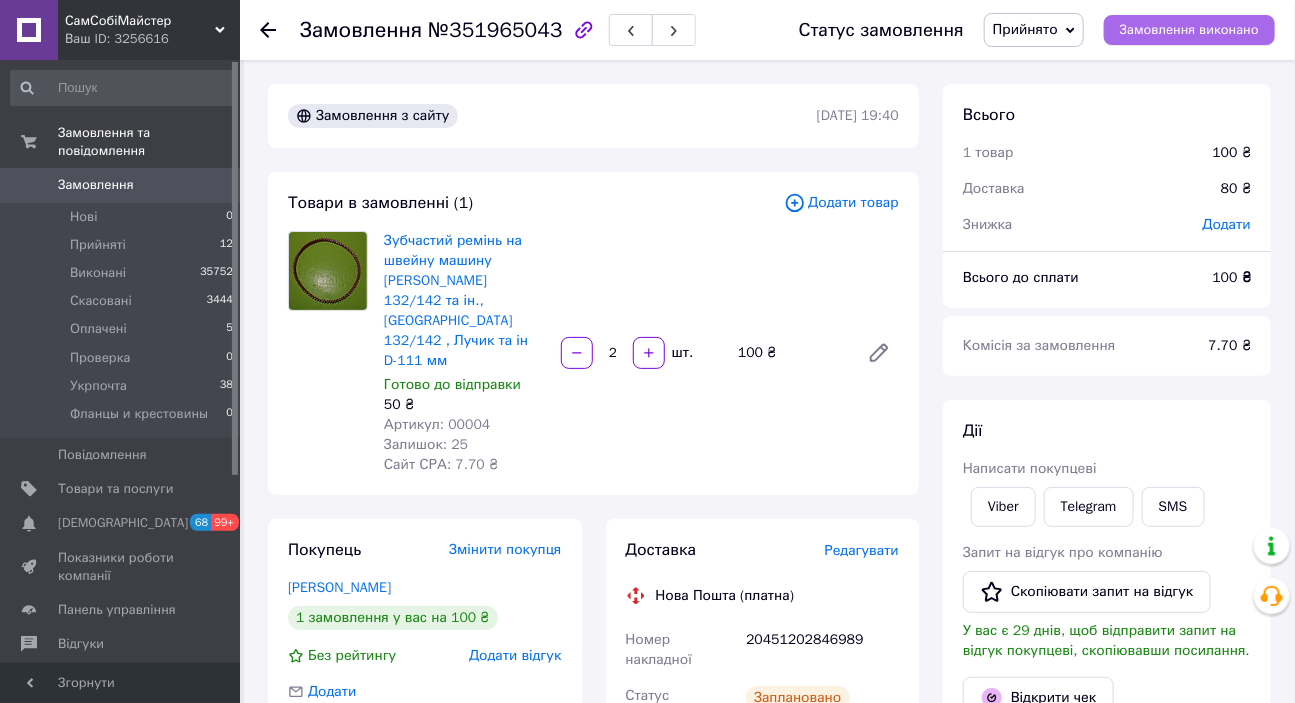 click on "Замовлення виконано" at bounding box center [1189, 30] 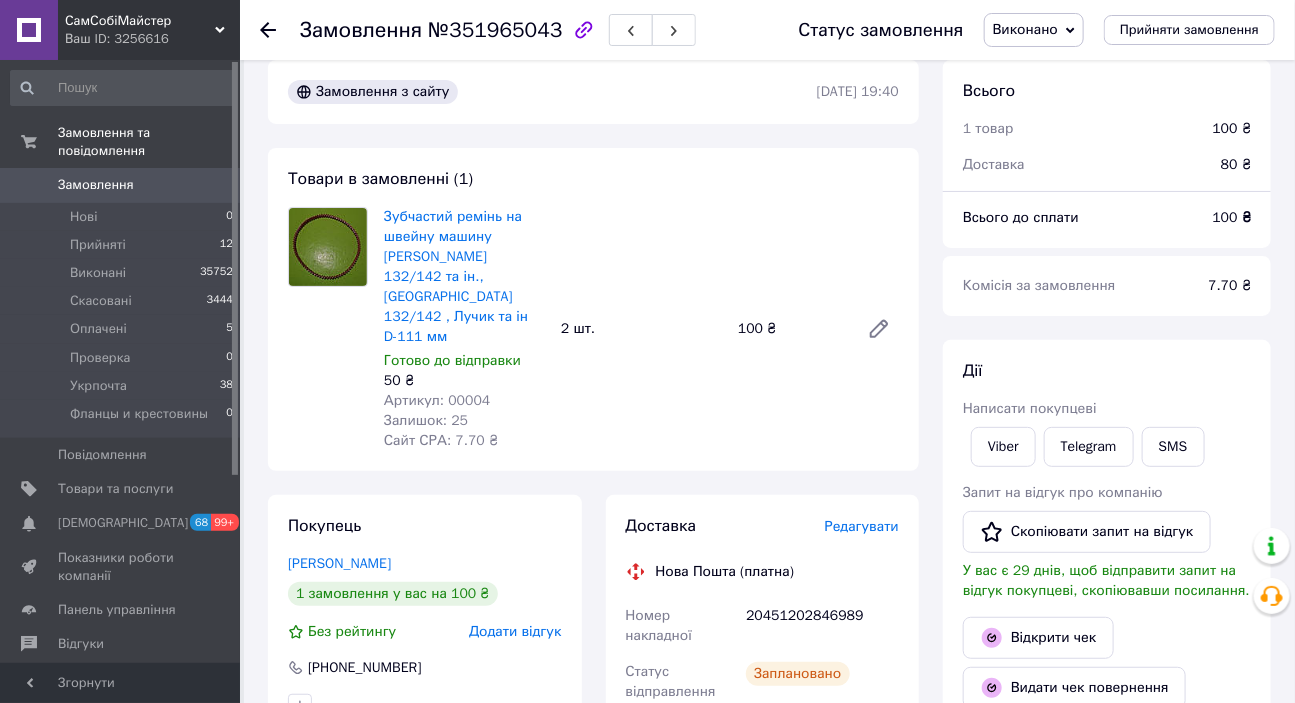 scroll, scrollTop: 0, scrollLeft: 0, axis: both 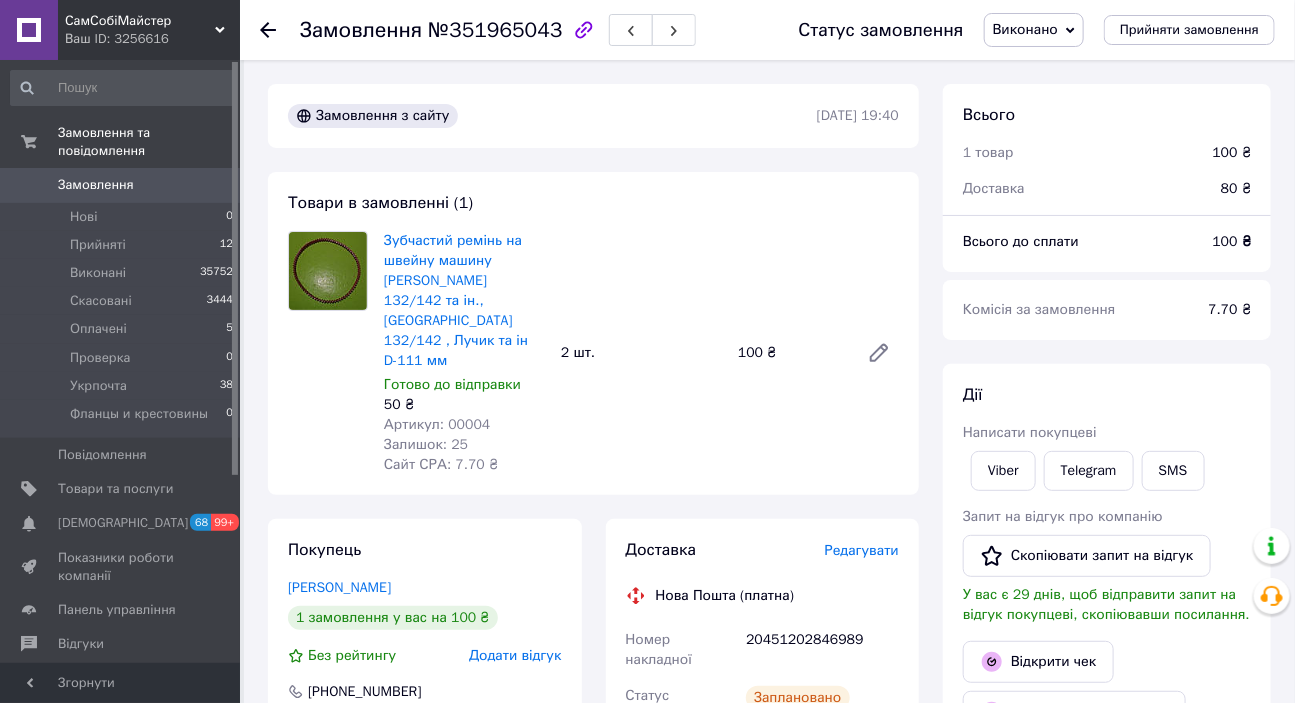 click 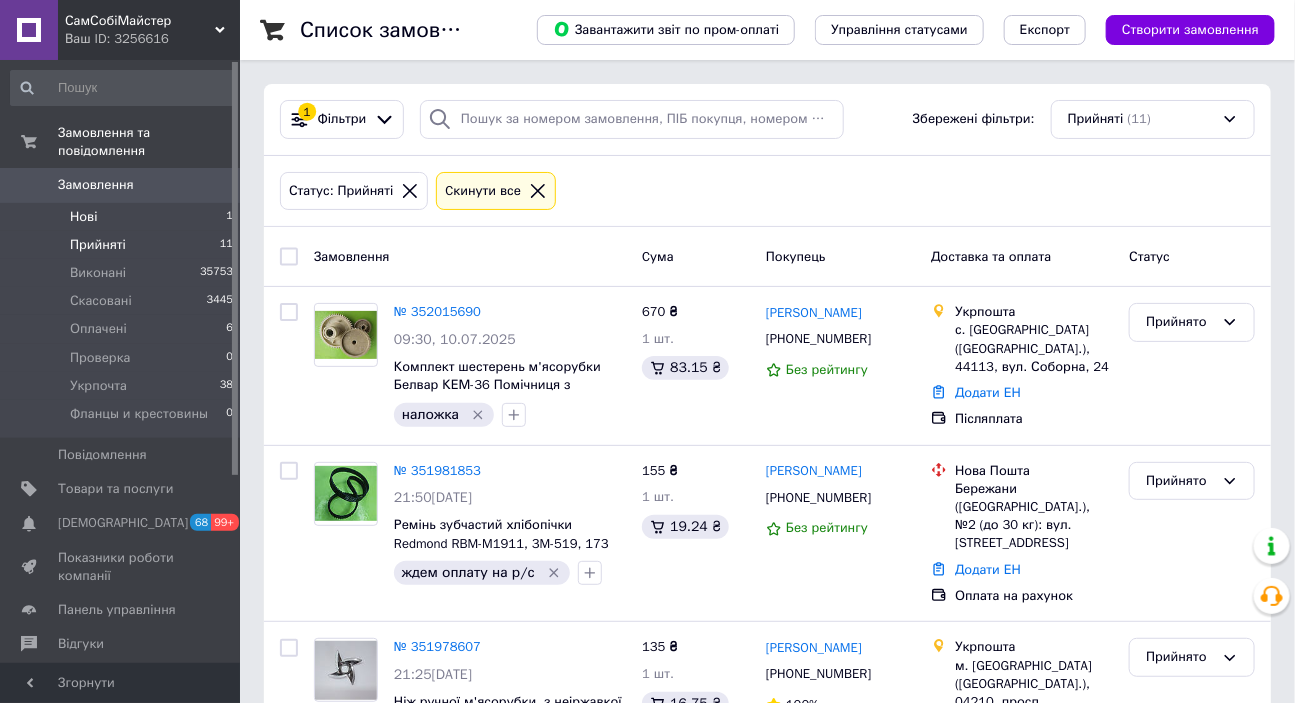 click on "Нові 1" at bounding box center (122, 217) 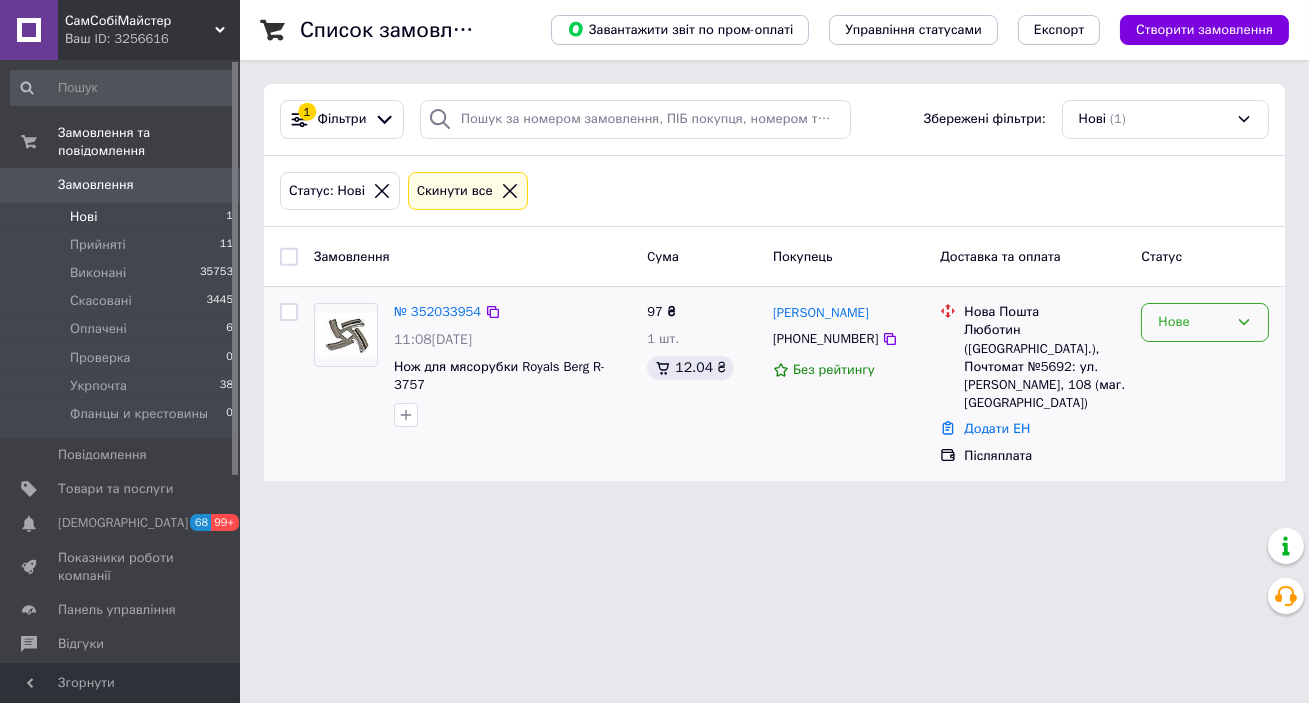 click on "Нове" at bounding box center (1193, 322) 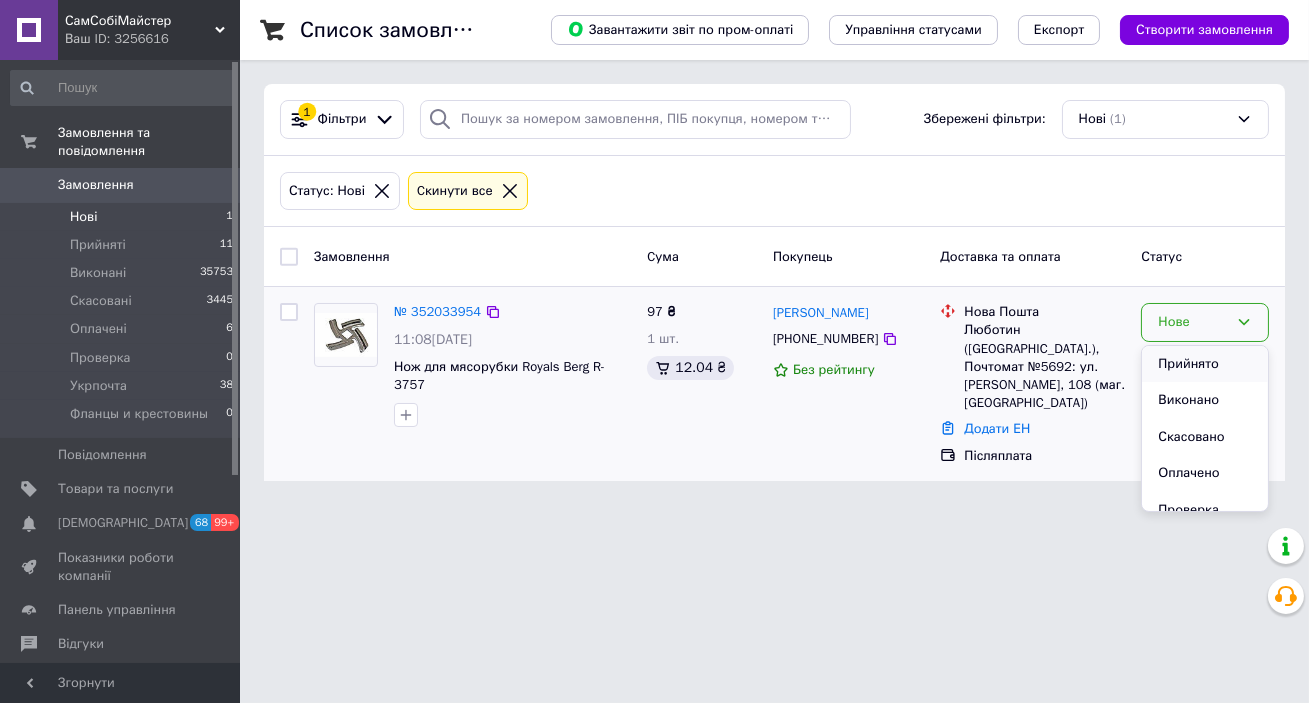 click on "Прийнято" at bounding box center (1205, 364) 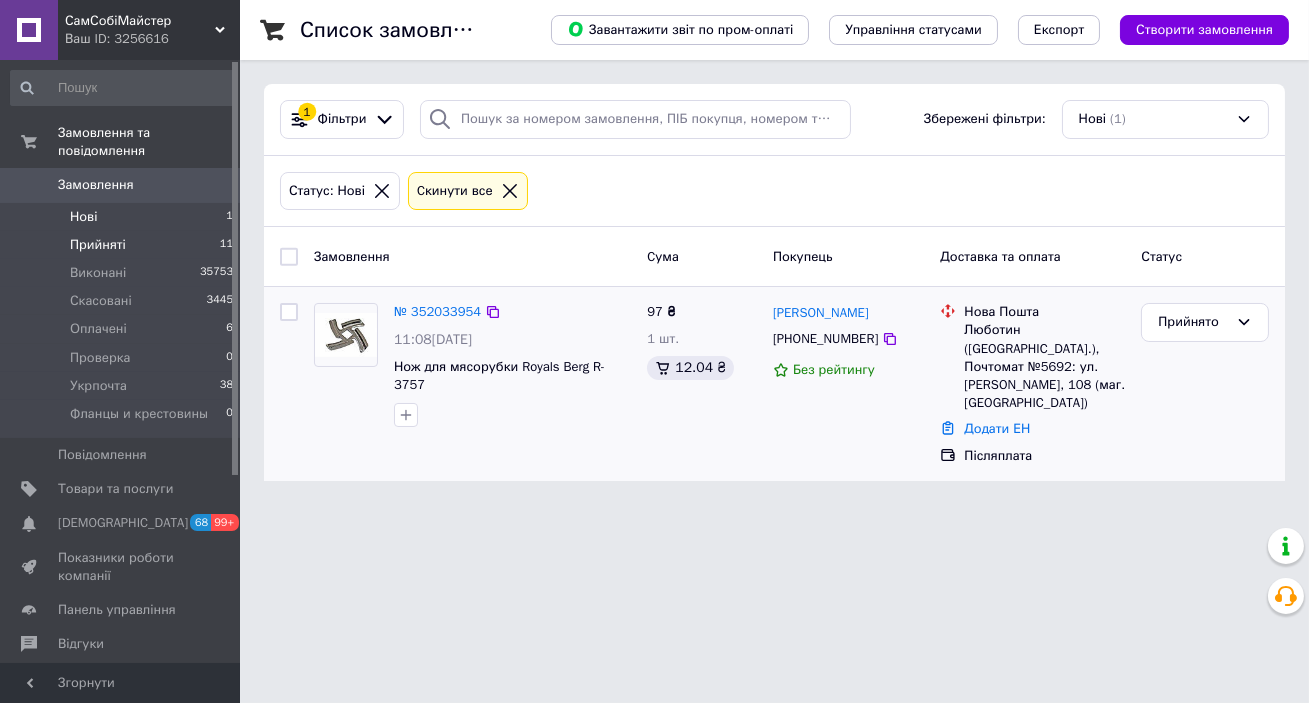 click on "Прийняті" at bounding box center [98, 245] 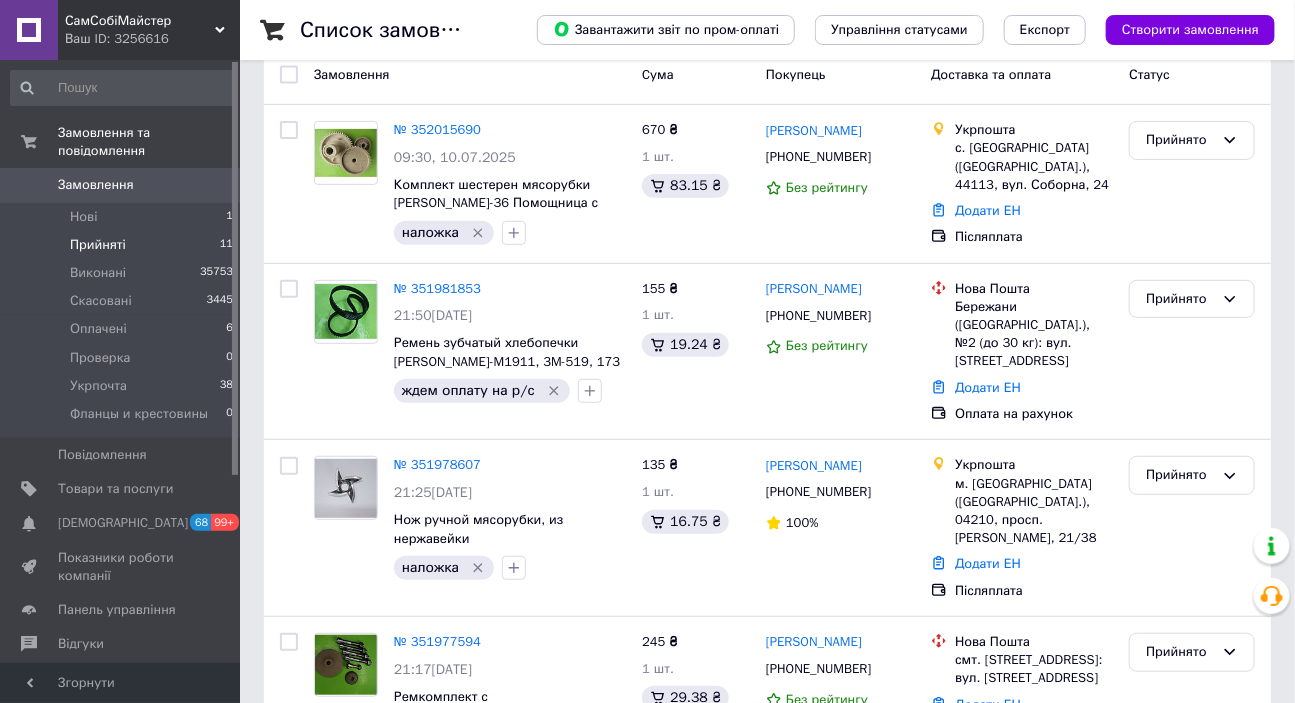 scroll, scrollTop: 181, scrollLeft: 0, axis: vertical 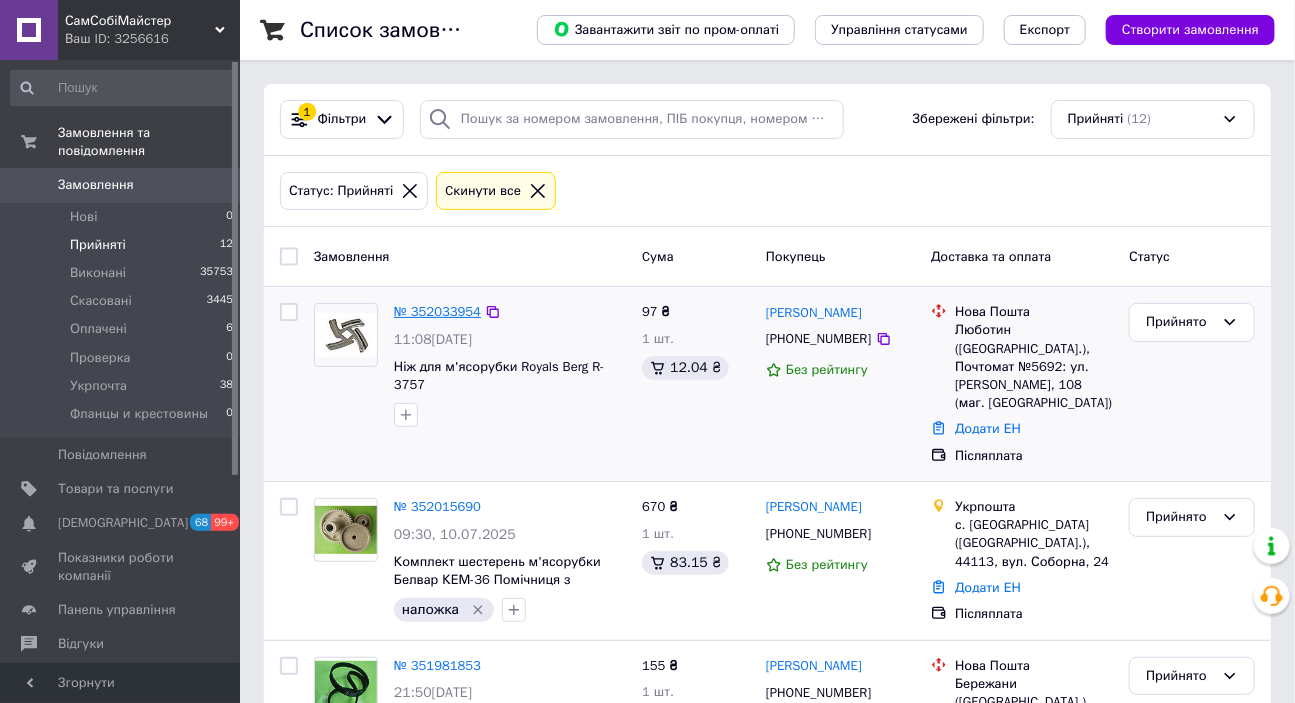 click on "№ 352033954" at bounding box center [437, 311] 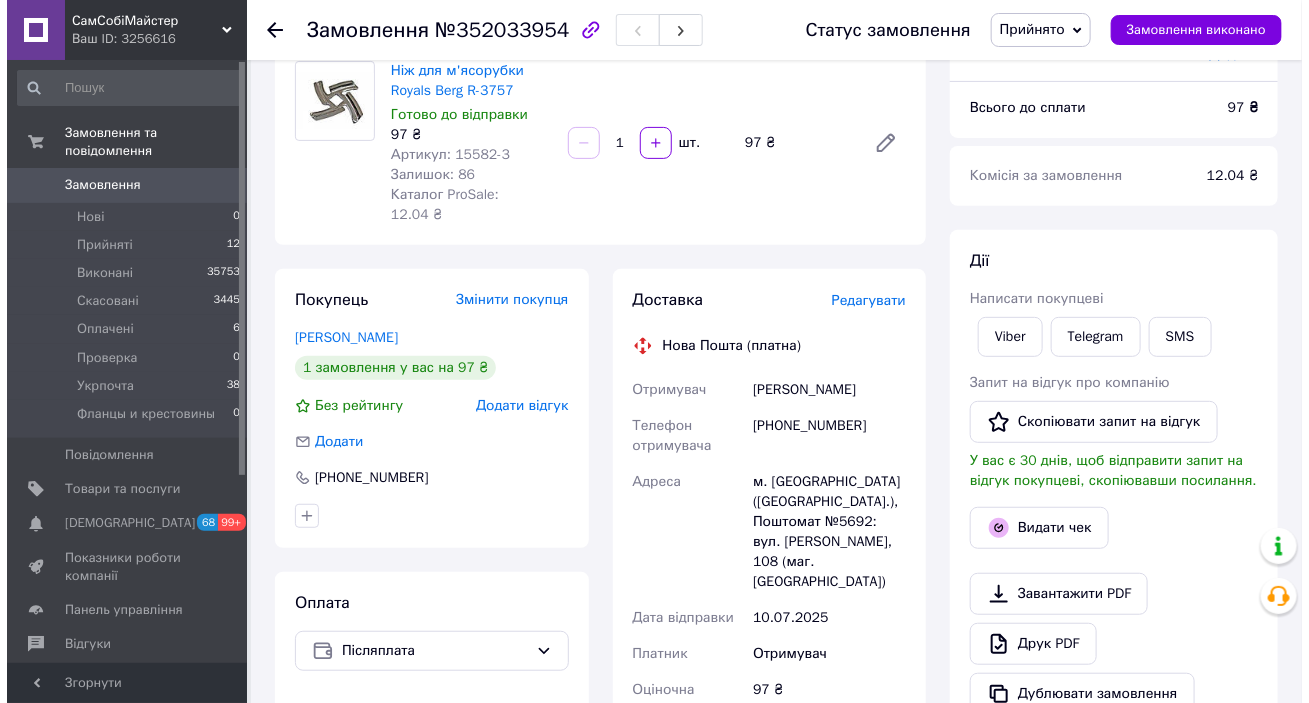 scroll, scrollTop: 181, scrollLeft: 0, axis: vertical 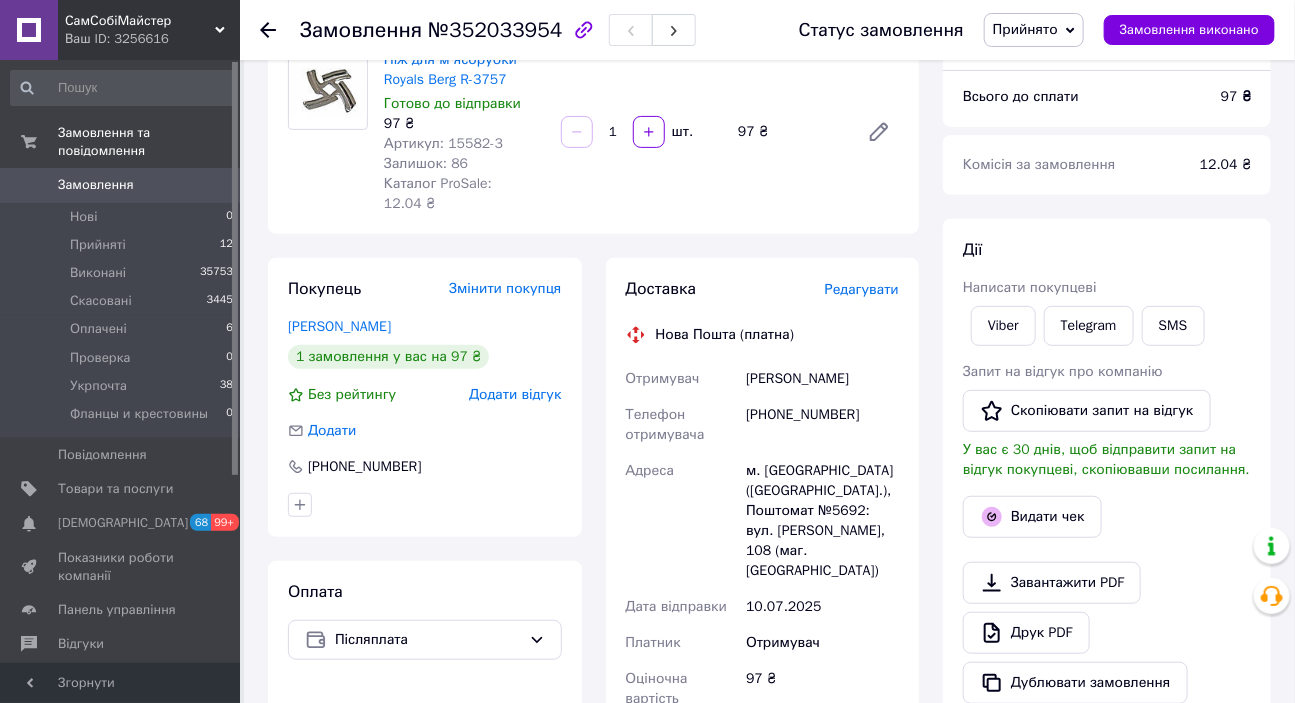 click on "Редагувати" at bounding box center (862, 289) 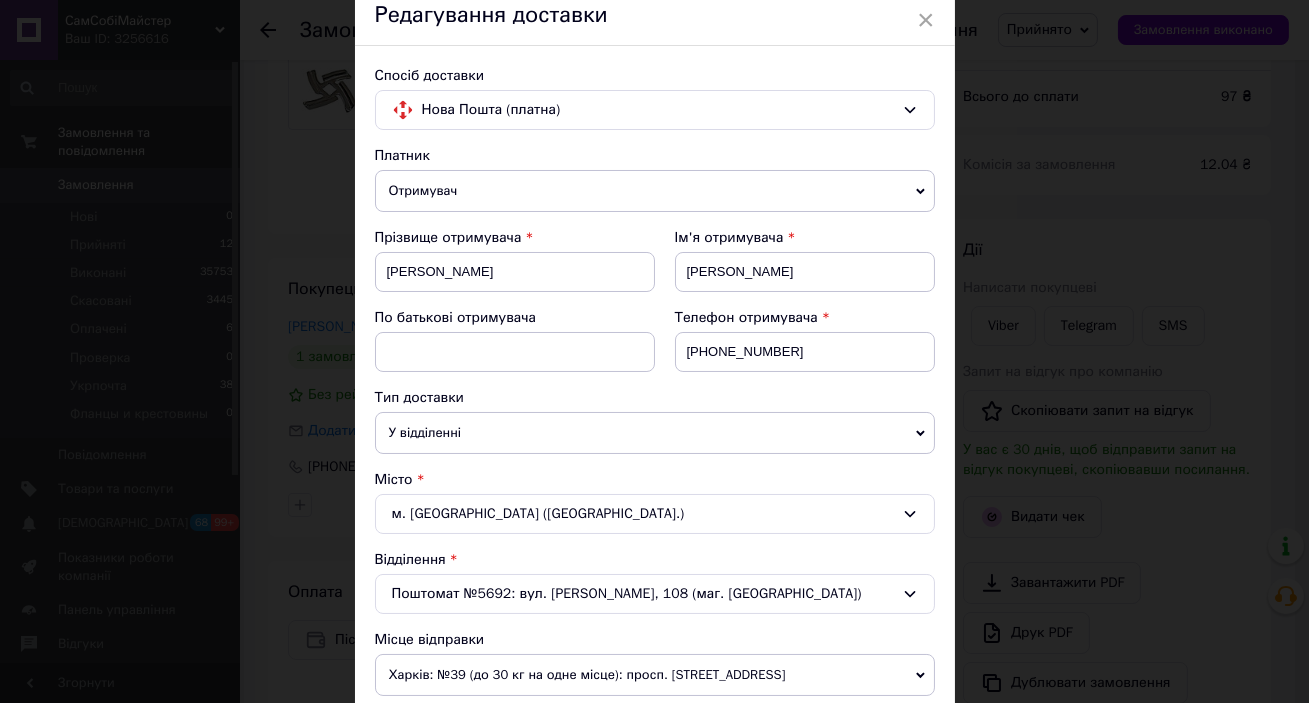 scroll, scrollTop: 636, scrollLeft: 0, axis: vertical 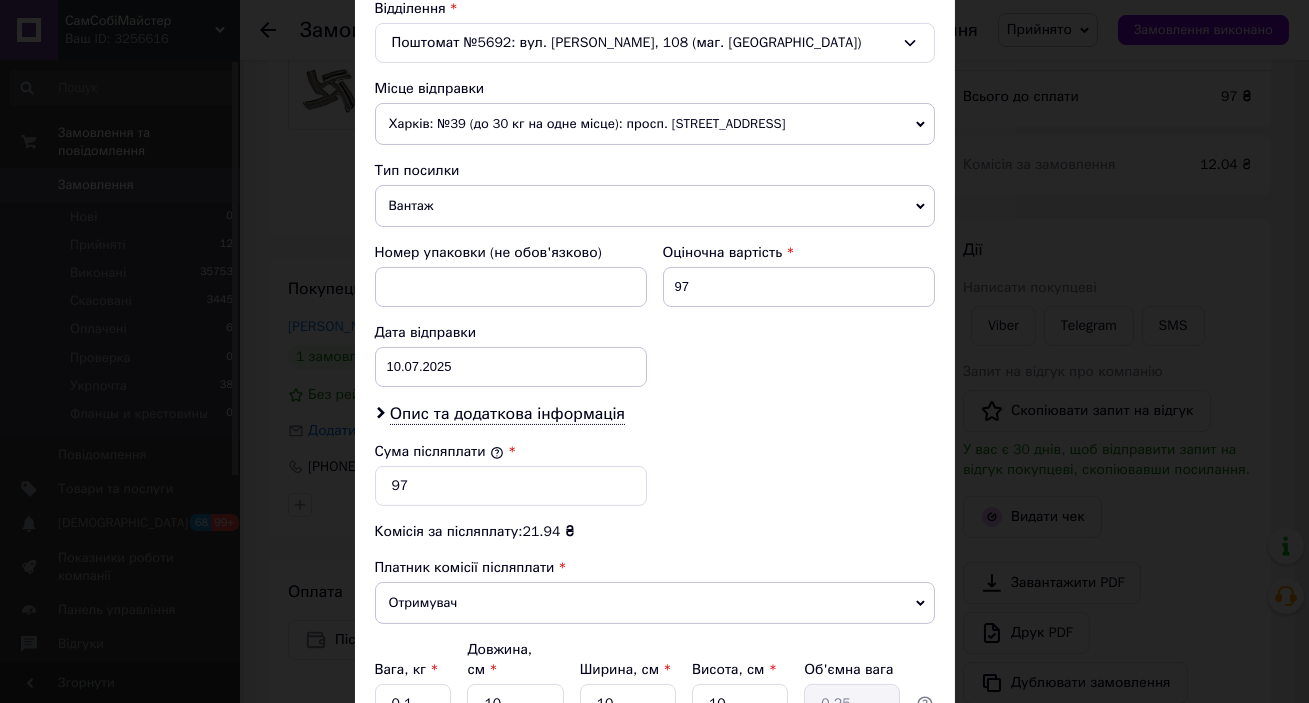 click on "Вантаж" at bounding box center [655, 206] 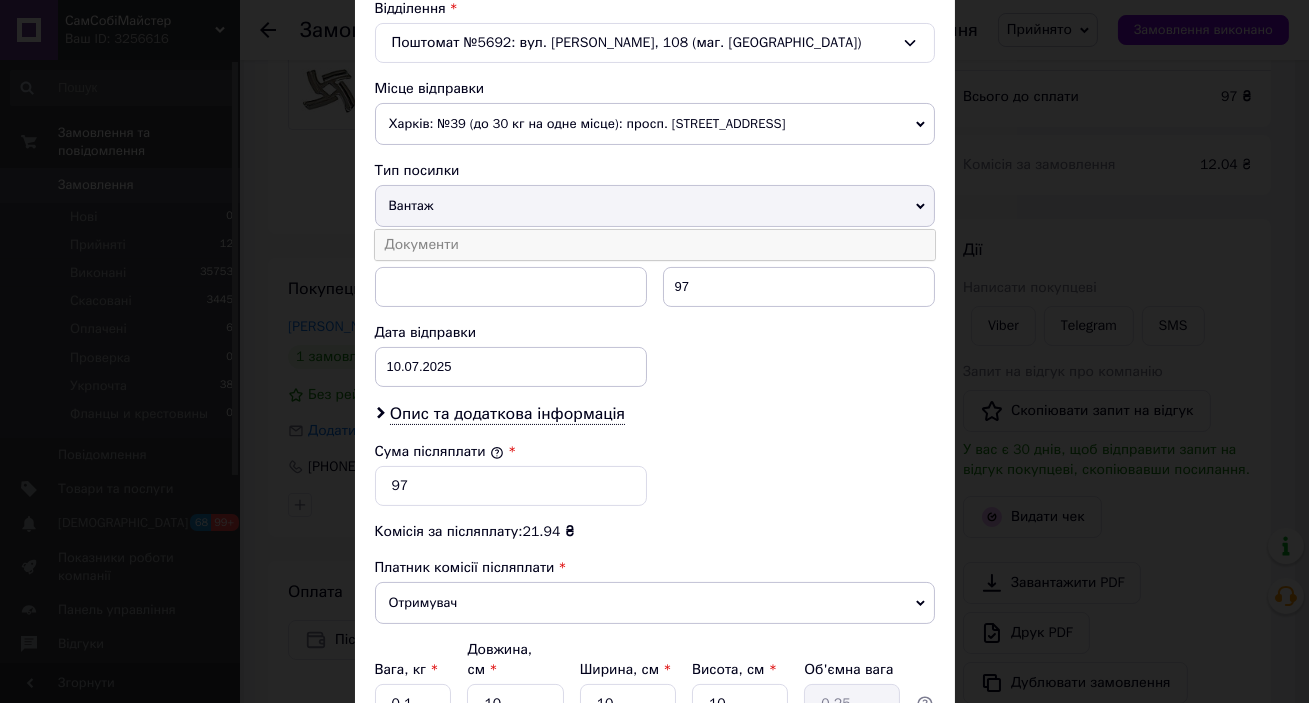 click on "Документи" at bounding box center [655, 245] 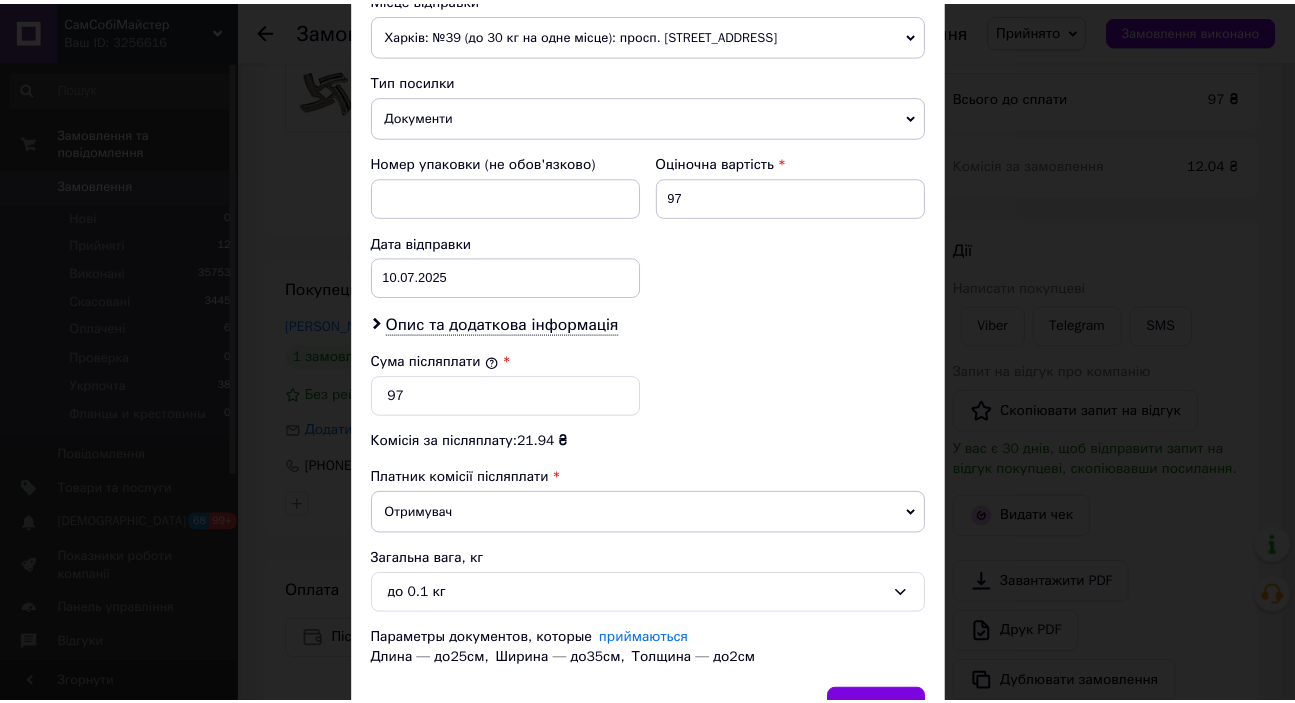 scroll, scrollTop: 840, scrollLeft: 0, axis: vertical 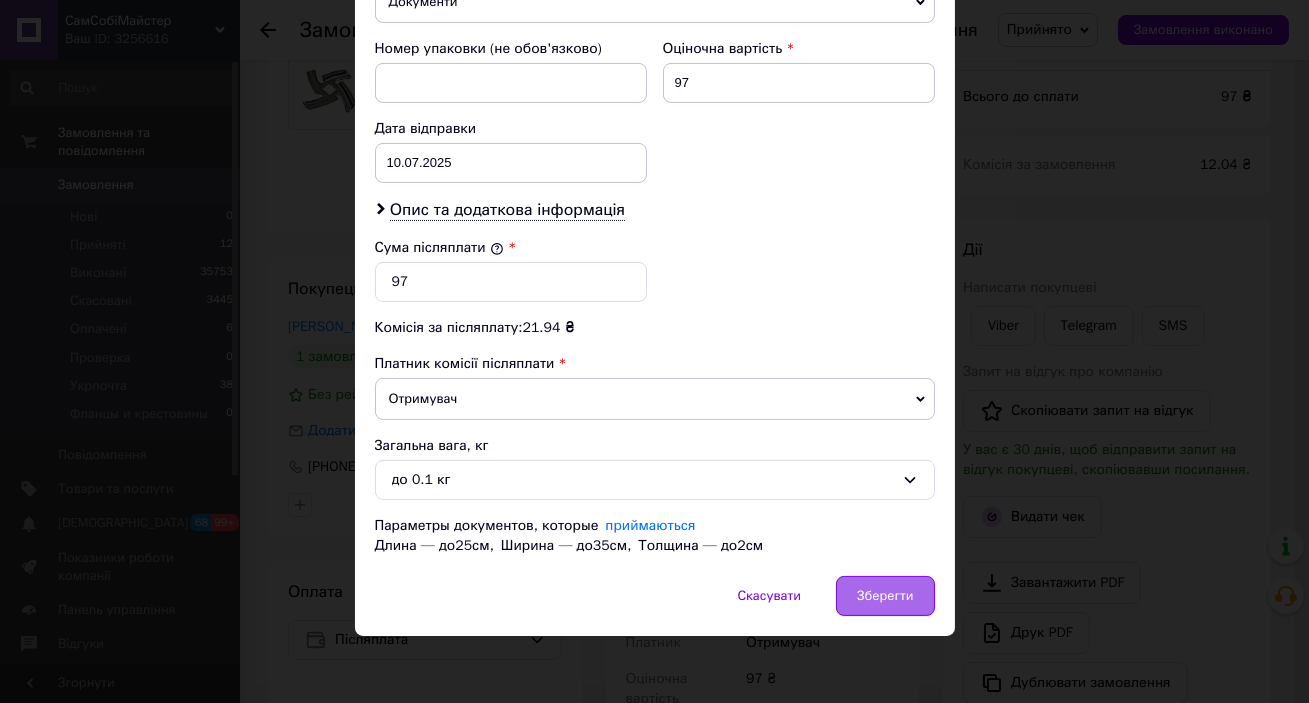 click on "Зберегти" at bounding box center (885, 596) 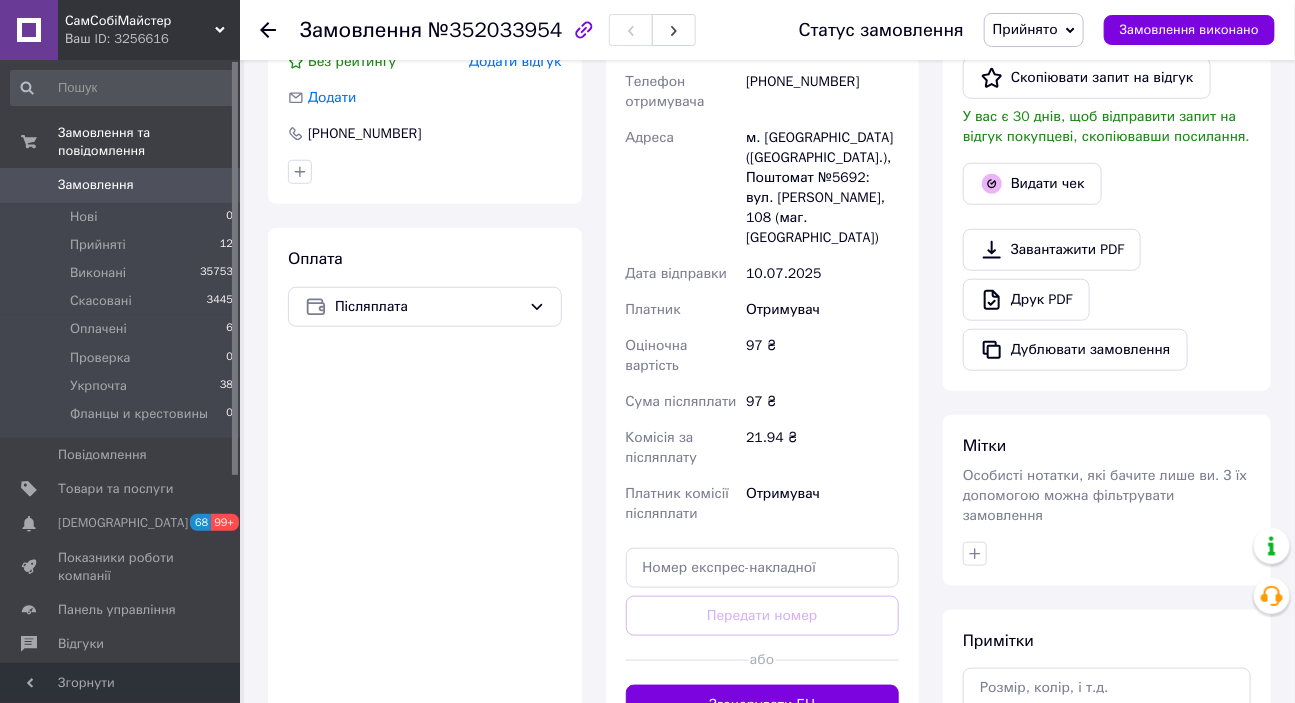 scroll, scrollTop: 545, scrollLeft: 0, axis: vertical 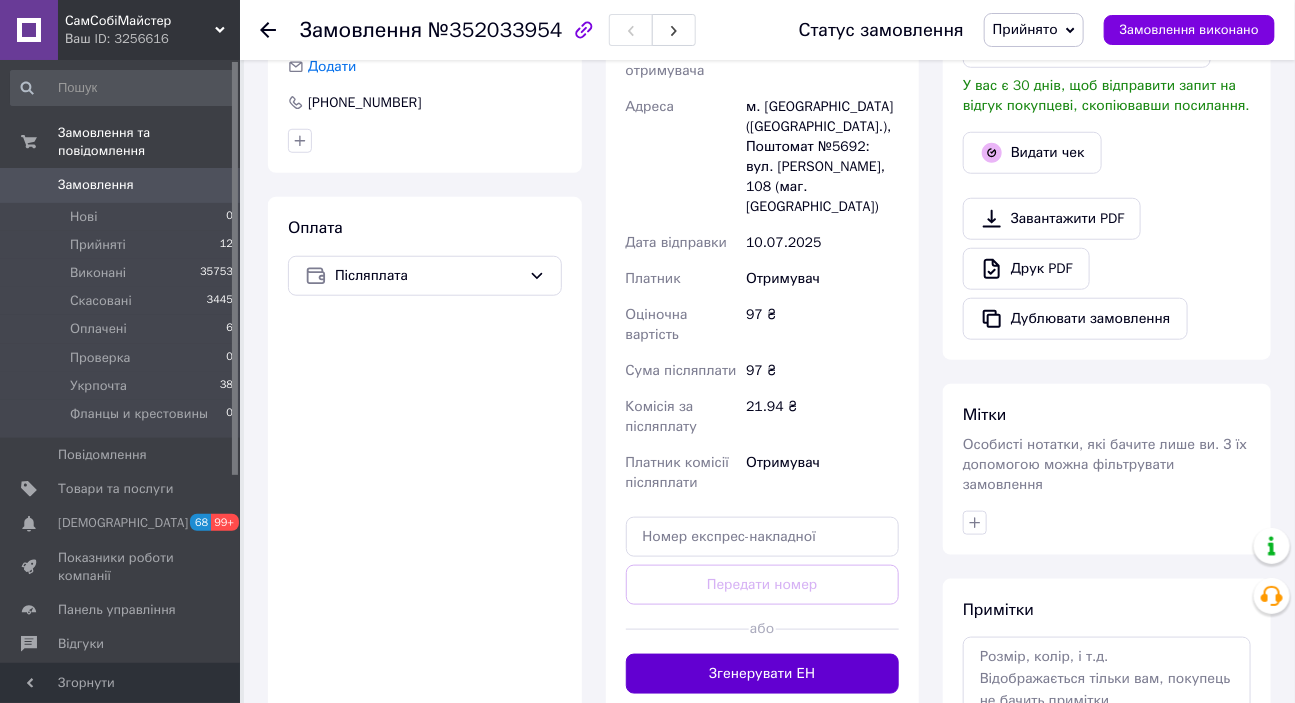 click on "Згенерувати ЕН" at bounding box center (763, 674) 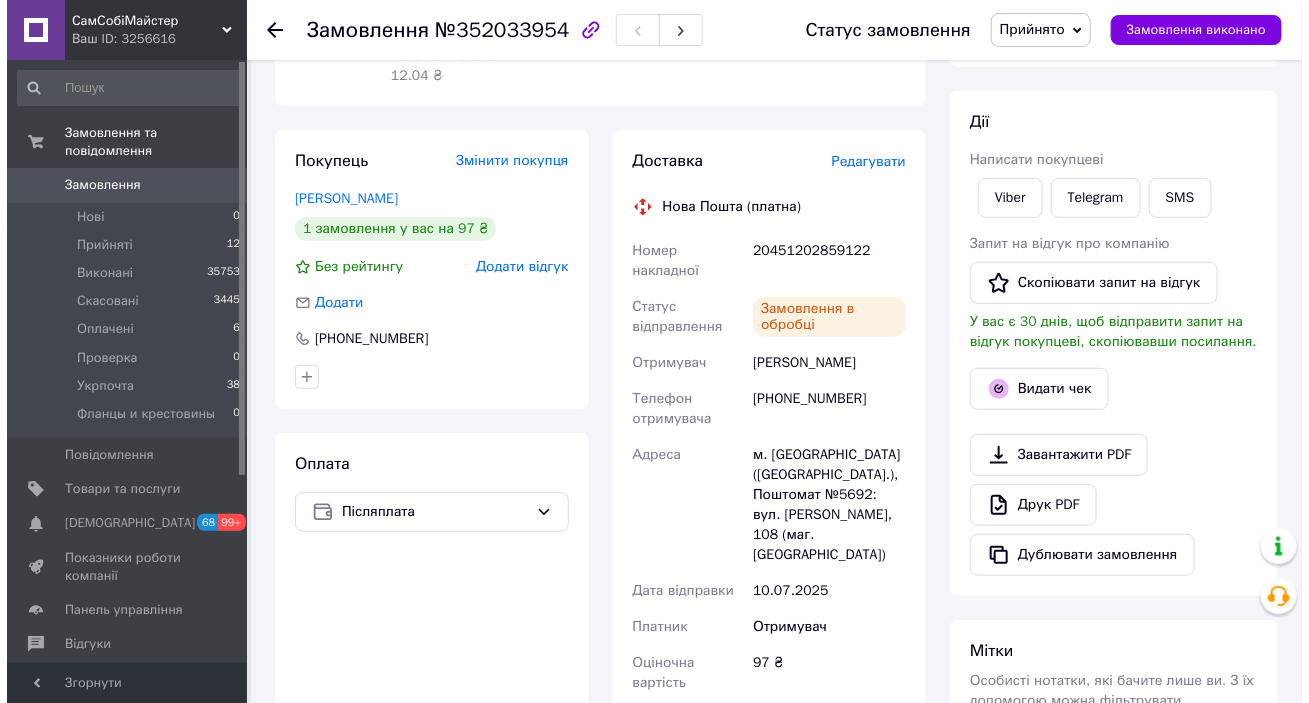 scroll, scrollTop: 272, scrollLeft: 0, axis: vertical 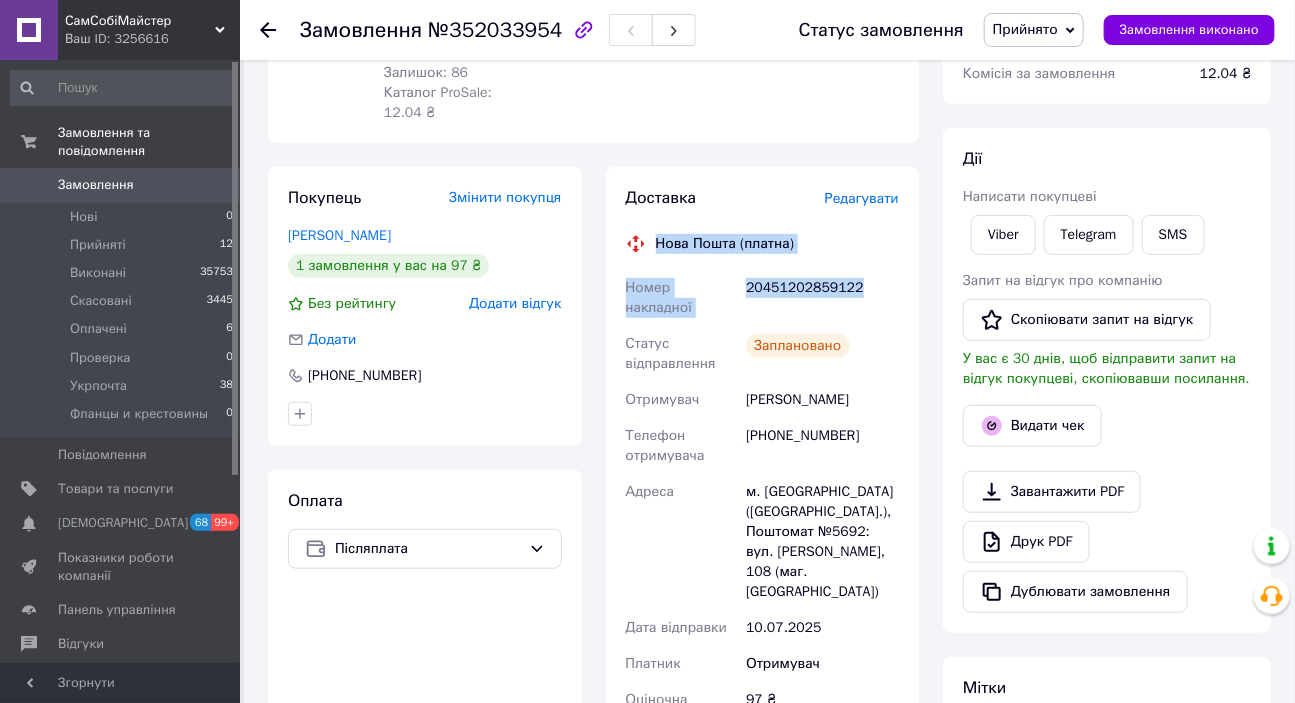 drag, startPoint x: 859, startPoint y: 269, endPoint x: 654, endPoint y: 210, distance: 213.32135 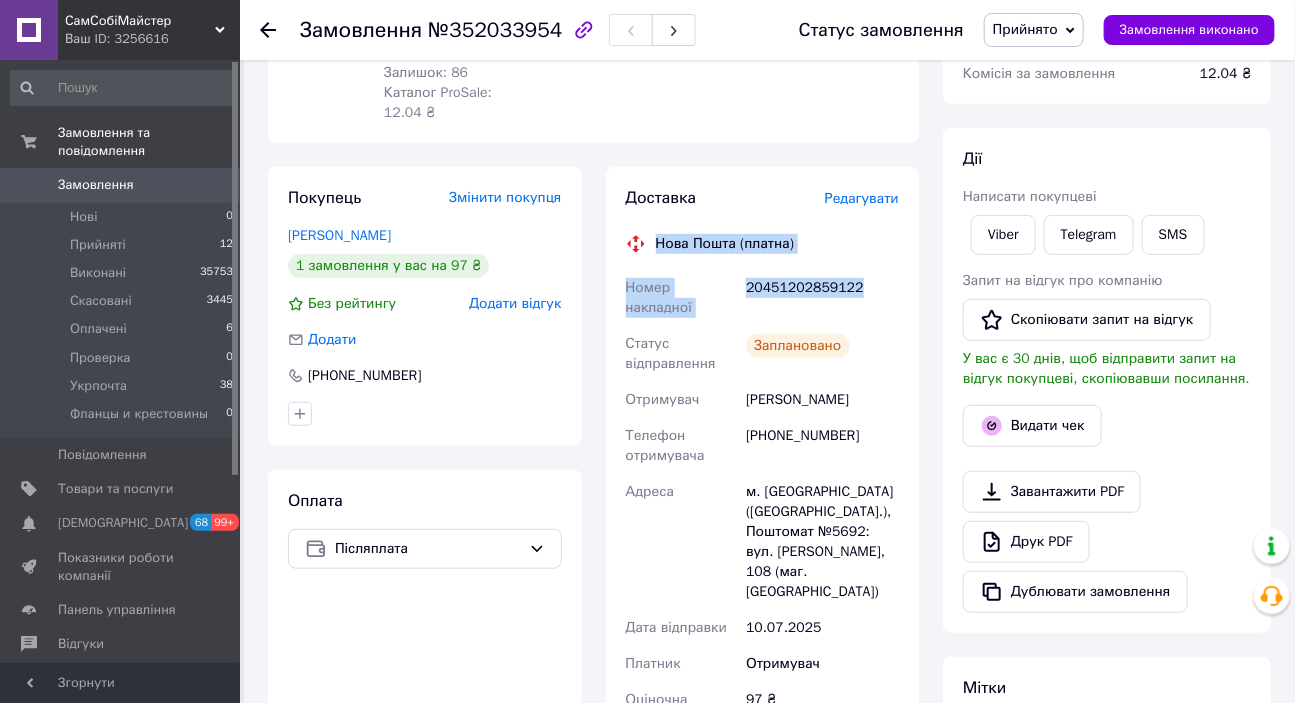 copy on "Нова Пошта (платна) Номер накладної 20451202859122" 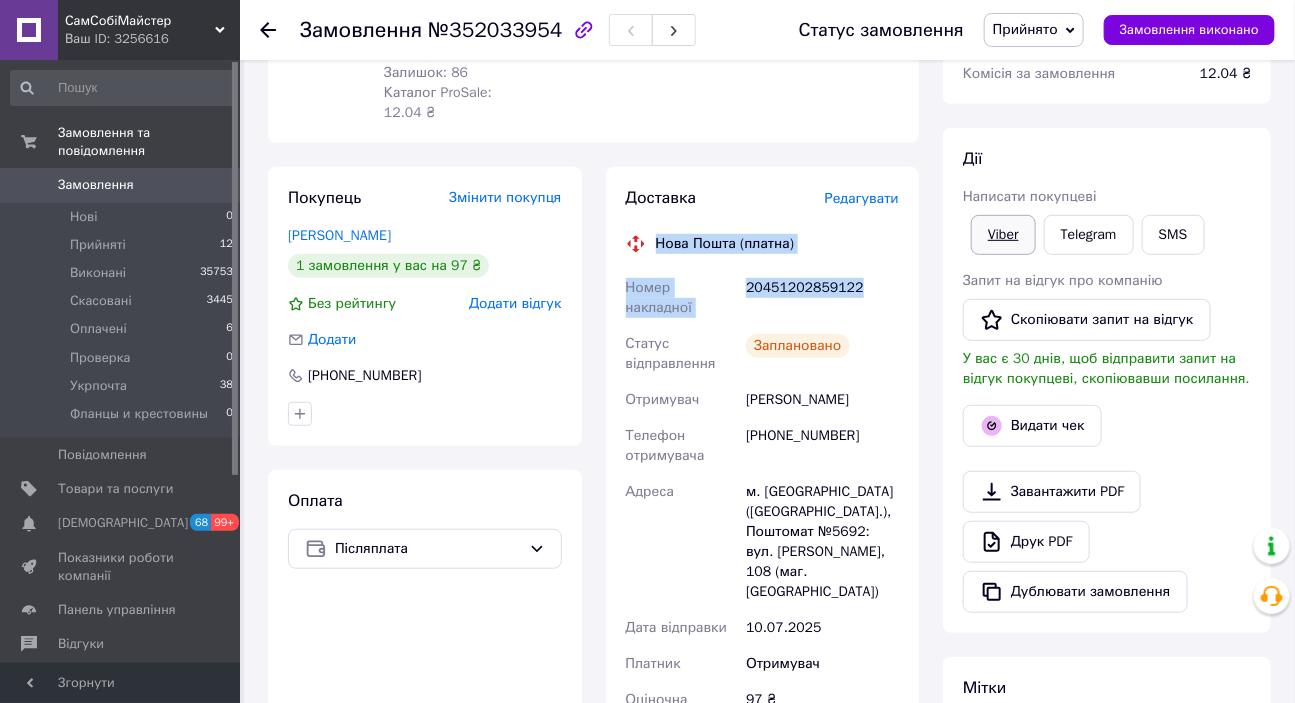 click on "Viber" at bounding box center (1003, 235) 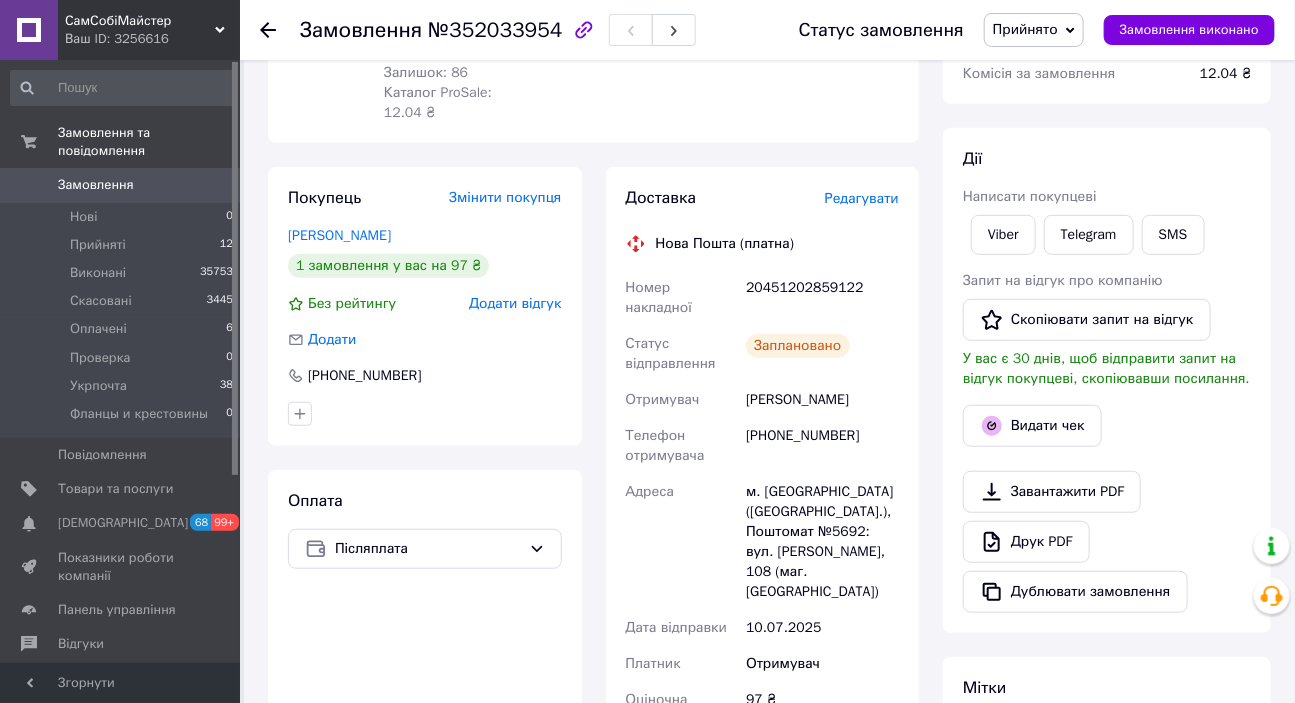 drag, startPoint x: 1127, startPoint y: 662, endPoint x: 1131, endPoint y: 650, distance: 12.649111 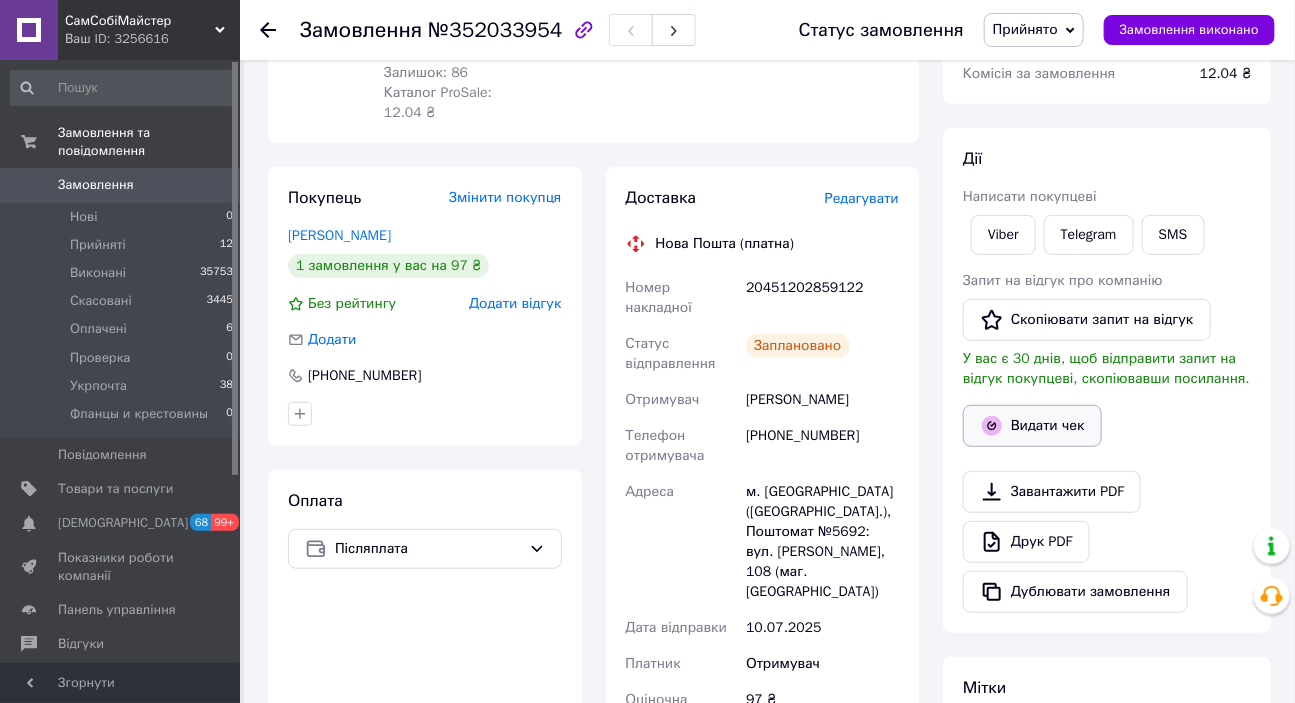 click on "Видати чек" at bounding box center [1032, 426] 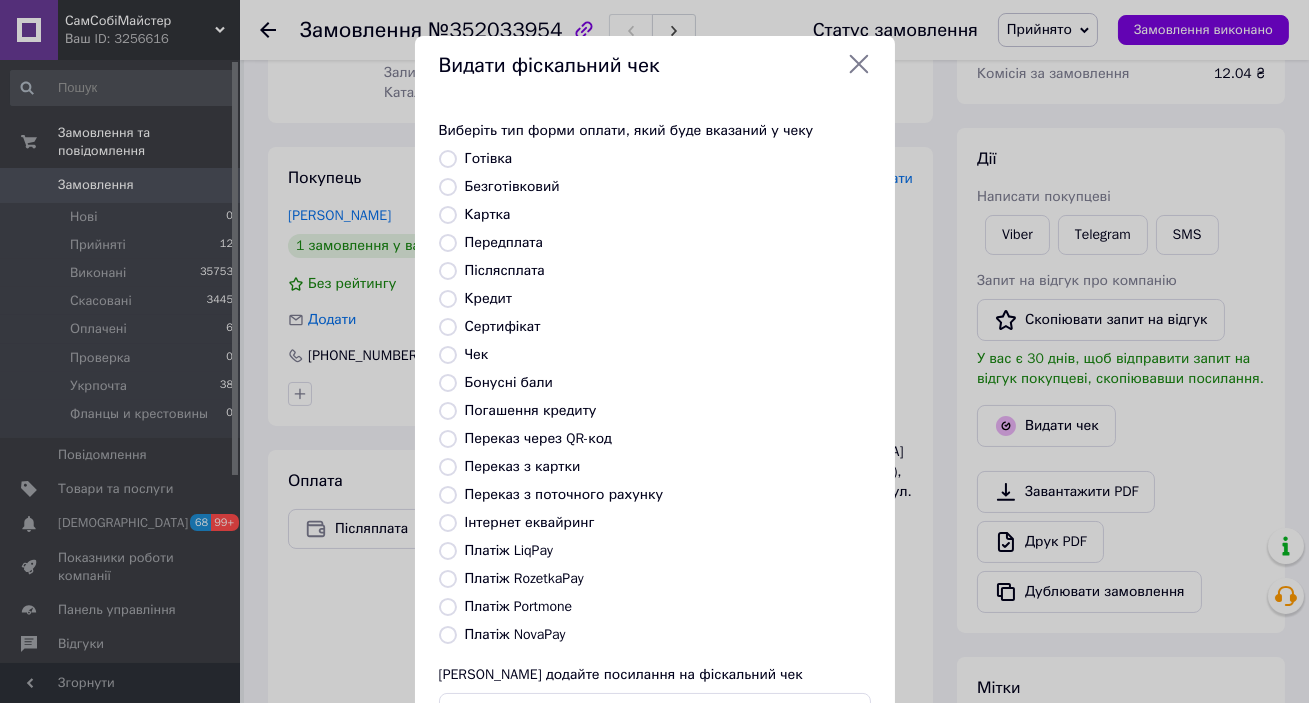 click on "Післясплата" at bounding box center (505, 270) 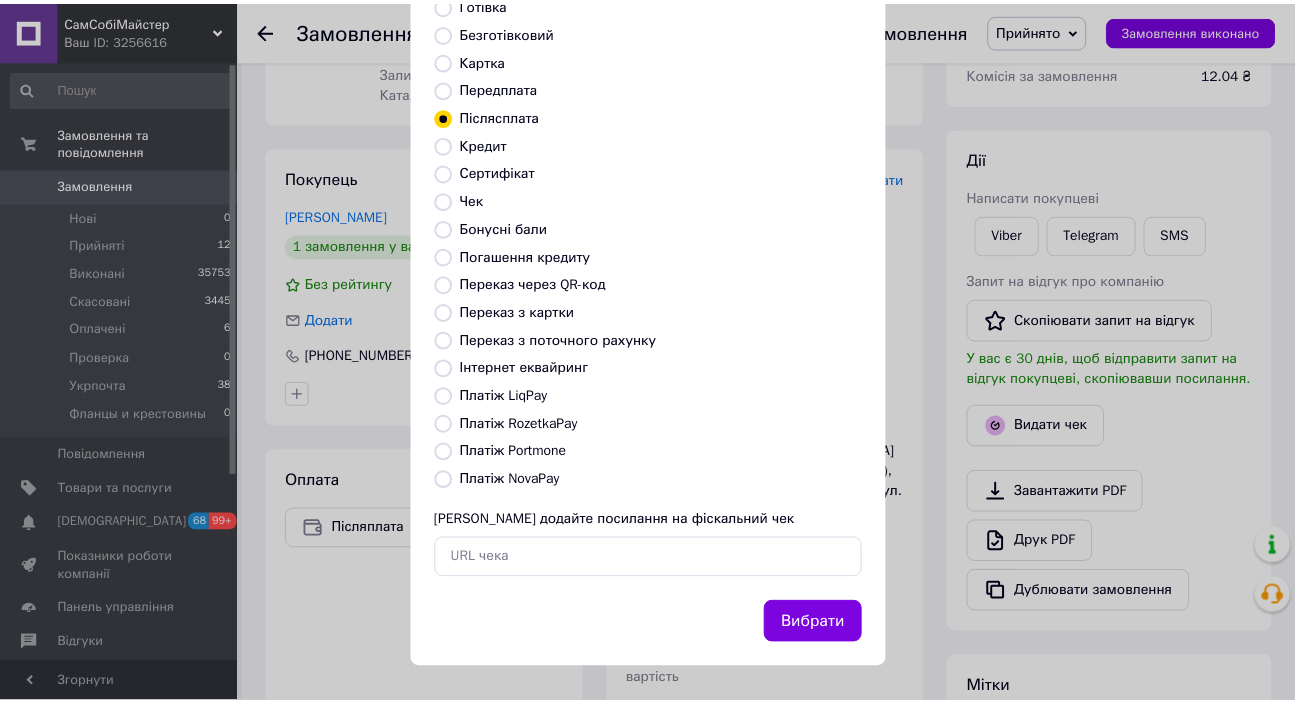 scroll, scrollTop: 156, scrollLeft: 0, axis: vertical 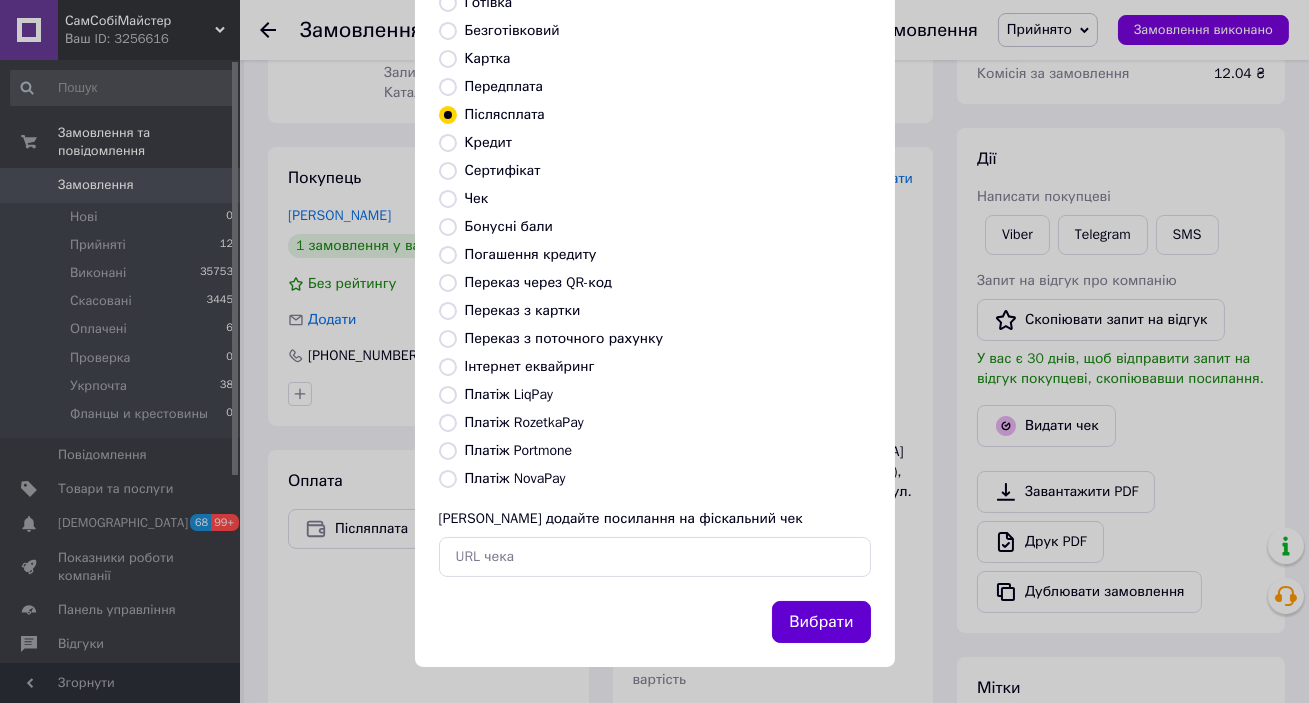 click on "Вибрати" at bounding box center [821, 622] 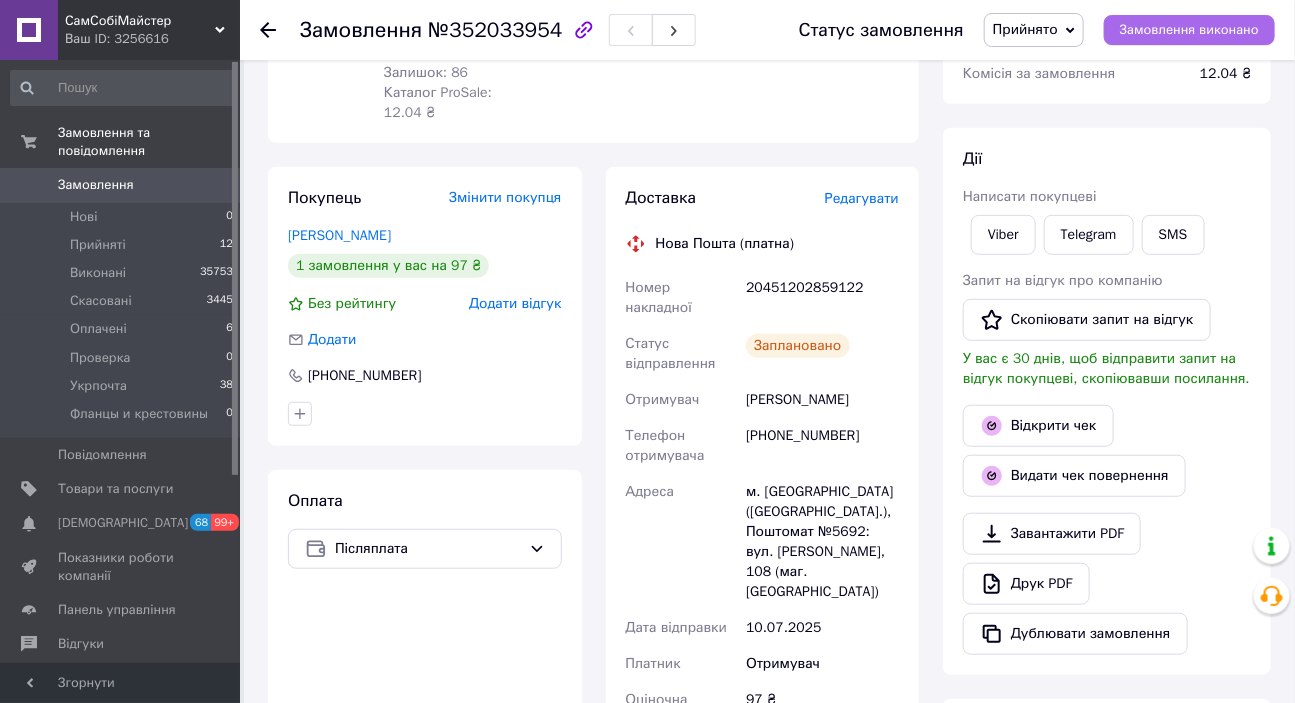 click on "Замовлення виконано" at bounding box center (1189, 30) 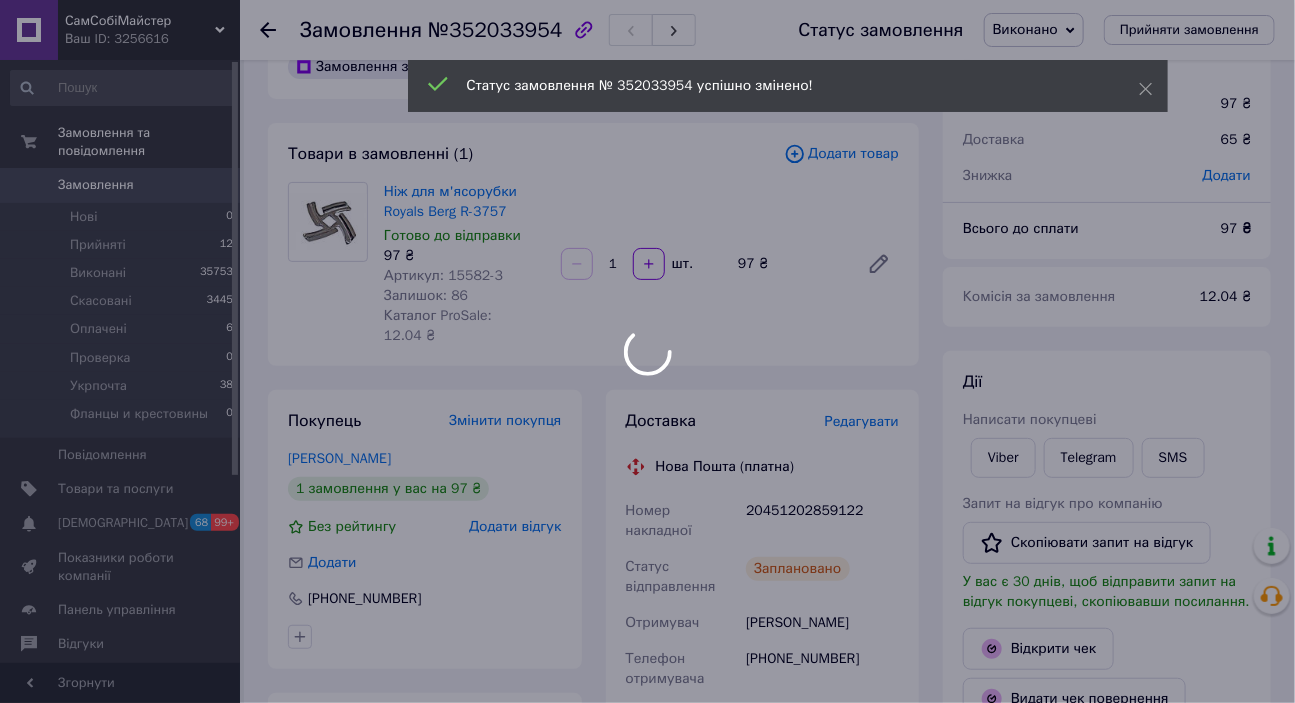 scroll, scrollTop: 0, scrollLeft: 0, axis: both 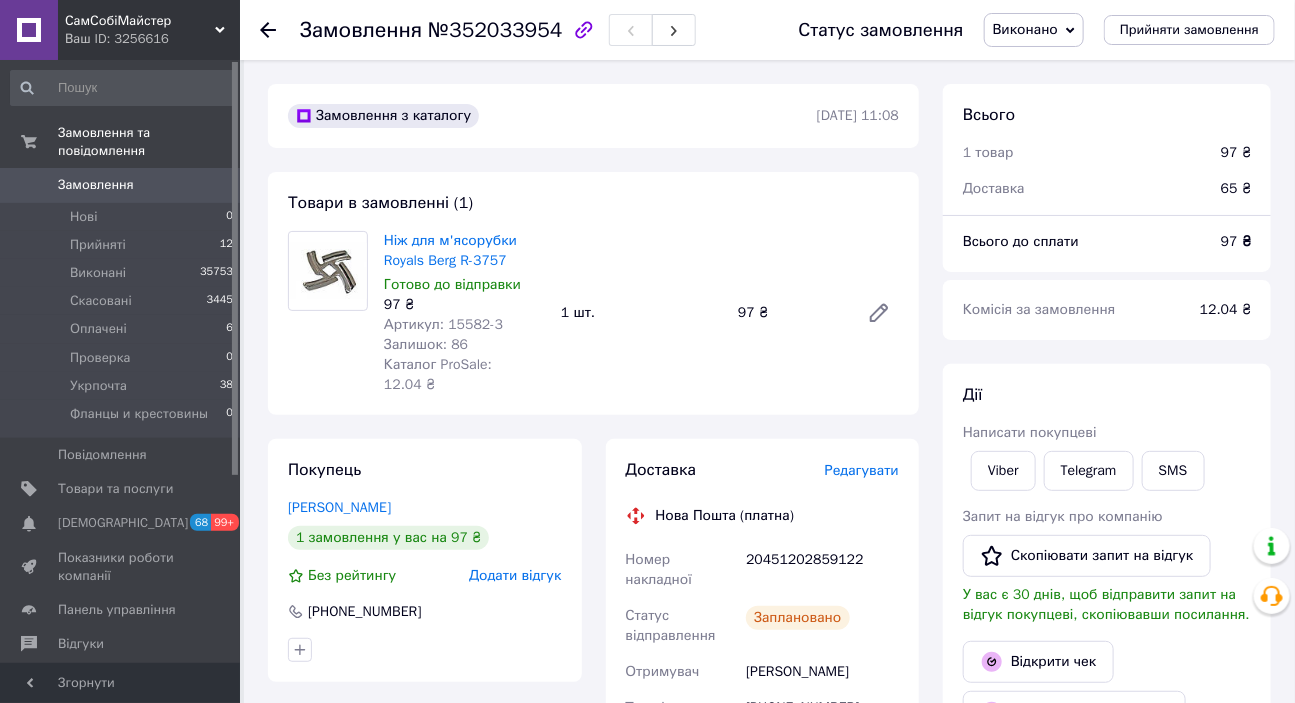 click 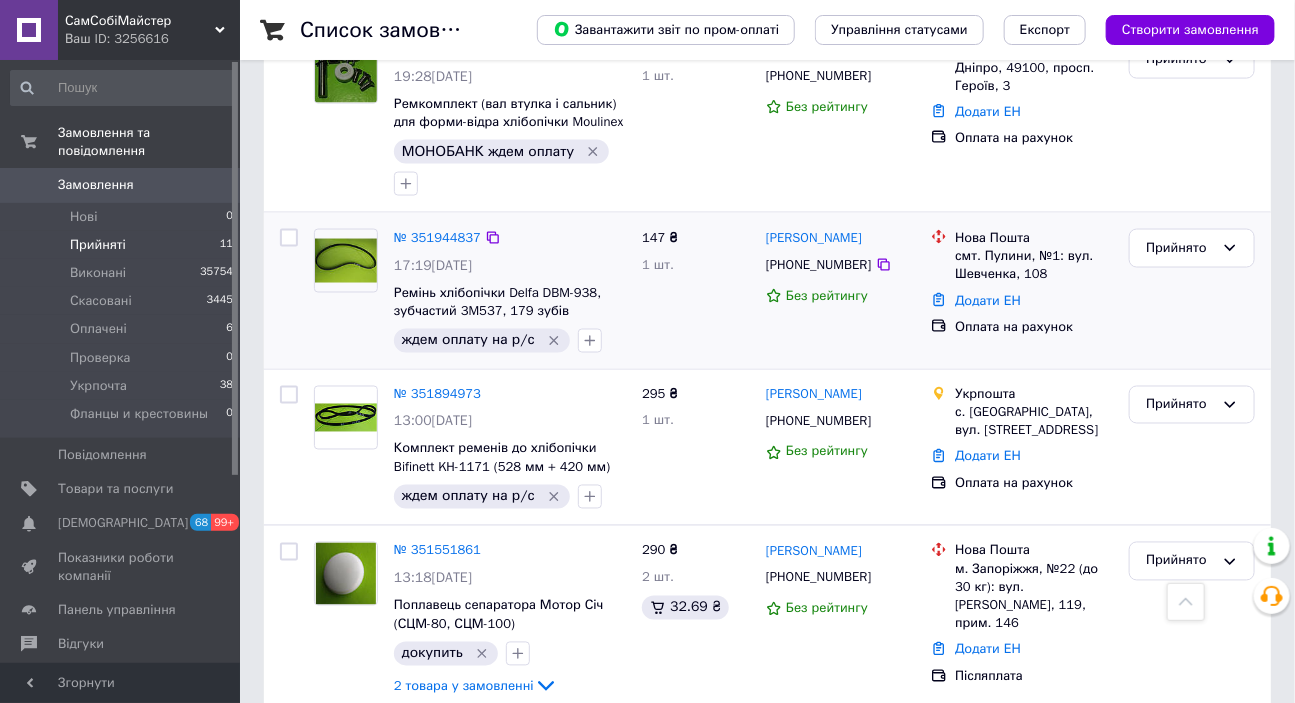 scroll, scrollTop: 1181, scrollLeft: 0, axis: vertical 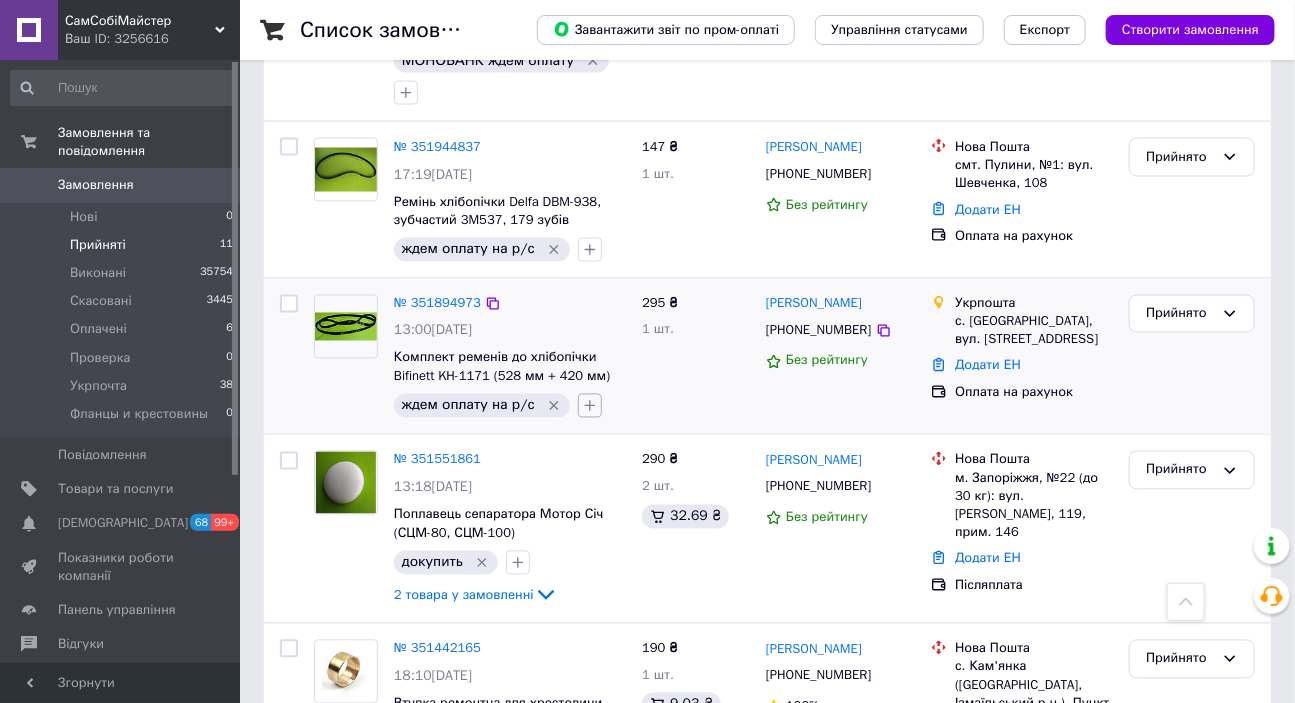 click 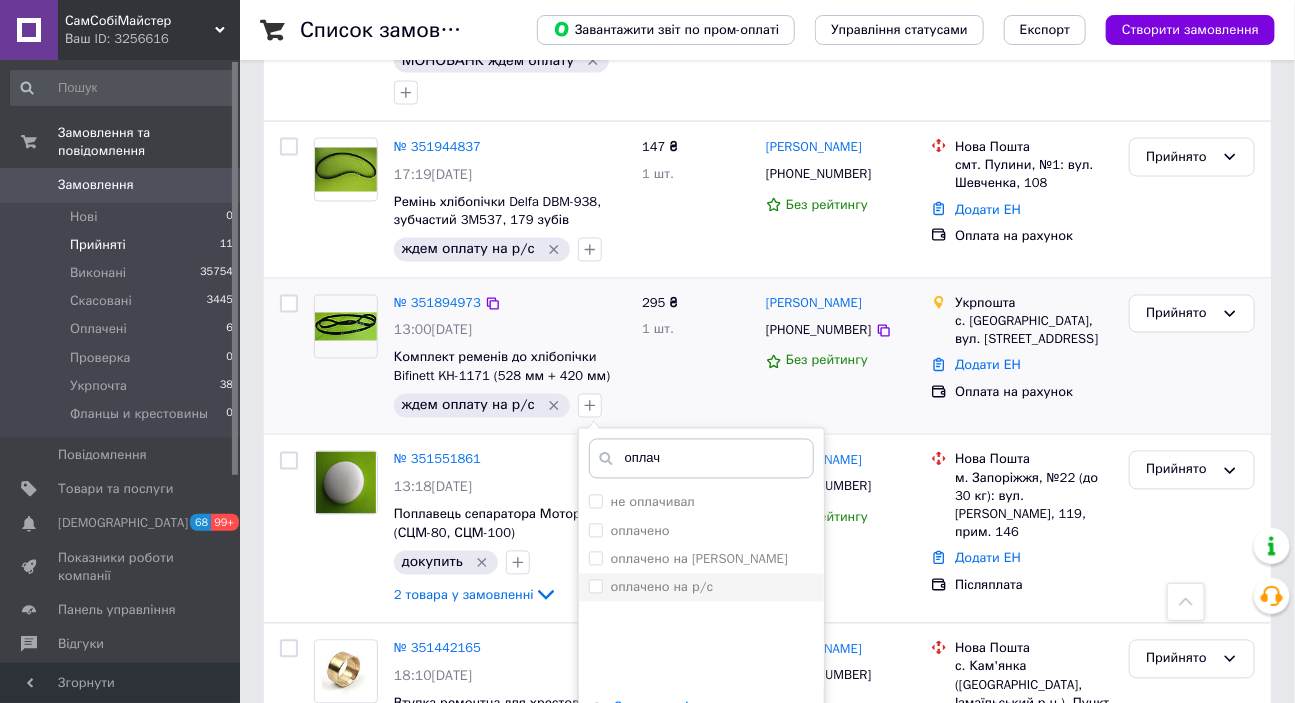 type on "оплач" 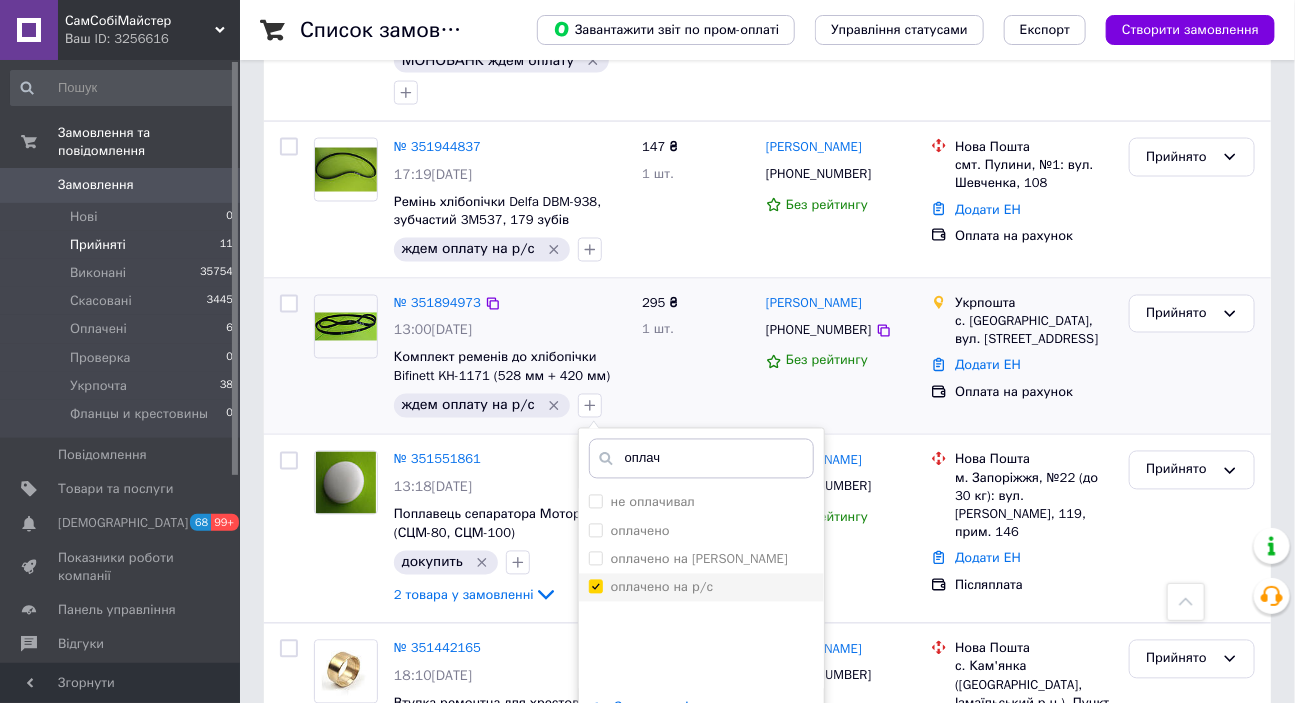 checkbox on "true" 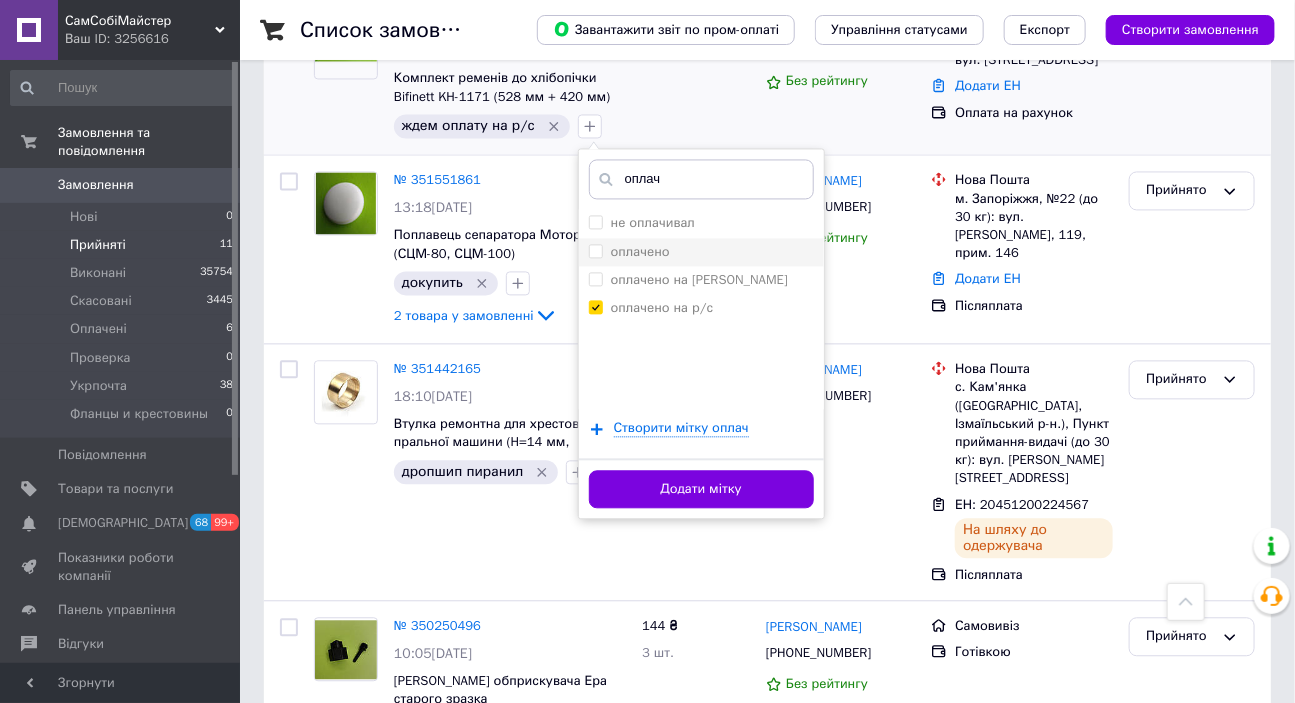 scroll, scrollTop: 1484, scrollLeft: 0, axis: vertical 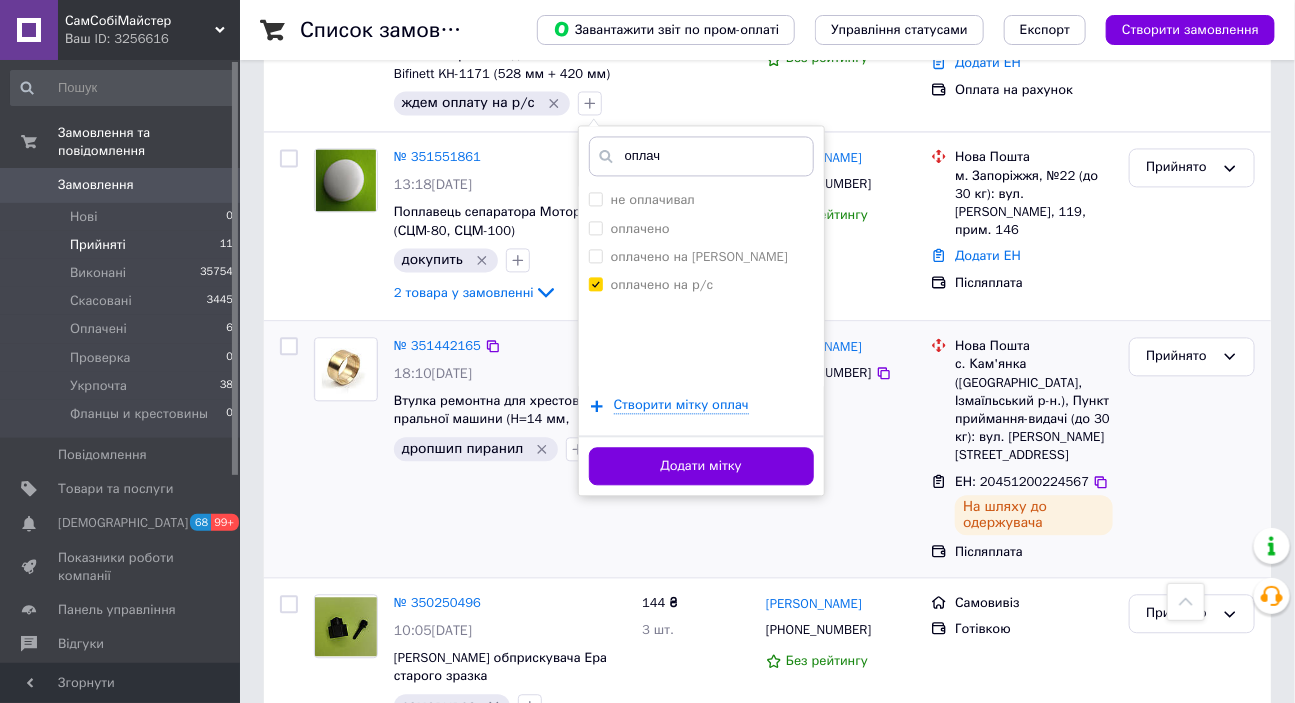 drag, startPoint x: 704, startPoint y: 461, endPoint x: 700, endPoint y: 439, distance: 22.36068 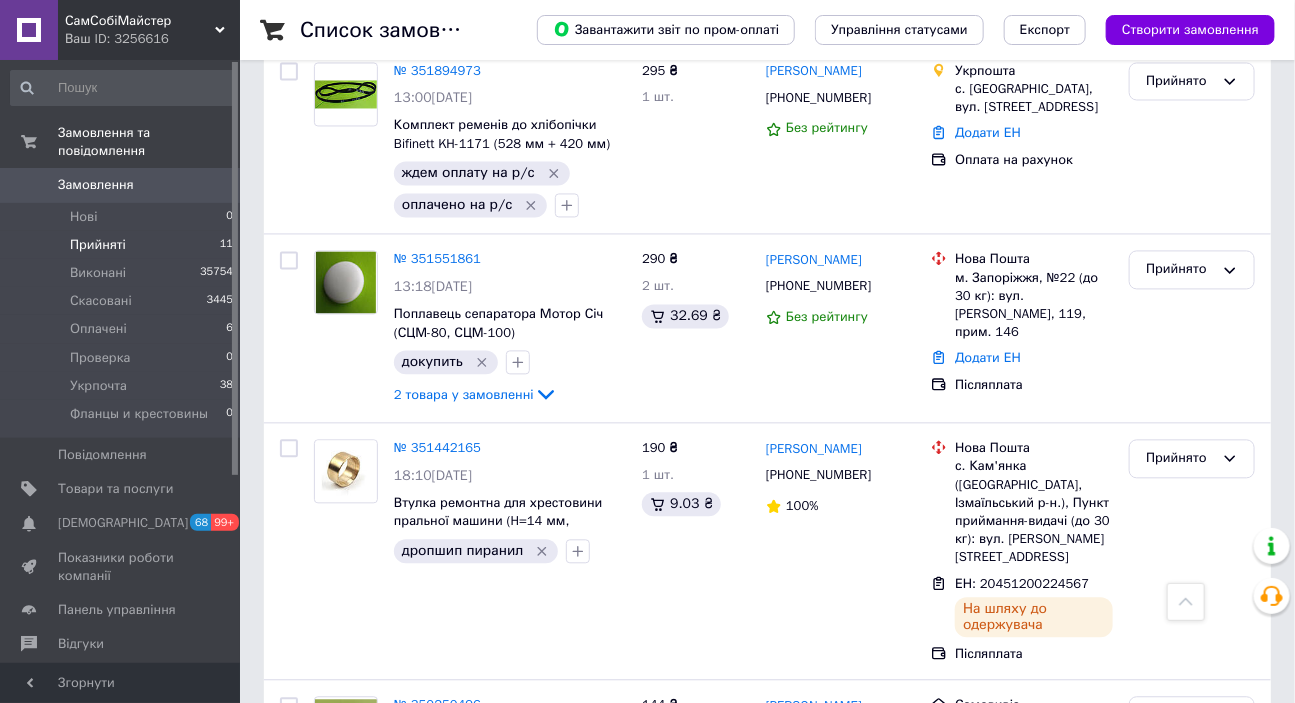 scroll, scrollTop: 1363, scrollLeft: 0, axis: vertical 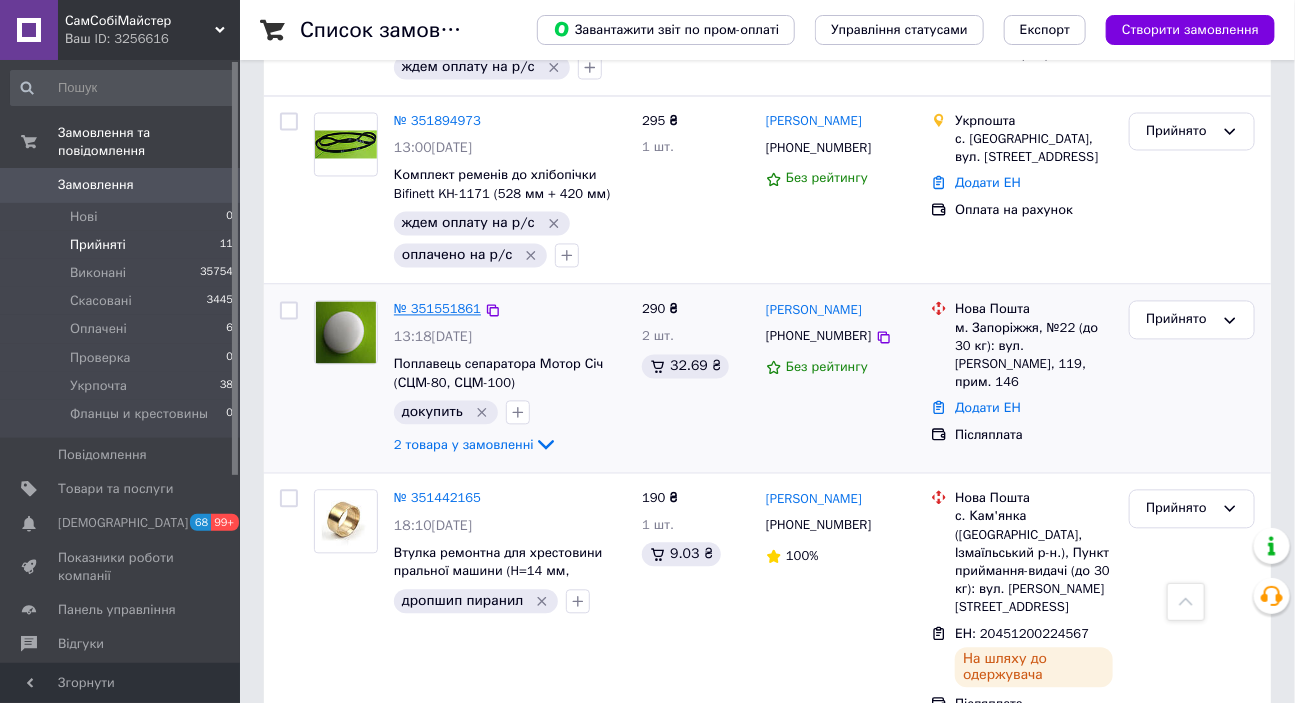 click on "№ 351551861" at bounding box center [437, 309] 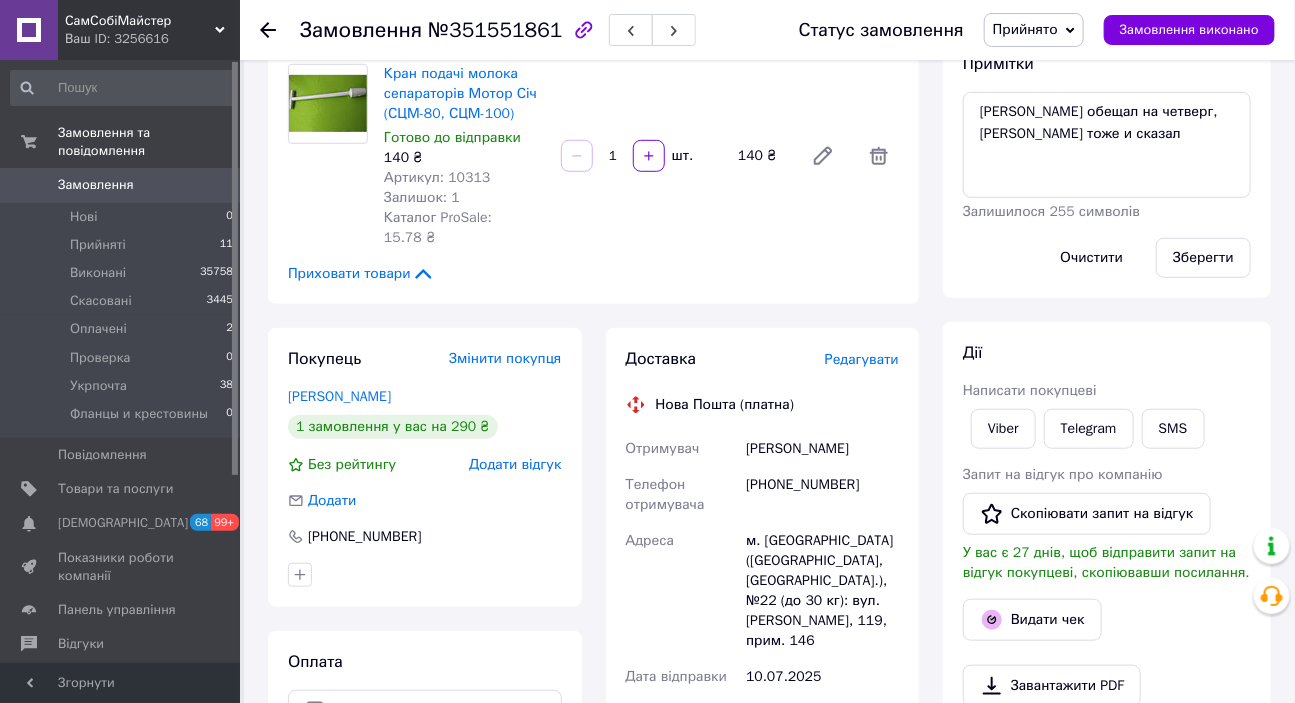 scroll, scrollTop: 297, scrollLeft: 0, axis: vertical 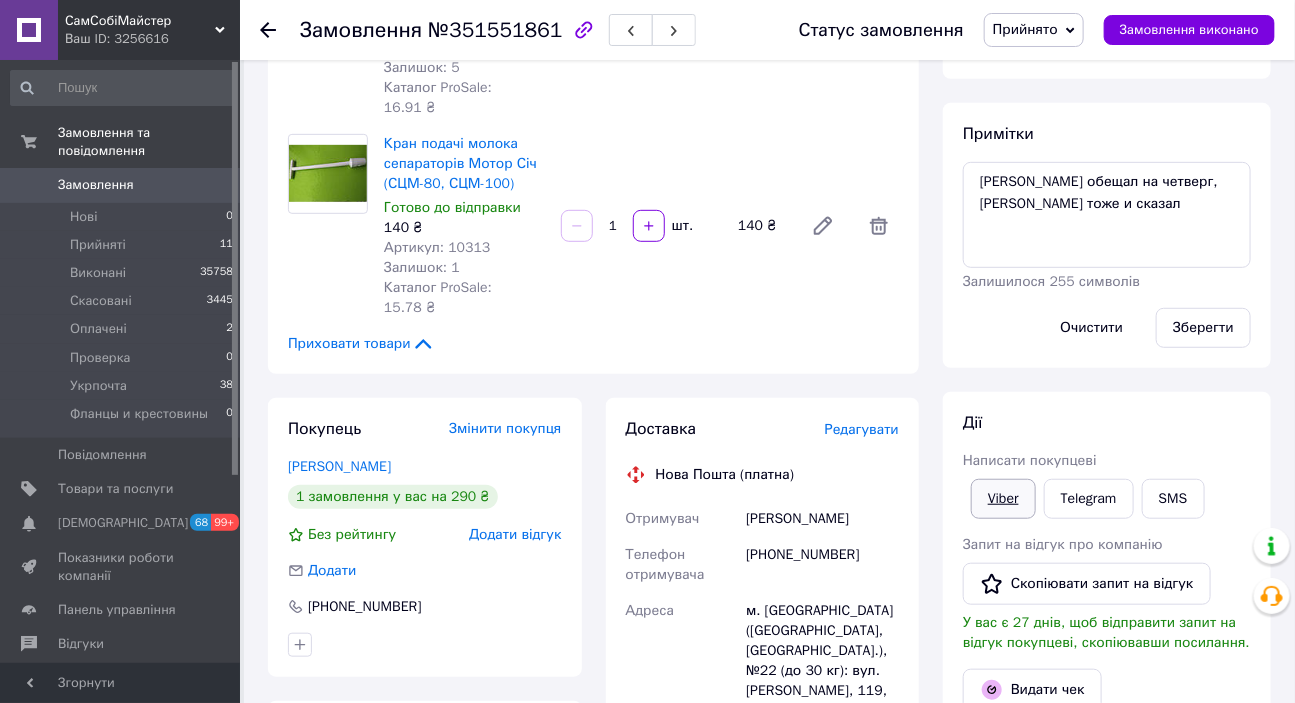 click on "Viber" at bounding box center [1003, 499] 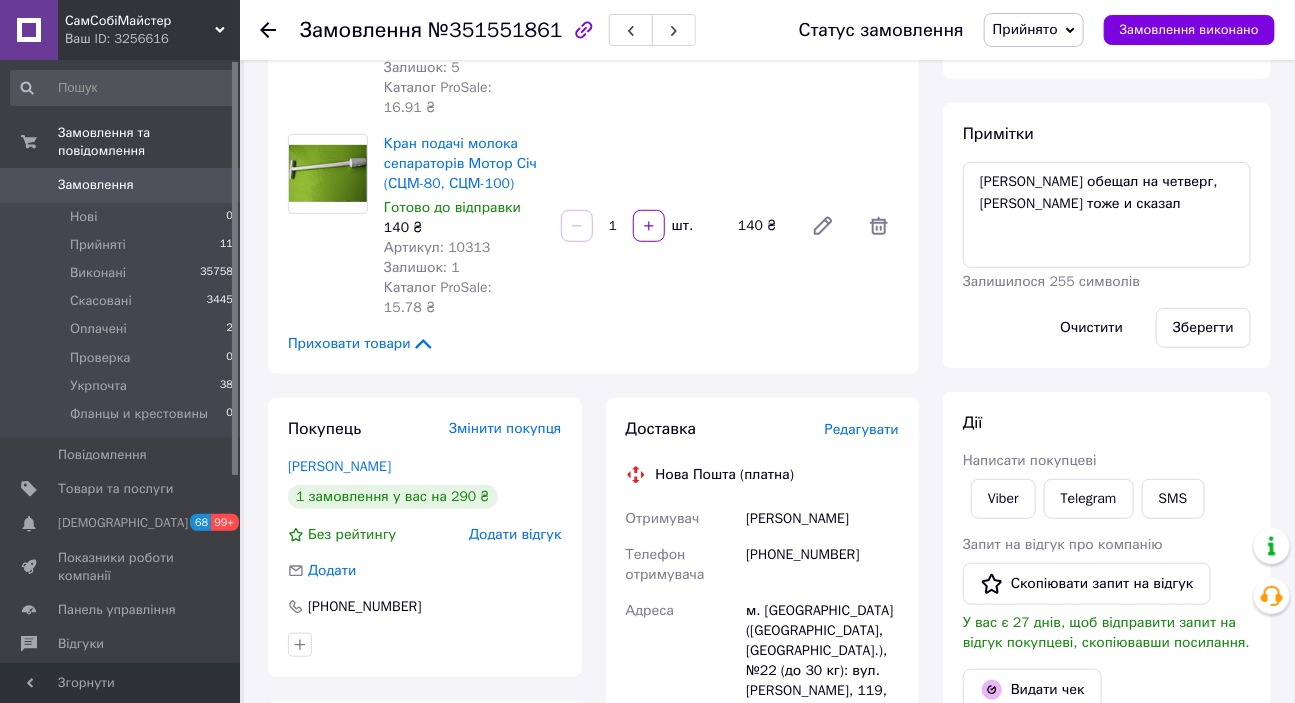 click on "Замовлення №351551861 Статус замовлення Прийнято Виконано Скасовано Оплачено Проверка Укрпочта Фланцы и крестовины Замовлення виконано Замовлення з додатку 07.07.2025 | 13:18 Товари в замовленні (2) Додати товар Поплавець сепаратора Мотор Січ (СЦМ-80, СЦМ-100) Готово до відправки 150 ₴ Артикул: 10300 Залишок: 5 Каталог ProSale: 16.91 ₴  1   шт. 150 ₴ Кран подачі молока сепараторів Мотор Січ (СЦМ-80, СЦМ-100) Готово до відправки 140 ₴ Артикул: 10313 Залишок: 1 Каталог ProSale: 15.78 ₴  1   шт. 140 ₴ Приховати товари Покупець Змінити покупця Якименко Олександр 1 замовлення у вас на 290 ₴ Без рейтингу   <" at bounding box center [769, 718] 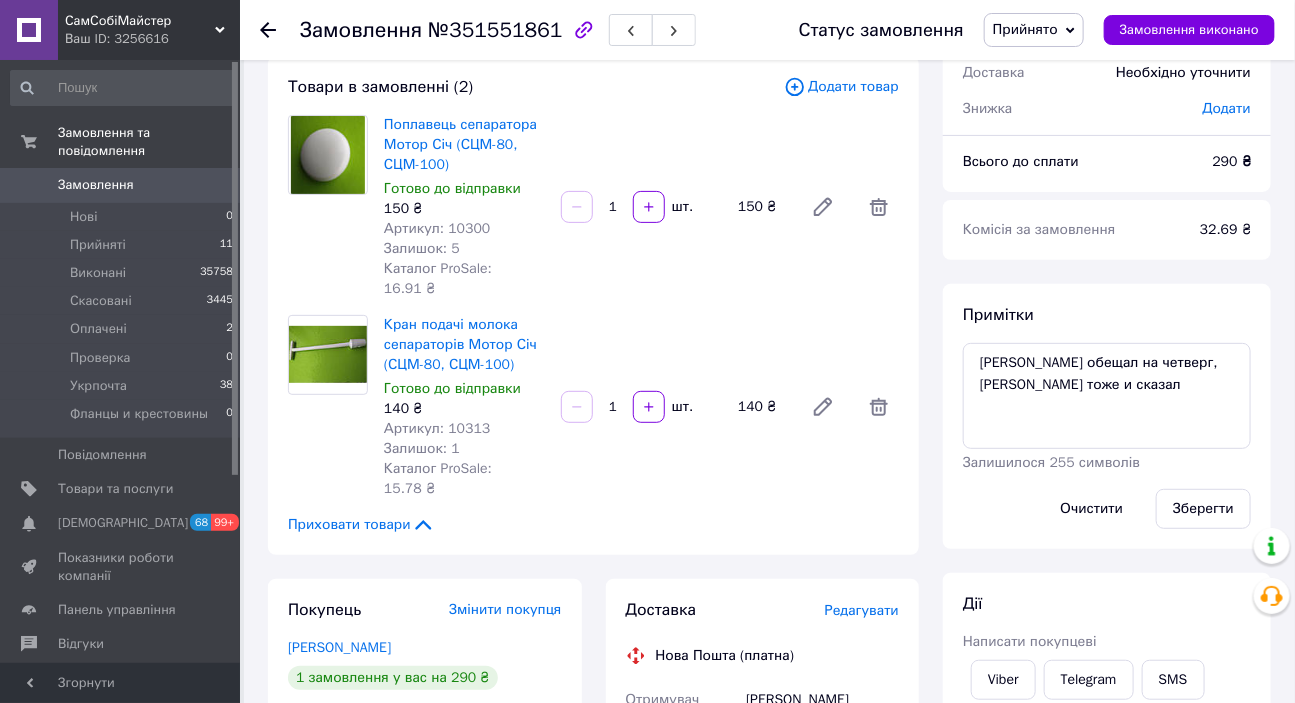 scroll, scrollTop: 115, scrollLeft: 0, axis: vertical 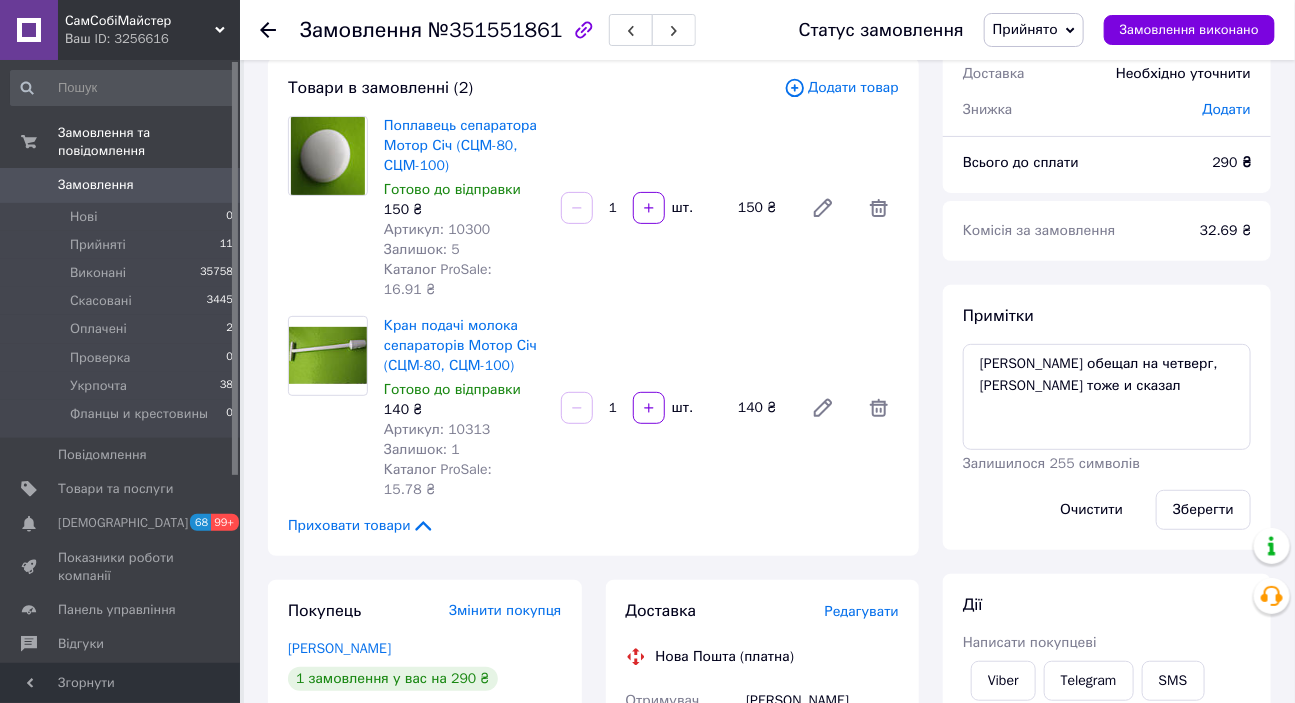 click on "Доставка Редагувати Нова Пошта (платна) Отримувач Якименко Олександр Телефон отримувача +380681934540 Адреса м. Запоріжжя (Запорізька обл., Запорізький р-н.), №22 (до 30 кг): вул. Чарівна, 119, прим. 146 Дата відправки 10.07.2025 Платник Отримувач Оціночна вартість 290 ₴ Сума післяплати 290 ₴ Комісія за післяплату 25.80 ₴ Платник комісії післяплати Отримувач Передати номер або Згенерувати ЕН Платник Отримувач Відправник Прізвище отримувача Якименко Ім'я отримувача Олександр По батькові отримувача Телефон отримувача +380681934540 Тип доставки У відділенні Кур'єром В поштоматі 290 <" at bounding box center (763, 990) 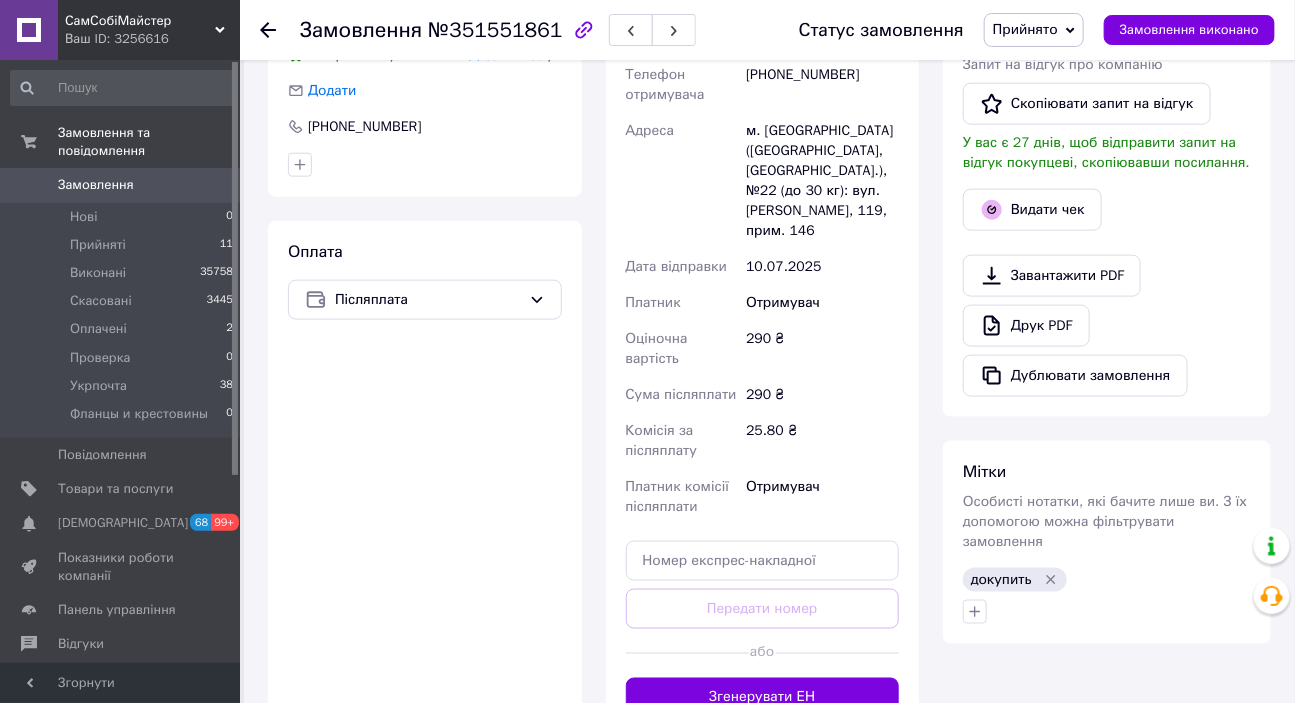 scroll, scrollTop: 842, scrollLeft: 0, axis: vertical 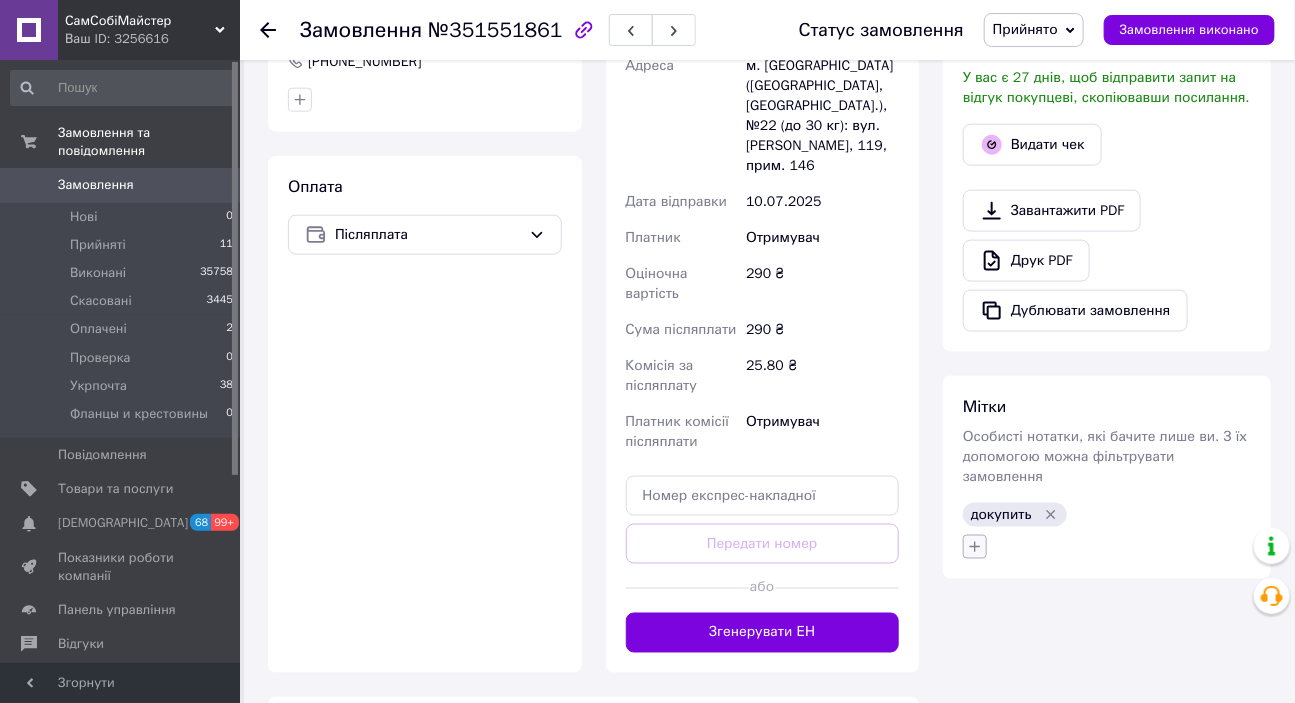 click 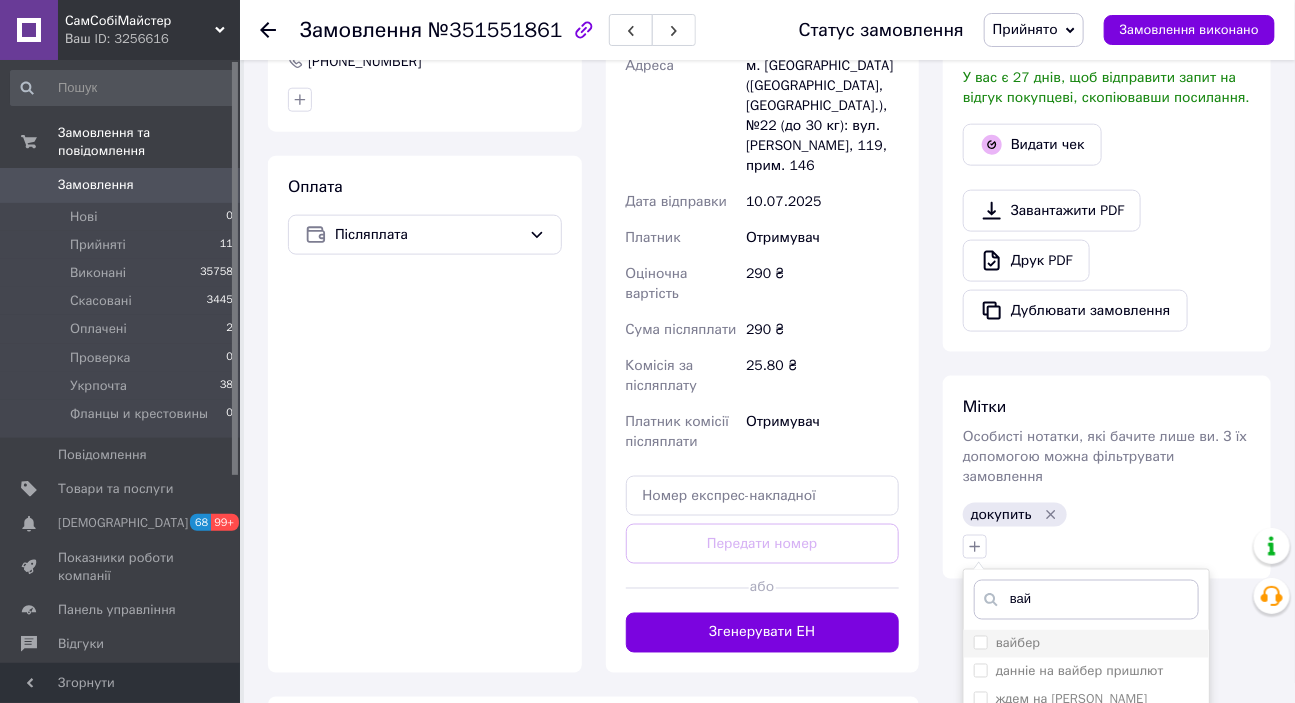 type on "вай" 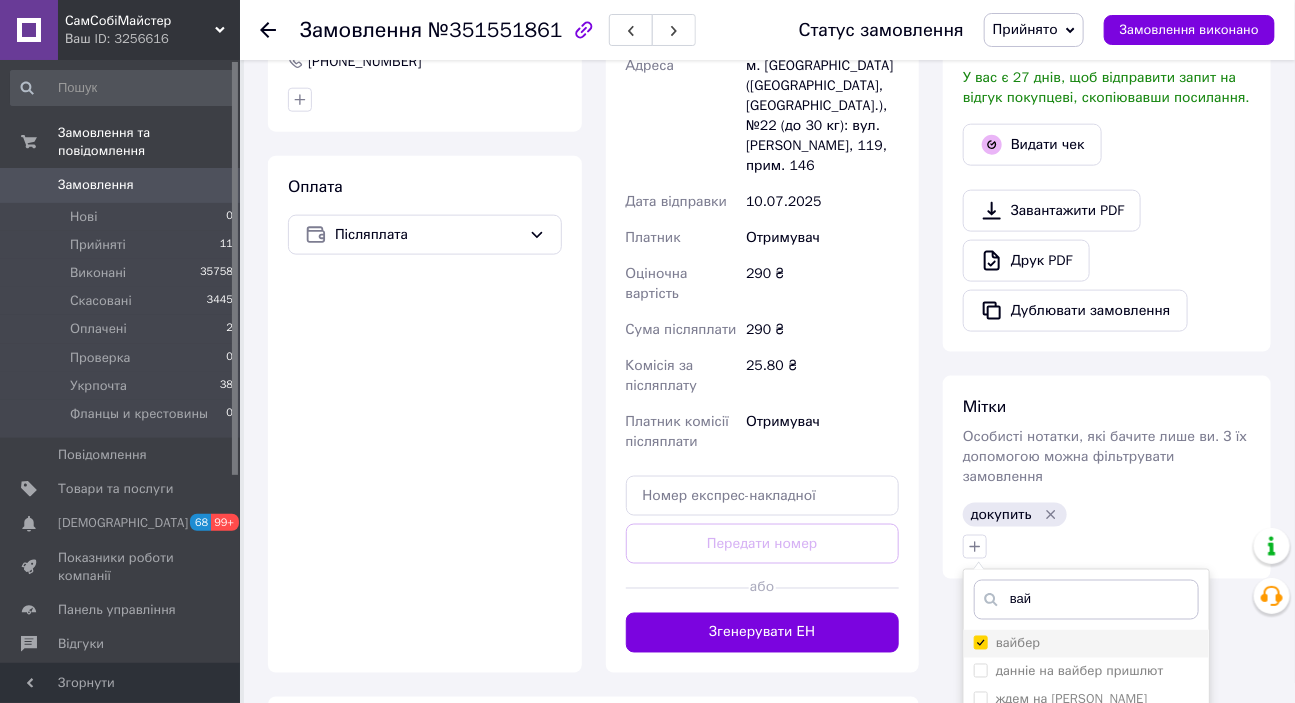 checkbox on "true" 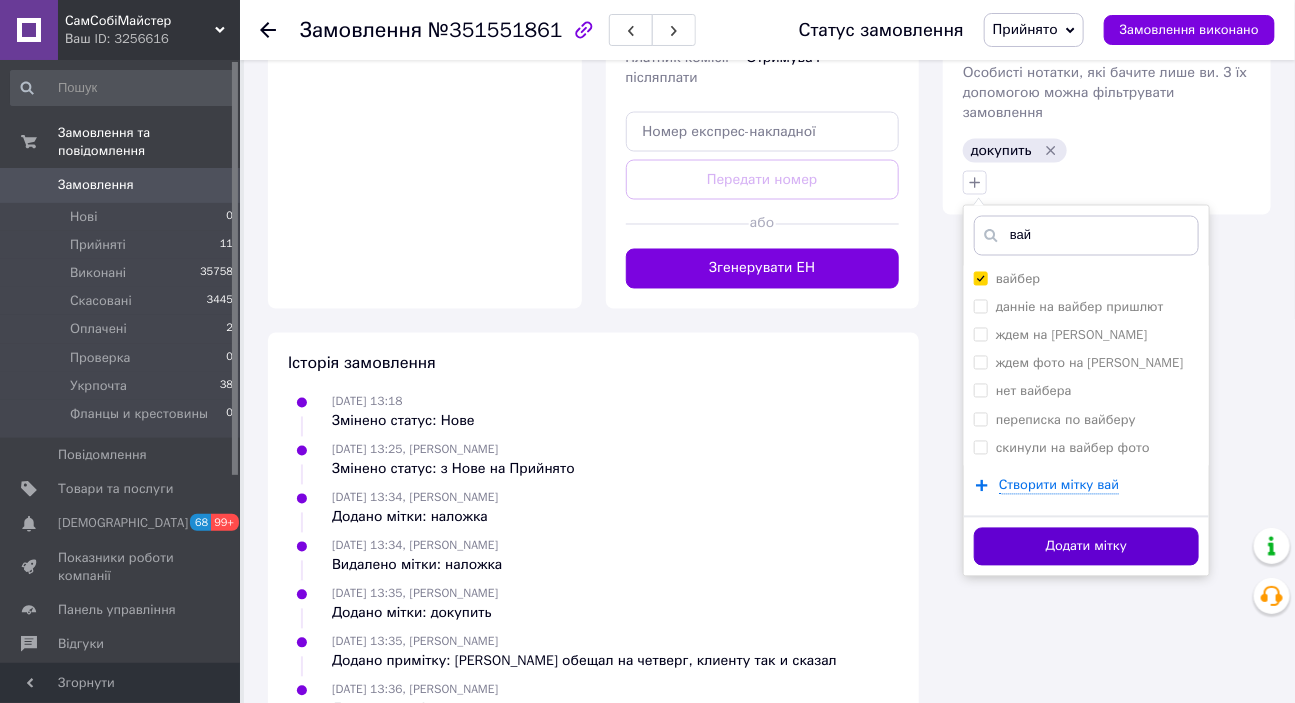 click on "Додати мітку" at bounding box center (1086, 547) 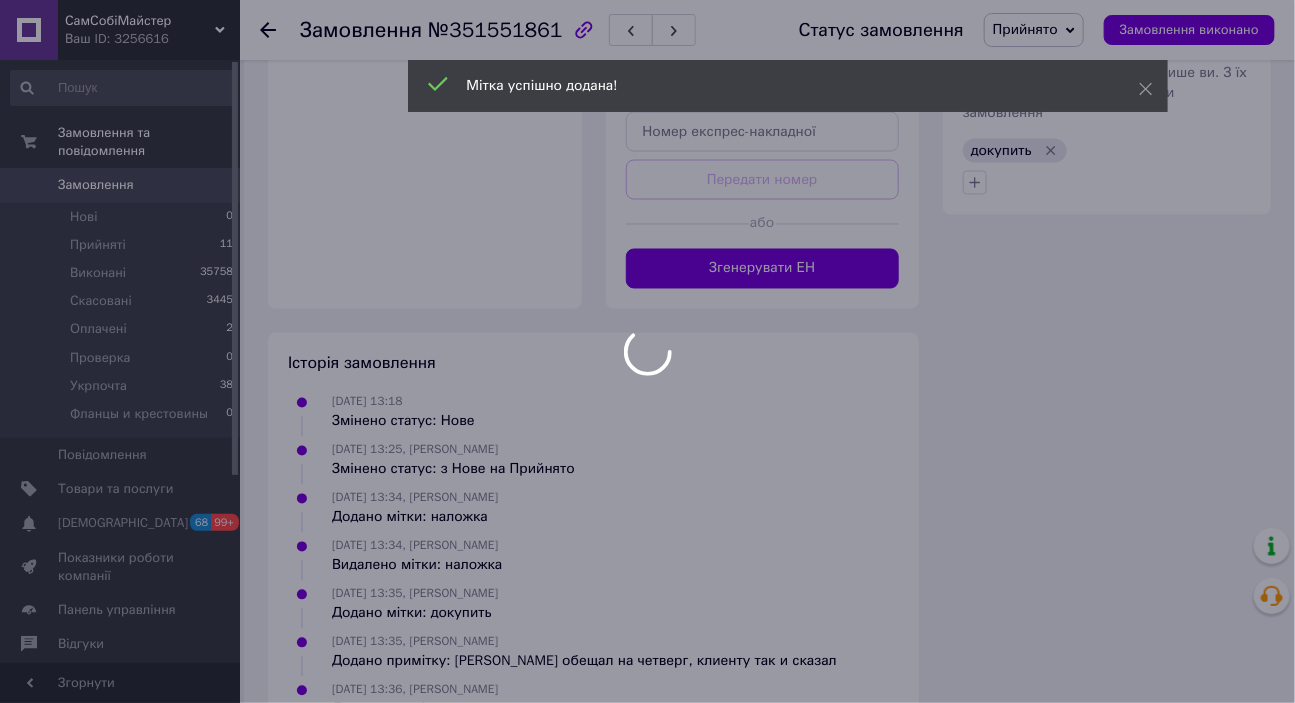 scroll, scrollTop: 1024, scrollLeft: 0, axis: vertical 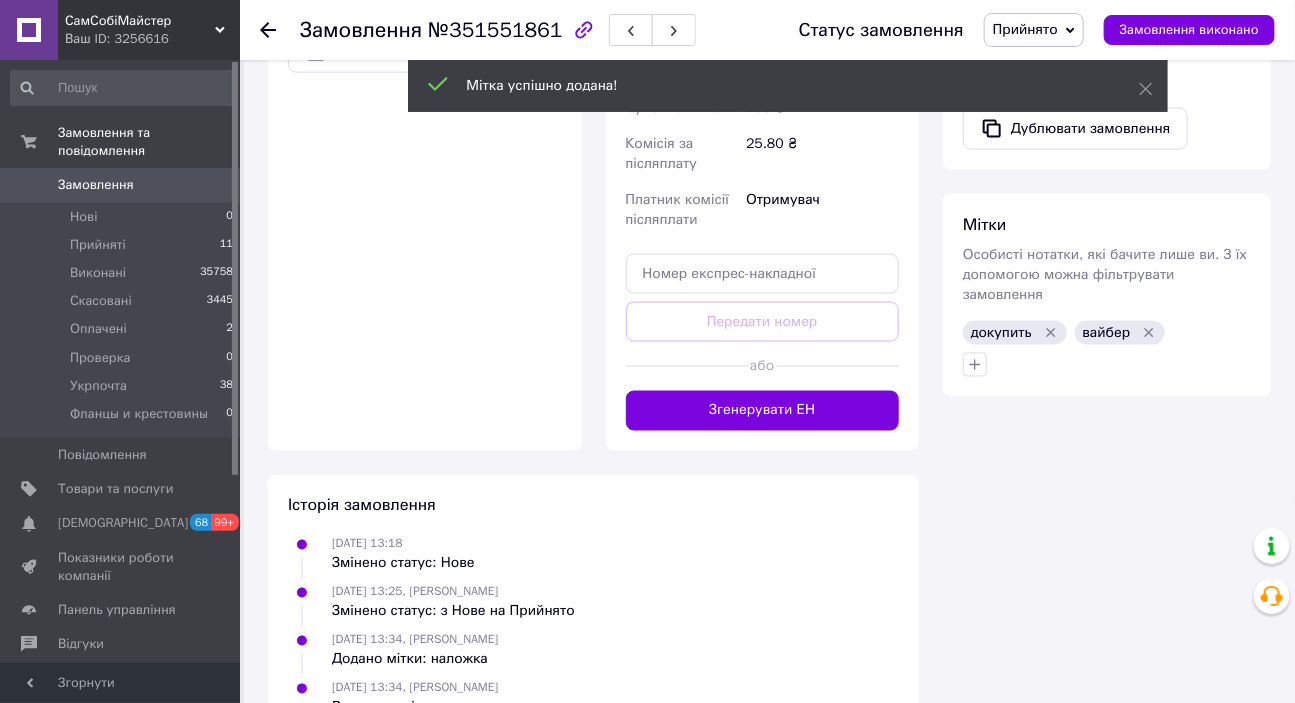 click 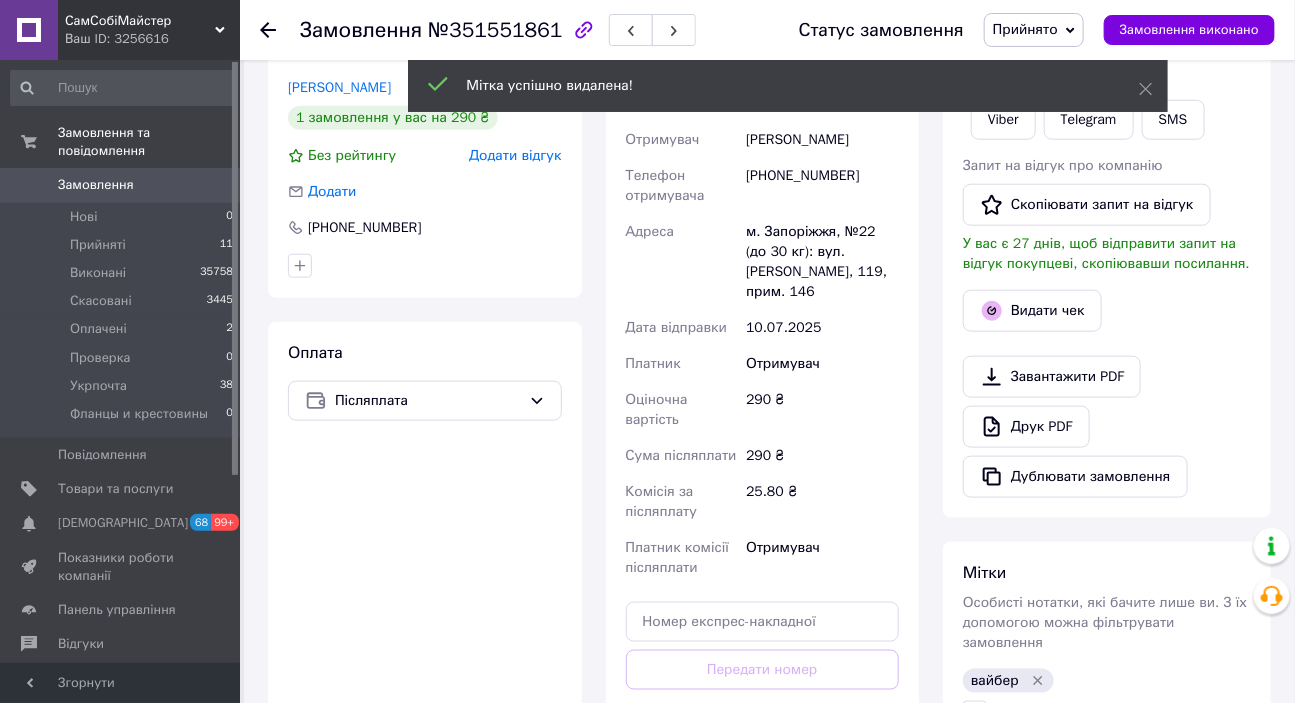 scroll, scrollTop: 479, scrollLeft: 0, axis: vertical 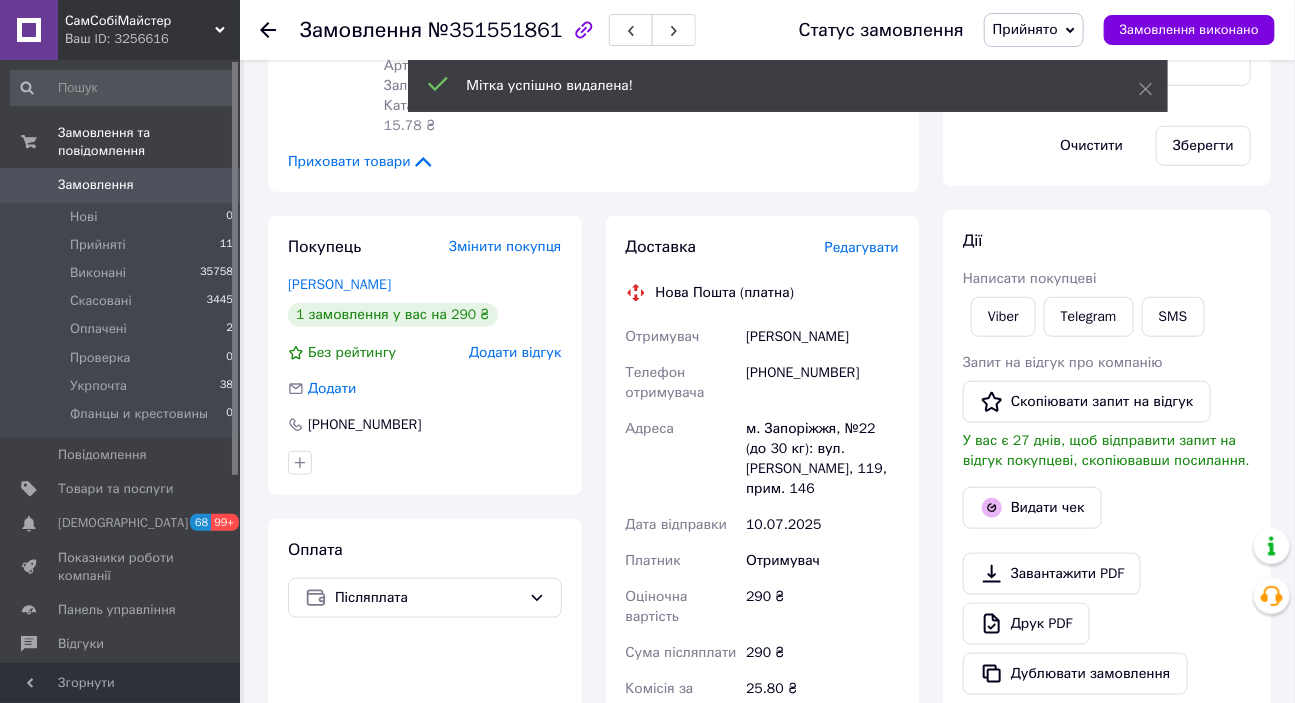 click 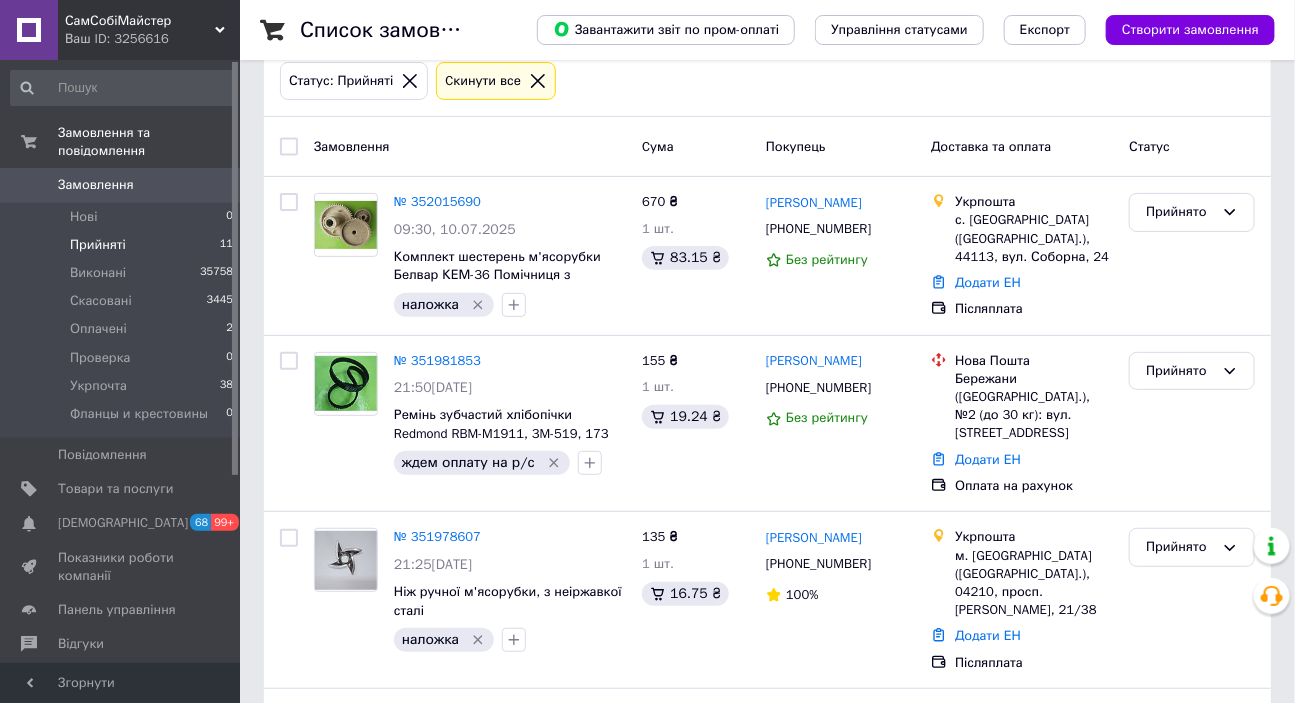 scroll, scrollTop: 181, scrollLeft: 0, axis: vertical 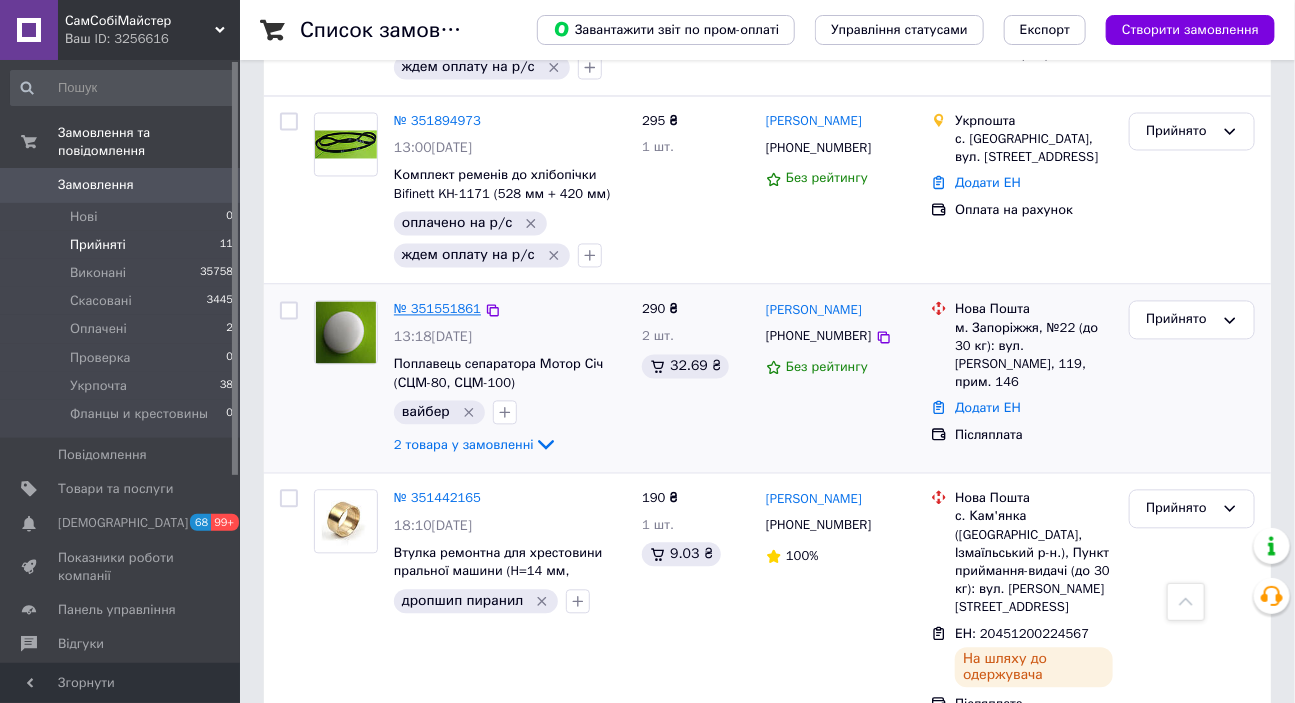 click on "№ 351551861" at bounding box center (437, 309) 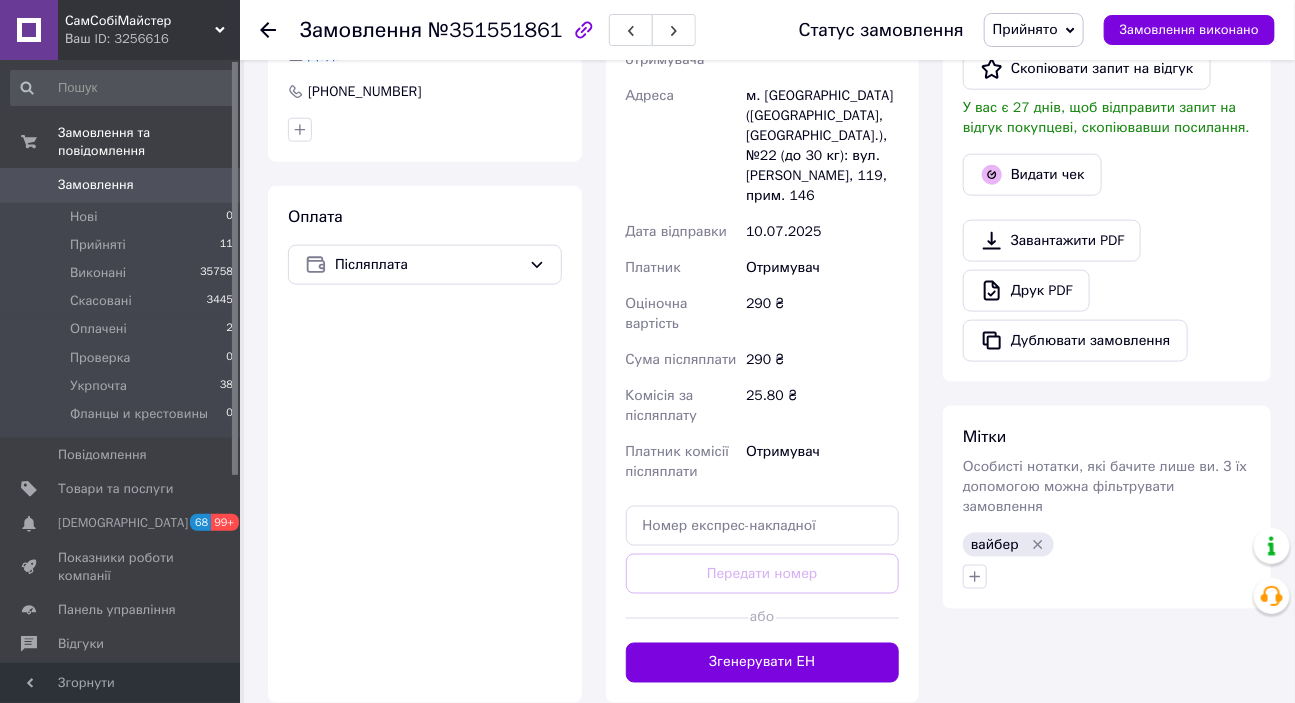 scroll, scrollTop: 756, scrollLeft: 0, axis: vertical 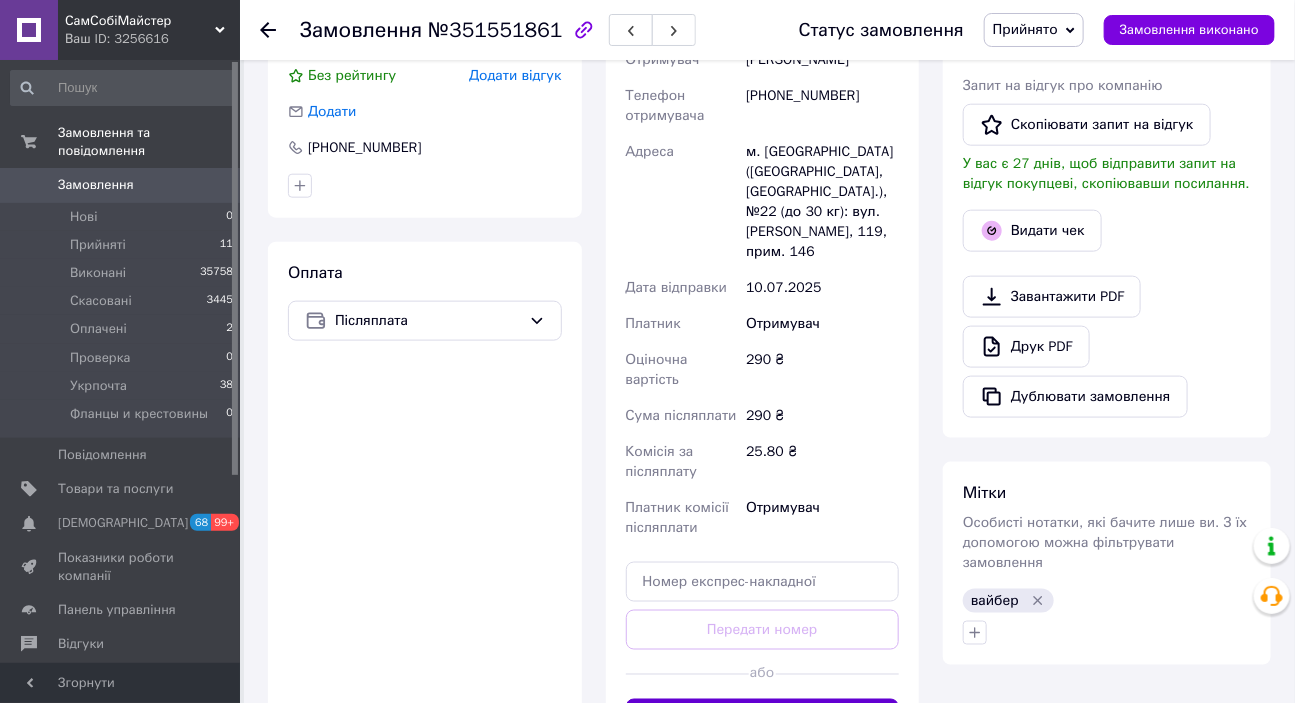 click on "Згенерувати ЕН" at bounding box center (763, 719) 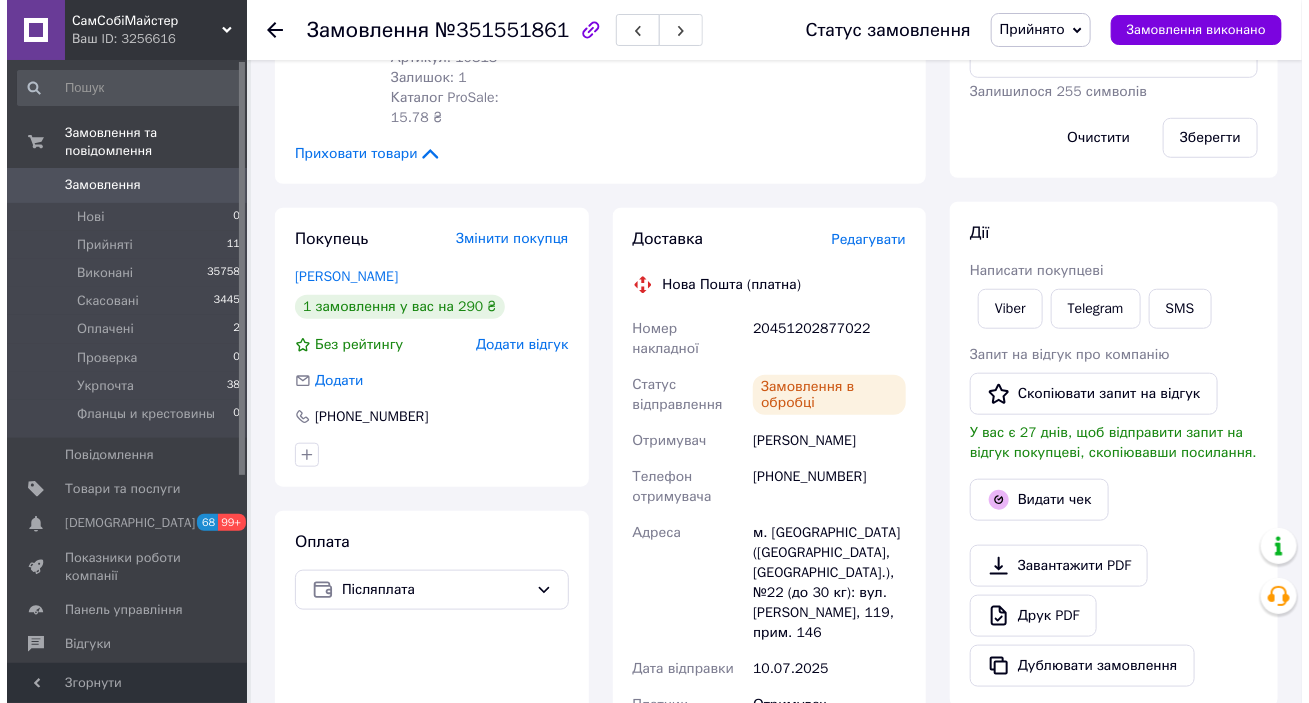 scroll, scrollTop: 483, scrollLeft: 0, axis: vertical 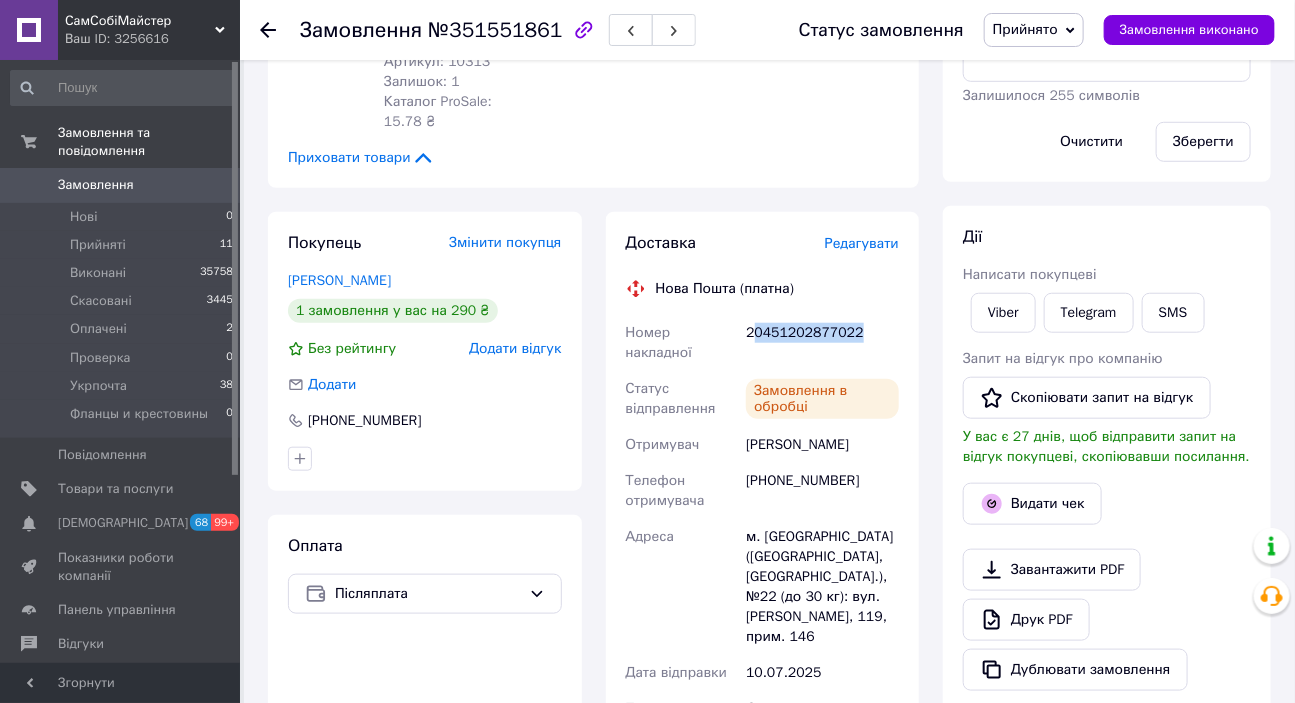 drag, startPoint x: 855, startPoint y: 290, endPoint x: 705, endPoint y: 260, distance: 152.97058 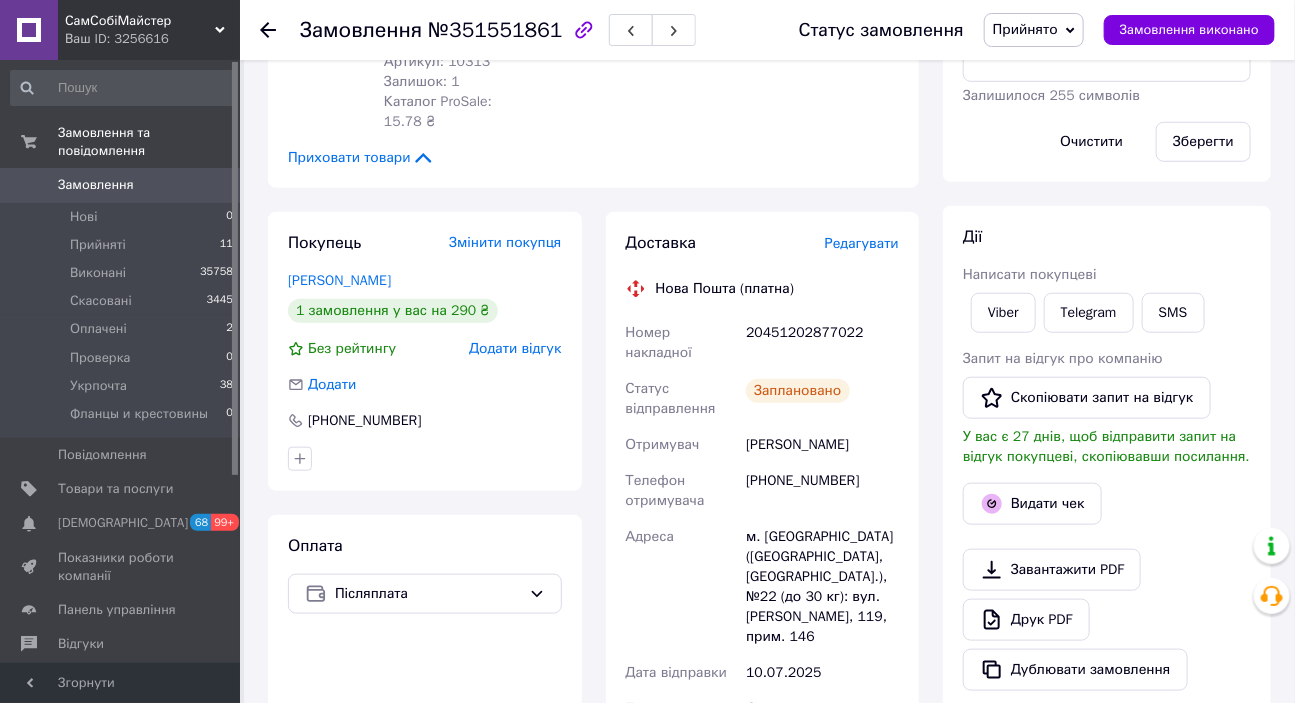 click 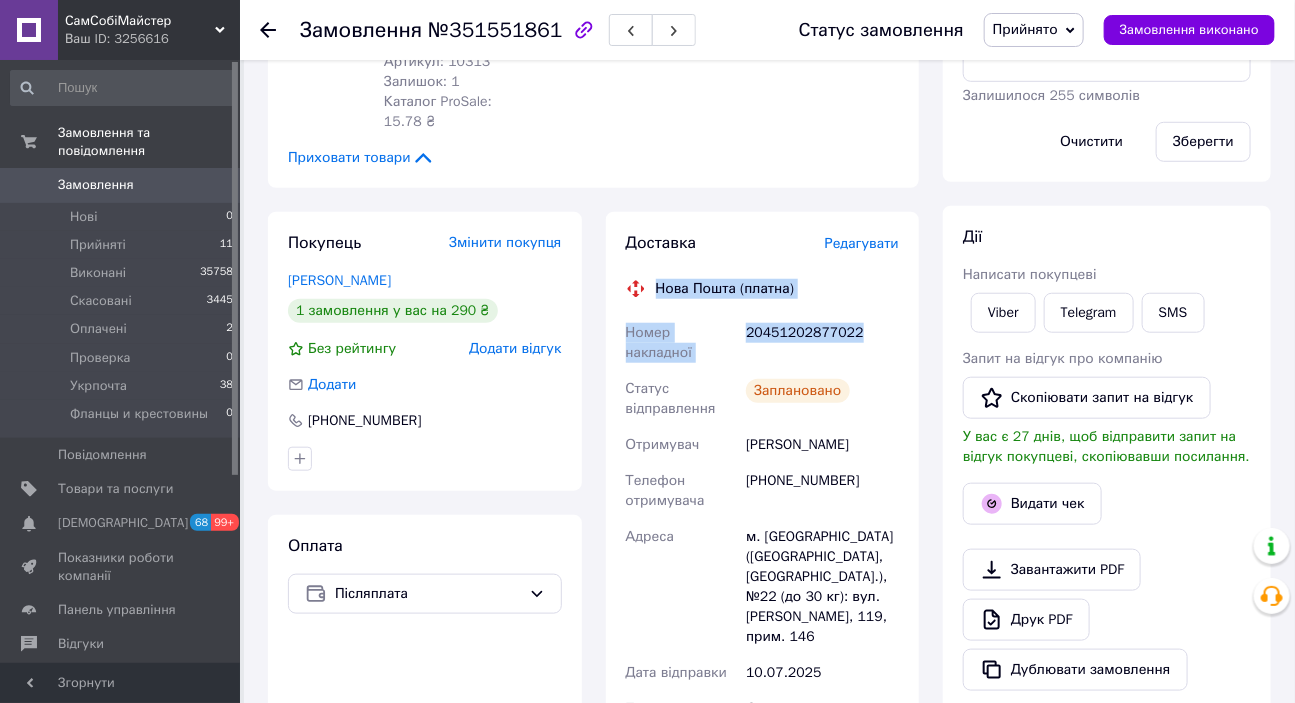 drag, startPoint x: 873, startPoint y: 289, endPoint x: 656, endPoint y: 240, distance: 222.46349 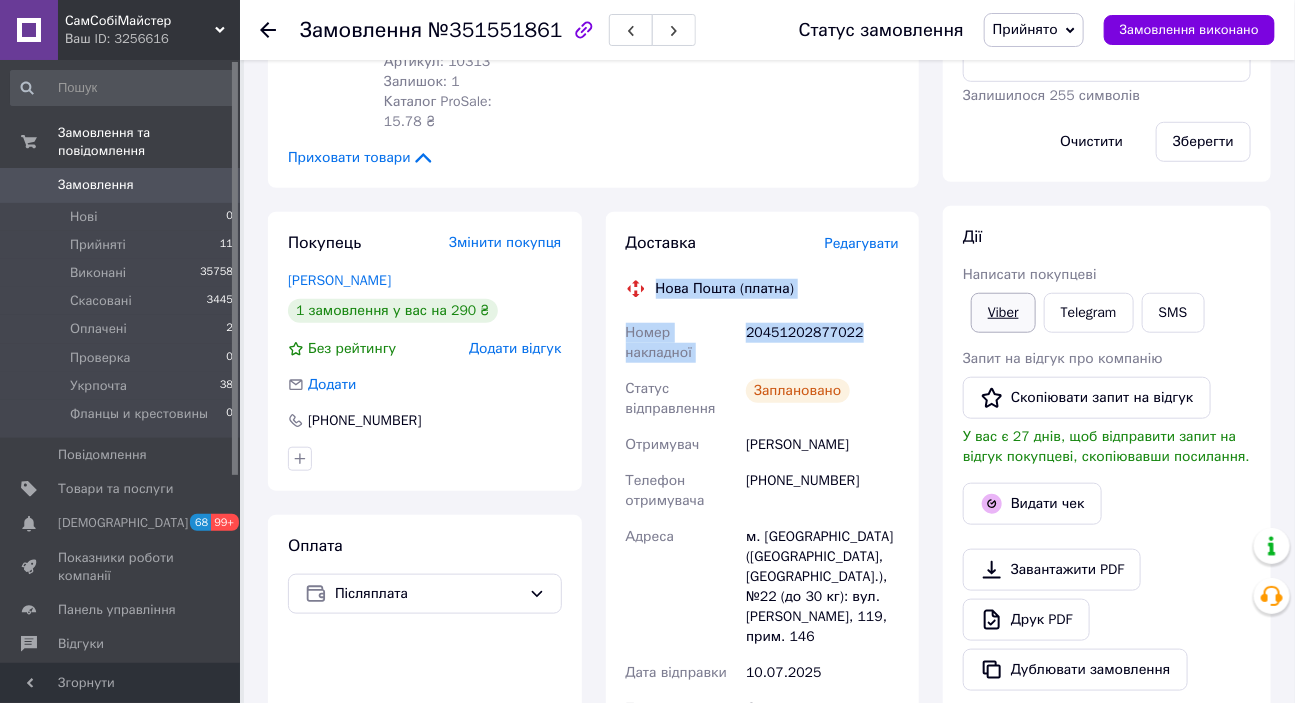 click on "Viber" at bounding box center (1003, 313) 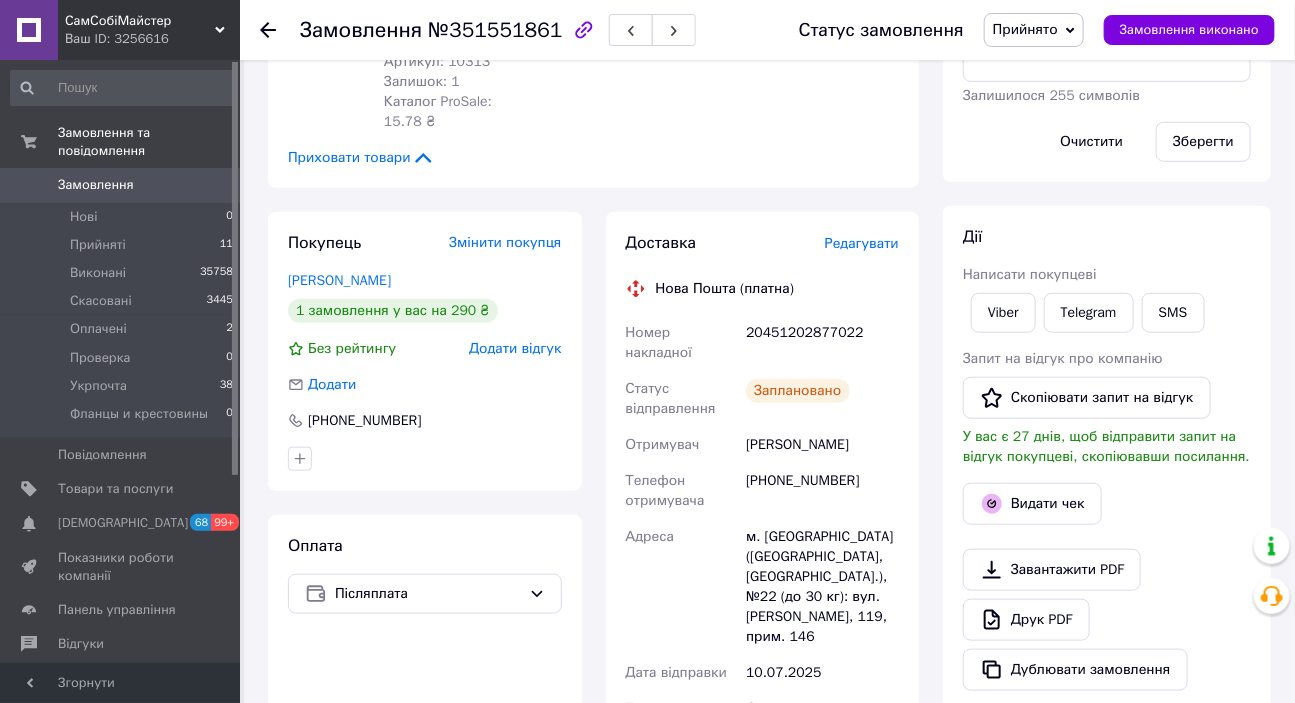 click on "290 ₴" at bounding box center (822, 755) 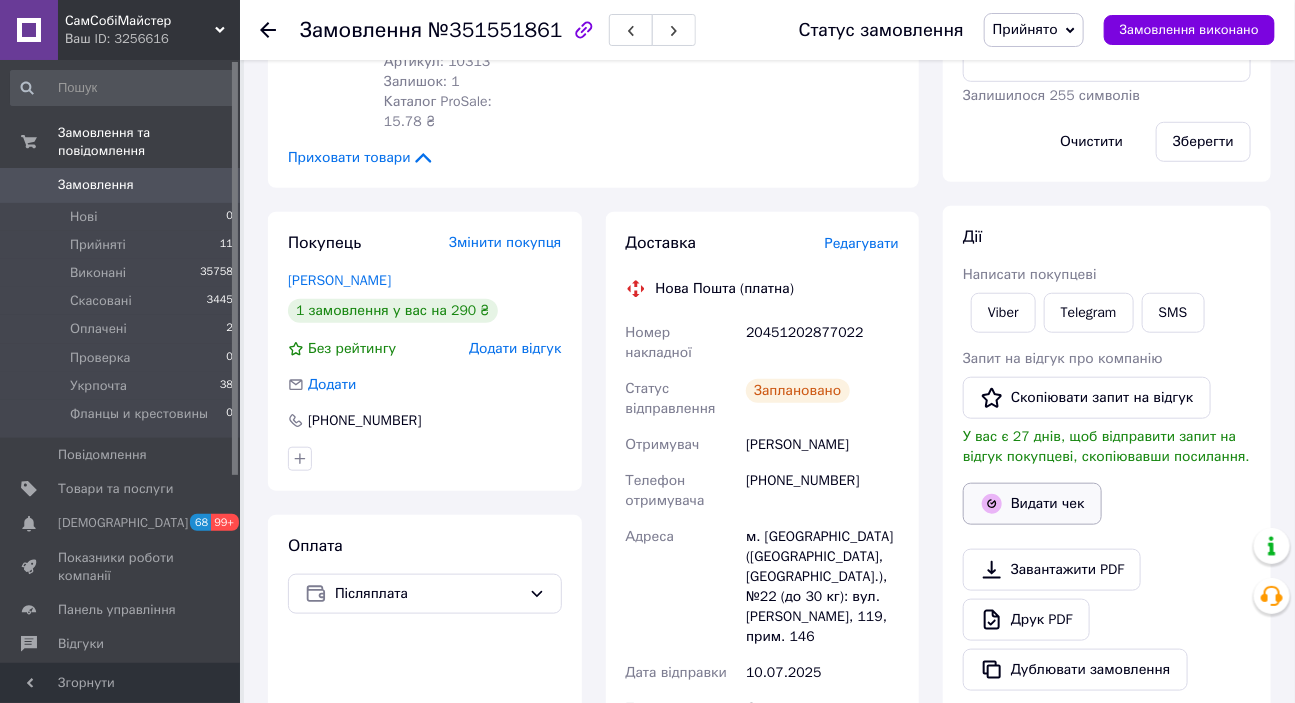 click on "Видати чек" at bounding box center (1032, 504) 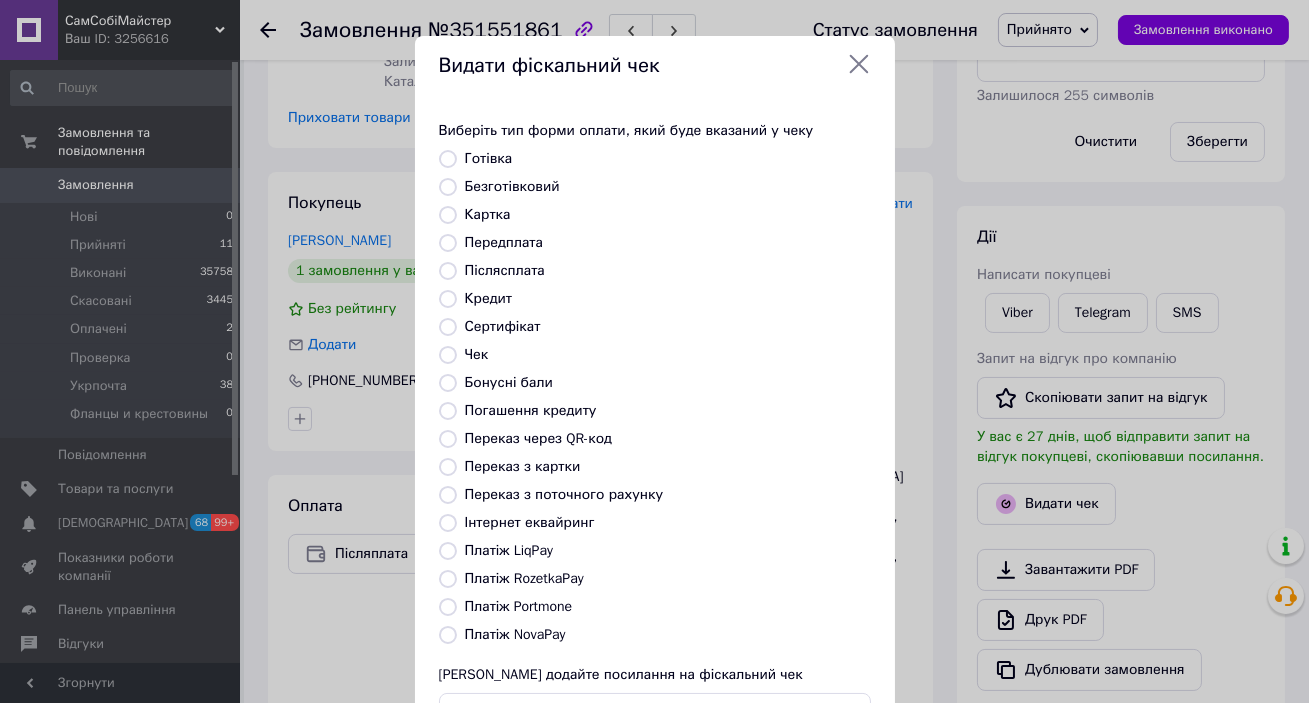 click on "Післясплата" at bounding box center [505, 270] 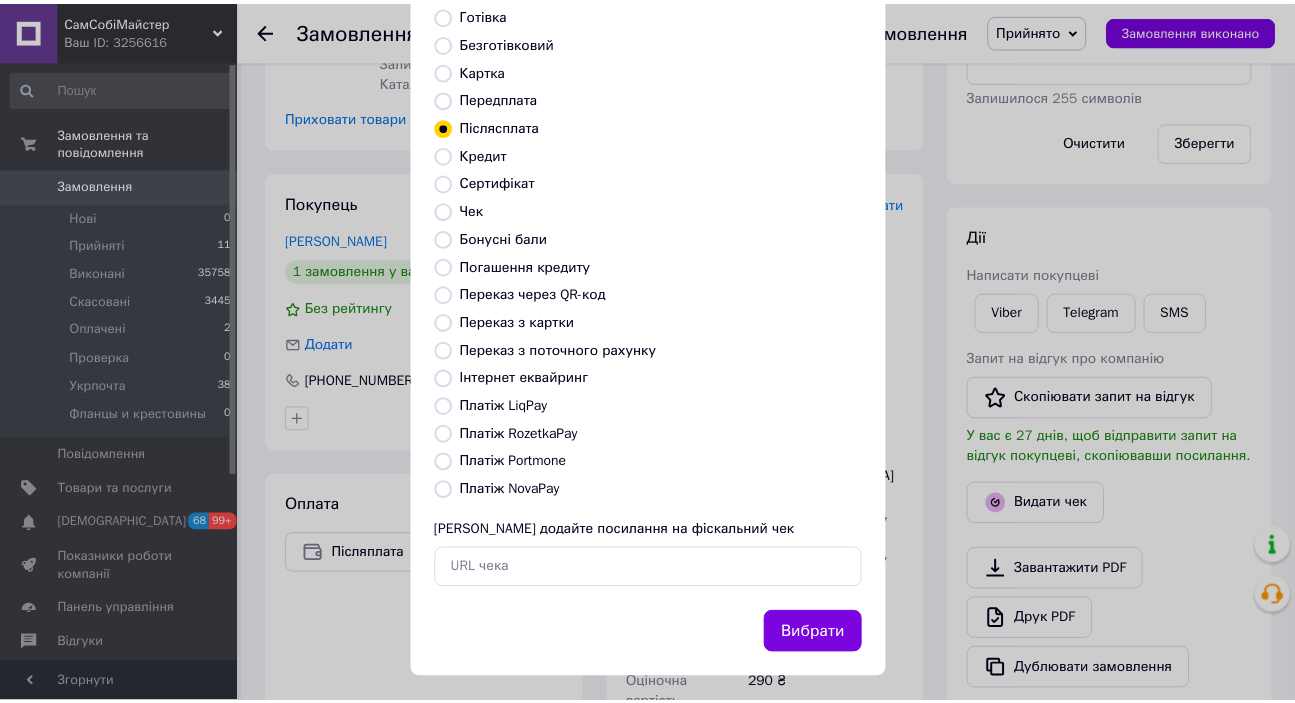scroll, scrollTop: 156, scrollLeft: 0, axis: vertical 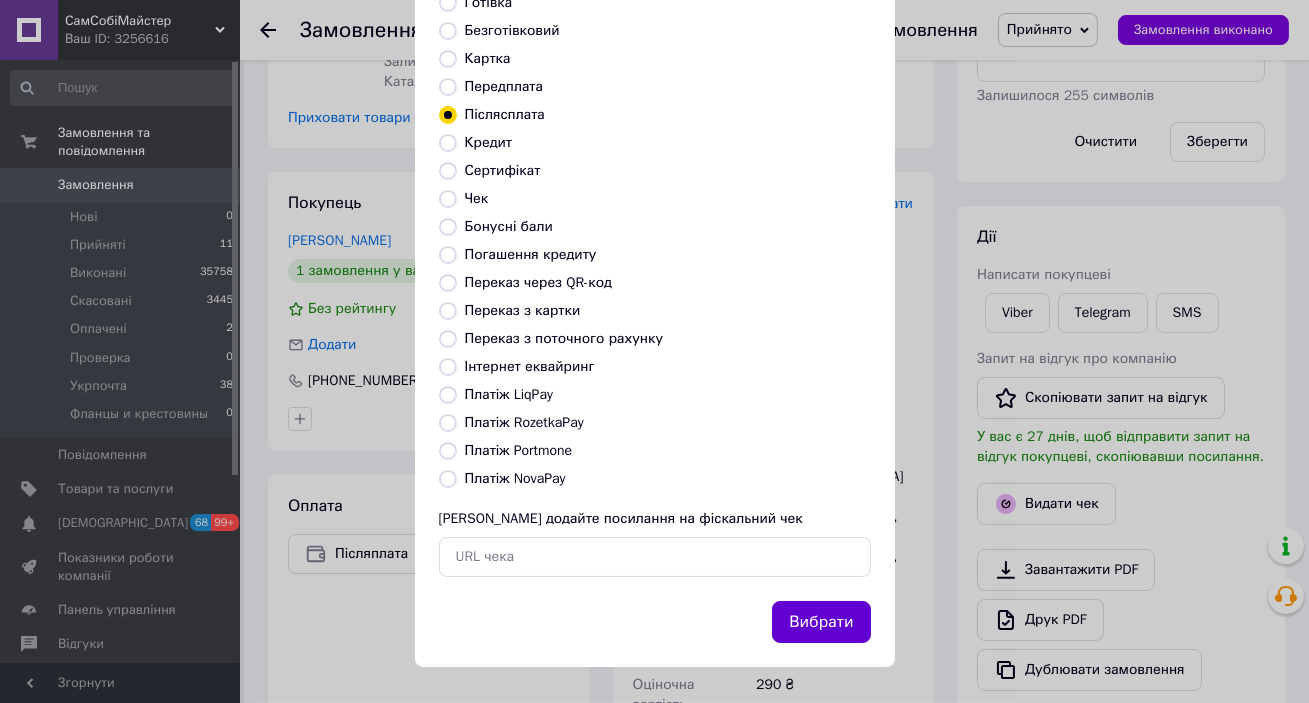 click on "Вибрати" at bounding box center [821, 622] 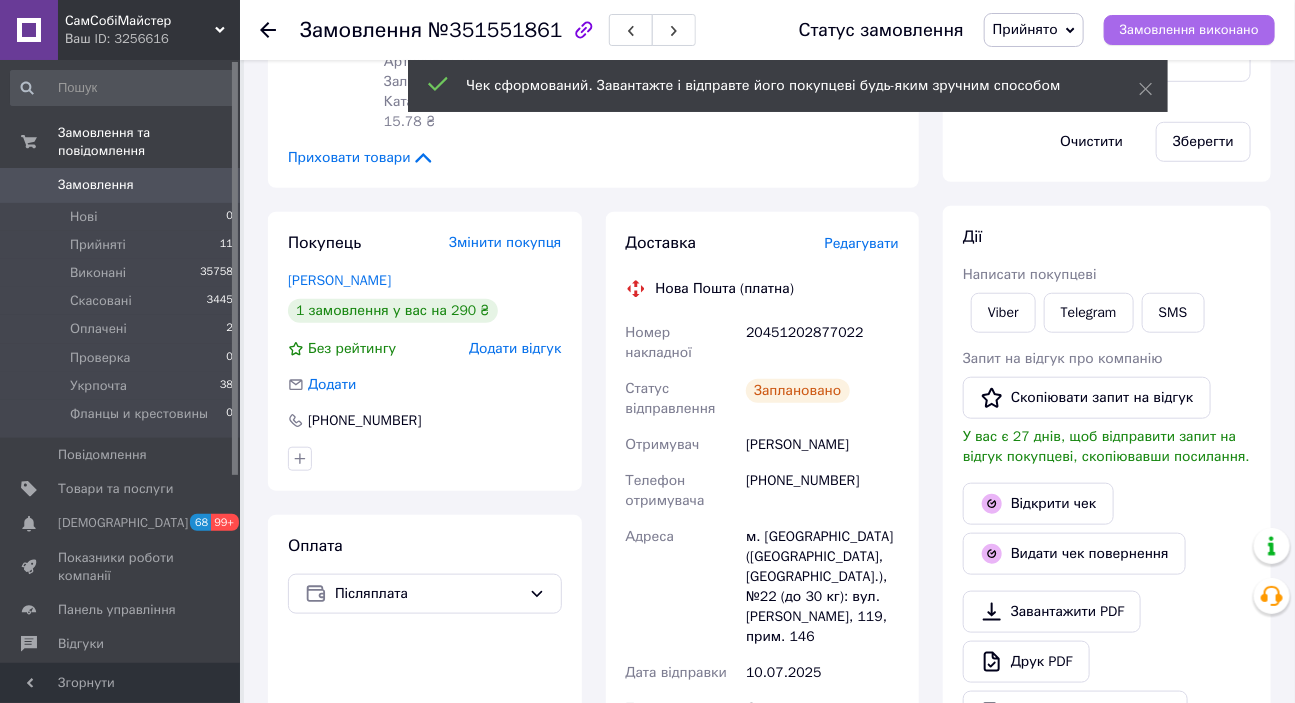 click on "Замовлення виконано" at bounding box center (1189, 30) 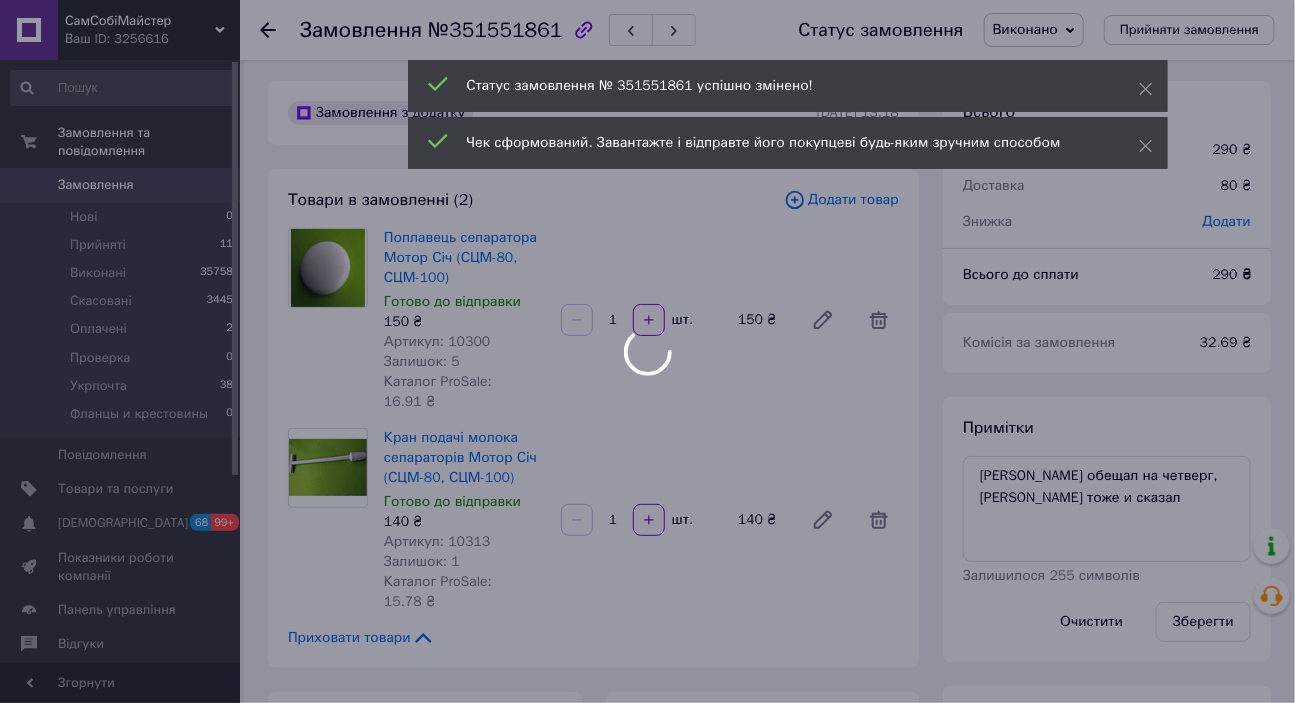 scroll, scrollTop: 0, scrollLeft: 0, axis: both 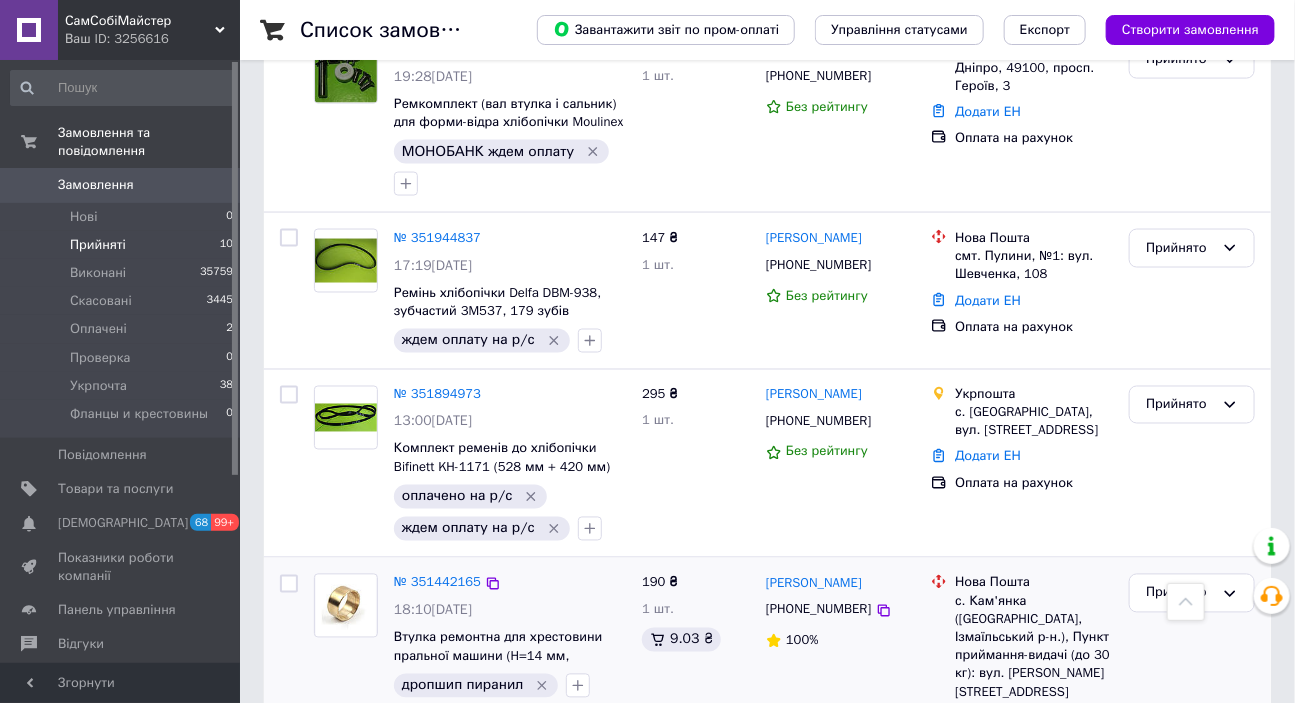 click on "Пётр Козарев +380974679316 100%" at bounding box center [840, 686] 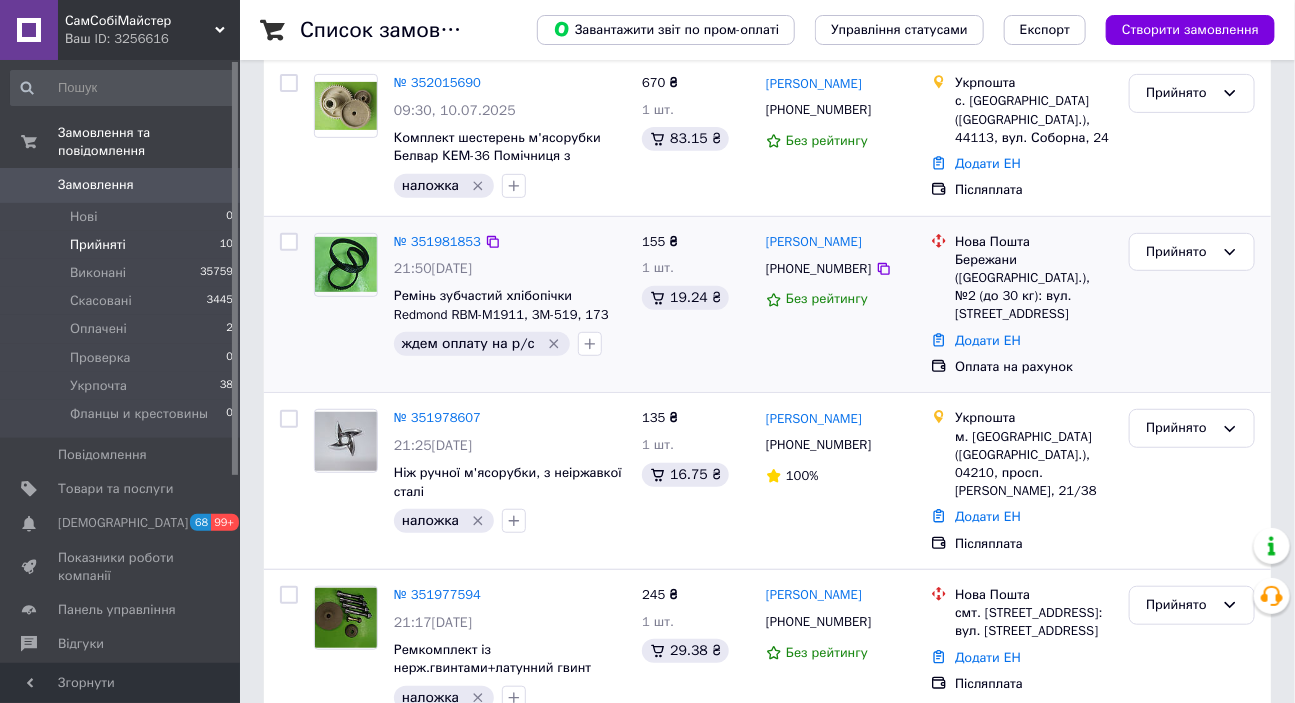 scroll, scrollTop: 90, scrollLeft: 0, axis: vertical 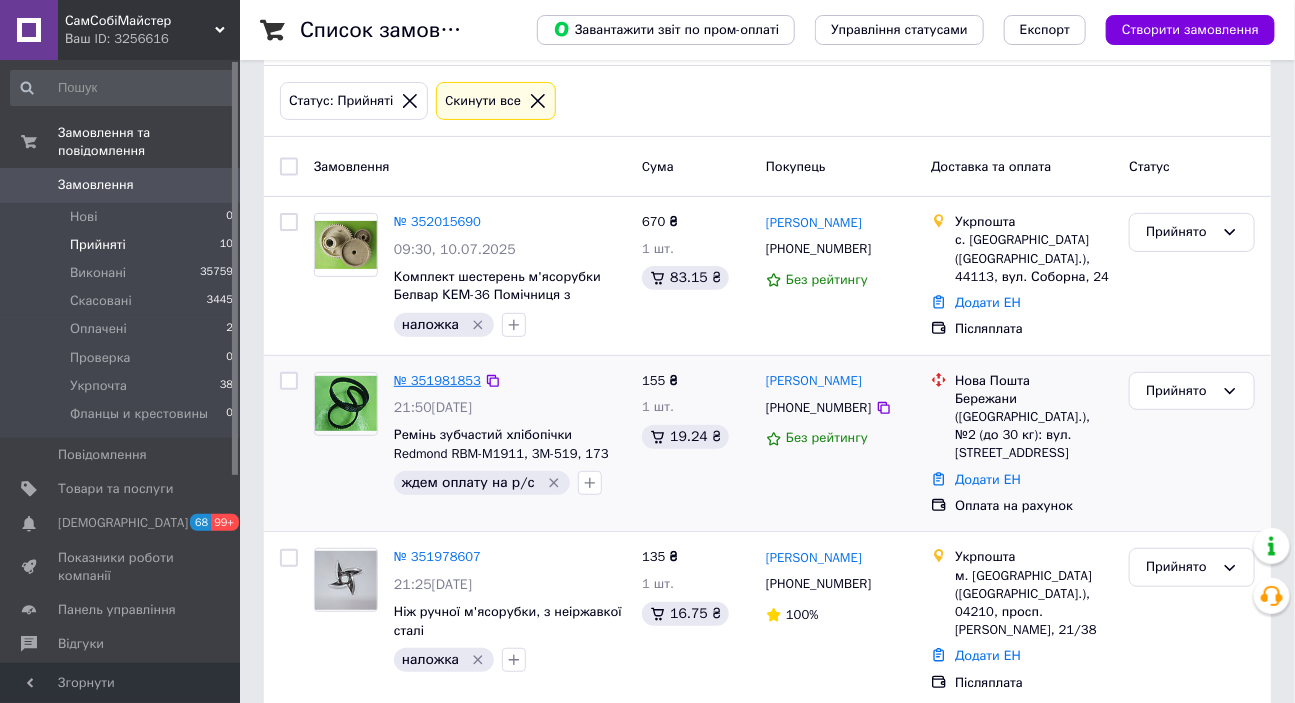click on "№ 351981853" at bounding box center (437, 380) 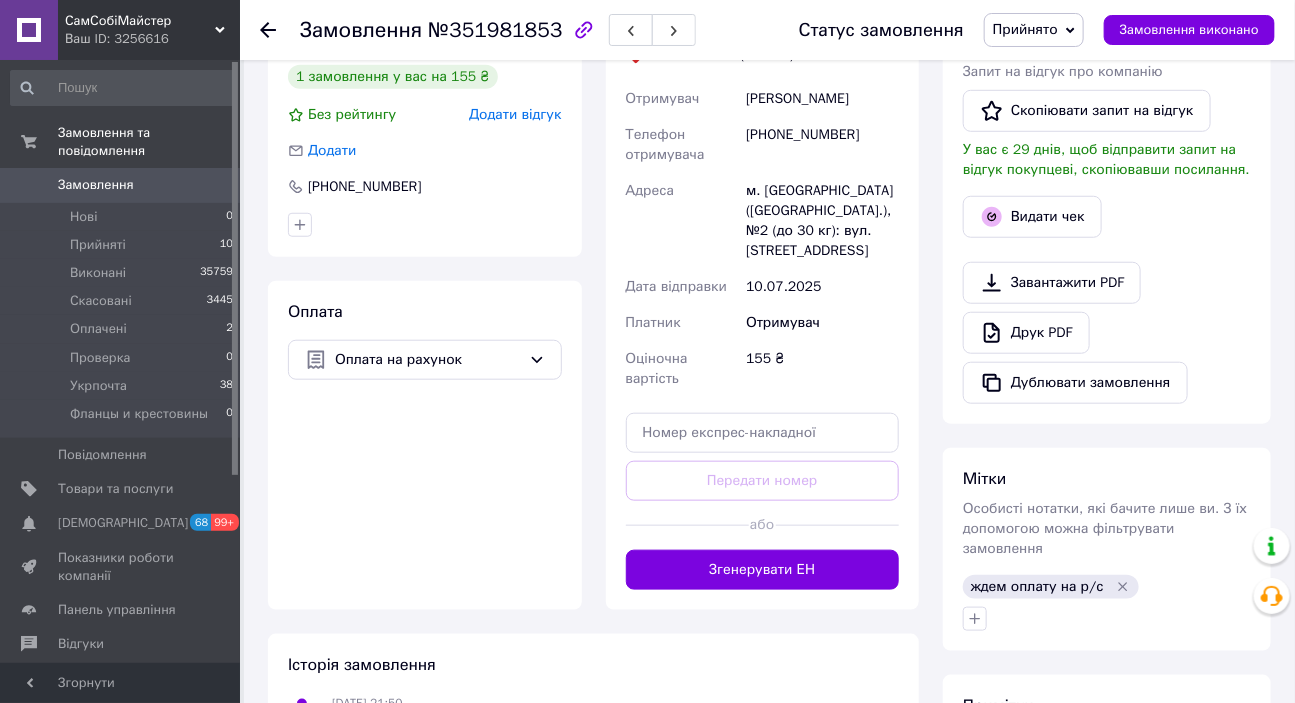 scroll, scrollTop: 454, scrollLeft: 0, axis: vertical 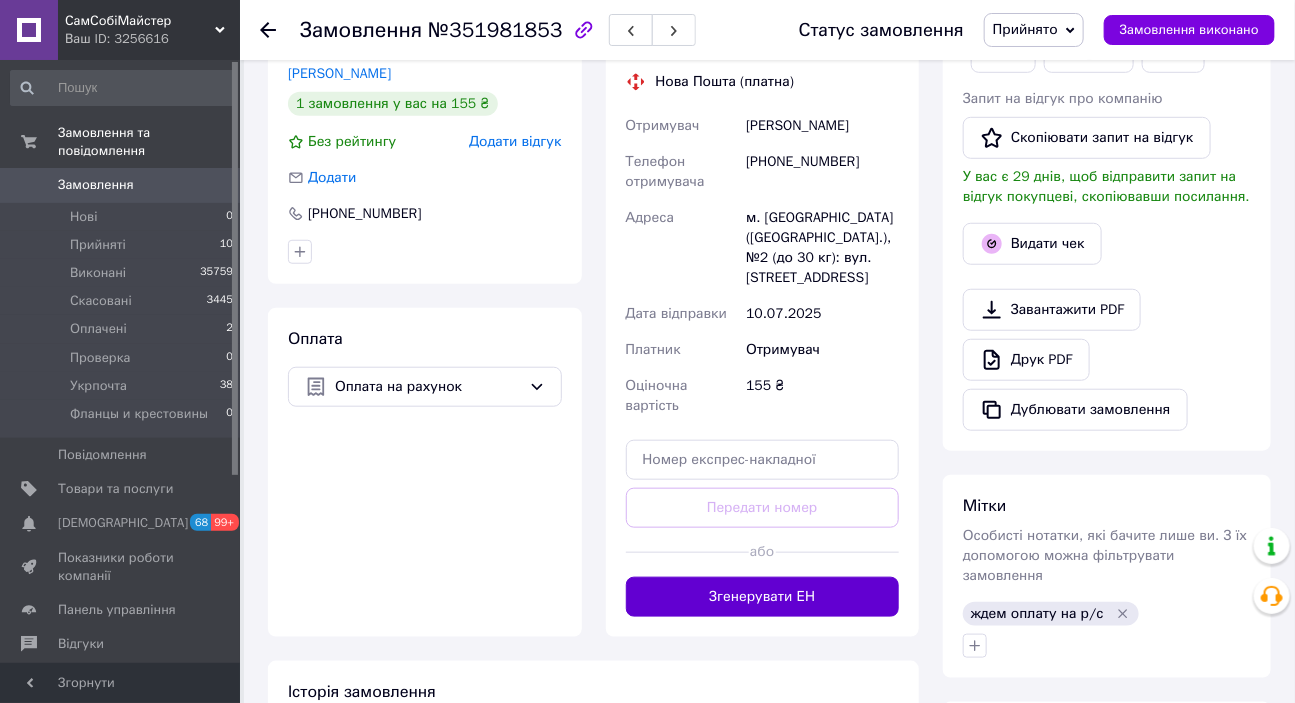 click on "Згенерувати ЕН" at bounding box center (763, 597) 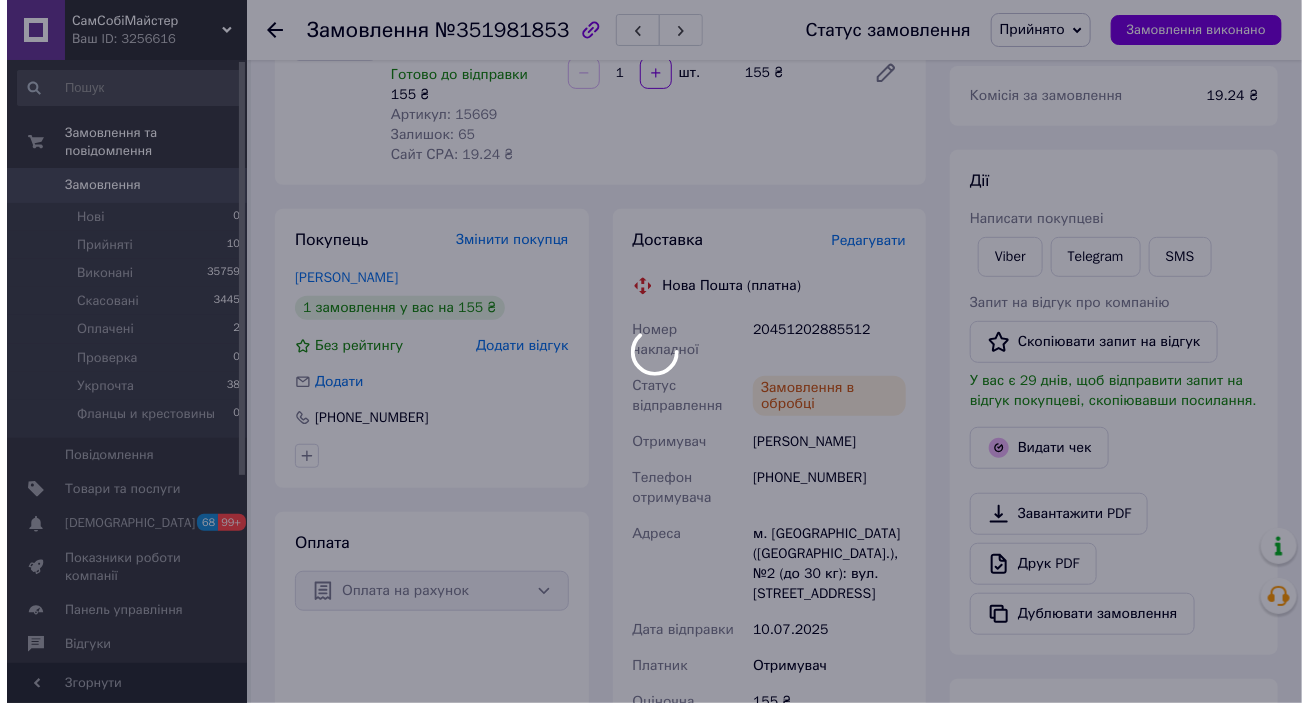 scroll, scrollTop: 90, scrollLeft: 0, axis: vertical 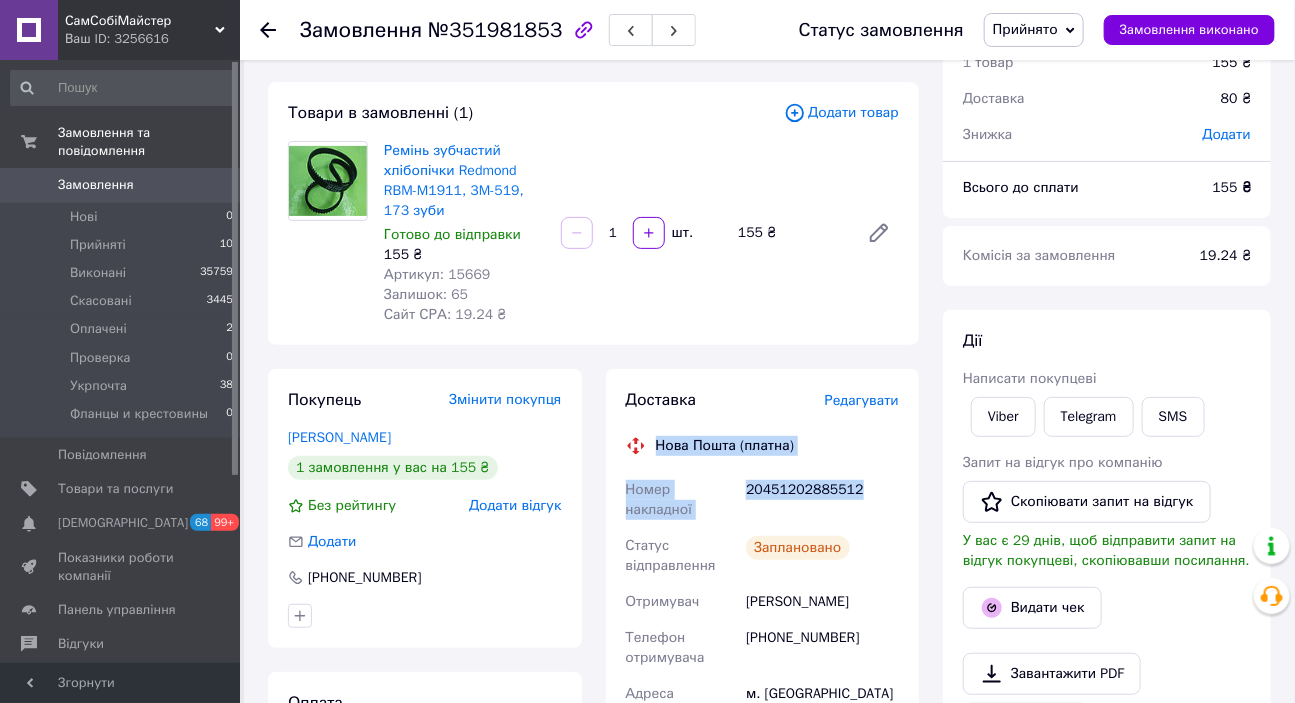 drag, startPoint x: 860, startPoint y: 489, endPoint x: 654, endPoint y: 446, distance: 210.44002 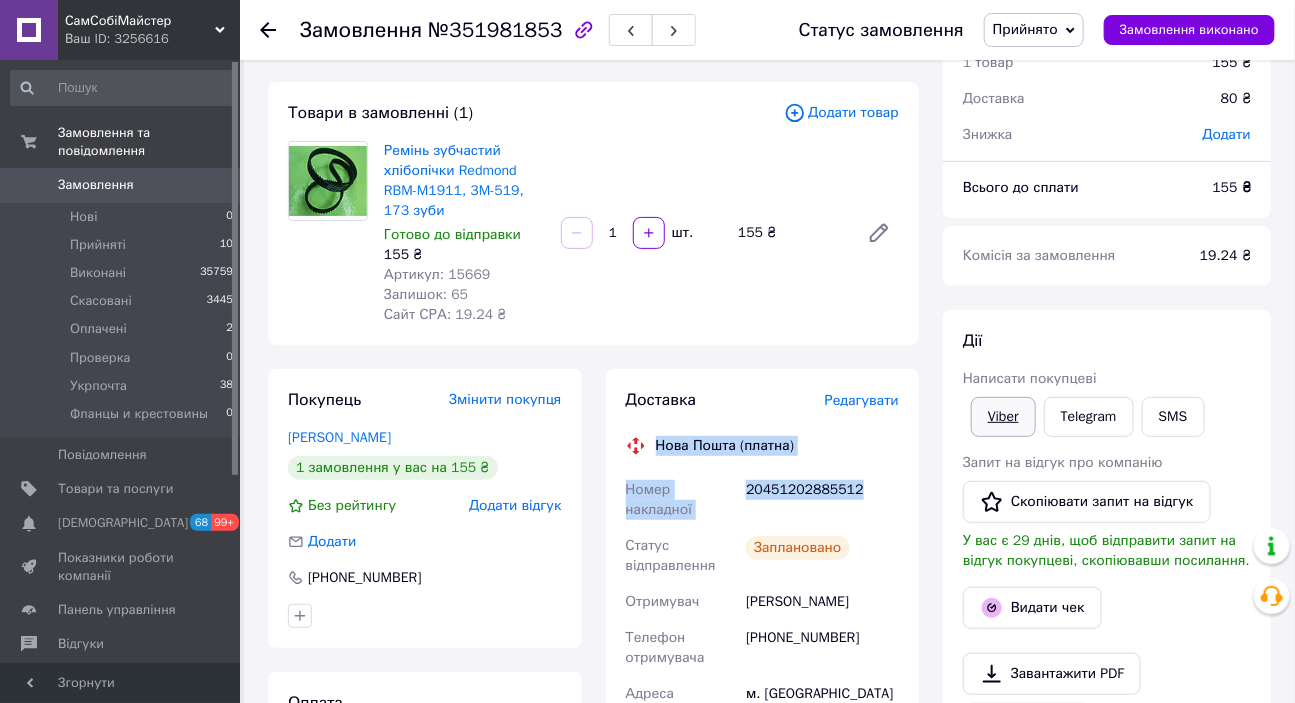 click on "Viber" at bounding box center (1003, 417) 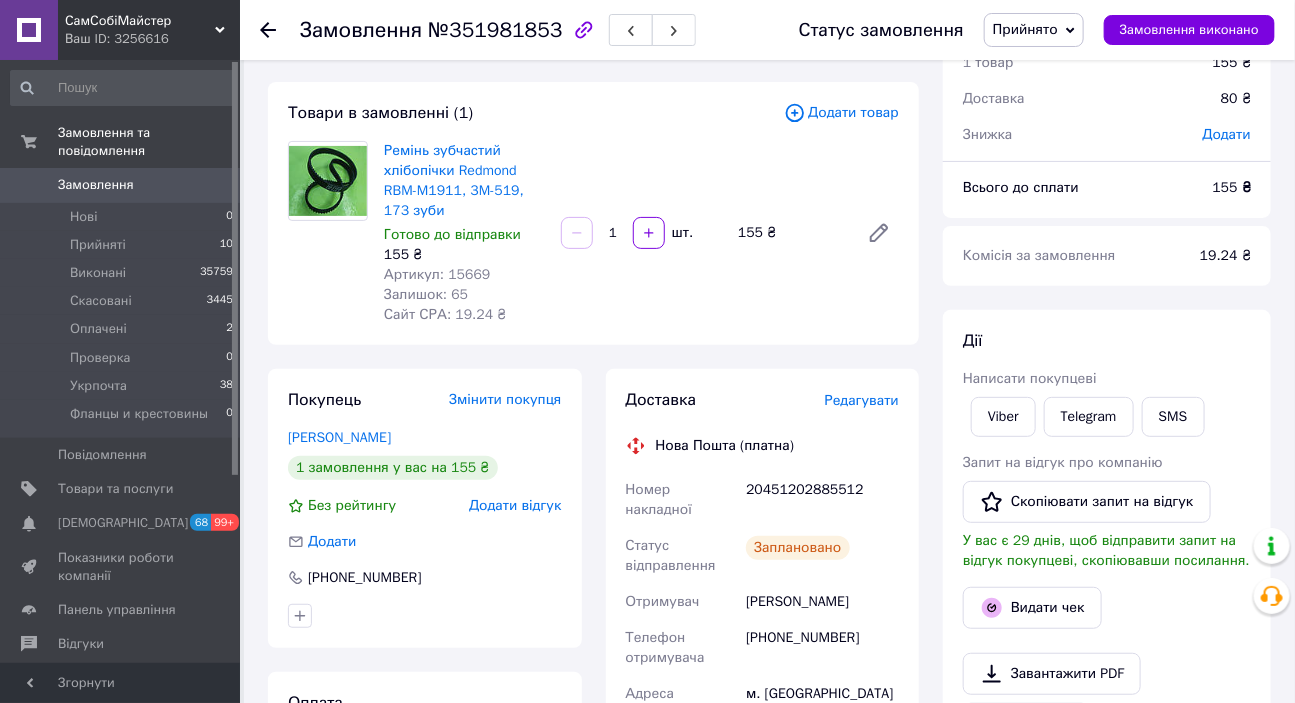 click on "+380996232560" at bounding box center [822, 648] 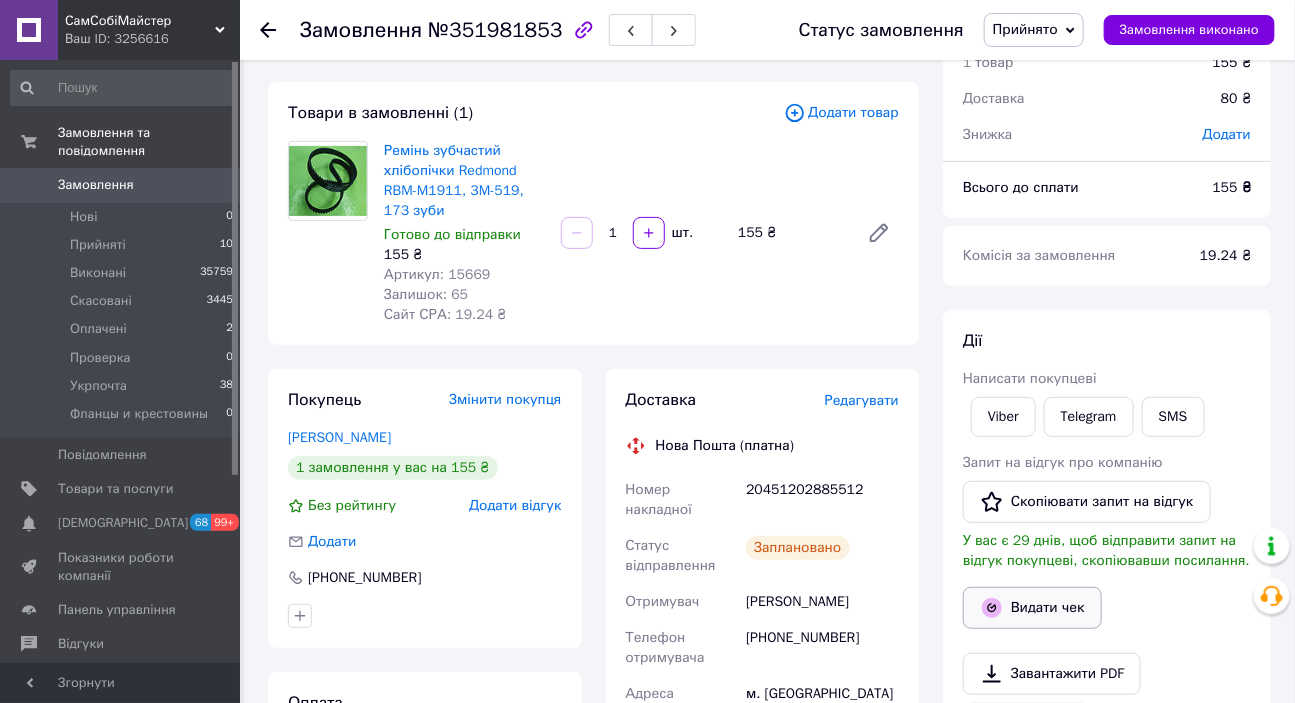 click on "Видати чек" at bounding box center (1032, 608) 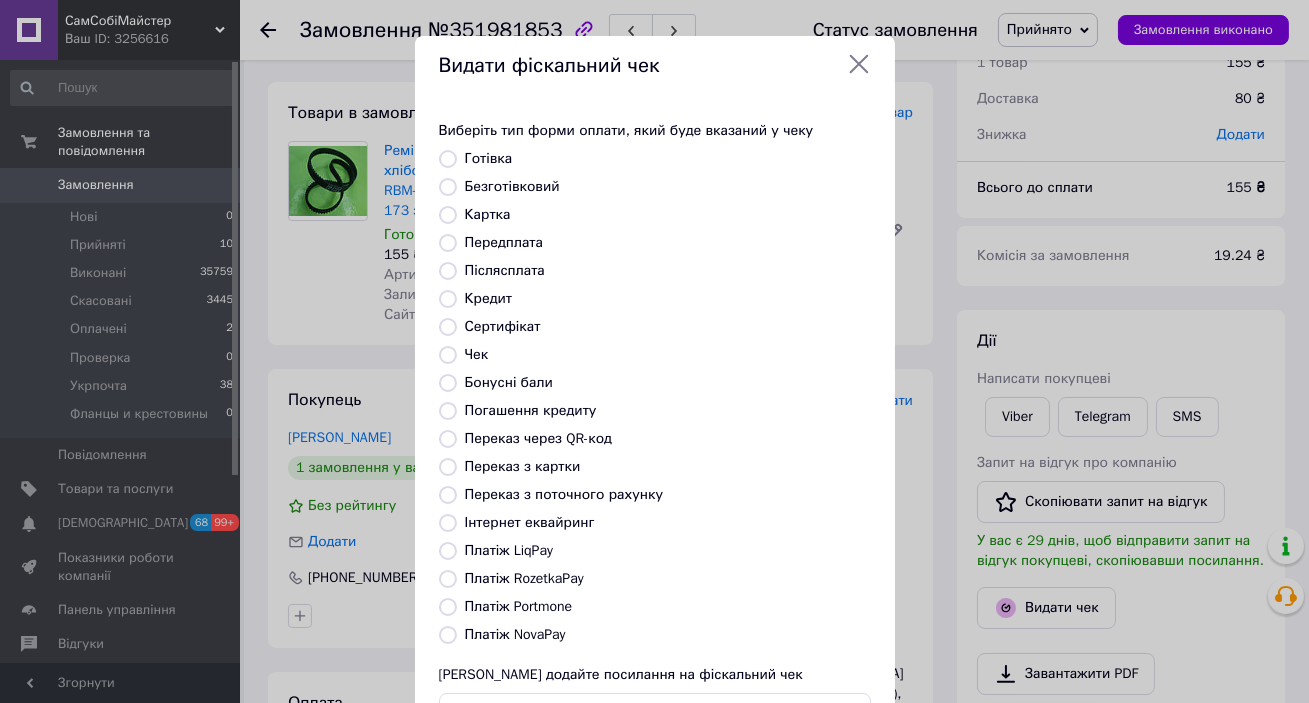 click on "Передплата" at bounding box center (504, 242) 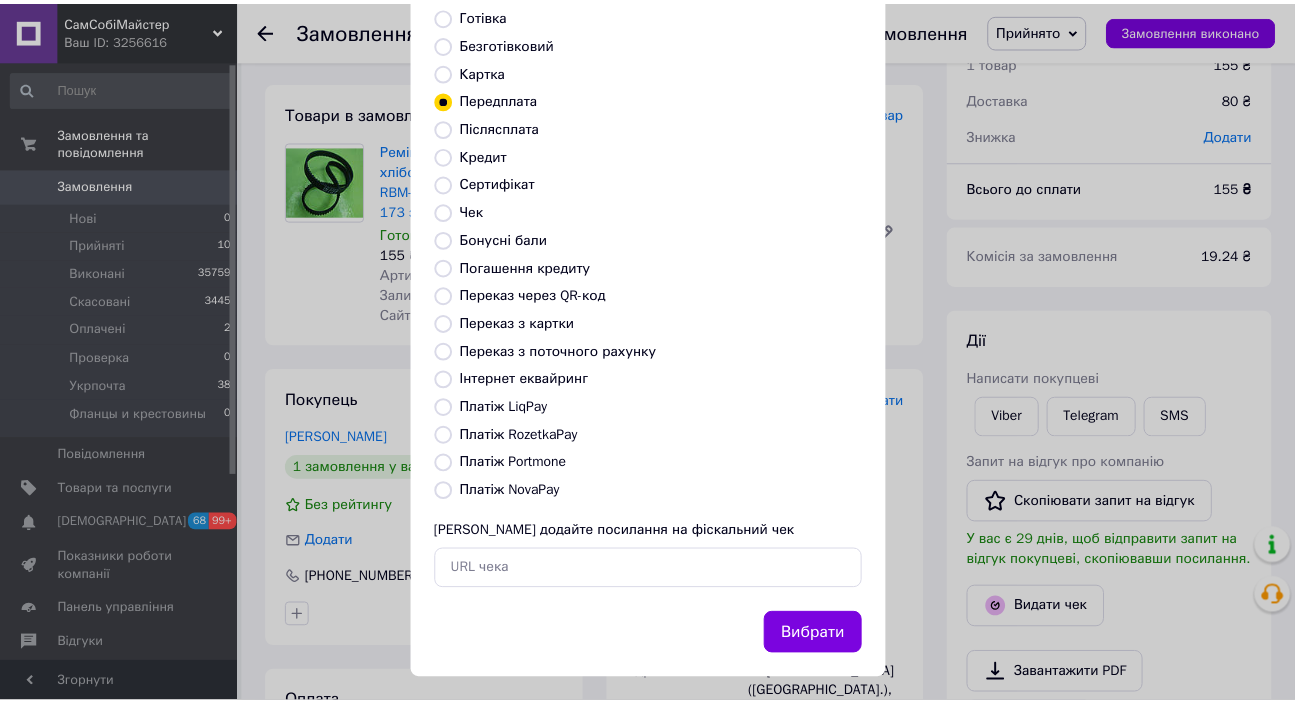 scroll, scrollTop: 156, scrollLeft: 0, axis: vertical 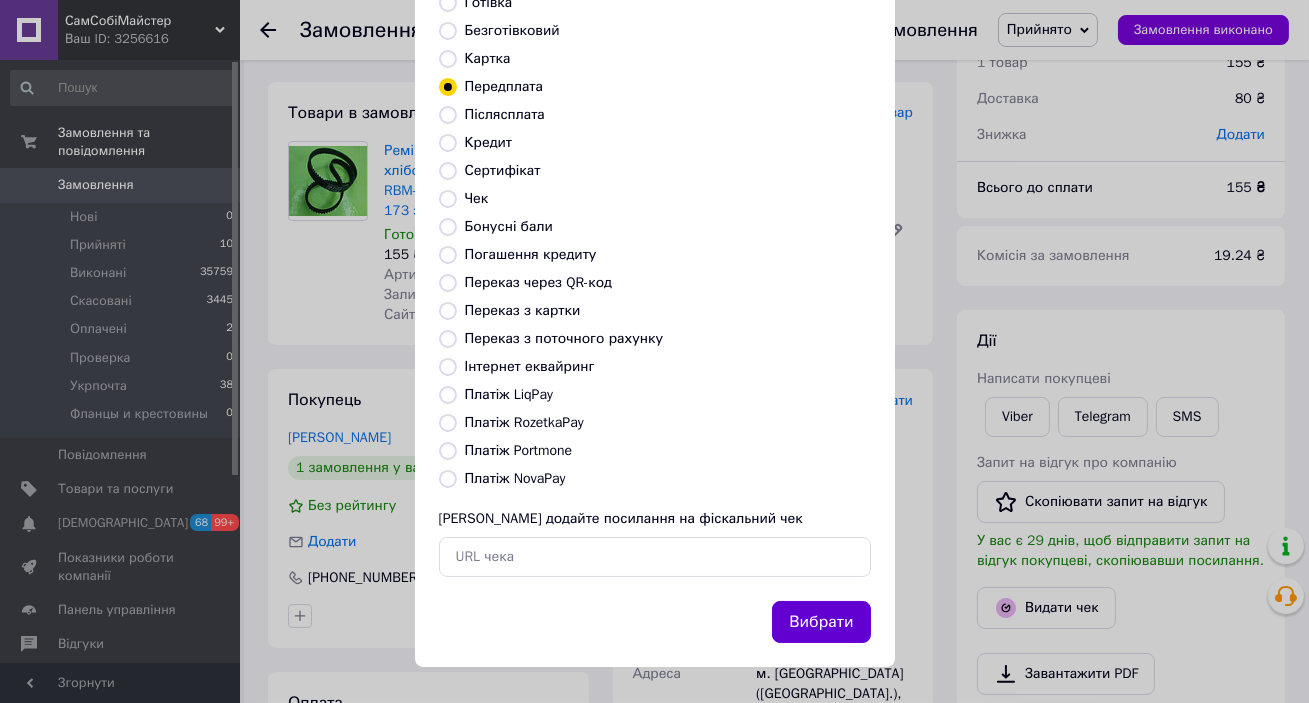 click on "Вибрати" at bounding box center (821, 622) 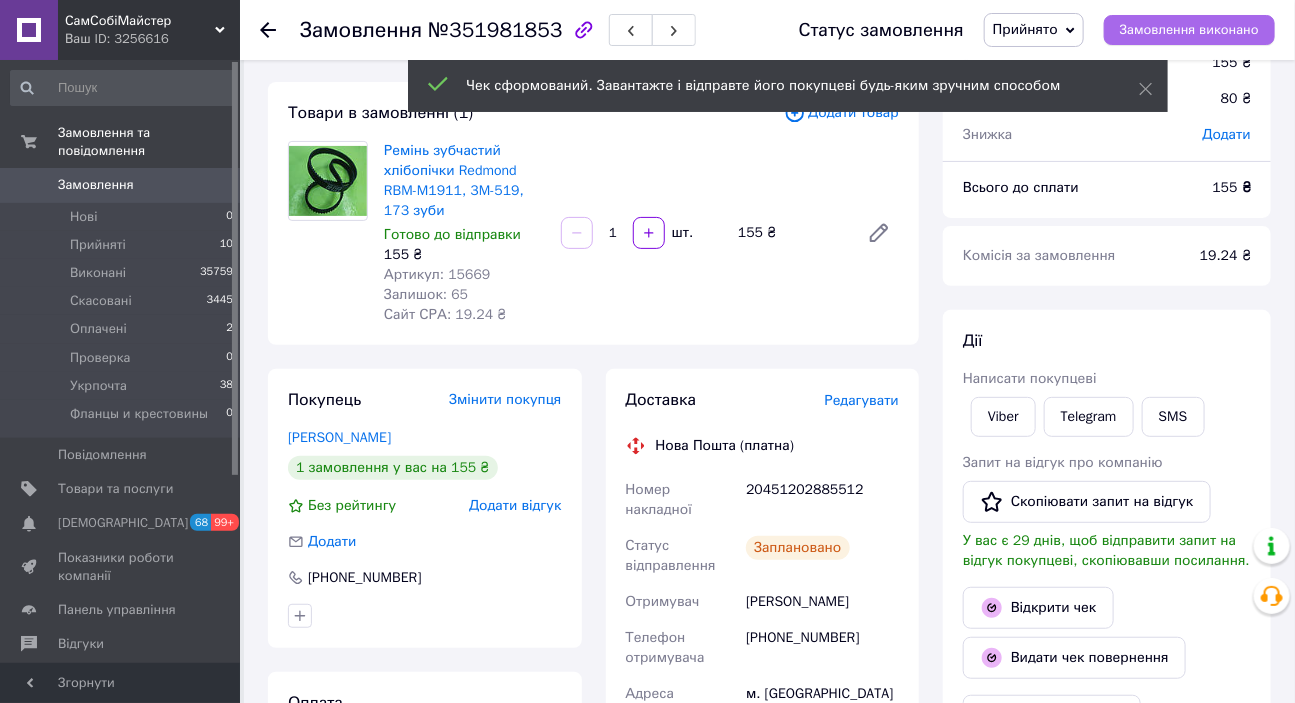 click on "Замовлення виконано" at bounding box center [1189, 30] 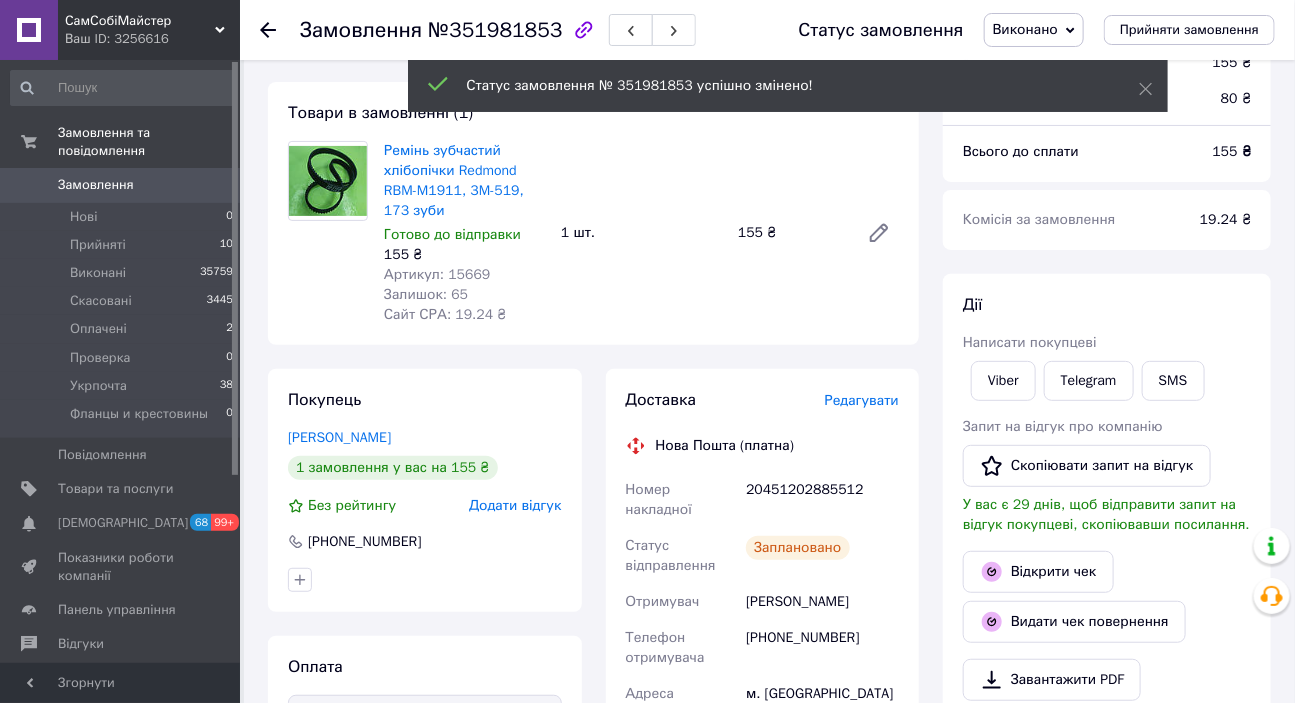 click 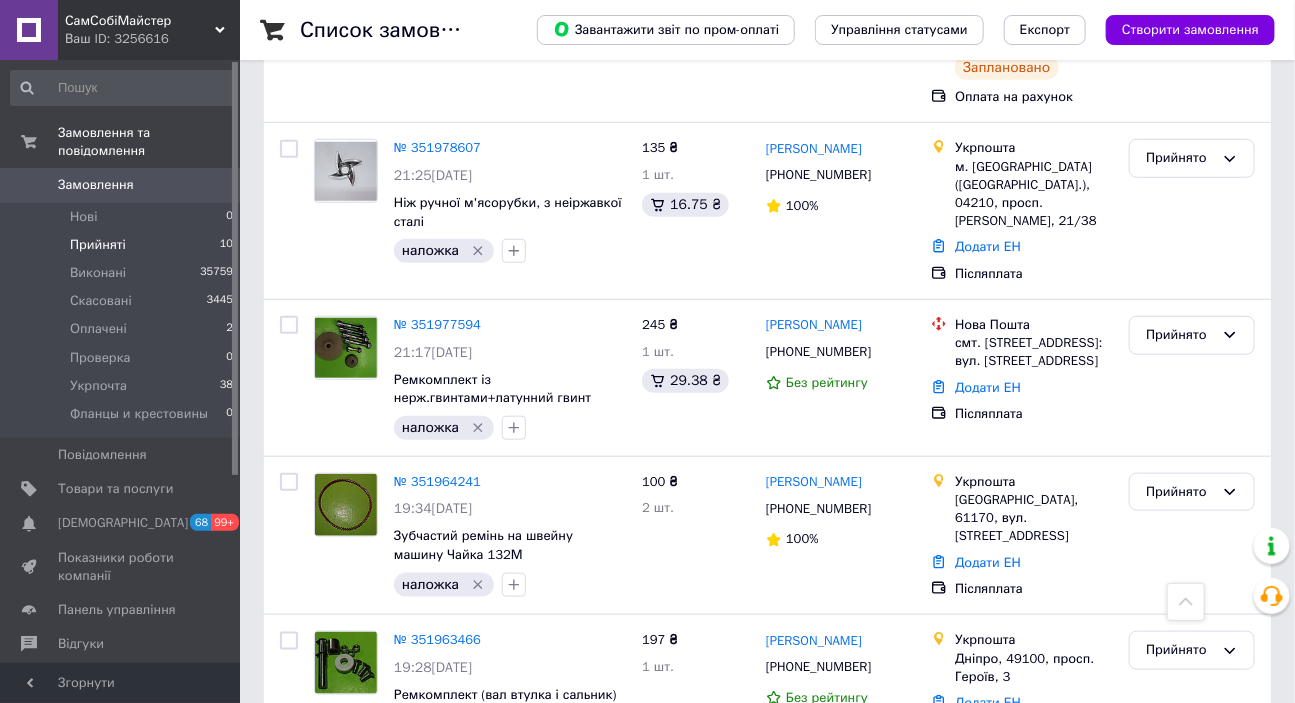 scroll, scrollTop: 545, scrollLeft: 0, axis: vertical 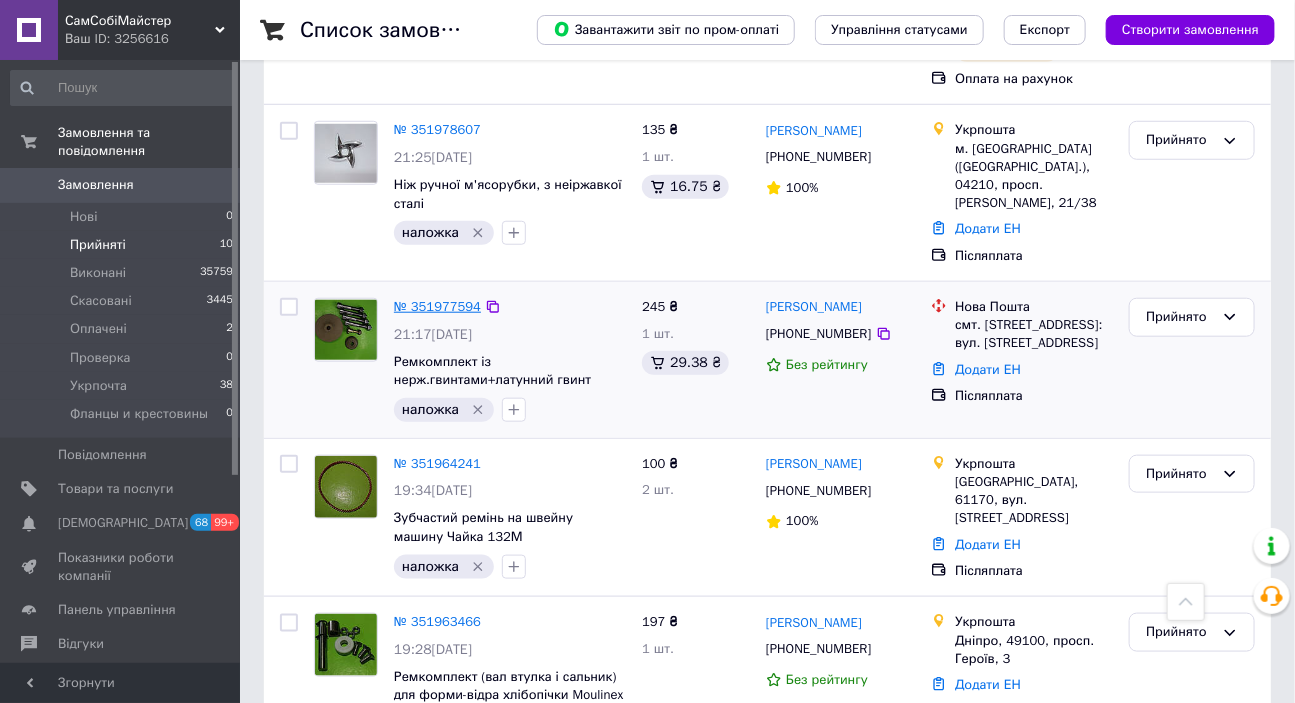 click on "№ 351977594" at bounding box center (437, 306) 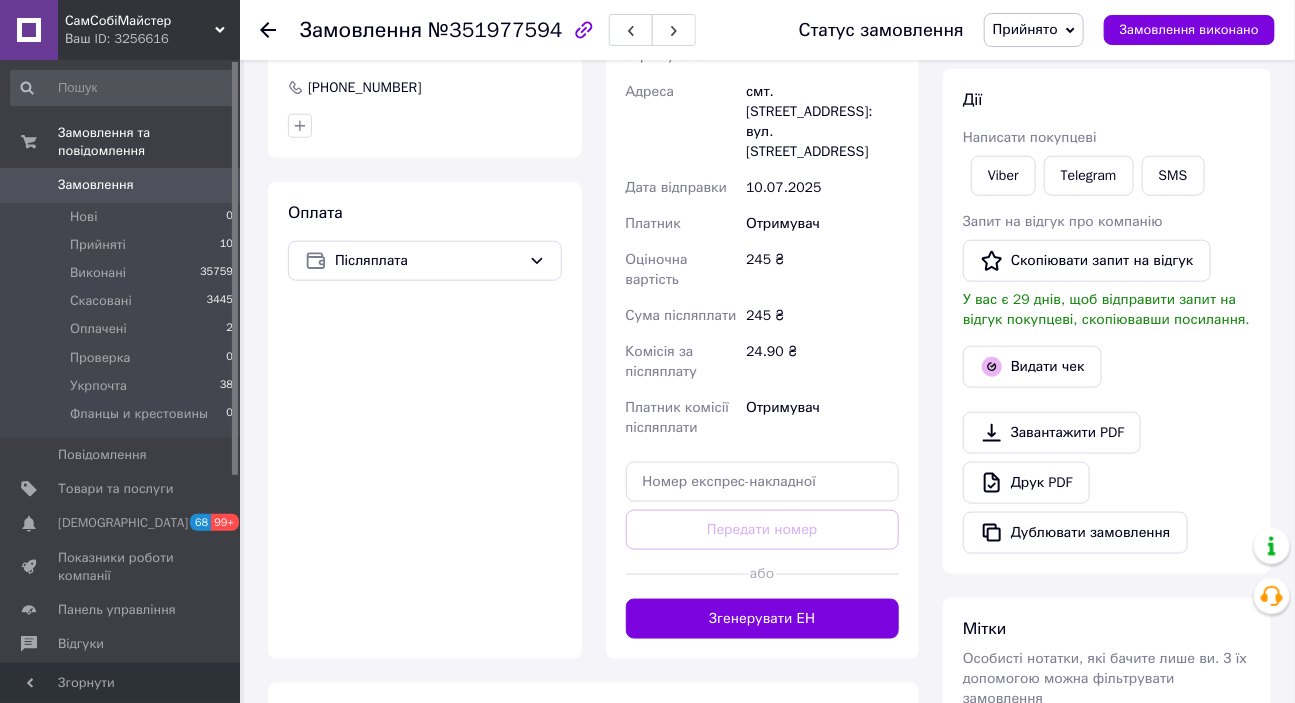 scroll, scrollTop: 636, scrollLeft: 0, axis: vertical 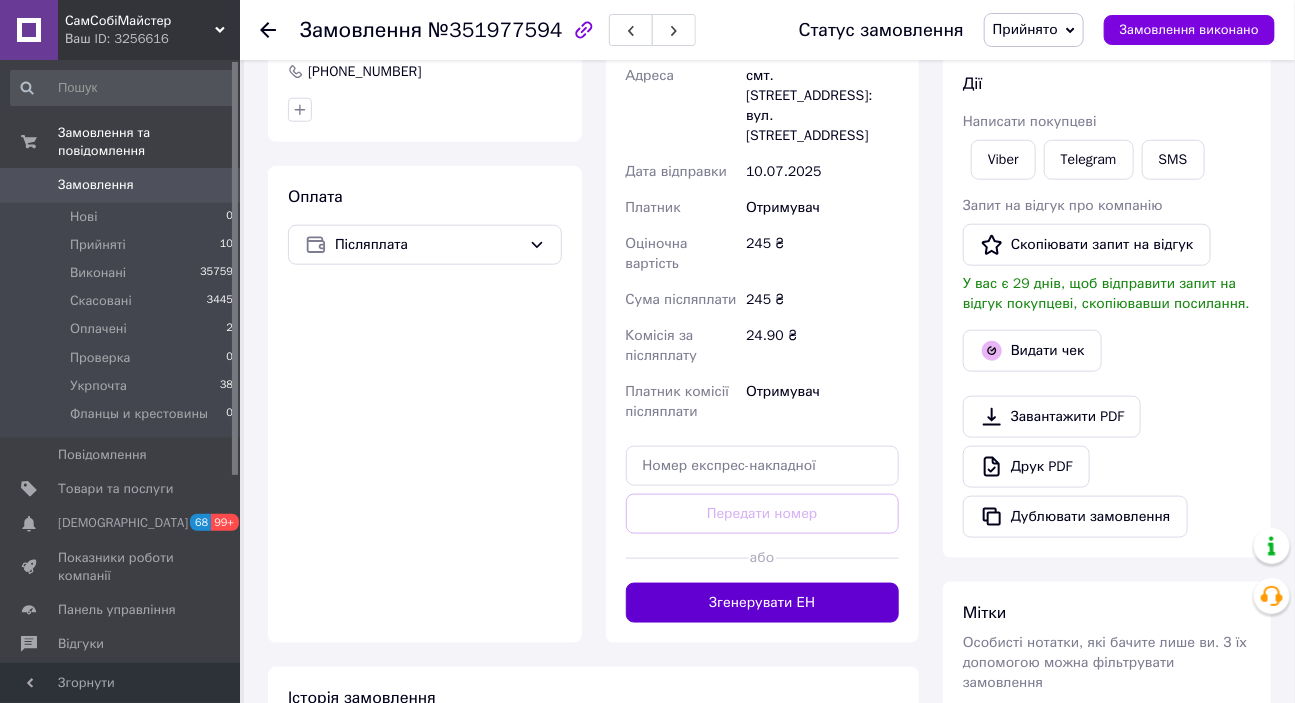 click on "Згенерувати ЕН" at bounding box center (763, 603) 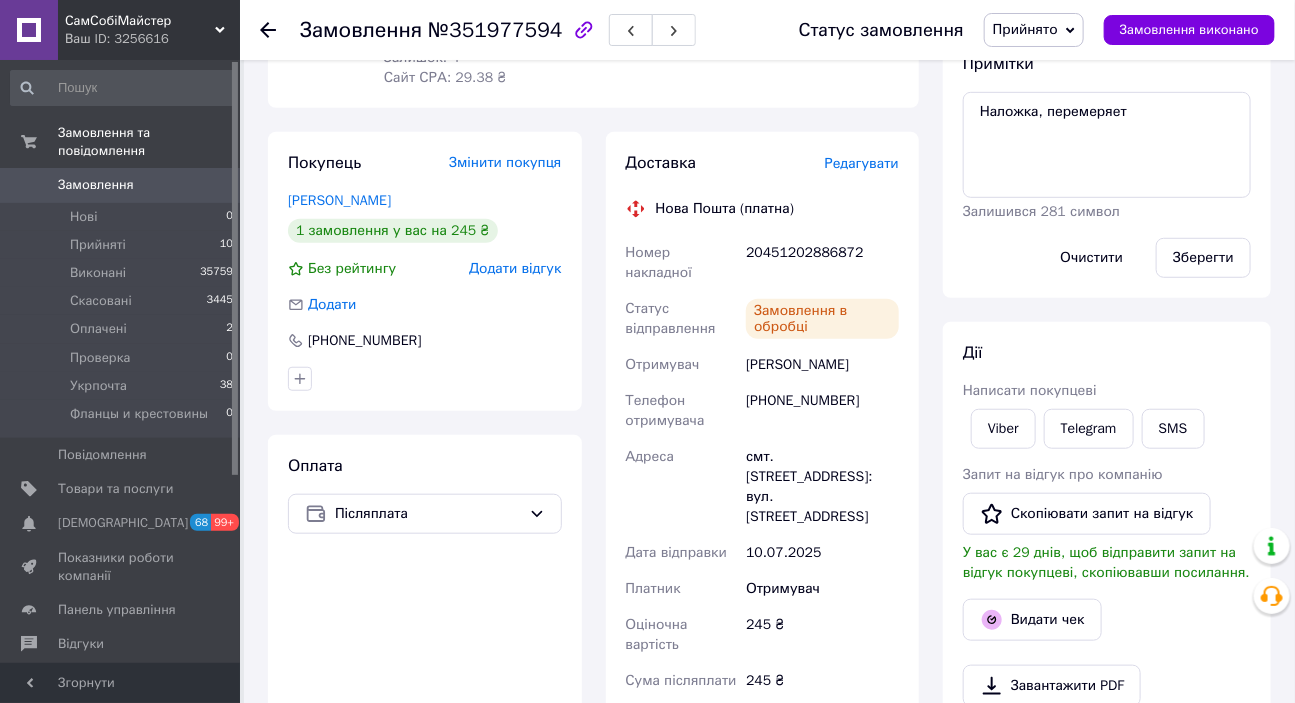scroll, scrollTop: 363, scrollLeft: 0, axis: vertical 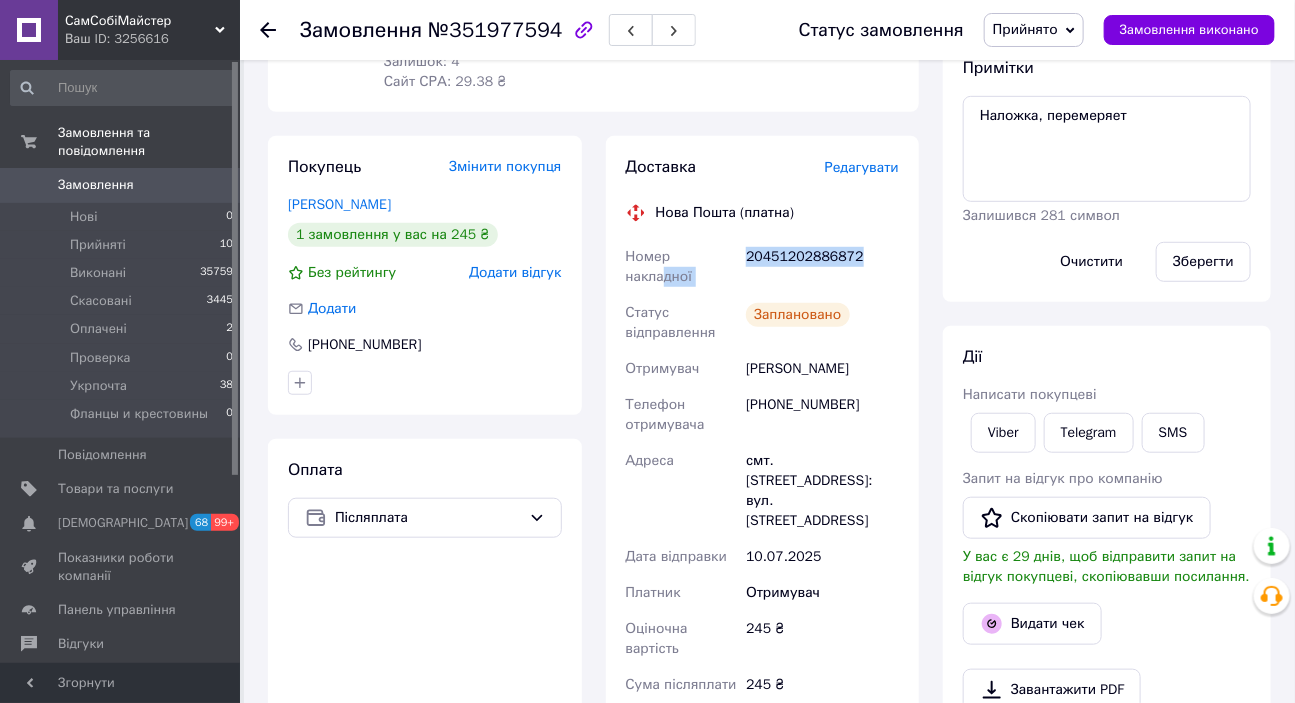 drag, startPoint x: 855, startPoint y: 235, endPoint x: 674, endPoint y: 194, distance: 185.58556 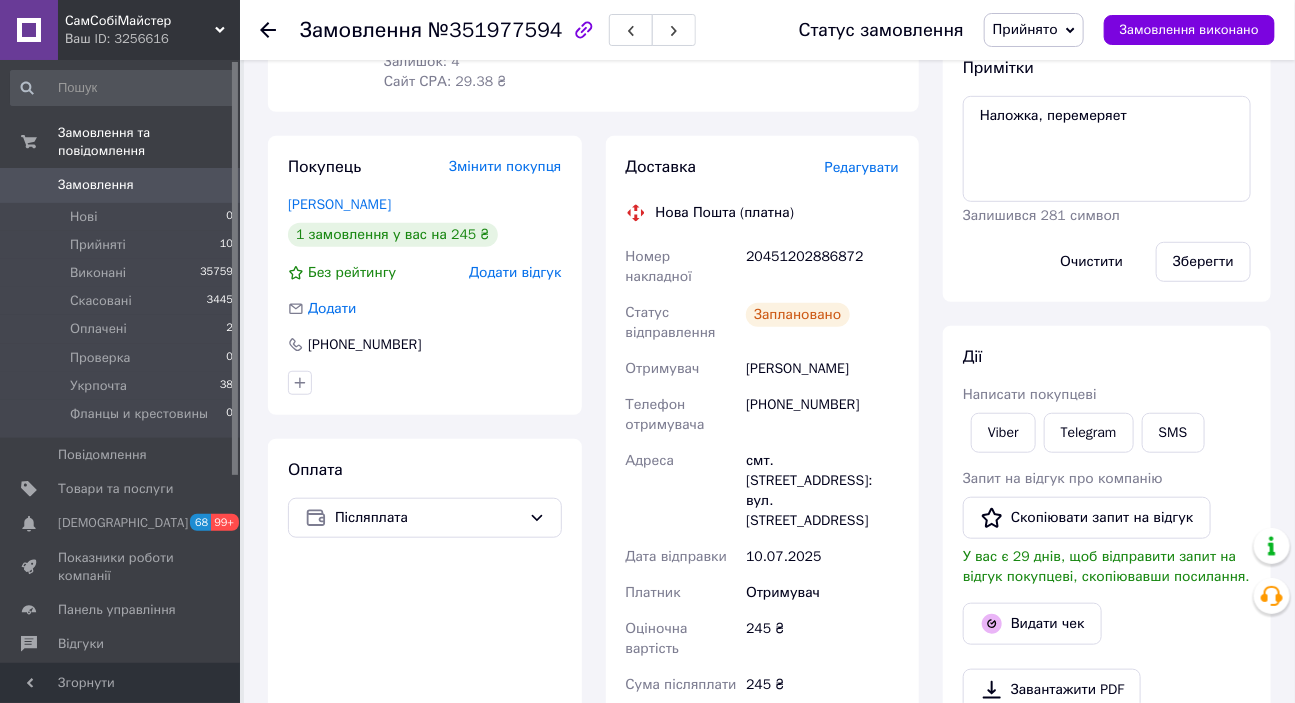 click on "Нова Пошта (платна)" at bounding box center (725, 213) 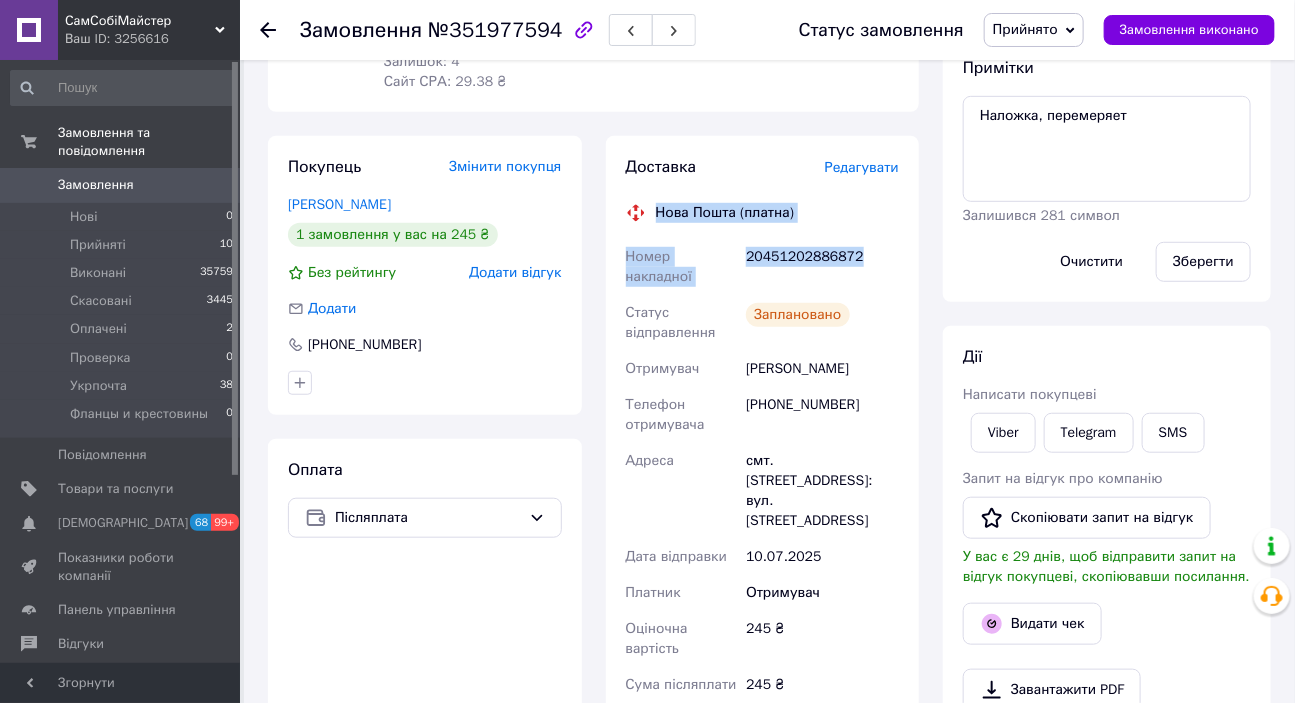 drag, startPoint x: 853, startPoint y: 238, endPoint x: 658, endPoint y: 183, distance: 202.608 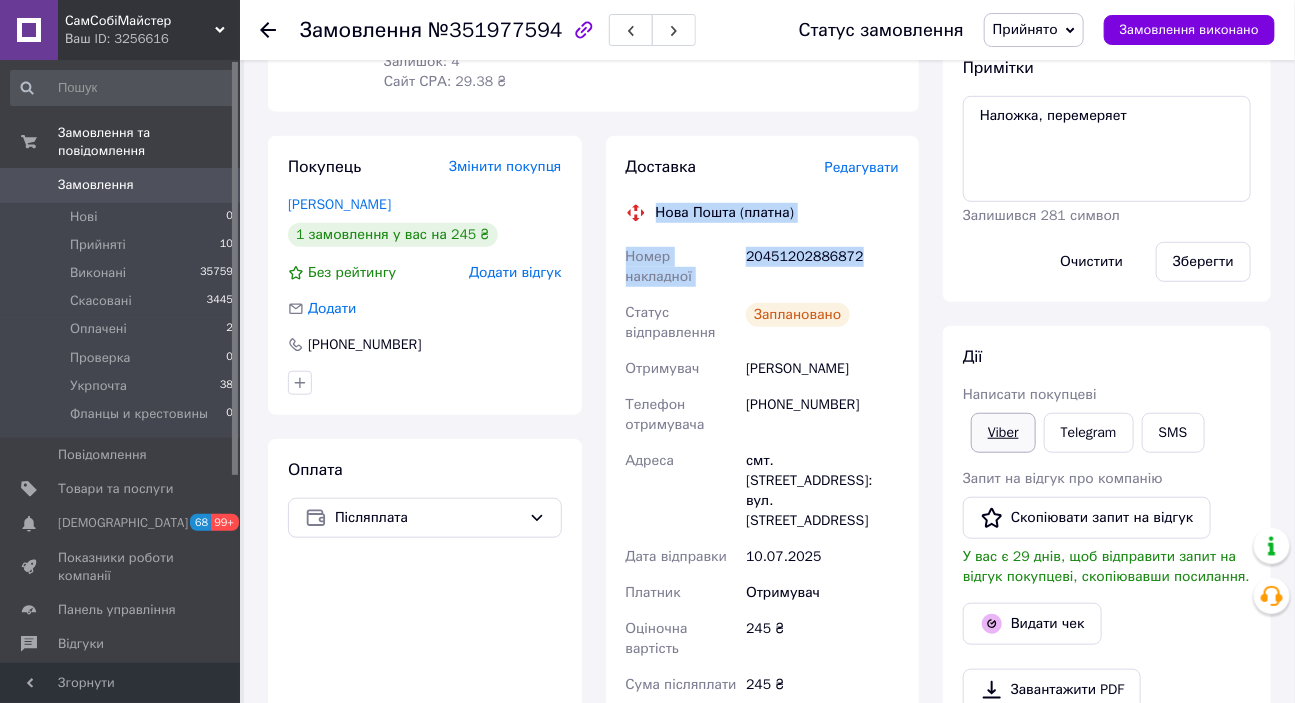 click on "Viber" at bounding box center [1003, 433] 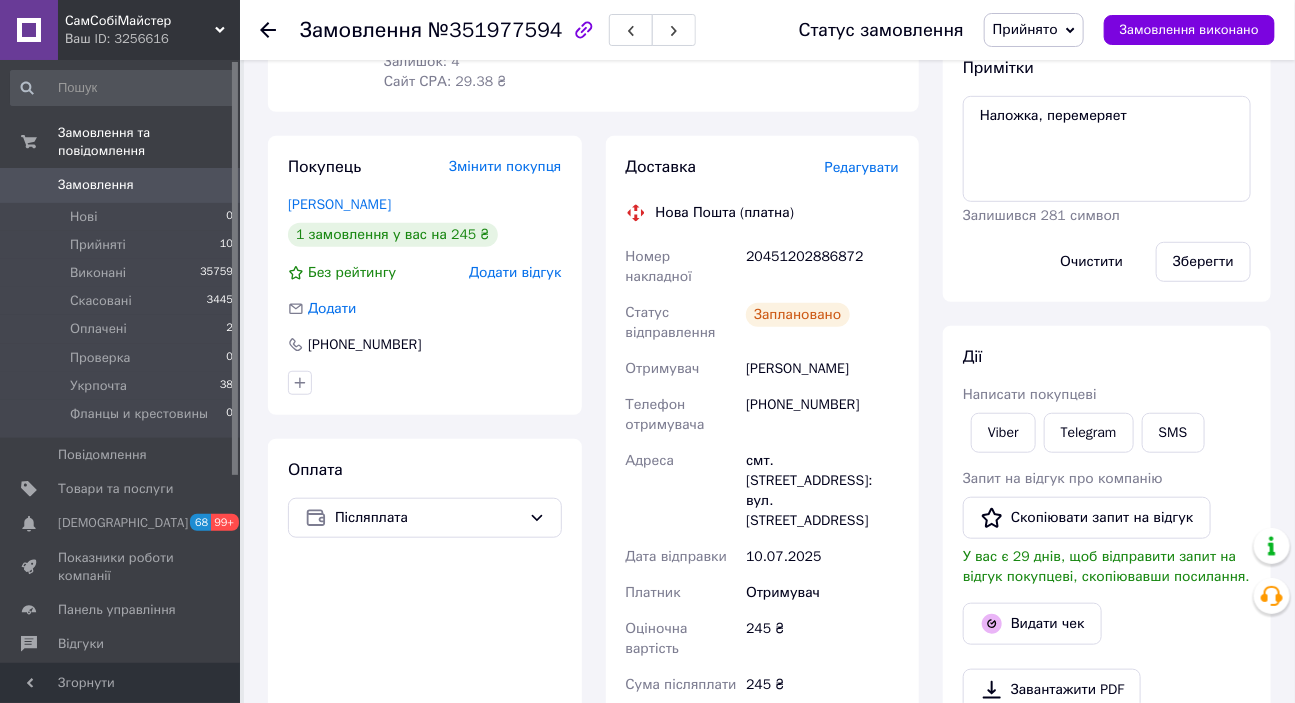 click on "24.90 ₴" at bounding box center (822, 731) 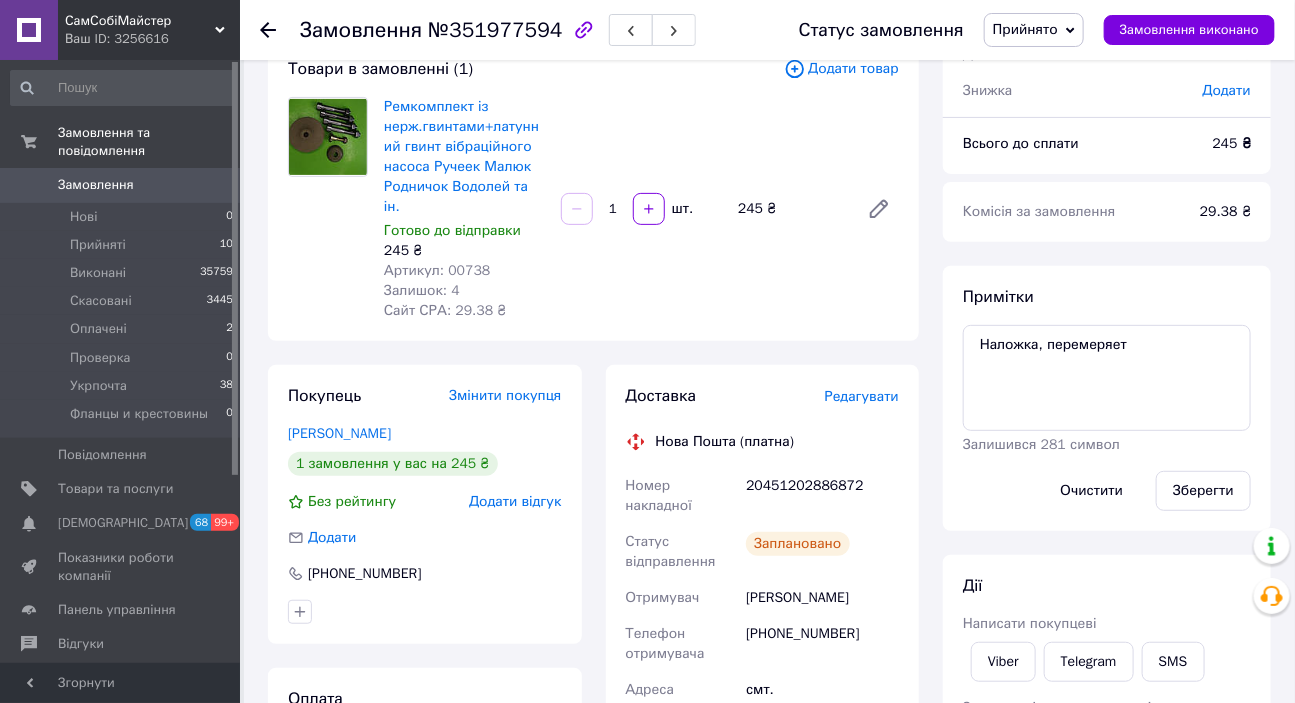scroll, scrollTop: 181, scrollLeft: 0, axis: vertical 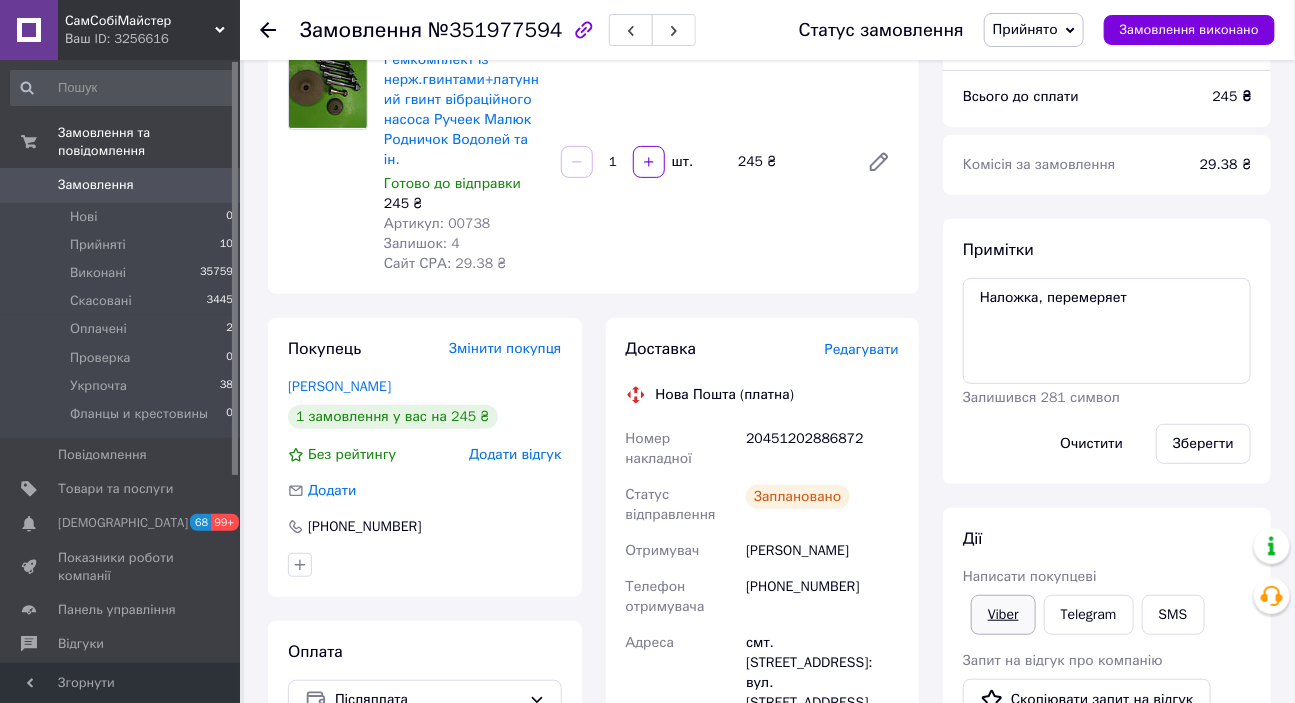 click on "Viber" at bounding box center (1003, 615) 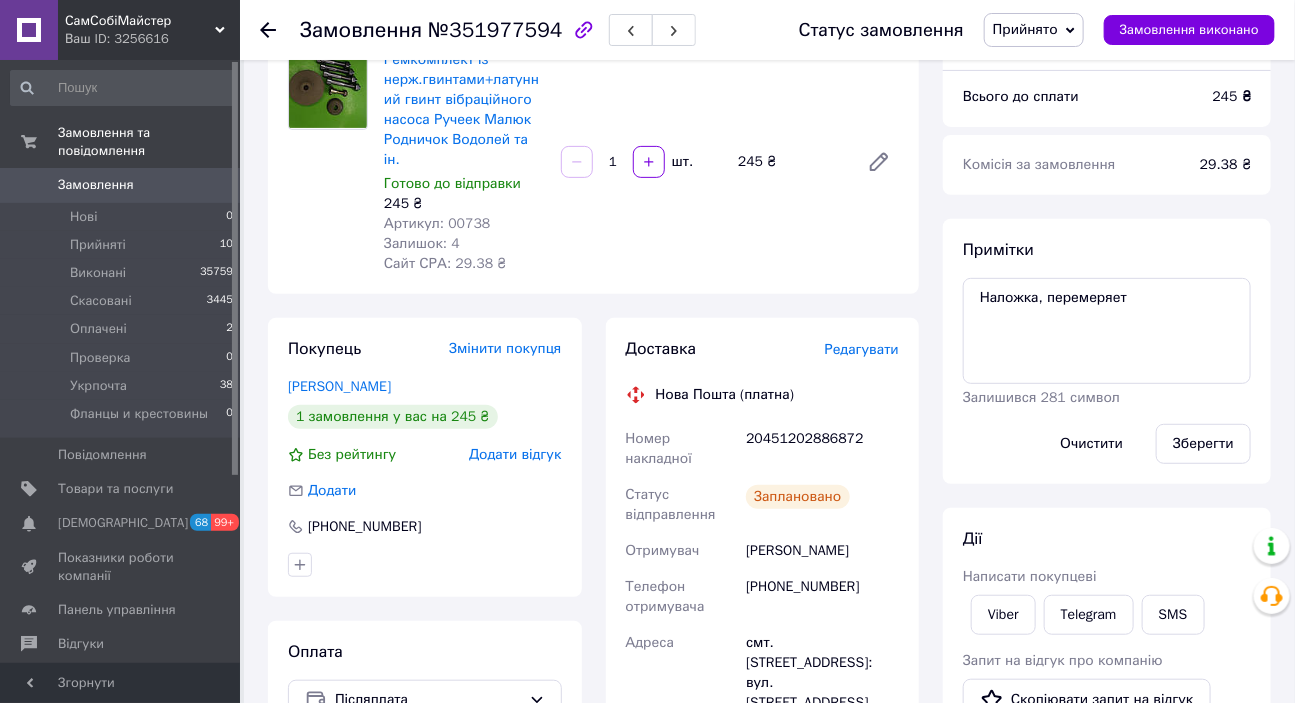 drag, startPoint x: 878, startPoint y: 667, endPoint x: 889, endPoint y: 658, distance: 14.21267 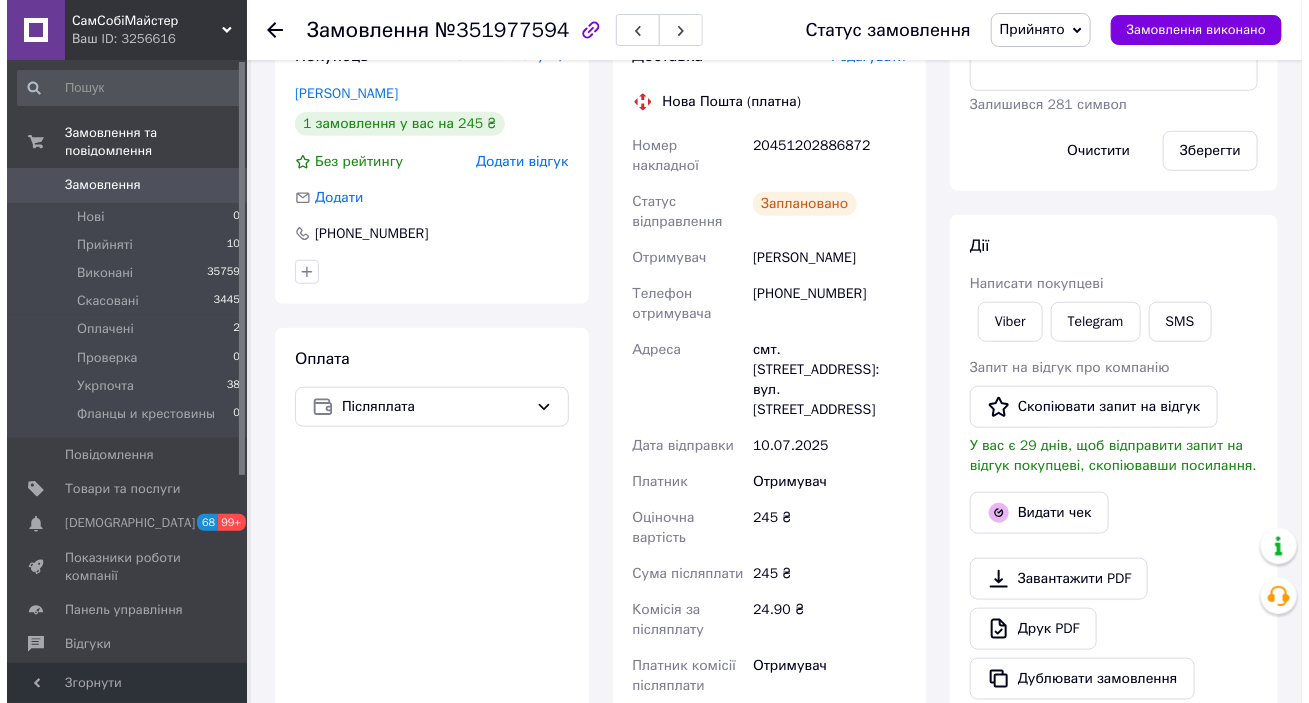 scroll, scrollTop: 545, scrollLeft: 0, axis: vertical 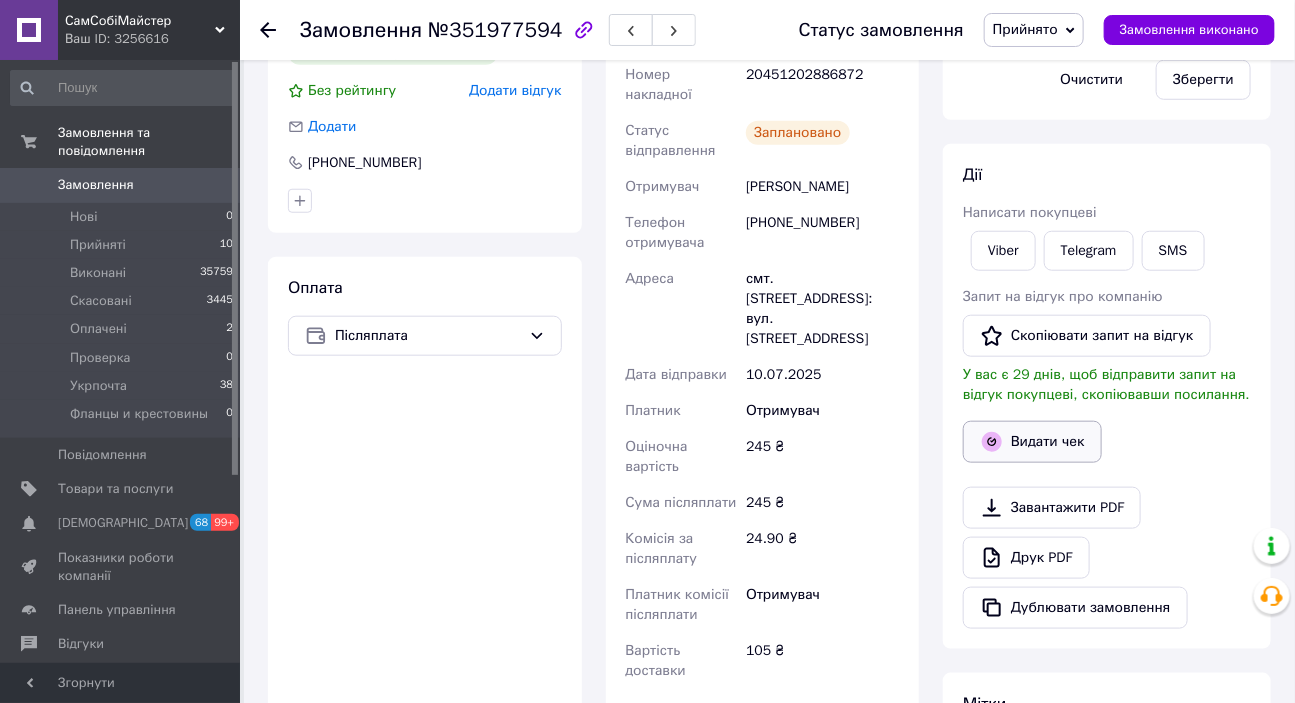 click on "Видати чек" at bounding box center [1032, 442] 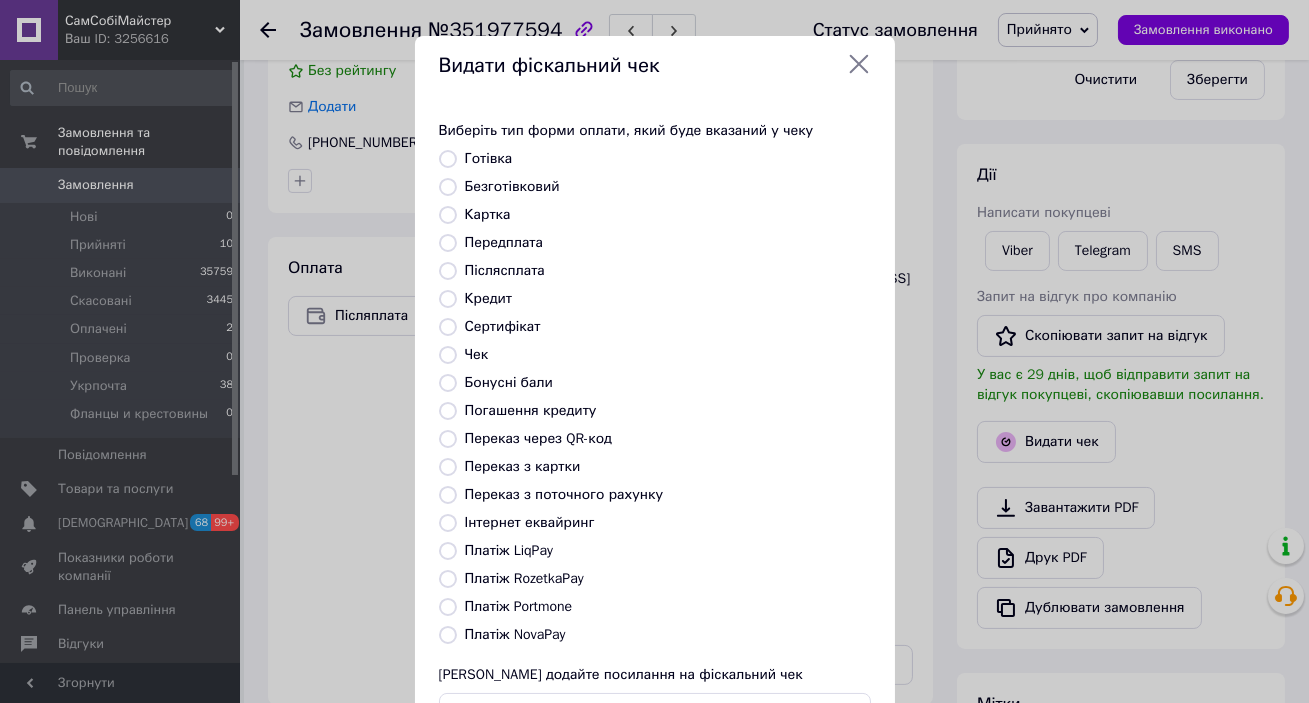 click on "Післясплата" at bounding box center (505, 270) 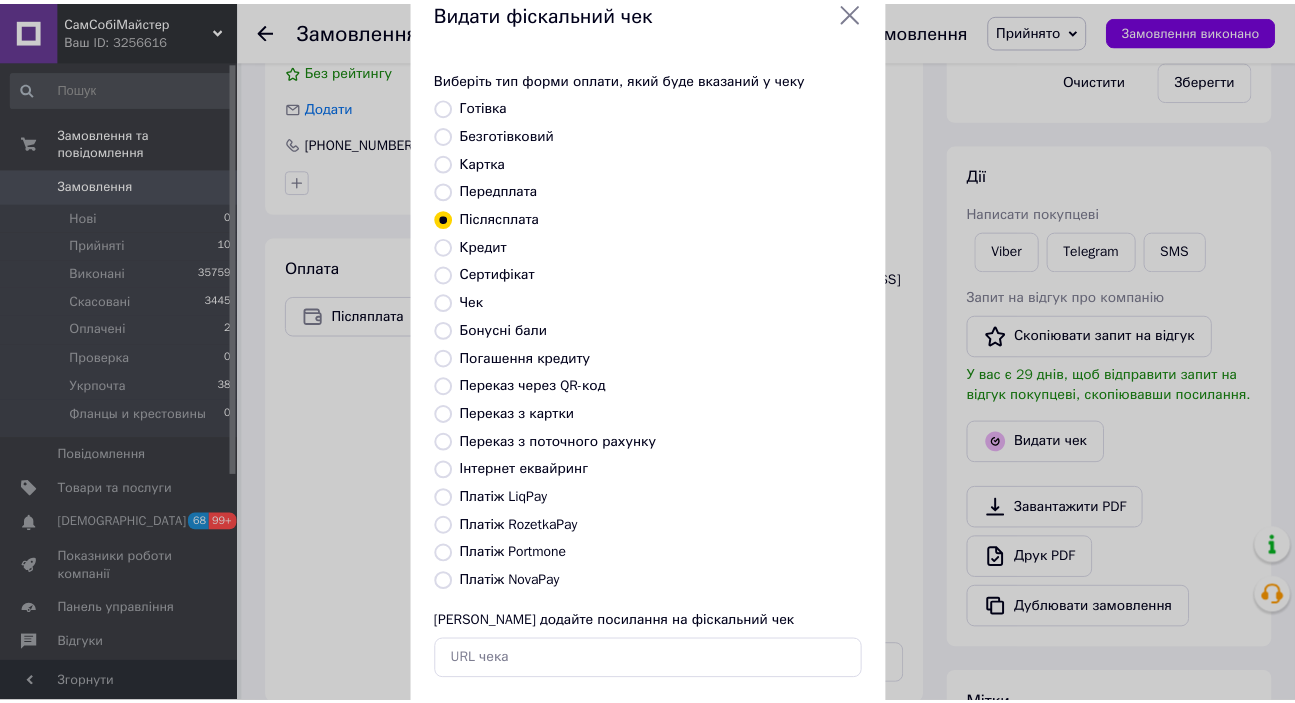 scroll, scrollTop: 156, scrollLeft: 0, axis: vertical 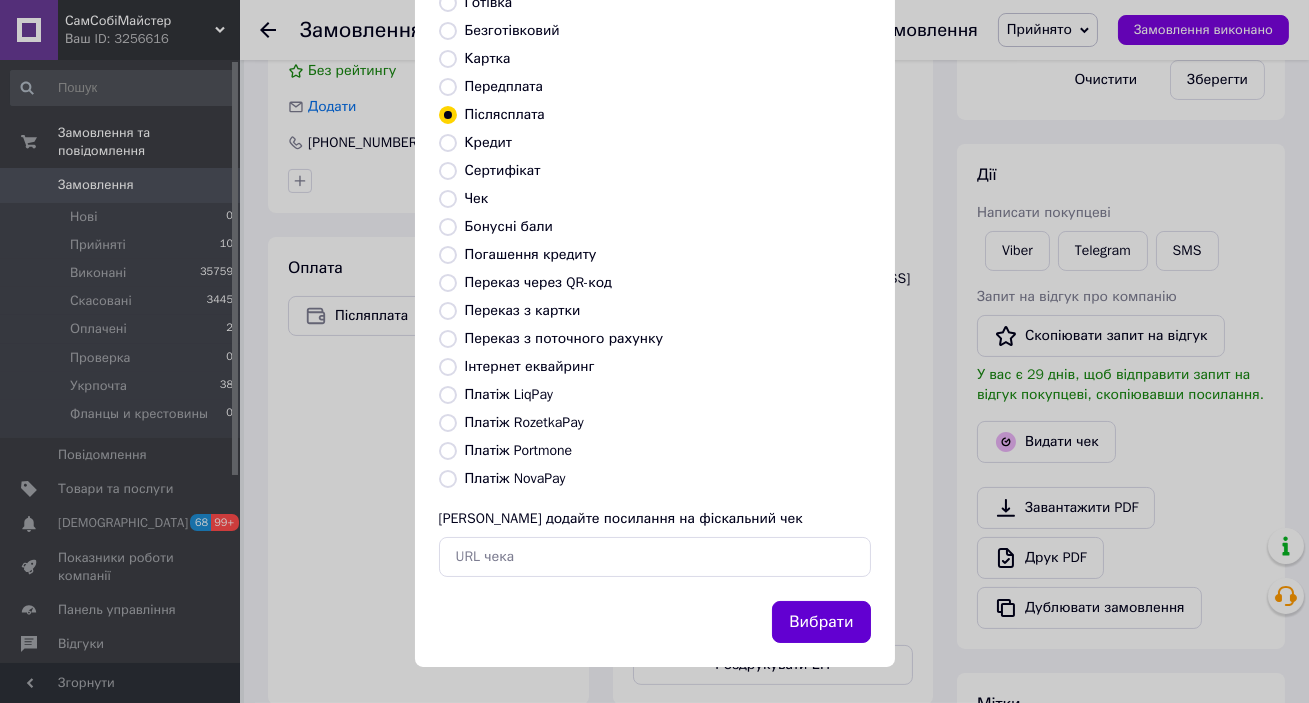 click on "Вибрати" at bounding box center [821, 622] 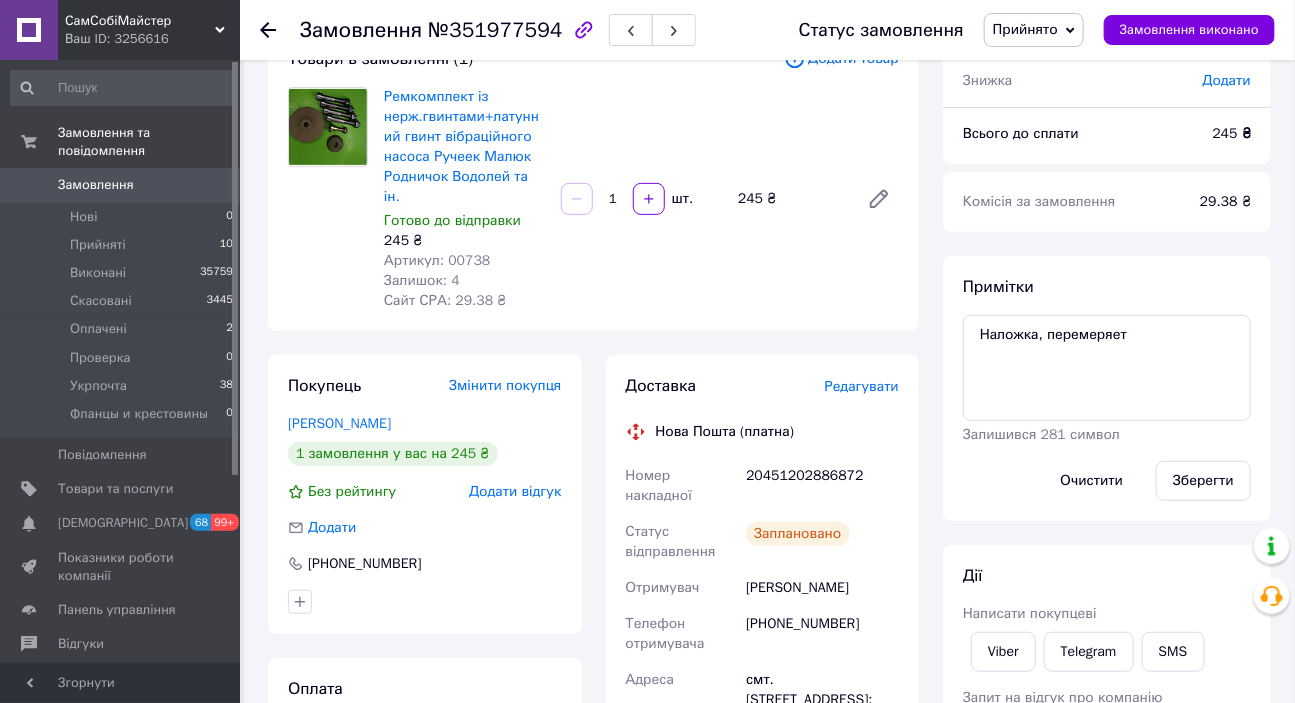 scroll, scrollTop: 0, scrollLeft: 0, axis: both 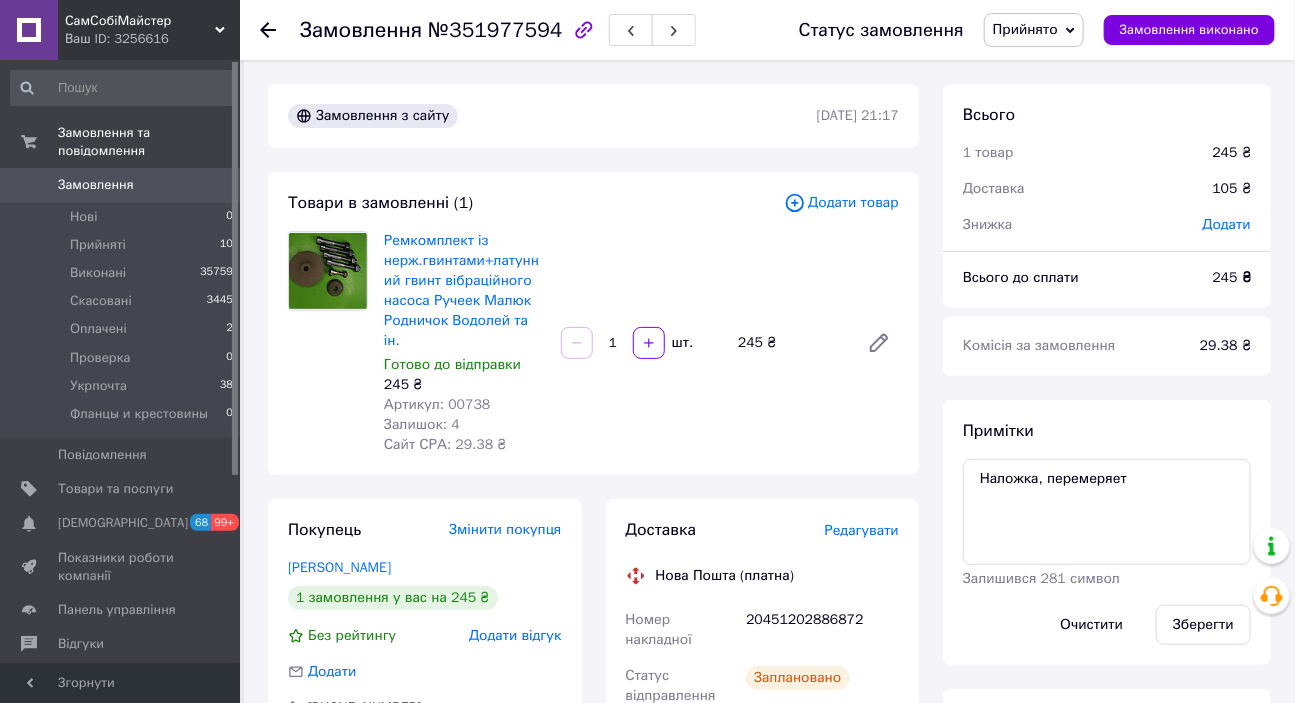 click 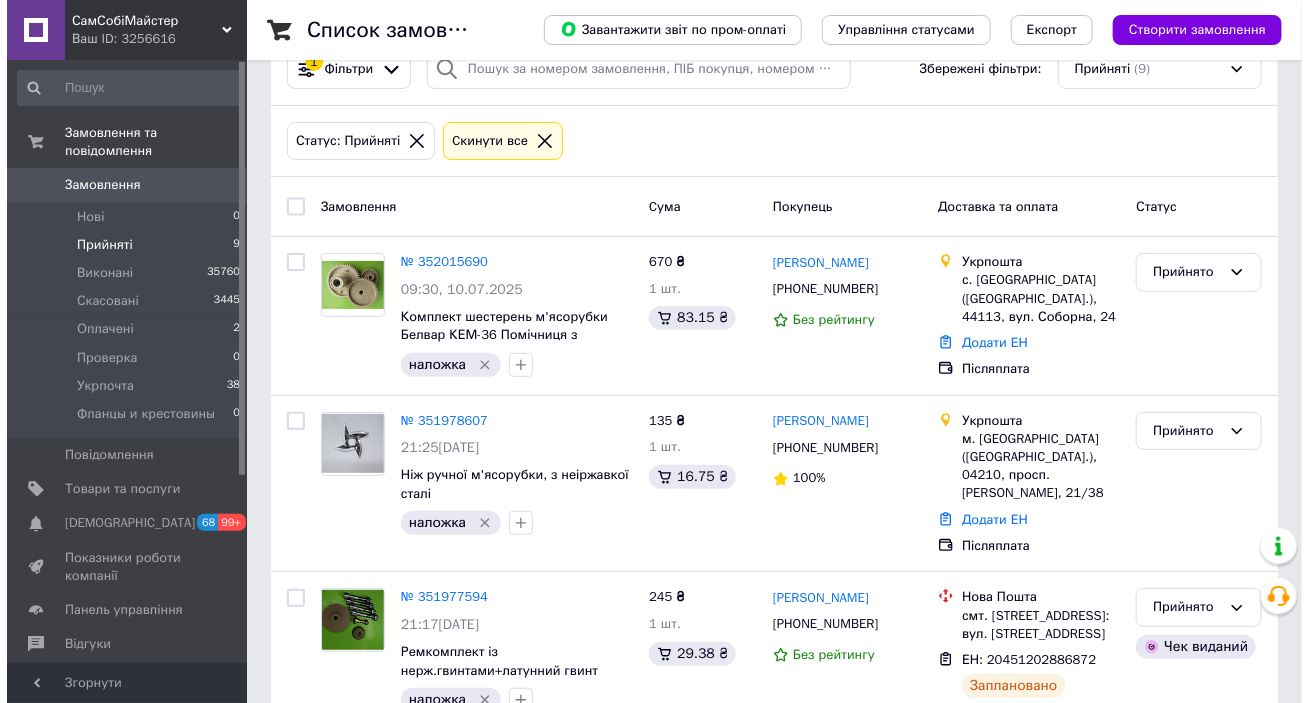 scroll, scrollTop: 0, scrollLeft: 0, axis: both 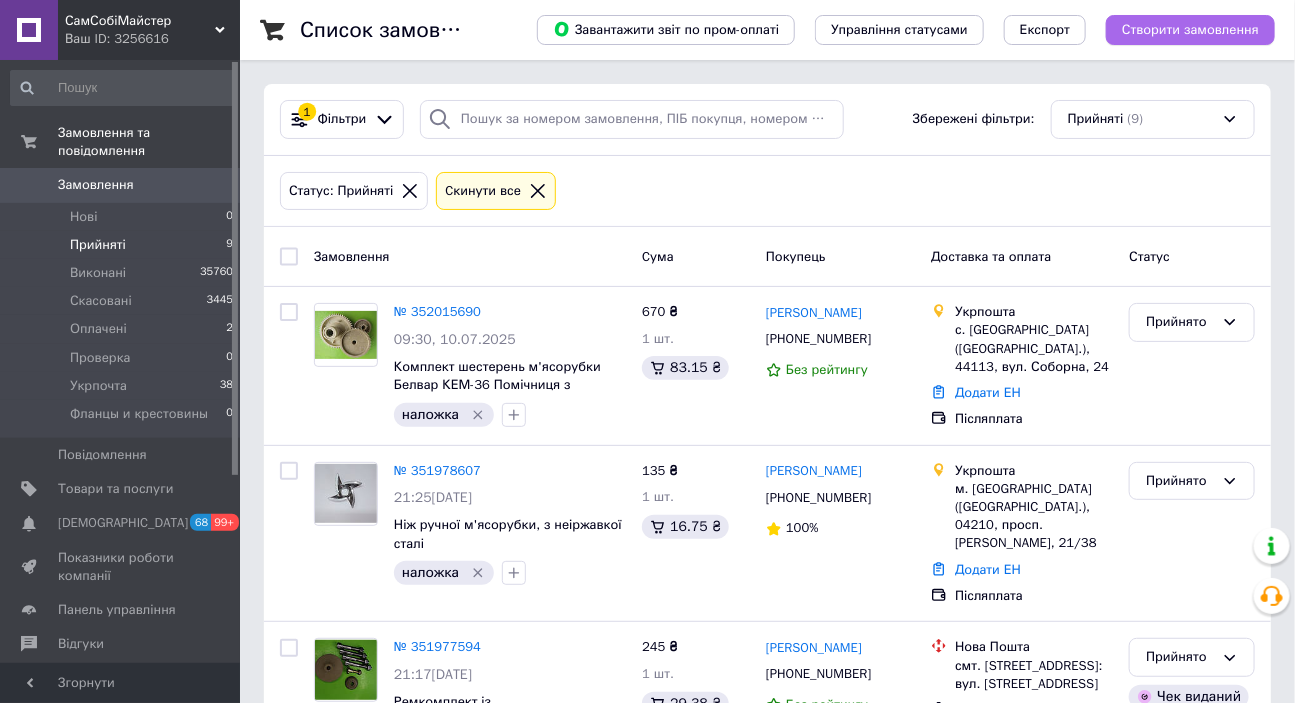 click on "Створити замовлення" at bounding box center (1190, 30) 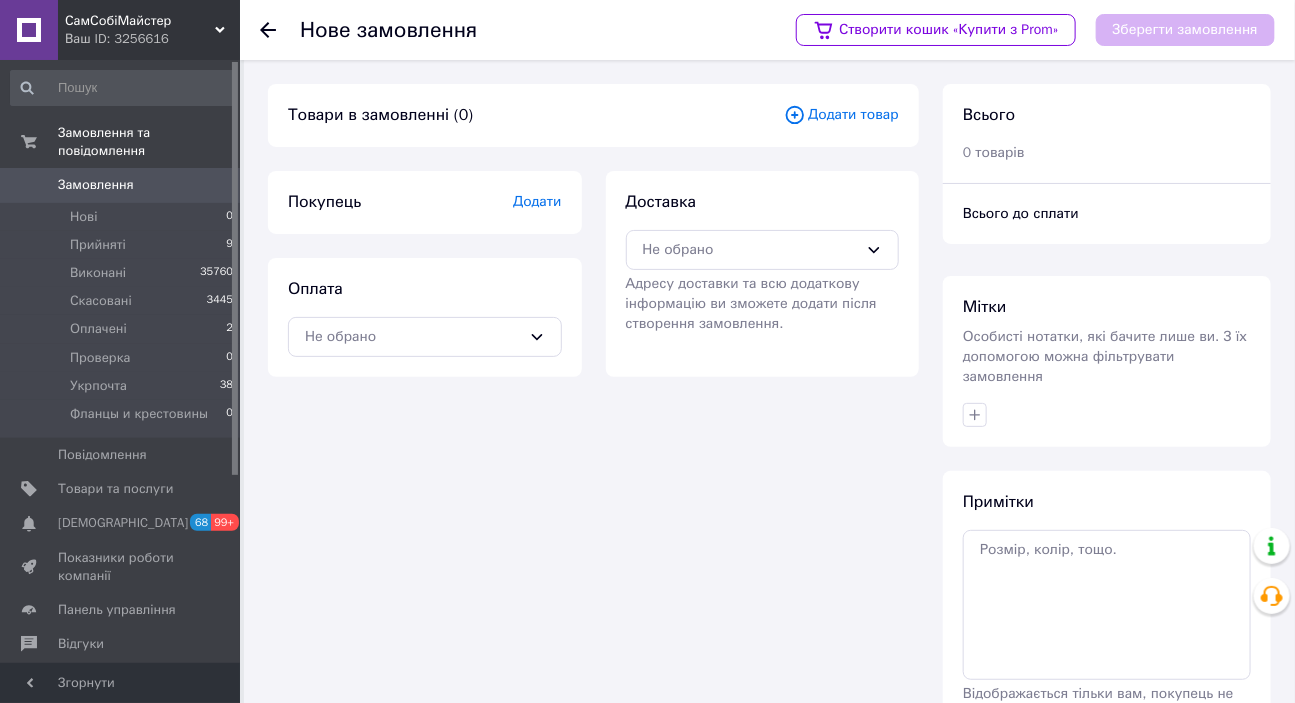 click on "Додати товар" at bounding box center [841, 115] 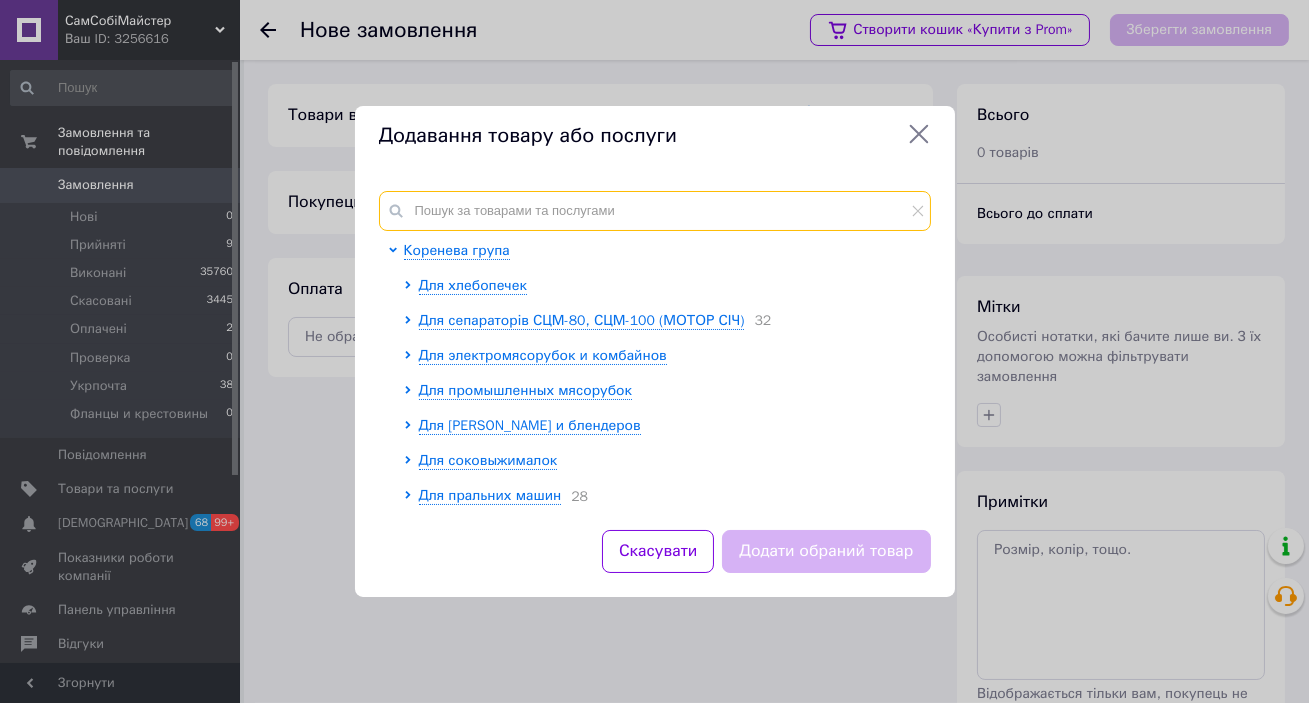 click at bounding box center [655, 211] 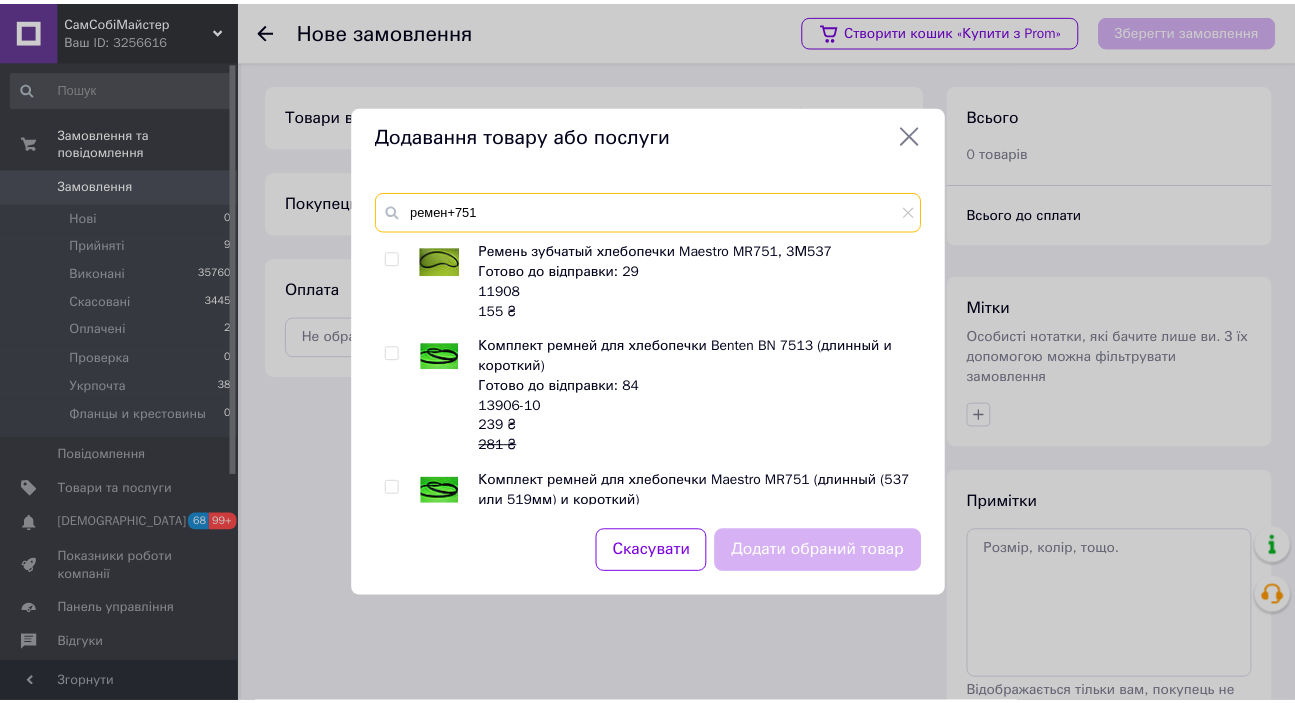 scroll, scrollTop: 64, scrollLeft: 0, axis: vertical 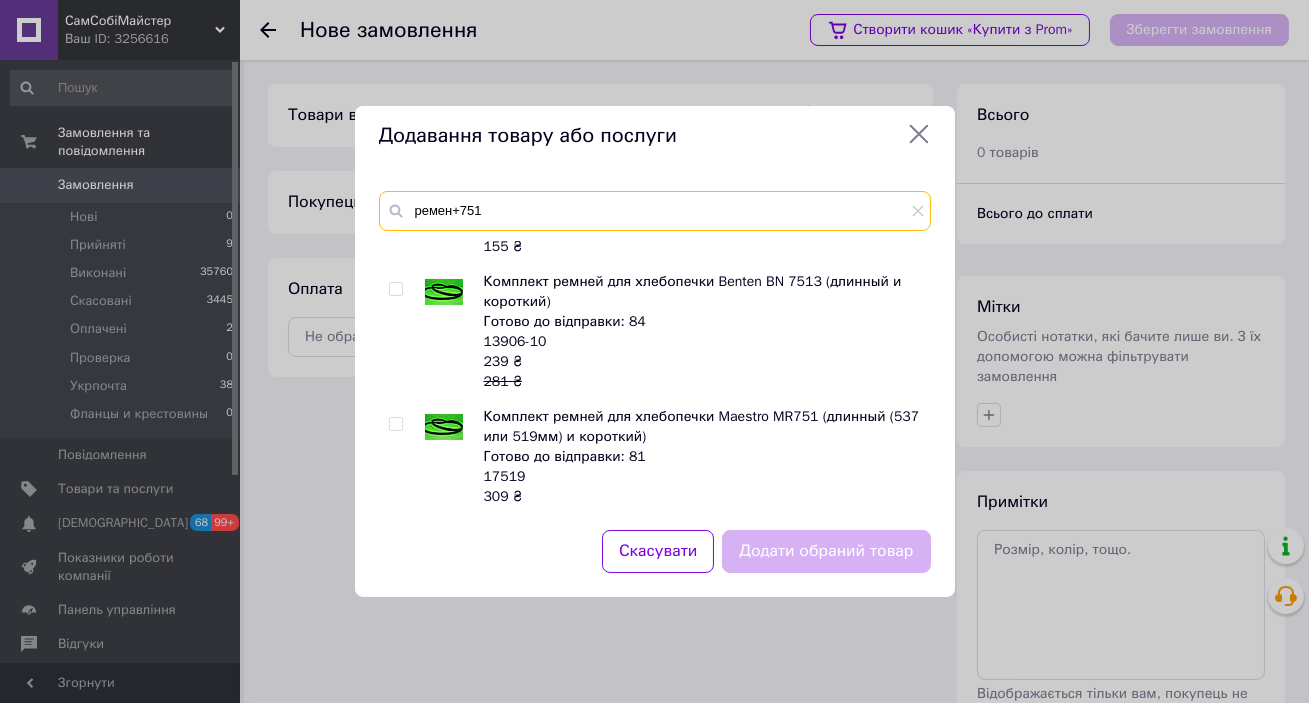 type on "ремен+751" 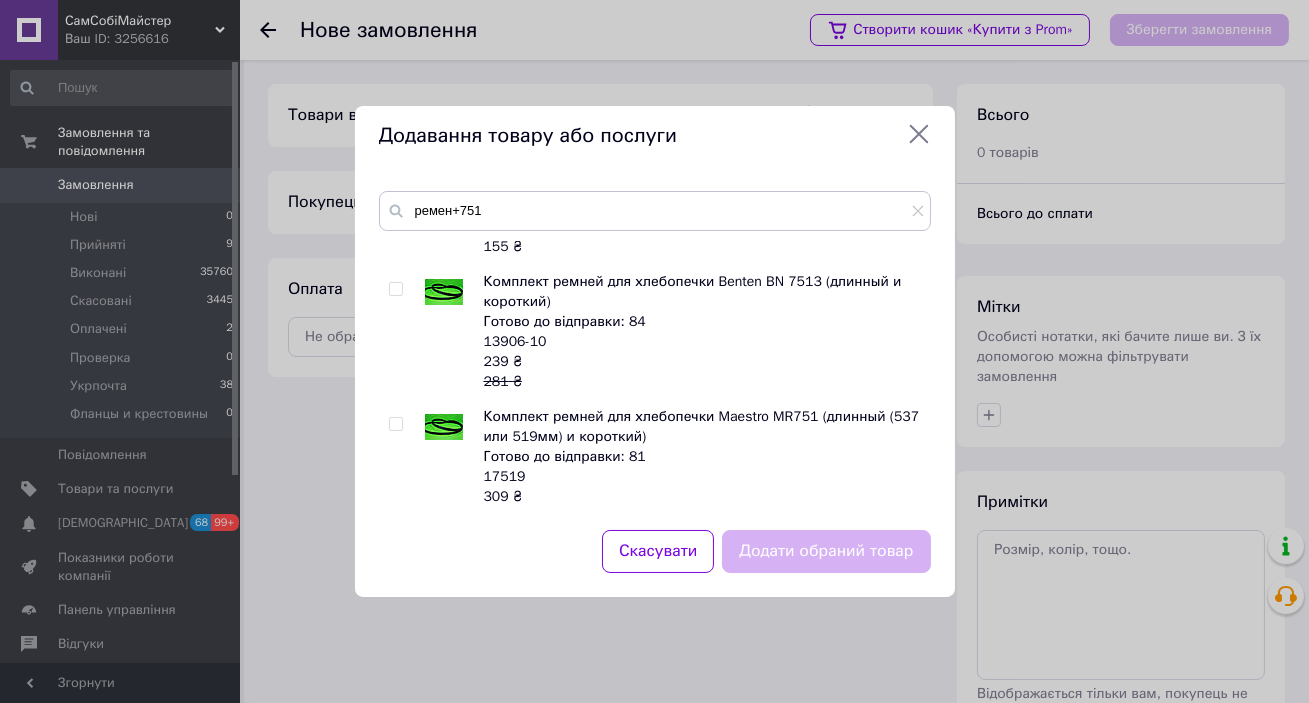 click at bounding box center [395, 424] 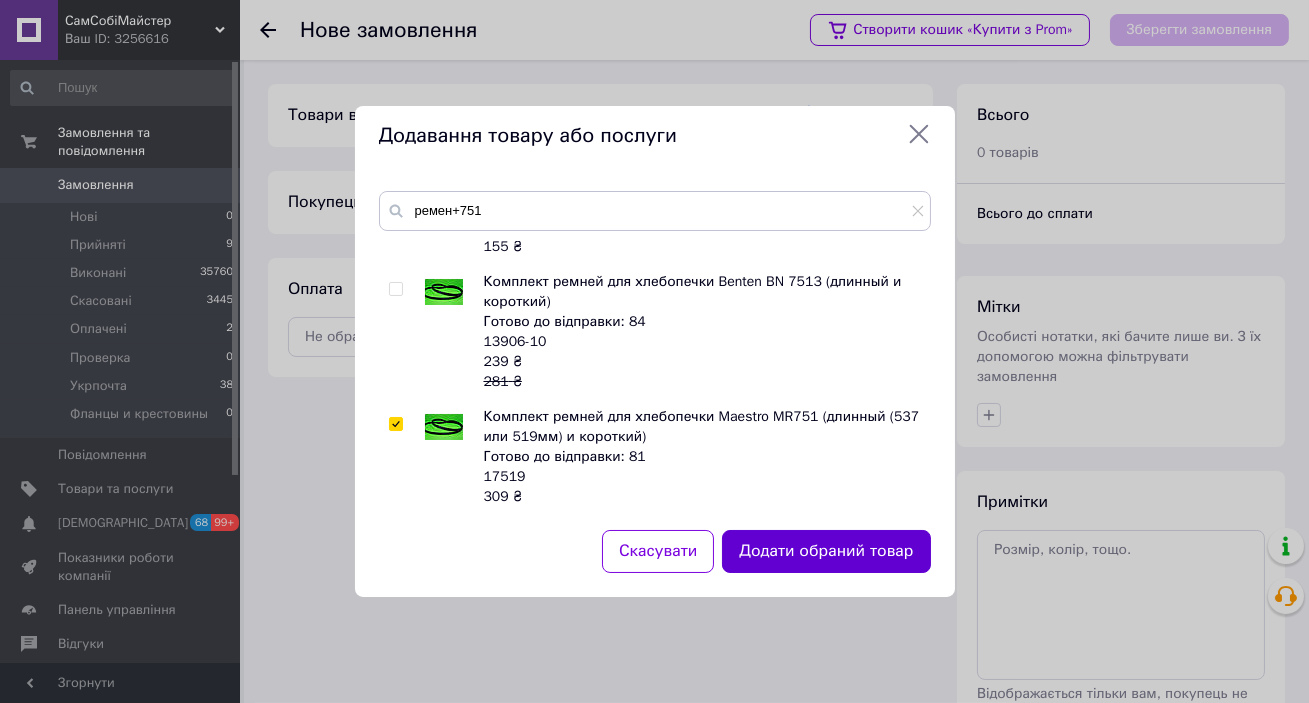 click on "Додати обраний товар" at bounding box center [826, 551] 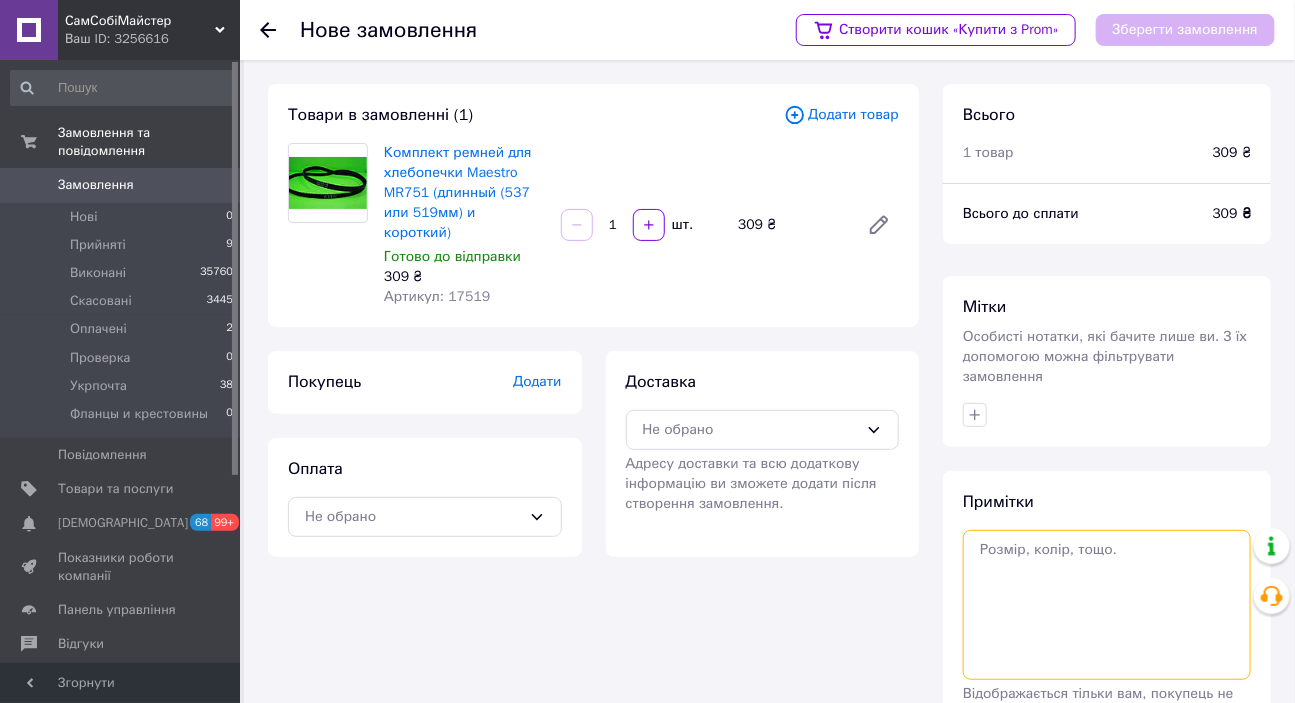 click at bounding box center (1107, 605) 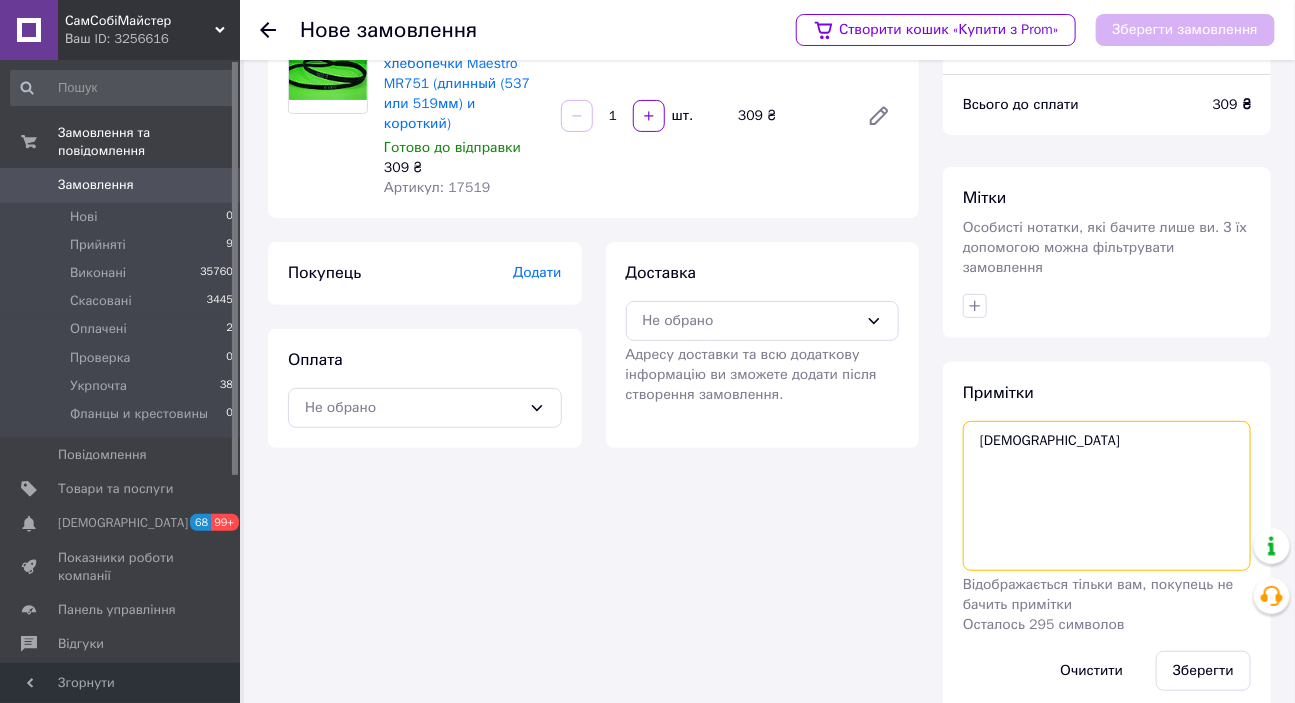 scroll, scrollTop: 120, scrollLeft: 0, axis: vertical 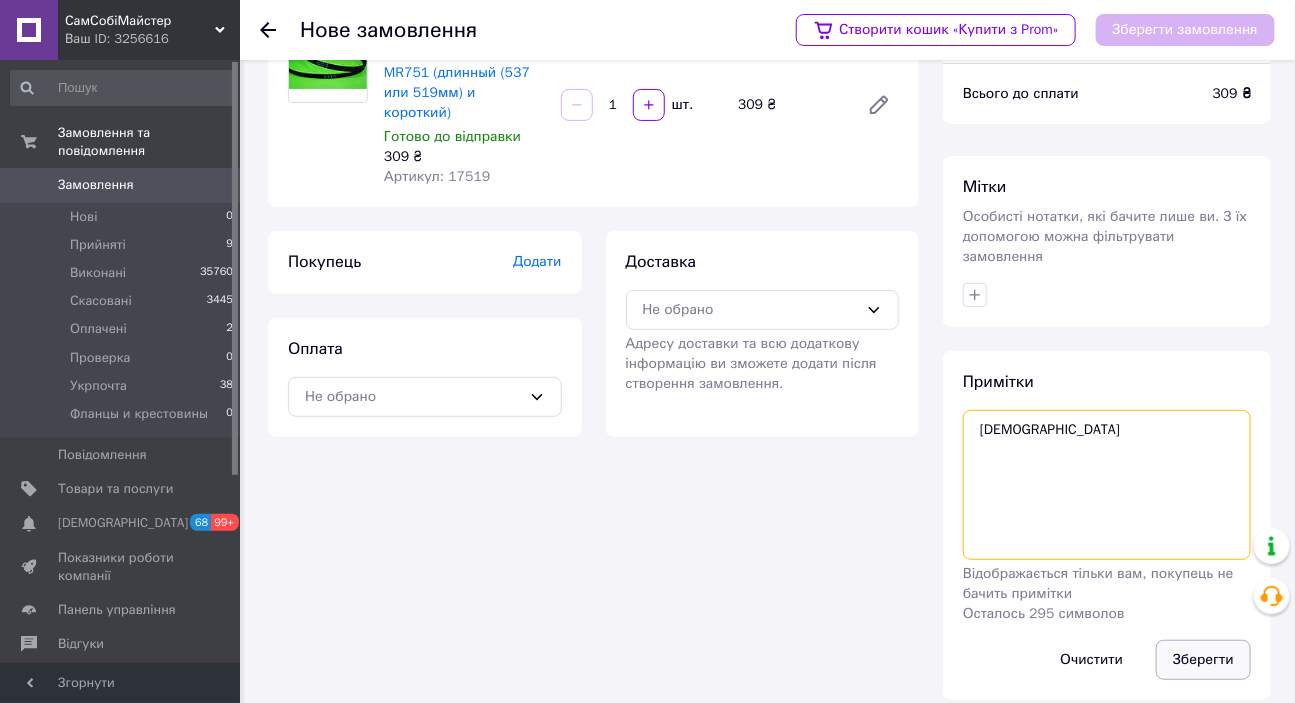 type on "519мм" 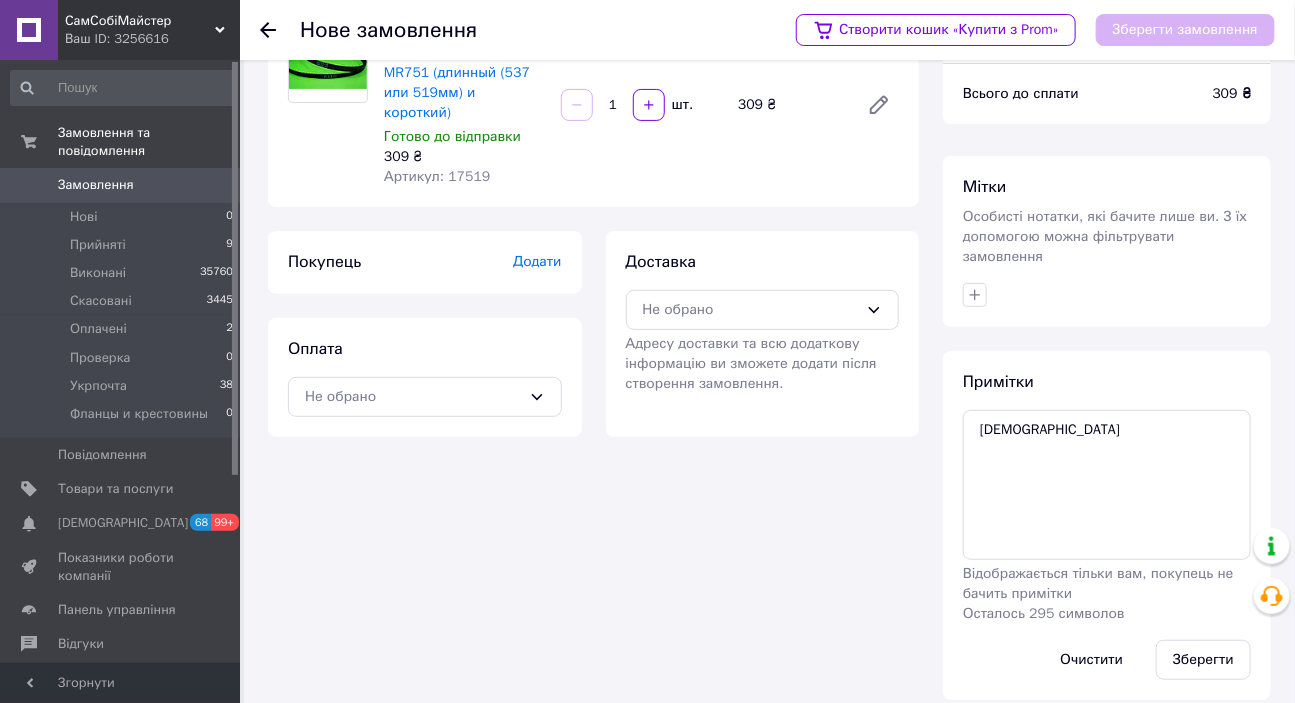 drag, startPoint x: 1202, startPoint y: 647, endPoint x: 910, endPoint y: 489, distance: 332.006 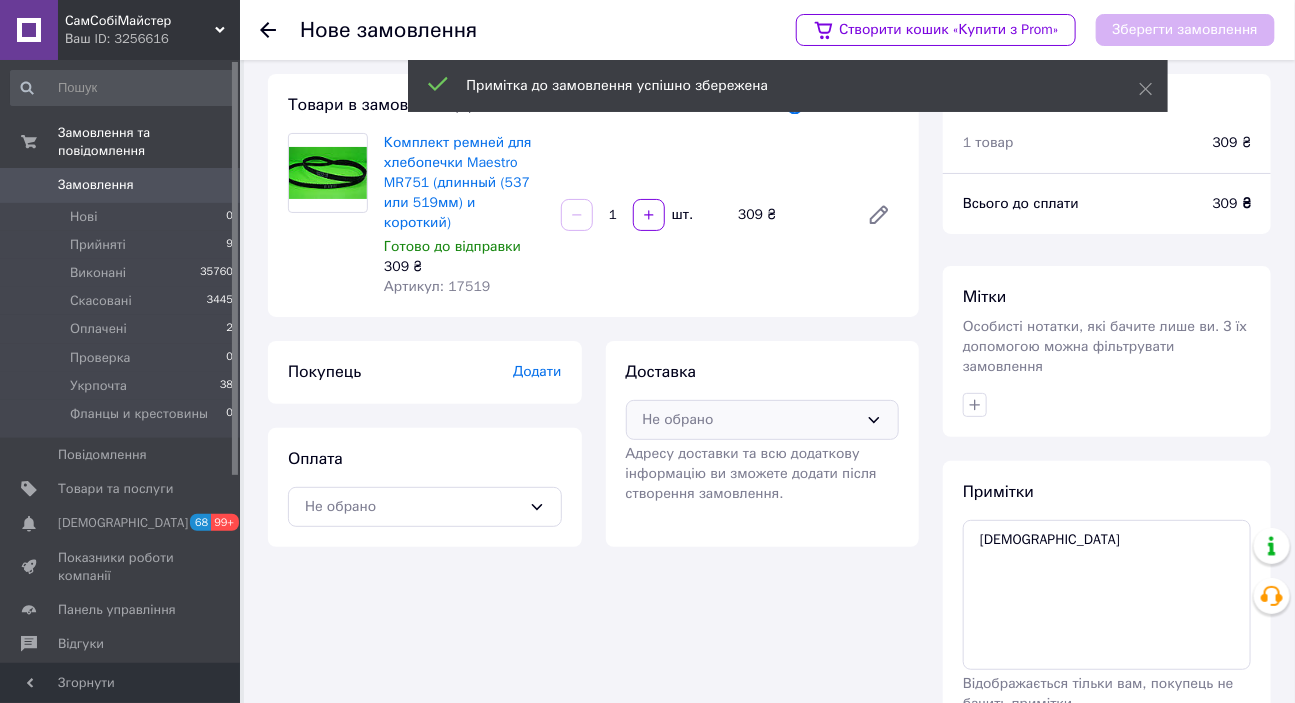 scroll, scrollTop: 0, scrollLeft: 0, axis: both 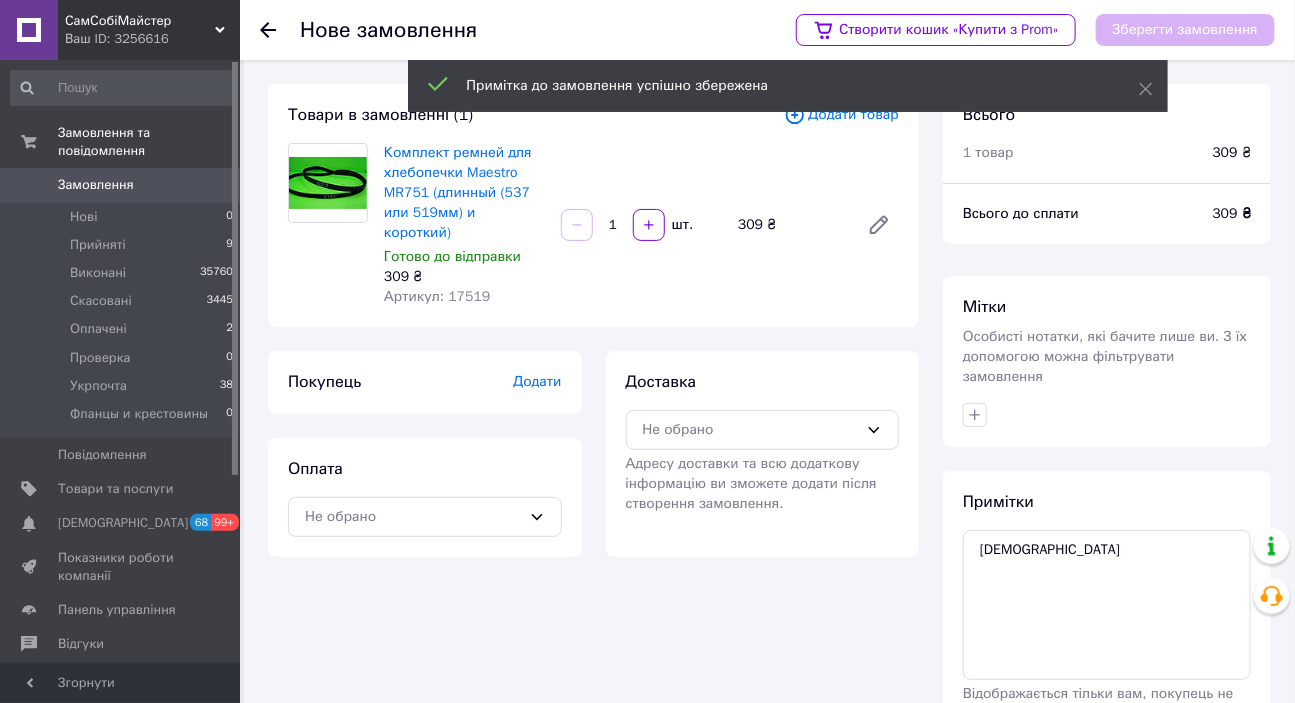 click on "Додати" at bounding box center (537, 381) 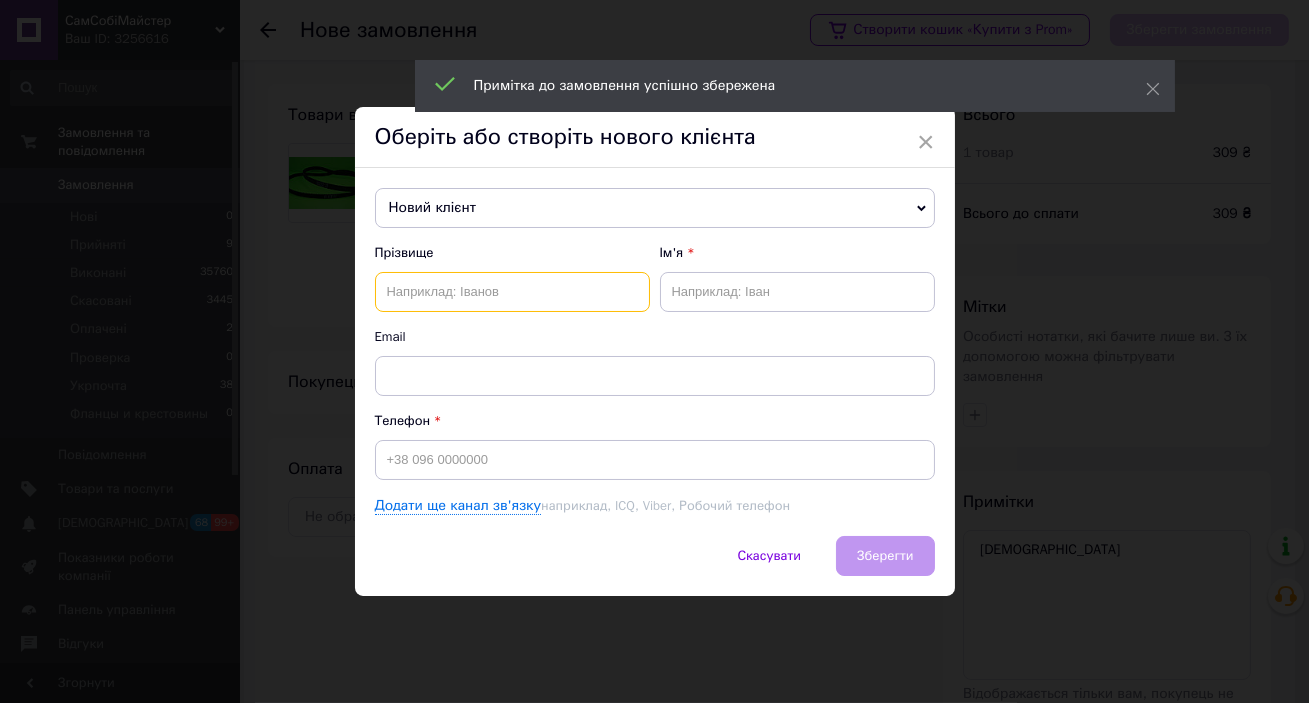 click at bounding box center (512, 292) 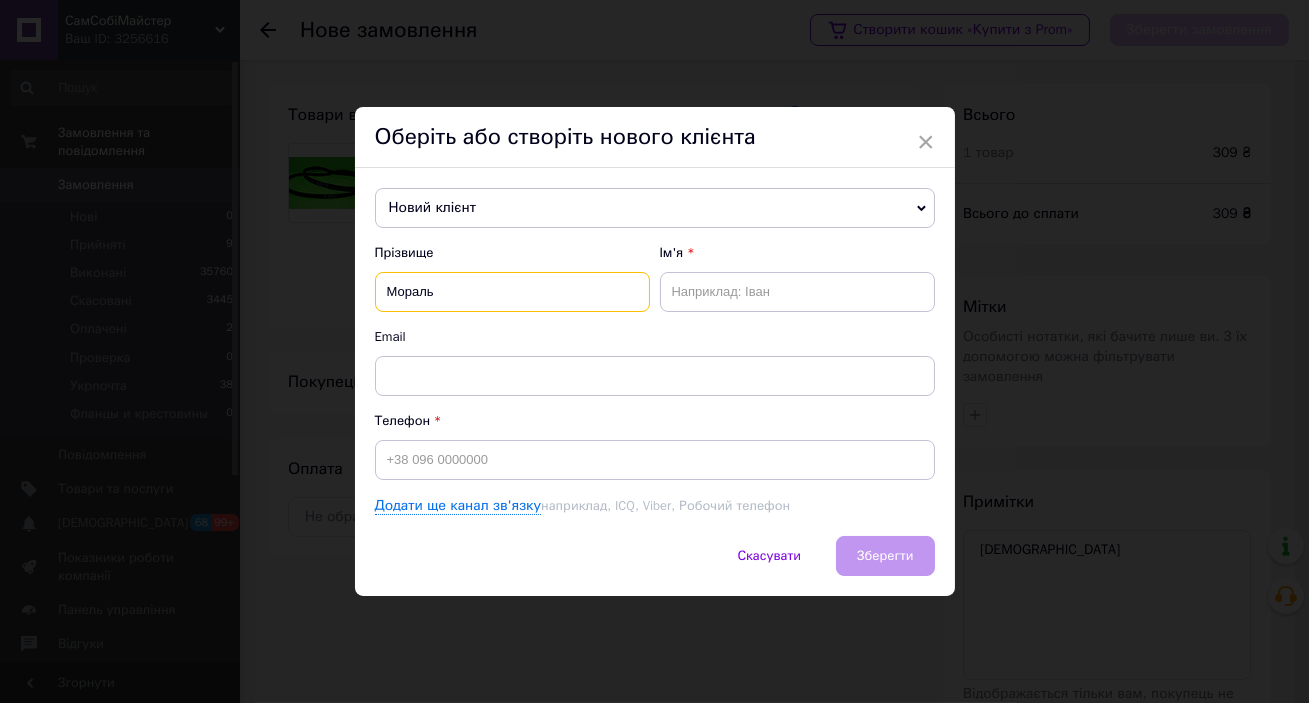 type on "Мораль" 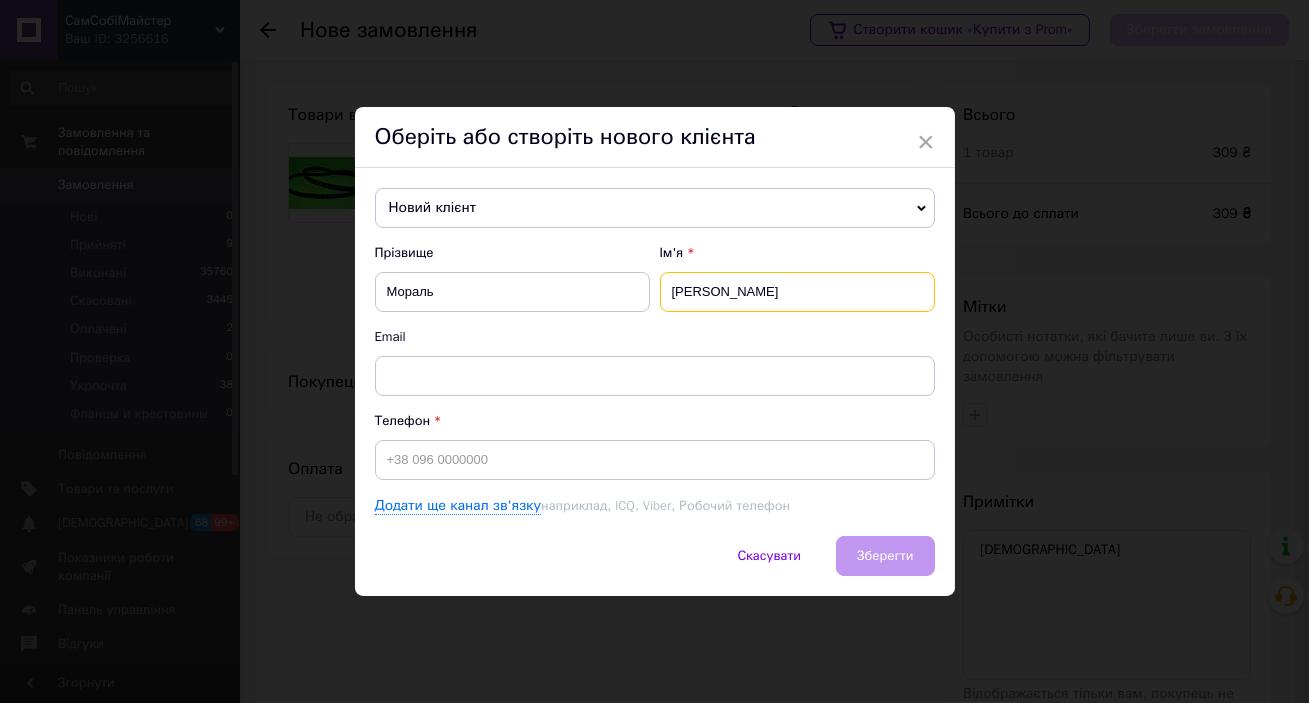type on "Павло" 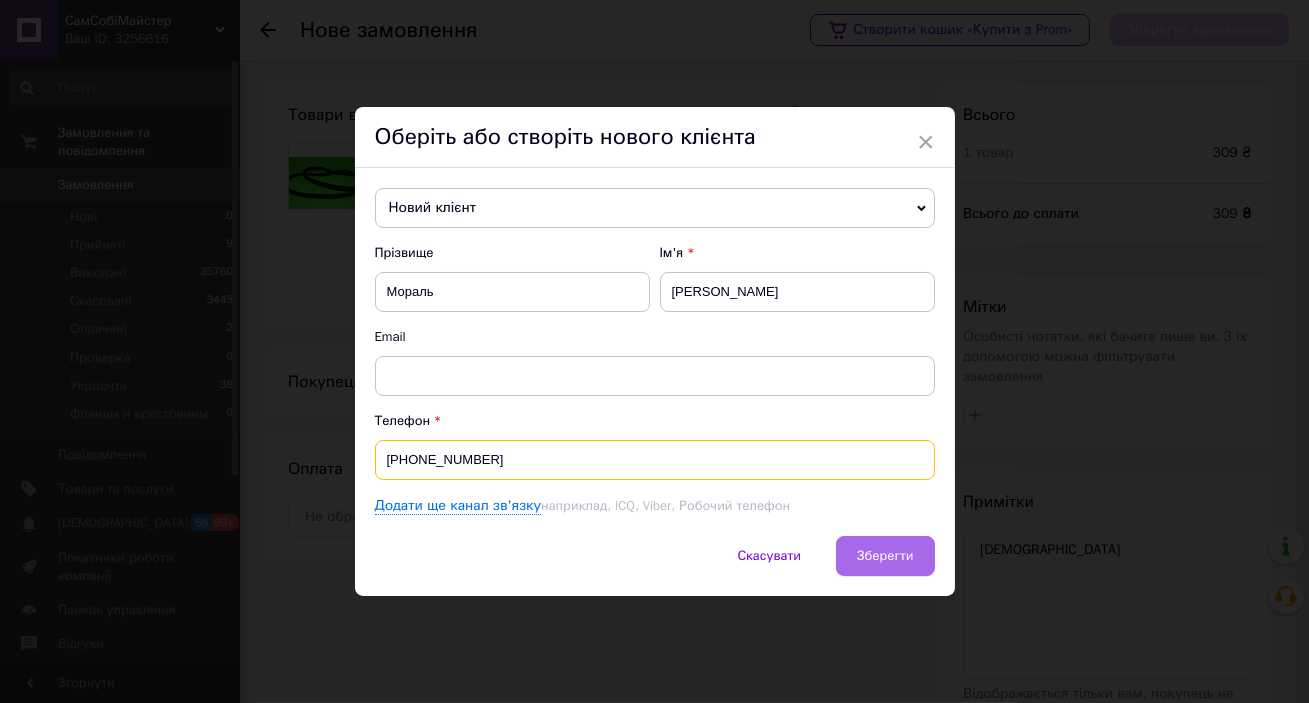 type on "[PHONE_NUMBER]" 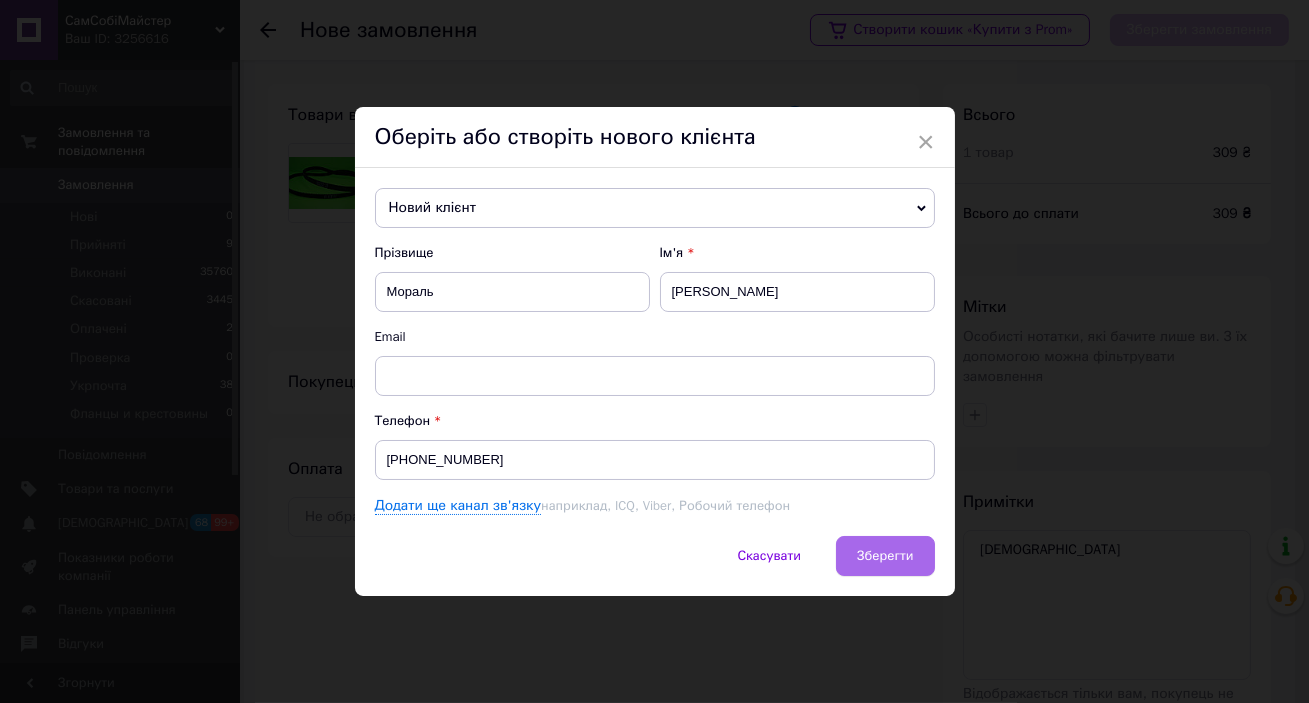 click on "Зберегти" at bounding box center (885, 556) 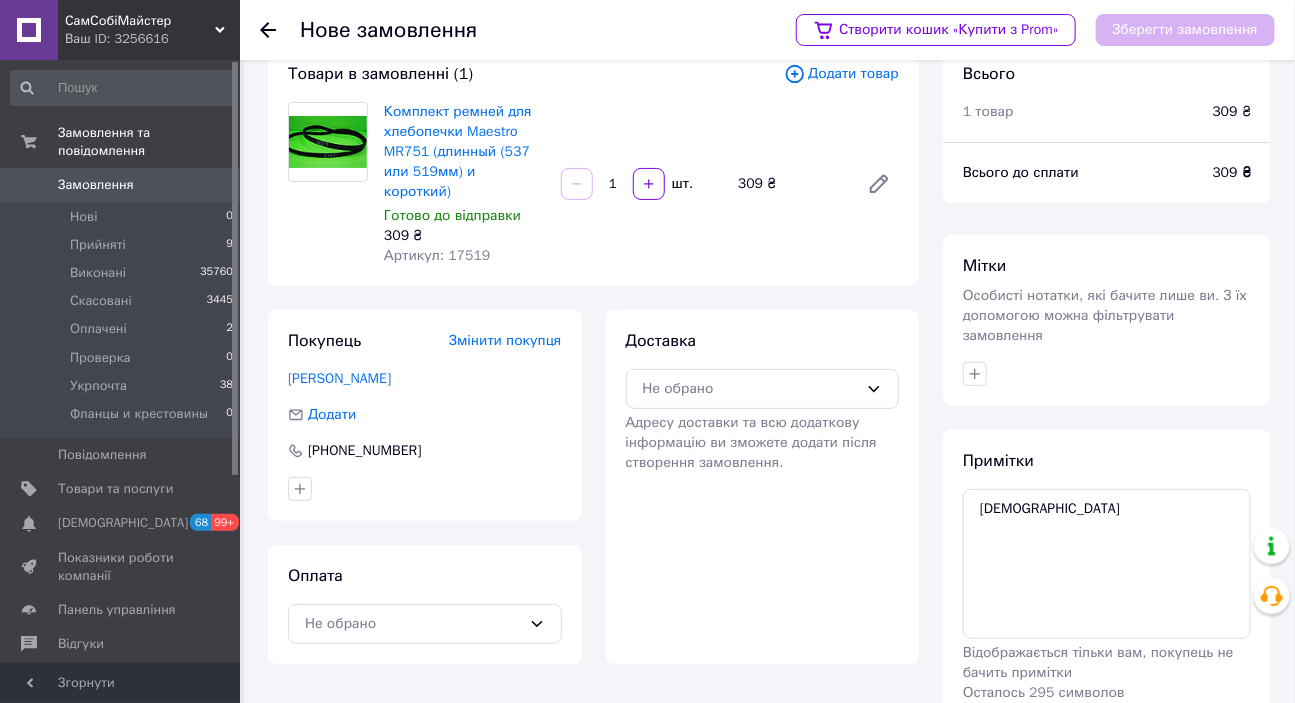 scroll, scrollTop: 120, scrollLeft: 0, axis: vertical 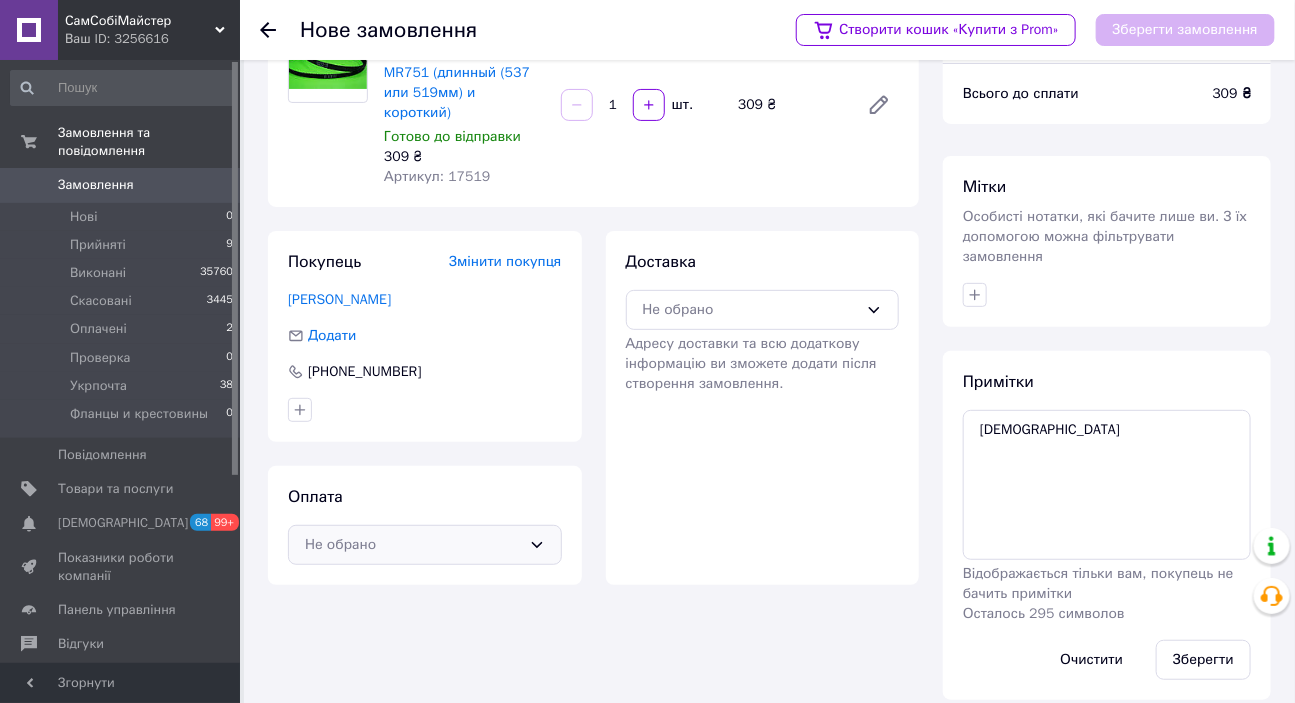 click 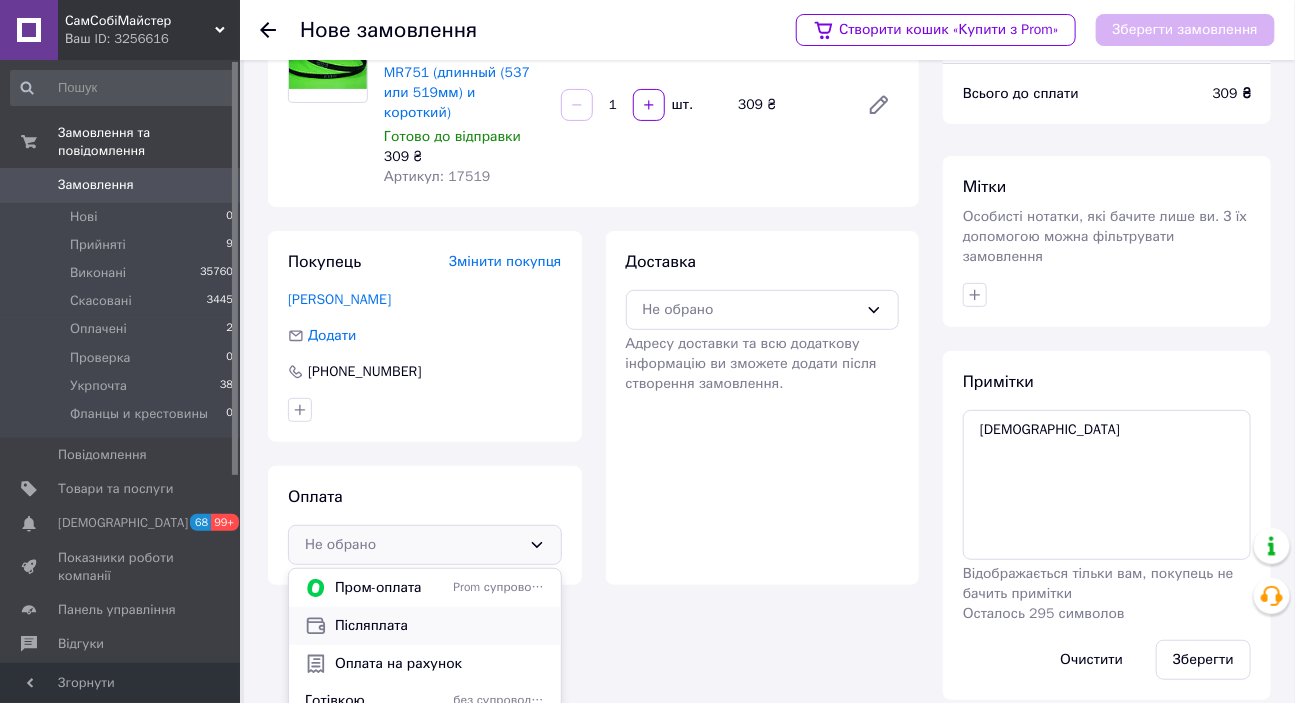 click on "Післяплата" at bounding box center [440, 626] 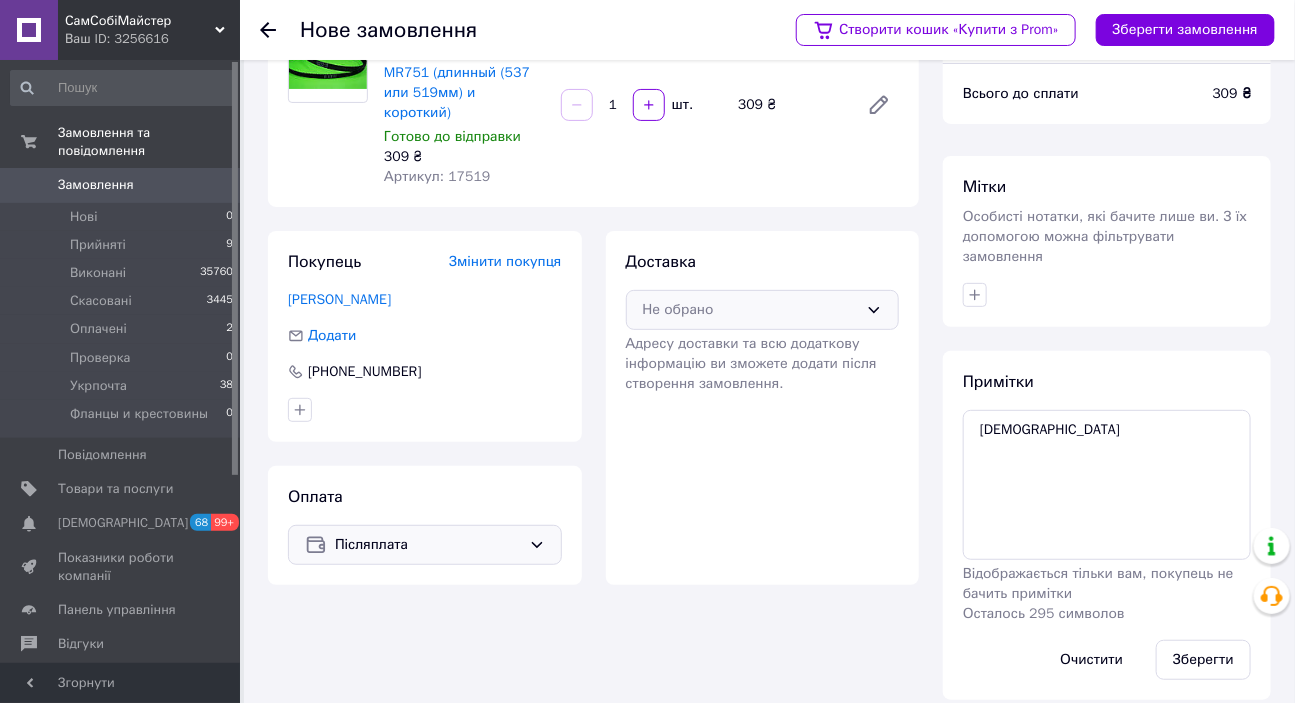 click 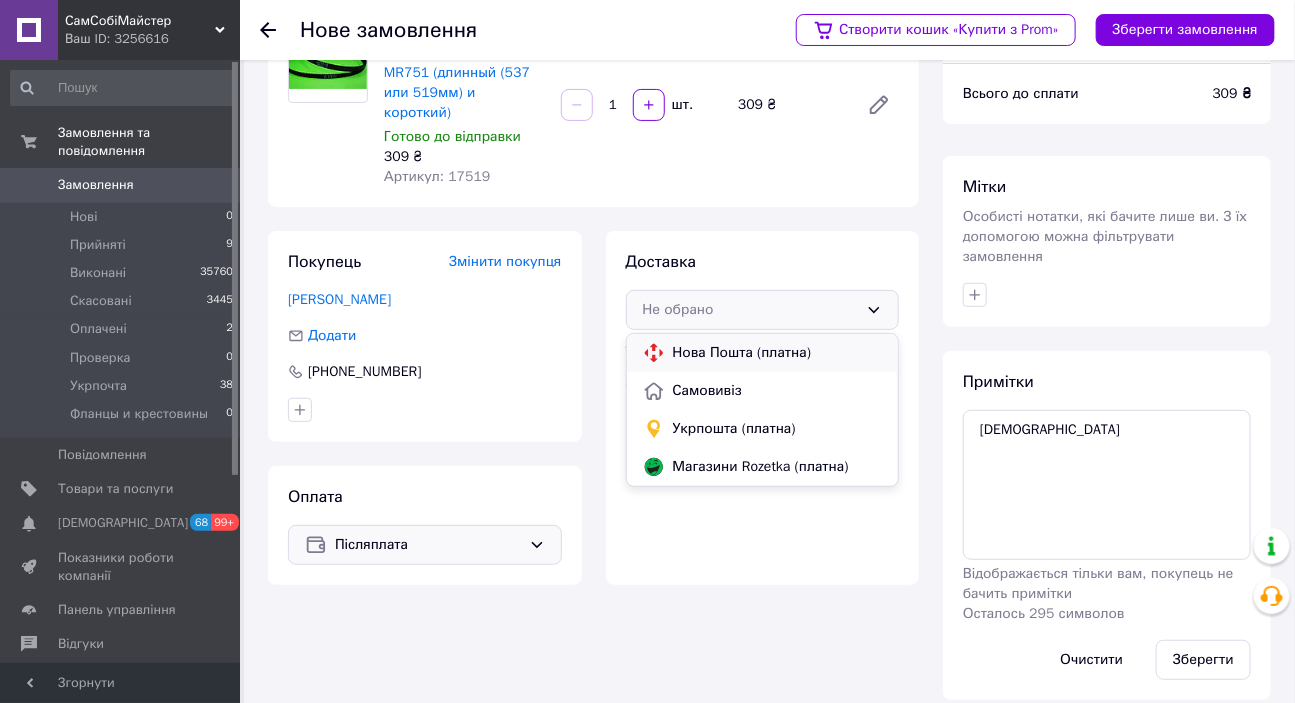 click on "Нова Пошта (платна)" at bounding box center [778, 353] 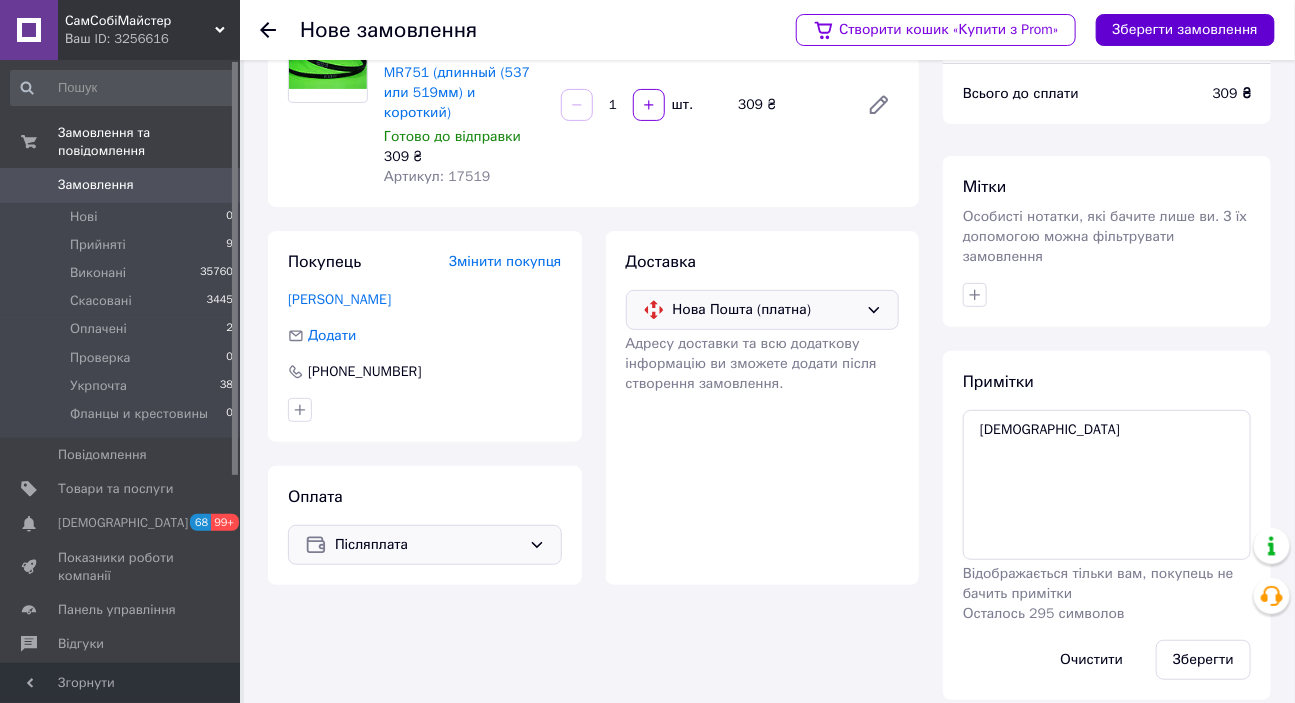 click on "Зберегти замовлення" at bounding box center [1185, 30] 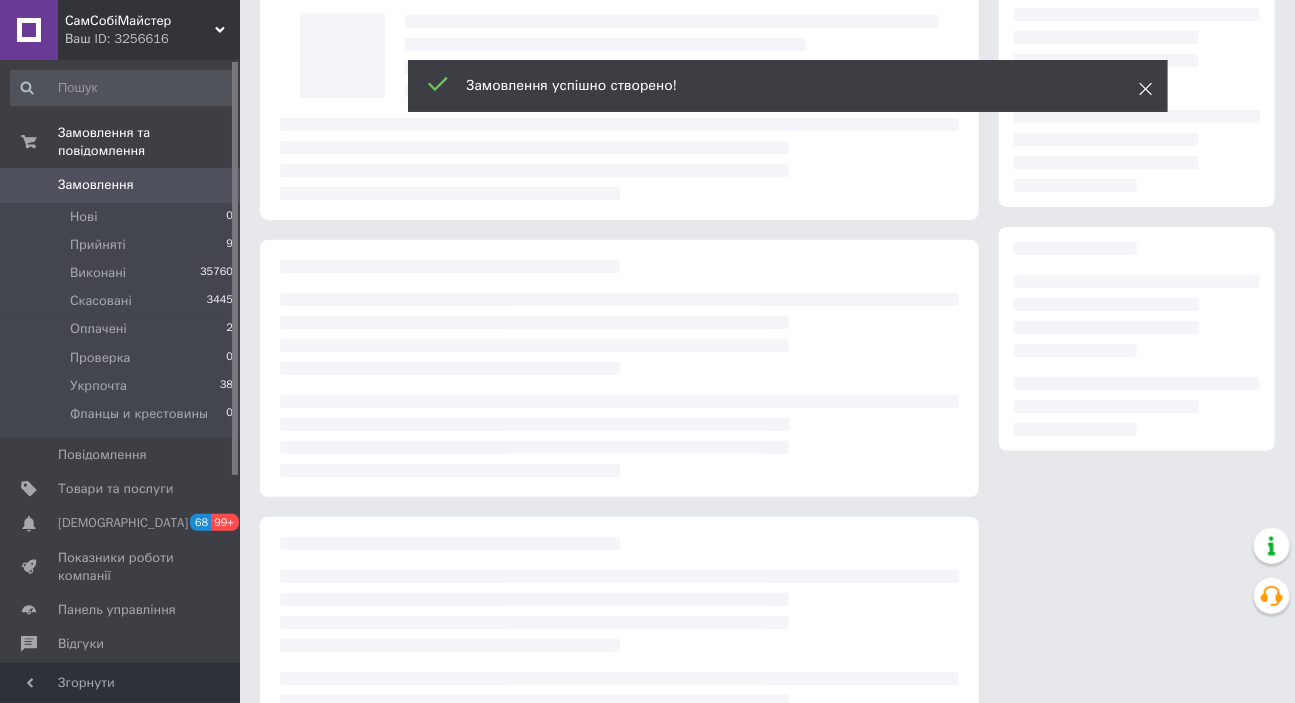 click 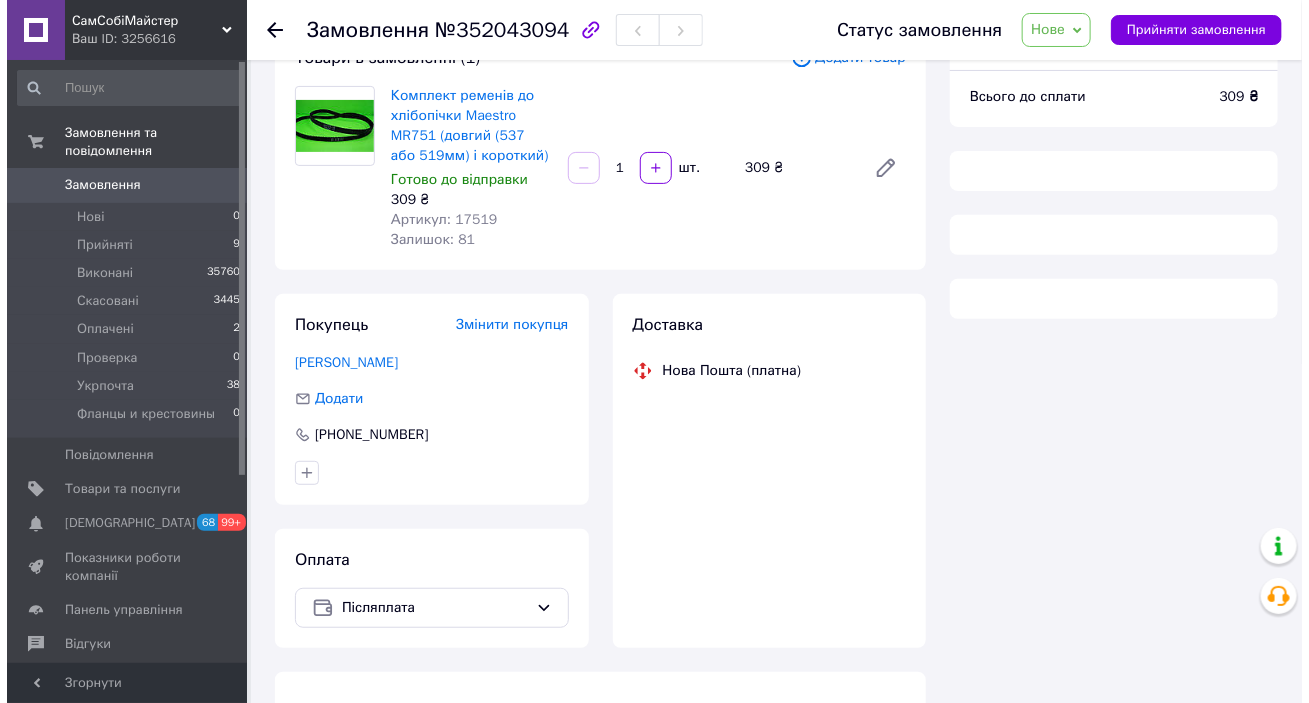scroll, scrollTop: 177, scrollLeft: 0, axis: vertical 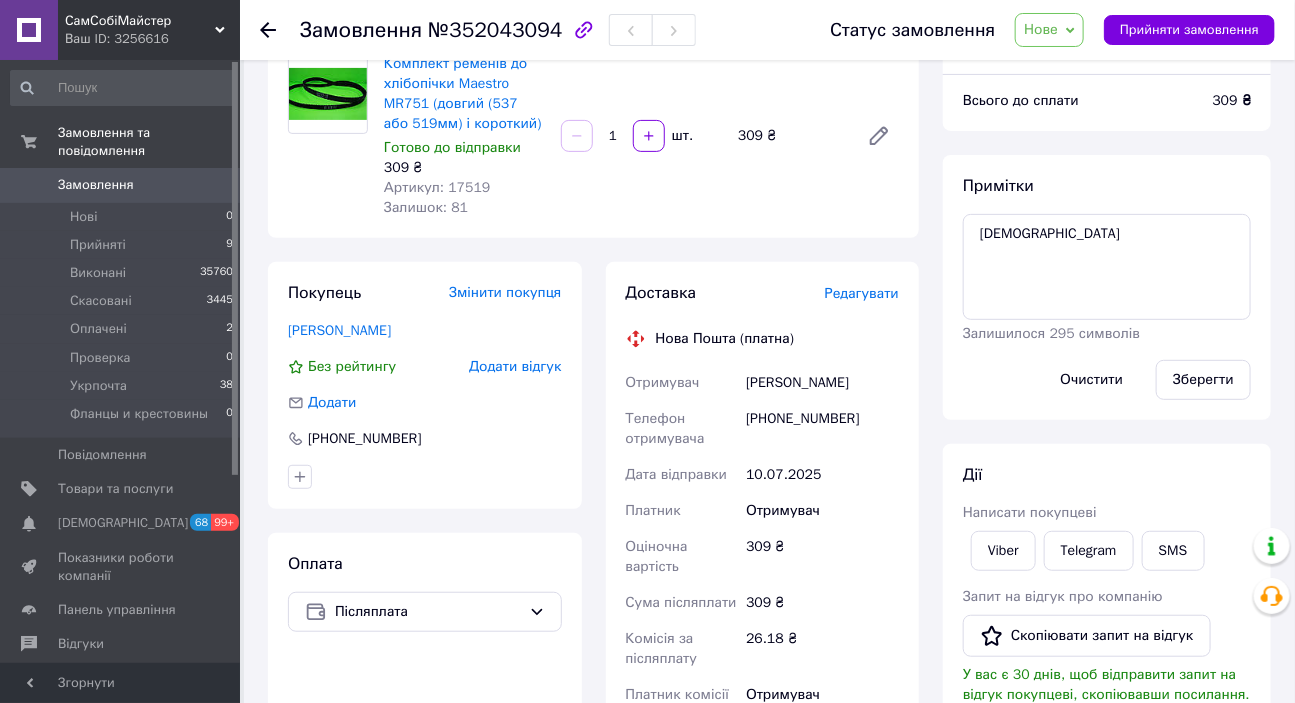 click on "Редагувати" at bounding box center [862, 293] 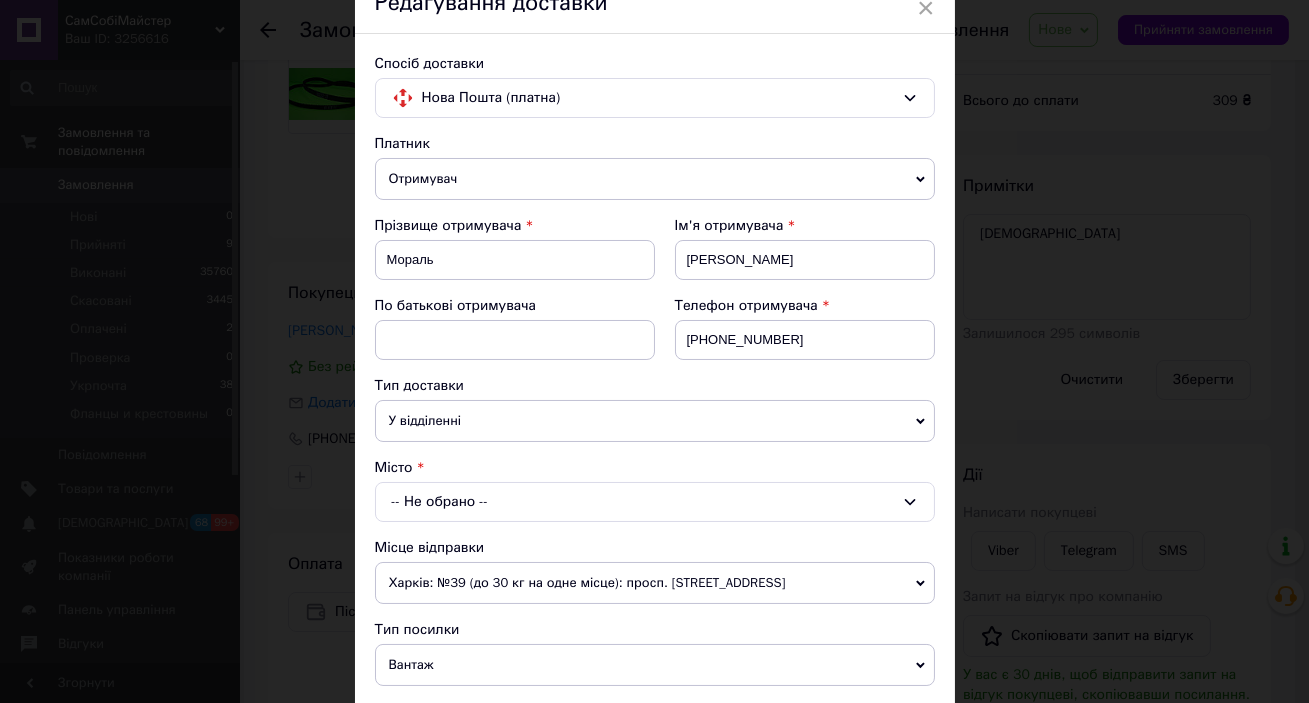 scroll, scrollTop: 363, scrollLeft: 0, axis: vertical 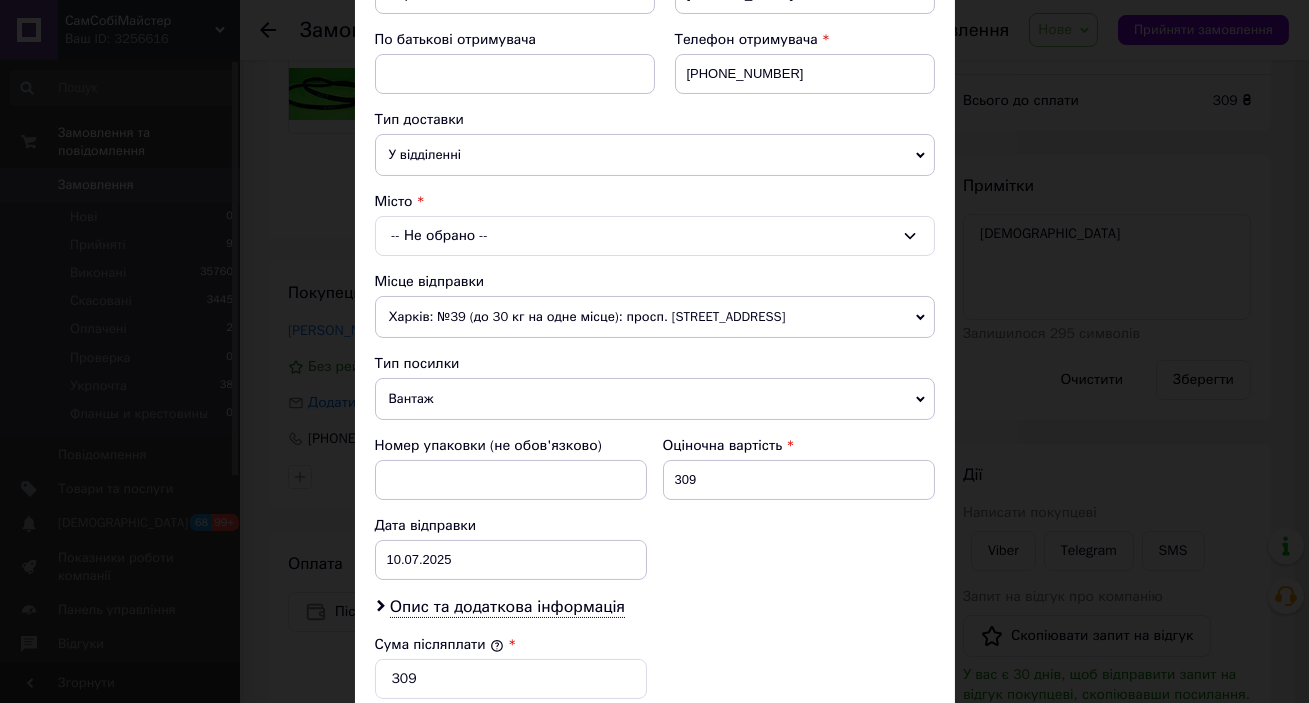 click on "-- Не обрано --" at bounding box center (655, 236) 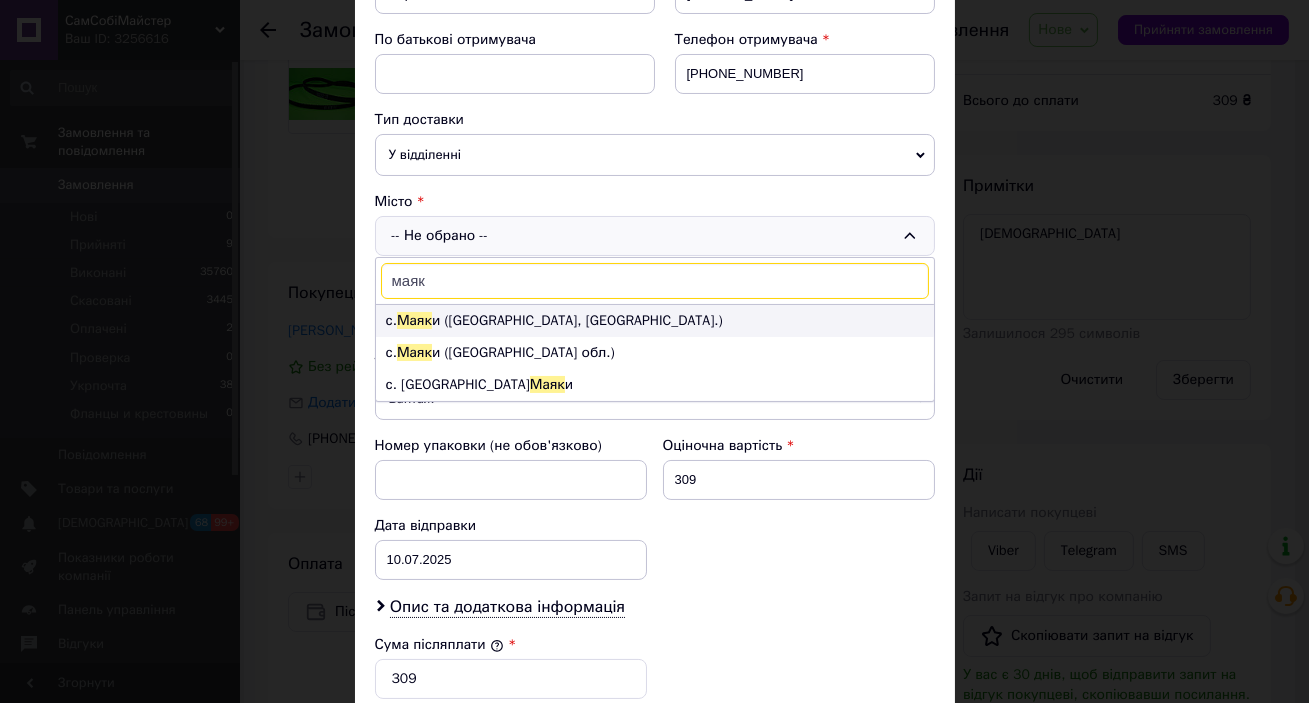 type on "маяк" 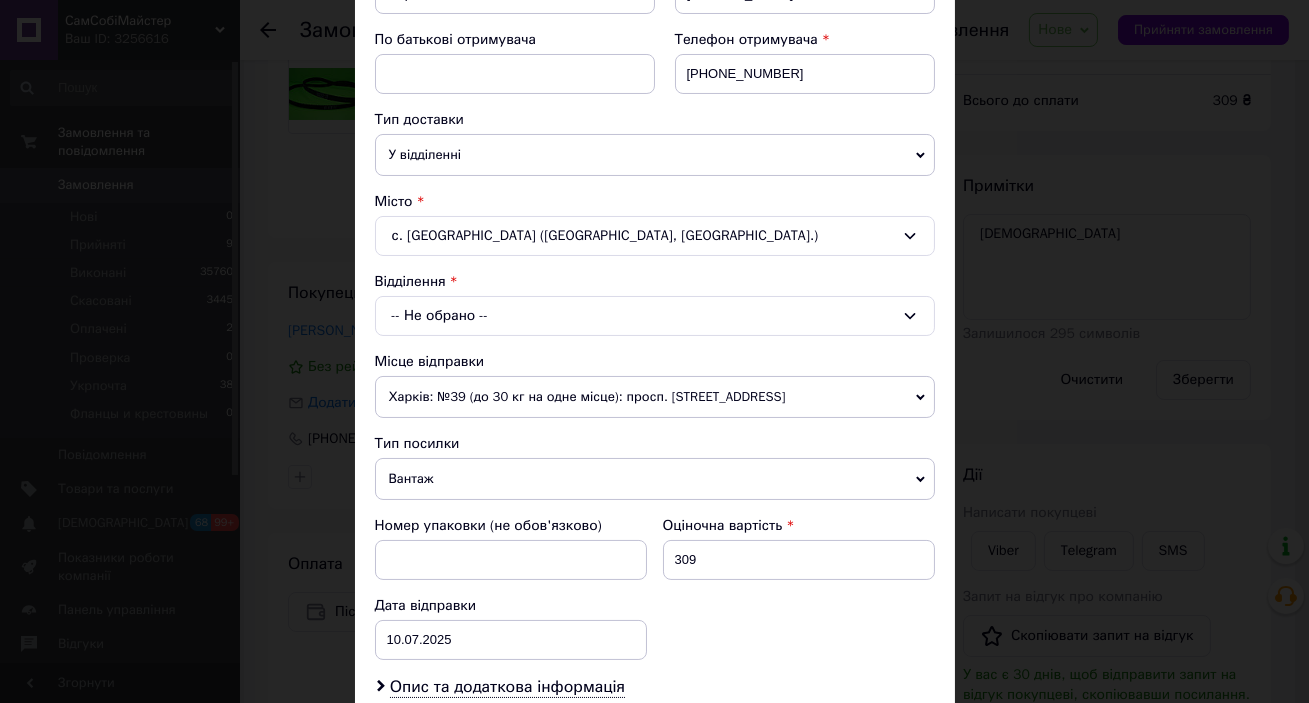click on "-- Не обрано --" at bounding box center [655, 316] 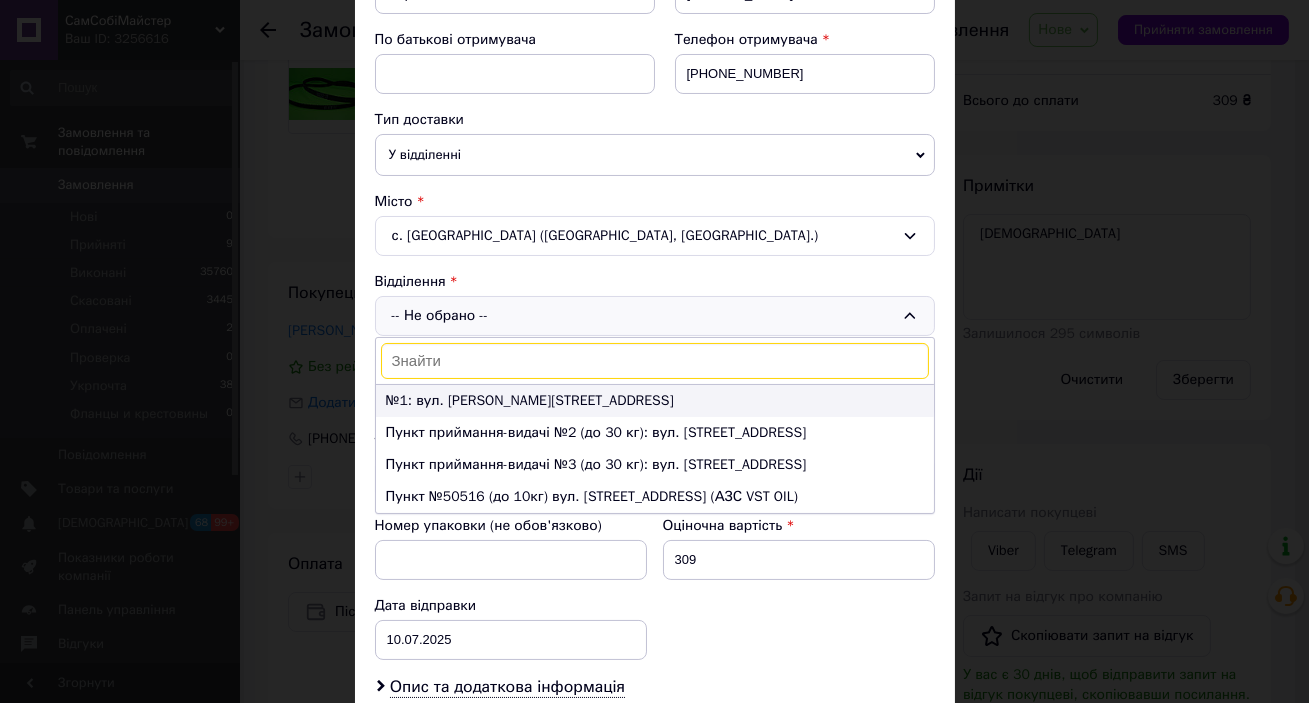 click on "№1: вул. Богачова, 86" at bounding box center (655, 401) 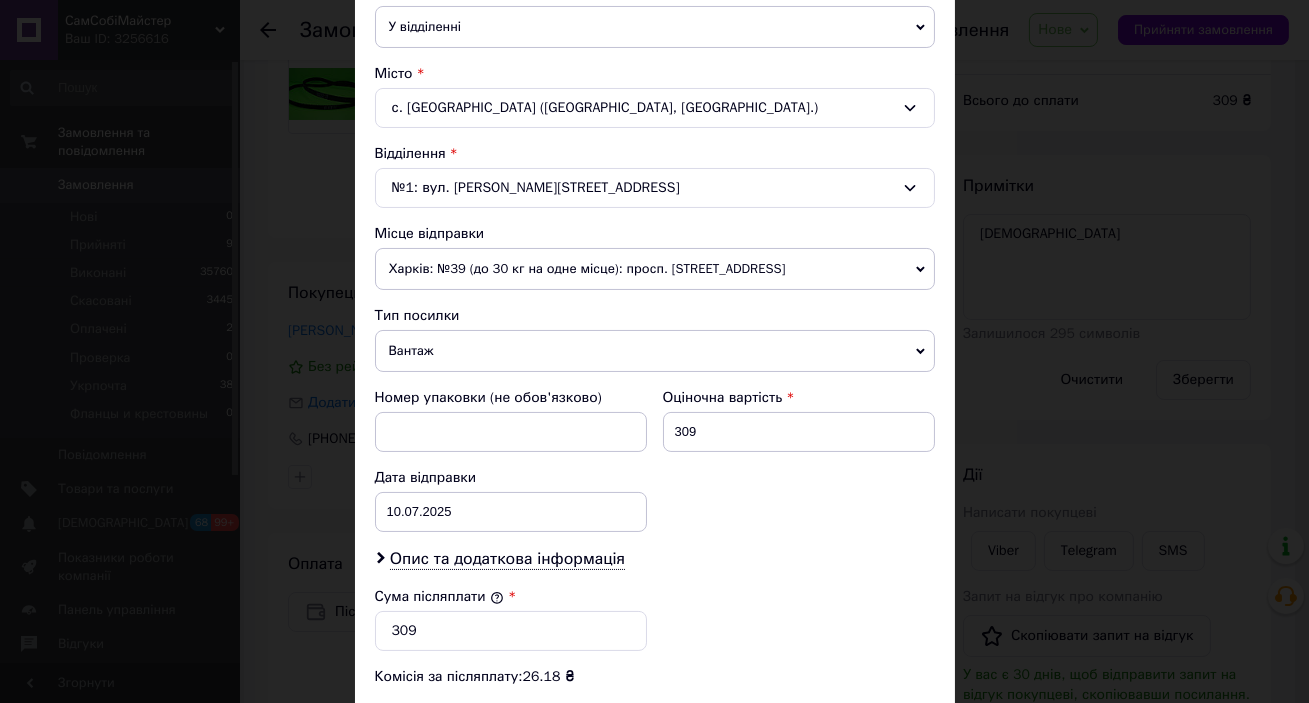scroll, scrollTop: 545, scrollLeft: 0, axis: vertical 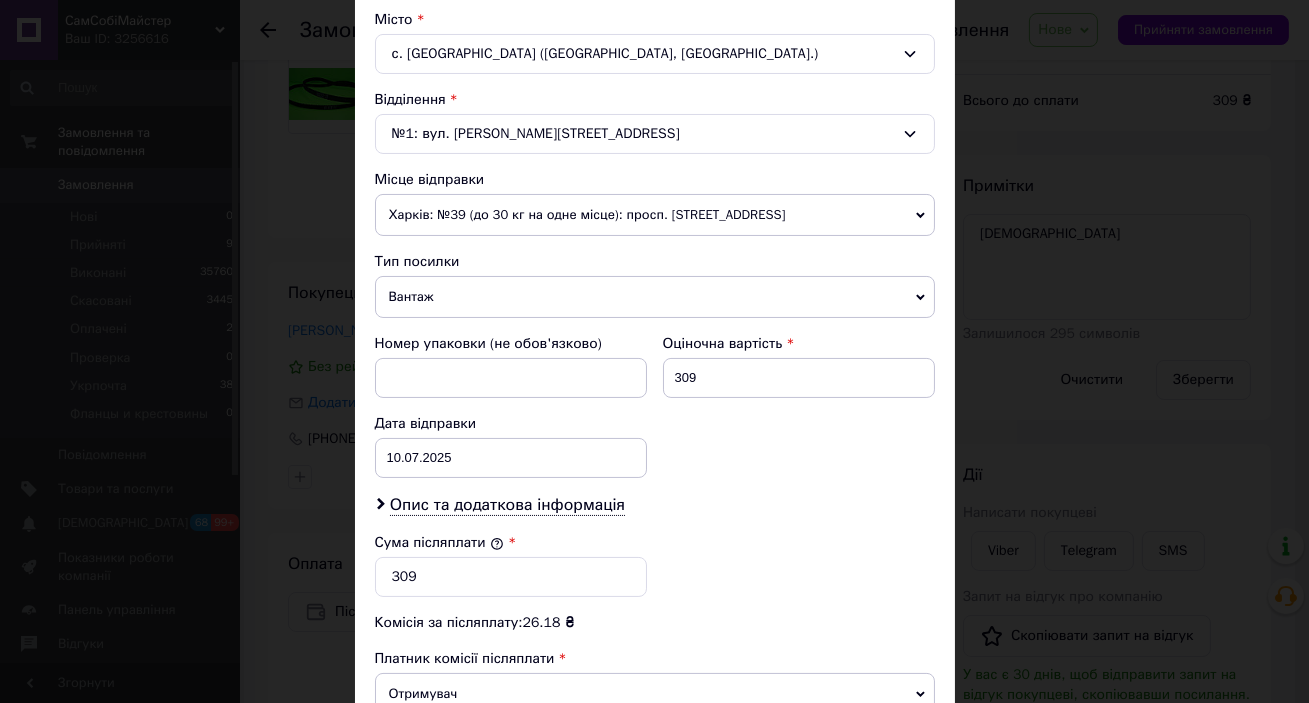 click on "Вантаж" at bounding box center [655, 297] 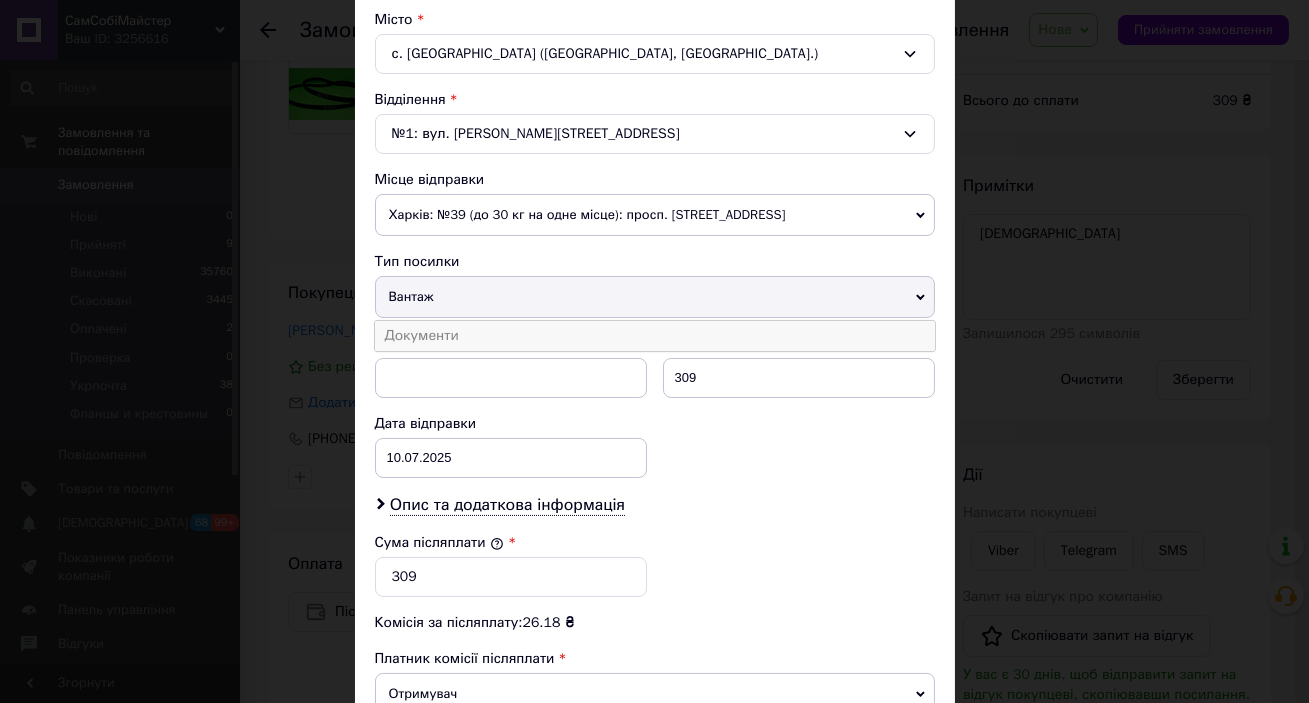 click on "Документи" at bounding box center (655, 336) 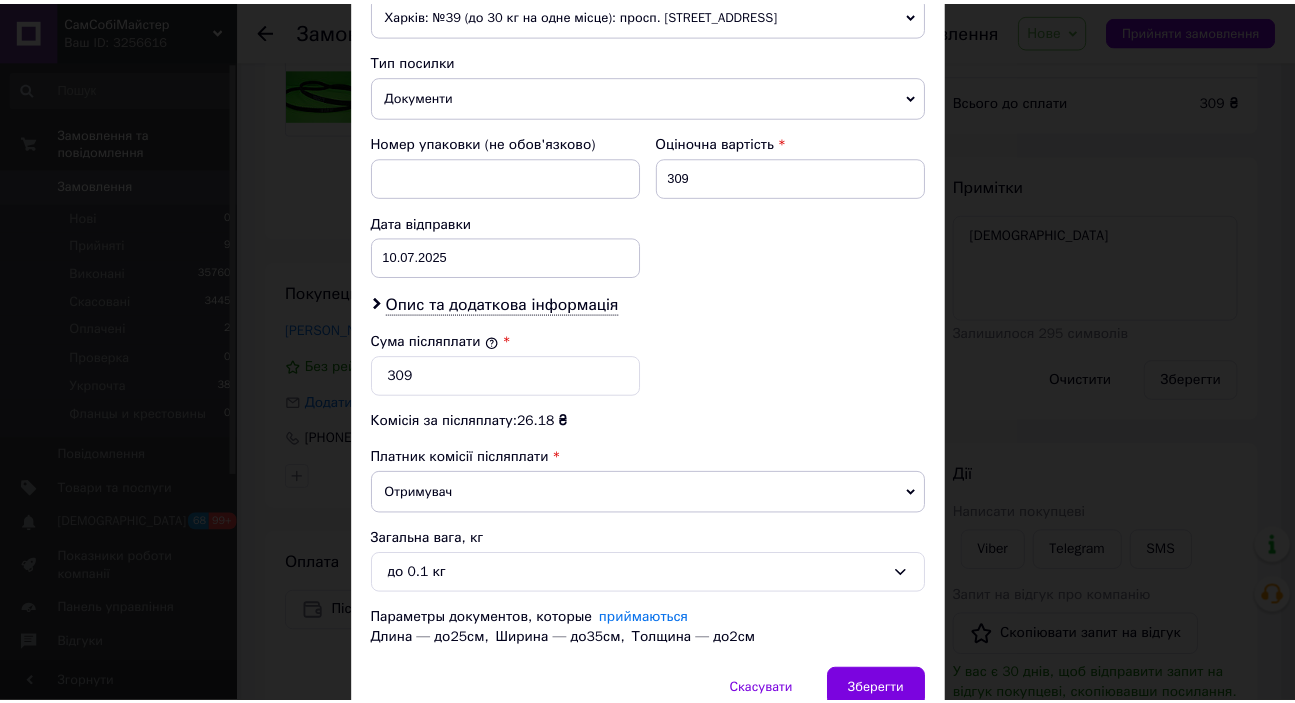 scroll, scrollTop: 818, scrollLeft: 0, axis: vertical 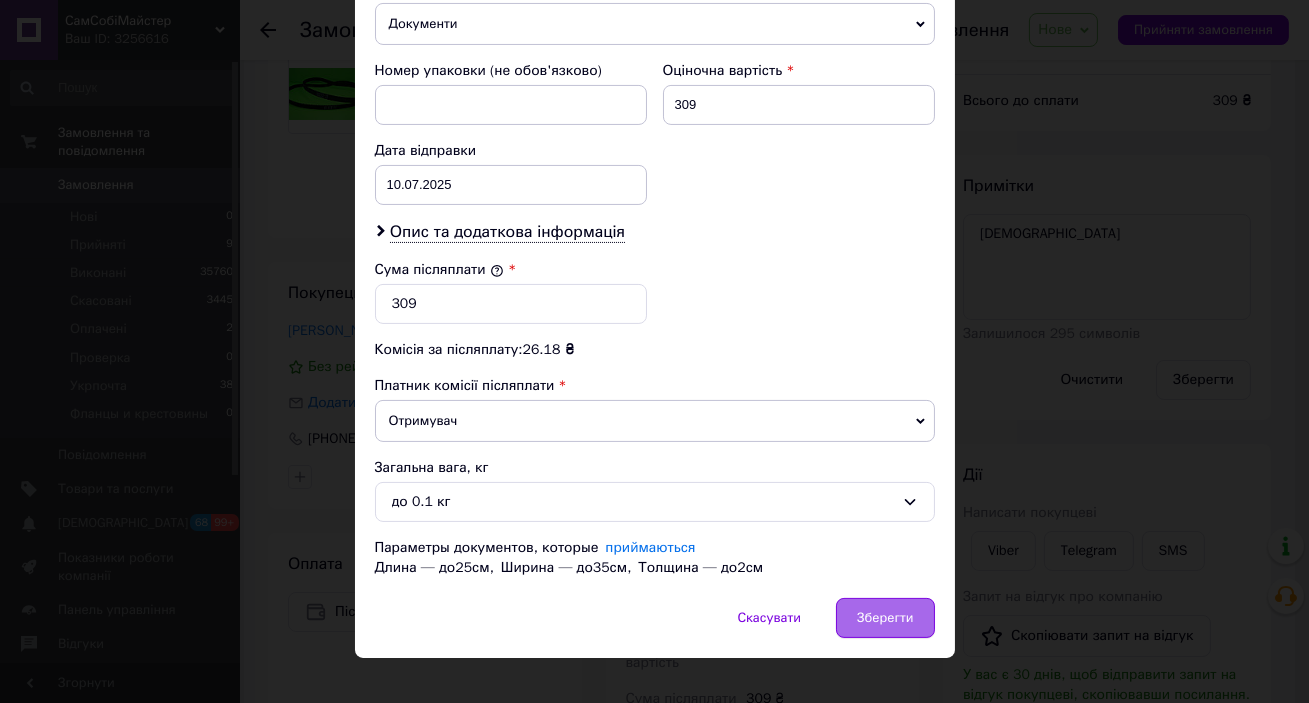 click on "Зберегти" at bounding box center [885, 618] 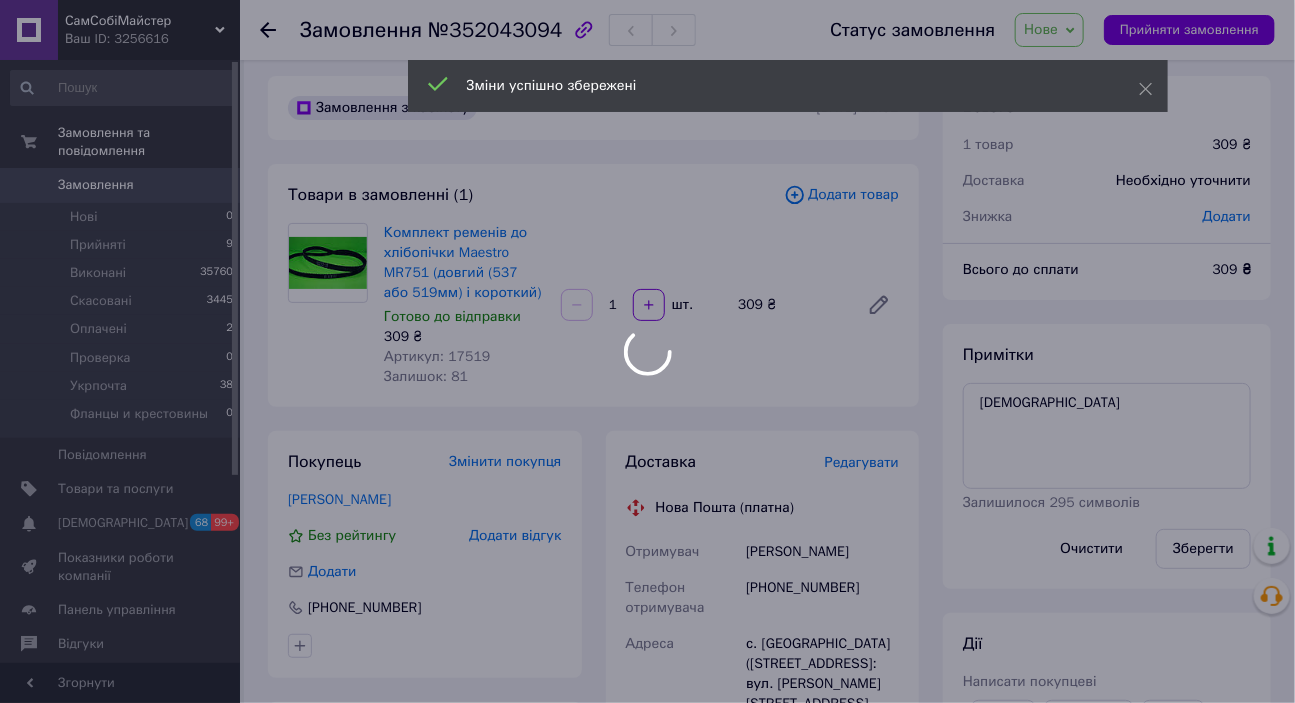 scroll, scrollTop: 0, scrollLeft: 0, axis: both 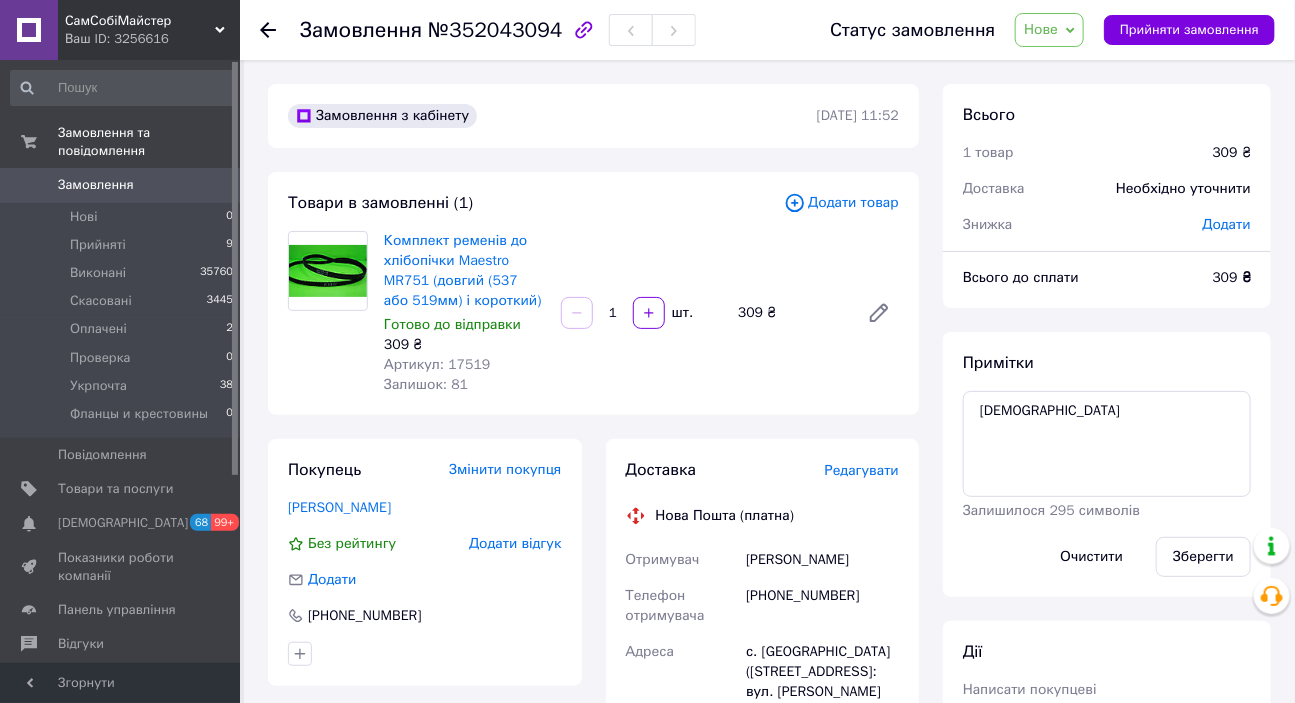 click on "Додати товар" at bounding box center (841, 203) 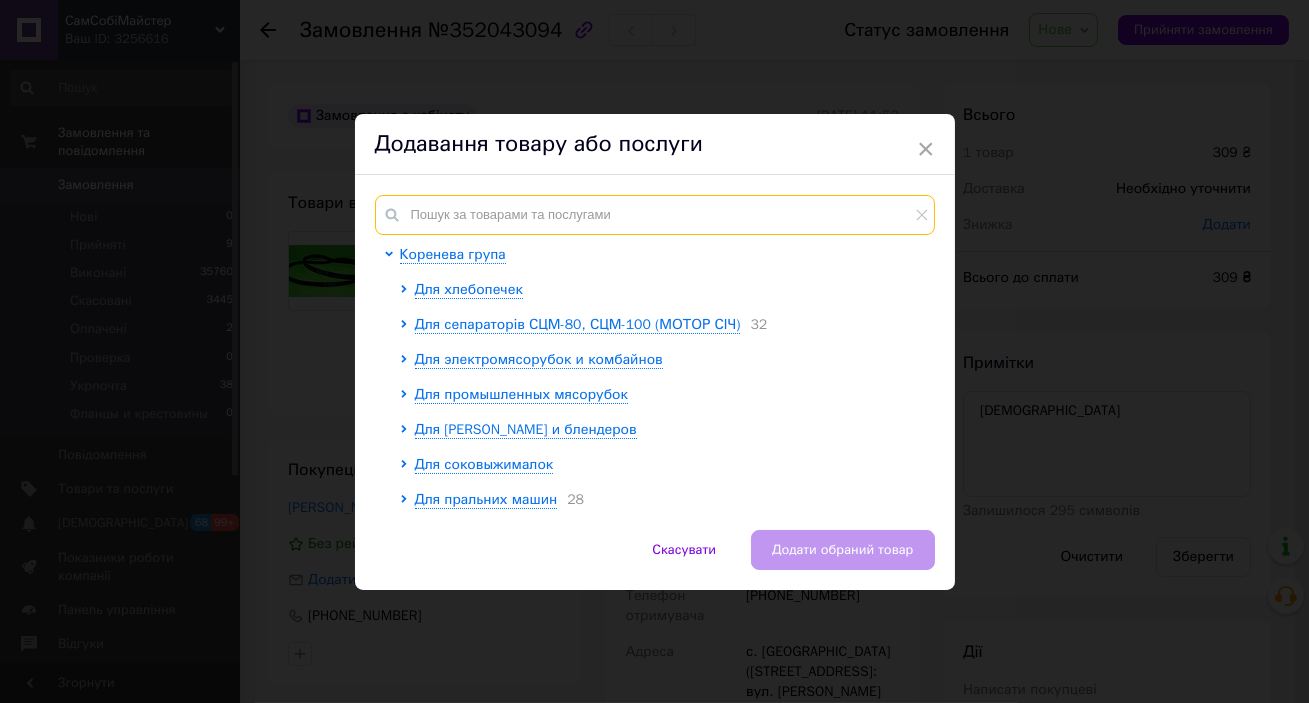 click at bounding box center (655, 215) 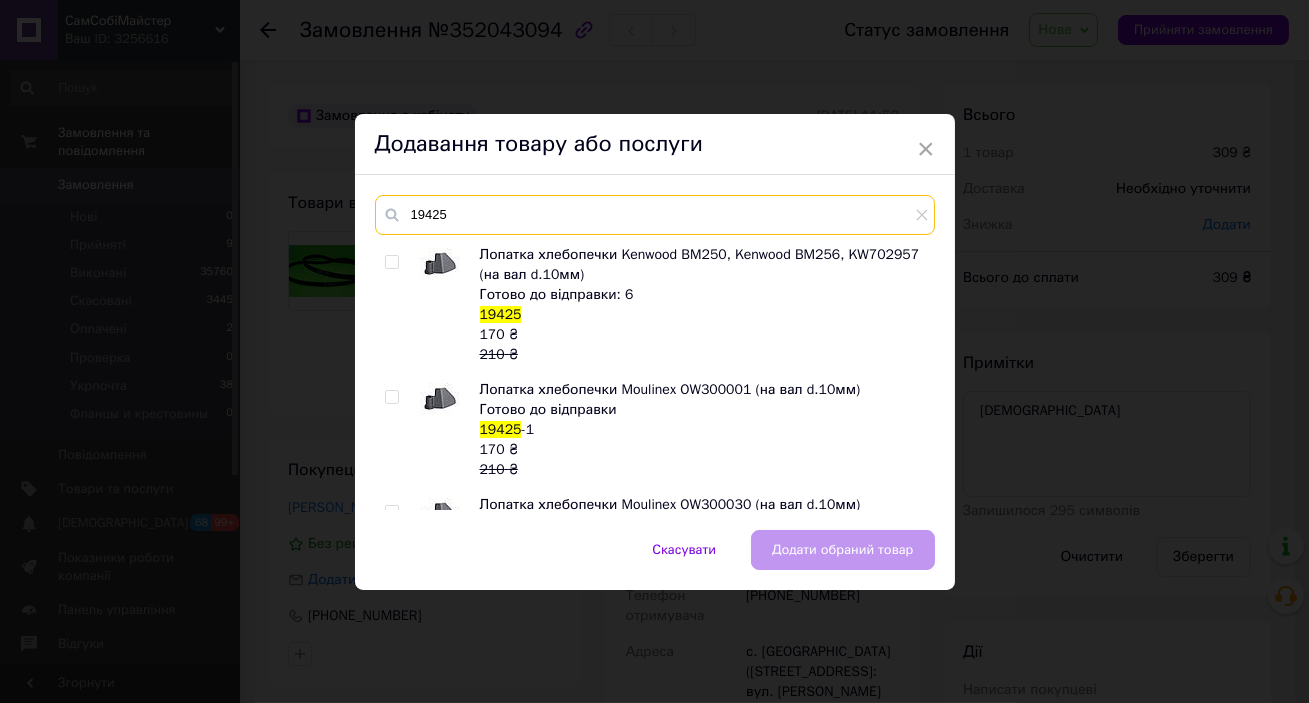 type on "19425" 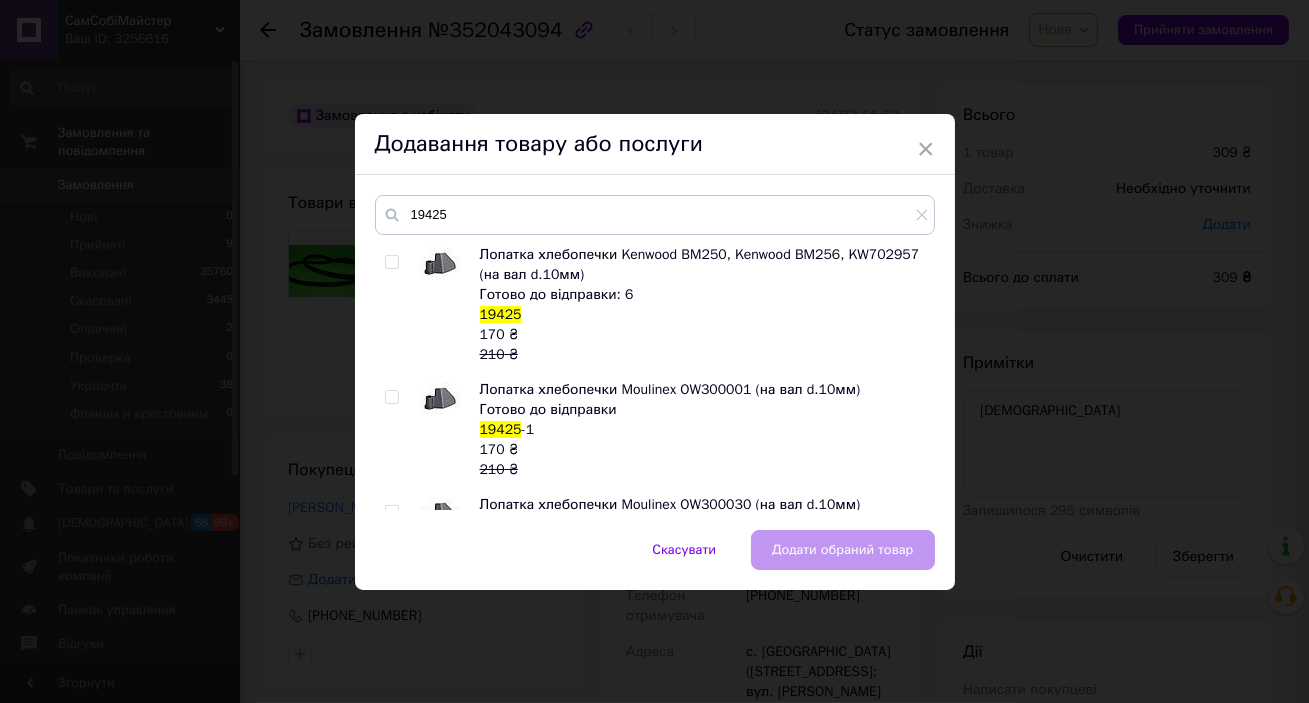 click at bounding box center [391, 262] 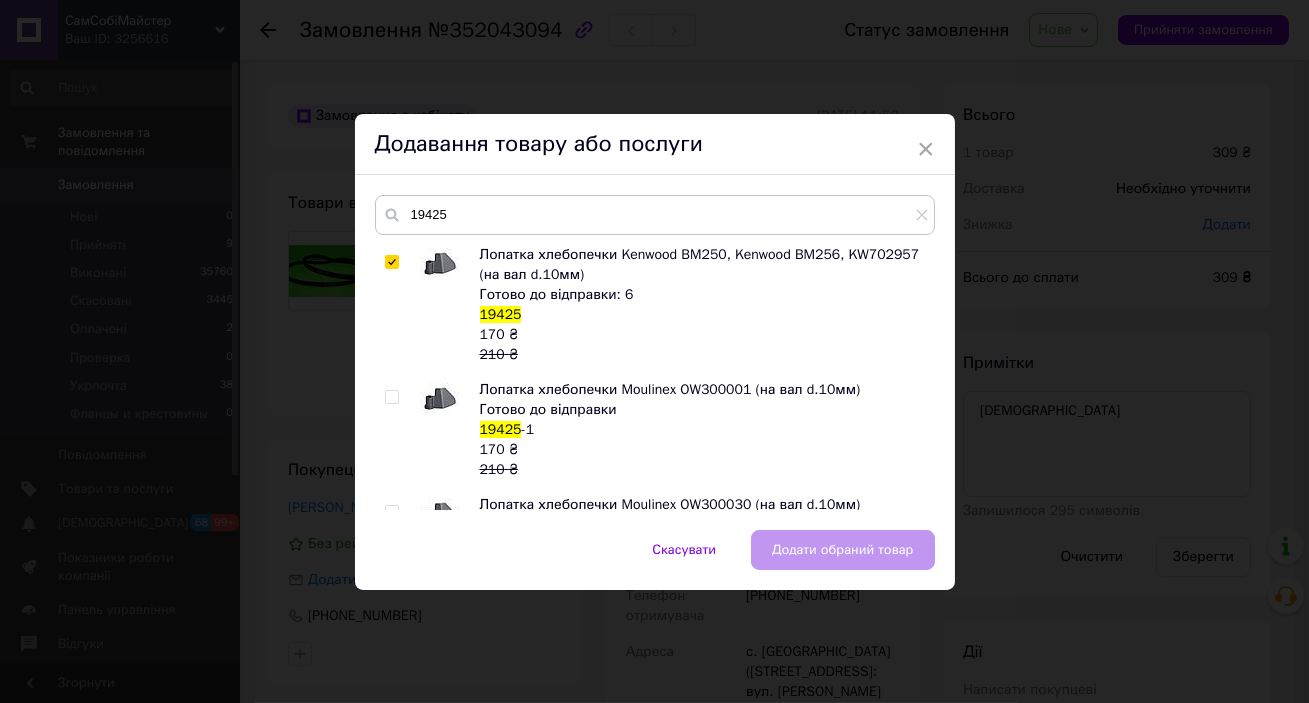 checkbox on "true" 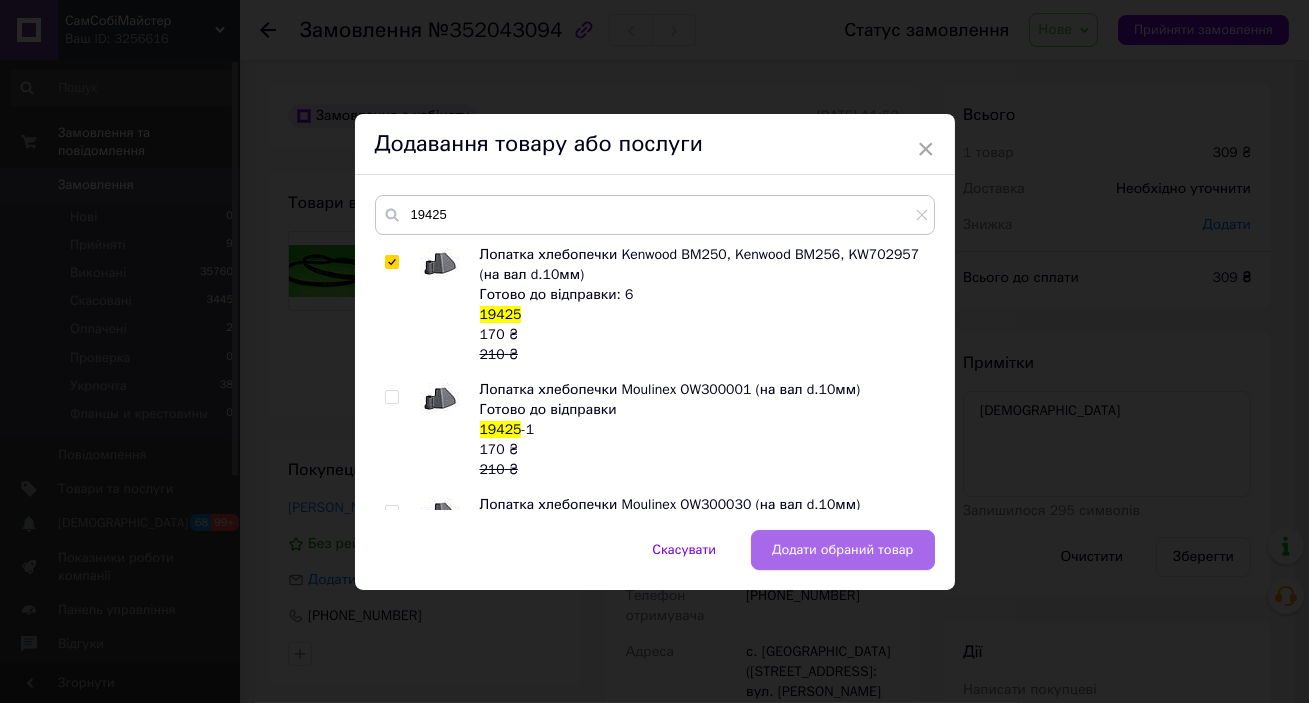 click on "Додати обраний товар" at bounding box center [843, 550] 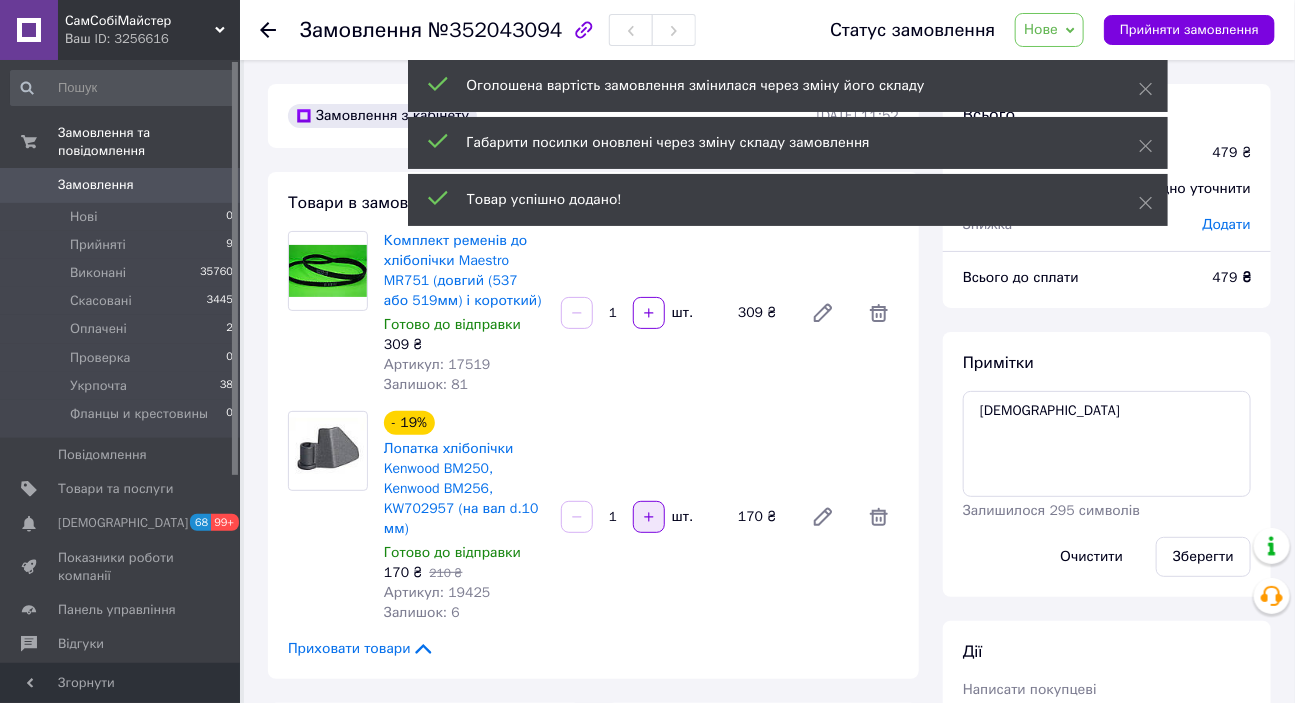 click 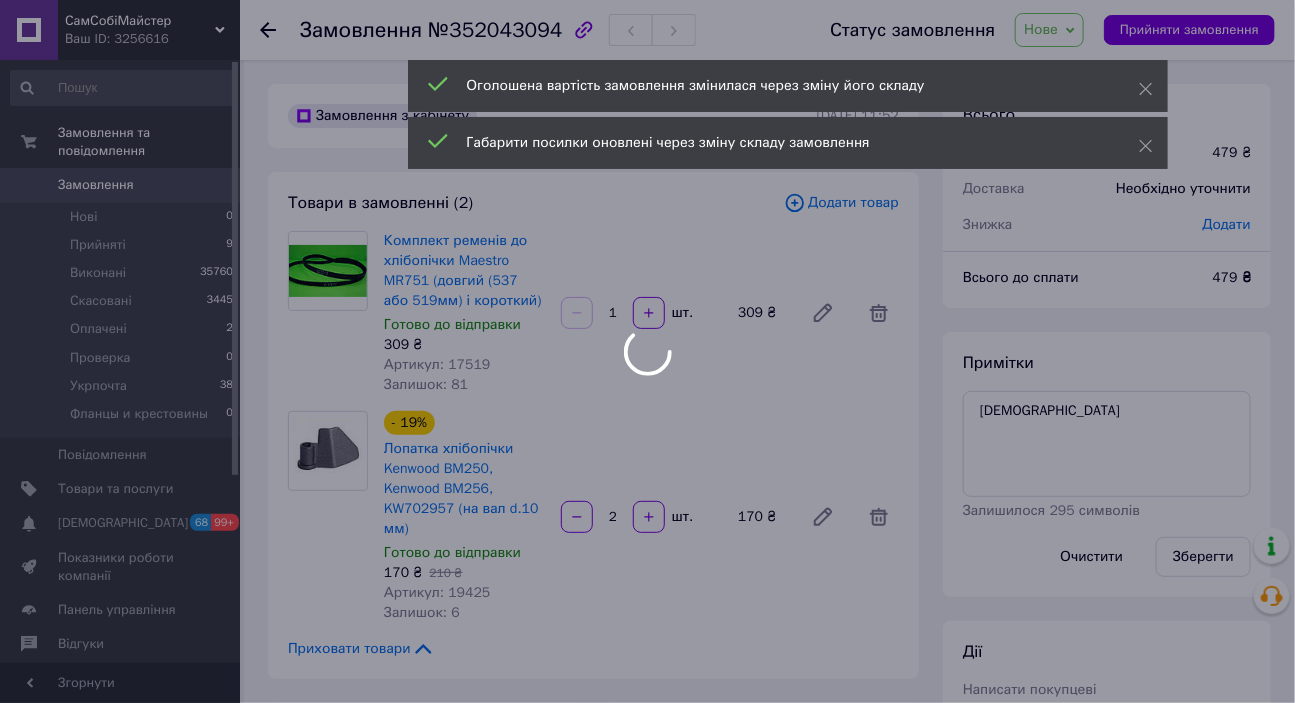 type on "2" 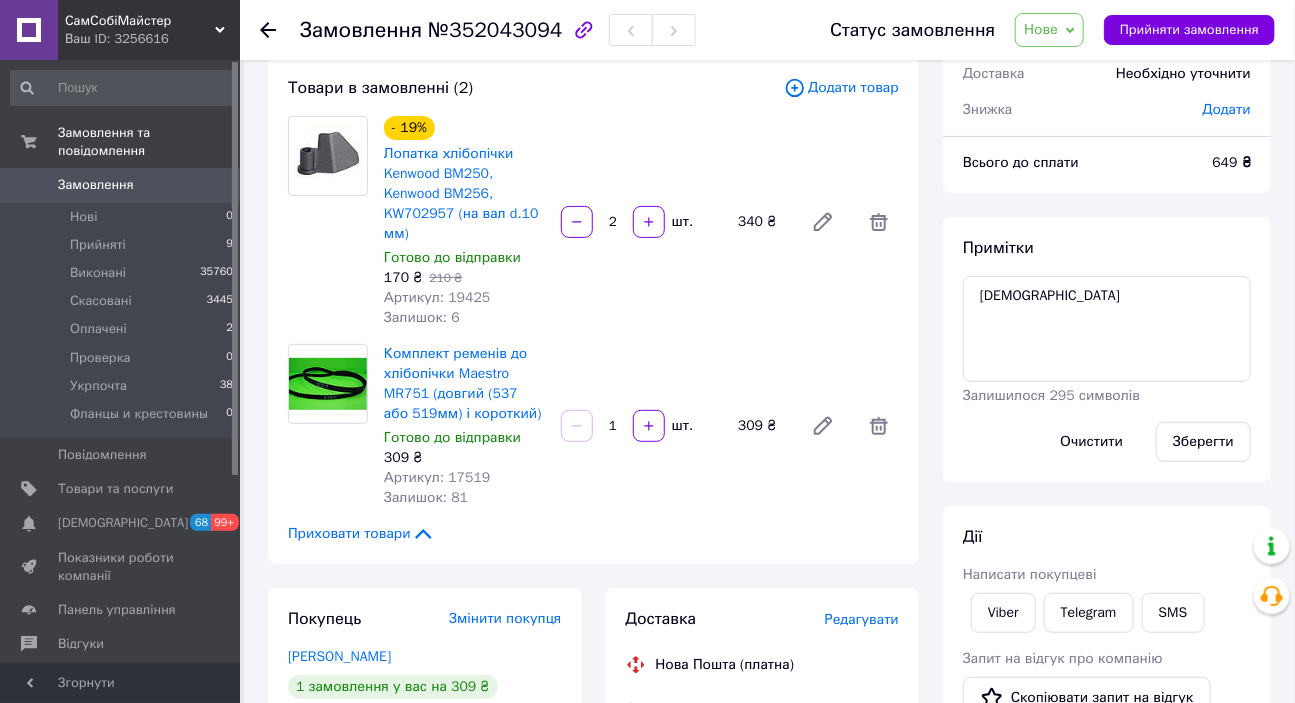 scroll, scrollTop: 0, scrollLeft: 0, axis: both 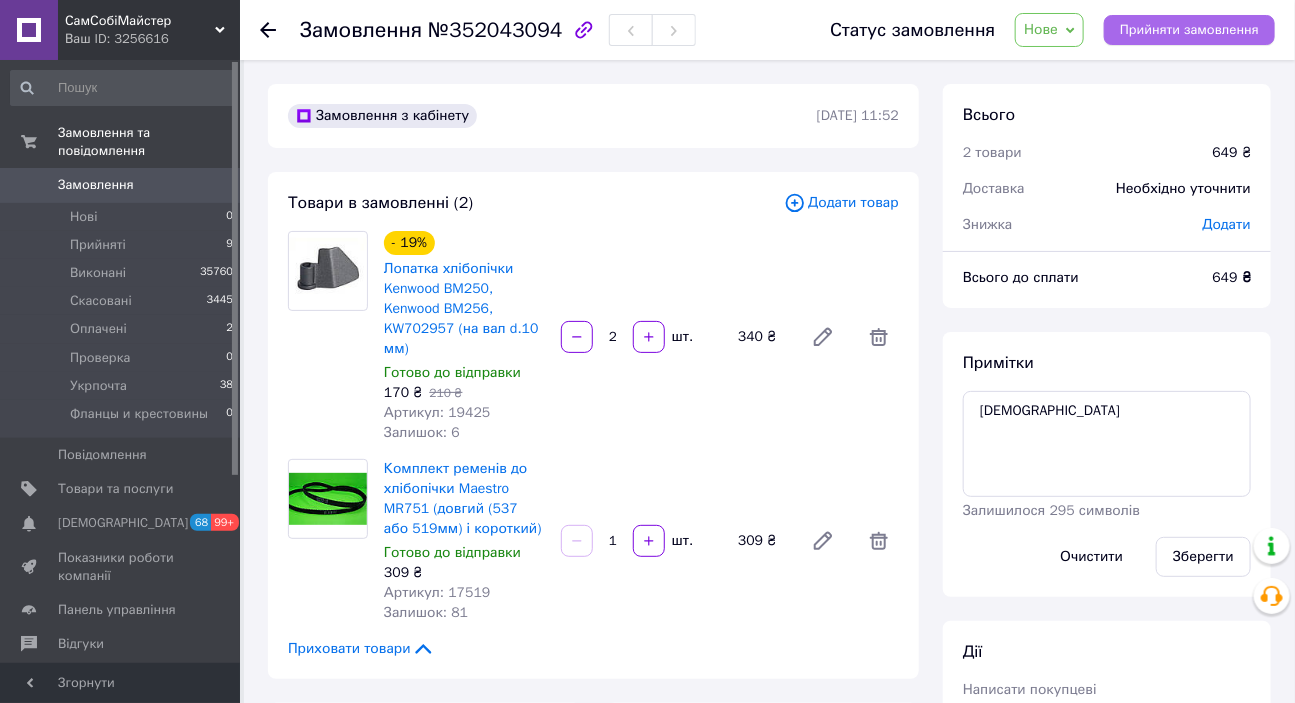 click on "Прийняти замовлення" at bounding box center [1189, 30] 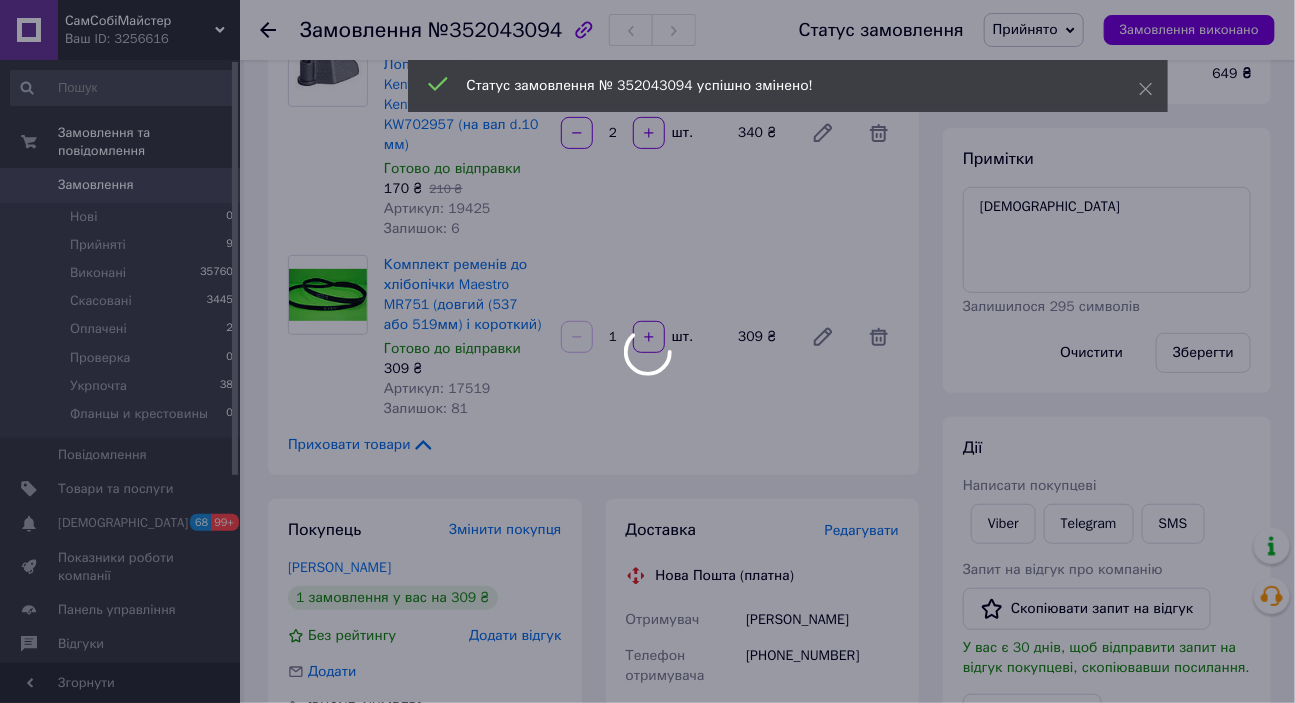 scroll, scrollTop: 272, scrollLeft: 0, axis: vertical 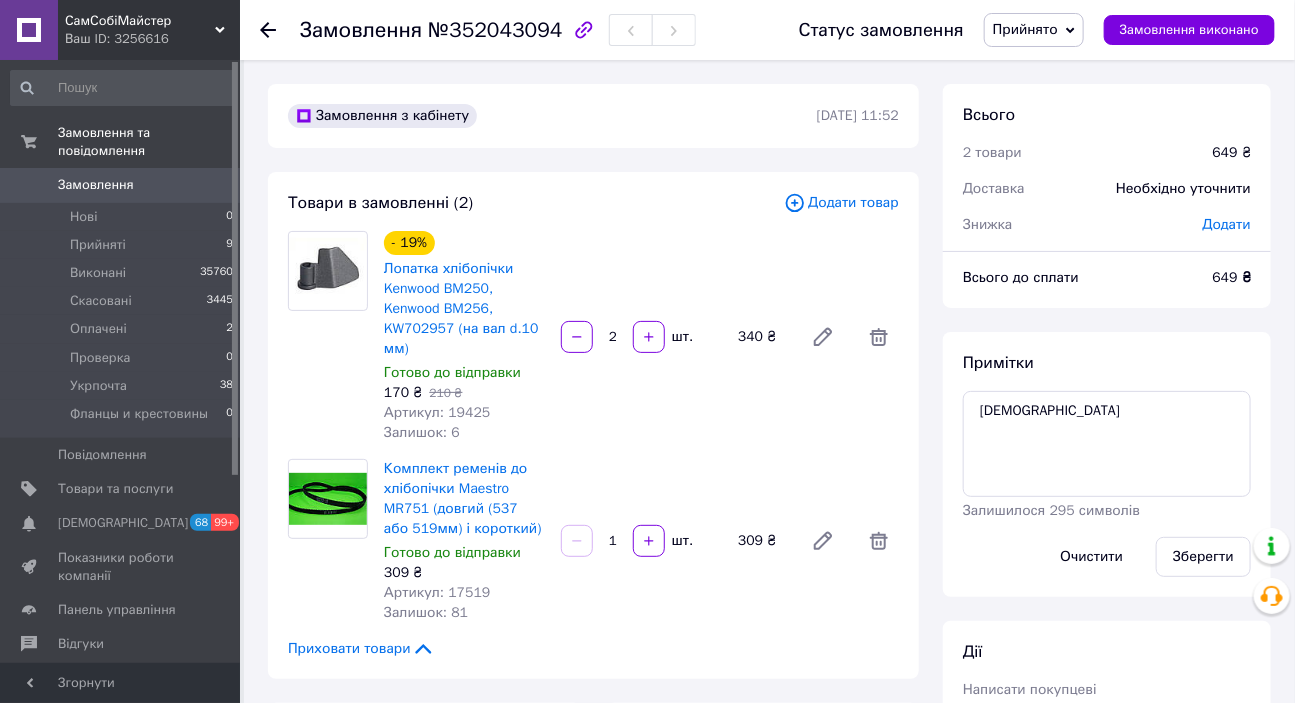 click on "Додати" at bounding box center [1227, 224] 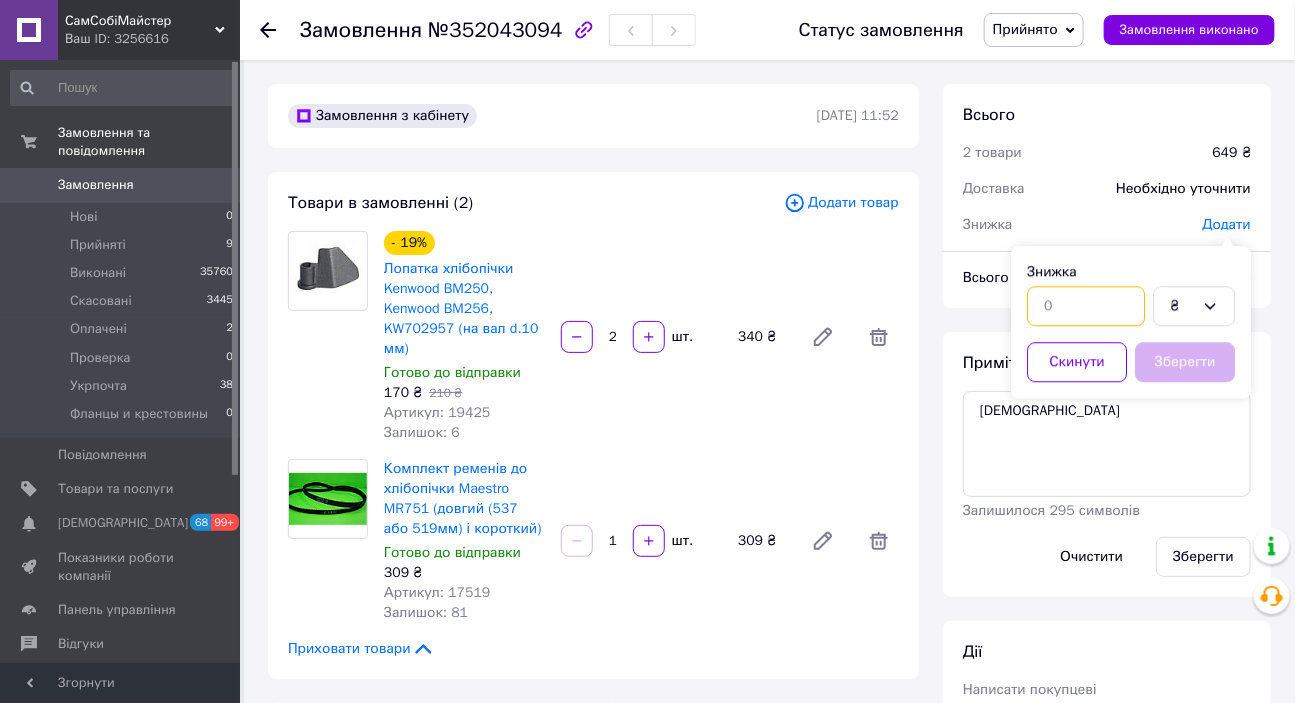 click at bounding box center (1086, 306) 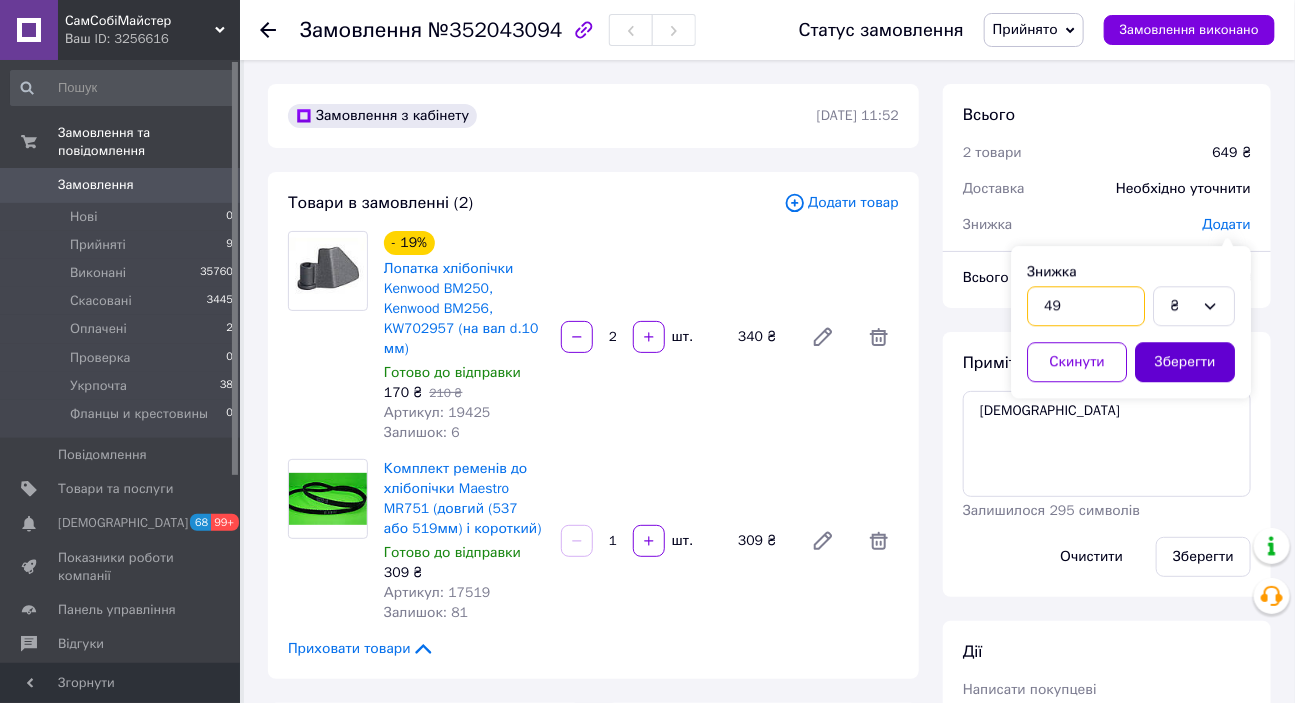 type on "49" 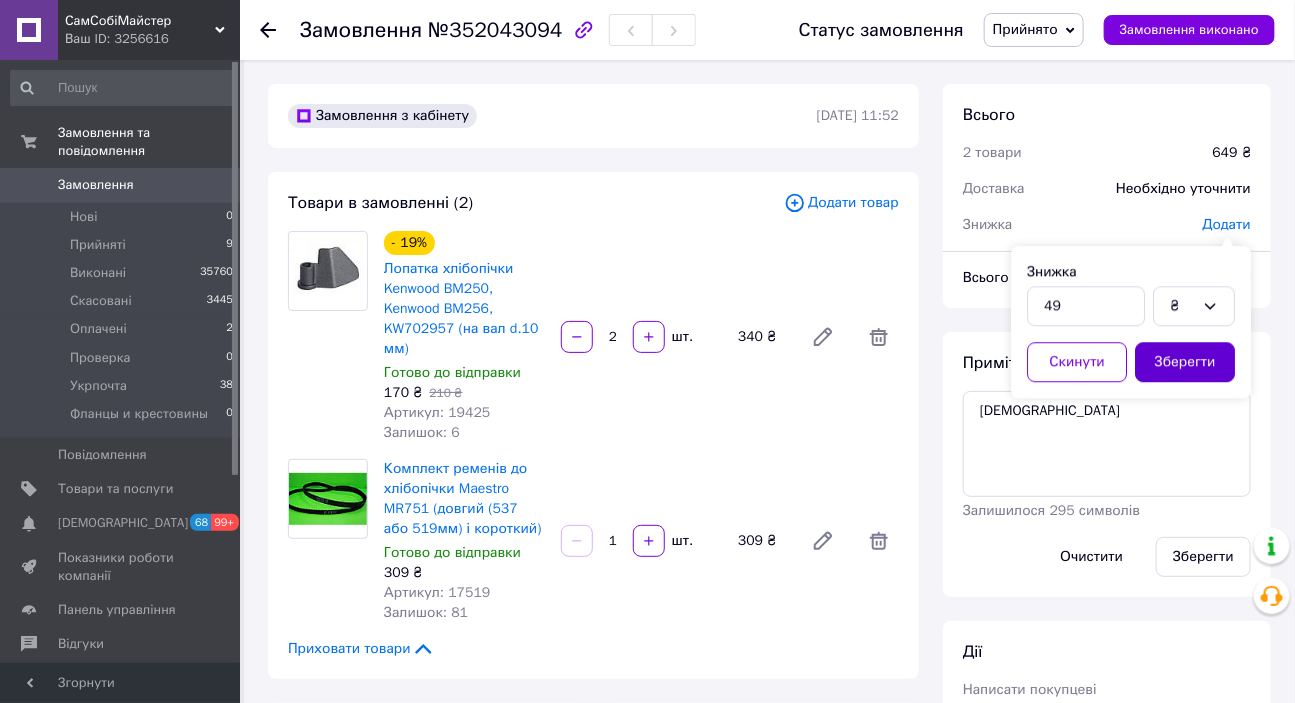 click on "Зберегти" at bounding box center (1185, 362) 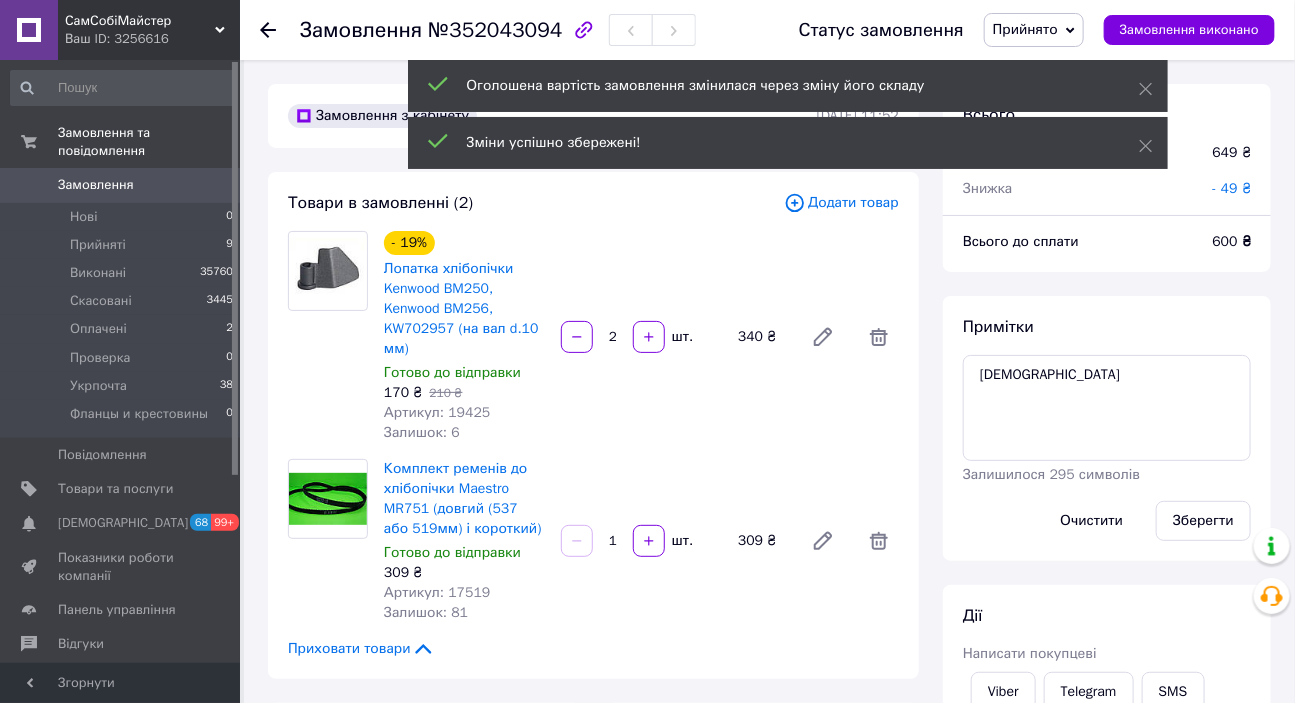 scroll, scrollTop: 120, scrollLeft: 0, axis: vertical 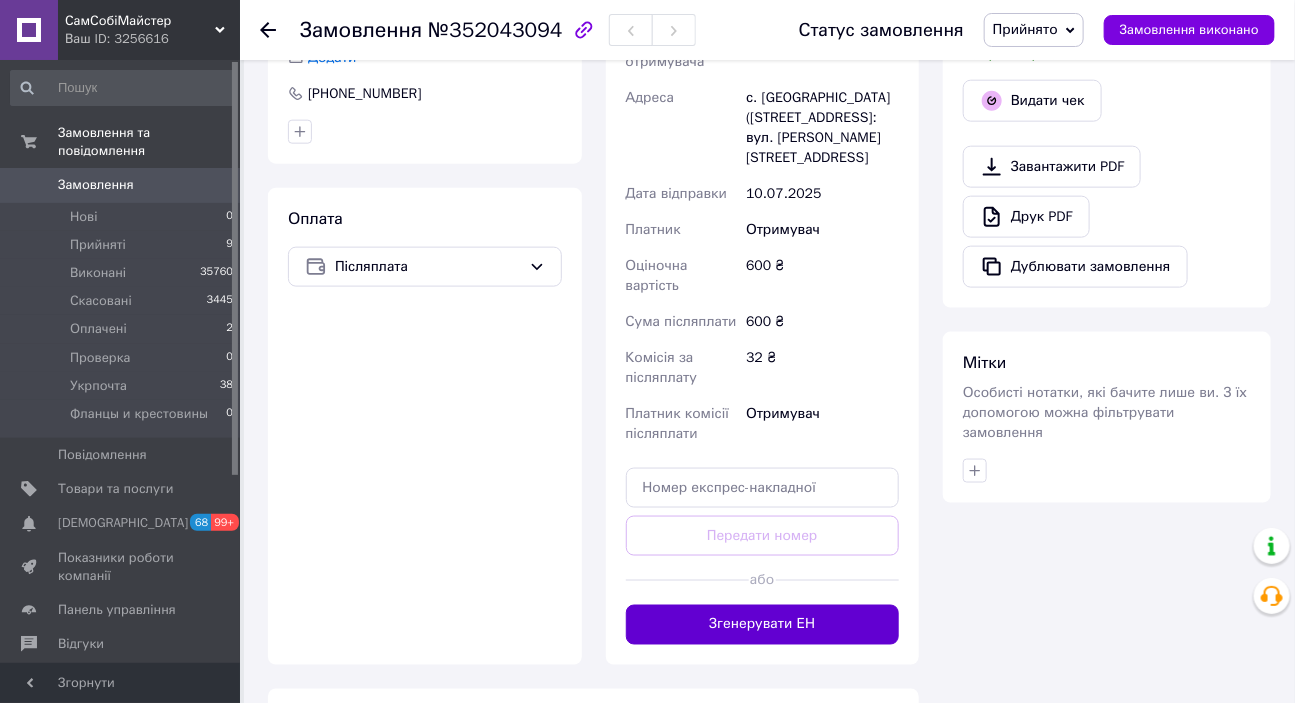 click on "Згенерувати ЕН" at bounding box center (763, 625) 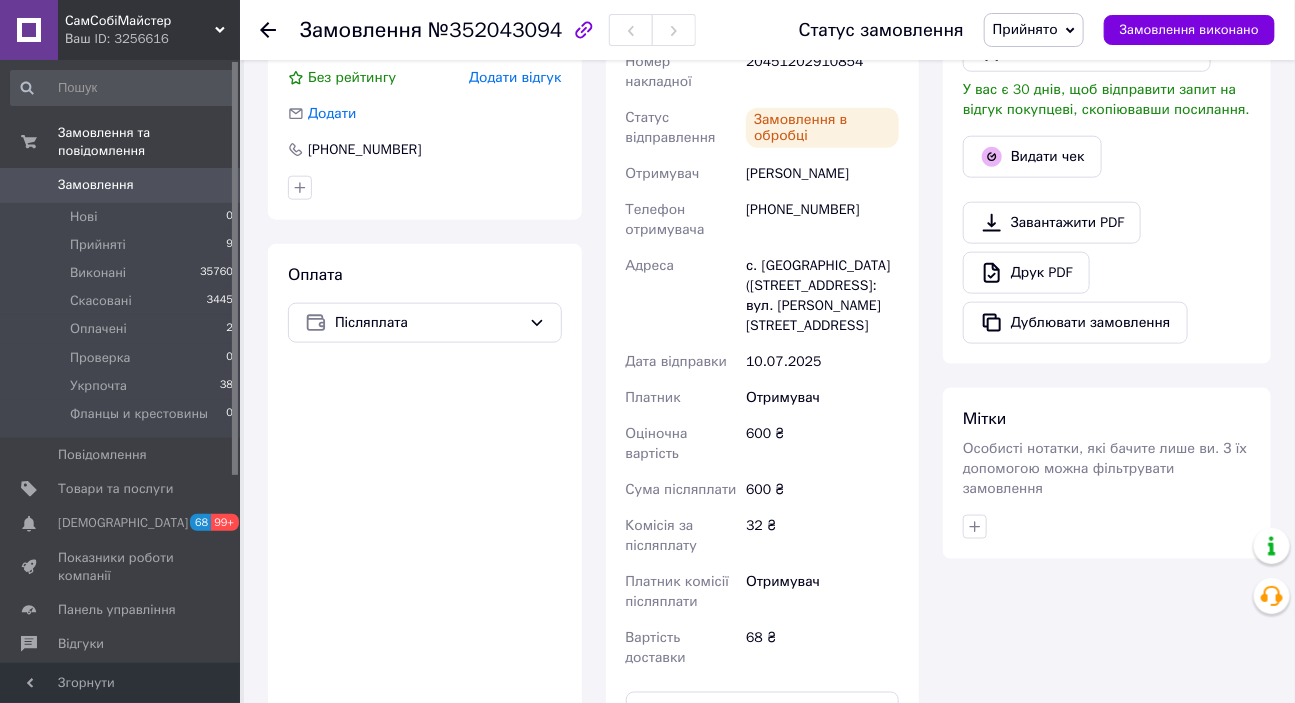 scroll, scrollTop: 654, scrollLeft: 0, axis: vertical 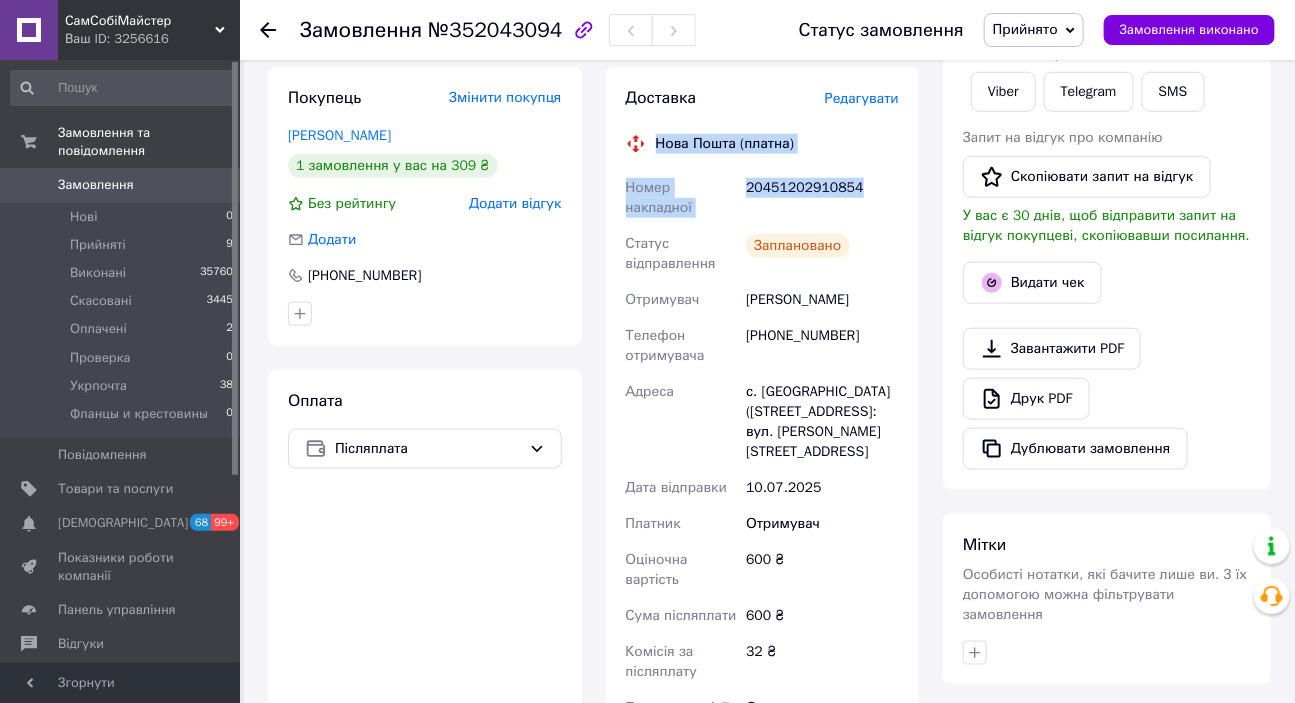 drag, startPoint x: 855, startPoint y: 187, endPoint x: 658, endPoint y: 138, distance: 203.00246 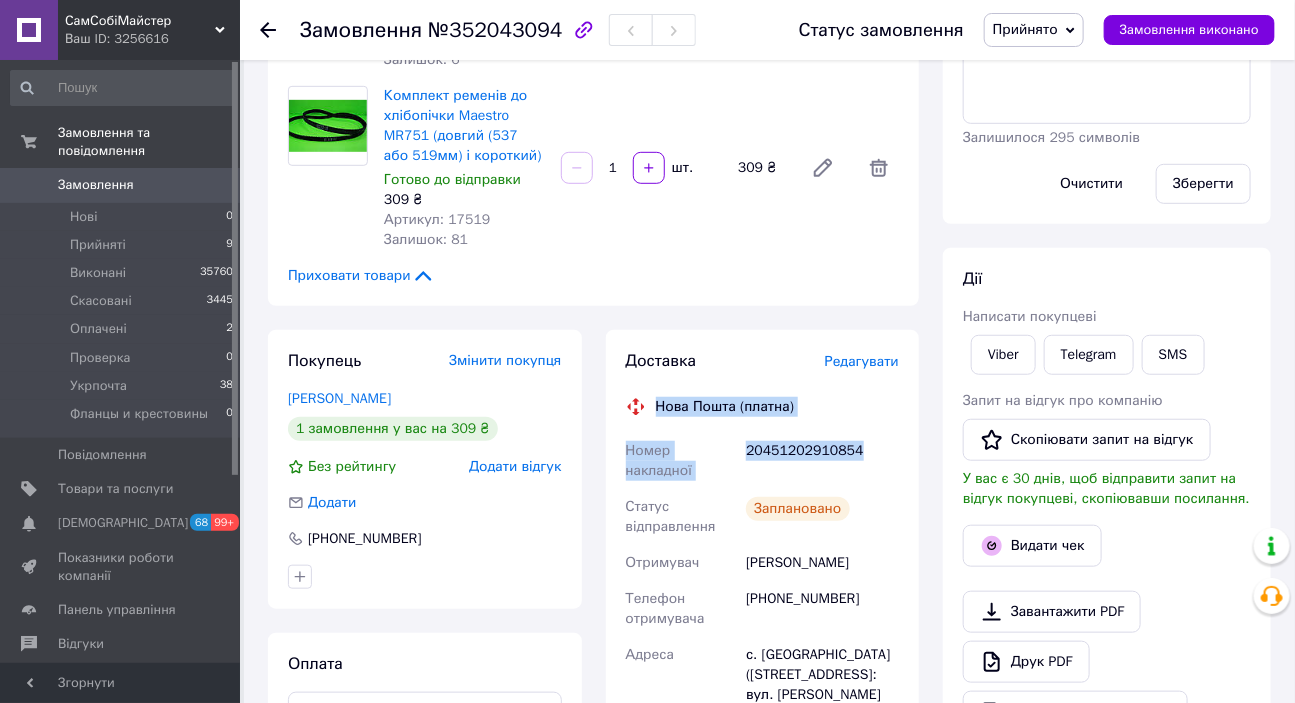 scroll, scrollTop: 363, scrollLeft: 0, axis: vertical 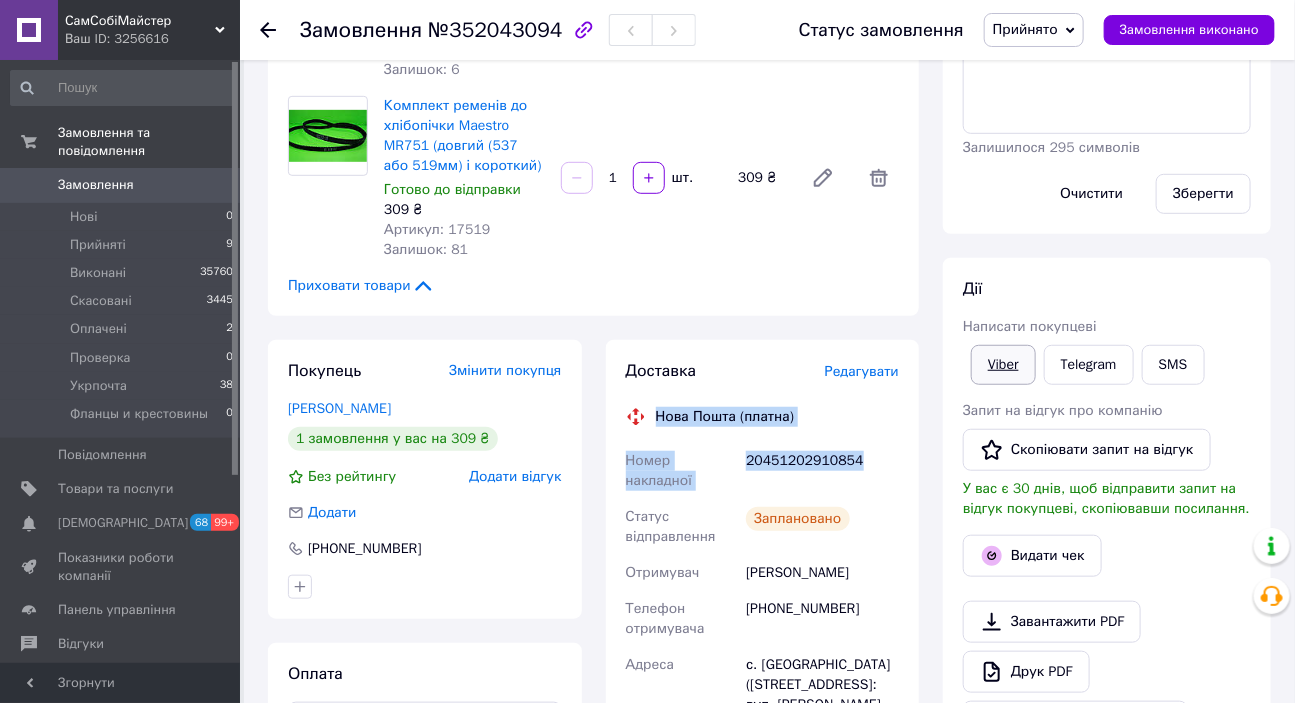 click on "Viber" at bounding box center (1003, 365) 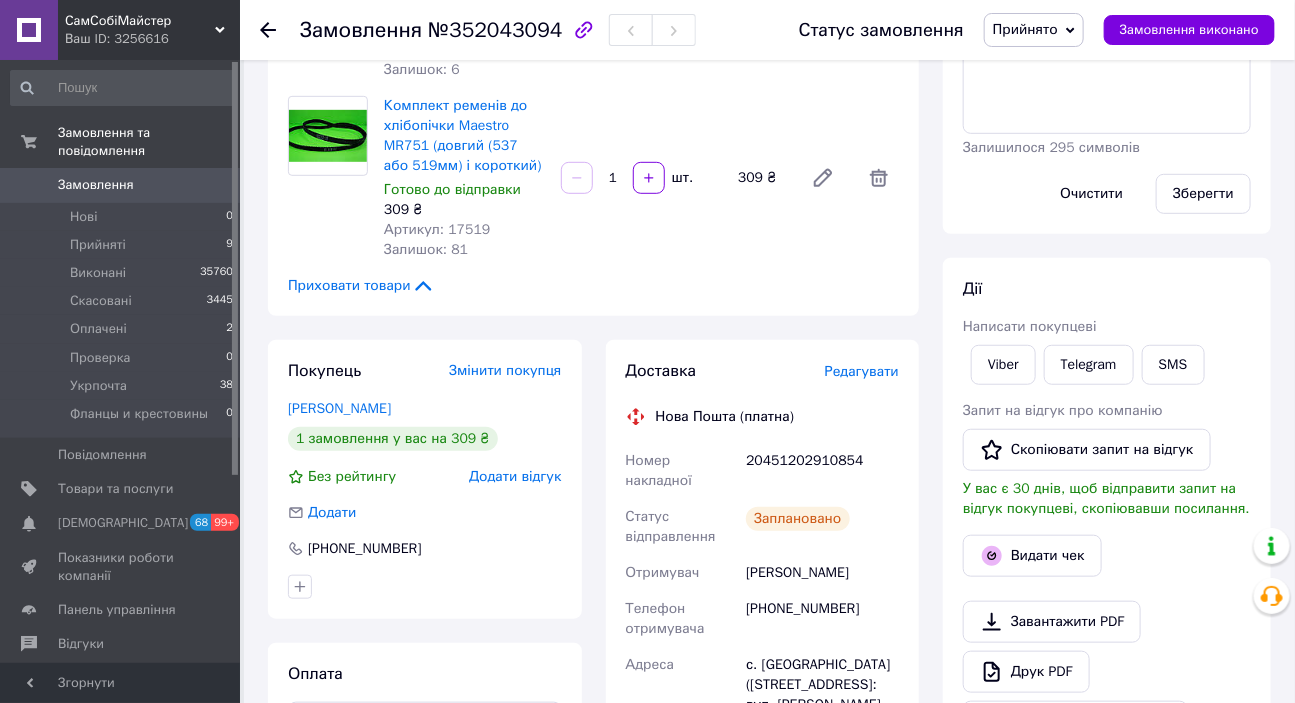 click on "Друк PDF" at bounding box center [1107, 672] 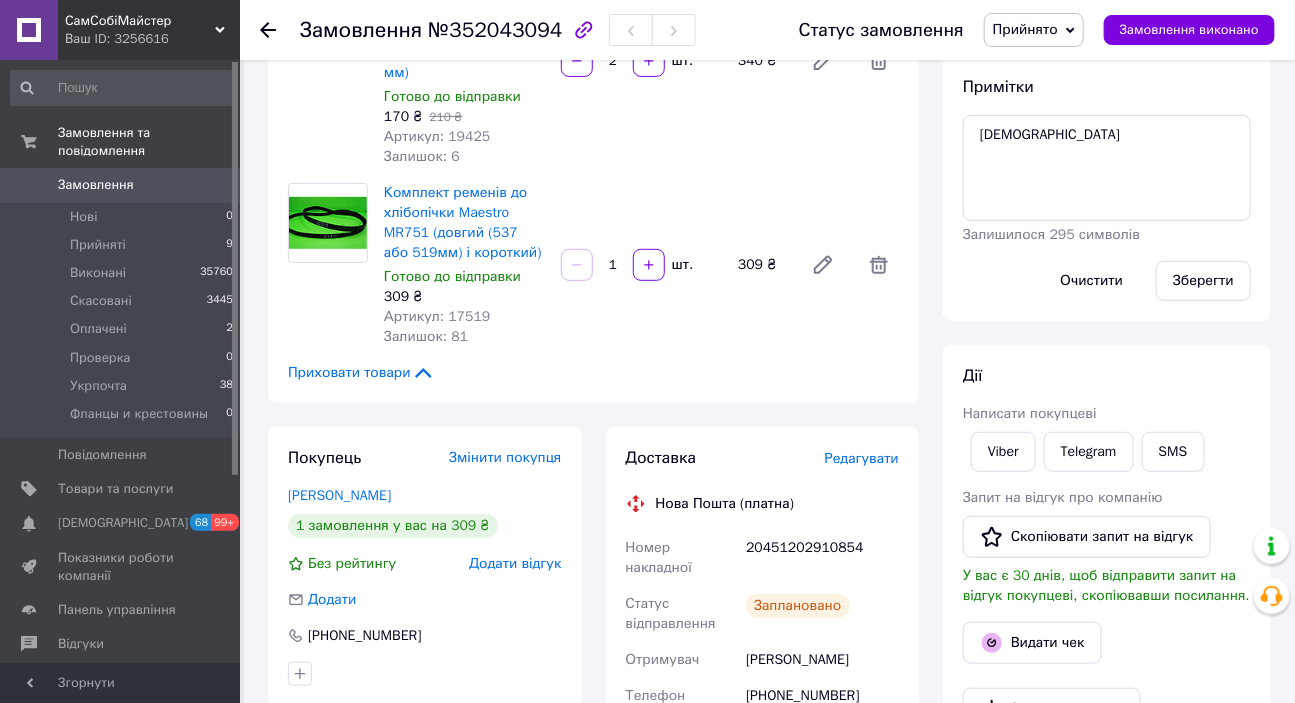 scroll, scrollTop: 0, scrollLeft: 0, axis: both 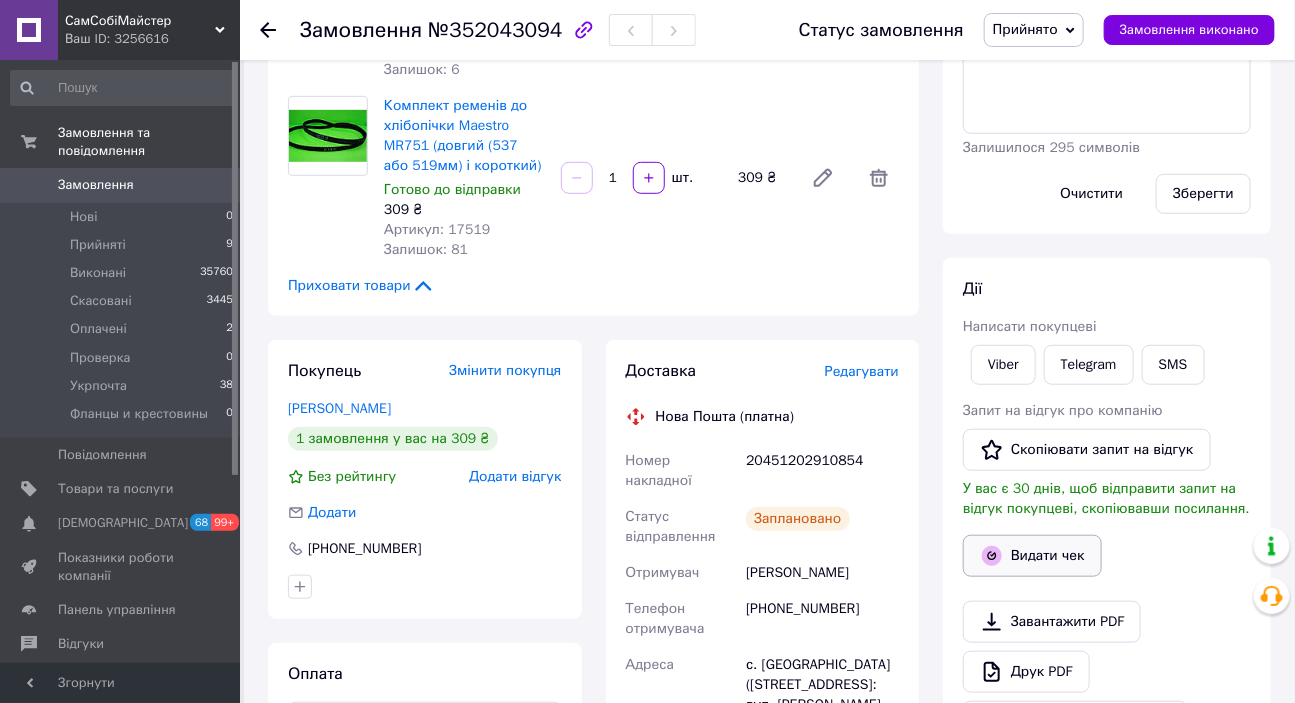 click on "Видати чек" at bounding box center [1032, 556] 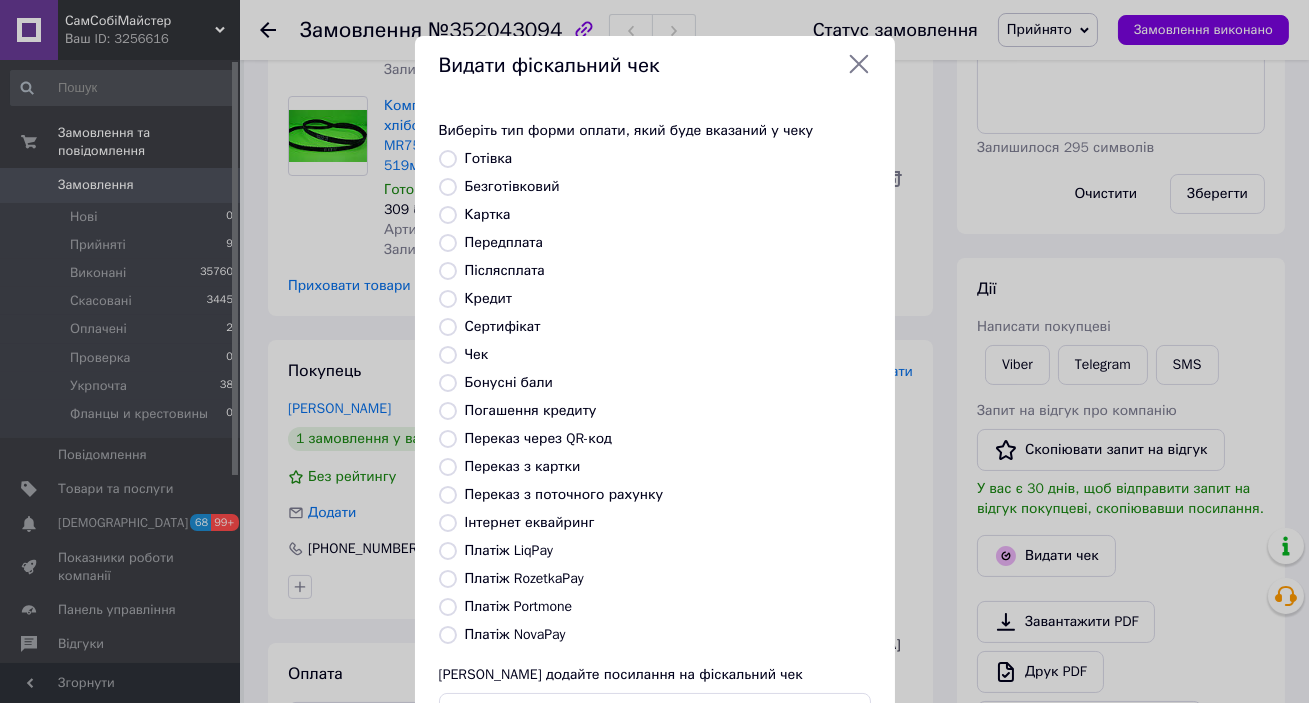 click on "Післясплата" at bounding box center (505, 270) 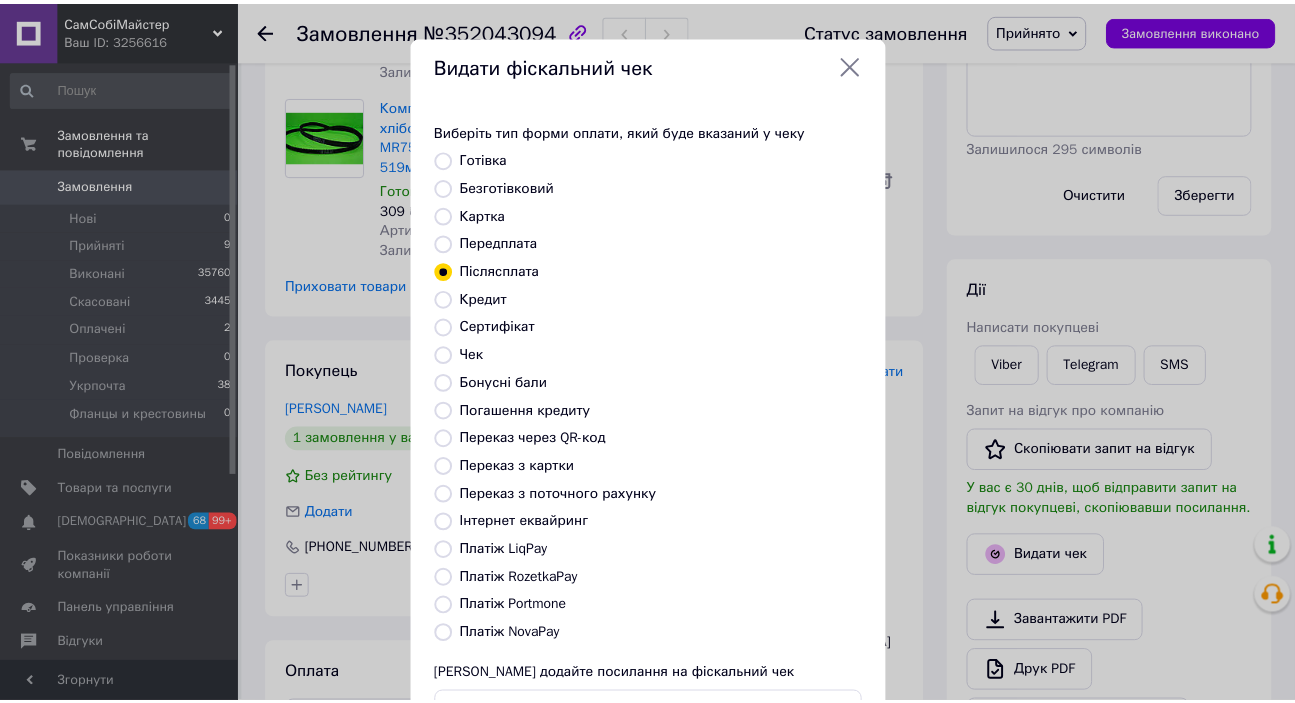 scroll, scrollTop: 156, scrollLeft: 0, axis: vertical 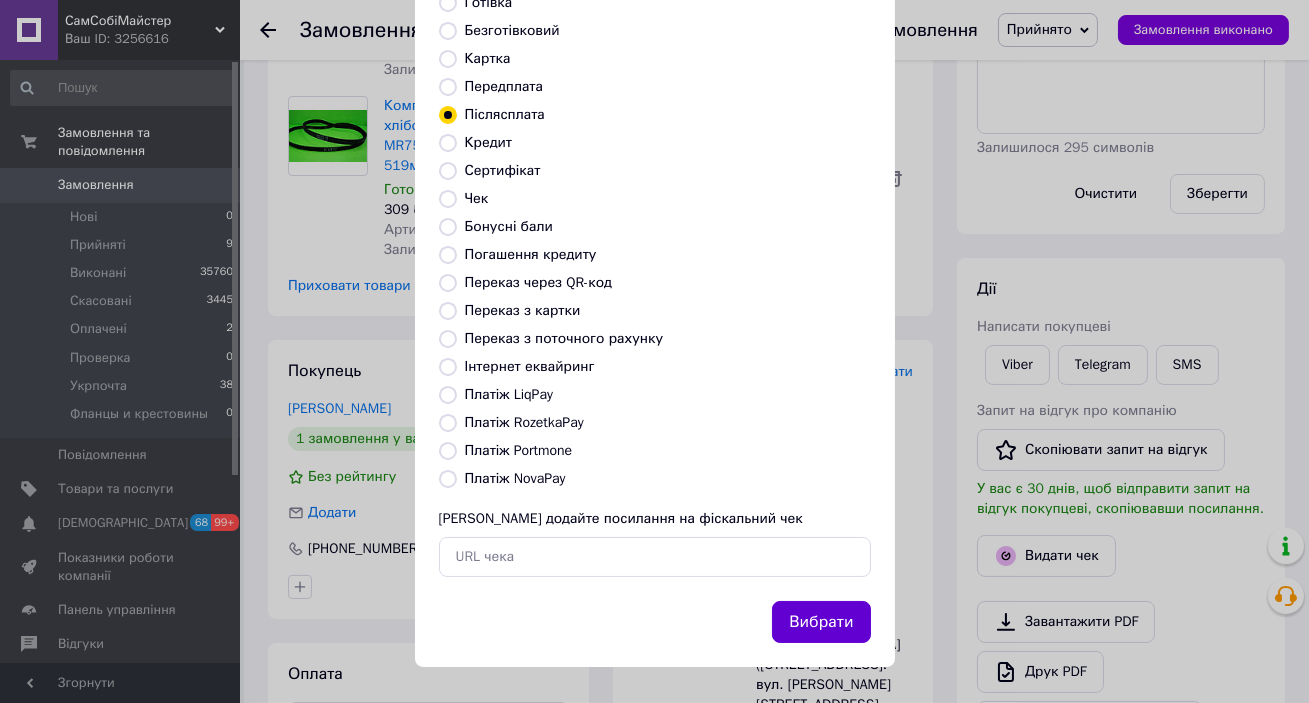 click on "Вибрати" at bounding box center [821, 622] 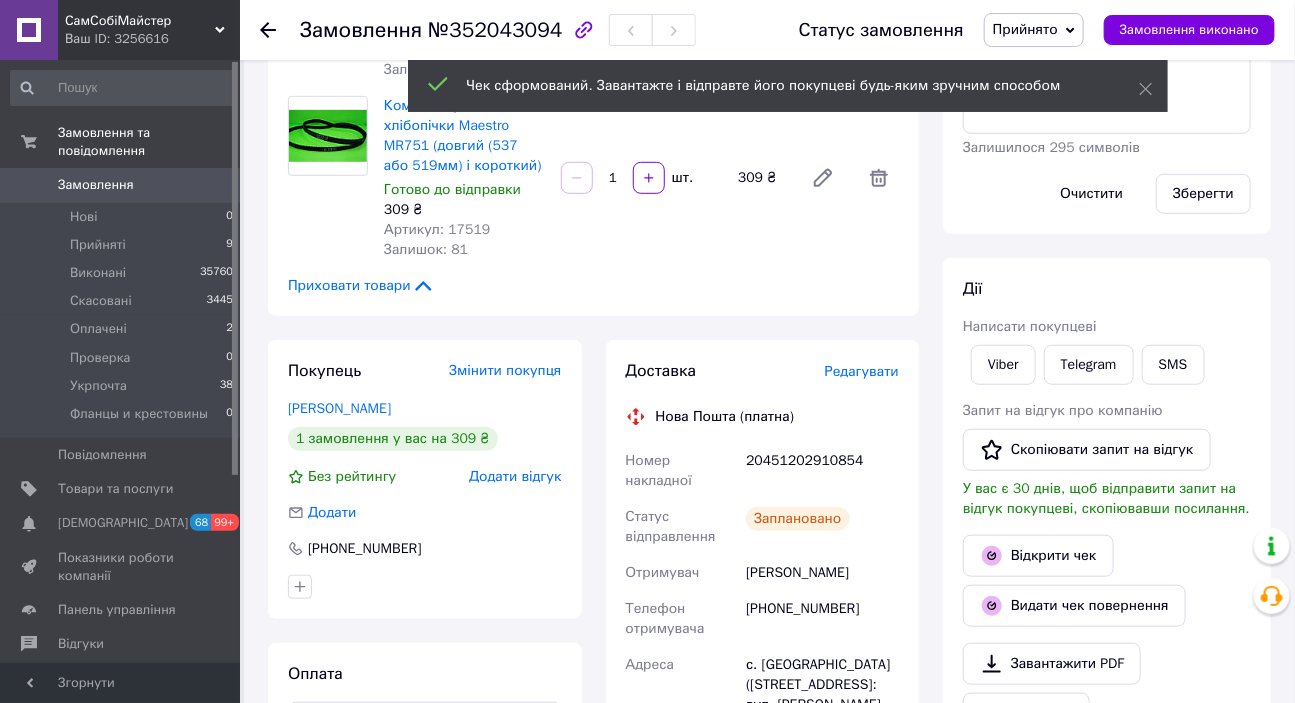 drag, startPoint x: 530, startPoint y: 670, endPoint x: 545, endPoint y: 667, distance: 15.297058 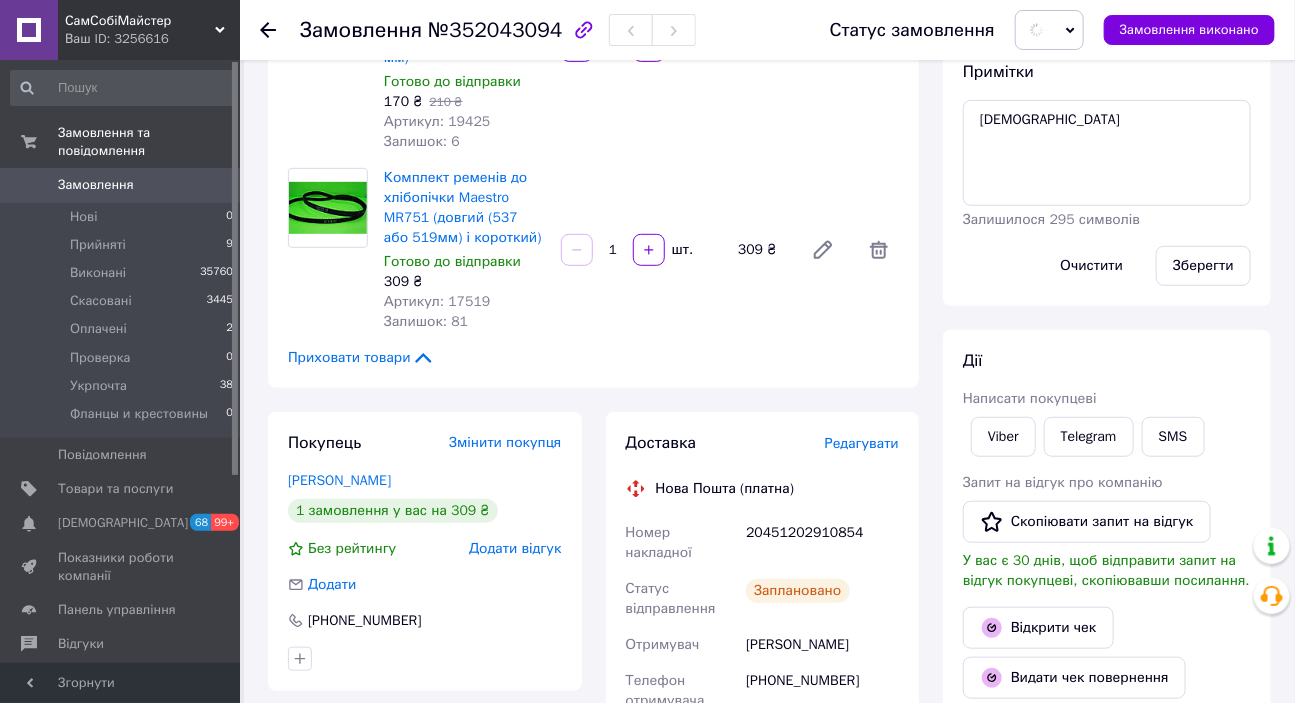 scroll, scrollTop: 0, scrollLeft: 0, axis: both 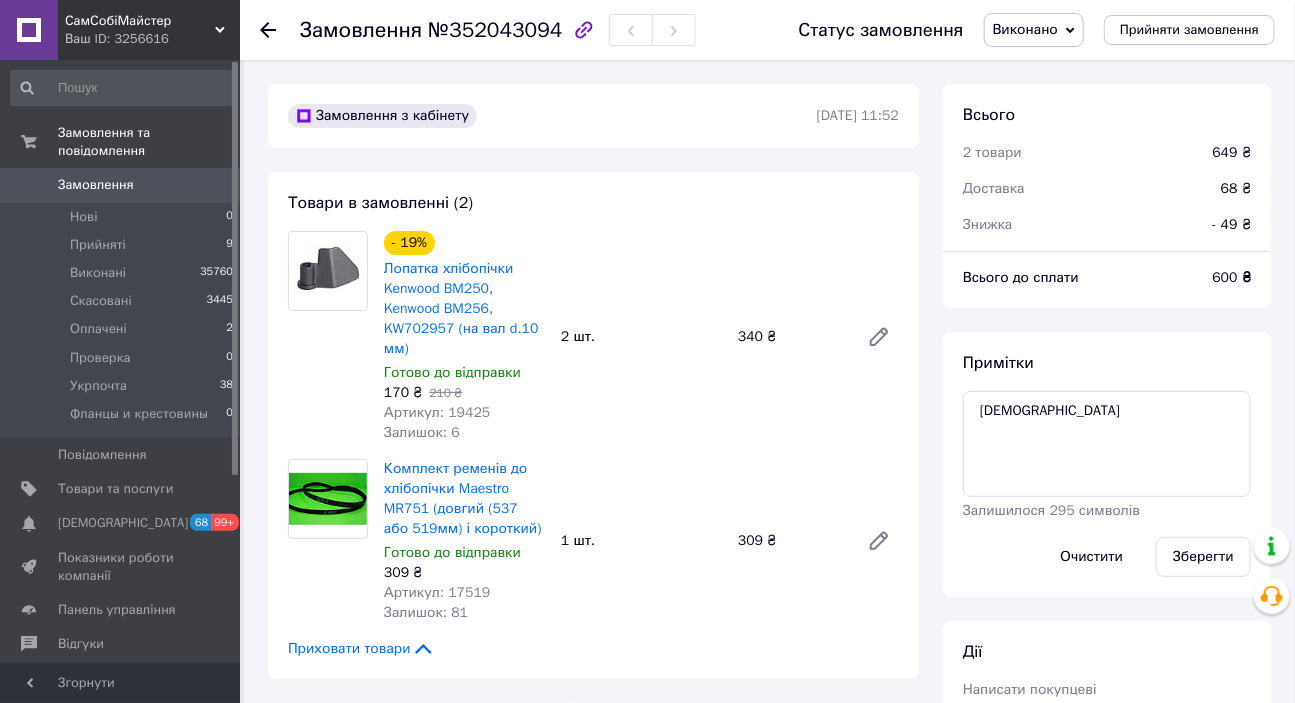 click 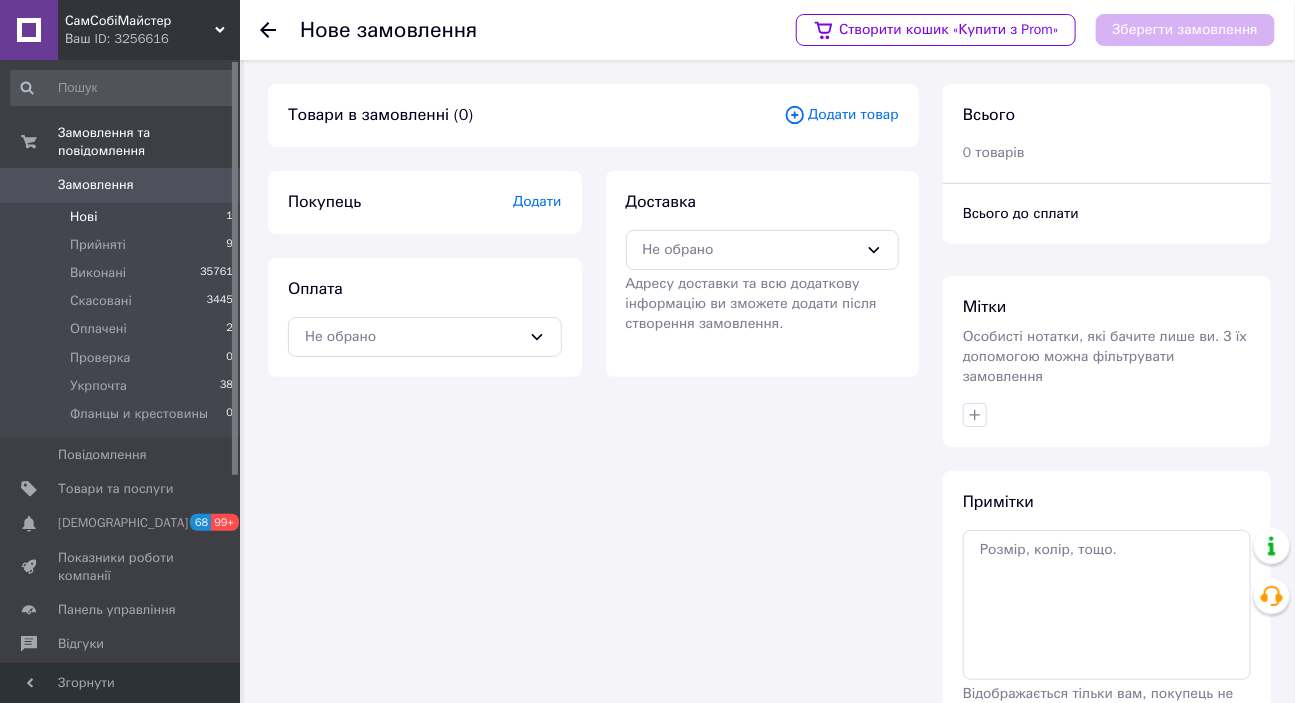 click on "Нові" at bounding box center [83, 217] 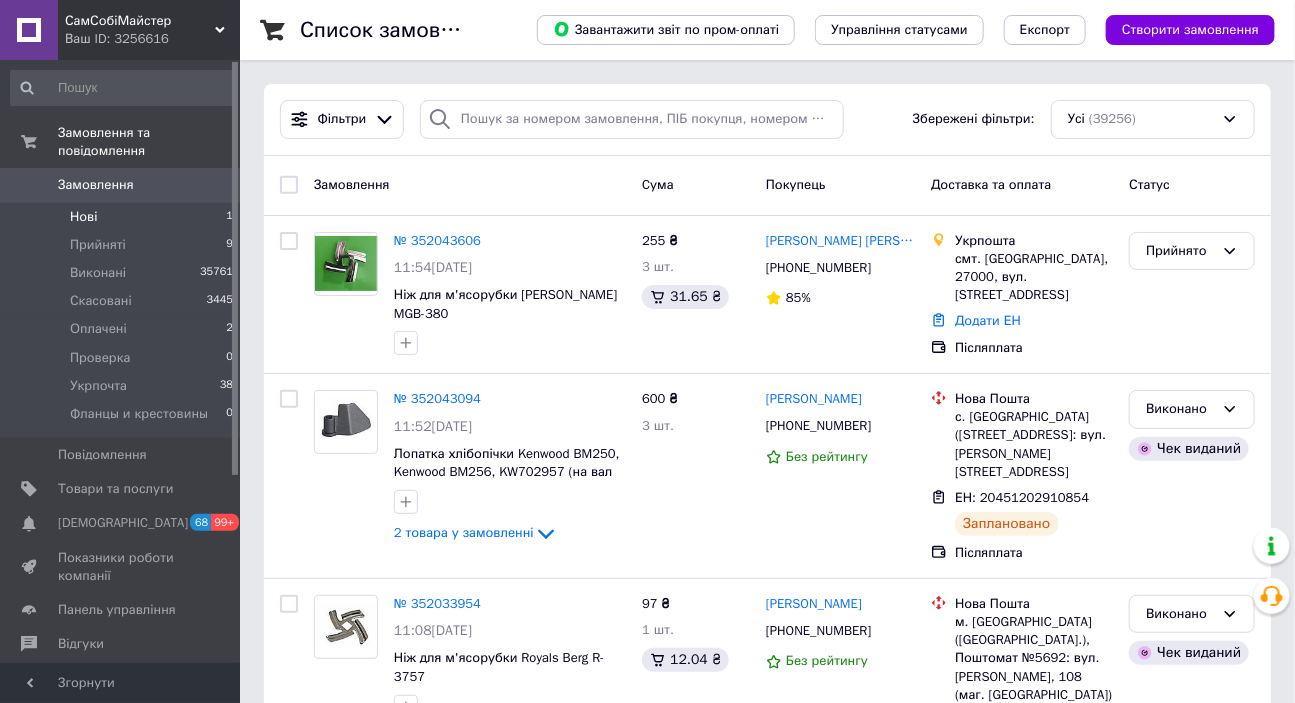 click on "Нові" at bounding box center [83, 217] 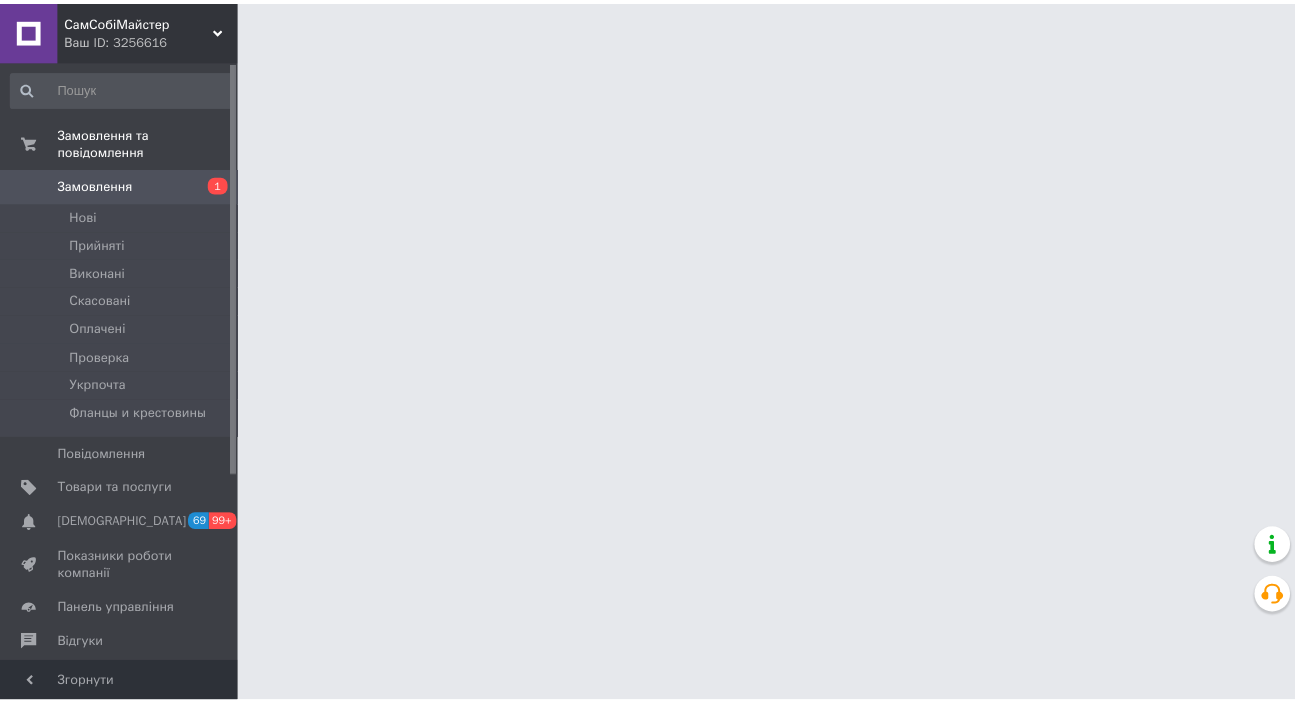 scroll, scrollTop: 0, scrollLeft: 0, axis: both 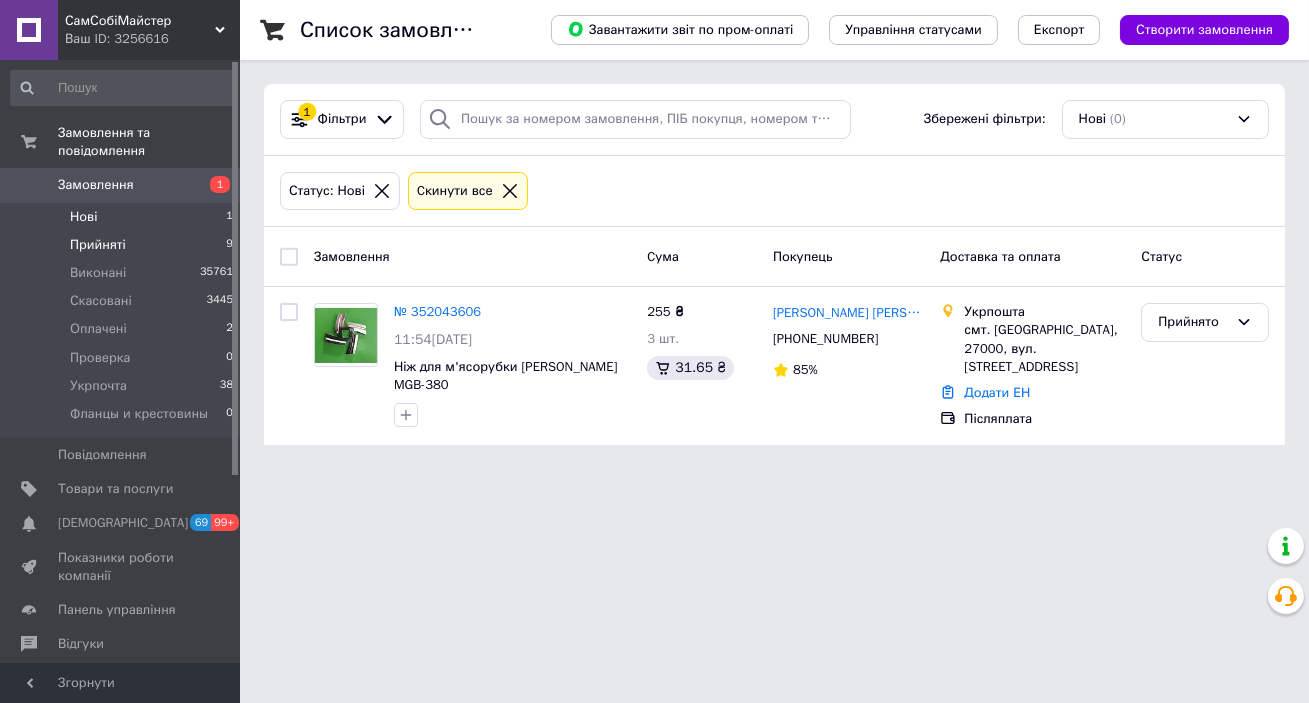 click on "Прийняті" at bounding box center [98, 245] 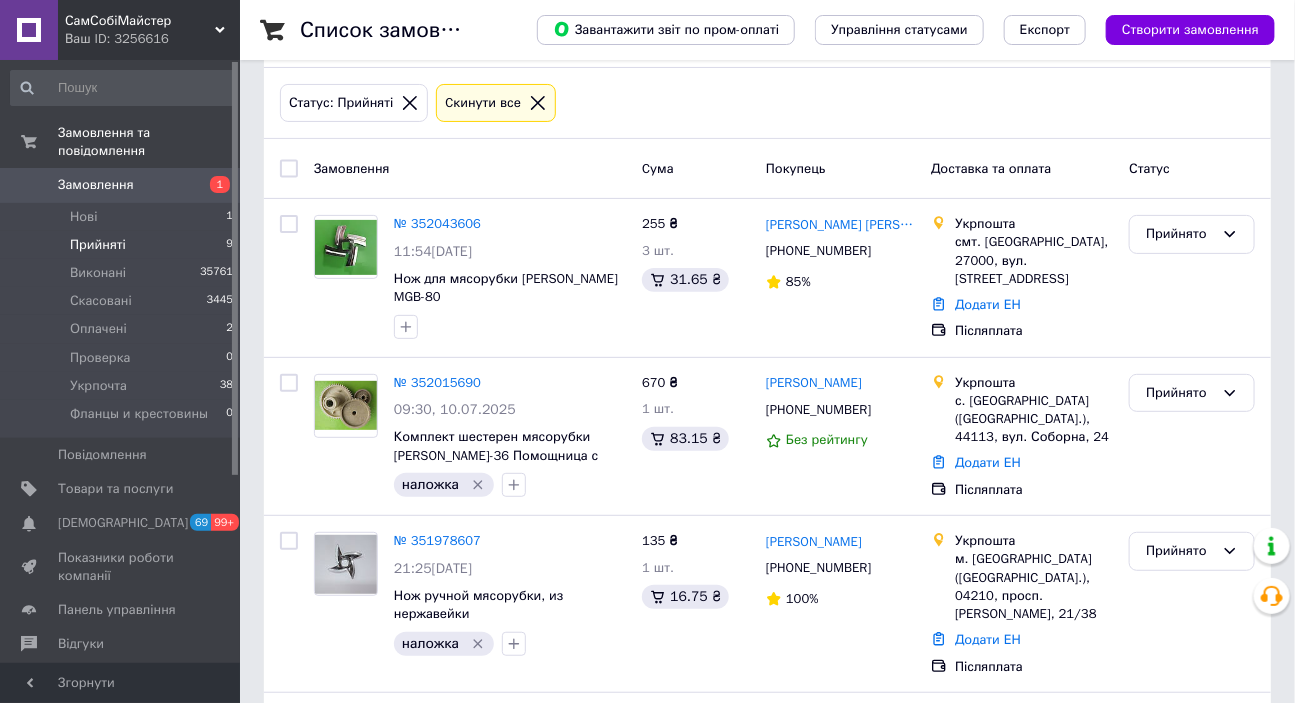 scroll, scrollTop: 90, scrollLeft: 0, axis: vertical 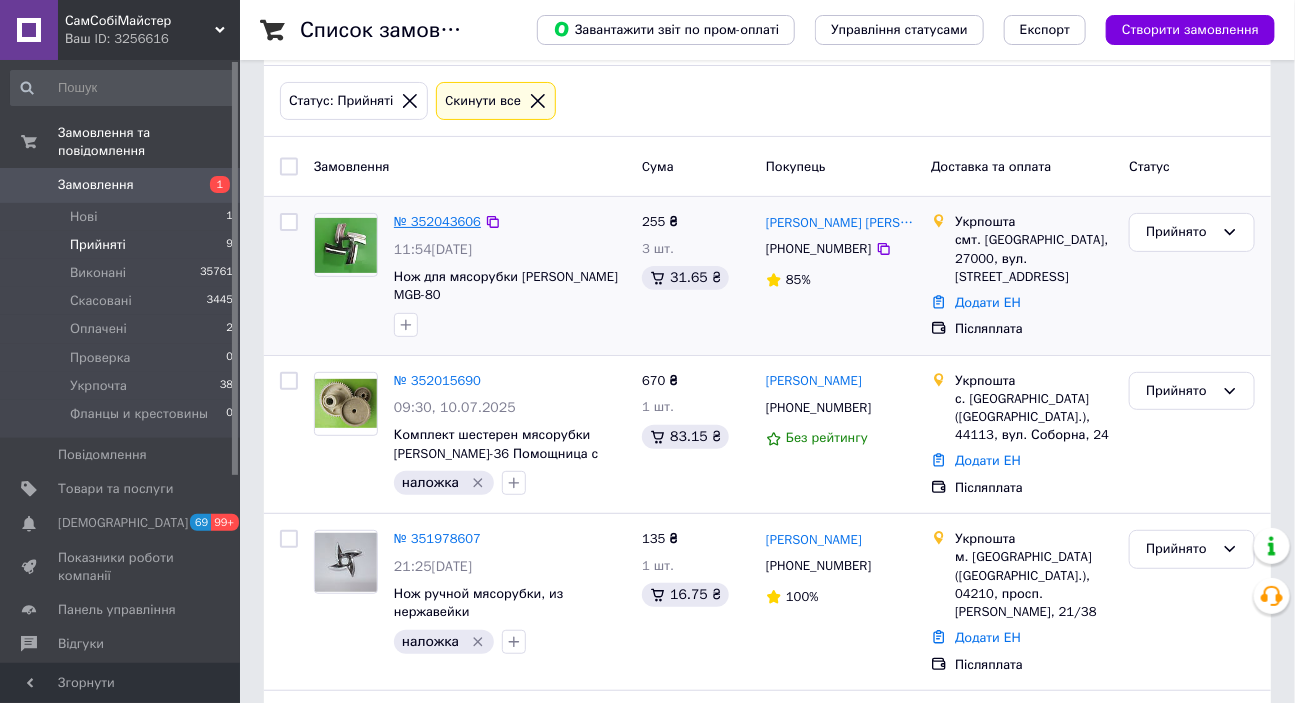 click on "№ 352043606" at bounding box center (437, 221) 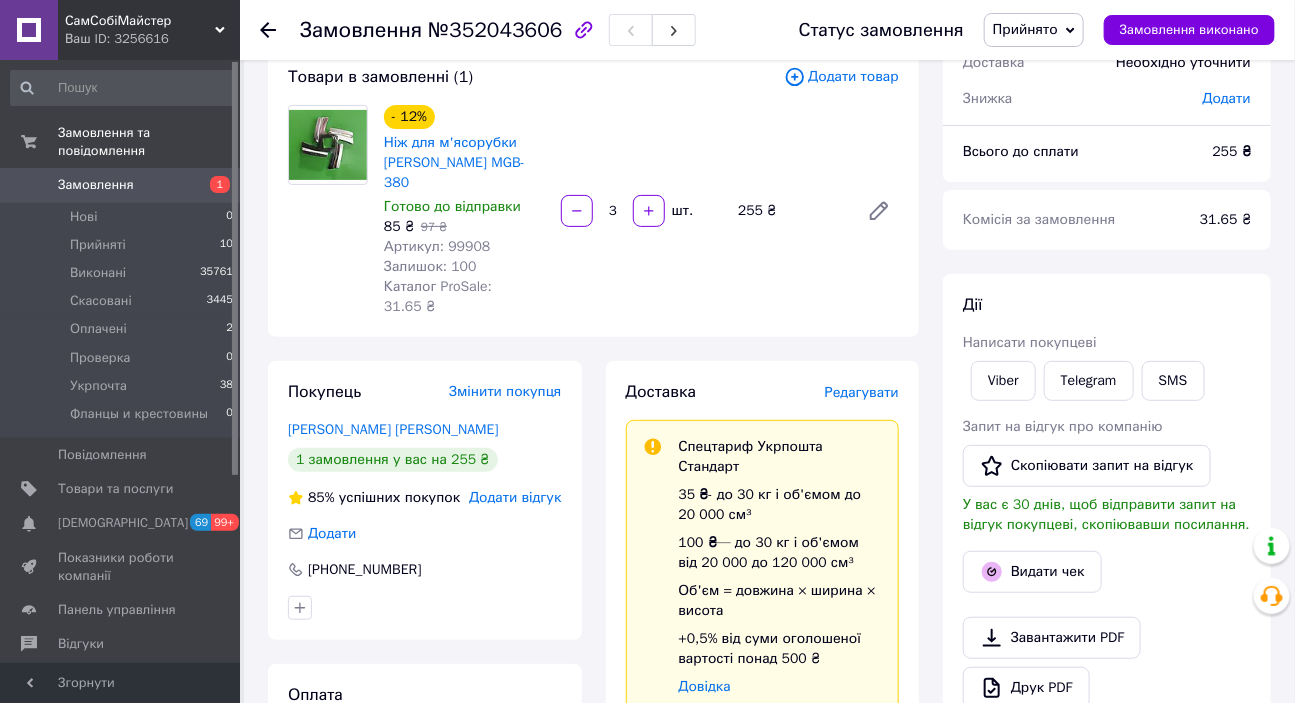 scroll, scrollTop: 0, scrollLeft: 0, axis: both 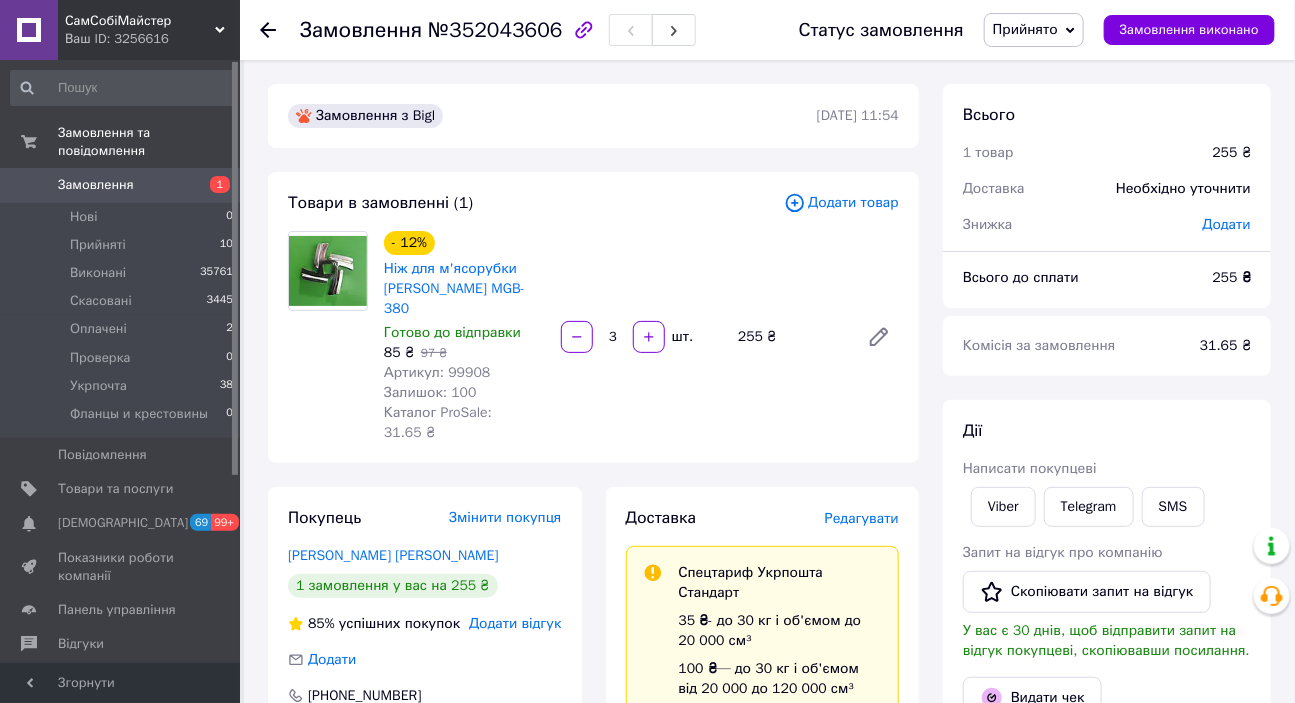 click 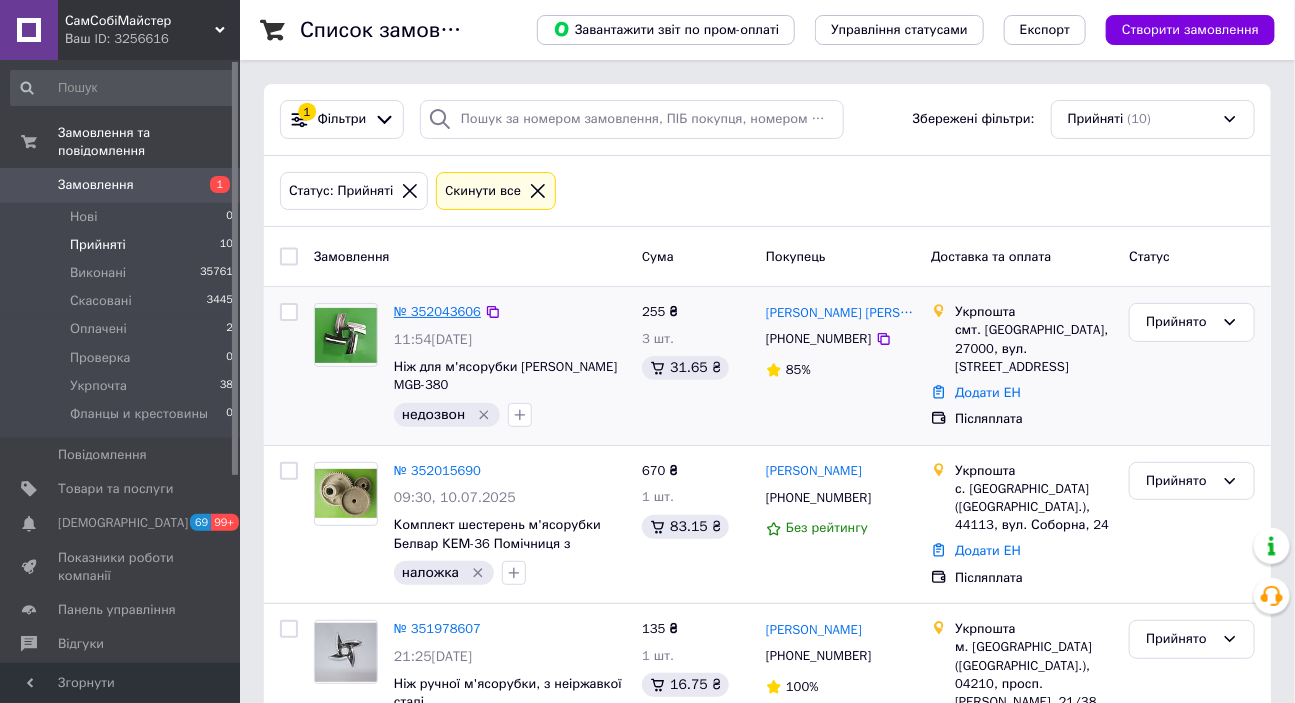 click on "№ 352043606" at bounding box center [437, 311] 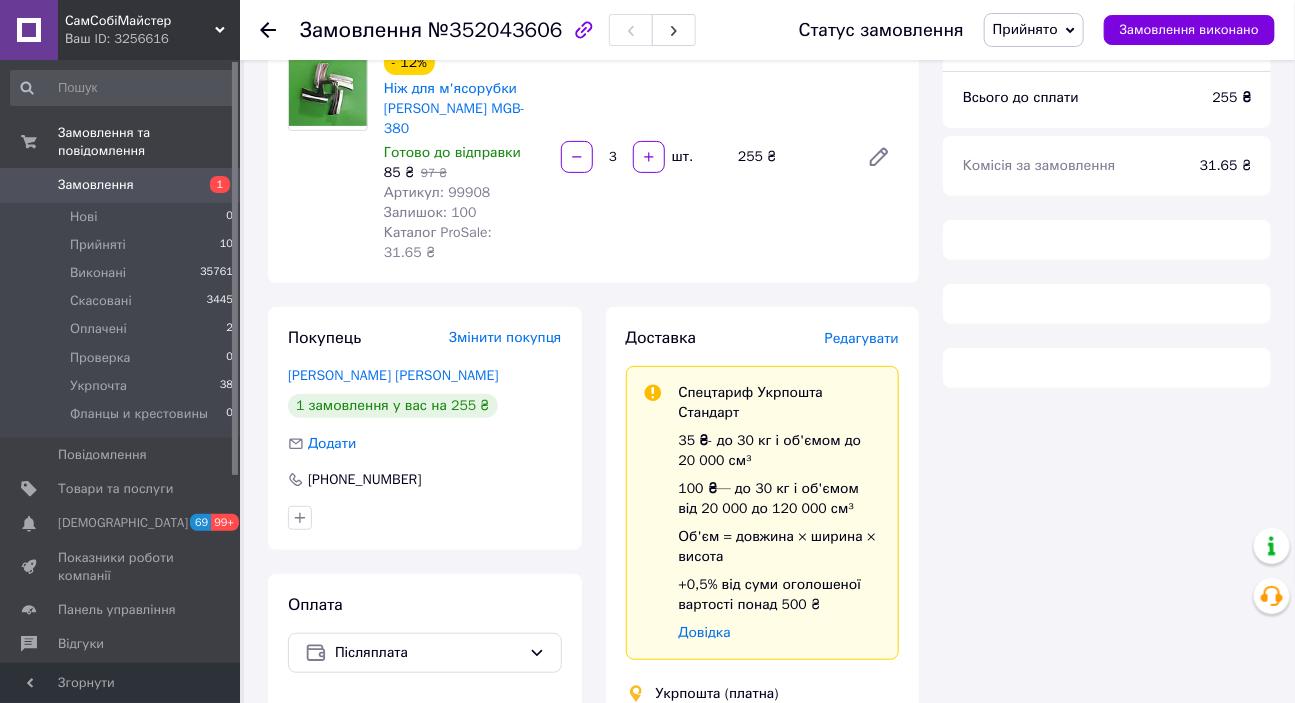 scroll, scrollTop: 181, scrollLeft: 0, axis: vertical 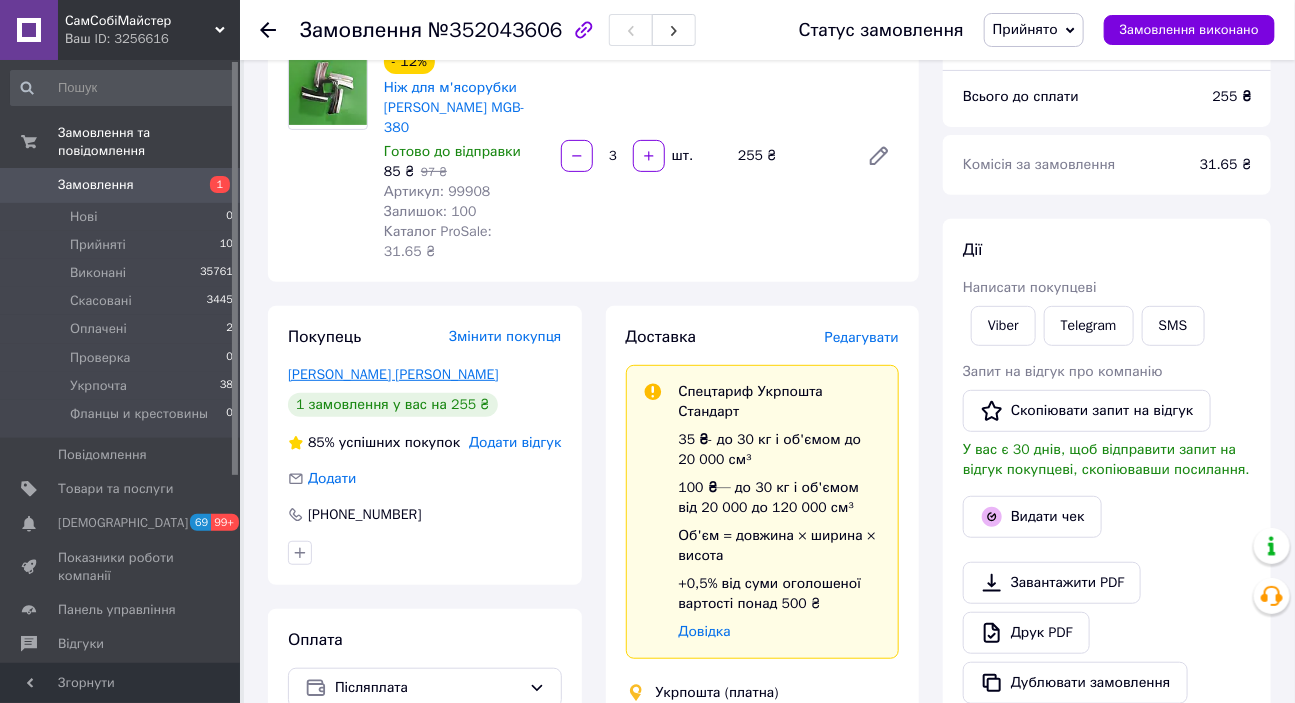 click on "[PERSON_NAME] [PERSON_NAME]" at bounding box center [393, 374] 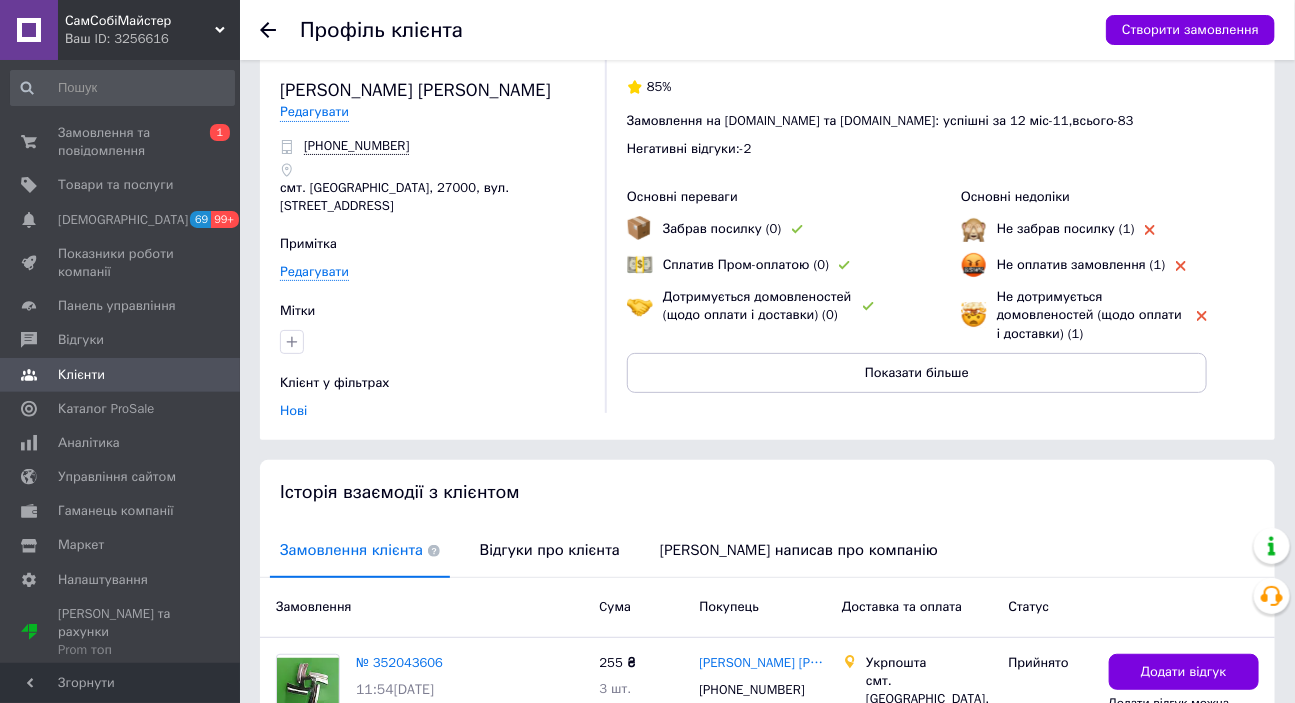 scroll, scrollTop: 3, scrollLeft: 0, axis: vertical 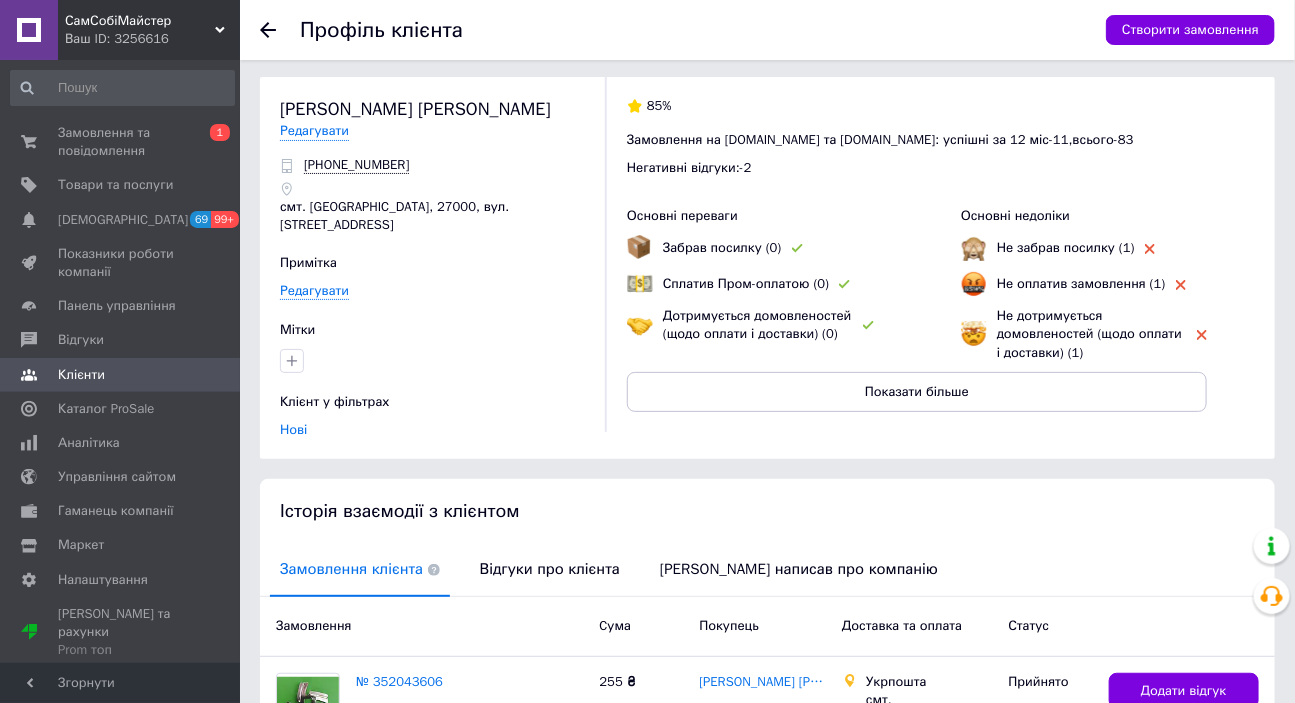 click 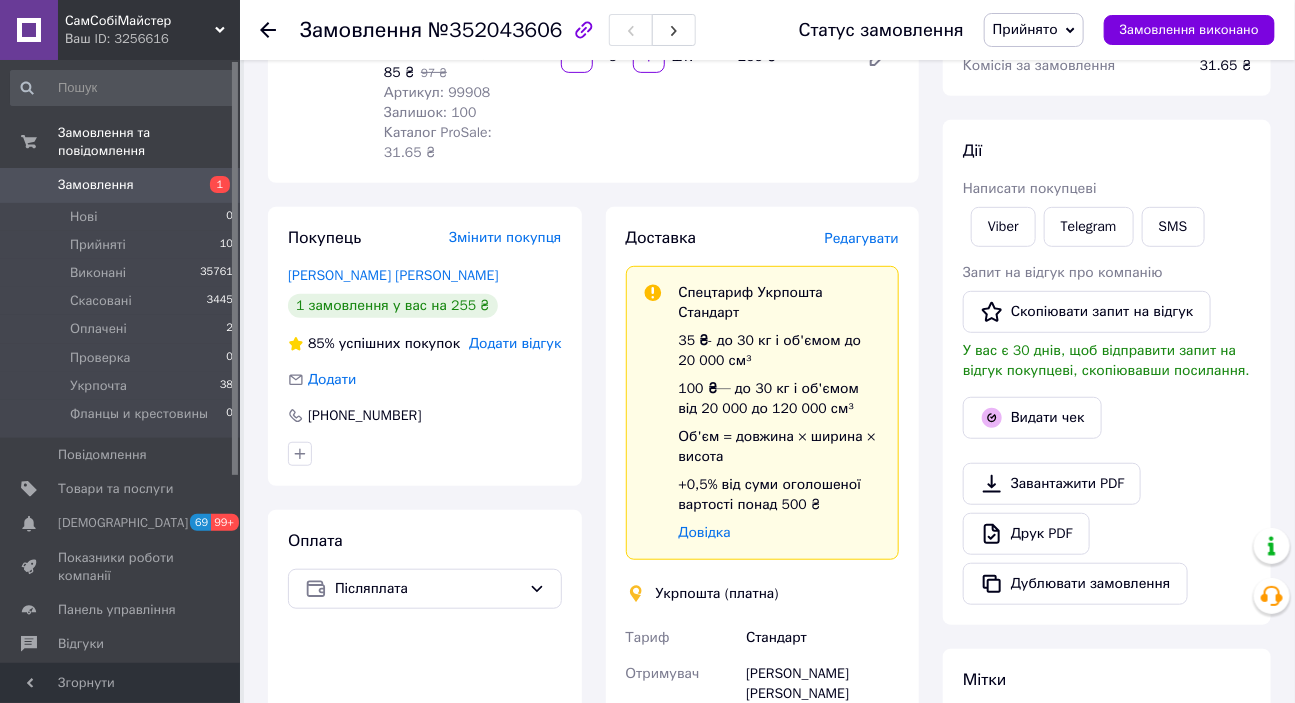 scroll, scrollTop: 272, scrollLeft: 0, axis: vertical 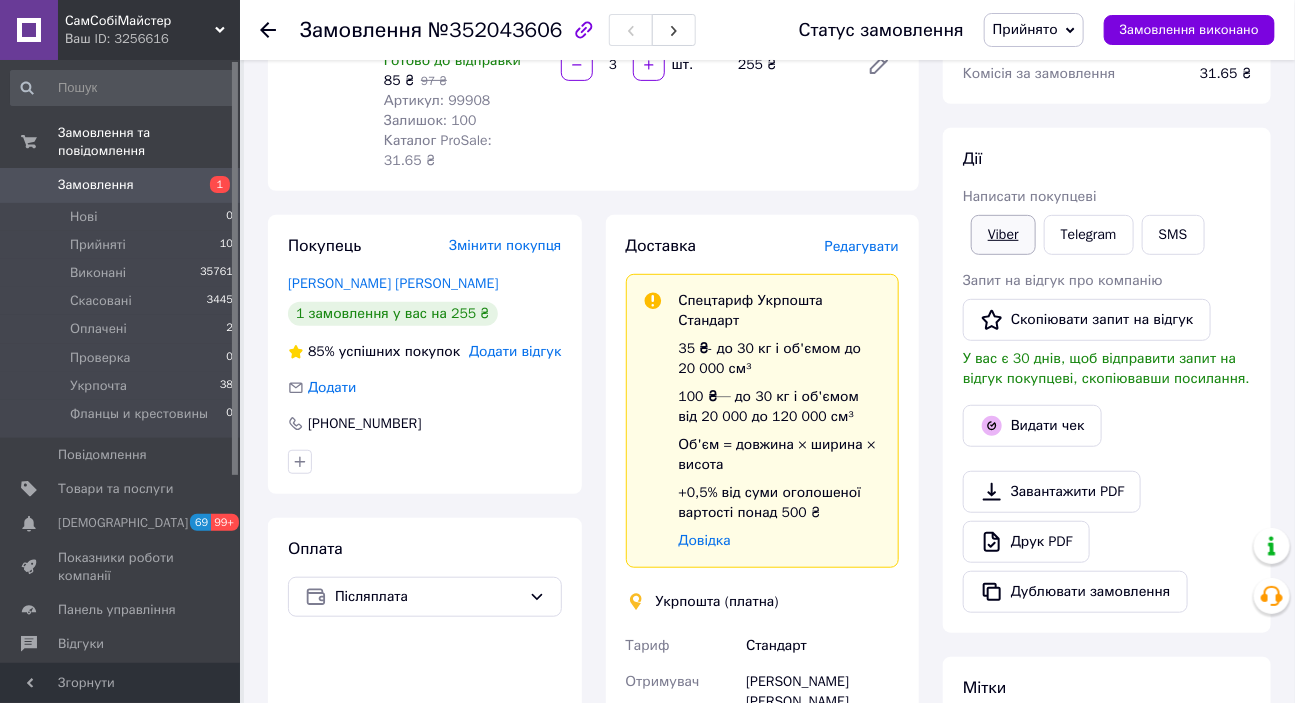 click on "Viber" at bounding box center [1003, 235] 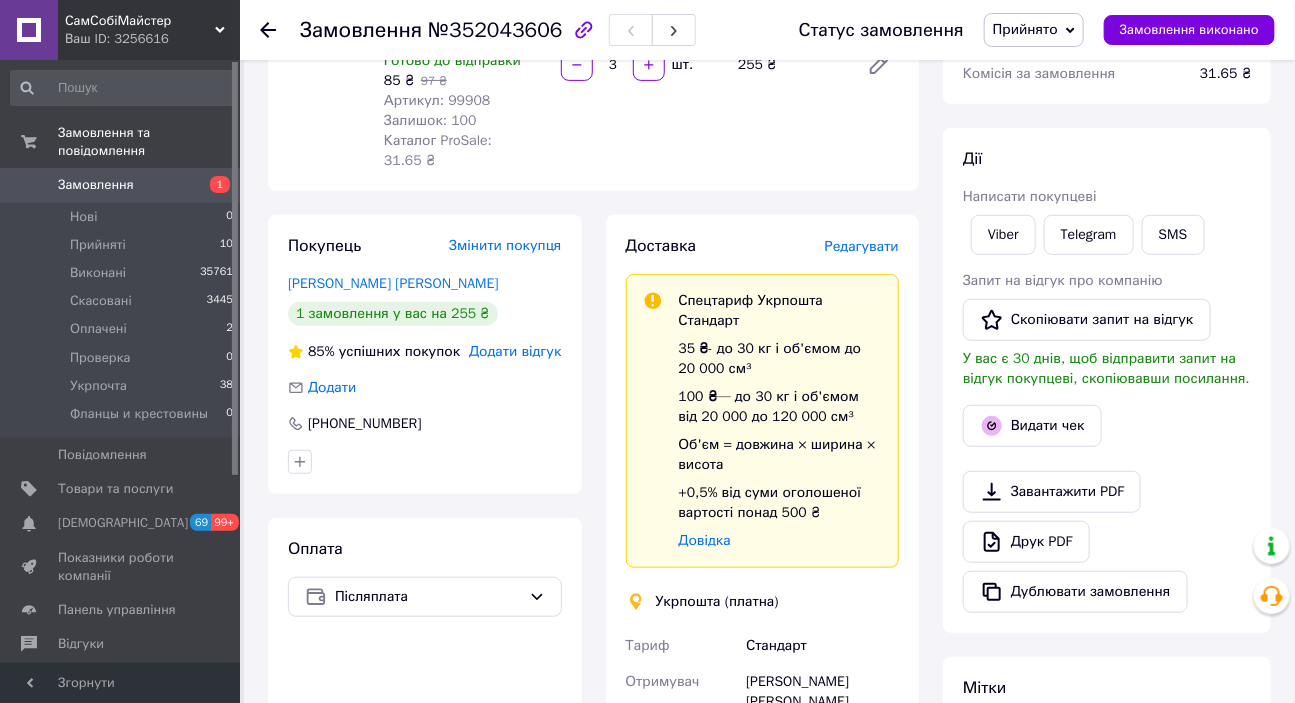 click on "Мітки Особисті нотатки, які бачите лише ви. З їх допомогою можна фільтрувати замовлення недозвон" at bounding box center [1107, 758] 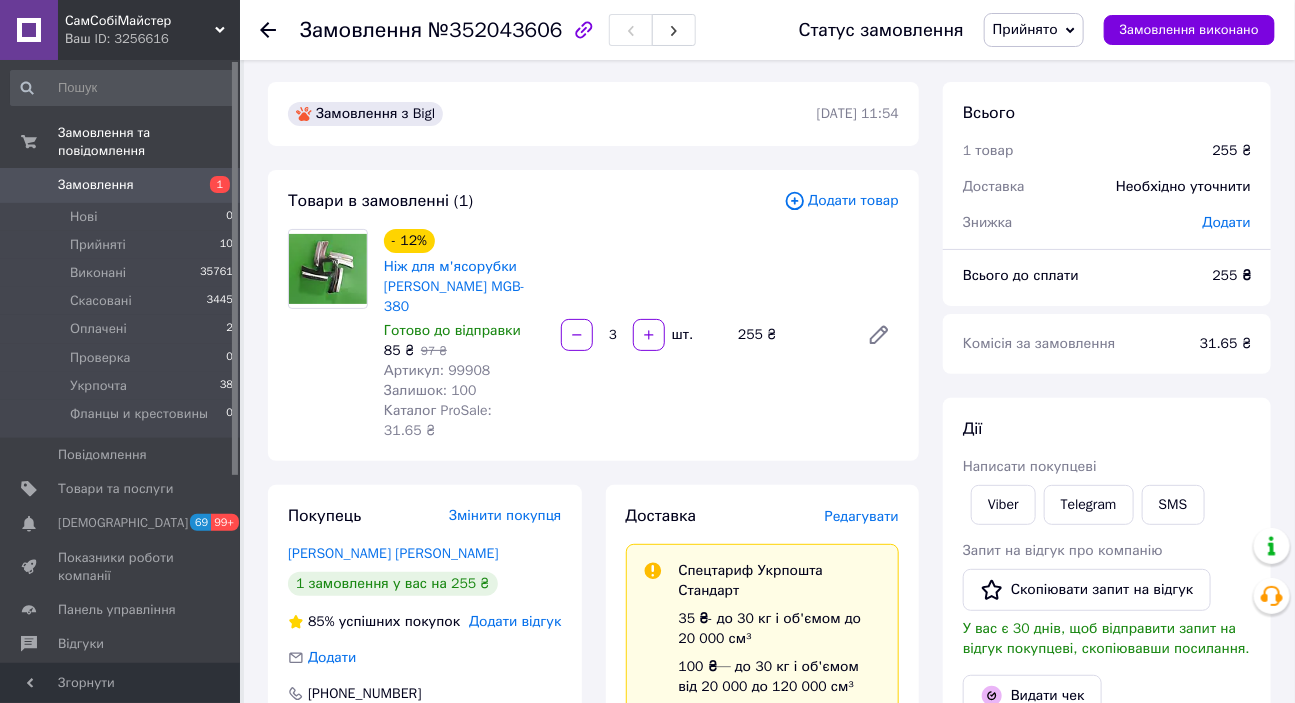 scroll, scrollTop: 0, scrollLeft: 0, axis: both 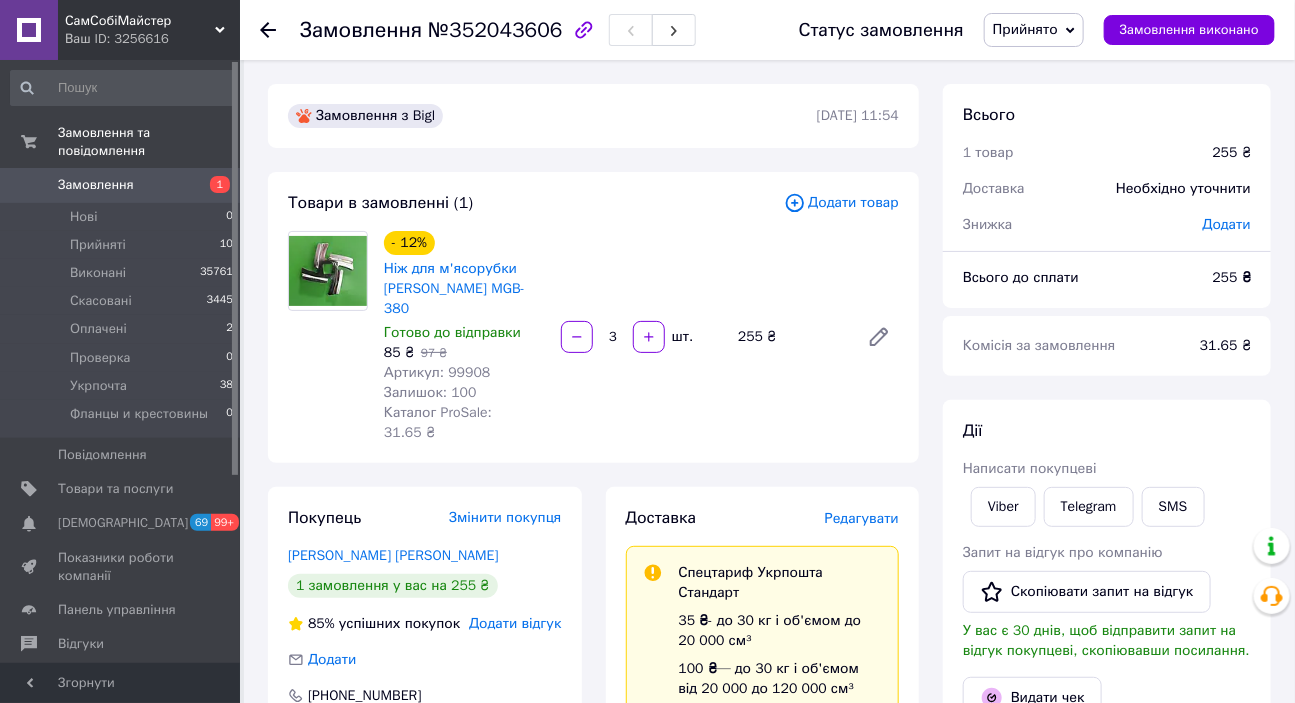 click 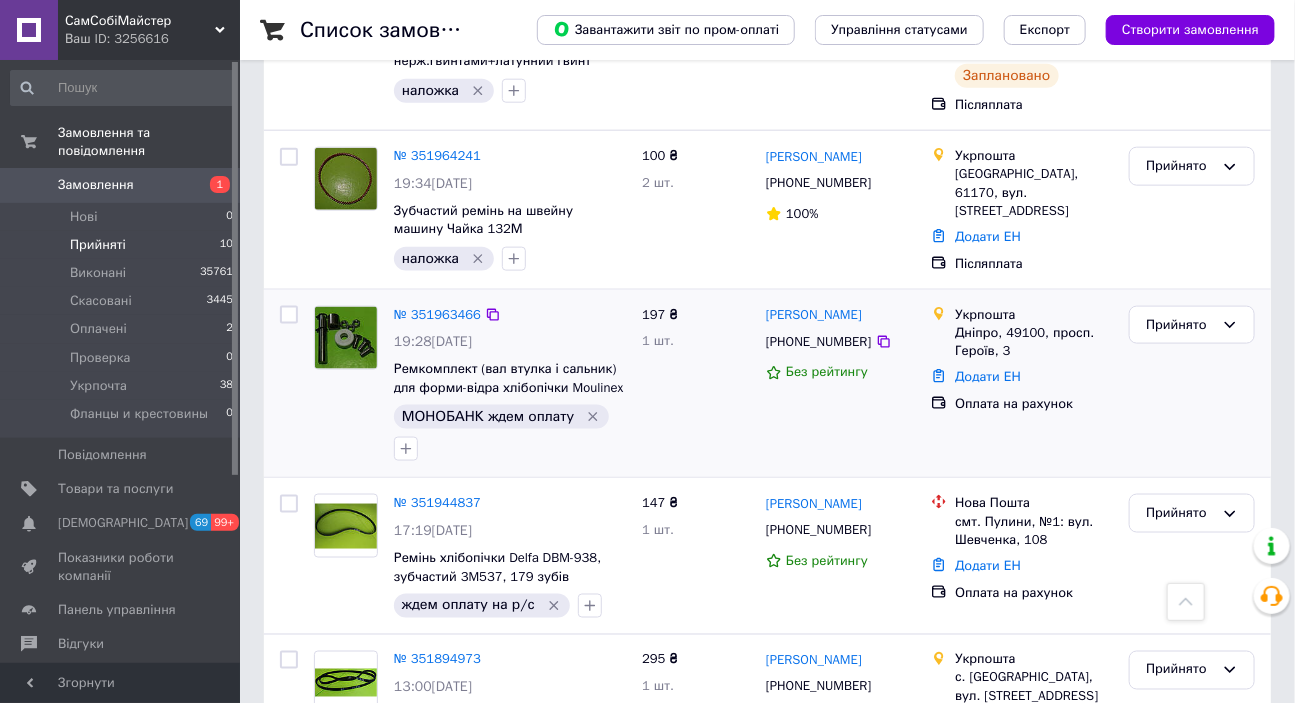 scroll, scrollTop: 909, scrollLeft: 0, axis: vertical 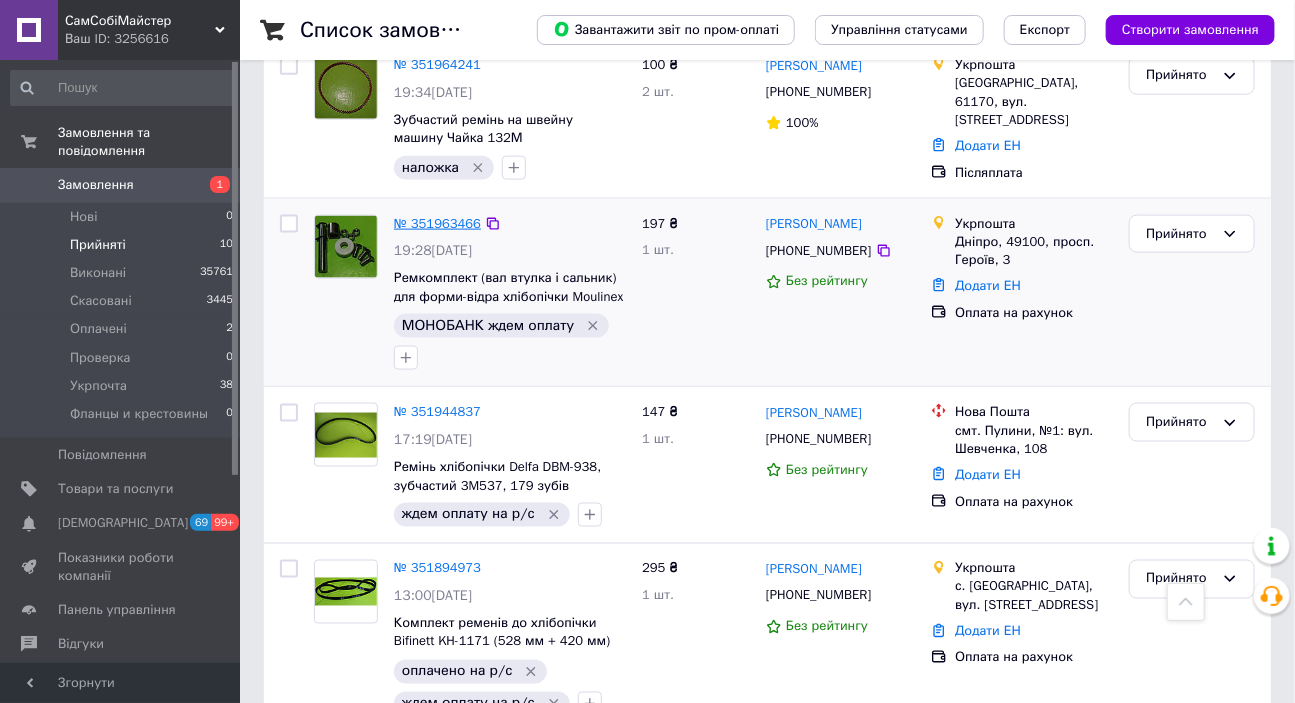 click on "№ 351963466" at bounding box center (437, 223) 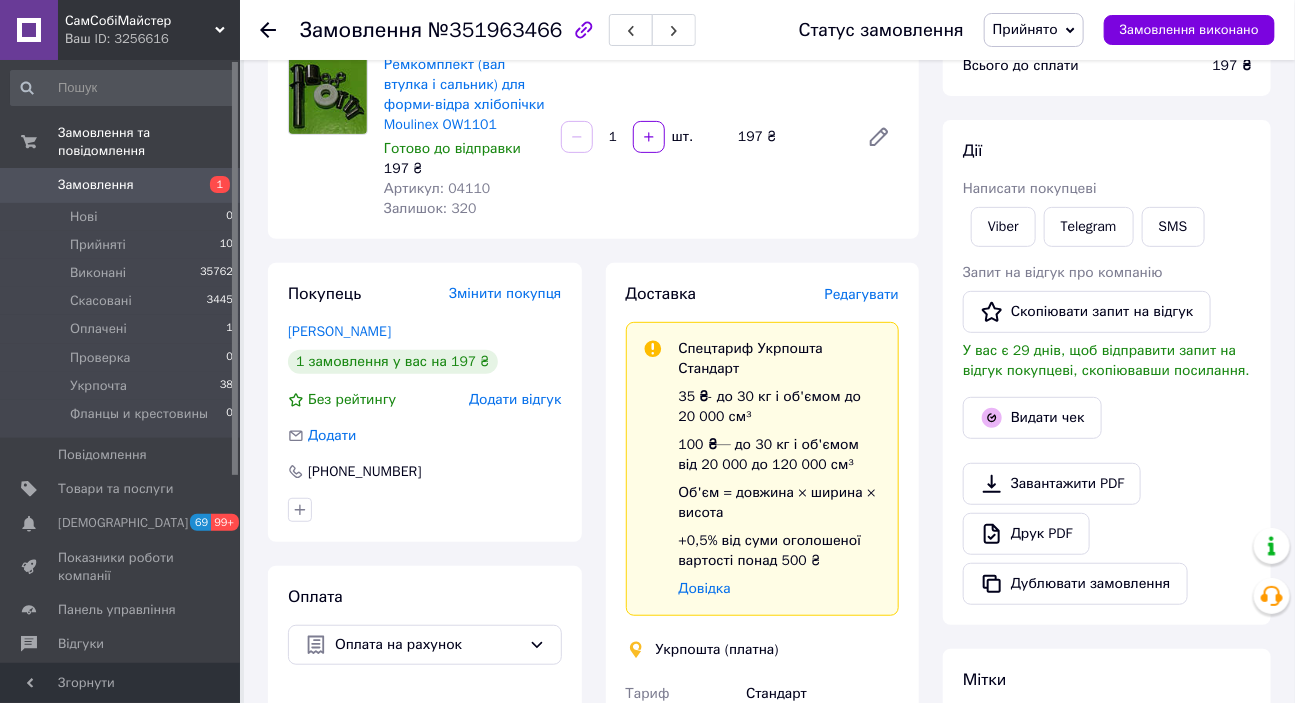 scroll, scrollTop: 52, scrollLeft: 0, axis: vertical 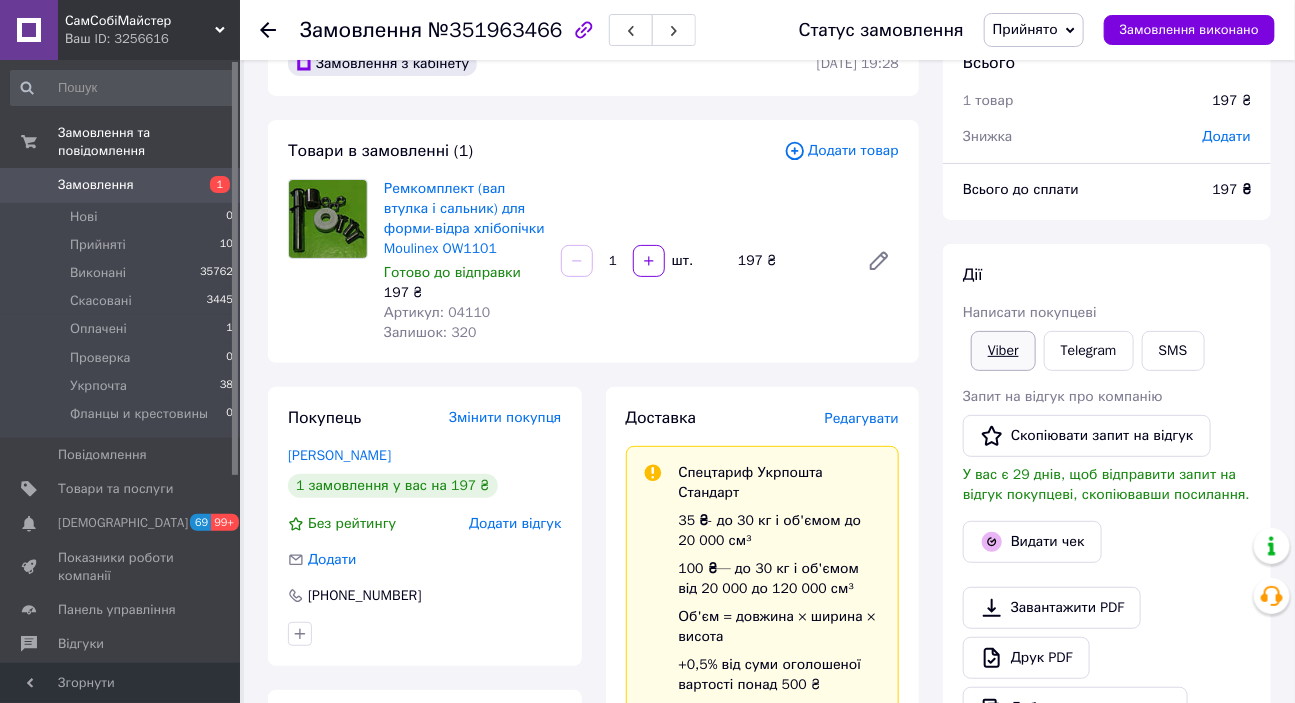 click on "Viber" at bounding box center (1003, 351) 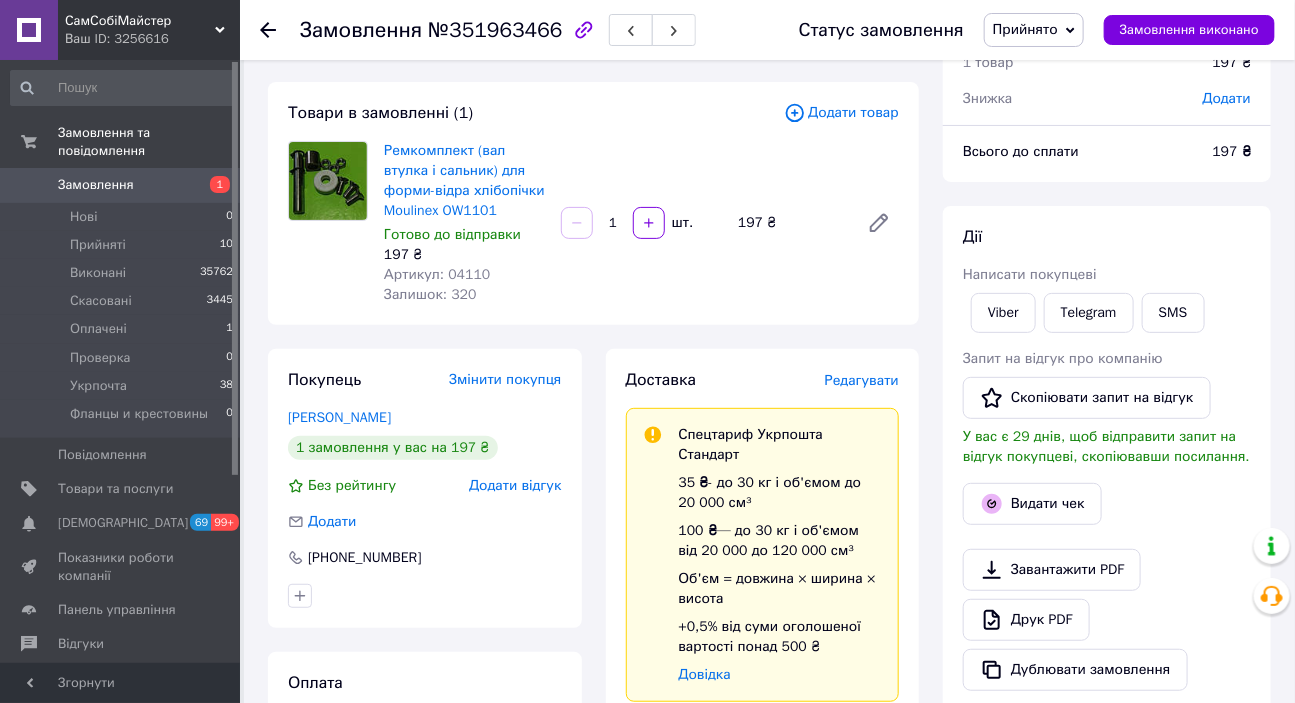 scroll, scrollTop: 52, scrollLeft: 0, axis: vertical 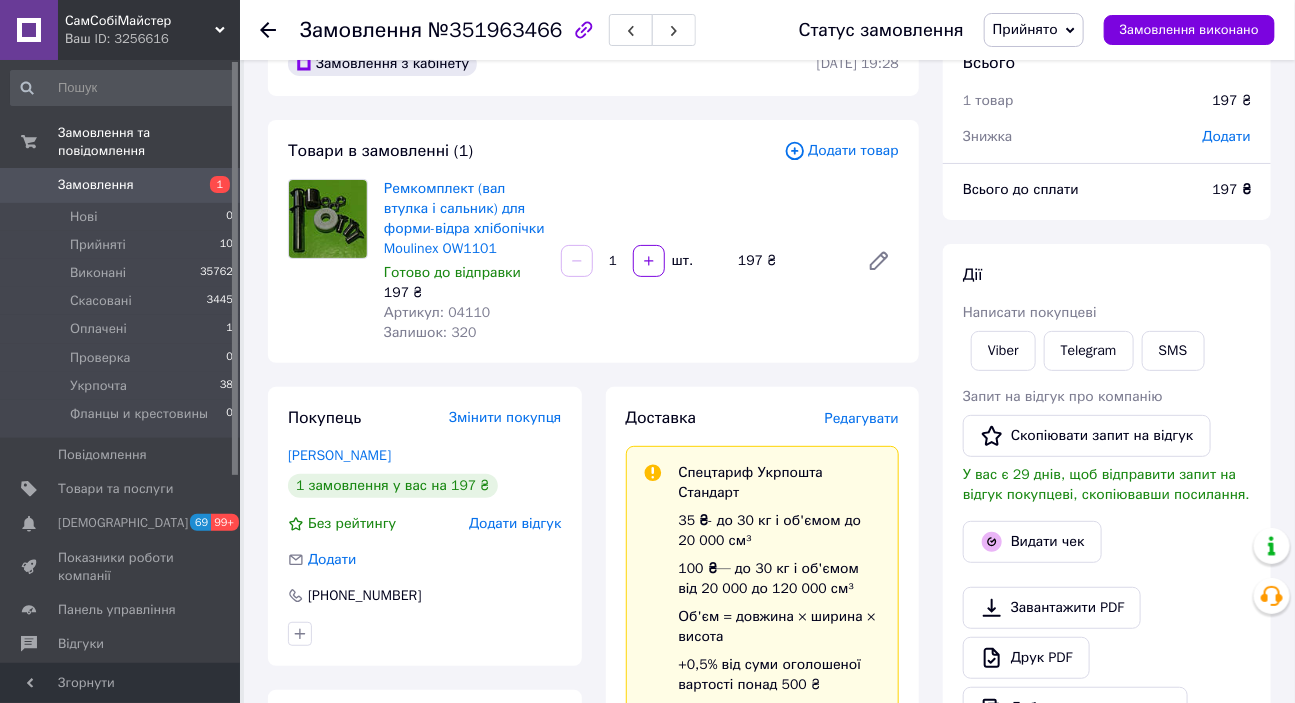 click 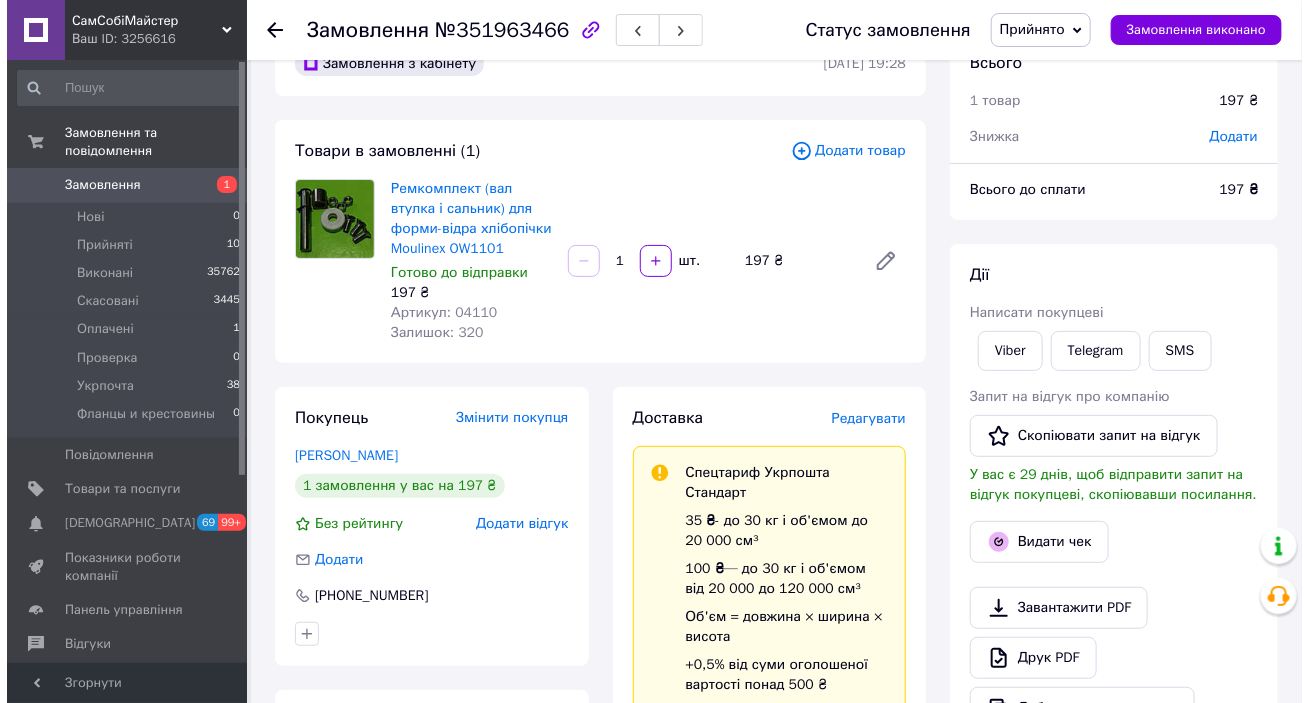 scroll, scrollTop: 0, scrollLeft: 0, axis: both 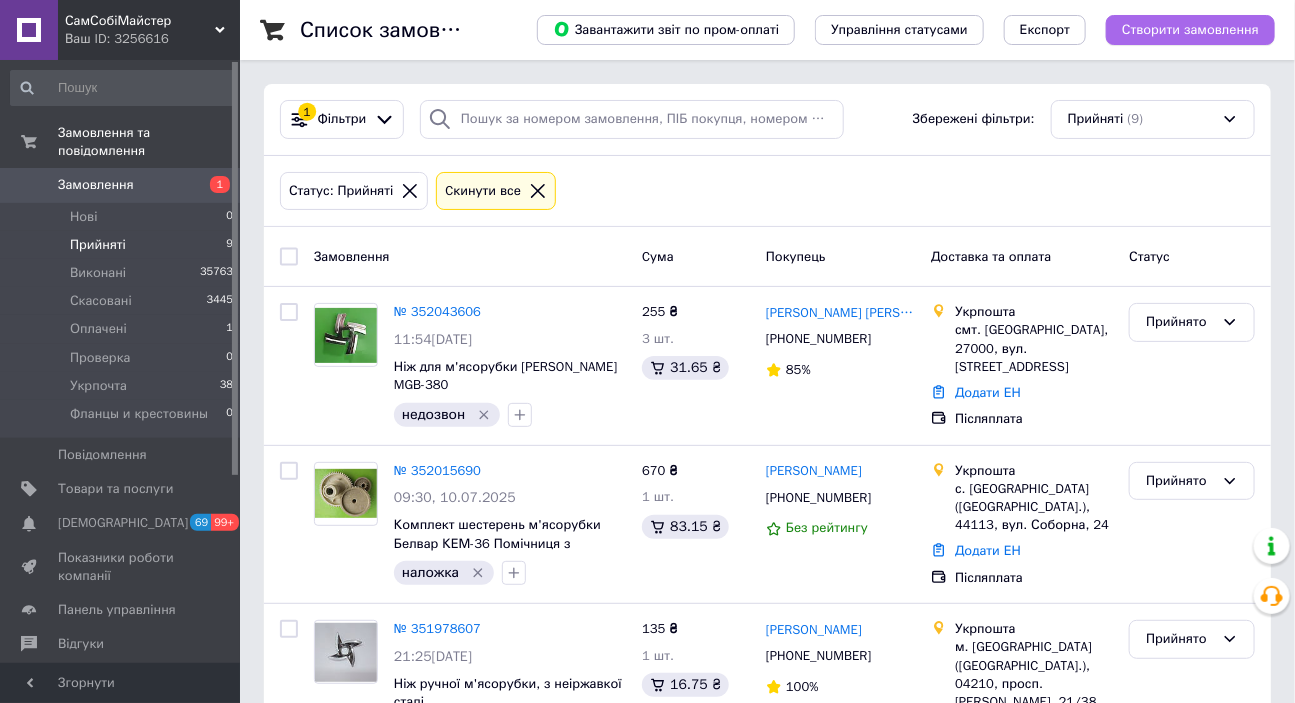 click on "Створити замовлення" at bounding box center (1190, 30) 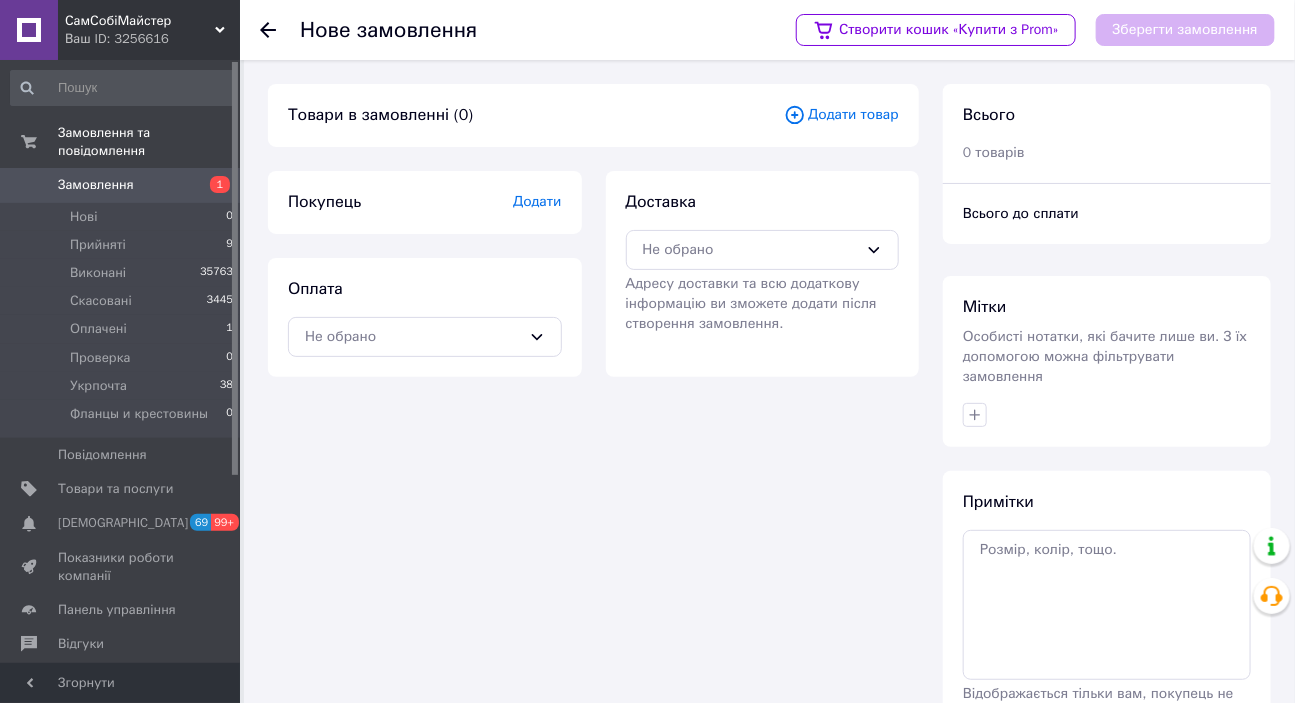click on "Додати товар" at bounding box center [841, 115] 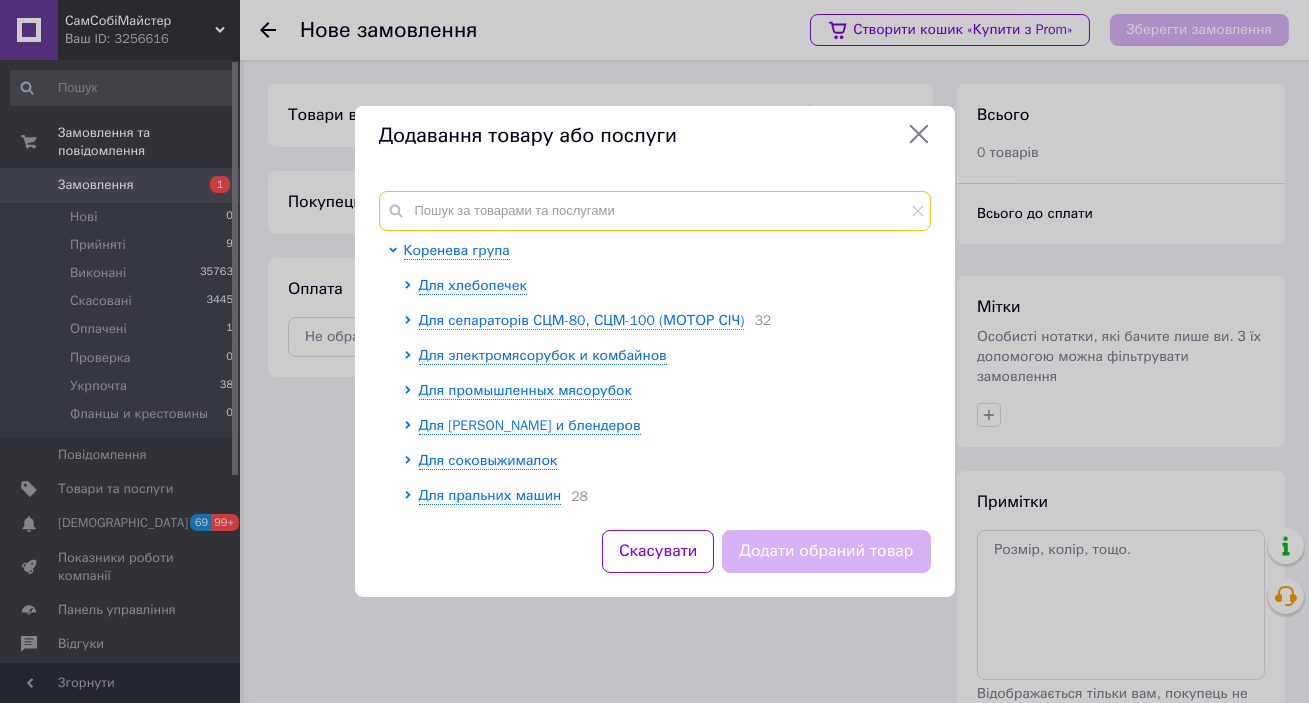 click at bounding box center (655, 211) 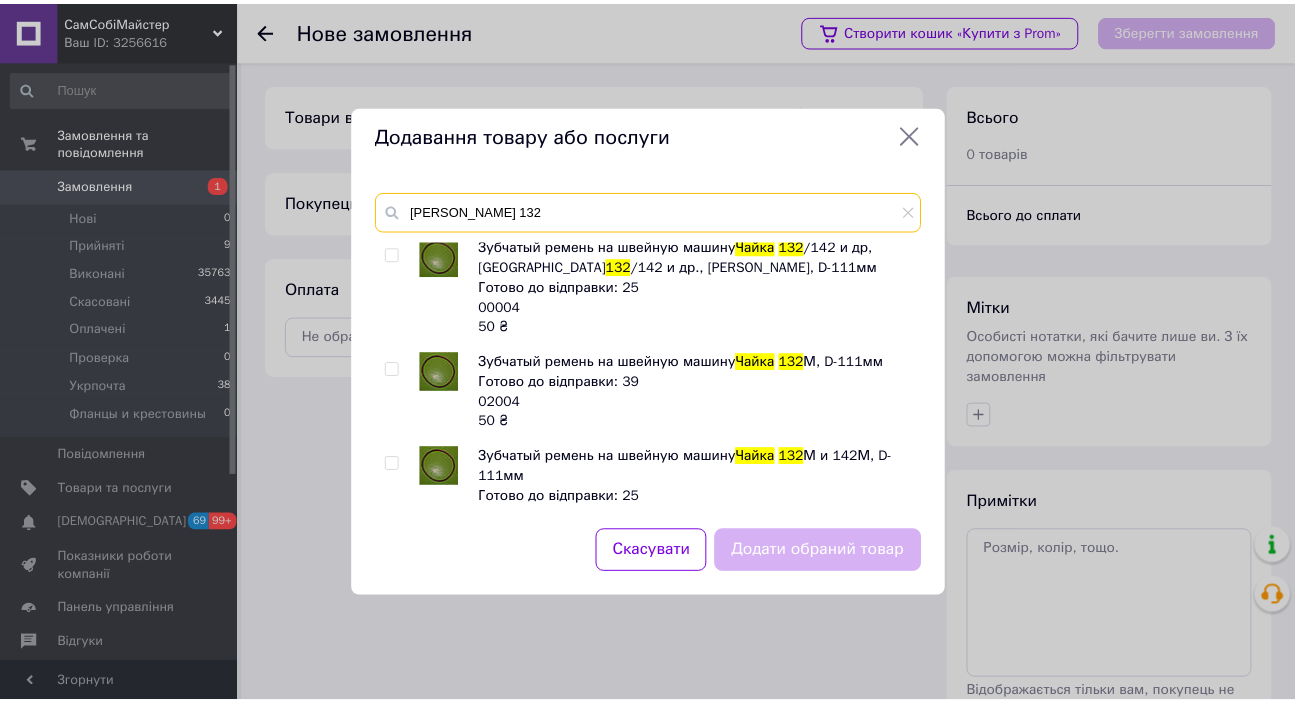 scroll, scrollTop: 0, scrollLeft: 0, axis: both 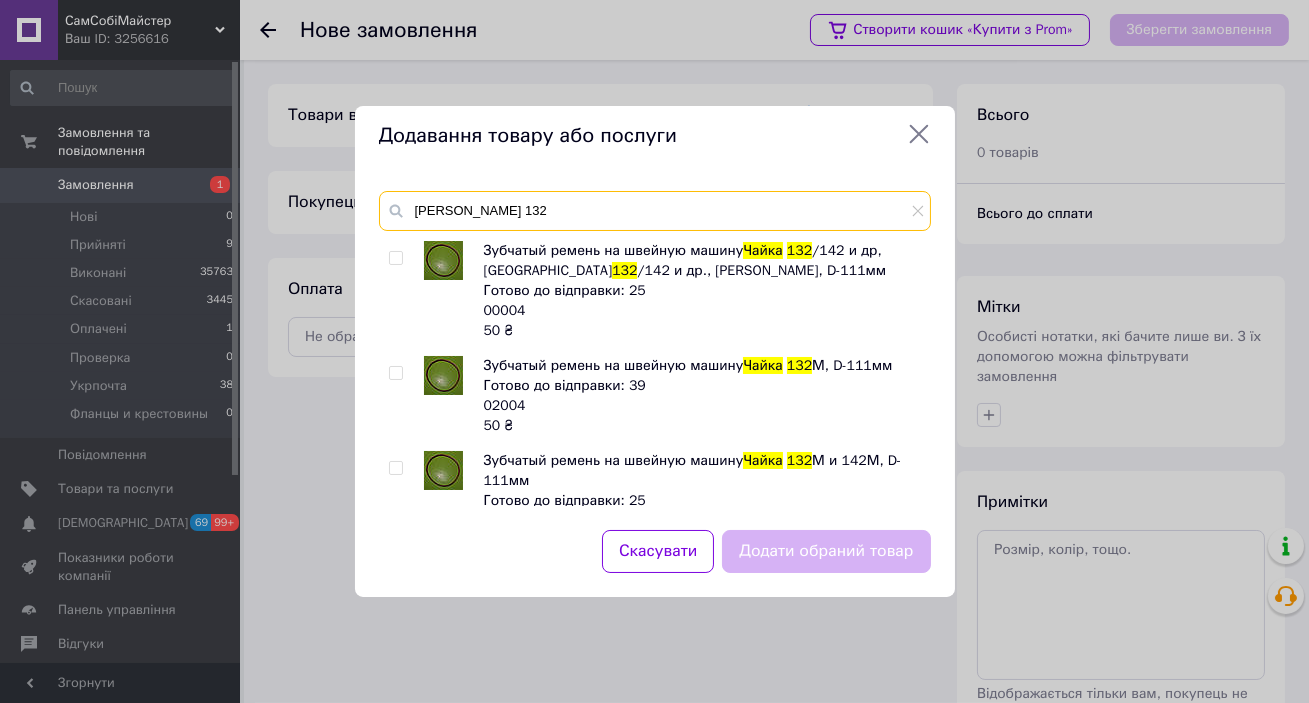 type on "[PERSON_NAME] 132" 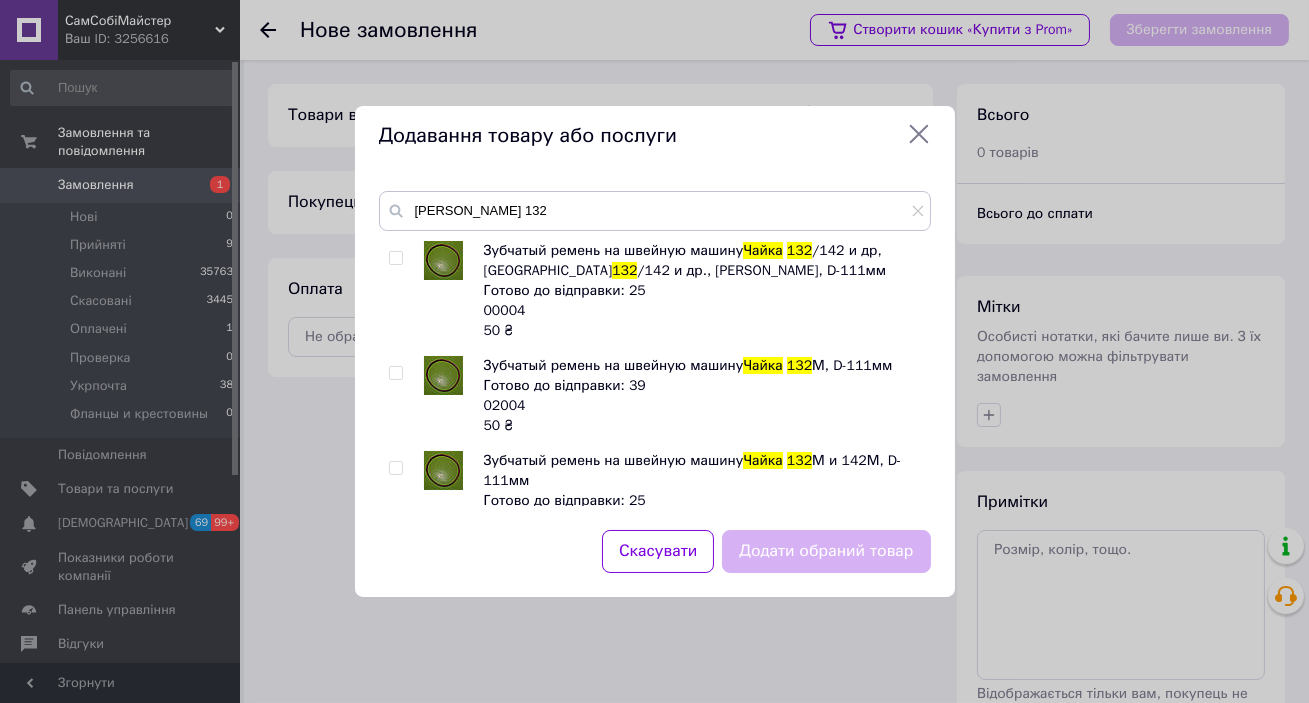 click at bounding box center [395, 373] 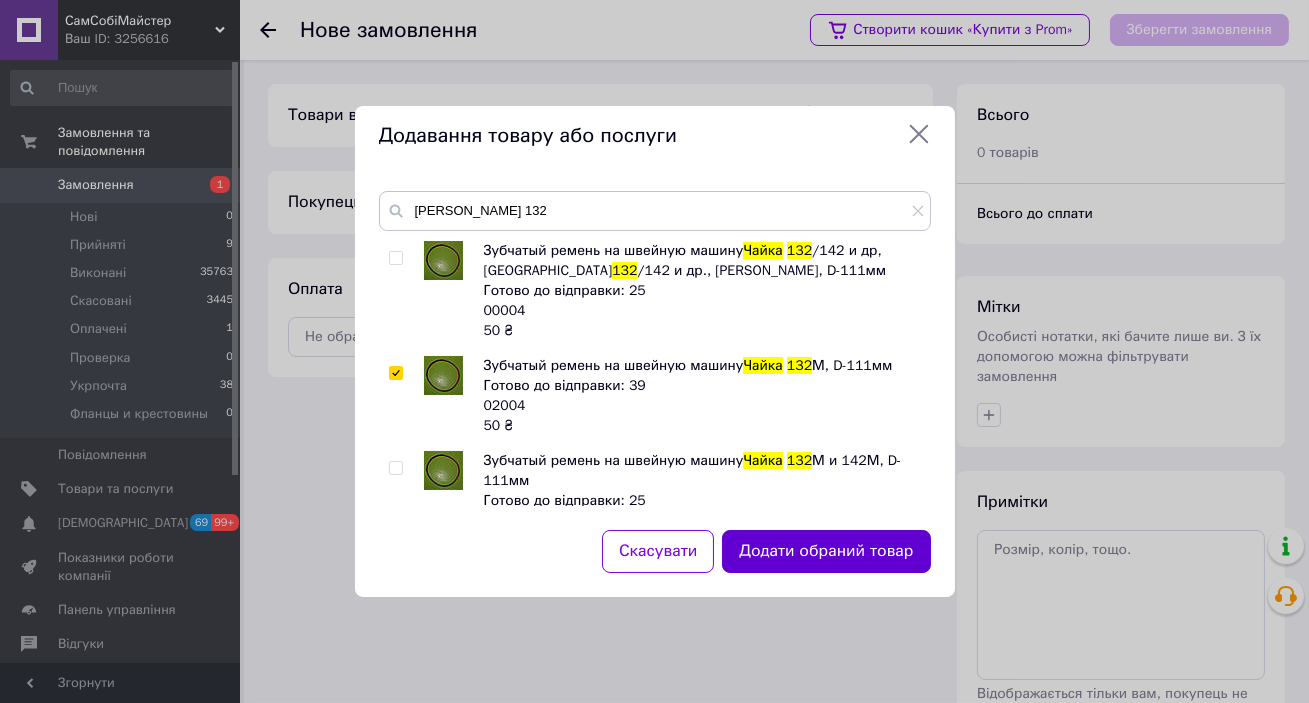click on "Додати обраний товар" at bounding box center (826, 551) 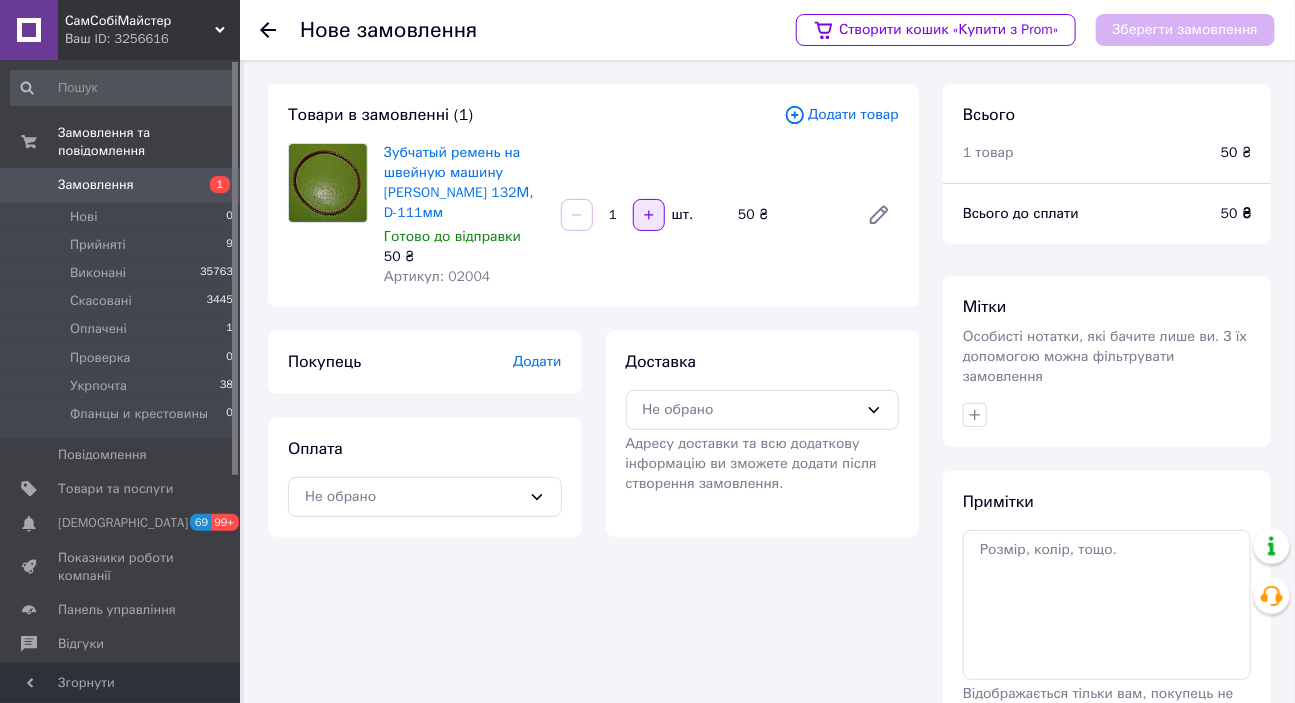 click 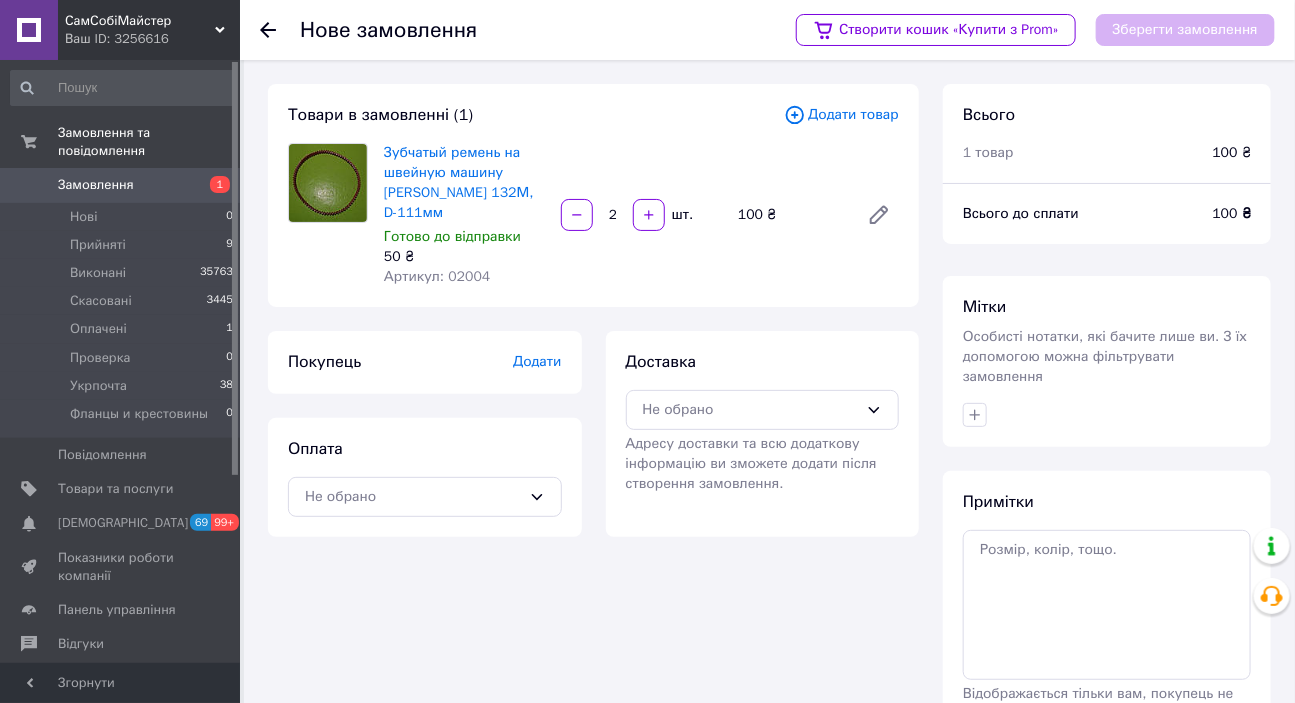 click on "Додати" at bounding box center [537, 361] 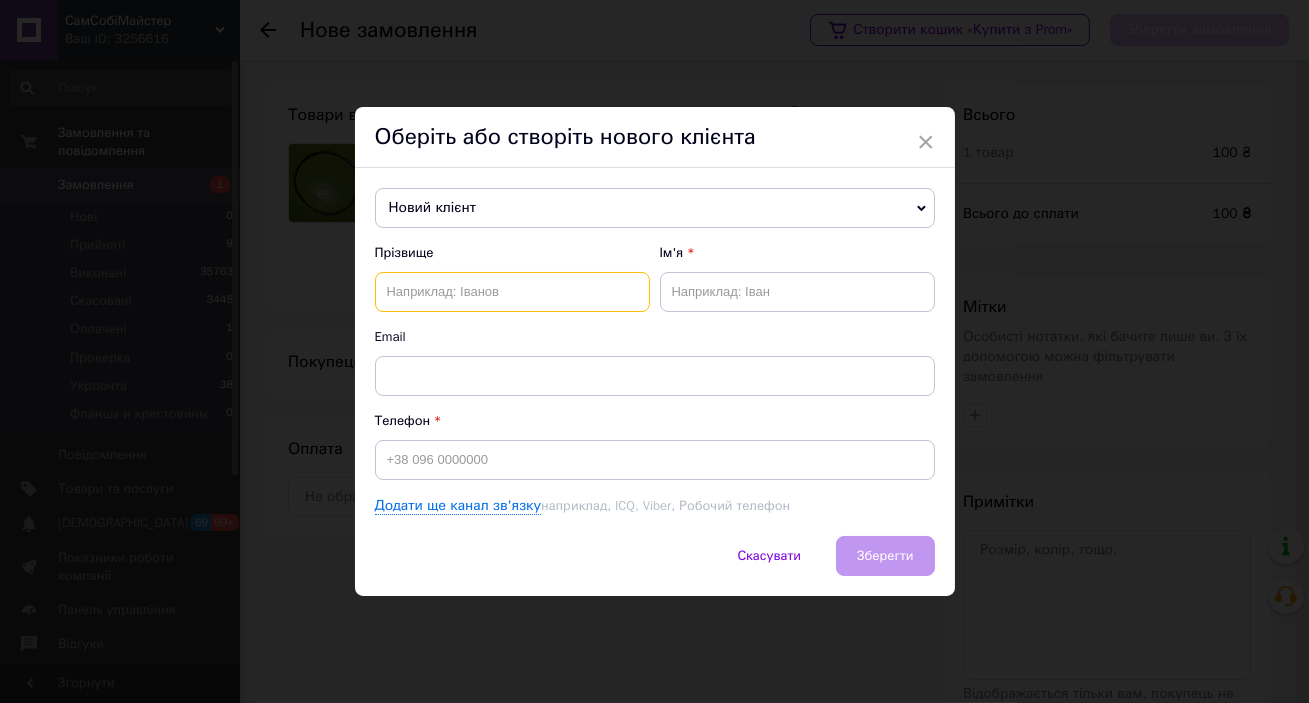 click at bounding box center [512, 292] 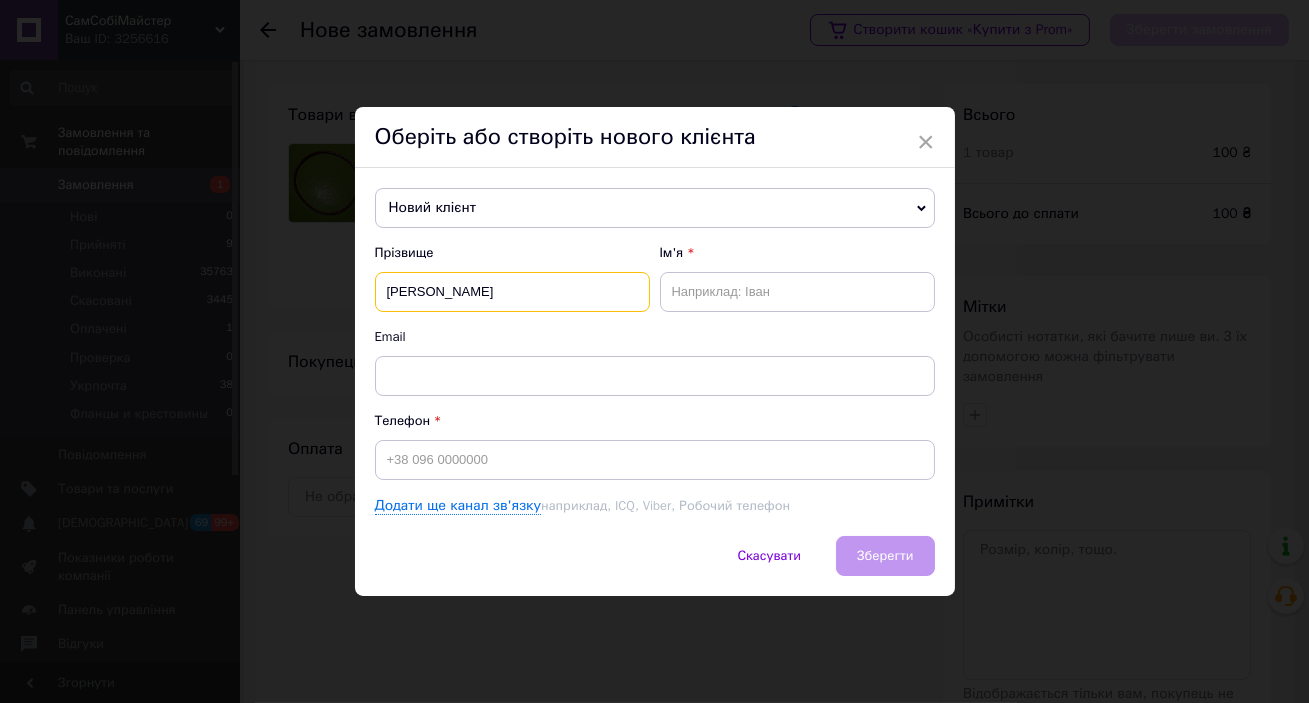 type on "[PERSON_NAME]" 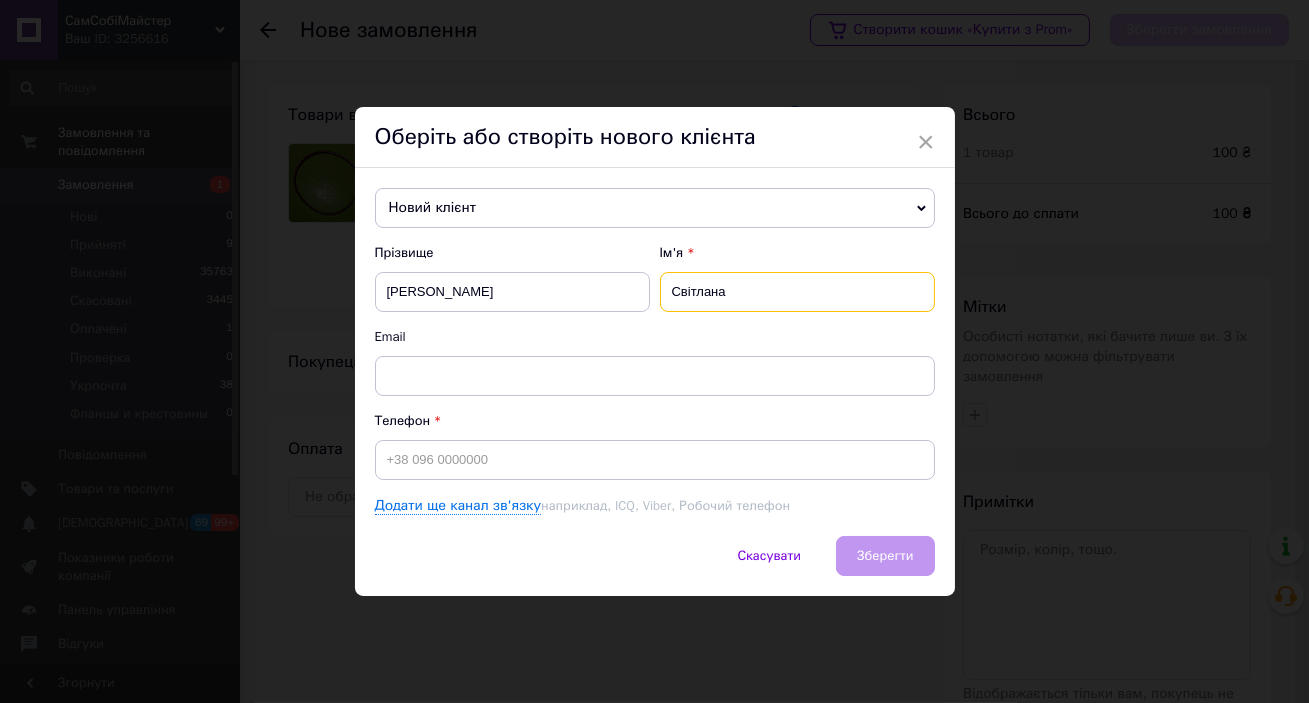 type on "Світлана" 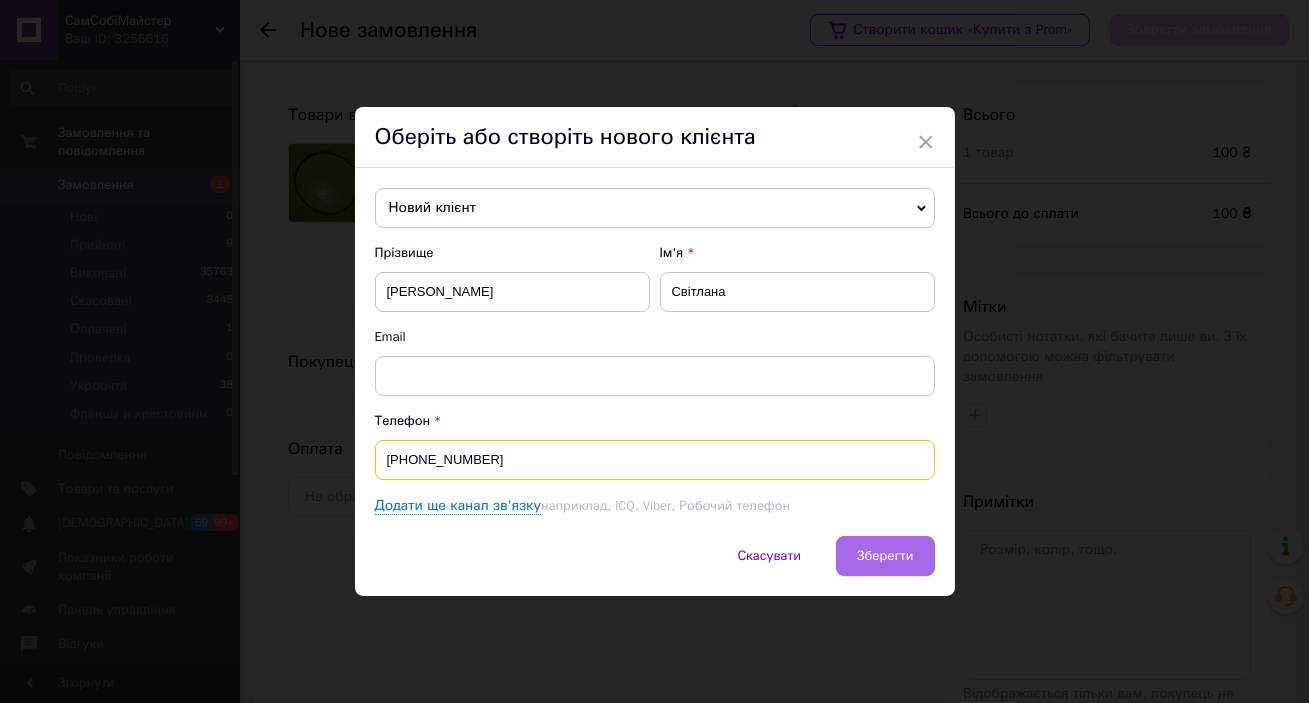 type on "[PHONE_NUMBER]" 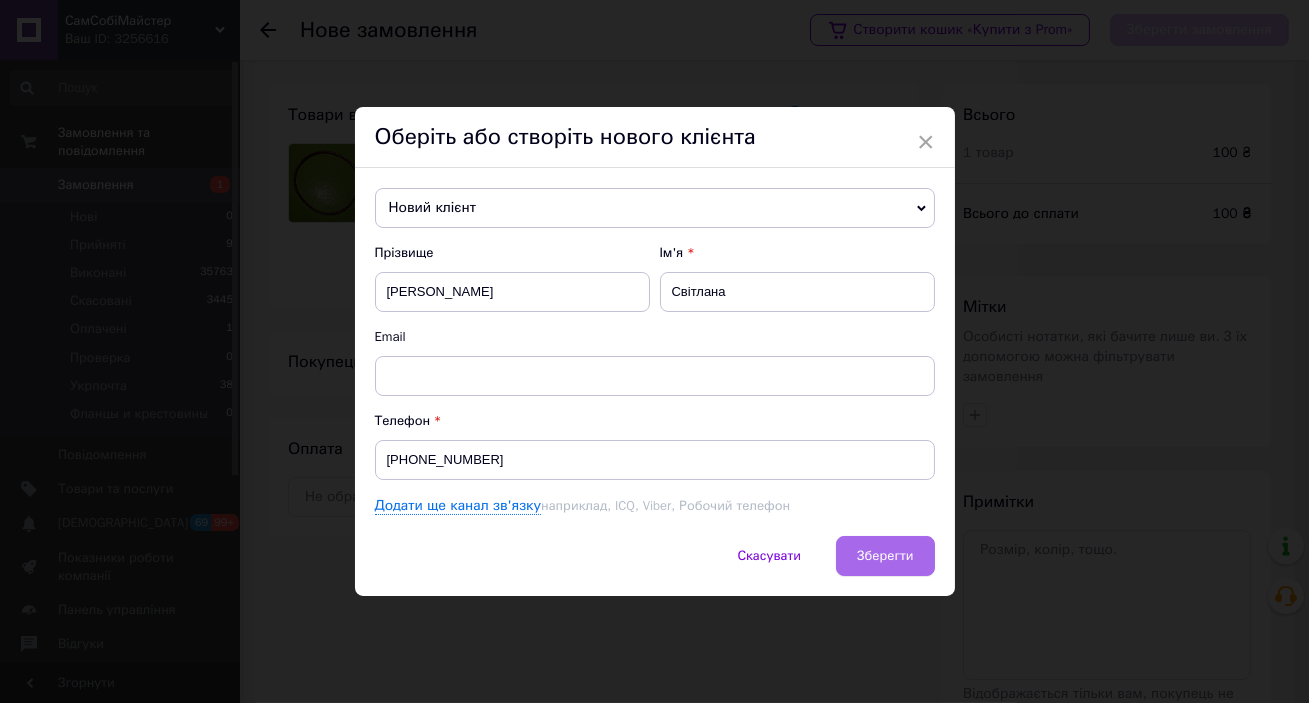 click on "Зберегти" at bounding box center [885, 555] 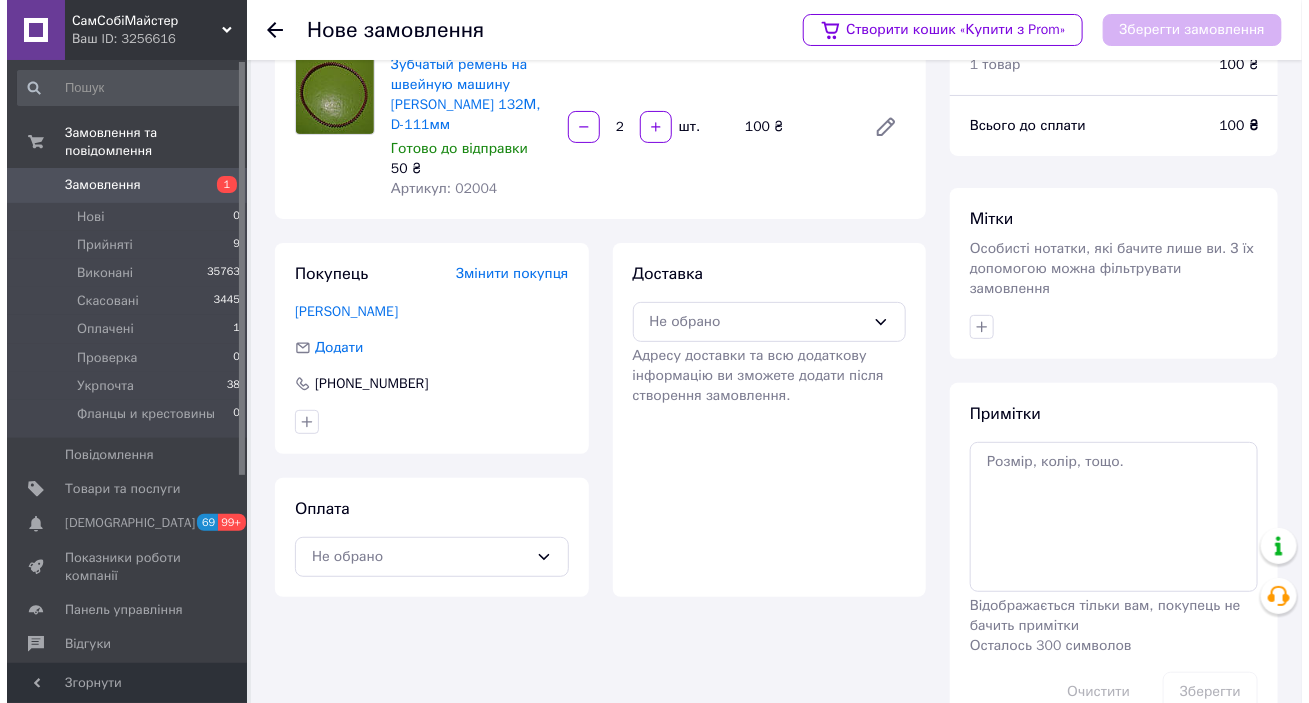 scroll, scrollTop: 120, scrollLeft: 0, axis: vertical 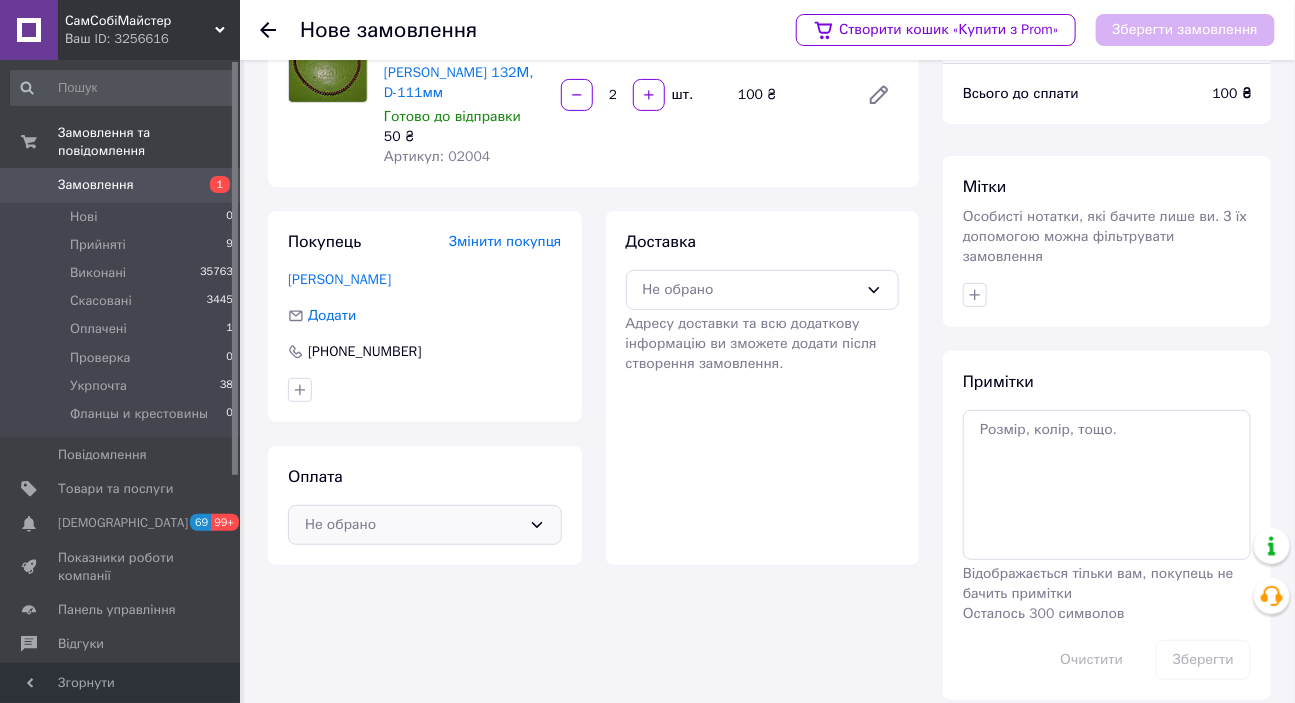 click 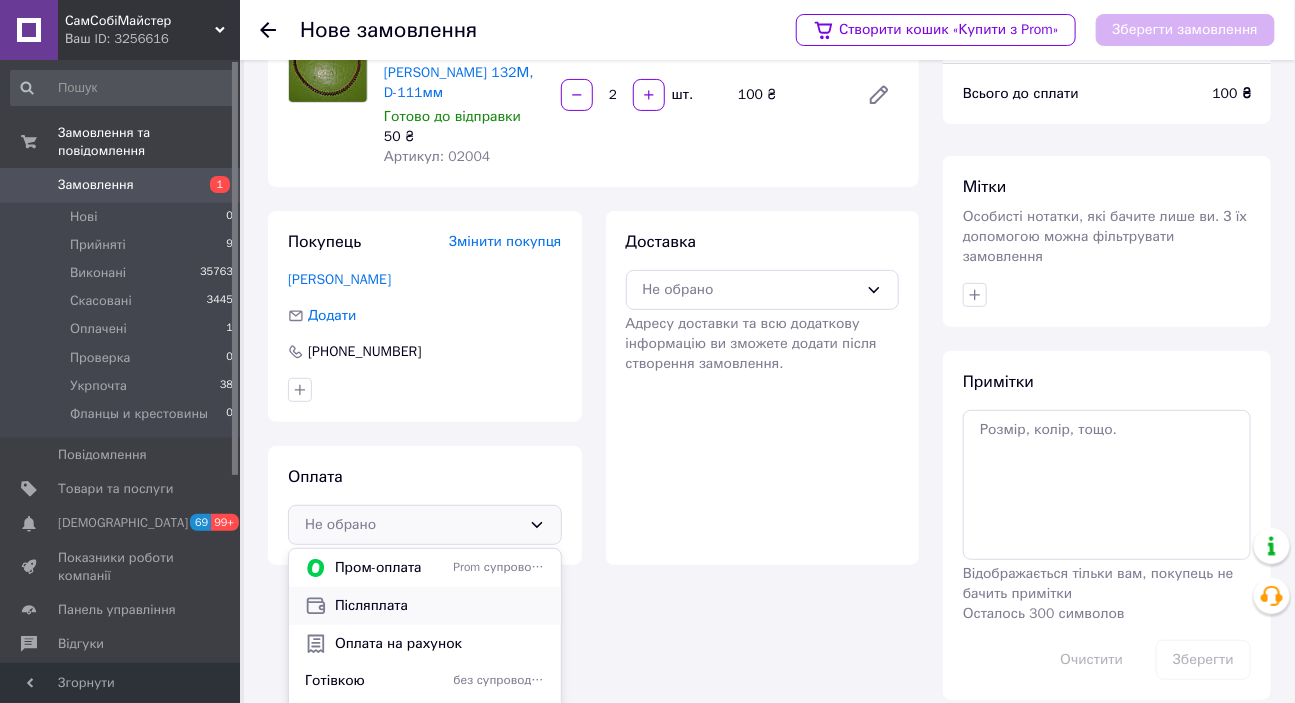 click on "Післяплата" at bounding box center [440, 606] 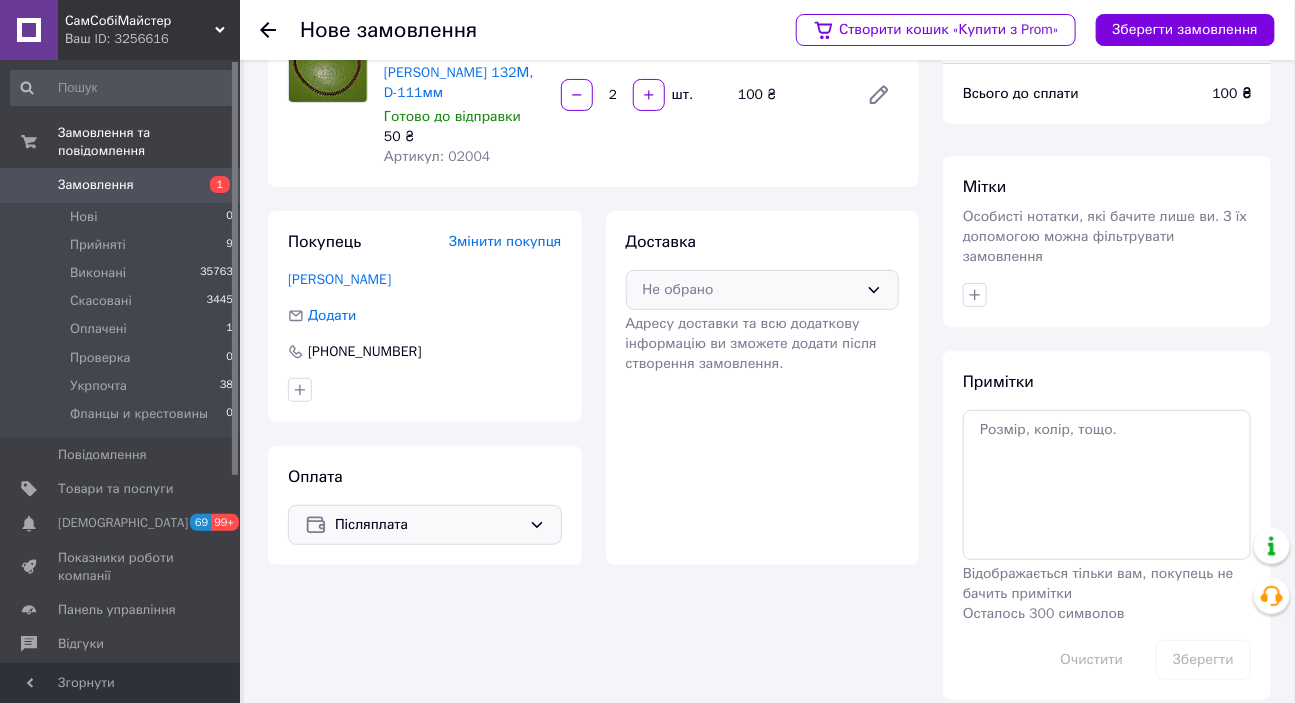 click 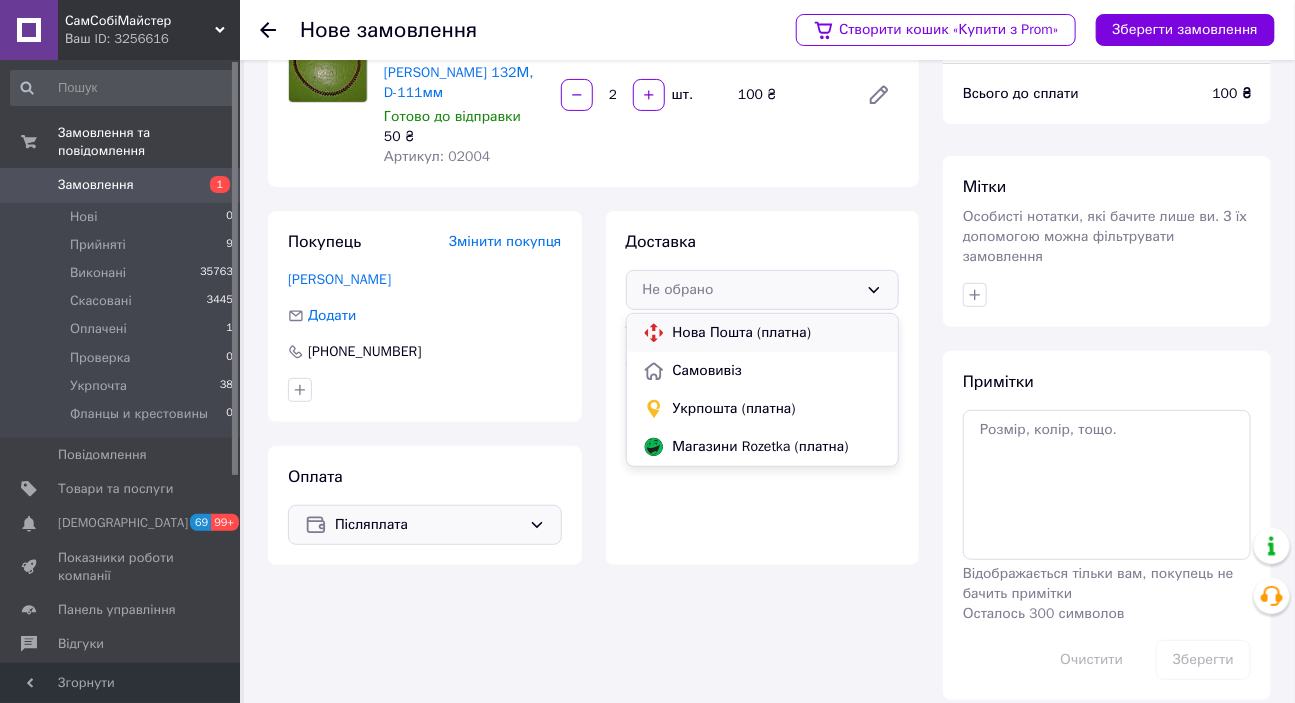click on "Нова Пошта (платна)" at bounding box center [778, 333] 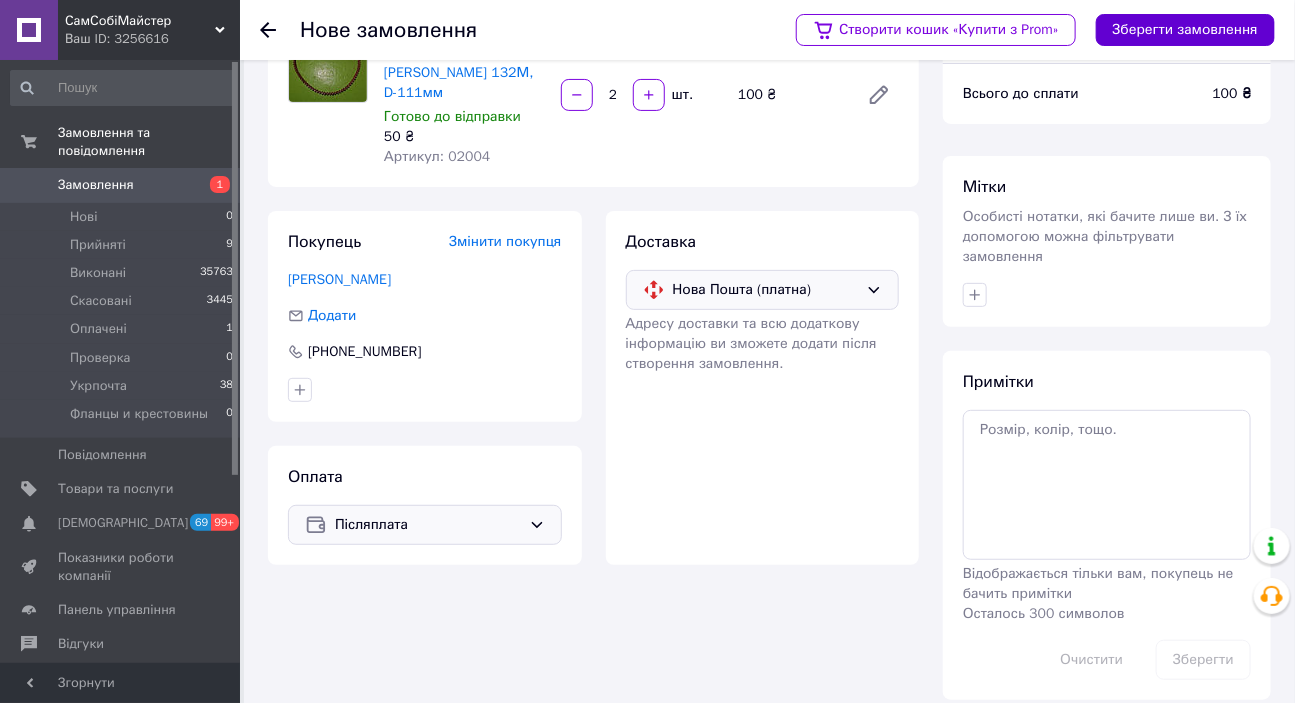 click on "Зберегти замовлення" at bounding box center [1185, 30] 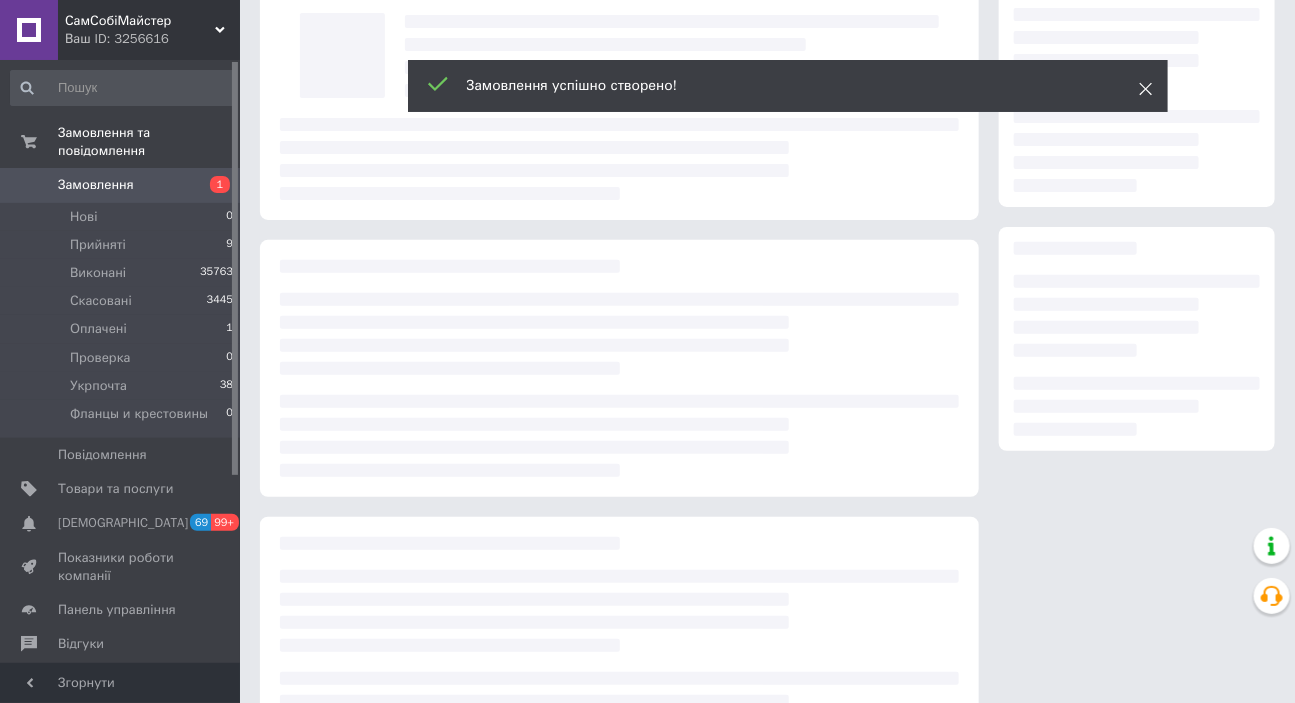 click 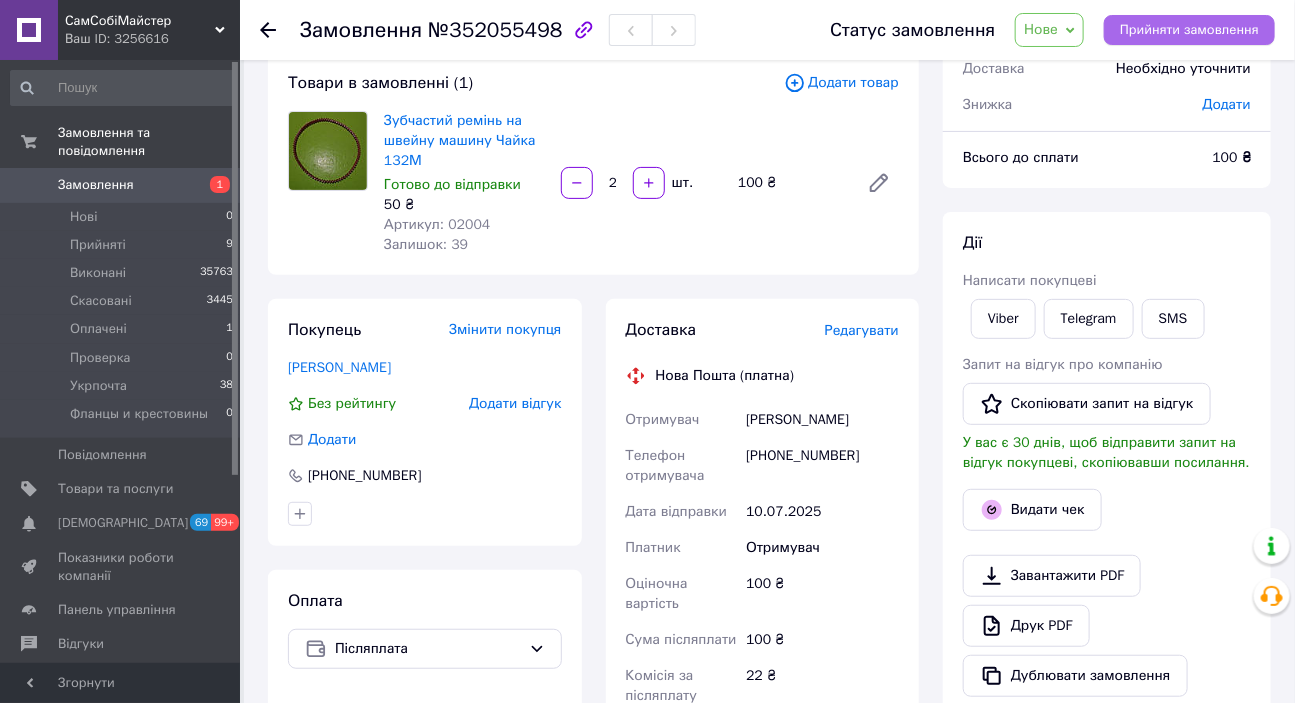 click on "Прийняти замовлення" at bounding box center [1189, 30] 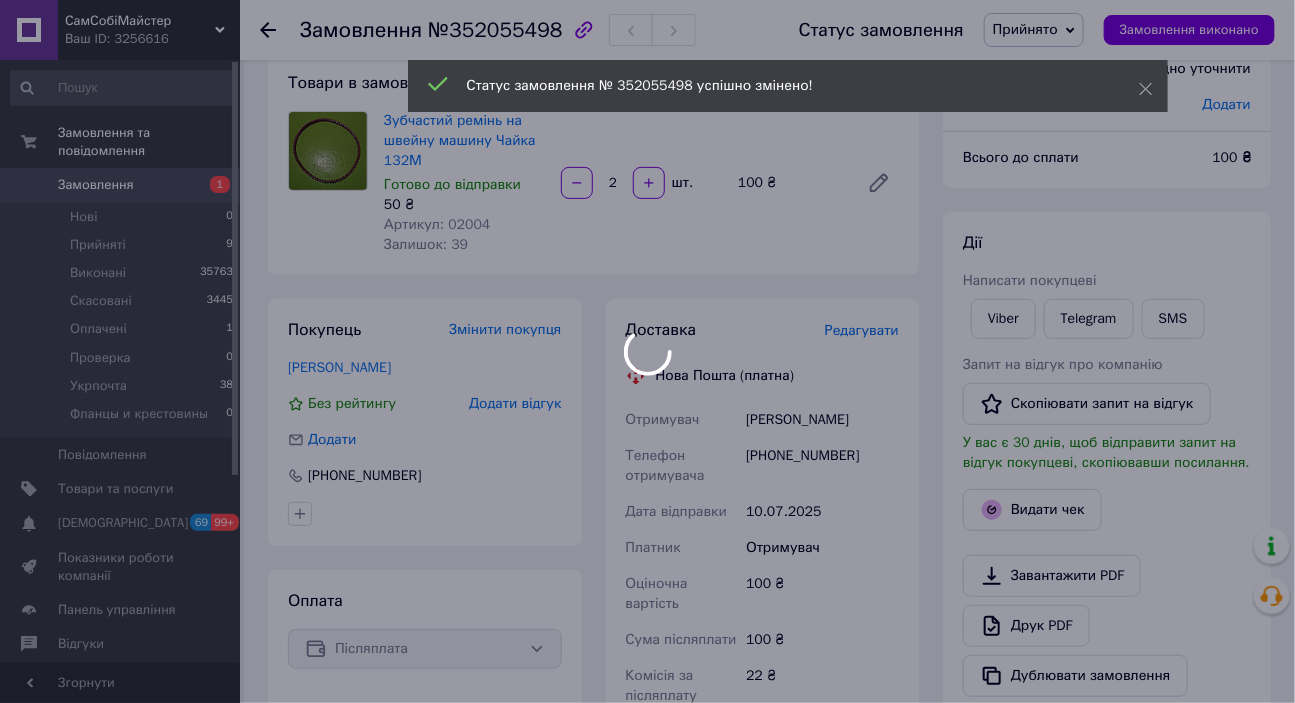click on "Редагувати" at bounding box center (862, 330) 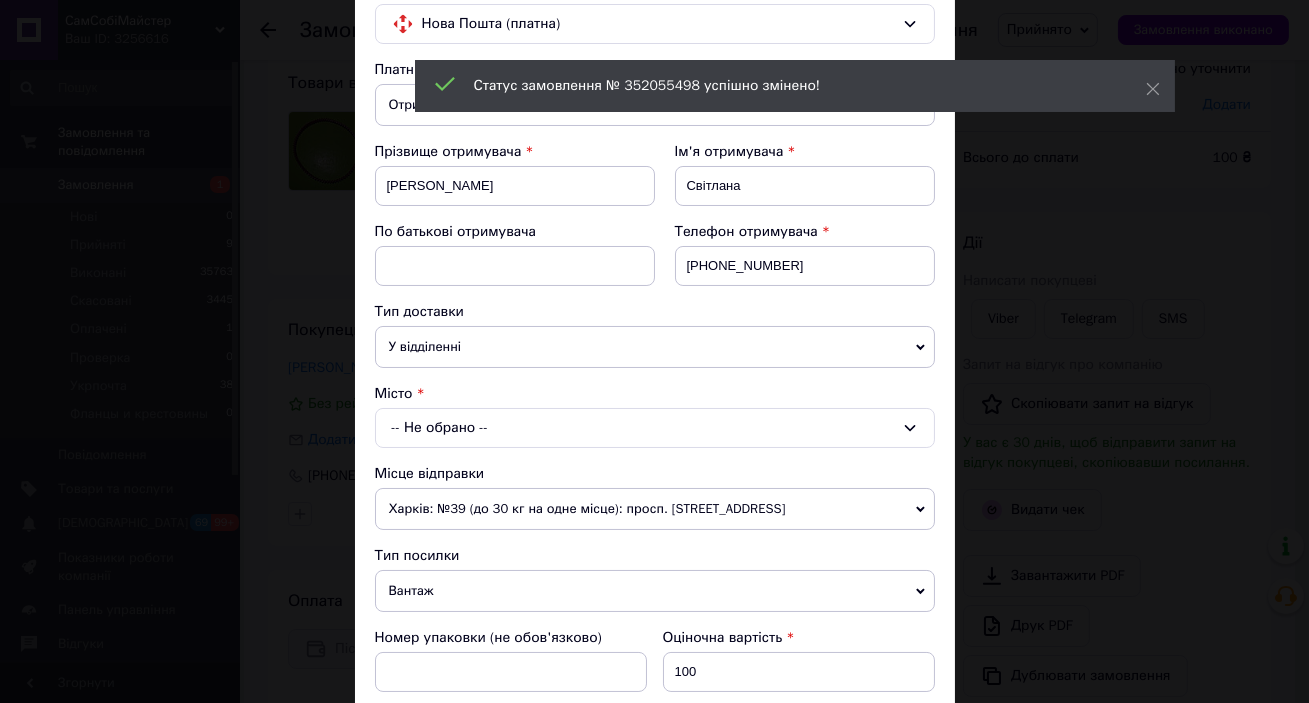 scroll, scrollTop: 181, scrollLeft: 0, axis: vertical 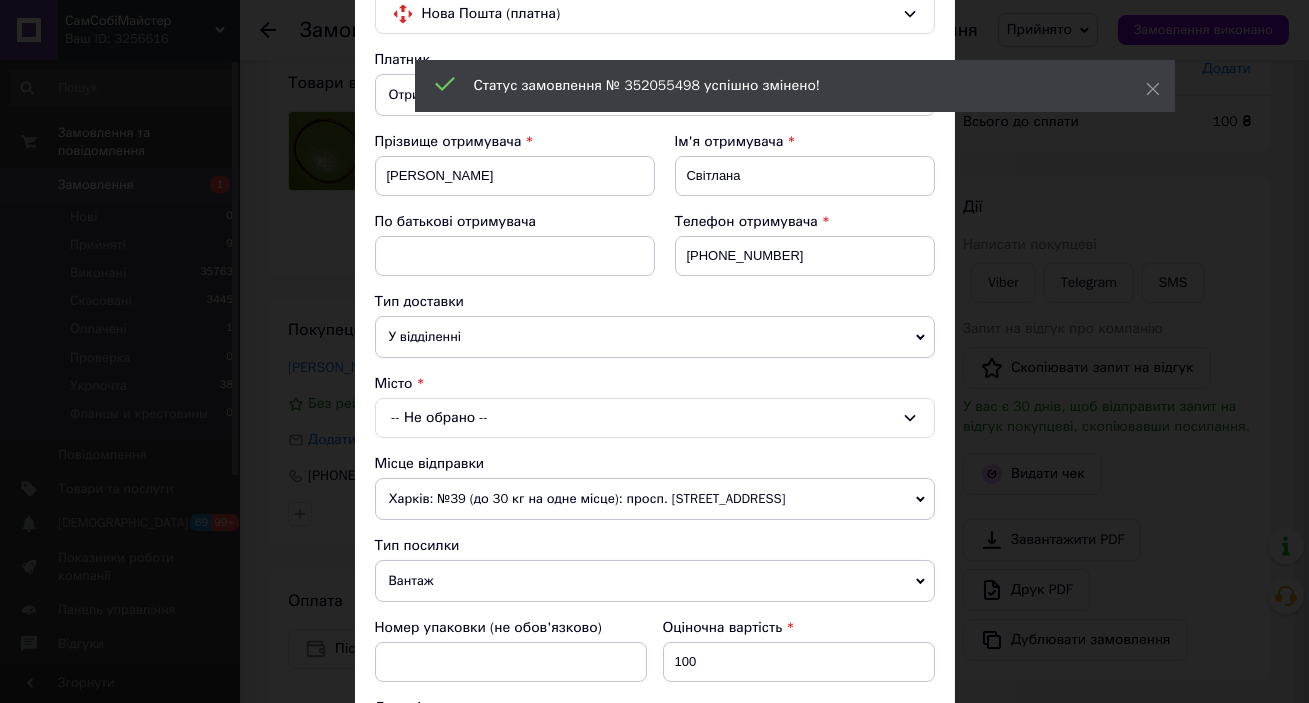 click on "-- Не обрано --" at bounding box center (655, 418) 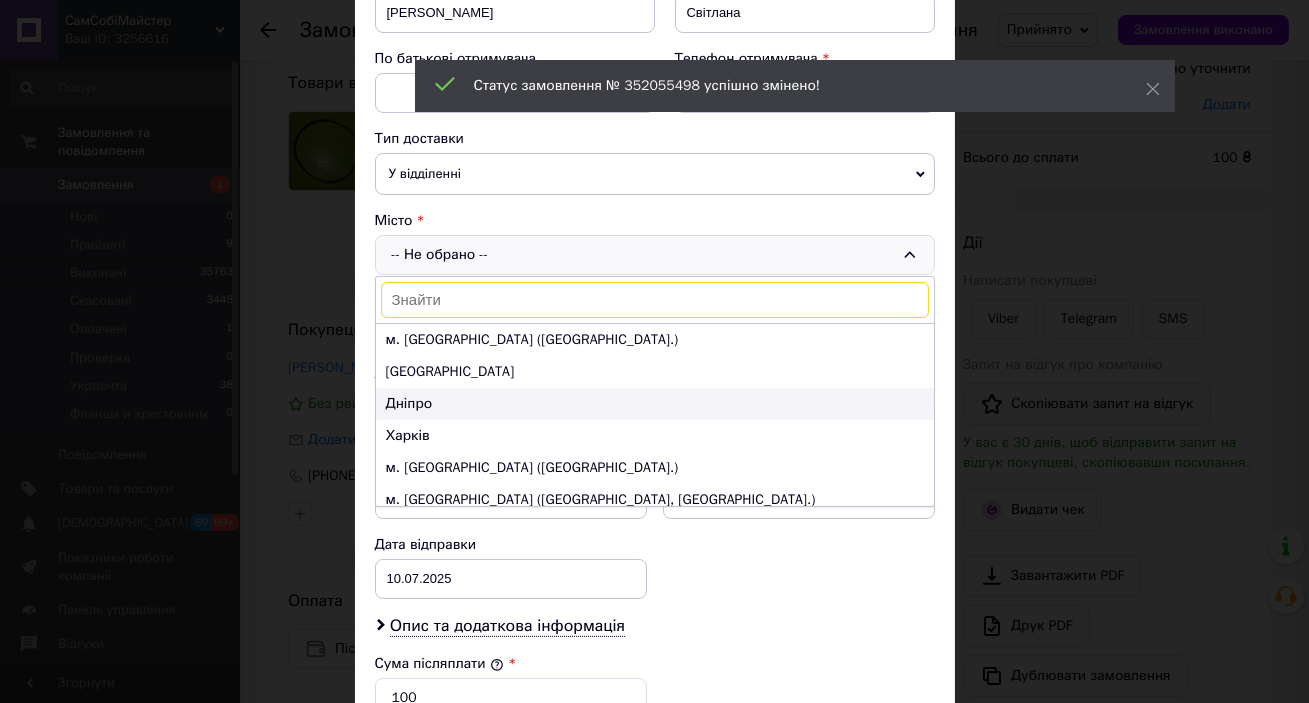 scroll, scrollTop: 363, scrollLeft: 0, axis: vertical 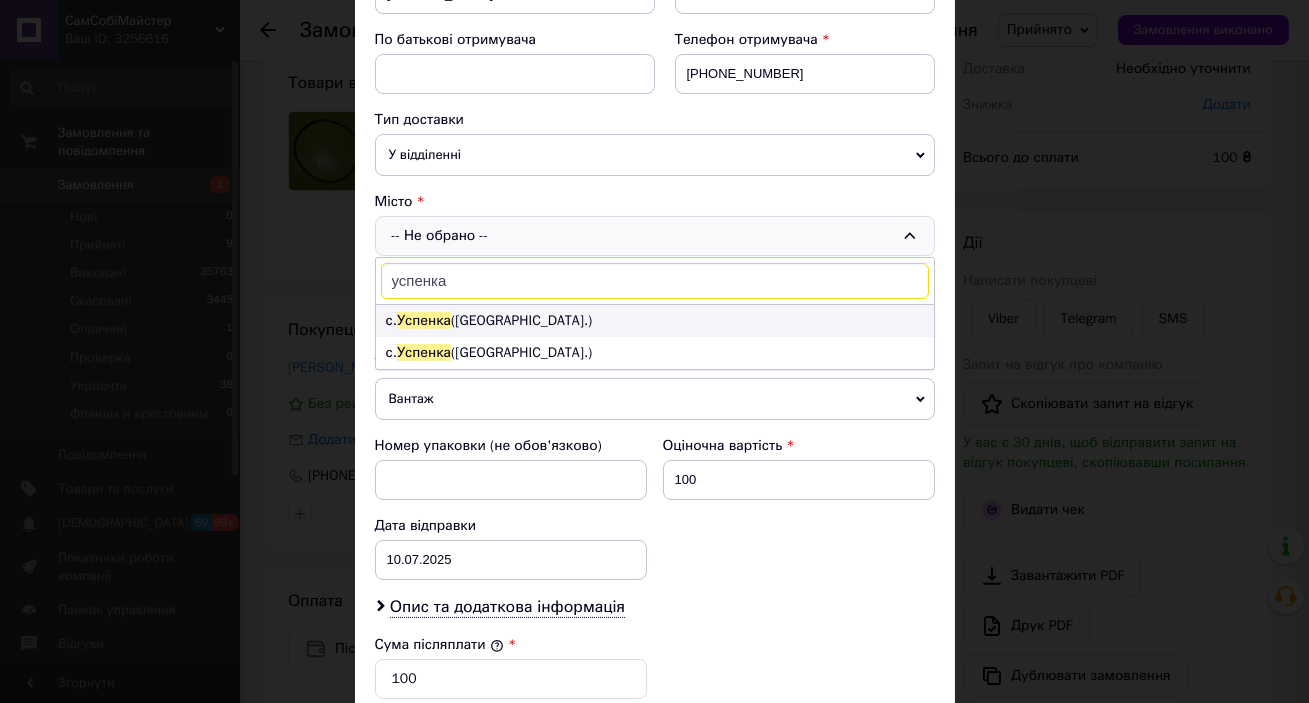 type on "успенка" 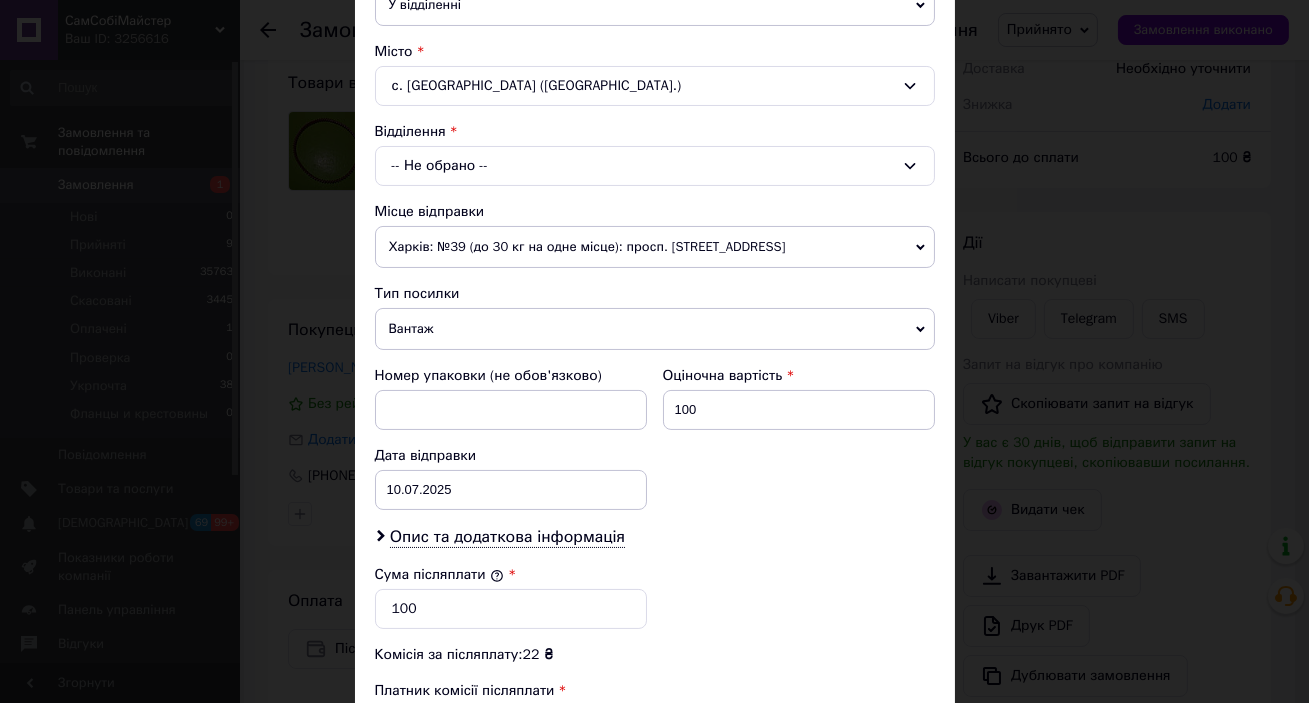 scroll, scrollTop: 545, scrollLeft: 0, axis: vertical 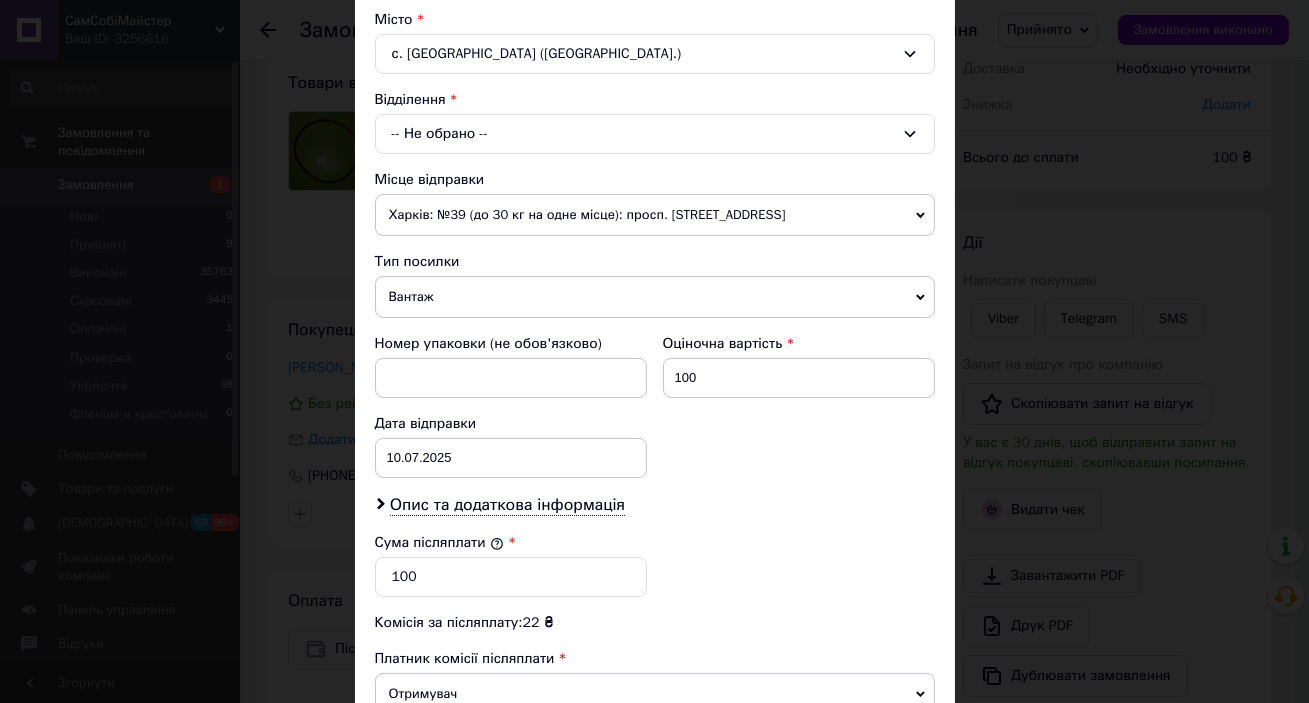 click on "-- Не обрано --" at bounding box center [655, 134] 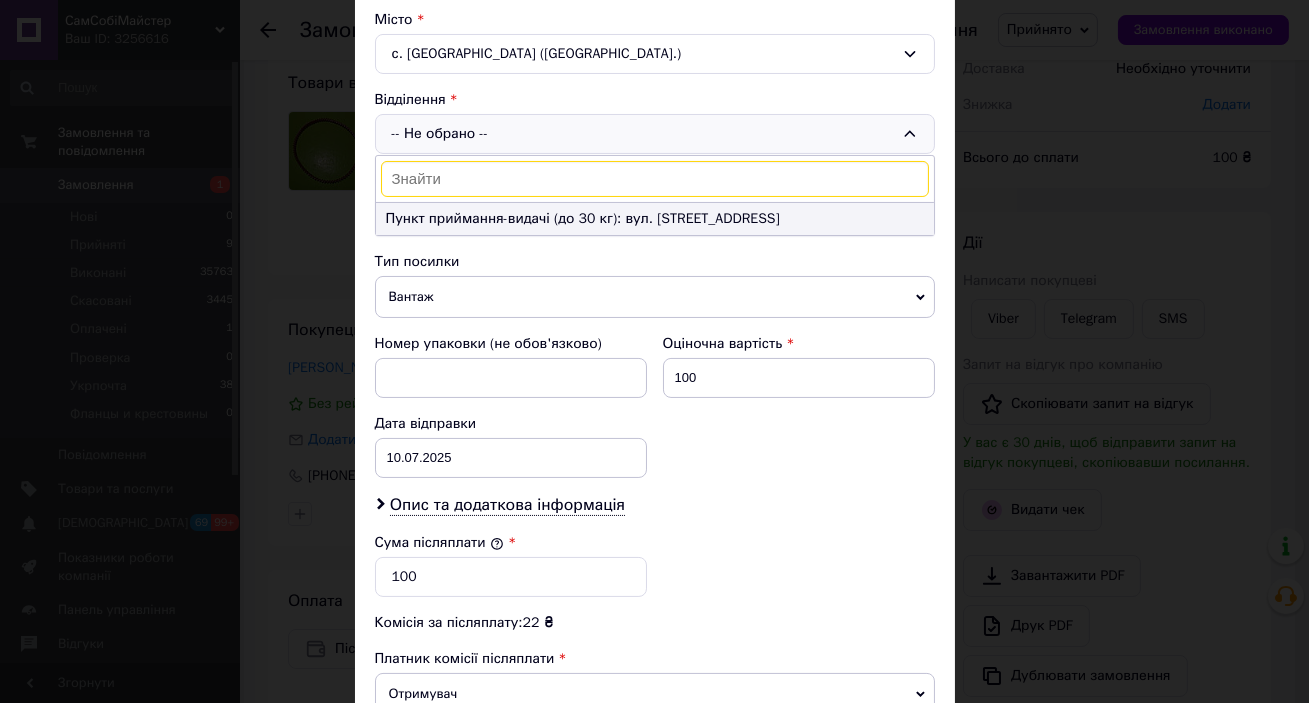 click on "Пункт приймання-видачі (до 30 кг): вул. [STREET_ADDRESS]" at bounding box center [655, 219] 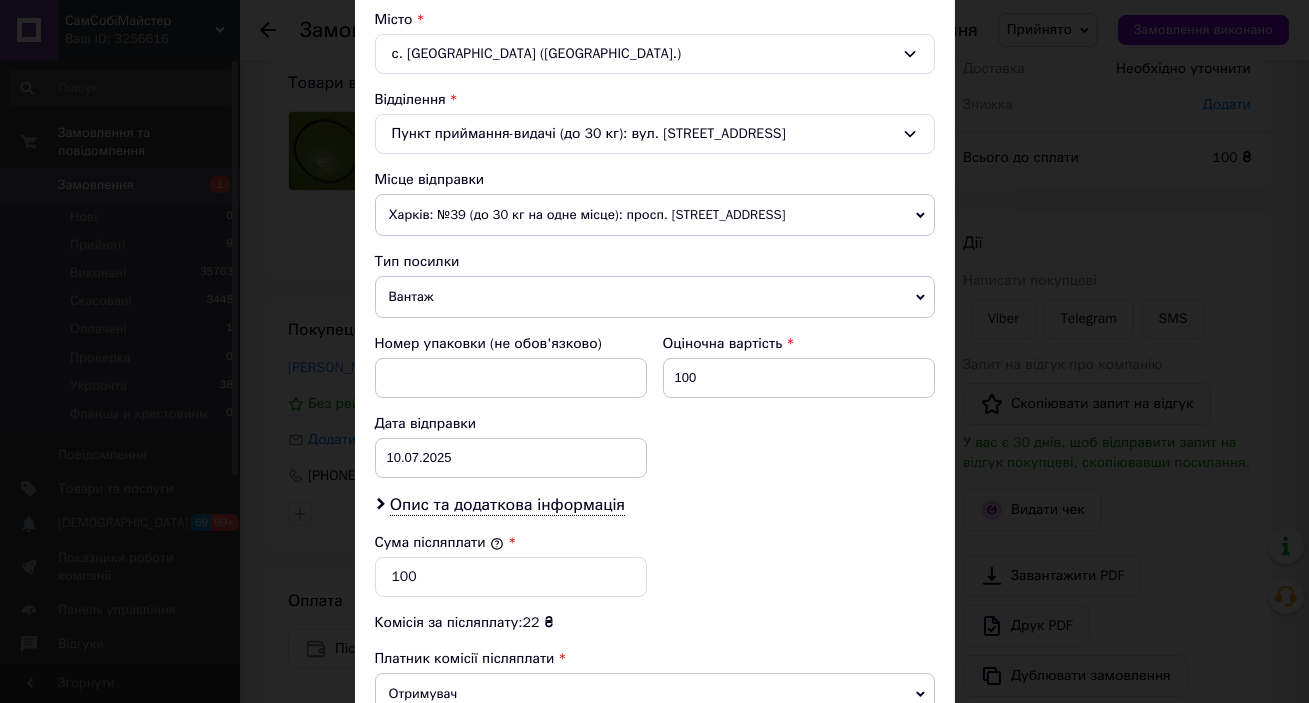 click on "Вантаж" at bounding box center (655, 297) 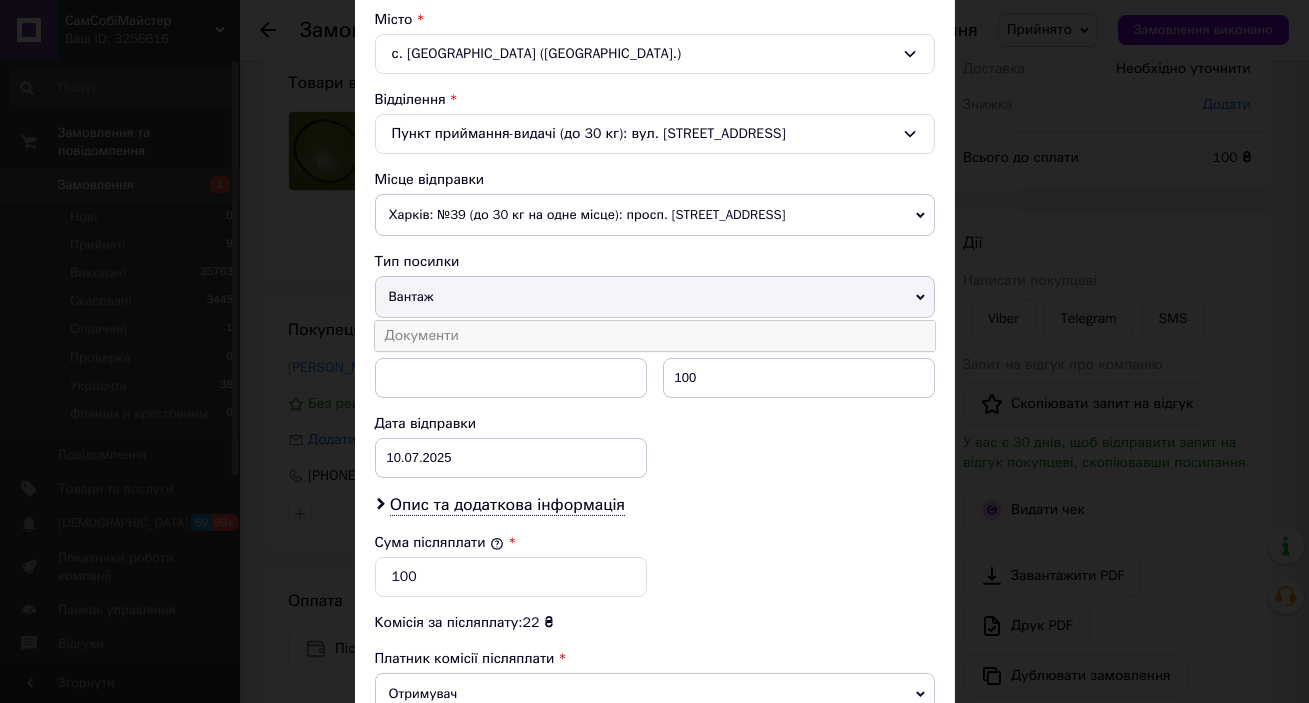 click on "Документи" at bounding box center (655, 336) 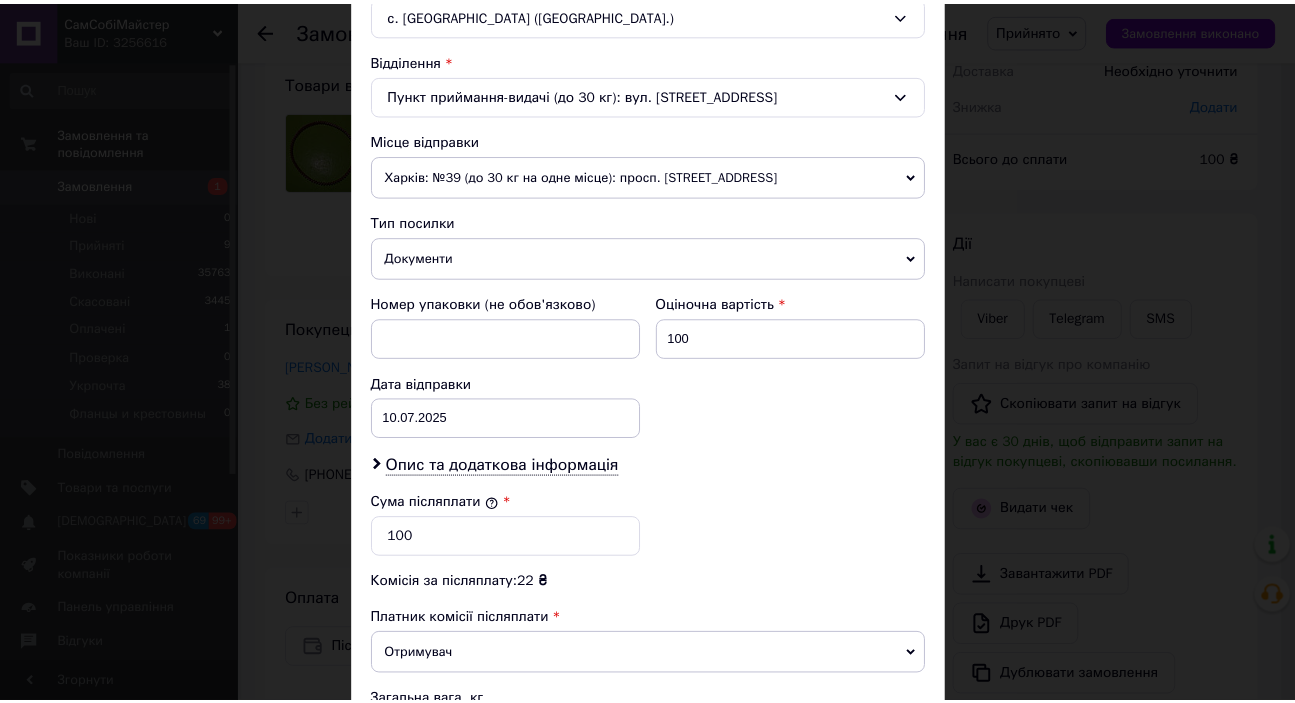scroll, scrollTop: 840, scrollLeft: 0, axis: vertical 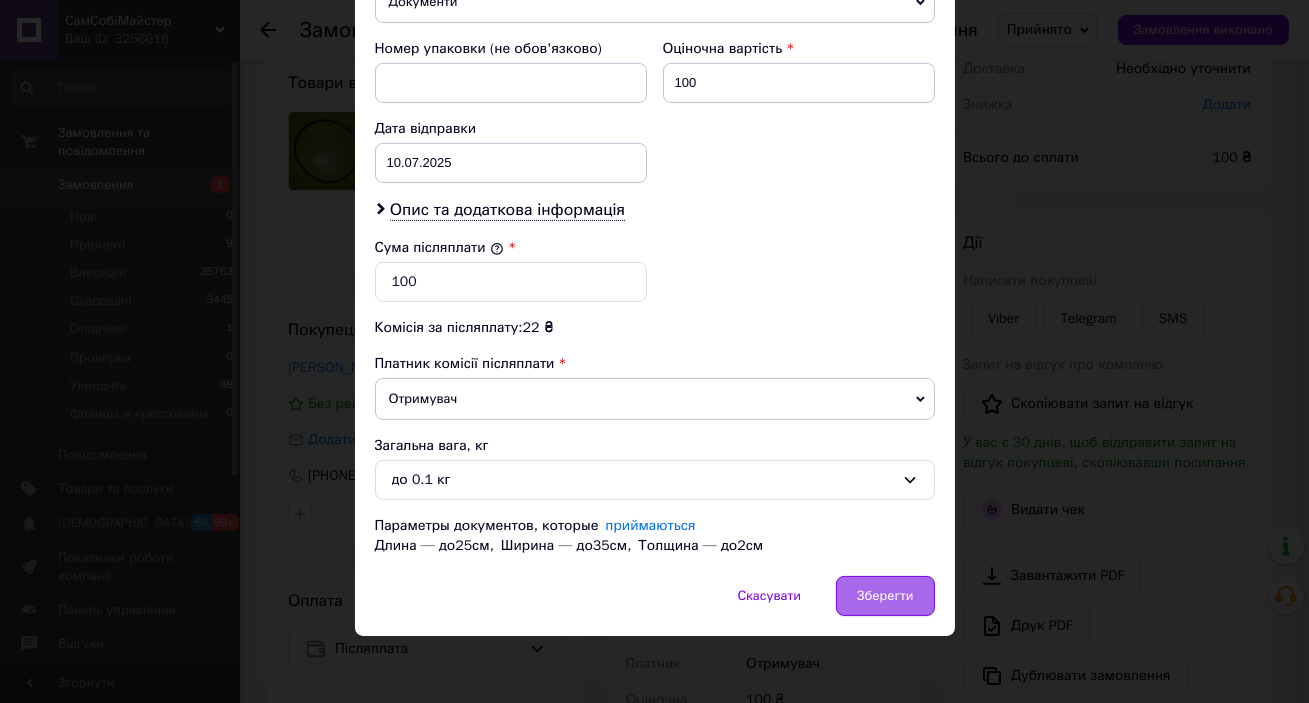 click on "Зберегти" at bounding box center (885, 596) 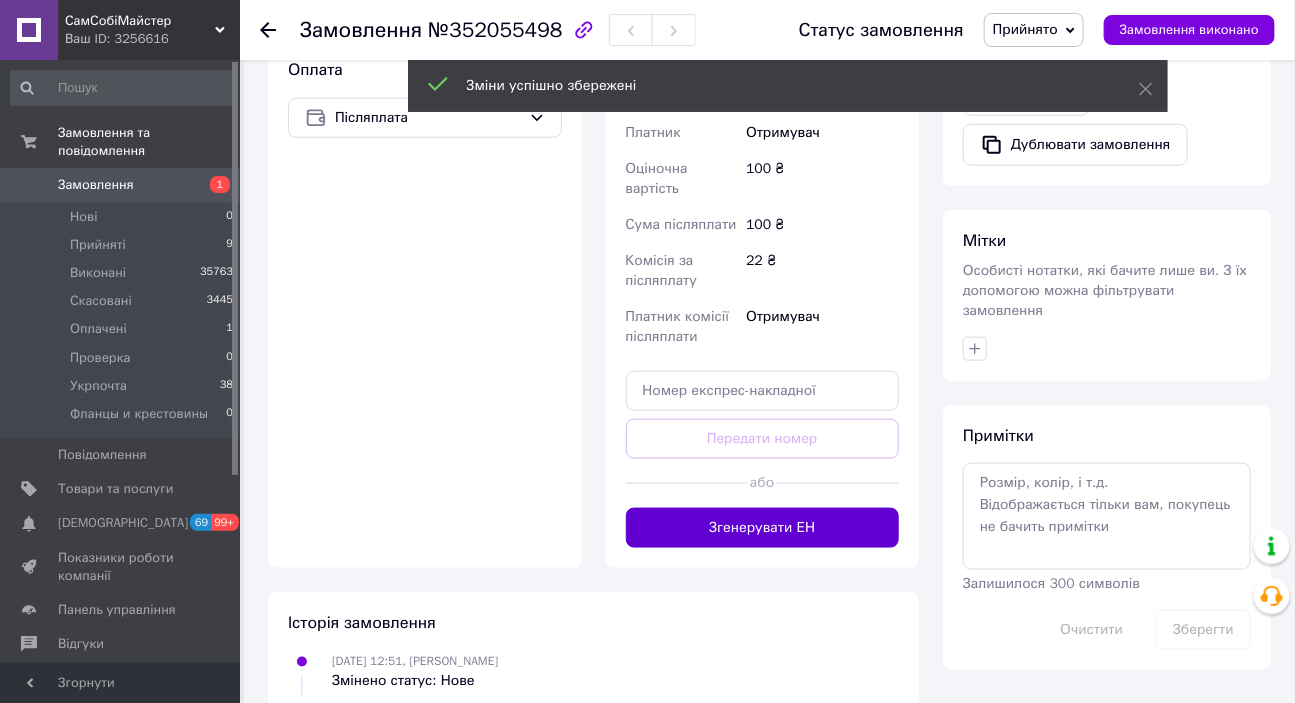 scroll, scrollTop: 665, scrollLeft: 0, axis: vertical 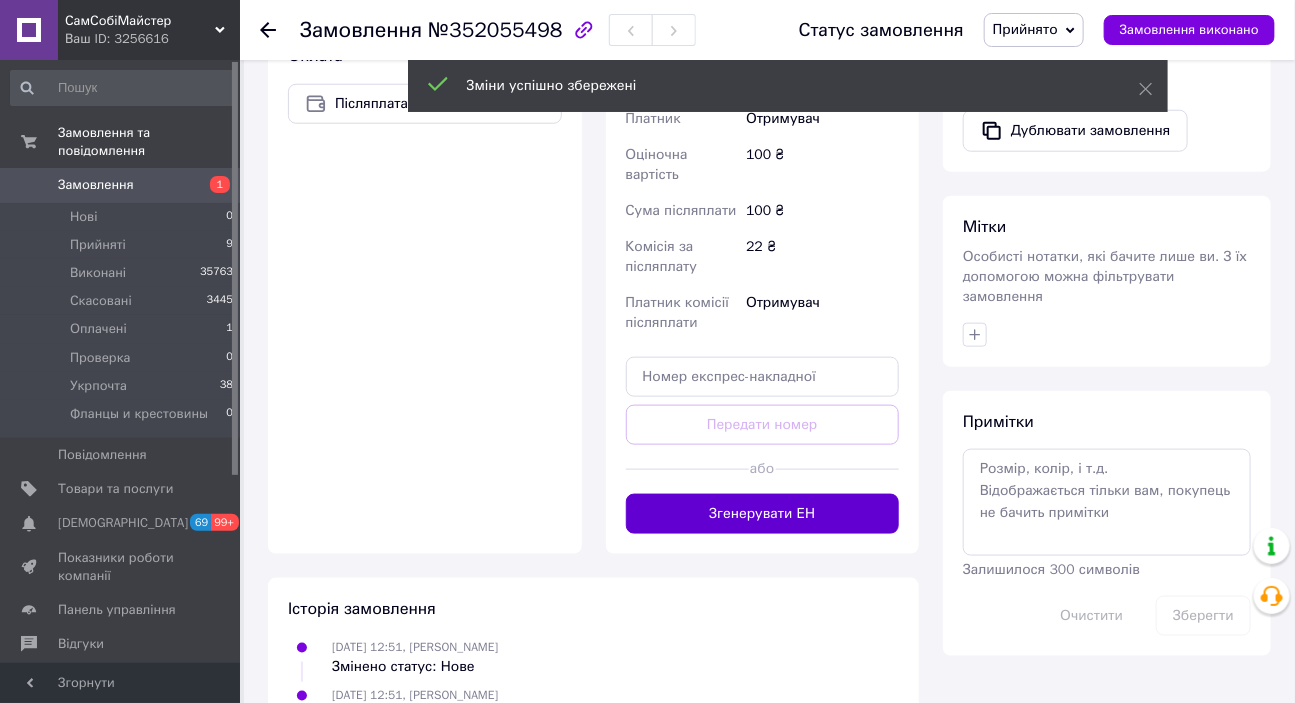 click on "Згенерувати ЕН" at bounding box center [763, 514] 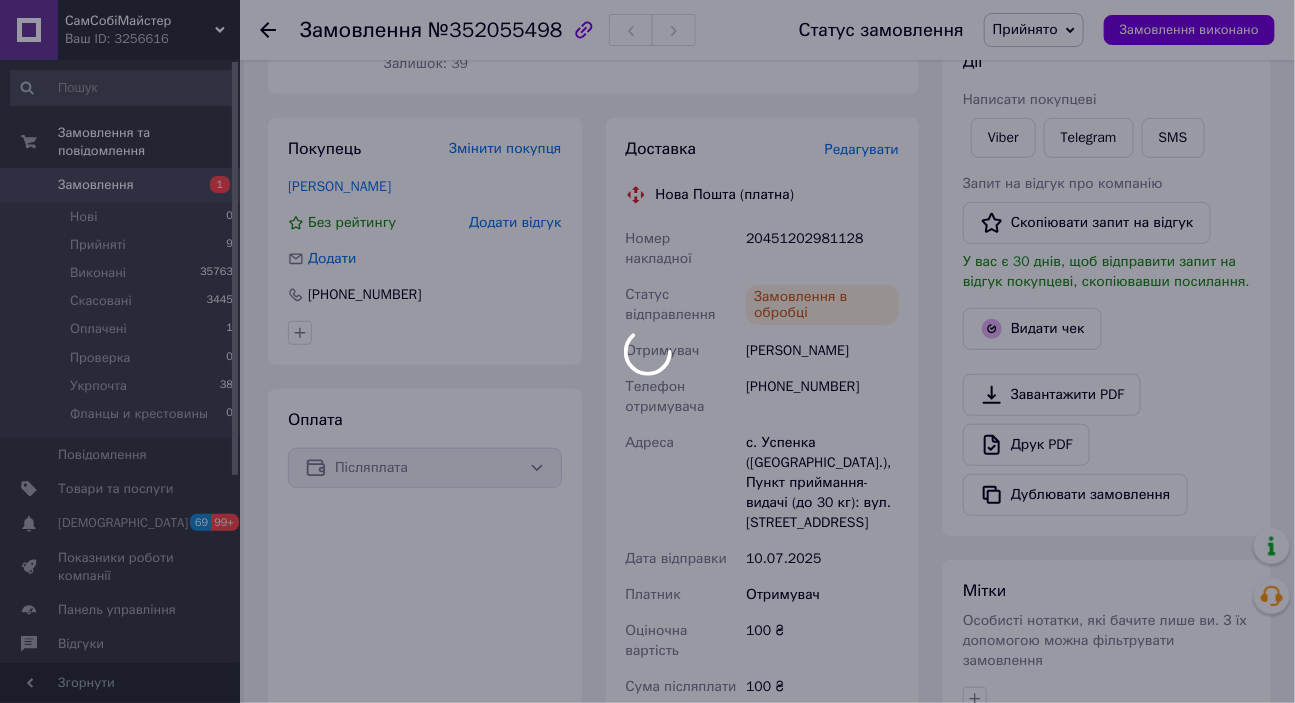 scroll, scrollTop: 210, scrollLeft: 0, axis: vertical 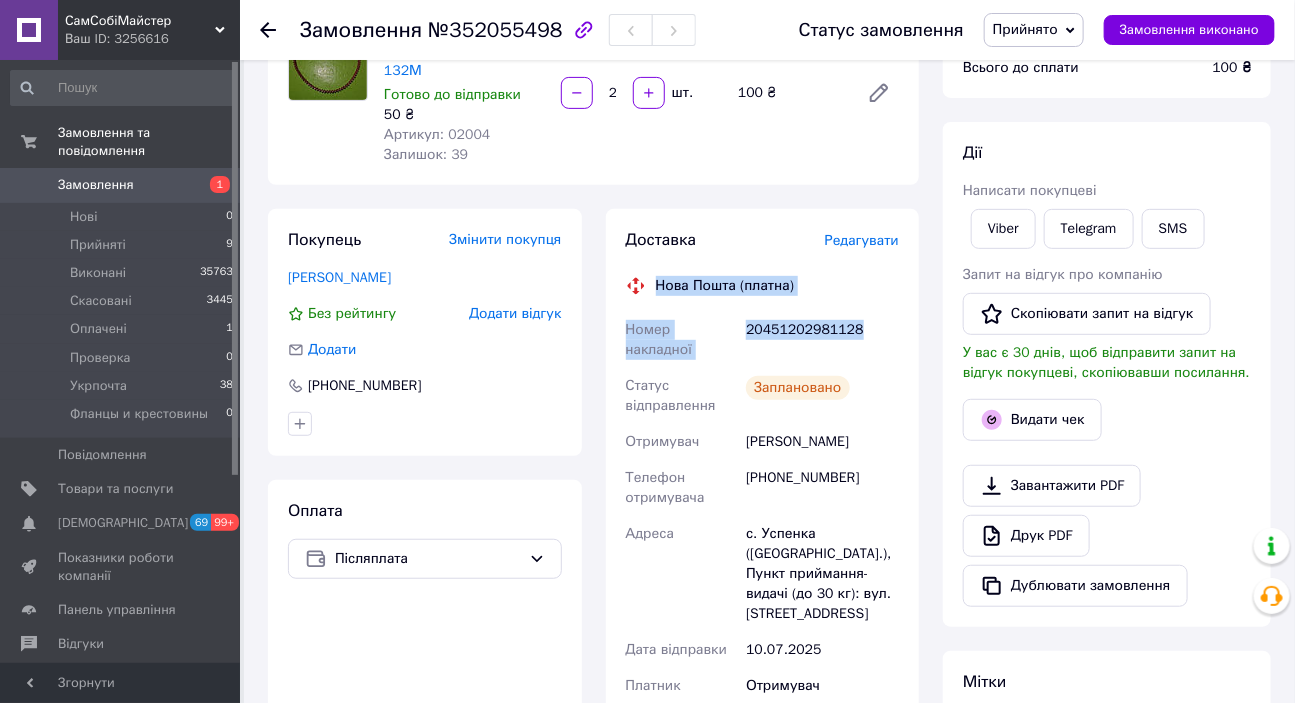 drag, startPoint x: 872, startPoint y: 332, endPoint x: 650, endPoint y: 279, distance: 228.2389 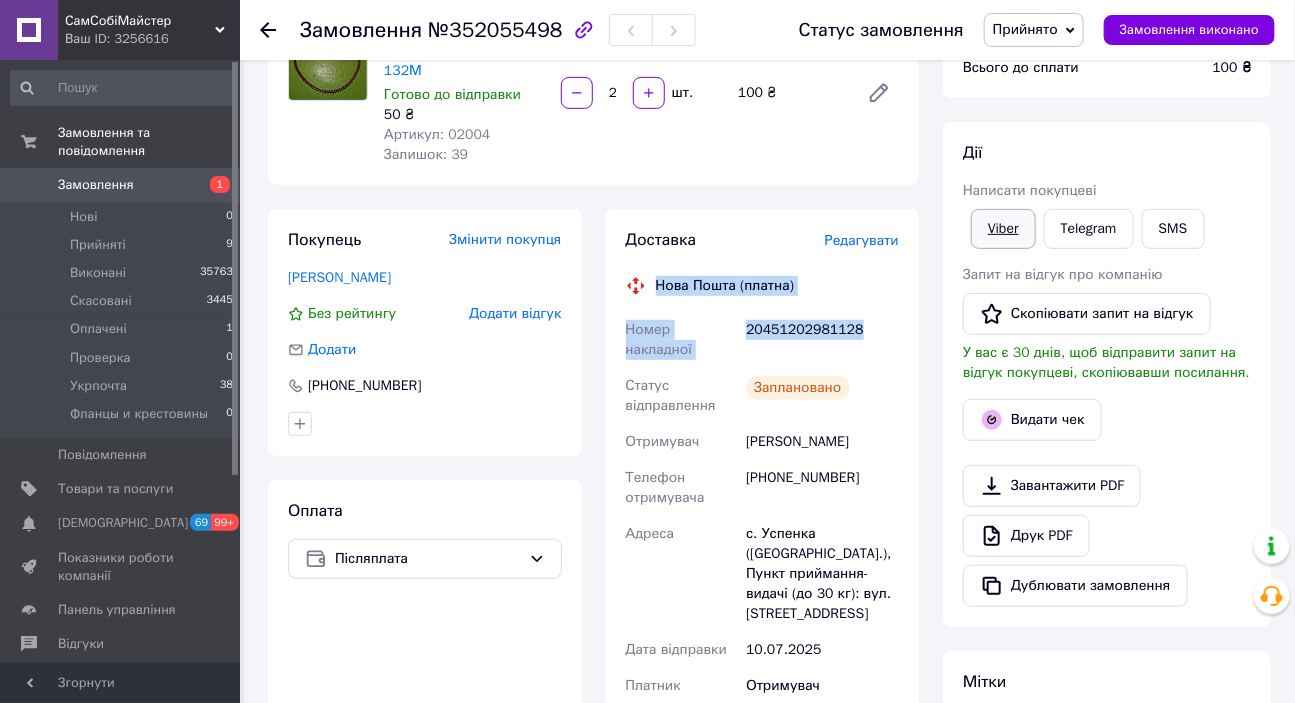 click on "Viber" at bounding box center [1003, 229] 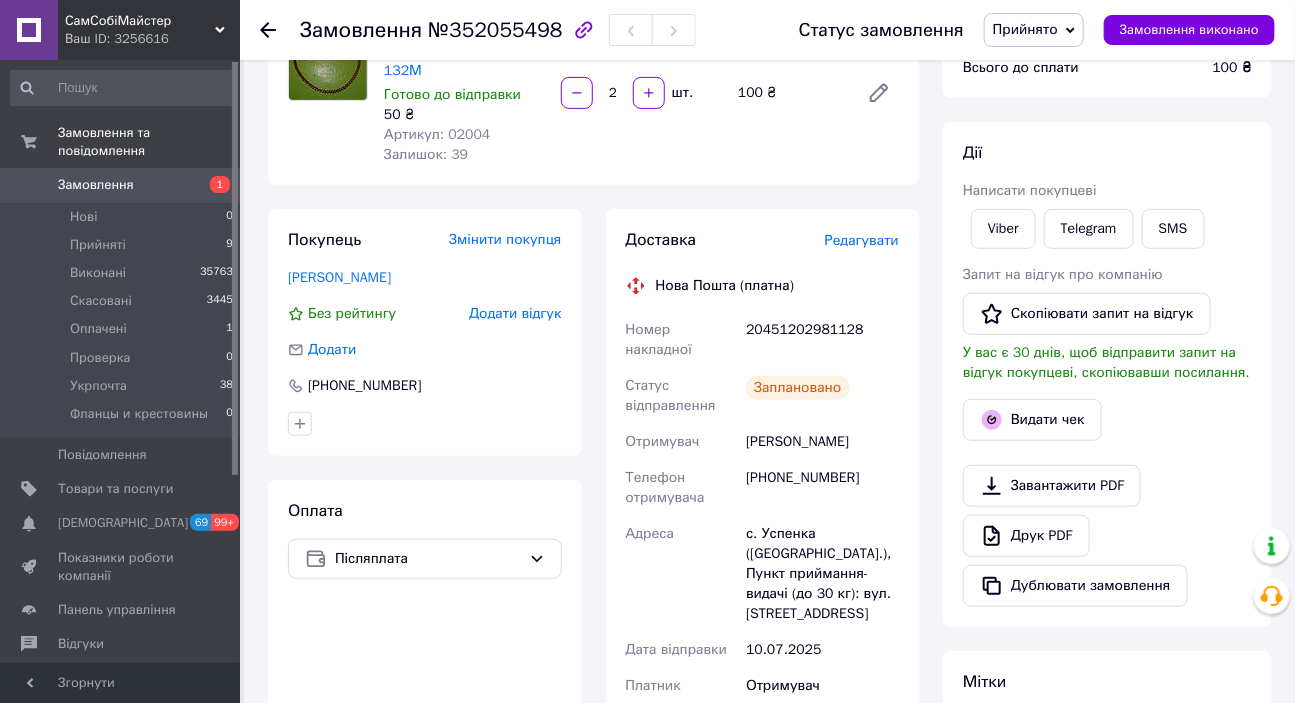 click on "Мітки Особисті нотатки, які бачите лише ви. З їх допомогою можна фільтрувати замовлення" at bounding box center (1107, 736) 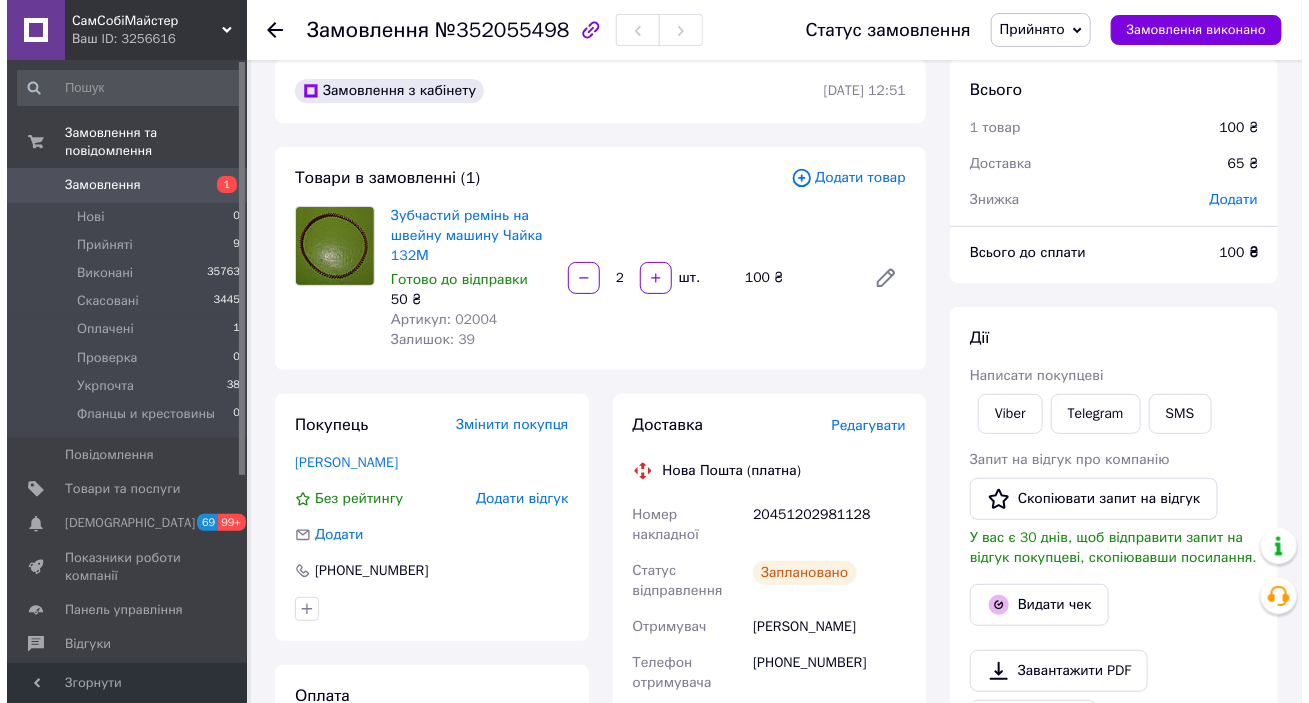 scroll, scrollTop: 0, scrollLeft: 0, axis: both 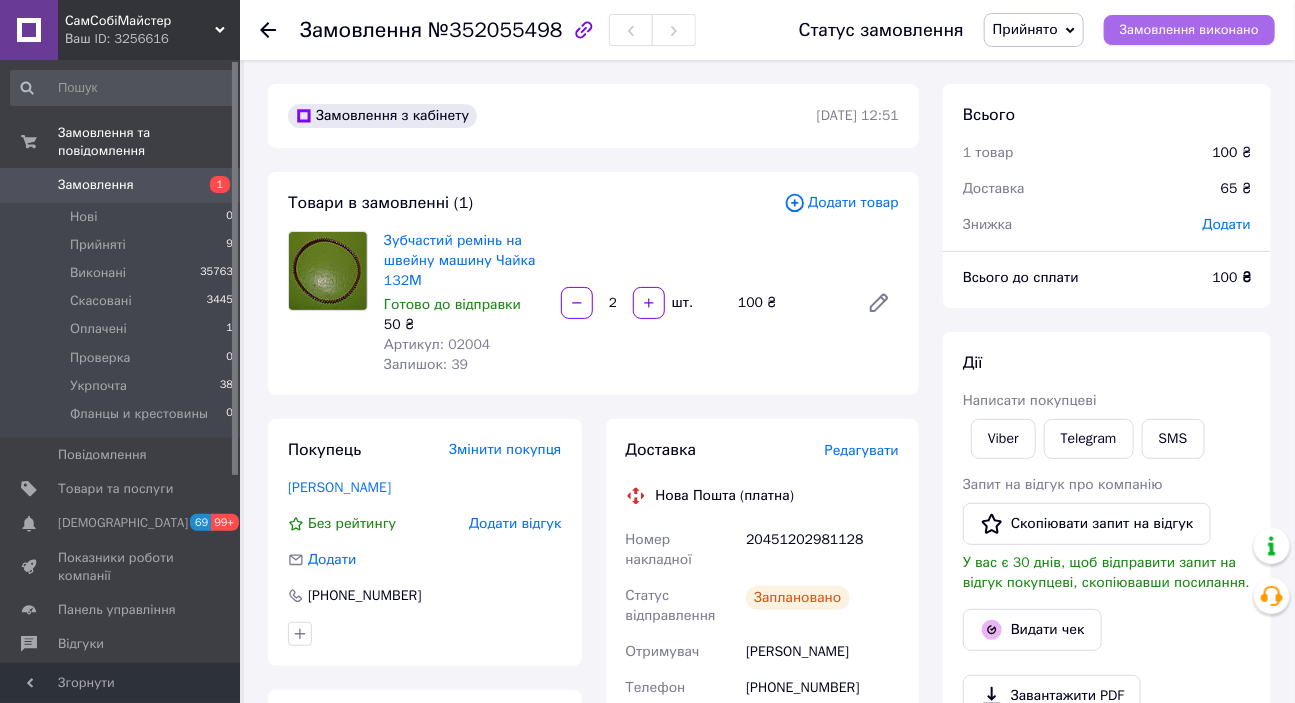 click on "Замовлення виконано" at bounding box center [1189, 30] 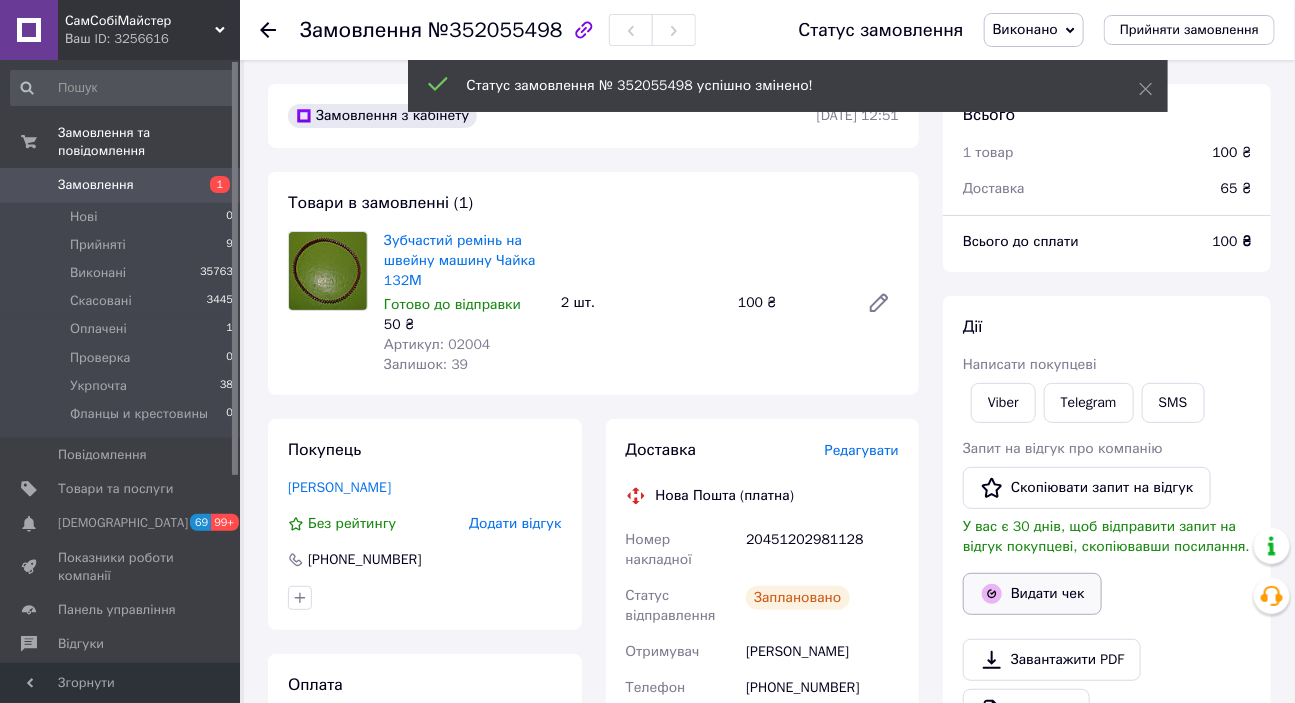 click on "Видати чек" at bounding box center [1032, 594] 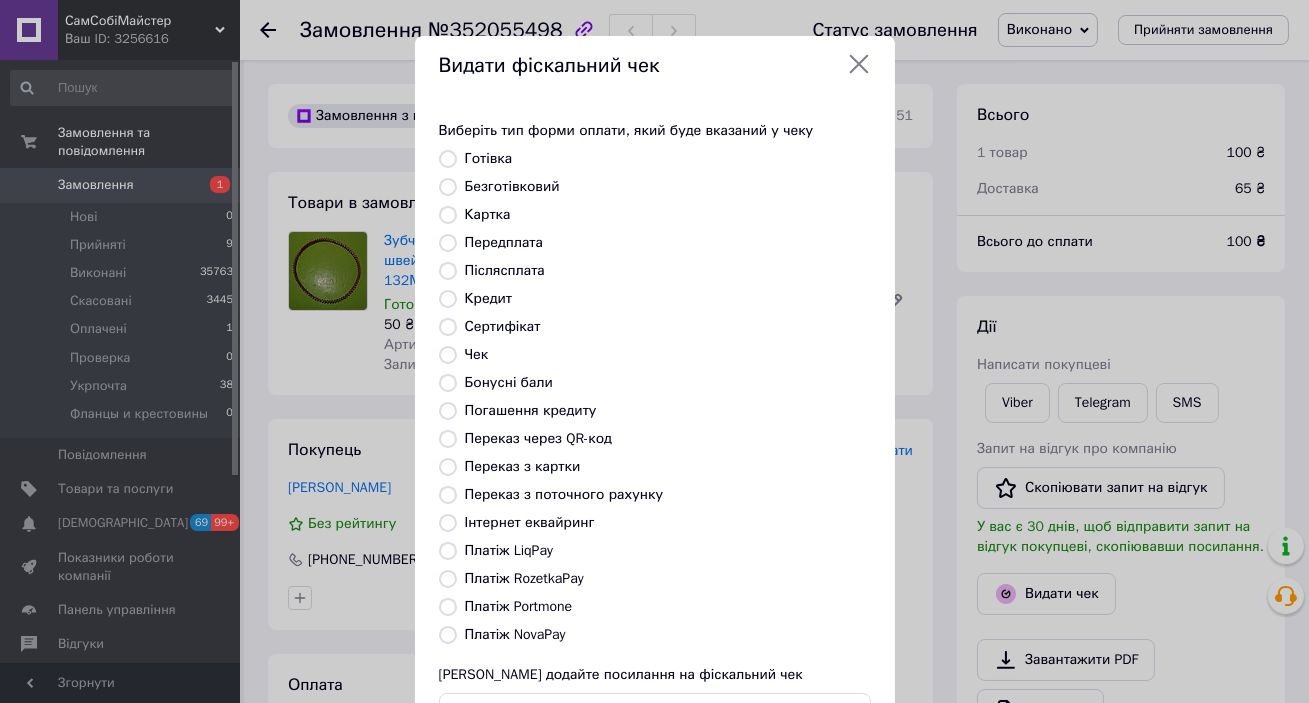 click on "Післясплата" at bounding box center [505, 270] 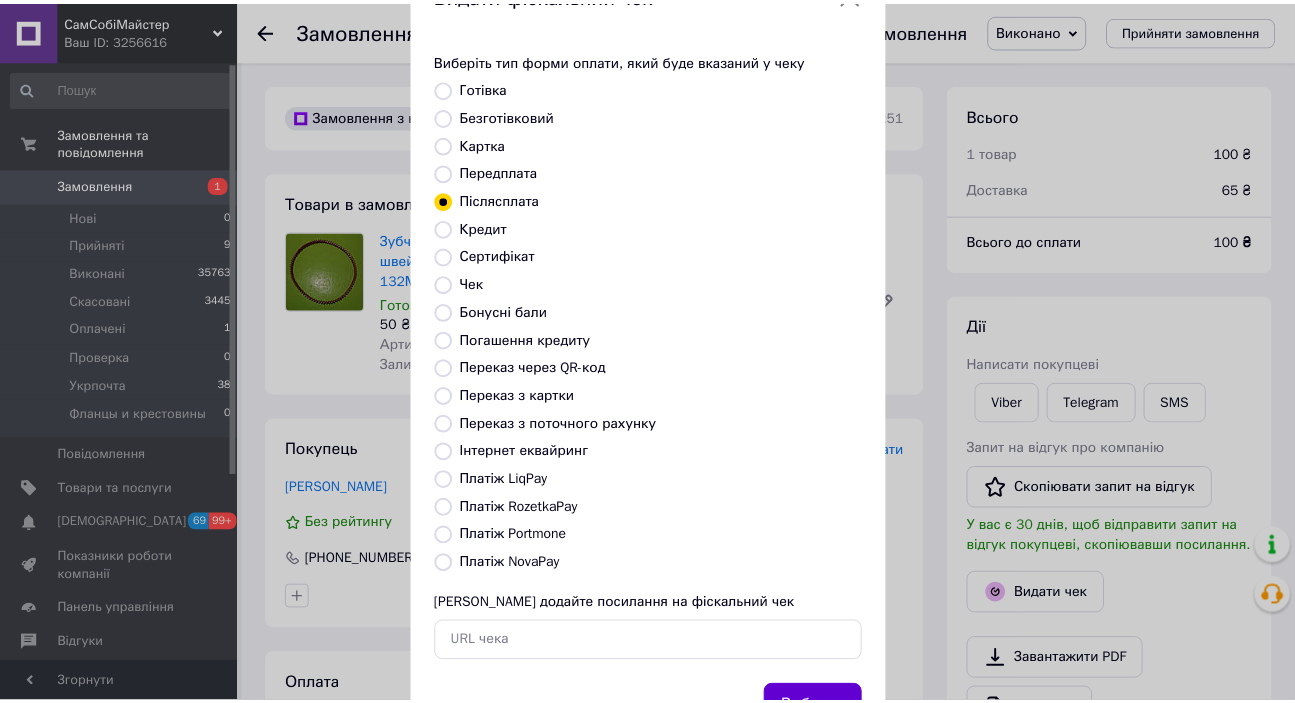 scroll, scrollTop: 156, scrollLeft: 0, axis: vertical 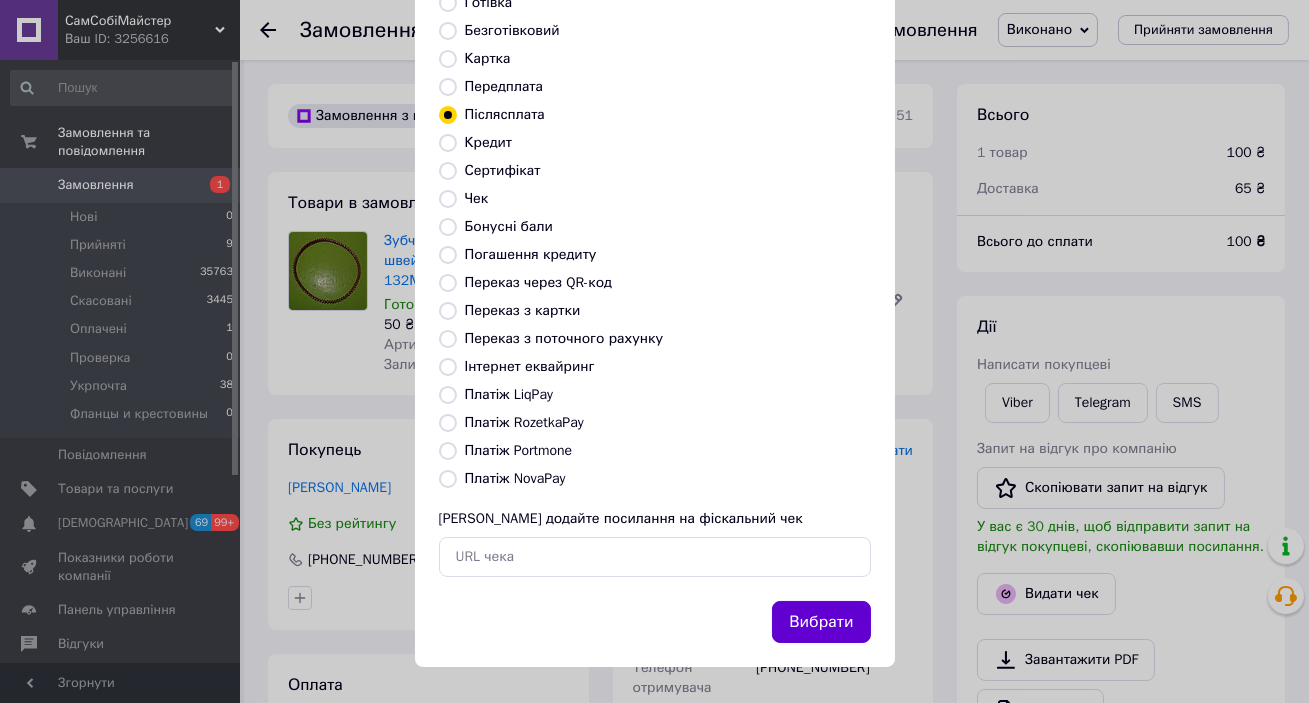 click on "Вибрати" at bounding box center (821, 622) 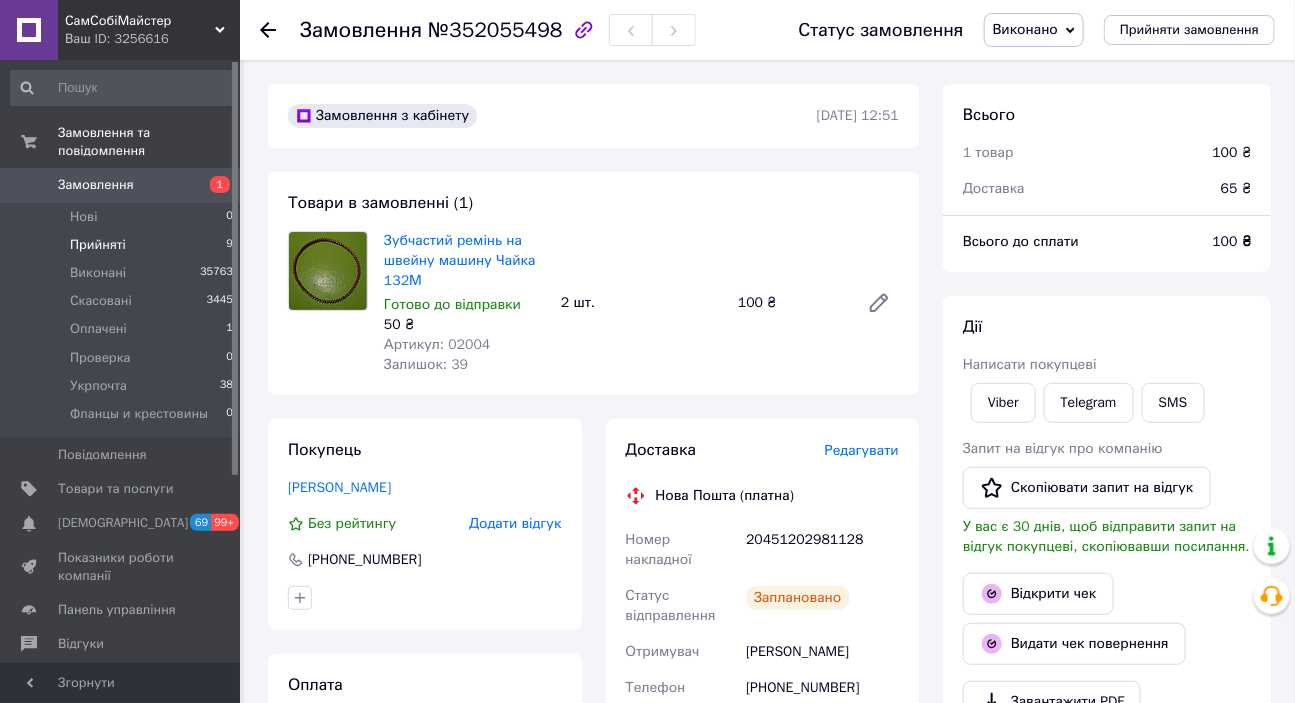 click on "Прийняті" at bounding box center [98, 245] 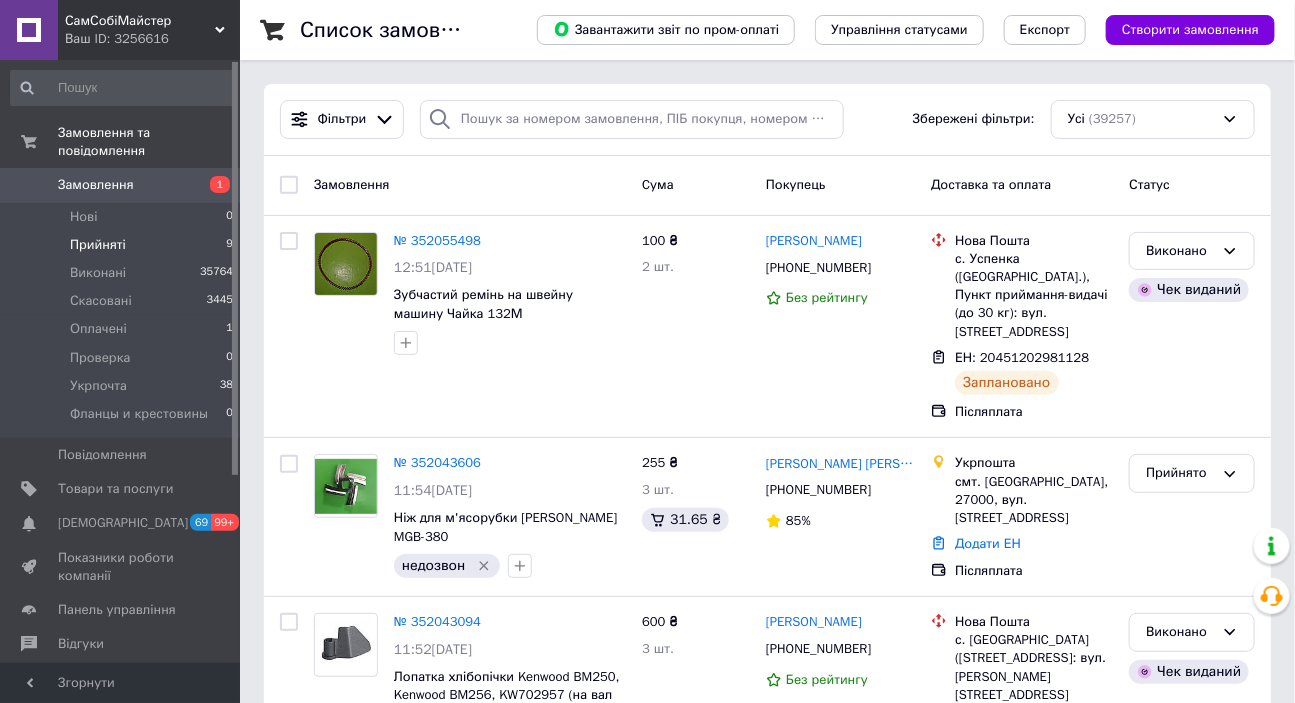 click on "Прийняті" at bounding box center (98, 245) 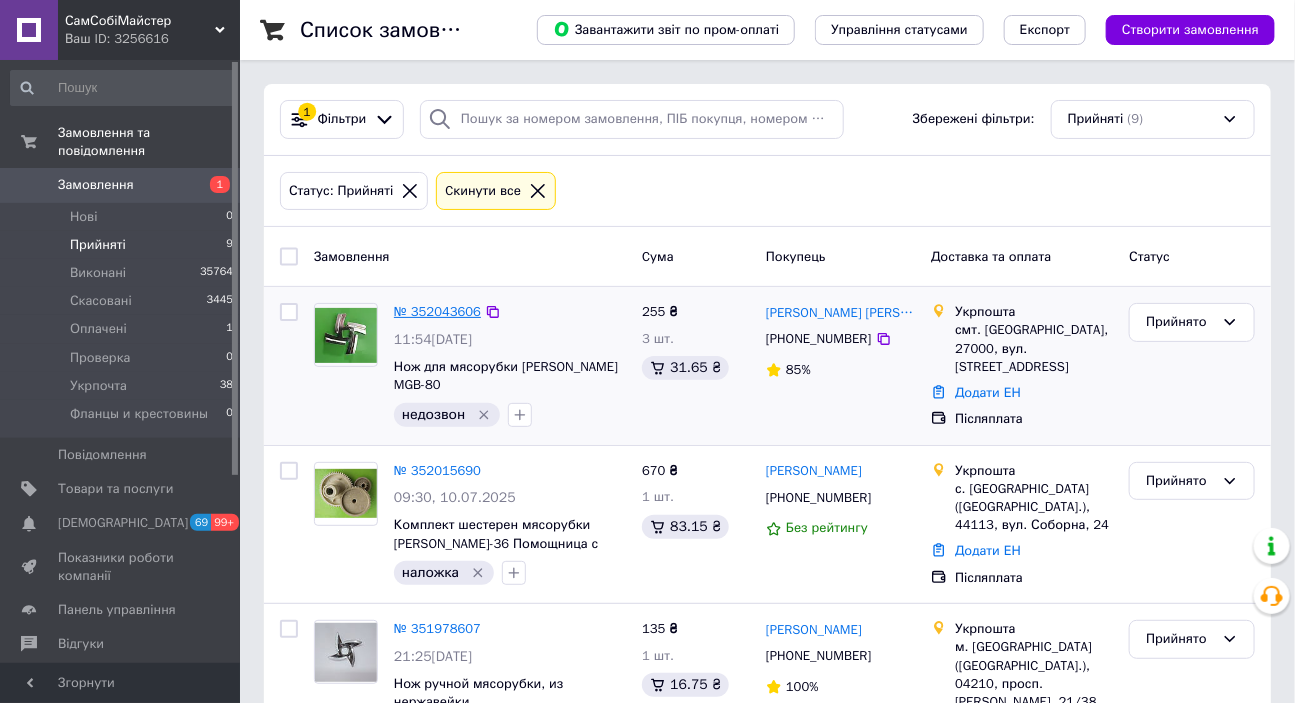 click on "№ 352043606" at bounding box center [437, 311] 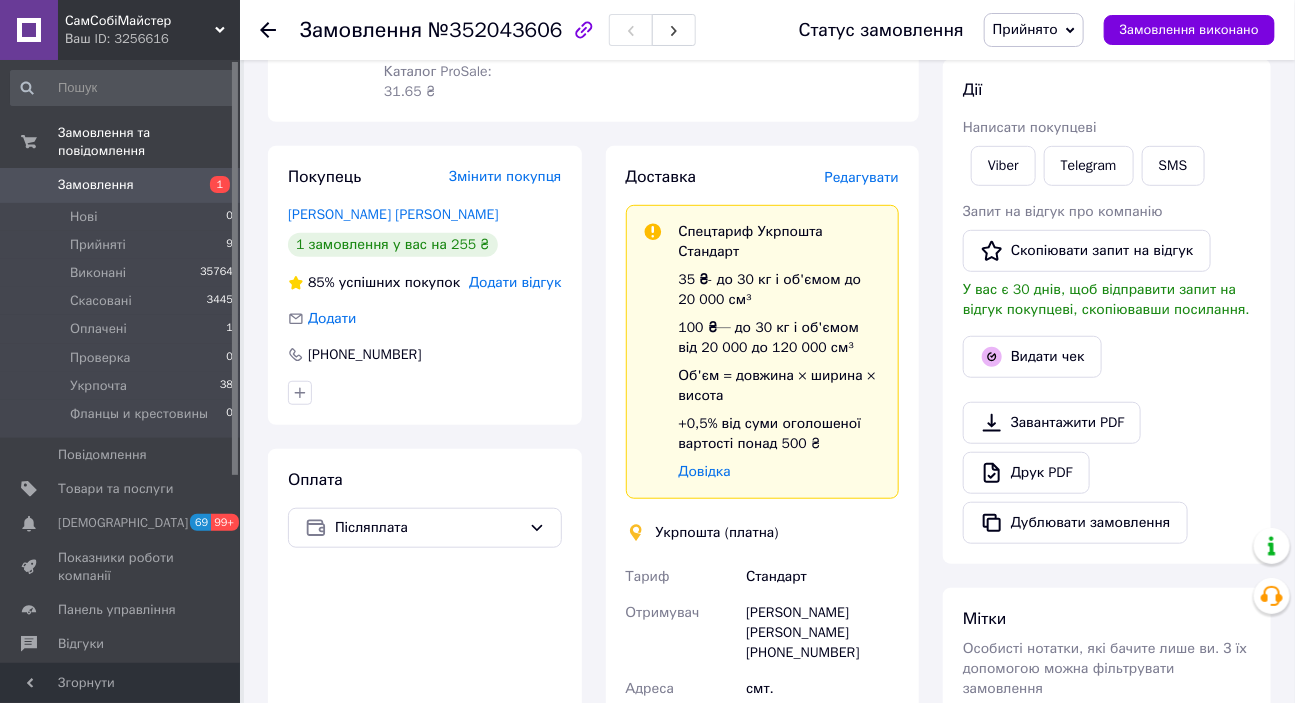 scroll, scrollTop: 363, scrollLeft: 0, axis: vertical 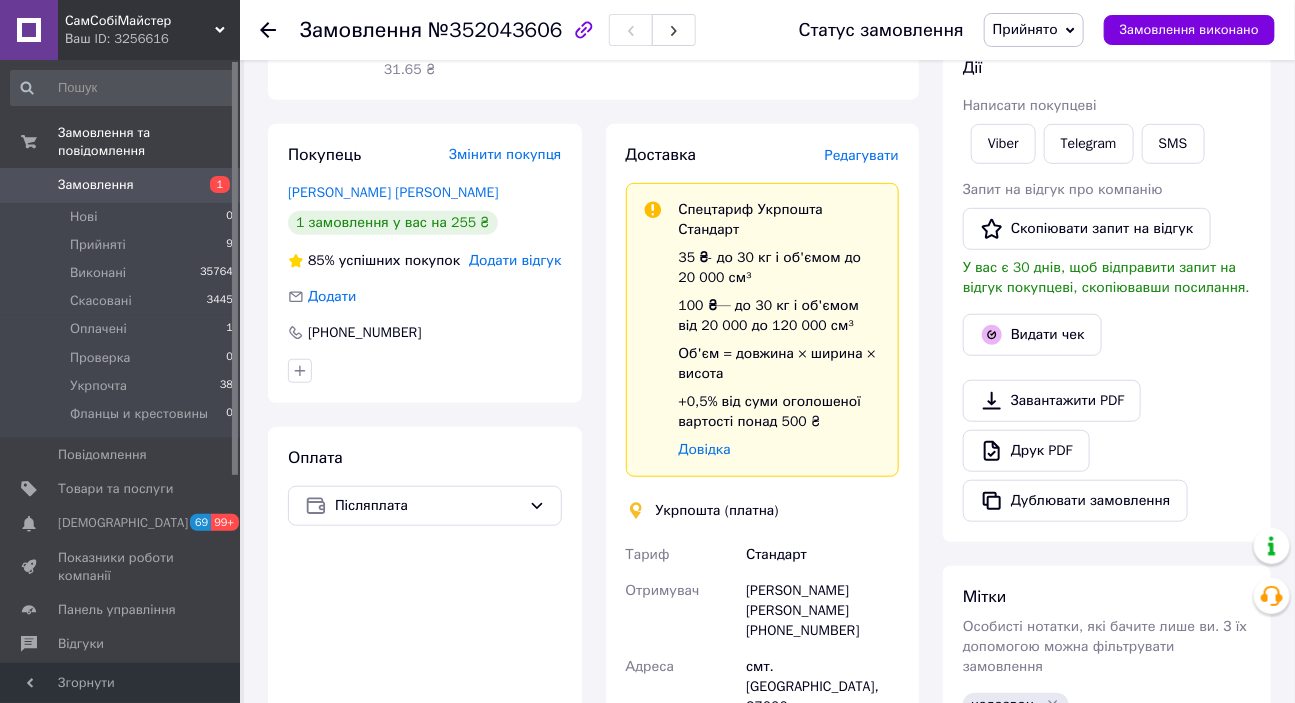 click on "Всього 1 товар 255 ₴ Доставка Необхідно уточнити Знижка Додати Всього до сплати 255 ₴ Комісія за замовлення 31.65 ₴ Дії Написати покупцеві Viber Telegram SMS Запит на відгук про компанію   Скопіювати запит на відгук У вас є 30 днів, щоб відправити запит на відгук покупцеві, скопіювавши посилання.   Видати чек   Завантажити PDF   Друк PDF   Дублювати замовлення Мітки Особисті нотатки, які бачите лише ви. З їх допомогою можна фільтрувати замовлення недозвон   Примітки Залишилося 300 символів Очистити Зберегти" at bounding box center [1107, 551] 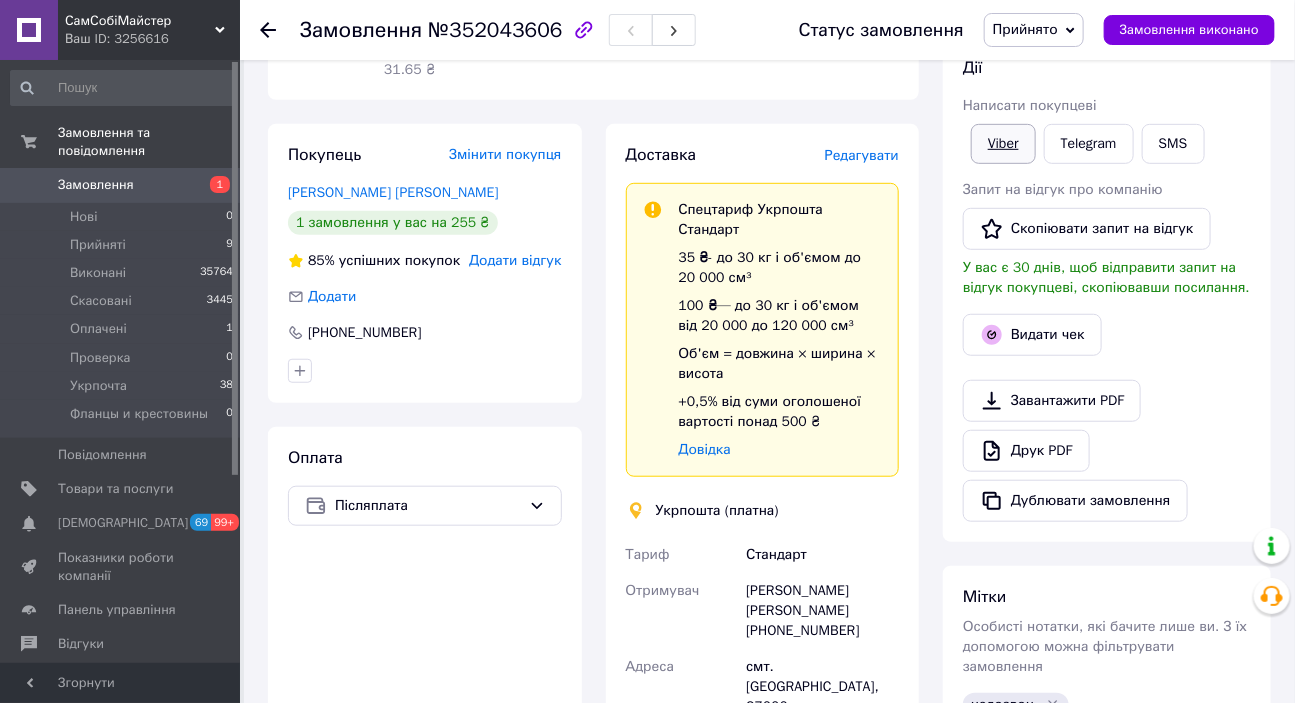 click on "Viber" at bounding box center [1003, 144] 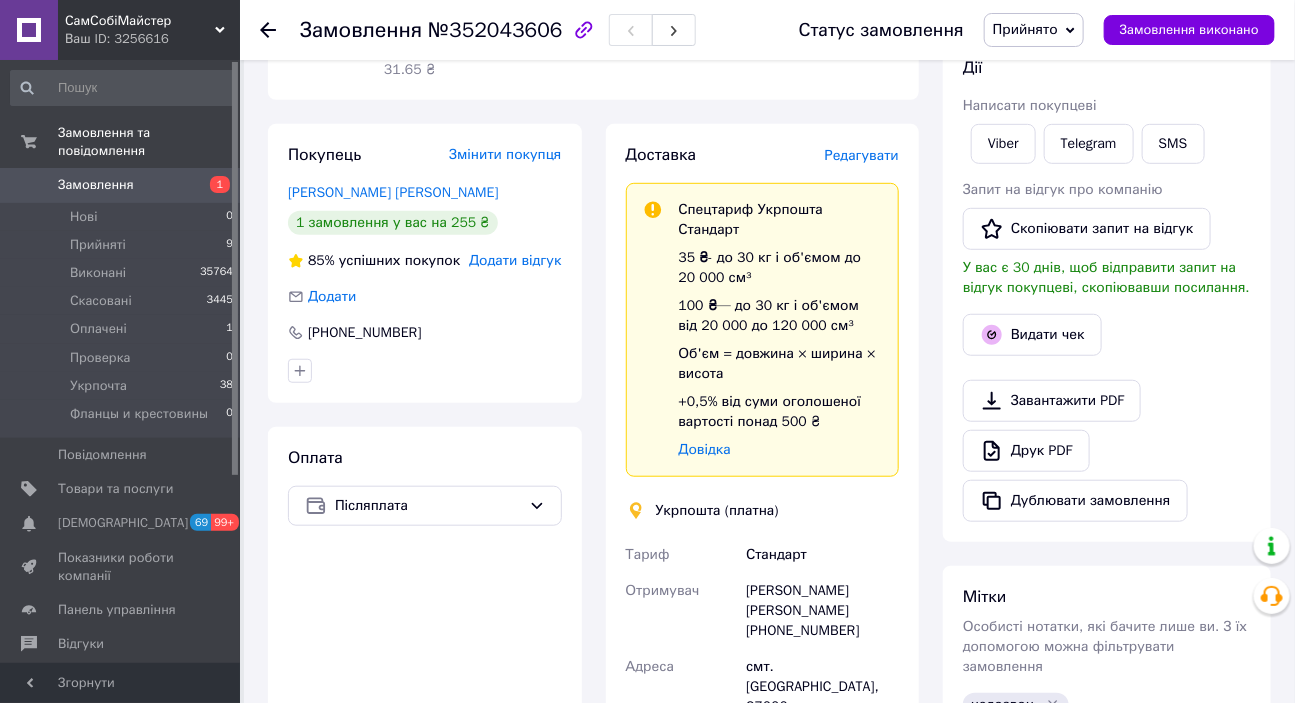 click on "смт. [GEOGRAPHIC_DATA], 27000, вул. [STREET_ADDRESS]" at bounding box center [822, 697] 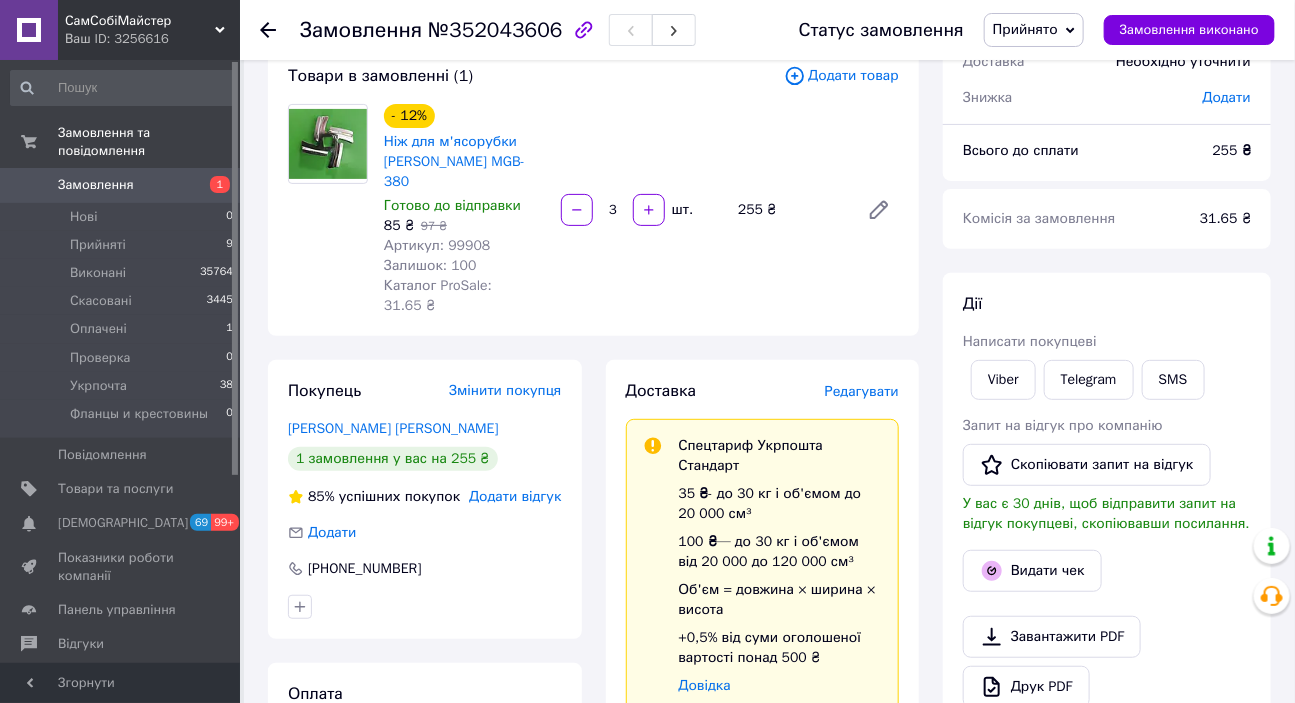 scroll, scrollTop: 0, scrollLeft: 0, axis: both 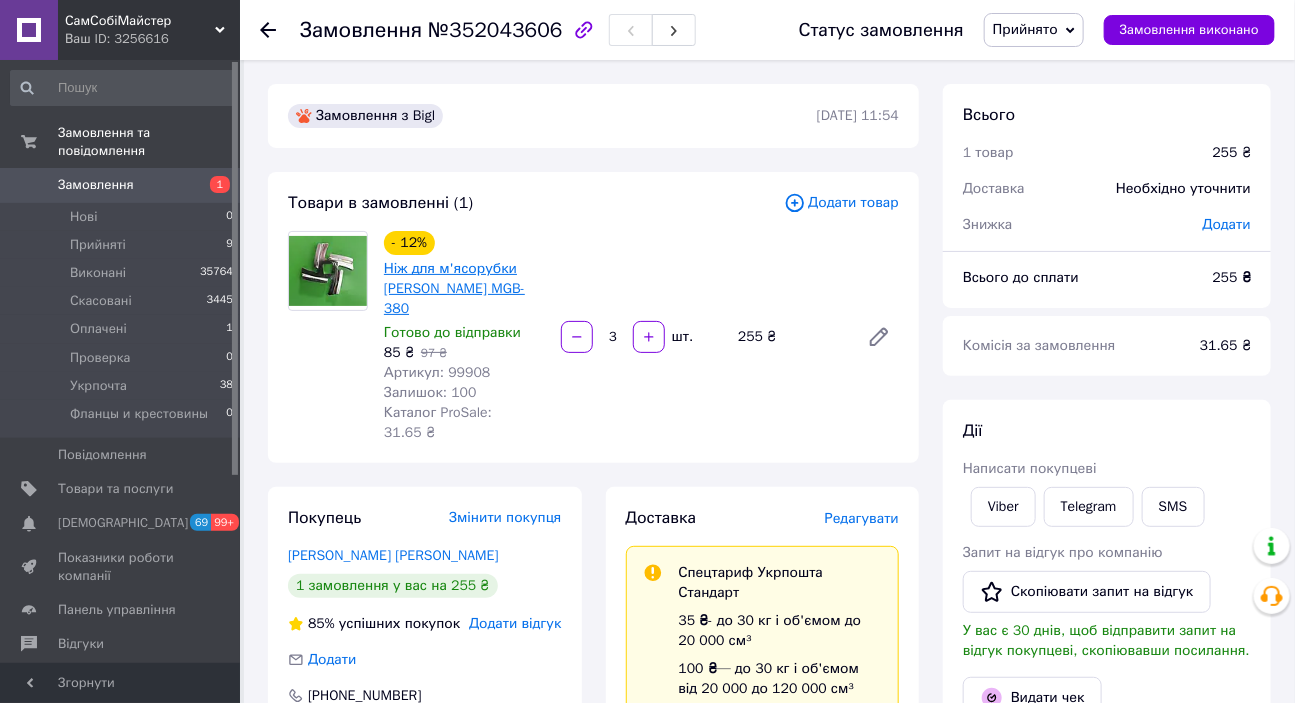drag, startPoint x: 488, startPoint y: 285, endPoint x: 432, endPoint y: 282, distance: 56.0803 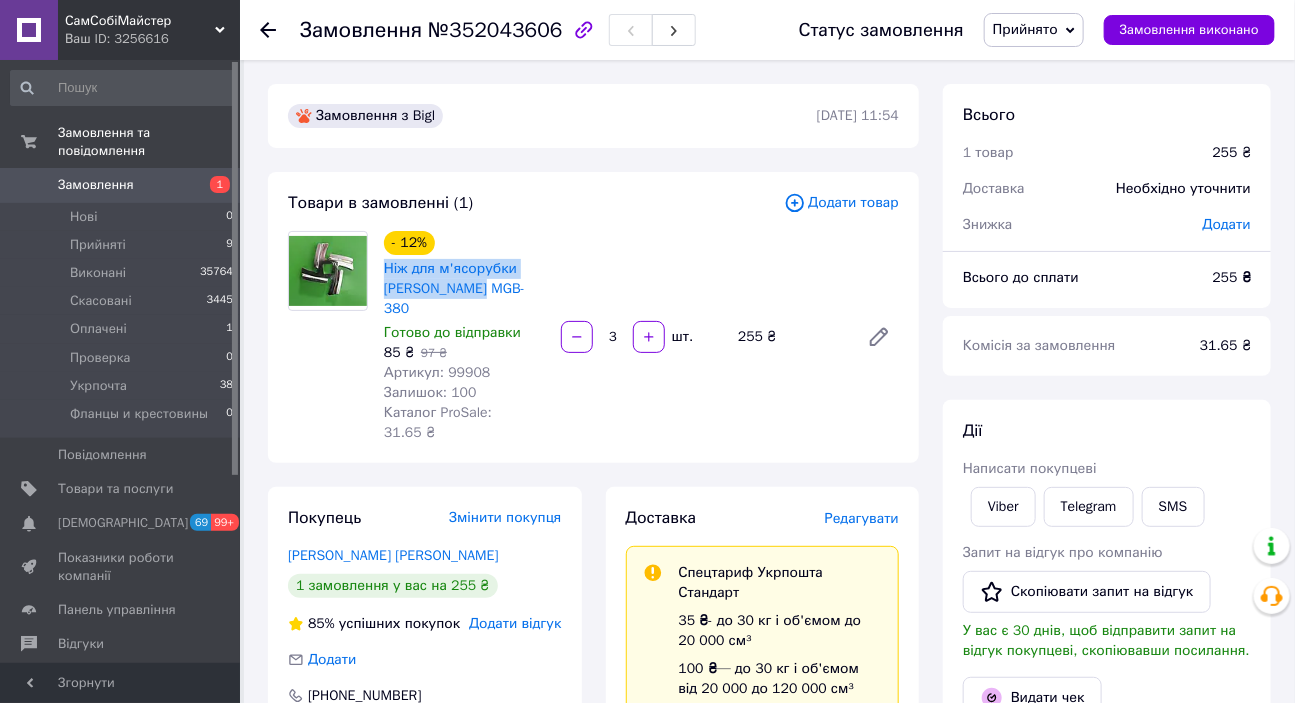 drag, startPoint x: 377, startPoint y: 265, endPoint x: 485, endPoint y: 291, distance: 111.085556 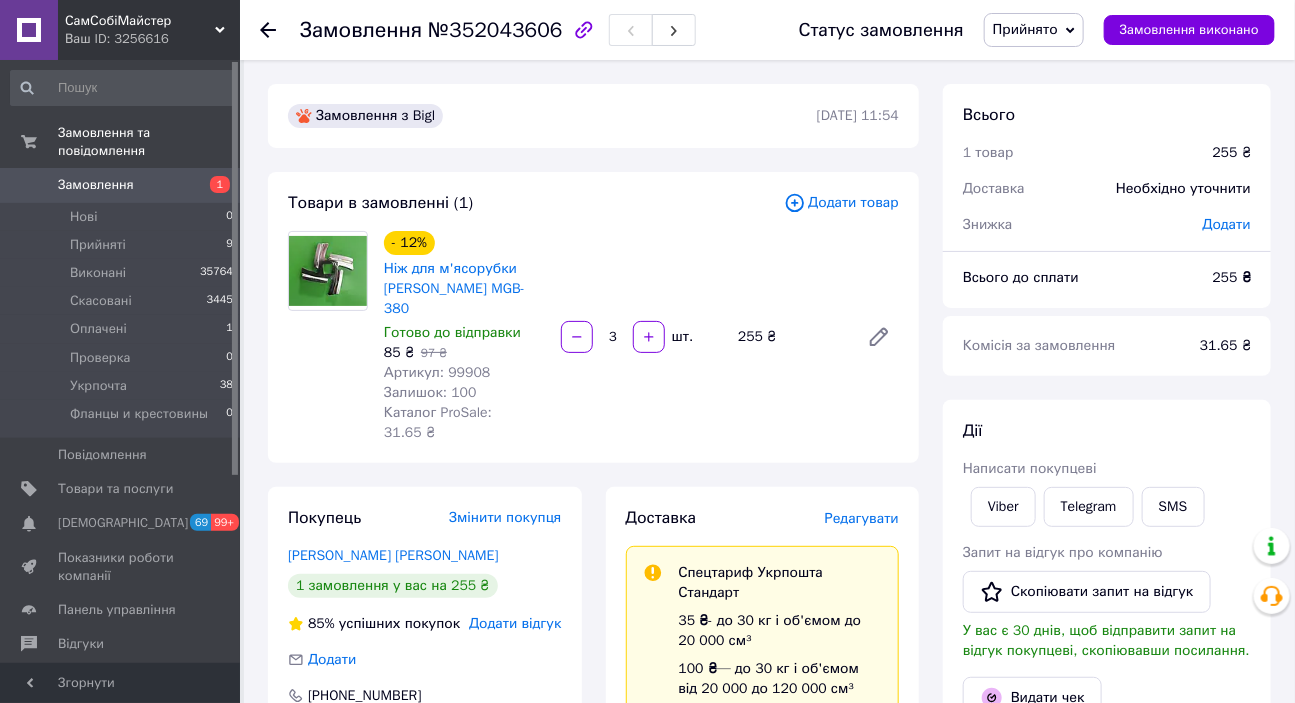 click on "Доставка Редагувати Спецтариф Укрпошта Стандарт 35 ₴  - до 30 кг і об'ємом до 20 000 см³ 100 ₴  — до 30 кг і об'ємом від 20 000 до 120 000 см³ Об'єм = довжина × ширина × висота +0,5% від суми оголошеної вартості понад 500 ₴ Довідка Укрпошта (платна) Тариф Стандарт Отримувач Олена Олена +380978456954 Адреса смт. Добровеличківка, 27000, вул. Центральна, 105 Платник Отримувач Сума післяплати 255 ₴ Платник комісії післяплати Отримувач Оціночна вартість 255 ₴ Передати номер або Створити ярлик Тариф     * Стандарт Платник   * Отримувач Прізвище отримувача   * Олена Ім'я отримувача   * Олена   *   *" at bounding box center (763, 996) 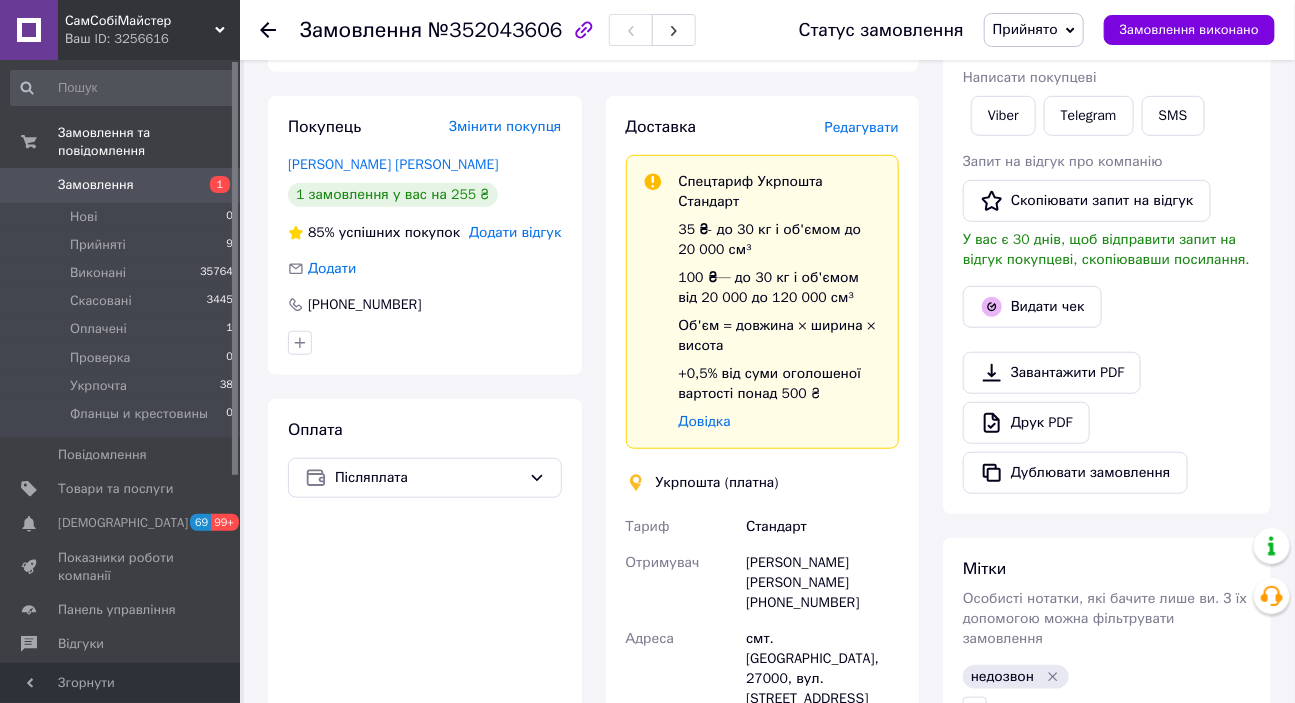 scroll, scrollTop: 454, scrollLeft: 0, axis: vertical 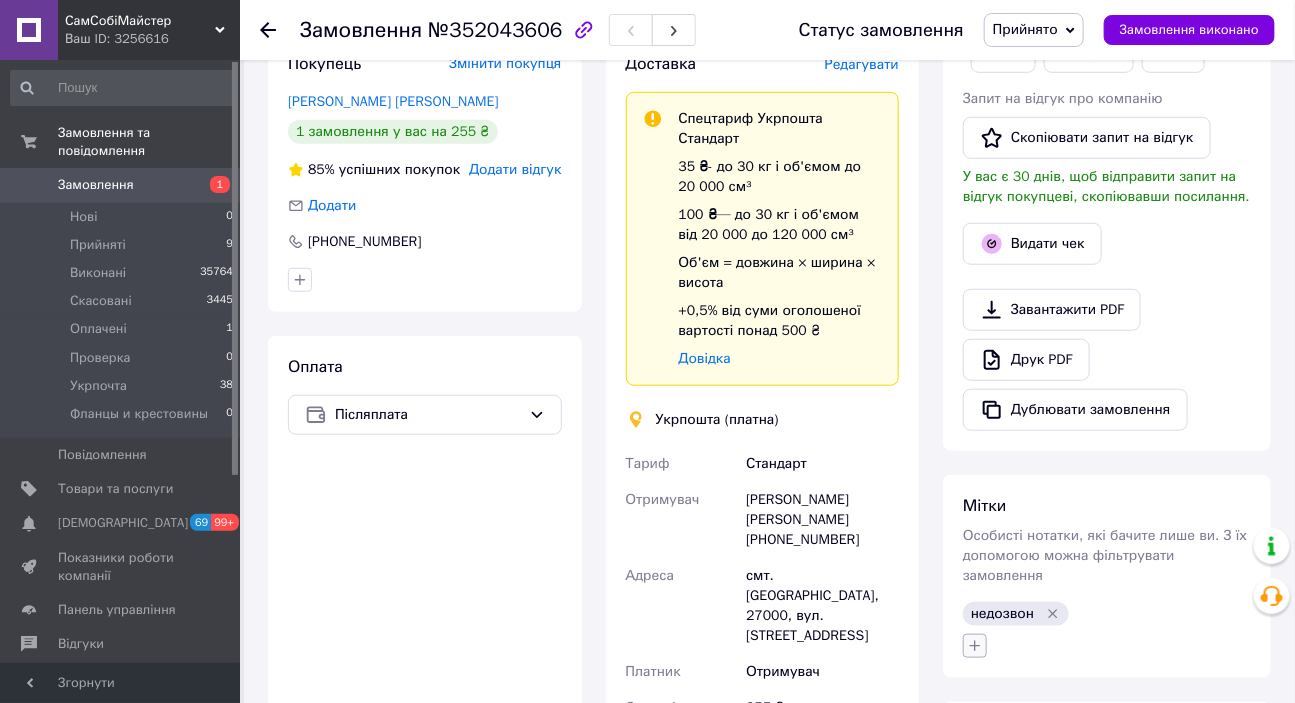 click 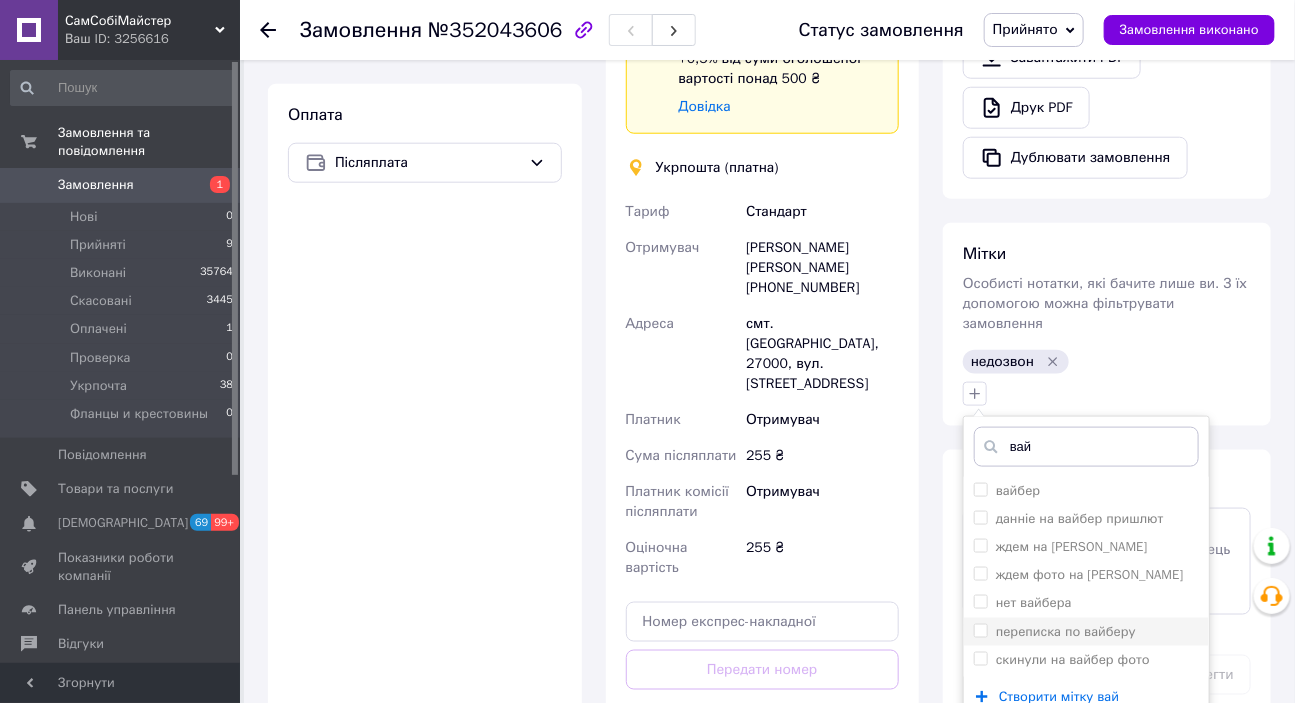 scroll, scrollTop: 727, scrollLeft: 0, axis: vertical 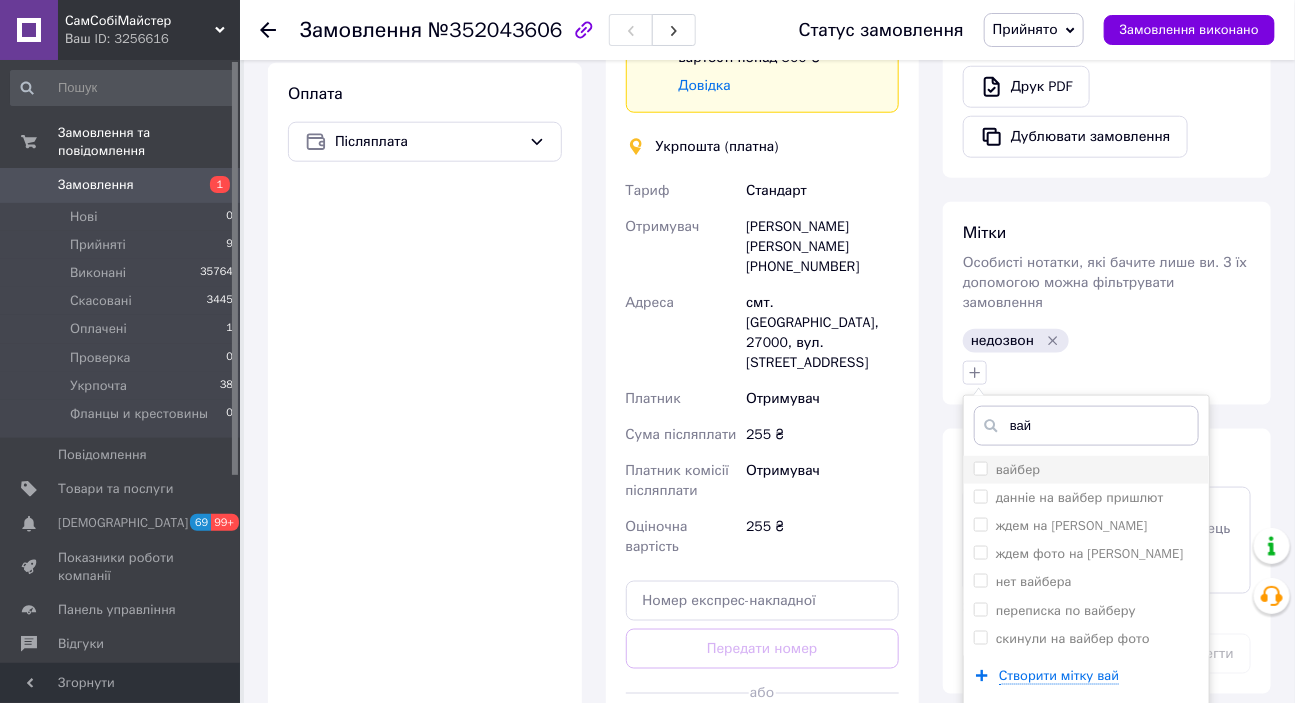 type on "вай" 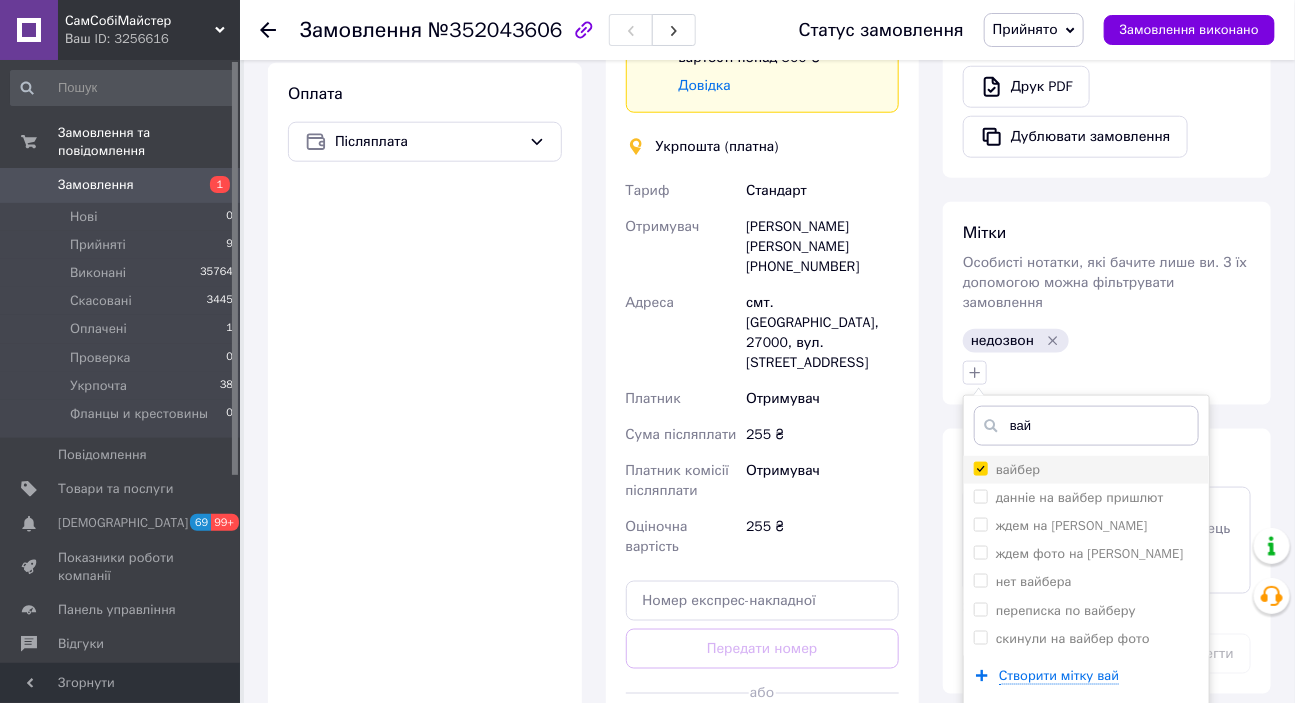 checkbox on "true" 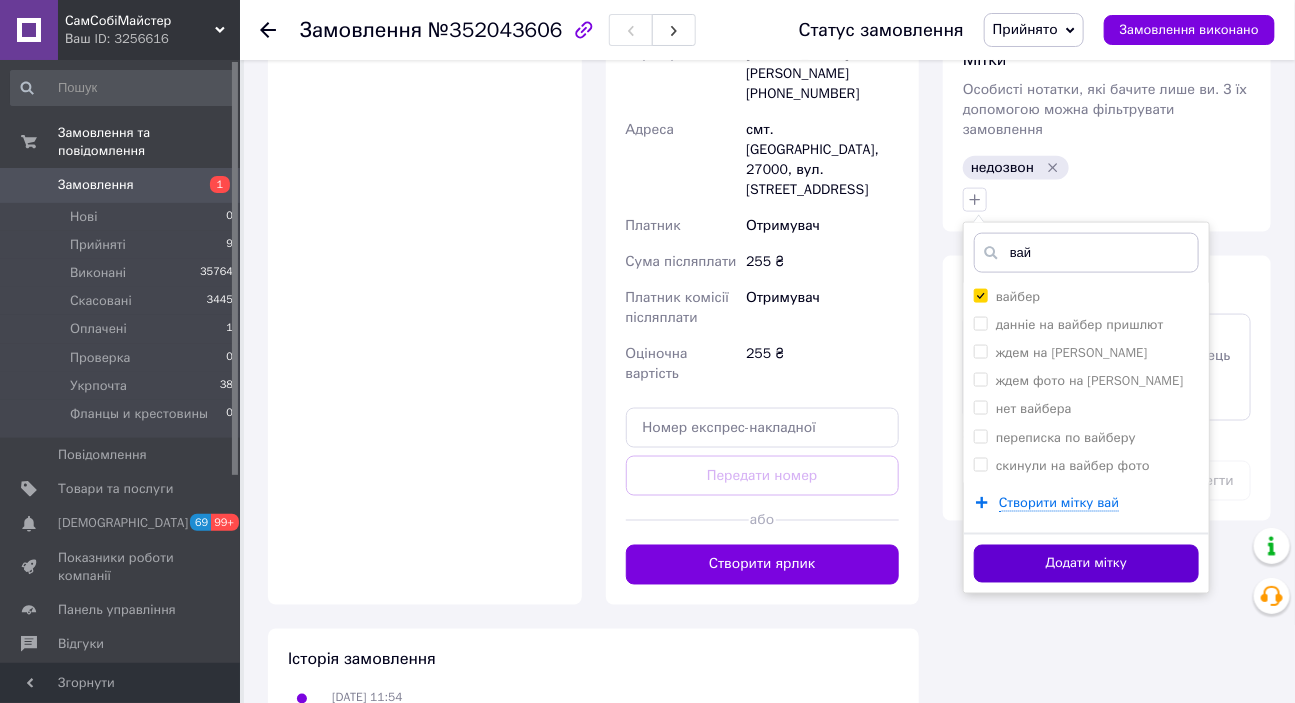scroll, scrollTop: 909, scrollLeft: 0, axis: vertical 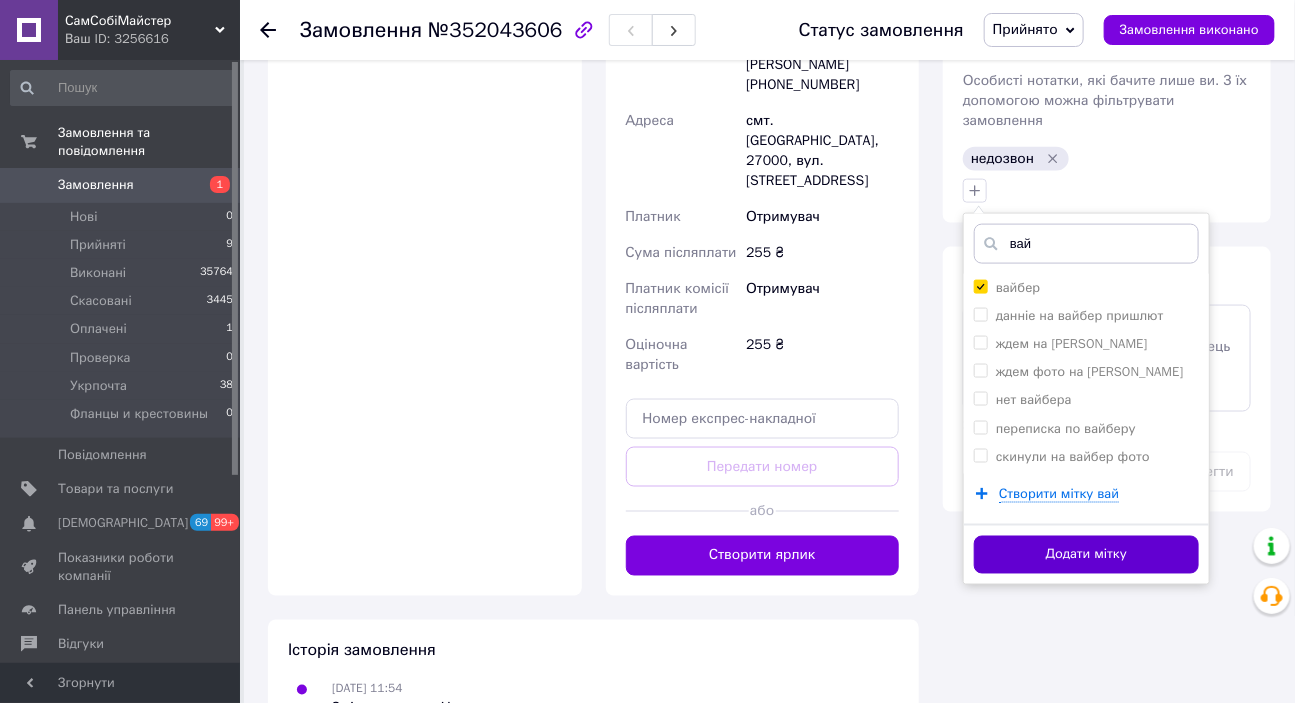 click on "Додати мітку" at bounding box center (1086, 555) 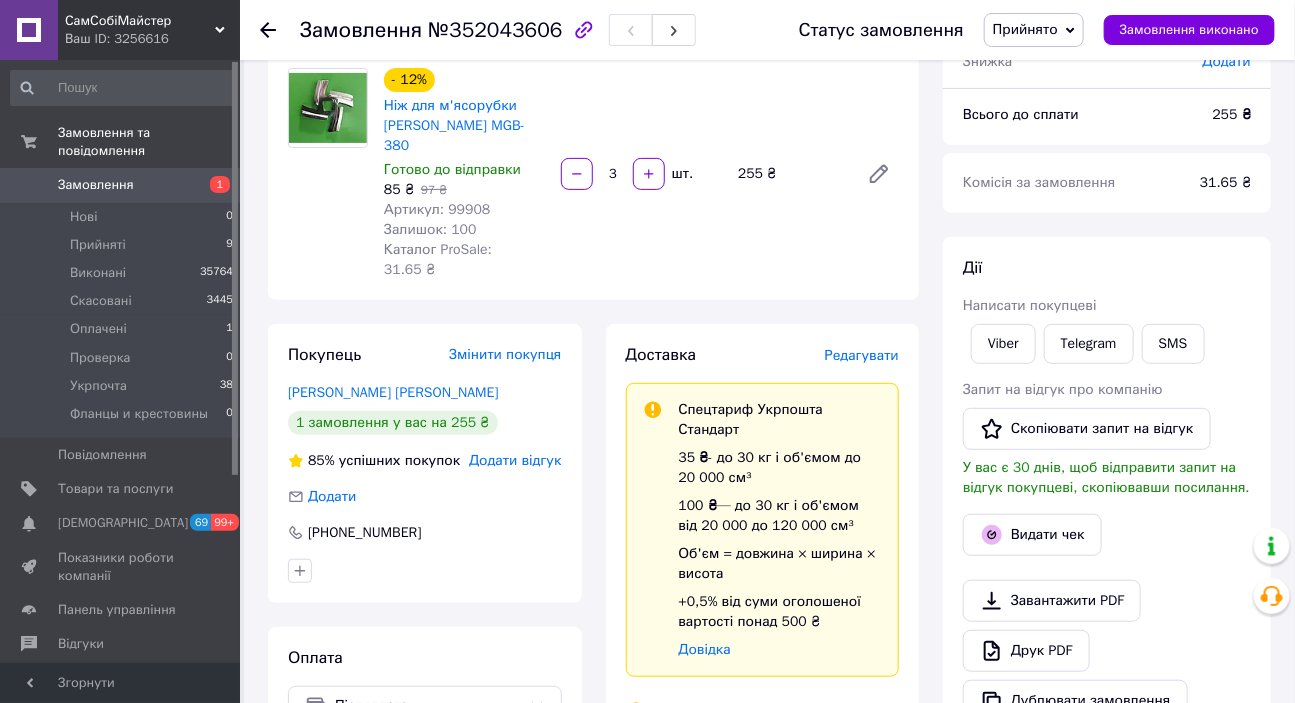 scroll, scrollTop: 0, scrollLeft: 0, axis: both 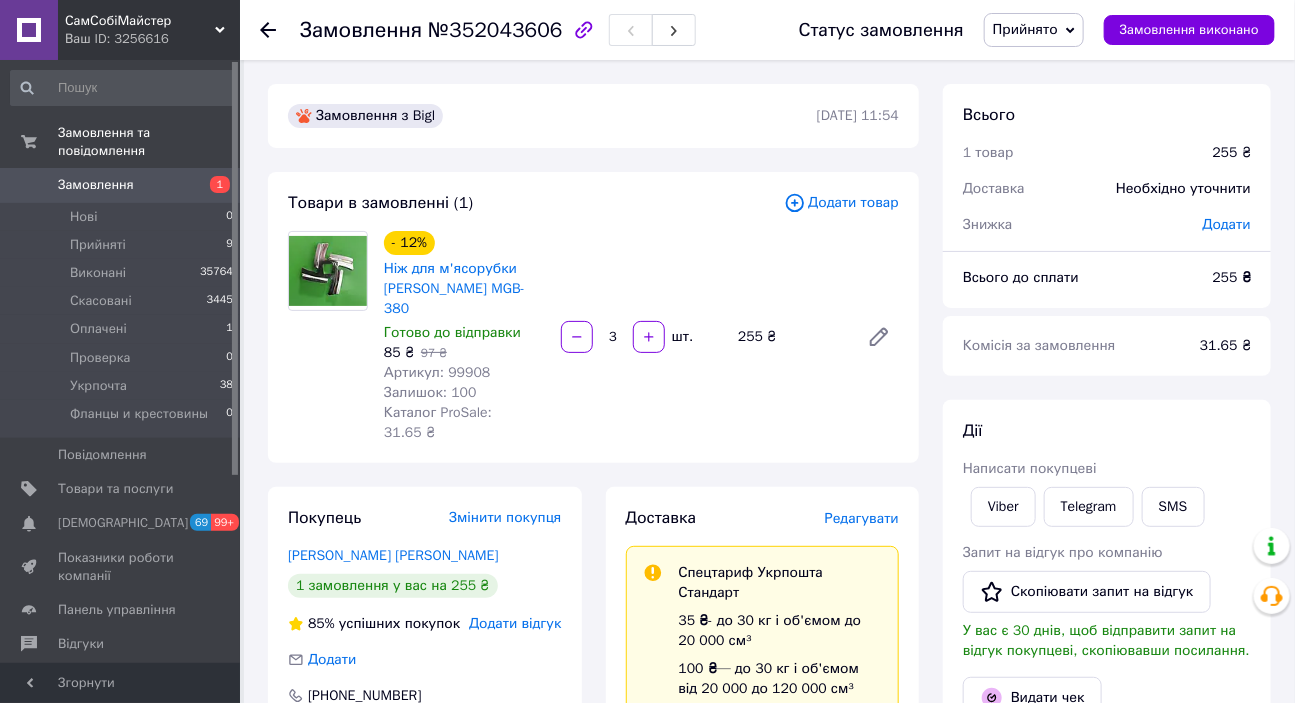 click 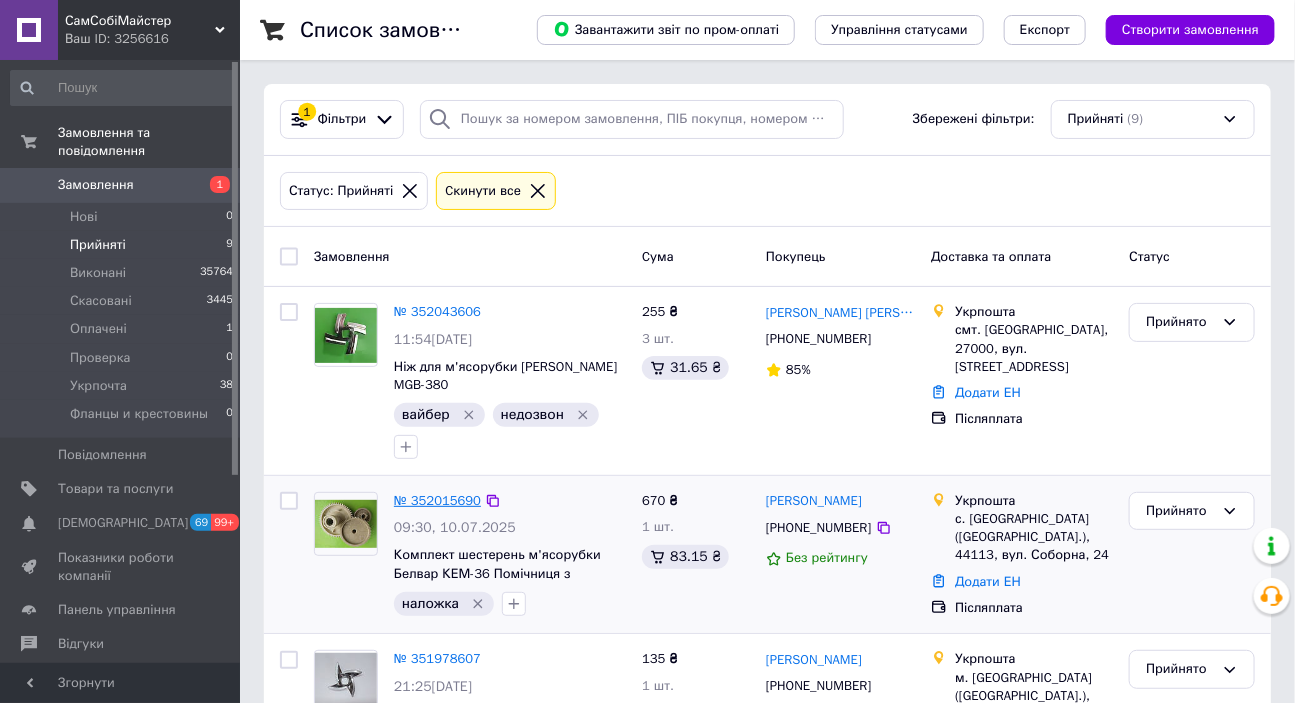 click on "№ 352015690" at bounding box center [437, 500] 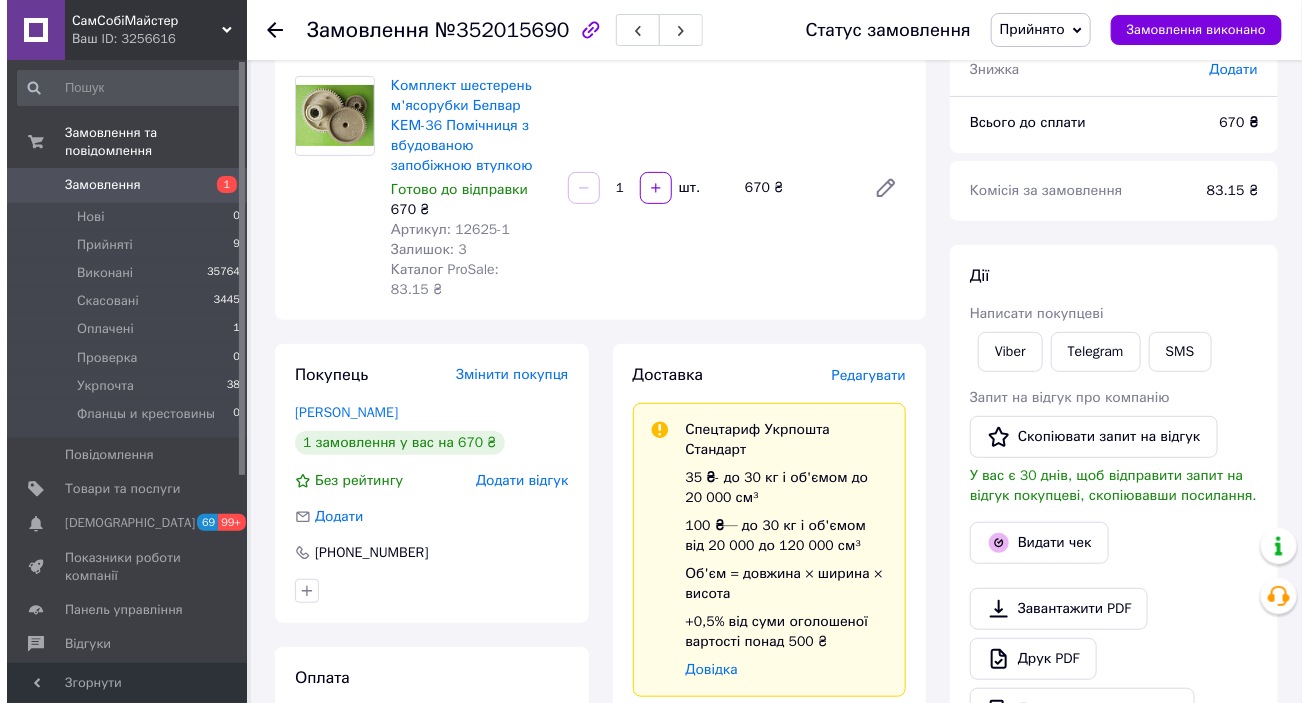 scroll, scrollTop: 181, scrollLeft: 0, axis: vertical 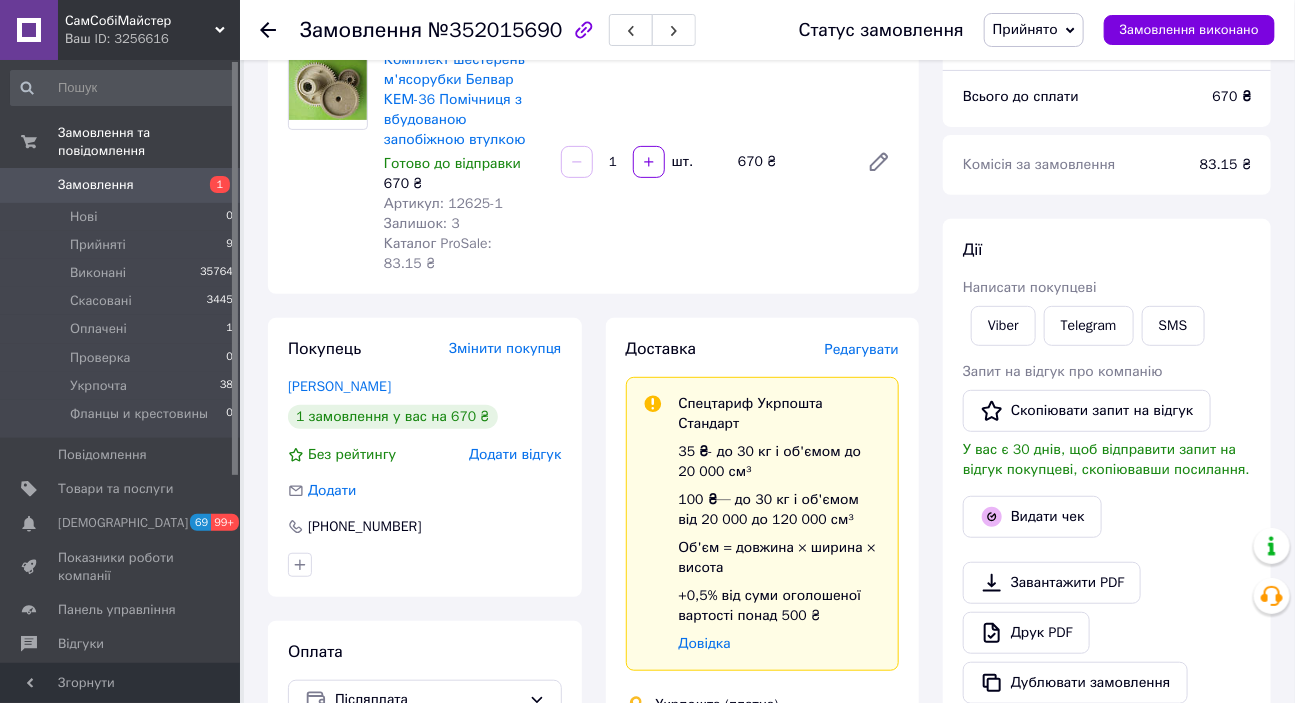 click on "Редагувати" at bounding box center (862, 349) 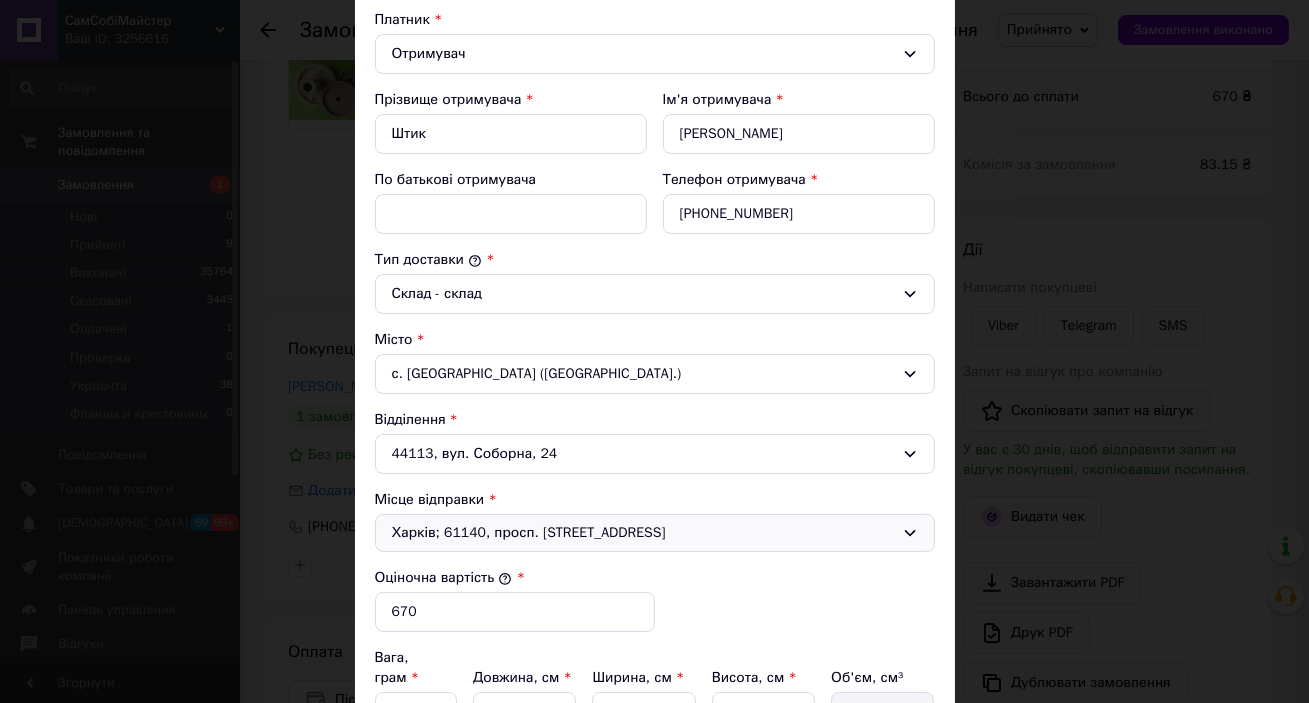 scroll, scrollTop: 454, scrollLeft: 0, axis: vertical 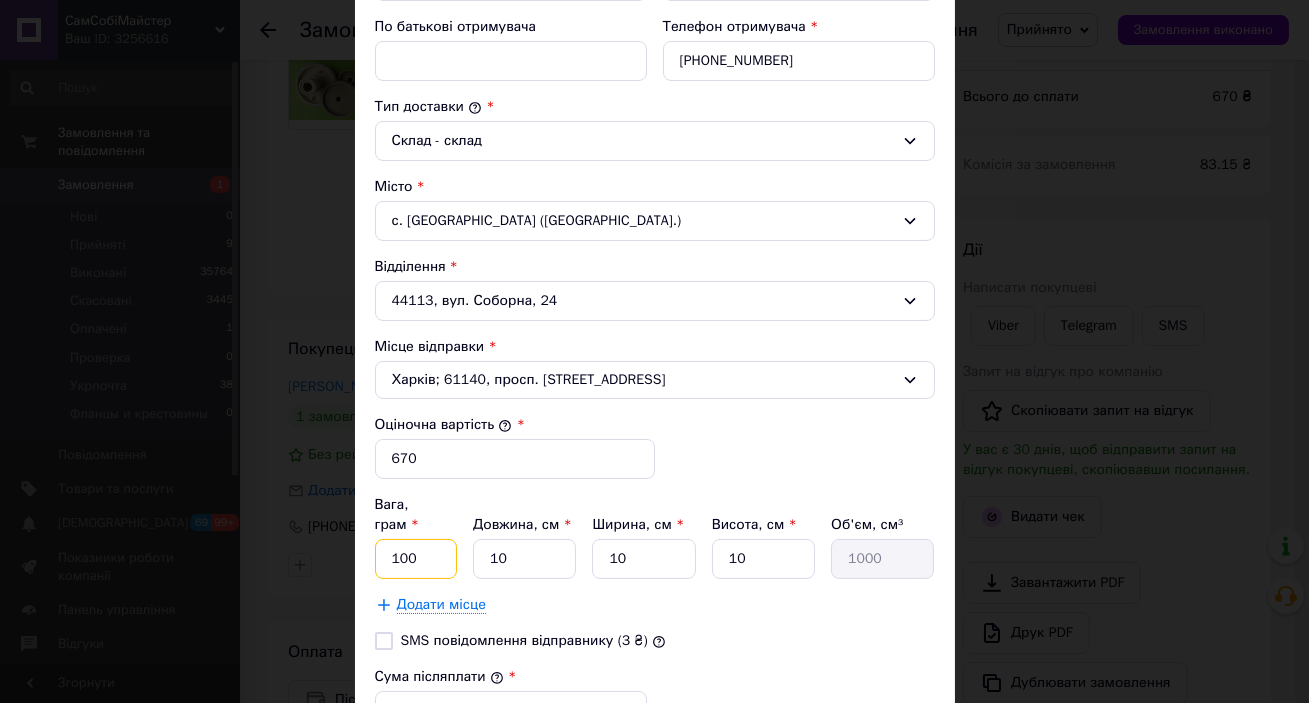 drag, startPoint x: 412, startPoint y: 530, endPoint x: 395, endPoint y: 534, distance: 17.464249 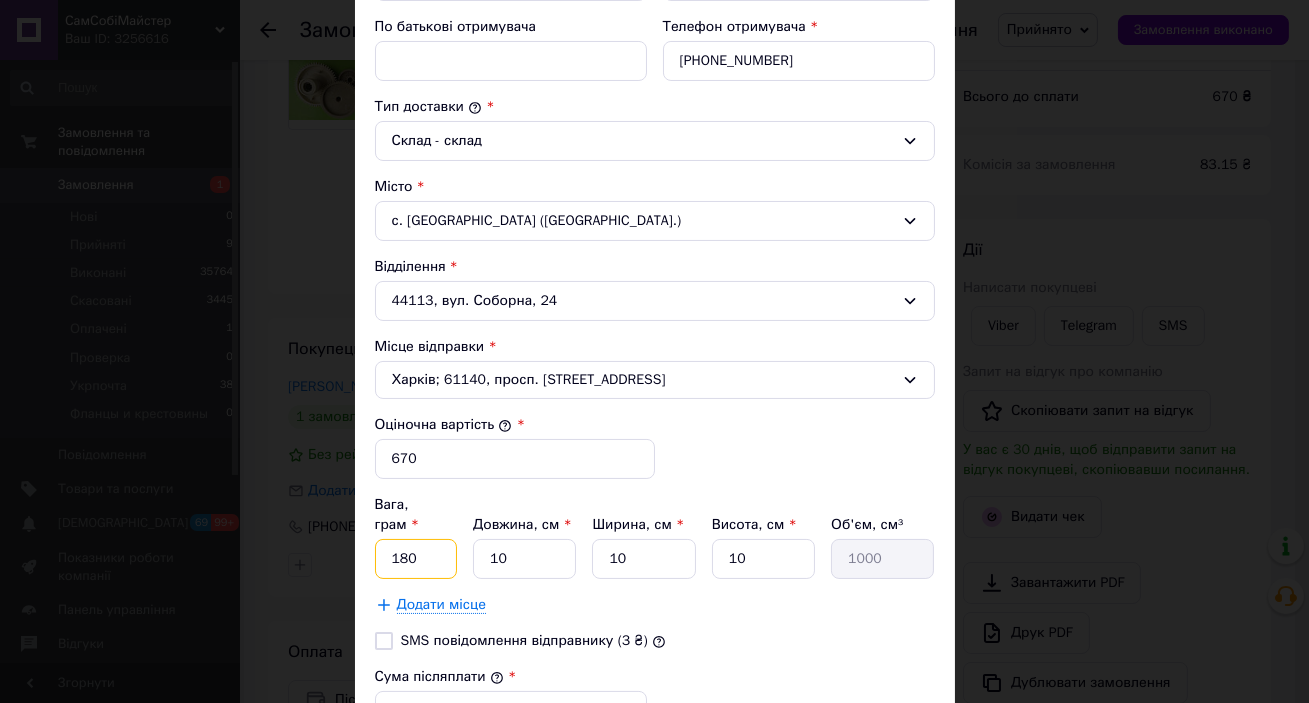 type on "180" 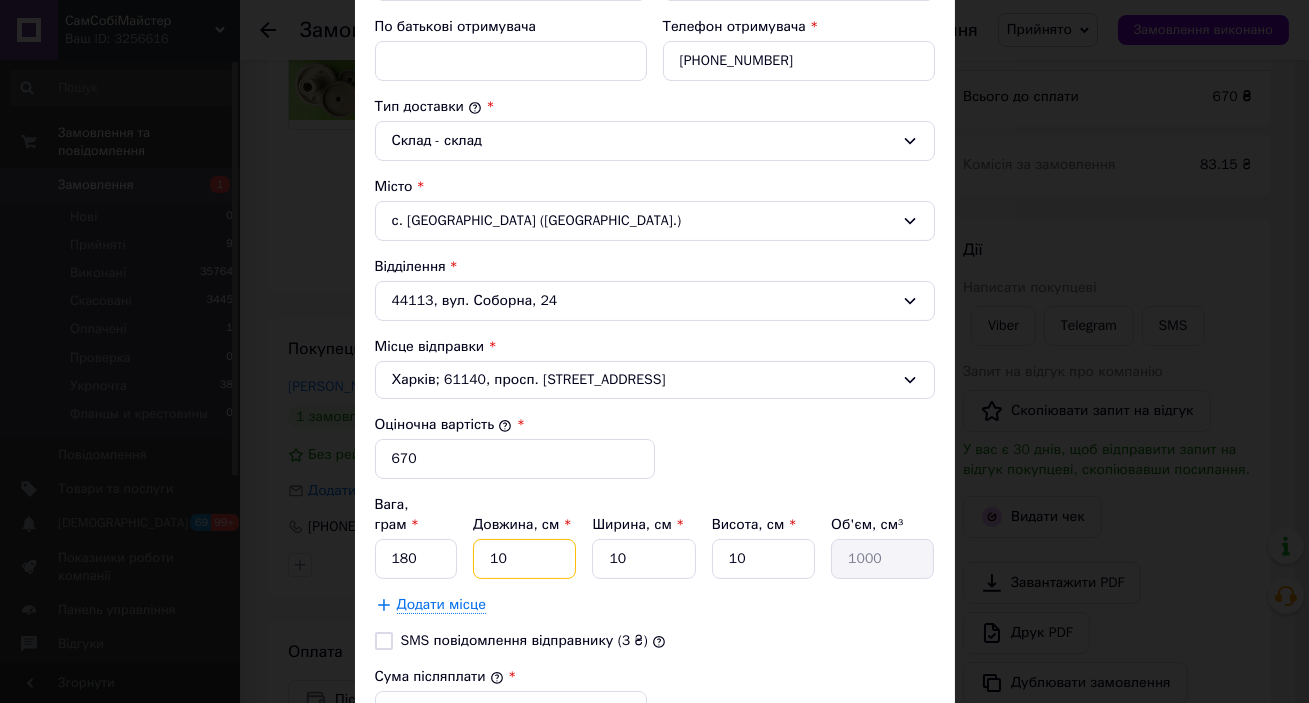 drag, startPoint x: 505, startPoint y: 534, endPoint x: 481, endPoint y: 535, distance: 24.020824 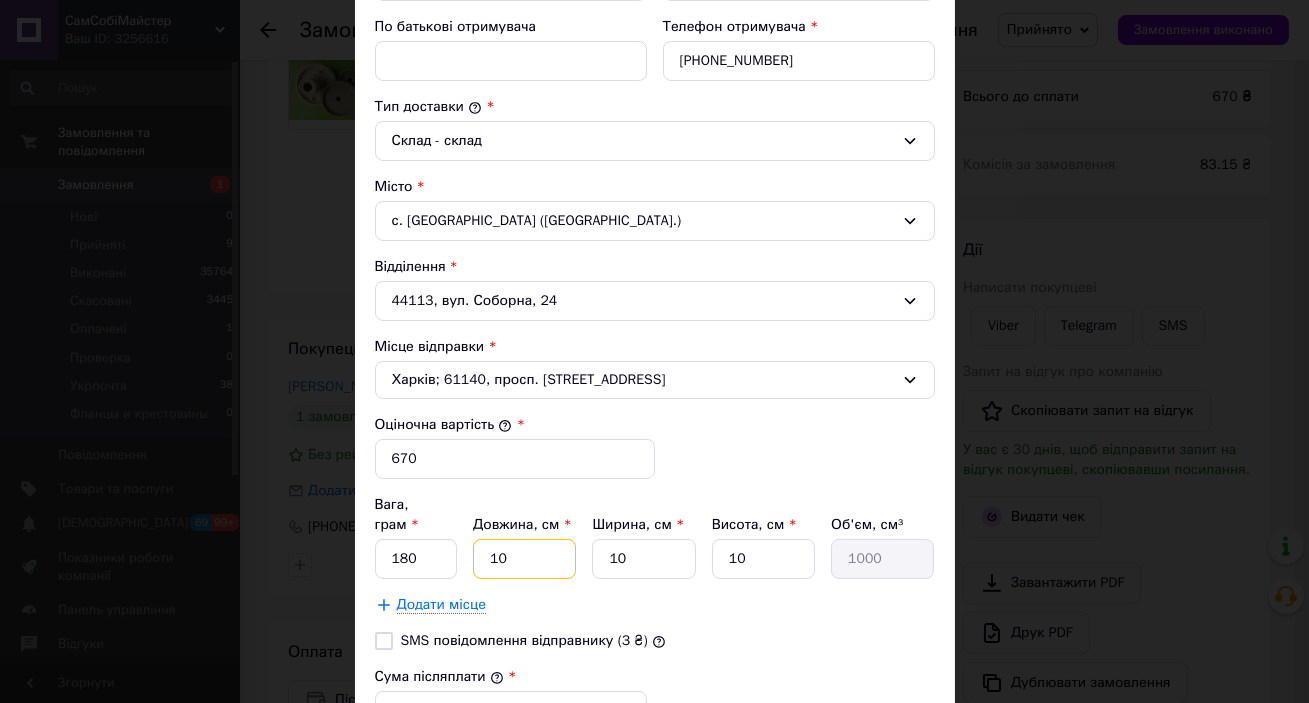 type on "1" 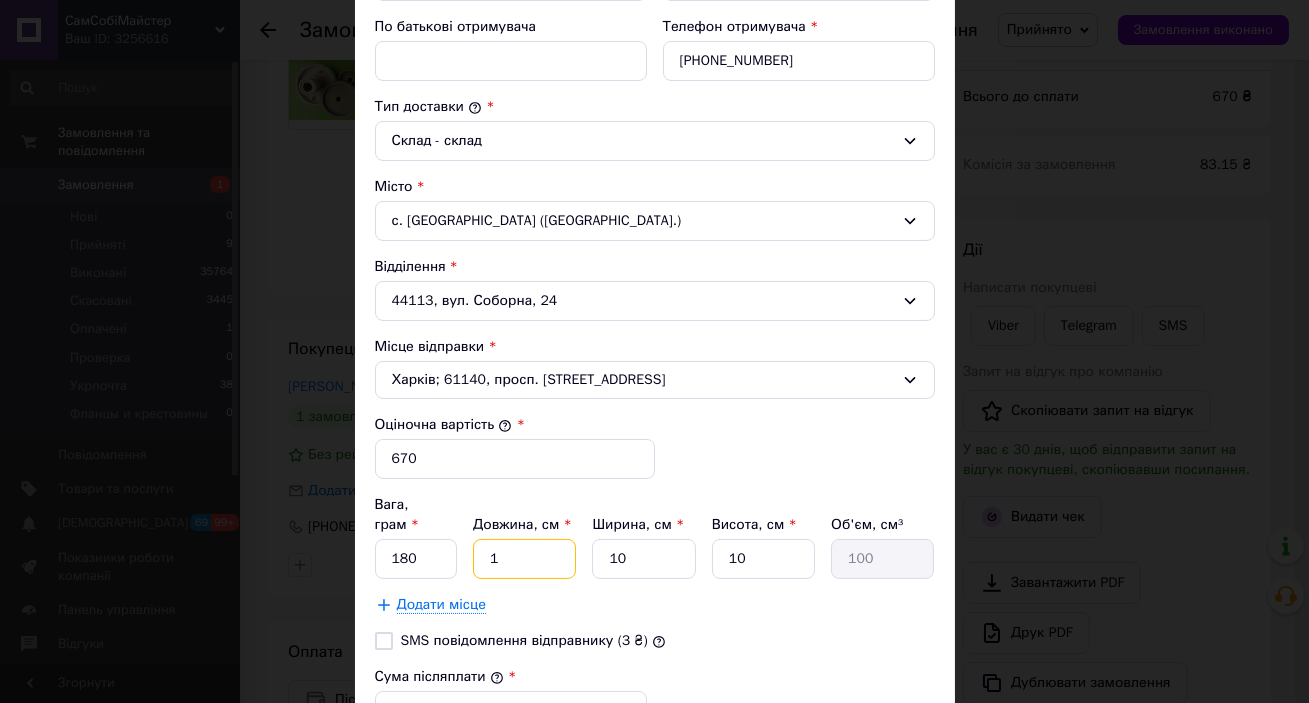 type on "13" 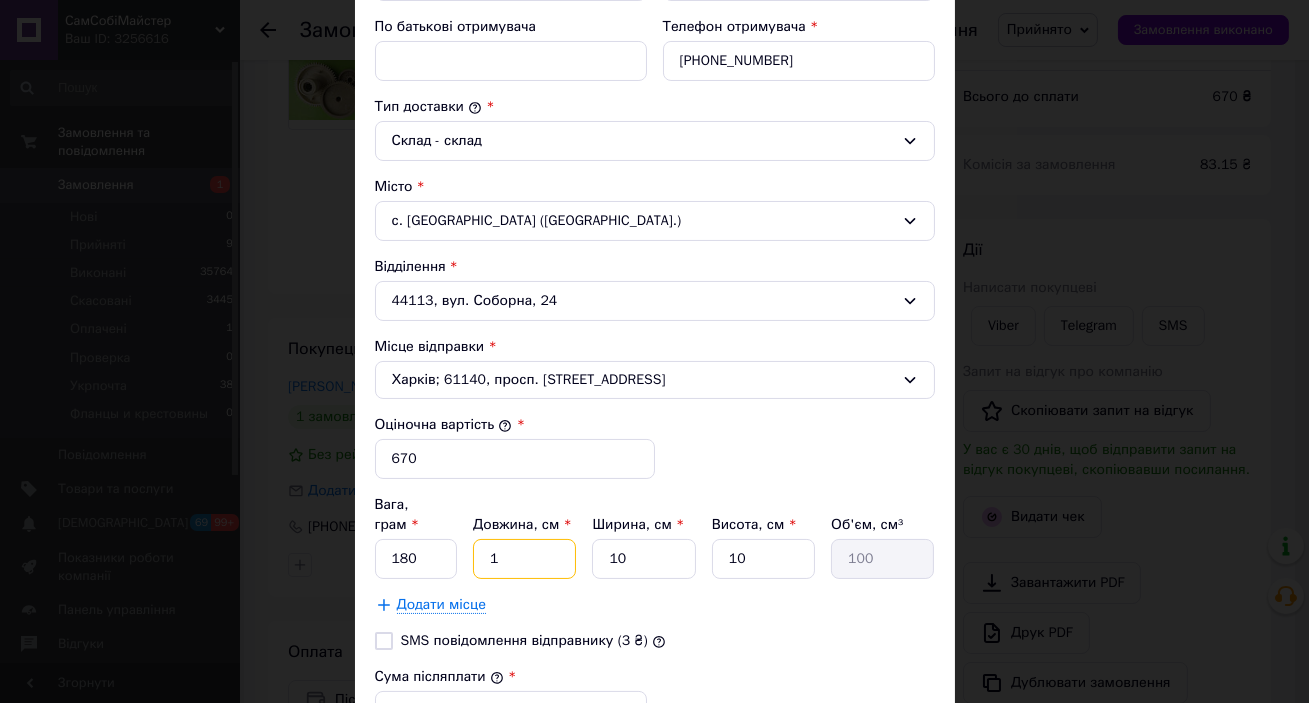 type on "1300" 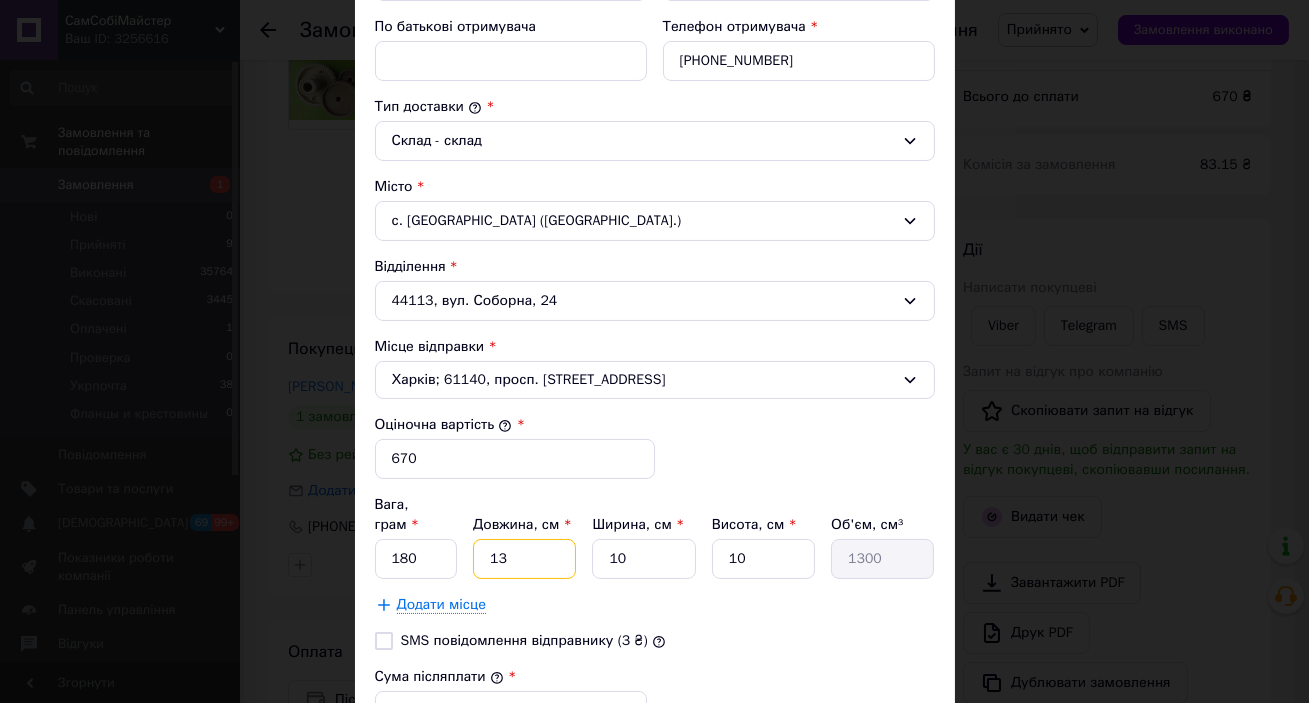 type on "1" 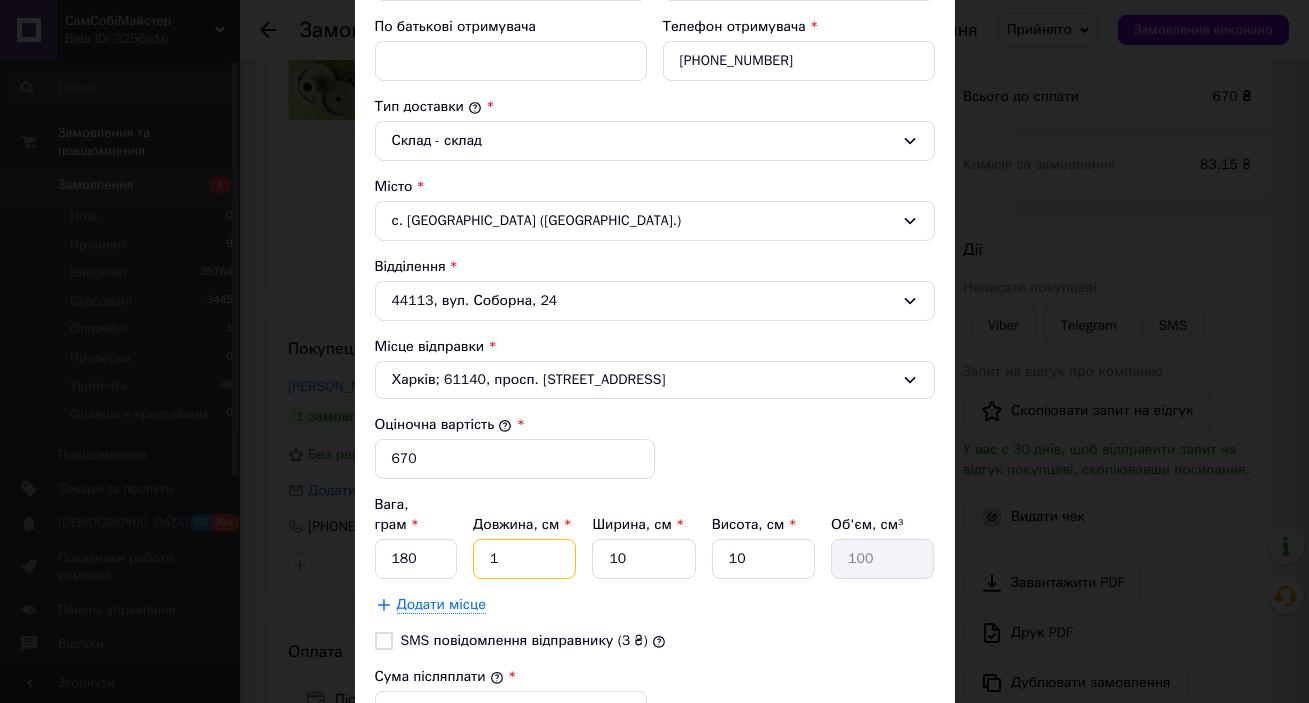 type on "16" 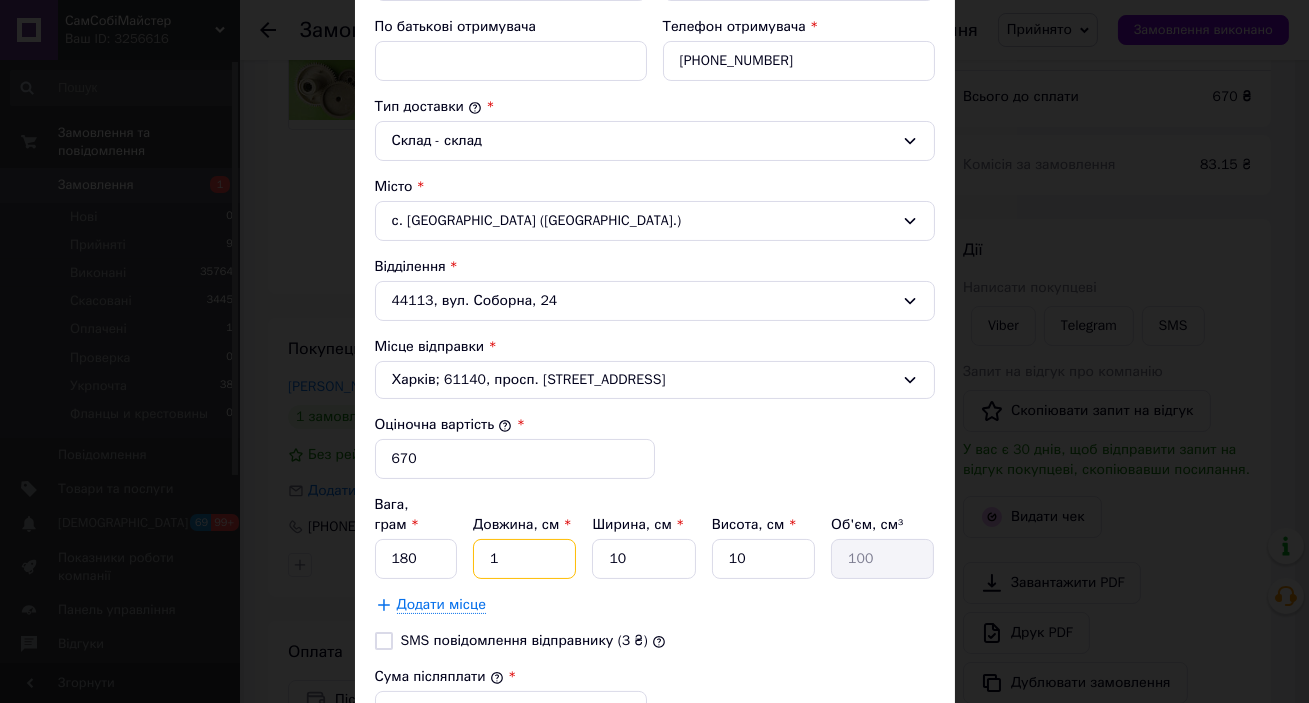 type on "1600" 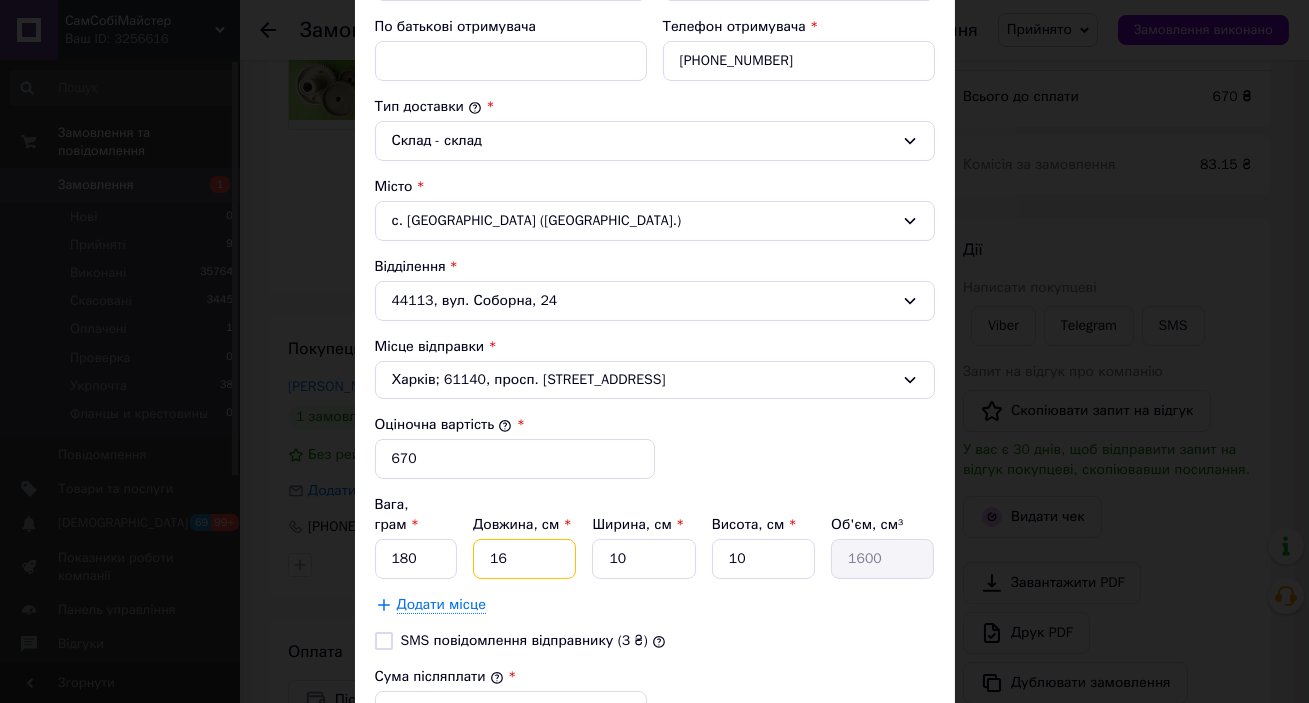 type on "16" 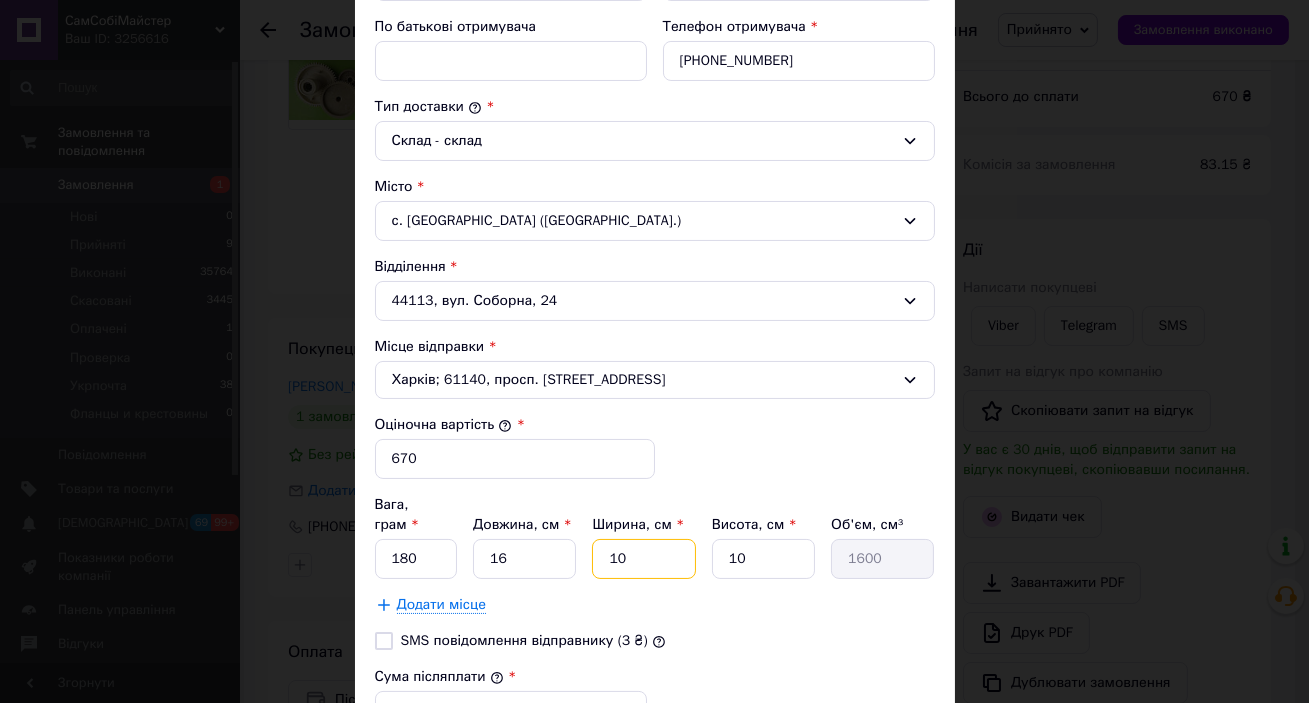 click on "10" at bounding box center [643, 559] 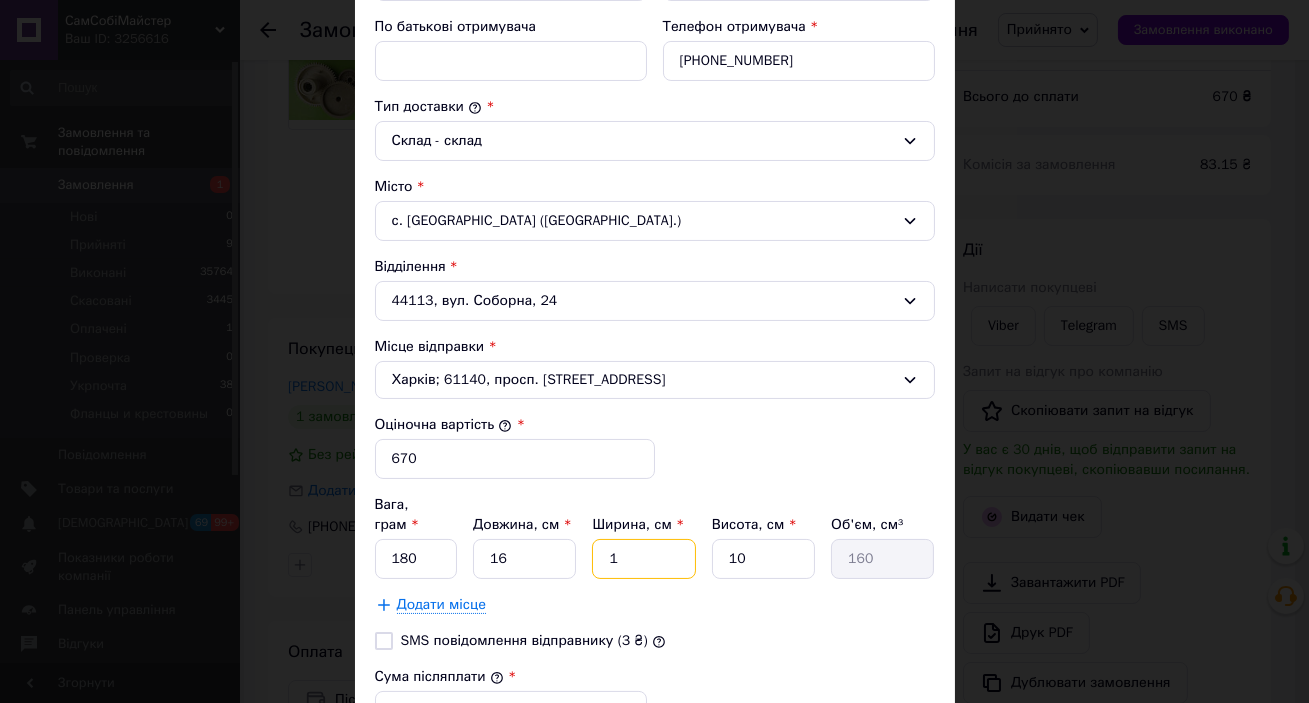 type on "13" 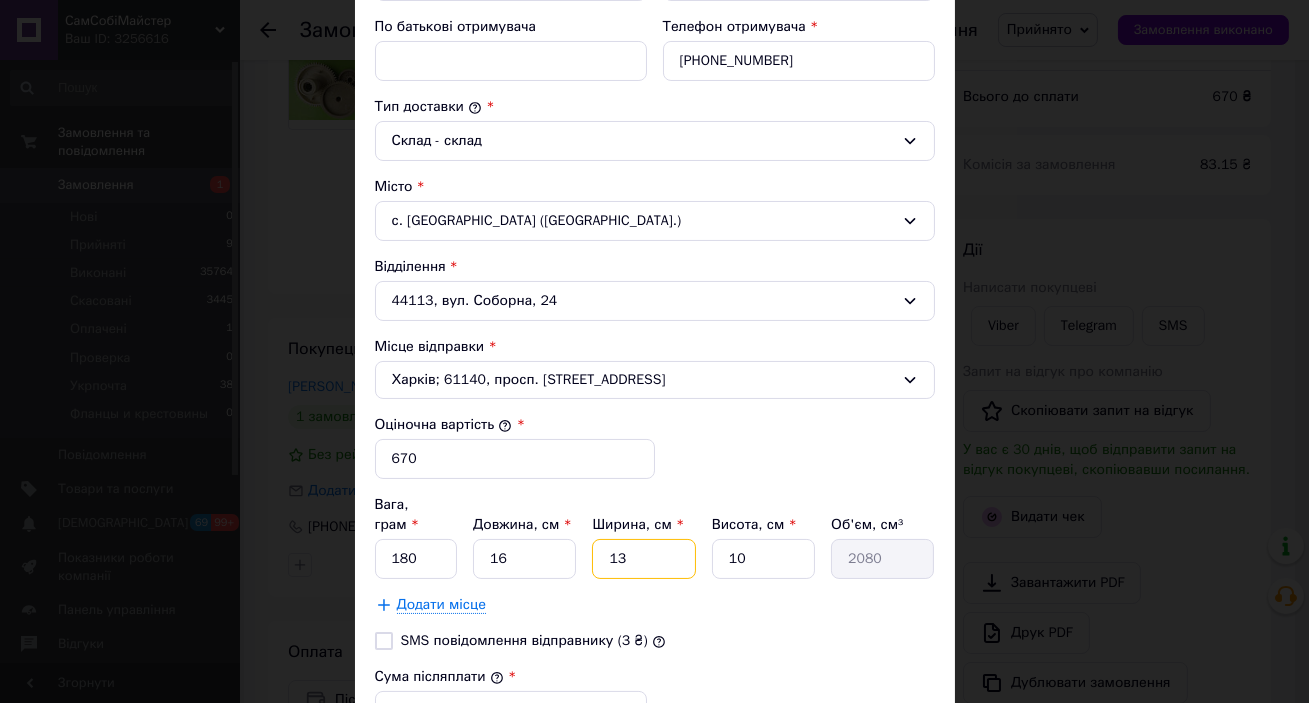 type on "13" 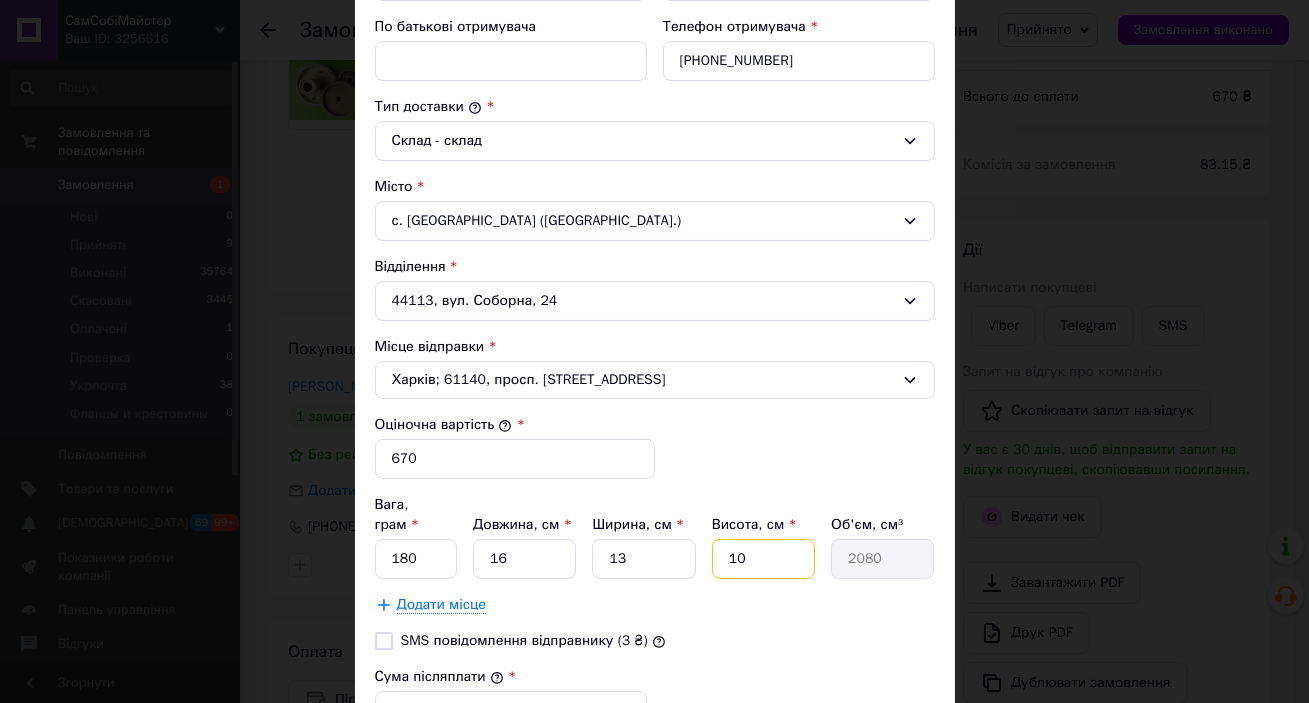 drag, startPoint x: 747, startPoint y: 532, endPoint x: 727, endPoint y: 537, distance: 20.615528 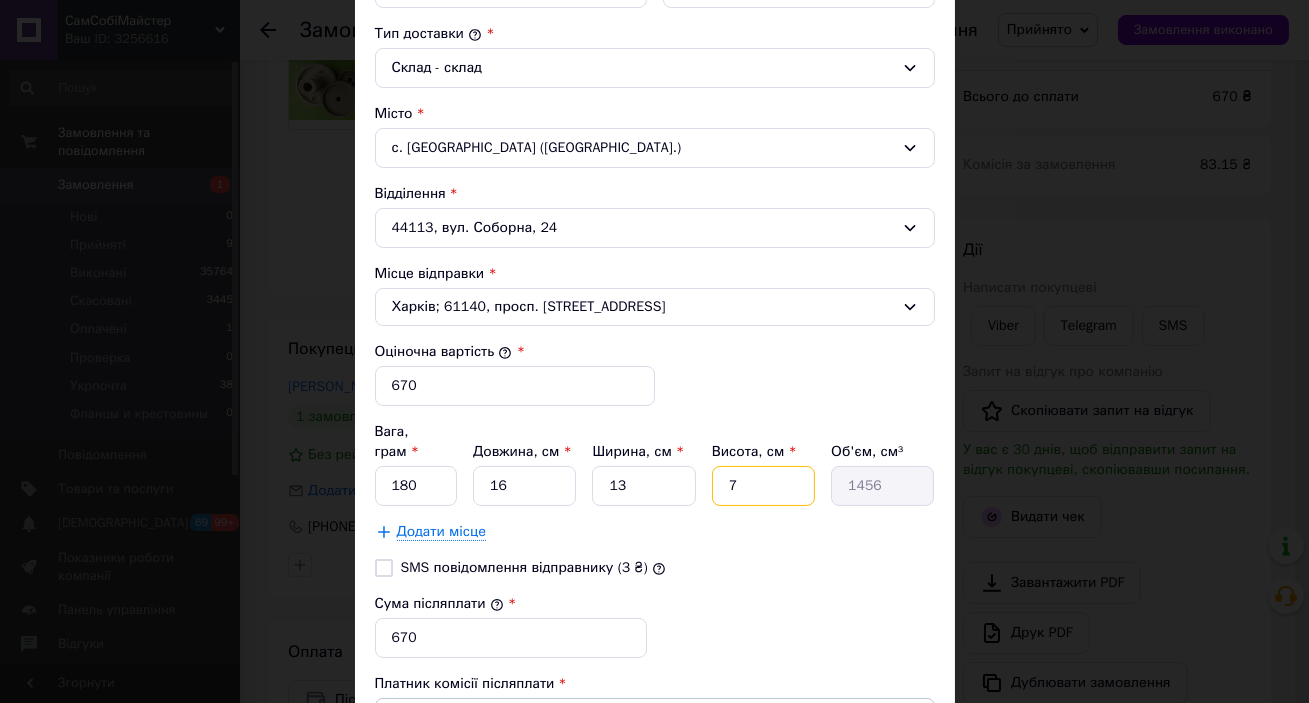 scroll, scrollTop: 707, scrollLeft: 0, axis: vertical 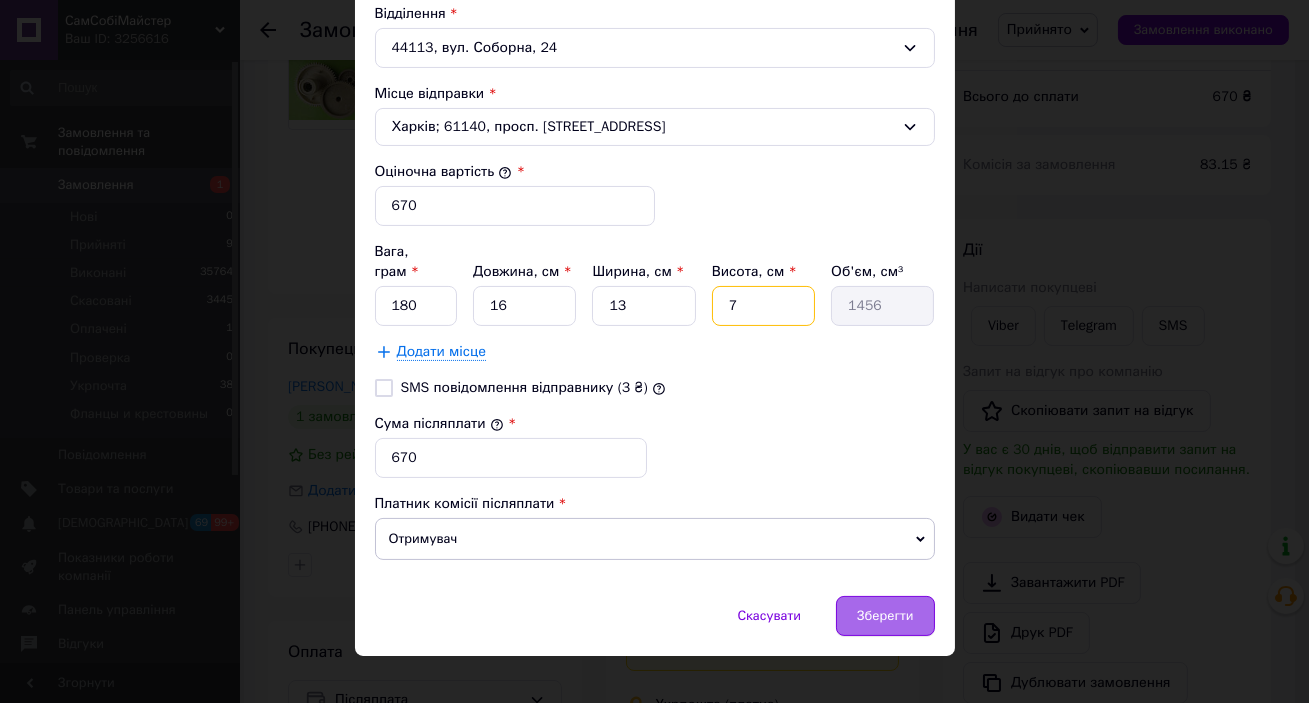 type on "7" 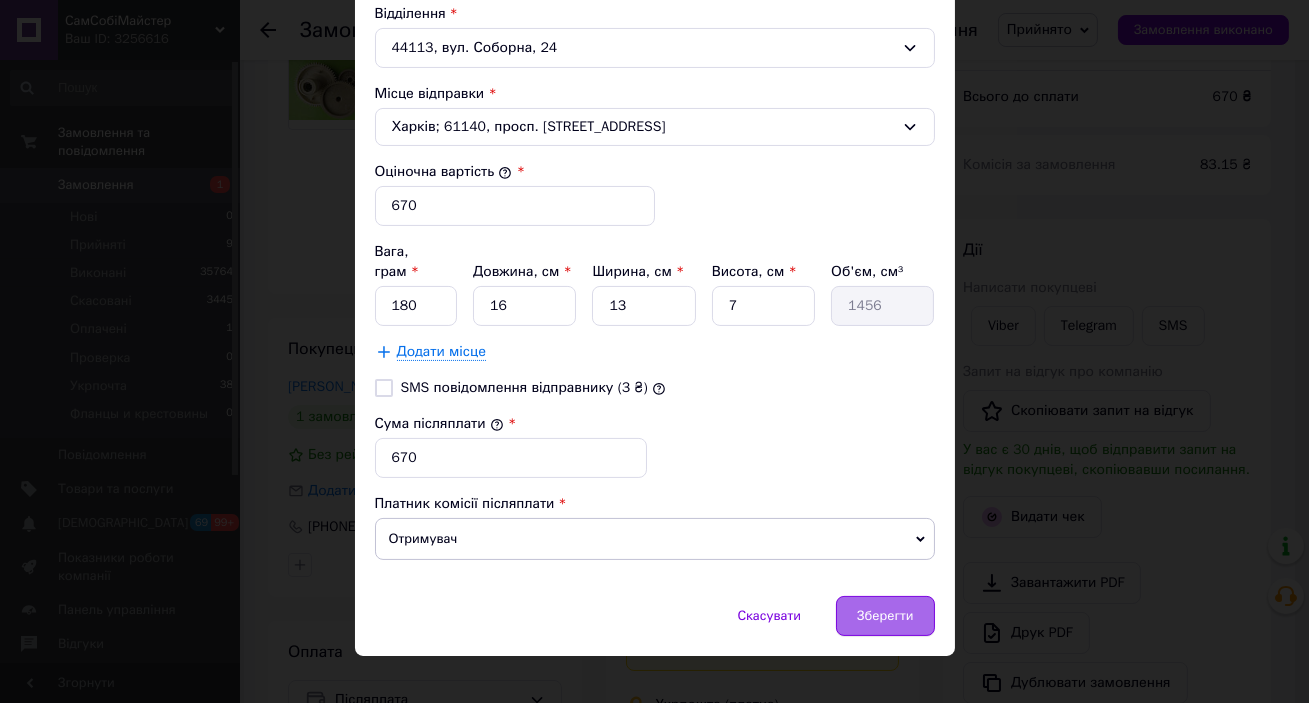 click on "Зберегти" at bounding box center (885, 616) 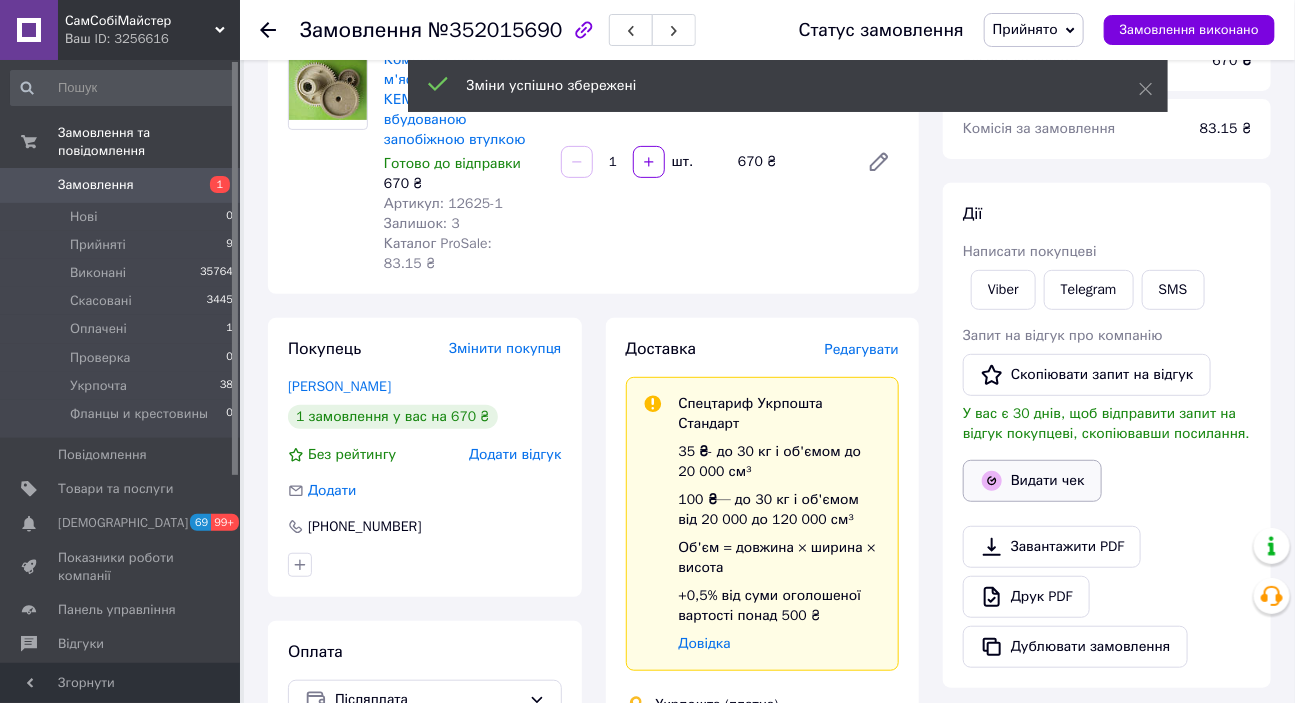 click on "Видати чек" at bounding box center [1032, 481] 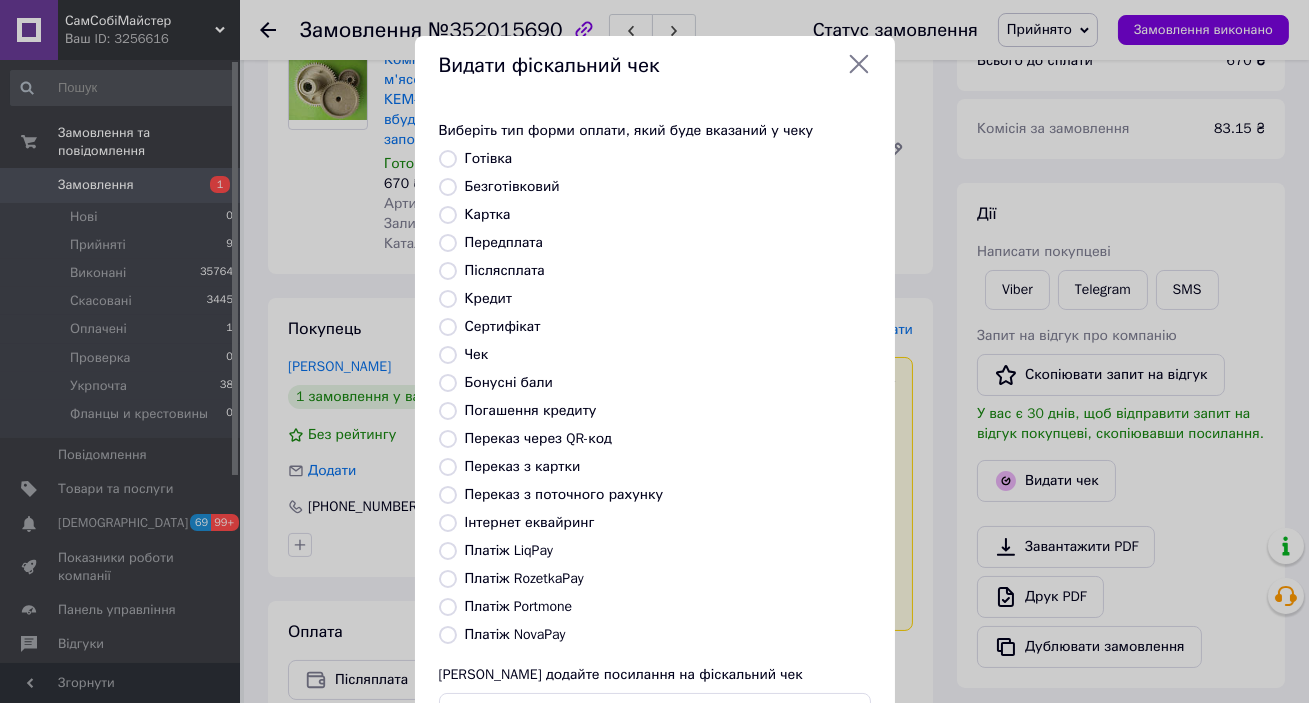 click on "Післясплата" at bounding box center (505, 270) 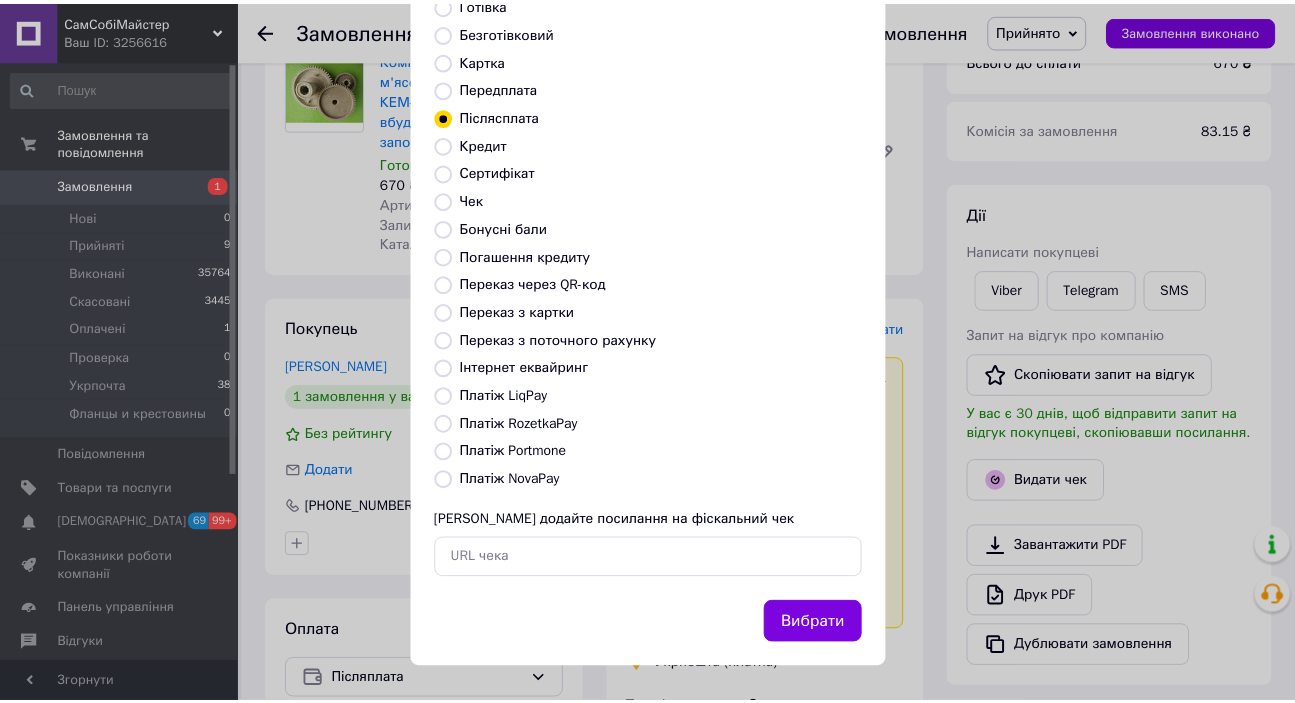 scroll, scrollTop: 156, scrollLeft: 0, axis: vertical 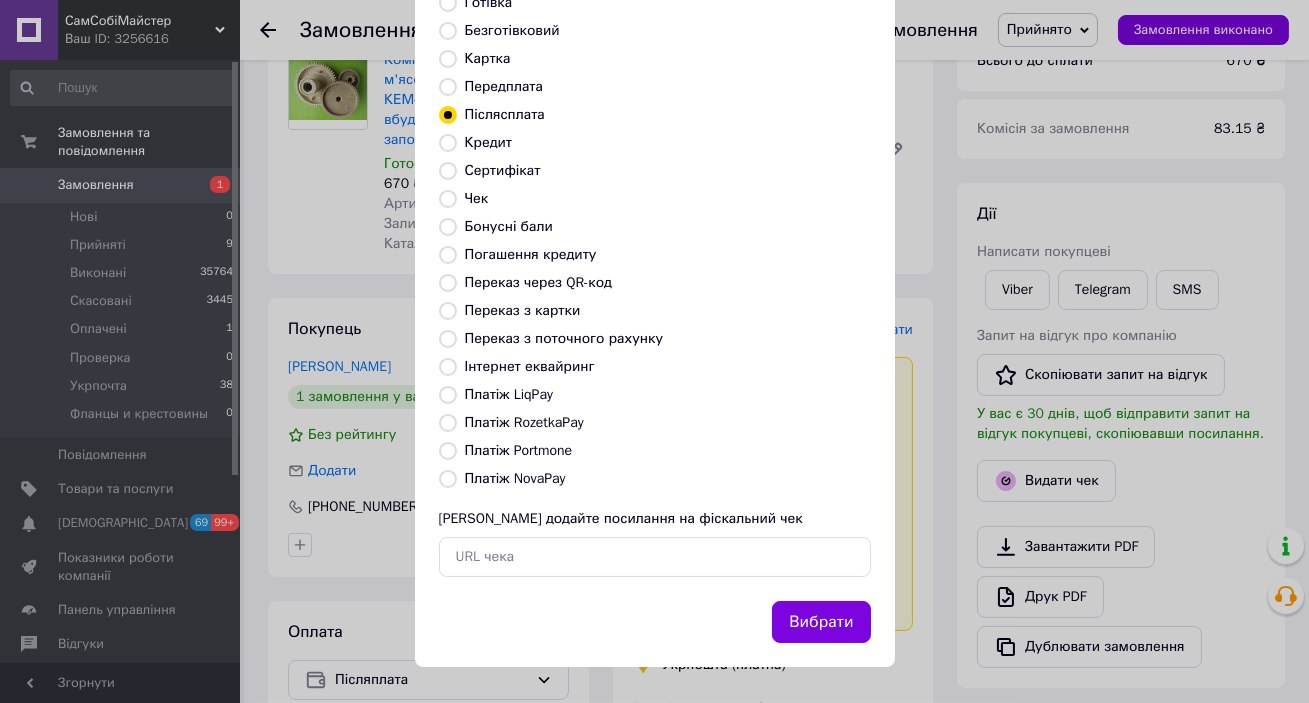 click on "Вибрати" at bounding box center (821, 622) 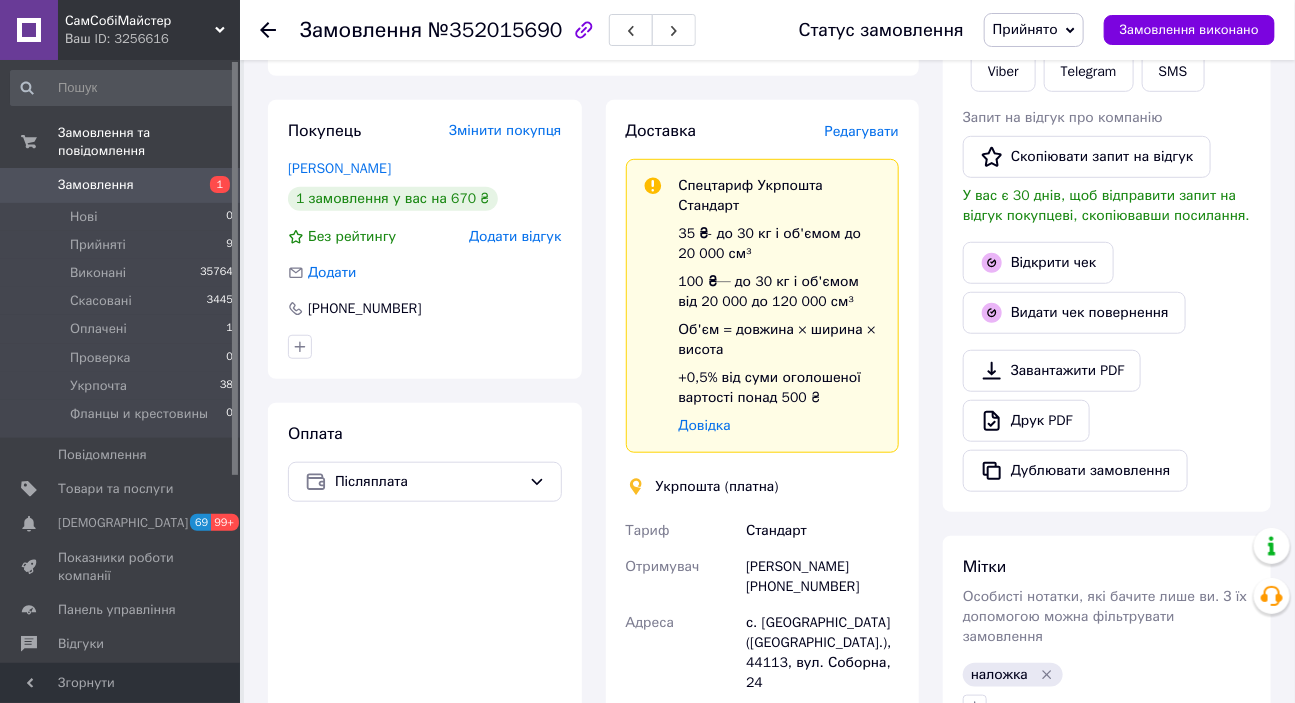 scroll, scrollTop: 90, scrollLeft: 0, axis: vertical 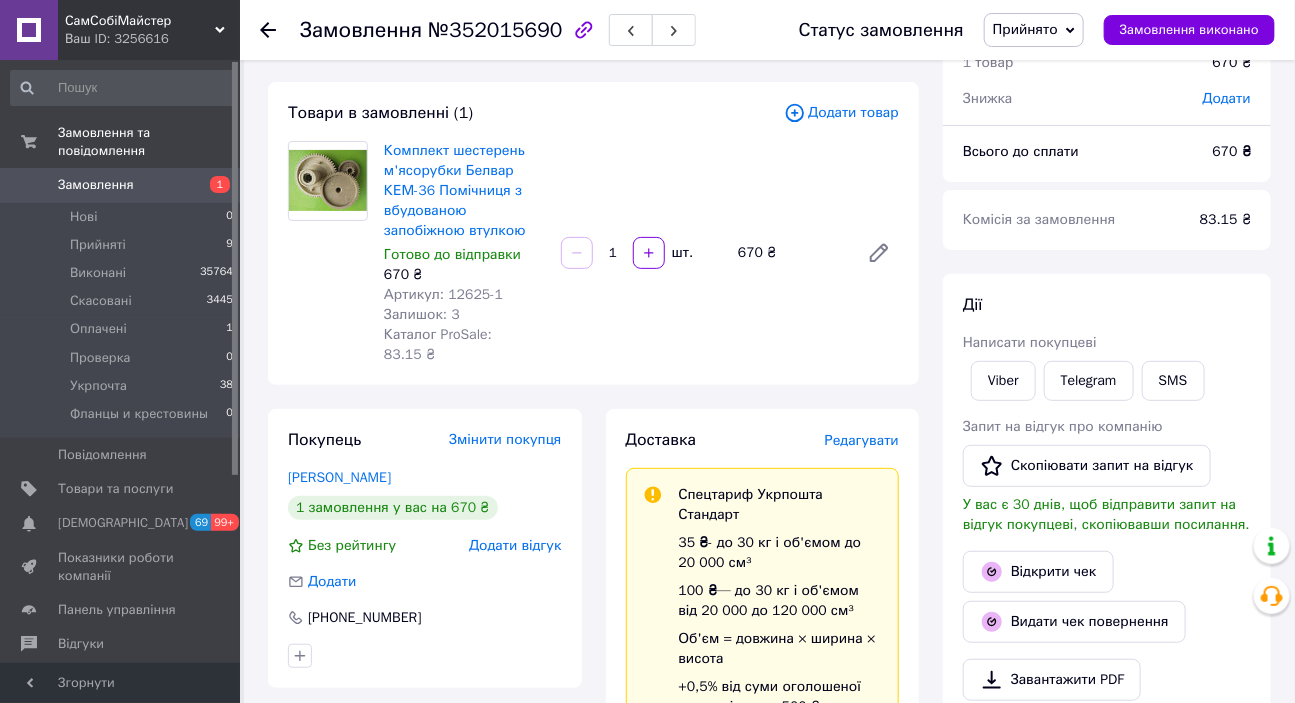 click 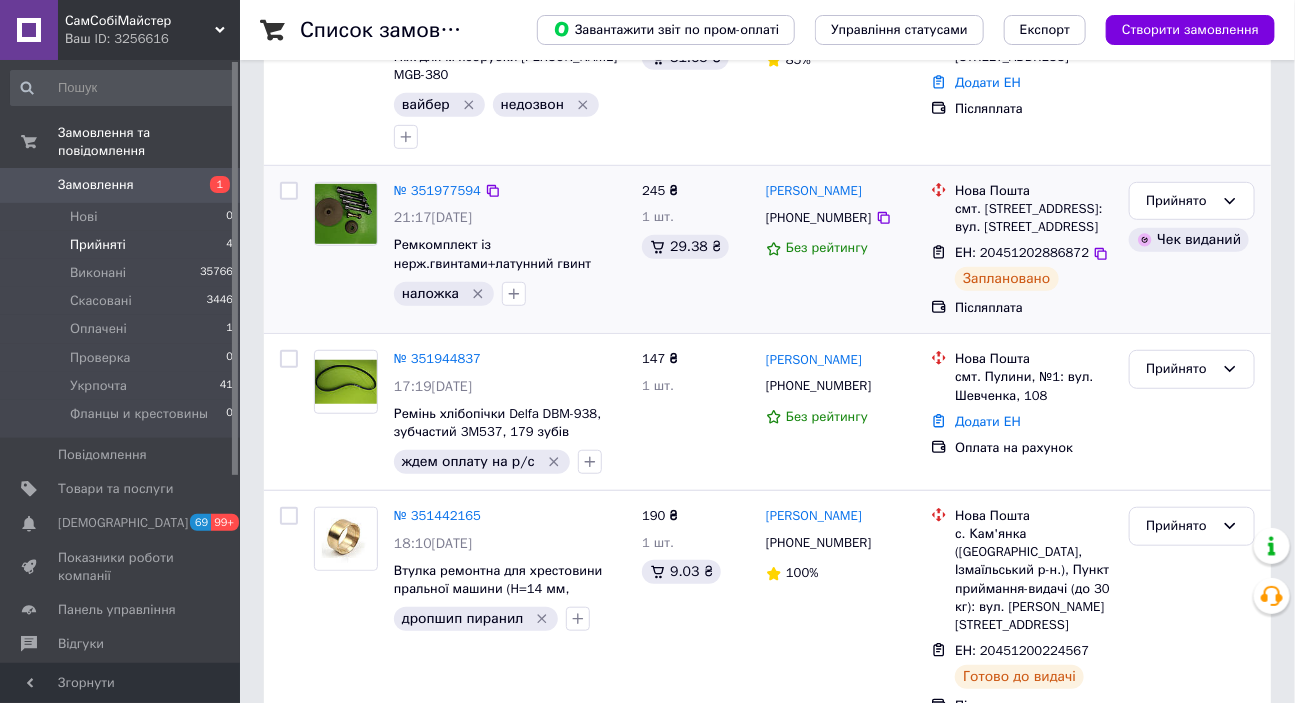 scroll, scrollTop: 324, scrollLeft: 0, axis: vertical 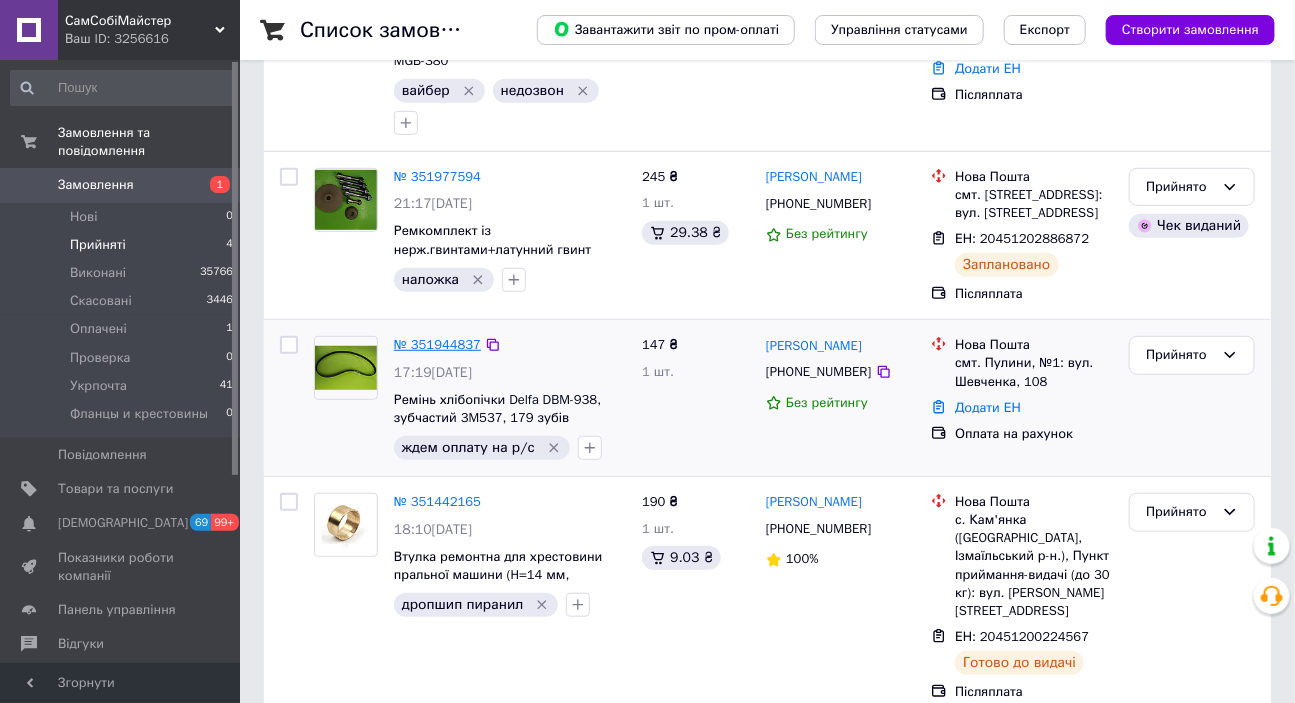 click on "№ 351944837" at bounding box center [437, 344] 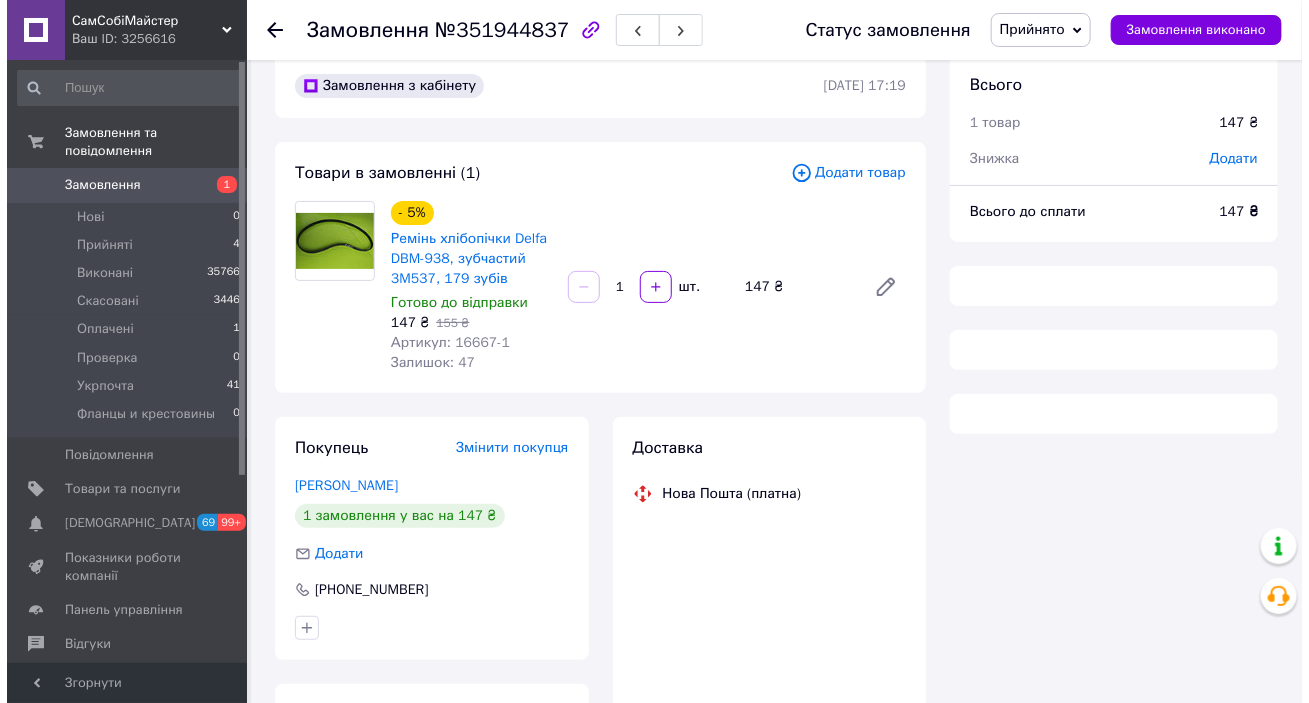 scroll, scrollTop: 0, scrollLeft: 0, axis: both 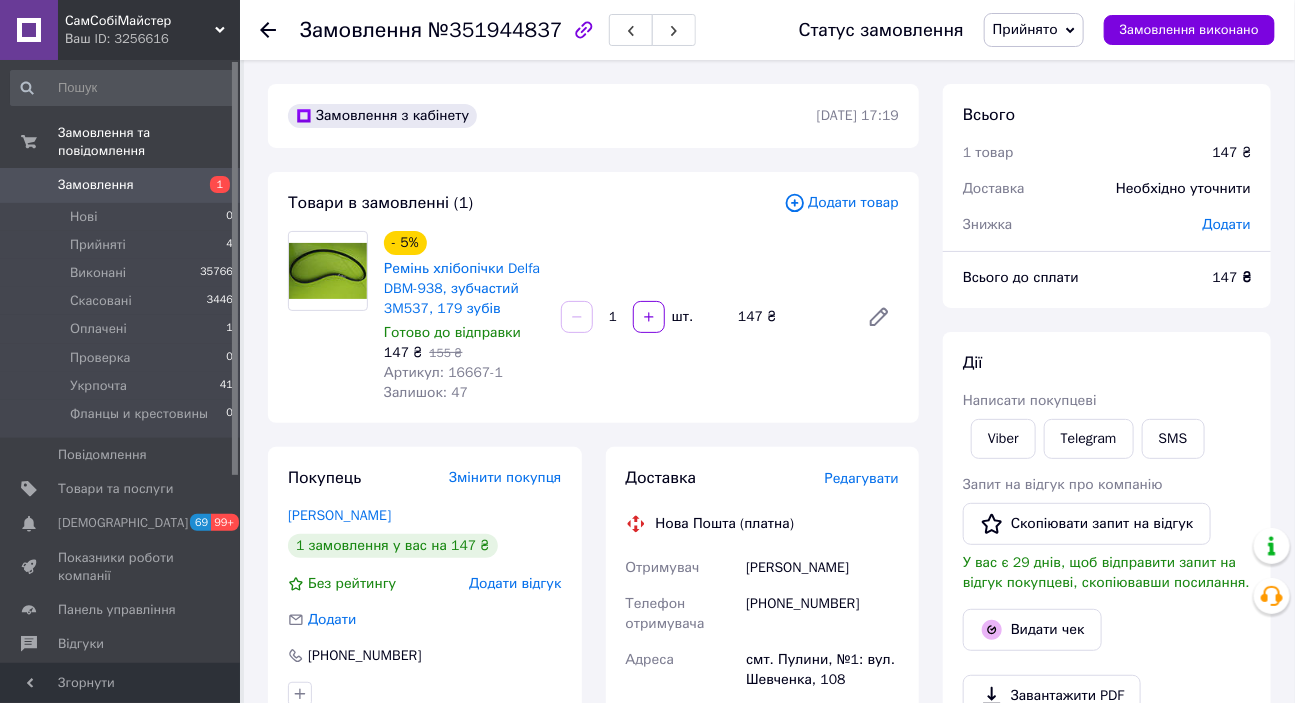 click 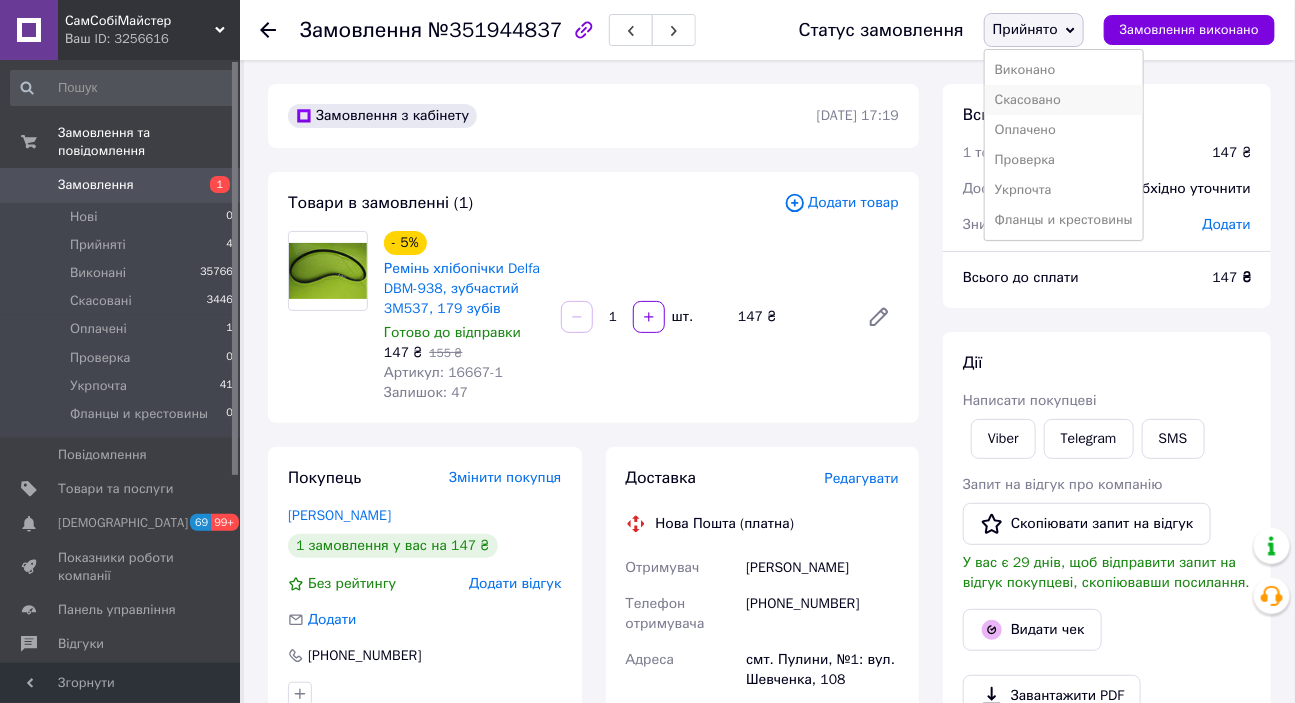 click on "Скасовано" at bounding box center (1064, 100) 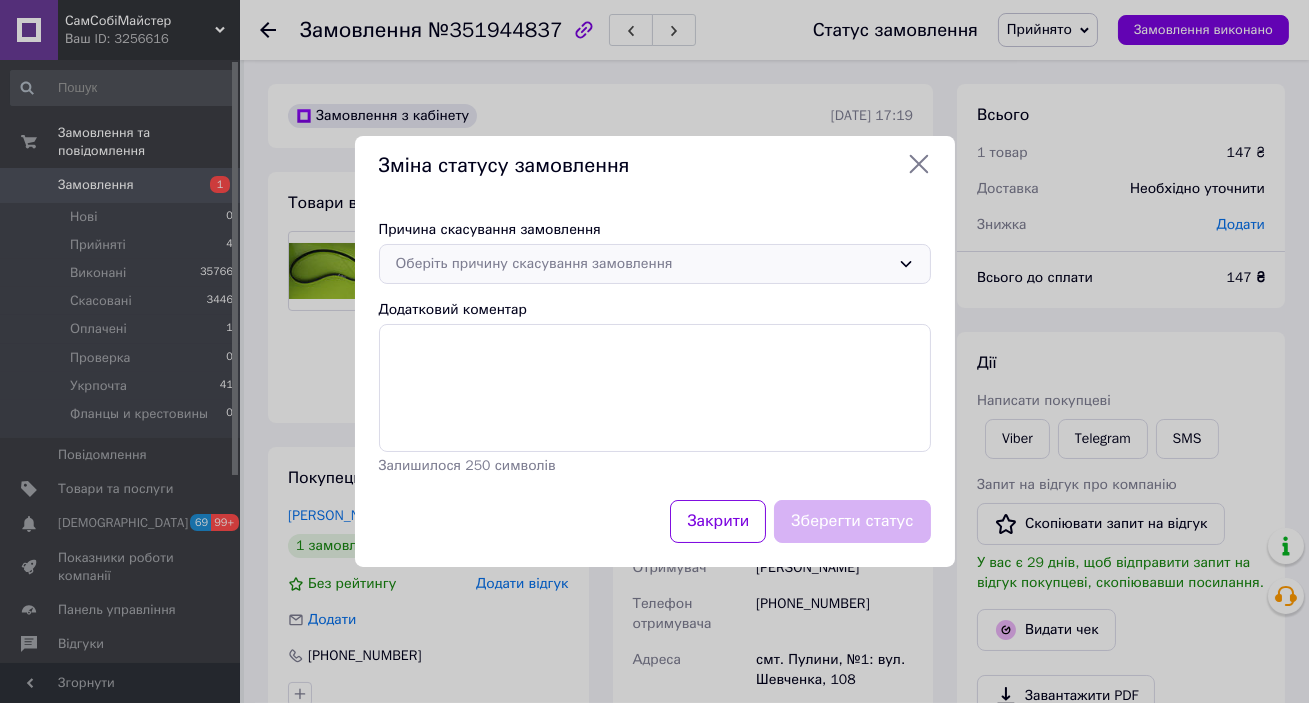 click on "Оберіть причину скасування замовлення" at bounding box center [643, 264] 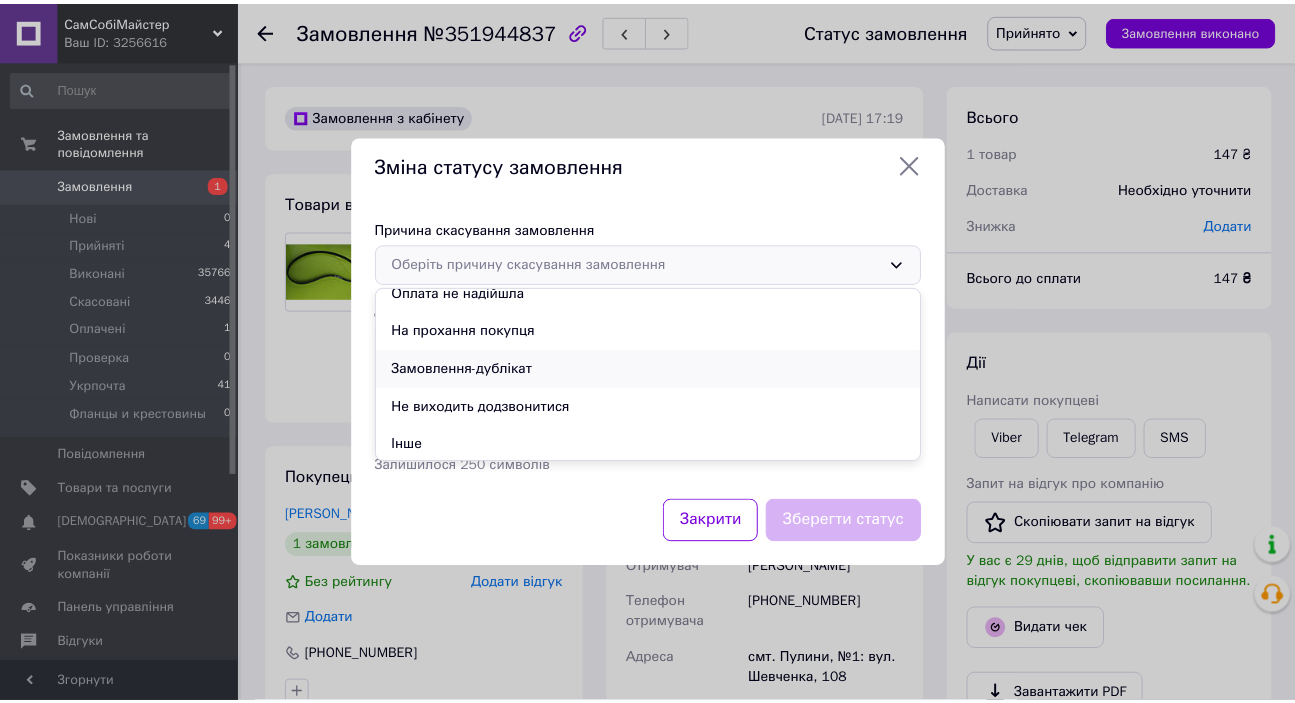 scroll, scrollTop: 90, scrollLeft: 0, axis: vertical 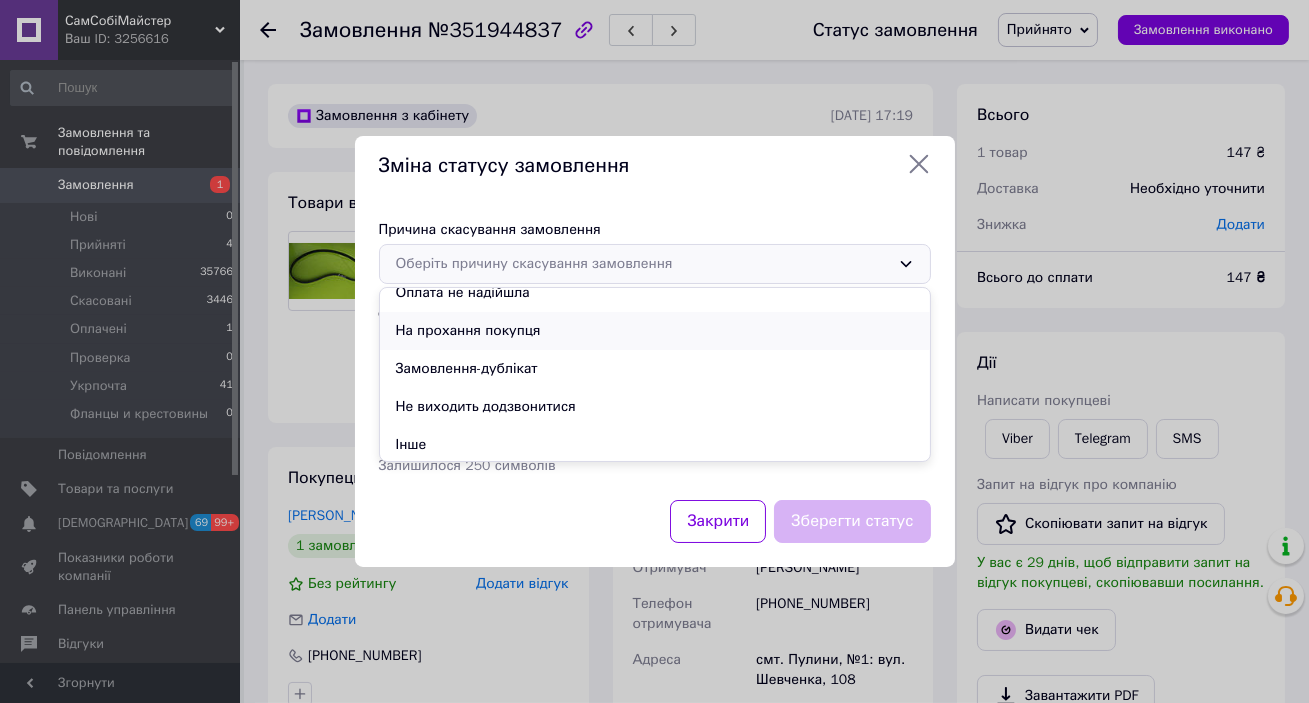 click on "На прохання покупця" at bounding box center (655, 331) 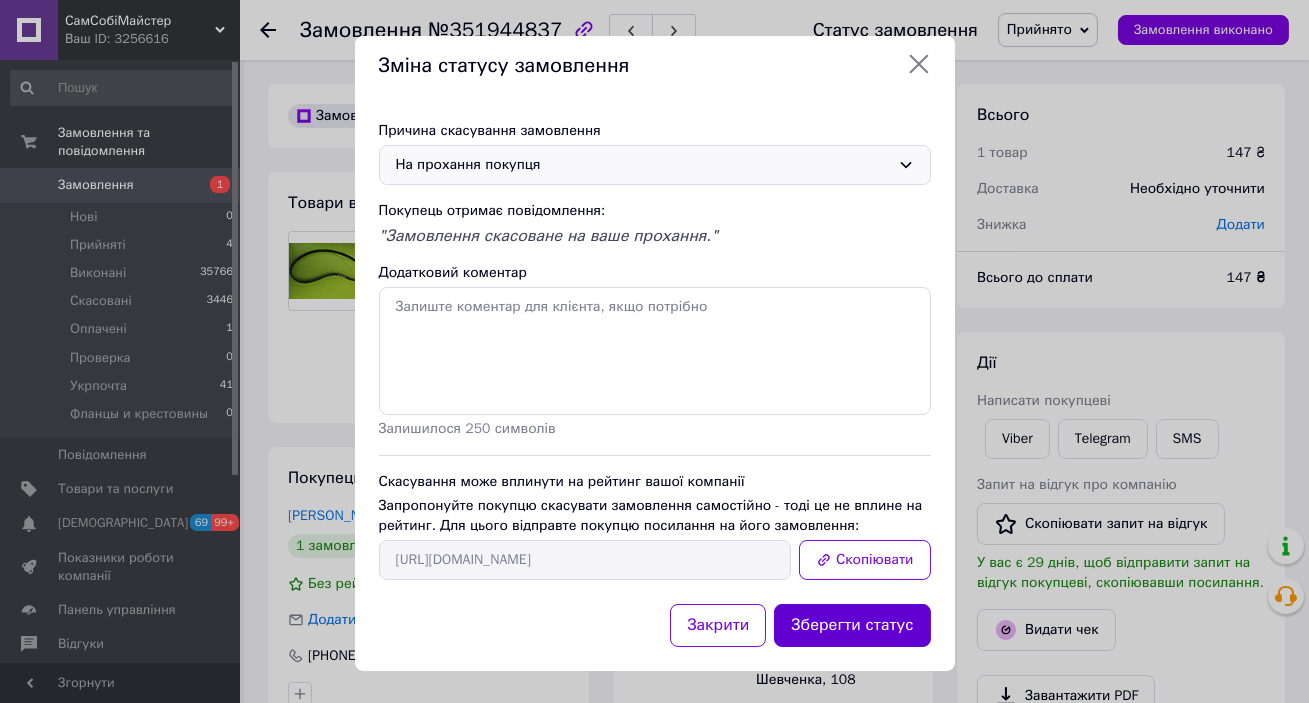 click on "Зберегти статус" at bounding box center [852, 625] 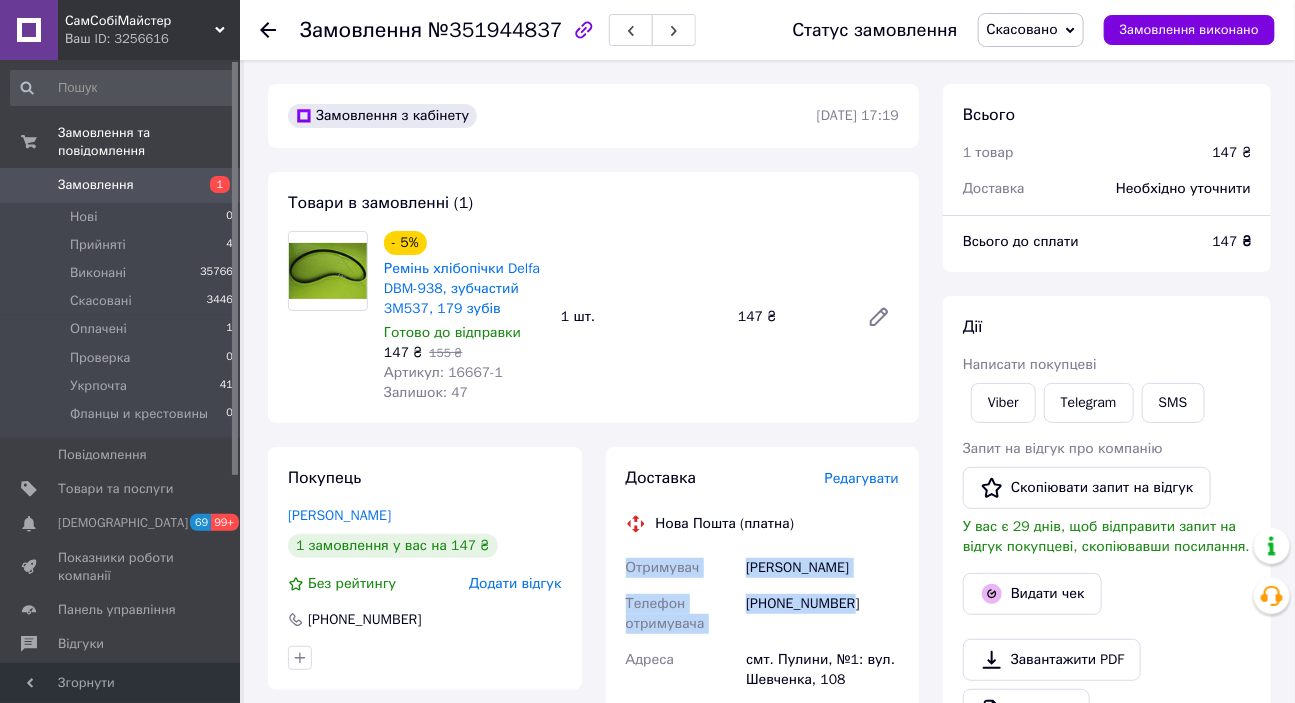 drag, startPoint x: 859, startPoint y: 602, endPoint x: 624, endPoint y: 560, distance: 238.7237 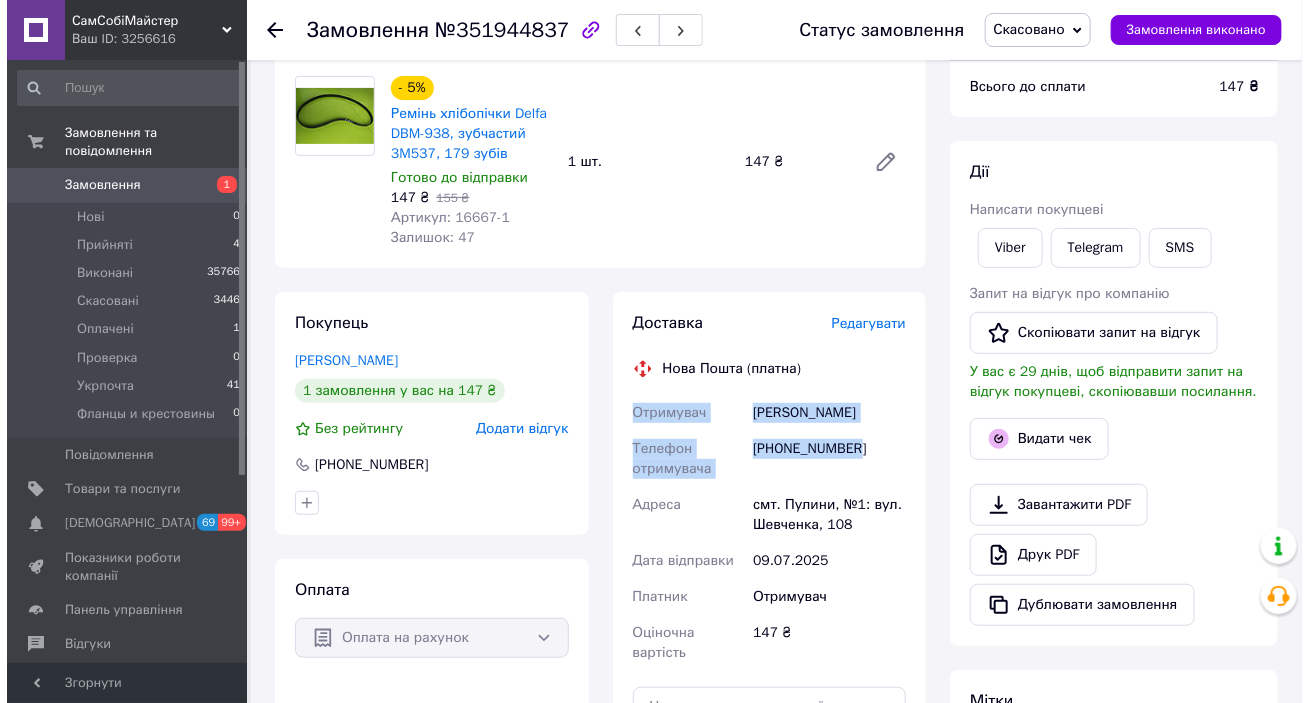 scroll, scrollTop: 272, scrollLeft: 0, axis: vertical 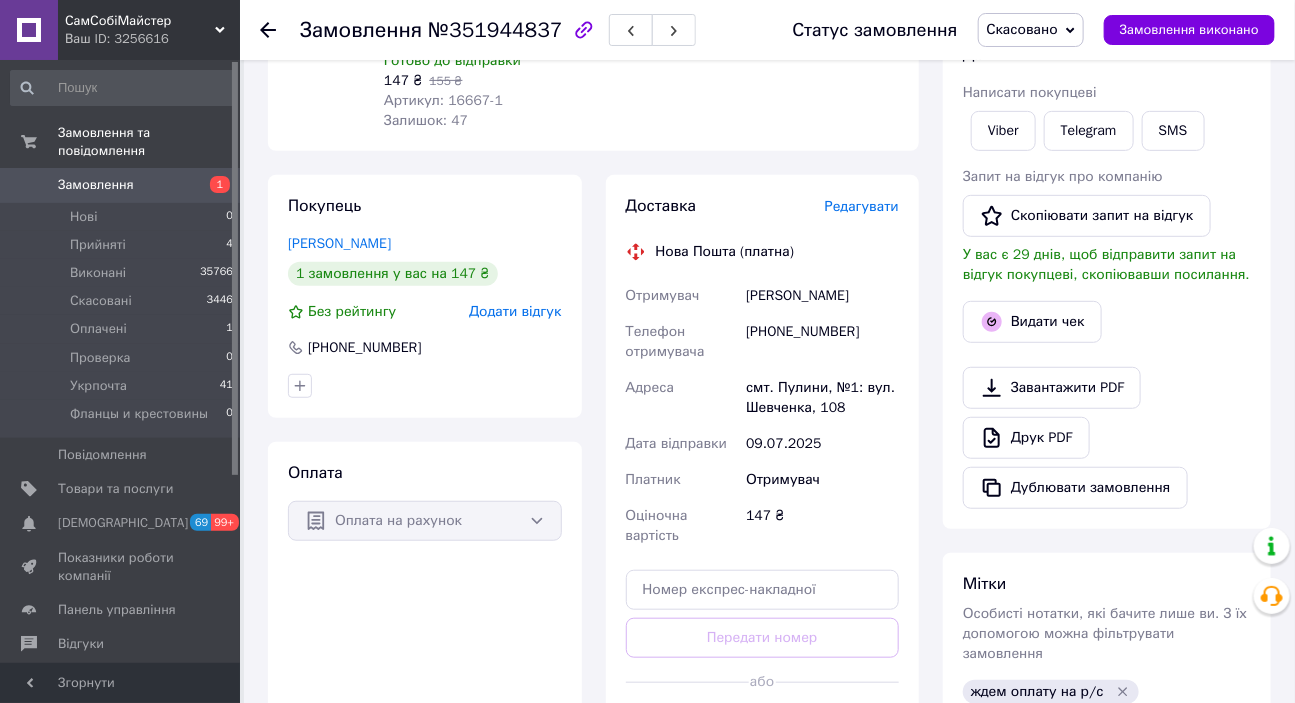 click on "Додати відгук" at bounding box center (515, 311) 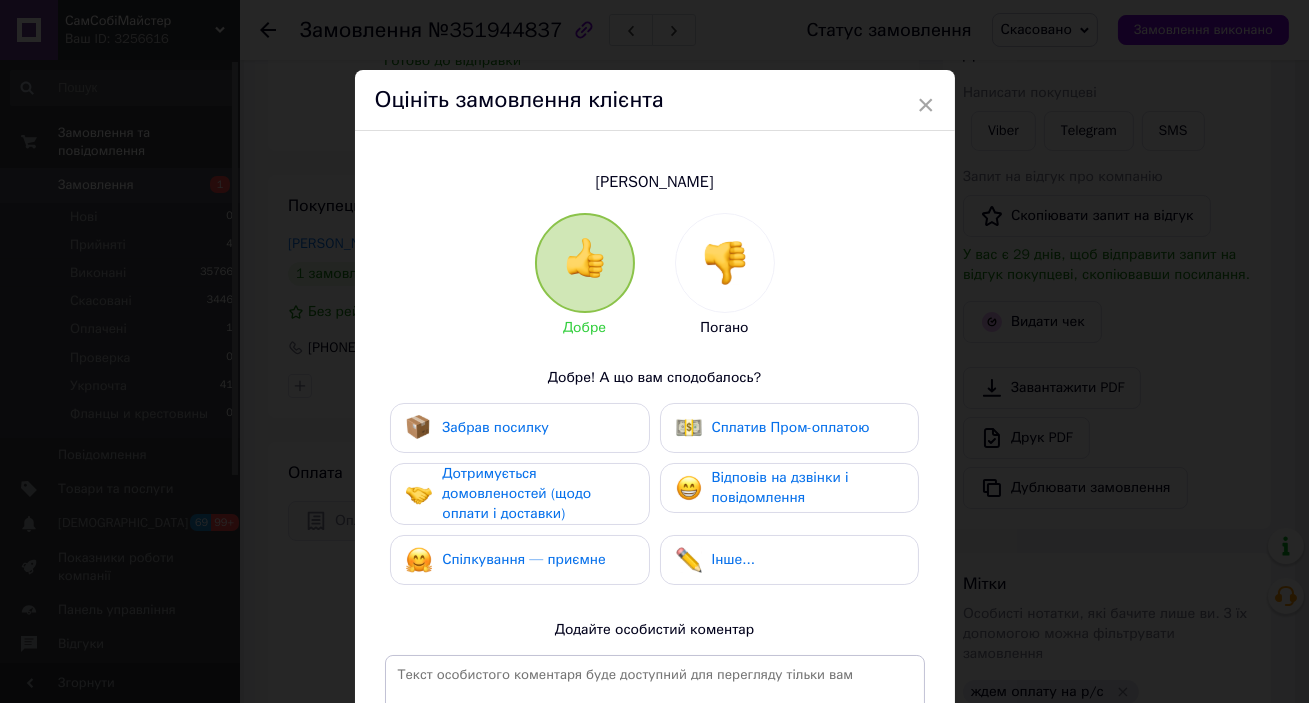 click at bounding box center (725, 263) 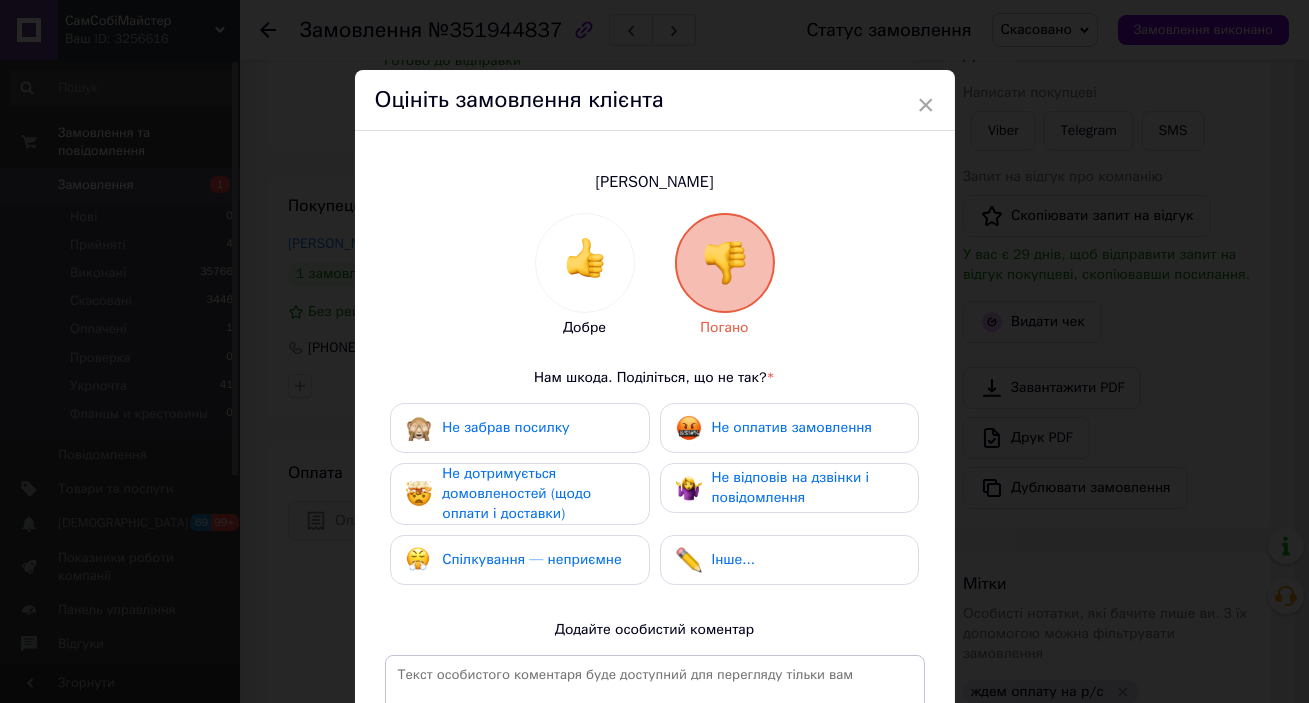 scroll, scrollTop: 90, scrollLeft: 0, axis: vertical 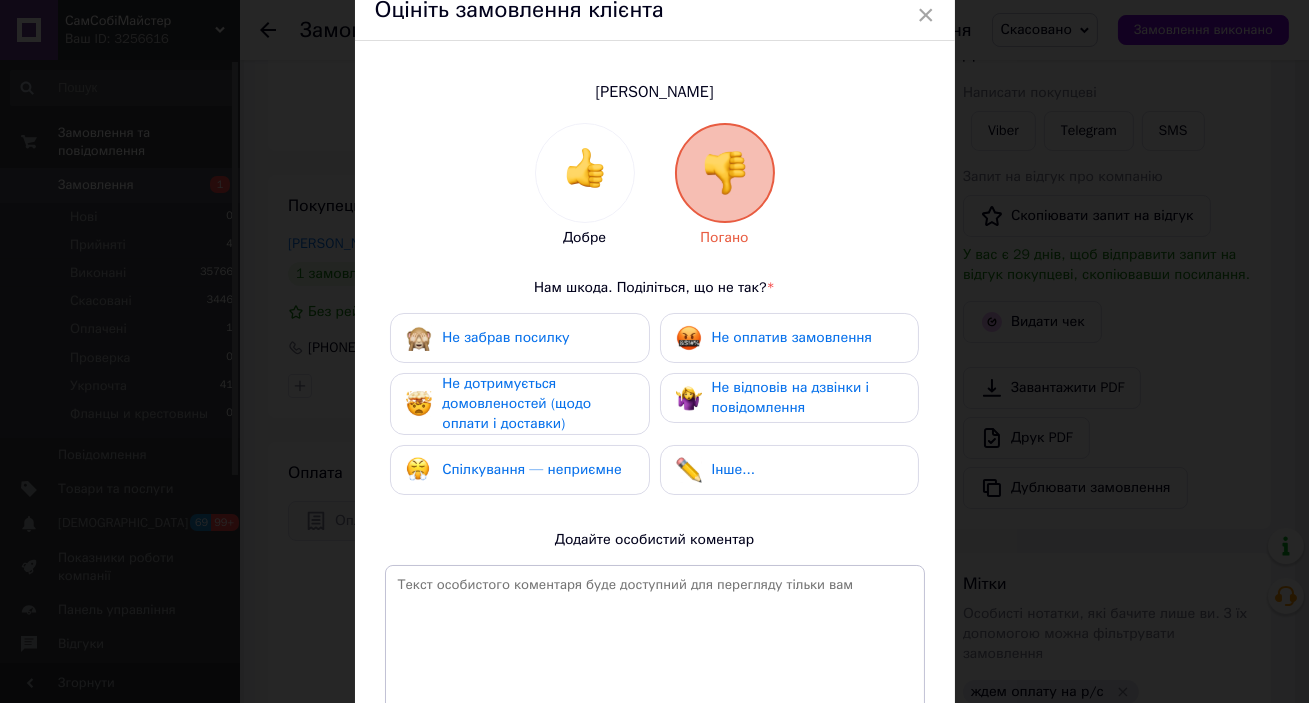 click on "Не оплатив замовлення" at bounding box center (792, 337) 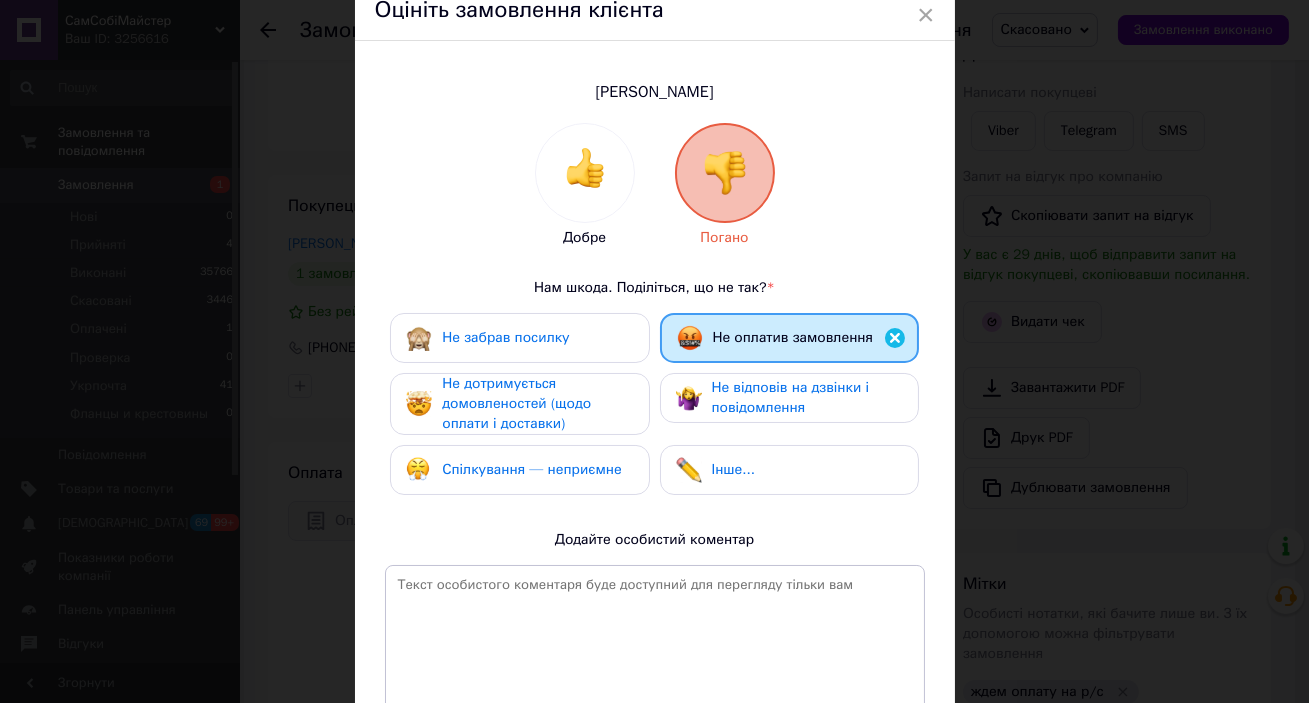 click on "Спілкування — неприємне" at bounding box center [531, 469] 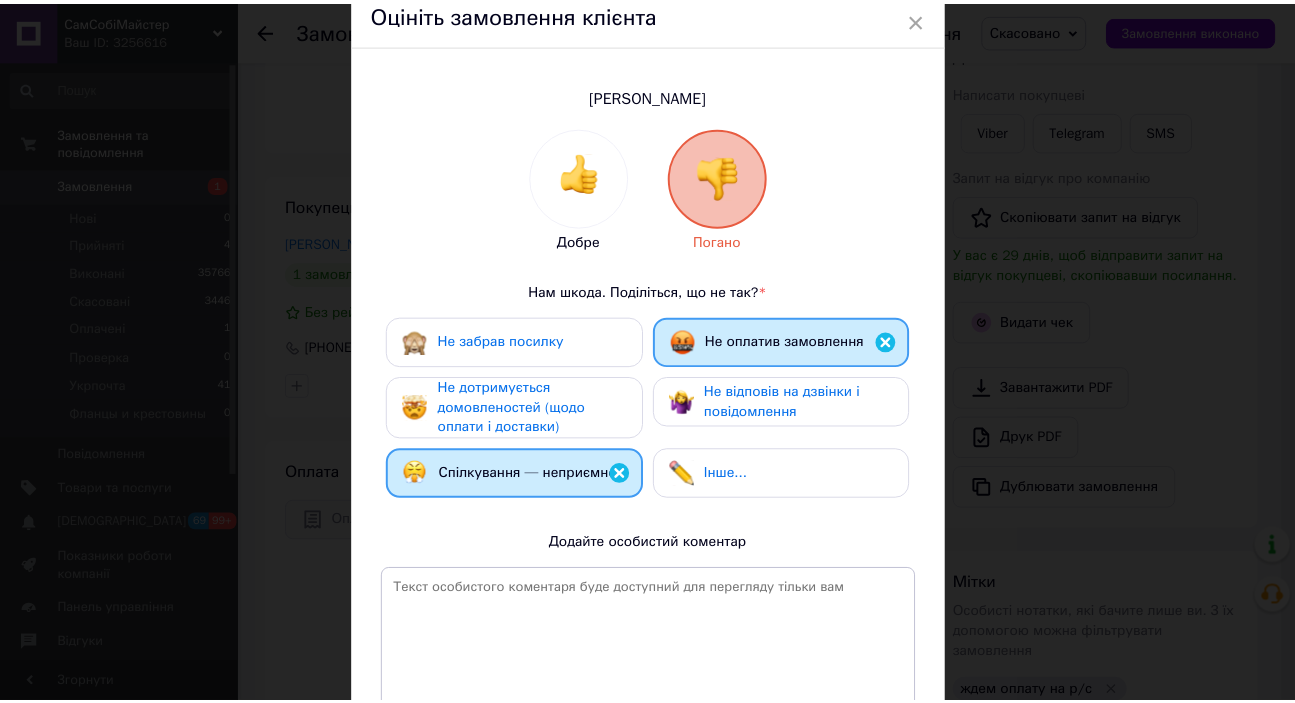scroll, scrollTop: 0, scrollLeft: 0, axis: both 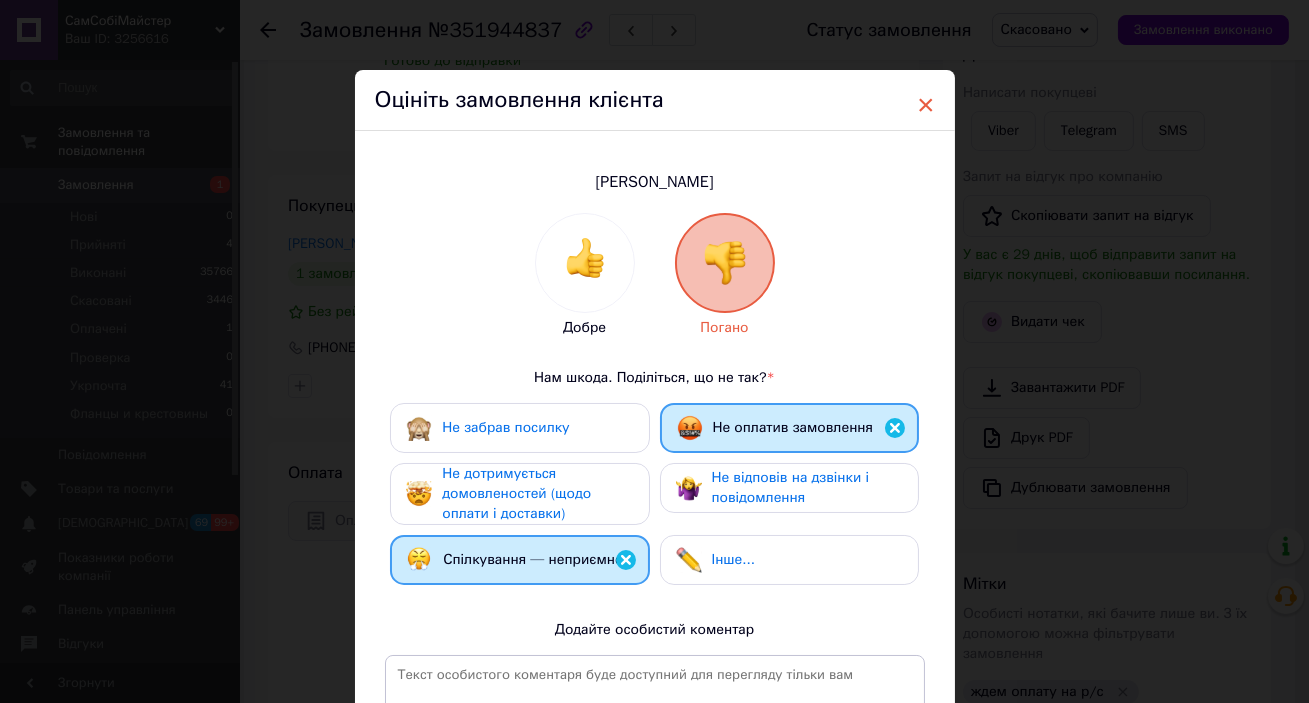click on "×" at bounding box center [926, 105] 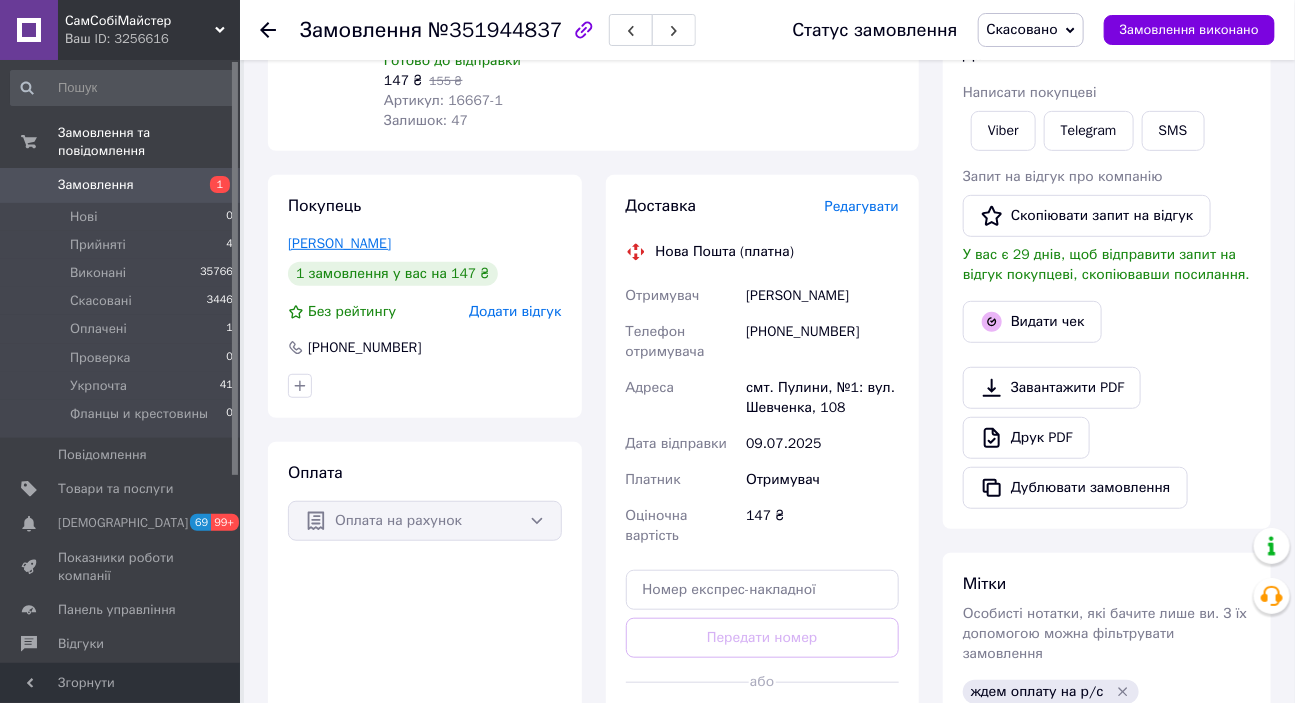 click on "Кравченко Вячеслав" at bounding box center [339, 243] 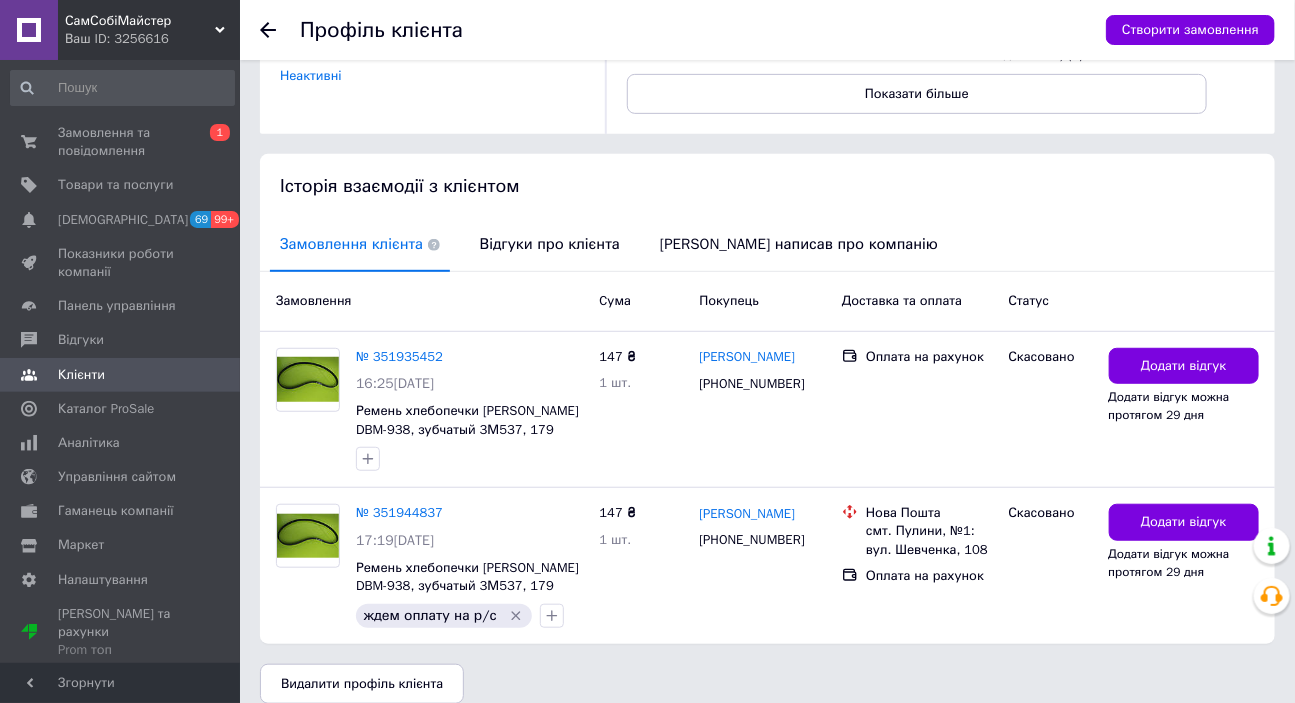 scroll, scrollTop: 321, scrollLeft: 0, axis: vertical 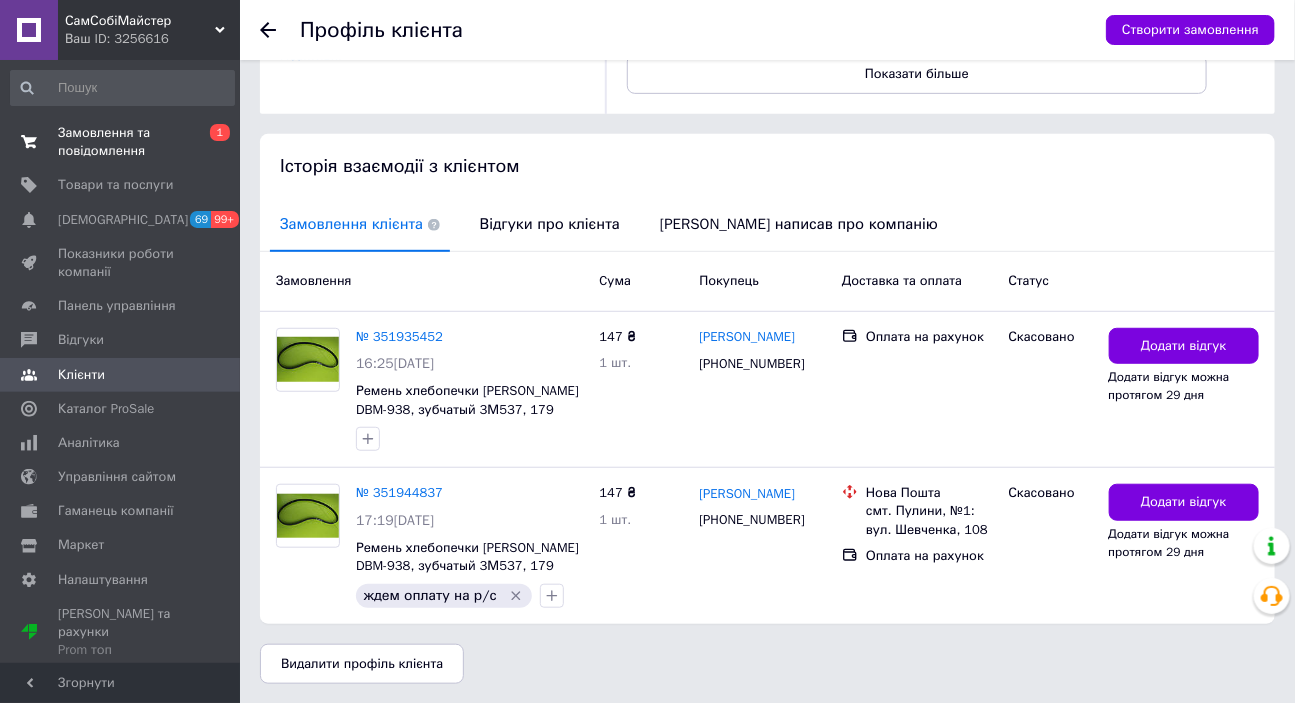 click on "Замовлення та повідомлення" at bounding box center [121, 142] 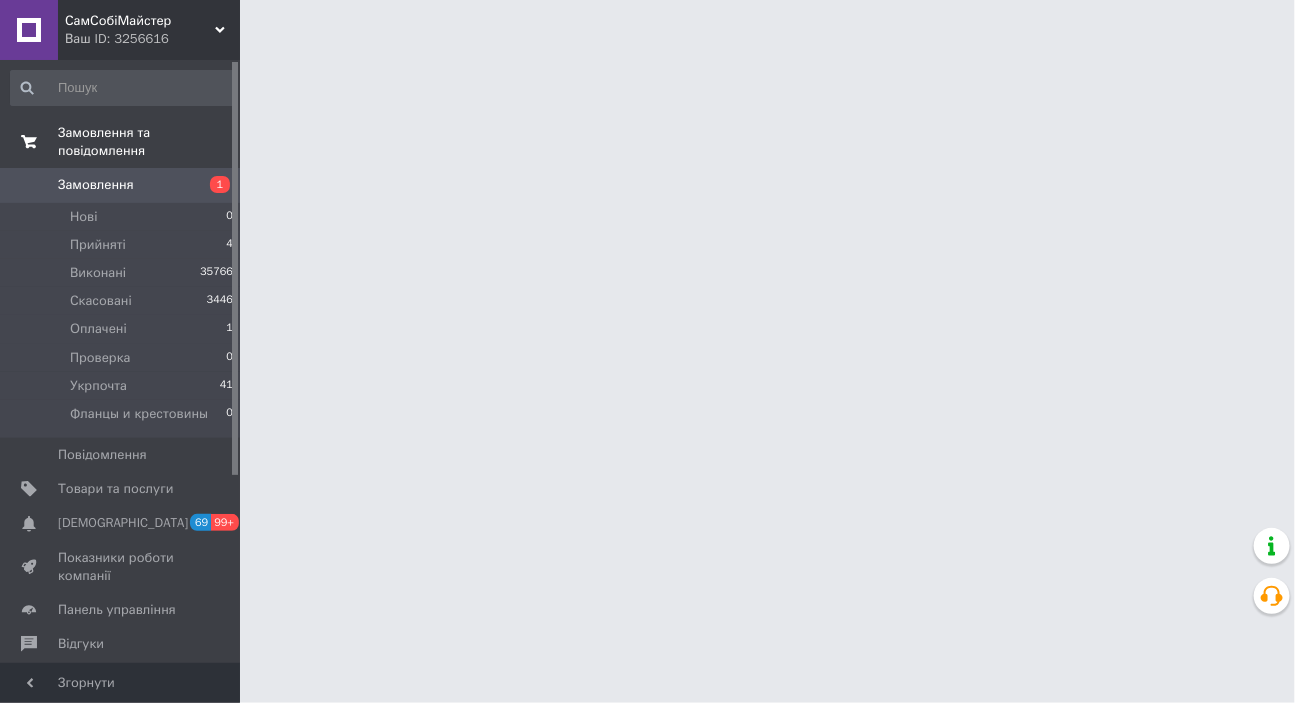 scroll, scrollTop: 0, scrollLeft: 0, axis: both 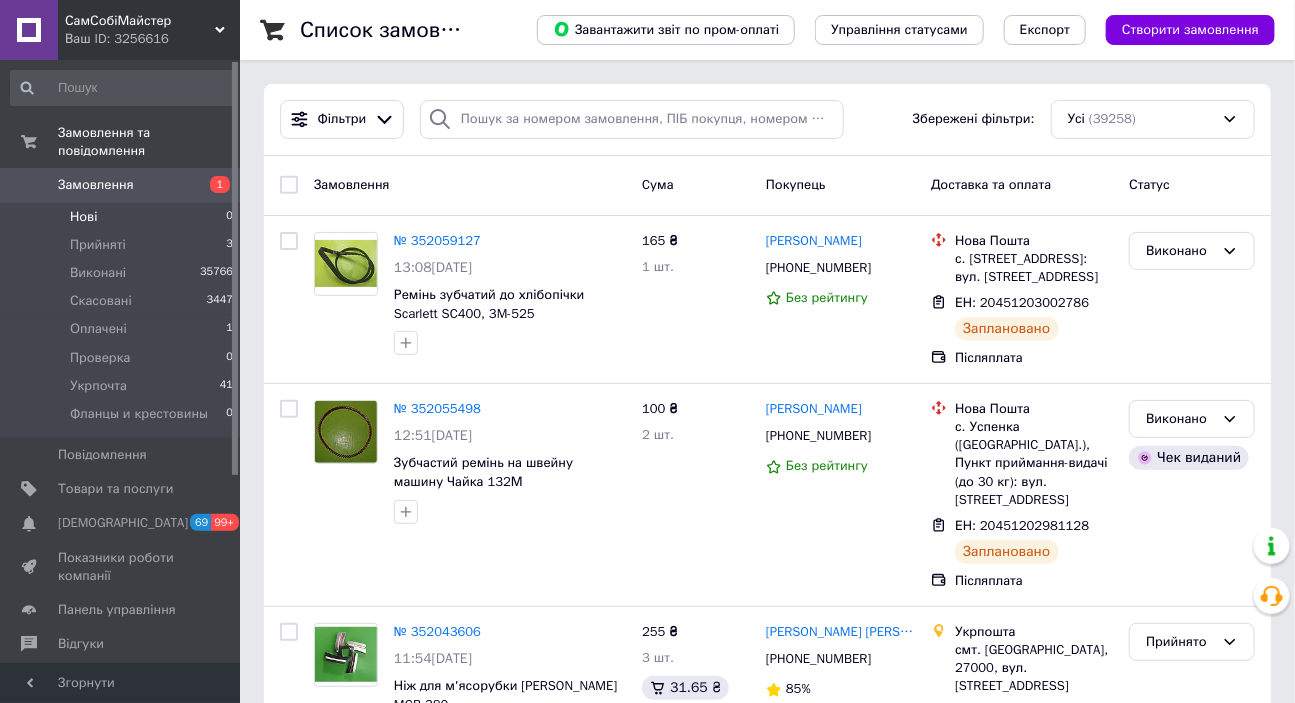 click on "Нові" at bounding box center [83, 217] 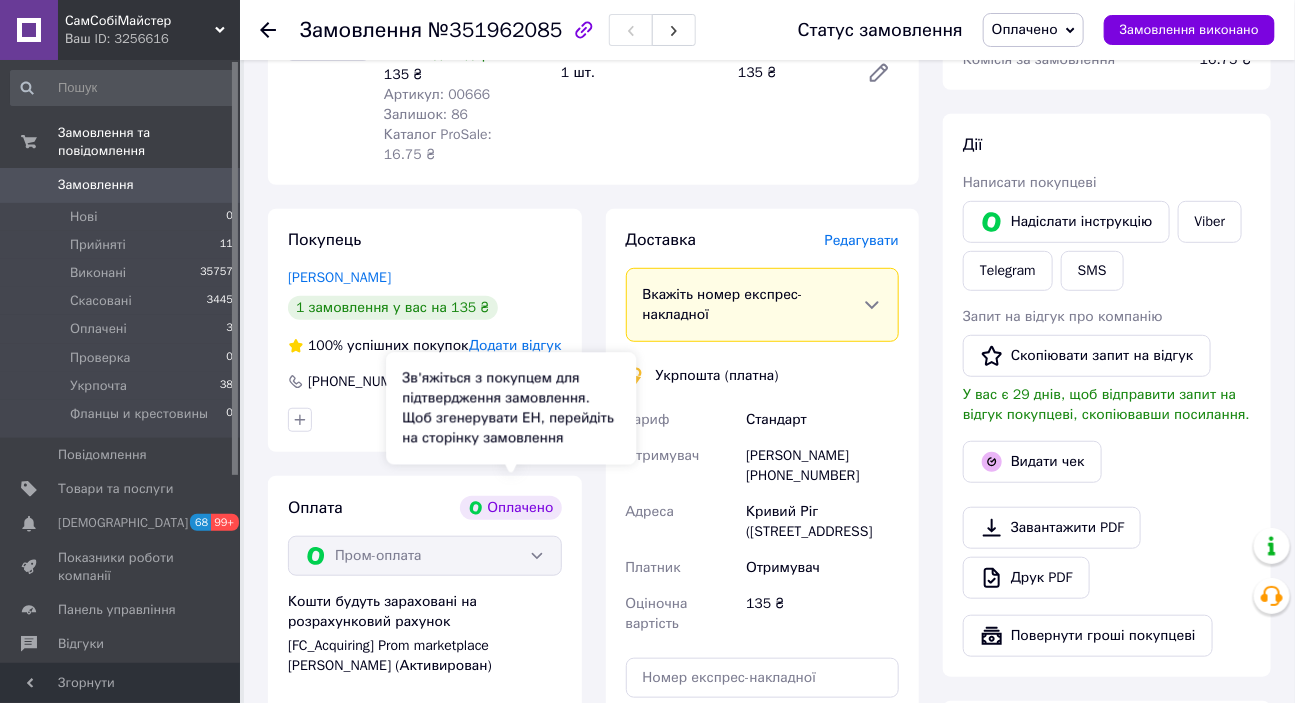scroll, scrollTop: 90, scrollLeft: 0, axis: vertical 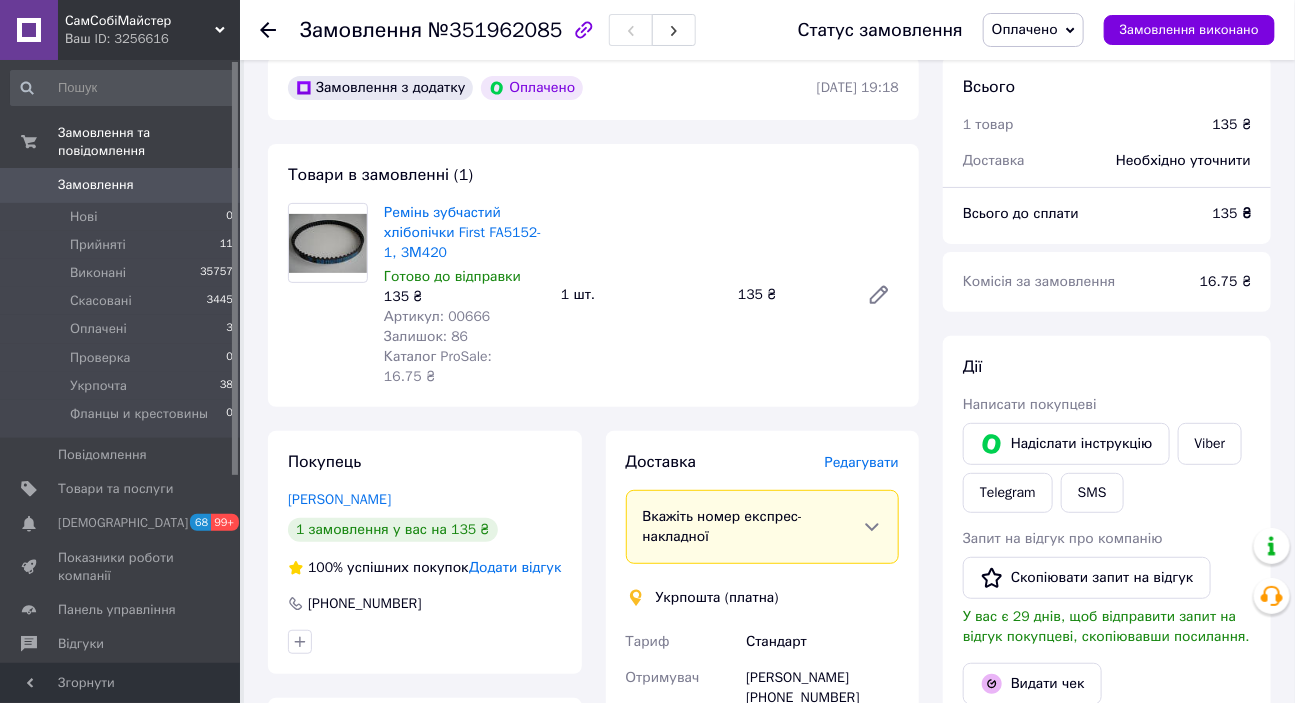 click 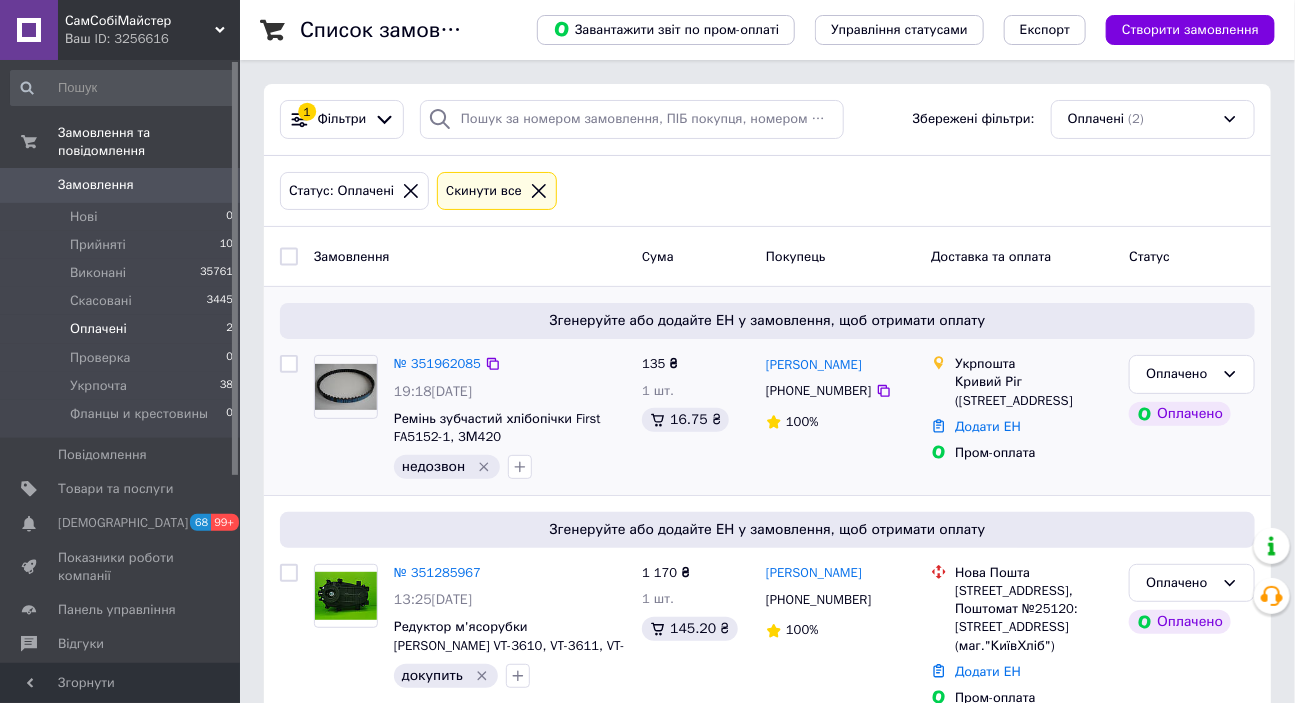scroll, scrollTop: 64, scrollLeft: 0, axis: vertical 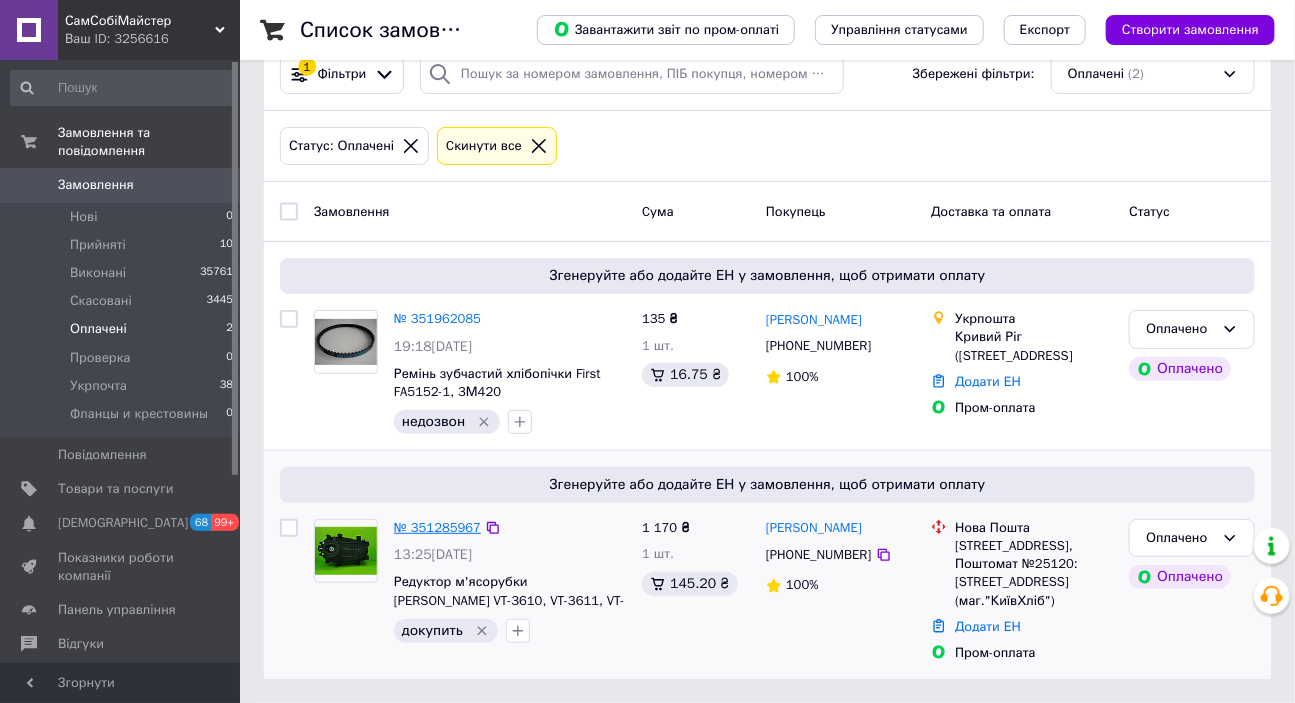 click on "№ 351285967" at bounding box center (437, 527) 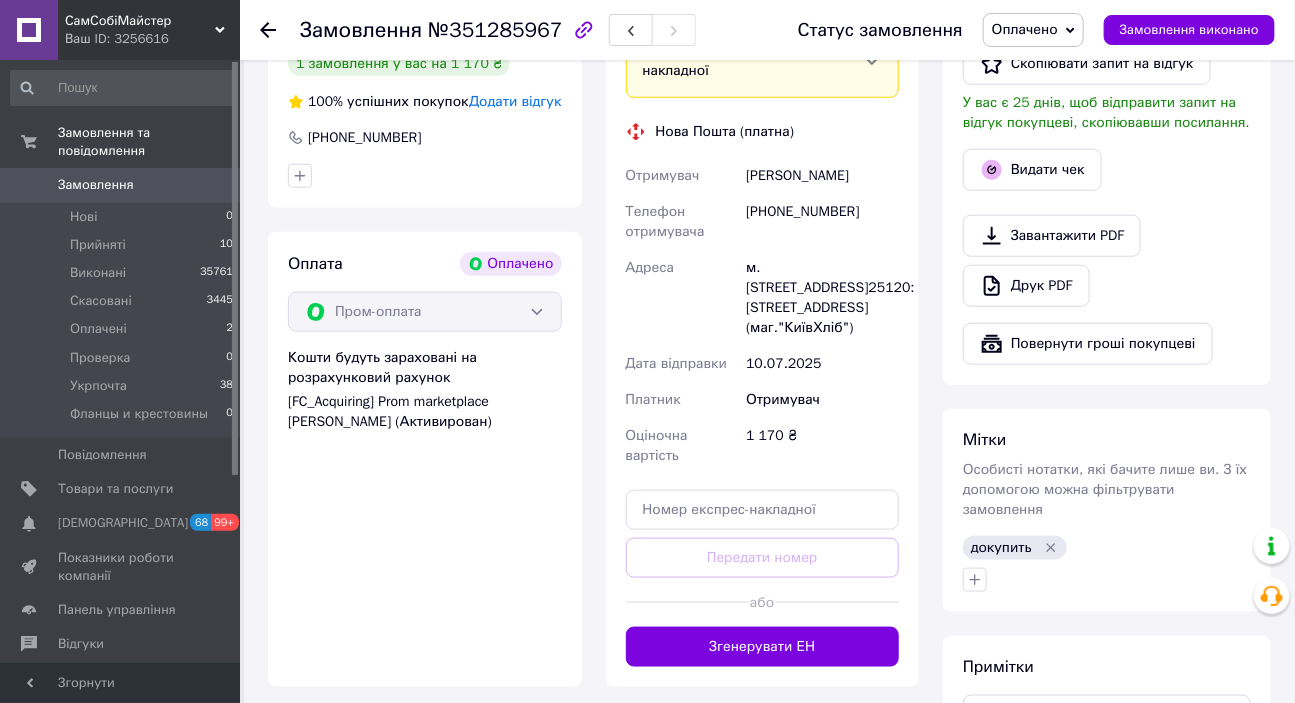 scroll, scrollTop: 610, scrollLeft: 0, axis: vertical 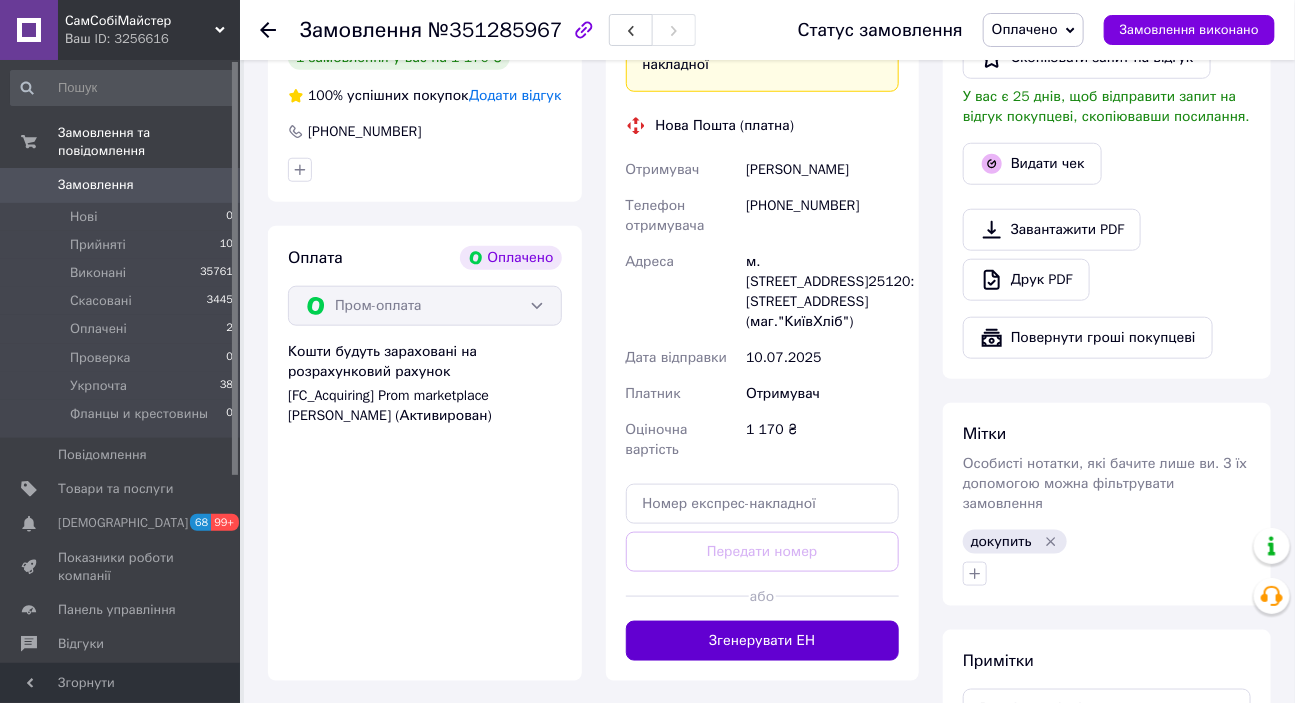 click on "Згенерувати ЕН" at bounding box center (763, 641) 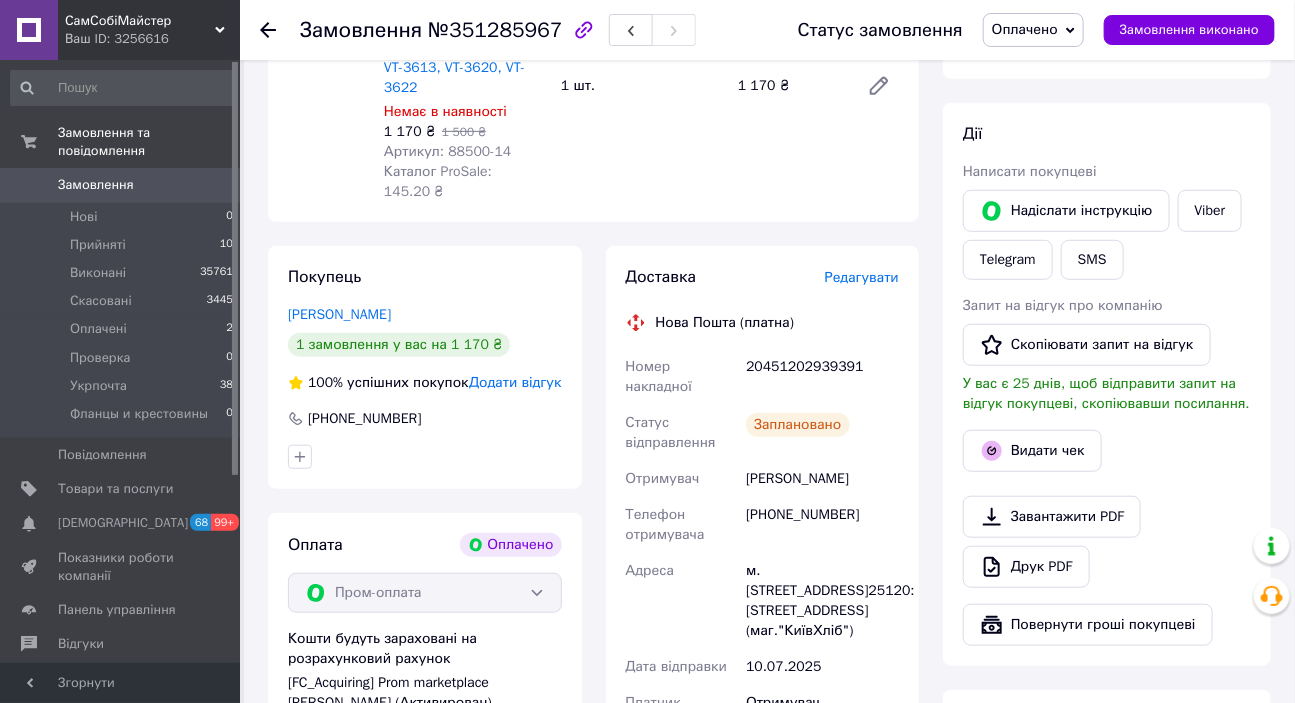 scroll, scrollTop: 337, scrollLeft: 0, axis: vertical 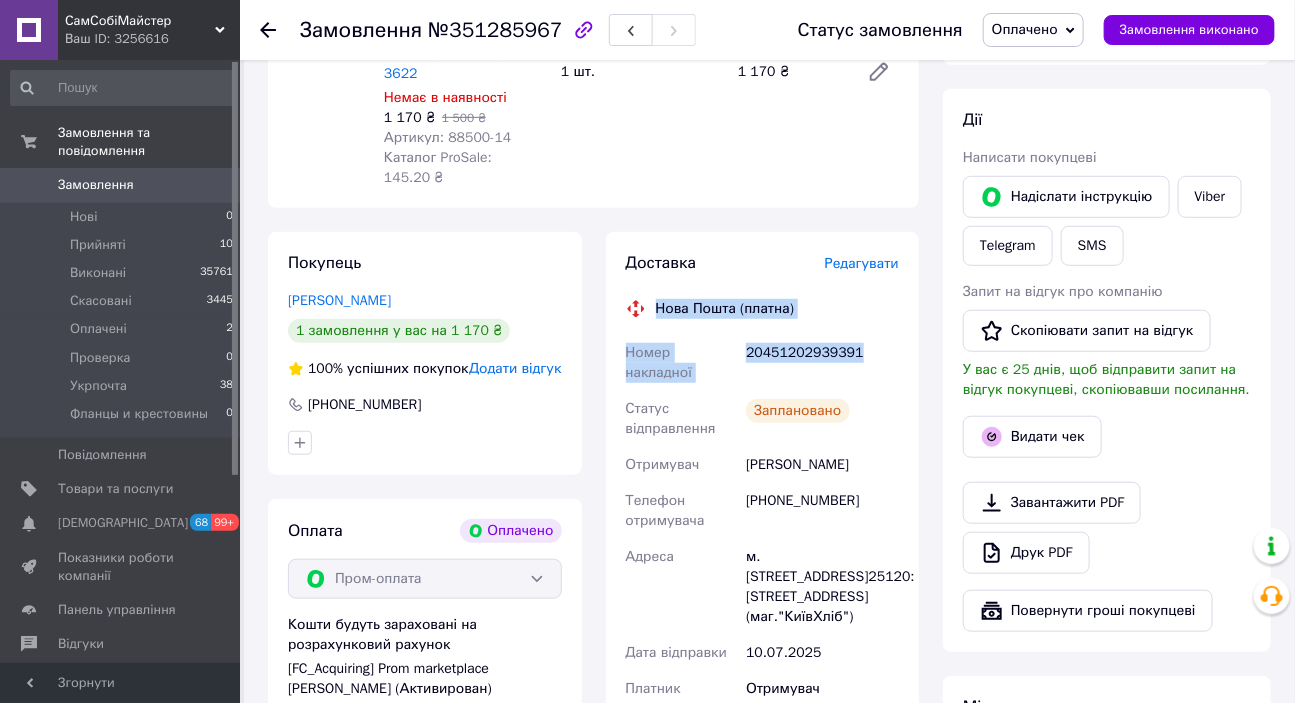 drag, startPoint x: 862, startPoint y: 310, endPoint x: 655, endPoint y: 269, distance: 211.02133 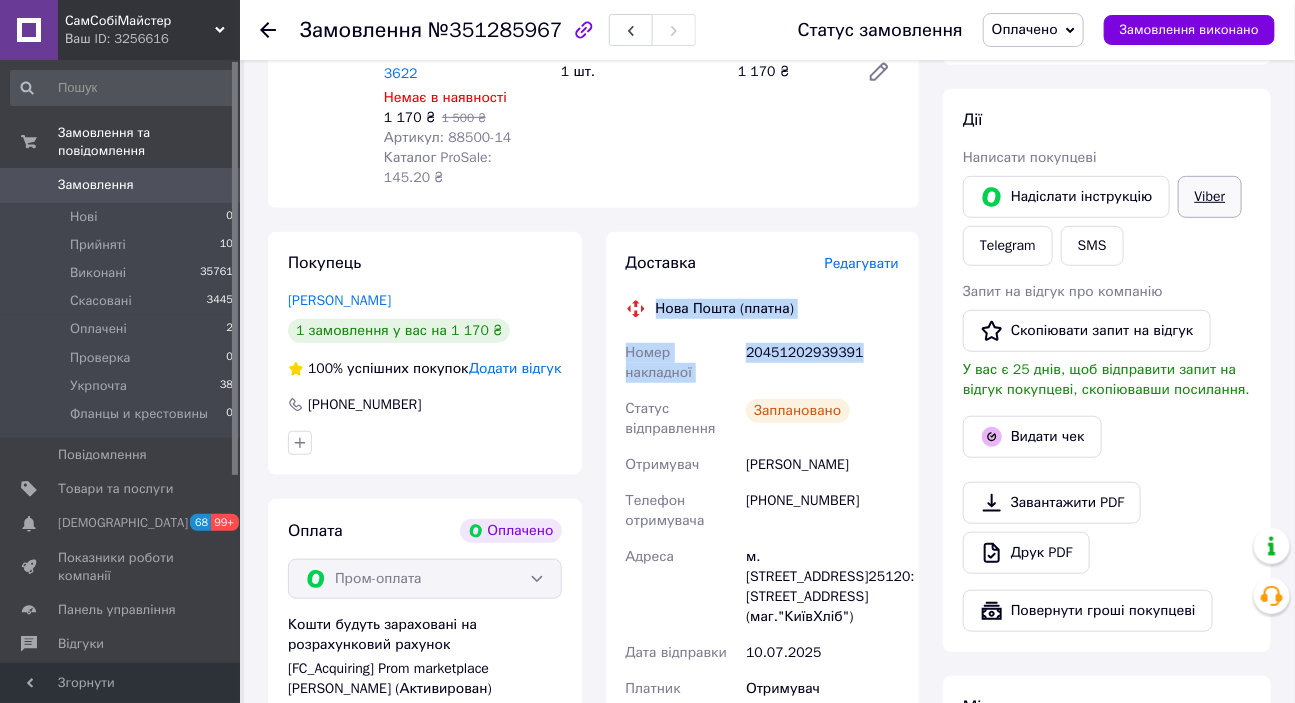 click on "Viber" at bounding box center (1210, 197) 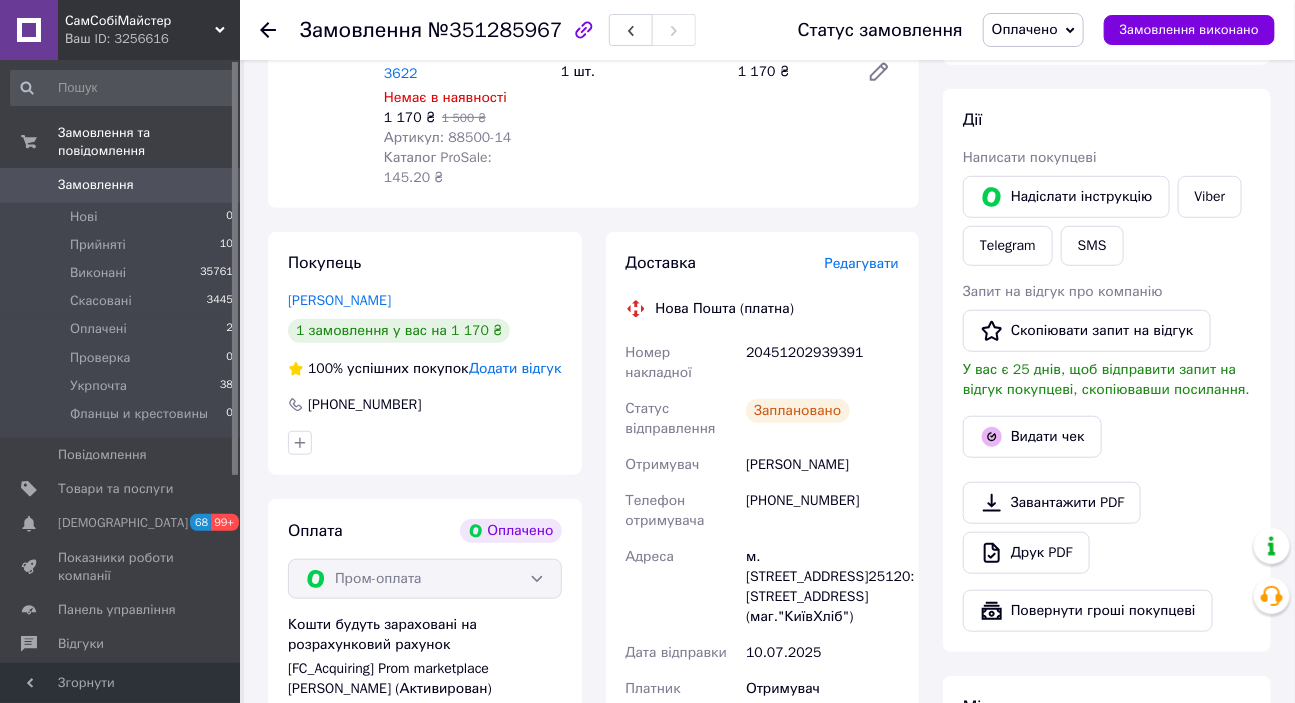 click on "Всього 1 товар 1 170 ₴ Доставка 85.85 ₴ Всього до сплати 1170 ₴ Комісія за замовлення 145.20 ₴ Дії Написати покупцеві   Надіслати інструкцію Viber Telegram SMS Запит на відгук про компанію   Скопіювати запит на відгук У вас є 25 днів, щоб відправити запит на відгук покупцеві, скопіювавши посилання.   Видати чек   Завантажити PDF   Друк PDF   Повернути гроші покупцеві Мітки Особисті нотатки, які бачите лише ви. З їх допомогою можна фільтрувати замовлення докупить   Примітки Залишилося 300 символів Очистити Зберегти" at bounding box center (1107, 488) 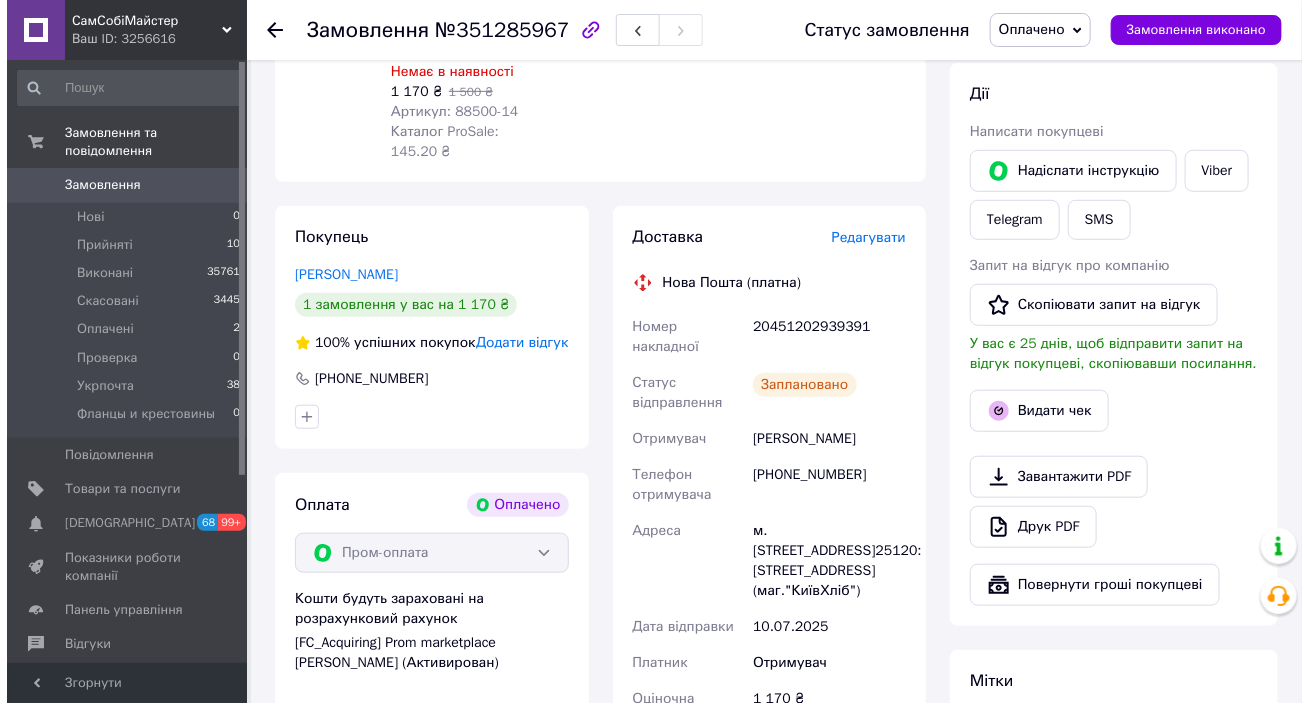 scroll, scrollTop: 545, scrollLeft: 0, axis: vertical 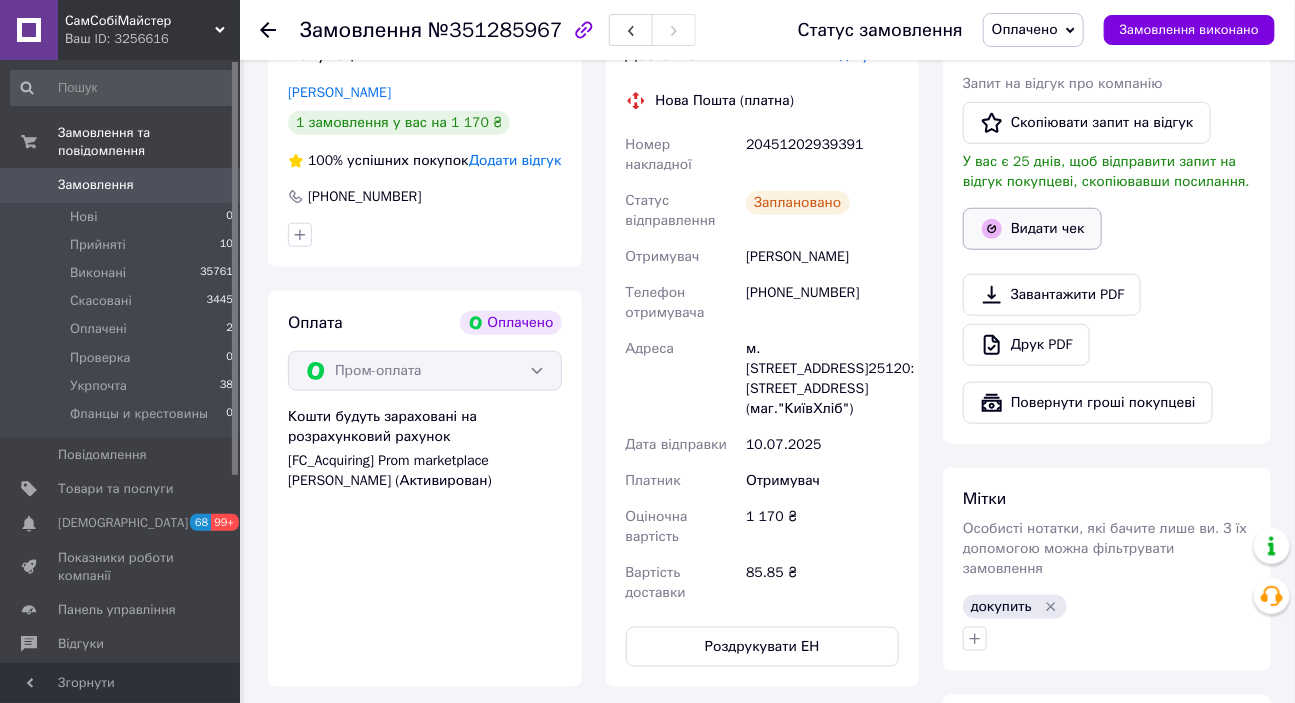 click on "Видати чек" at bounding box center [1032, 229] 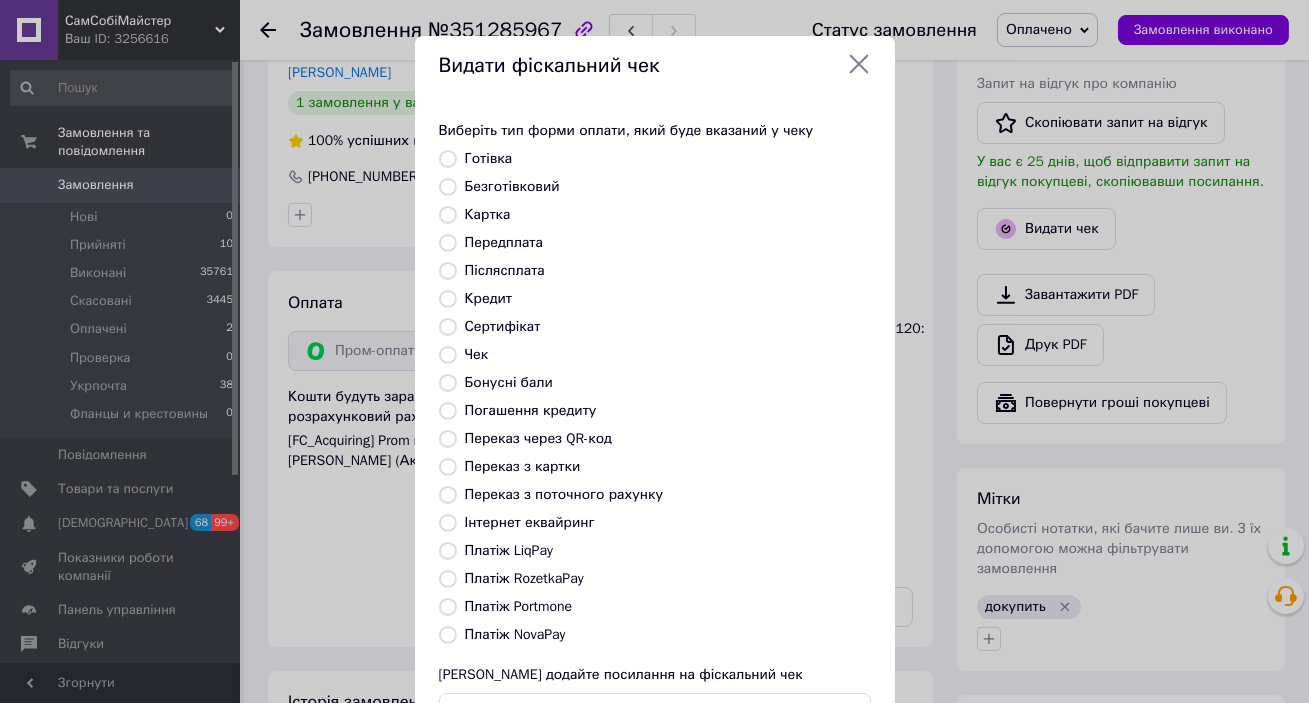 click on "Передплата" at bounding box center (504, 242) 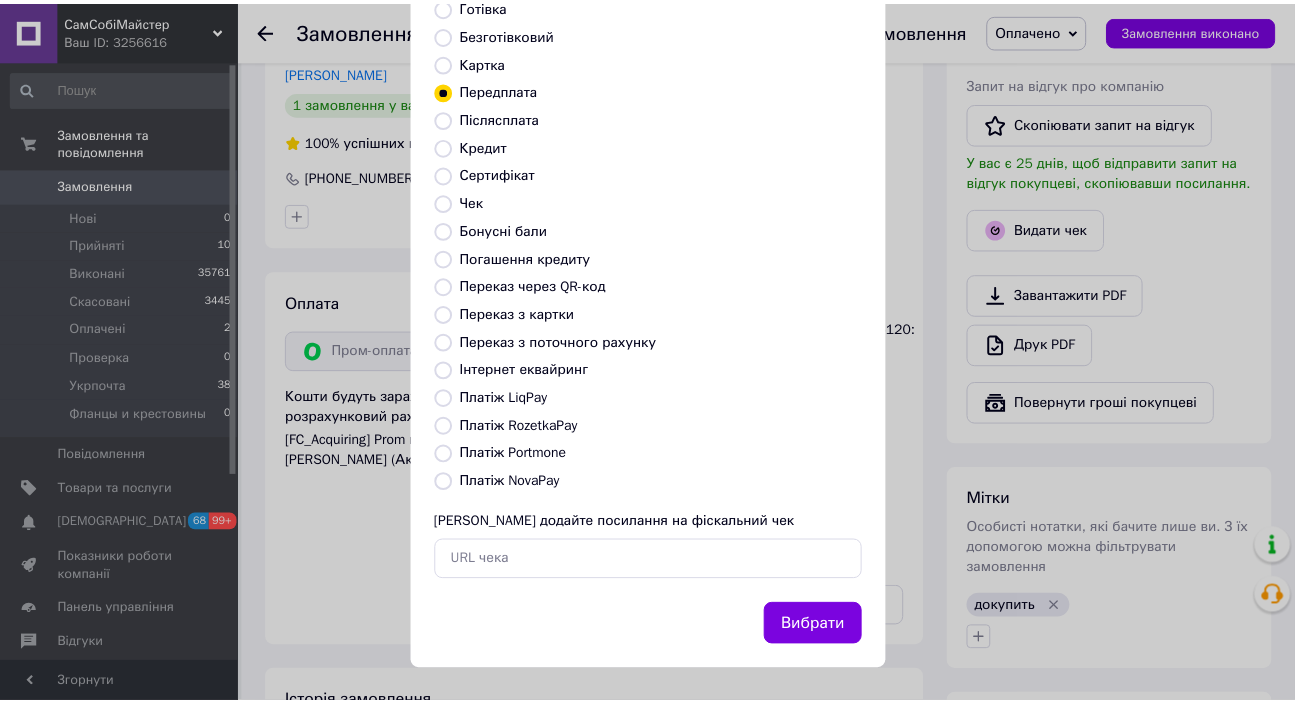 scroll, scrollTop: 156, scrollLeft: 0, axis: vertical 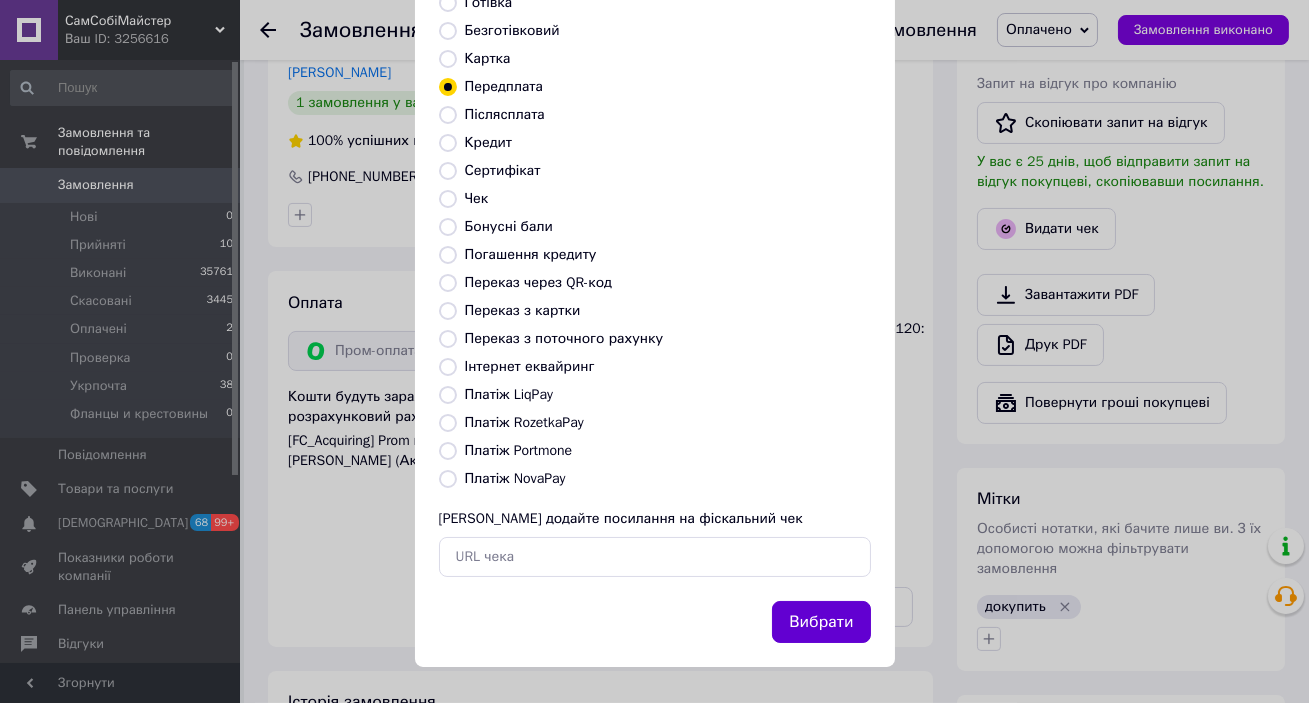 click on "Вибрати" at bounding box center [821, 622] 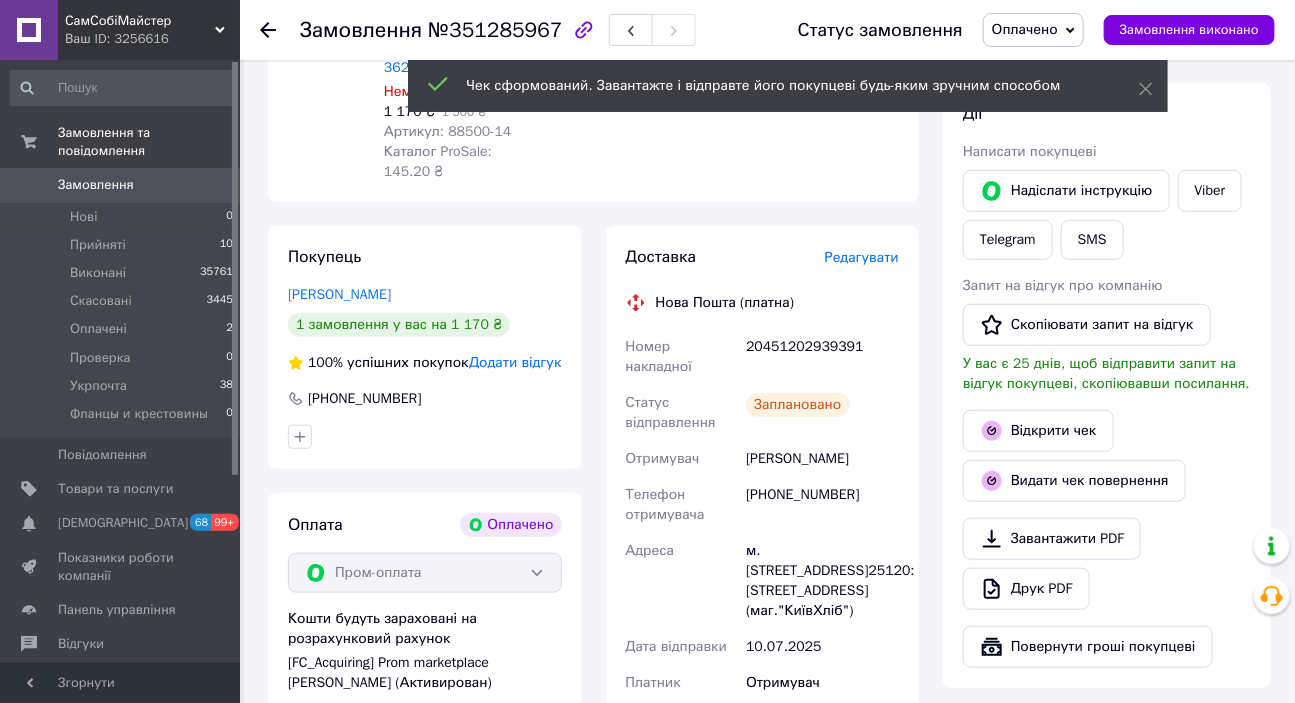 scroll, scrollTop: 272, scrollLeft: 0, axis: vertical 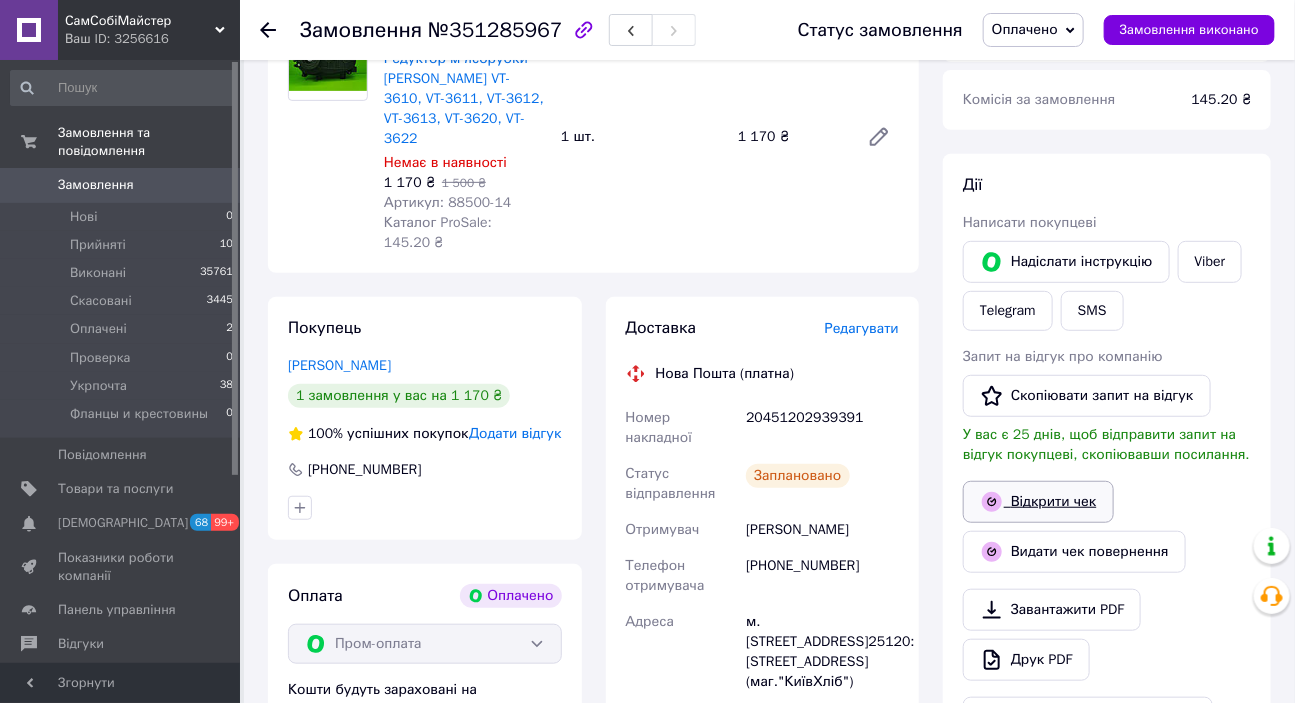 click on "Відкрити чек" at bounding box center (1038, 502) 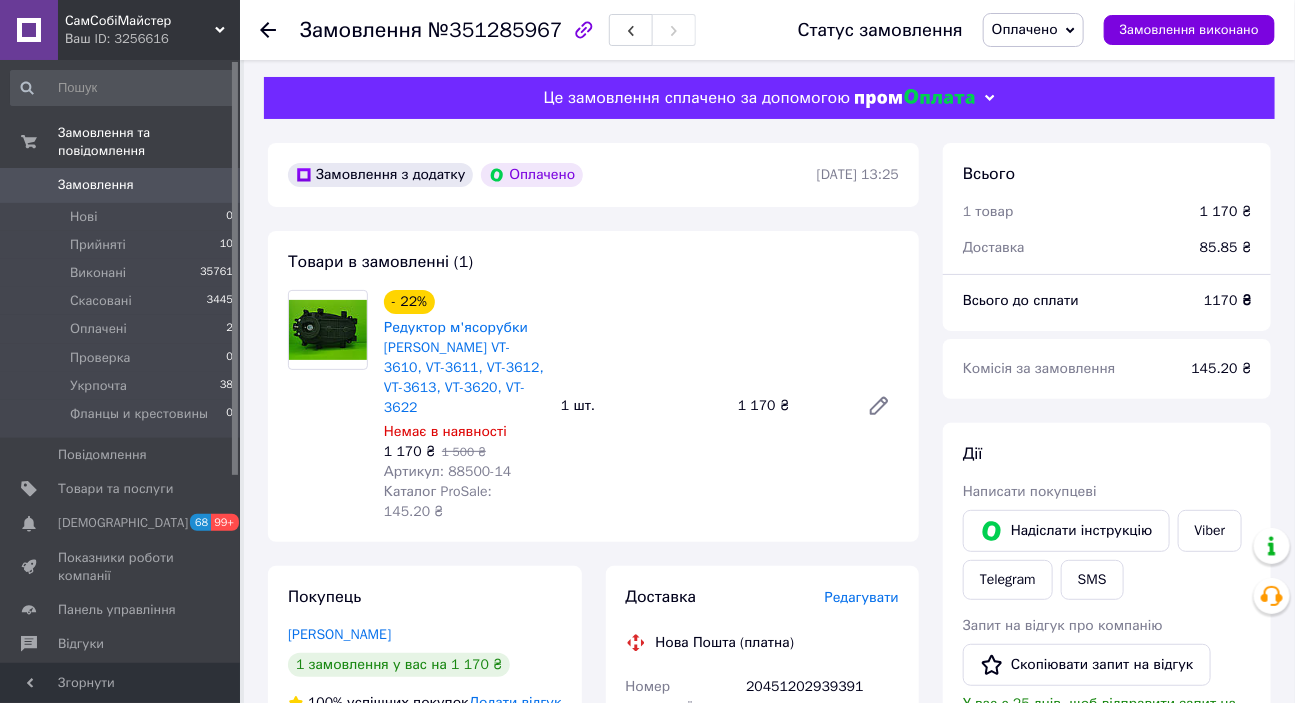 scroll, scrollTop: 0, scrollLeft: 0, axis: both 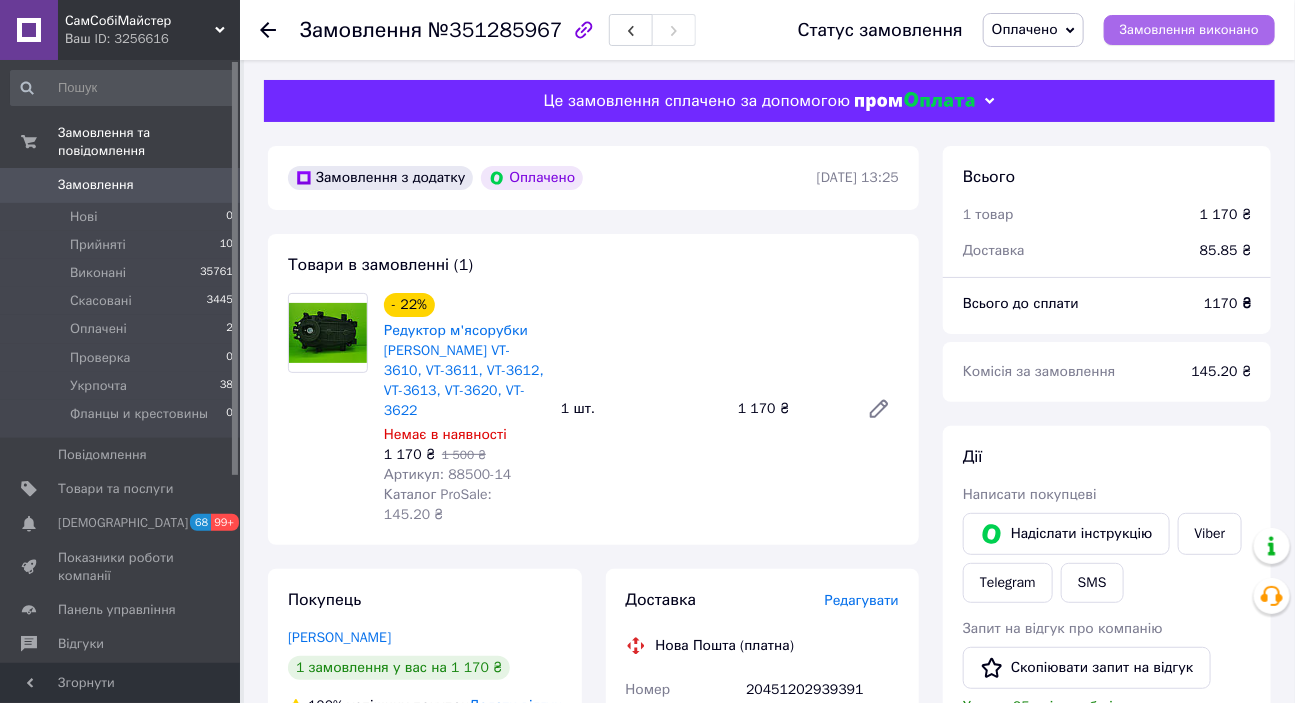 click on "Замовлення виконано" at bounding box center [1189, 30] 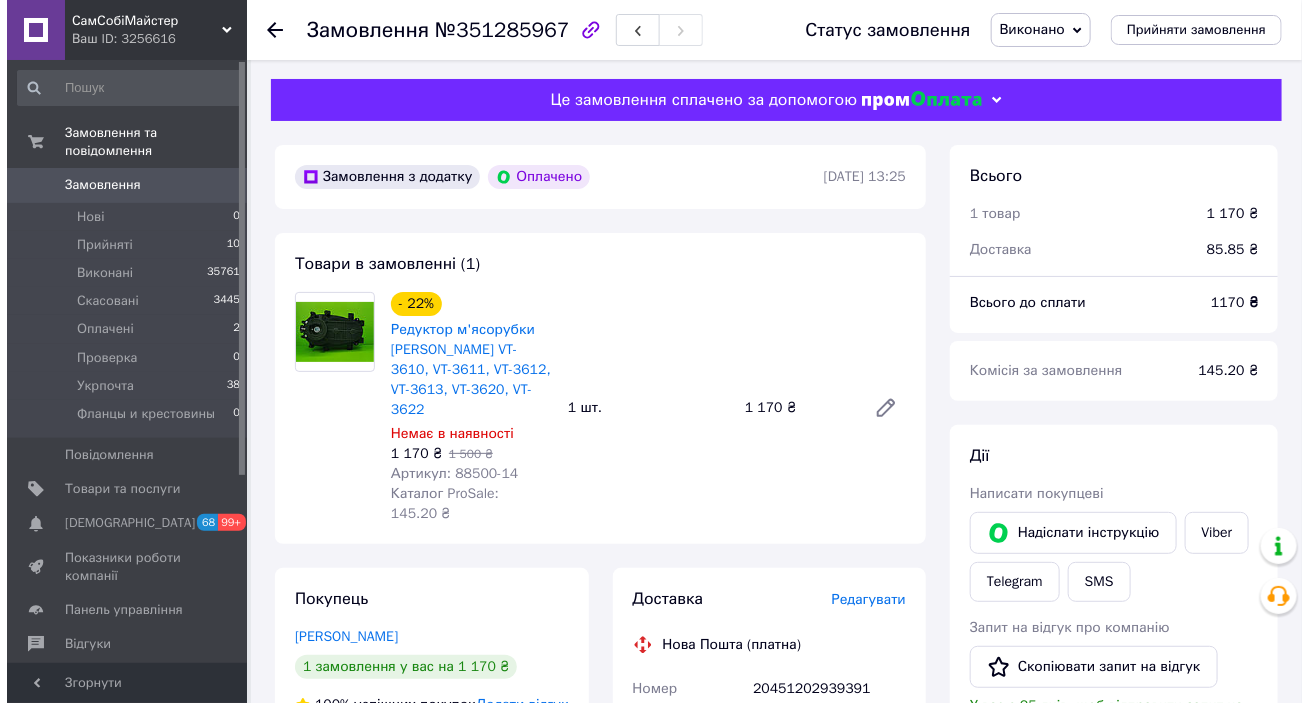 scroll, scrollTop: 0, scrollLeft: 0, axis: both 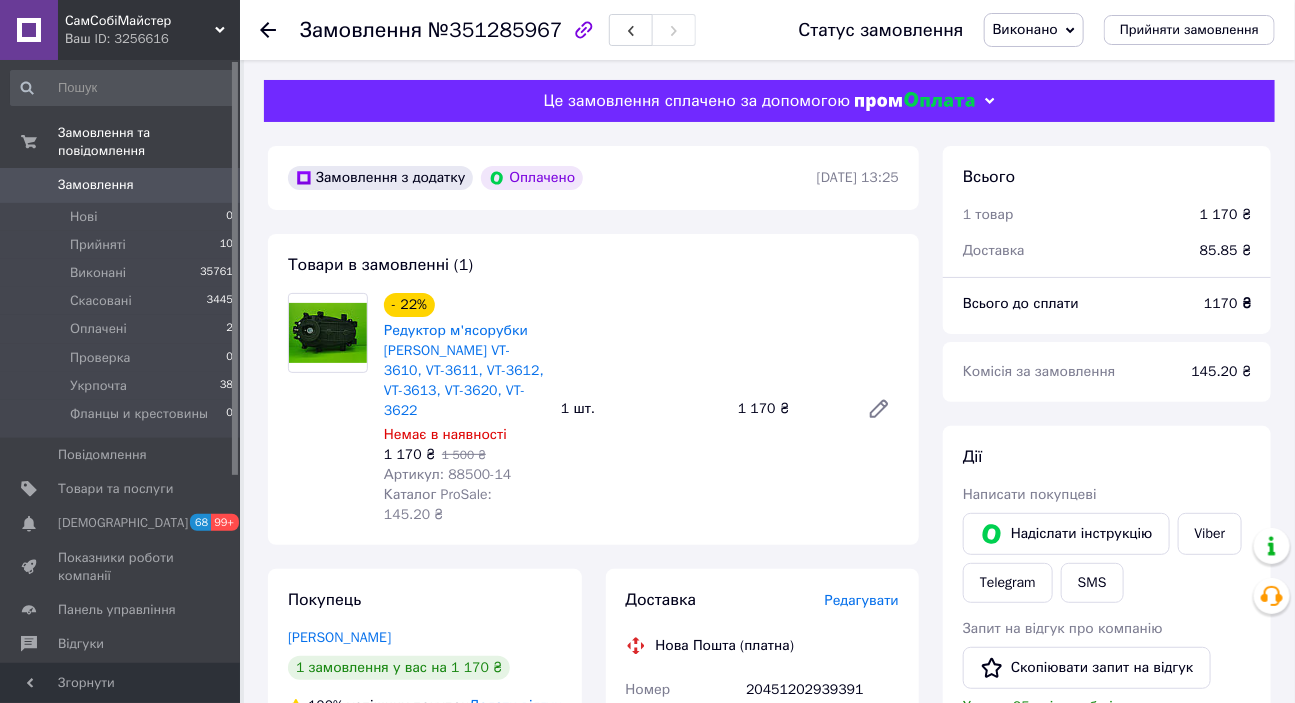 click 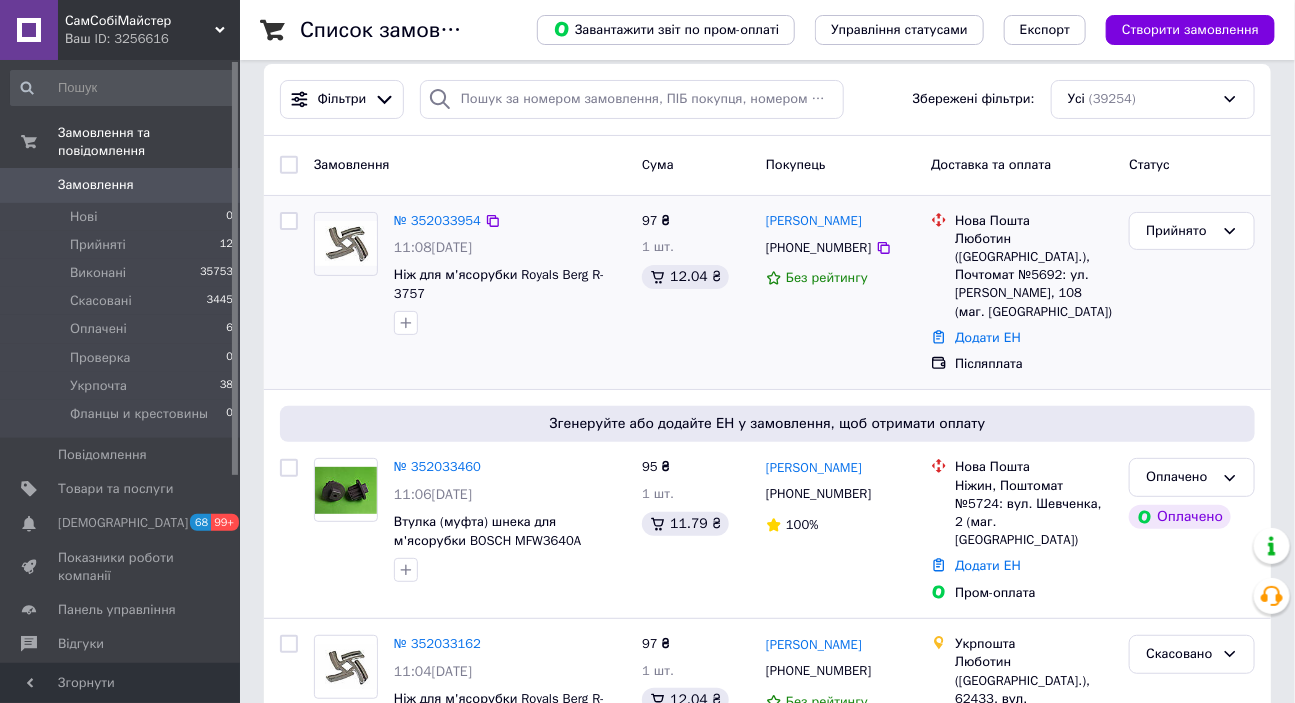 scroll, scrollTop: 0, scrollLeft: 0, axis: both 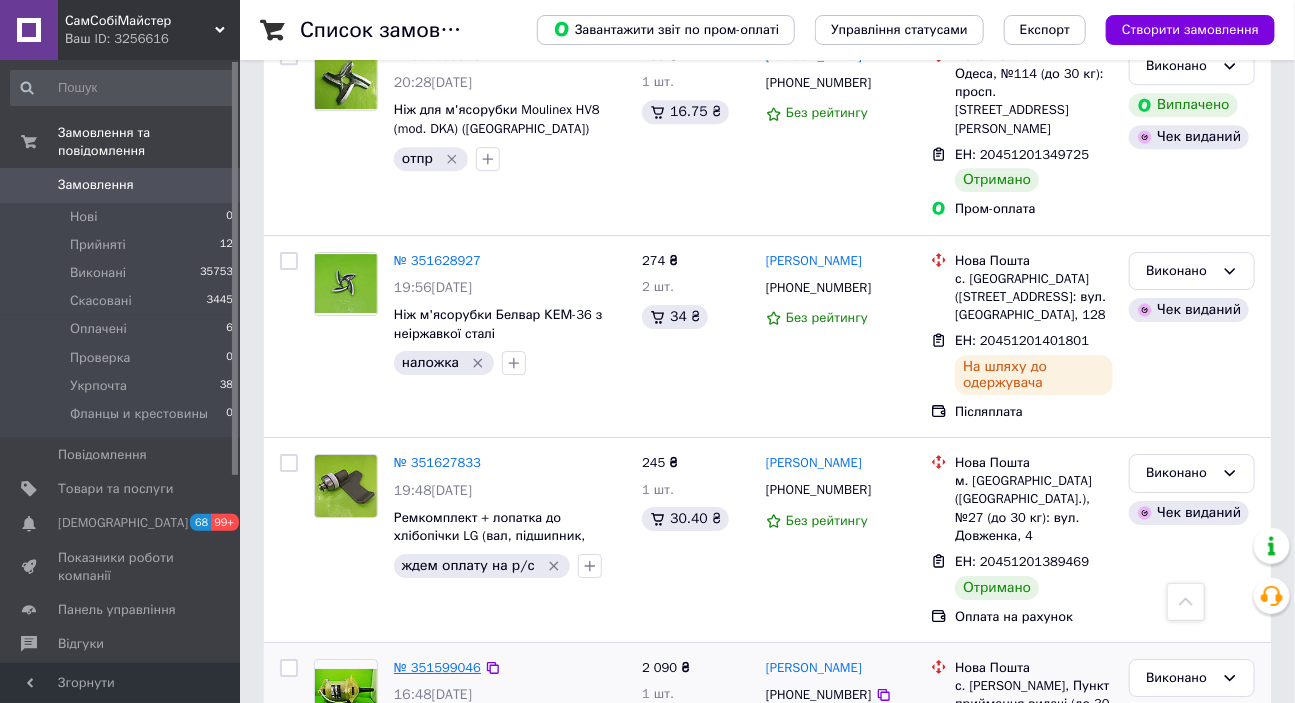 click on "№ 351599046" at bounding box center [437, 667] 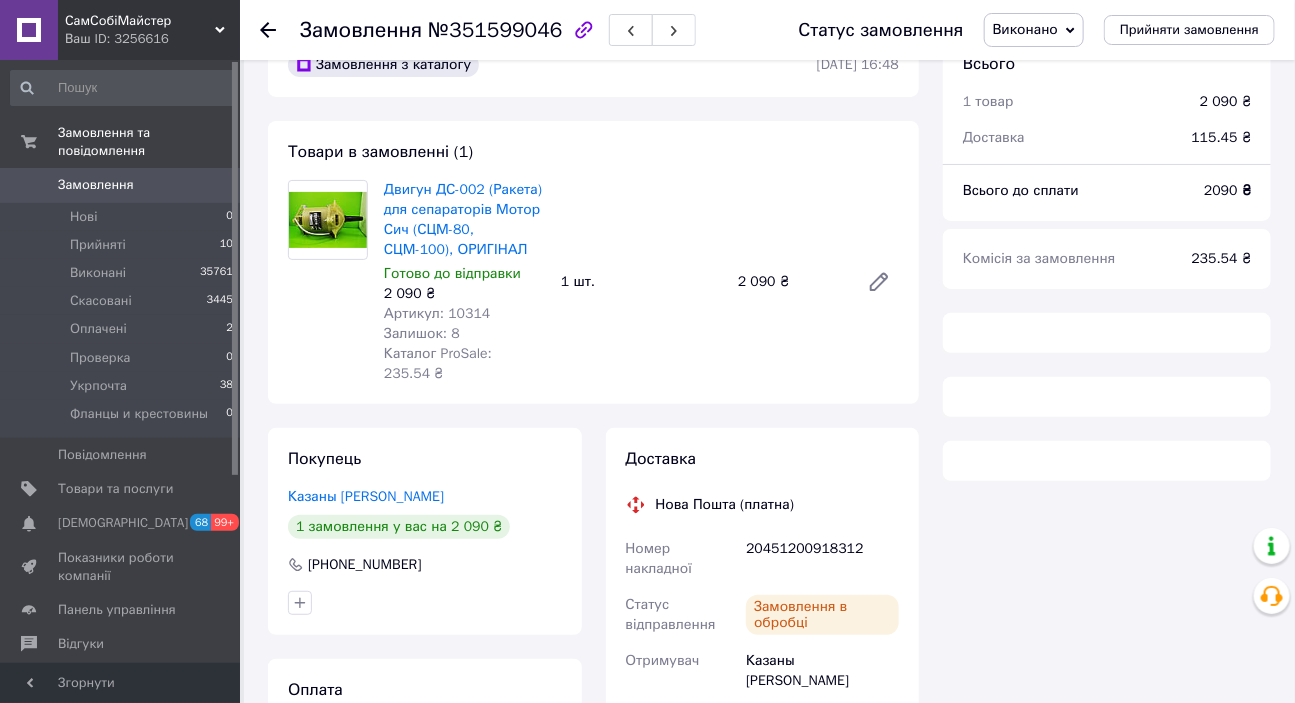 scroll, scrollTop: 90, scrollLeft: 0, axis: vertical 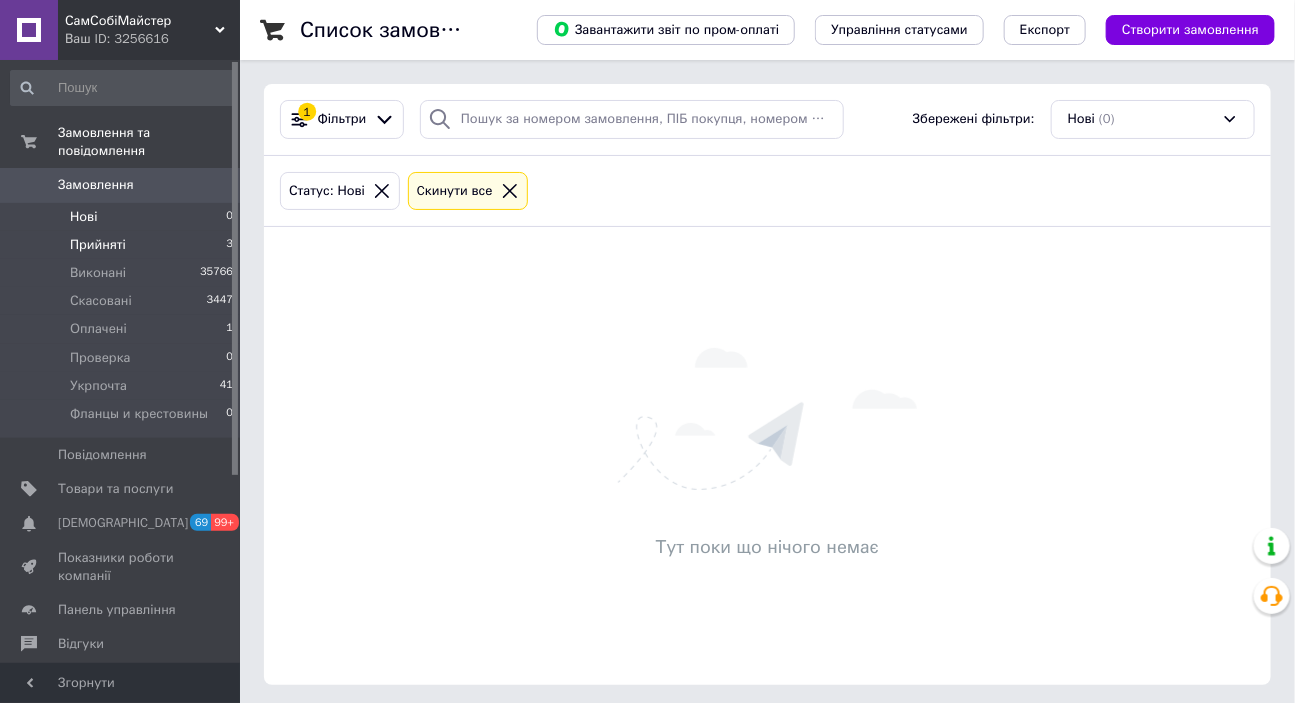 click on "Прийняті" at bounding box center (98, 245) 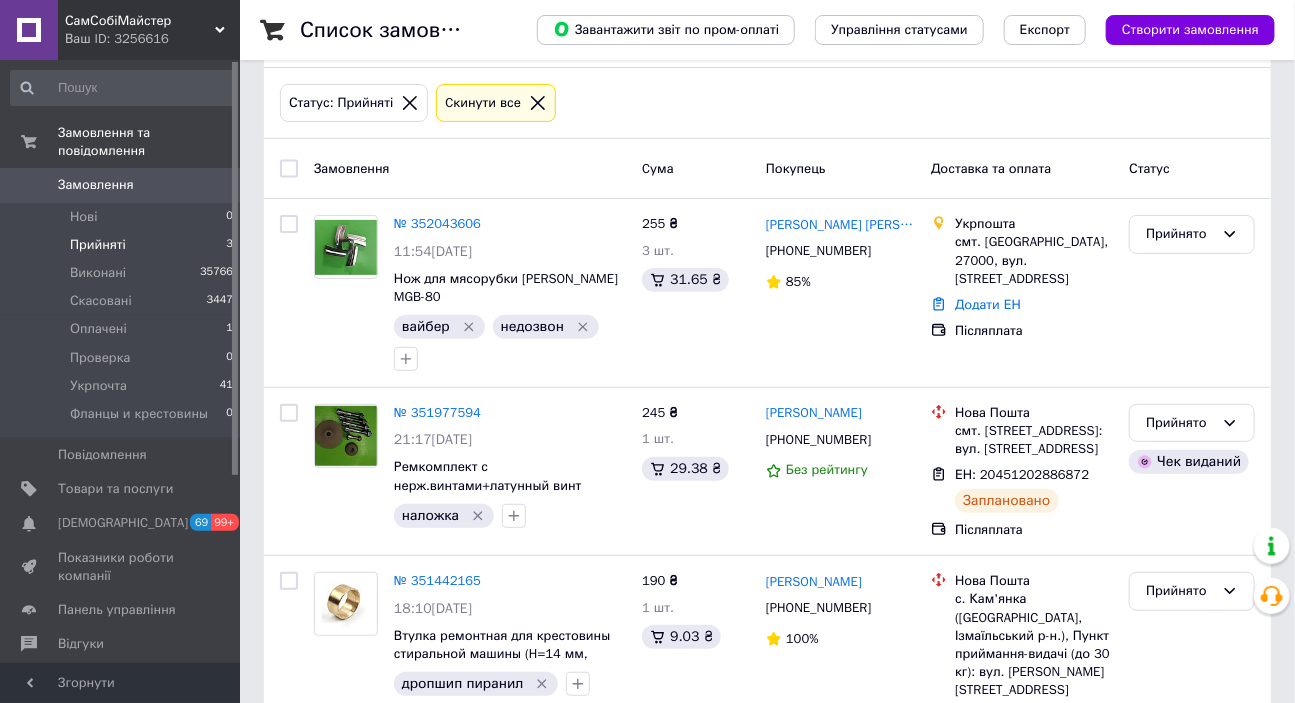 scroll, scrollTop: 90, scrollLeft: 0, axis: vertical 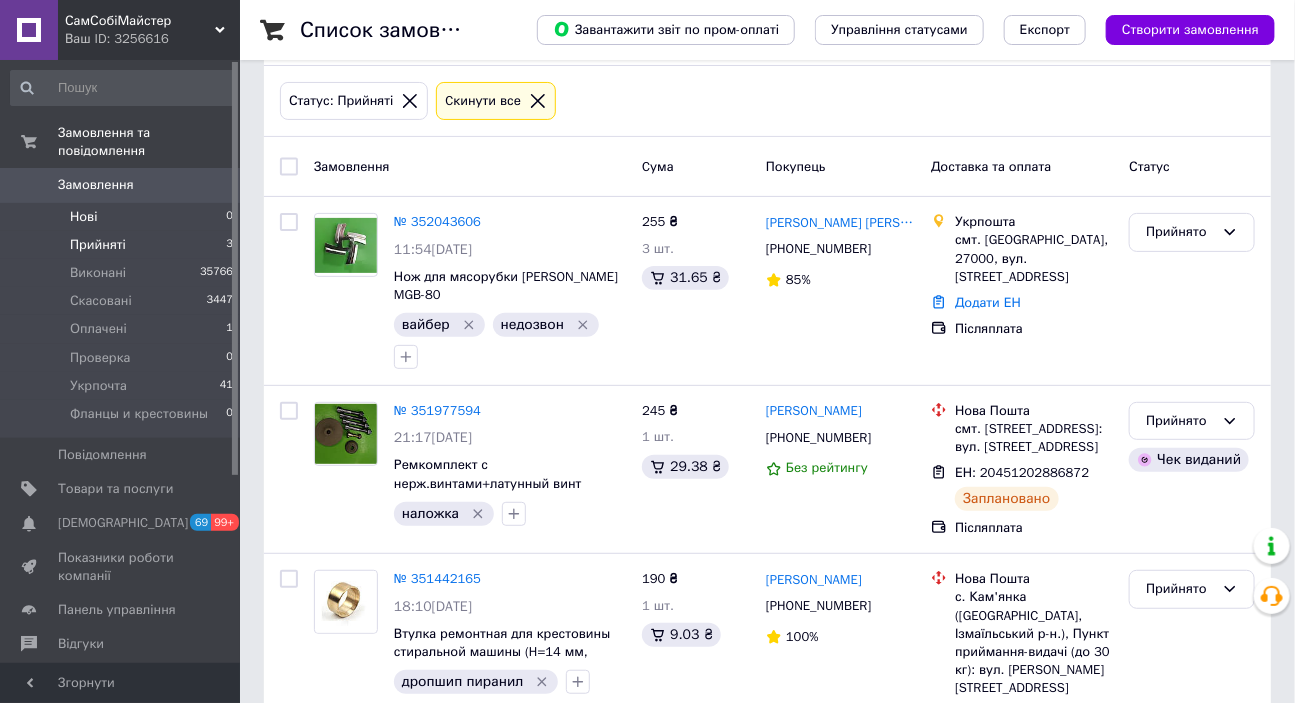 click on "Нові" at bounding box center [83, 217] 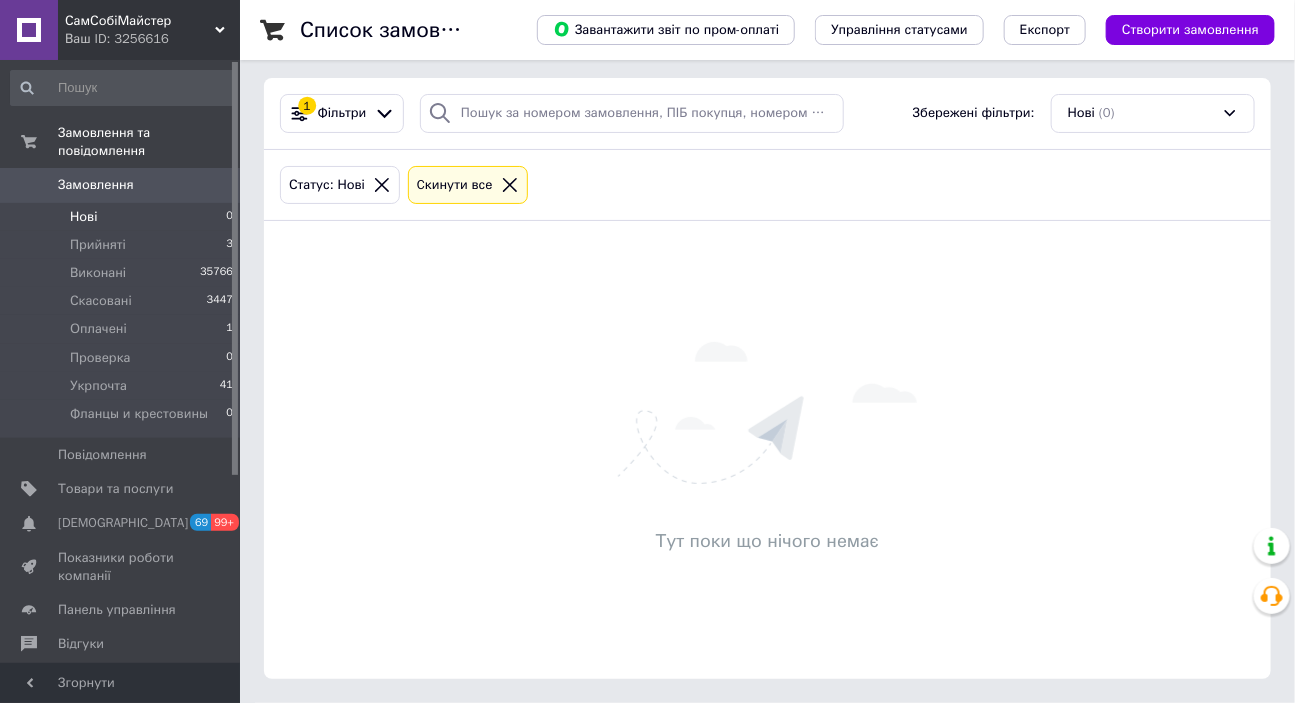 scroll, scrollTop: 0, scrollLeft: 0, axis: both 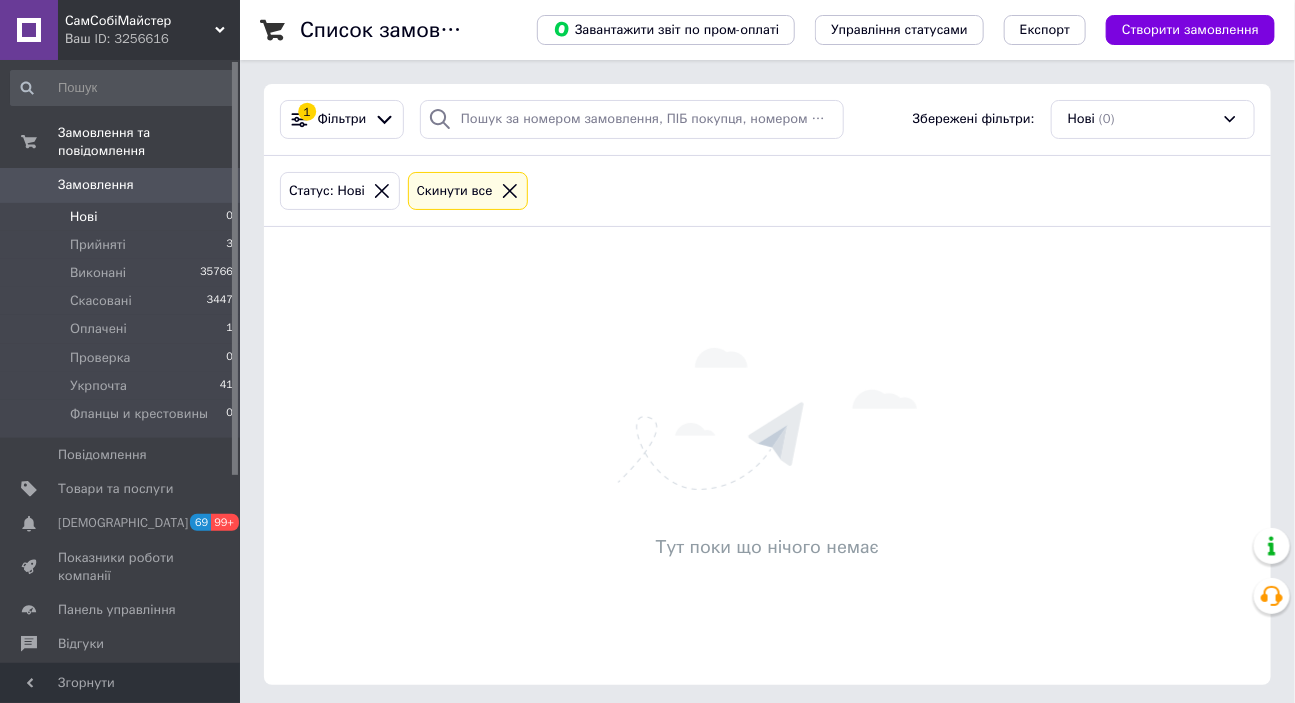 click on "Нові 0" at bounding box center [122, 217] 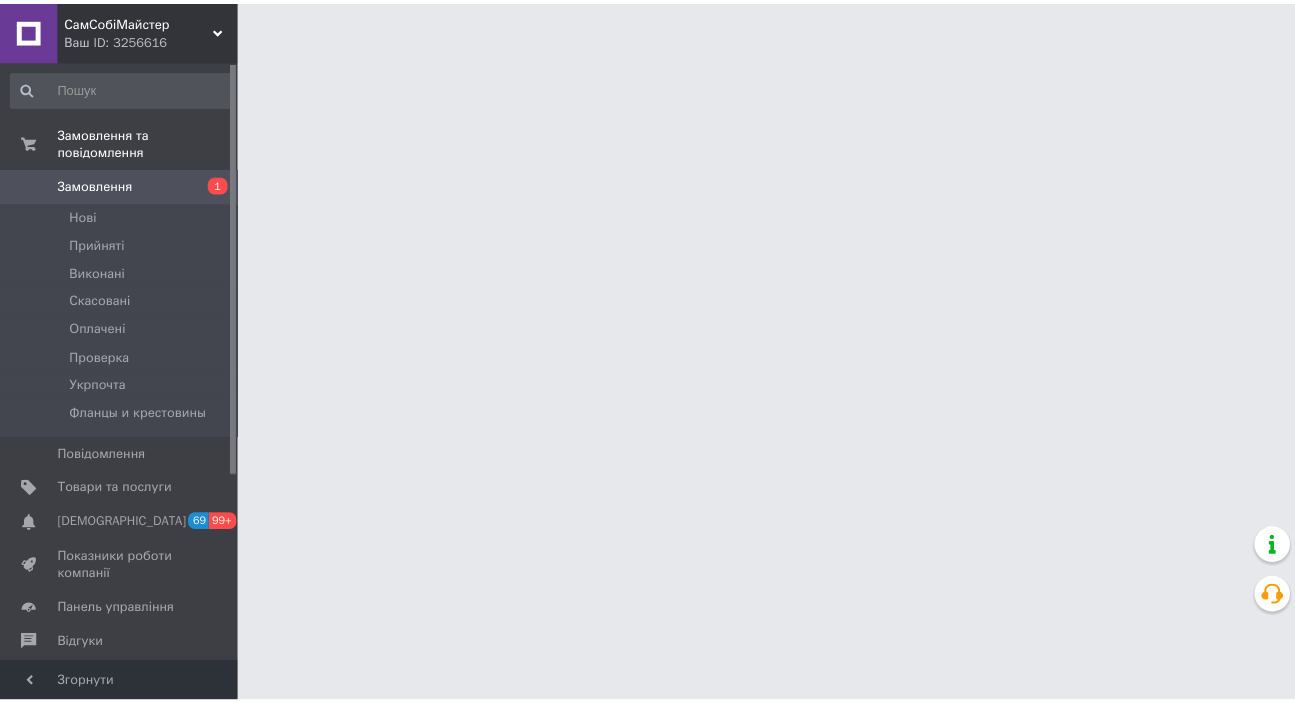 scroll, scrollTop: 0, scrollLeft: 0, axis: both 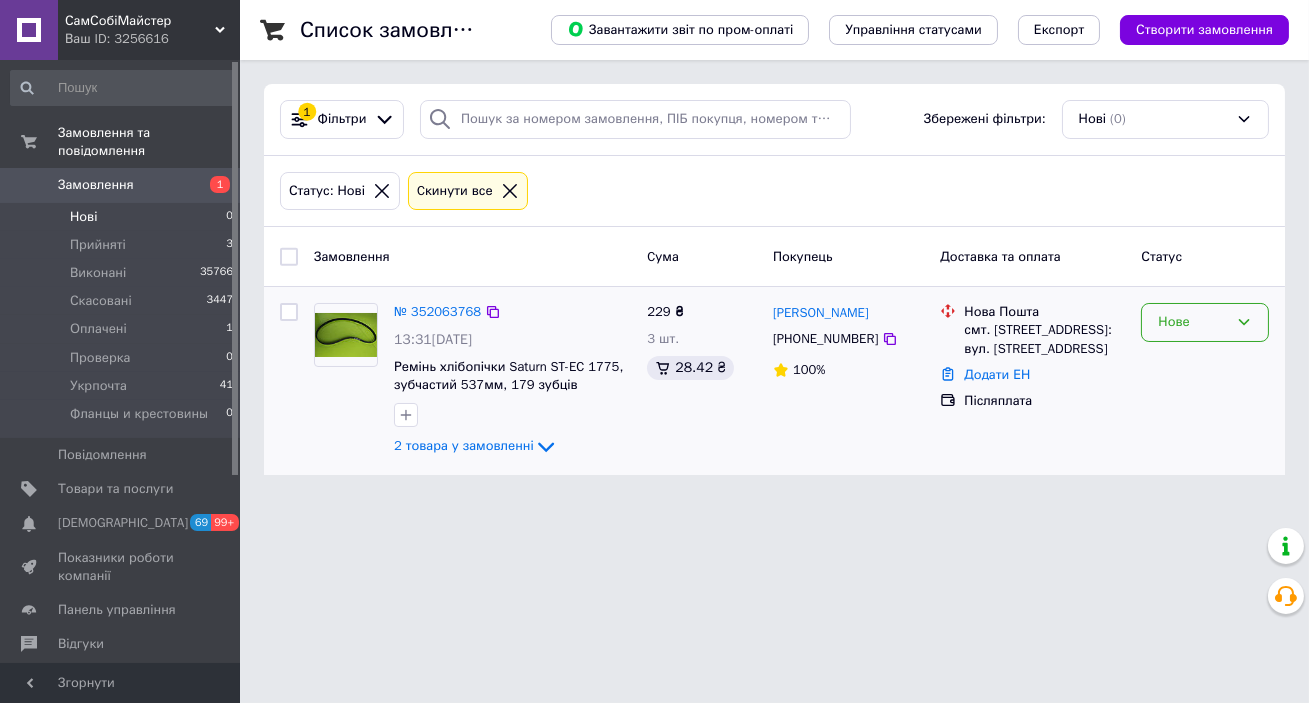 click on "Нове" at bounding box center (1193, 322) 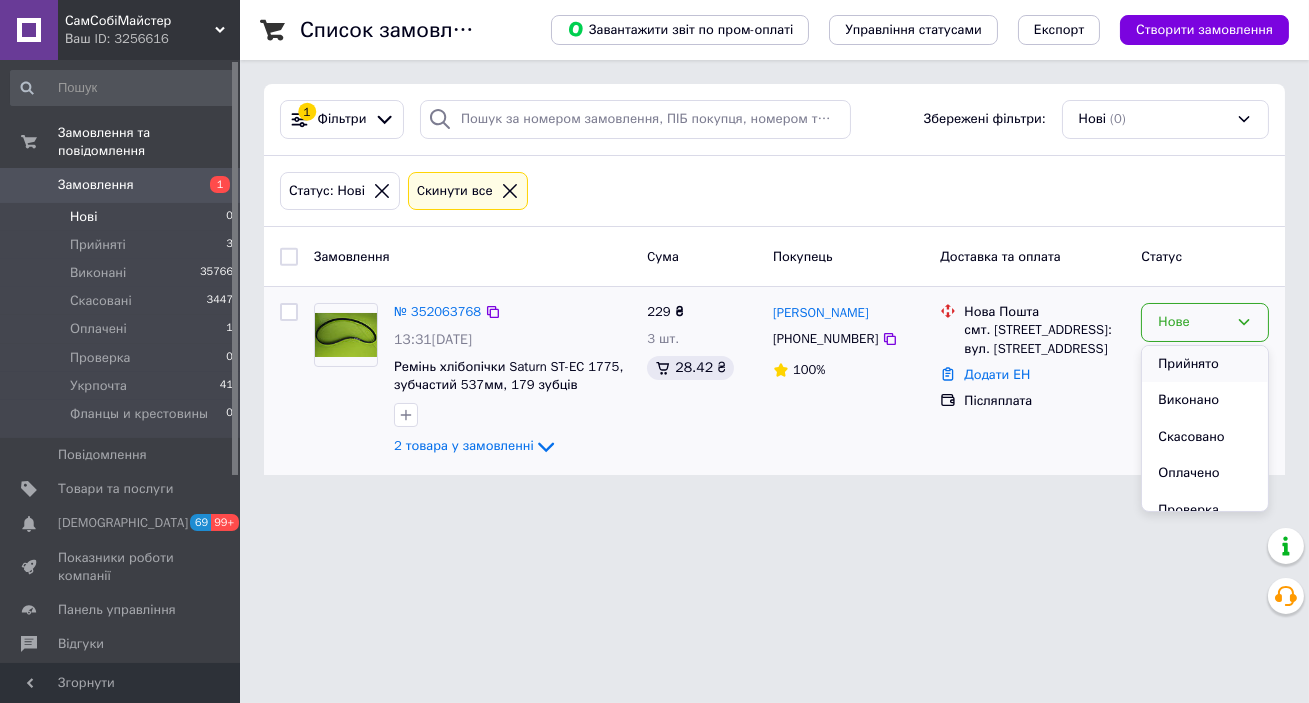 click on "Прийнято" at bounding box center [1205, 364] 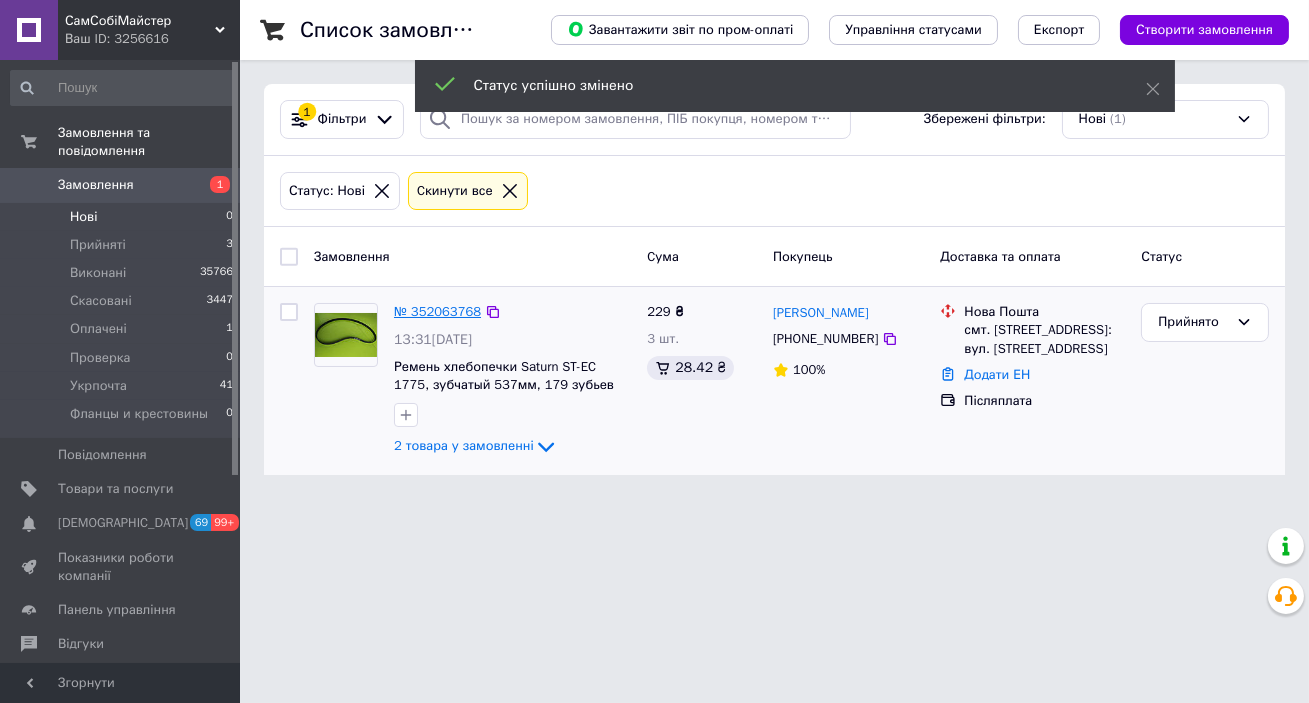 click on "№ 352063768" at bounding box center [437, 311] 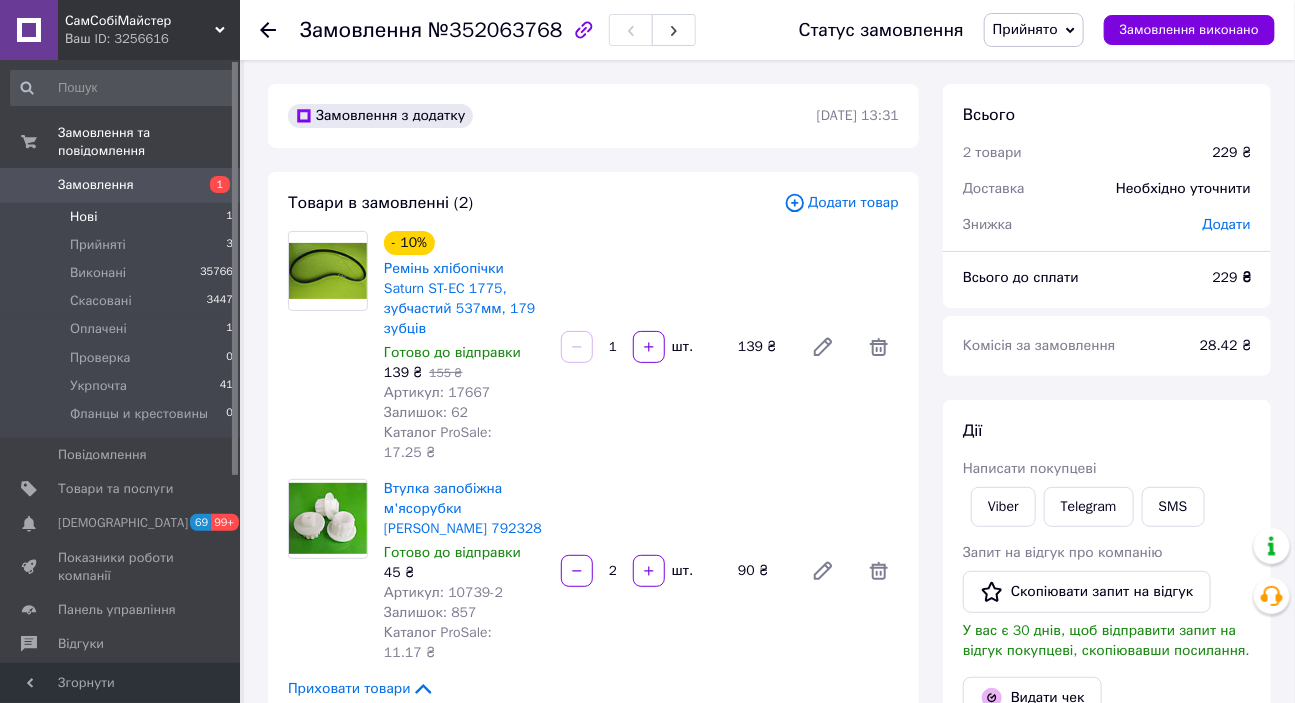 click on "Нові 1" at bounding box center (122, 217) 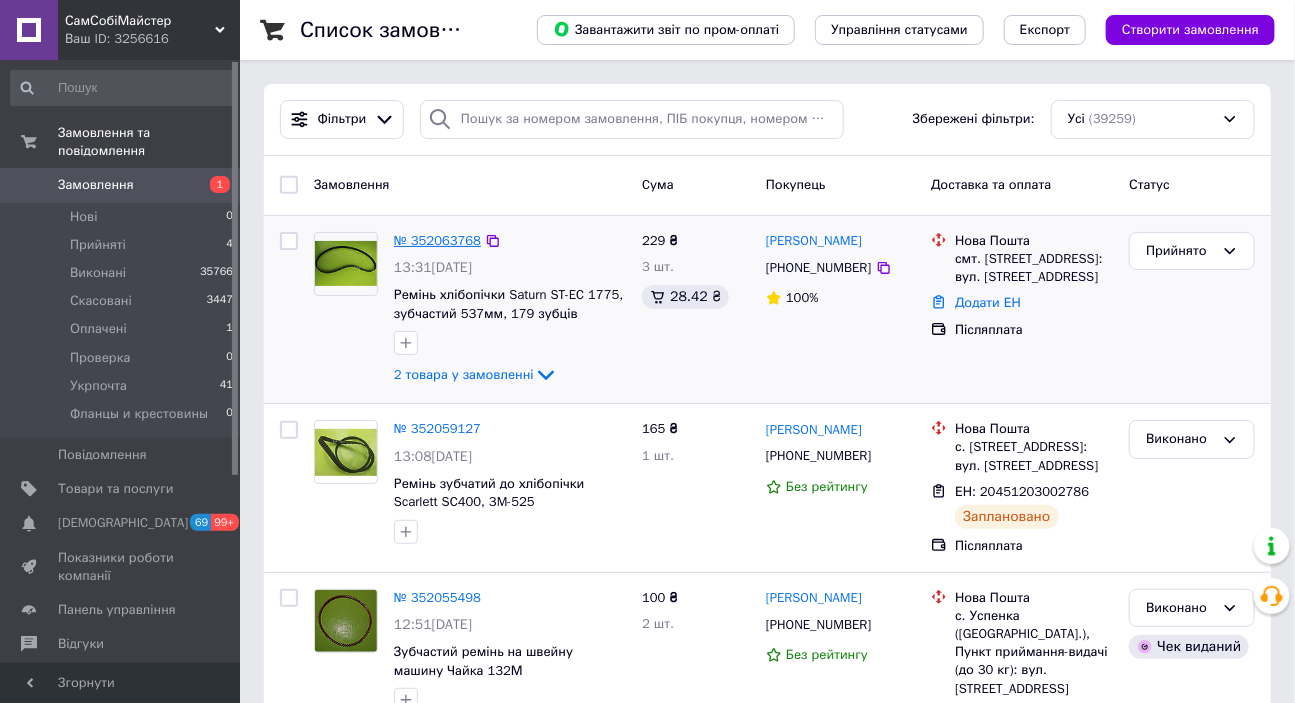 click on "№ 352063768" at bounding box center [437, 240] 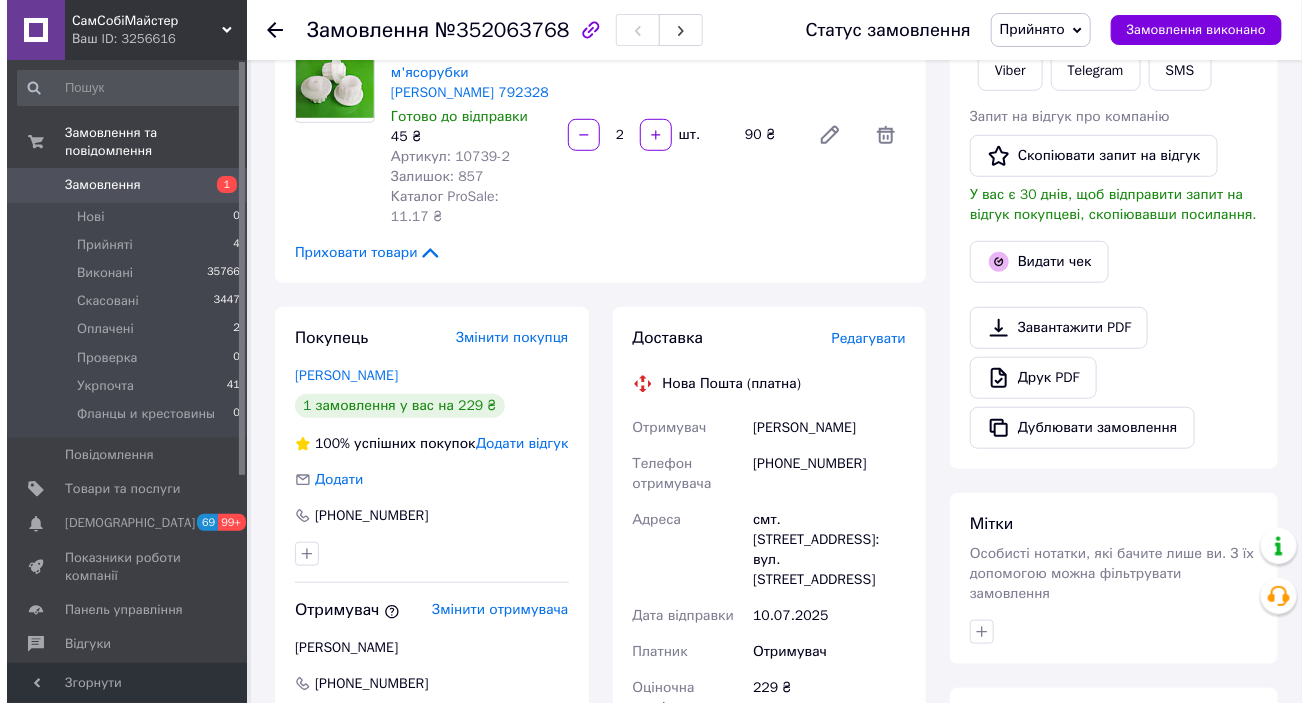 scroll, scrollTop: 454, scrollLeft: 0, axis: vertical 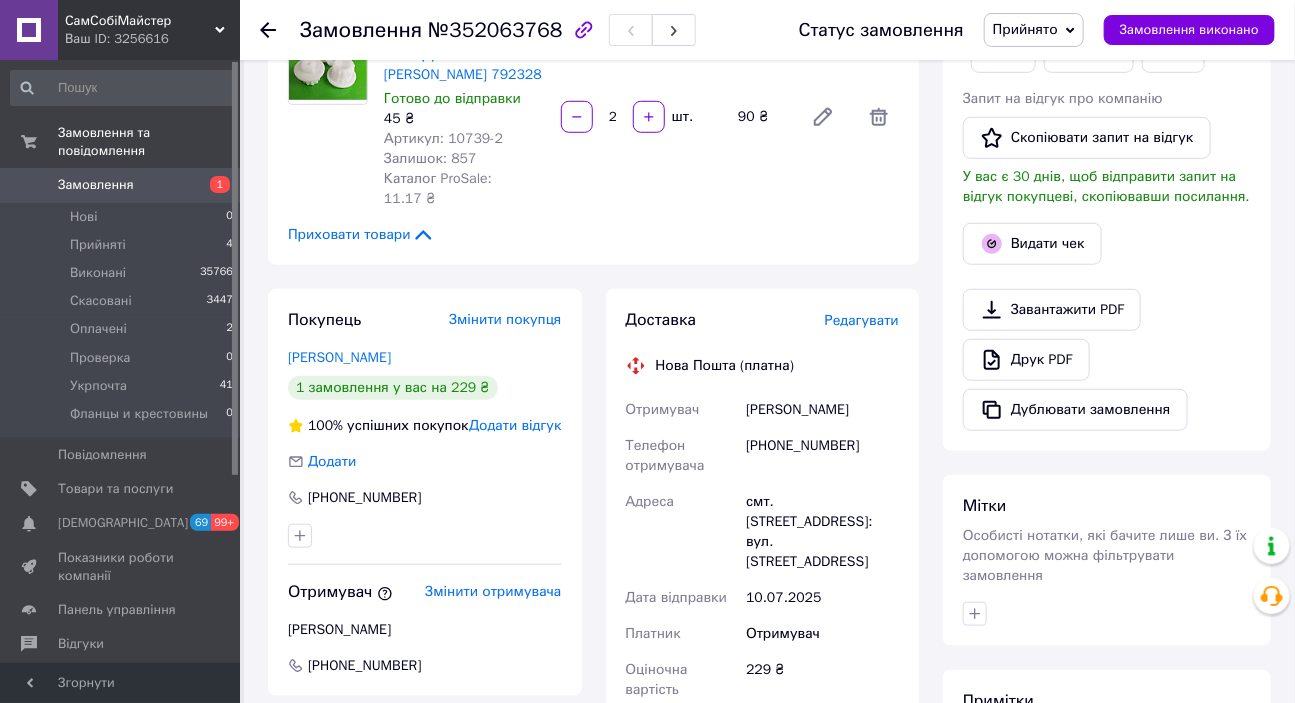 click on "Редагувати" at bounding box center [862, 320] 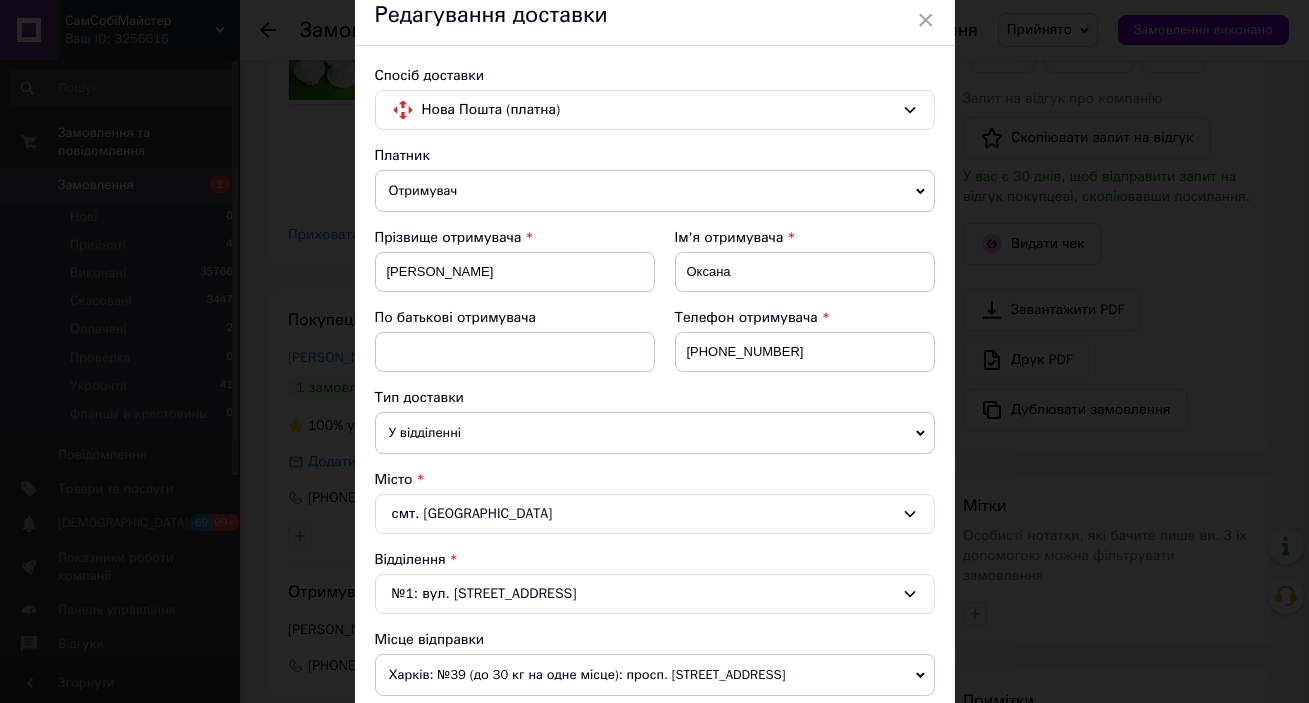scroll, scrollTop: 545, scrollLeft: 0, axis: vertical 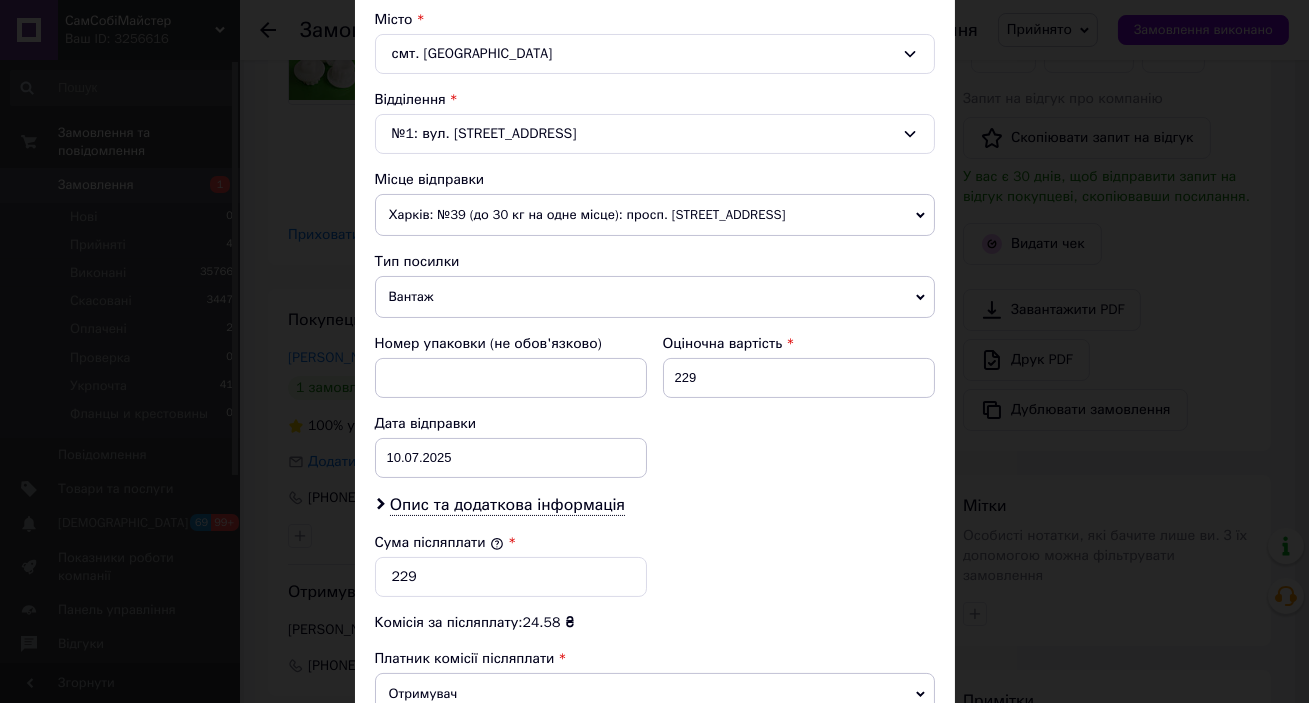 click on "Вантаж" at bounding box center (655, 297) 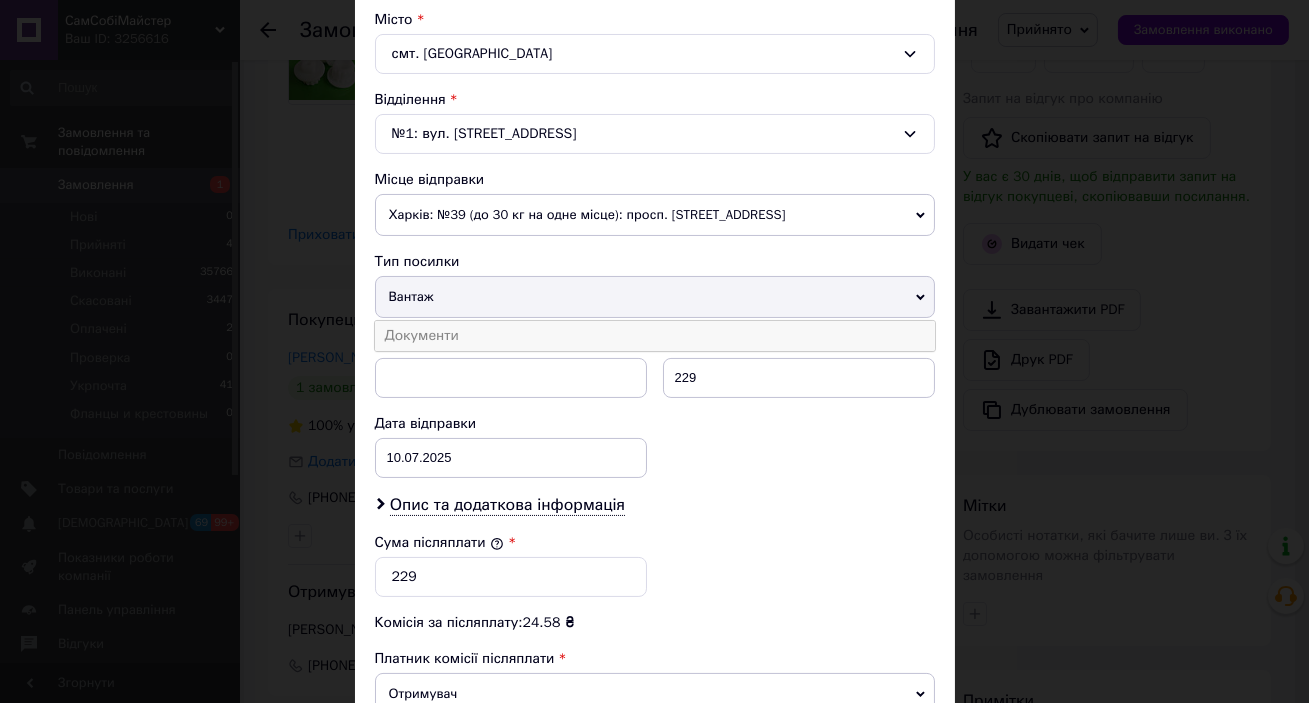 click on "Документи" at bounding box center (655, 336) 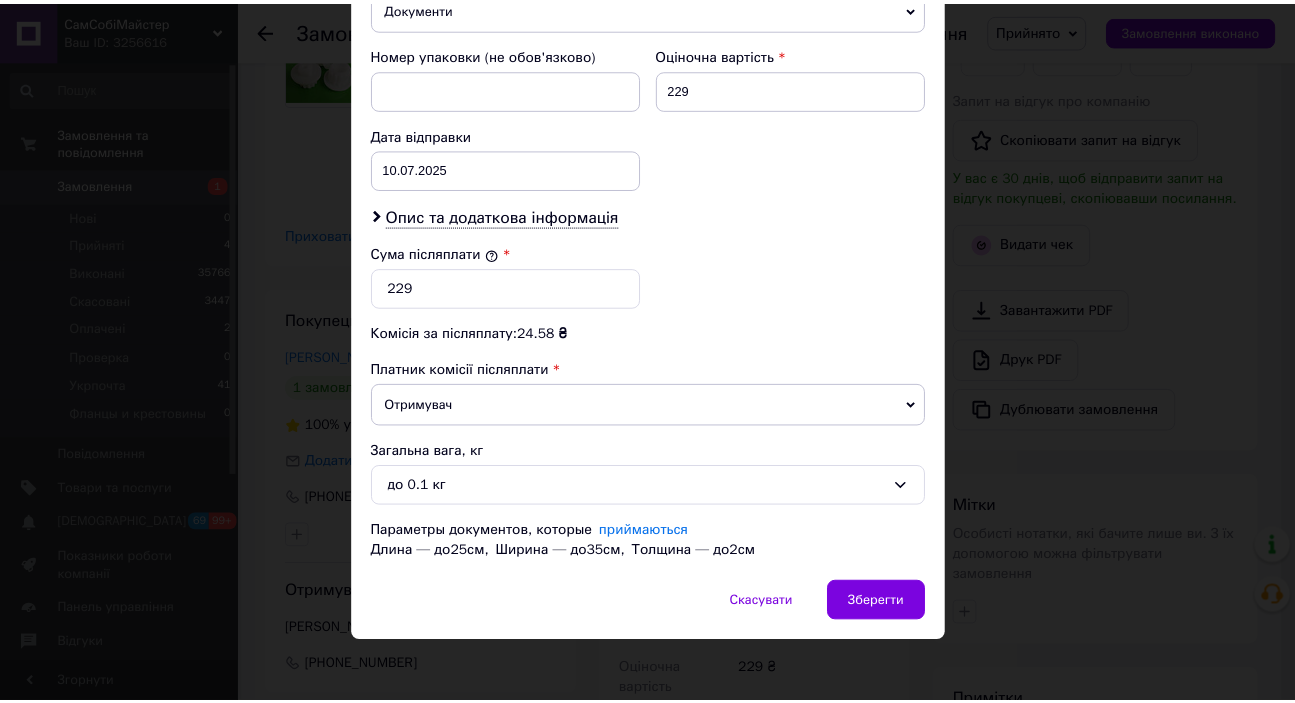 scroll, scrollTop: 840, scrollLeft: 0, axis: vertical 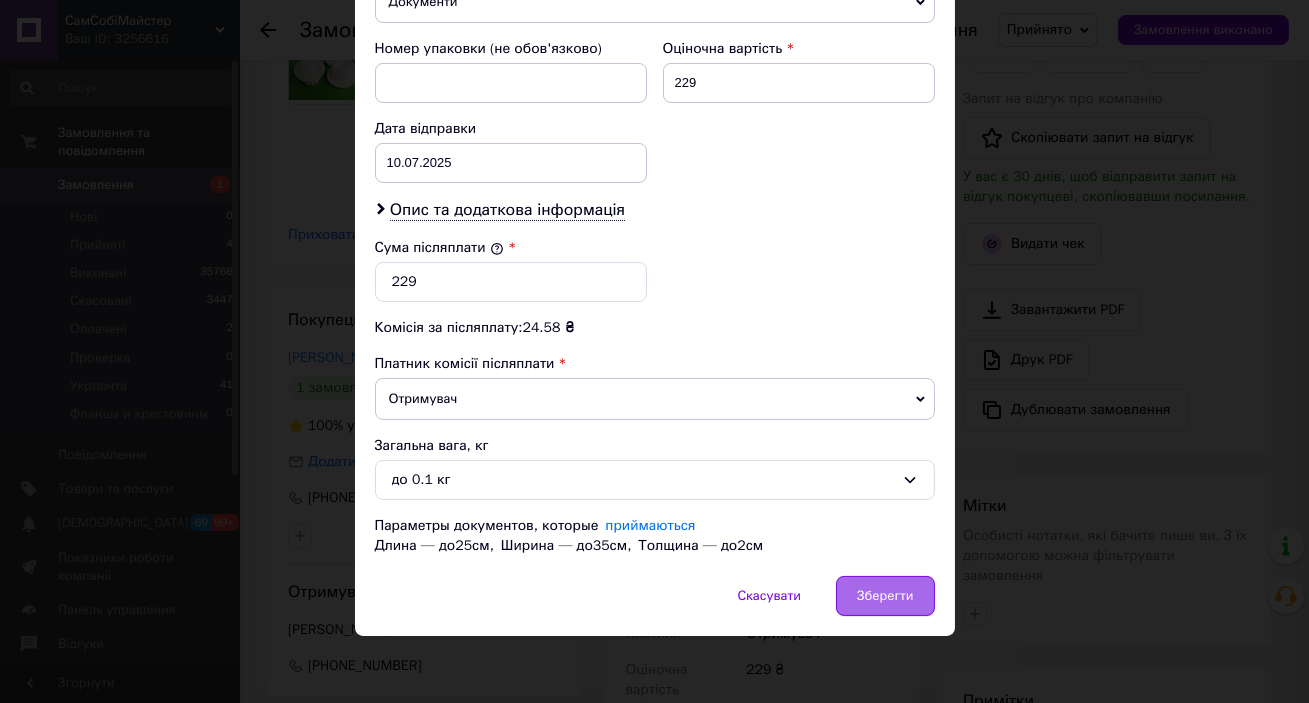 click on "Зберегти" at bounding box center (885, 596) 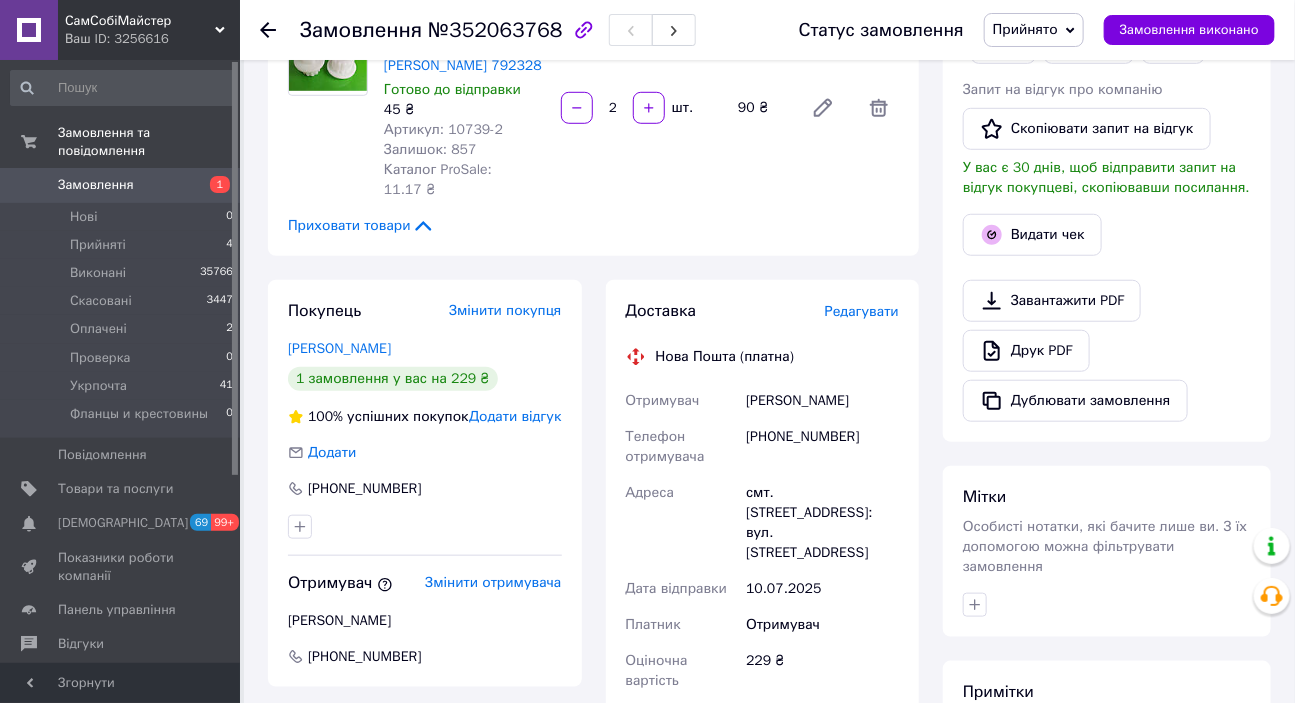 scroll, scrollTop: 545, scrollLeft: 0, axis: vertical 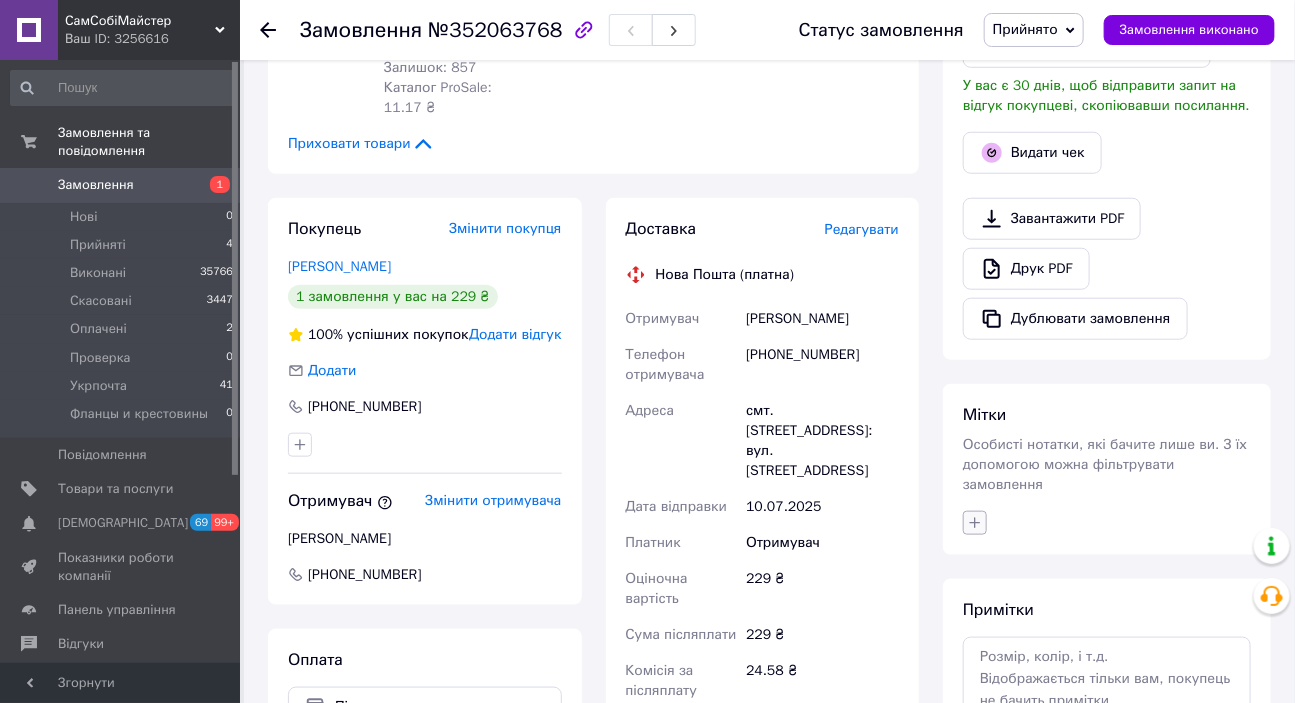 click 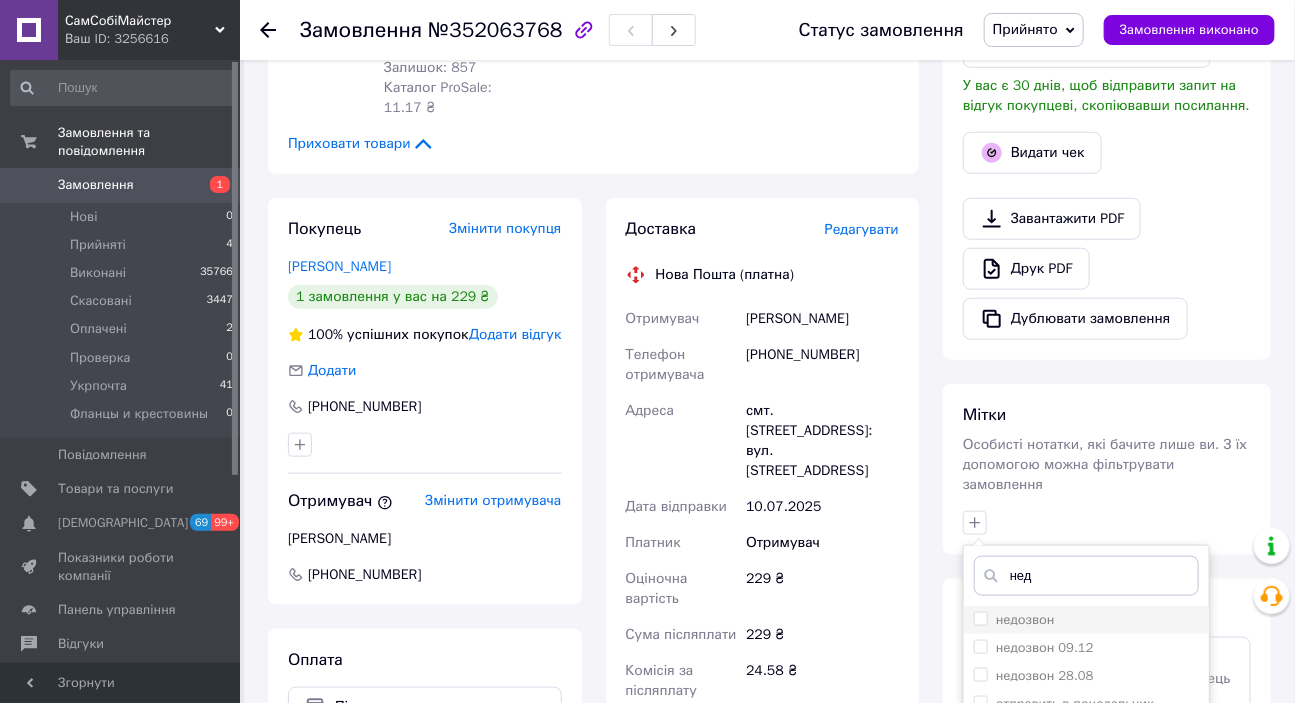 type on "нед" 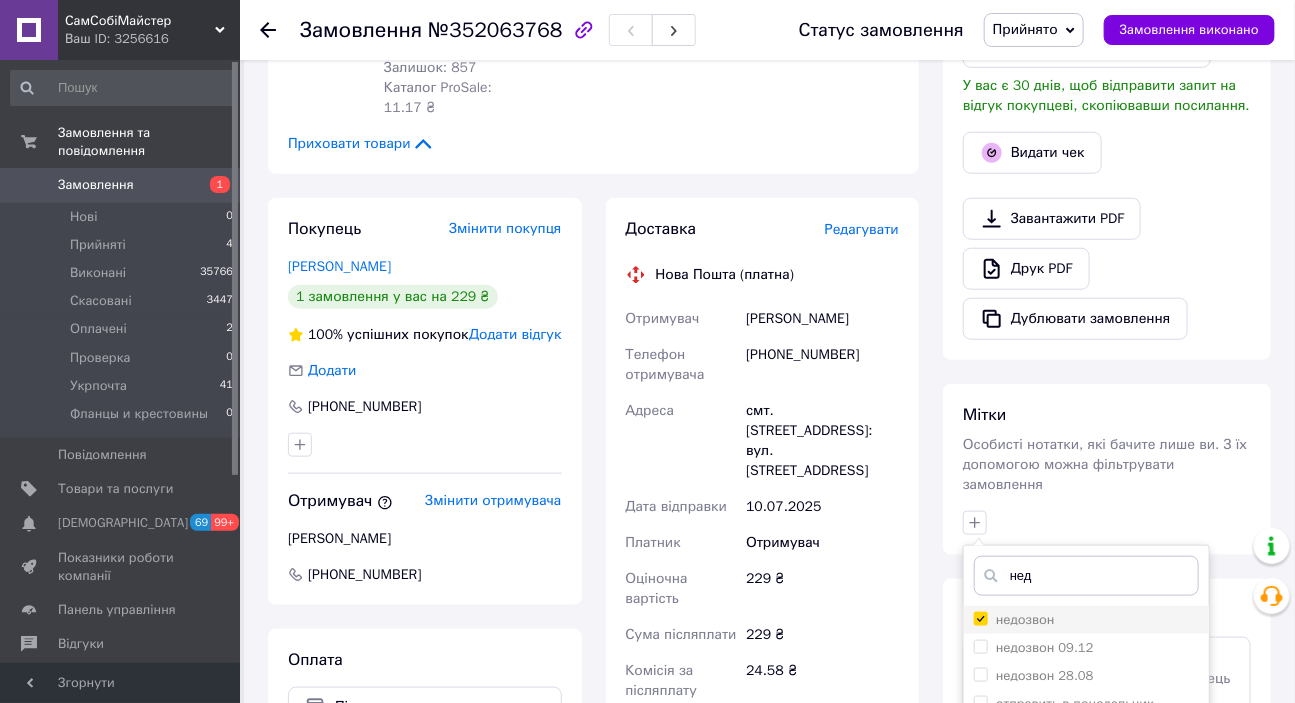 checkbox on "true" 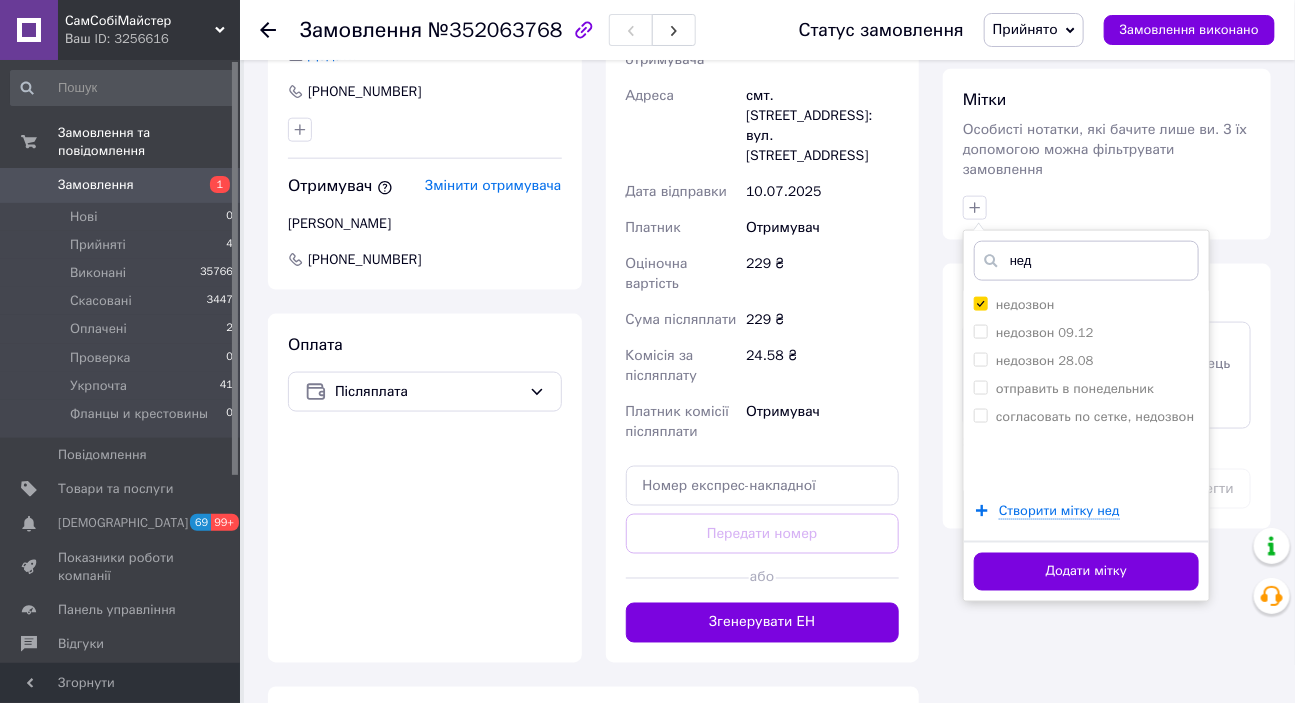 scroll, scrollTop: 909, scrollLeft: 0, axis: vertical 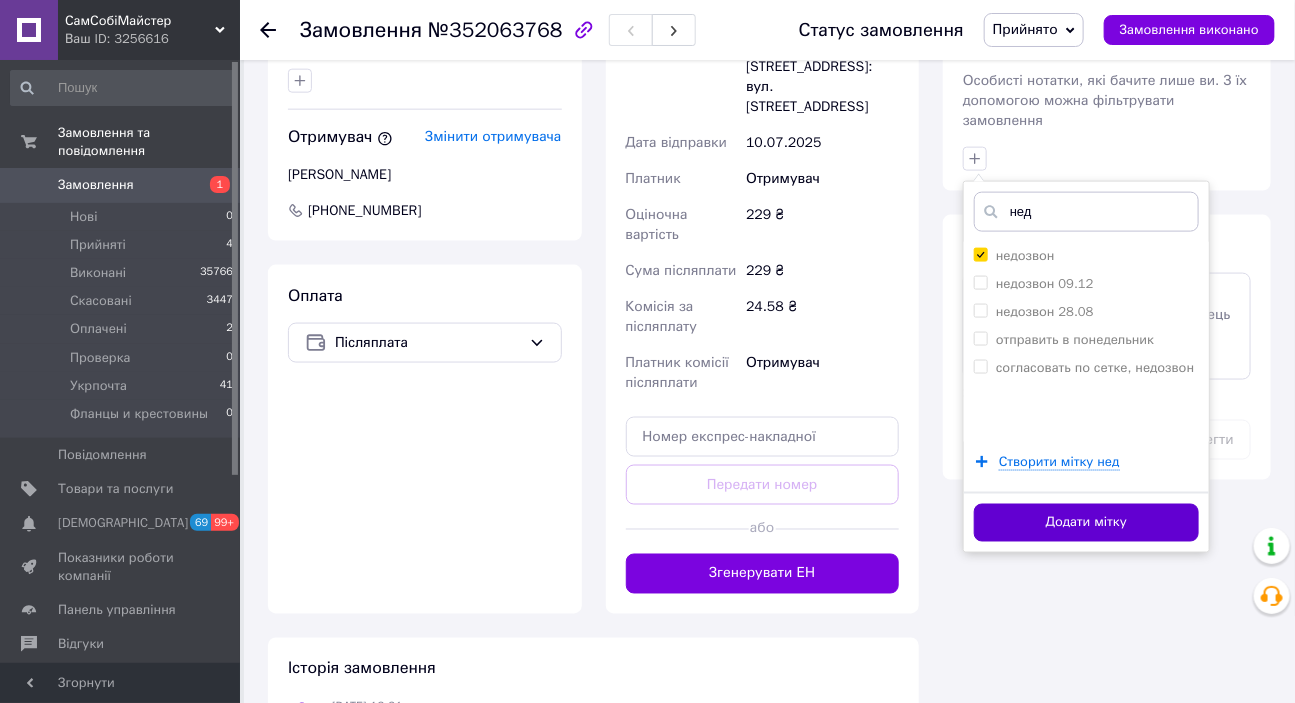 click on "Додати мітку" at bounding box center [1086, 523] 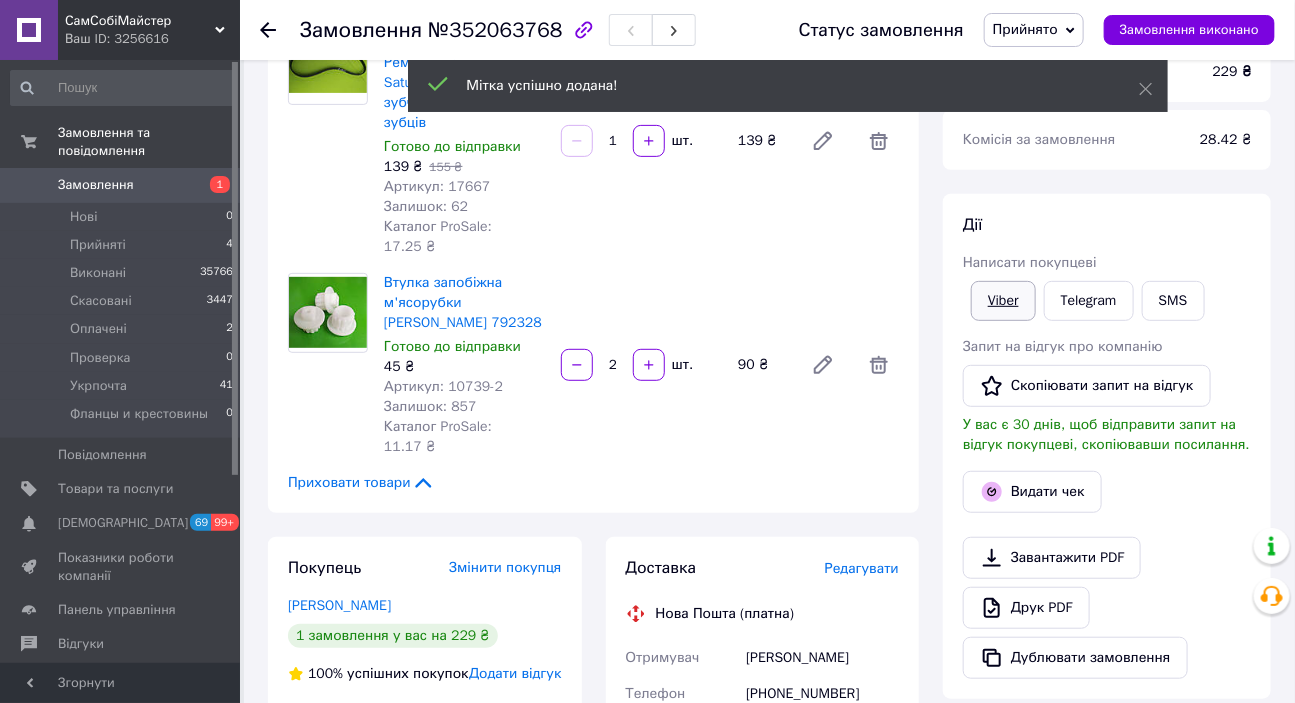 scroll, scrollTop: 181, scrollLeft: 0, axis: vertical 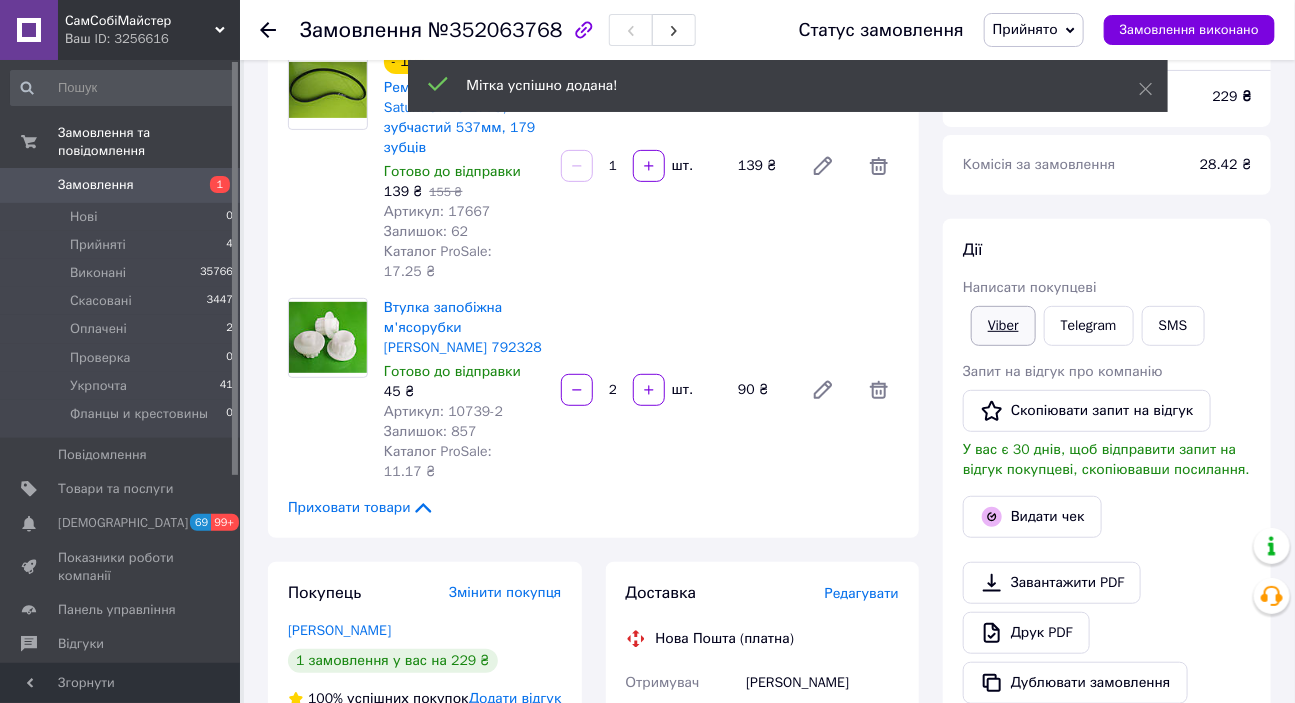 click on "Viber" at bounding box center (1003, 326) 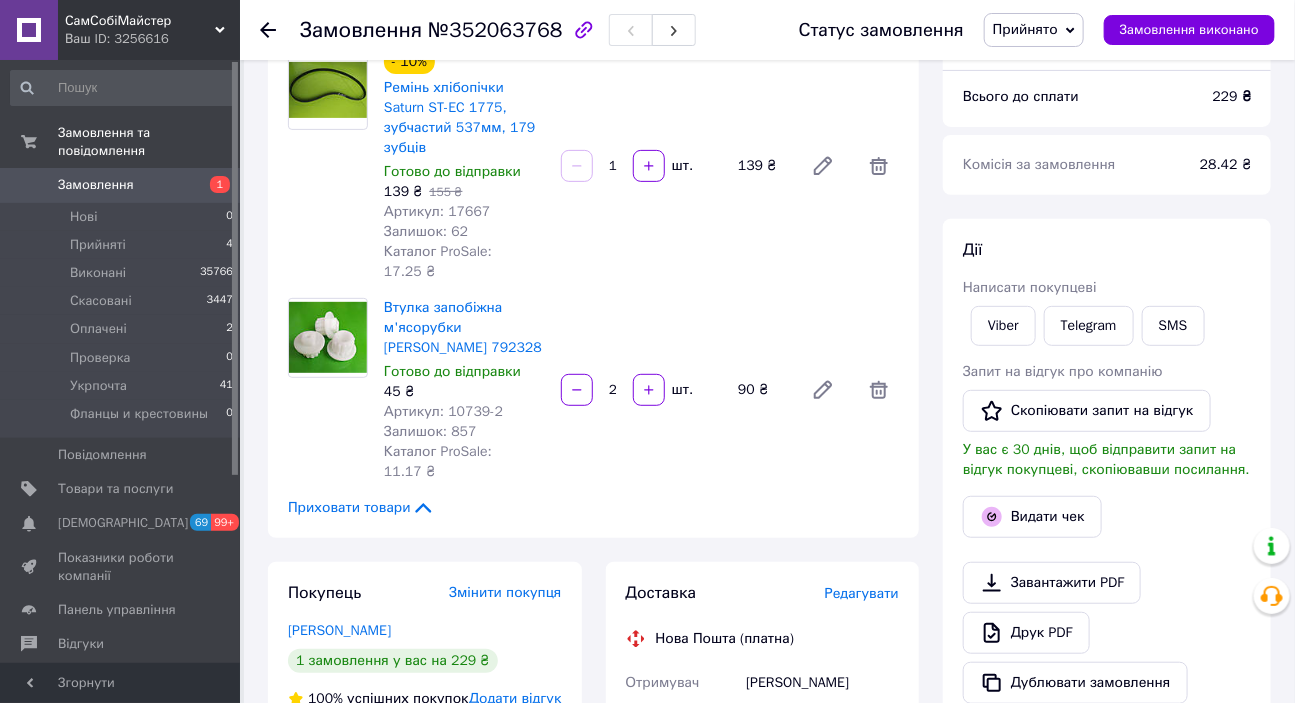 click 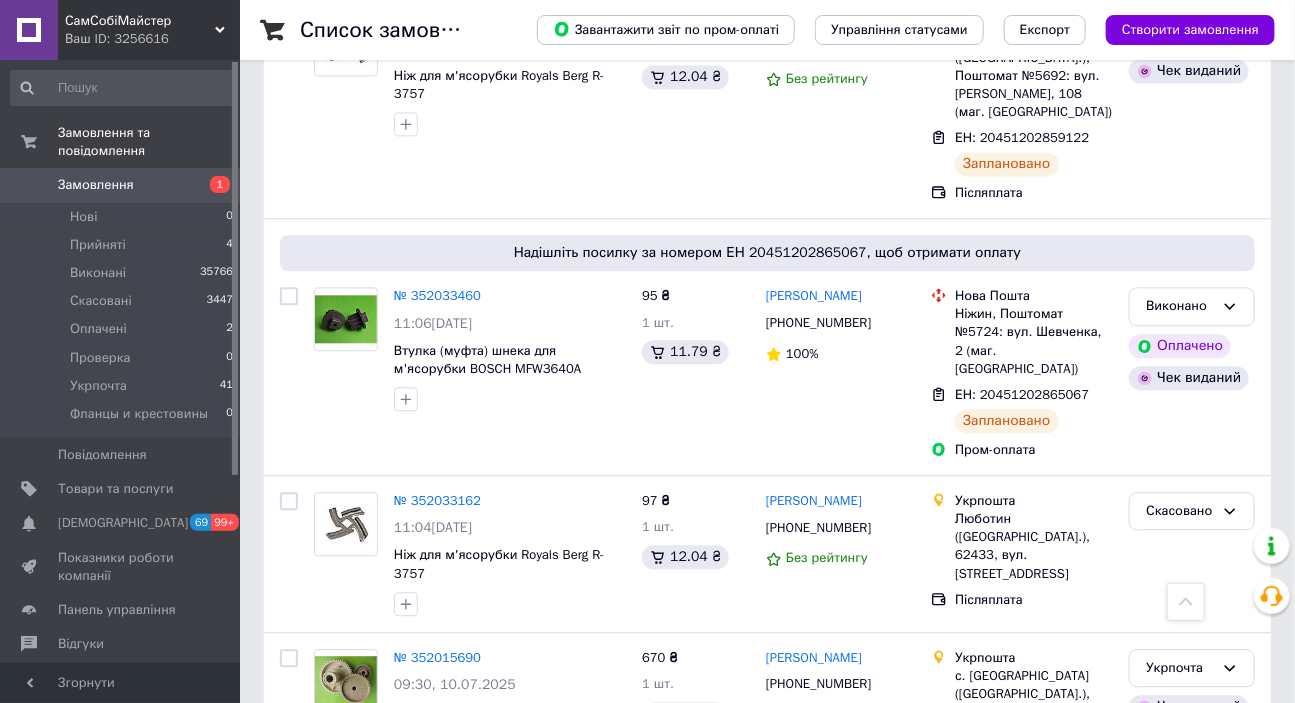 scroll, scrollTop: 1636, scrollLeft: 0, axis: vertical 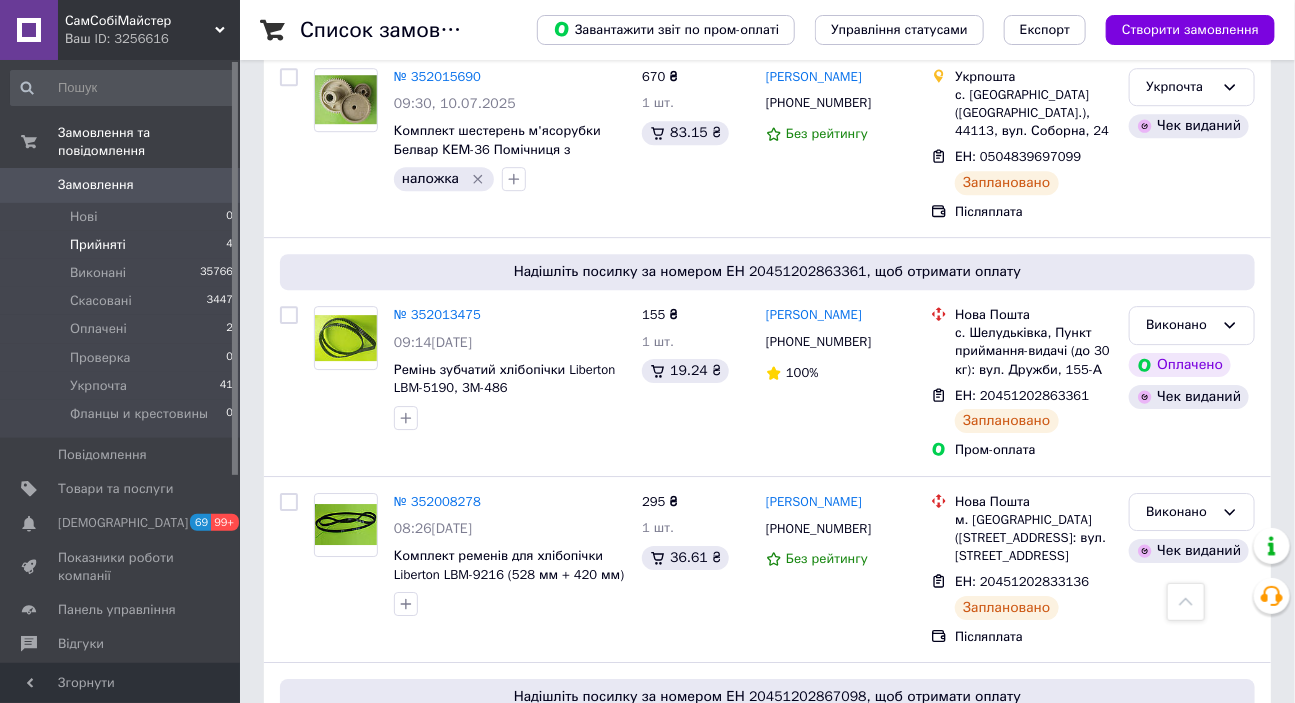 click on "Прийняті 4" at bounding box center [122, 245] 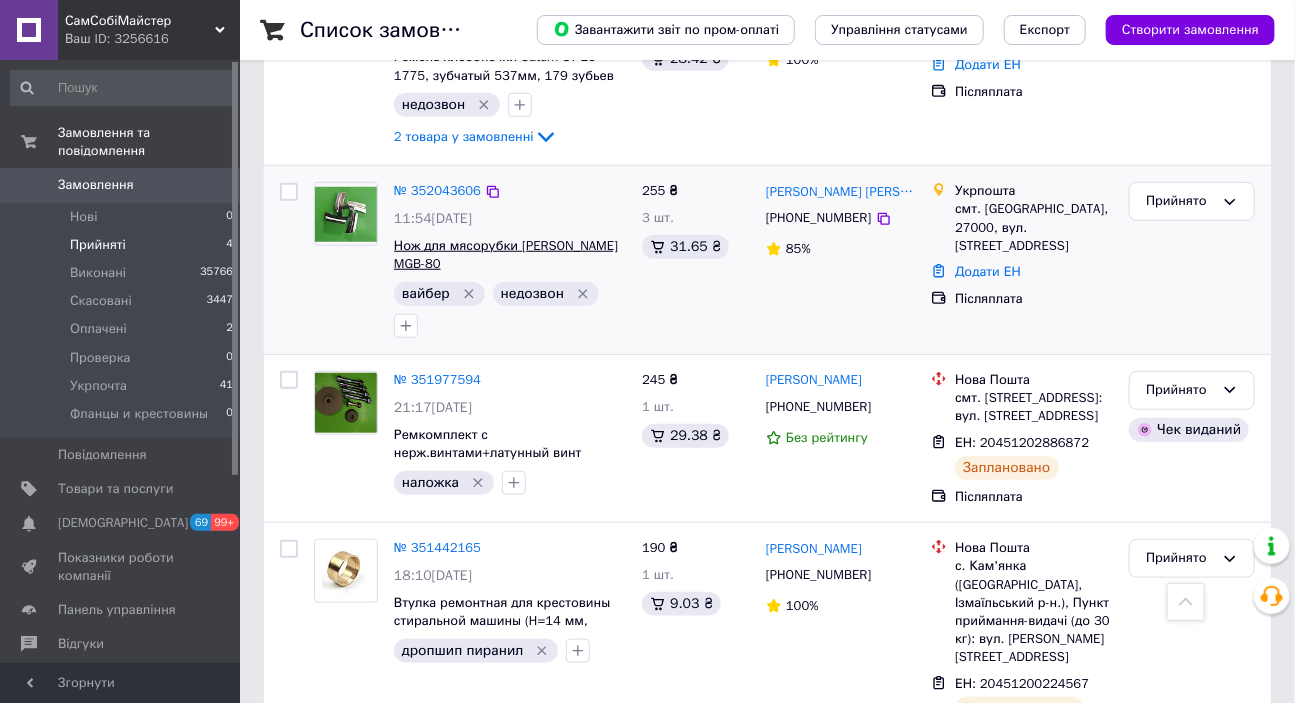 scroll, scrollTop: 517, scrollLeft: 0, axis: vertical 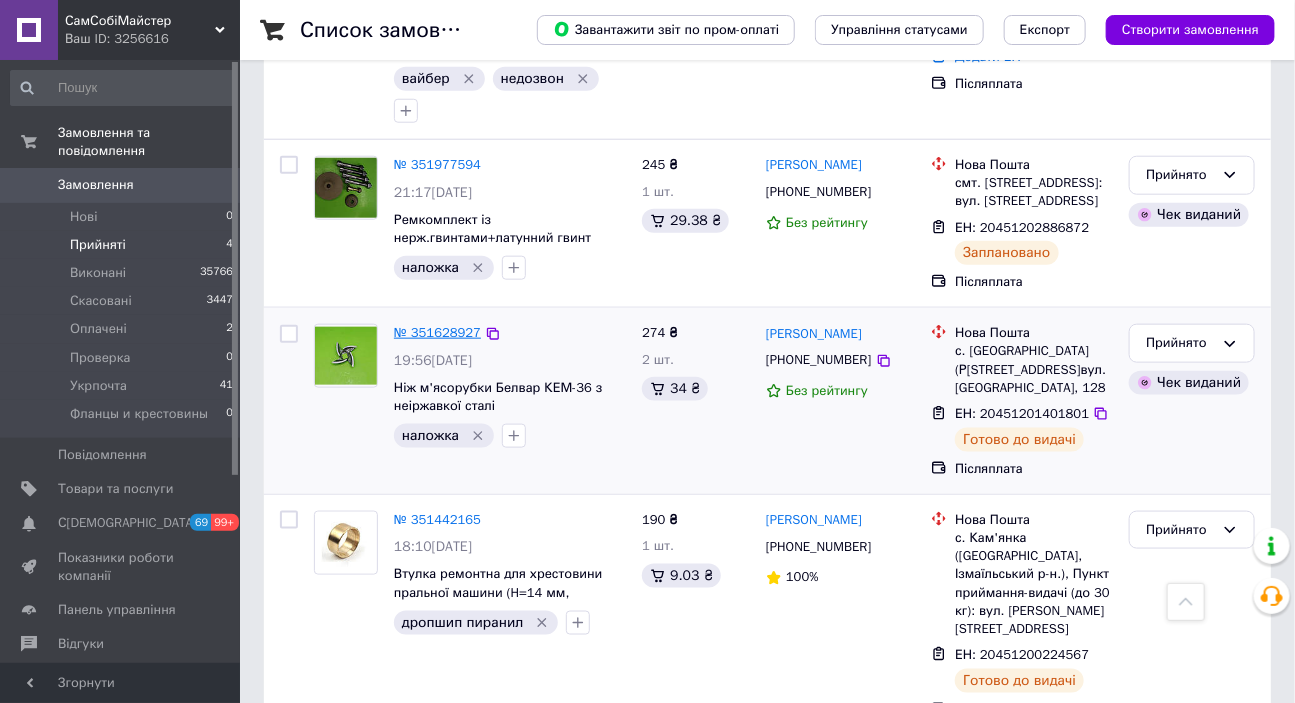 click on "№ 351628927" at bounding box center (437, 332) 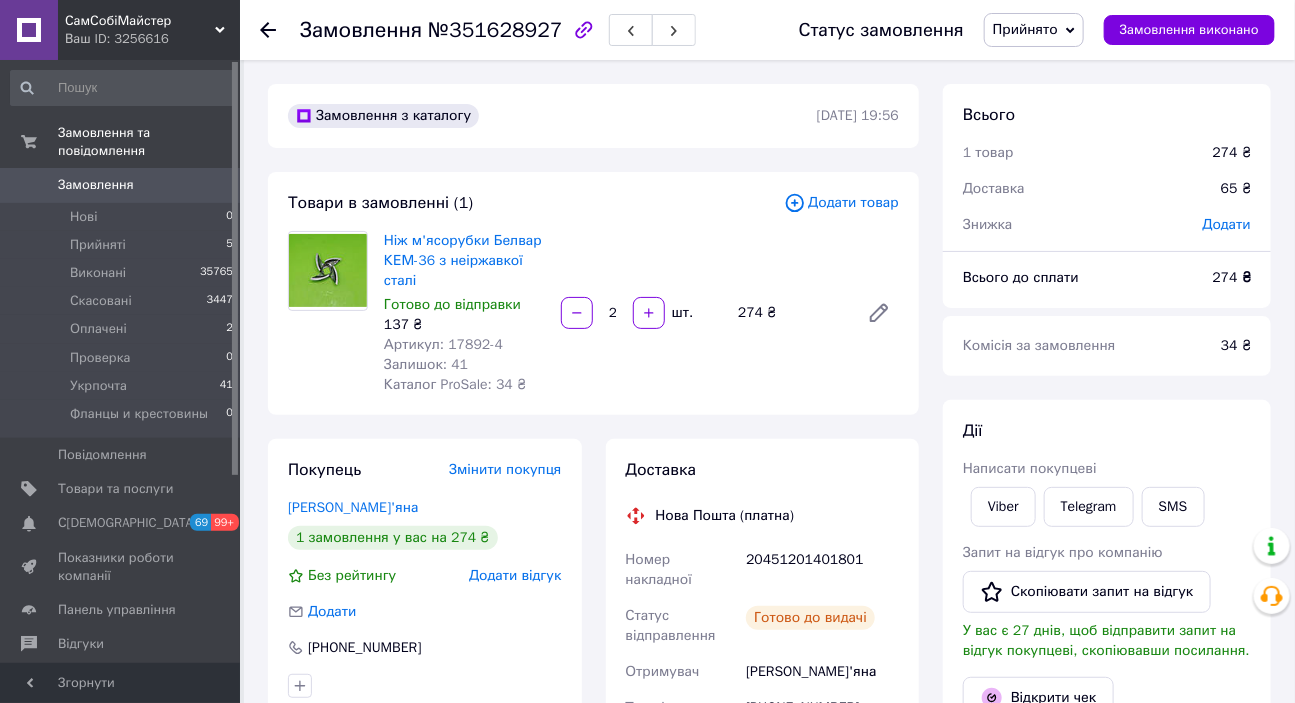 scroll, scrollTop: 243, scrollLeft: 0, axis: vertical 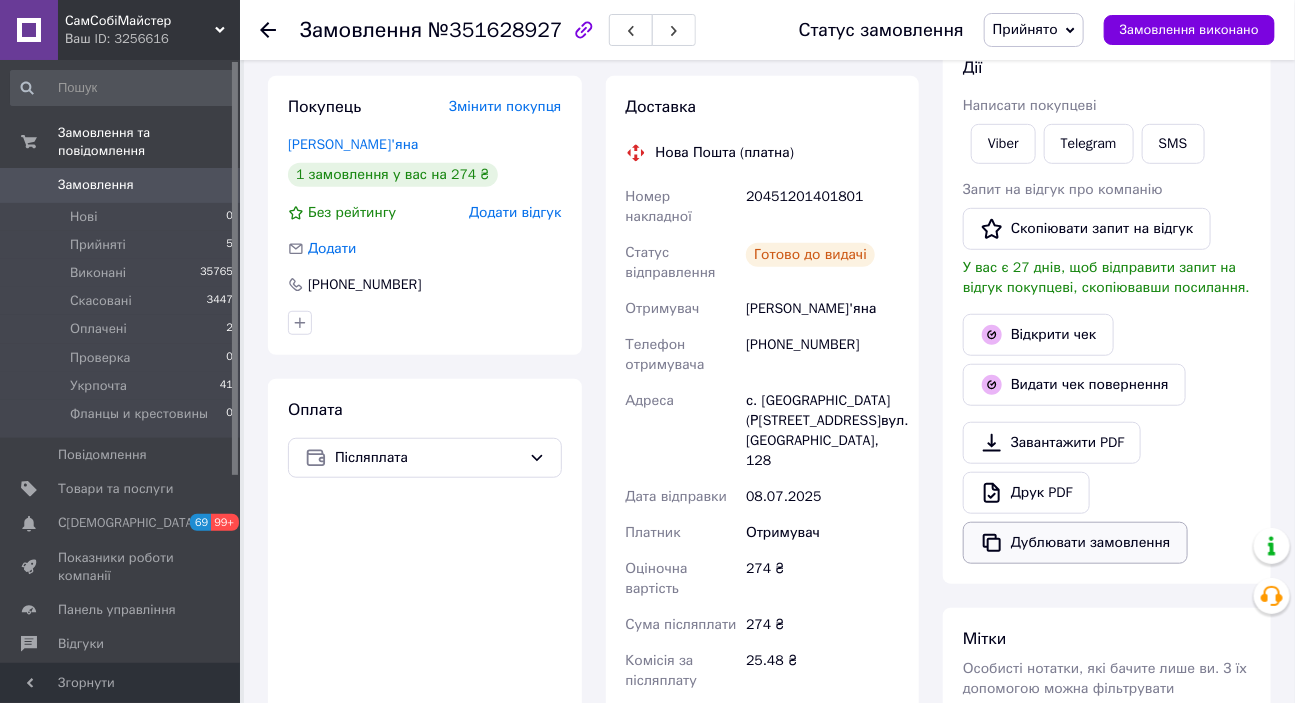 click on "Дублювати замовлення" at bounding box center (1075, 543) 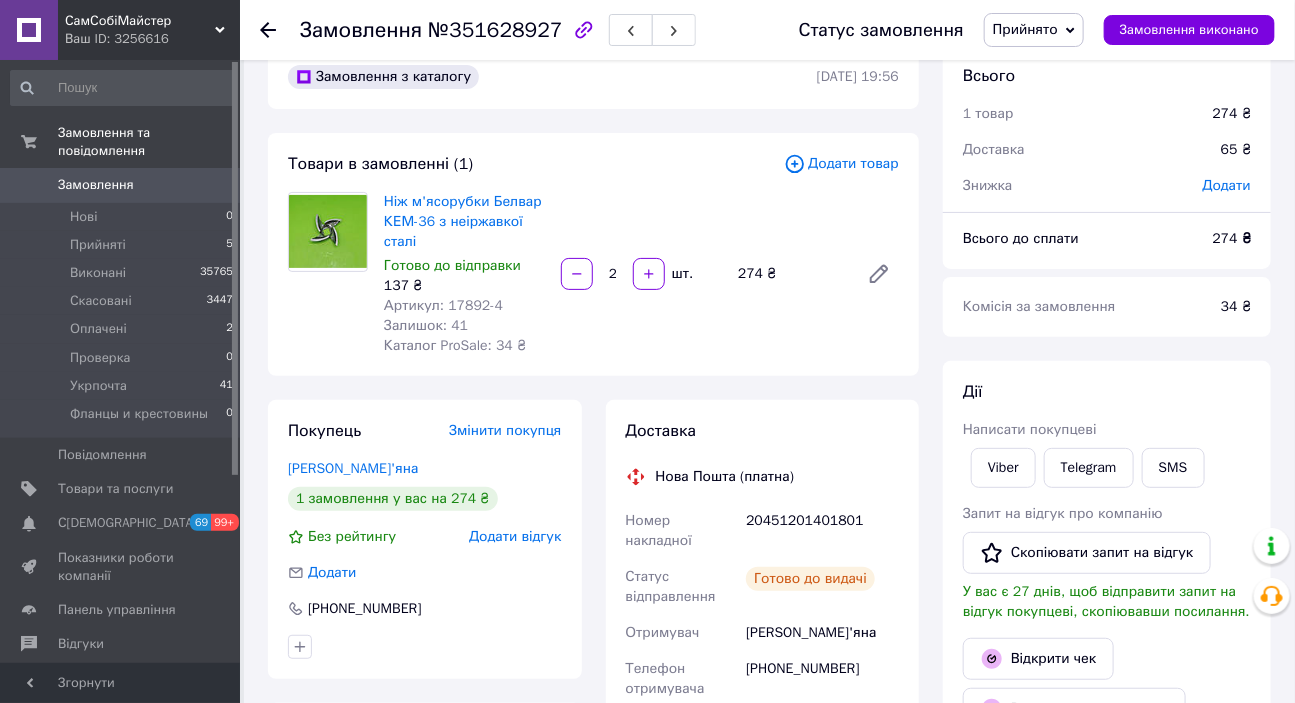 scroll, scrollTop: 0, scrollLeft: 0, axis: both 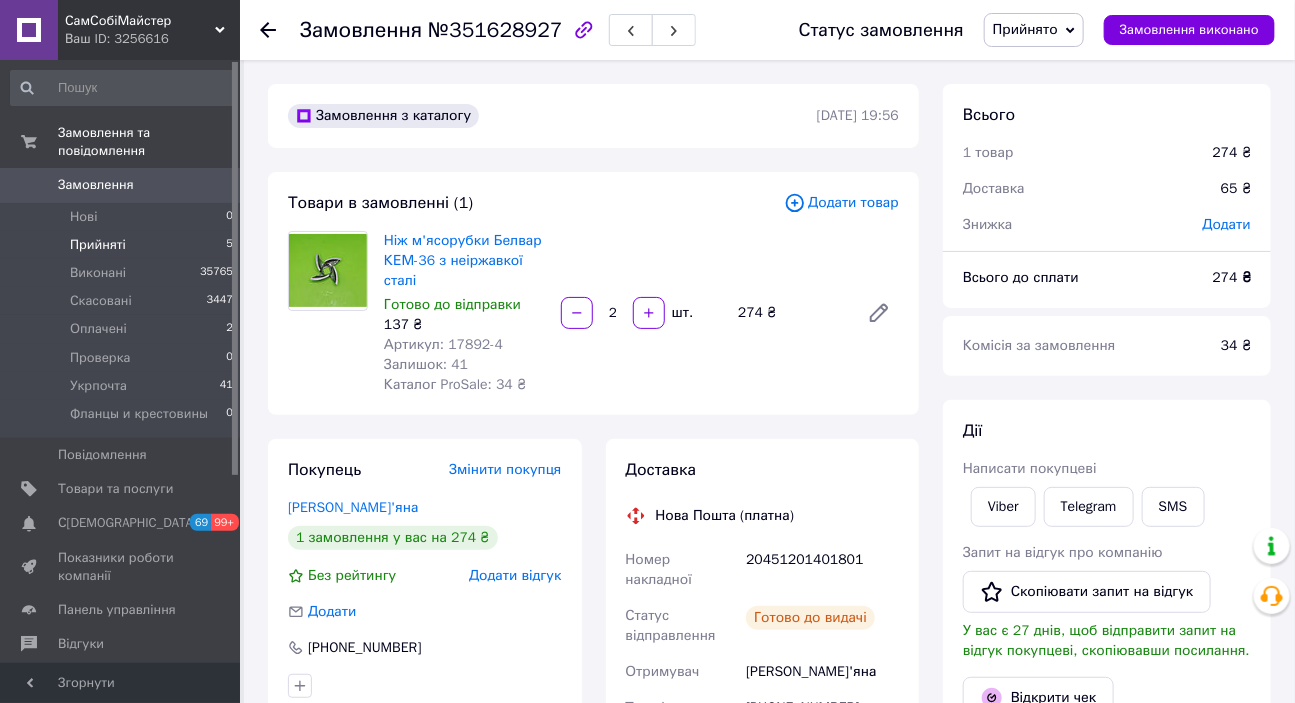 click on "Прийняті" at bounding box center (98, 245) 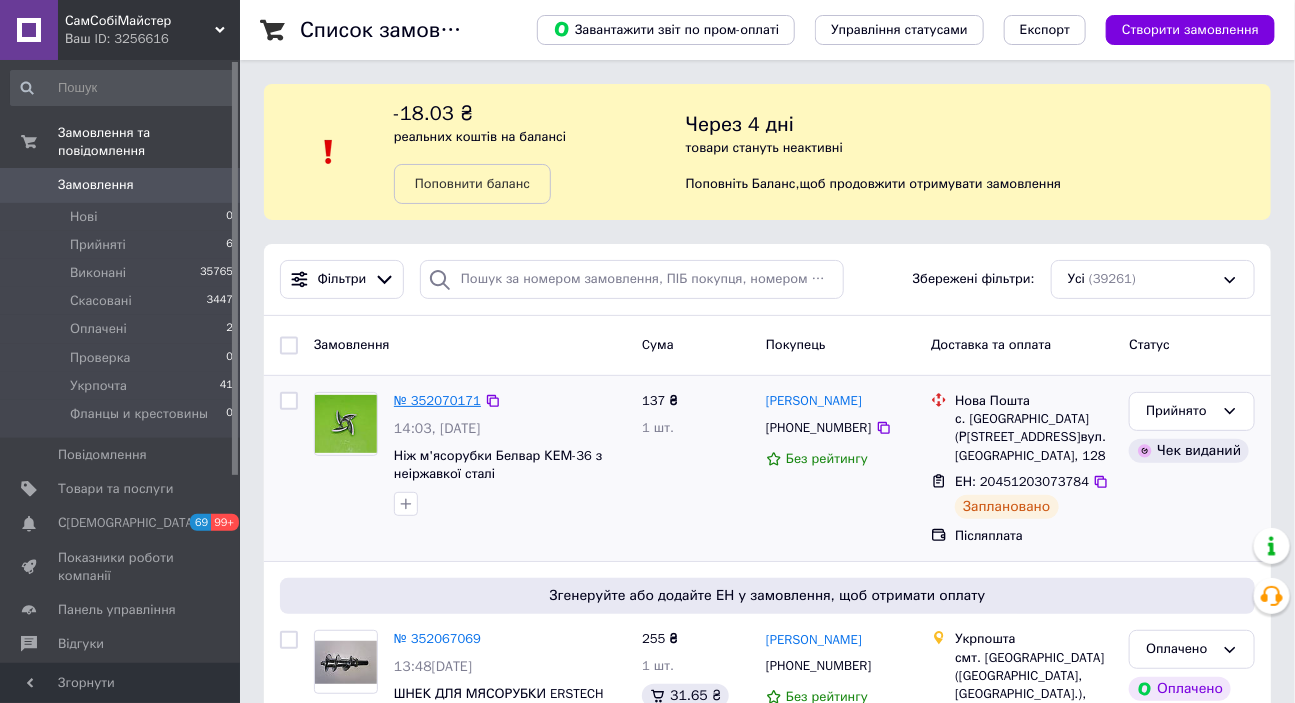 click on "№ 352070171" at bounding box center [437, 400] 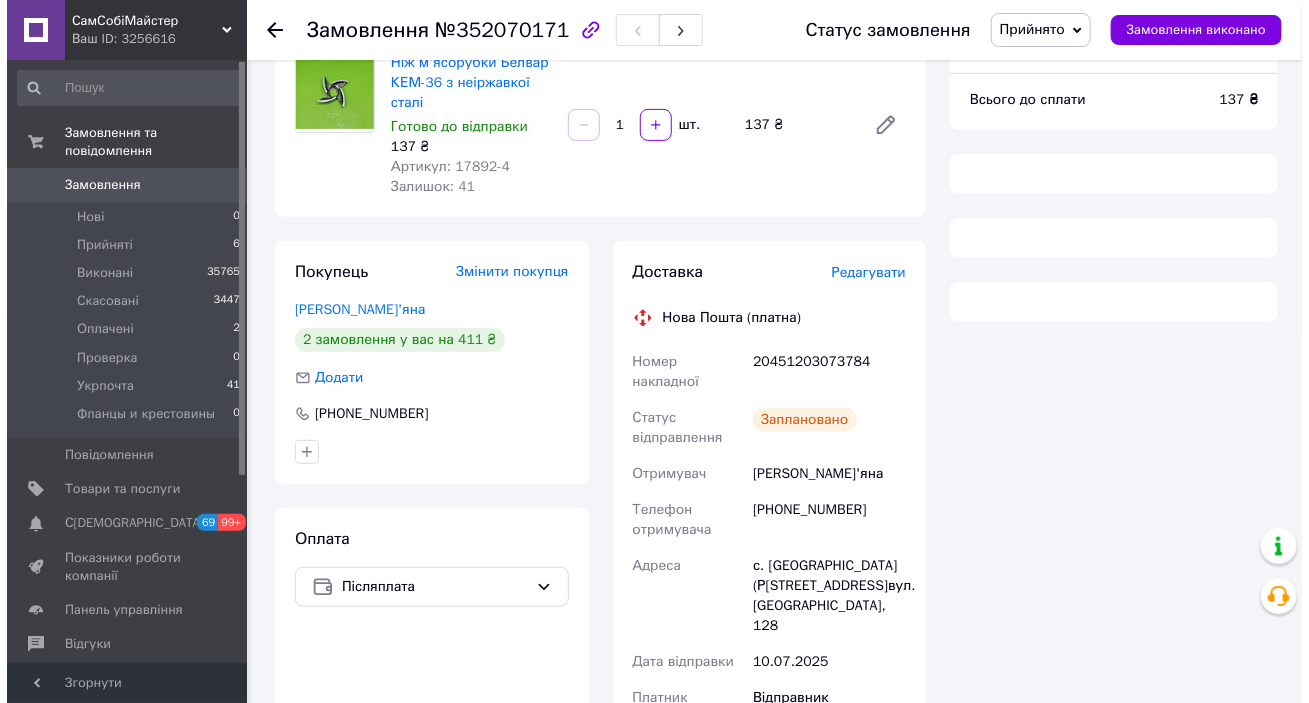 scroll, scrollTop: 190, scrollLeft: 0, axis: vertical 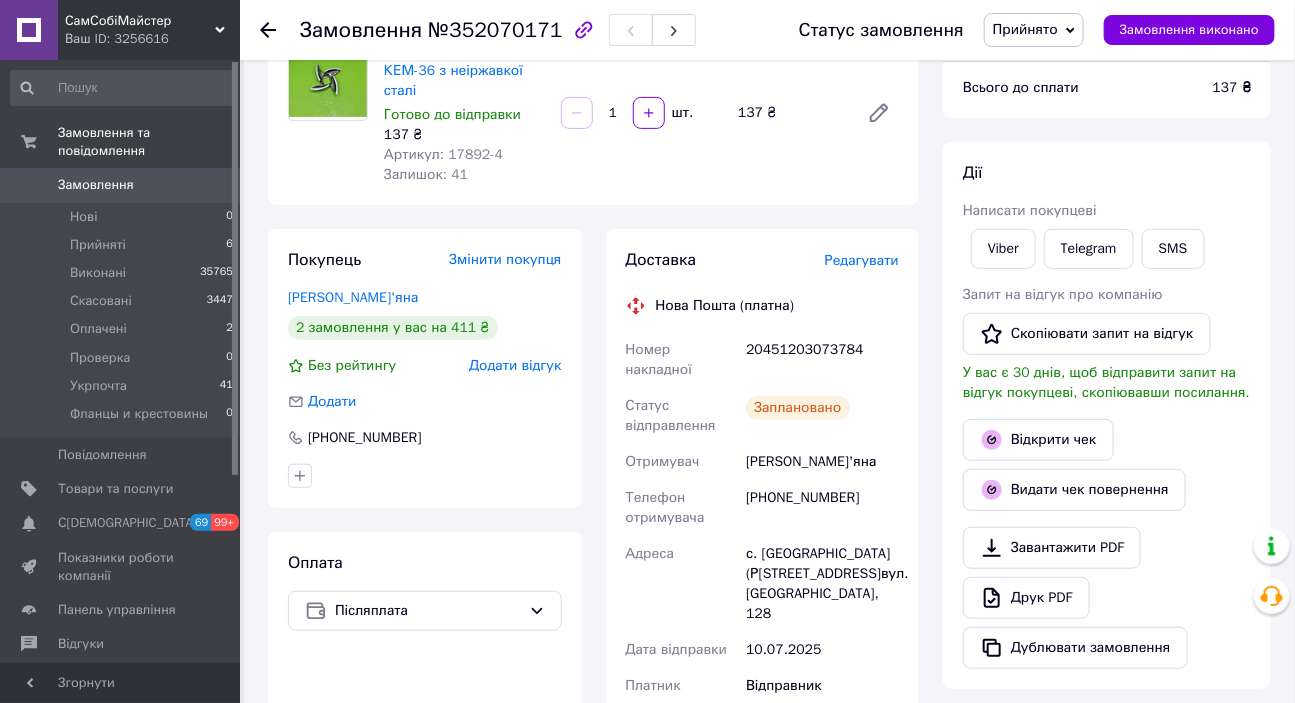 click on "Редагувати" at bounding box center (862, 260) 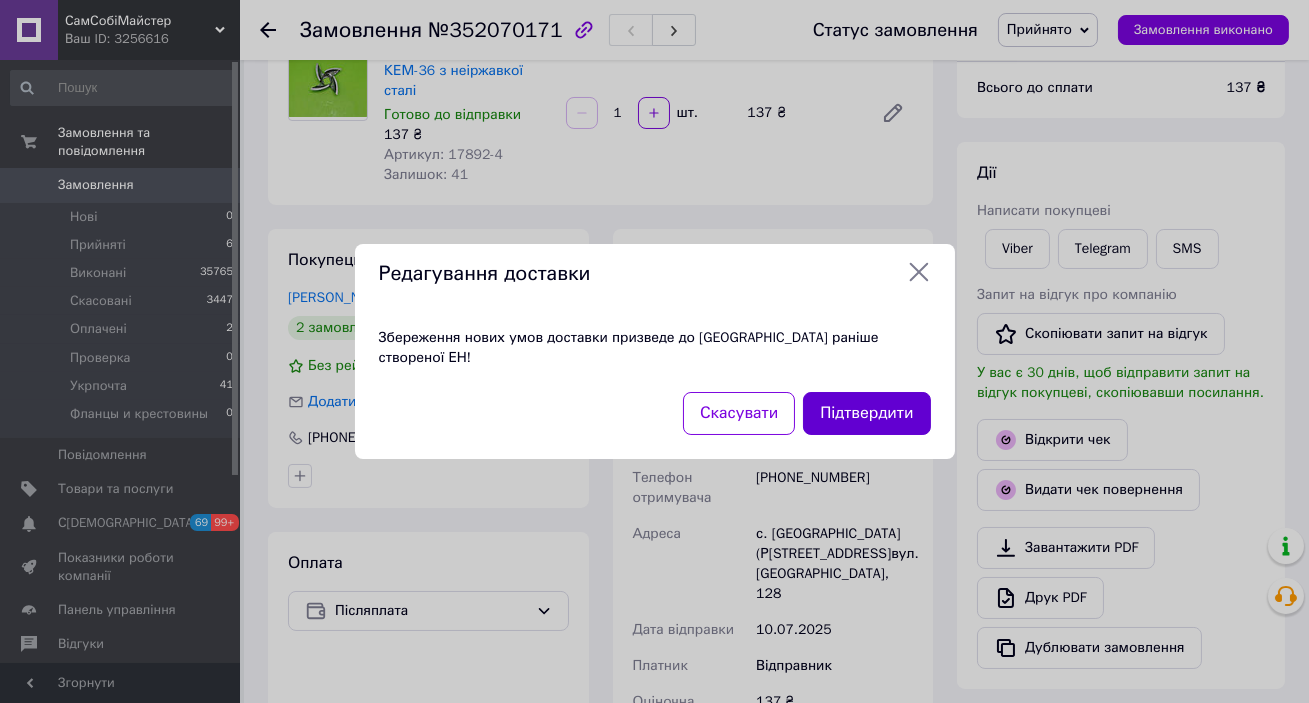 click on "Підтвердити" at bounding box center (866, 413) 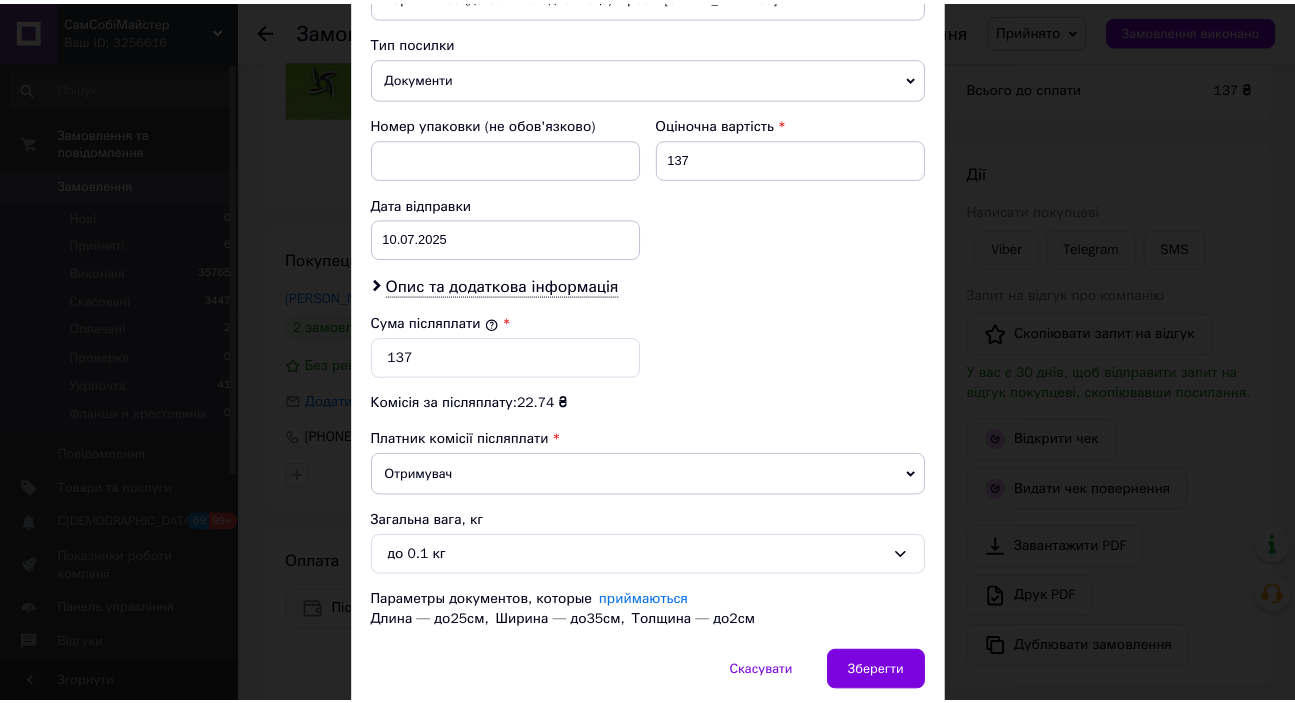 scroll, scrollTop: 840, scrollLeft: 0, axis: vertical 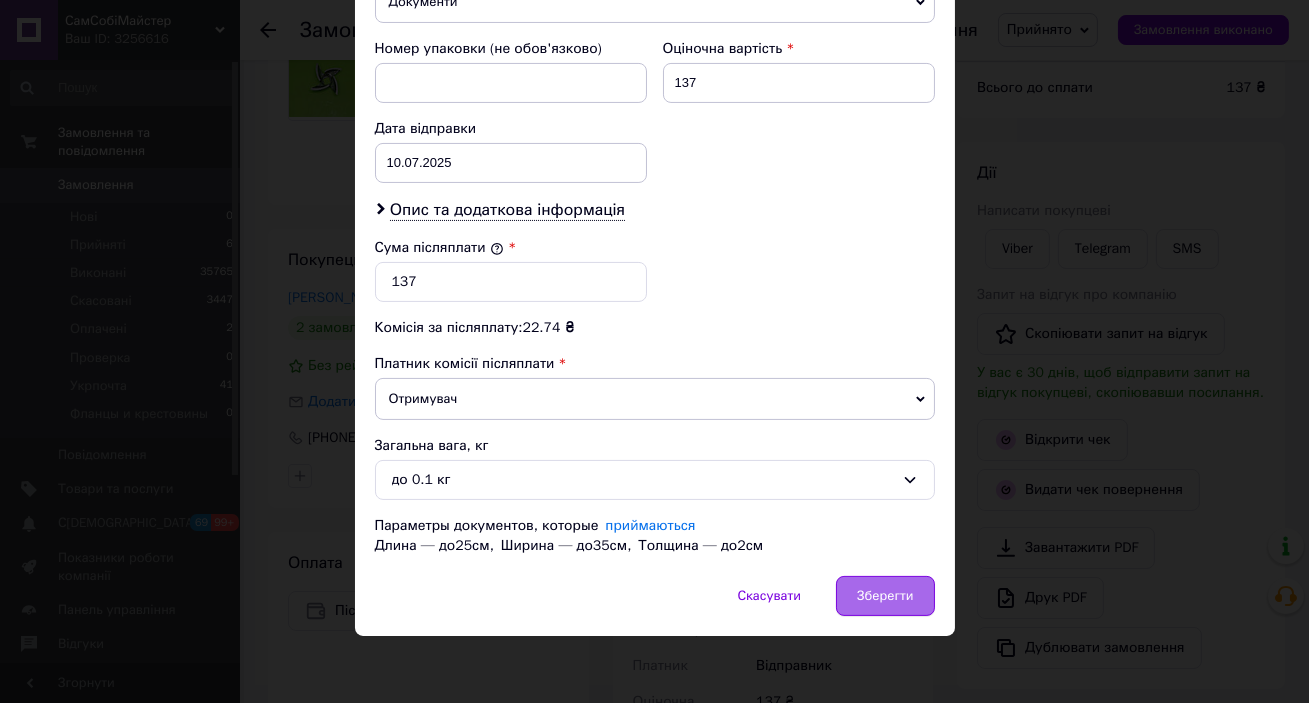 click on "Зберегти" at bounding box center (885, 596) 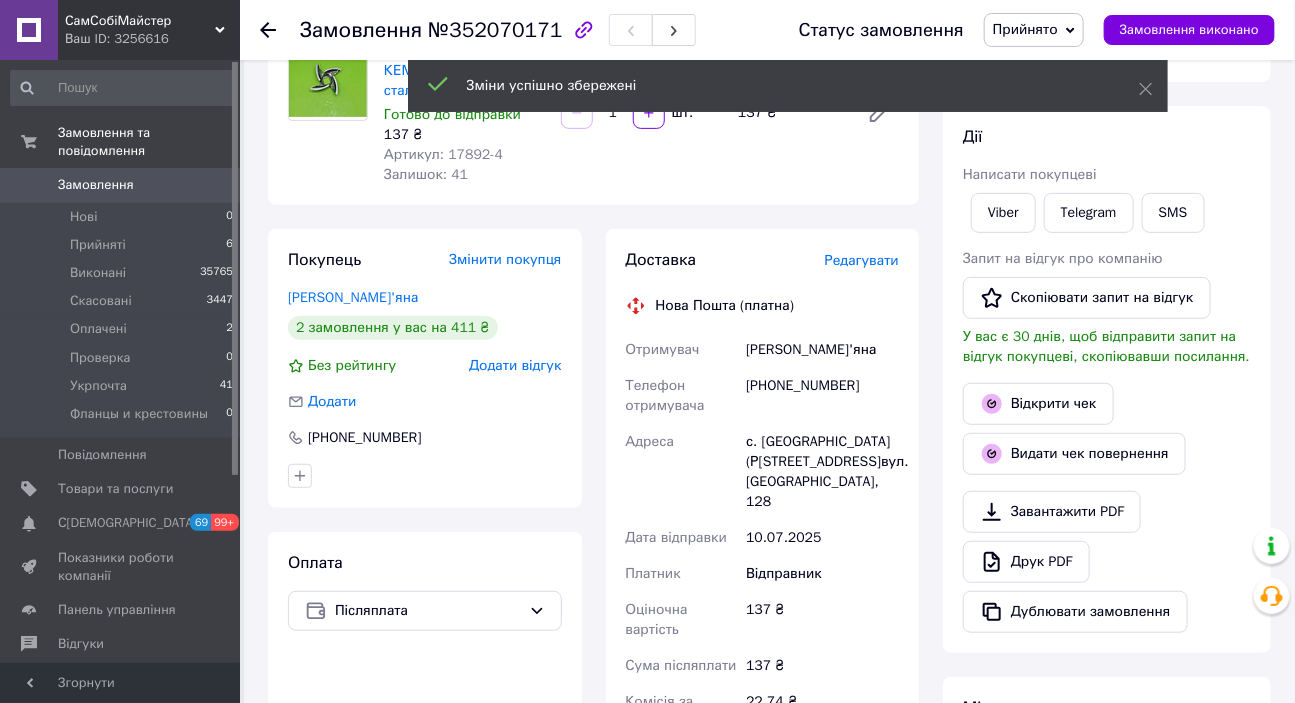 click on "Післяплата" at bounding box center [428, 611] 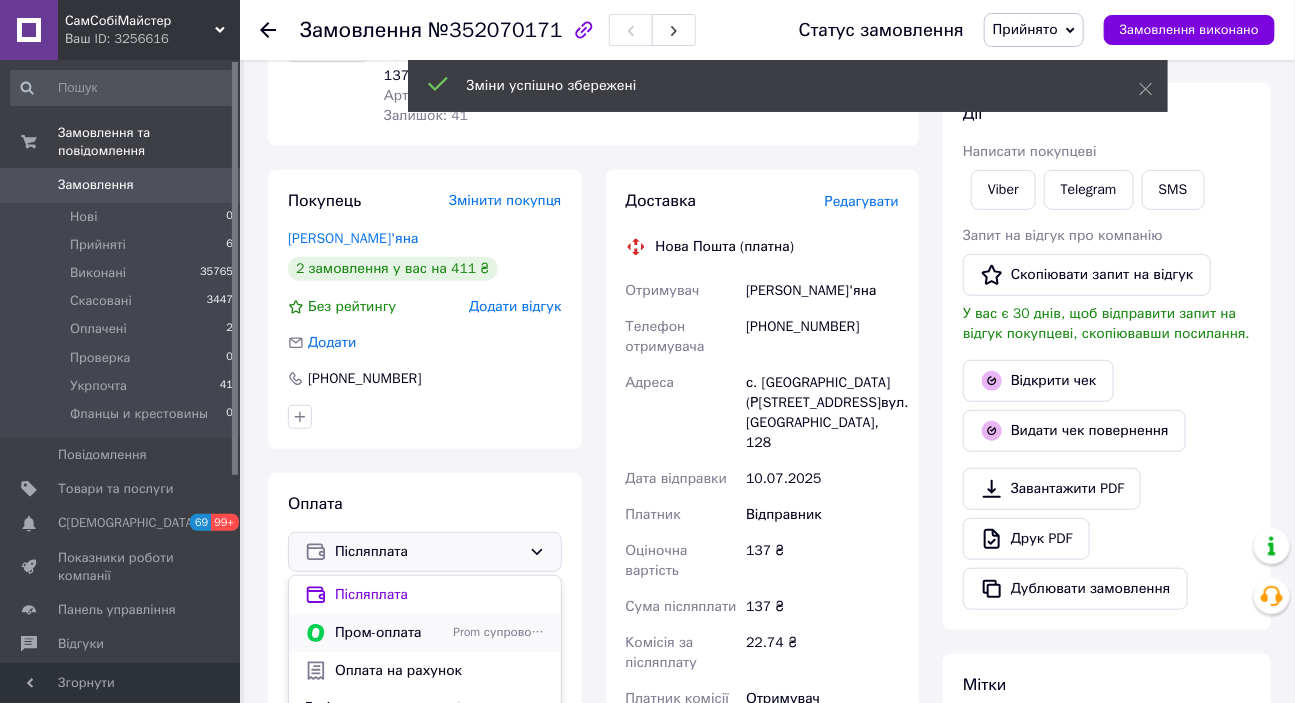 scroll, scrollTop: 371, scrollLeft: 0, axis: vertical 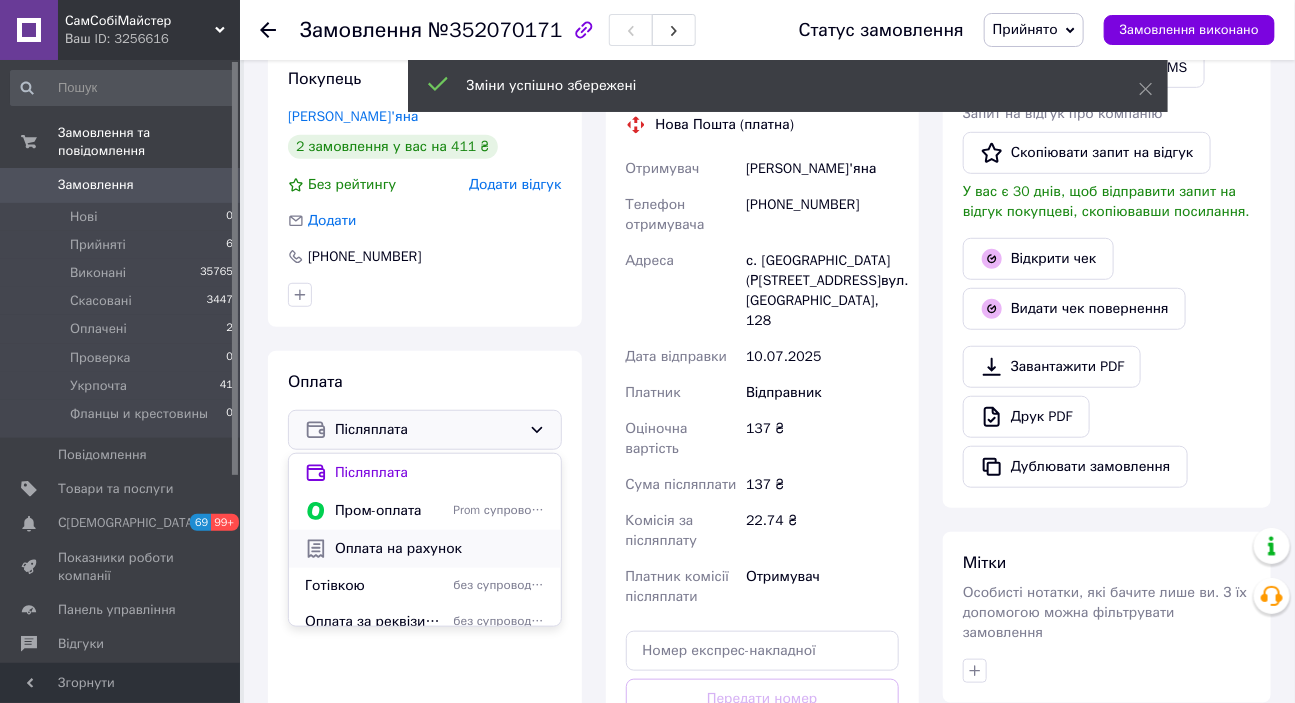 click on "Оплата на рахунок" at bounding box center (440, 549) 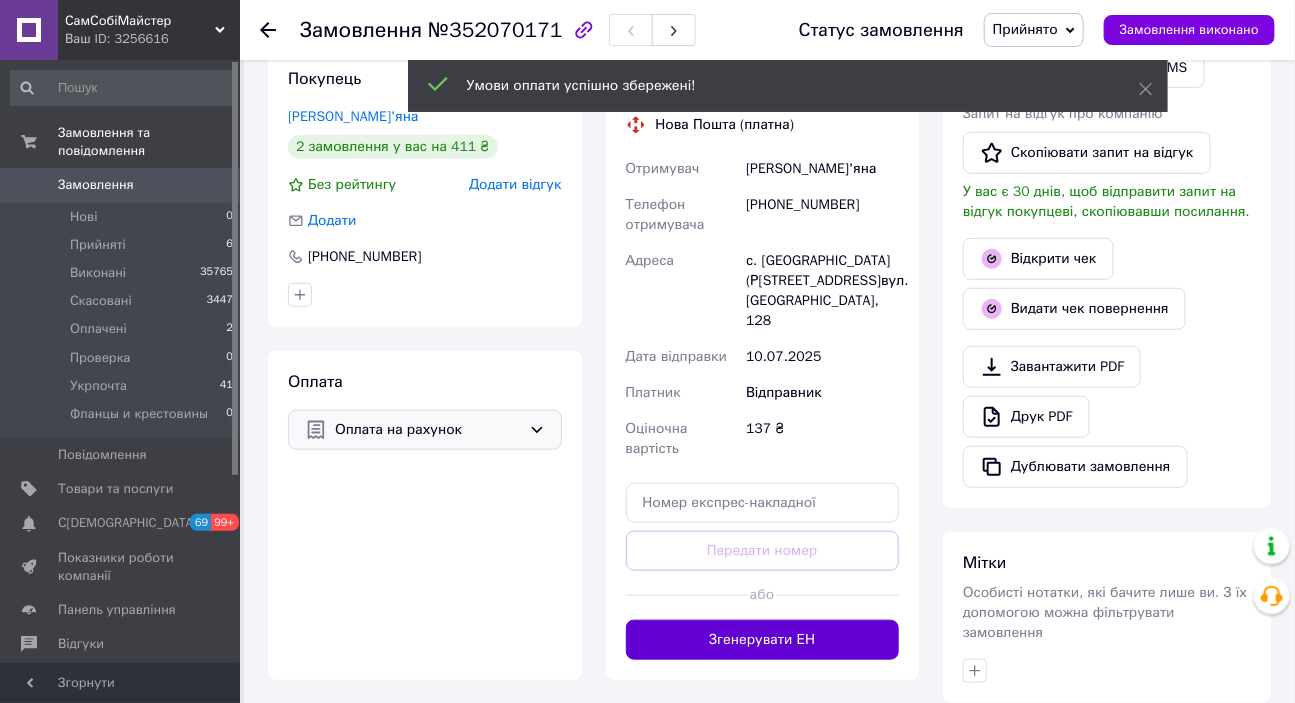 click on "Згенерувати ЕН" at bounding box center (763, 640) 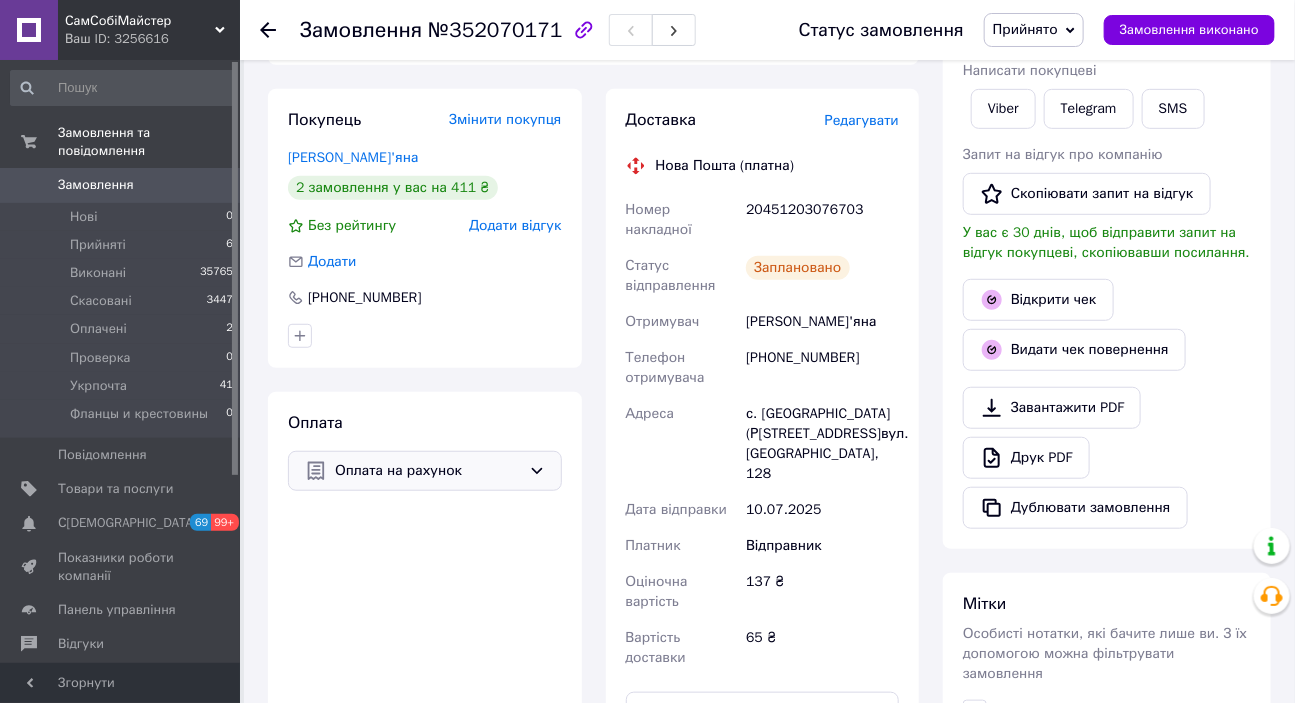 scroll, scrollTop: 280, scrollLeft: 0, axis: vertical 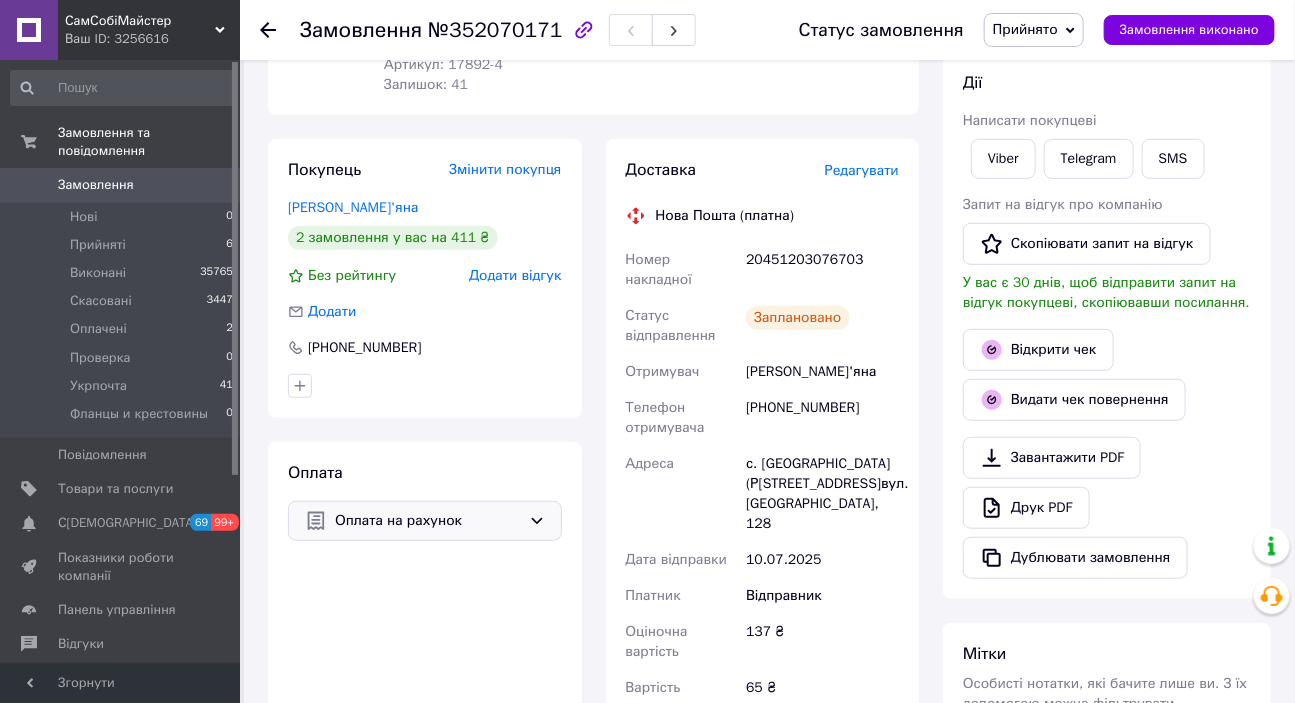 click on "Редагувати" at bounding box center [862, 170] 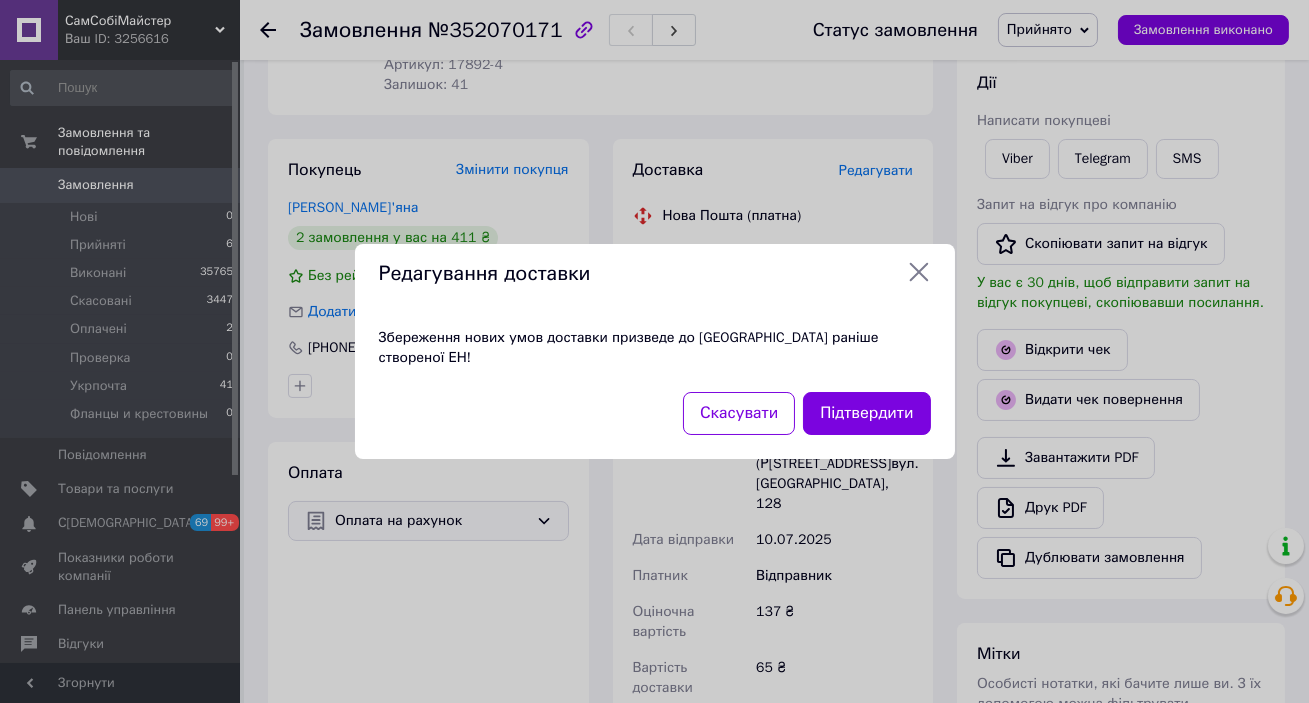 click on "Редагування доставки Збереження нових умов доставки призведе до анулювання раніше створеної ЕН! Скасувати Підтвердити" at bounding box center (654, 351) 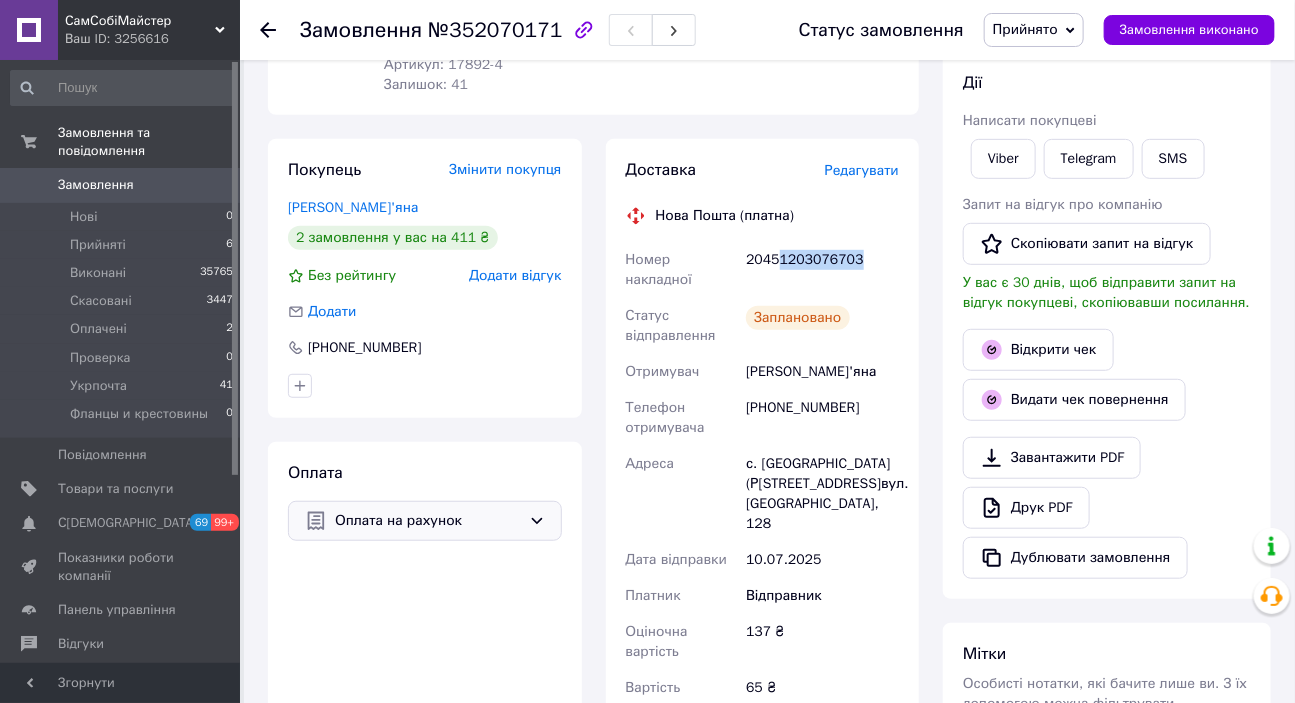 drag, startPoint x: 858, startPoint y: 255, endPoint x: 764, endPoint y: 255, distance: 94 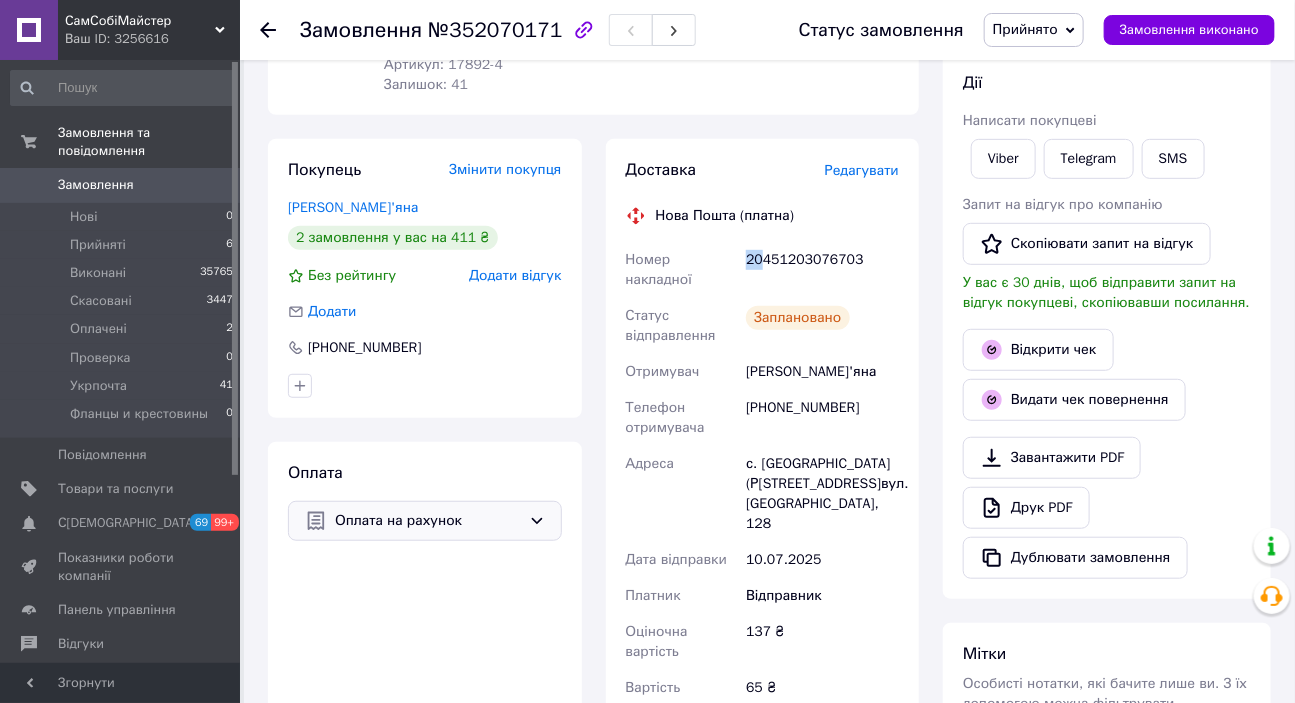 drag, startPoint x: 762, startPoint y: 255, endPoint x: 744, endPoint y: 257, distance: 18.110771 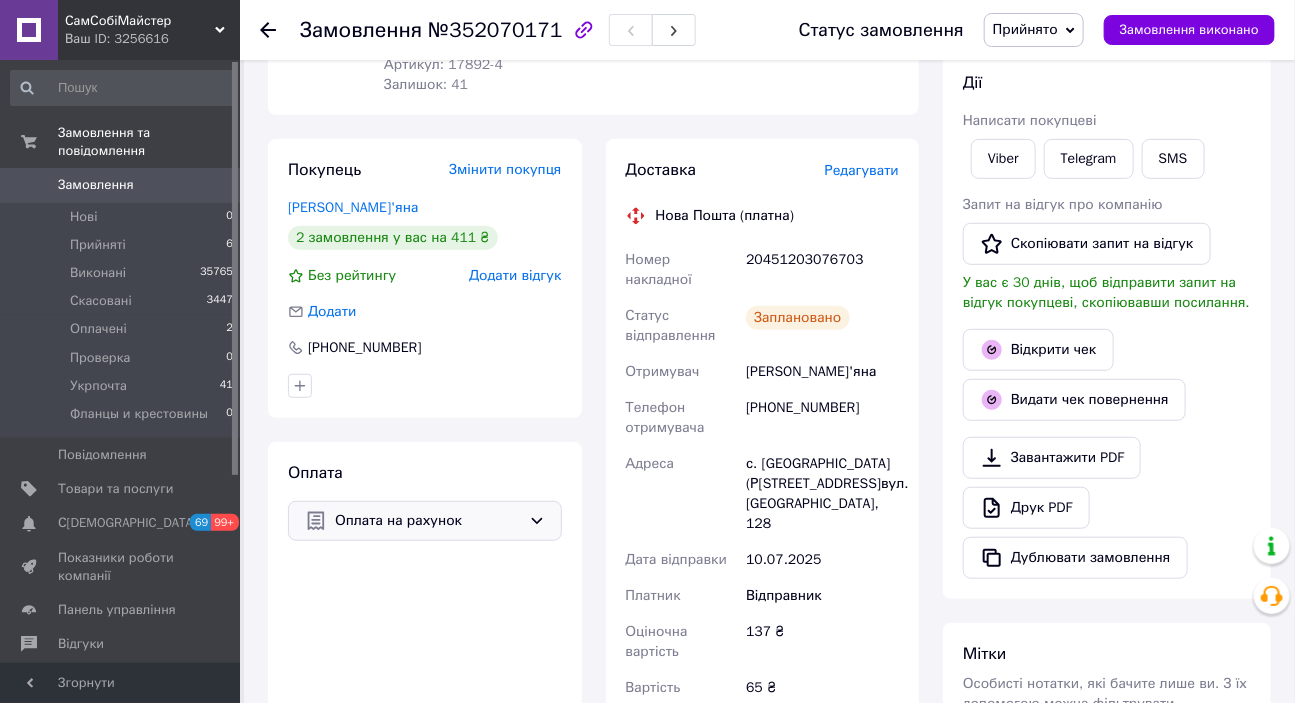 click on "20451203076703" at bounding box center (822, 270) 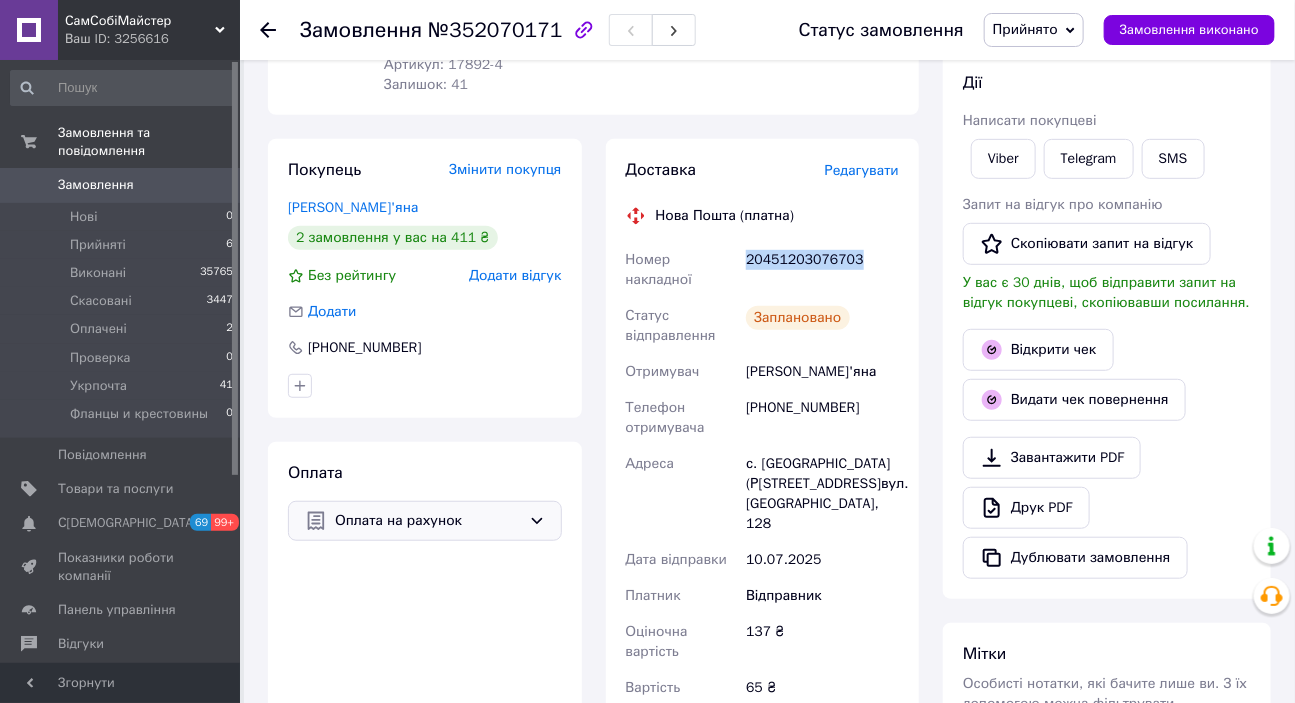 click on "20451203076703" at bounding box center (822, 270) 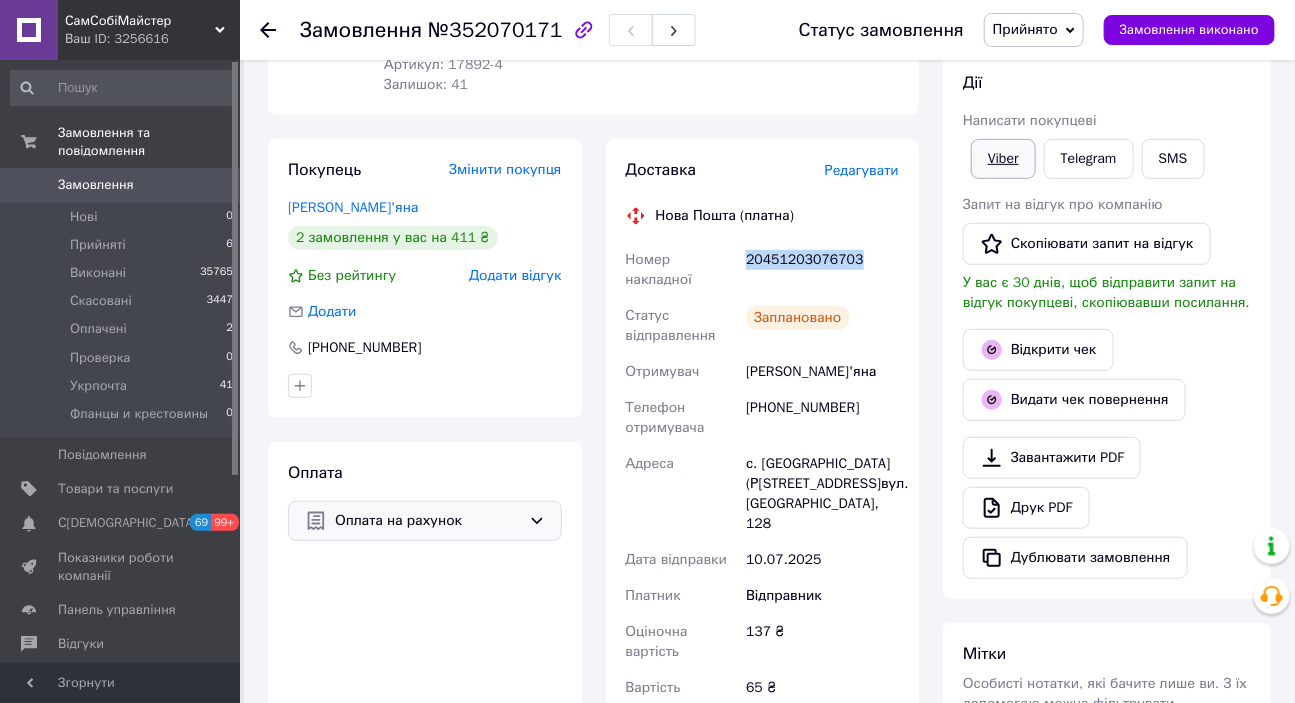click on "Viber" at bounding box center (1003, 159) 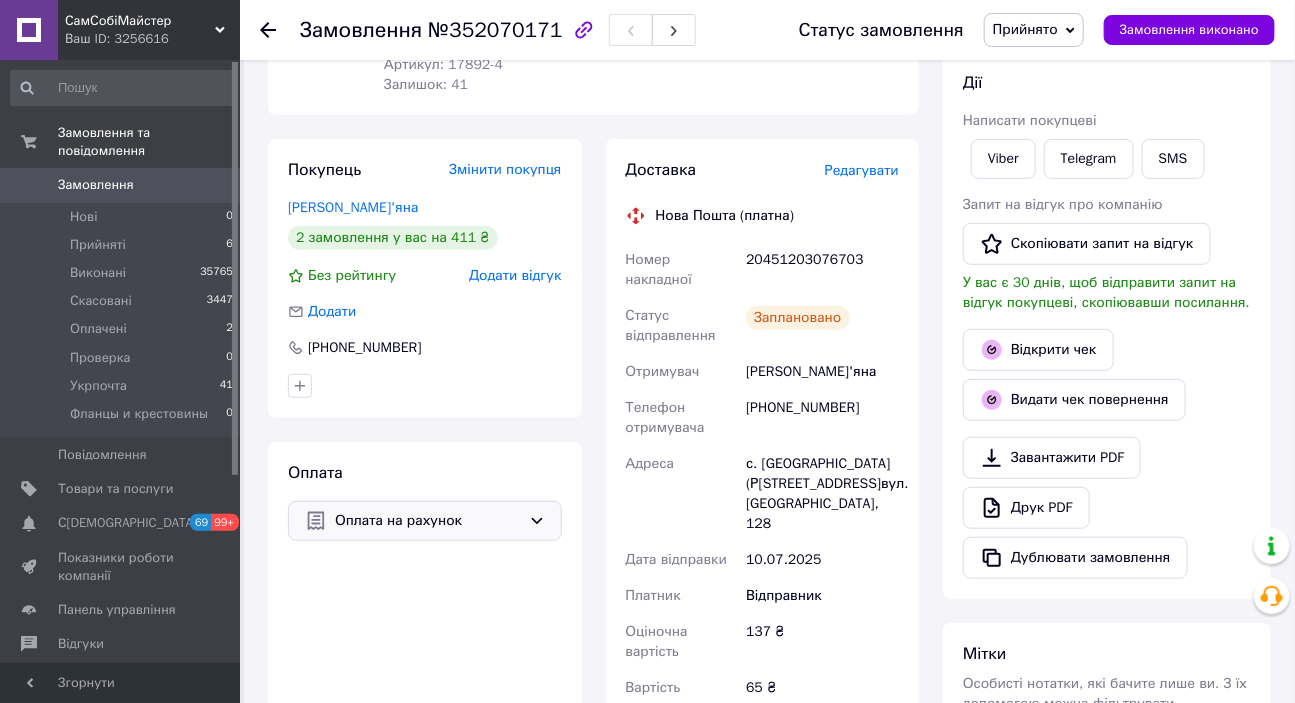 click on "65 ₴" at bounding box center (822, 698) 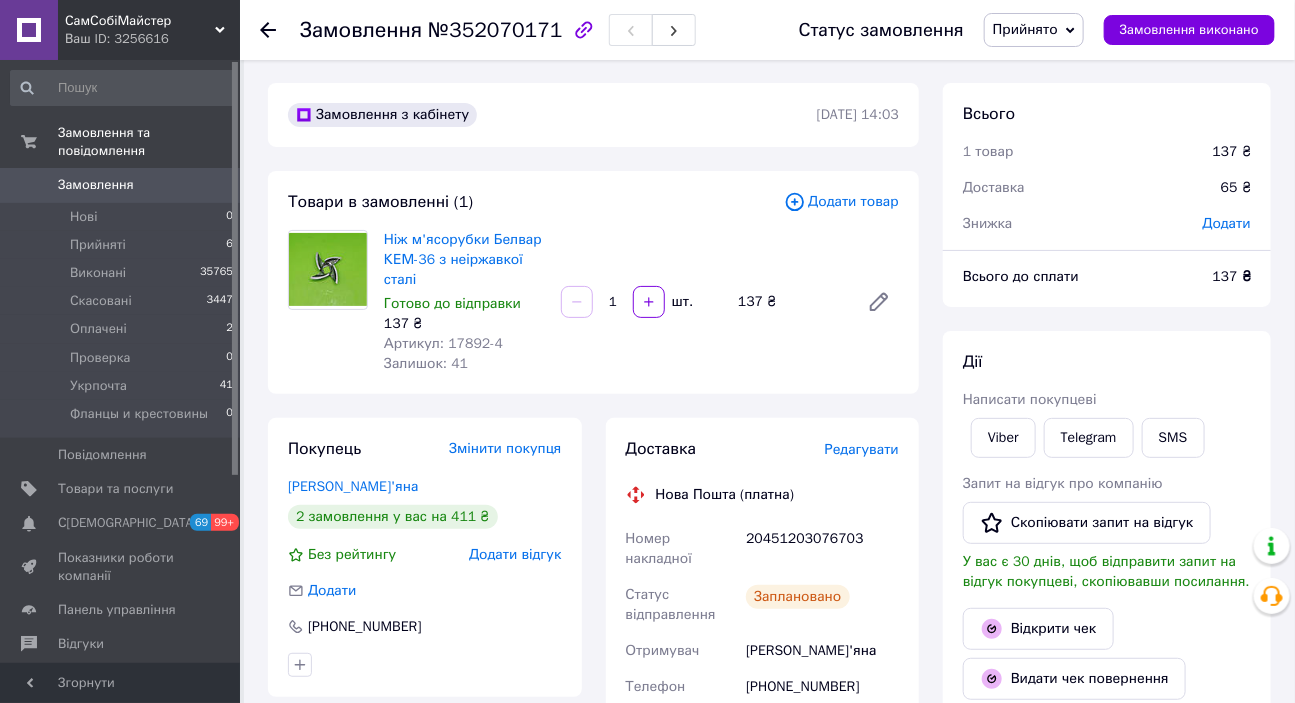 scroll, scrollTop: 0, scrollLeft: 0, axis: both 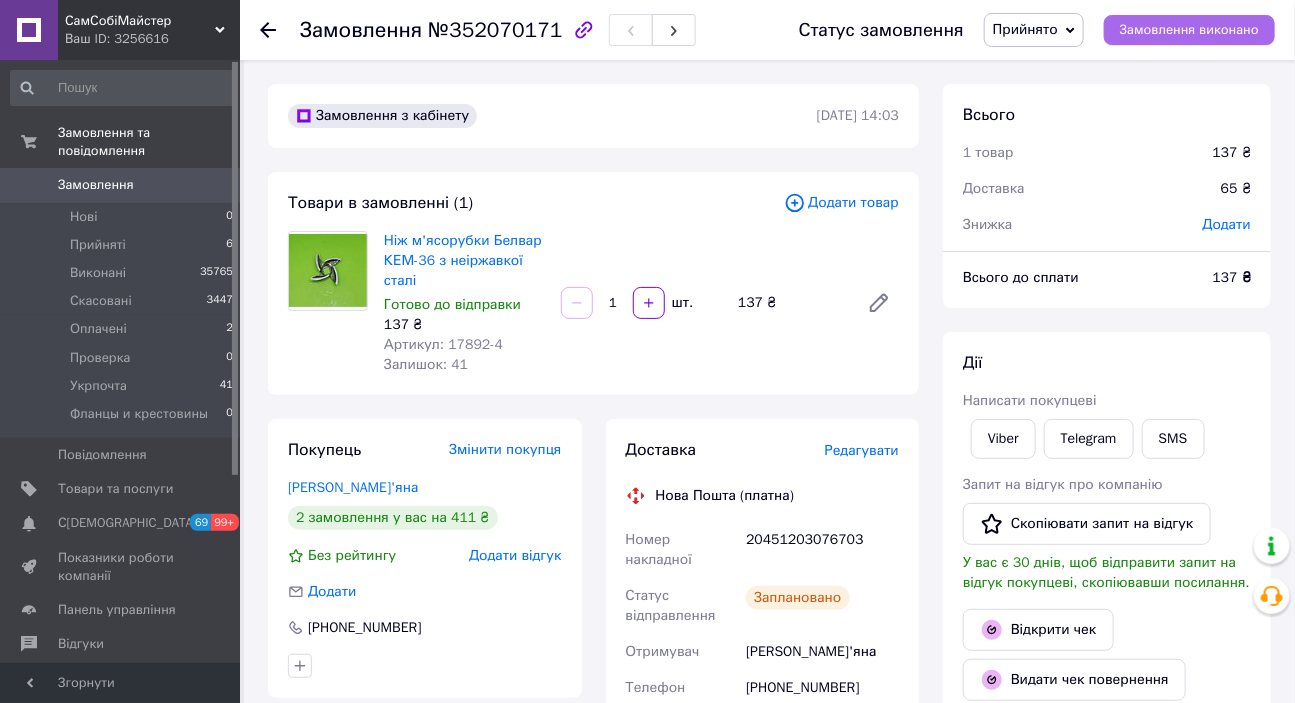 click on "Замовлення виконано" at bounding box center [1189, 30] 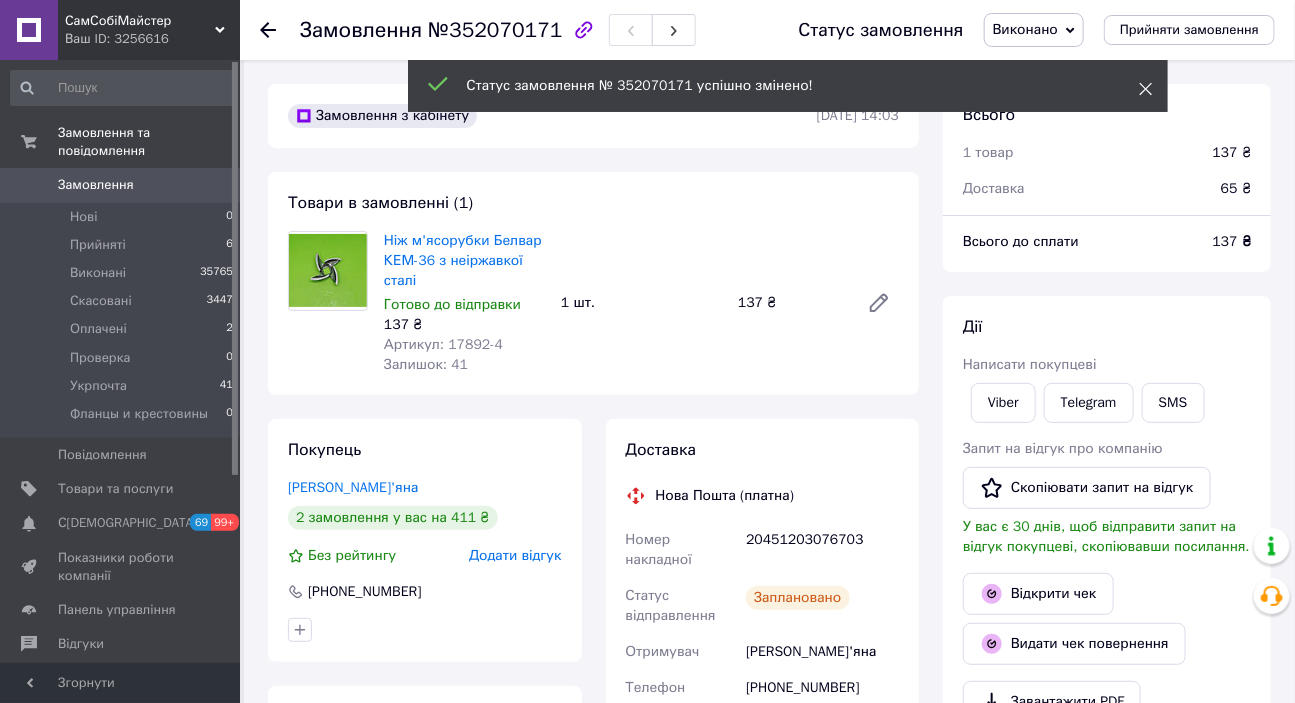 click 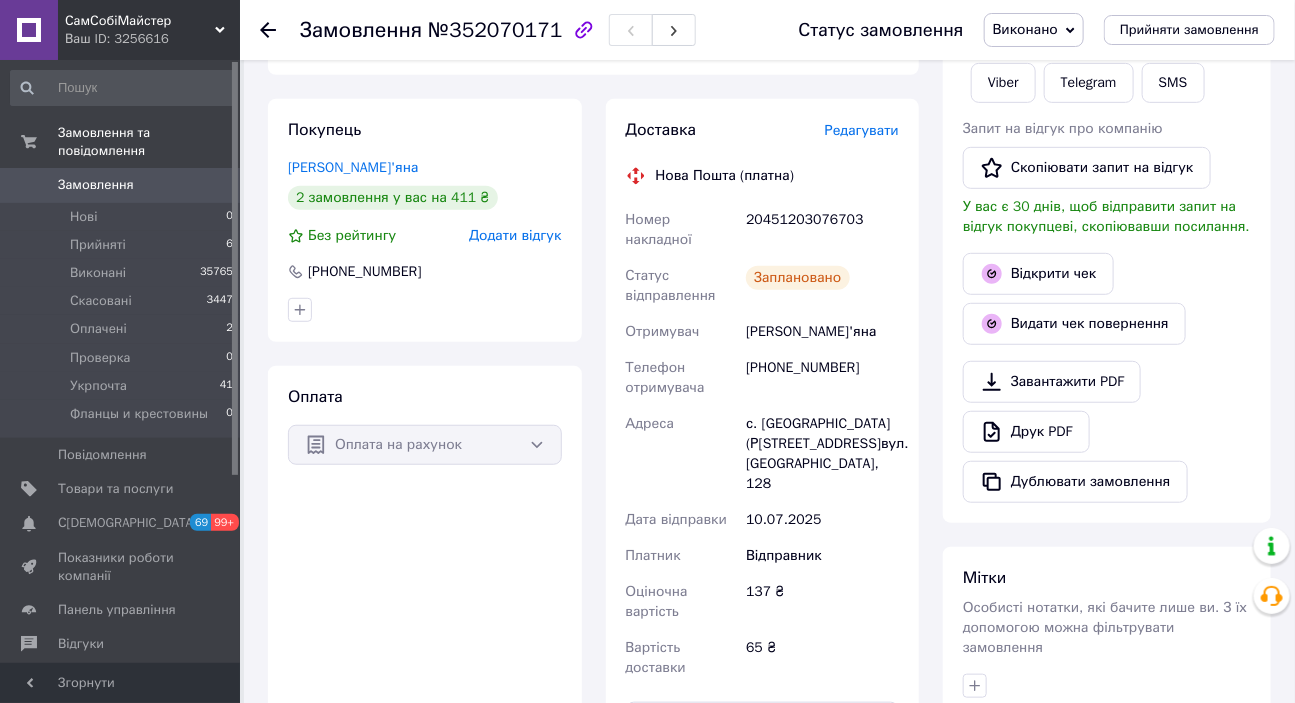 scroll, scrollTop: 272, scrollLeft: 0, axis: vertical 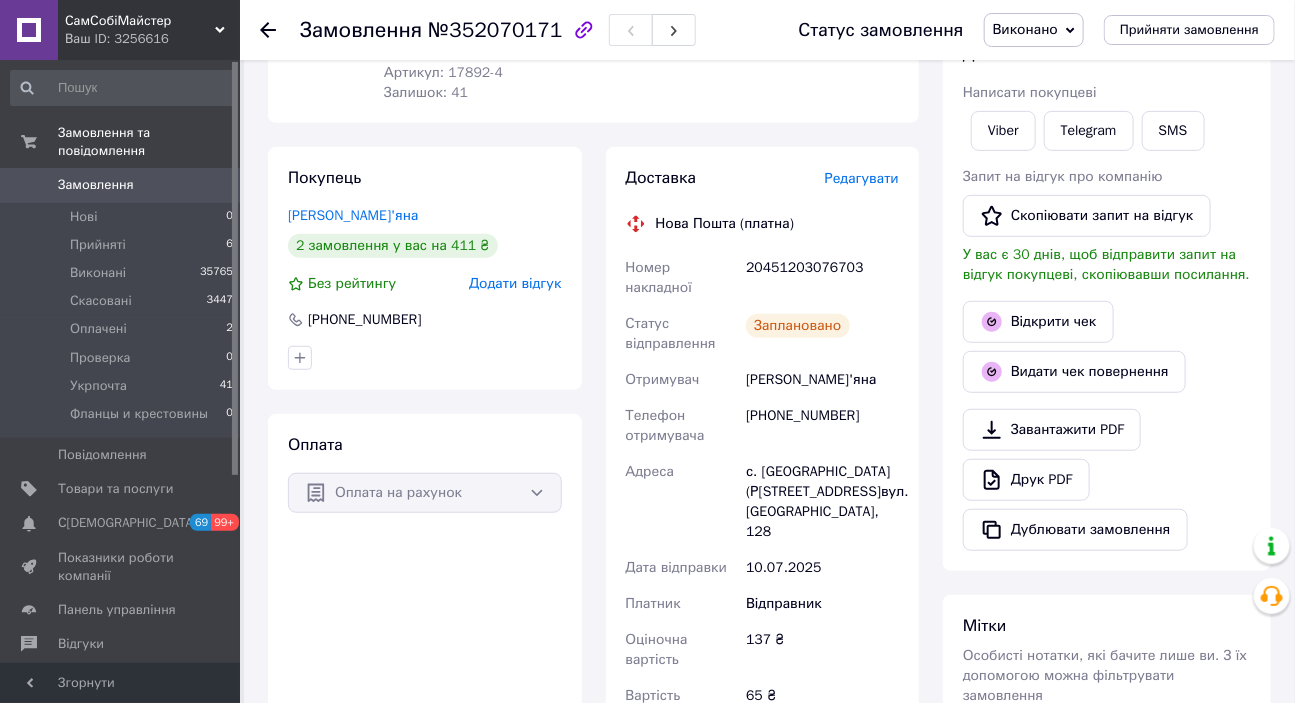 click on "Замовлення" at bounding box center [96, 185] 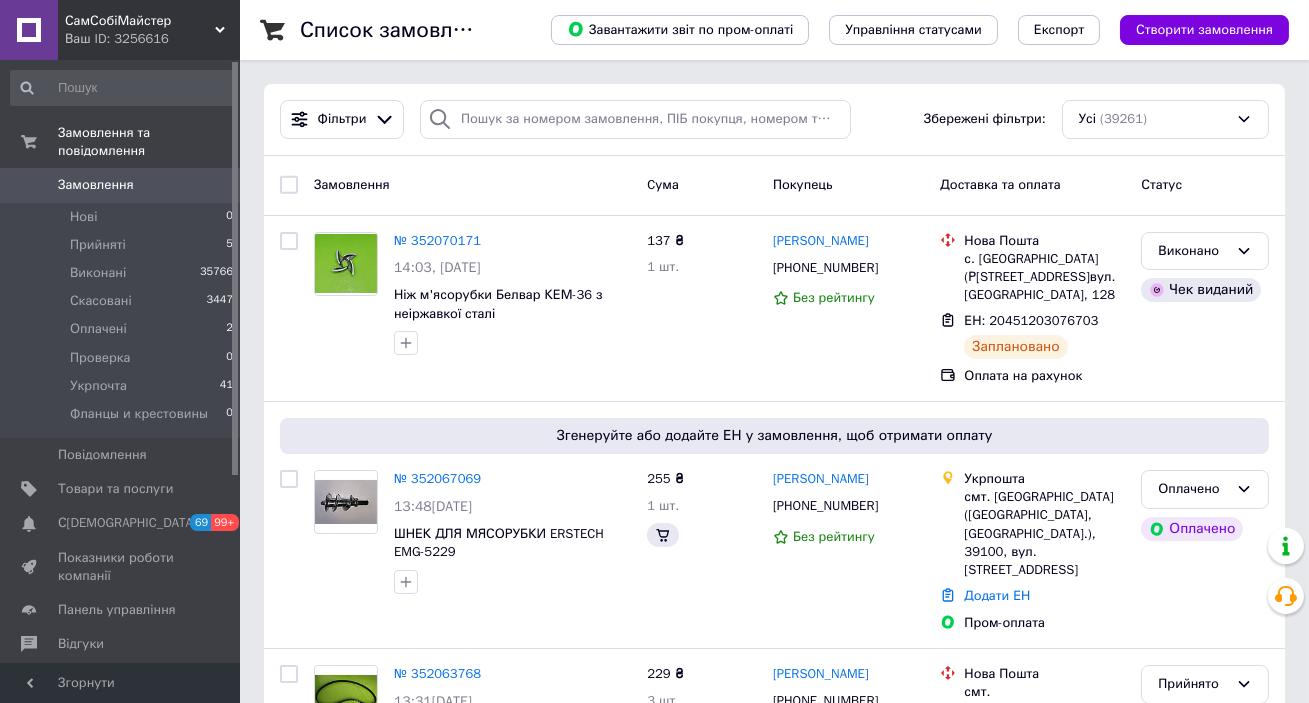 click on "Створити замовлення" at bounding box center [1204, 30] 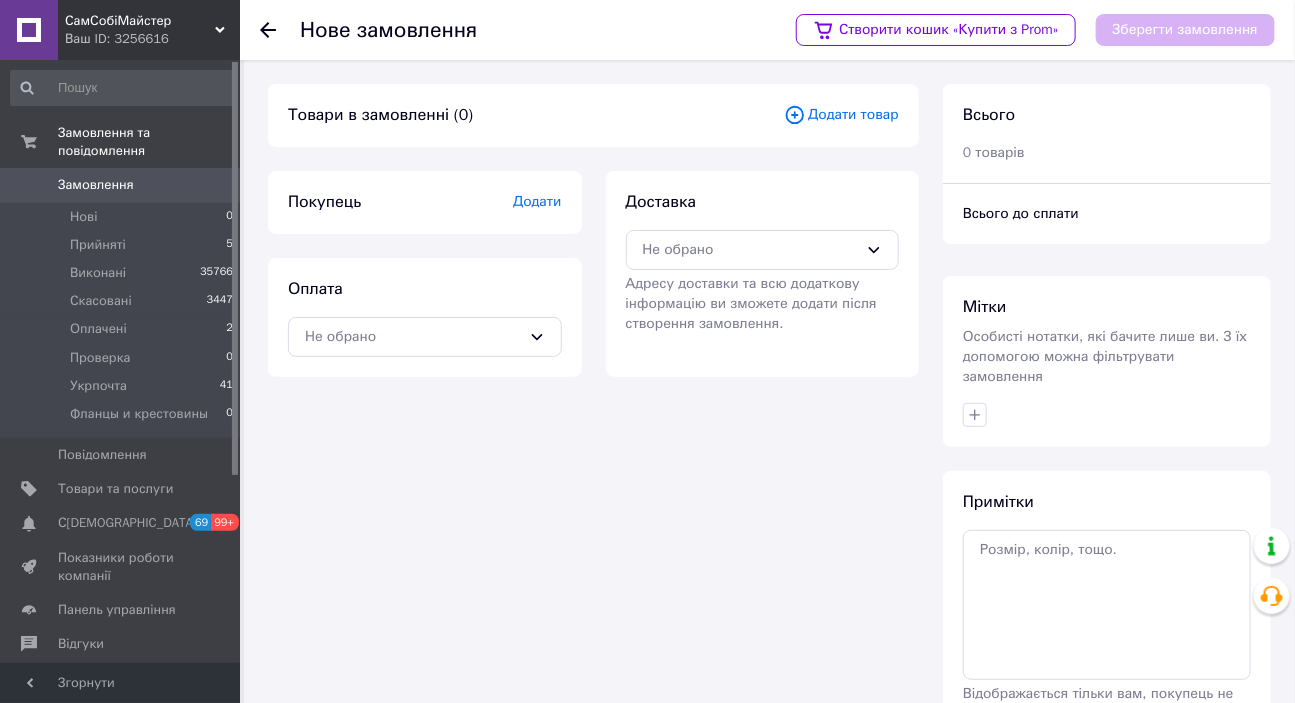 click on "Додати товар" at bounding box center [841, 115] 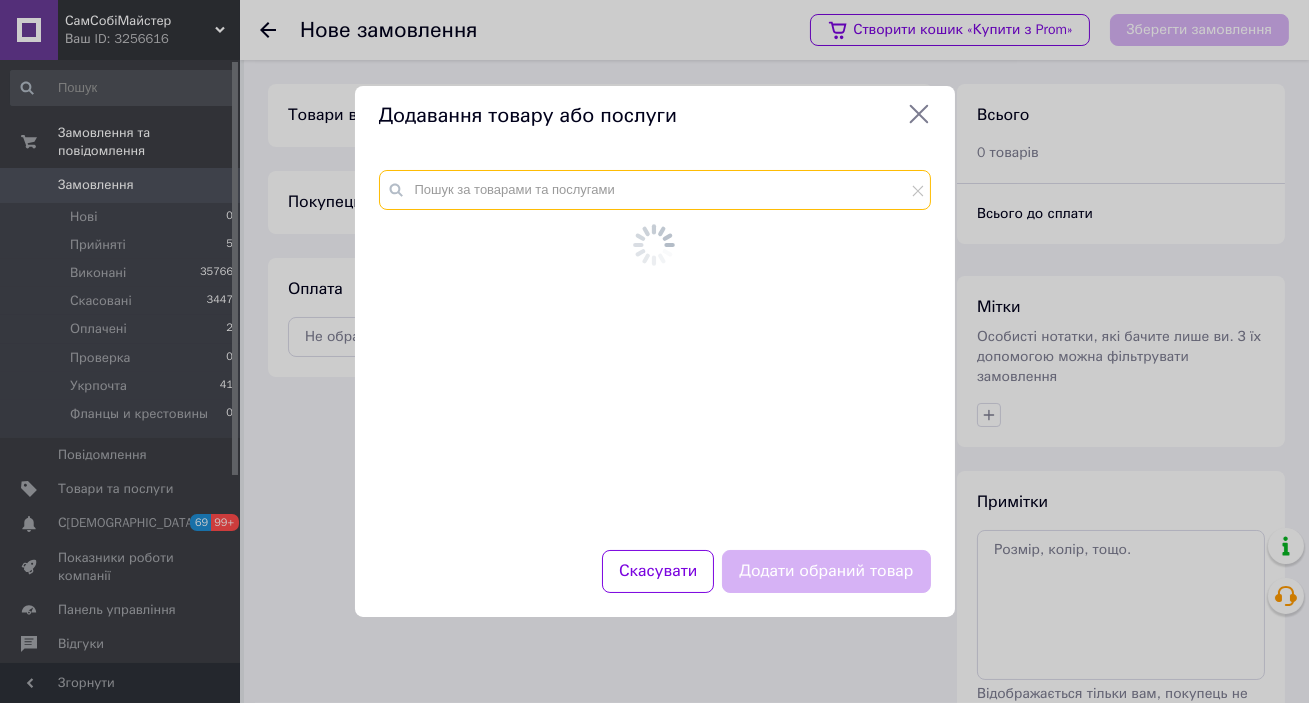 click at bounding box center (655, 190) 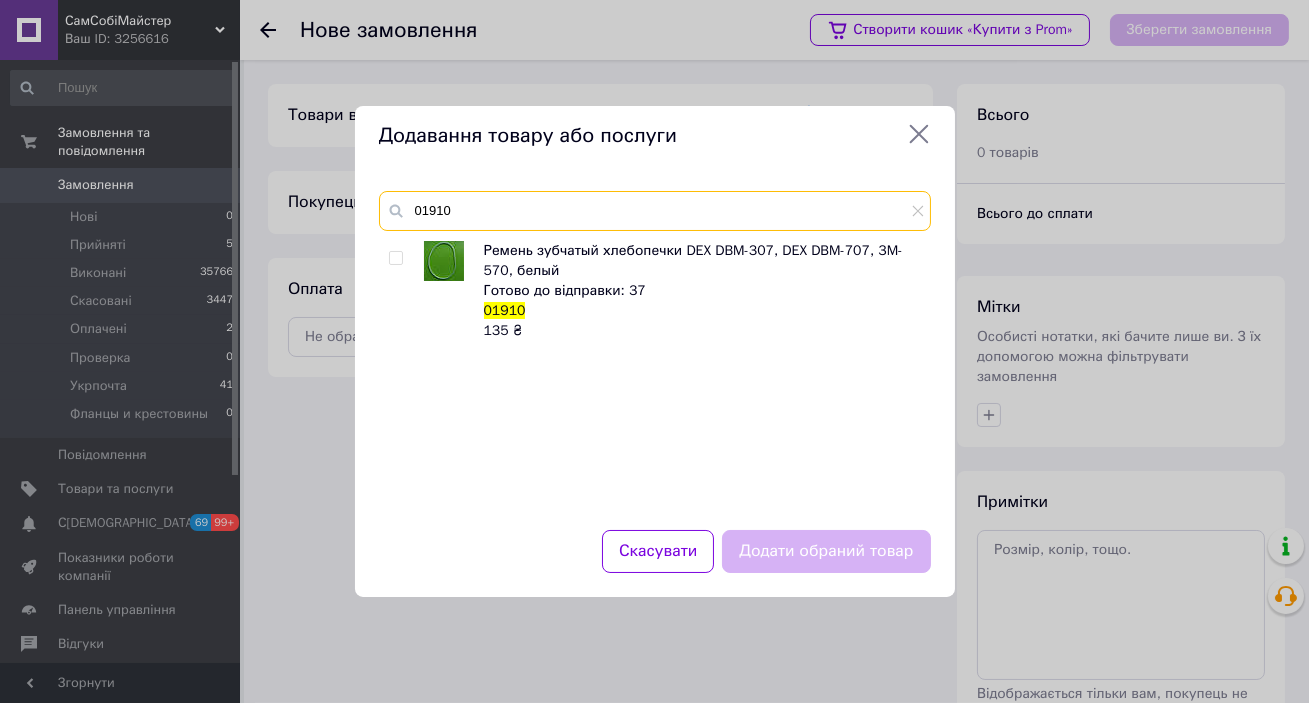 type on "01910" 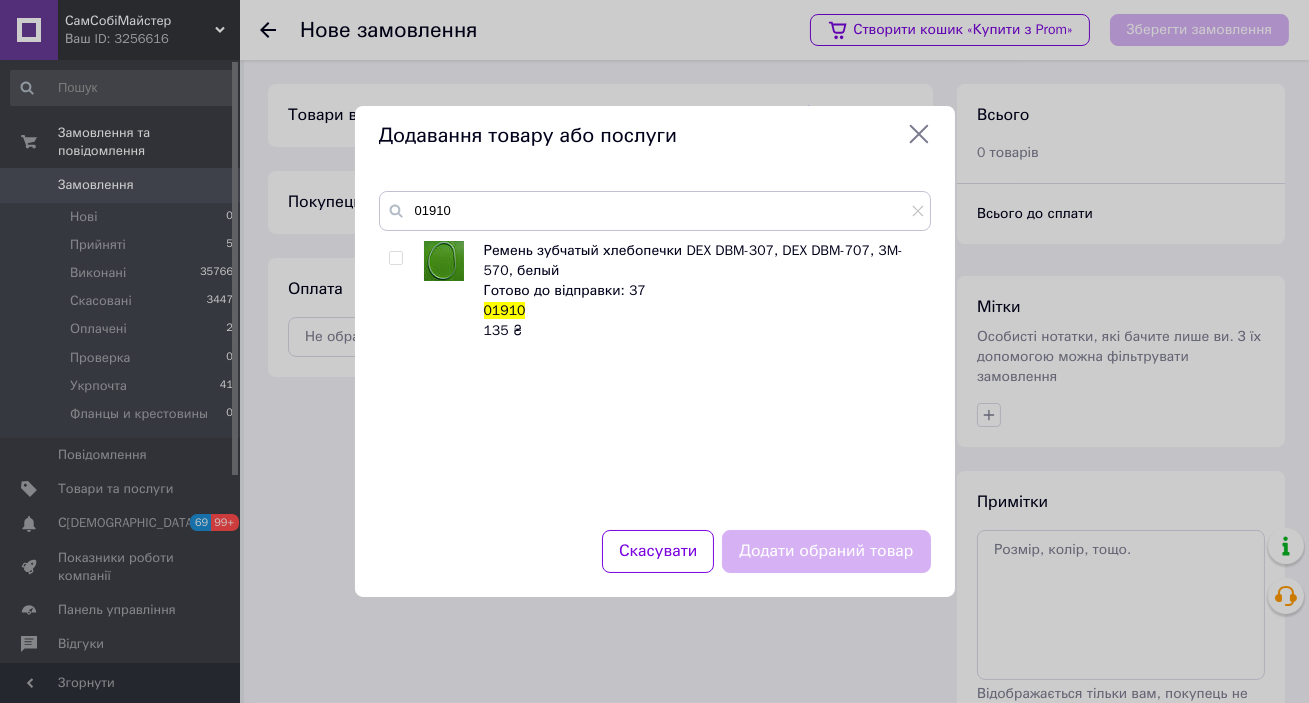 click at bounding box center [395, 258] 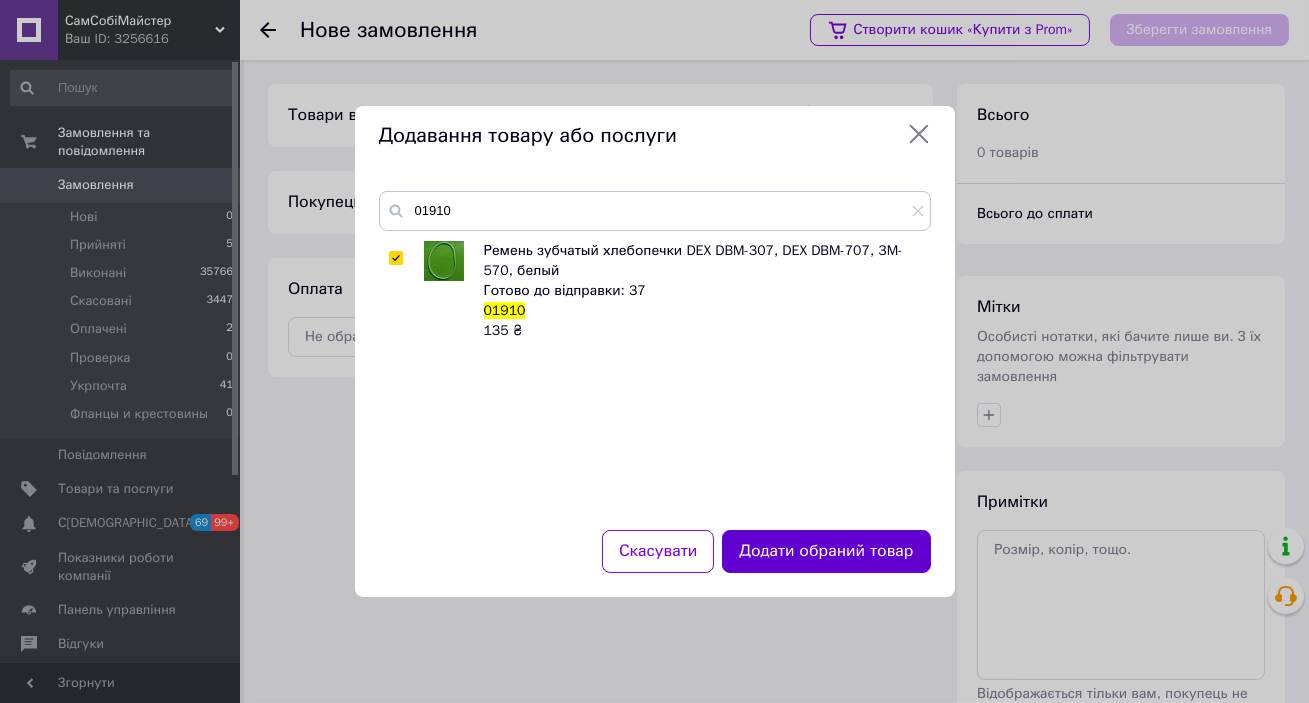 click on "Додати обраний товар" at bounding box center [826, 551] 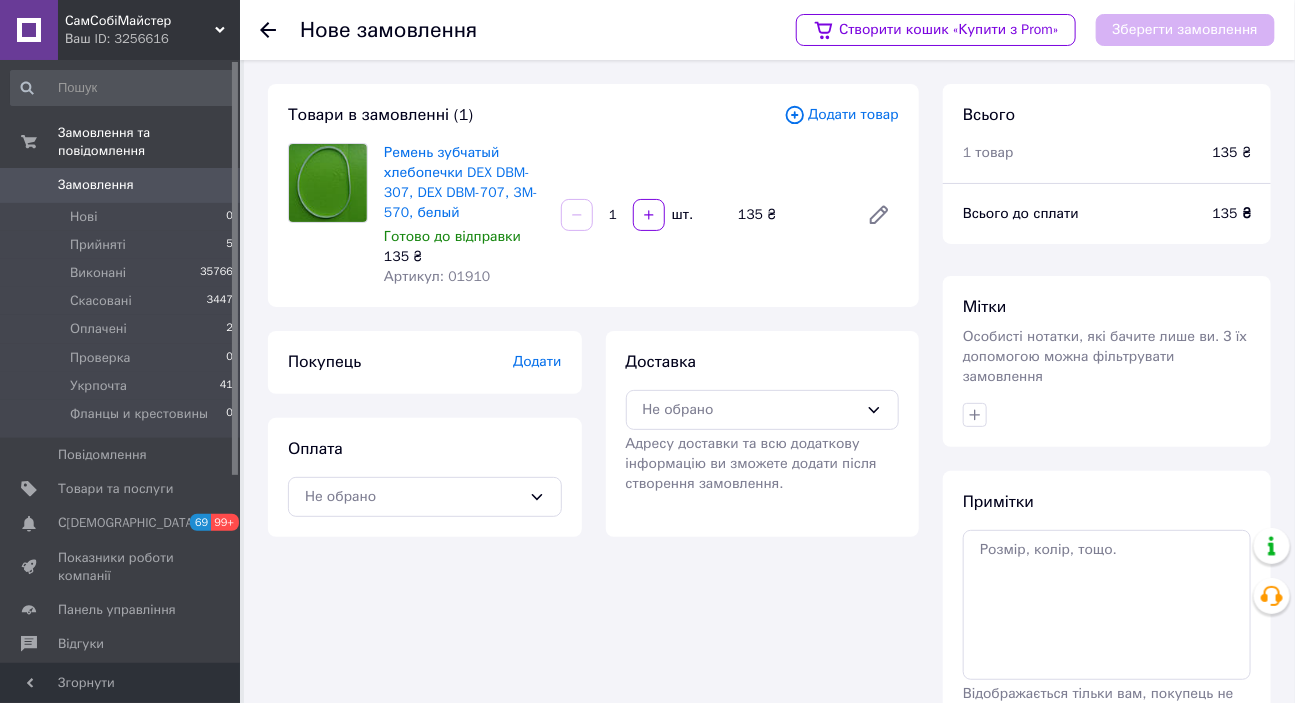 click on "Додати" at bounding box center [537, 361] 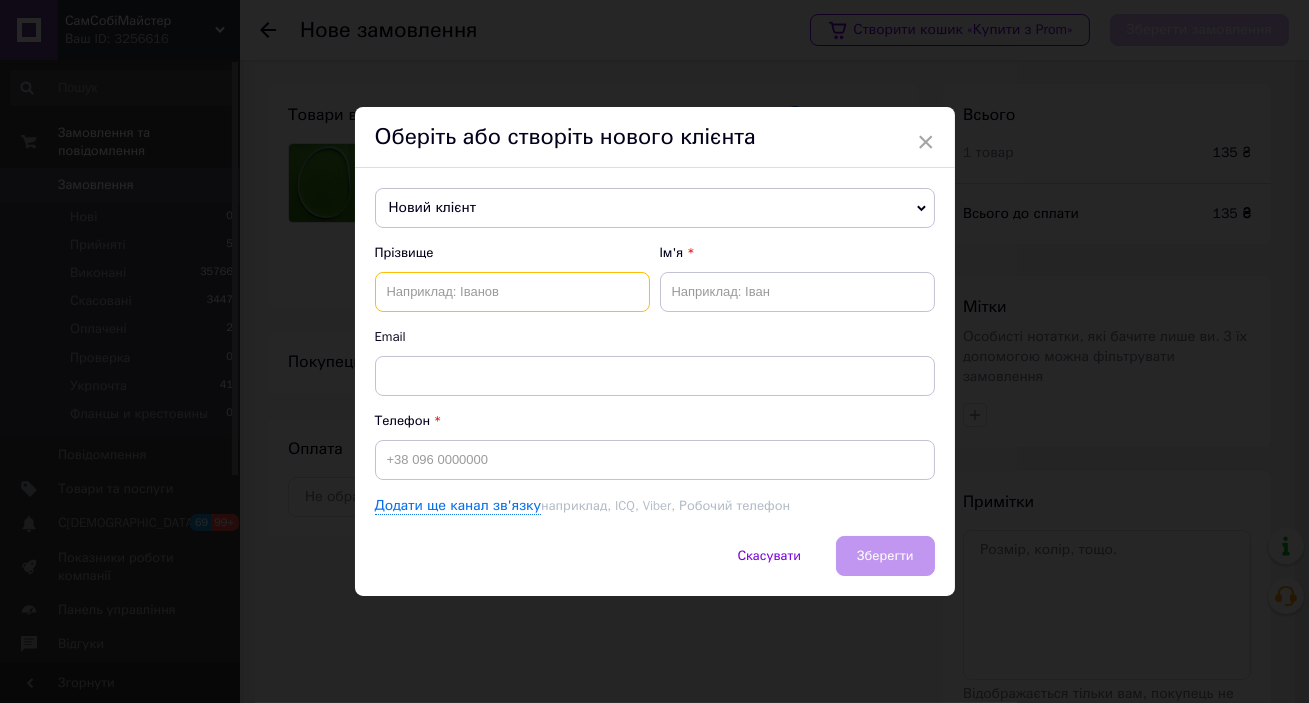 click at bounding box center [512, 292] 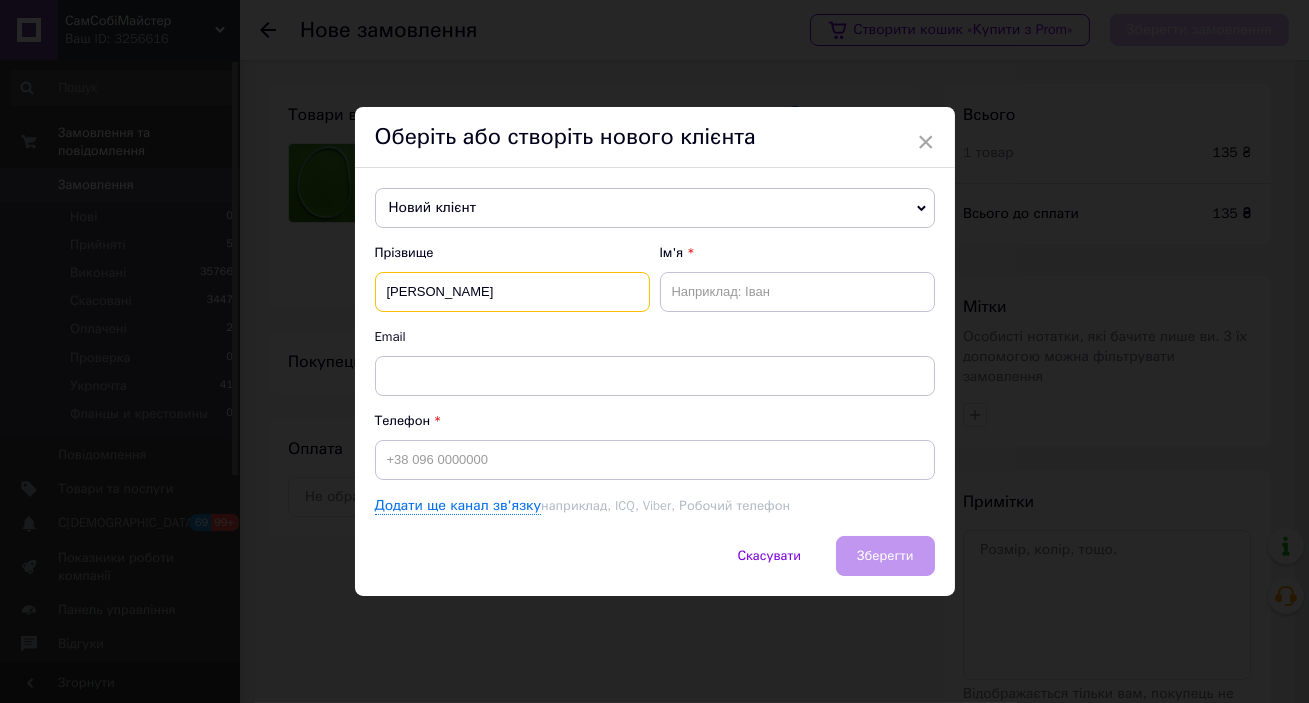 type on "Галемба" 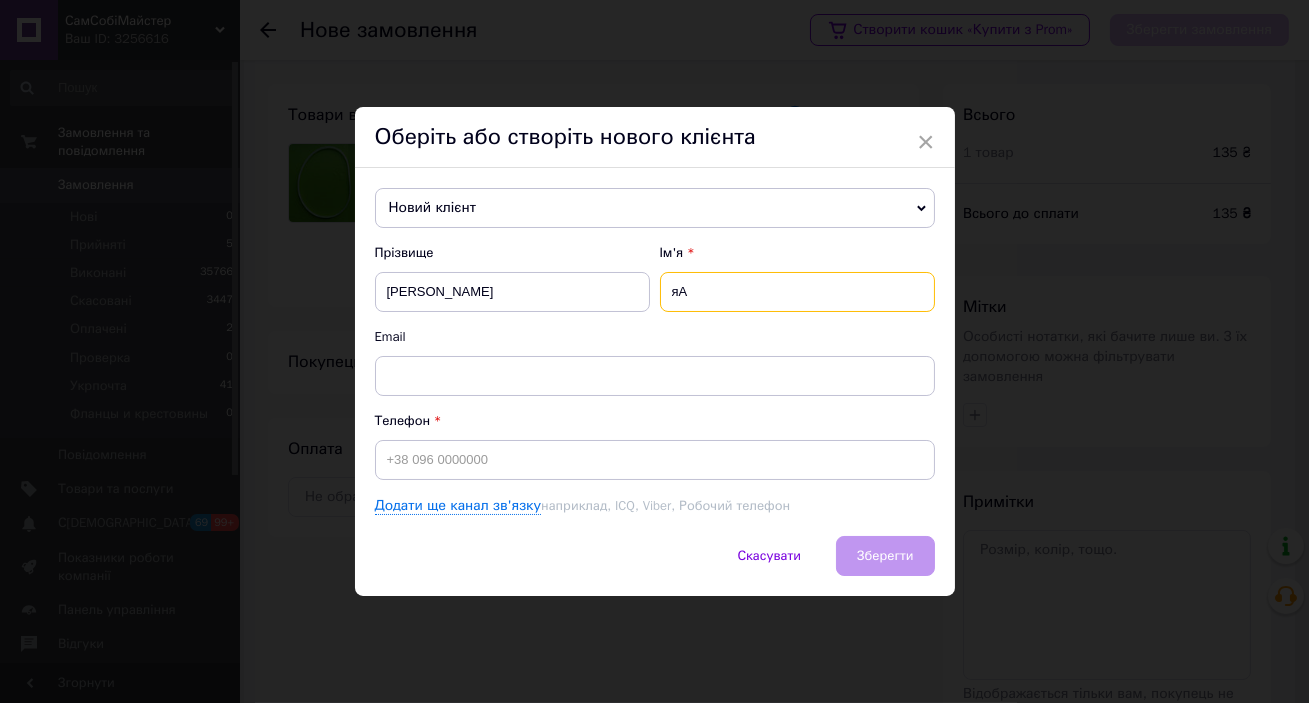 type on "я" 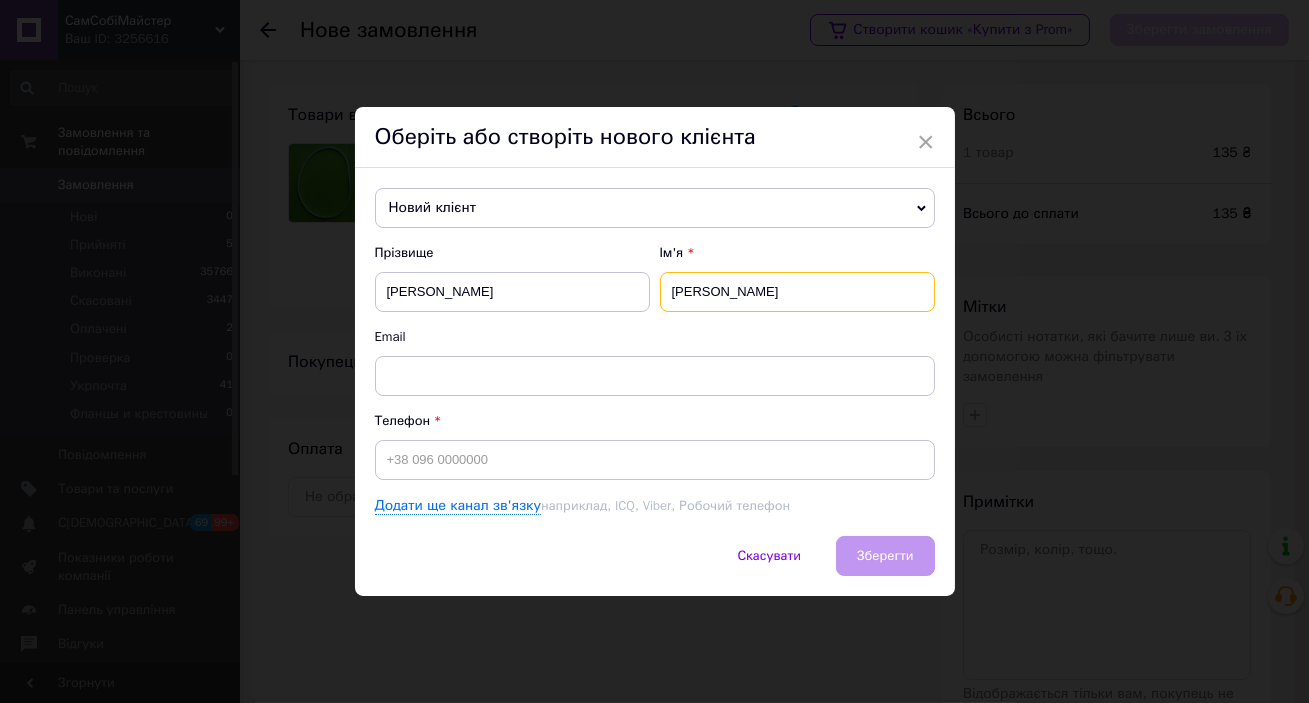 type on "[PERSON_NAME]" 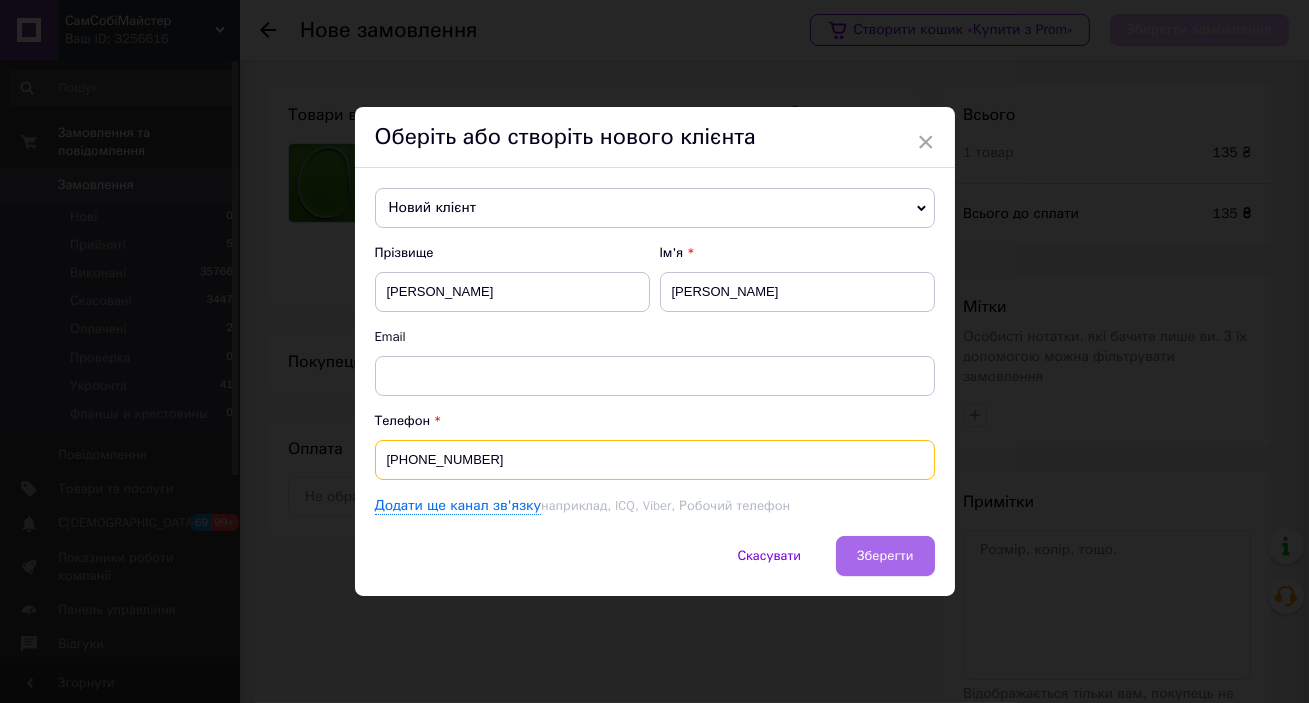 type on "[PHONE_NUMBER]" 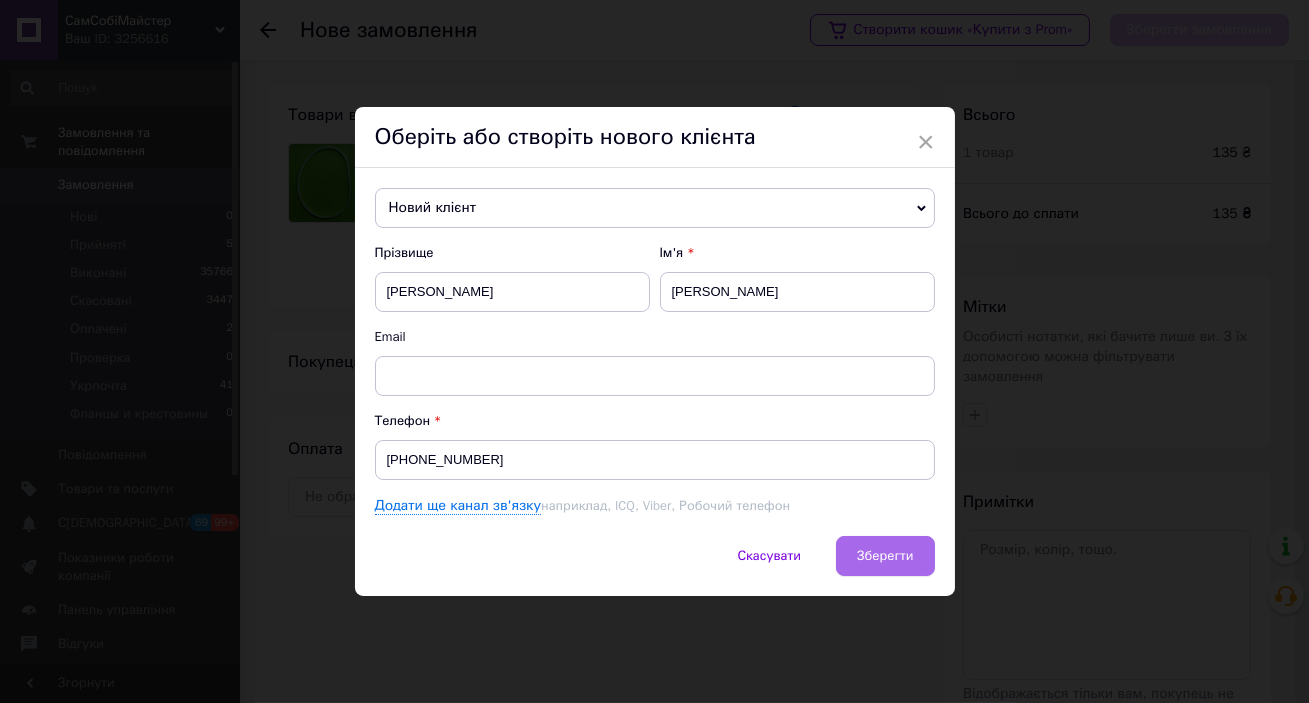 click on "Зберегти" at bounding box center (885, 555) 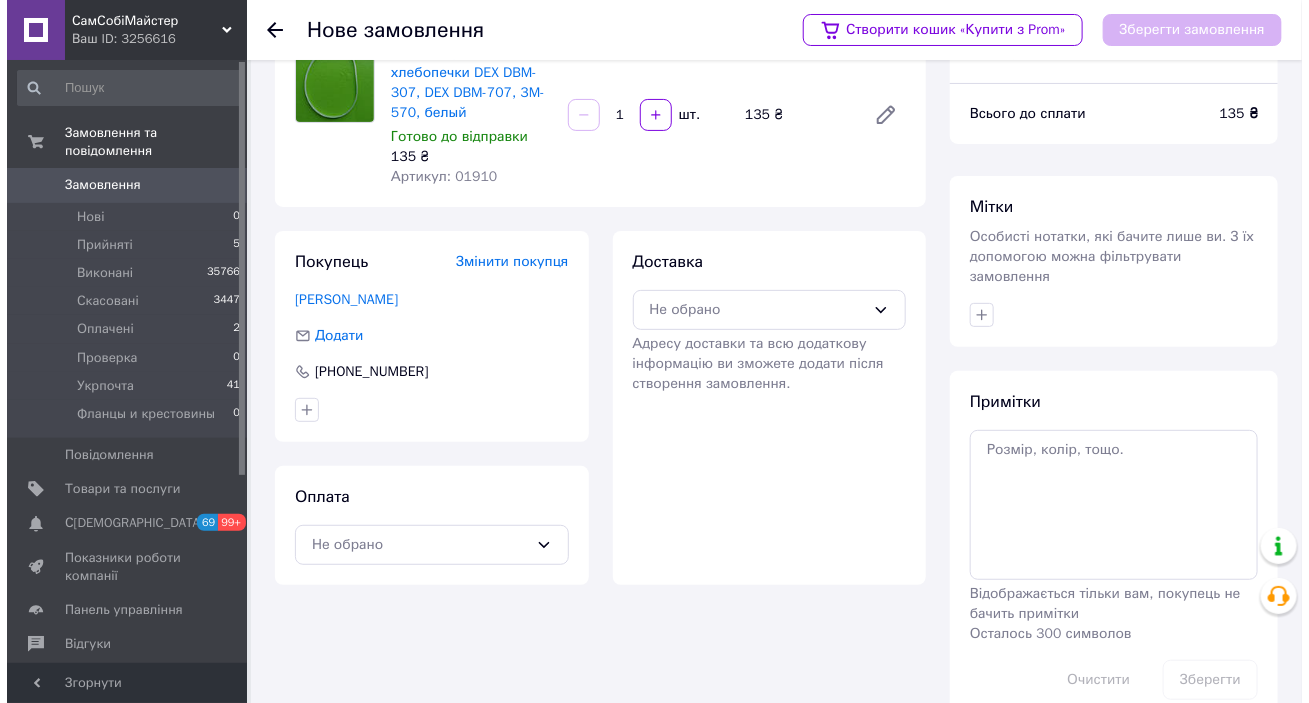 scroll, scrollTop: 120, scrollLeft: 0, axis: vertical 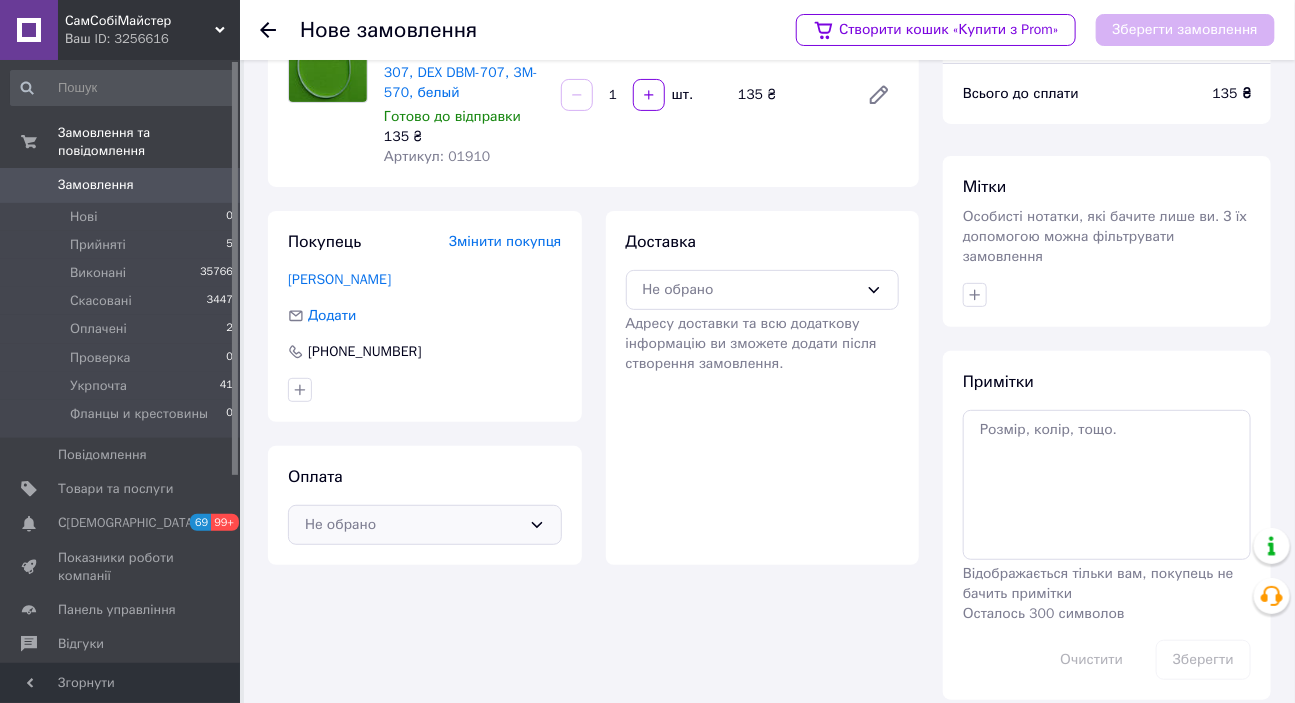 click 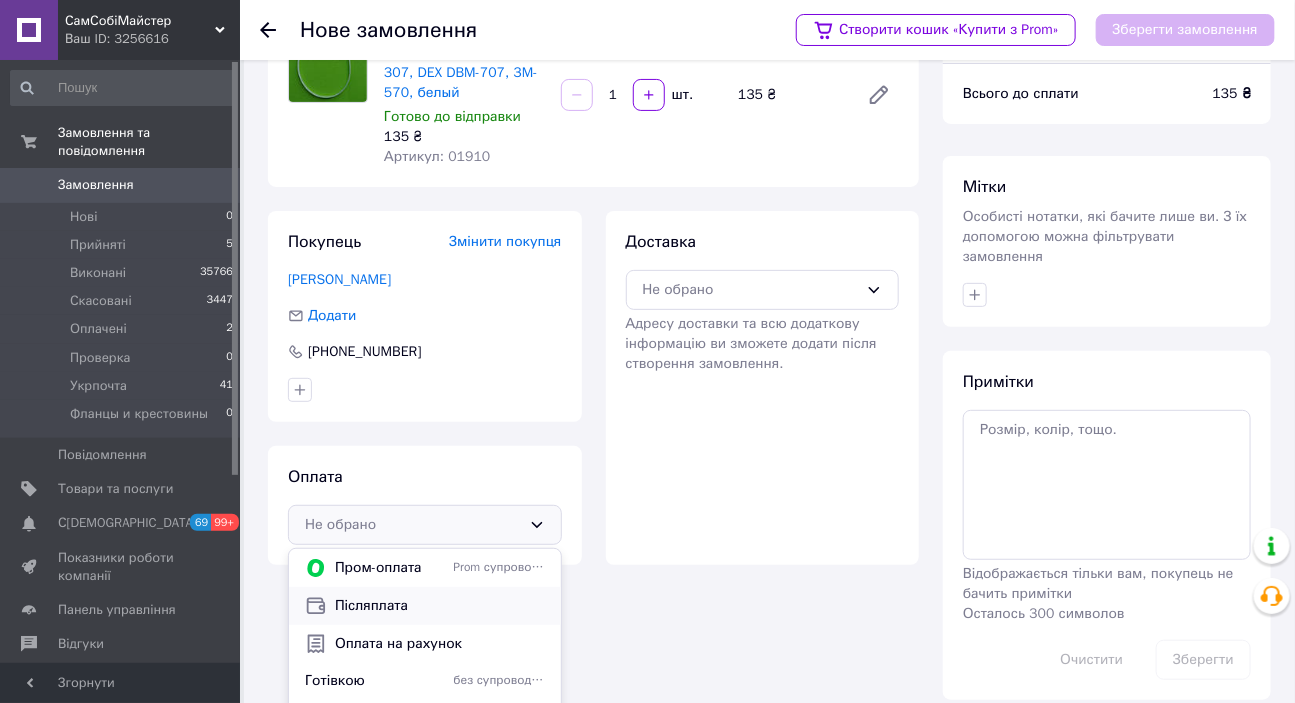 click on "Післяплата" at bounding box center [440, 606] 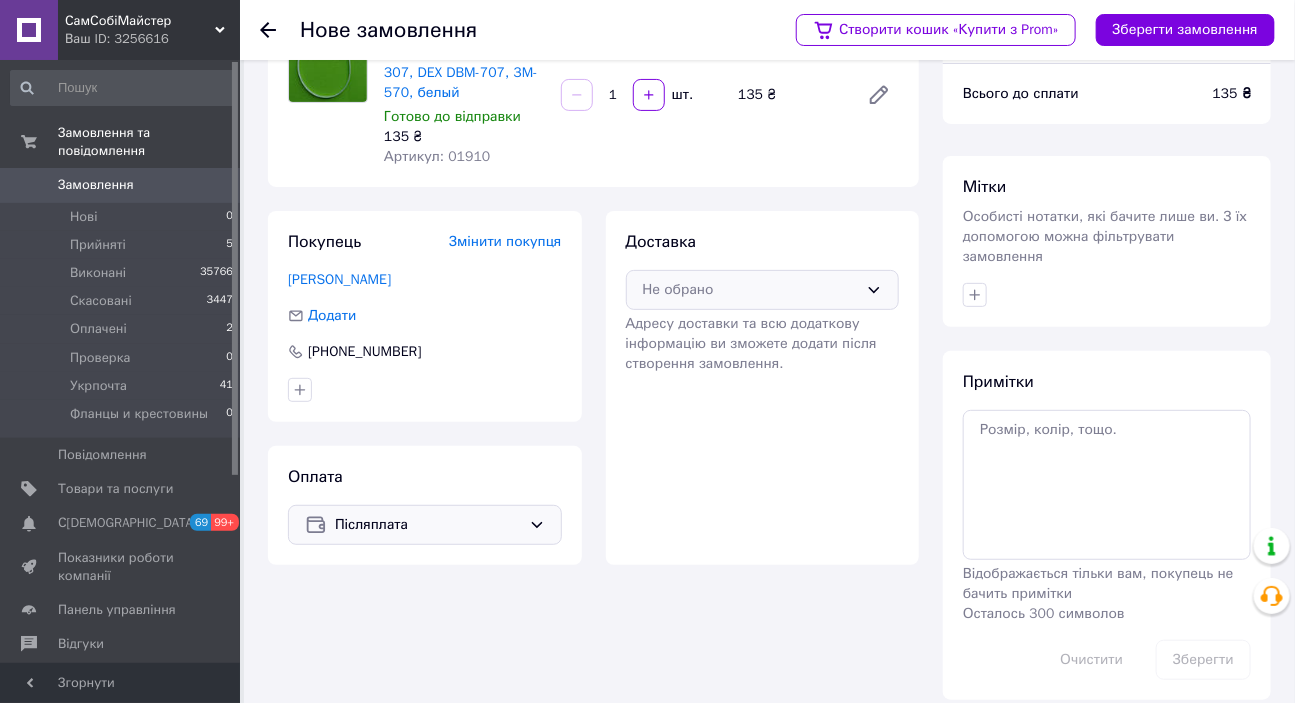 click 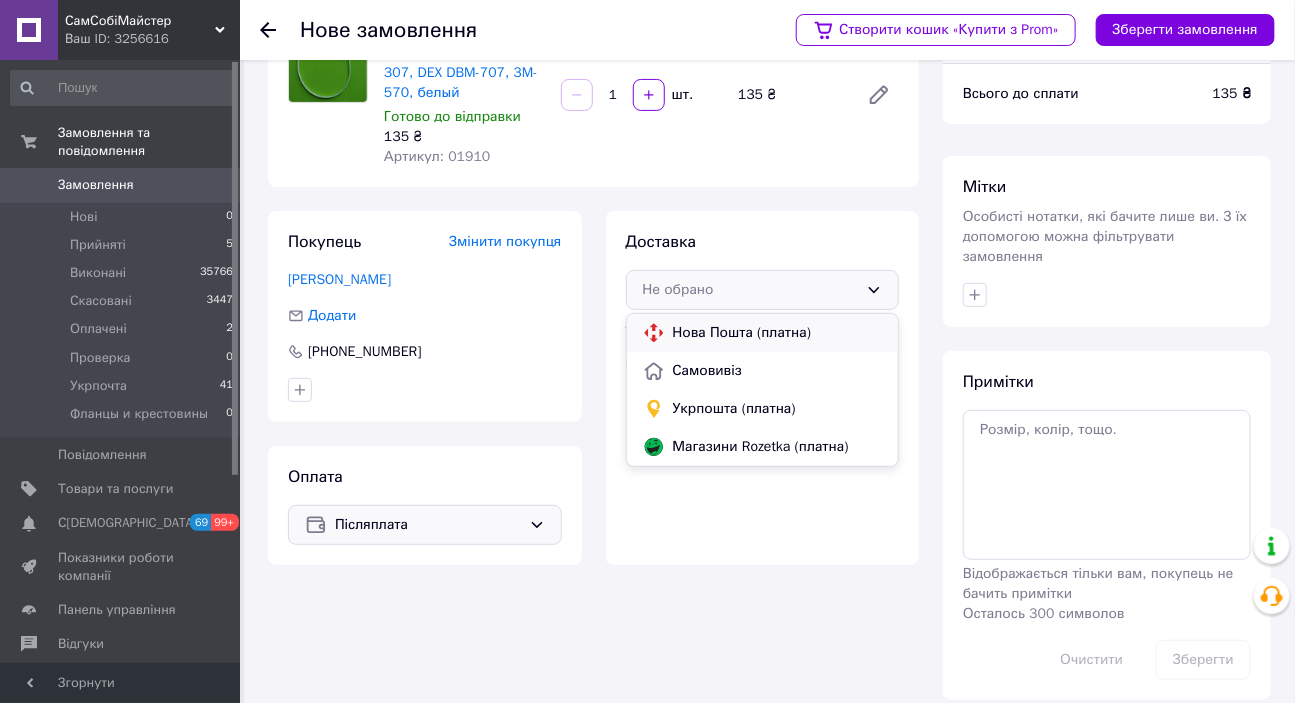 click on "Нова Пошта (платна)" at bounding box center [778, 333] 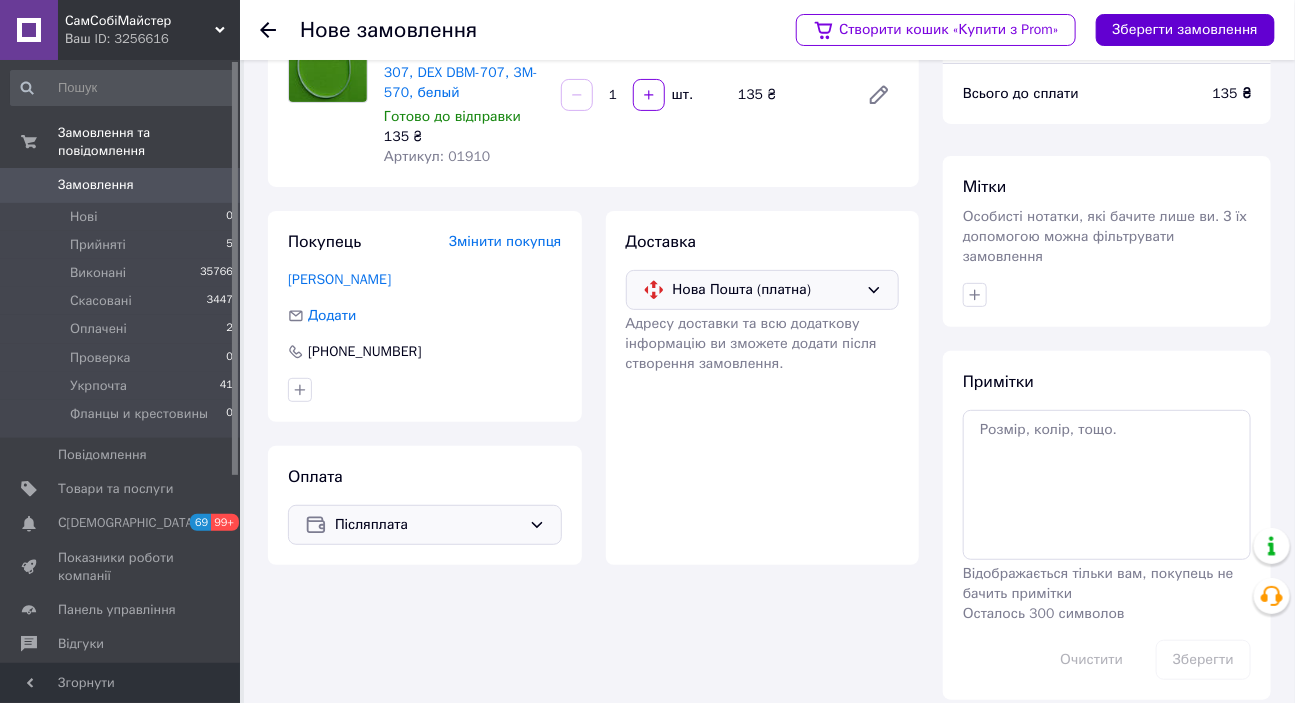 click on "Зберегти замовлення" at bounding box center [1185, 30] 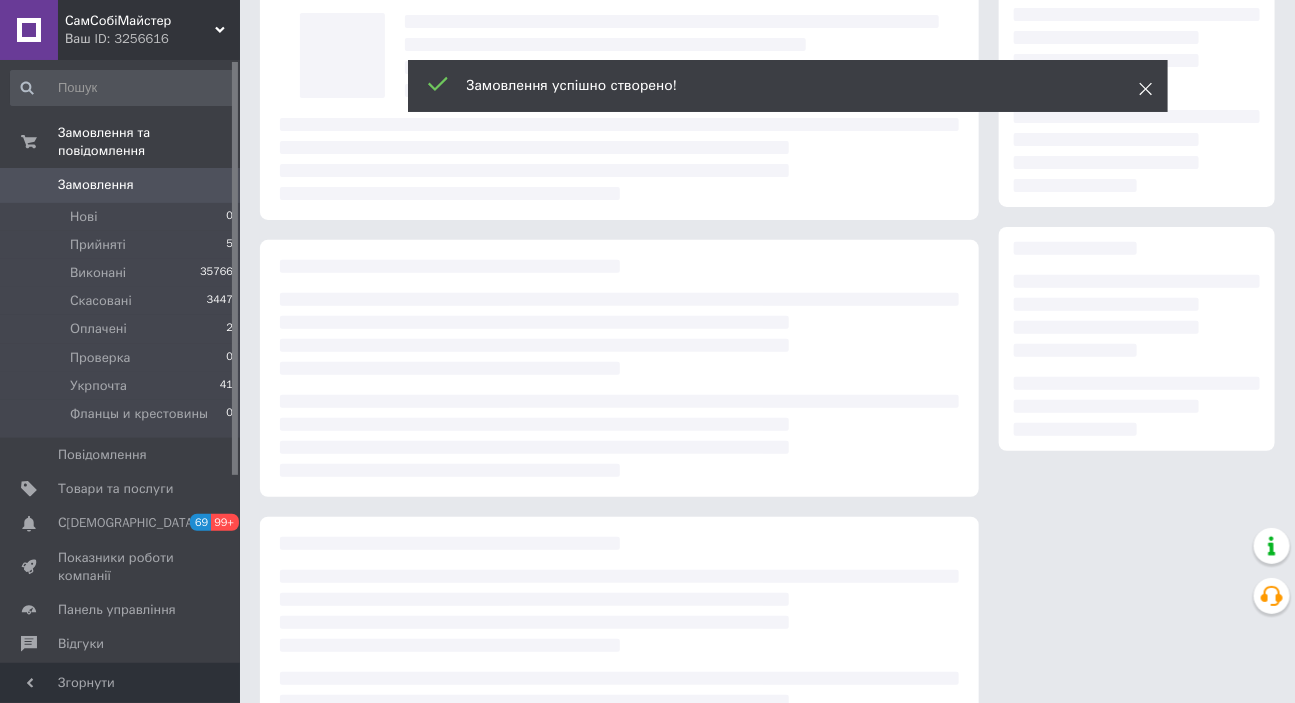 click 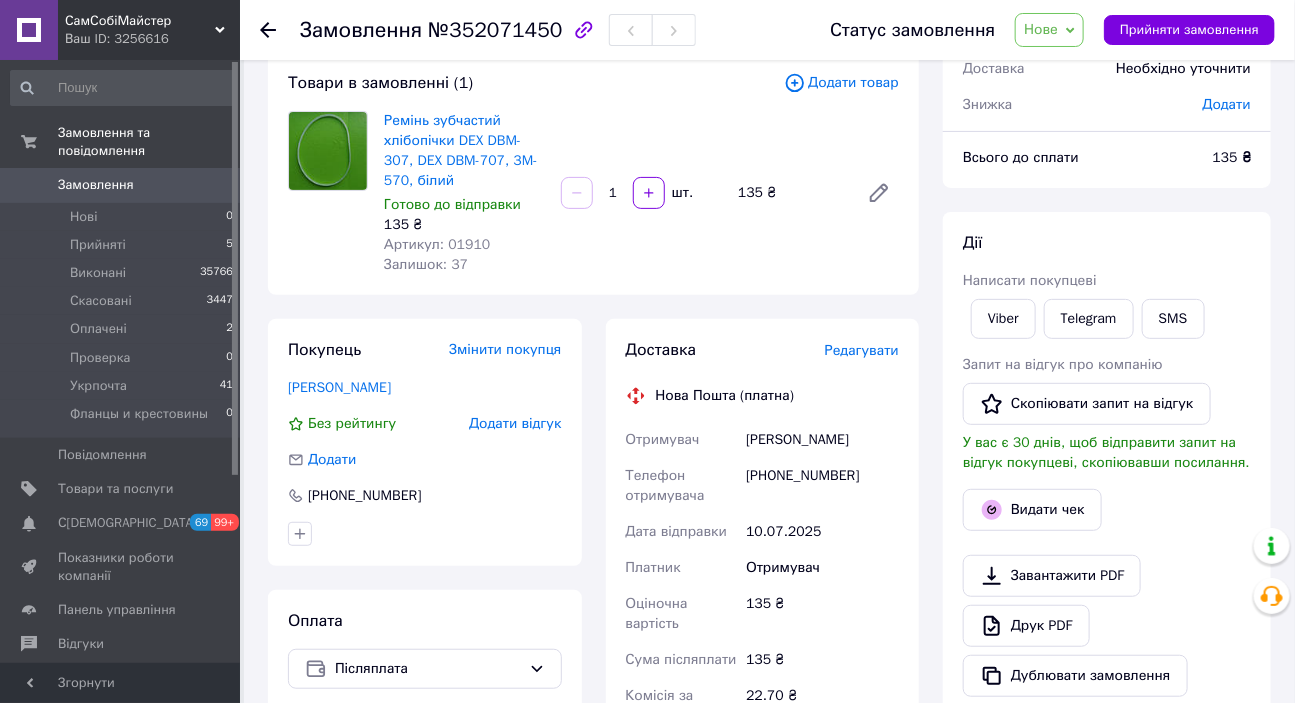 drag, startPoint x: 1159, startPoint y: 30, endPoint x: 1144, endPoint y: 59, distance: 32.649654 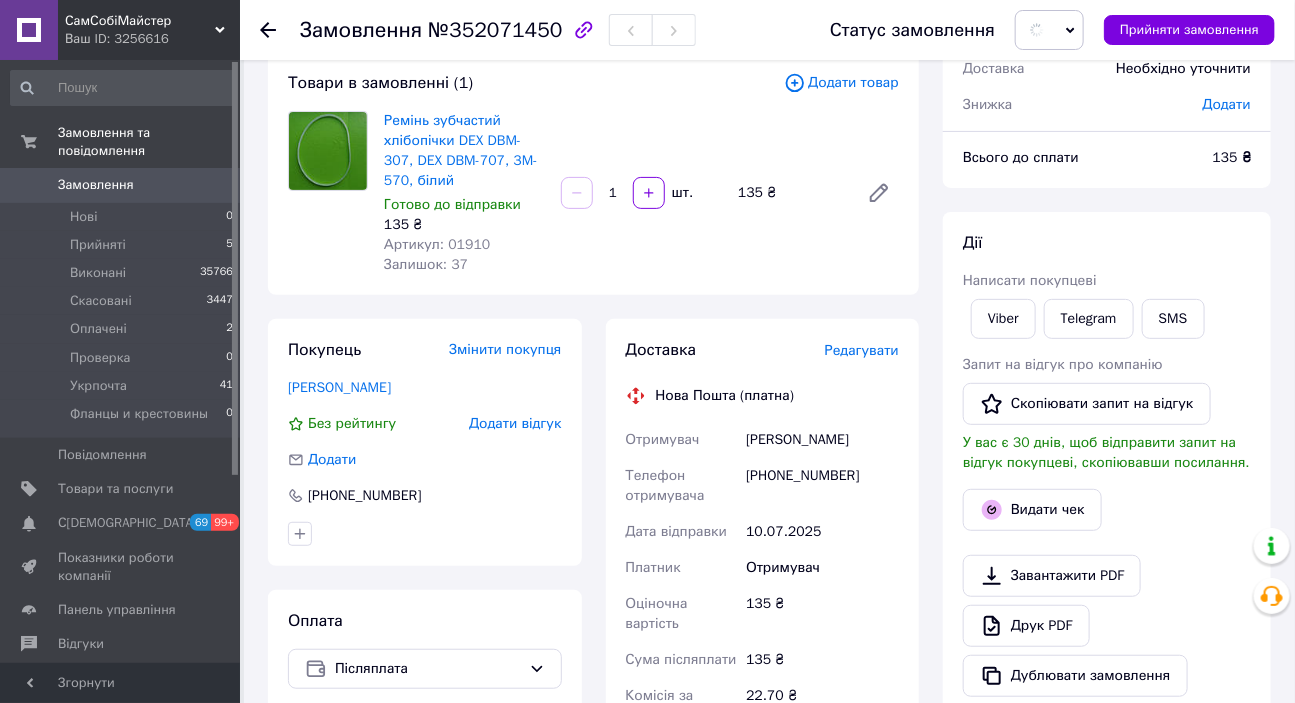 click on "Редагувати" at bounding box center [862, 350] 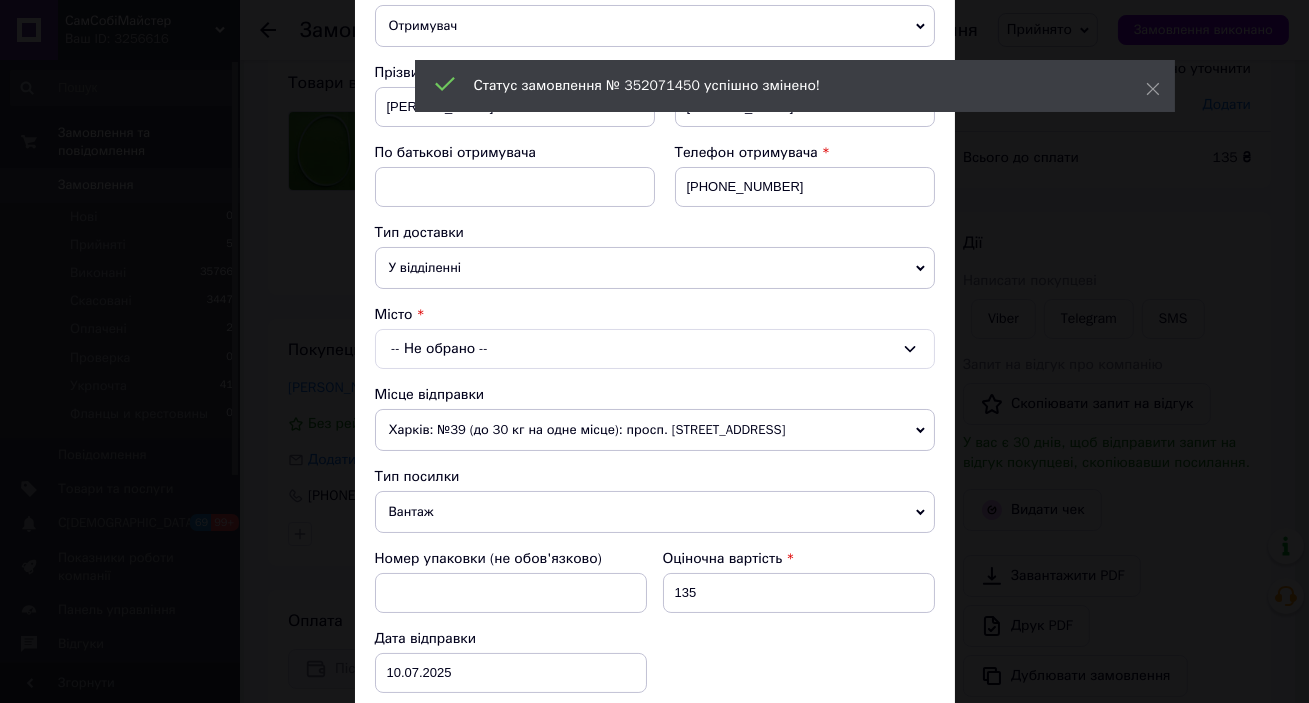 scroll, scrollTop: 272, scrollLeft: 0, axis: vertical 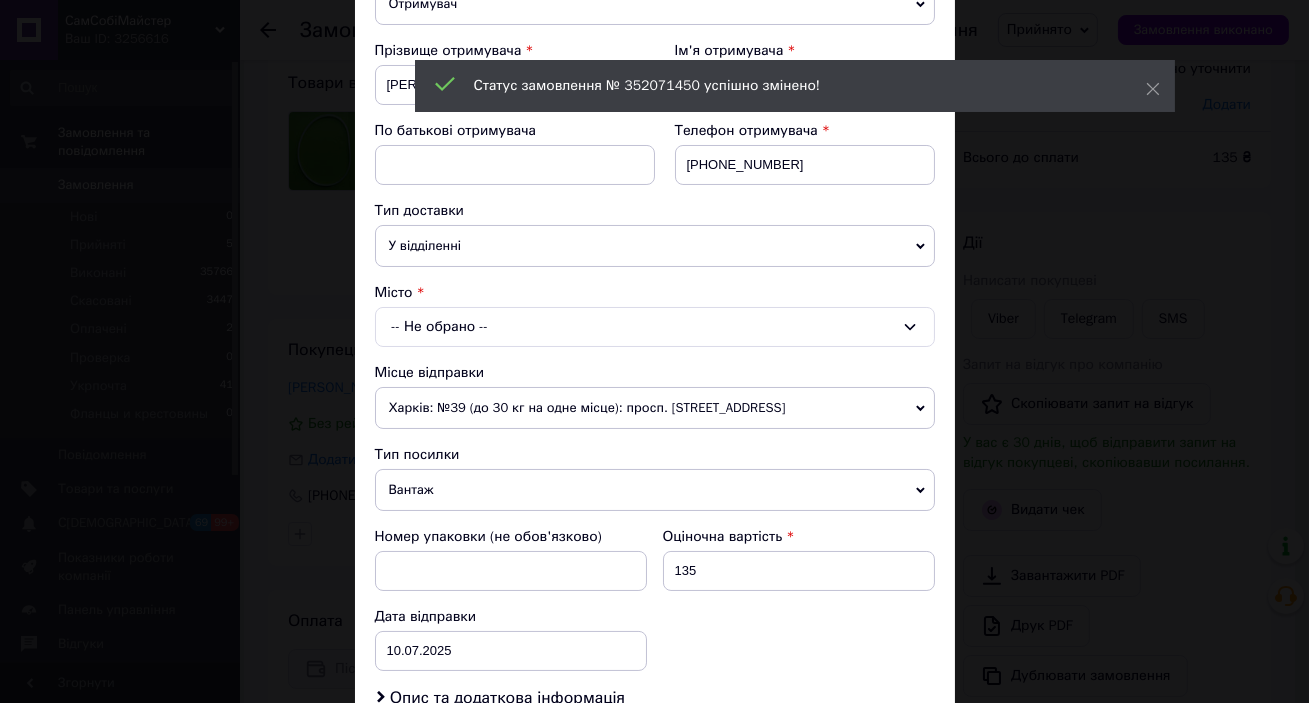 click on "-- Не обрано --" at bounding box center (655, 327) 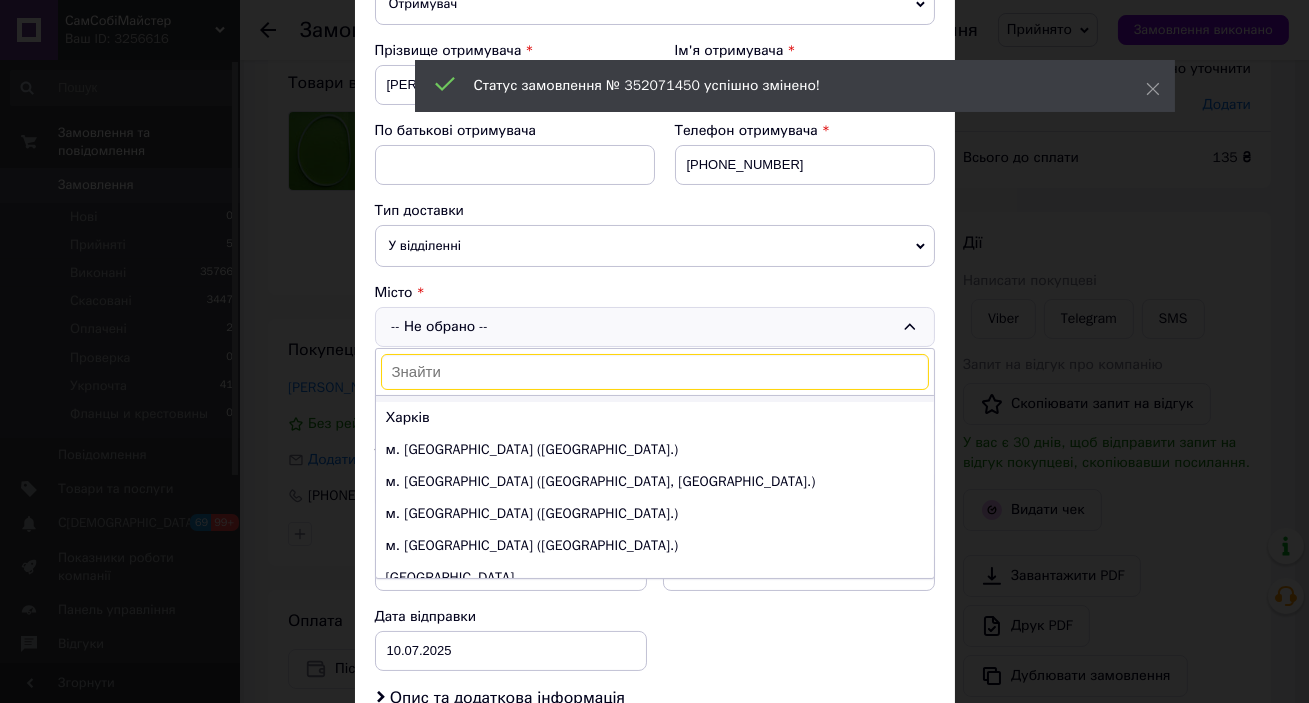 scroll, scrollTop: 0, scrollLeft: 0, axis: both 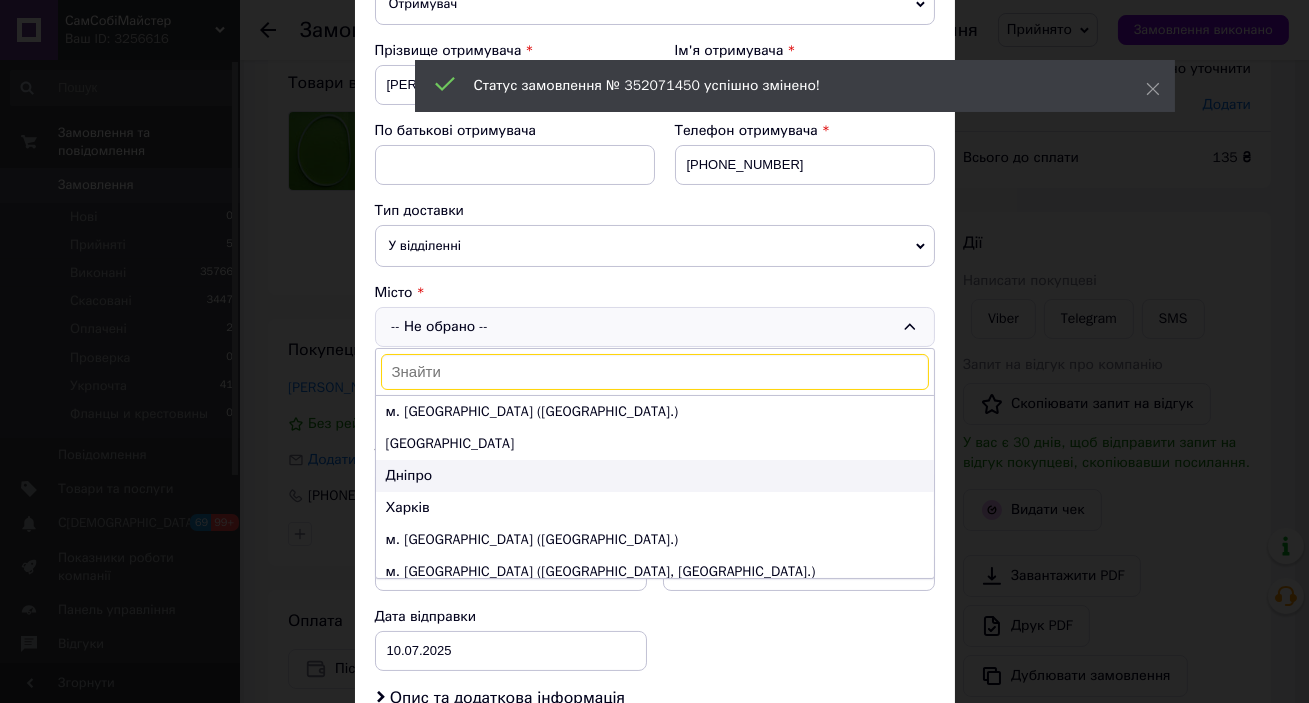 click on "Дніпро" at bounding box center (655, 476) 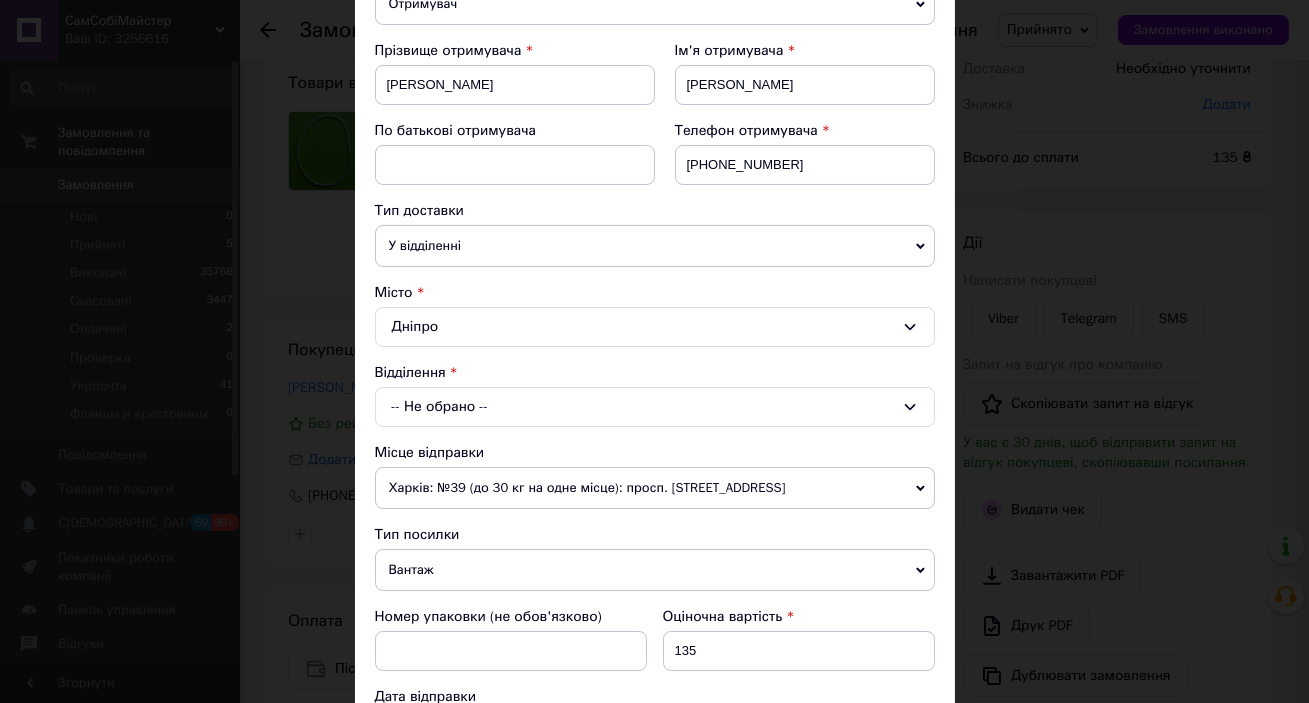click on "-- Не обрано --" at bounding box center (655, 407) 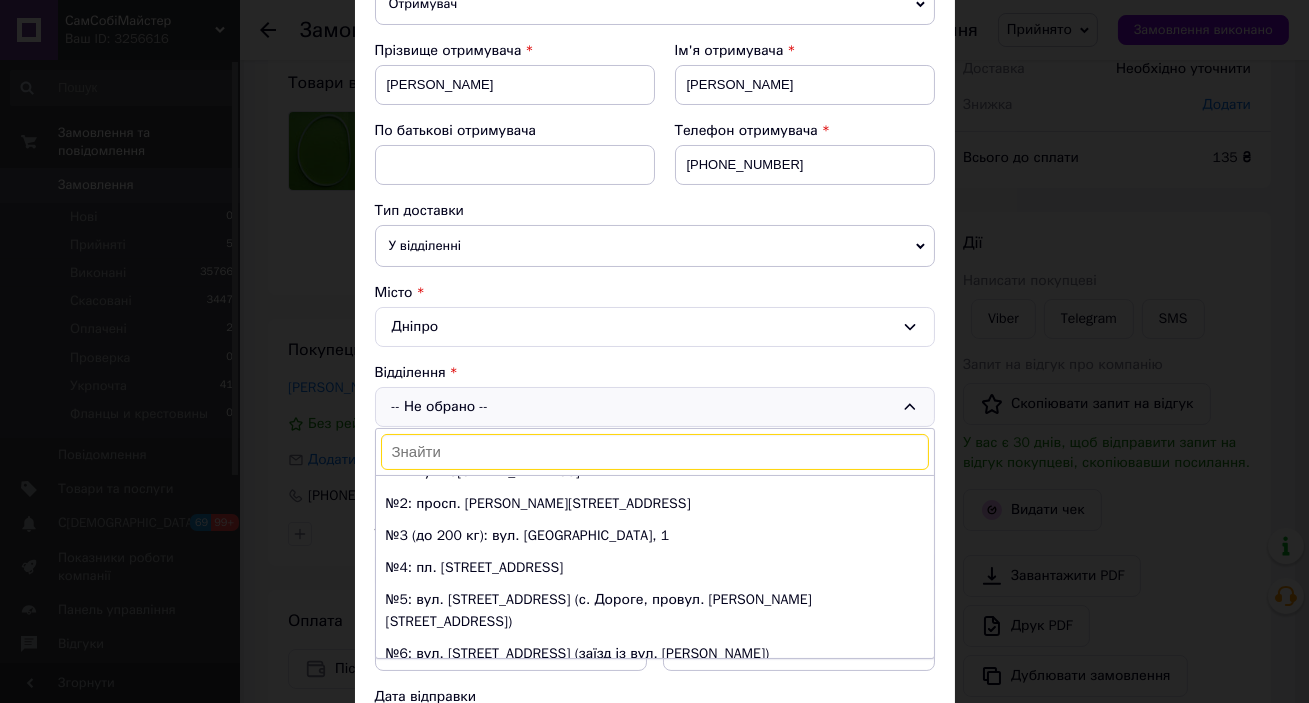 scroll, scrollTop: 0, scrollLeft: 0, axis: both 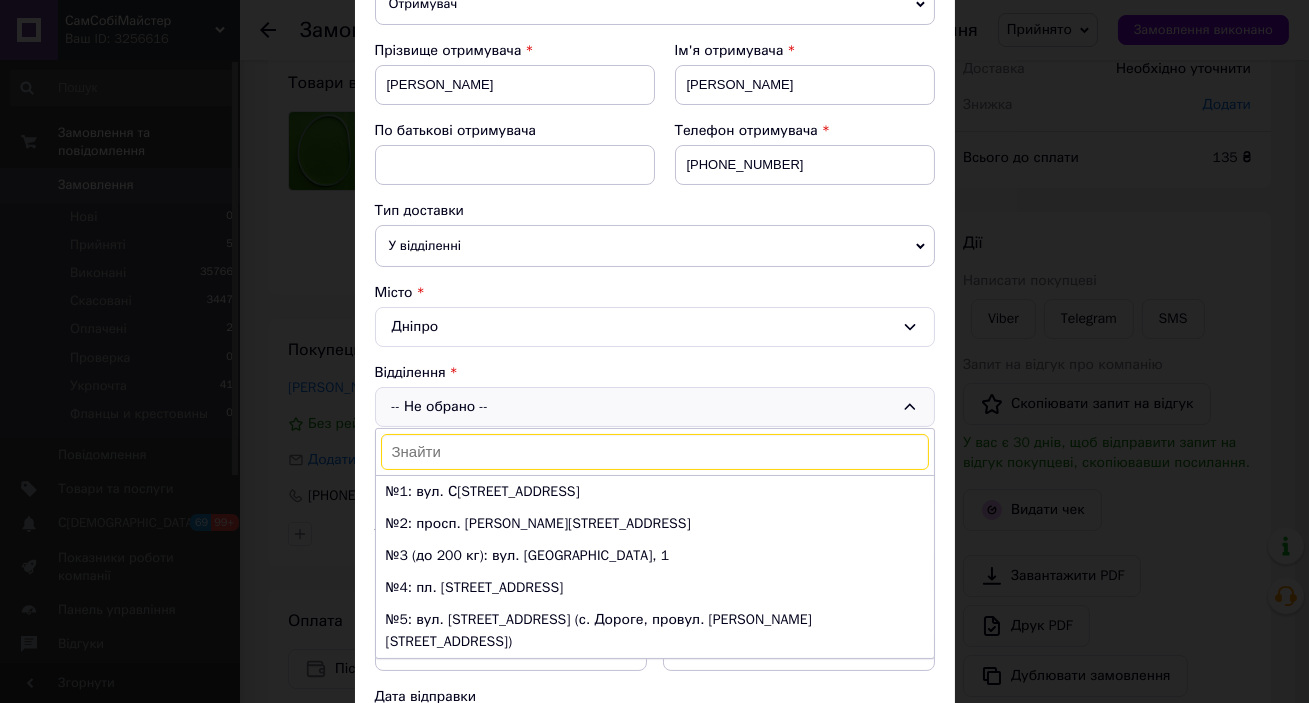 click on "Дніпро" at bounding box center (655, 327) 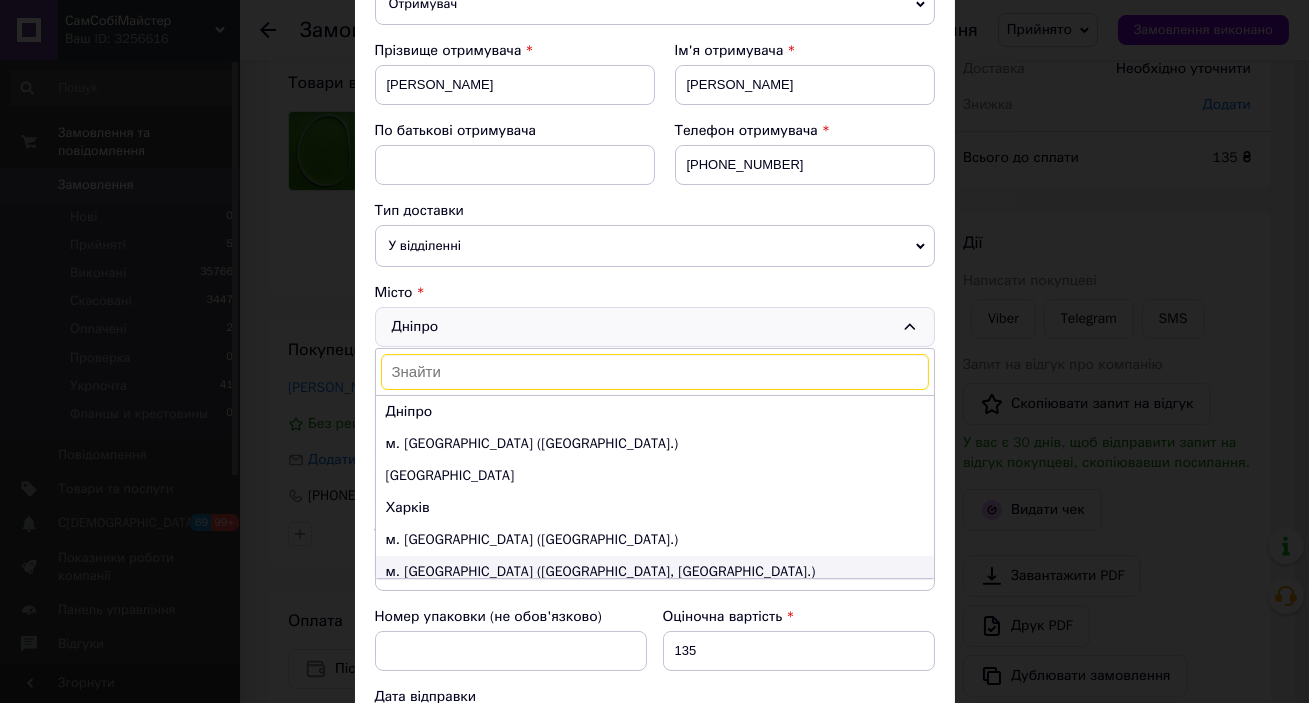 click on "м. [GEOGRAPHIC_DATA] ([GEOGRAPHIC_DATA], [GEOGRAPHIC_DATA].)" at bounding box center [655, 572] 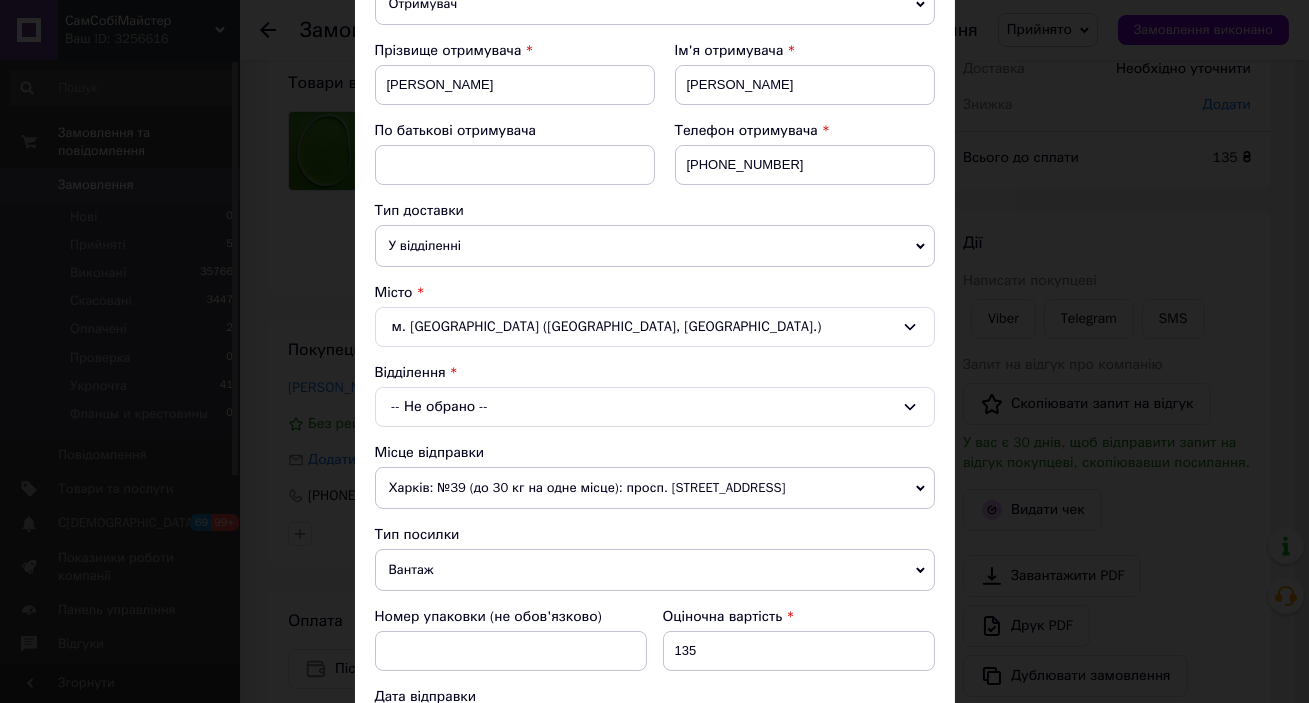 click on "-- Не обрано --" at bounding box center [655, 407] 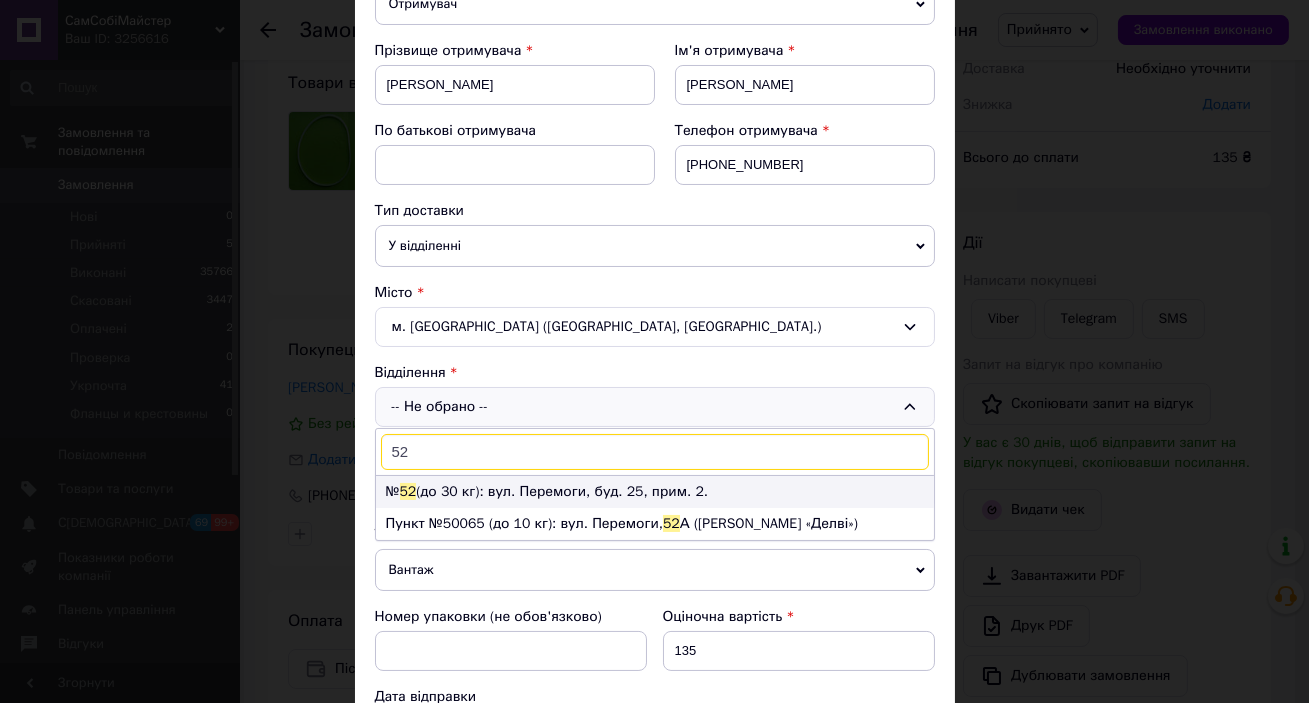 type on "52" 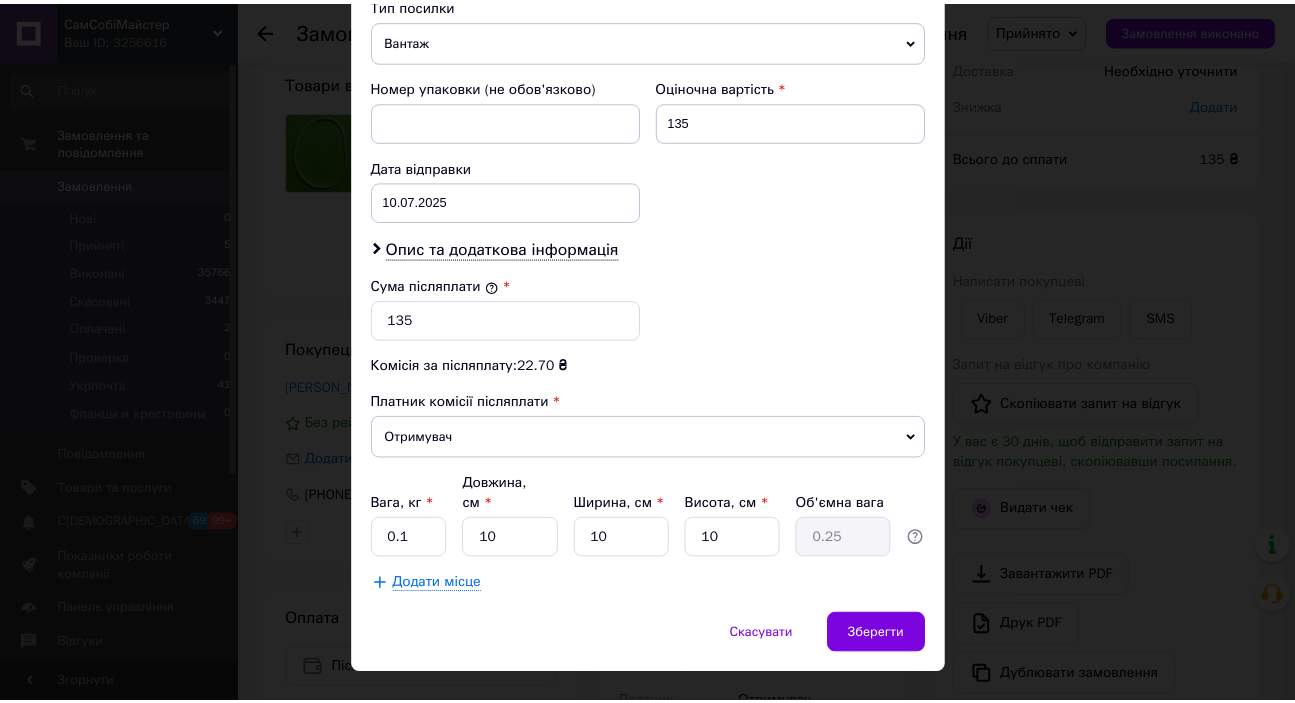 scroll, scrollTop: 818, scrollLeft: 0, axis: vertical 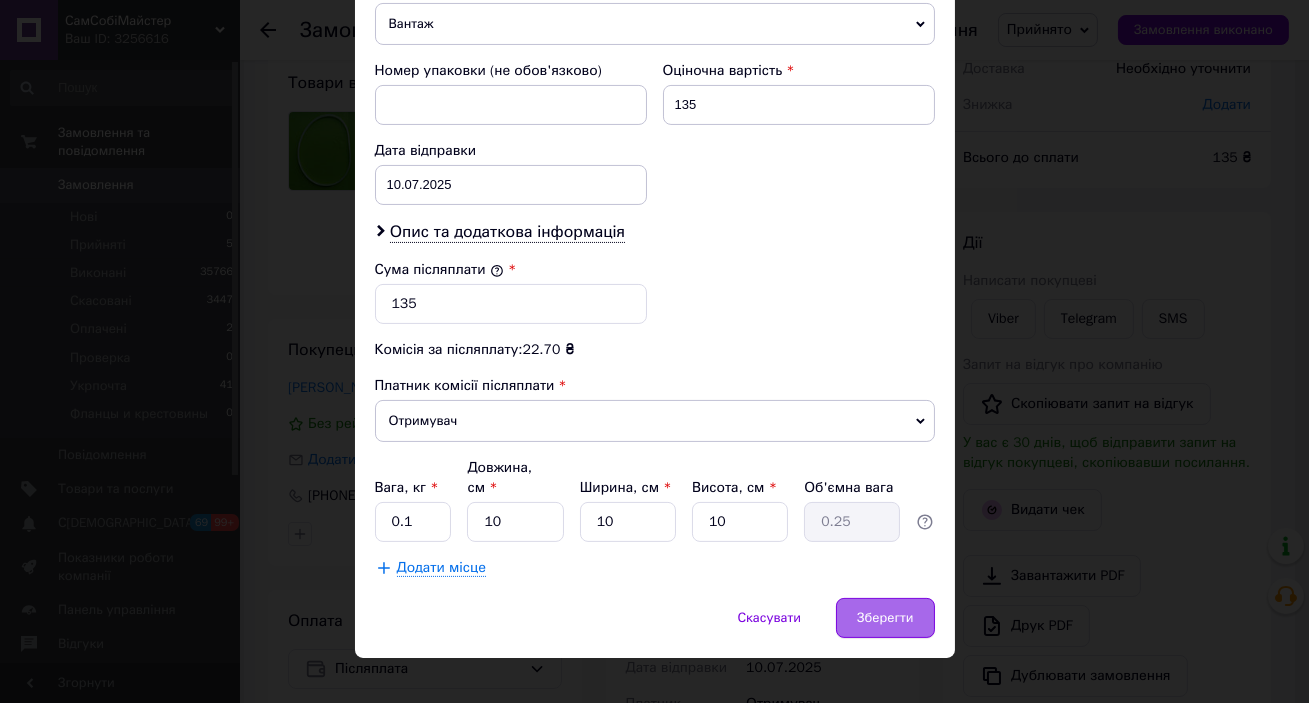 click on "Зберегти" at bounding box center (885, 618) 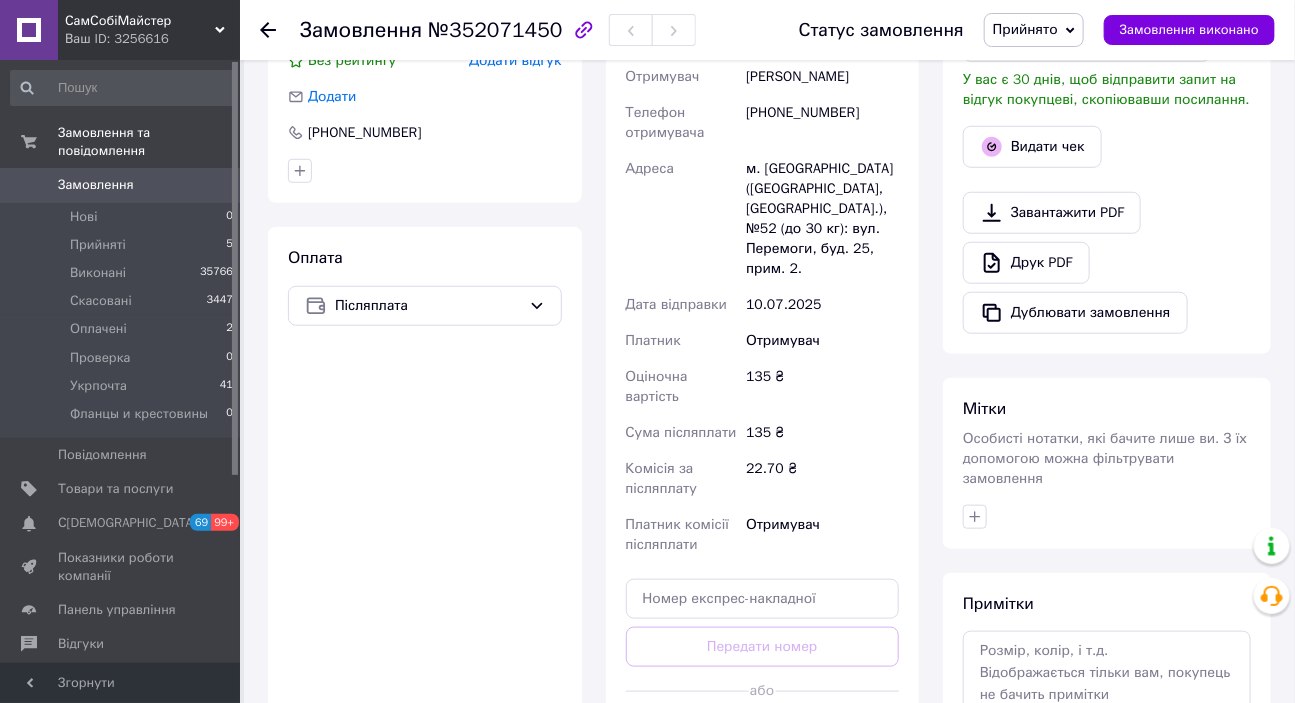 scroll, scrollTop: 574, scrollLeft: 0, axis: vertical 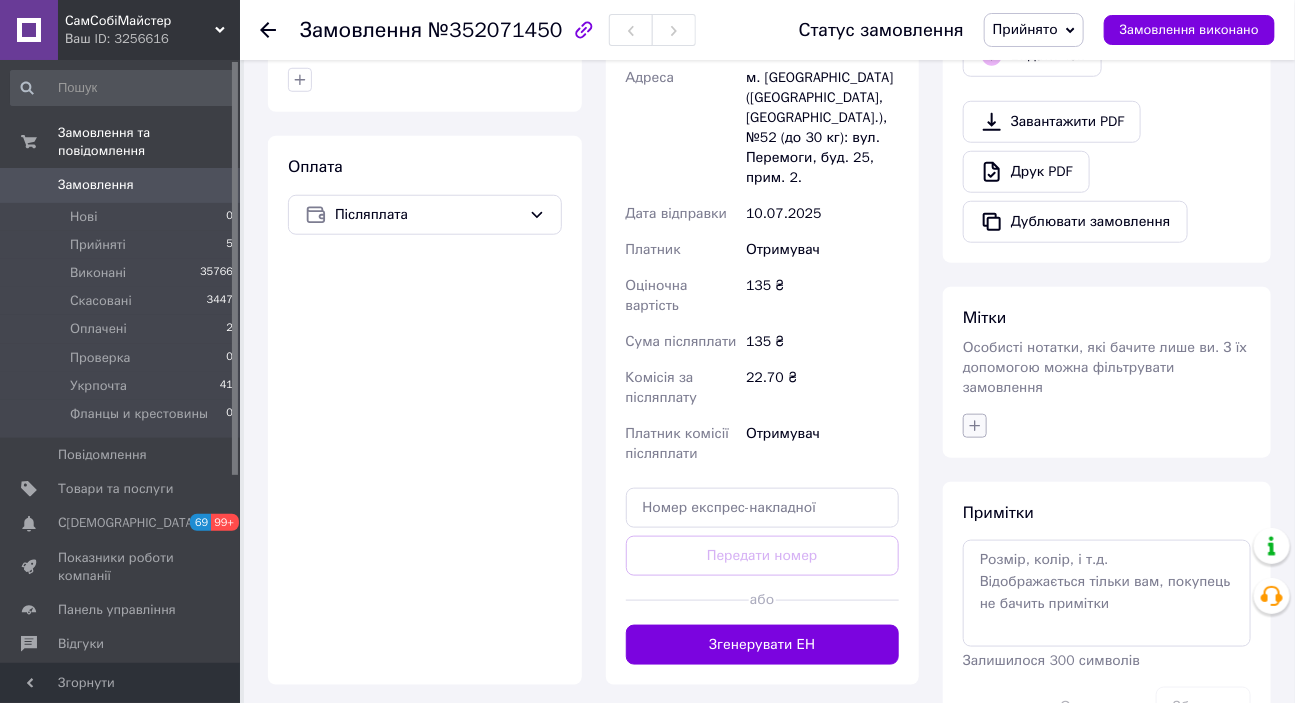 click 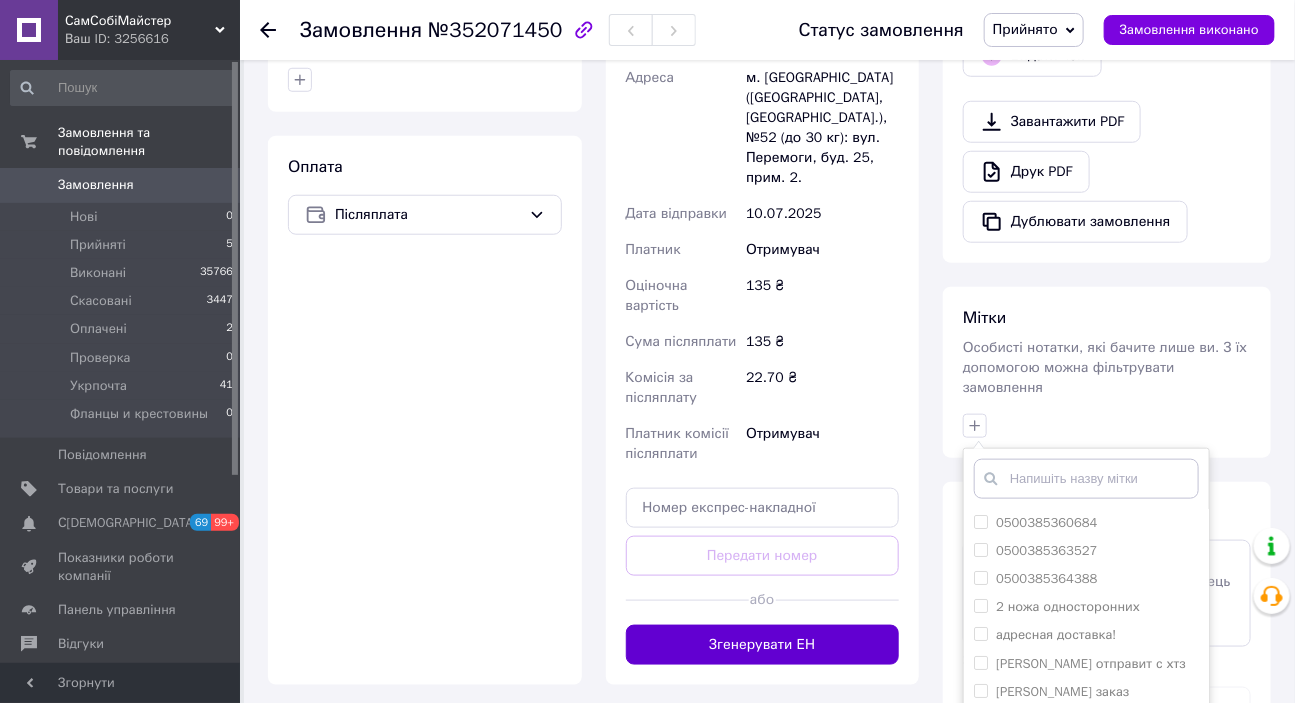 click on "Згенерувати ЕН" at bounding box center [763, 645] 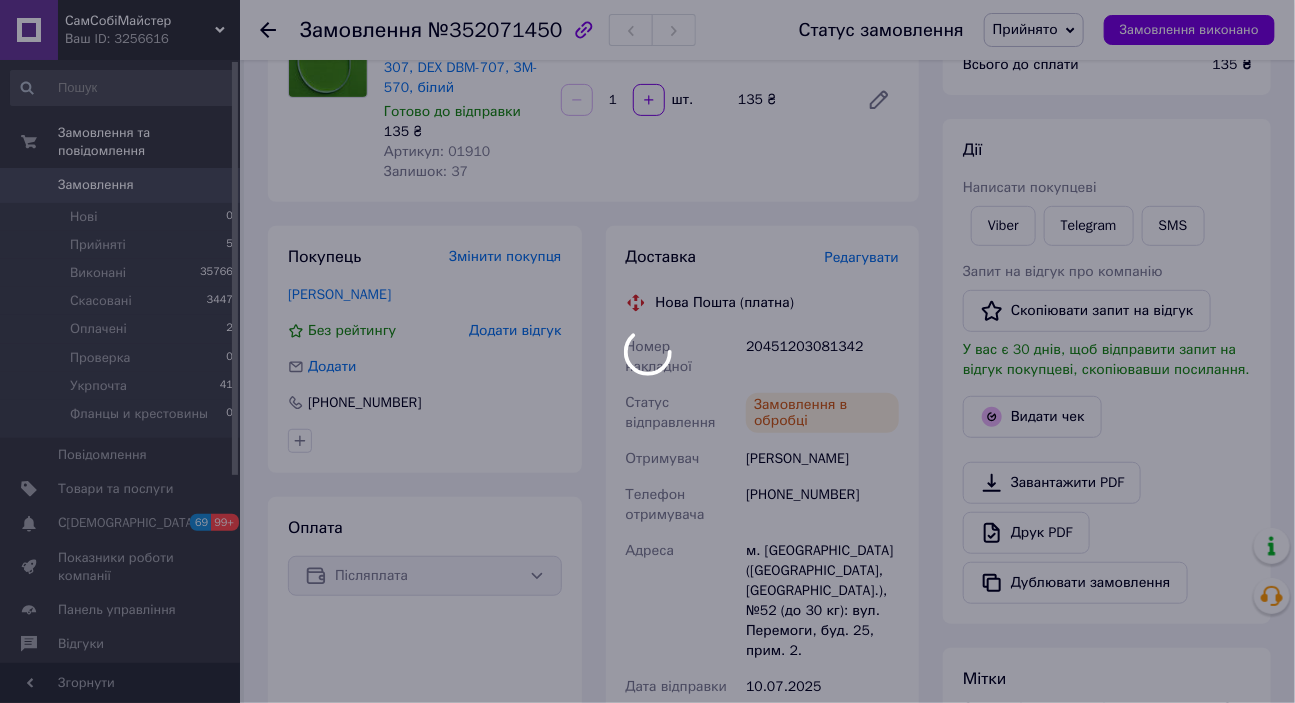 scroll, scrollTop: 210, scrollLeft: 0, axis: vertical 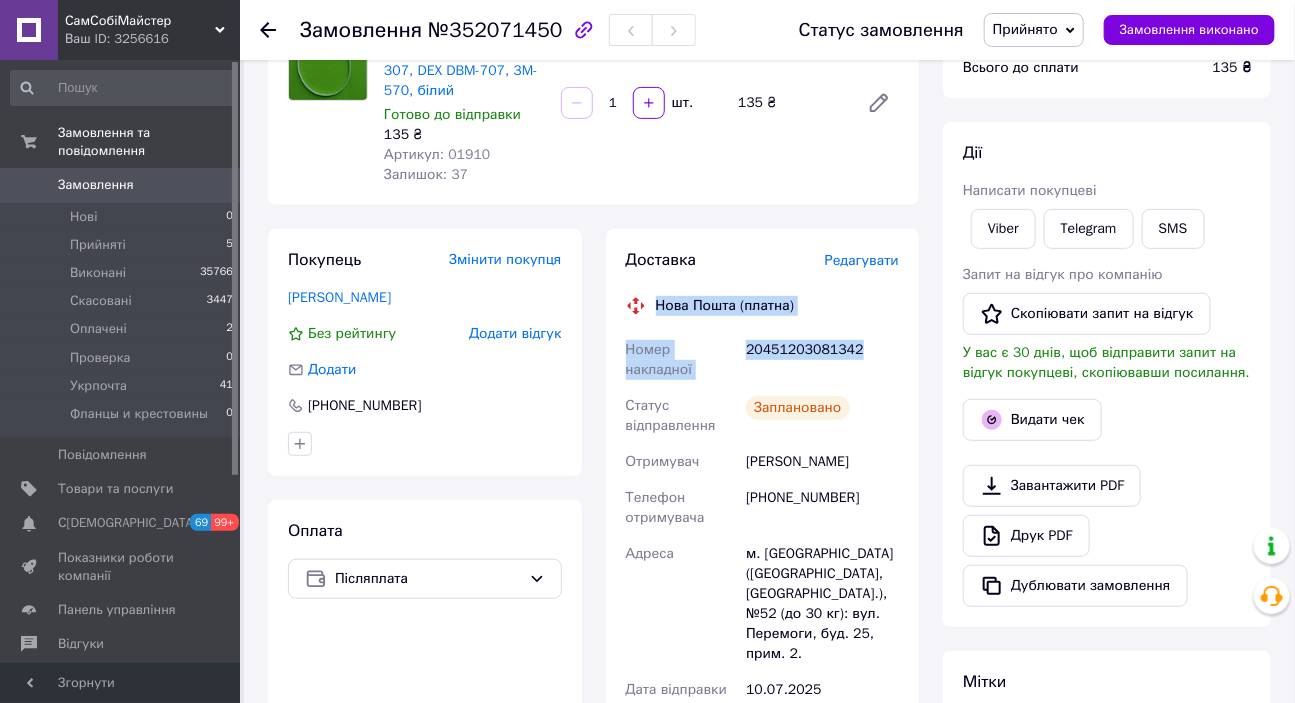 drag, startPoint x: 861, startPoint y: 348, endPoint x: 654, endPoint y: 305, distance: 211.41902 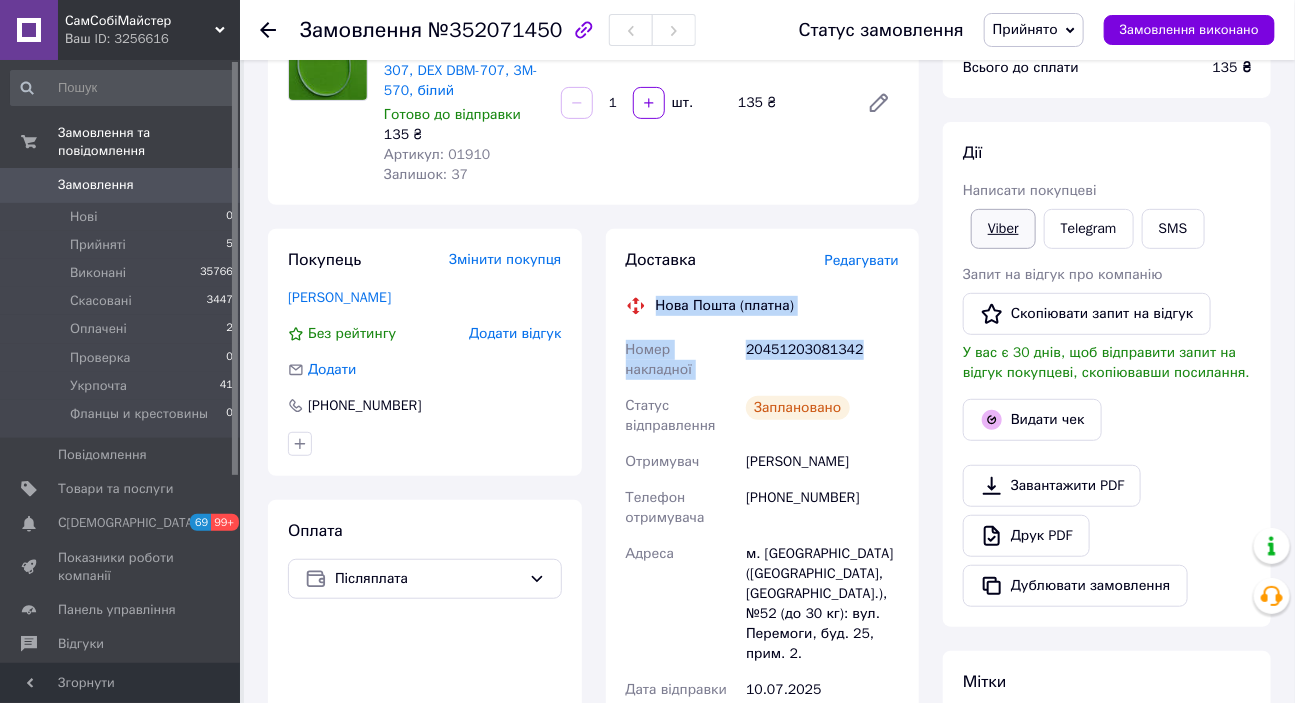 click on "Viber" at bounding box center (1003, 229) 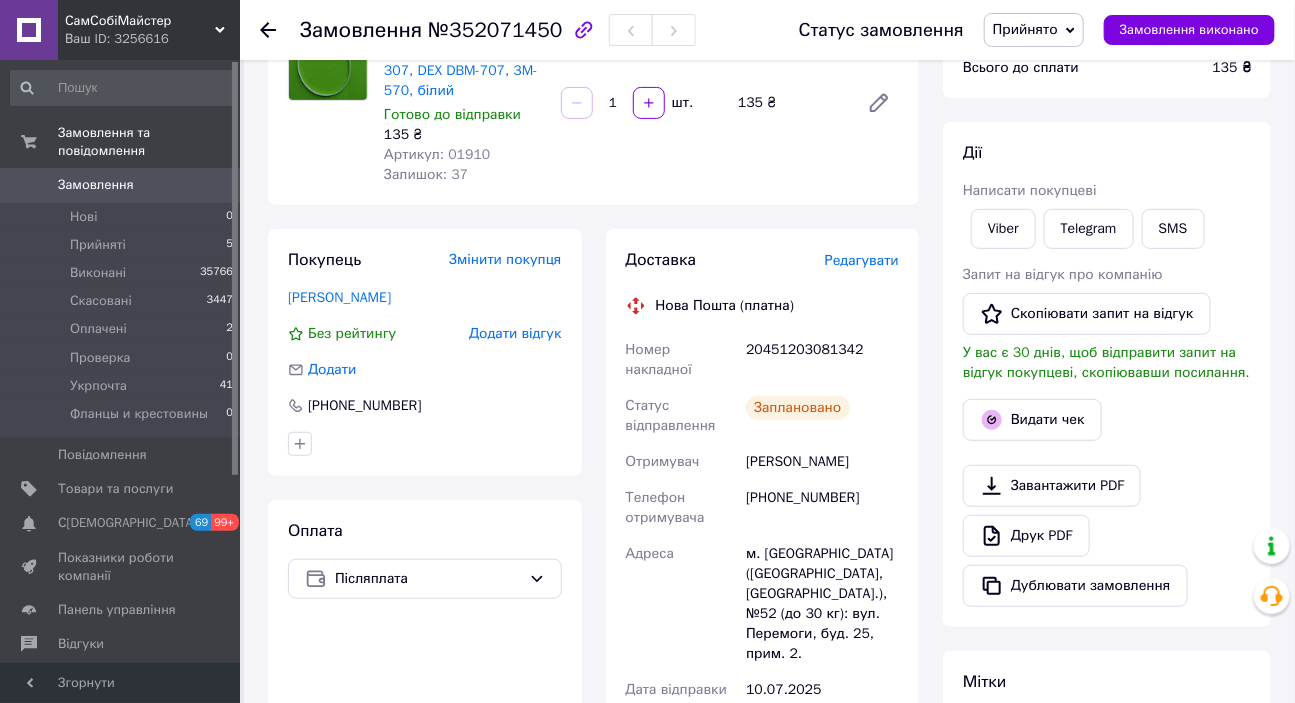 click on "10.07.2025" at bounding box center (822, 690) 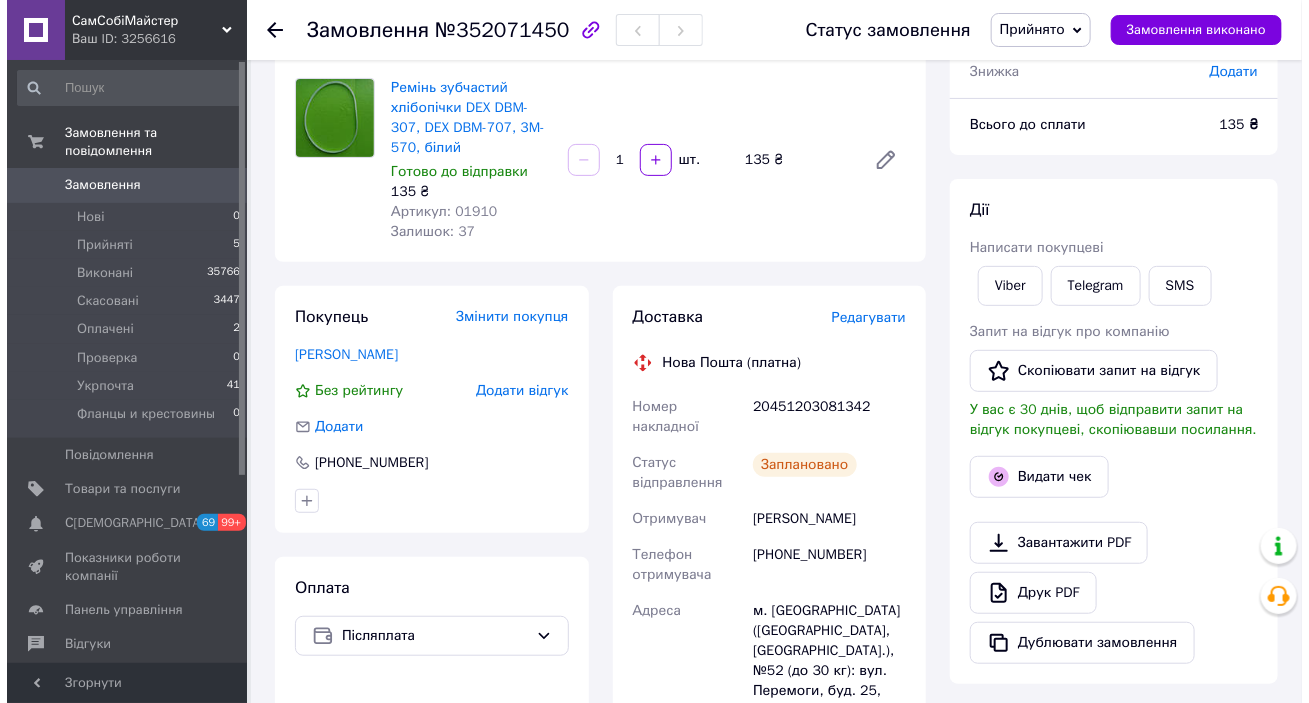 scroll, scrollTop: 0, scrollLeft: 0, axis: both 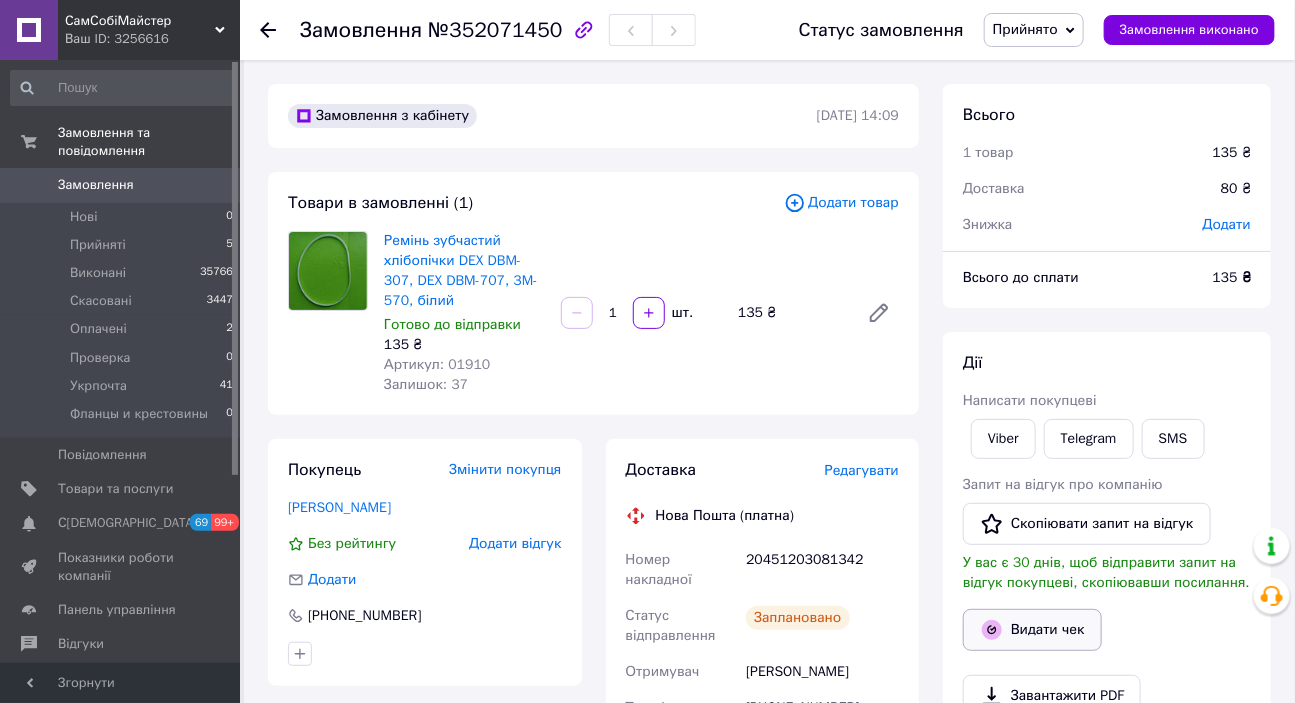 click on "Видати чек" at bounding box center (1032, 630) 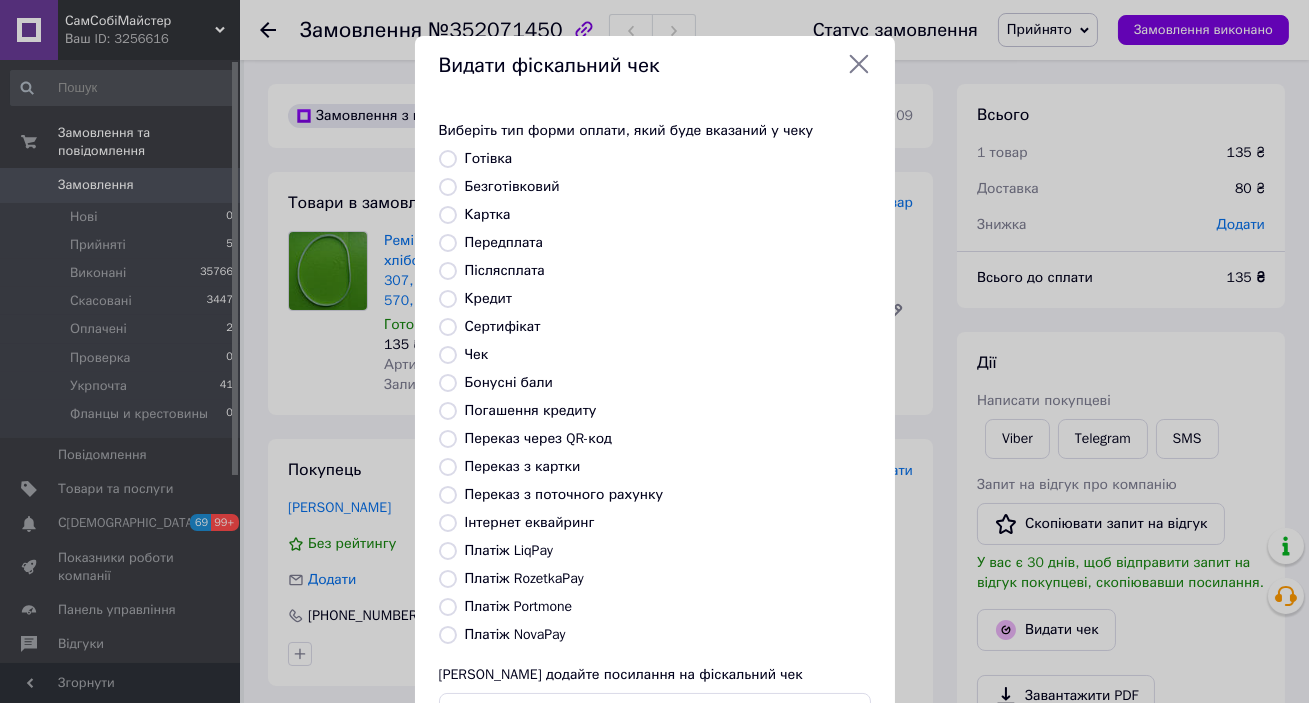 click on "Післясплата" at bounding box center [505, 270] 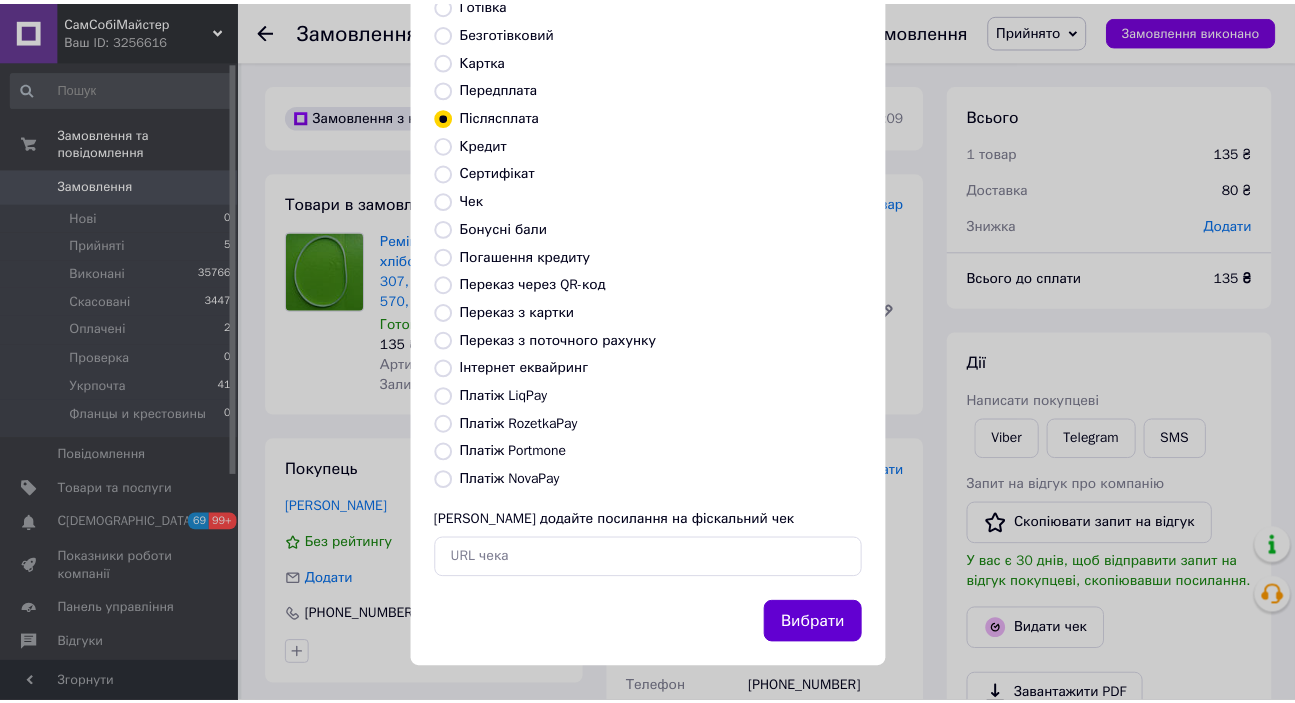 scroll, scrollTop: 156, scrollLeft: 0, axis: vertical 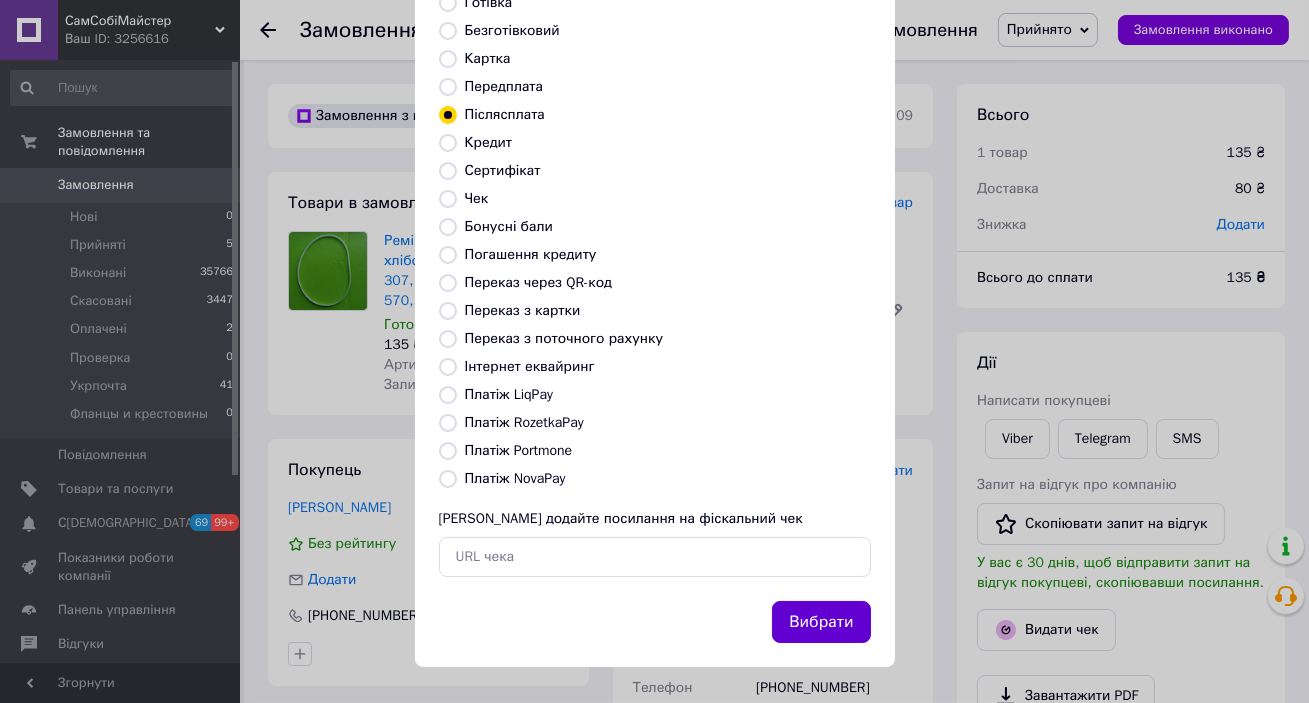 click on "Вибрати" at bounding box center (821, 622) 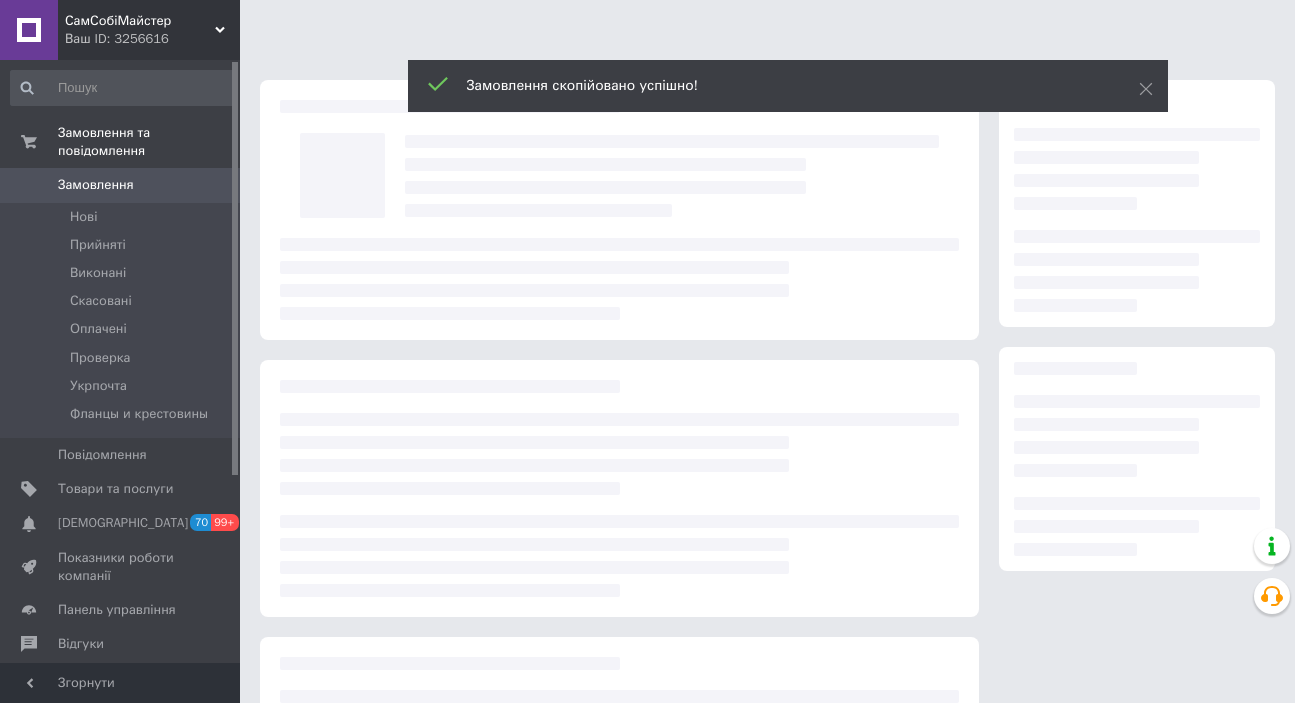 scroll, scrollTop: 0, scrollLeft: 0, axis: both 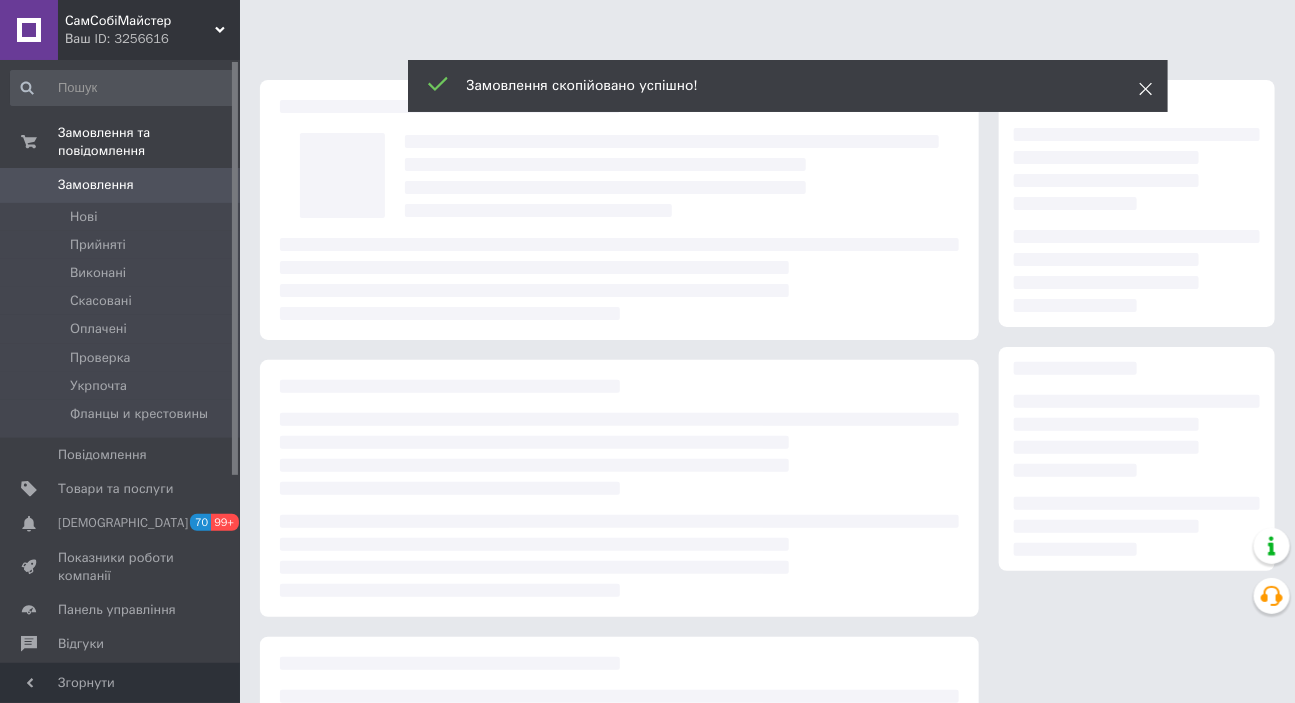 click 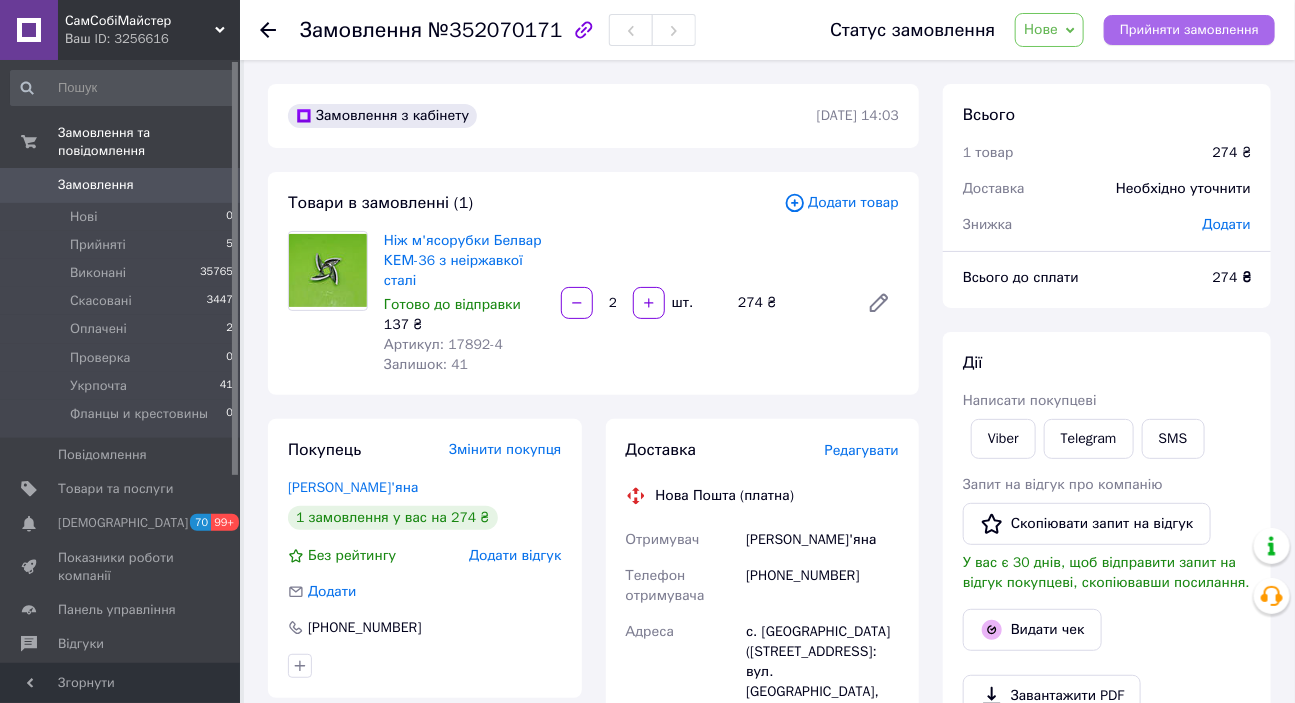 click on "Прийняти замовлення" at bounding box center (1189, 30) 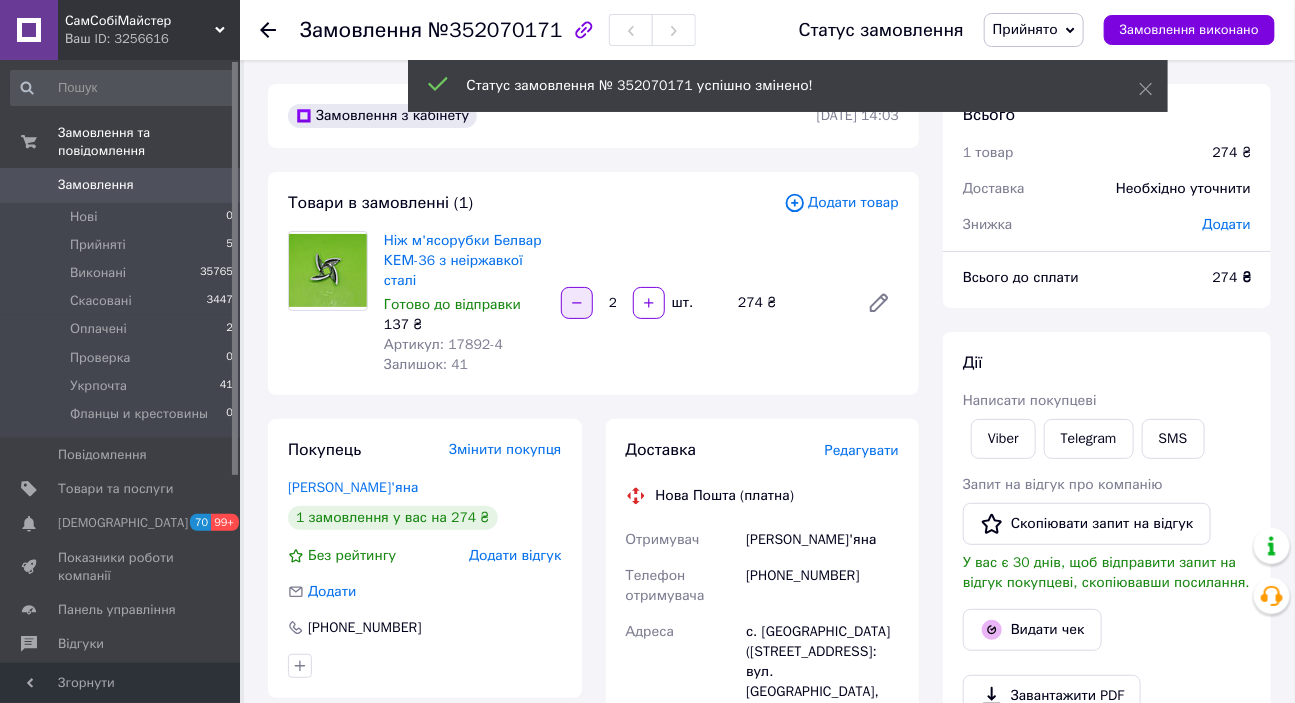 click 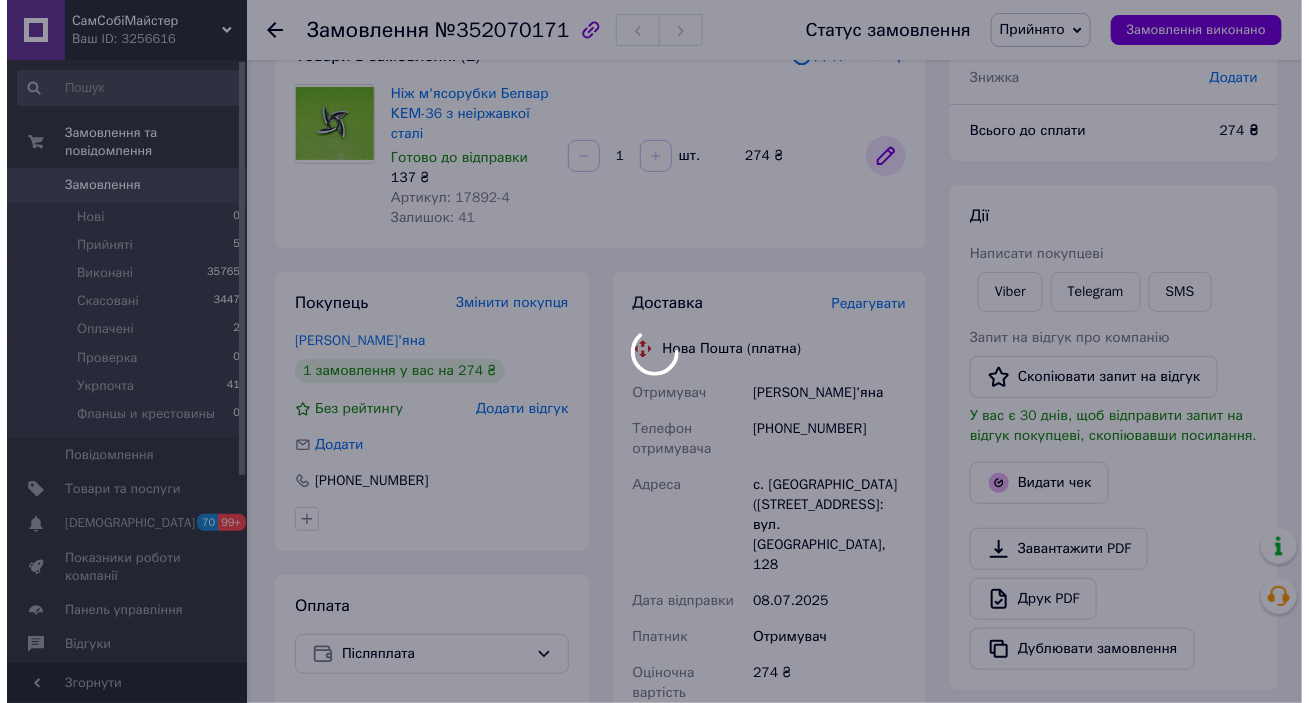 scroll, scrollTop: 181, scrollLeft: 0, axis: vertical 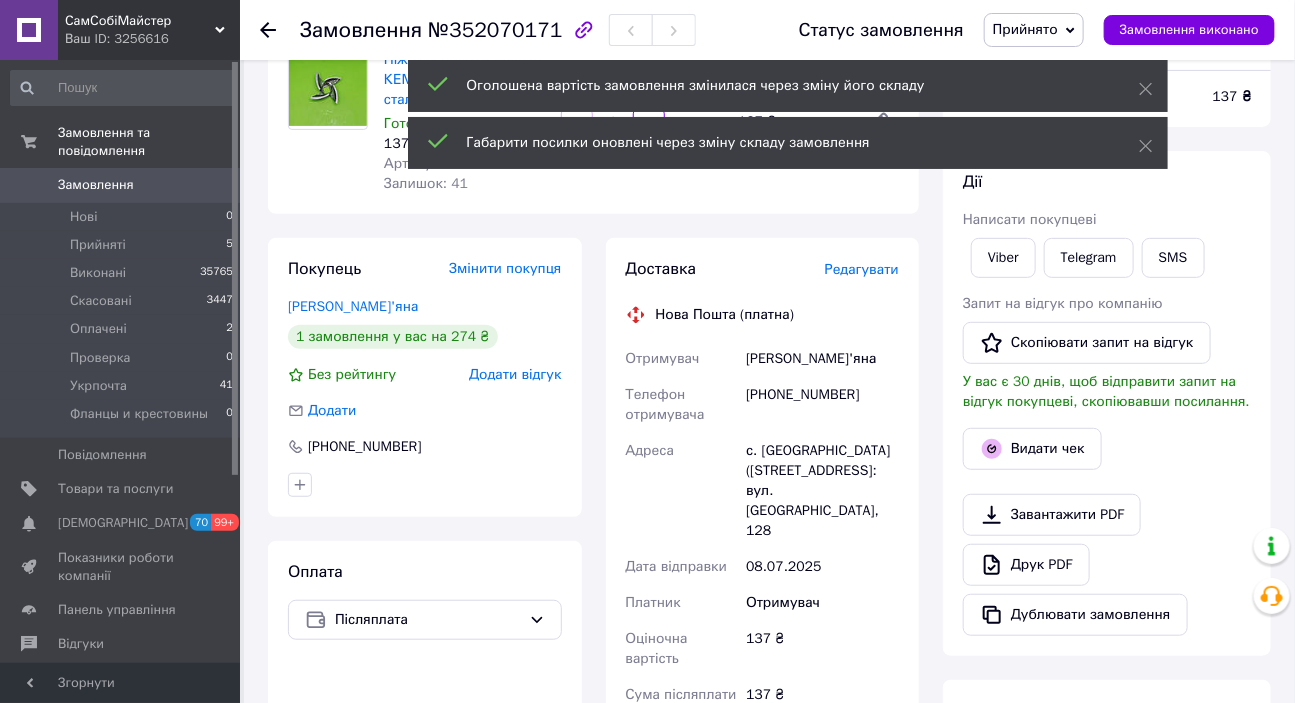 click on "Редагувати" at bounding box center (862, 269) 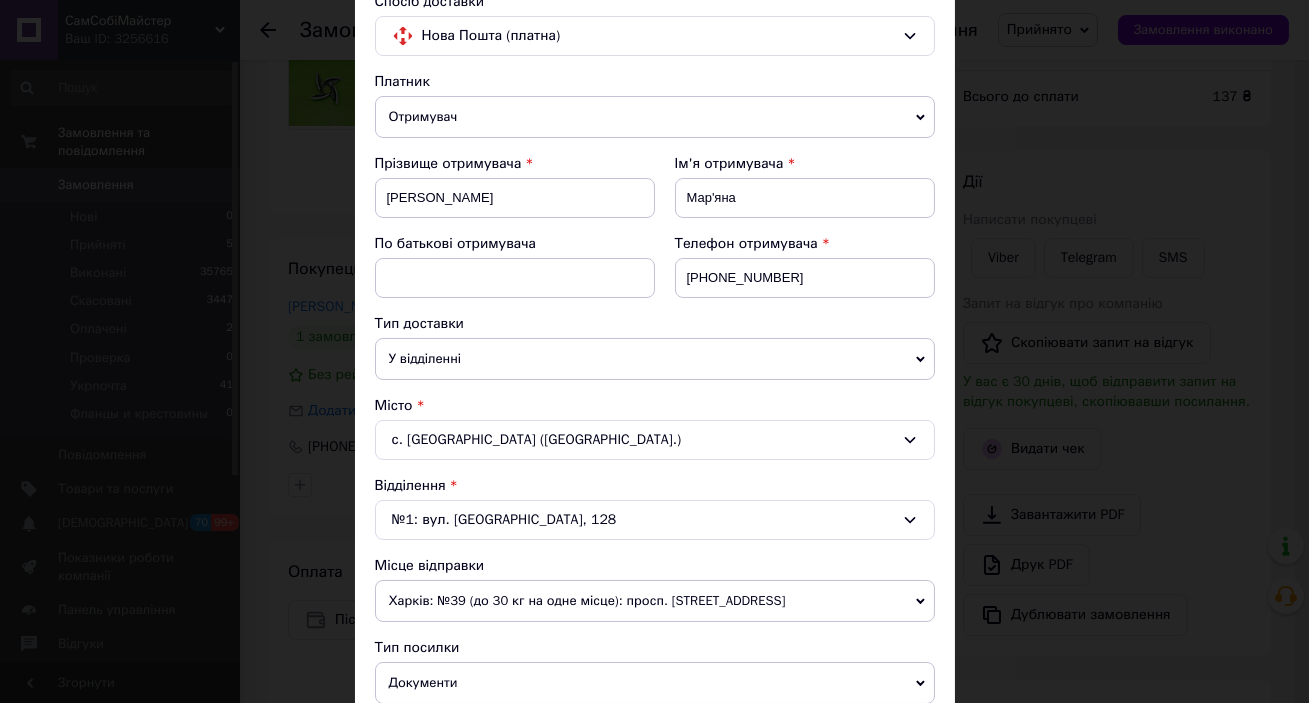 scroll, scrollTop: 112, scrollLeft: 0, axis: vertical 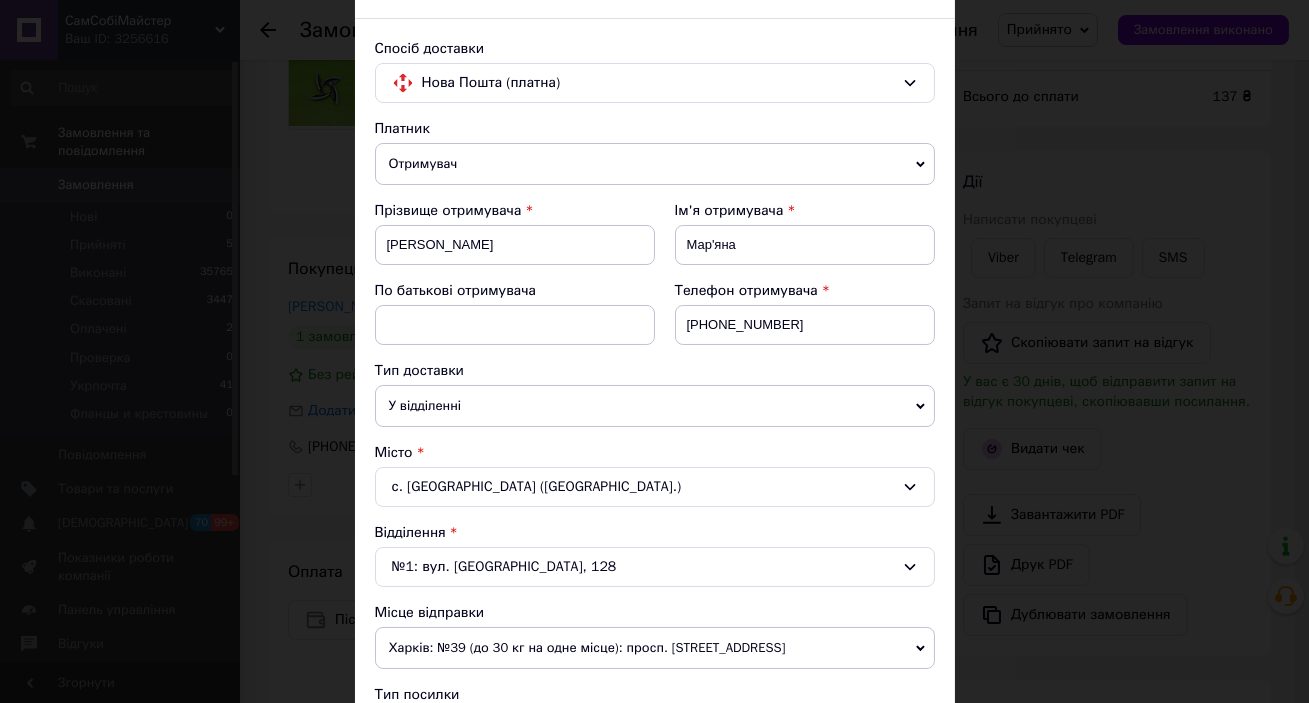 click on "Отримувач" at bounding box center [655, 164] 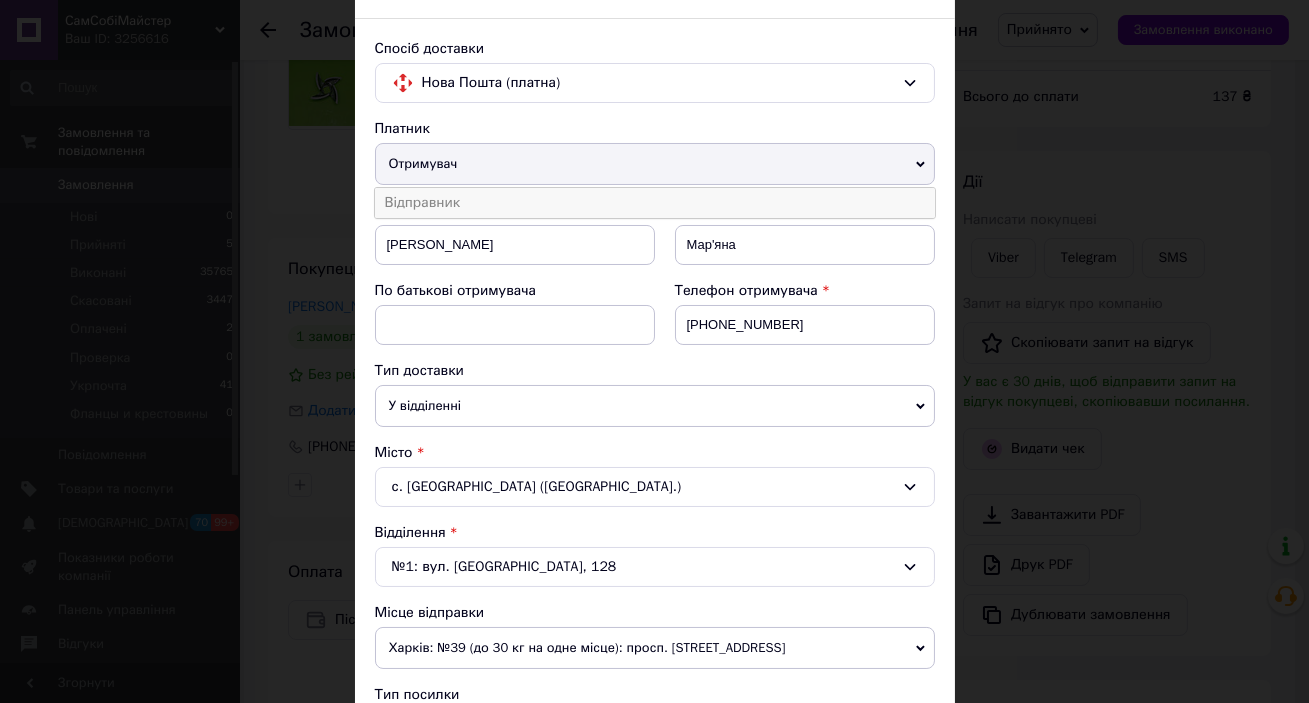 click on "Відправник" at bounding box center (655, 203) 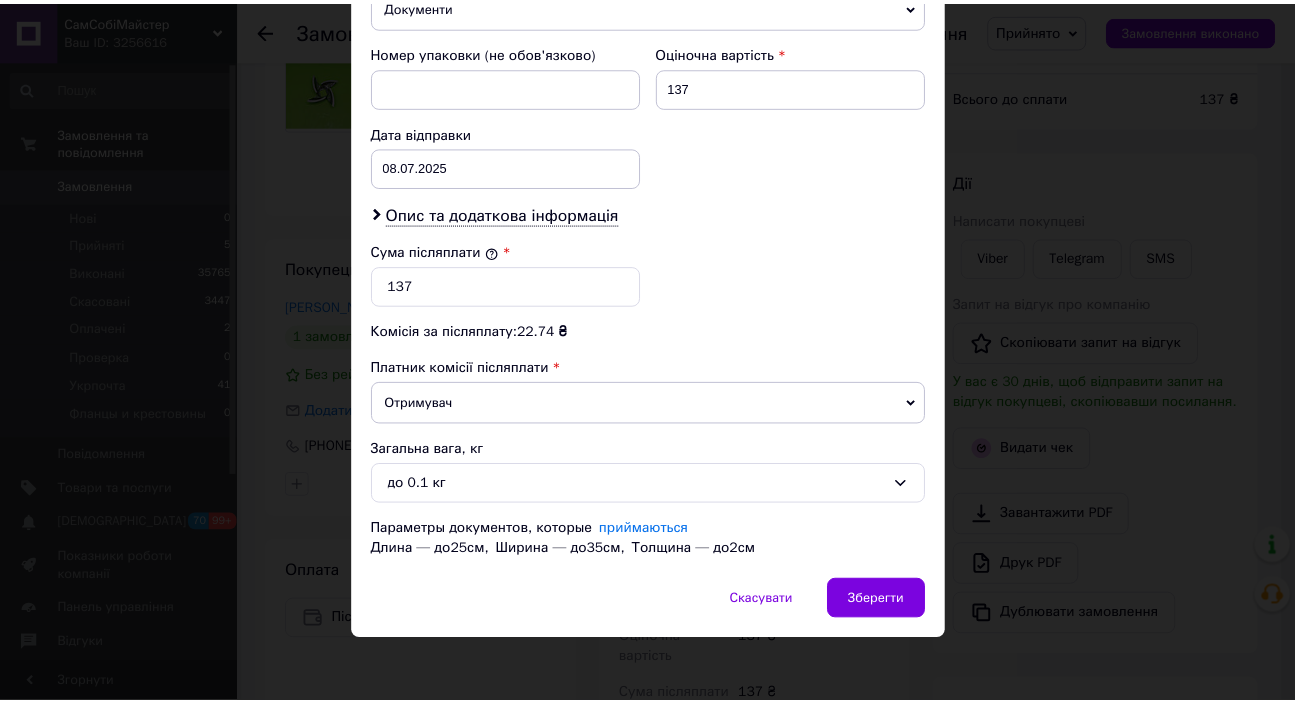 scroll, scrollTop: 840, scrollLeft: 0, axis: vertical 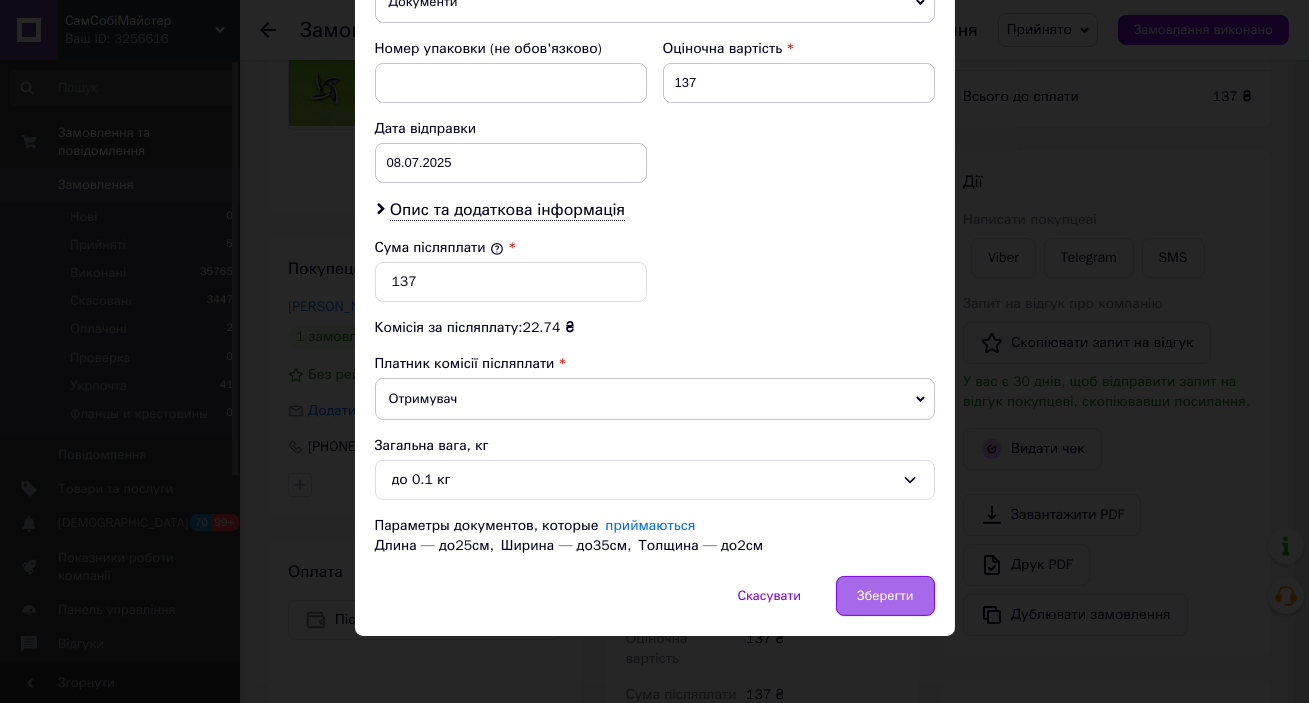 click on "Зберегти" at bounding box center (885, 596) 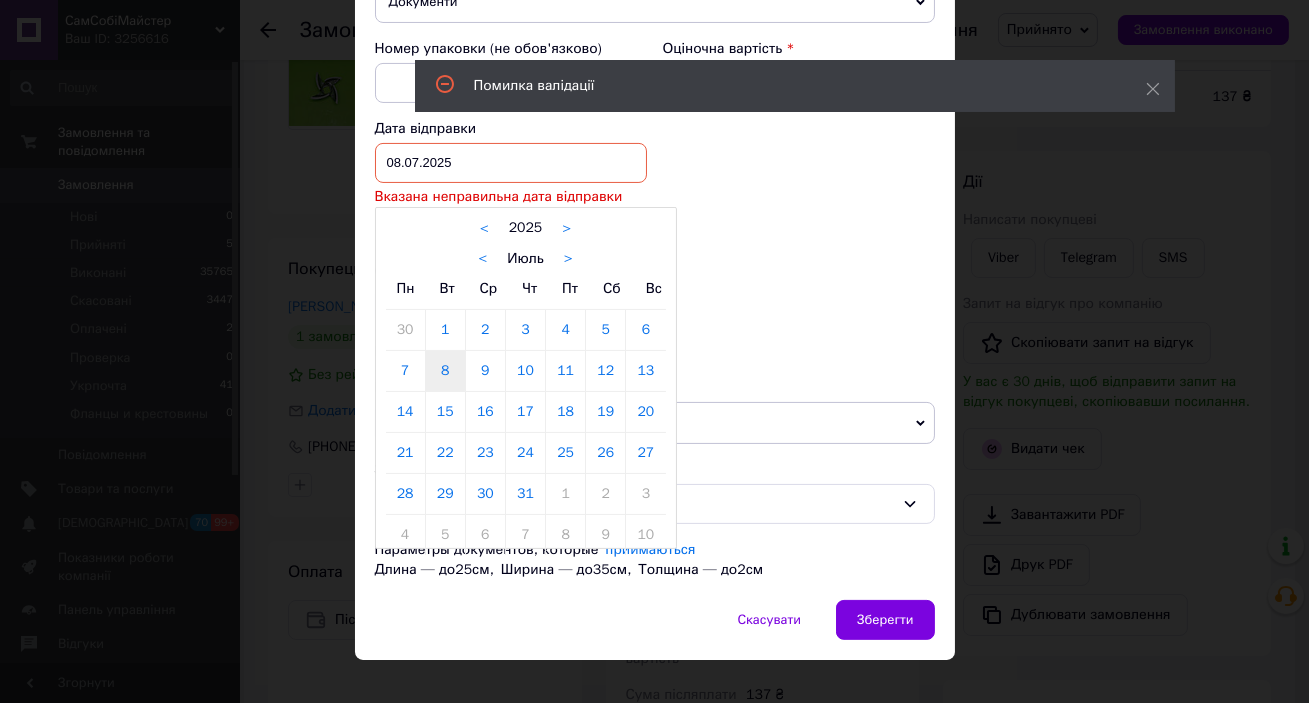 click on "08.07.2025 < 2025 > < Июль > Пн Вт Ср Чт Пт Сб Вс 30 1 2 3 4 5 6 7 8 9 10 11 12 13 14 15 16 17 18 19 20 21 22 23 24 25 26 27 28 29 30 31 1 2 3 4 5 6 7 8 9 10" at bounding box center [511, 163] 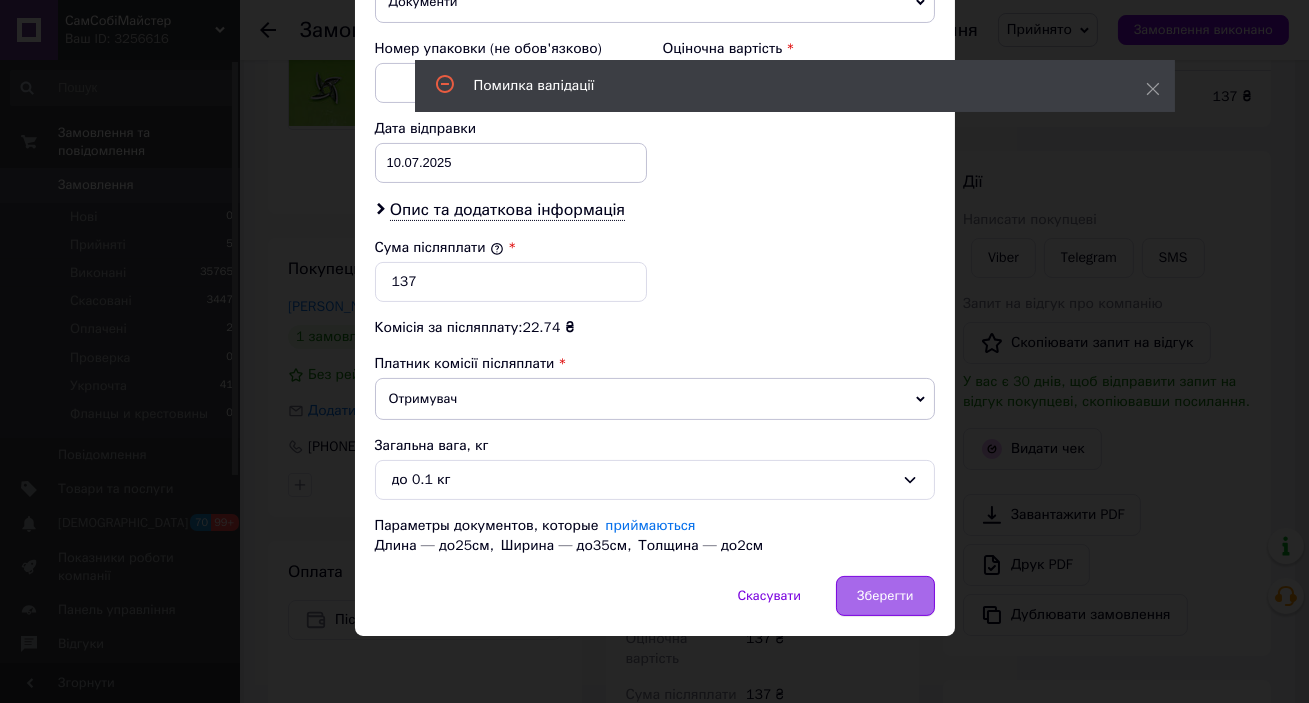 click on "Зберегти" at bounding box center [885, 596] 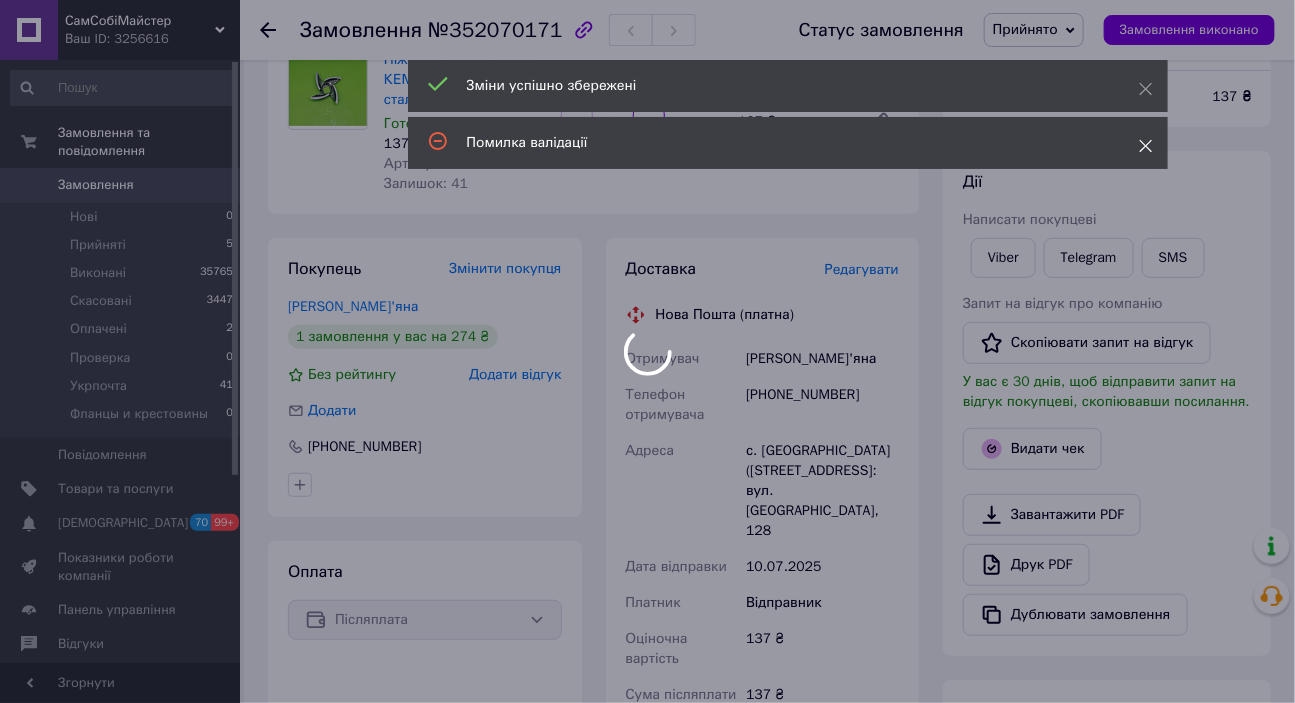click 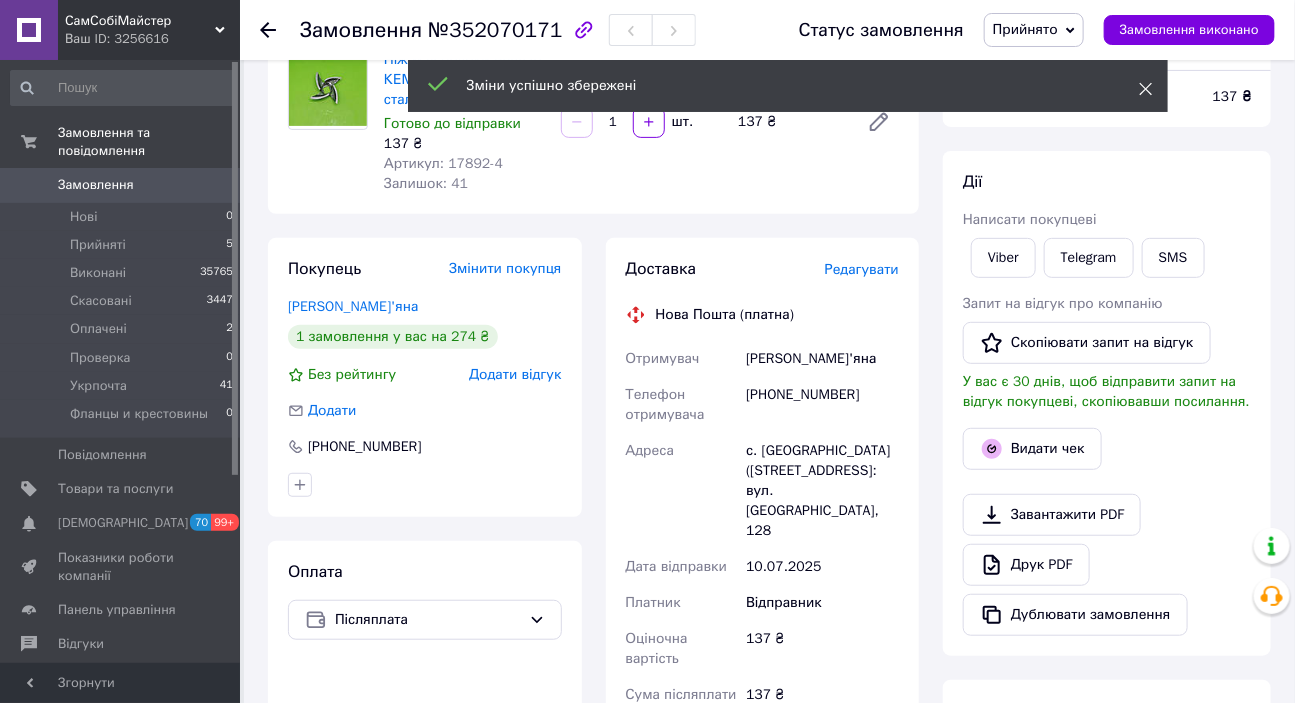 click 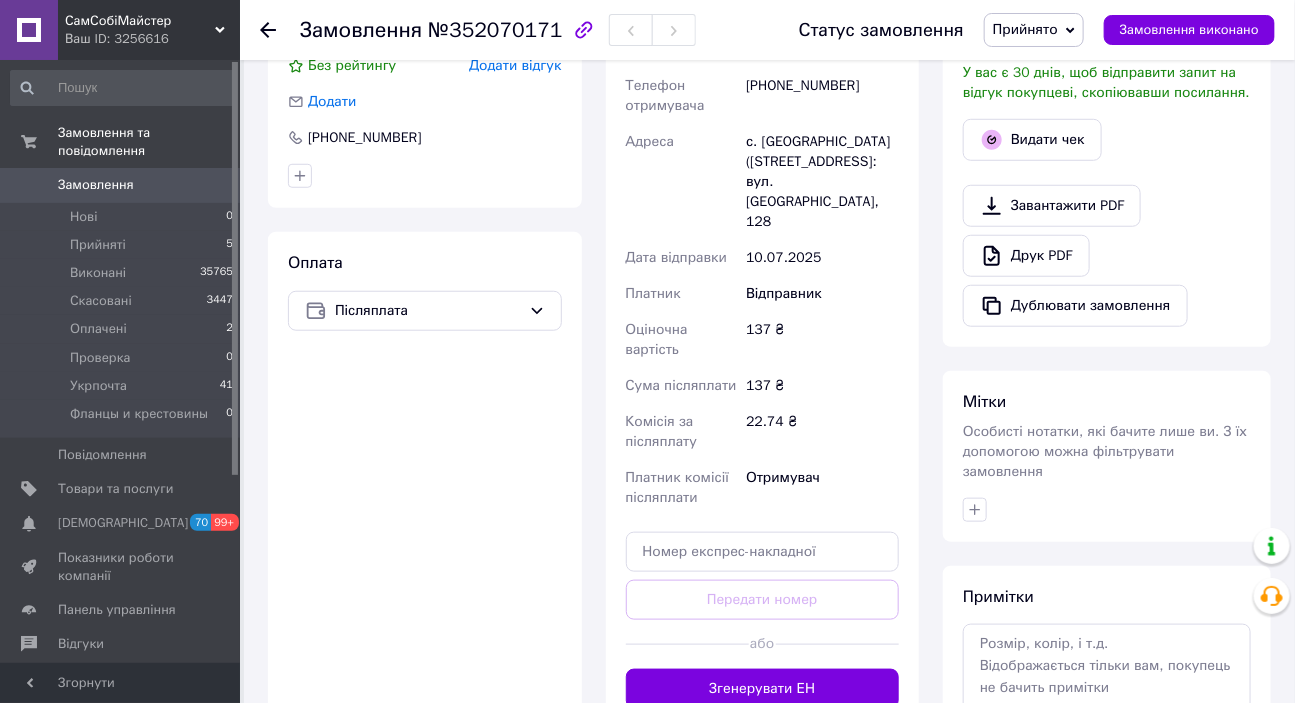 scroll, scrollTop: 545, scrollLeft: 0, axis: vertical 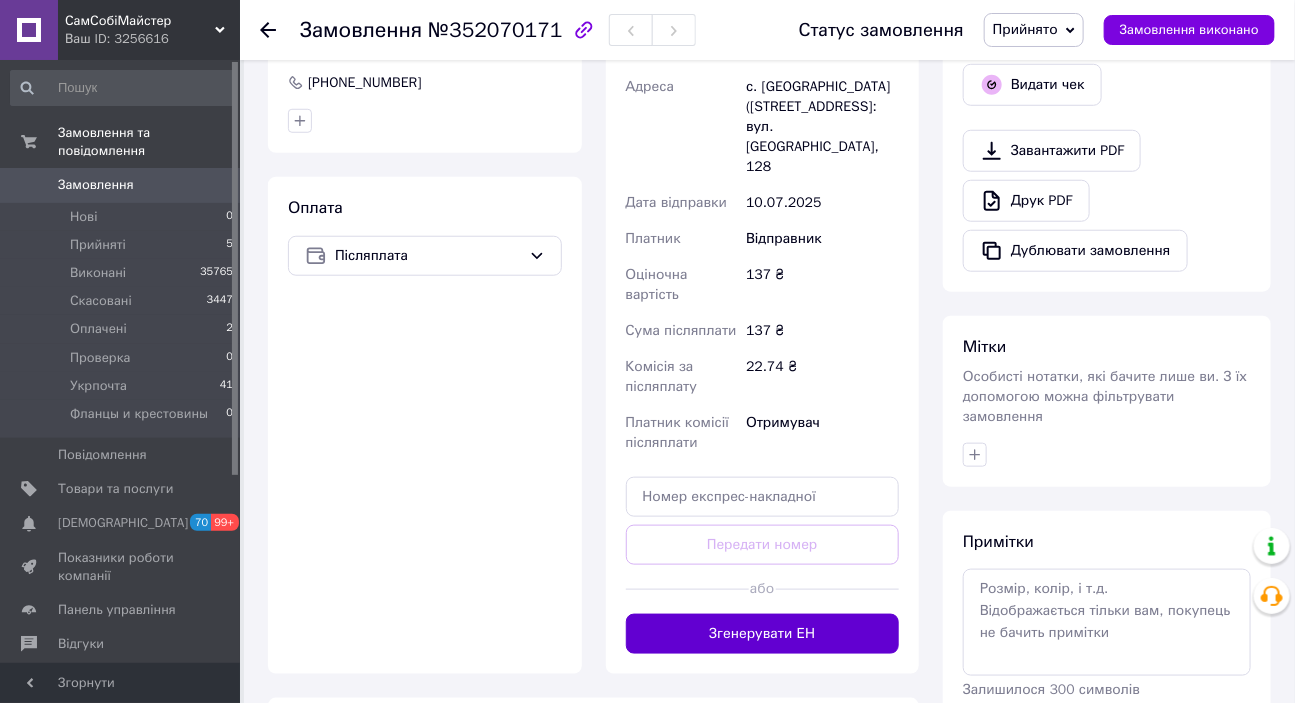 click on "Згенерувати ЕН" at bounding box center [763, 634] 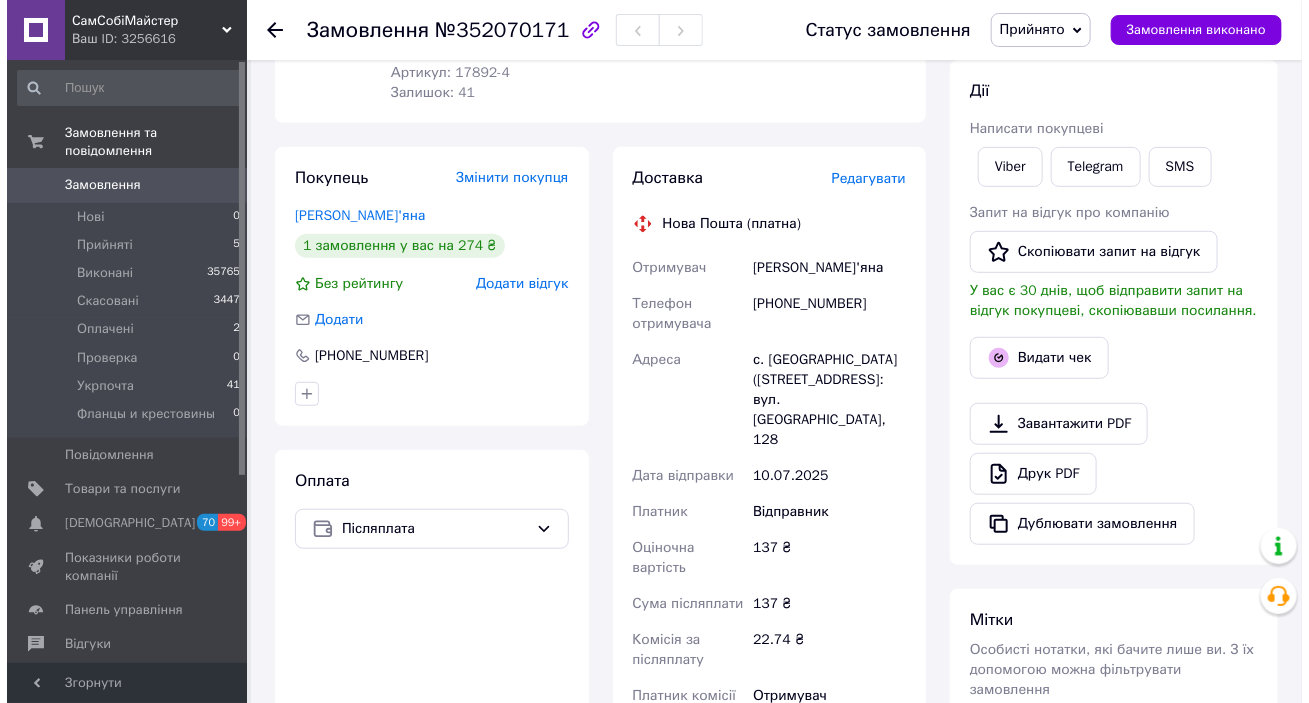 scroll, scrollTop: 181, scrollLeft: 0, axis: vertical 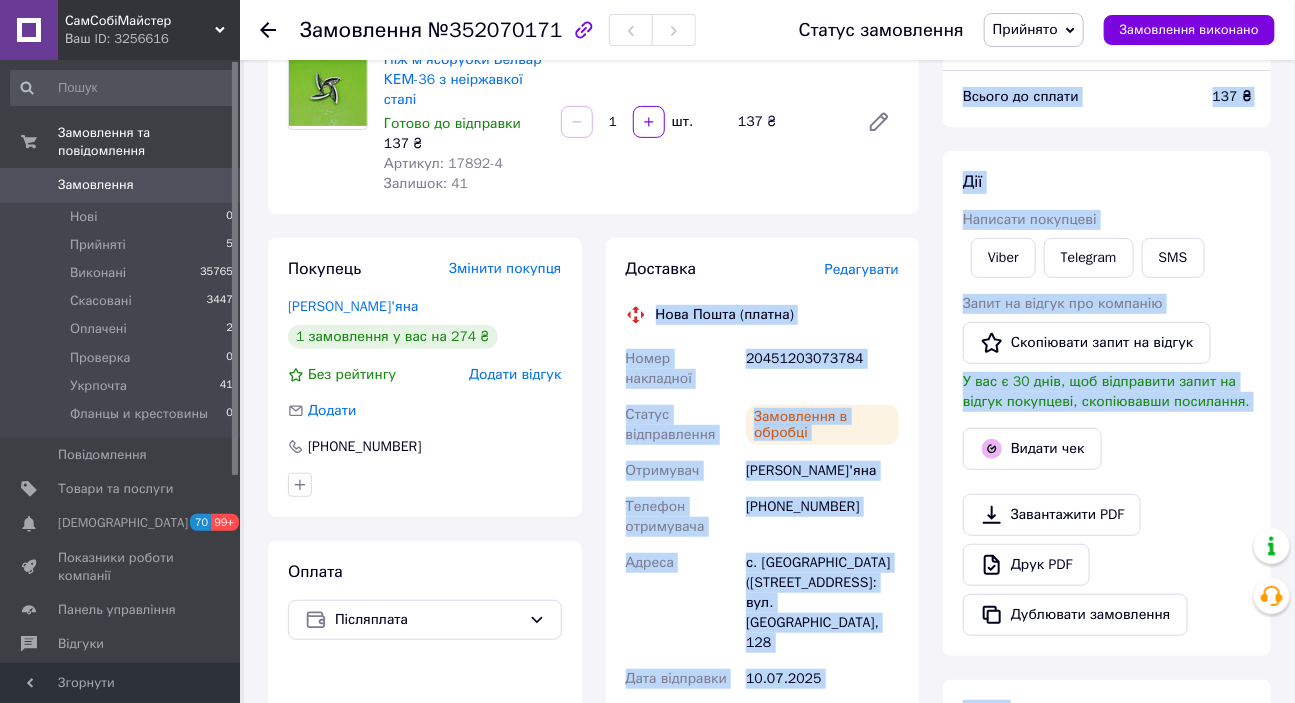 drag, startPoint x: 869, startPoint y: 356, endPoint x: 655, endPoint y: 310, distance: 218.88809 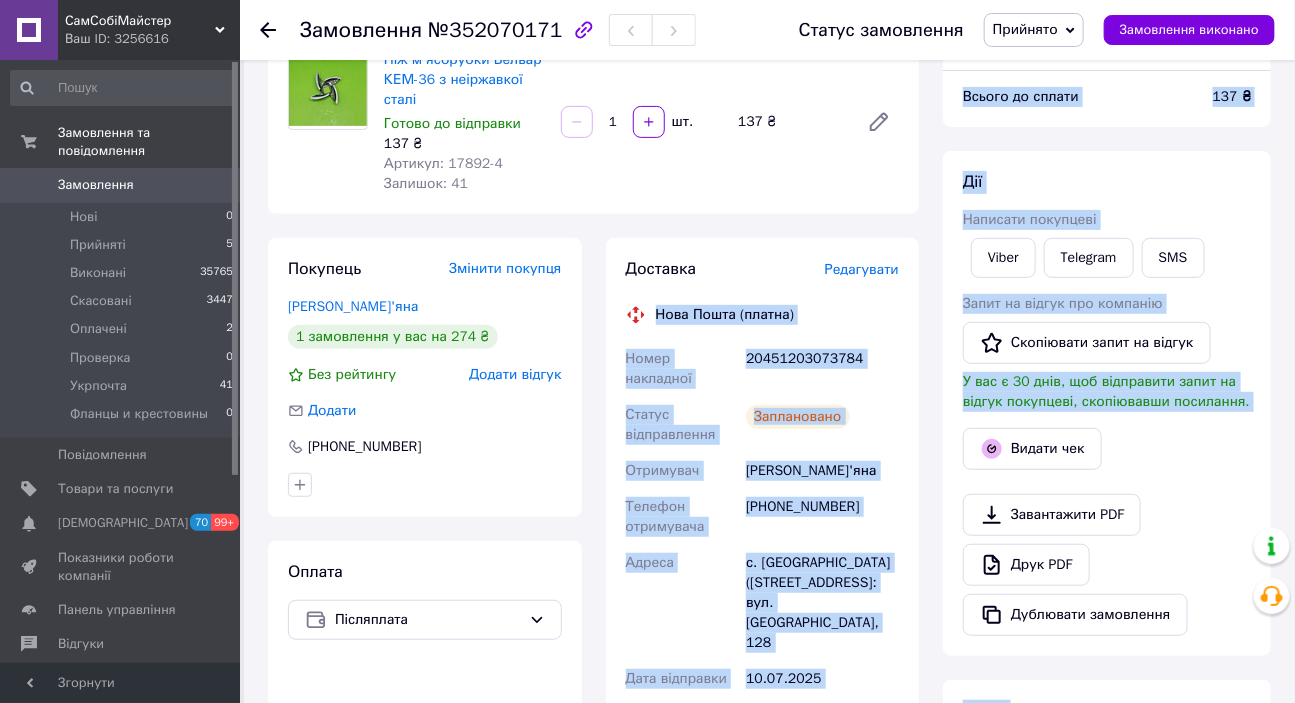 click on "Нова Пошта (платна)" at bounding box center [763, 315] 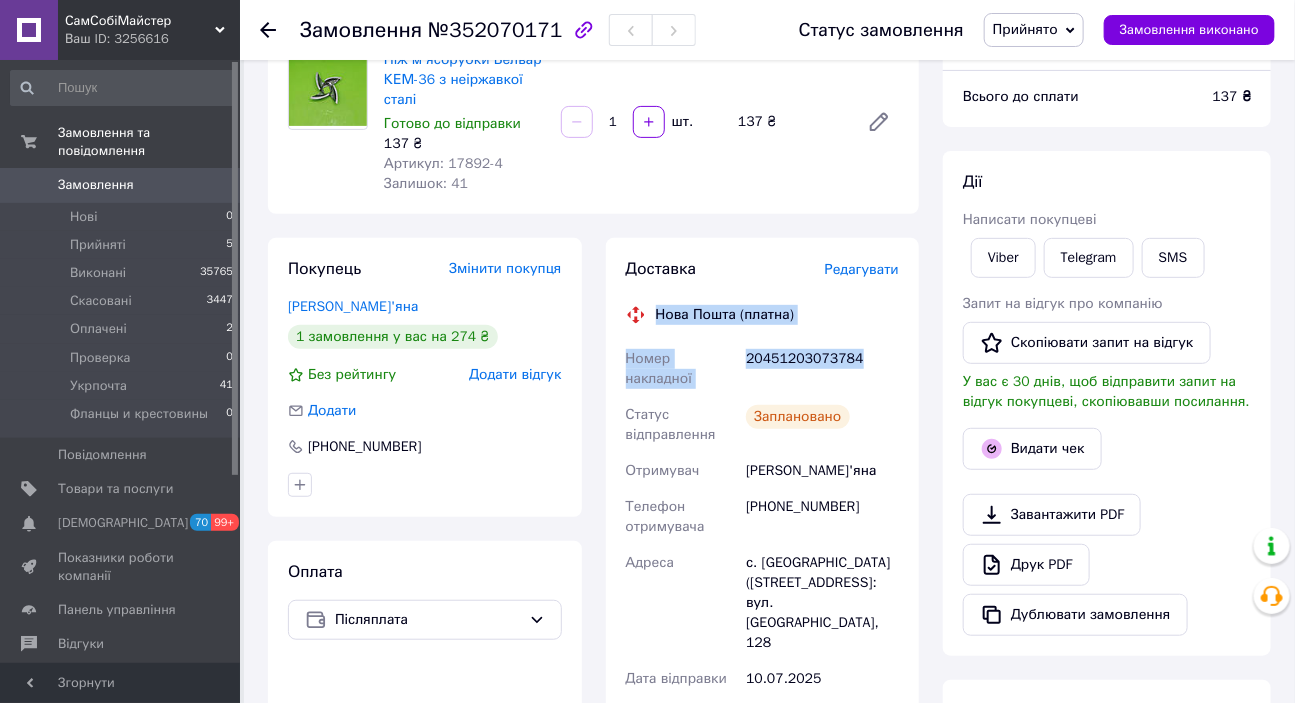 drag, startPoint x: 859, startPoint y: 360, endPoint x: 655, endPoint y: 310, distance: 210.03809 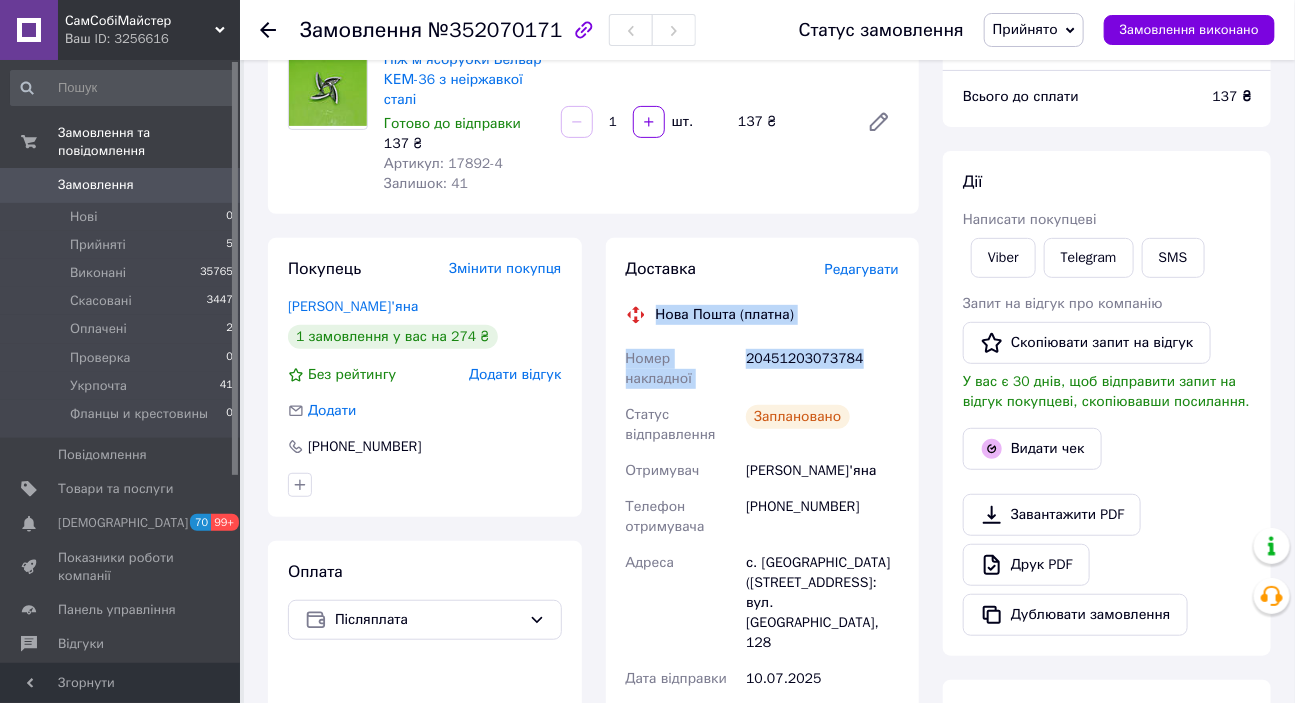 copy on "Нова Пошта (платна) Номер накладної 20451203073784" 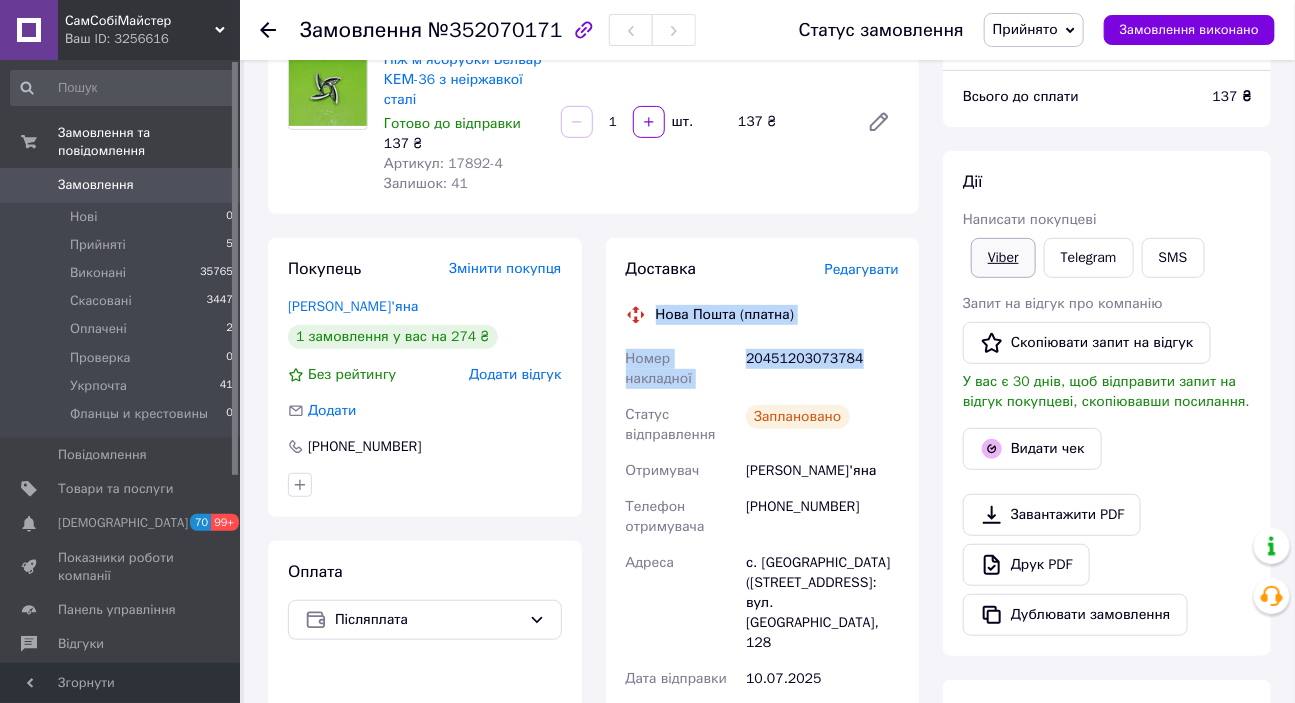 click on "Viber" at bounding box center [1003, 258] 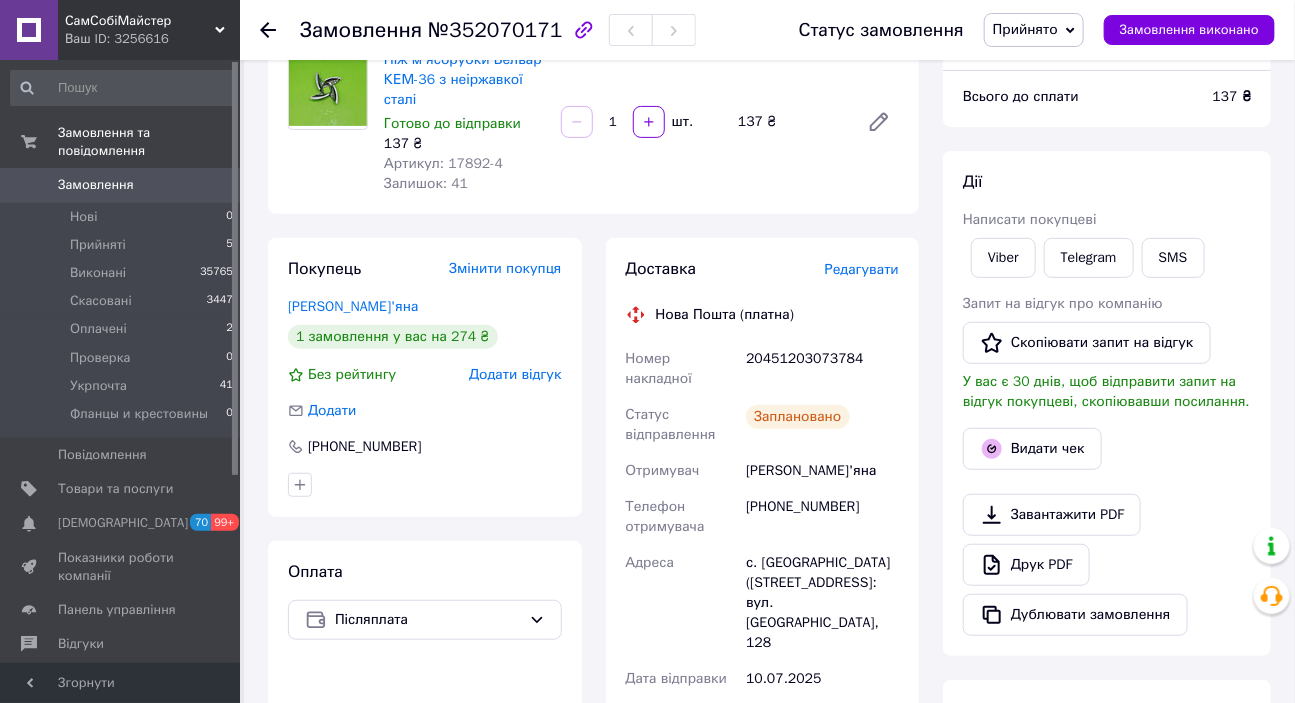 click on "Заплановано" at bounding box center (822, 425) 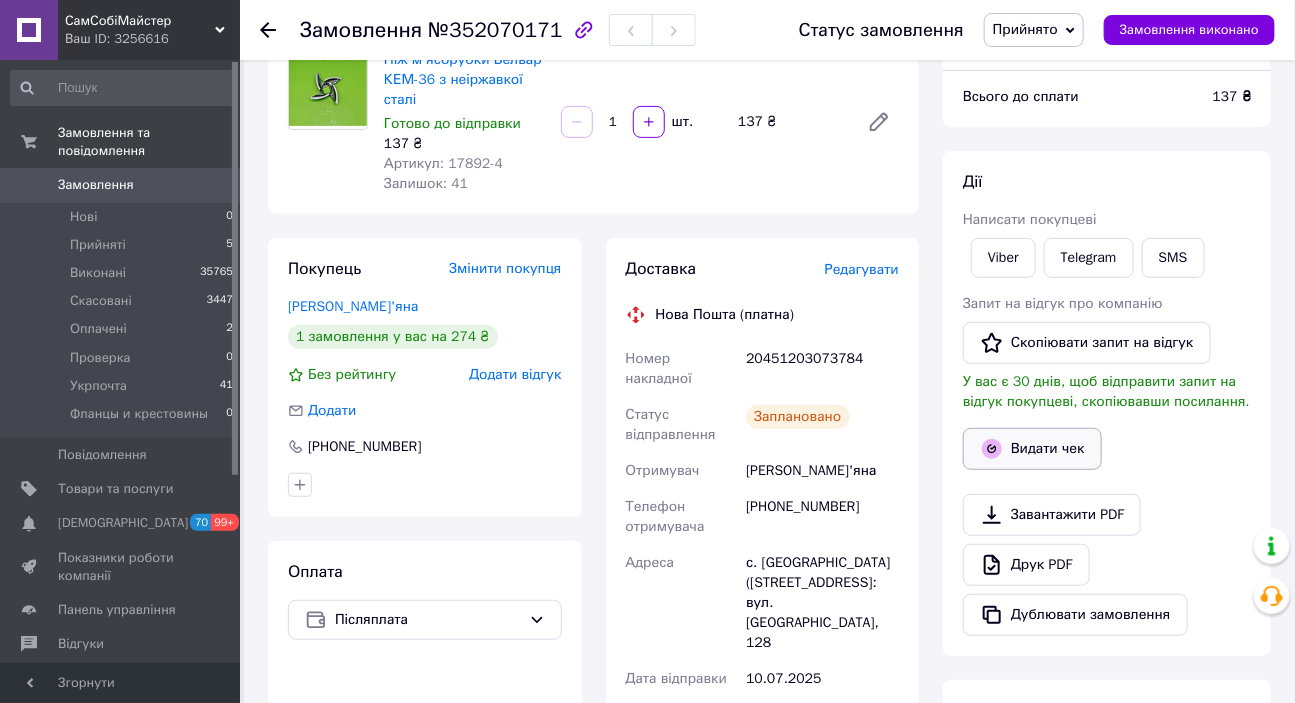 click on "Видати чек" at bounding box center (1032, 449) 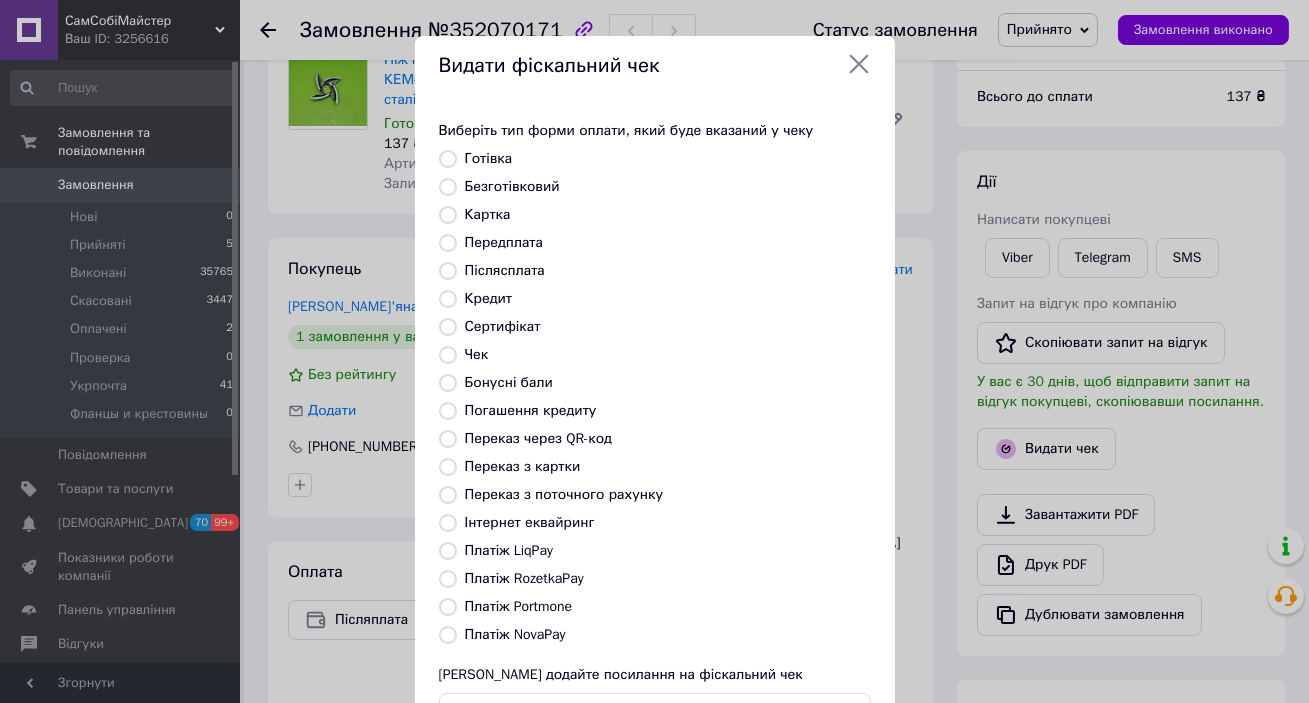 click on "Післясплата" at bounding box center (505, 270) 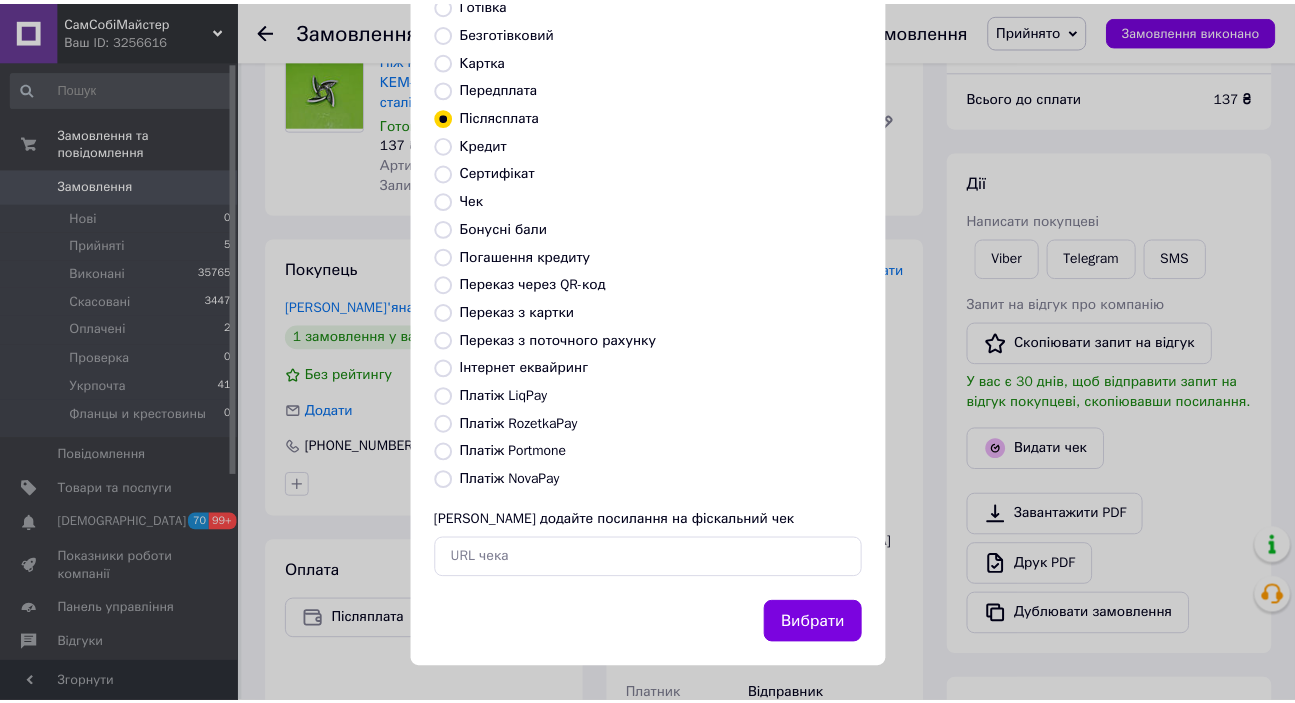 scroll, scrollTop: 156, scrollLeft: 0, axis: vertical 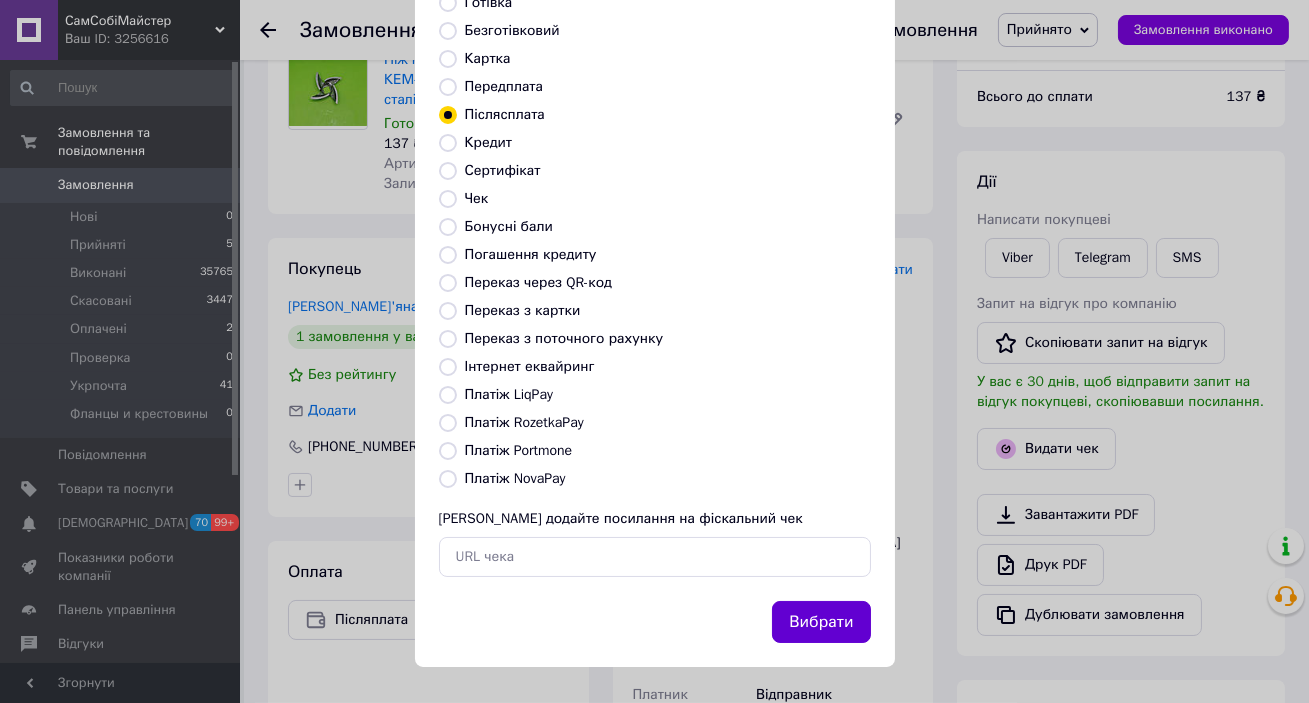 click on "Вибрати" at bounding box center [821, 622] 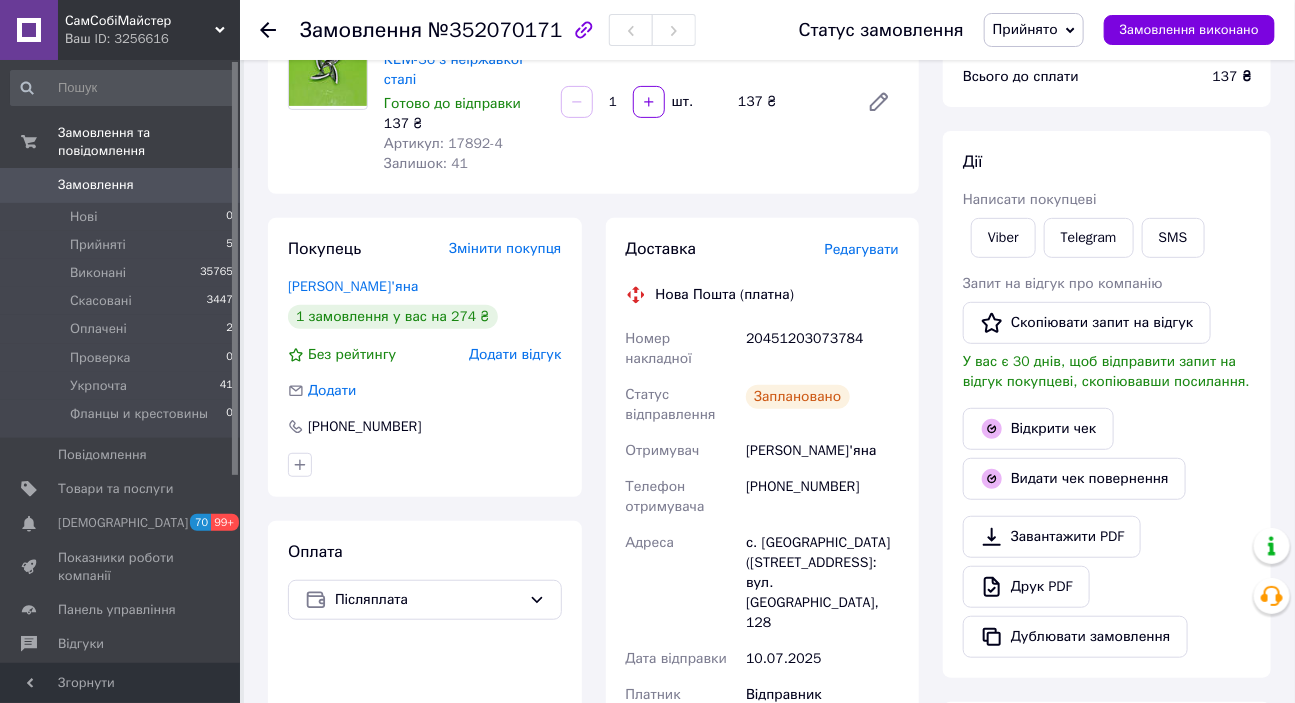 scroll, scrollTop: 90, scrollLeft: 0, axis: vertical 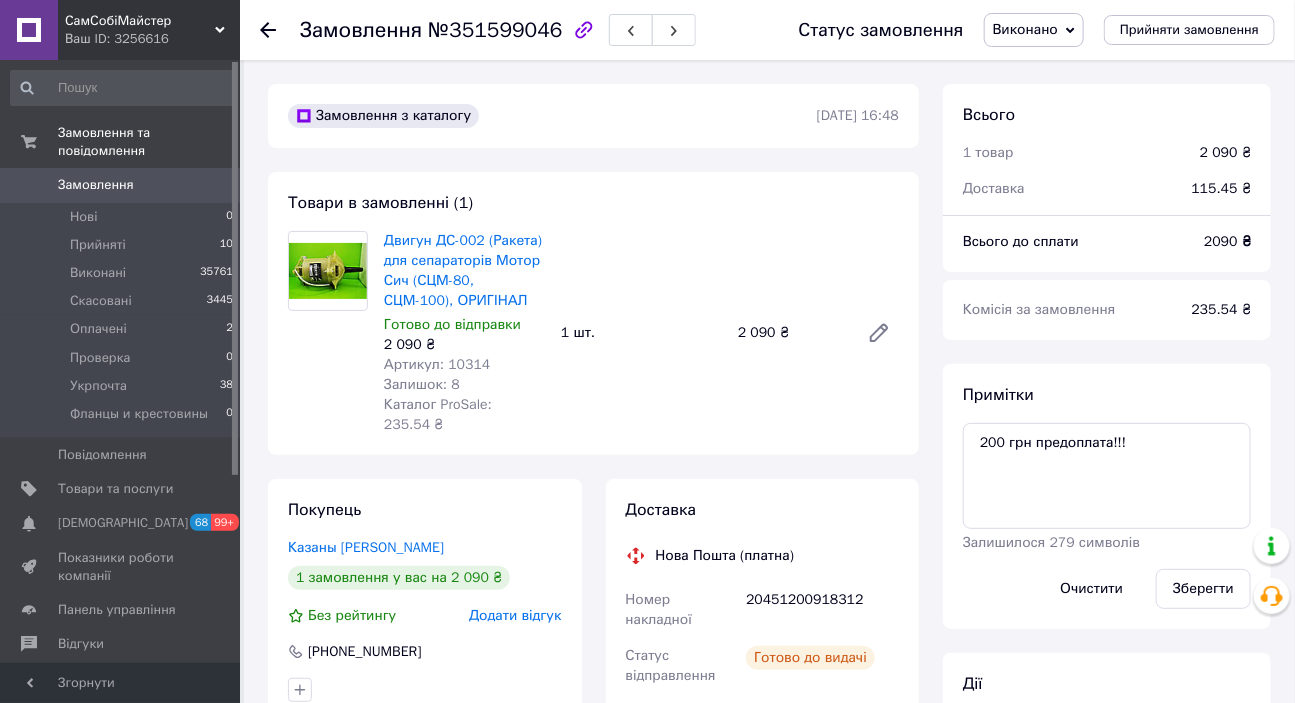 click 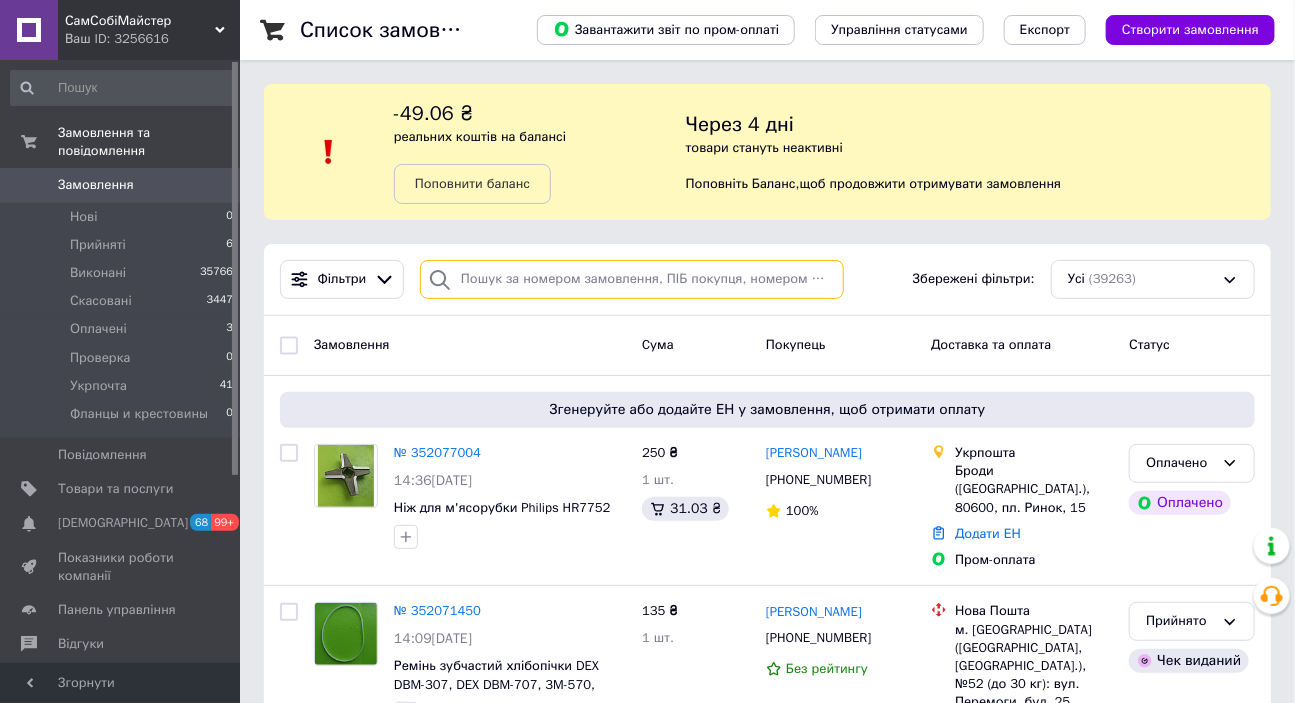 click at bounding box center (632, 279) 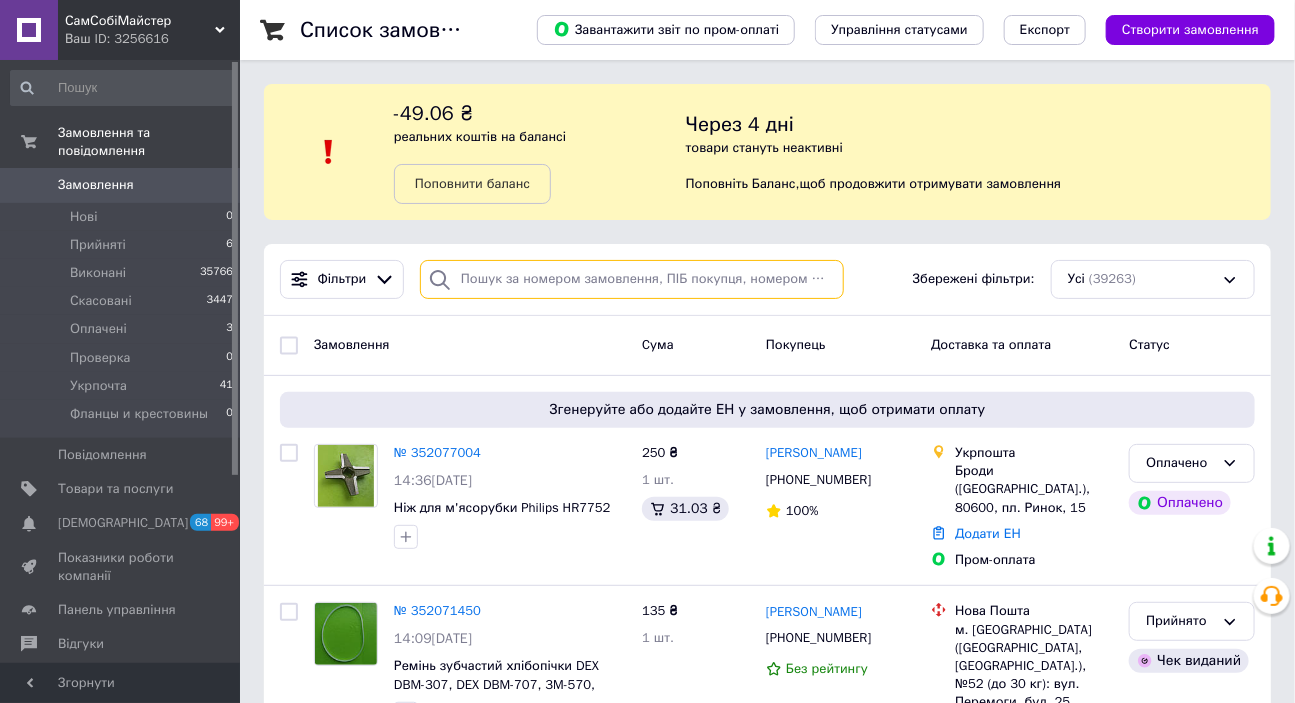 paste on "[PHONE_NUMBER]" 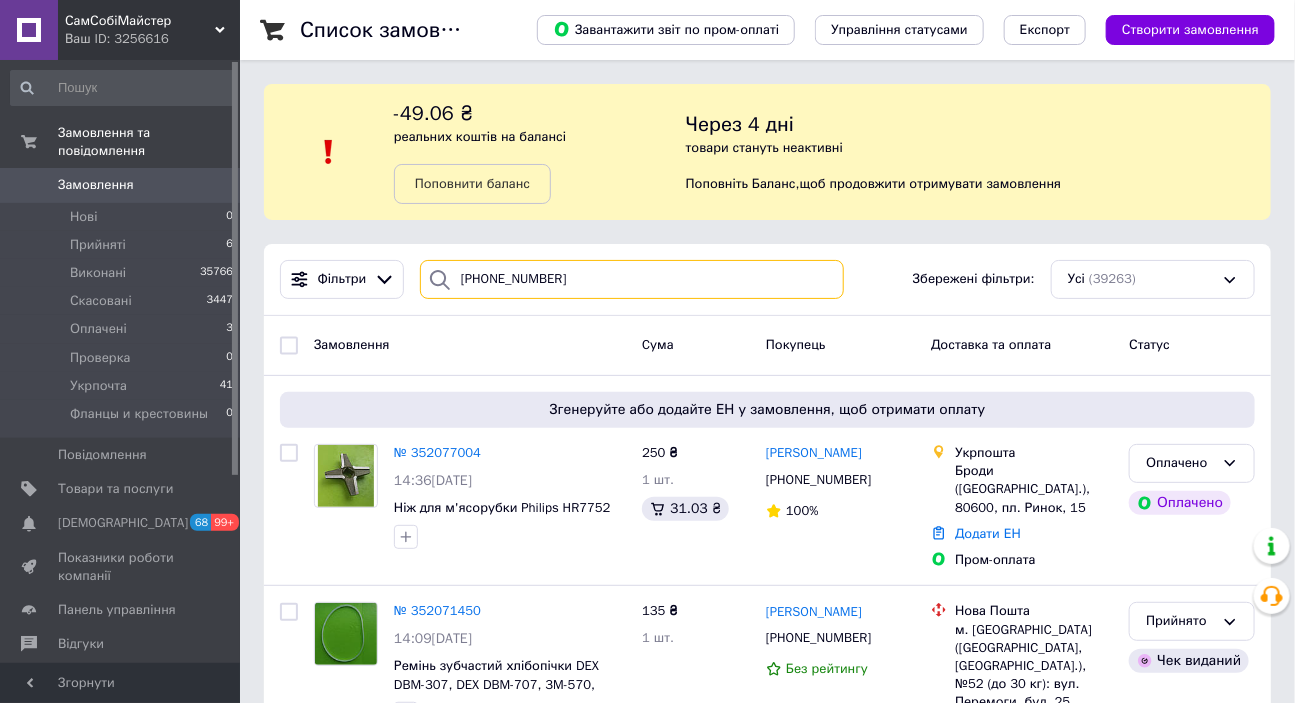 type on "[PHONE_NUMBER]" 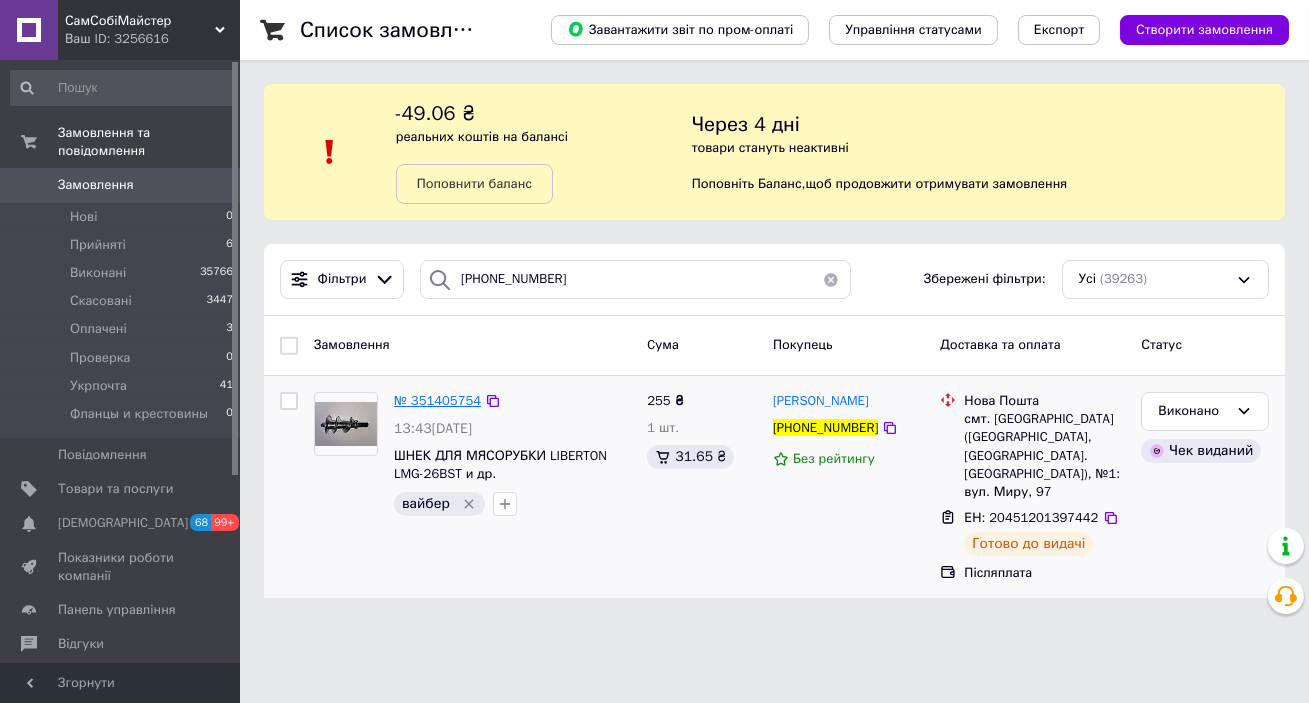 click on "№ 351405754" at bounding box center (437, 400) 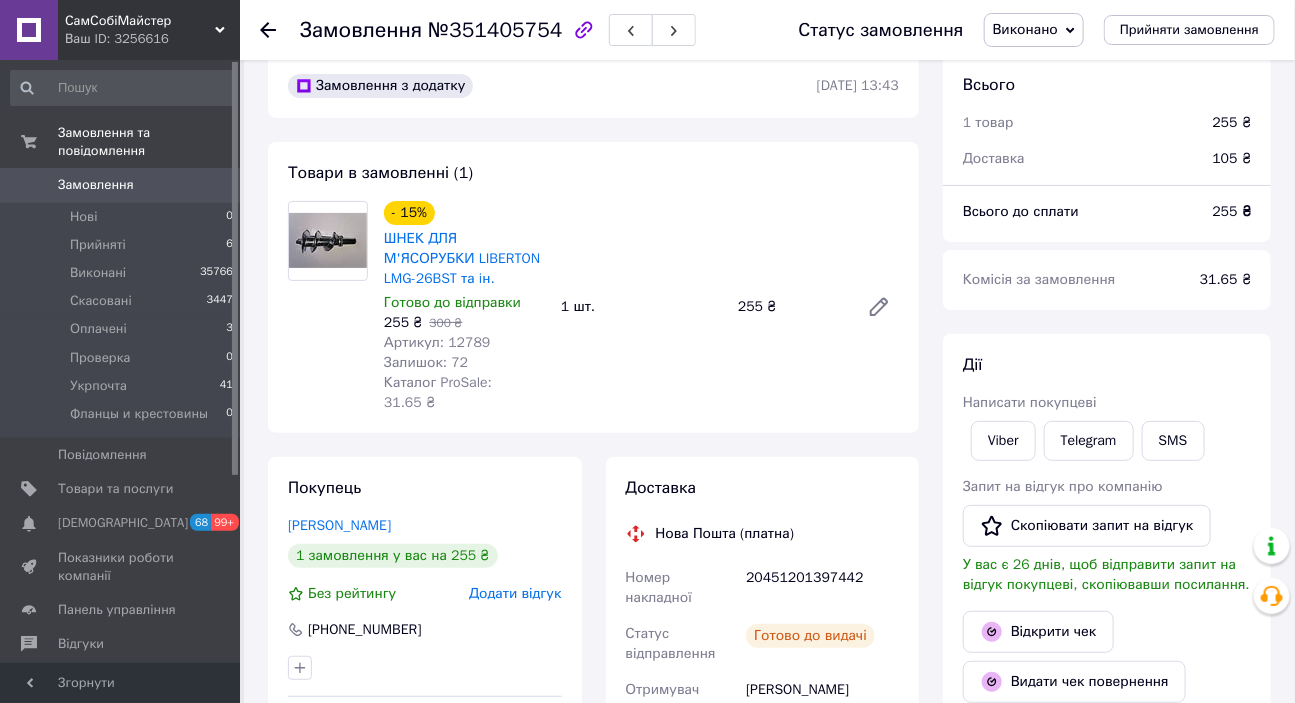 scroll, scrollTop: 0, scrollLeft: 0, axis: both 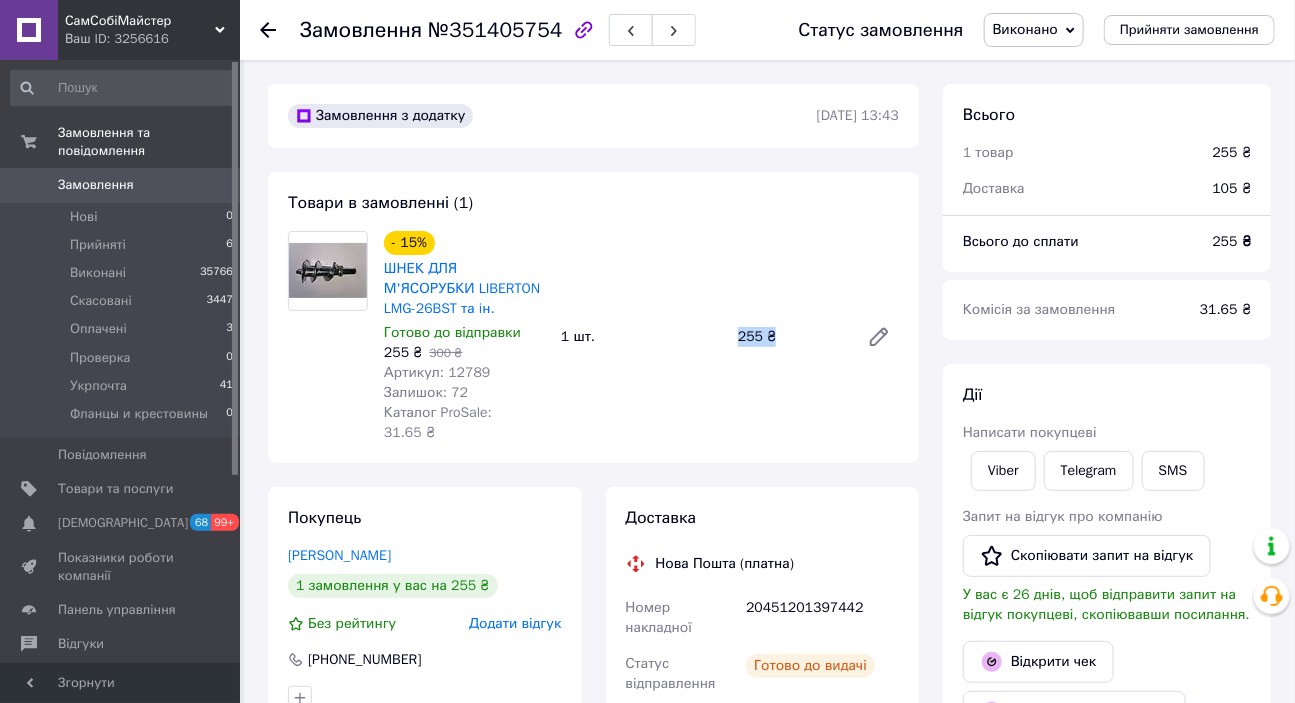 drag, startPoint x: 800, startPoint y: 329, endPoint x: 696, endPoint y: 332, distance: 104.04326 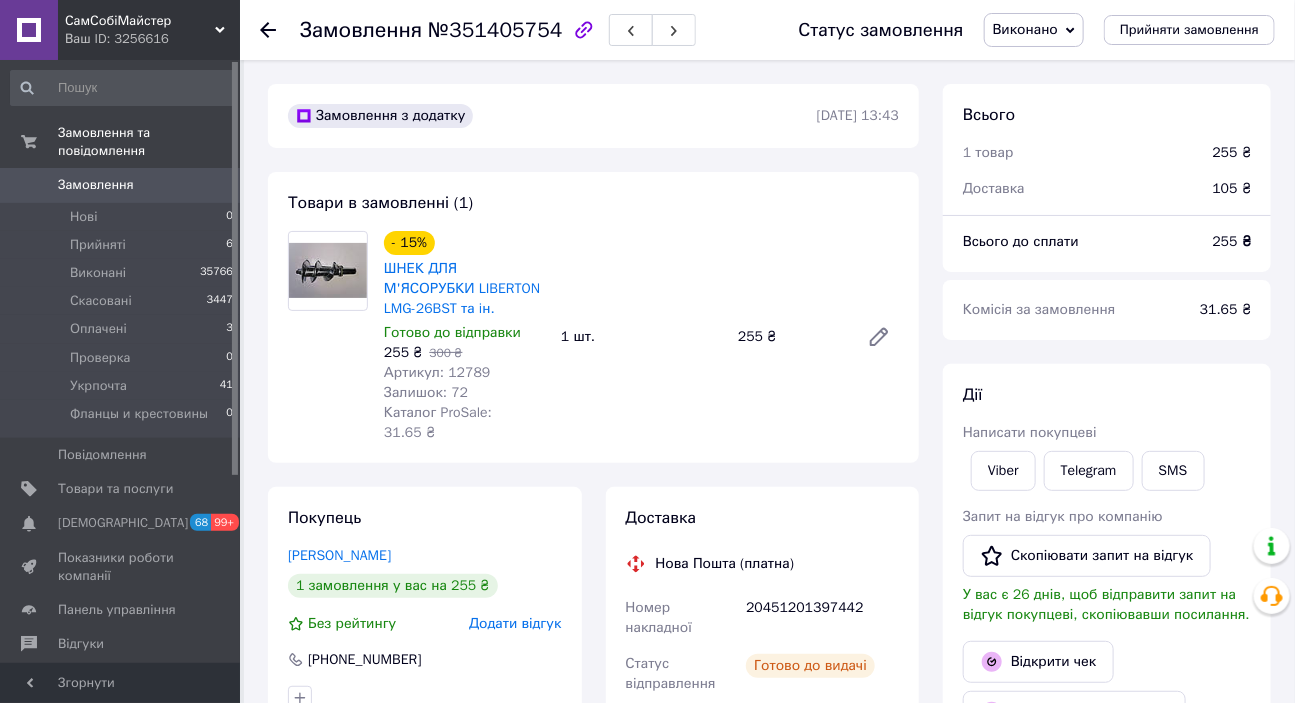 click on "Готово до видачі" at bounding box center [822, 674] 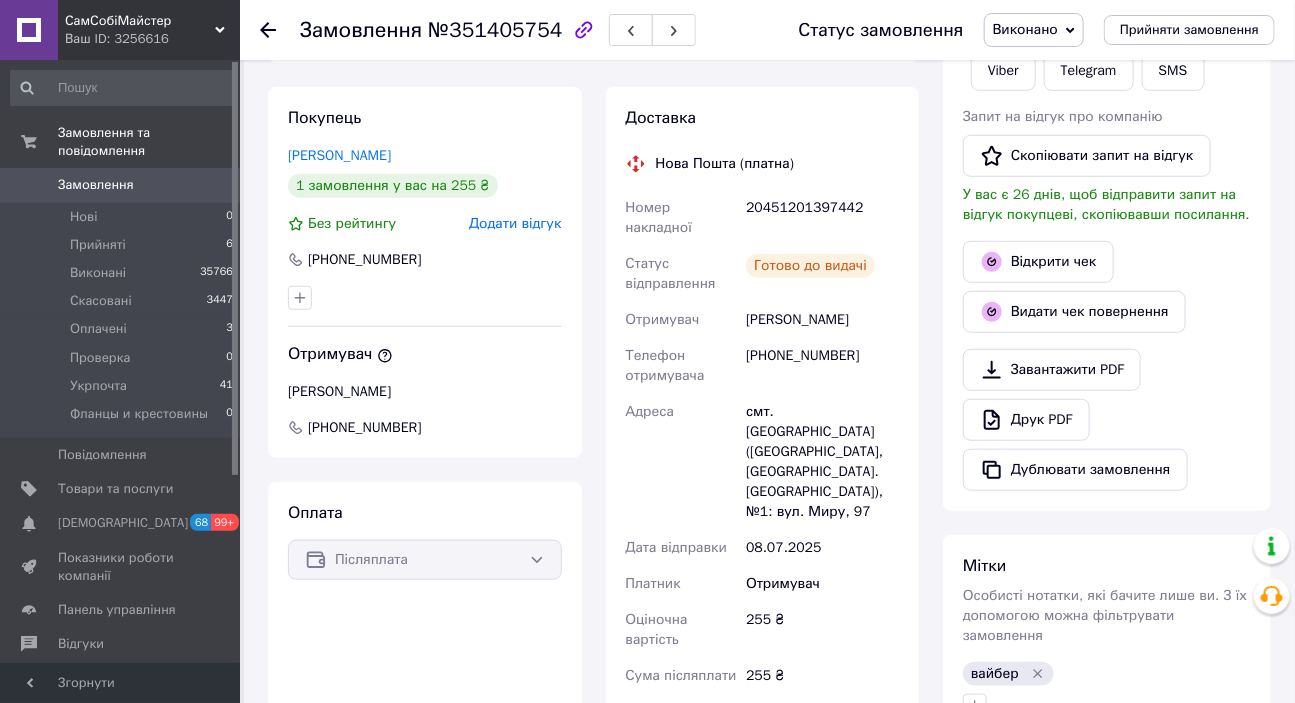 scroll, scrollTop: 363, scrollLeft: 0, axis: vertical 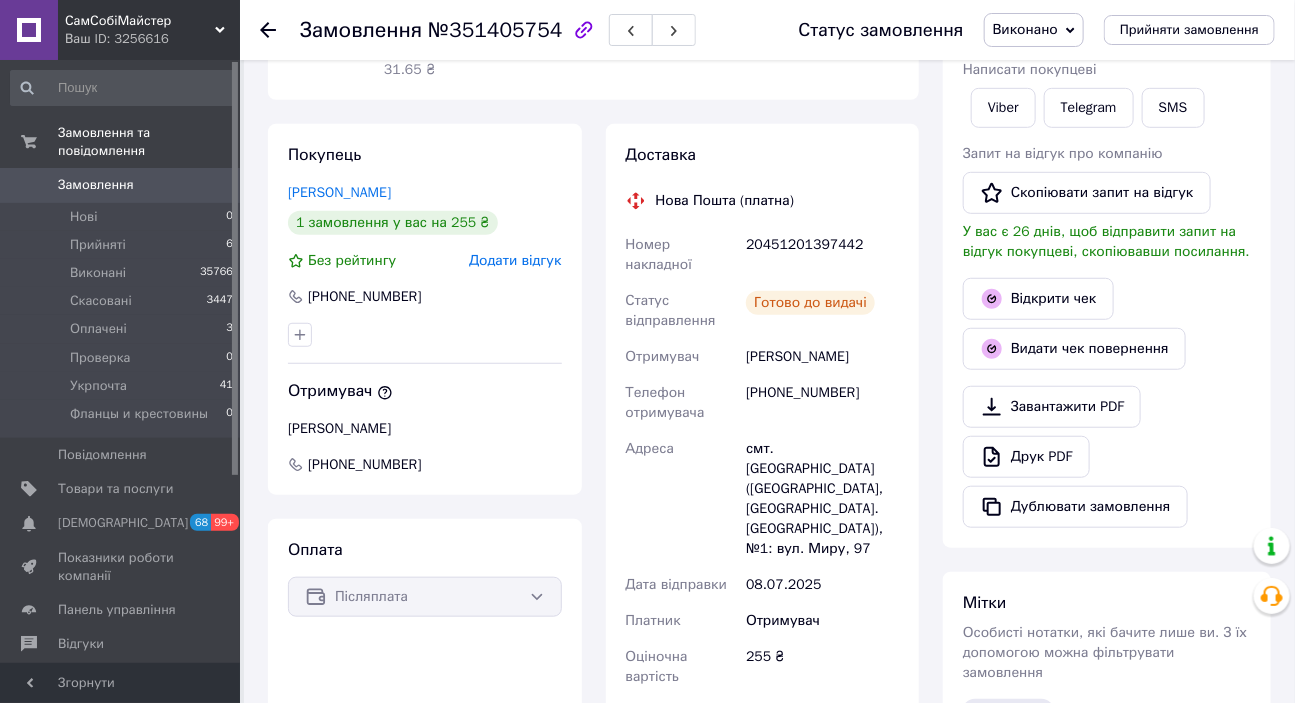 click on "25.10 ₴" at bounding box center (822, 759) 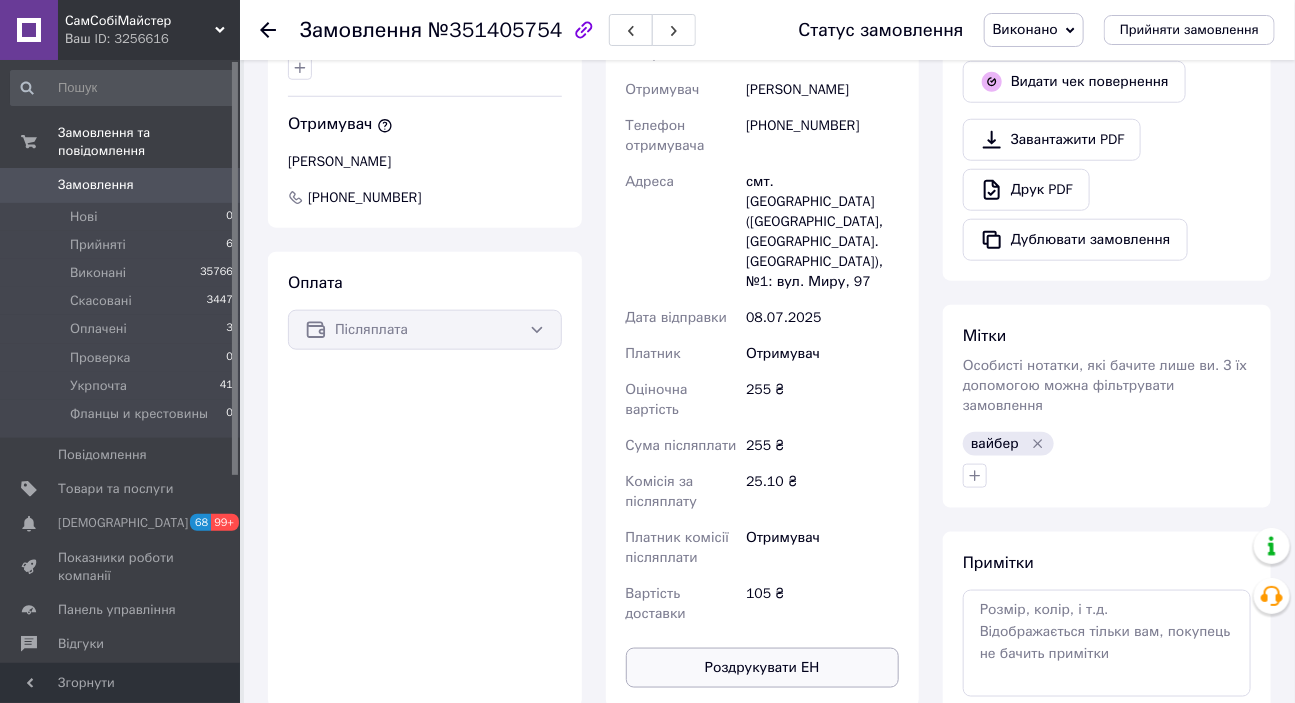 scroll, scrollTop: 636, scrollLeft: 0, axis: vertical 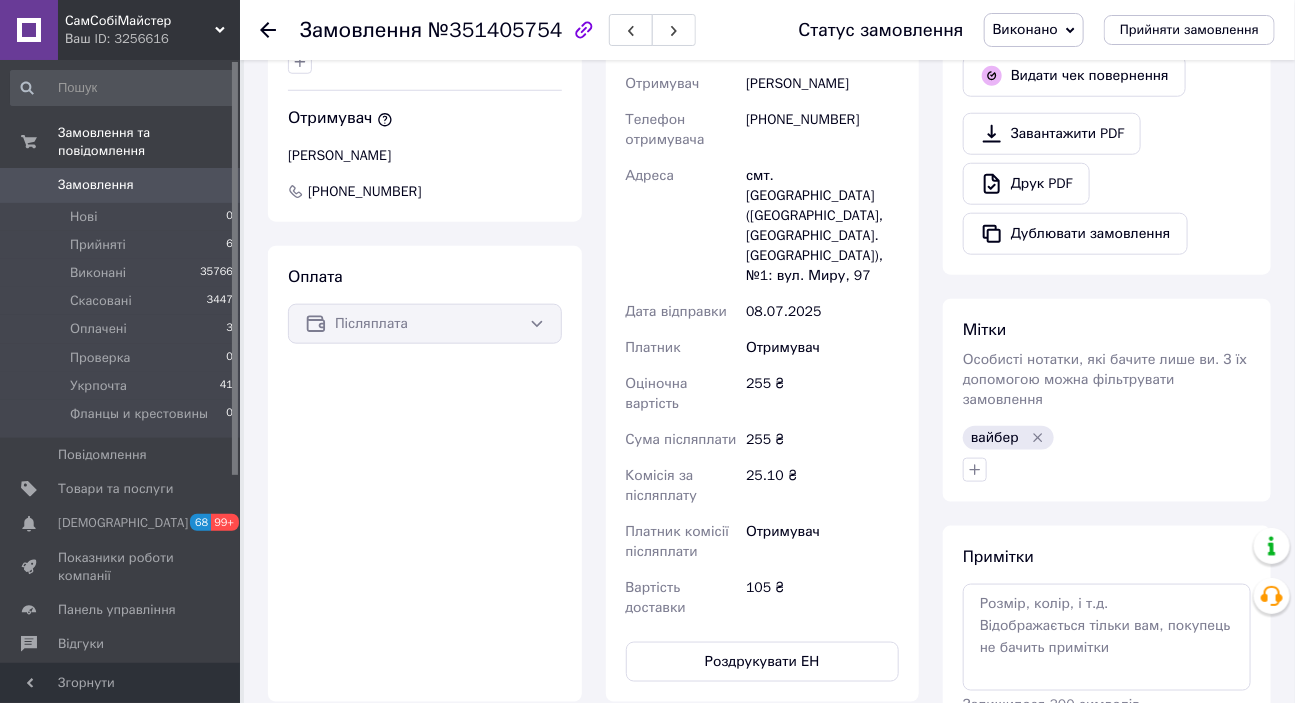 click on "Замовлення з додатку [DATE] 13:43 Товари в замовленні (1) - 15% ШНЕК ДЛЯ М'ЯСОРУБКИ LIBERTON LMG-26BST та iн. Готово до відправки 255 ₴   300 ₴ Артикул: 12789 Залишок: 72 Каталог ProSale: 31.65 ₴  1 шт. 255 ₴ Покупець [PERSON_NAME] 1 замовлення у вас на 255 ₴ Без рейтингу   Додати відгук [PHONE_NUMBER] Отримувач   [PERSON_NAME] [PHONE_NUMBER] Оплата Післяплата Доставка Нова Пошта (платна) Номер накладної 20451201397442 Статус відправлення Готово до видачі Отримувач [PERSON_NAME] Телефон отримувача [PHONE_NUMBER] [GEOGRAPHIC_DATA] смт. [GEOGRAPHIC_DATA] ([GEOGRAPHIC_DATA], [GEOGRAPHIC_DATA]. [GEOGRAPHIC_DATA]), №1: вул. Миру, 97 255 < >" at bounding box center (593, 372) 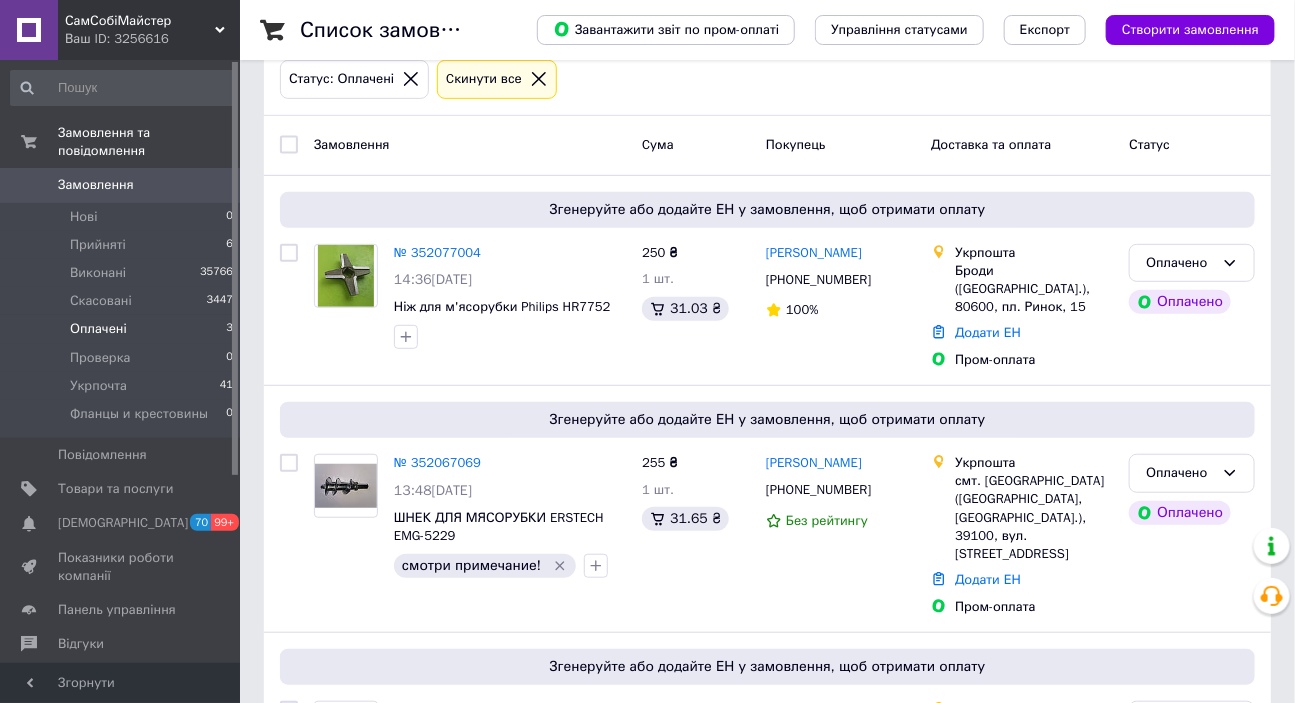 scroll, scrollTop: 363, scrollLeft: 0, axis: vertical 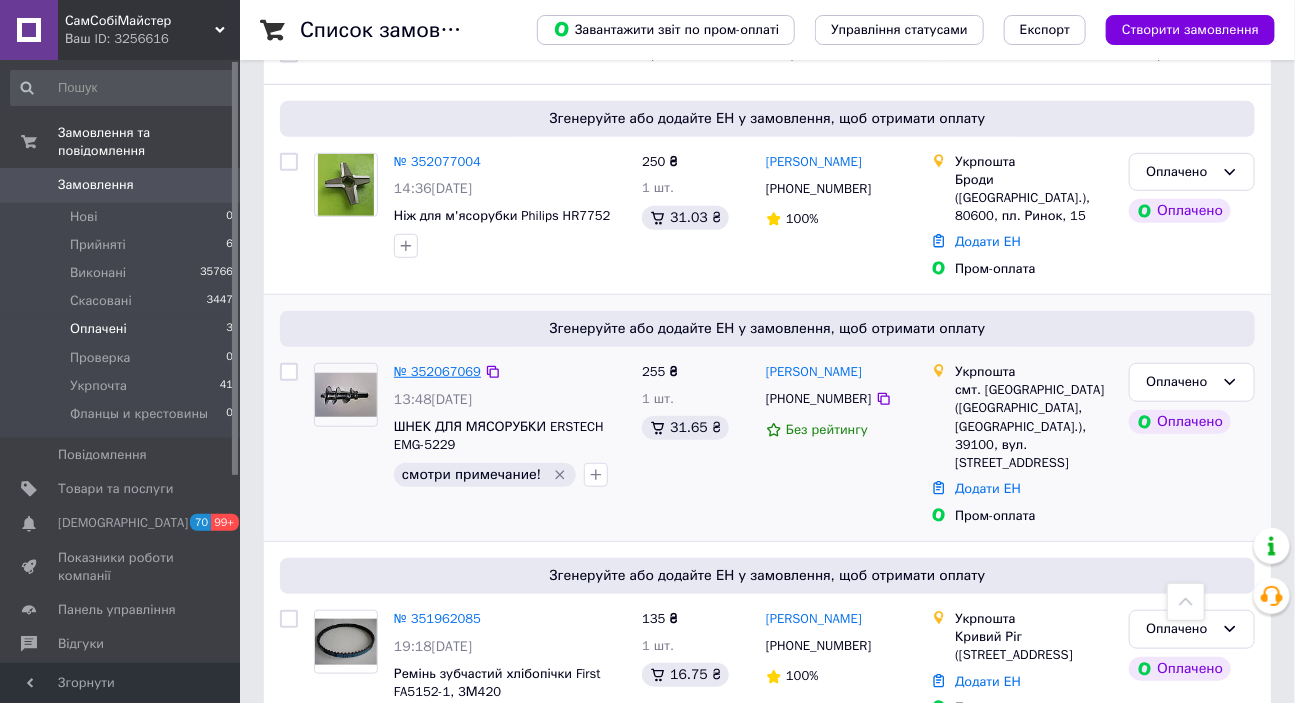 click on "№ 352067069" at bounding box center [437, 371] 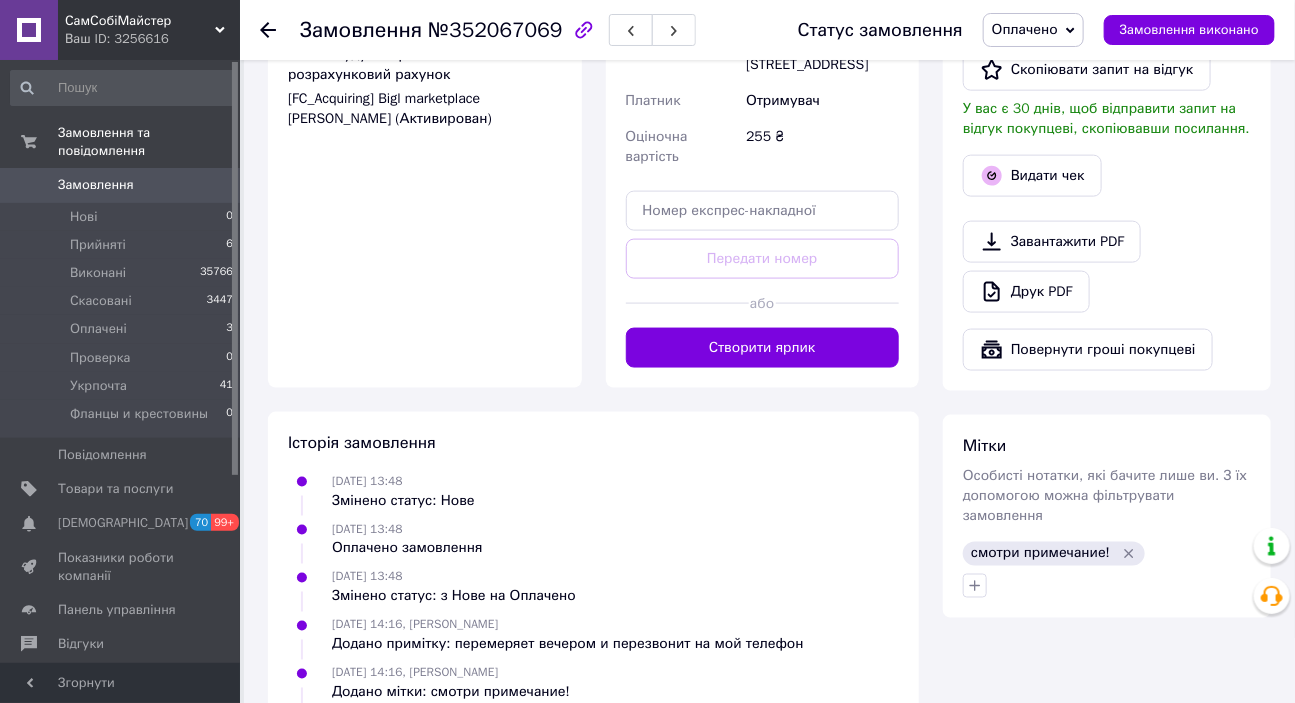 scroll, scrollTop: 919, scrollLeft: 0, axis: vertical 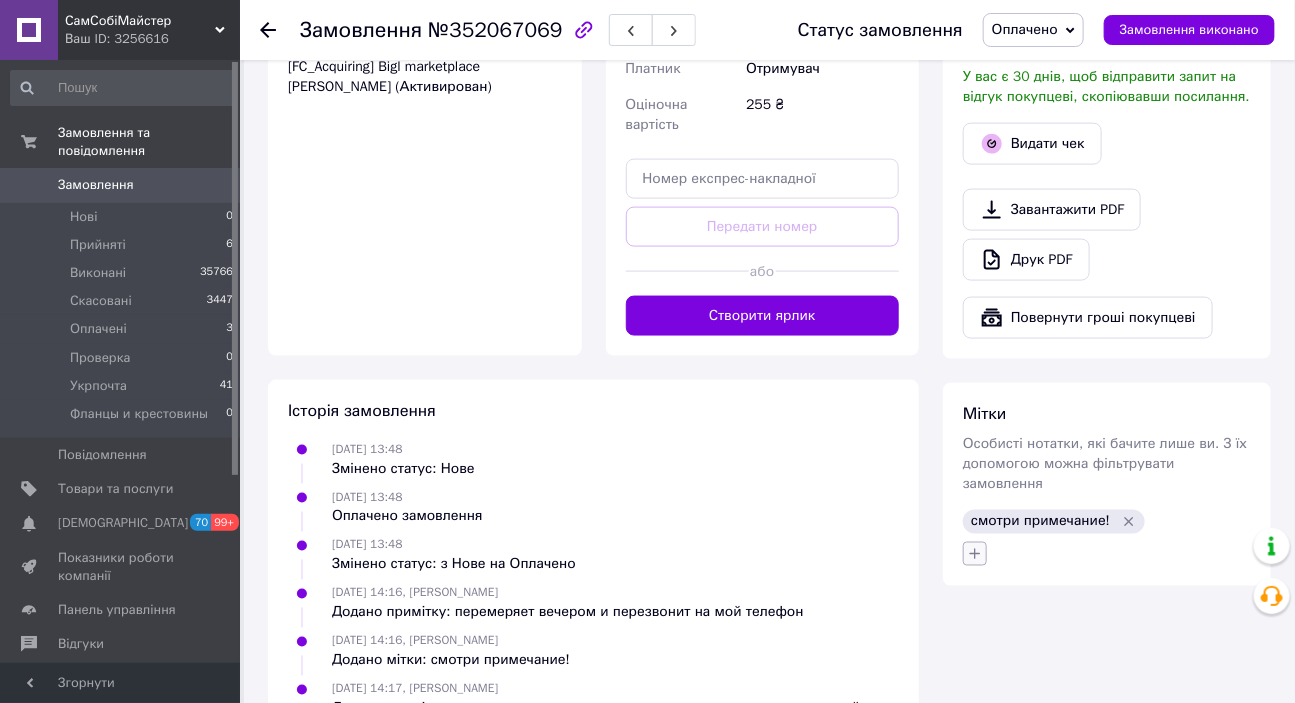click 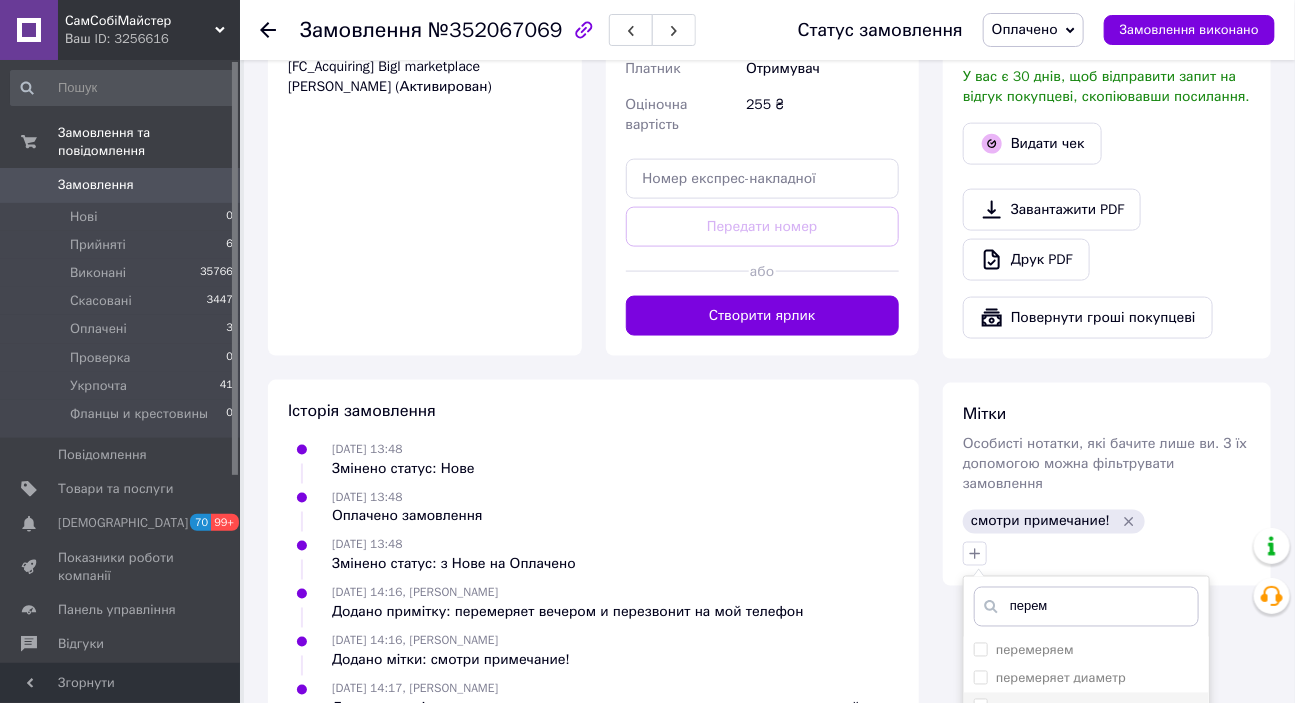 type on "перем" 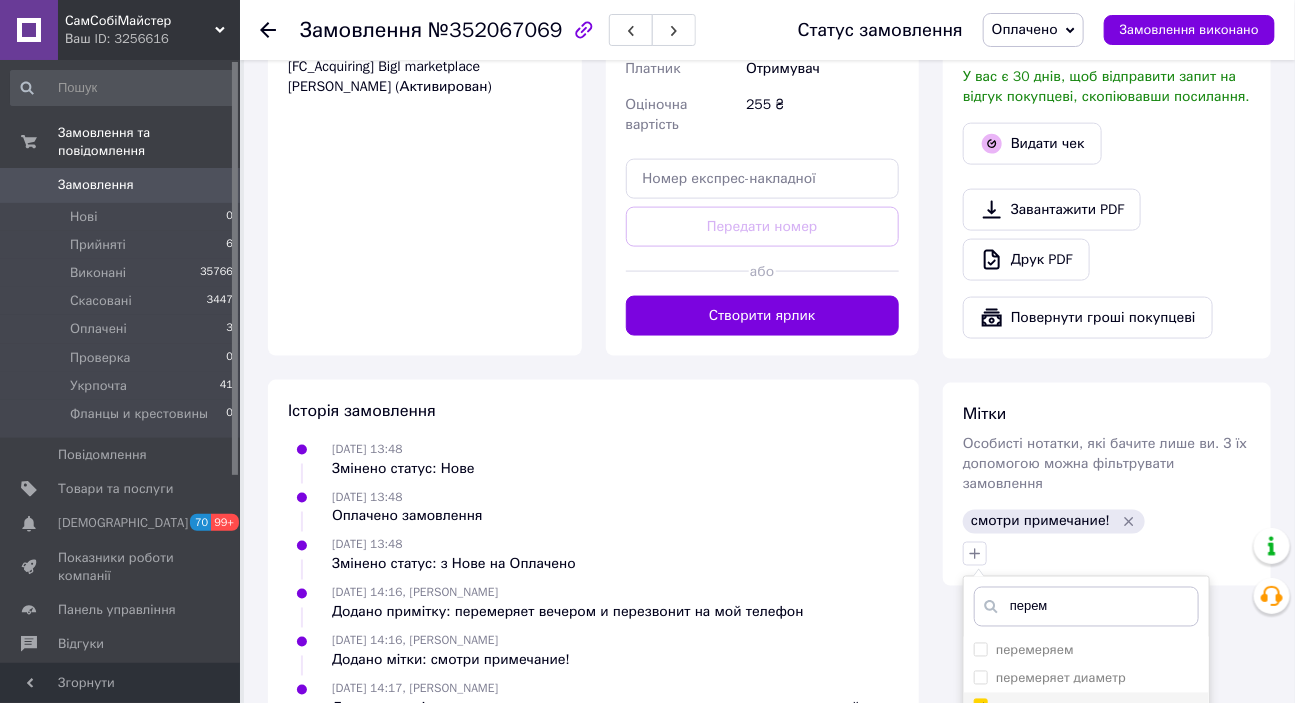 checkbox on "true" 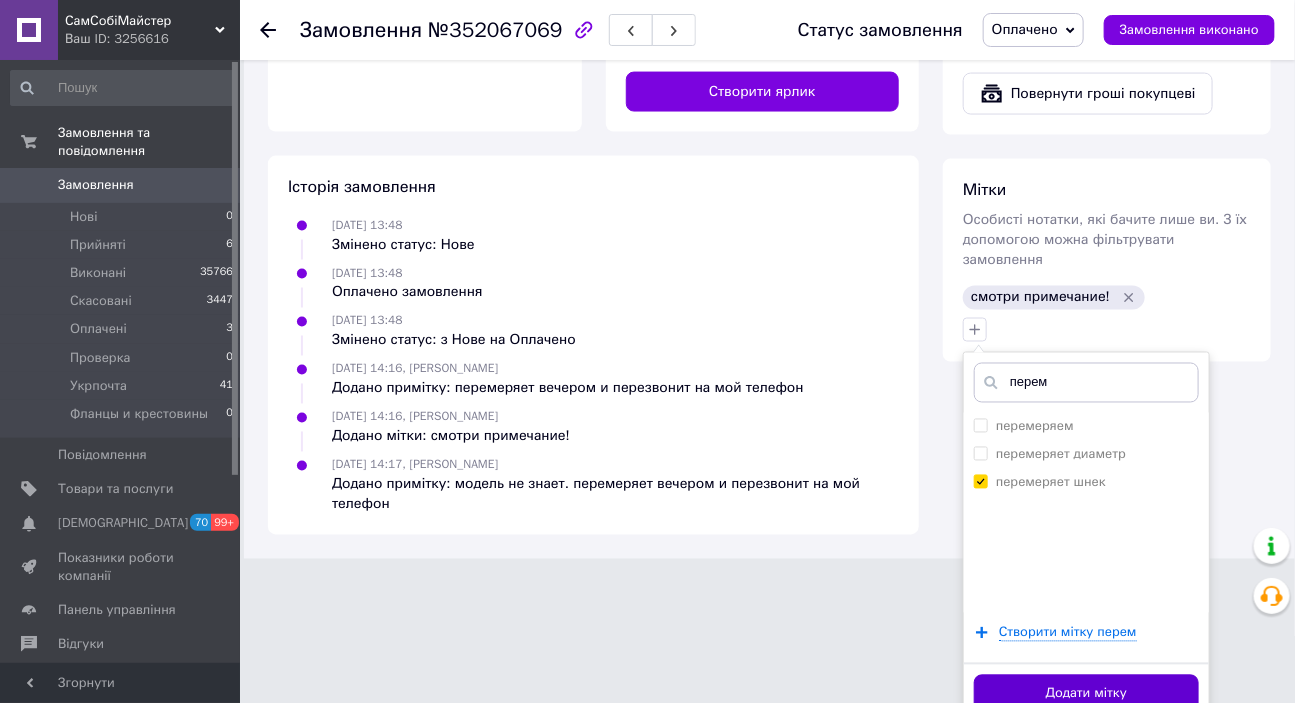 click on "Додати мітку" at bounding box center (1086, 694) 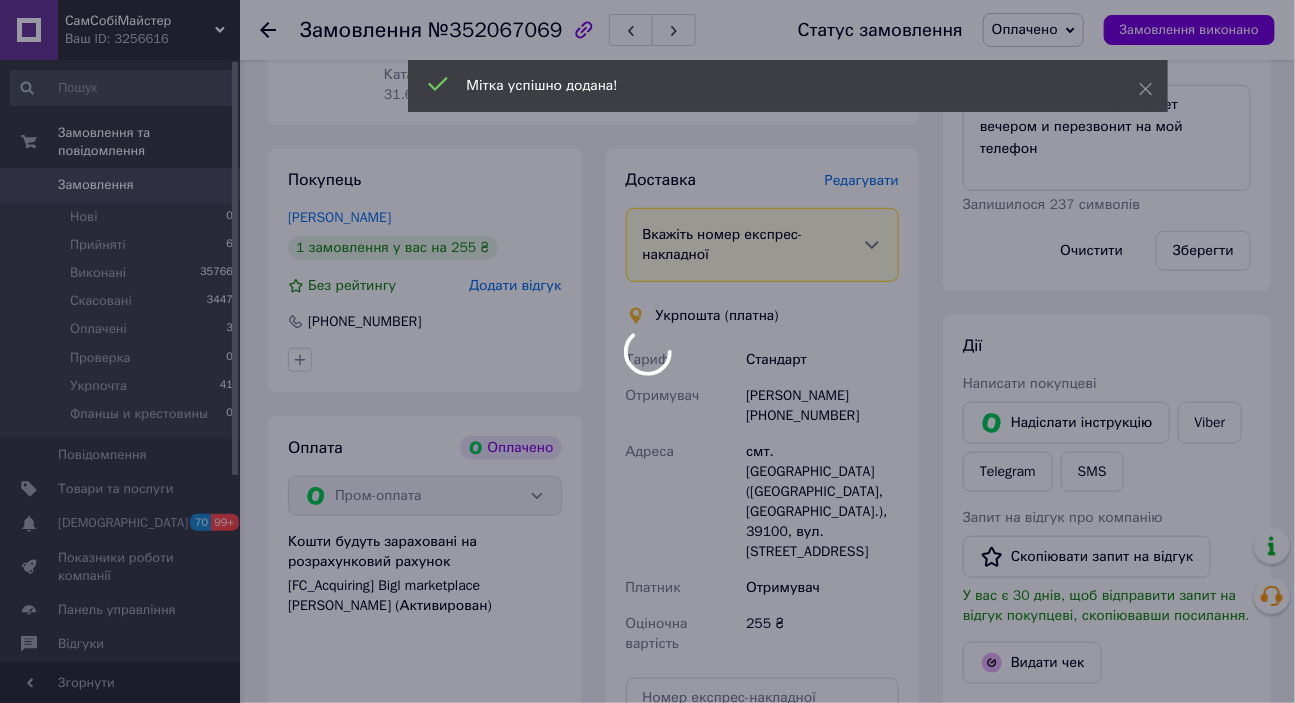 scroll, scrollTop: 282, scrollLeft: 0, axis: vertical 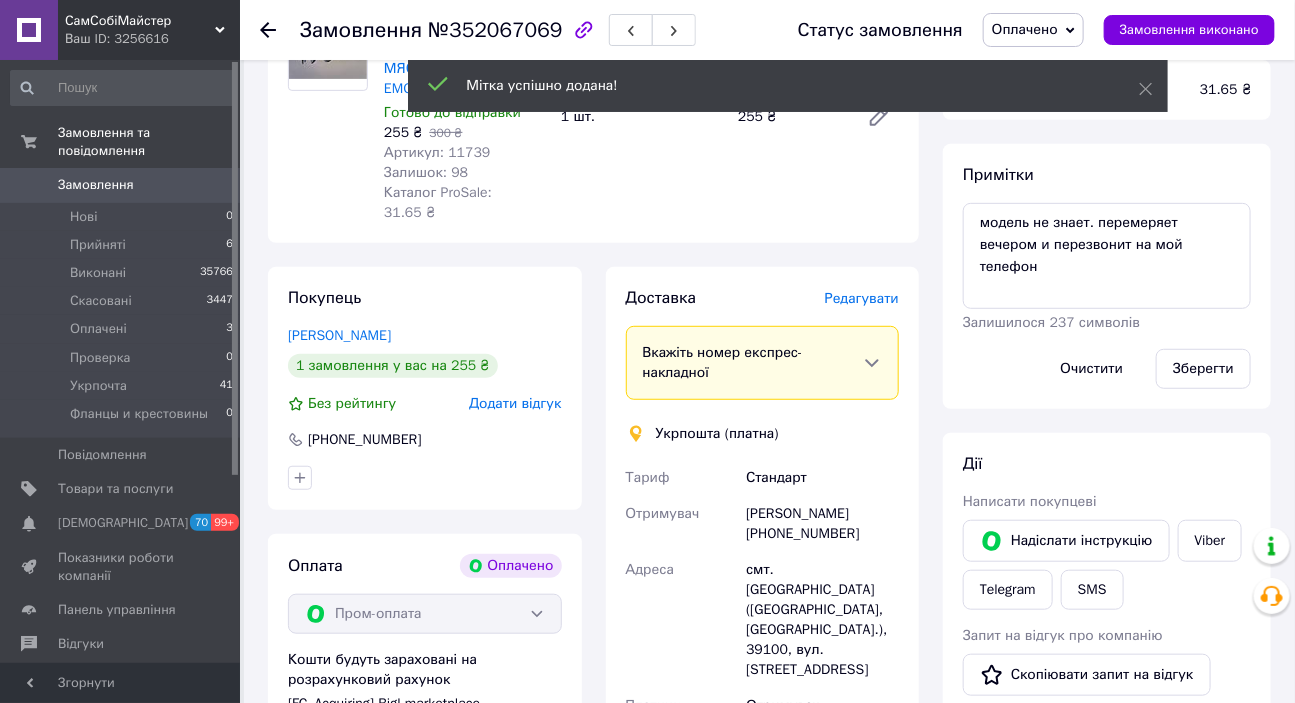 click 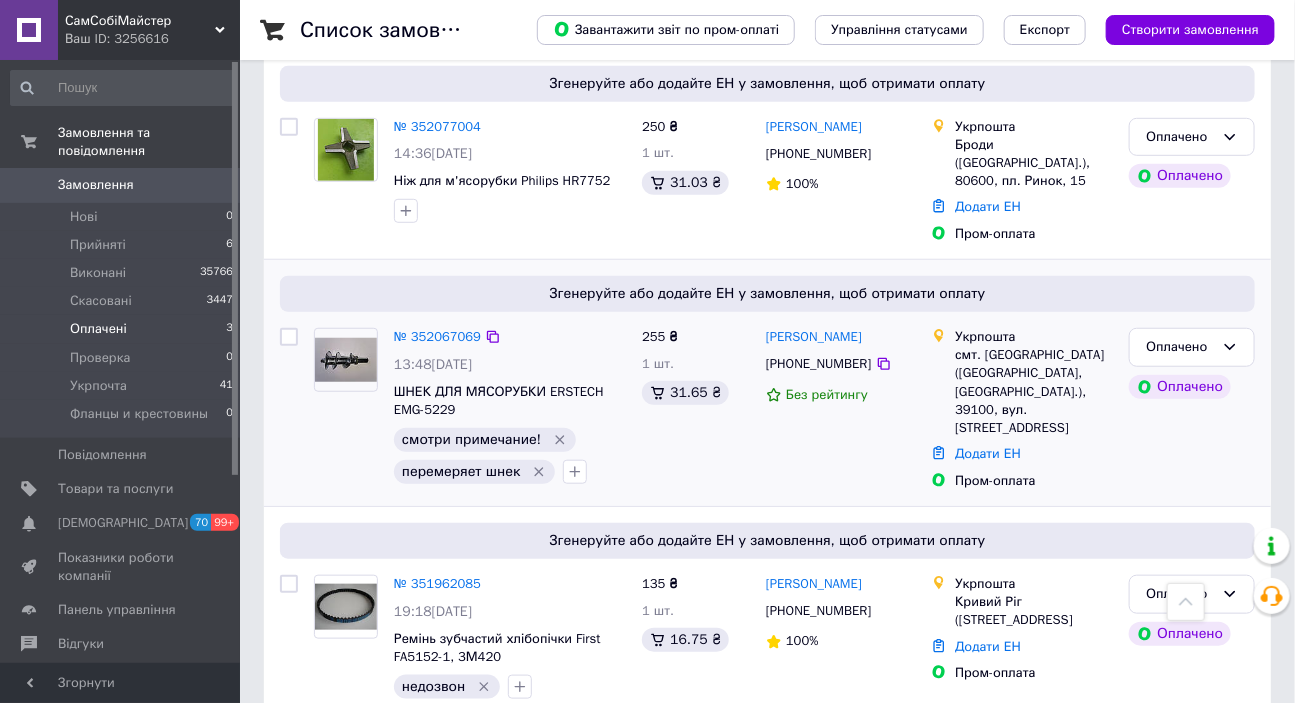 scroll, scrollTop: 434, scrollLeft: 0, axis: vertical 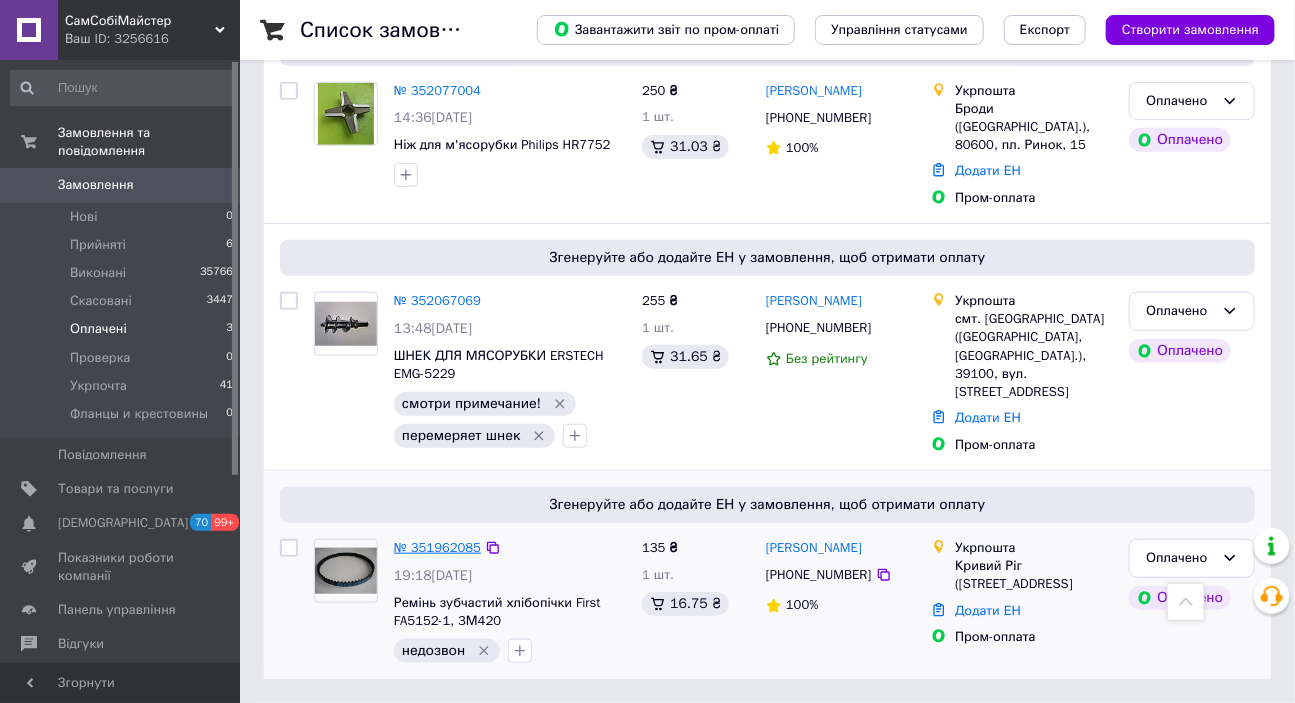 click on "№ 351962085" at bounding box center (437, 547) 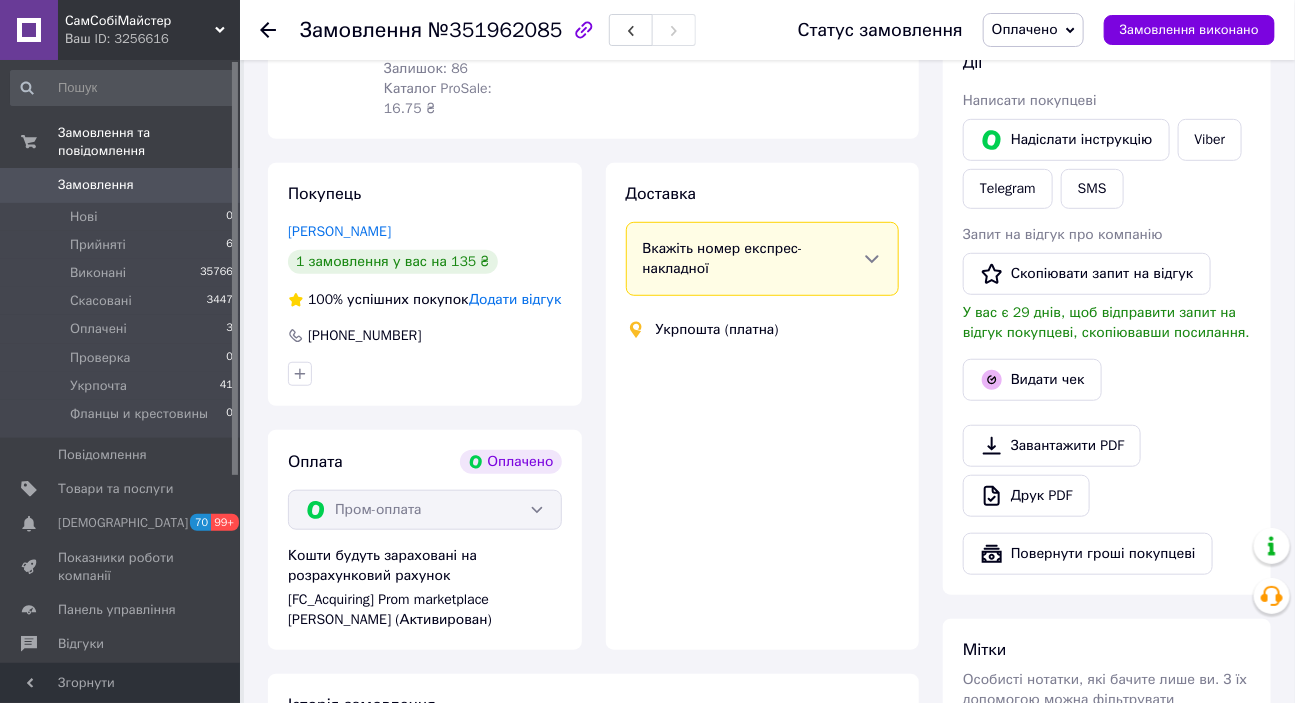 scroll, scrollTop: 434, scrollLeft: 0, axis: vertical 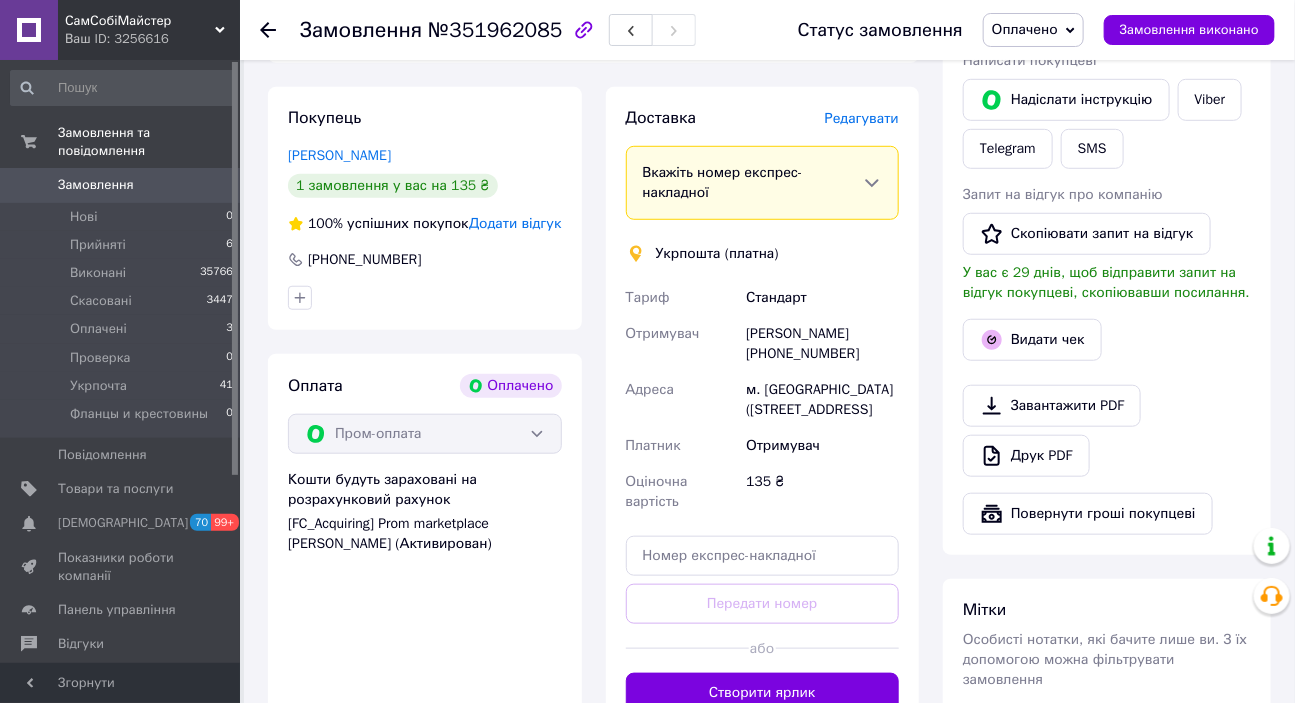 click 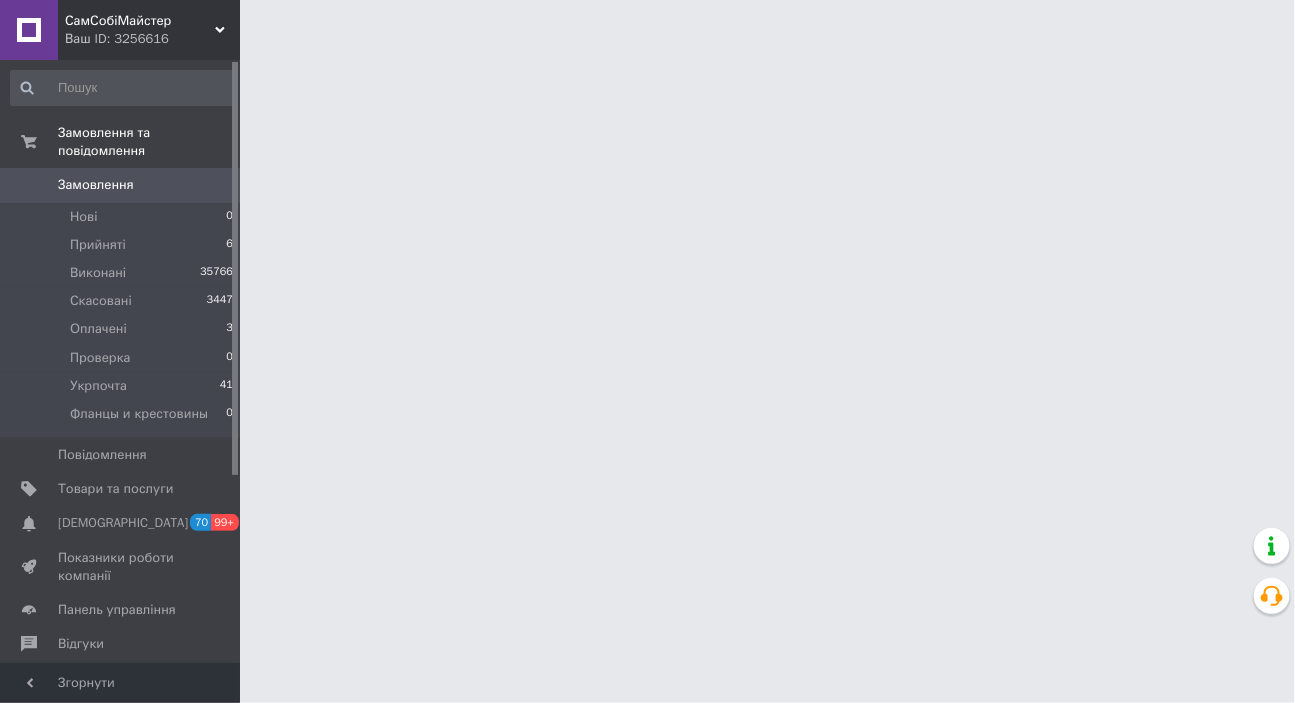 scroll, scrollTop: 0, scrollLeft: 0, axis: both 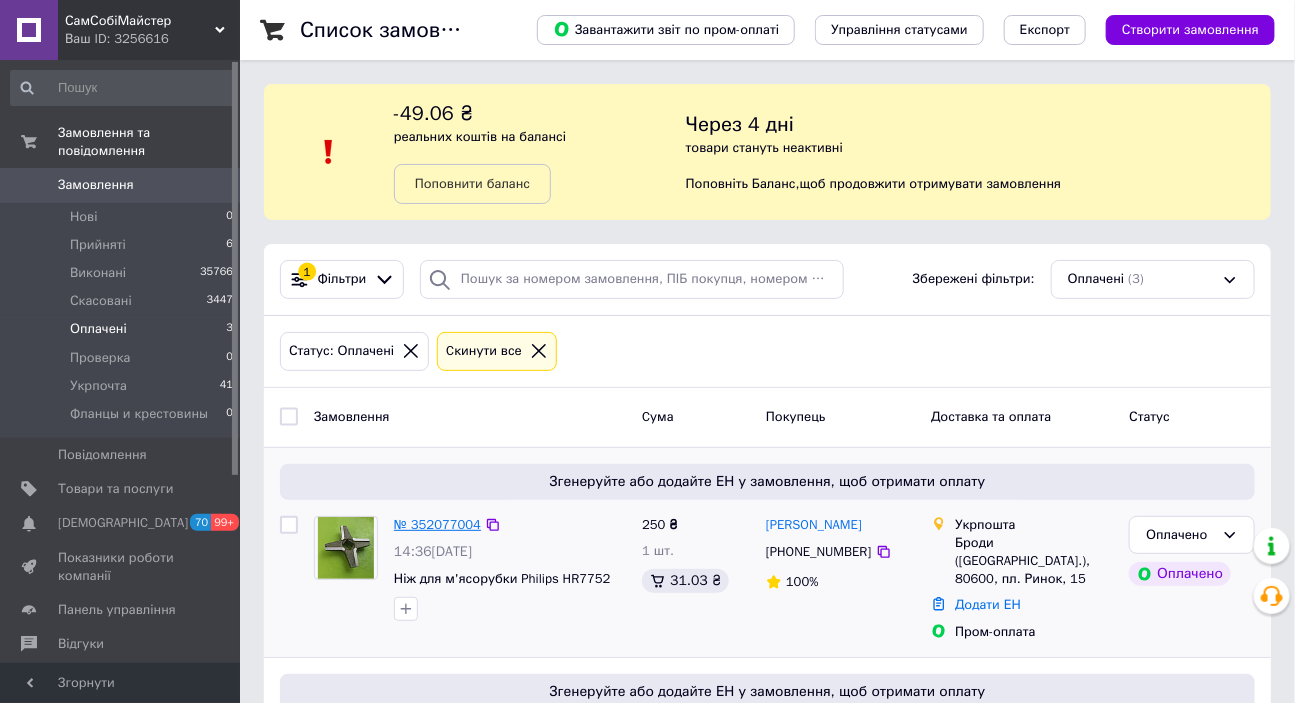 click on "№ 352077004" at bounding box center (437, 524) 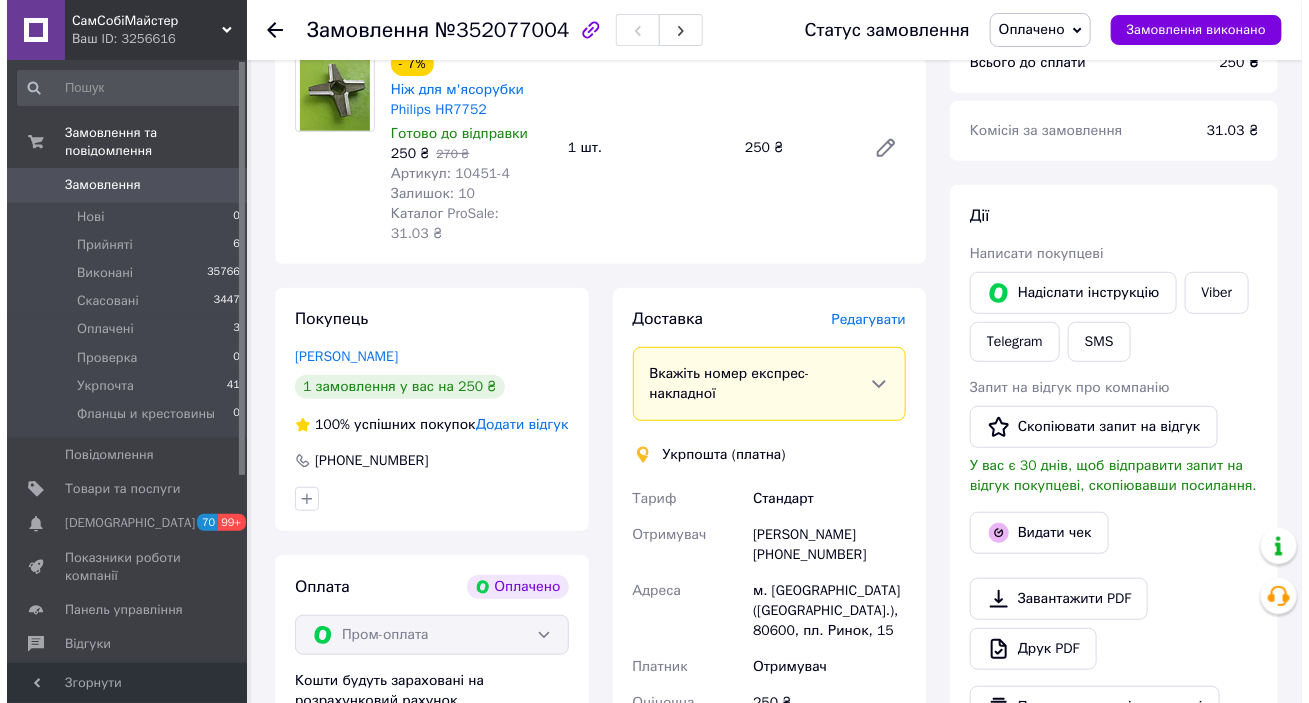 scroll, scrollTop: 181, scrollLeft: 0, axis: vertical 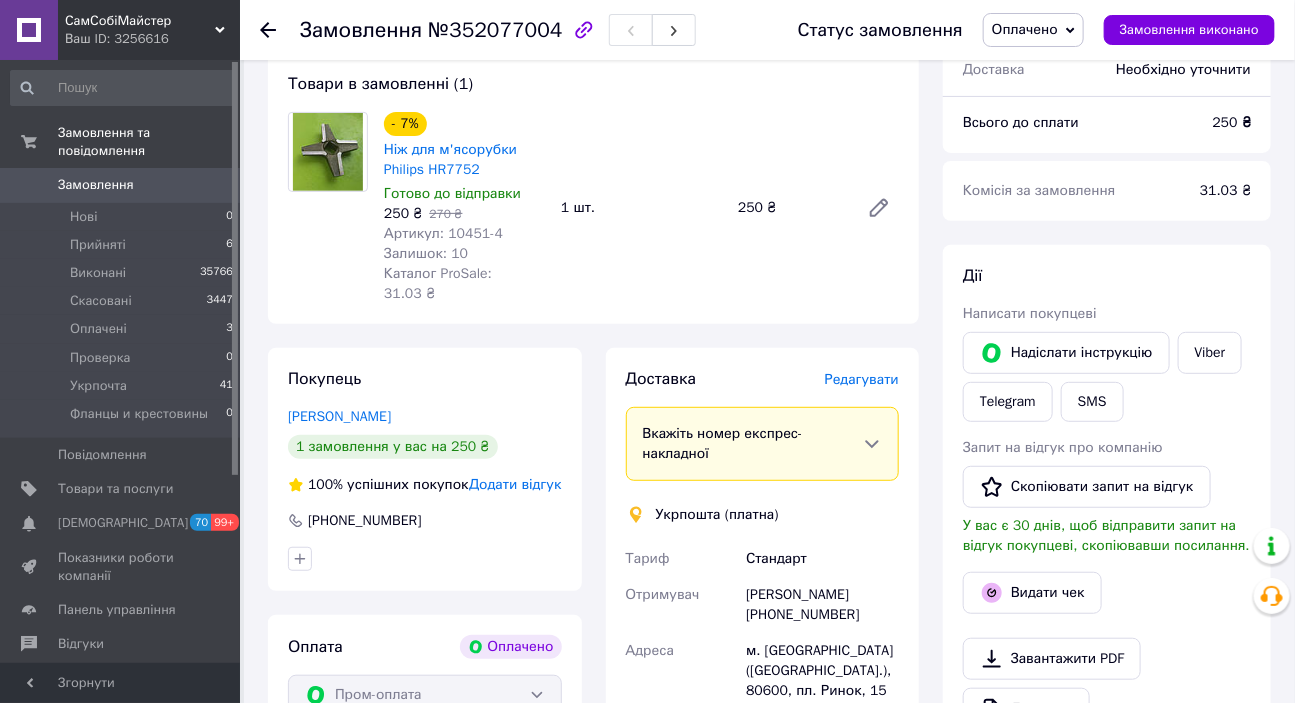 click on "Редагувати" at bounding box center (862, 379) 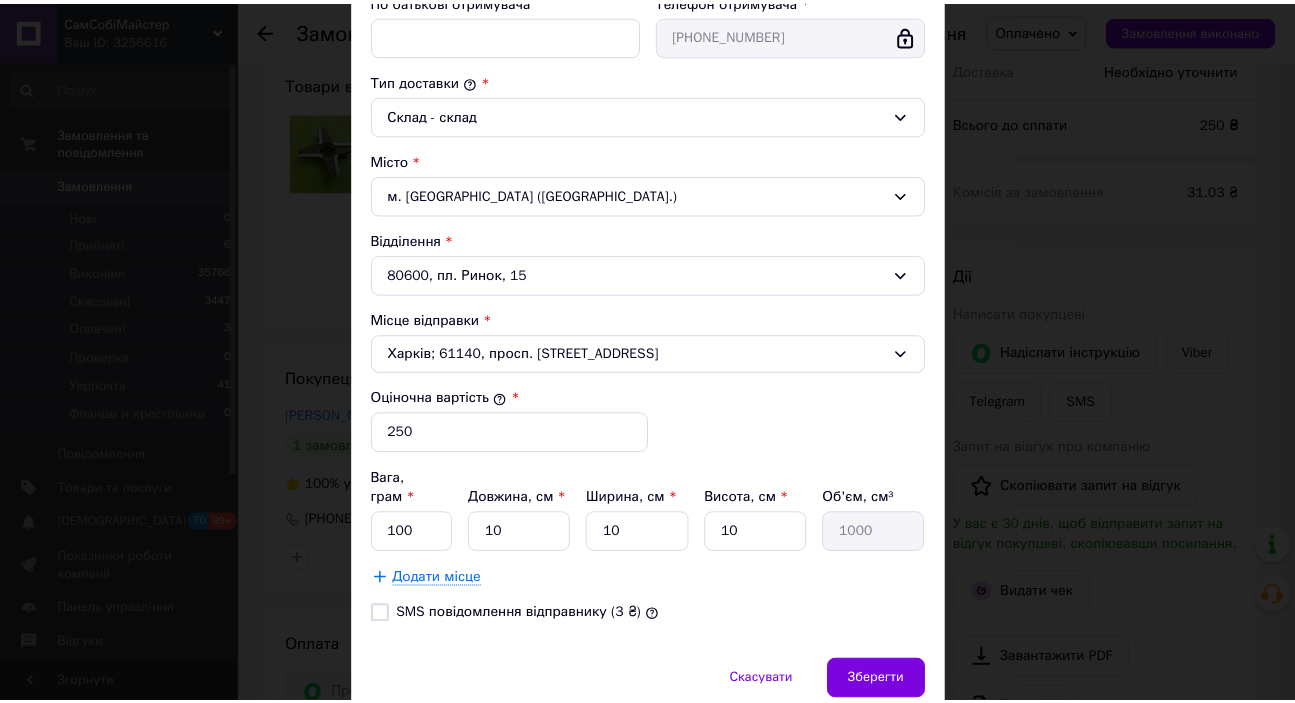 scroll, scrollTop: 545, scrollLeft: 0, axis: vertical 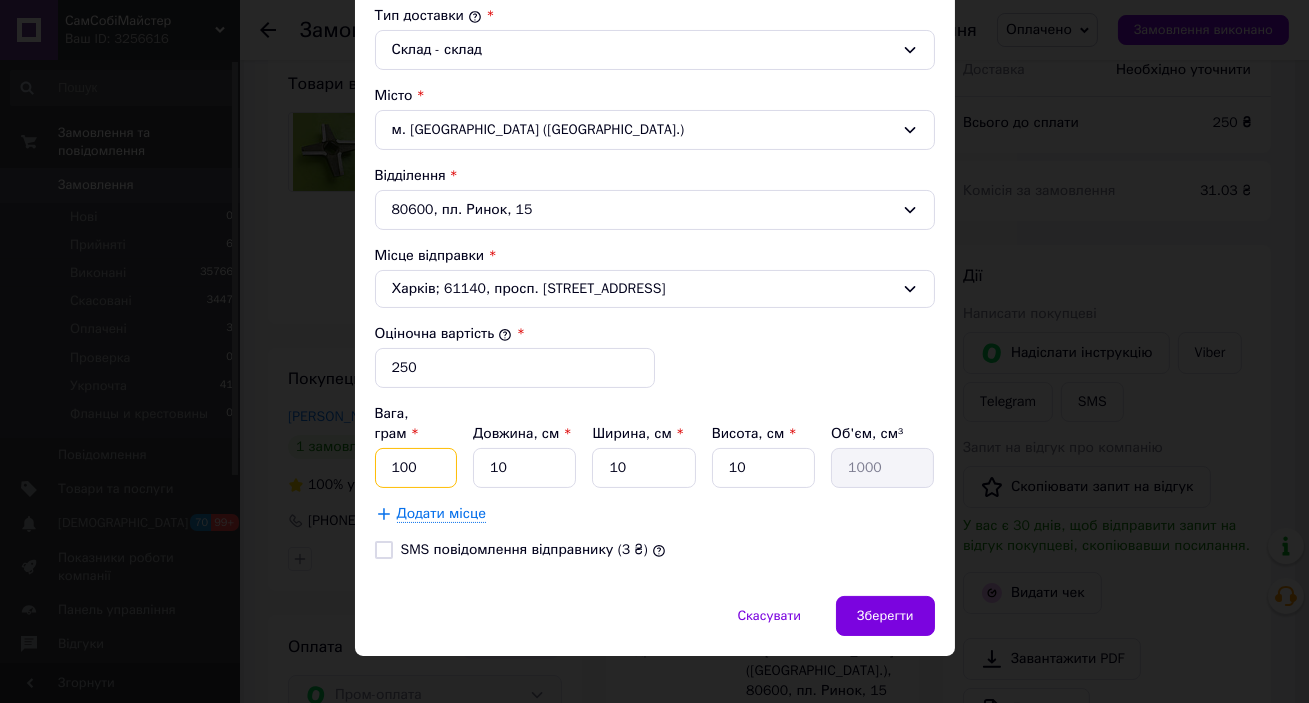 drag, startPoint x: 424, startPoint y: 446, endPoint x: 389, endPoint y: 444, distance: 35.057095 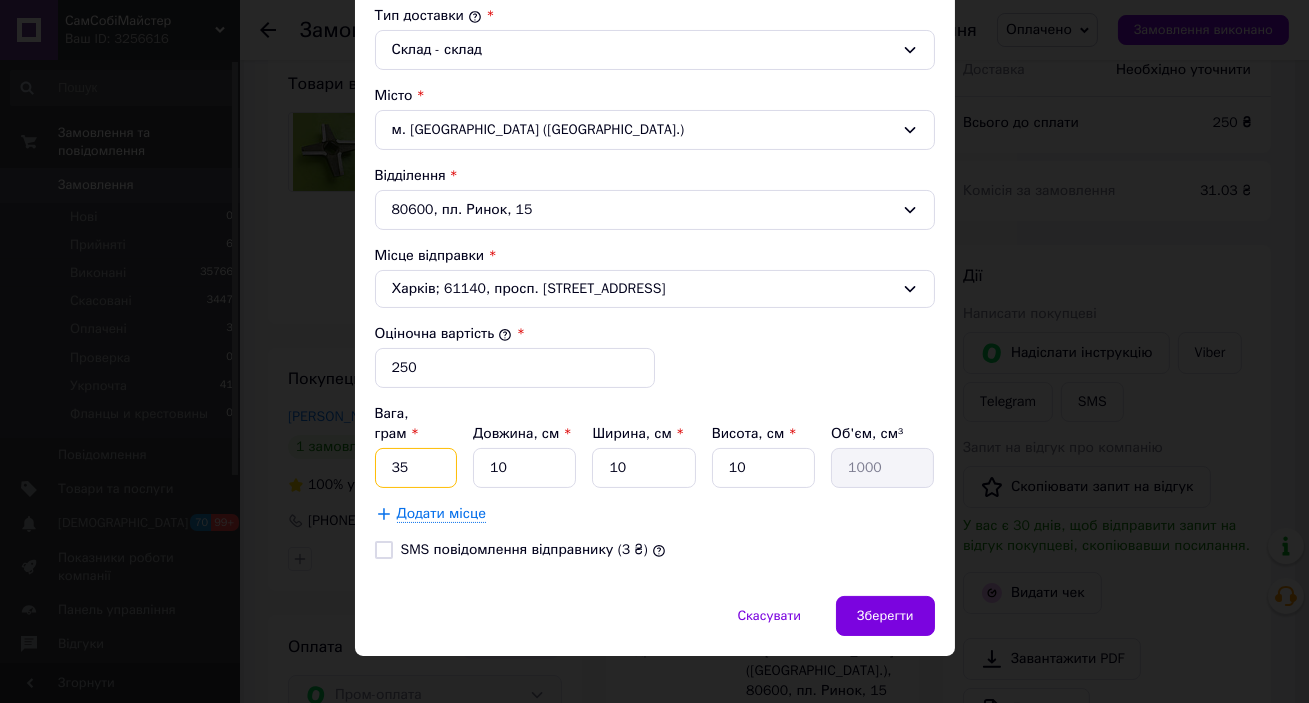 type on "35" 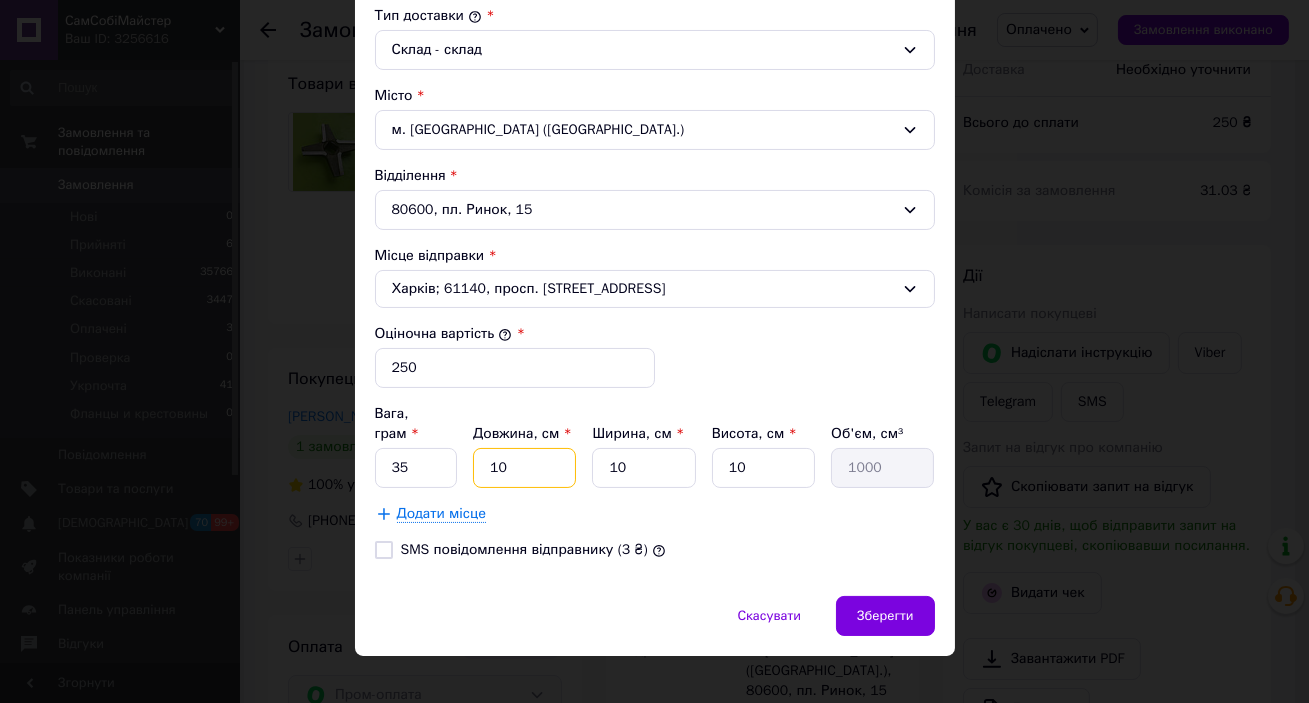 drag, startPoint x: 520, startPoint y: 434, endPoint x: 478, endPoint y: 441, distance: 42.579338 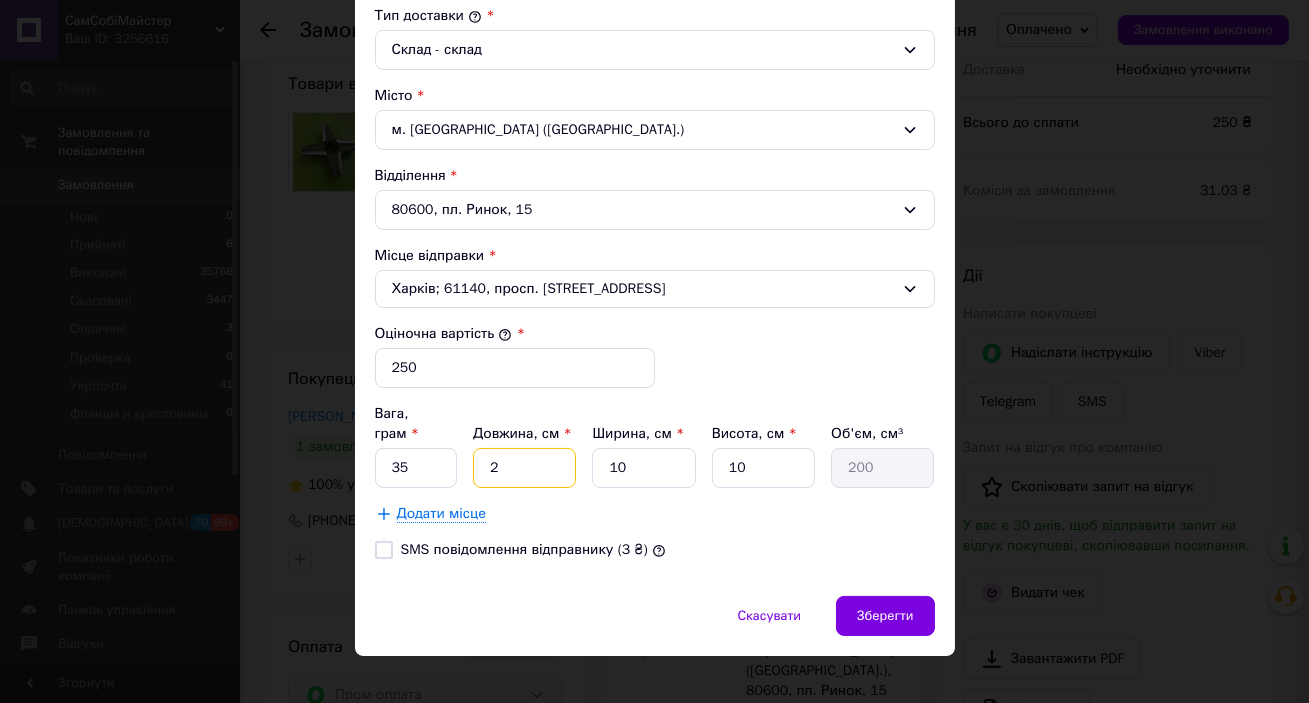 type on "25" 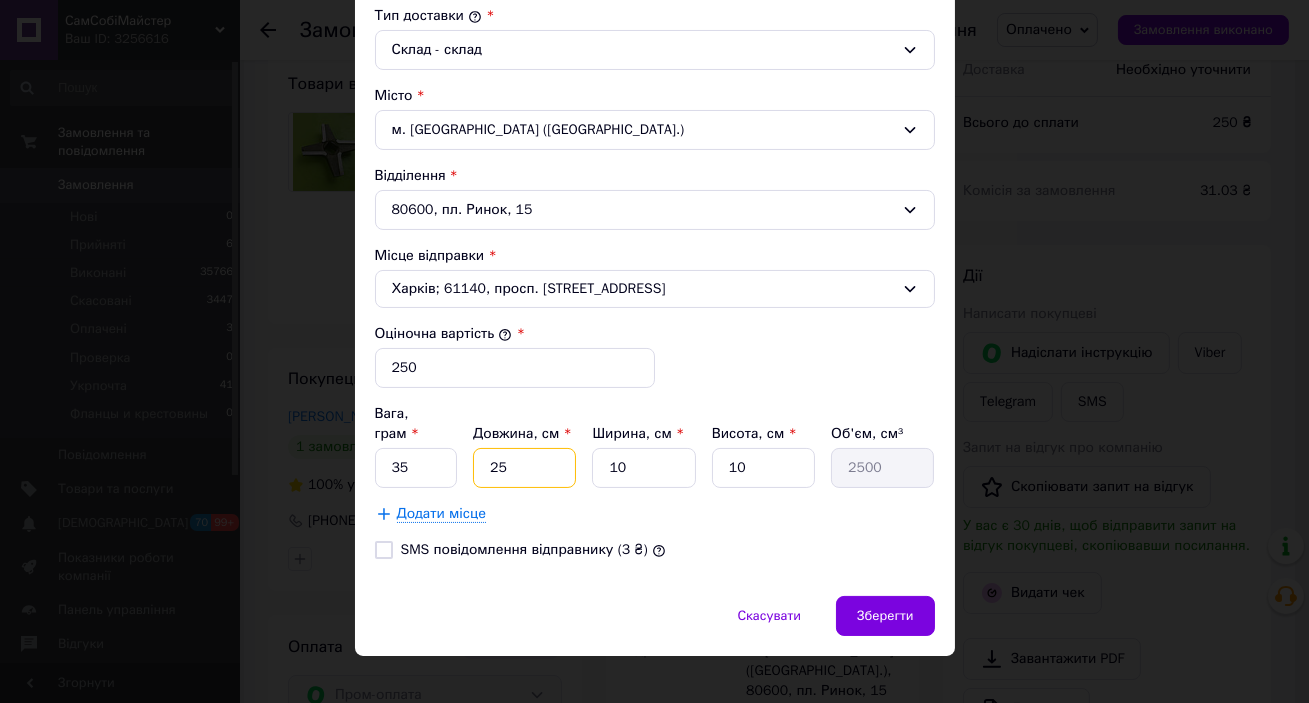 type on "25" 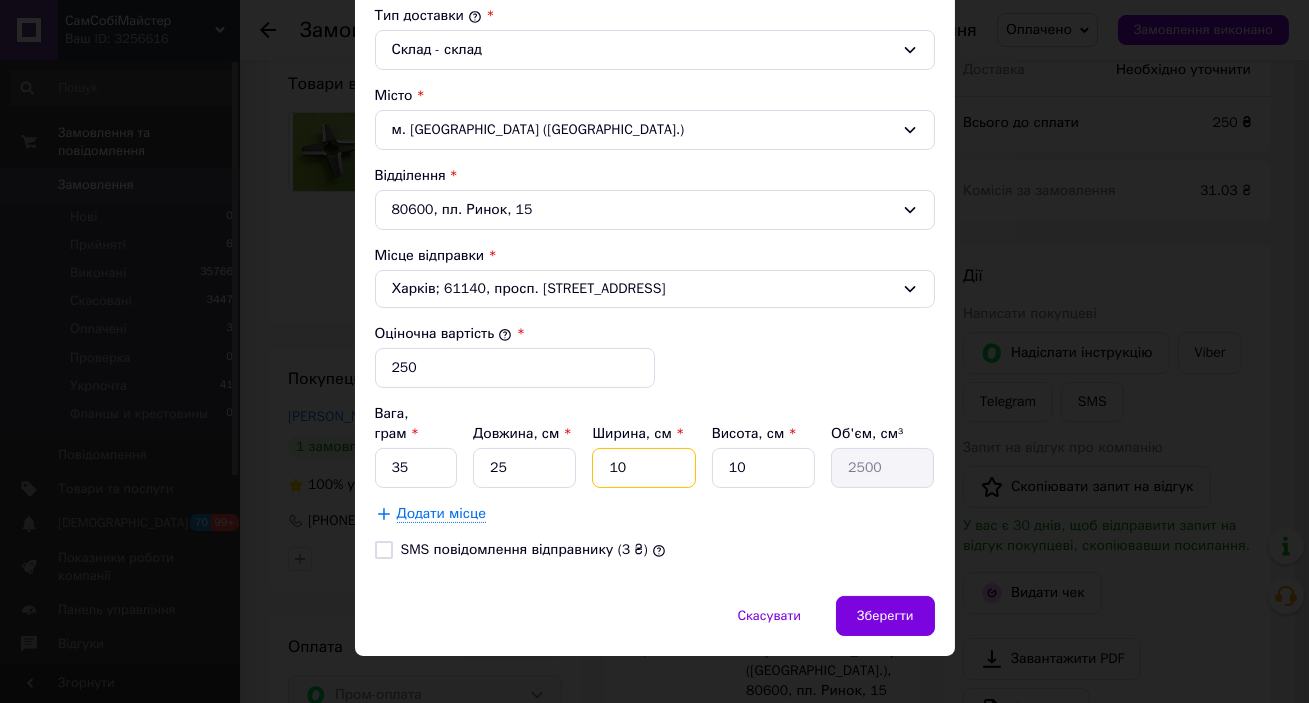 click on "10" at bounding box center [643, 468] 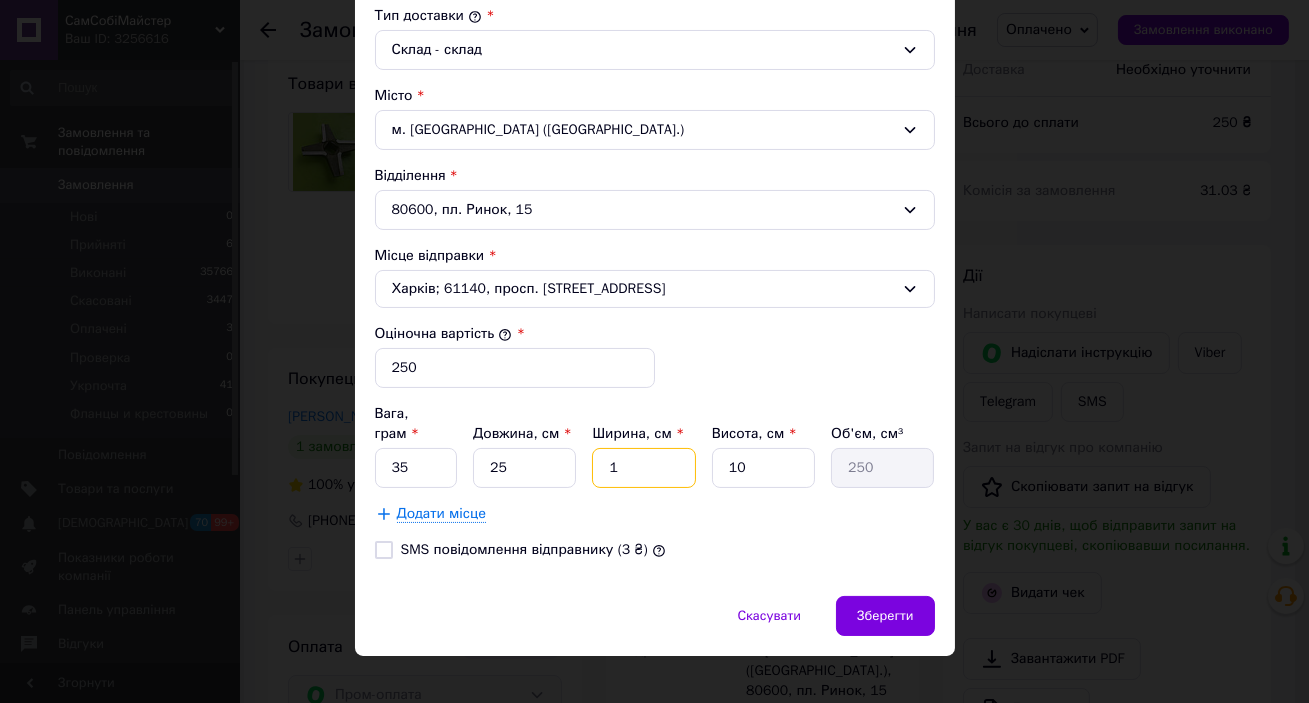type on "15" 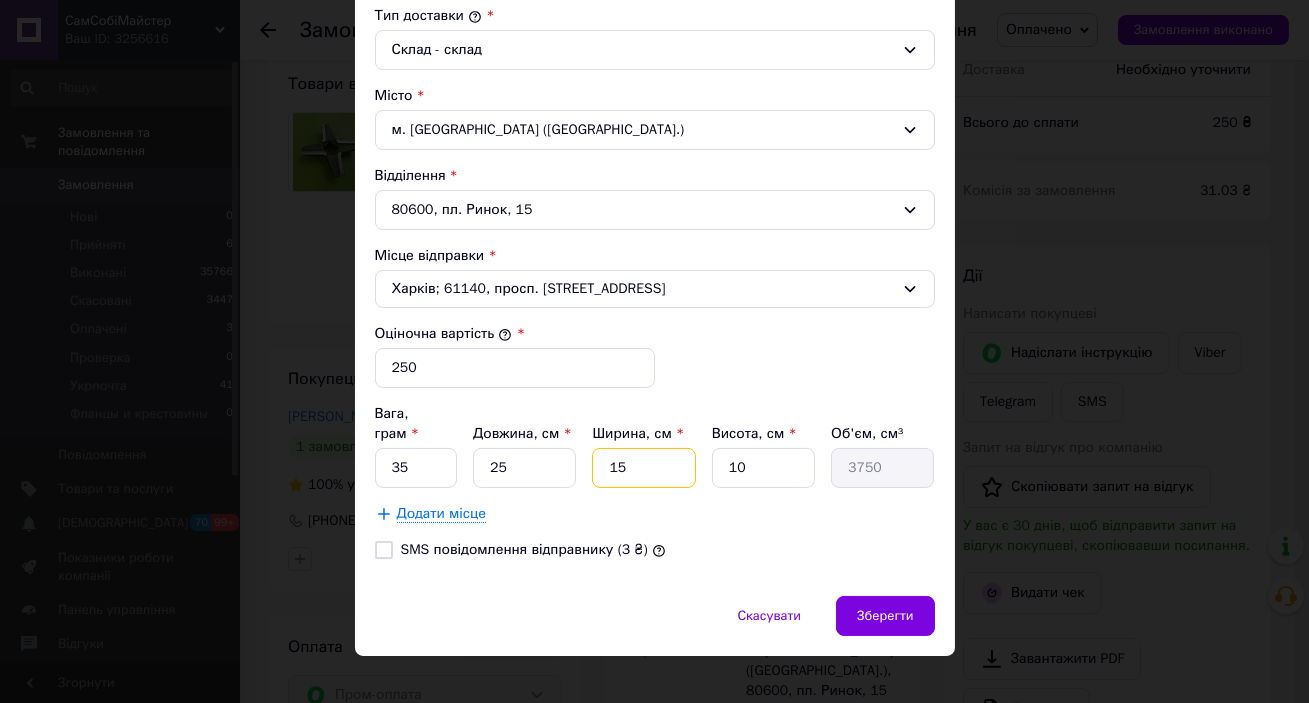 type on "15" 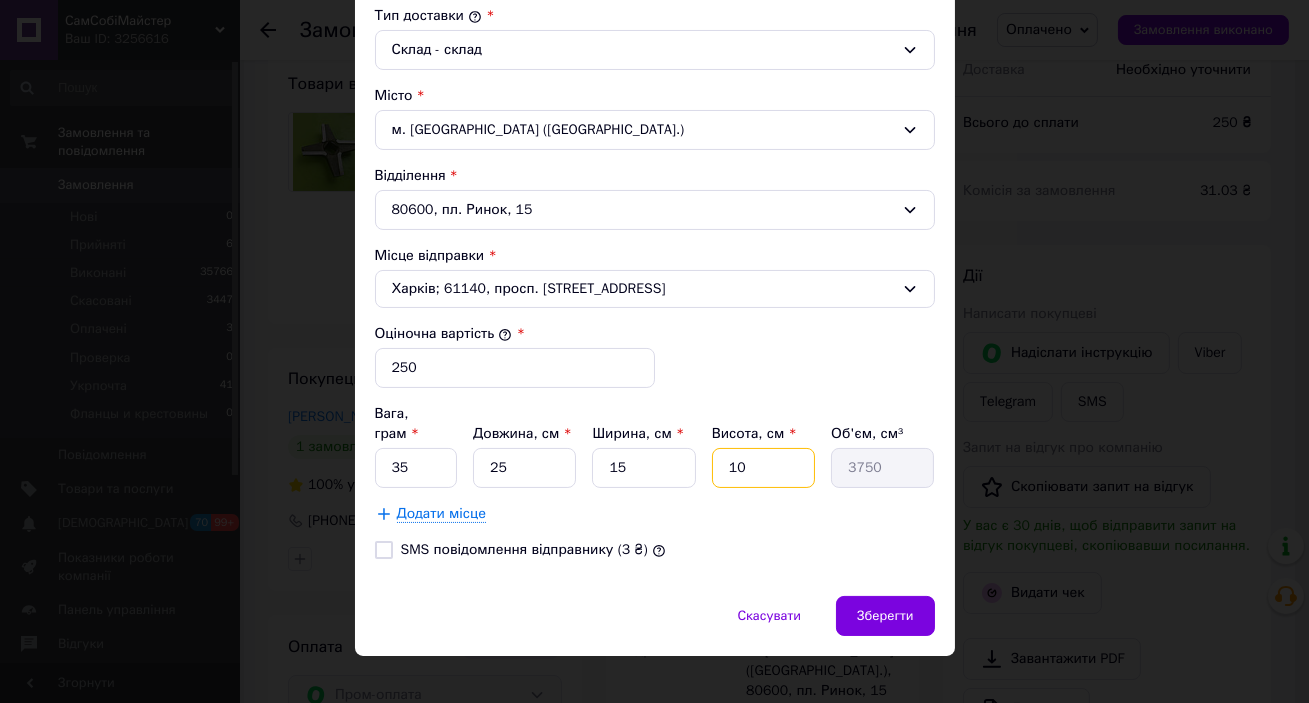 drag, startPoint x: 761, startPoint y: 449, endPoint x: 722, endPoint y: 448, distance: 39.012817 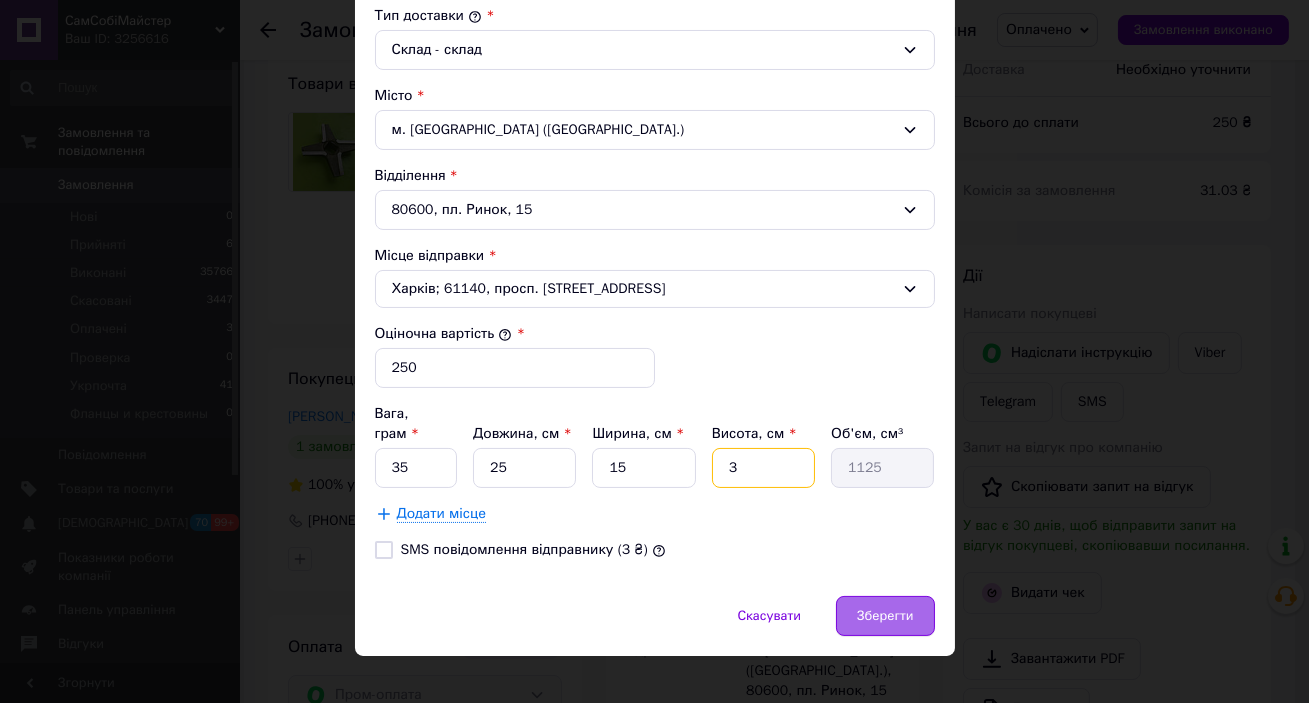 type on "3" 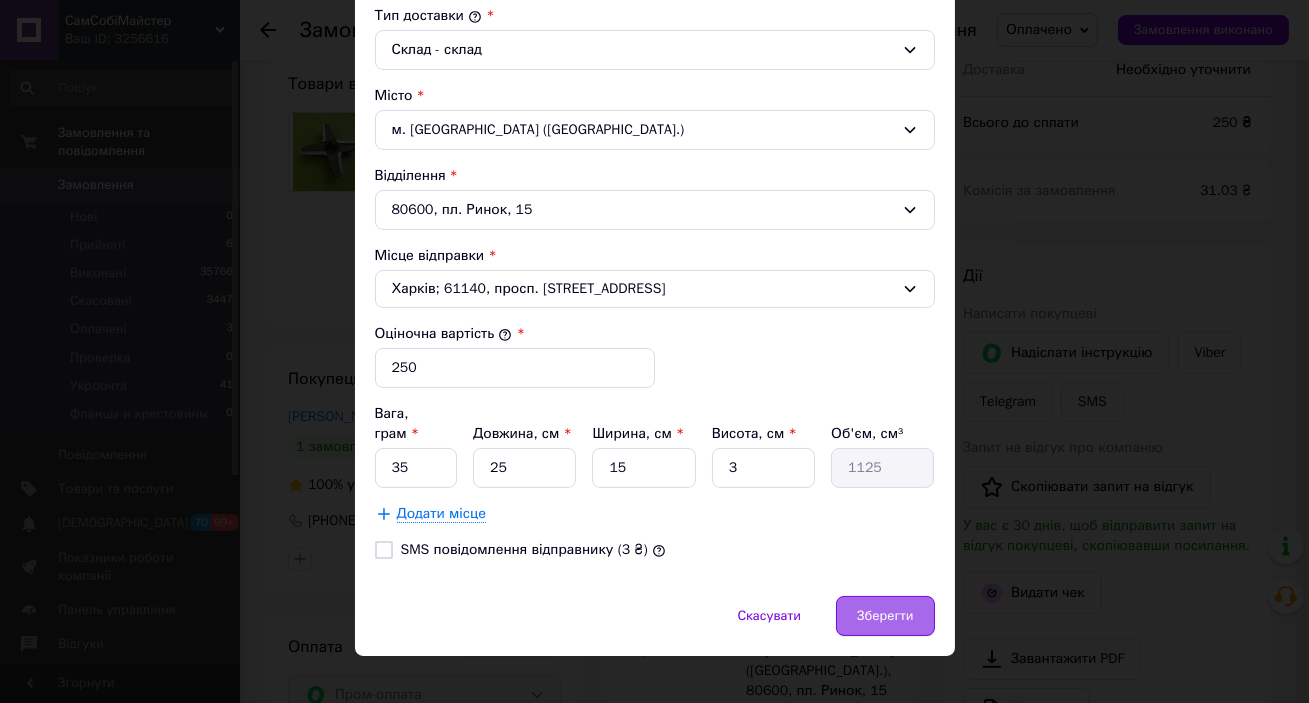 click on "Зберегти" at bounding box center [885, 616] 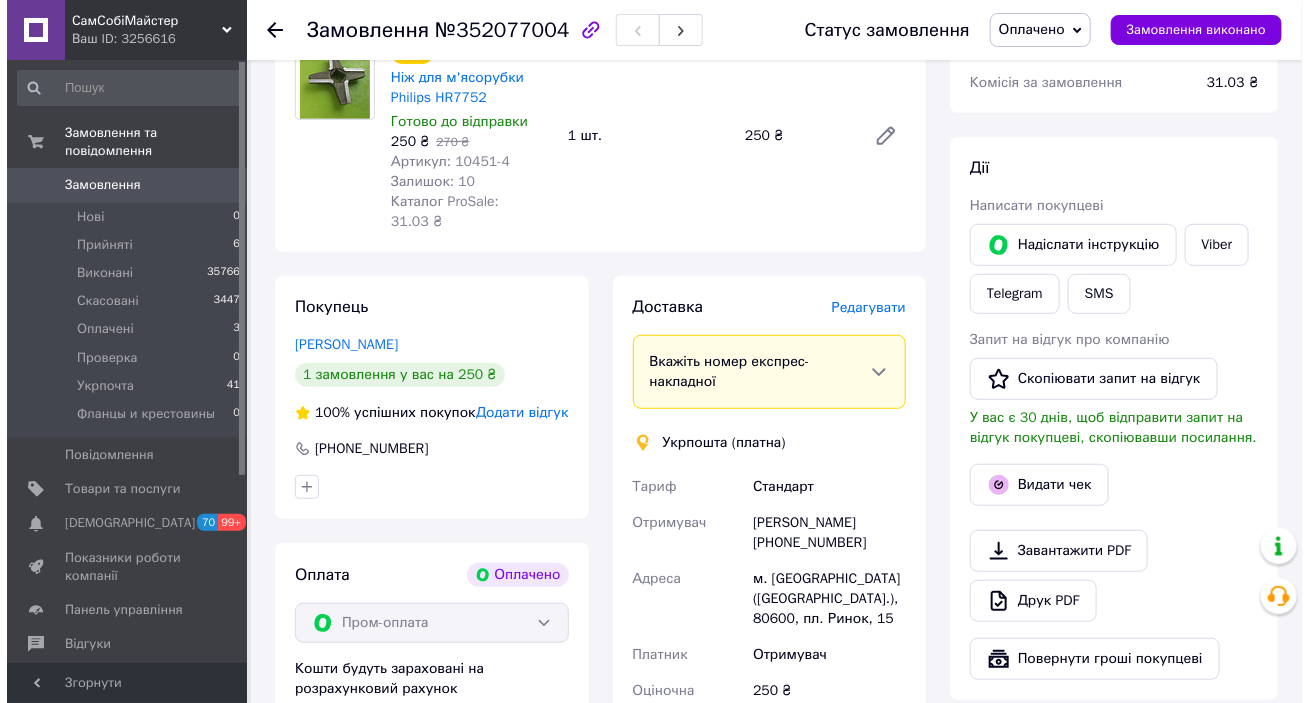 scroll, scrollTop: 363, scrollLeft: 0, axis: vertical 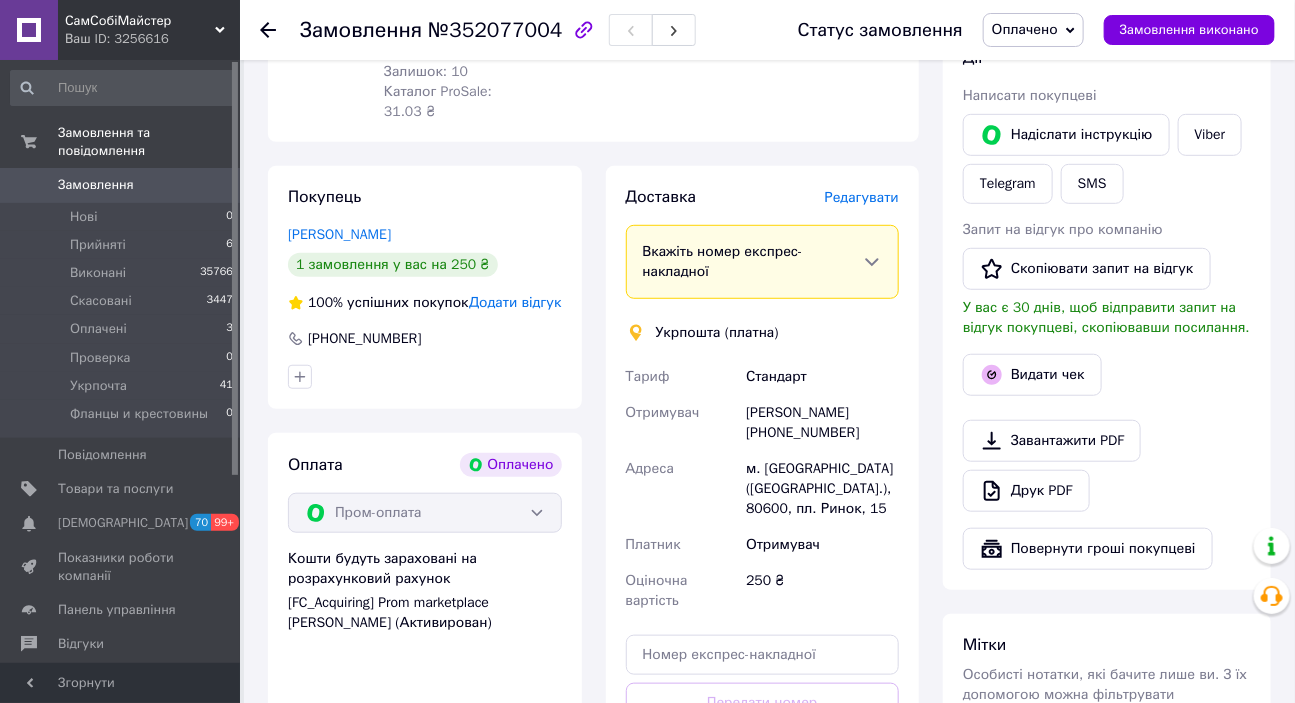 click on "Редагувати" at bounding box center [862, 197] 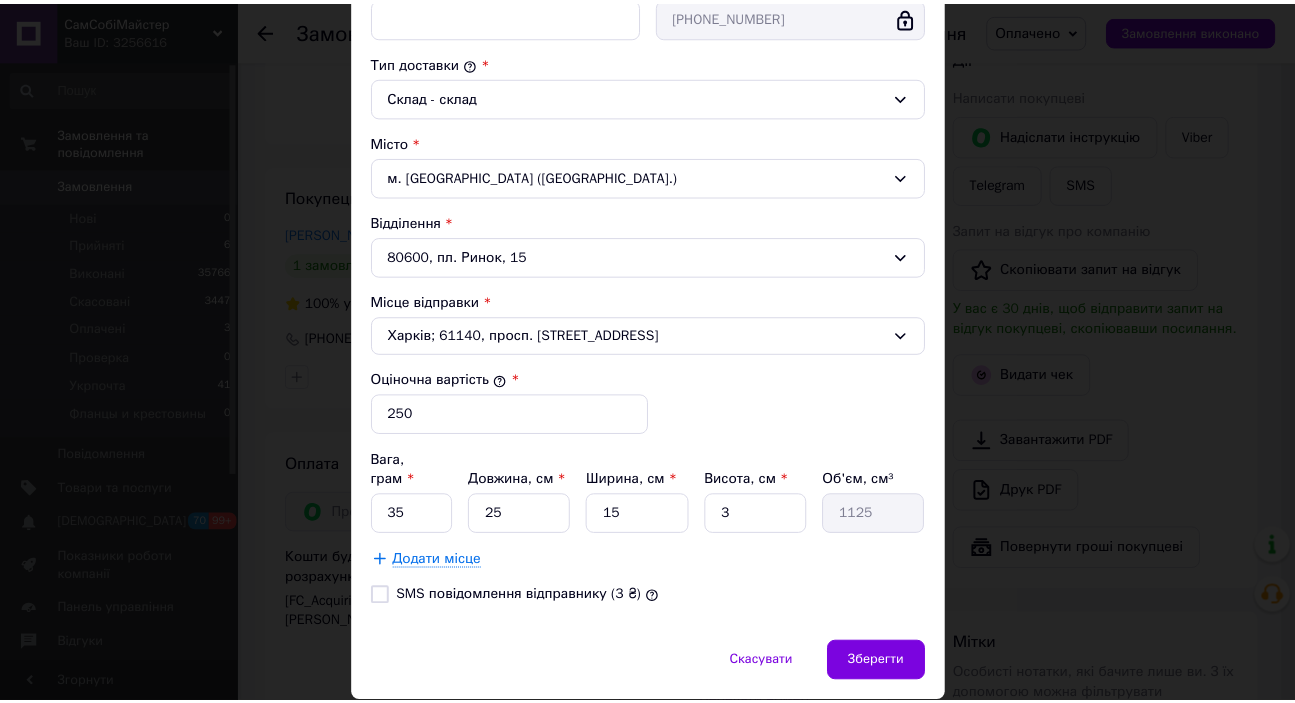 scroll, scrollTop: 545, scrollLeft: 0, axis: vertical 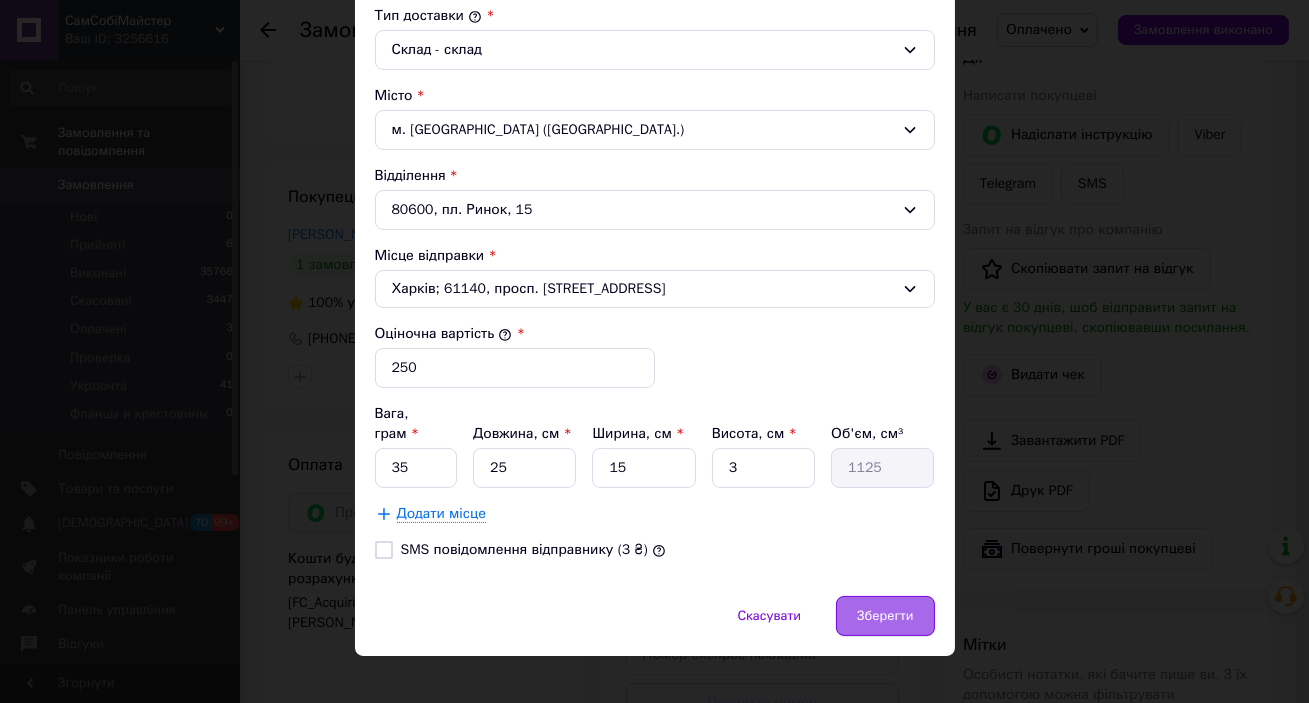 click on "Зберегти" at bounding box center (885, 616) 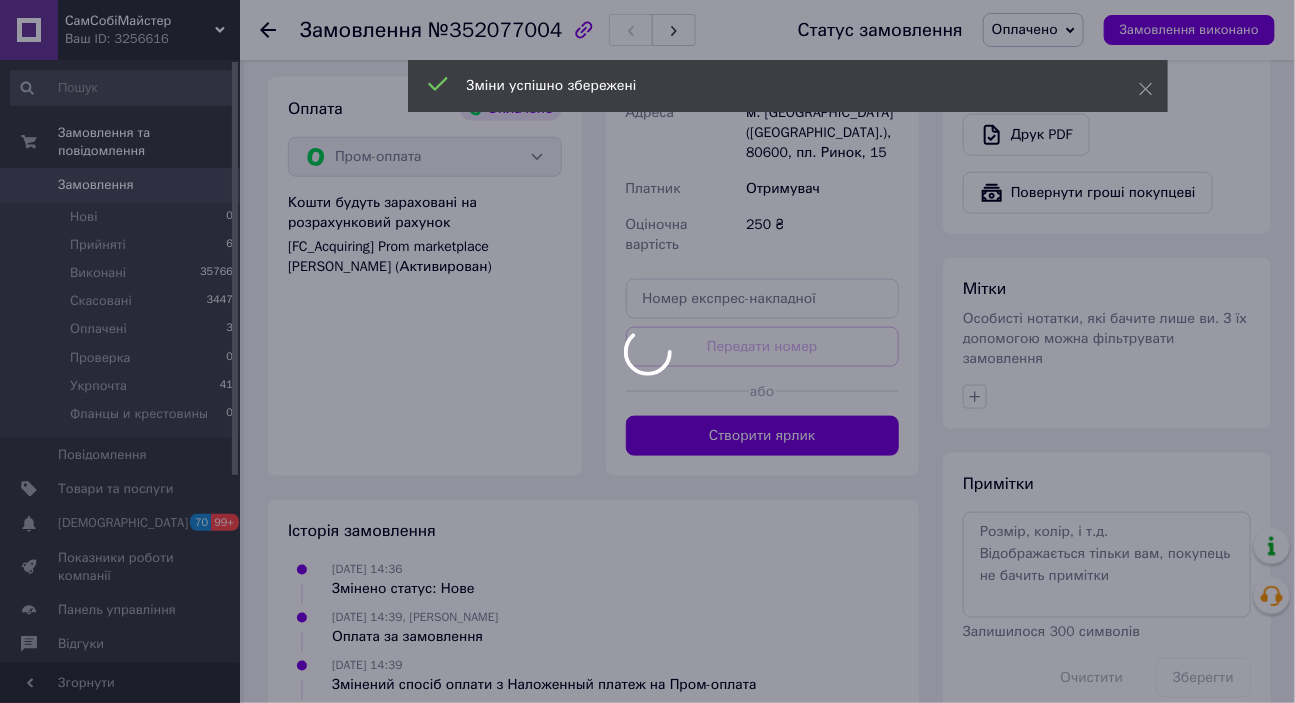 scroll, scrollTop: 727, scrollLeft: 0, axis: vertical 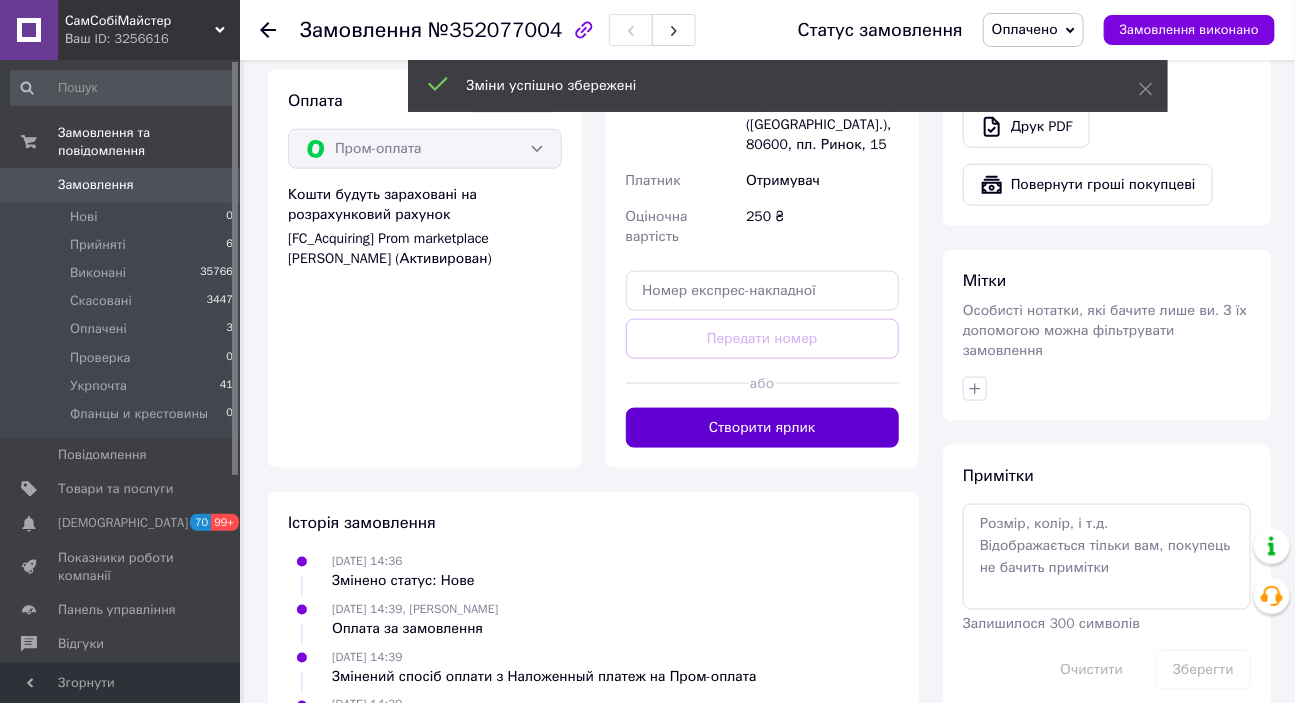 click on "Створити ярлик" at bounding box center [763, 428] 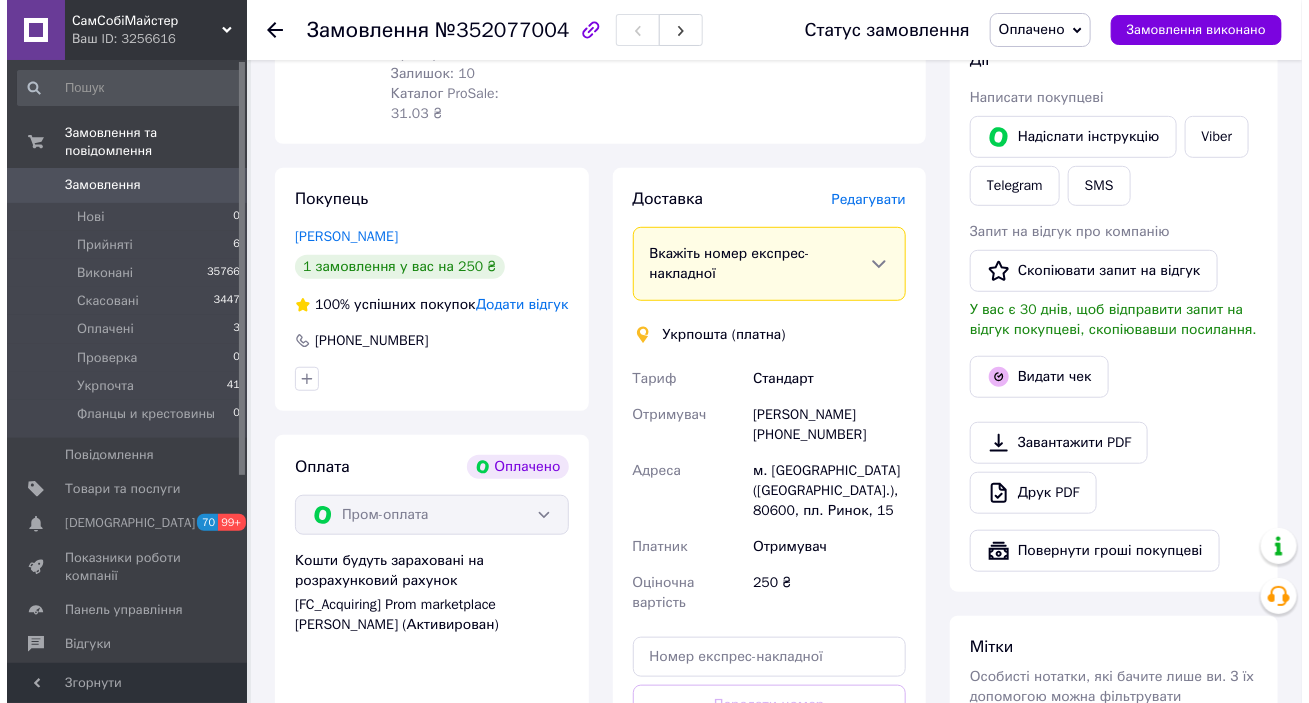 scroll, scrollTop: 363, scrollLeft: 0, axis: vertical 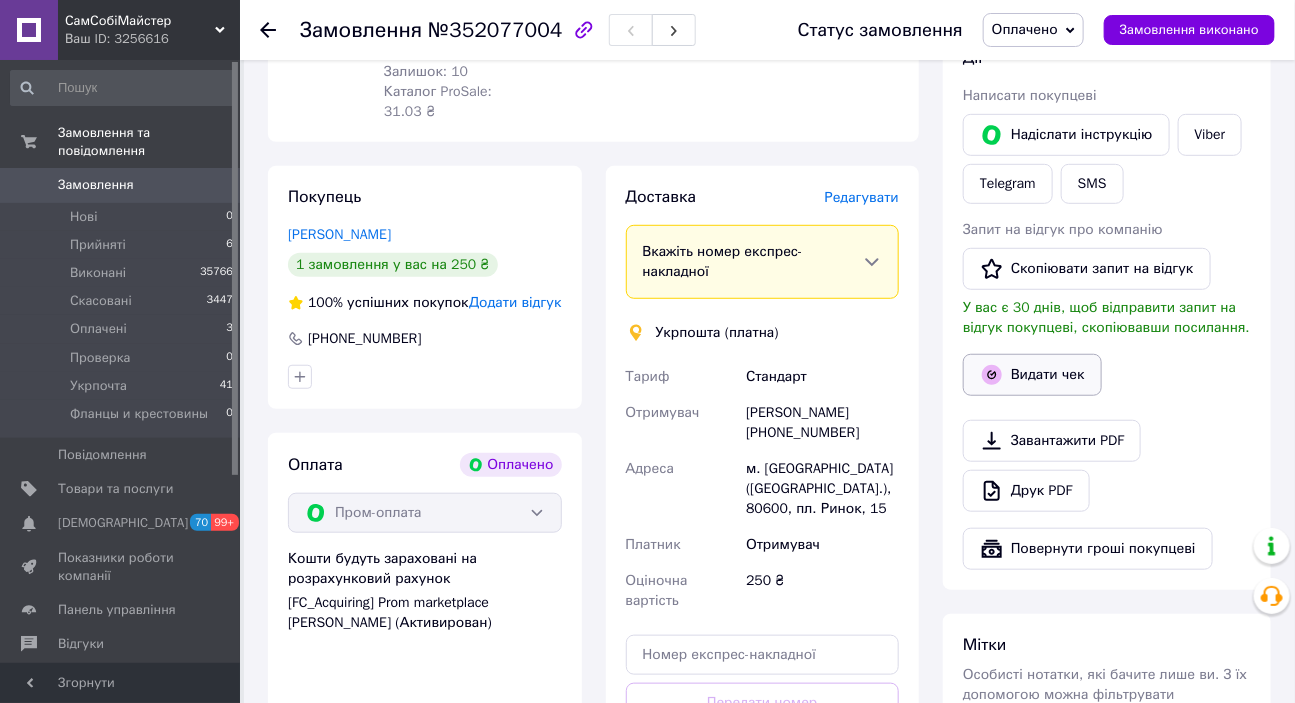 click on "Видати чек" at bounding box center (1032, 375) 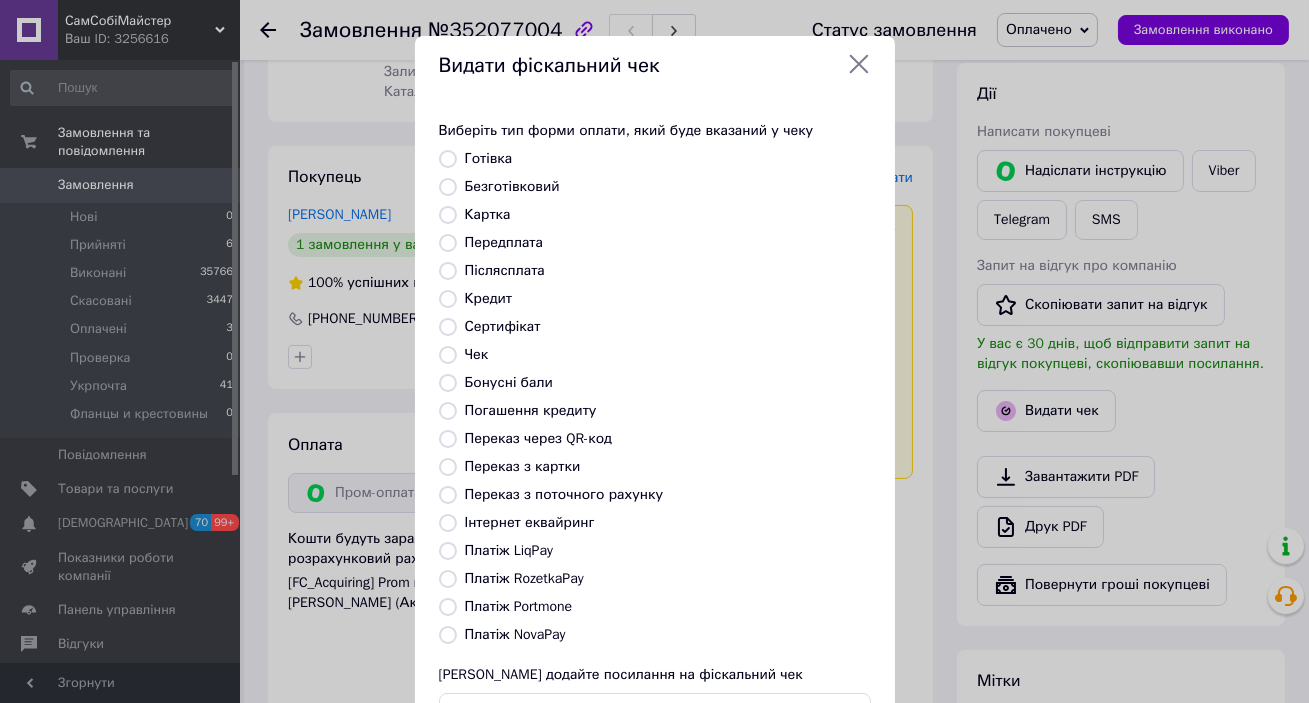 click on "Передплата" at bounding box center (504, 242) 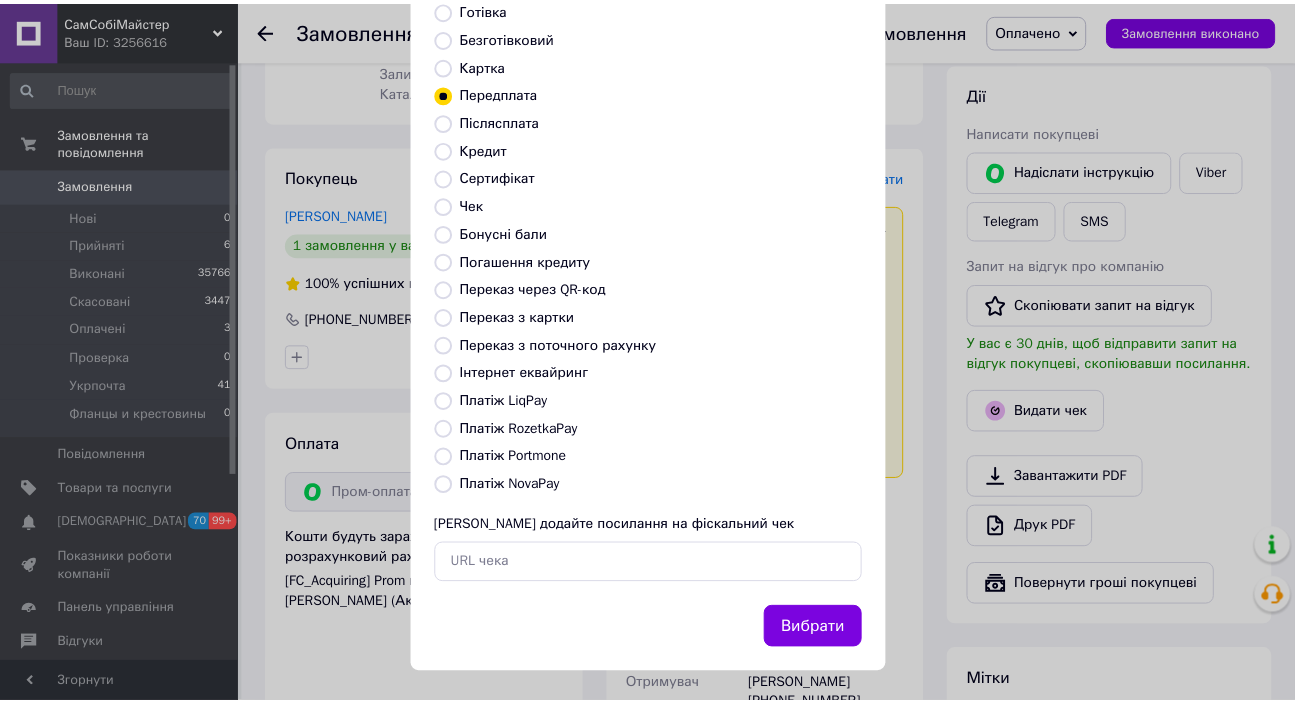 scroll, scrollTop: 156, scrollLeft: 0, axis: vertical 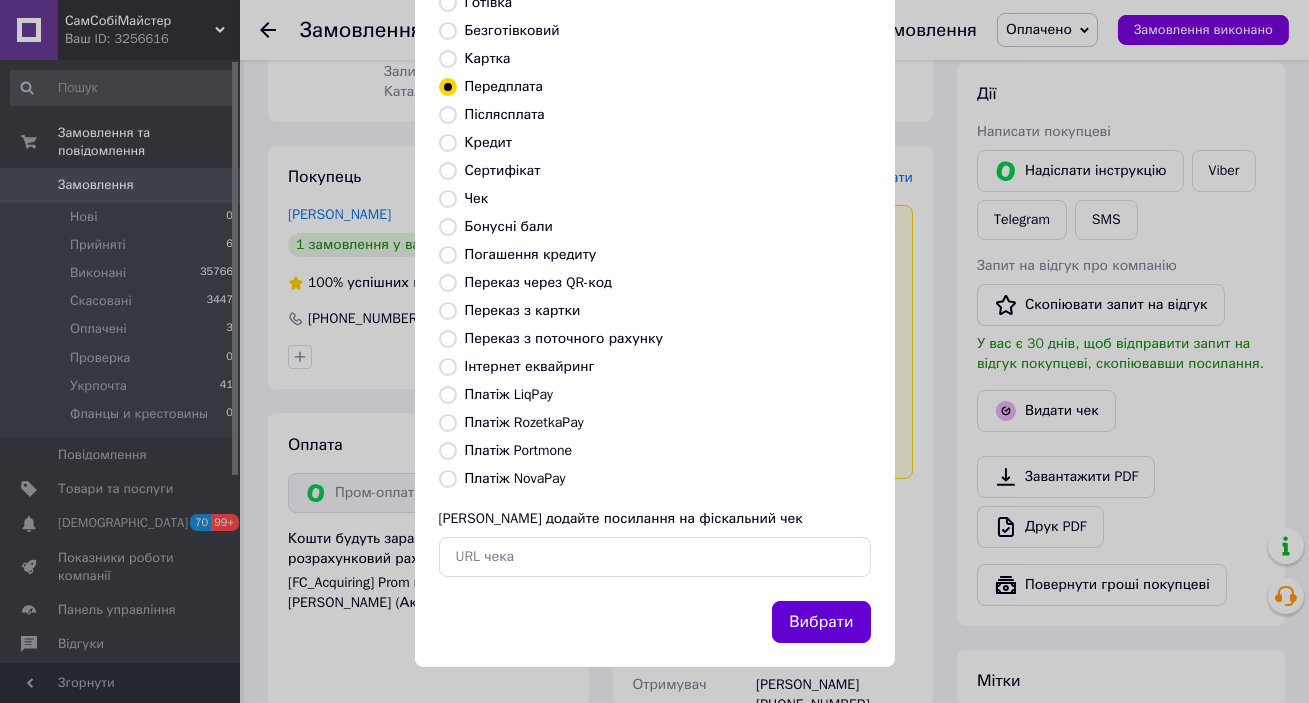click on "Вибрати" at bounding box center [821, 622] 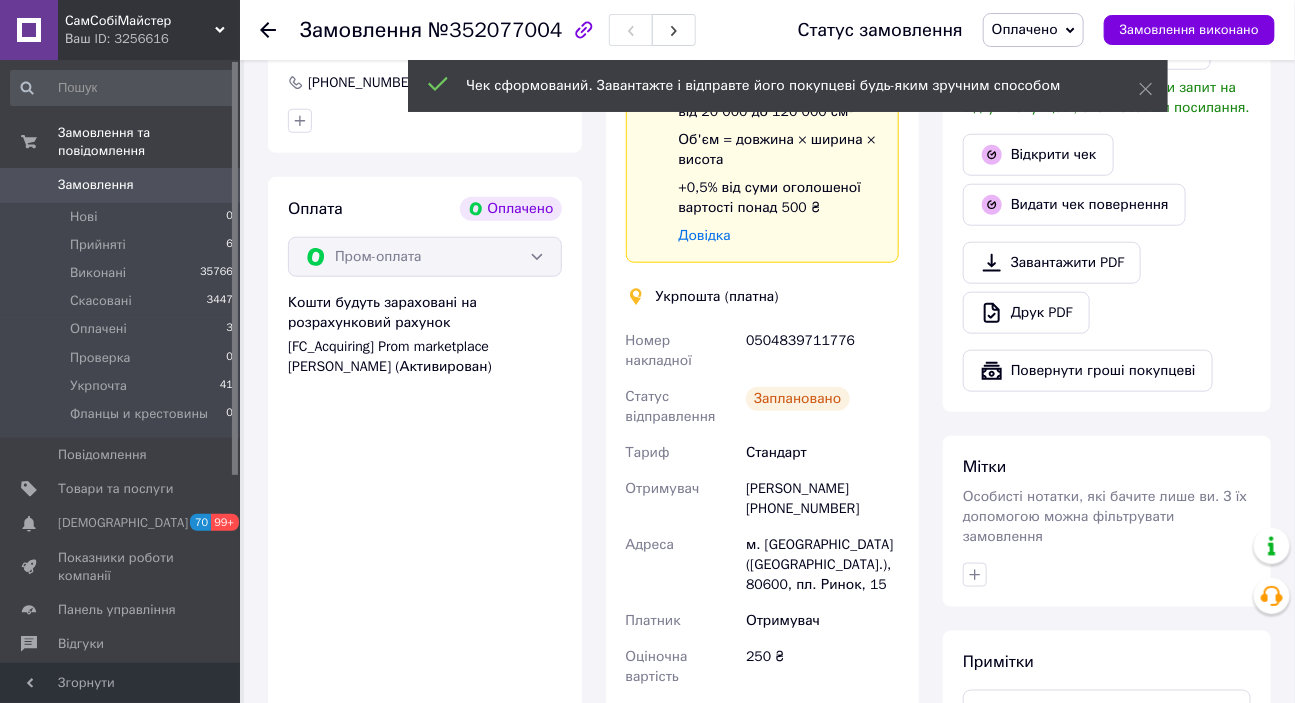 scroll, scrollTop: 636, scrollLeft: 0, axis: vertical 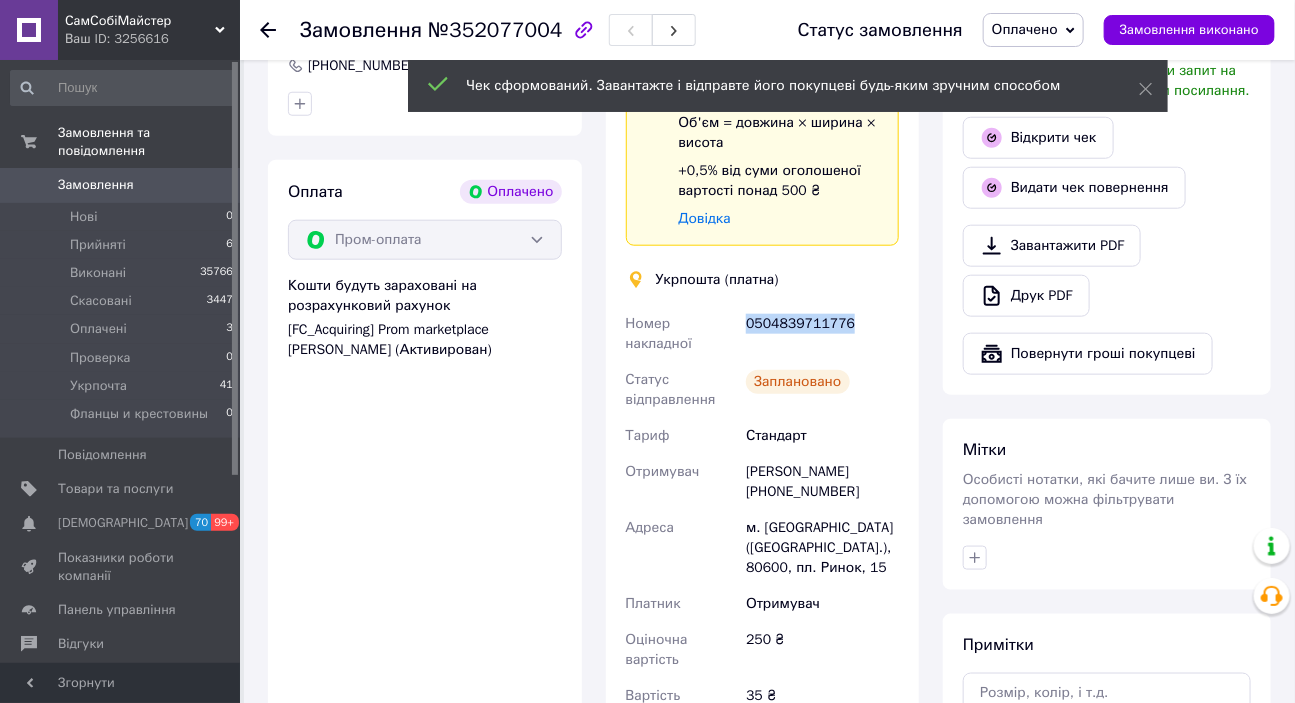 drag, startPoint x: 850, startPoint y: 301, endPoint x: 688, endPoint y: 265, distance: 165.9518 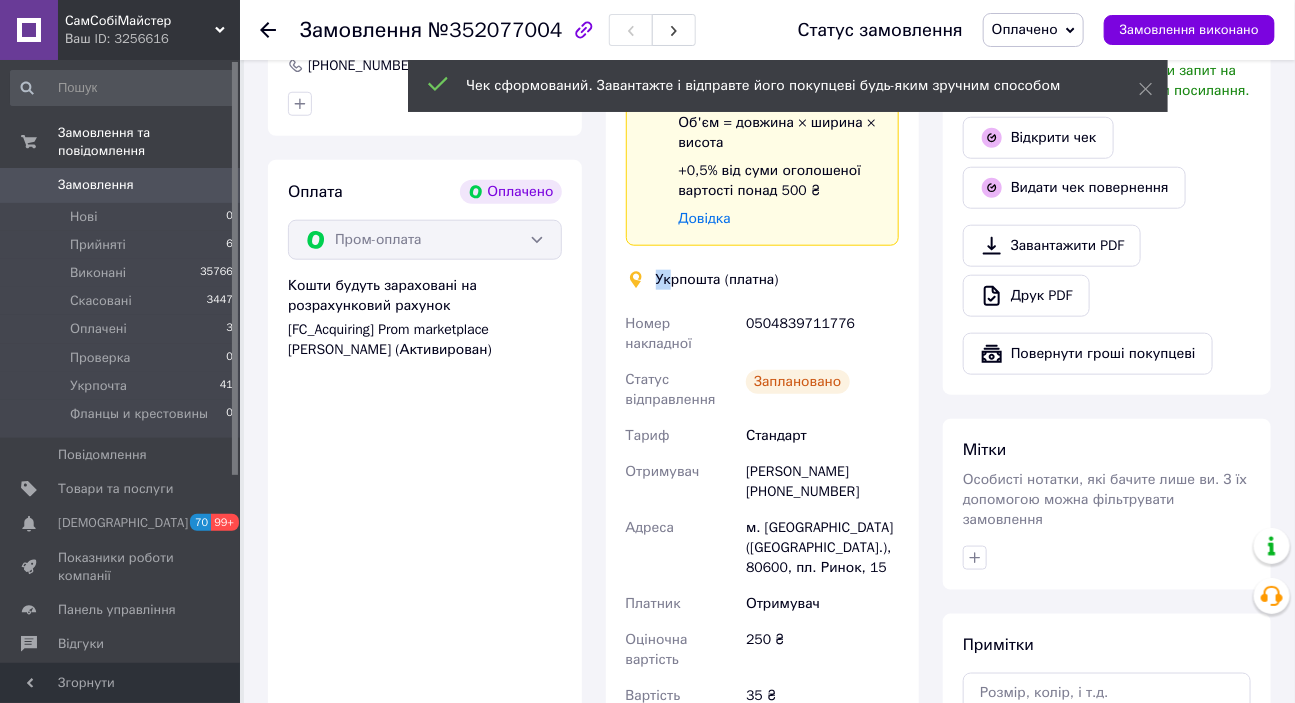 drag, startPoint x: 654, startPoint y: 258, endPoint x: 639, endPoint y: 257, distance: 15.033297 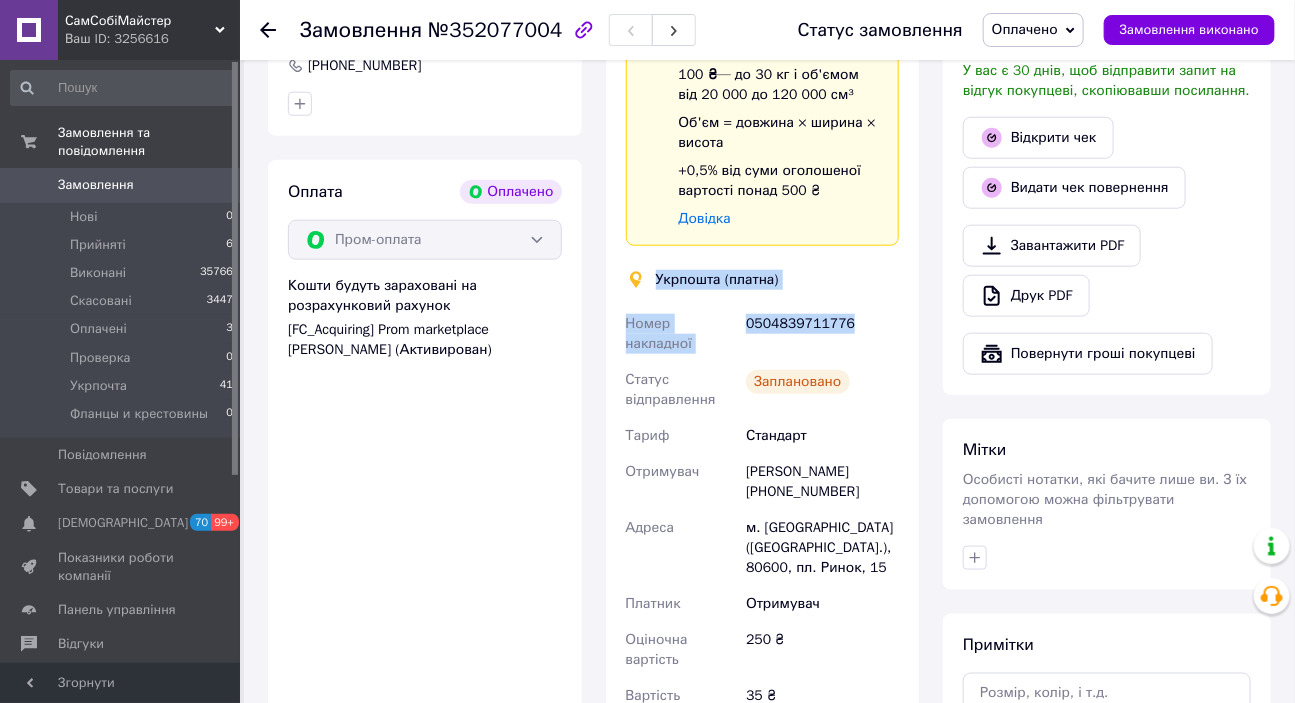 drag, startPoint x: 859, startPoint y: 308, endPoint x: 630, endPoint y: 267, distance: 232.64136 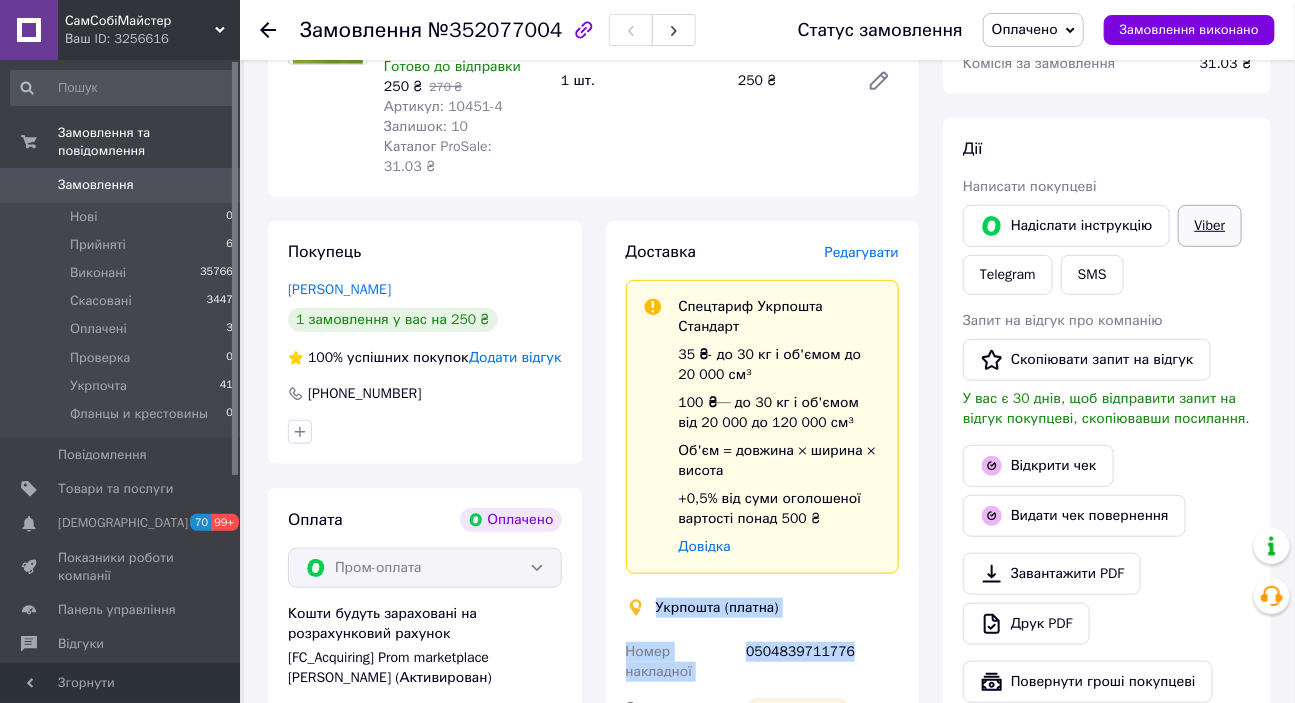 scroll, scrollTop: 272, scrollLeft: 0, axis: vertical 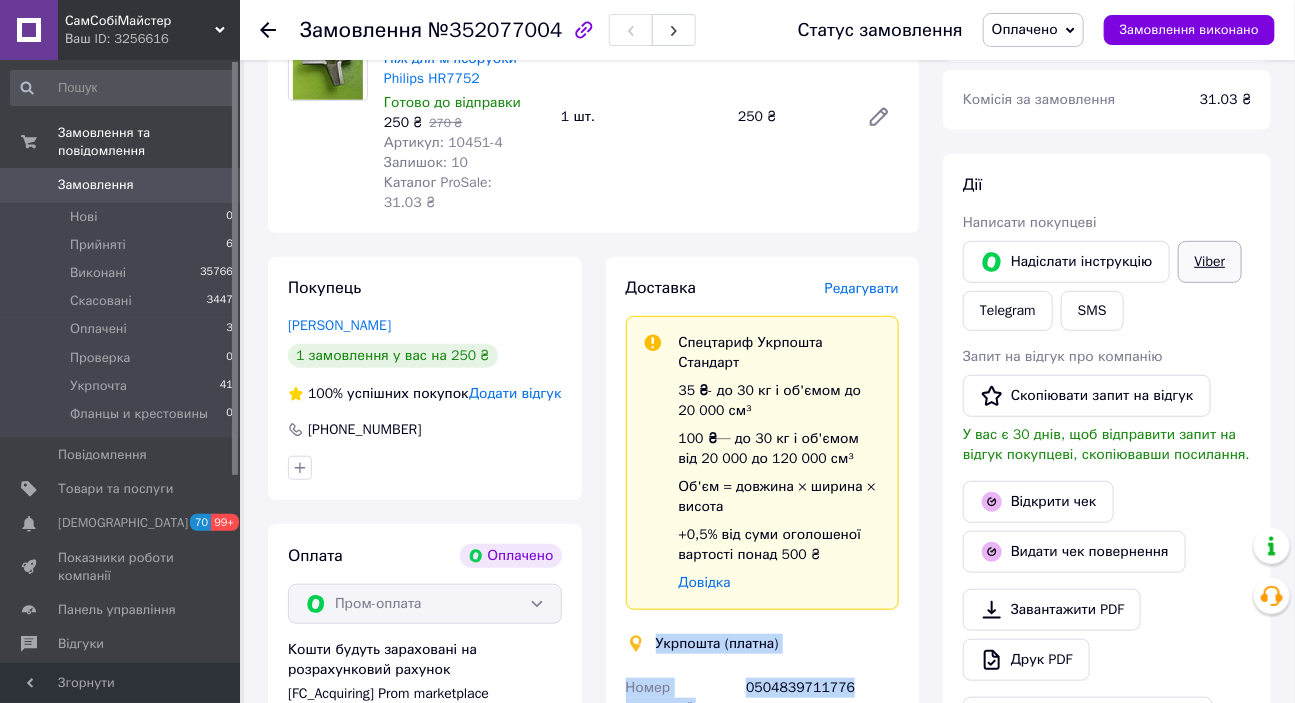 click on "Viber" at bounding box center (1210, 262) 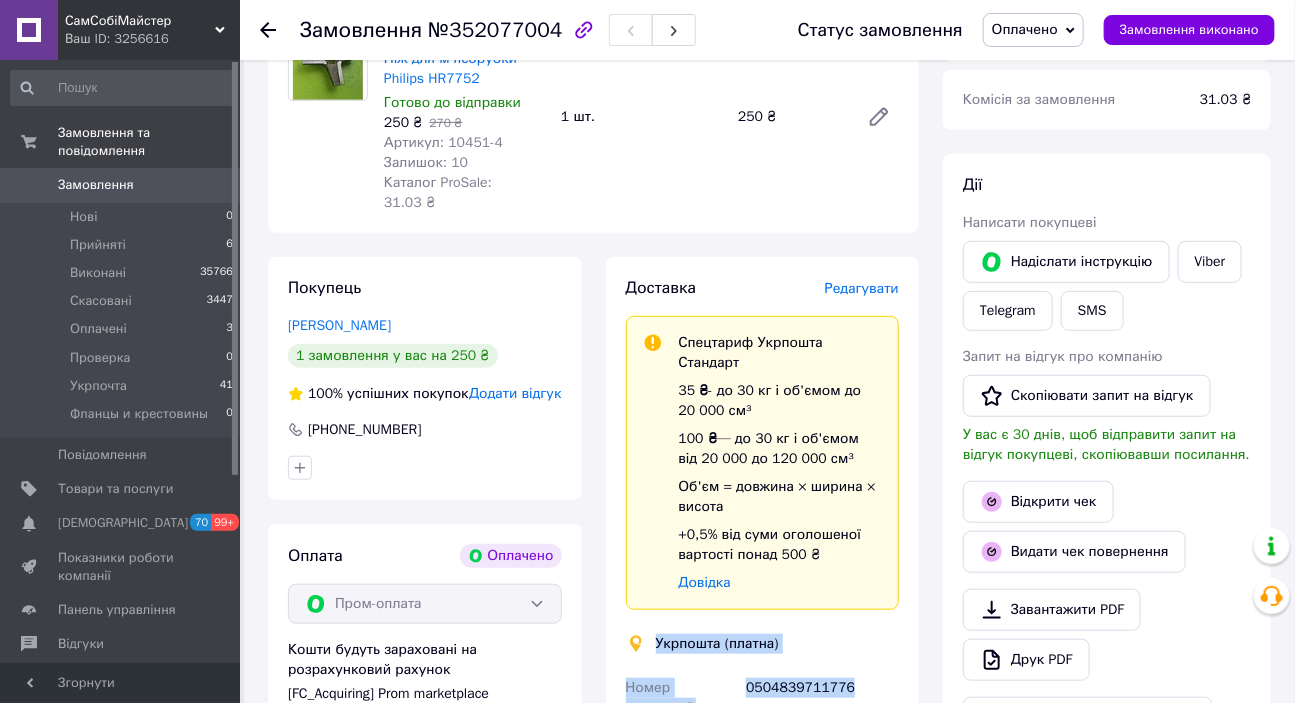 click on "0504839711776" at bounding box center [822, 698] 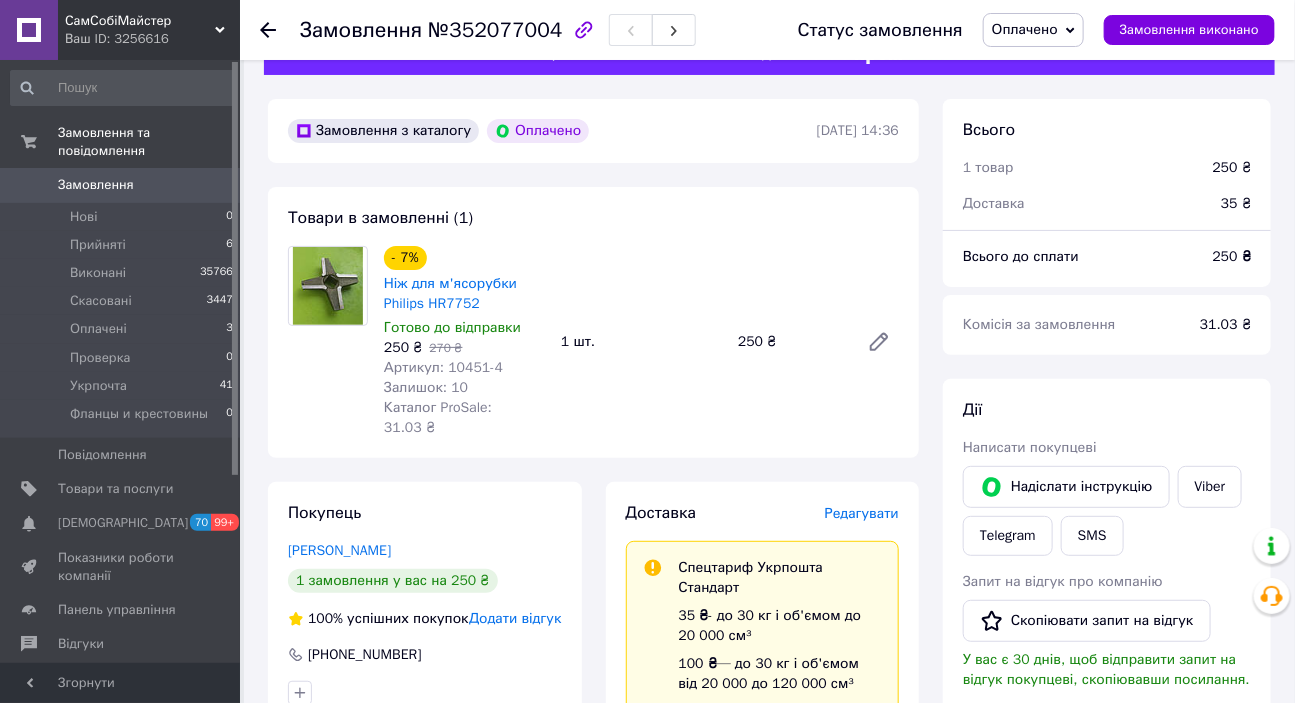 scroll, scrollTop: 0, scrollLeft: 0, axis: both 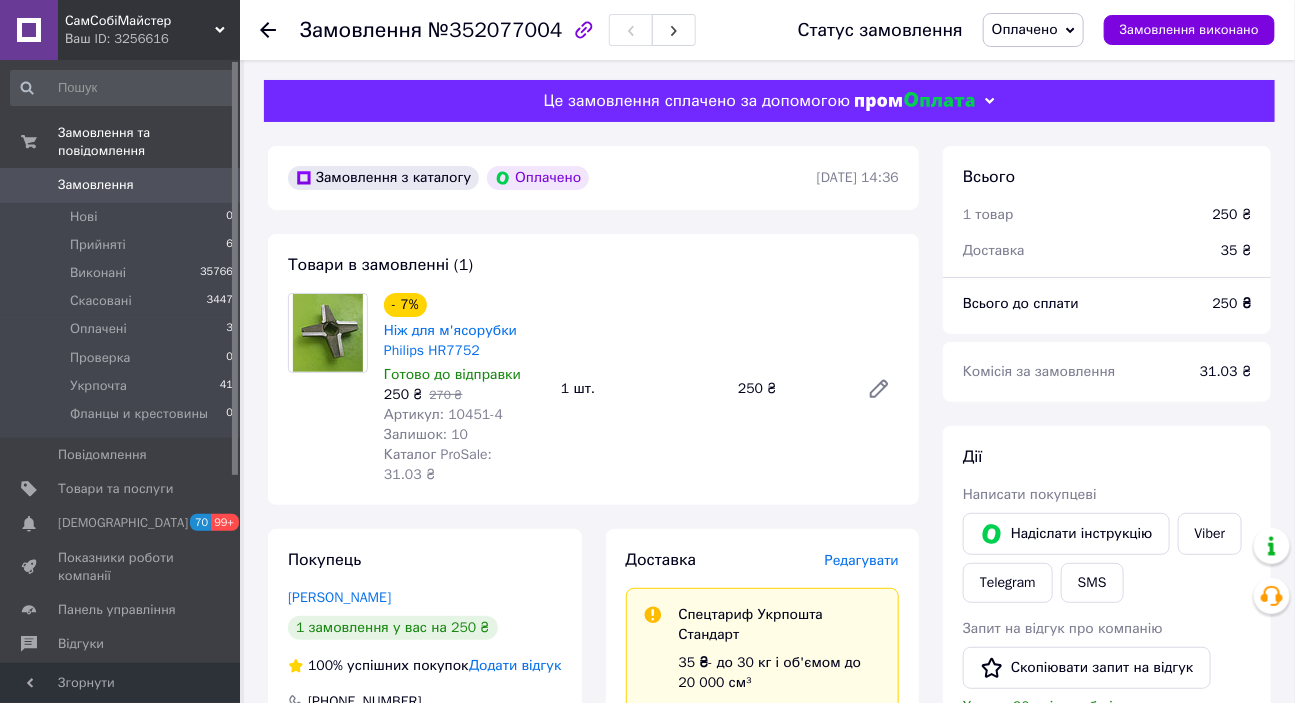 click 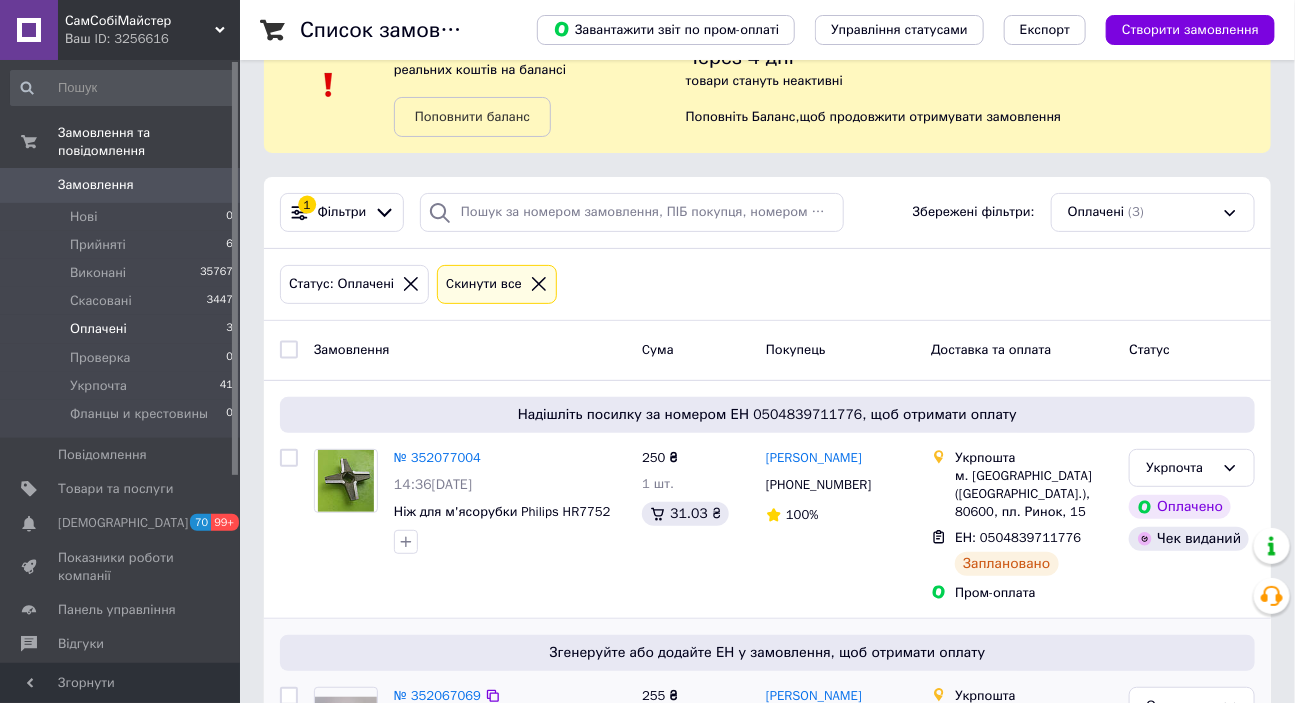 scroll, scrollTop: 454, scrollLeft: 0, axis: vertical 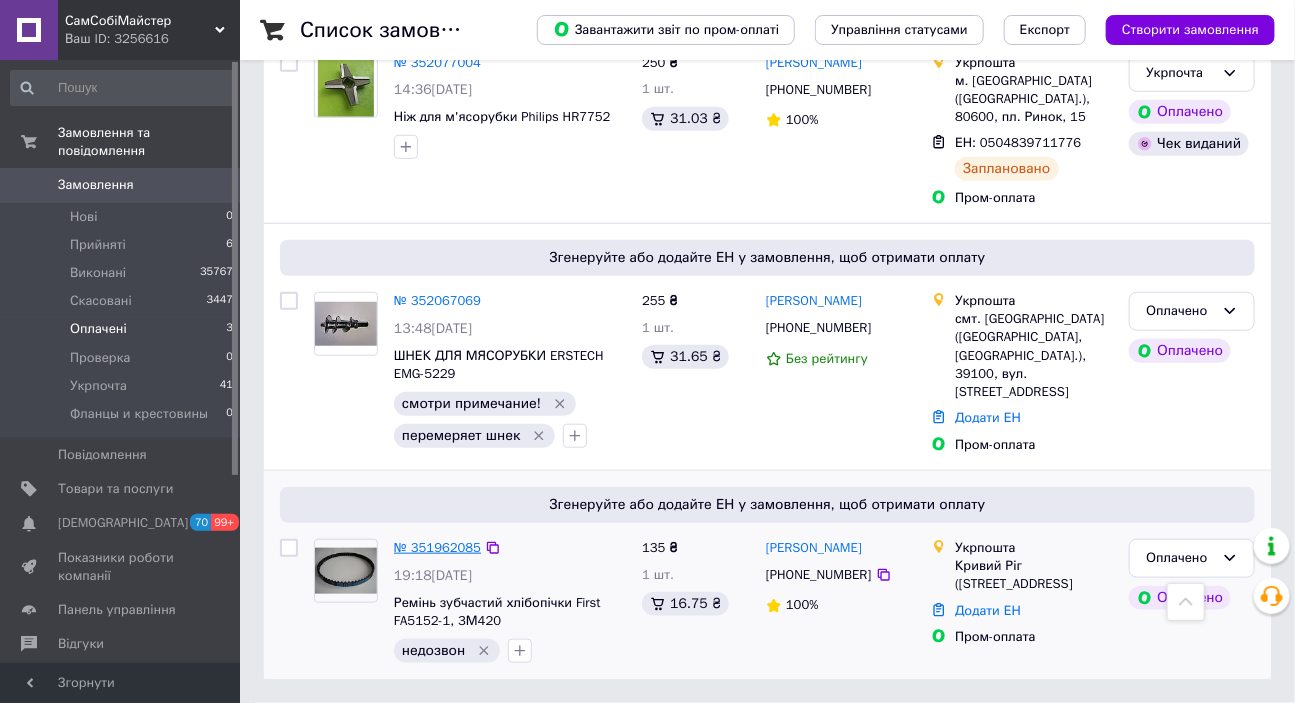 click on "№ 351962085" at bounding box center (437, 547) 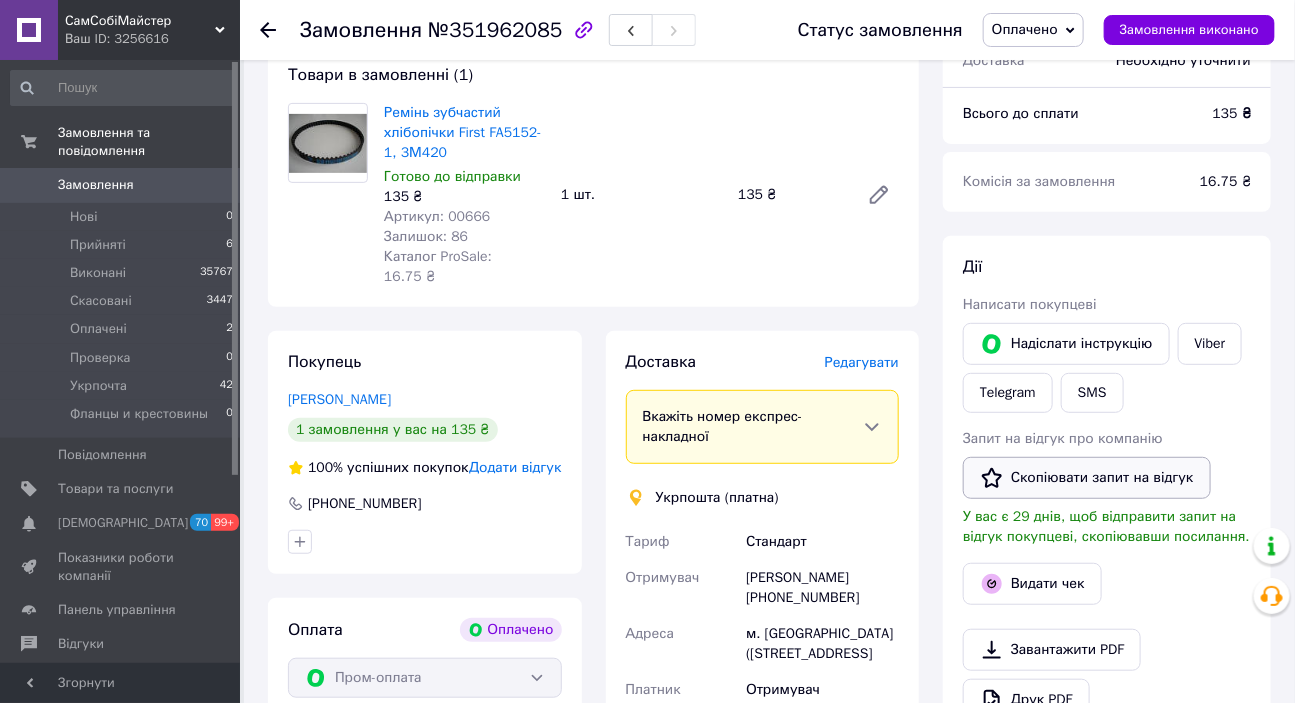 scroll, scrollTop: 190, scrollLeft: 0, axis: vertical 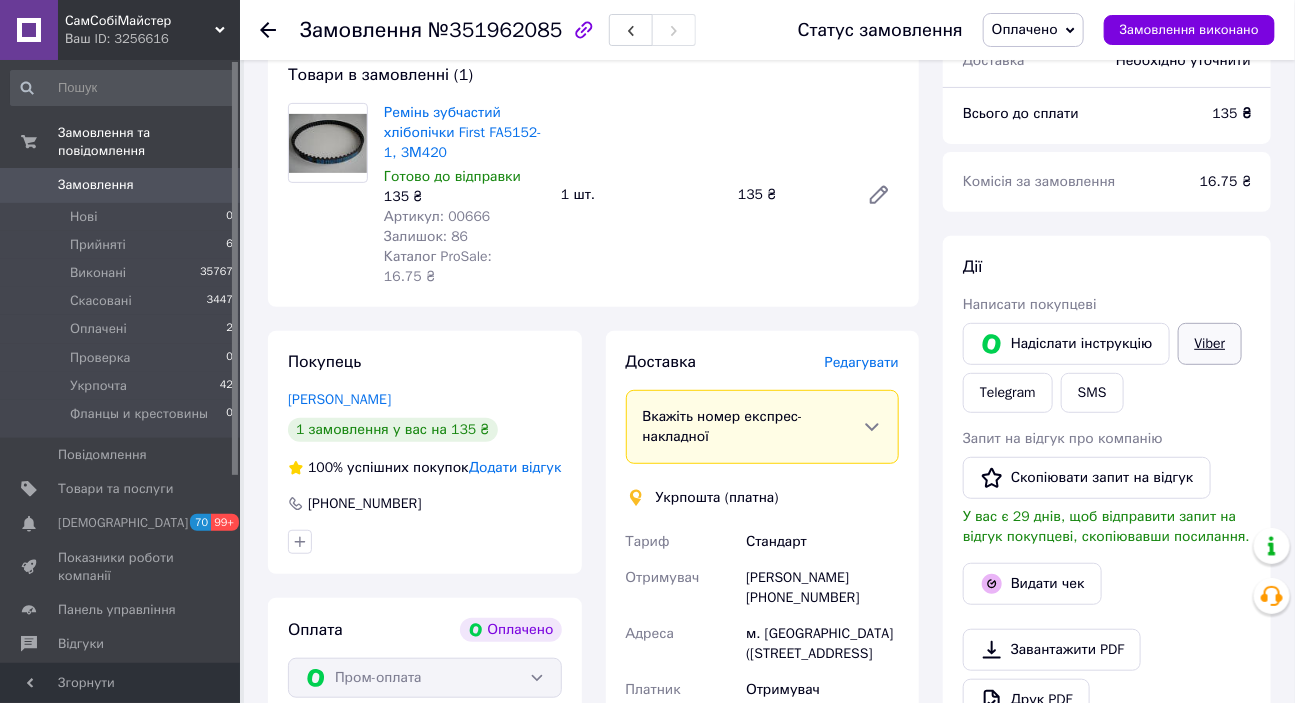 click on "Viber" at bounding box center (1210, 344) 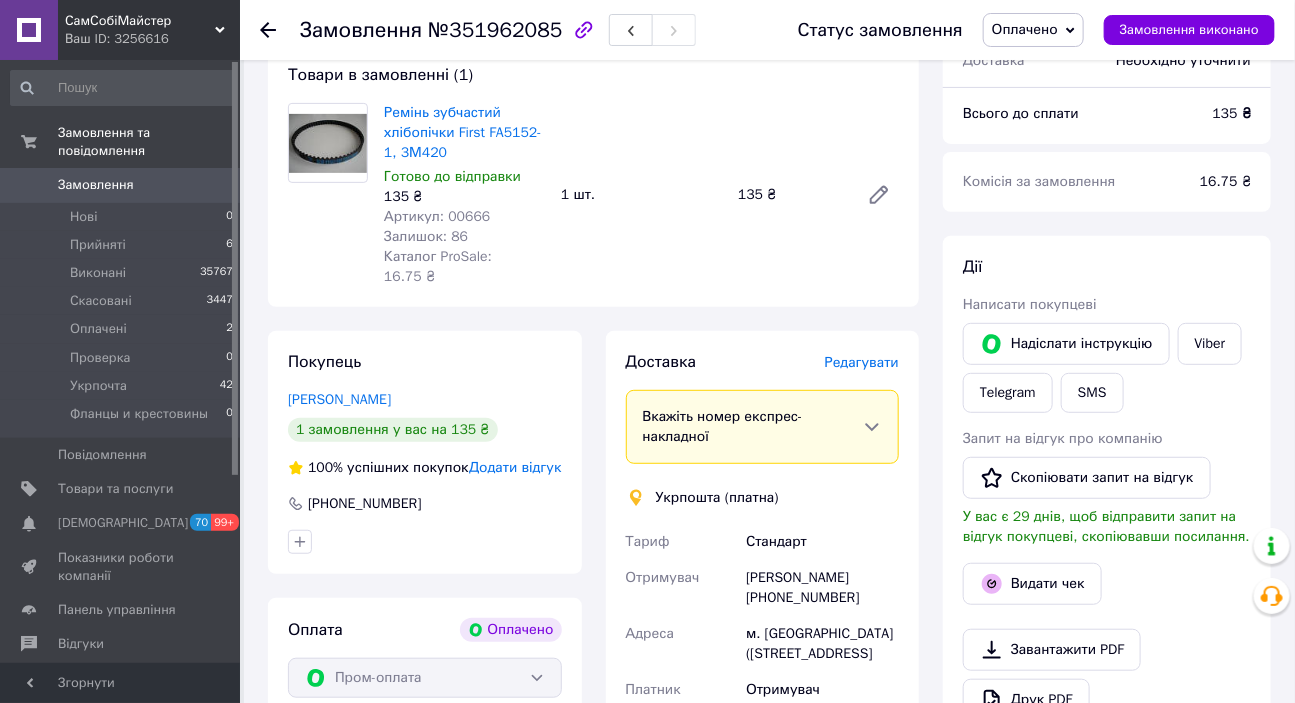 click on "Всього 1 товар 135 ₴ Доставка Необхідно уточнити Всього до сплати 135 ₴ Комісія за замовлення 16.75 ₴ Дії Написати покупцеві   Надіслати інструкцію Viber Telegram SMS Запит на відгук про компанію   Скопіювати запит на відгук У вас є 29 днів, щоб відправити запит на відгук покупцеві, скопіювавши посилання.   Видати чек   Завантажити PDF   Друк PDF   Повернути гроші покупцеві Мітки Особисті нотатки, які бачите лише ви. З їх допомогою можна фільтрувати замовлення недозвон   Примітки Залишилося 300 символів Очистити Зберегти" at bounding box center (1107, 682) 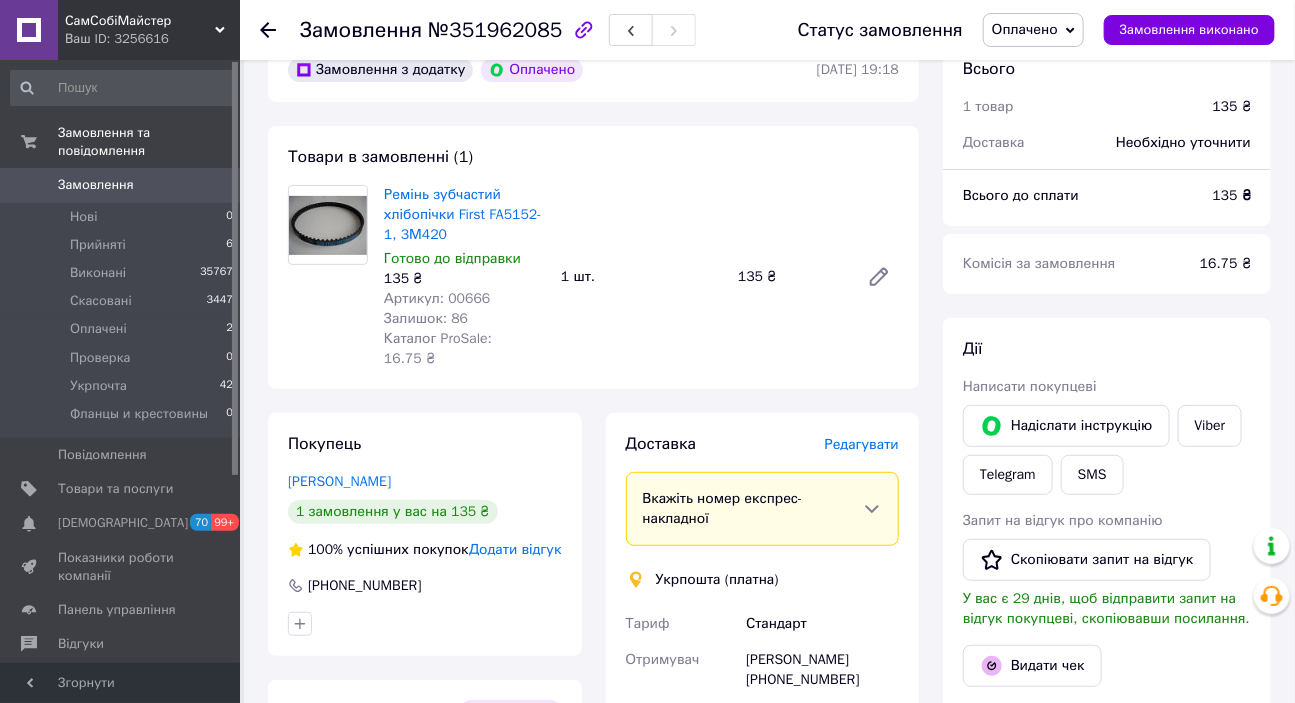scroll, scrollTop: 90, scrollLeft: 0, axis: vertical 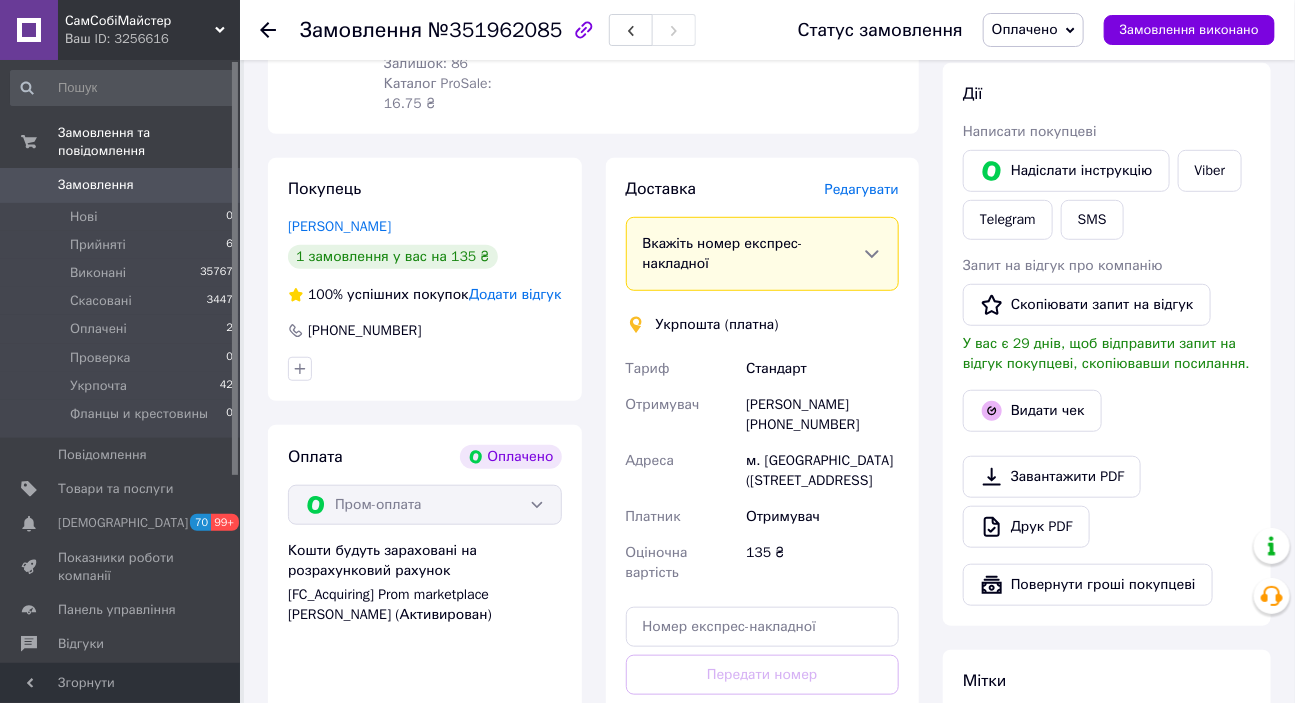 click on "Редагувати" at bounding box center (862, 189) 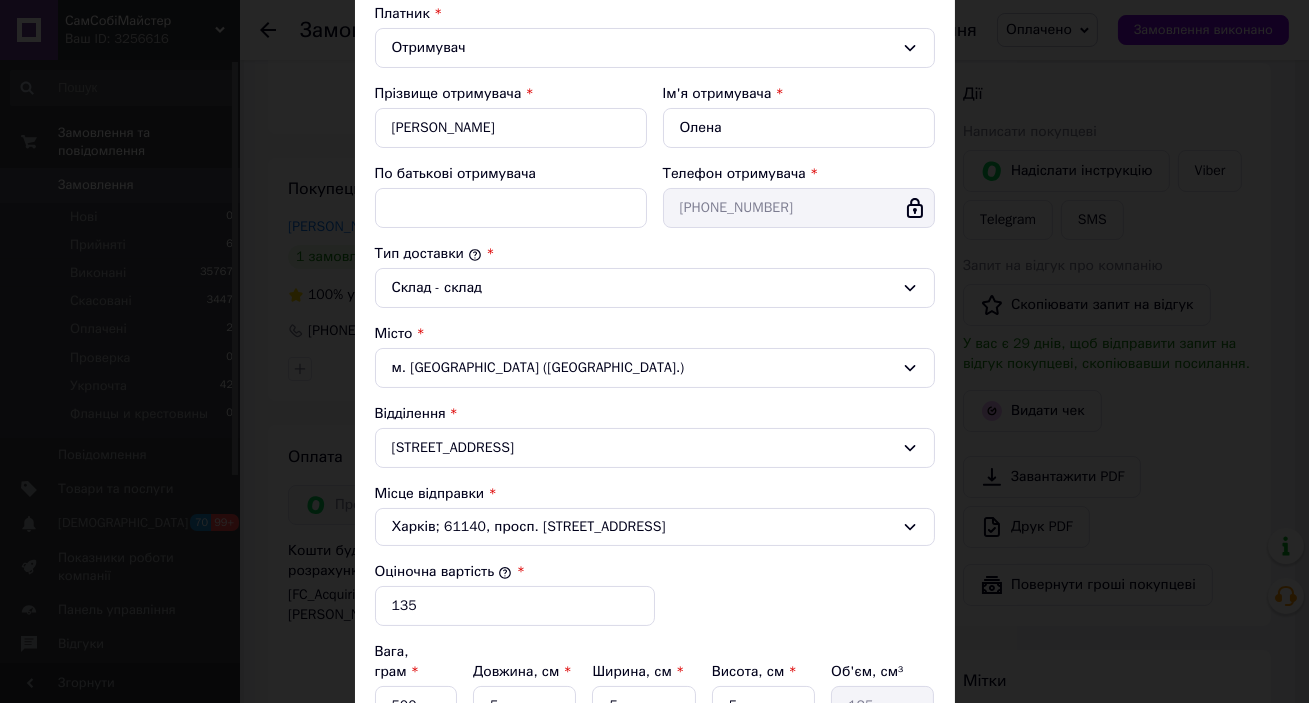 scroll, scrollTop: 363, scrollLeft: 0, axis: vertical 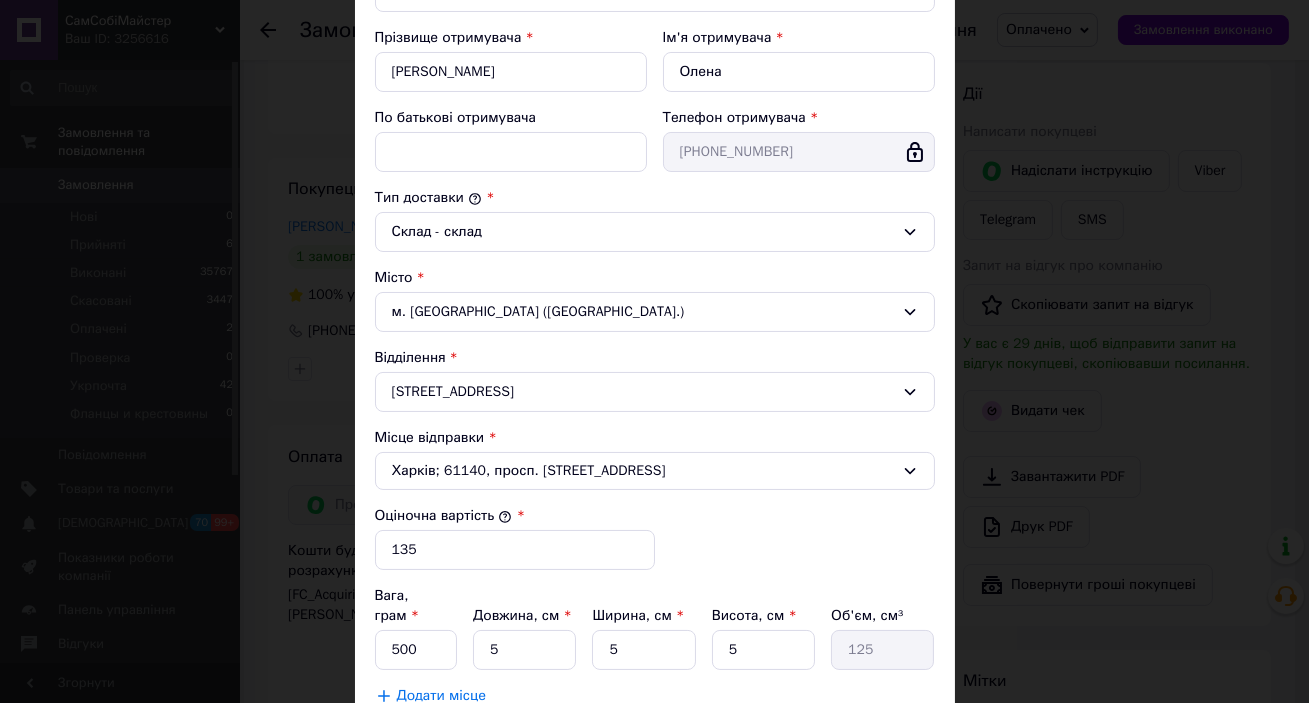 click on "м. [GEOGRAPHIC_DATA] ([GEOGRAPHIC_DATA].)" at bounding box center [655, 312] 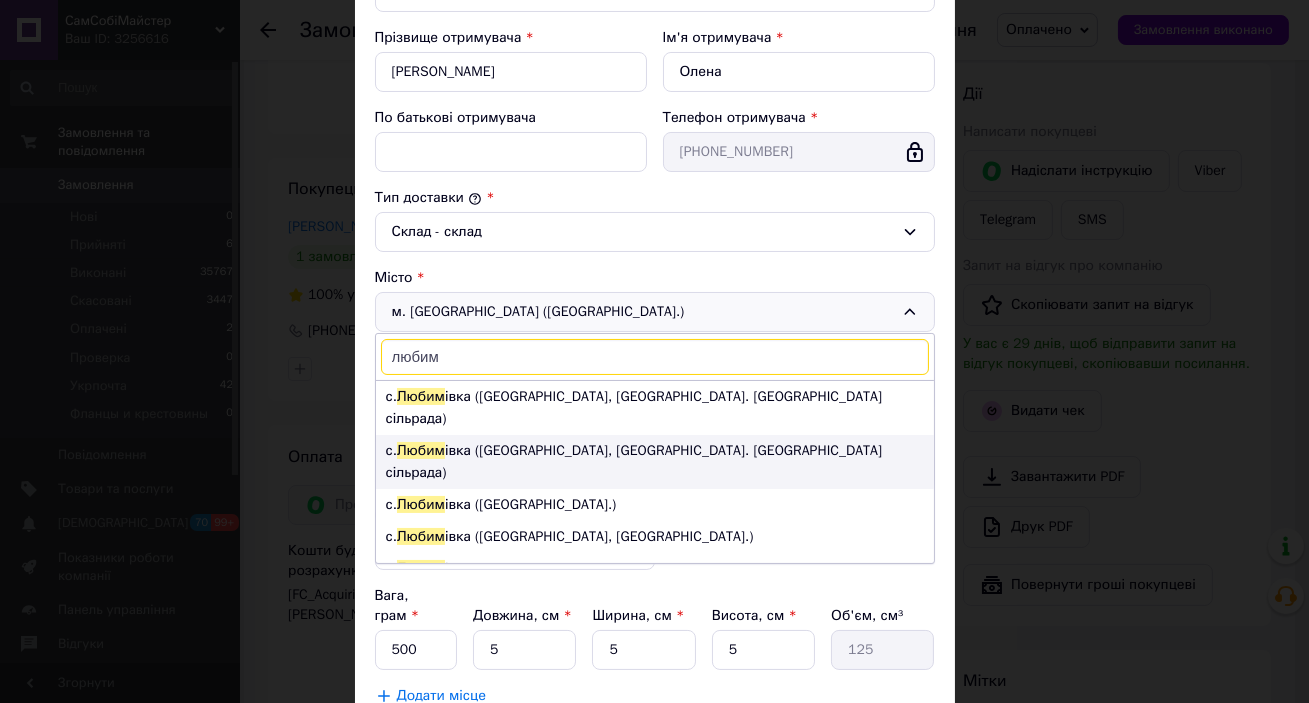 scroll, scrollTop: 90, scrollLeft: 0, axis: vertical 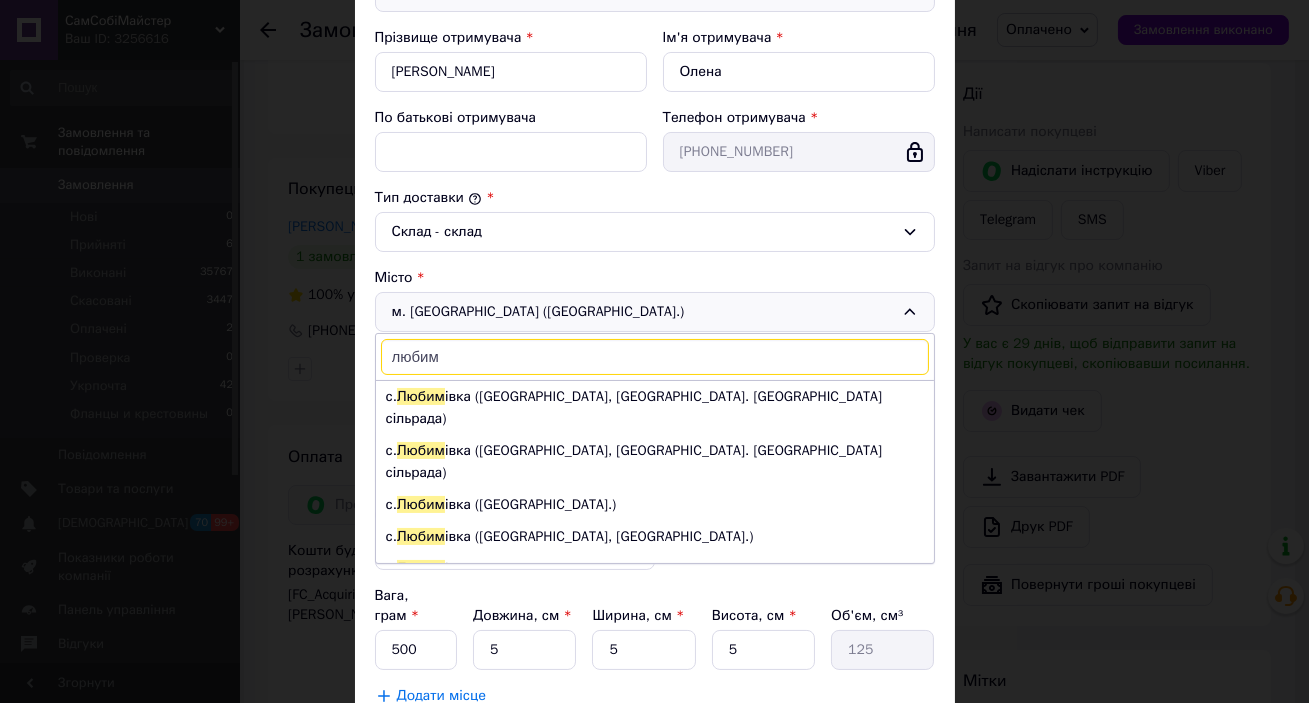 type on "любим" 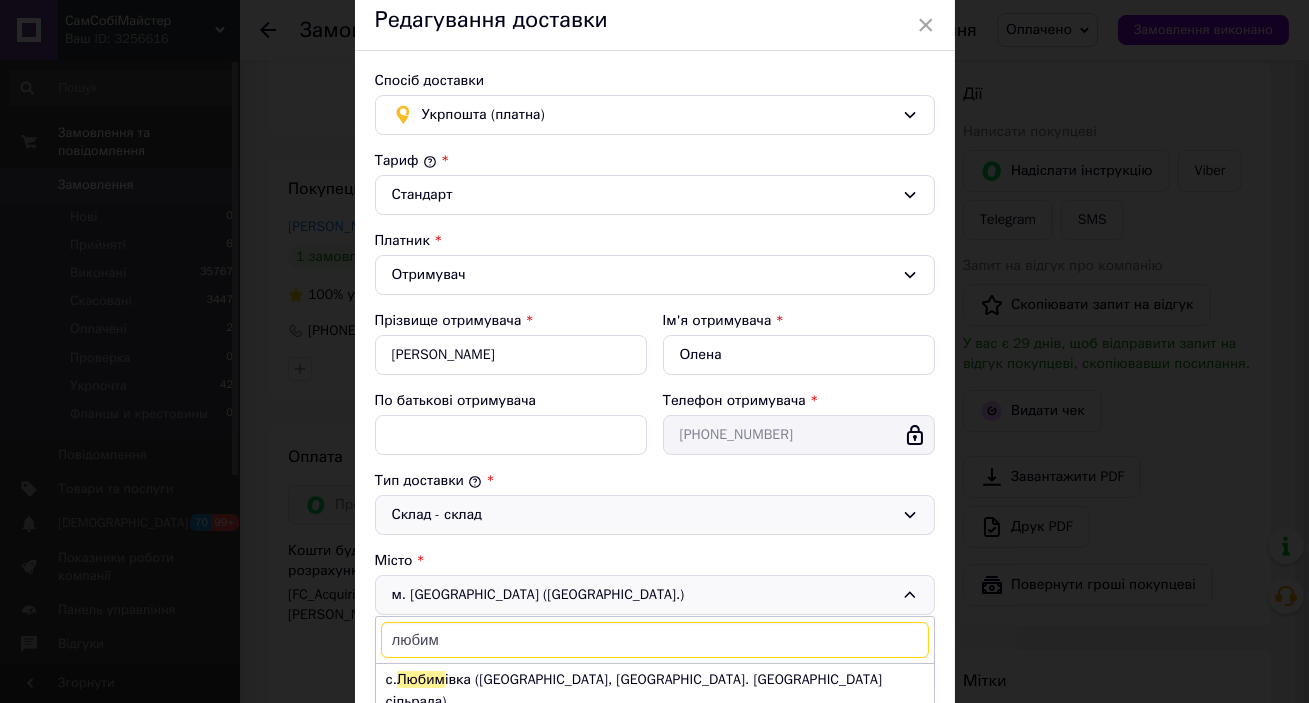 scroll, scrollTop: 0, scrollLeft: 0, axis: both 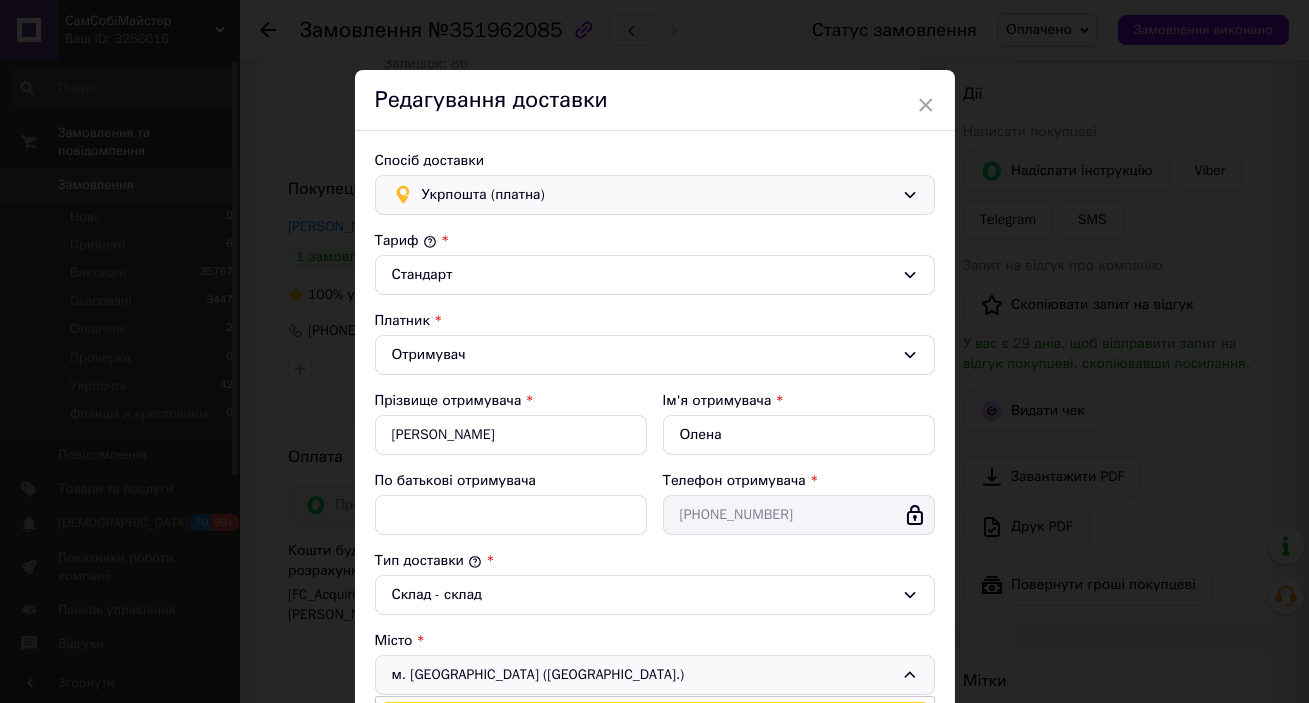 click on "Укрпошта (платна)" at bounding box center (658, 195) 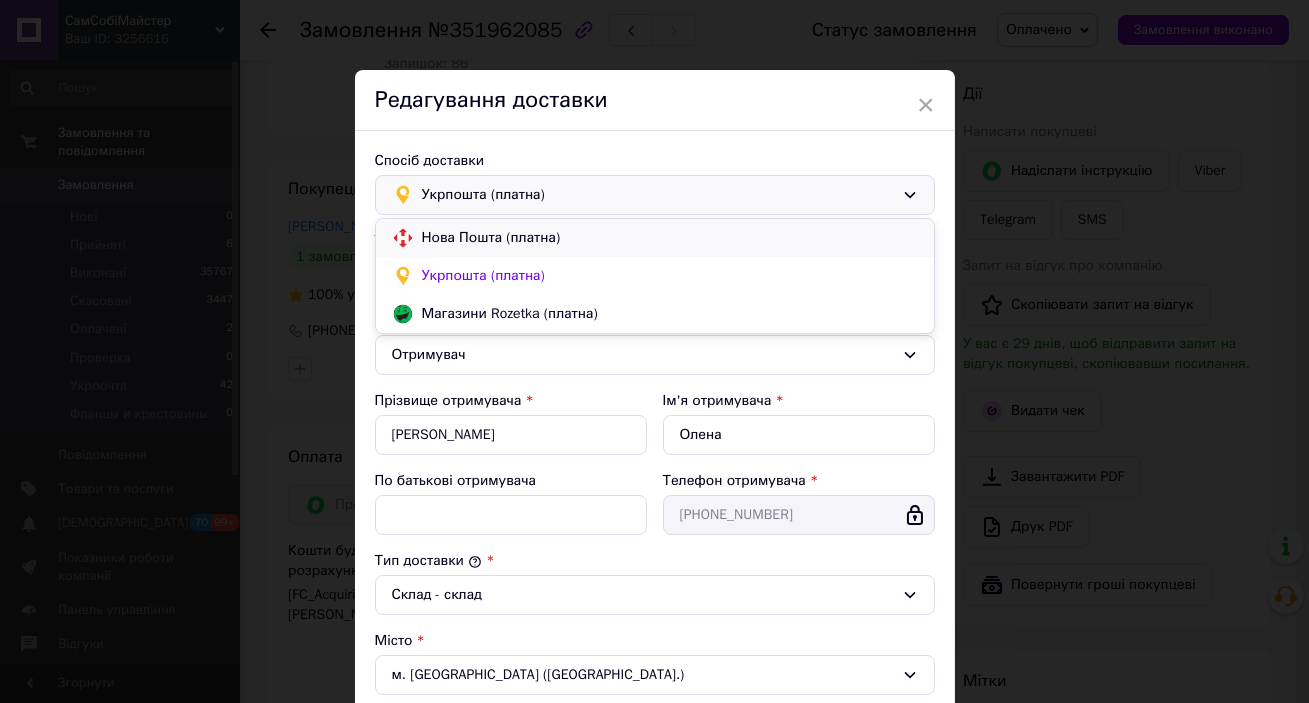 click on "Нова Пошта (платна)" at bounding box center (670, 238) 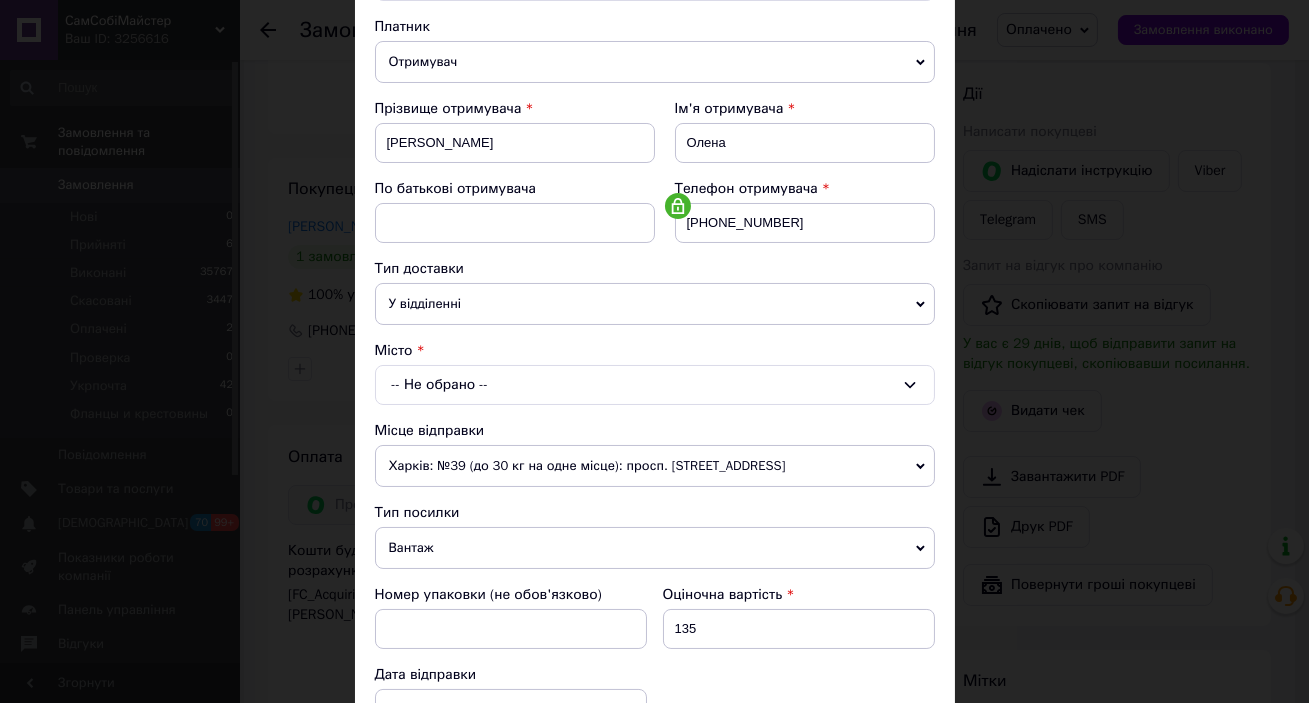 scroll, scrollTop: 272, scrollLeft: 0, axis: vertical 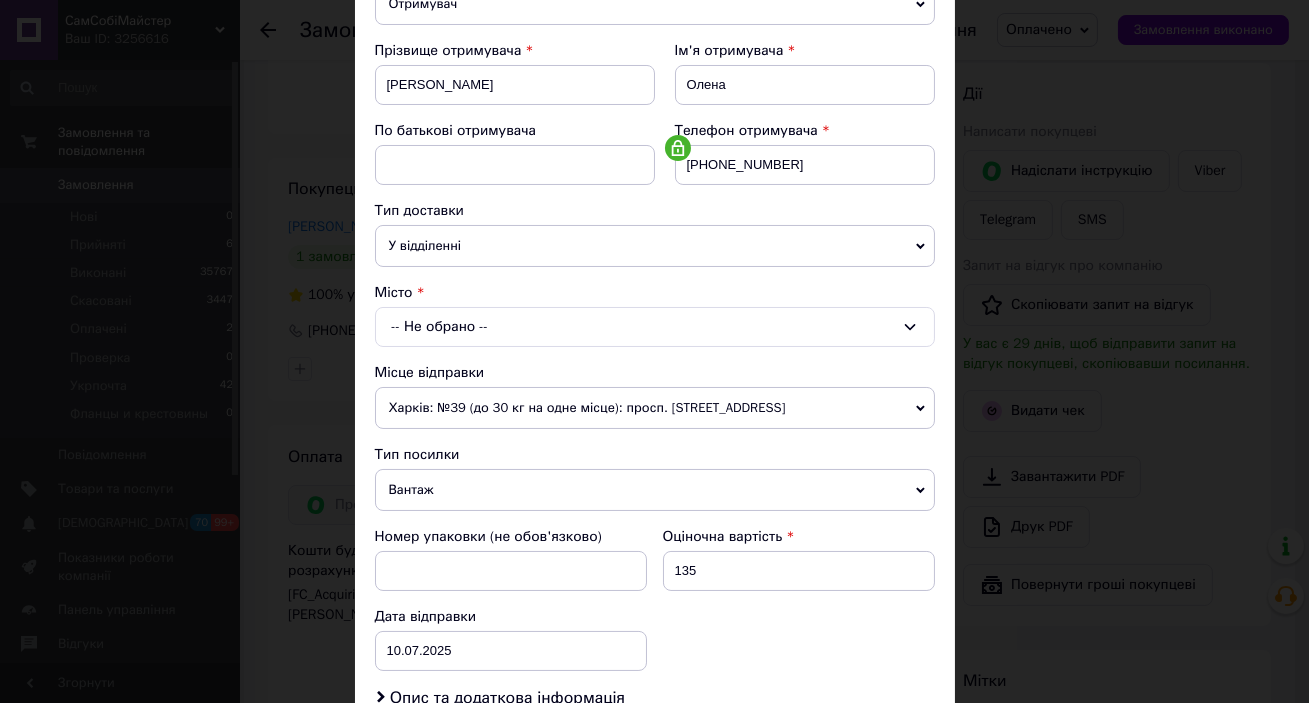 click on "-- Не обрано --" at bounding box center [655, 327] 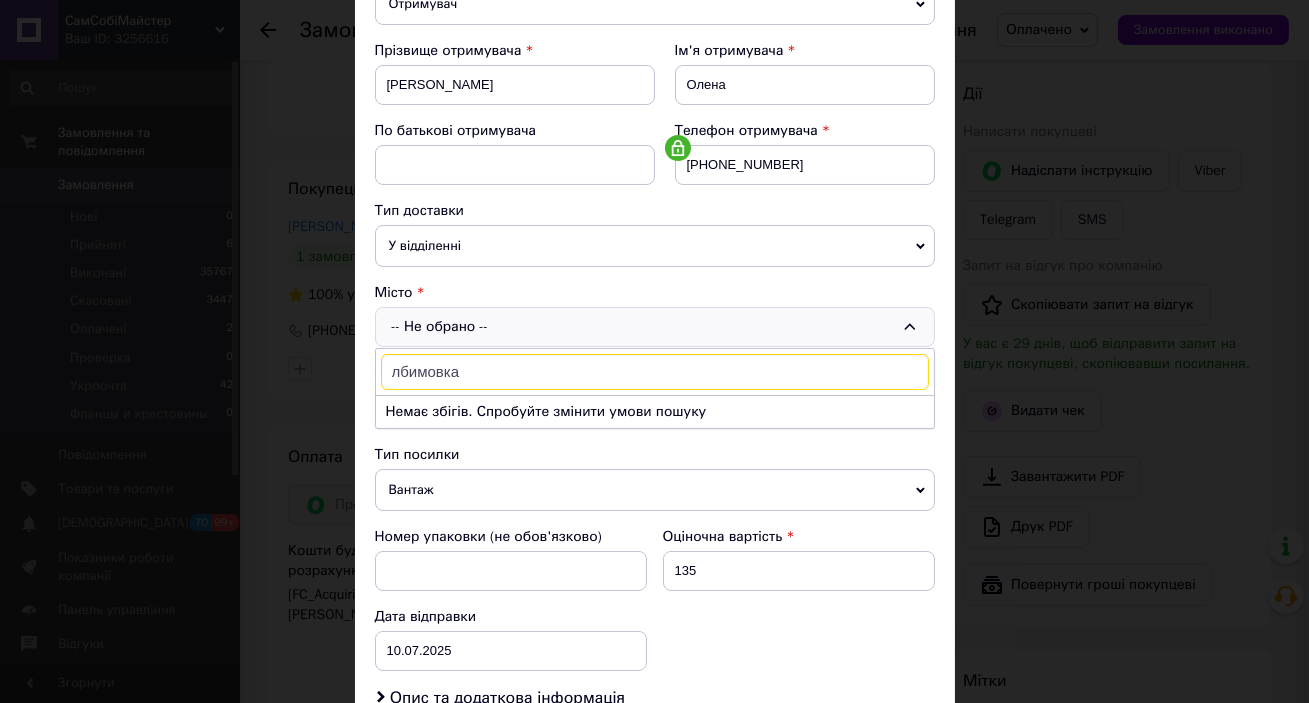 click on "лбимовка" at bounding box center (655, 372) 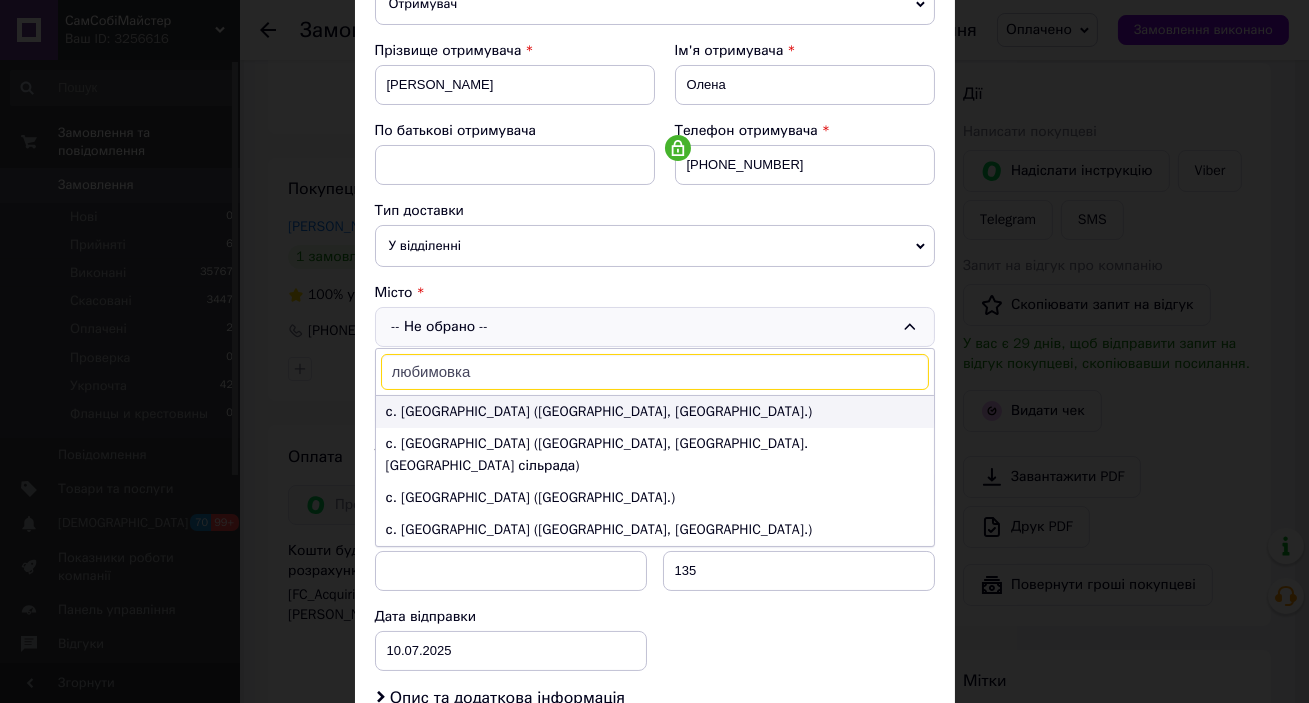 type on "любимовка" 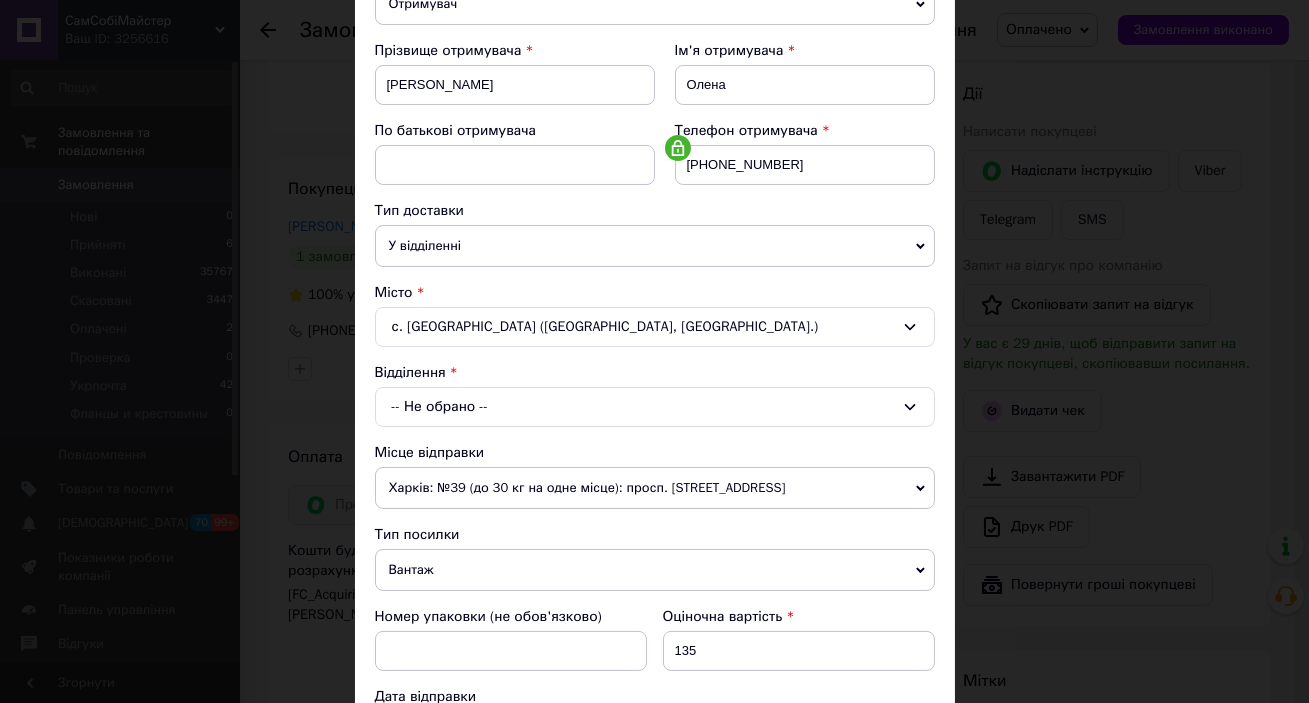 click on "-- Не обрано --" at bounding box center (655, 407) 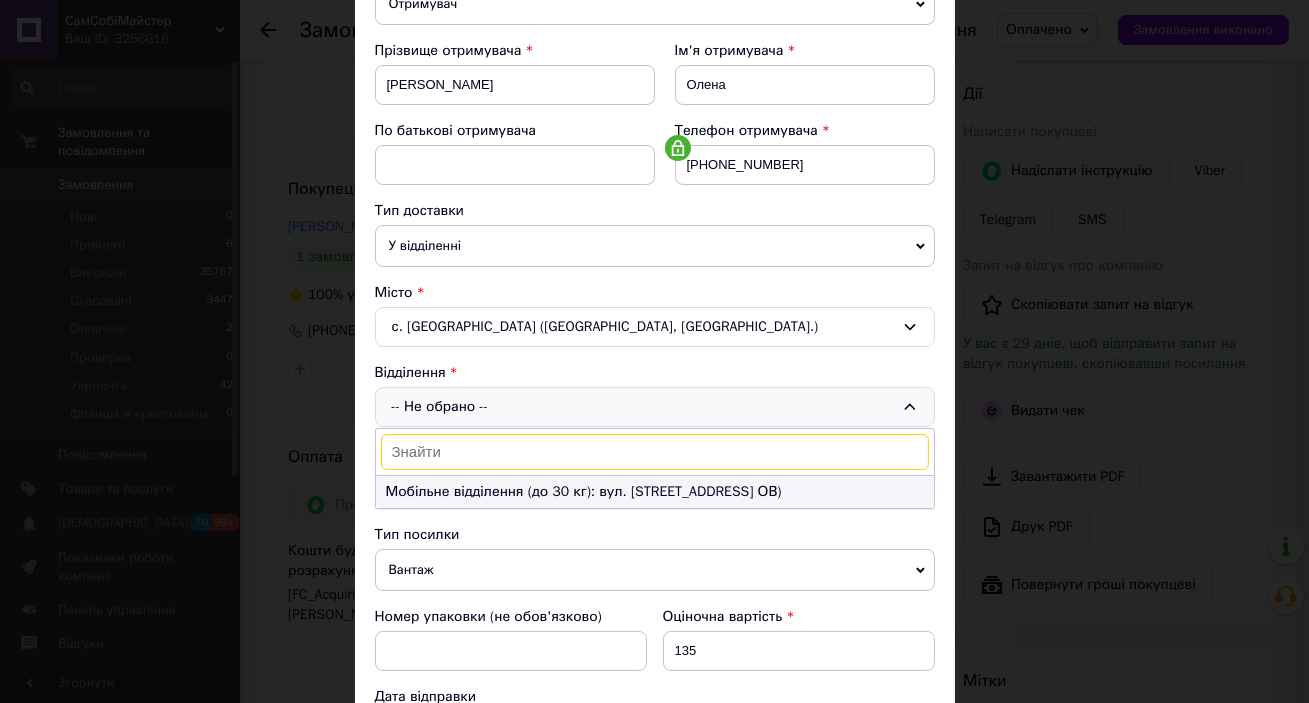 click on "Мобільне відділення (до 30 кг): вул. Таврійська, 68 (АЕ 8452 ОВ)" at bounding box center [655, 492] 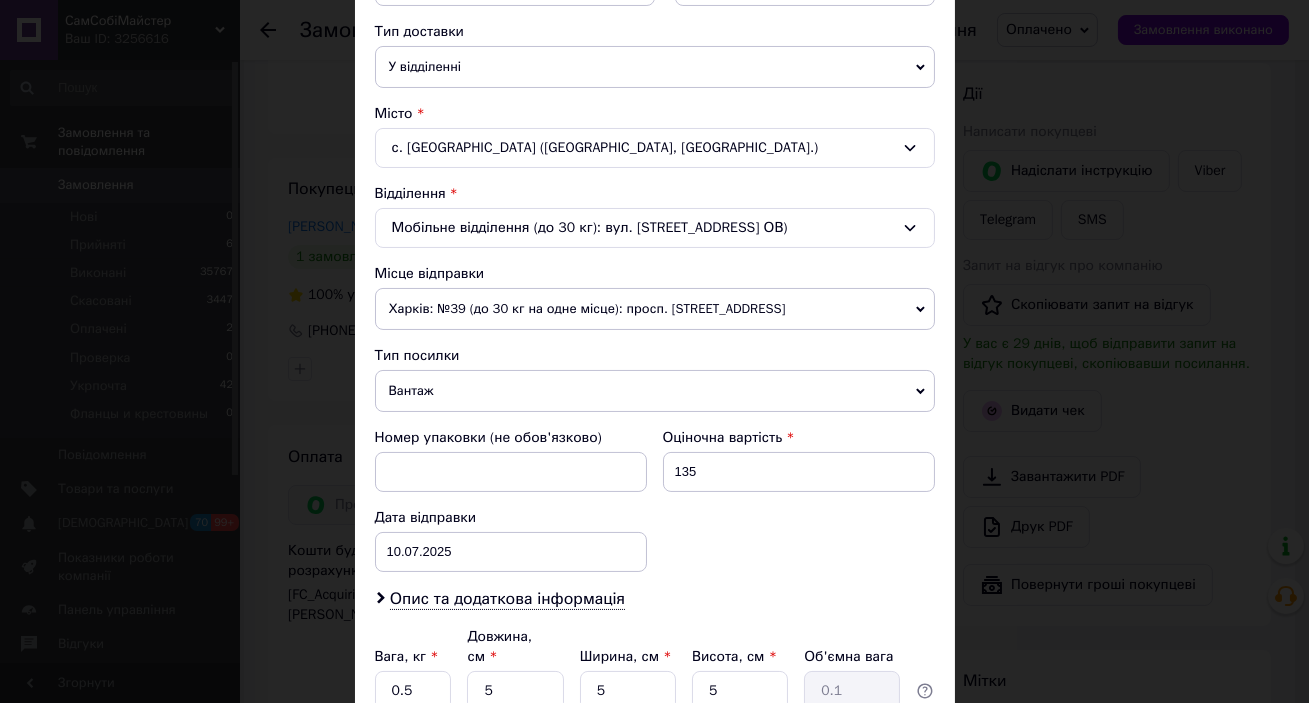 scroll, scrollTop: 454, scrollLeft: 0, axis: vertical 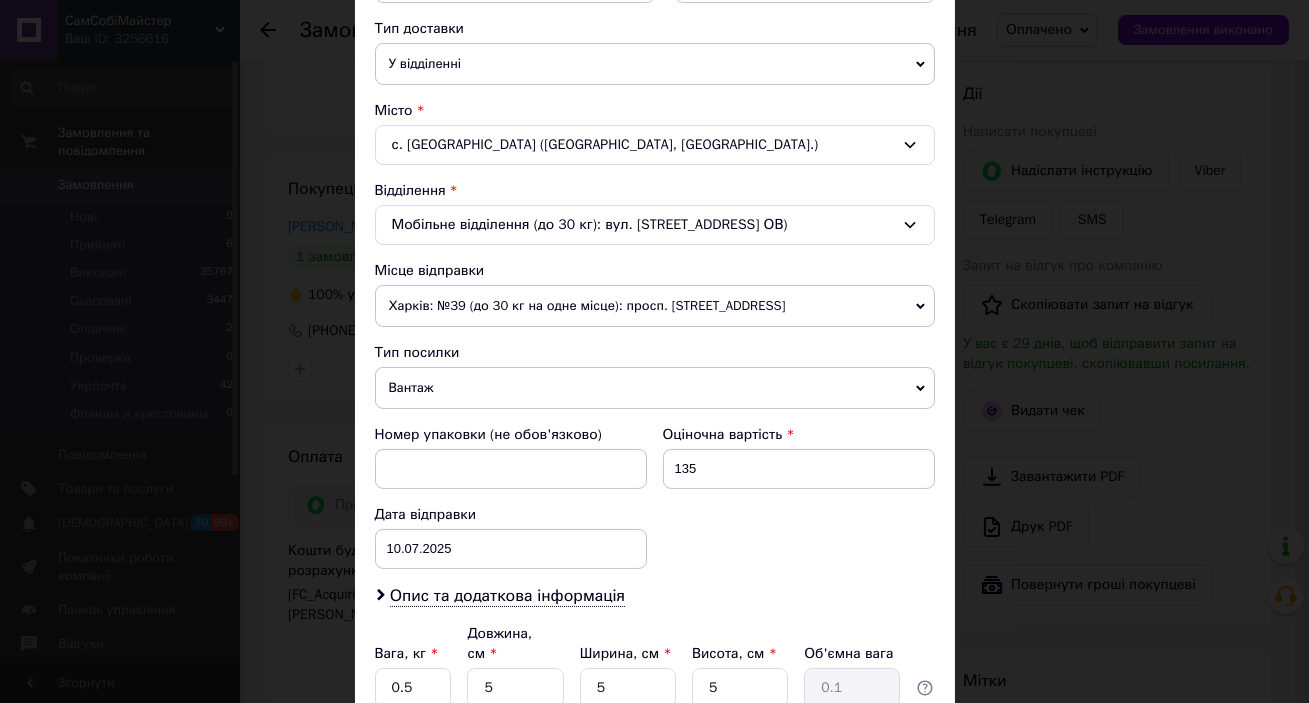 click on "Вантаж" at bounding box center (655, 388) 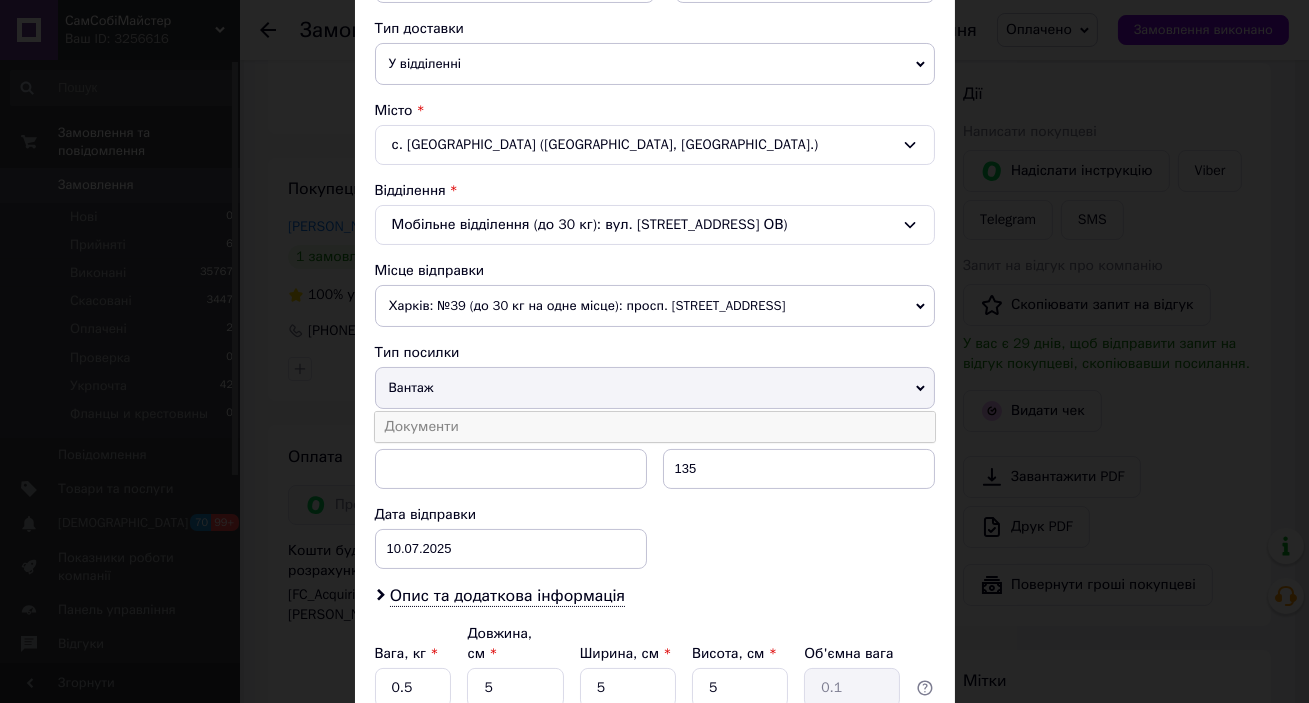 click on "Документи" at bounding box center (655, 427) 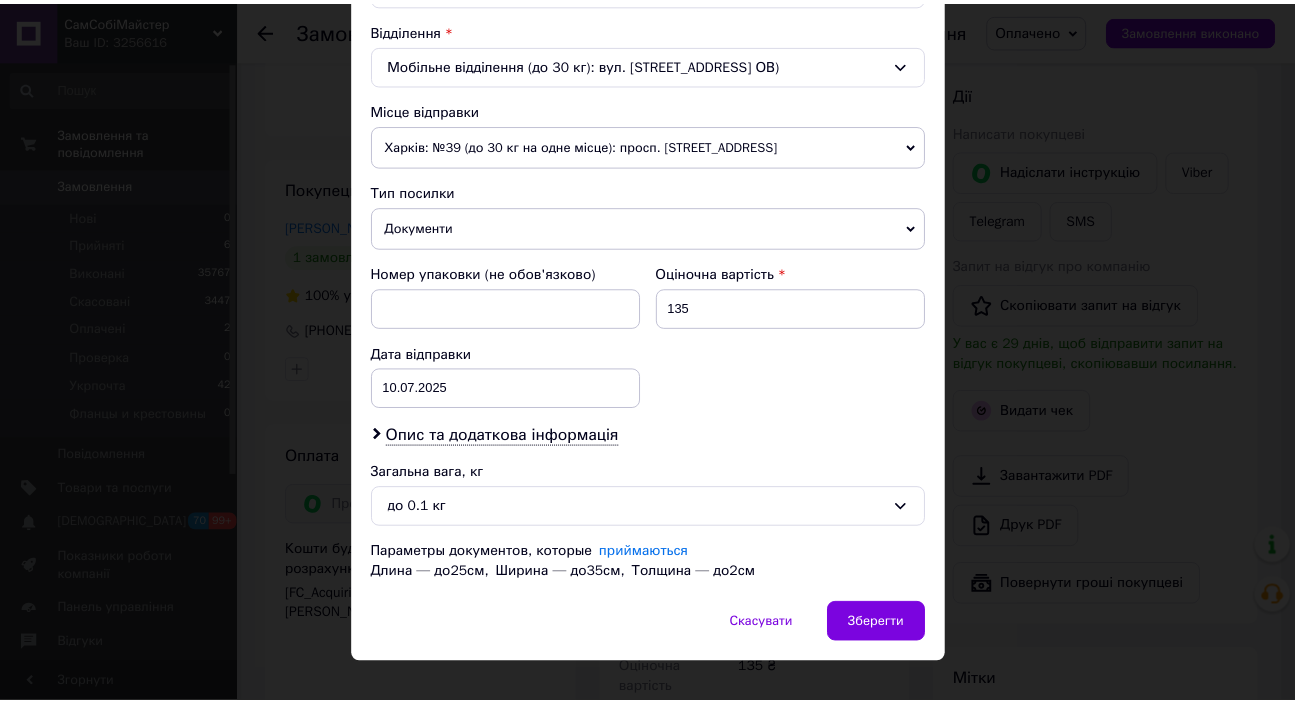 scroll, scrollTop: 642, scrollLeft: 0, axis: vertical 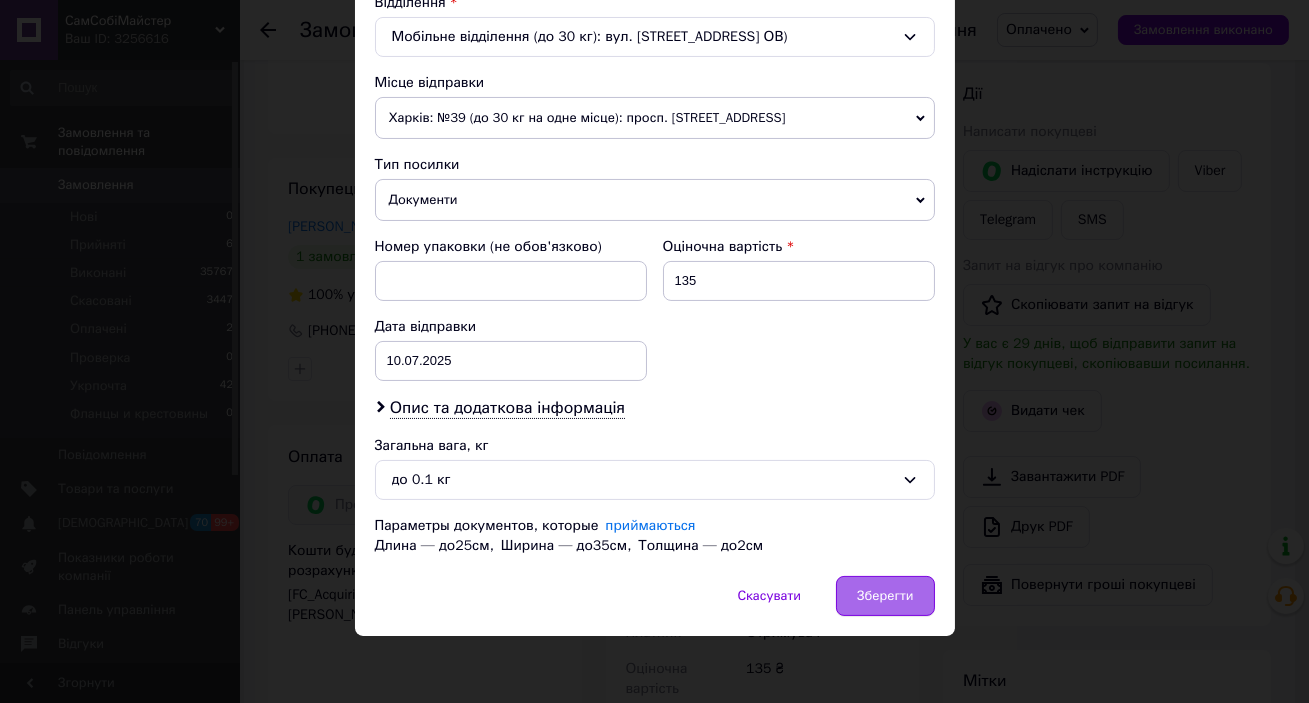click on "Зберегти" at bounding box center [885, 596] 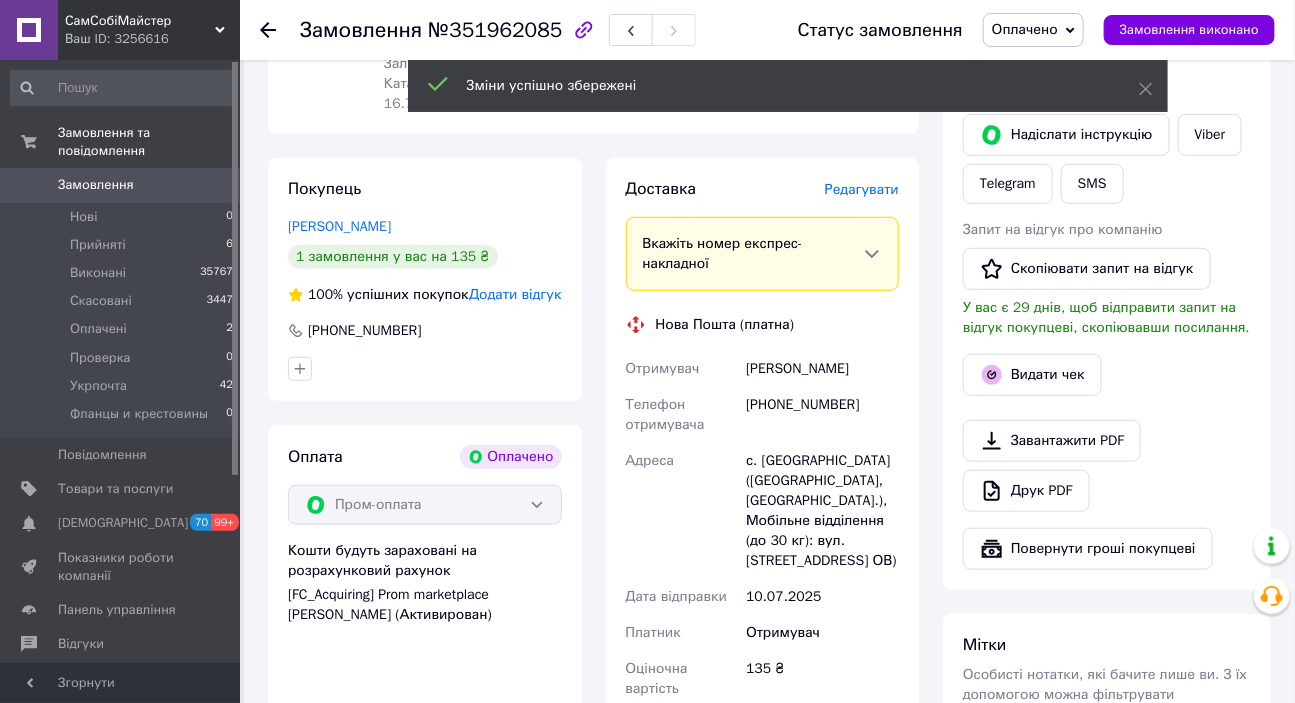 scroll, scrollTop: 23, scrollLeft: 0, axis: vertical 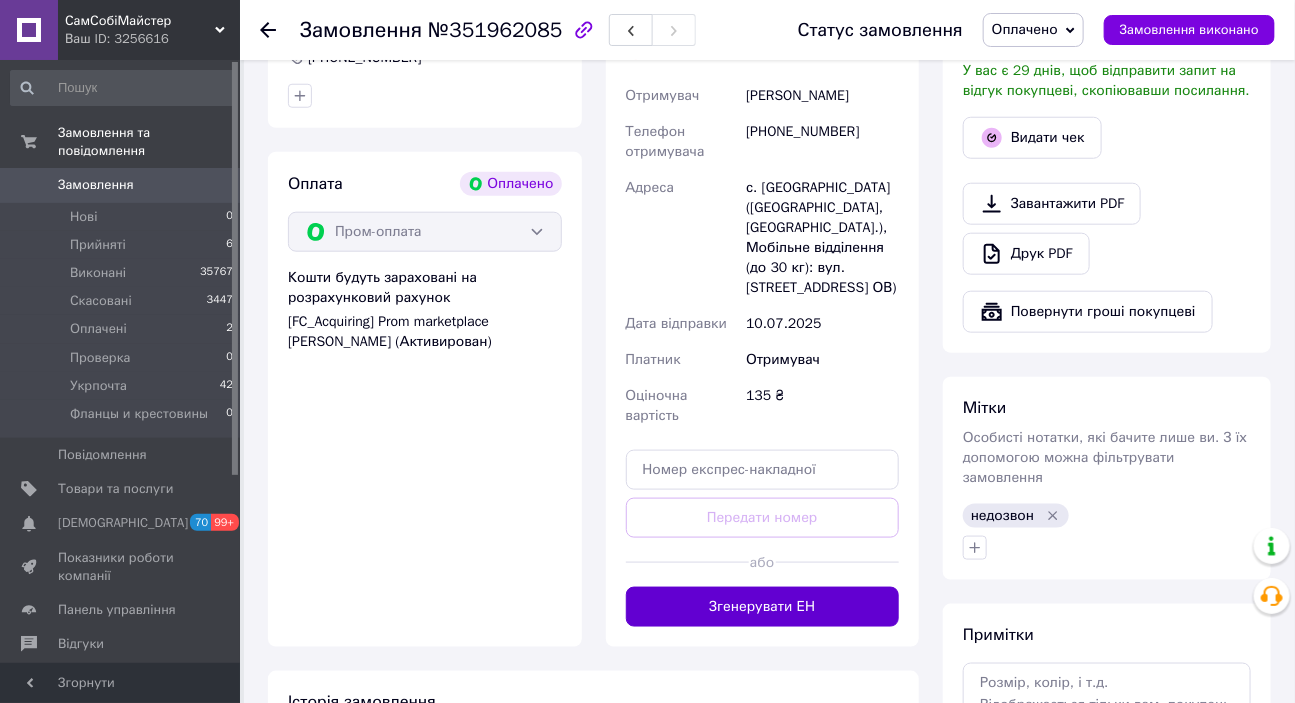 click on "Згенерувати ЕН" at bounding box center [763, 607] 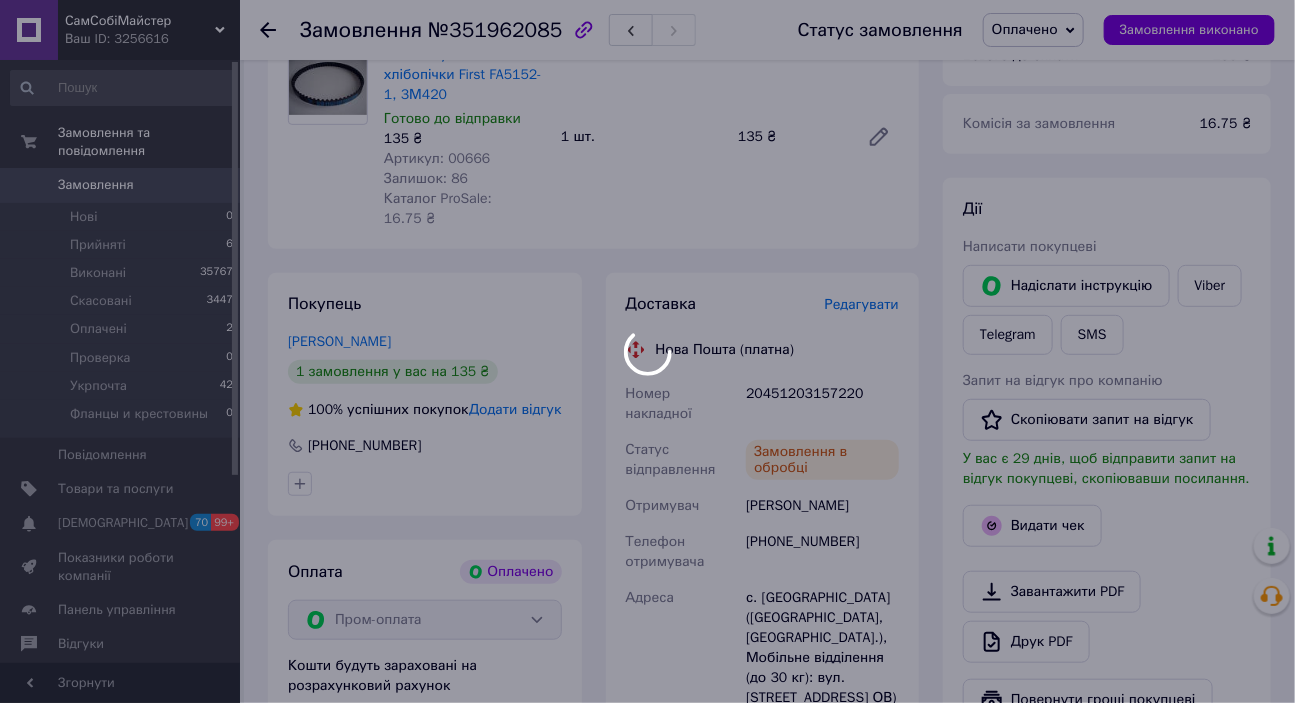 scroll, scrollTop: 181, scrollLeft: 0, axis: vertical 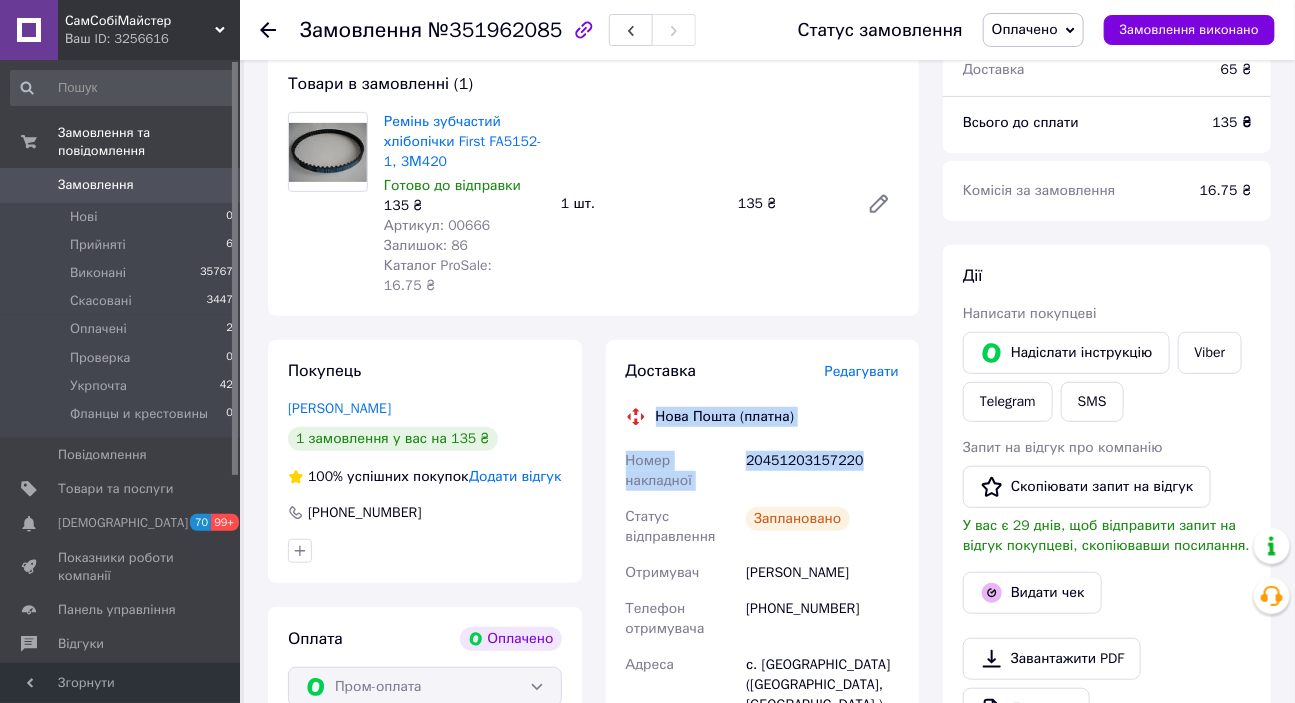 drag, startPoint x: 864, startPoint y: 442, endPoint x: 656, endPoint y: 390, distance: 214.40149 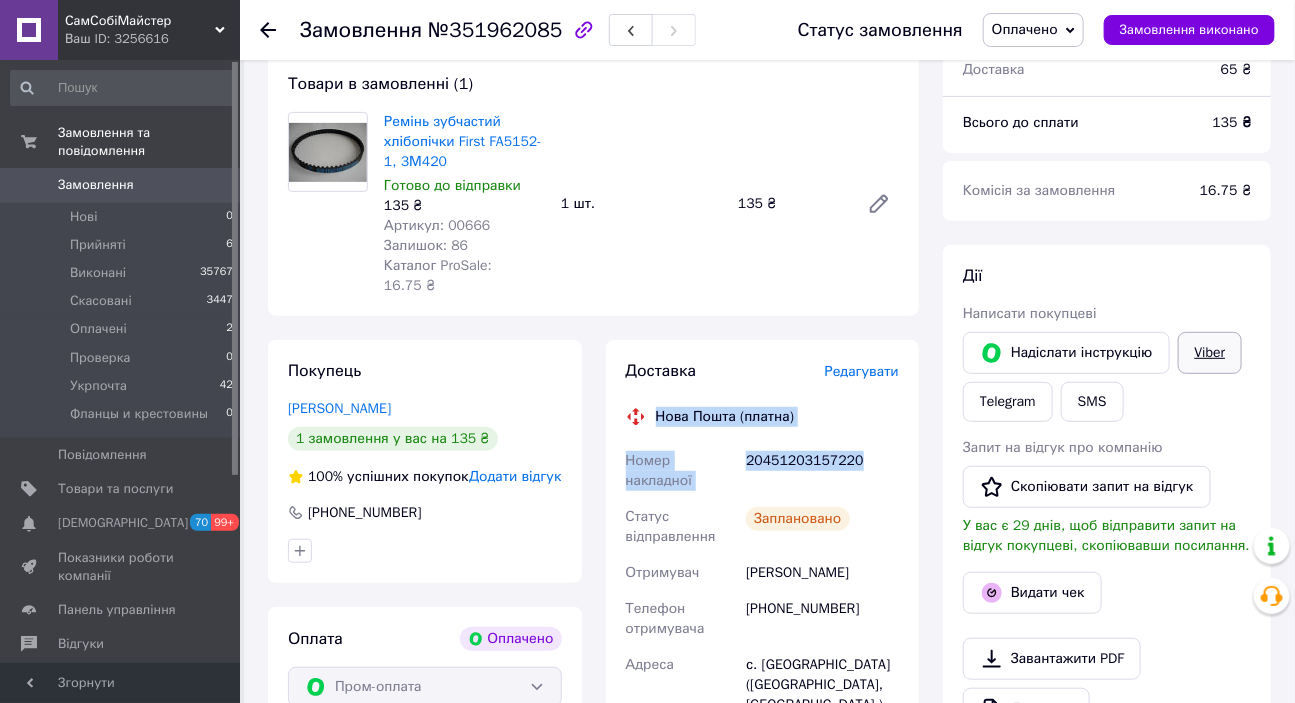 click on "Viber" at bounding box center [1210, 353] 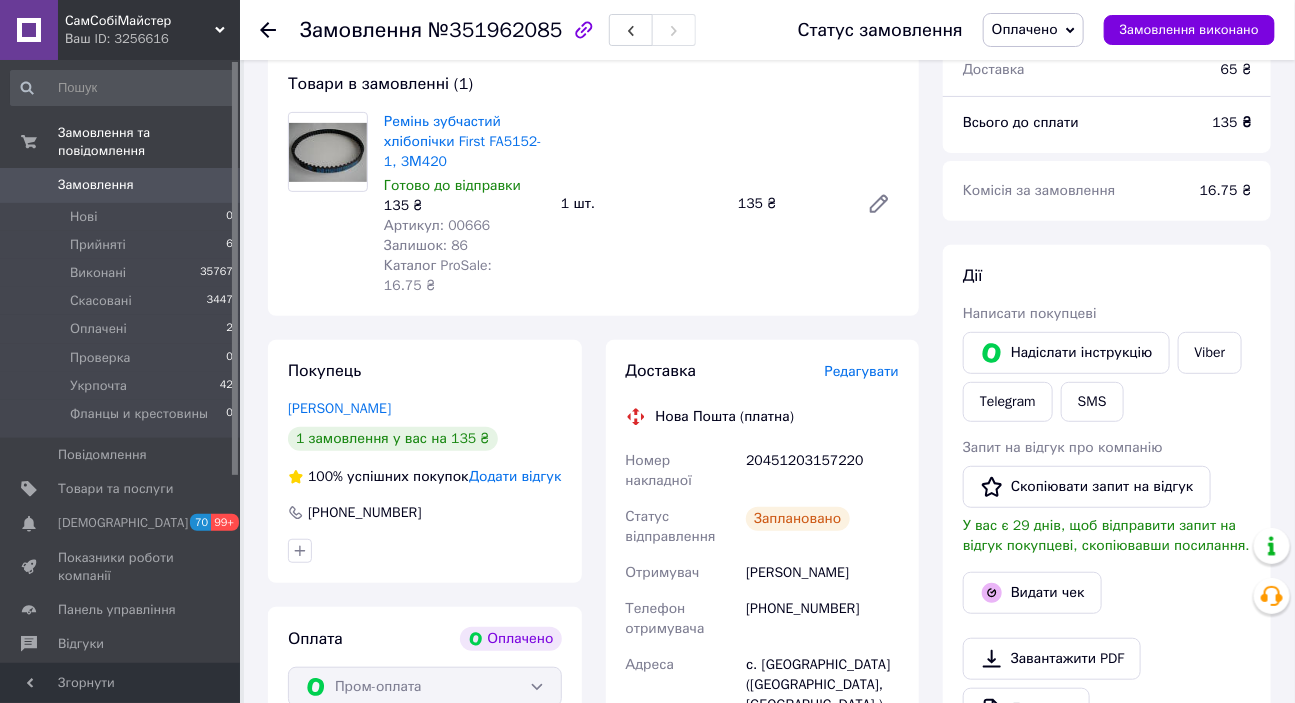 click on "Доставка Редагувати Нова Пошта (платна) Номер накладної 20451203157220 Статус відправлення Заплановано Отримувач Алієва Олена Телефон отримувача +380671420100 Адреса с. Любимівка (Херсонська обл., Бериславський р-н.), Мобільне відділення (до 30 кг): вул. Таврійська, 68 (АЕ 8452 ОВ) Дата відправки 10.07.2025 Платник Отримувач Оціночна вартість 135 ₴ Вартість доставки 65 ₴ Роздрукувати ЕН Платник Отримувач Відправник Прізвище отримувача Алієва Ім'я отримувача Олена По батькові отримувача Телефон отримувача +380671420100 Тип доставки У відділенні Кур'єром В поштоматі Місто Відділення" at bounding box center [763, 691] 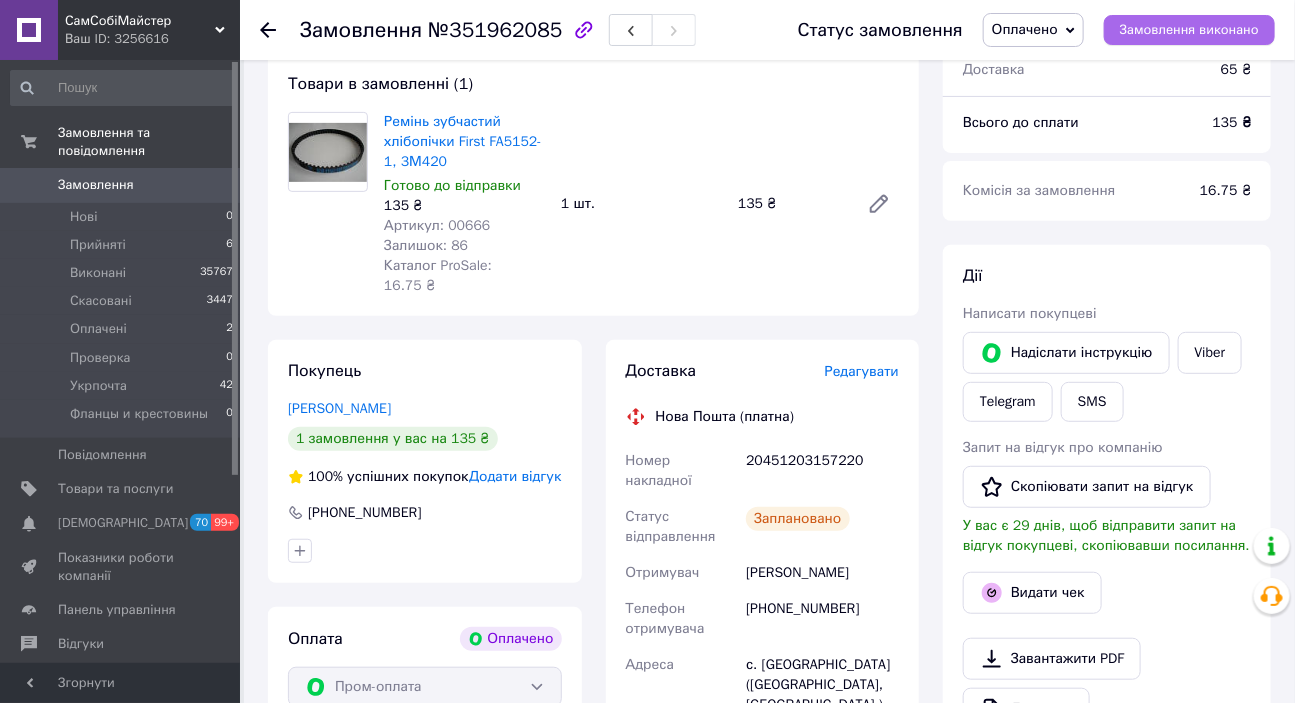click on "Замовлення виконано" at bounding box center [1189, 30] 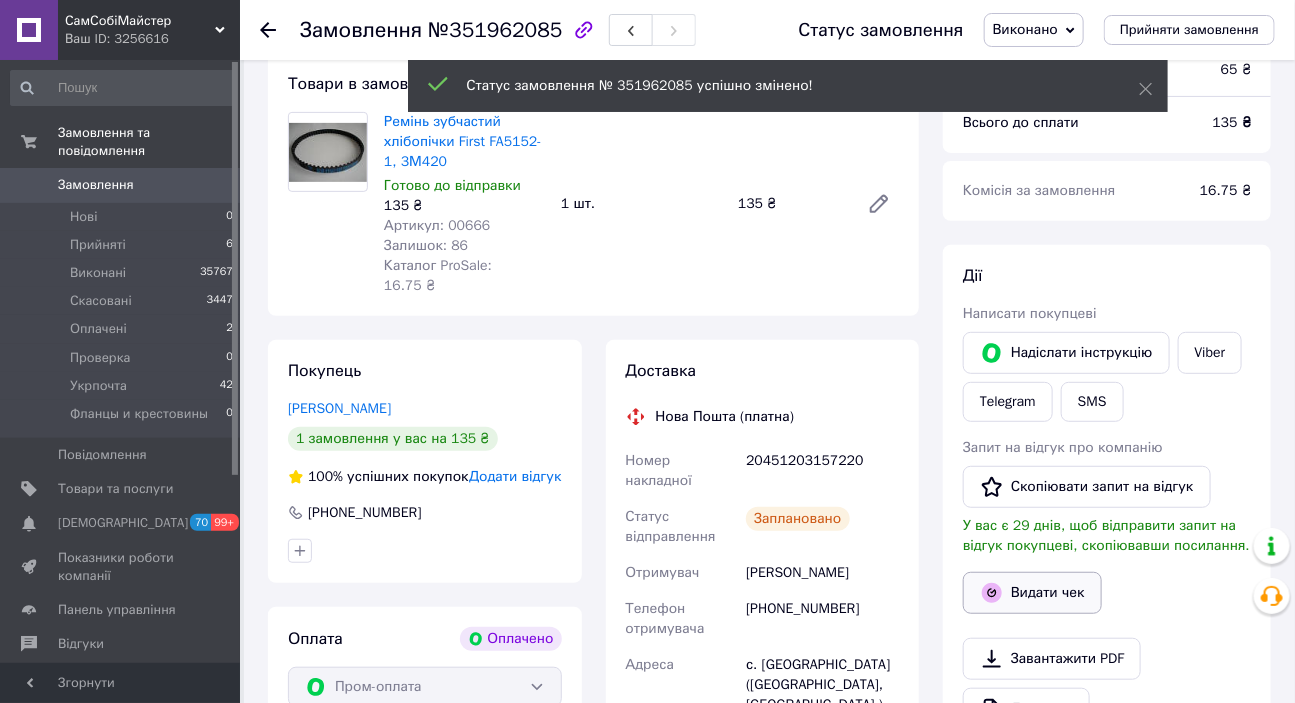 click on "Видати чек" at bounding box center (1032, 593) 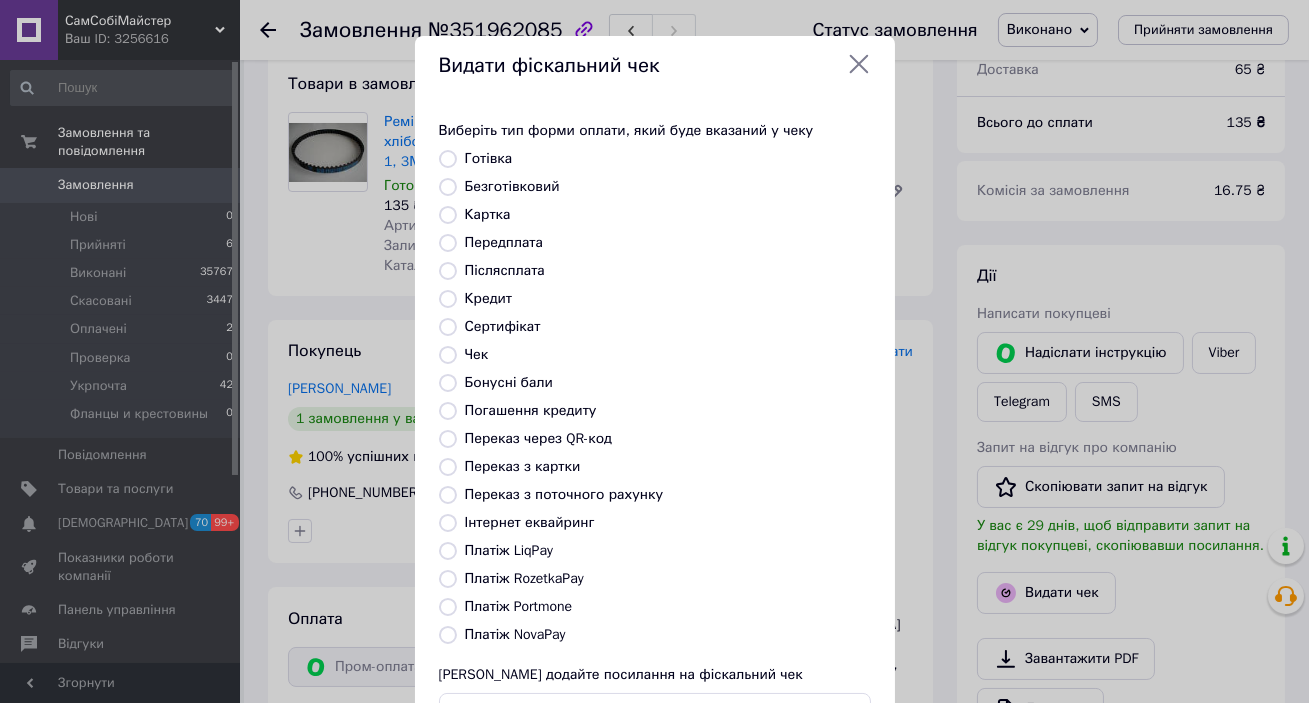 click on "Передплата" at bounding box center [504, 242] 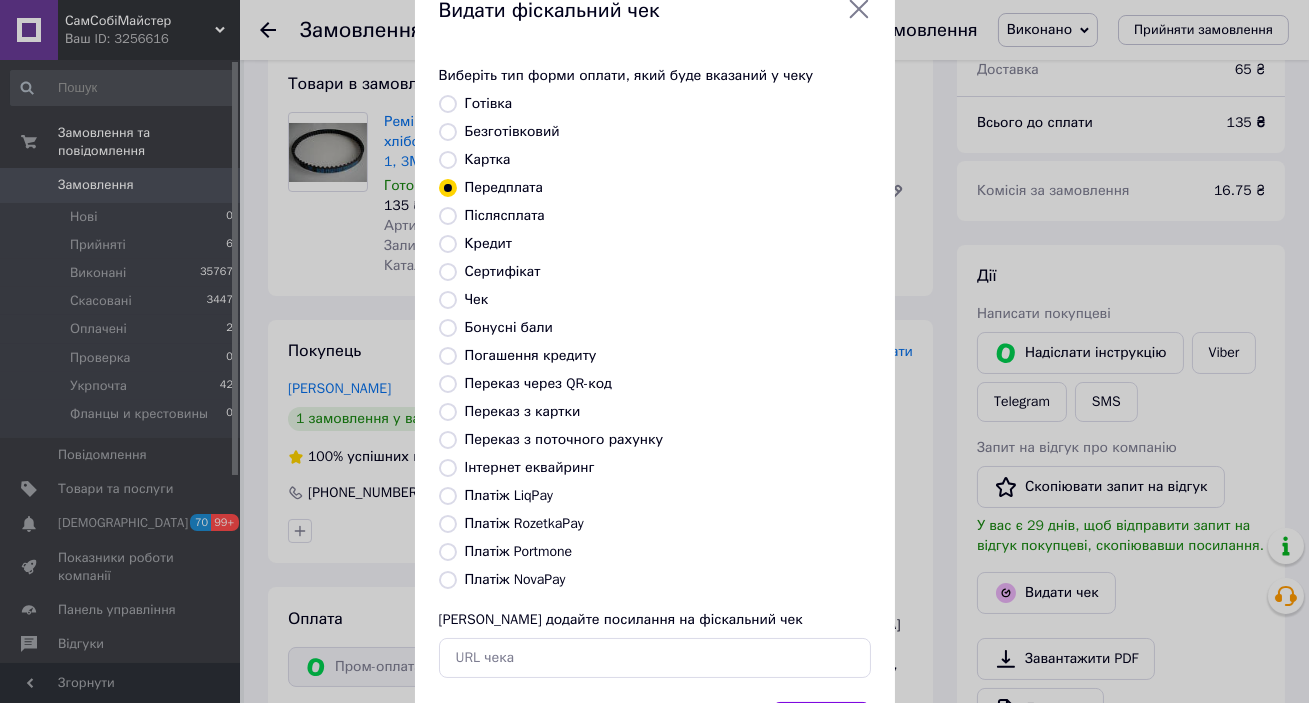 scroll, scrollTop: 156, scrollLeft: 0, axis: vertical 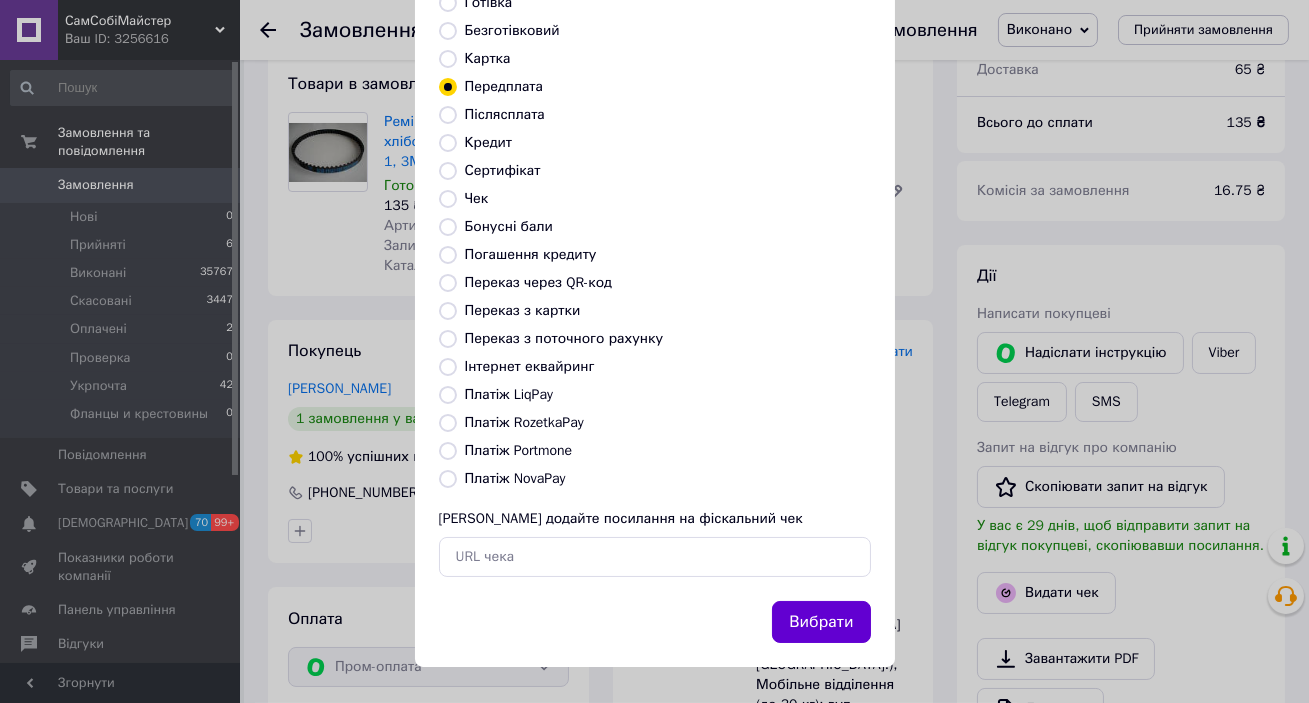 click on "Вибрати" at bounding box center (821, 622) 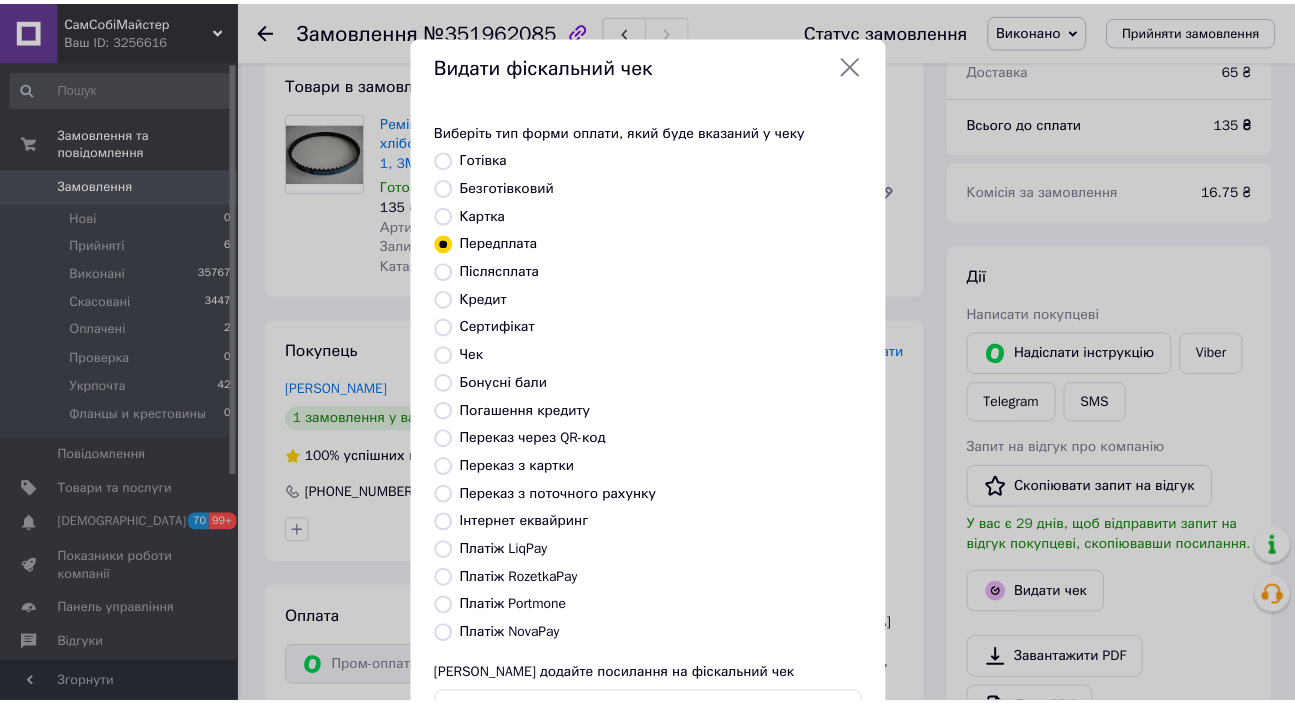 scroll, scrollTop: 0, scrollLeft: 0, axis: both 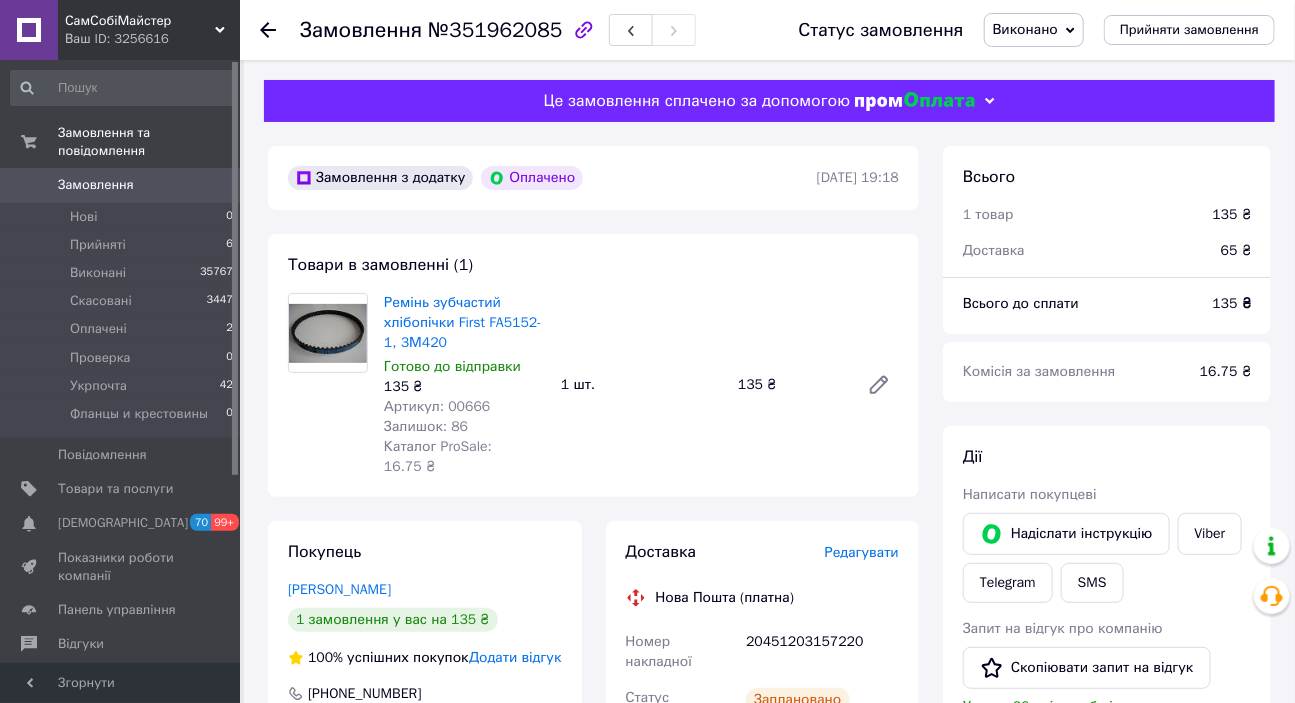 click 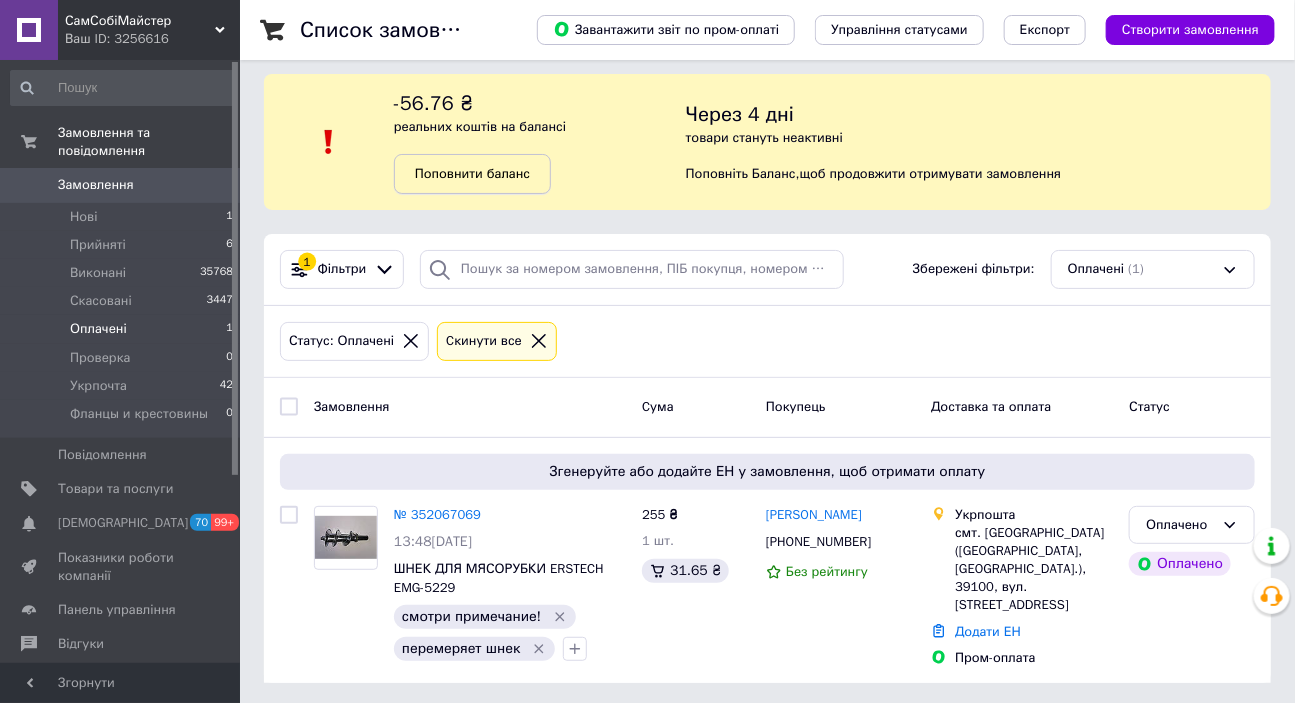 scroll, scrollTop: 14, scrollLeft: 0, axis: vertical 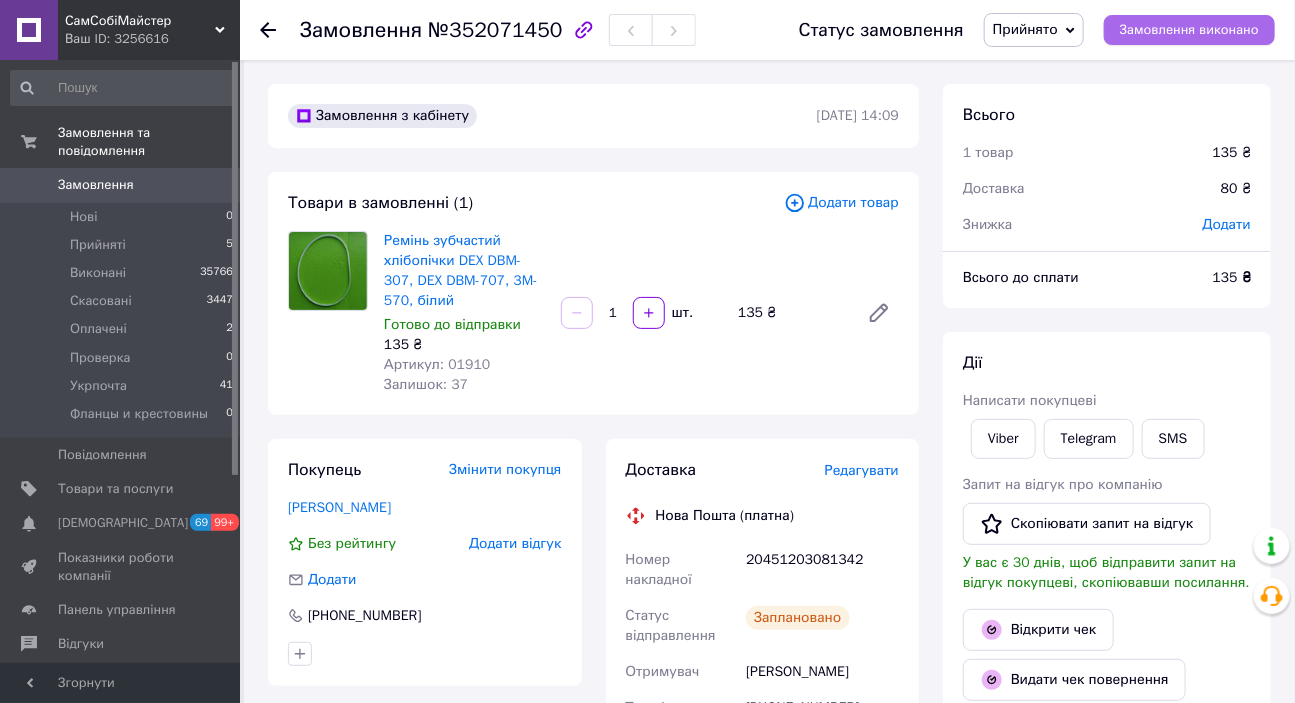 click on "Замовлення виконано" at bounding box center [1189, 30] 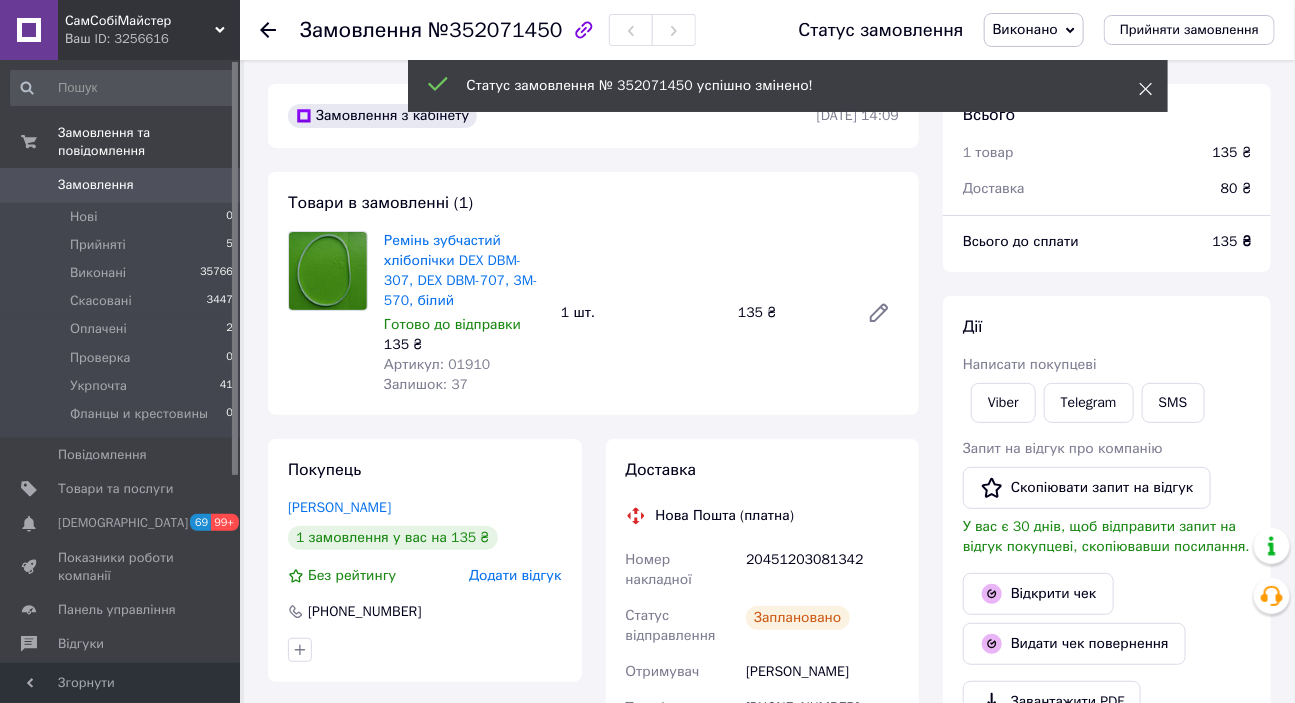 click 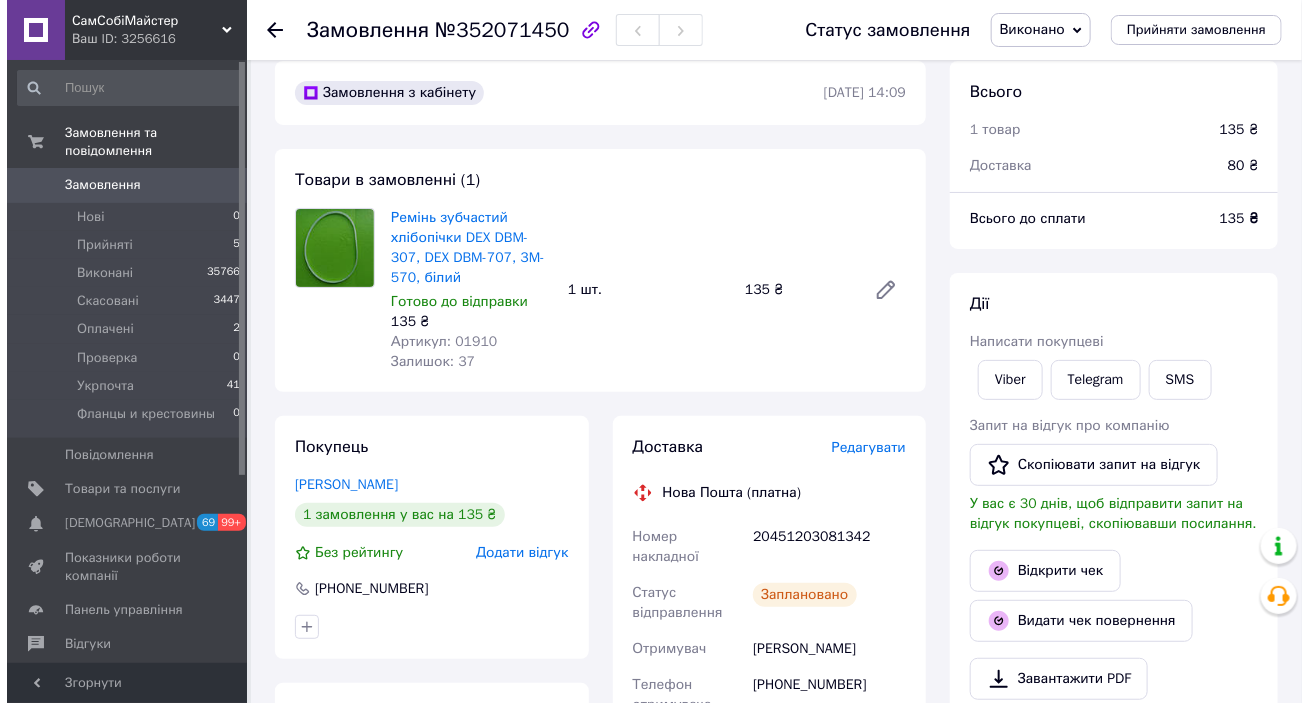 scroll, scrollTop: 0, scrollLeft: 0, axis: both 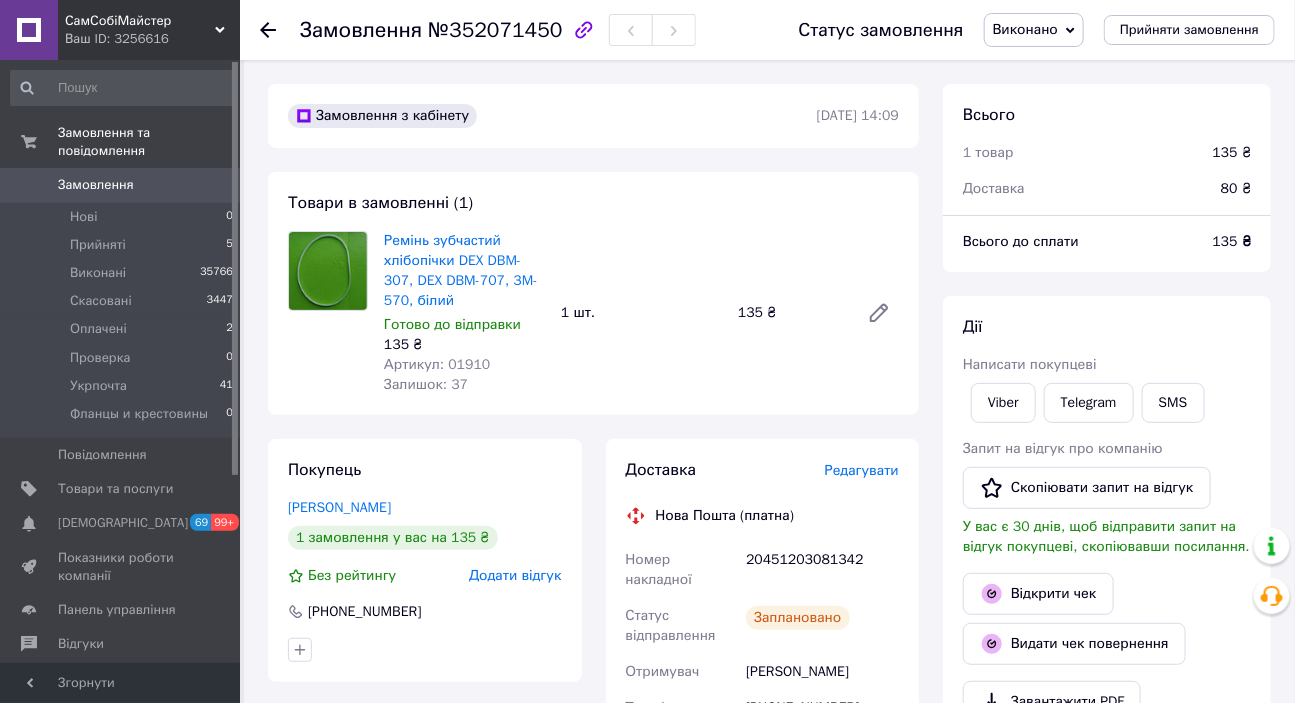 click 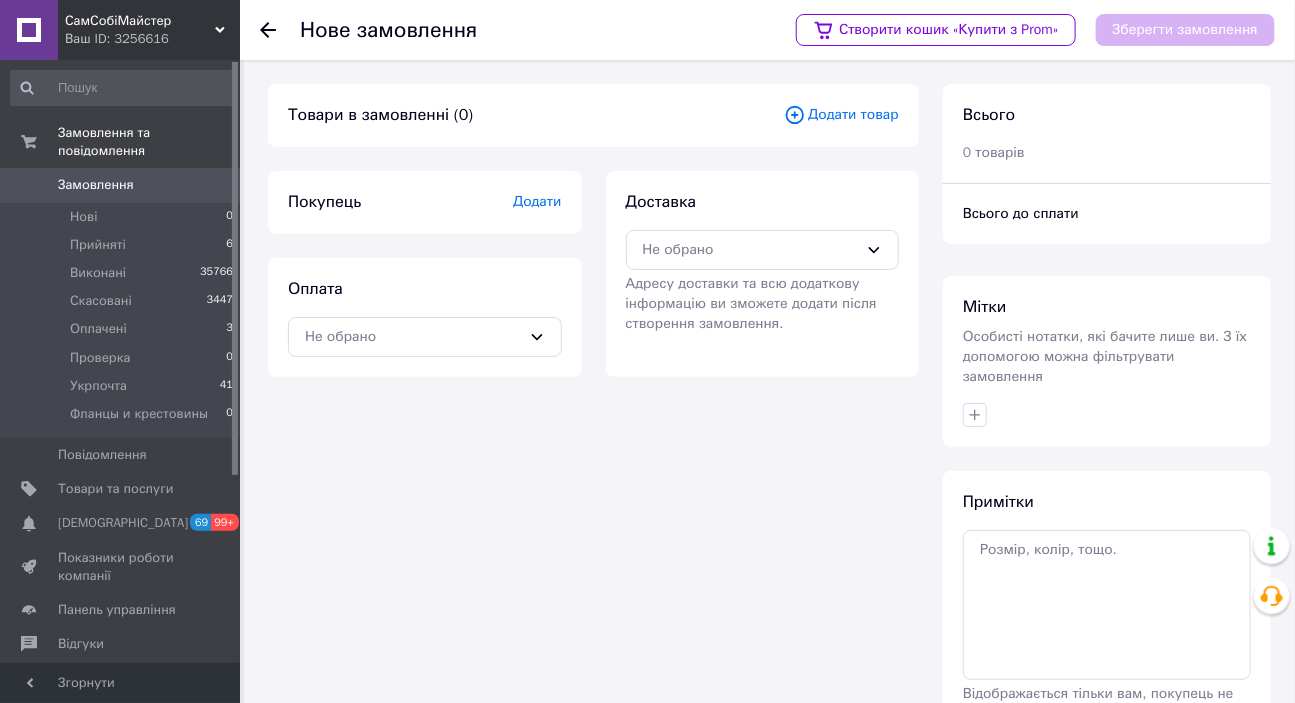 click on "Додати товар" at bounding box center [841, 115] 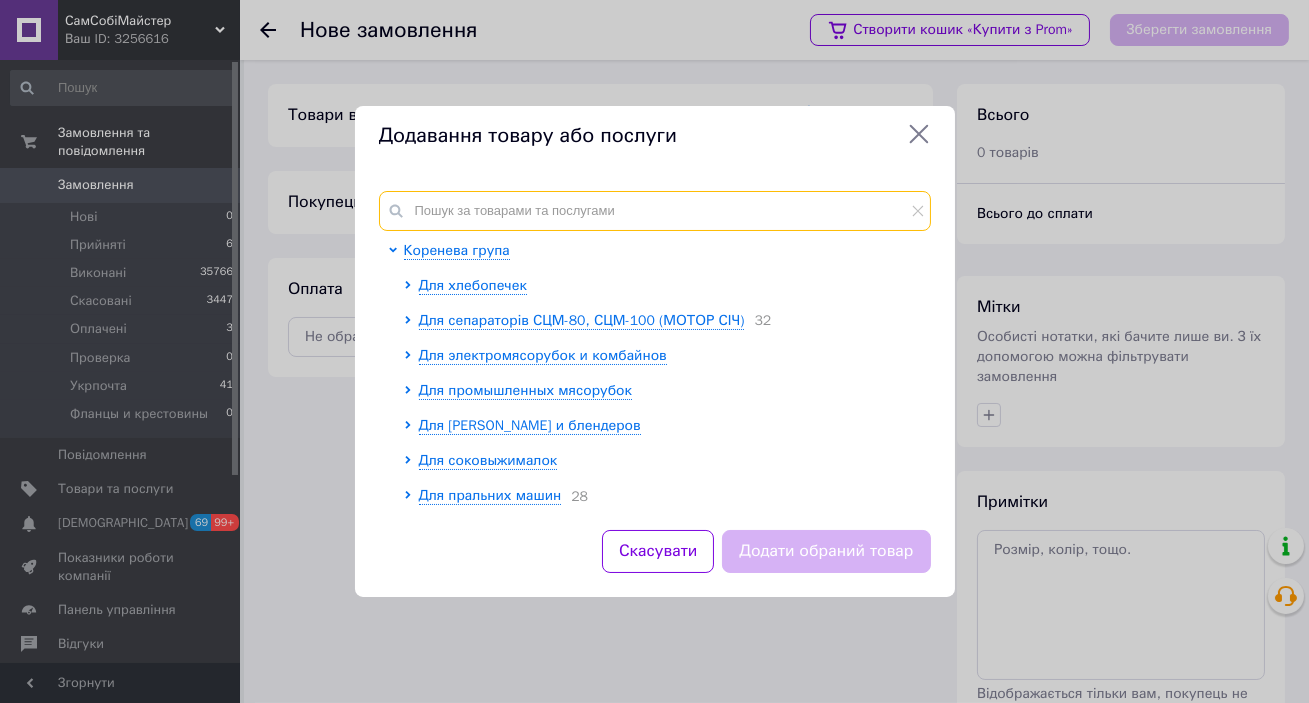 click at bounding box center [655, 211] 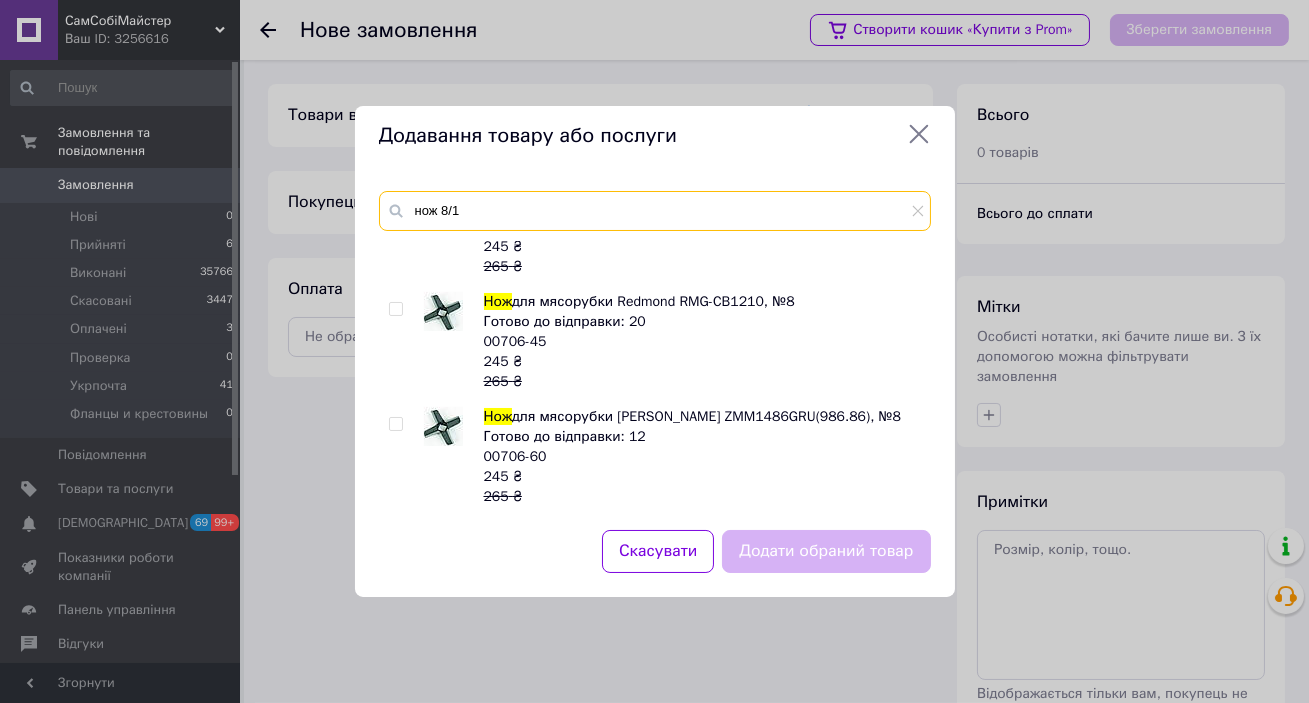 scroll, scrollTop: 539, scrollLeft: 0, axis: vertical 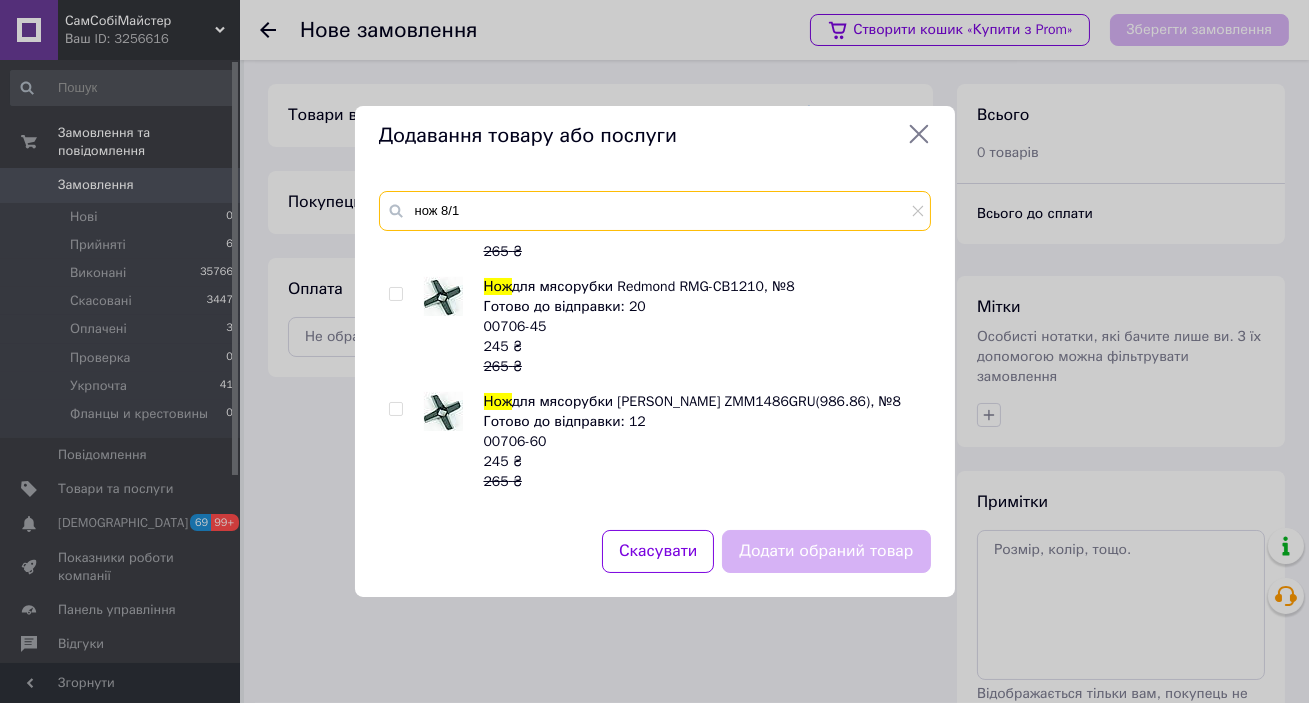 type on "нож 8/1" 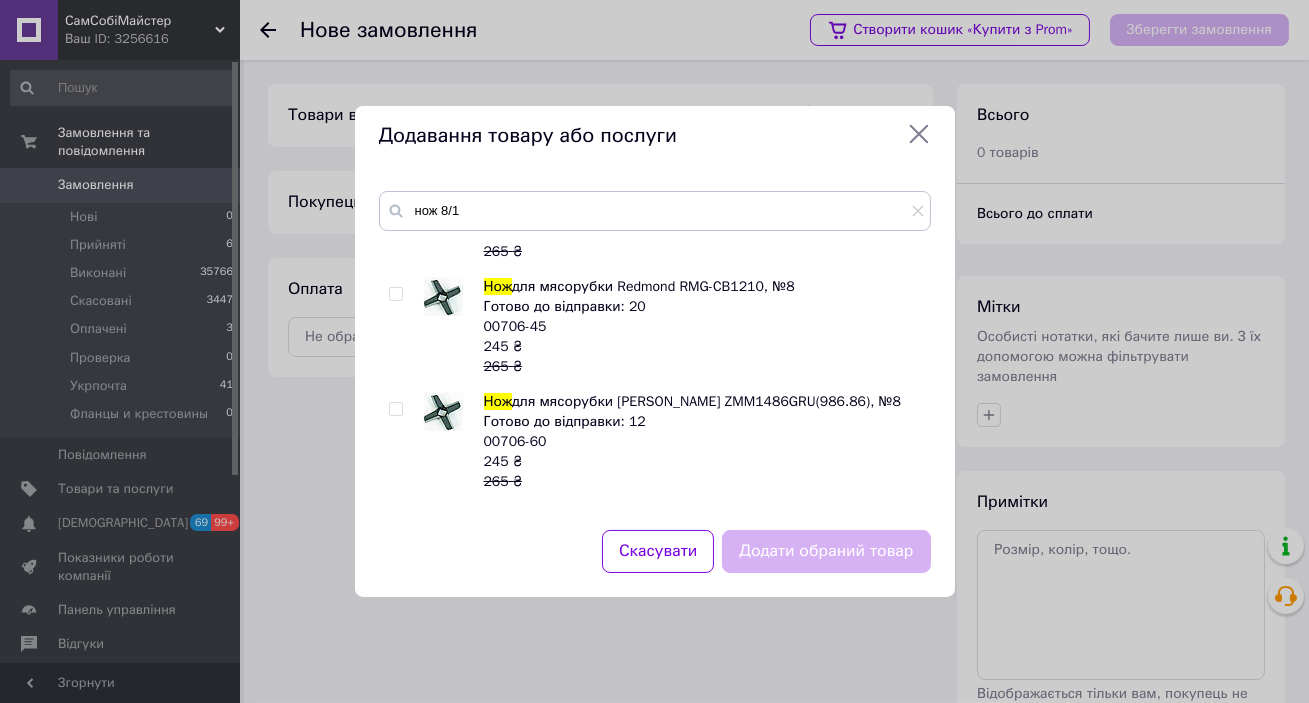 click at bounding box center (395, 409) 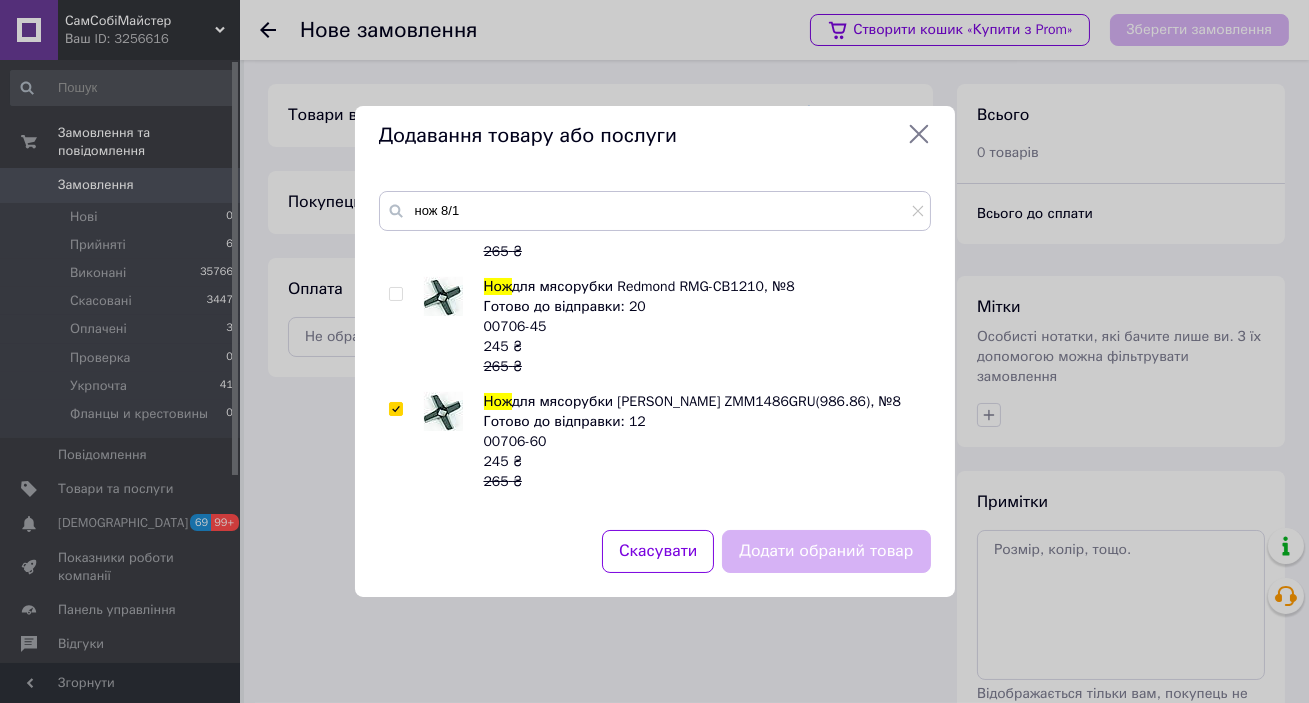 checkbox on "true" 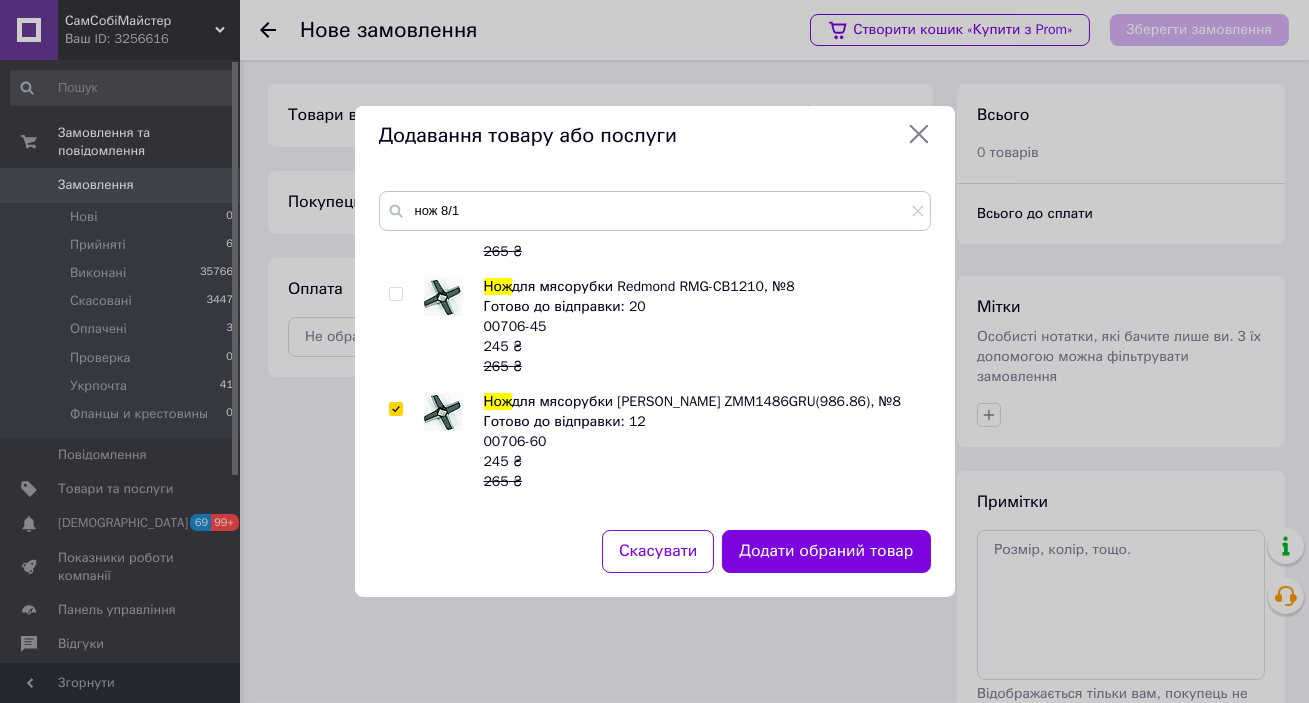 drag, startPoint x: 798, startPoint y: 548, endPoint x: 796, endPoint y: 530, distance: 18.110771 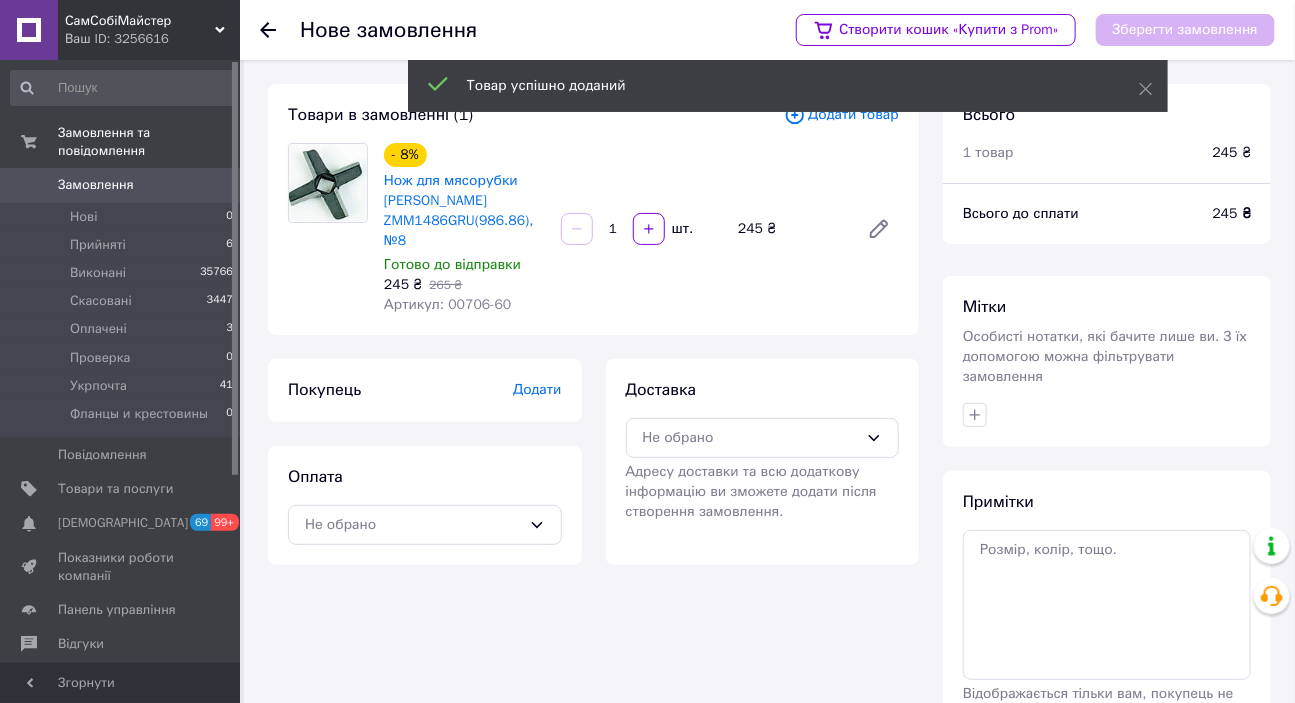 click on "Додати товар" at bounding box center [841, 115] 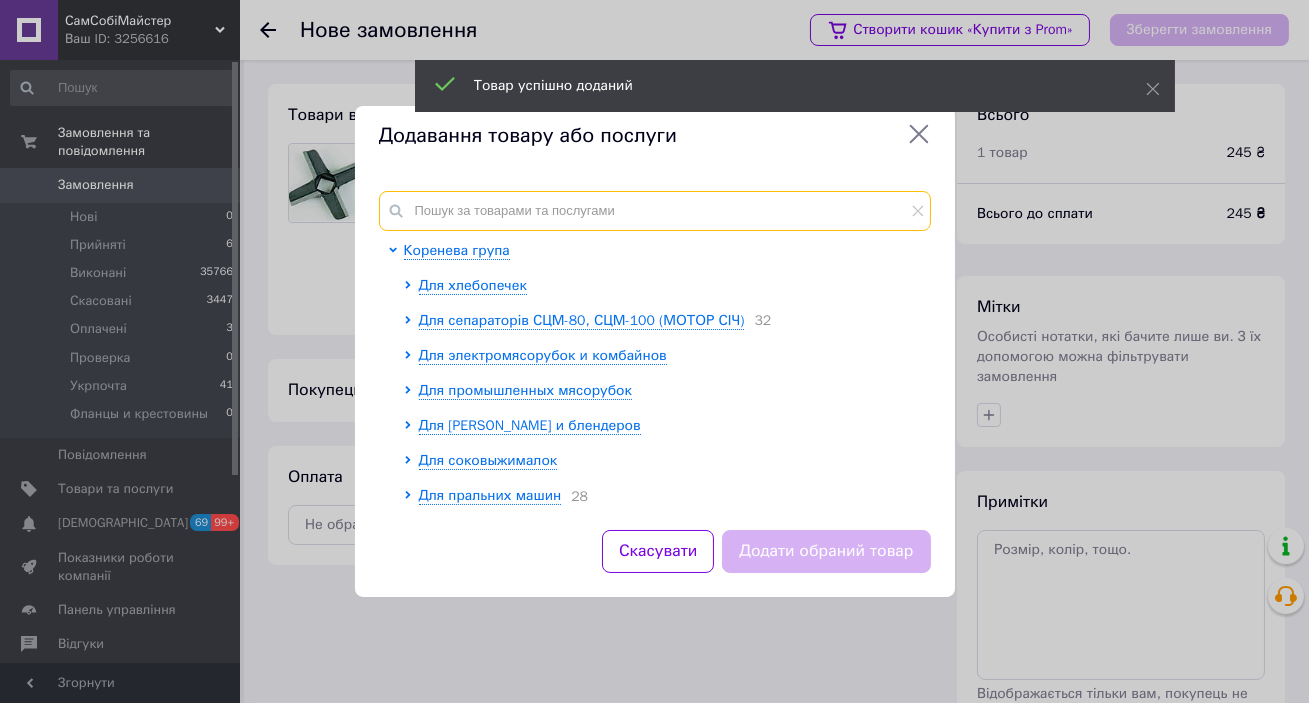 click at bounding box center [655, 211] 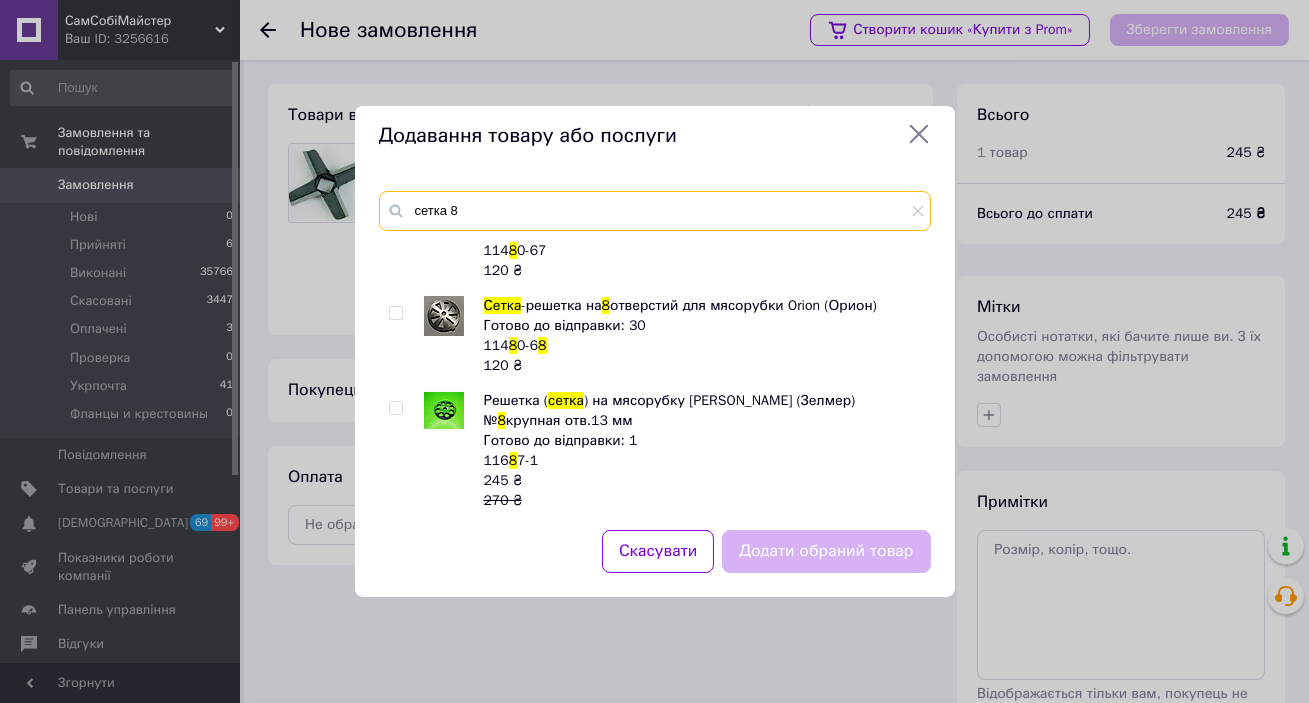scroll, scrollTop: 1259, scrollLeft: 0, axis: vertical 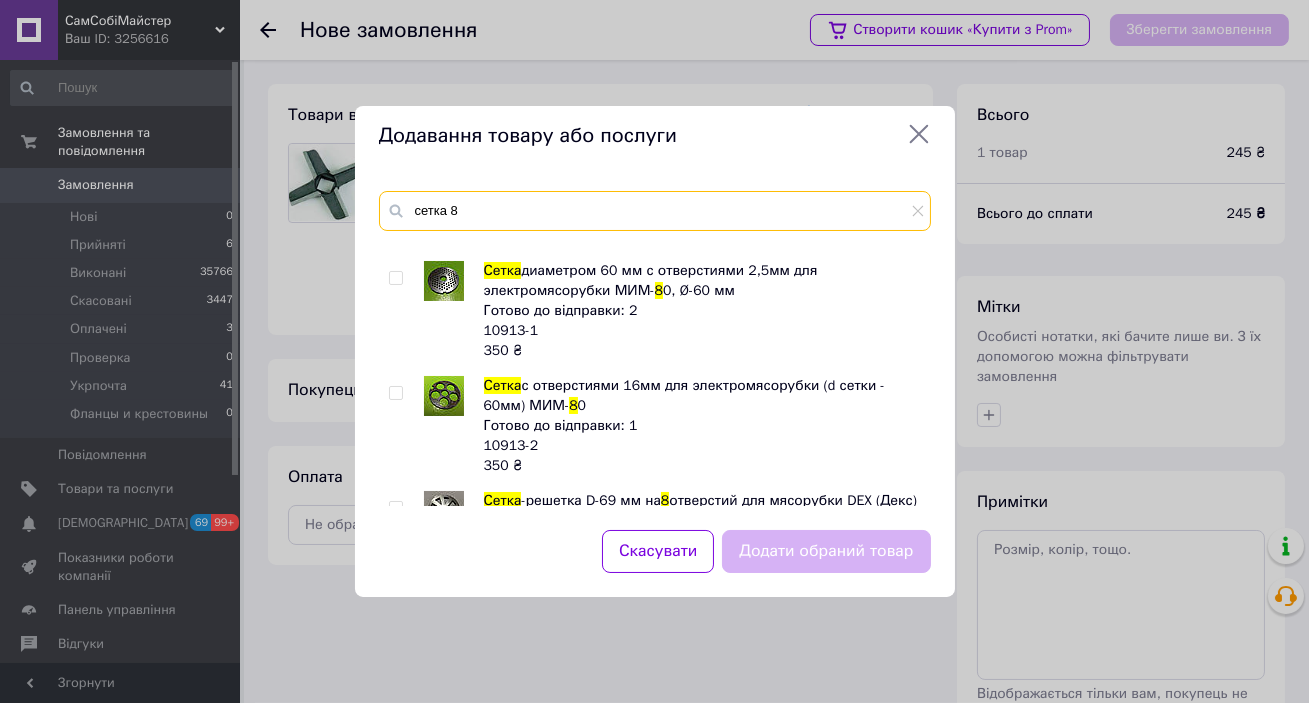 type on "сетка 8" 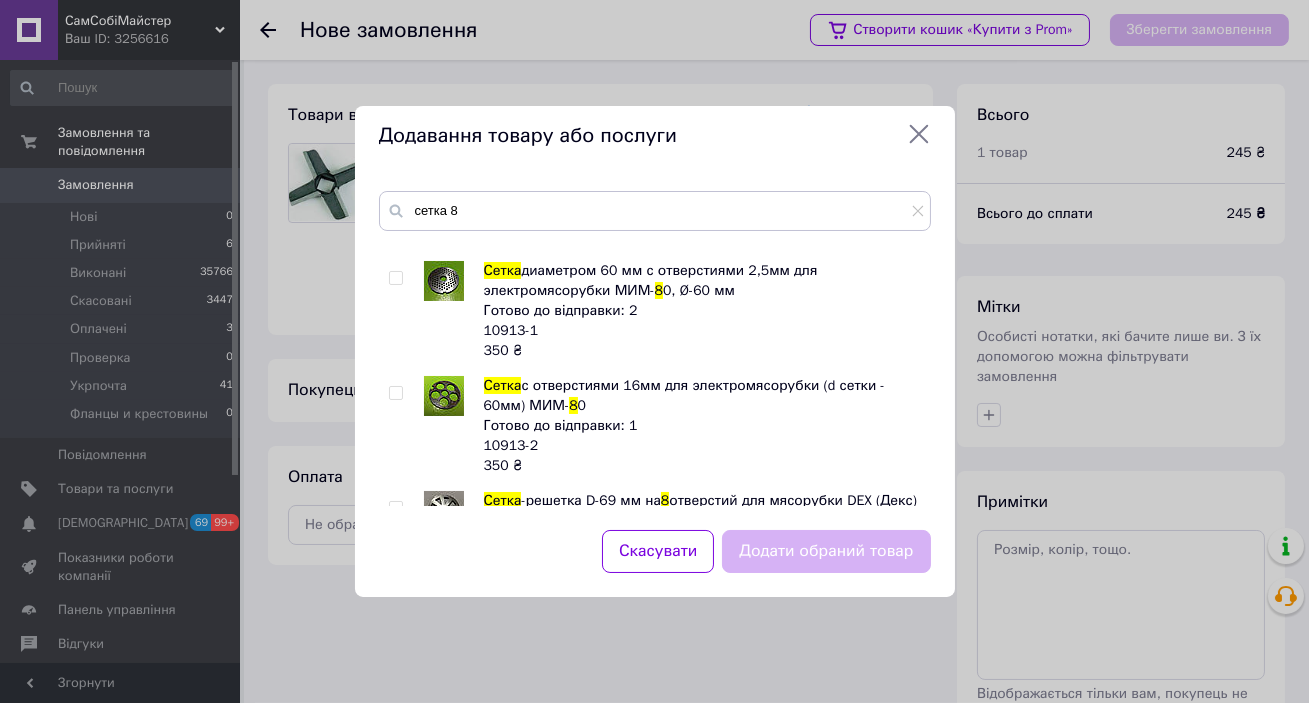 click at bounding box center (395, 603) 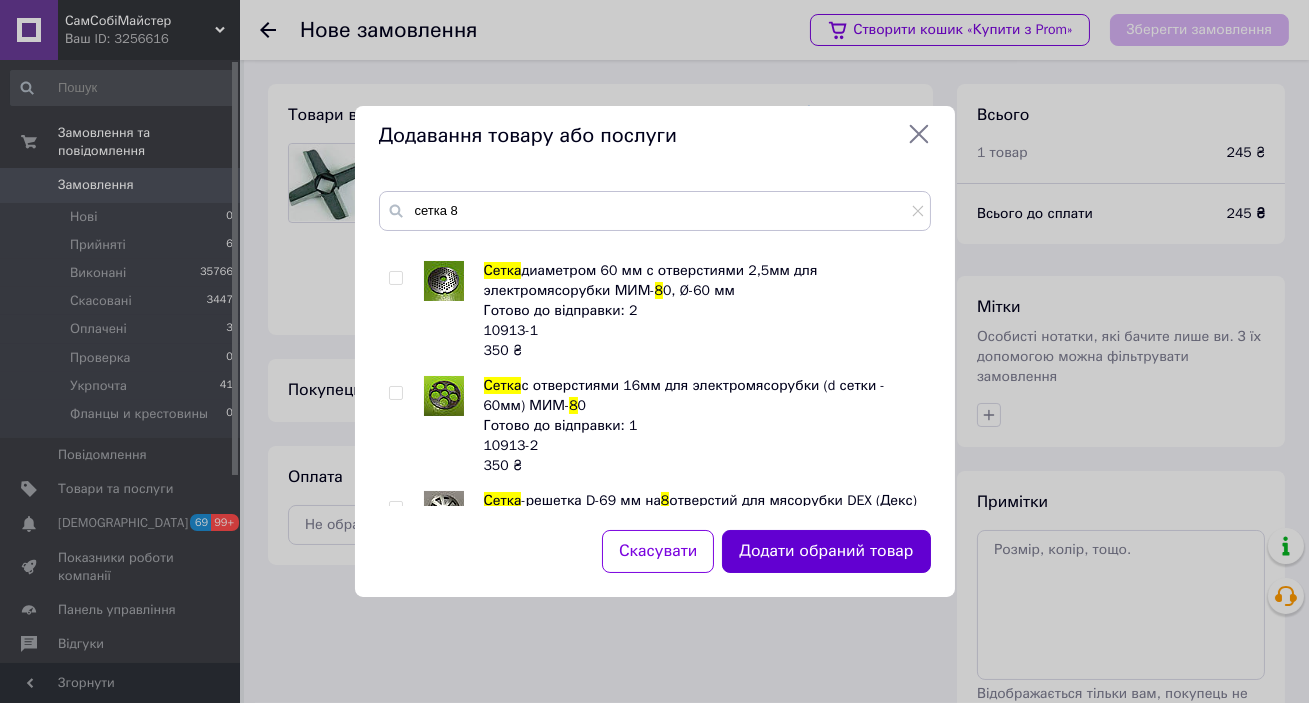 click on "Додати обраний товар" at bounding box center [826, 551] 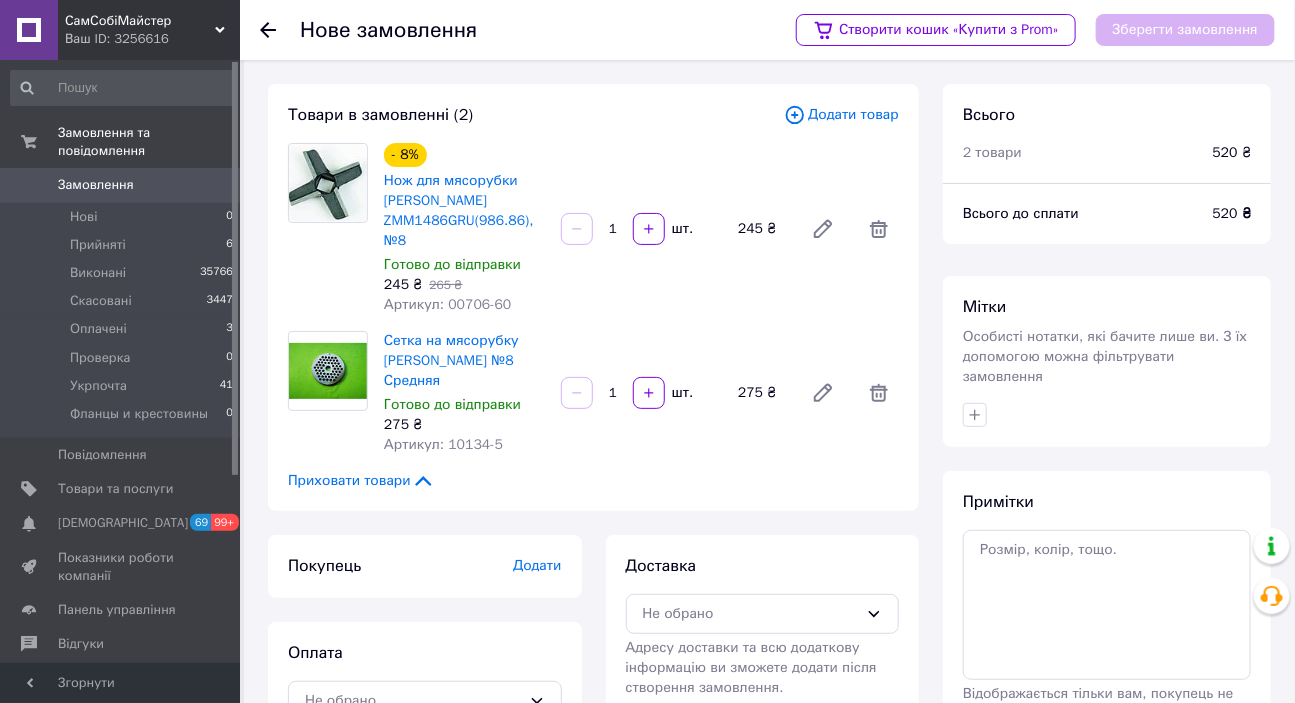 click on "Додати" at bounding box center [537, 565] 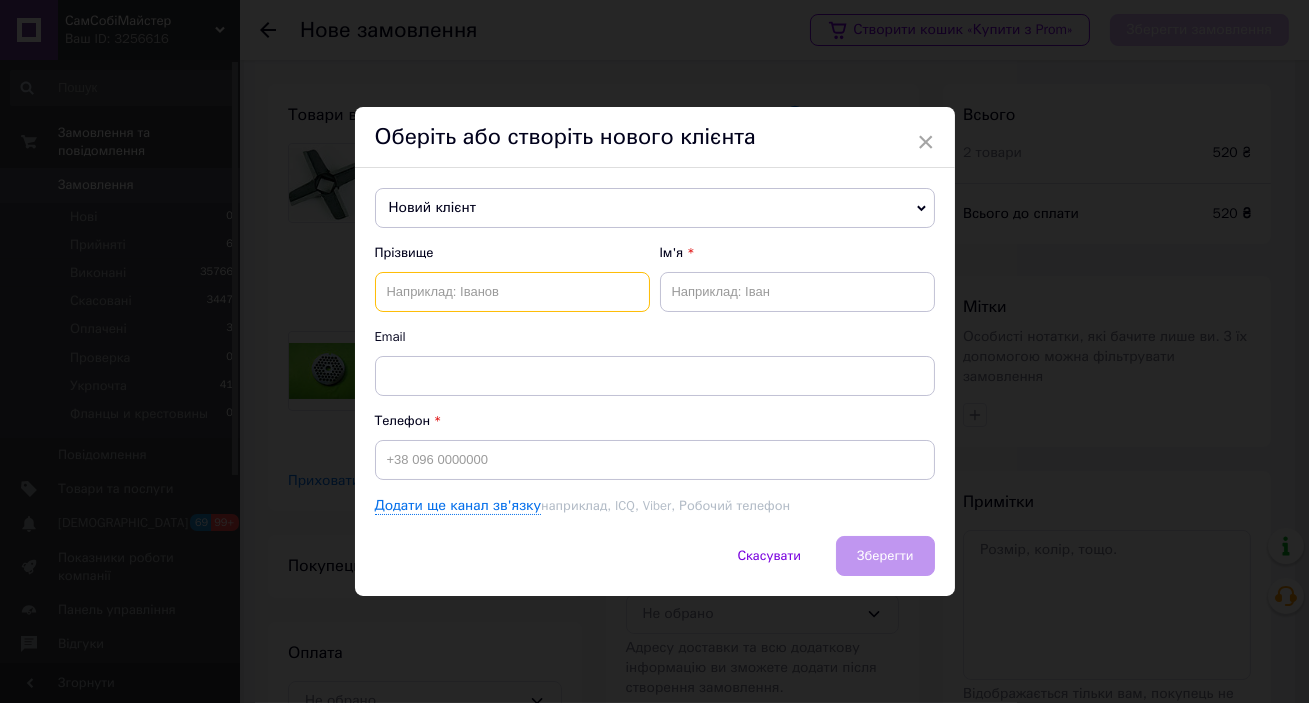 click at bounding box center [512, 292] 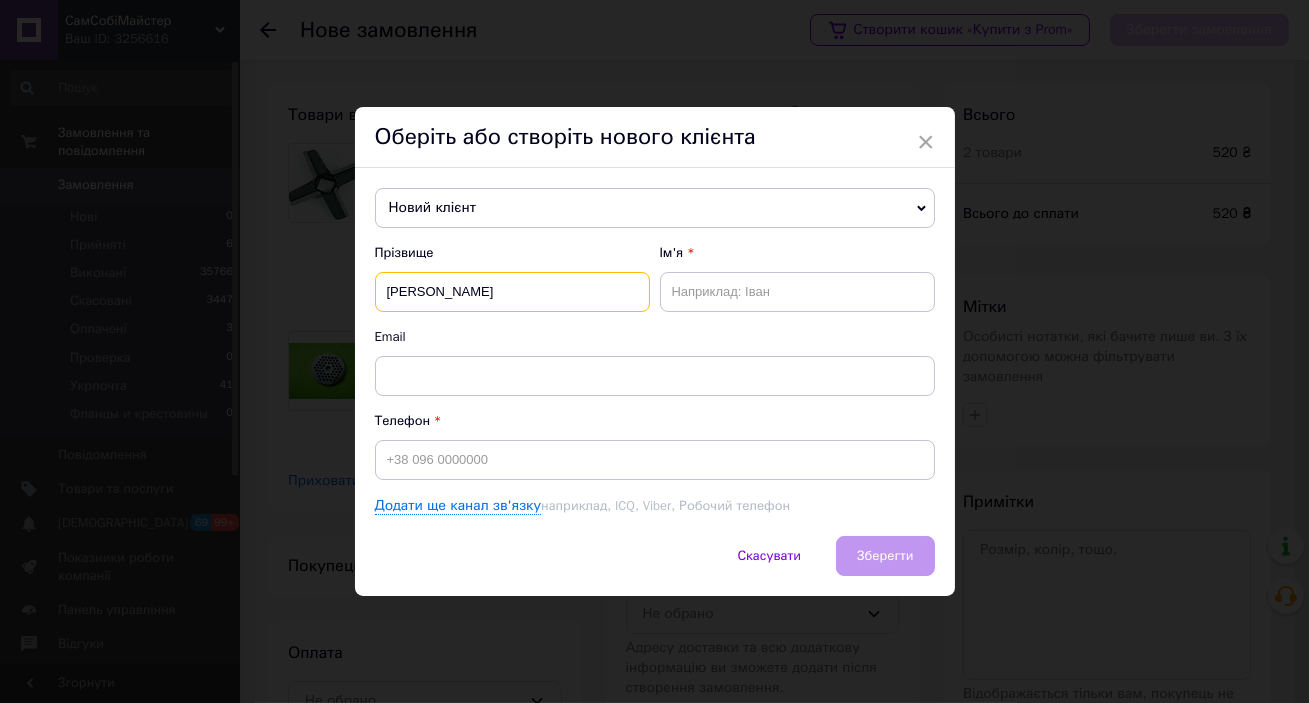 type on "Решетов" 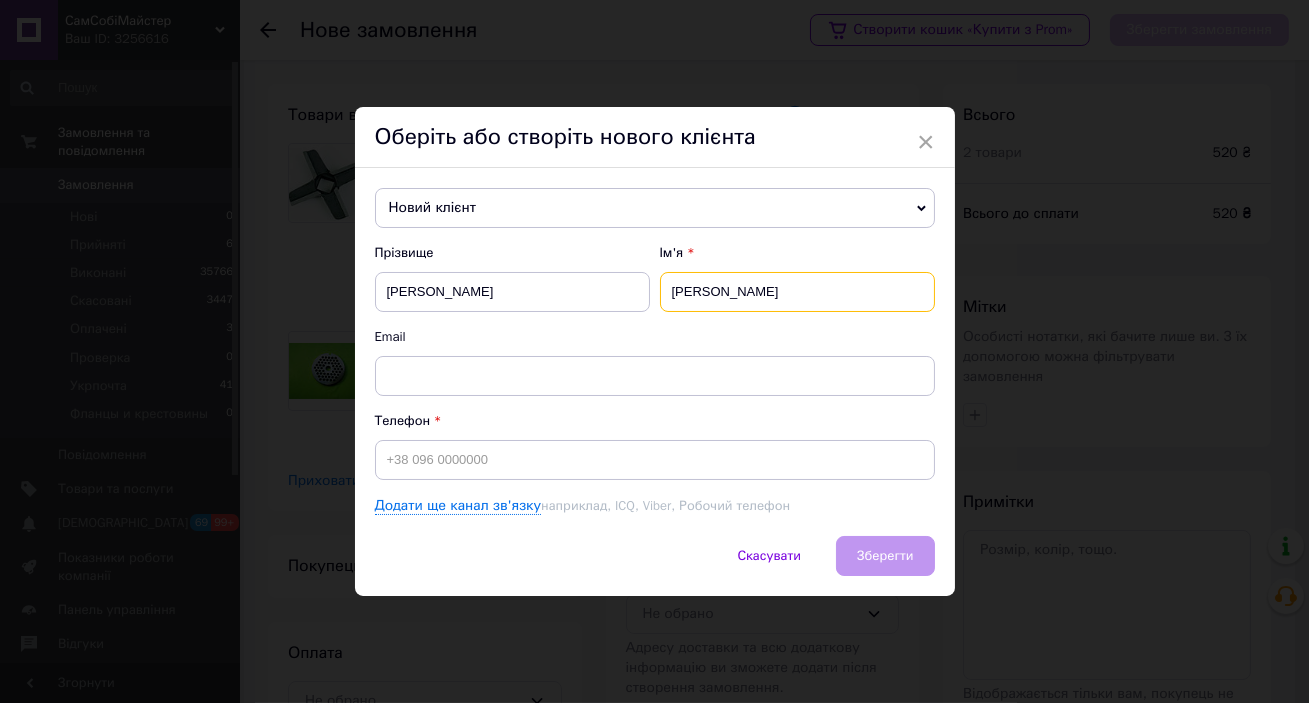 type on "Евгений" 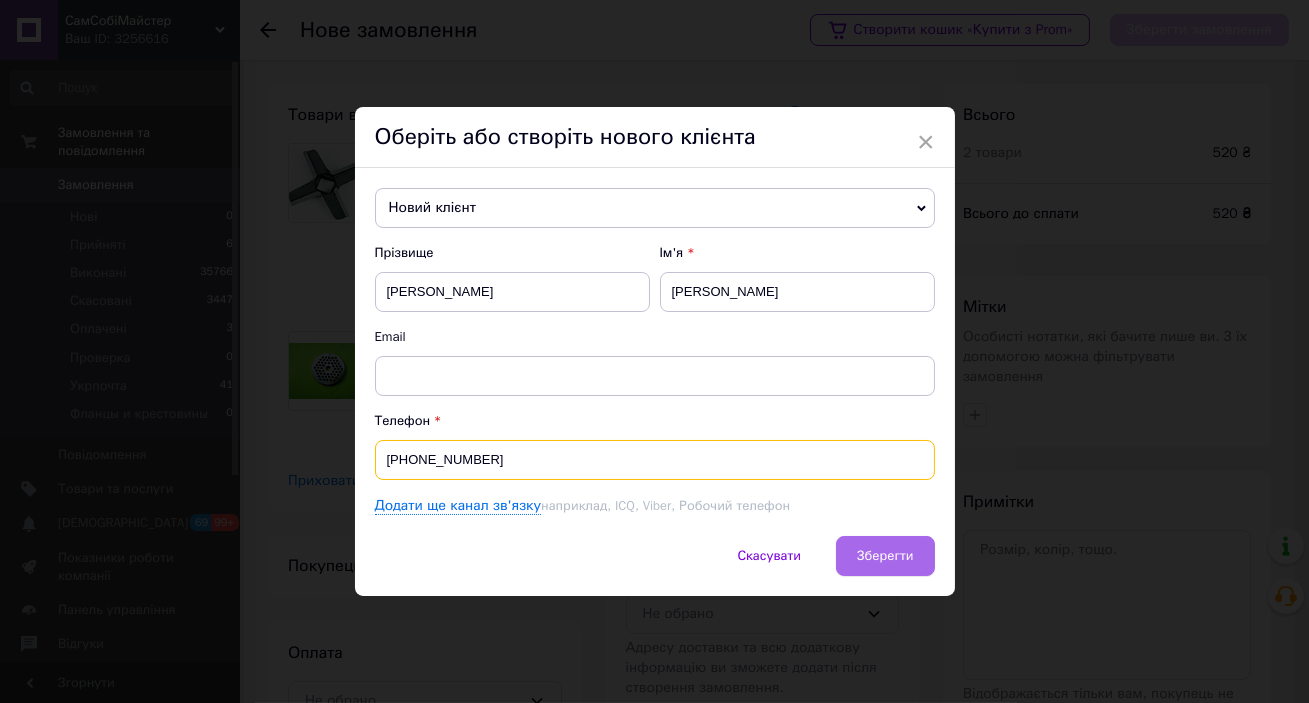 type on "[PHONE_NUMBER]" 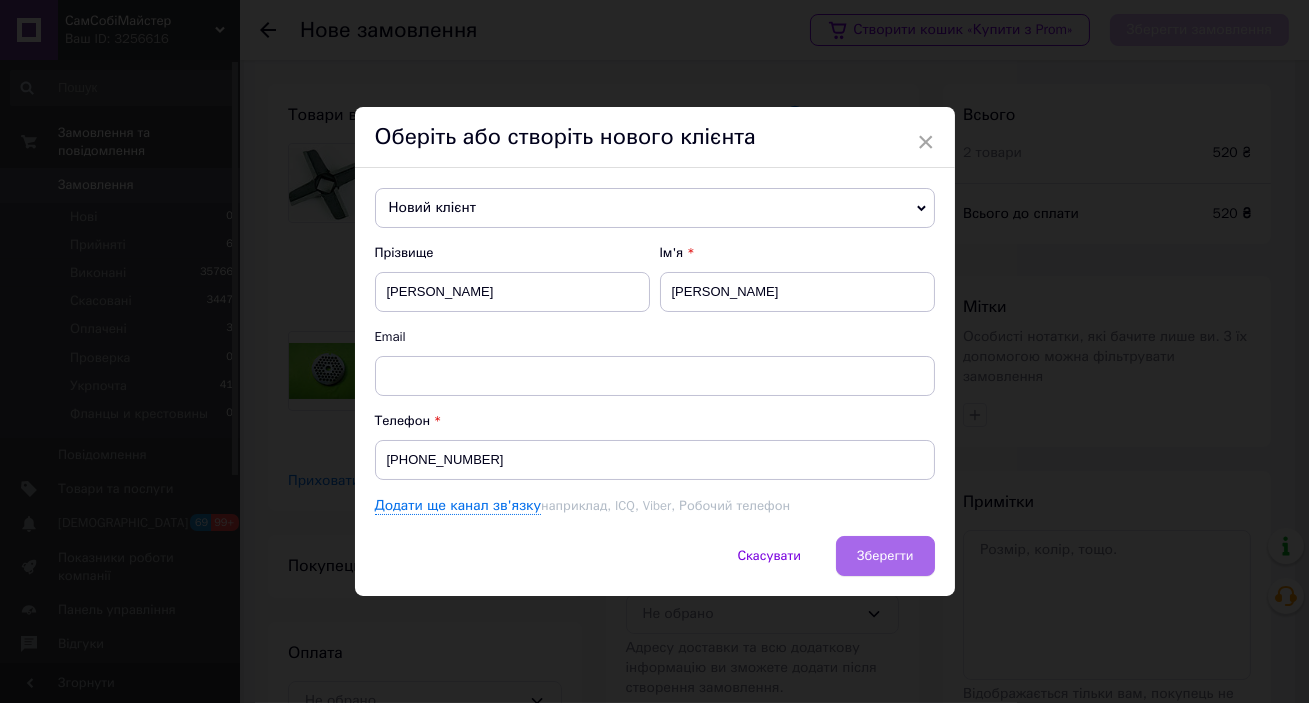 click on "Зберегти" at bounding box center [885, 555] 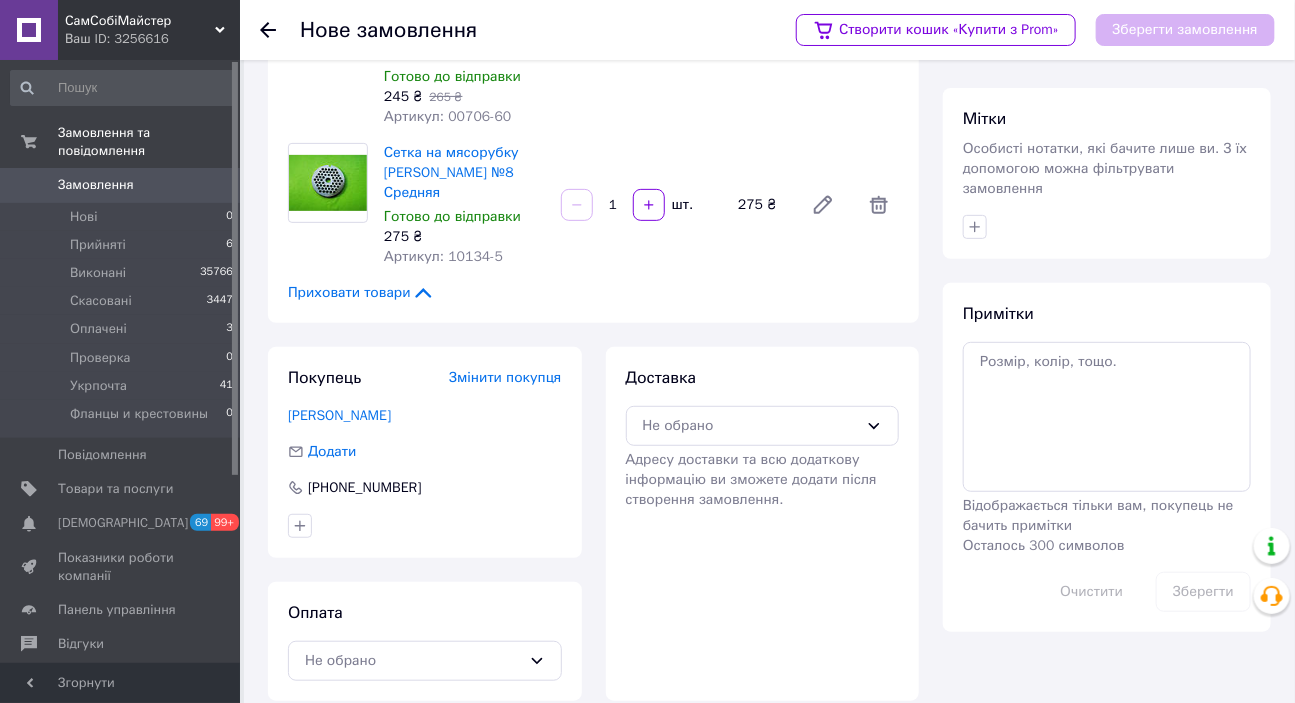 scroll, scrollTop: 190, scrollLeft: 0, axis: vertical 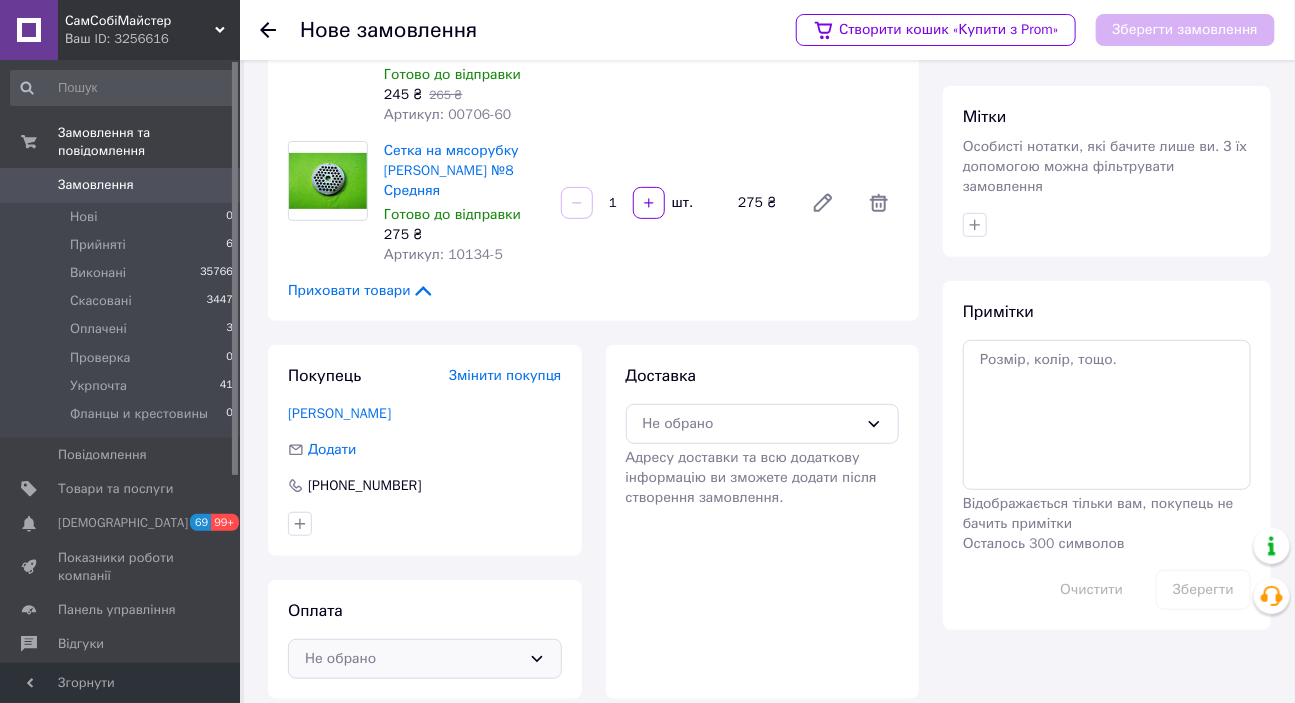 click on "Не обрано" at bounding box center [413, 659] 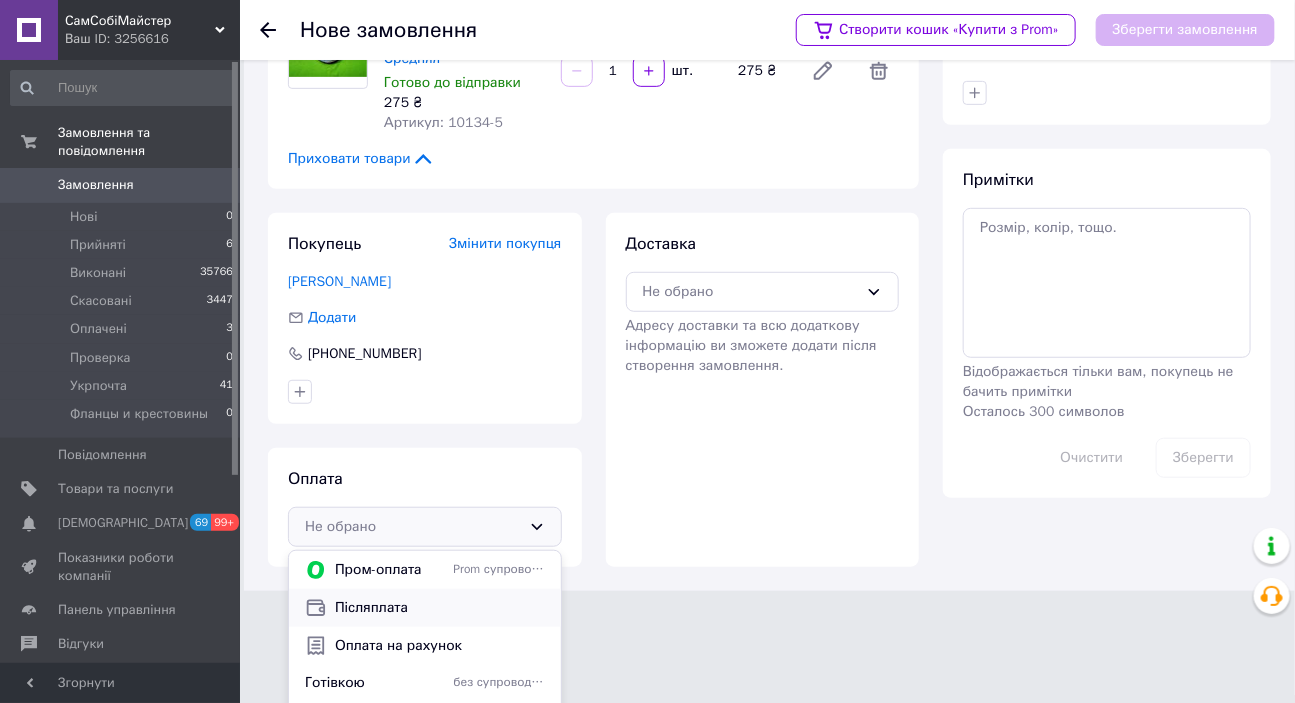 click on "Післяплата" at bounding box center (440, 608) 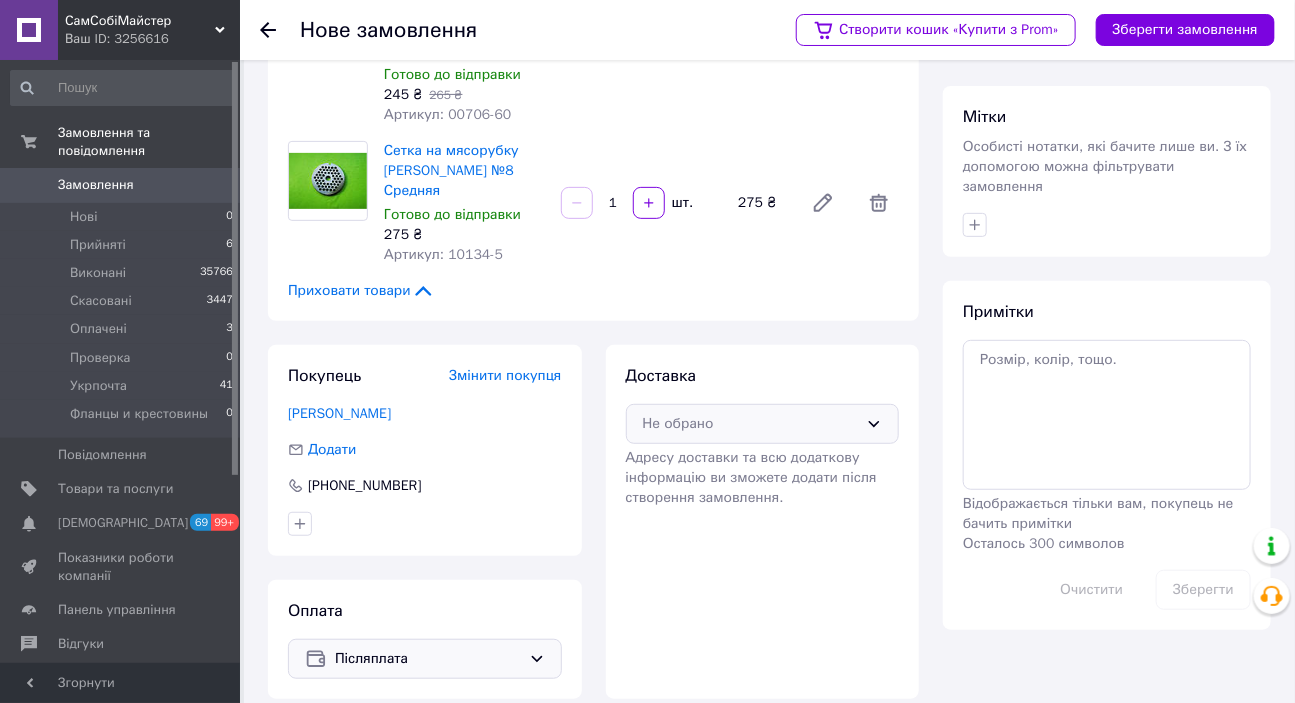 click on "Не обрано" at bounding box center [751, 424] 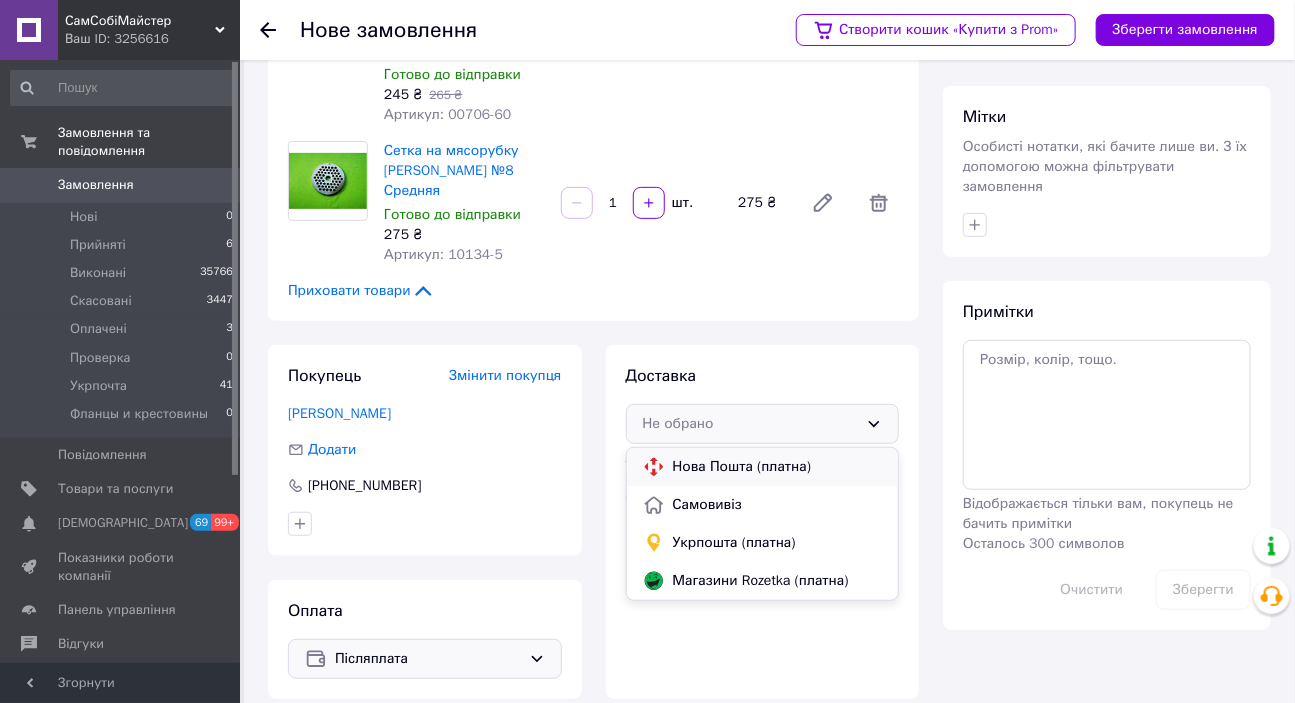 click on "Нова Пошта (платна)" at bounding box center (778, 467) 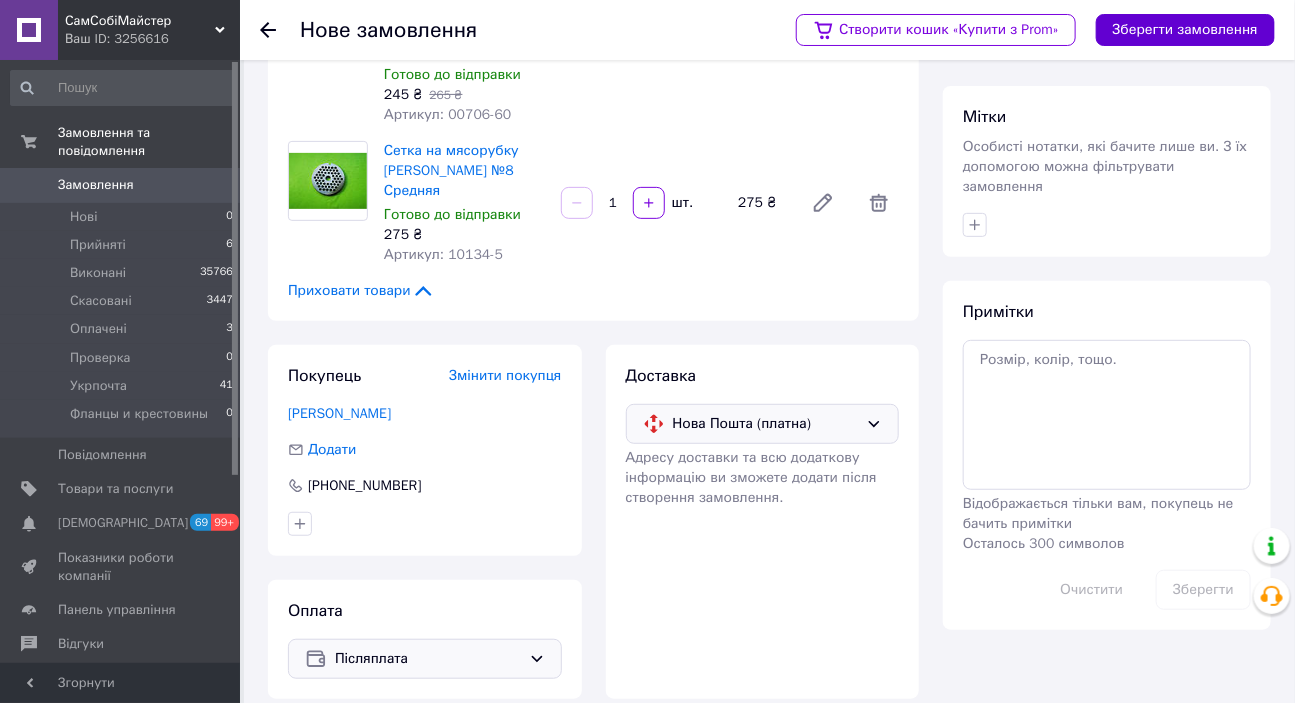 click on "Зберегти замовлення" at bounding box center (1185, 30) 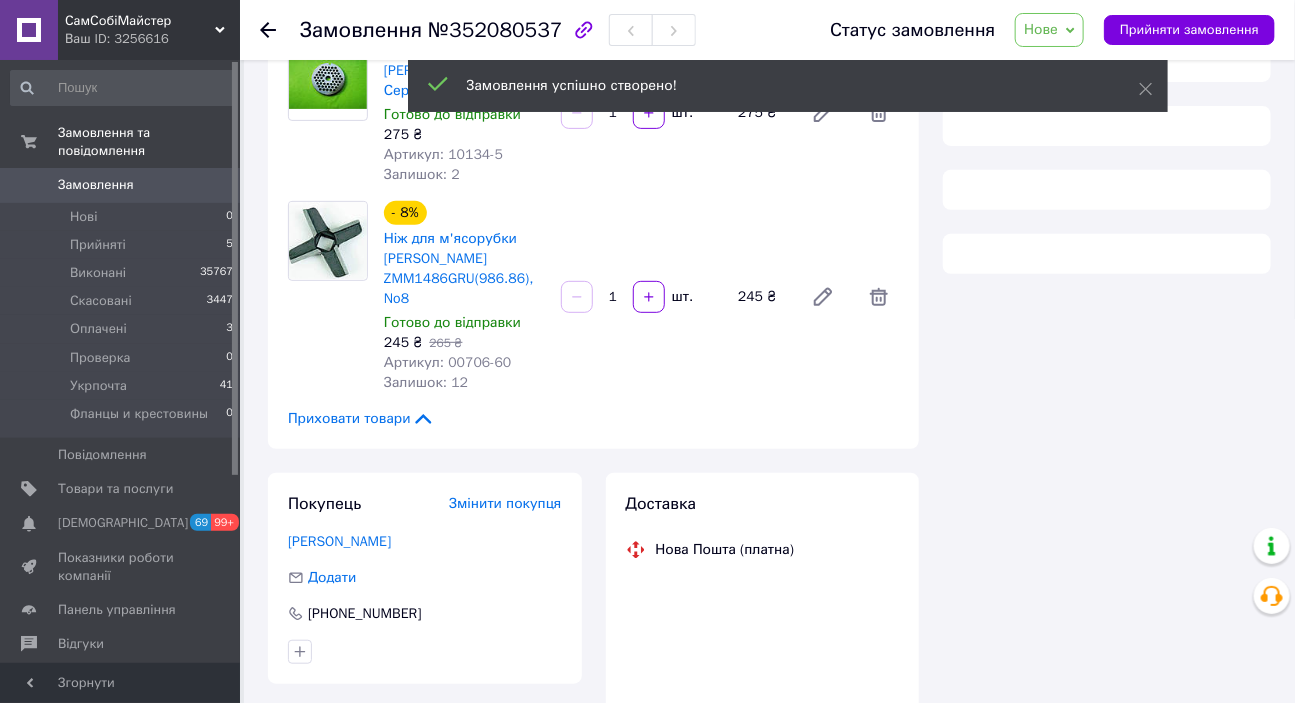 drag, startPoint x: 1142, startPoint y: 87, endPoint x: 1132, endPoint y: 103, distance: 18.867962 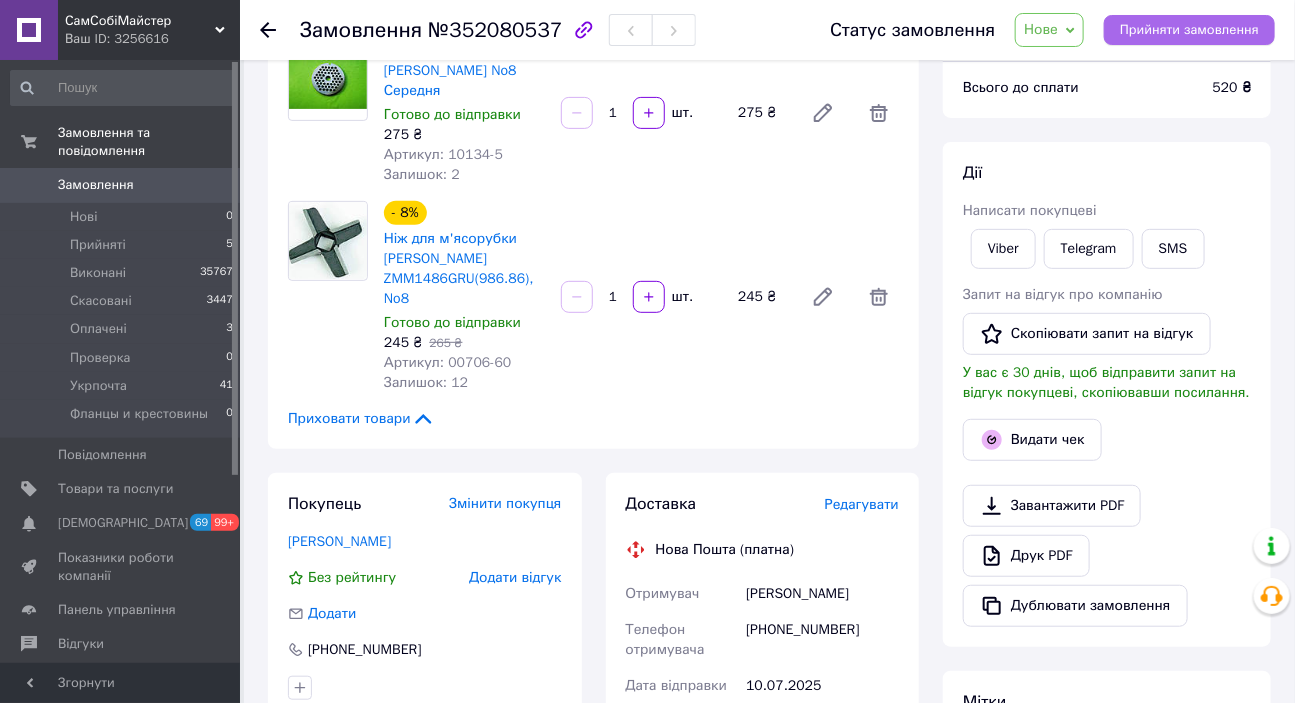 click on "Прийняти замовлення" at bounding box center [1189, 30] 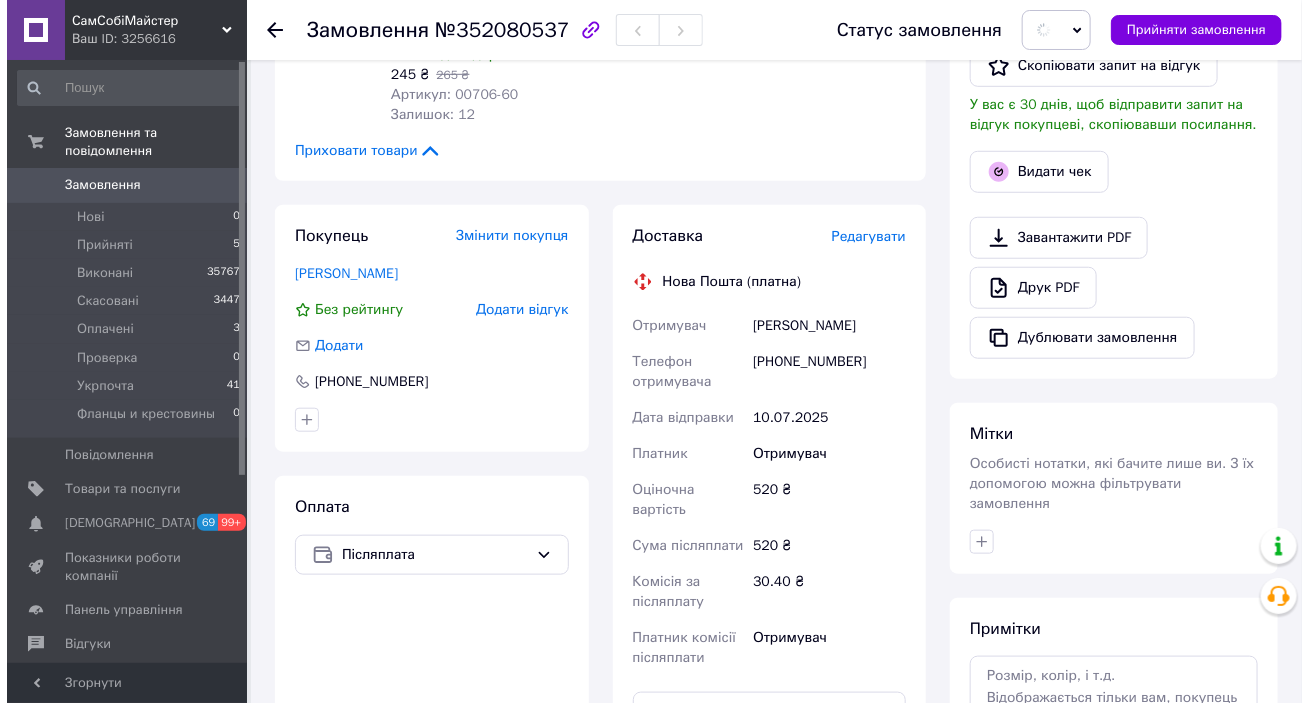 scroll, scrollTop: 462, scrollLeft: 0, axis: vertical 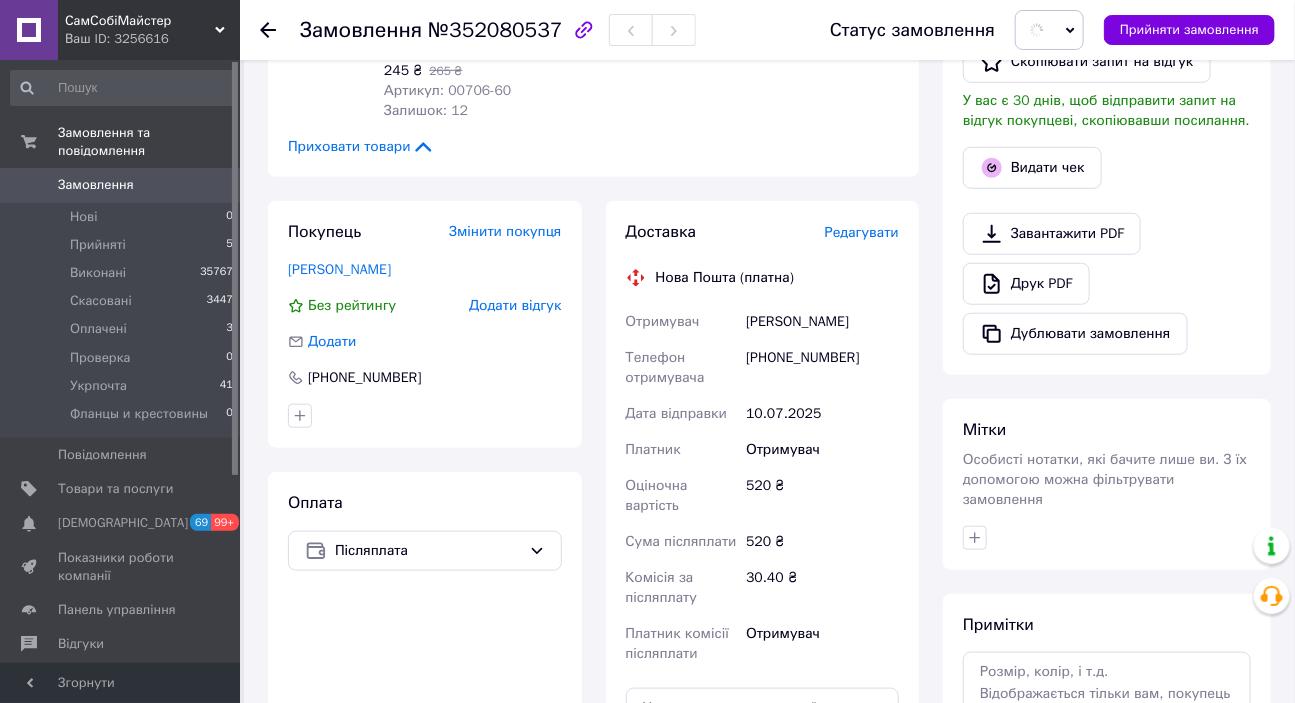 click on "Редагувати" at bounding box center [862, 232] 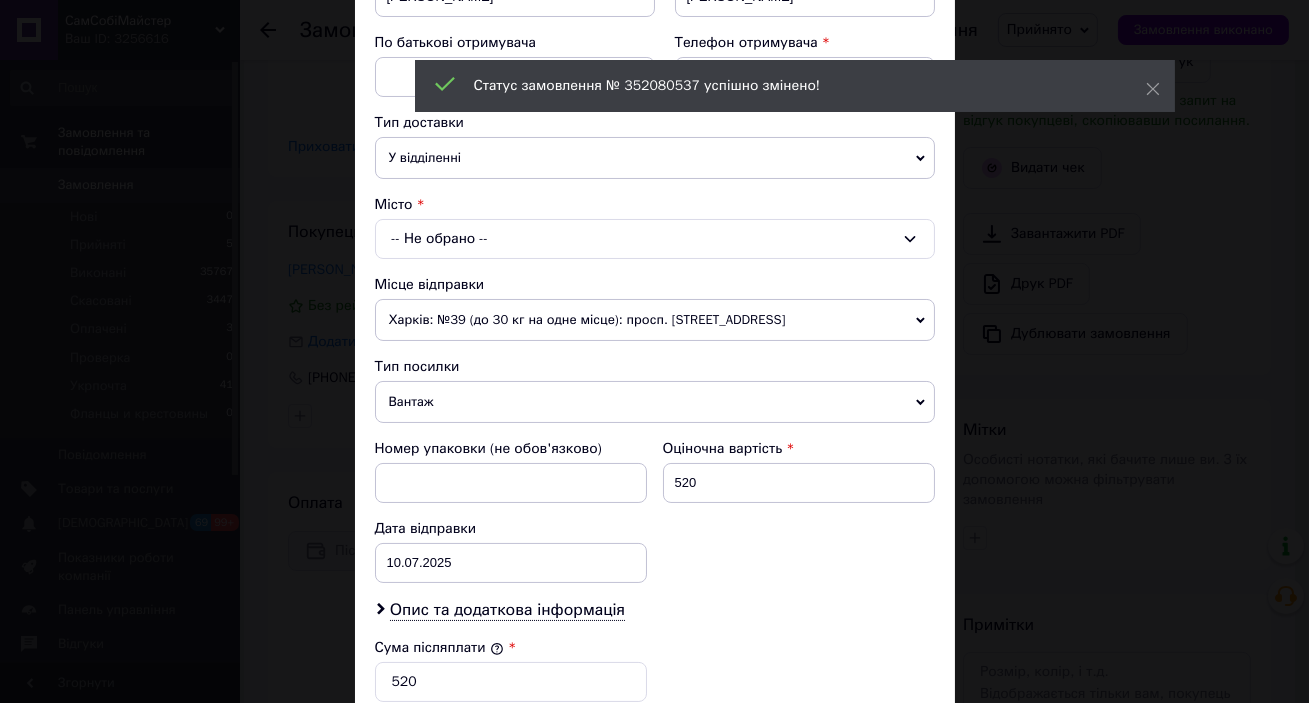 scroll, scrollTop: 363, scrollLeft: 0, axis: vertical 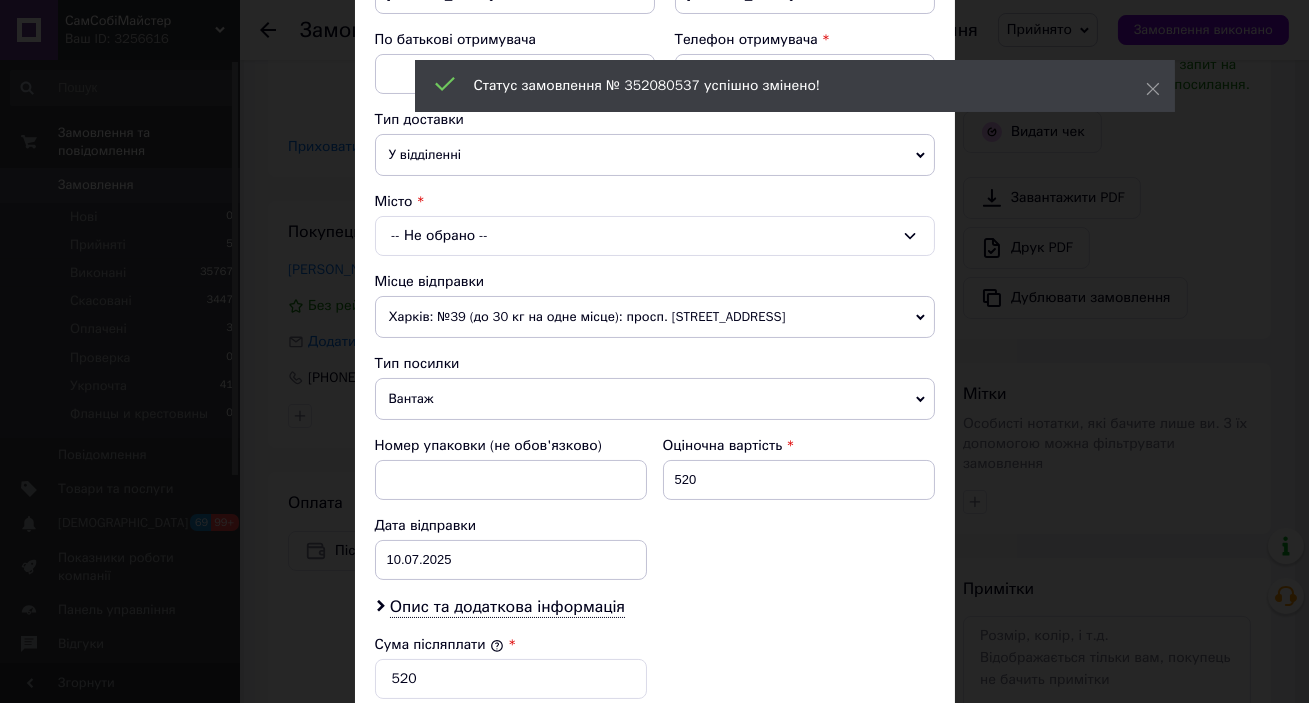 click on "-- Не обрано --" at bounding box center (655, 236) 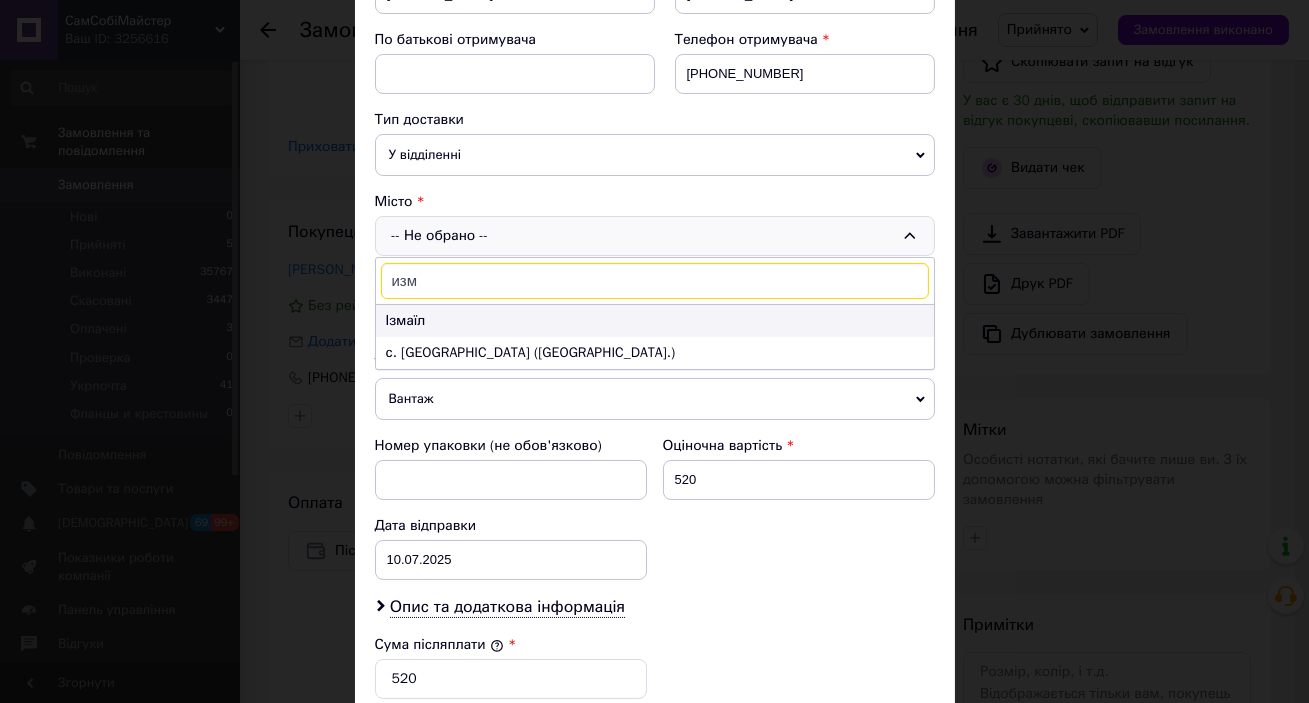 type on "изм" 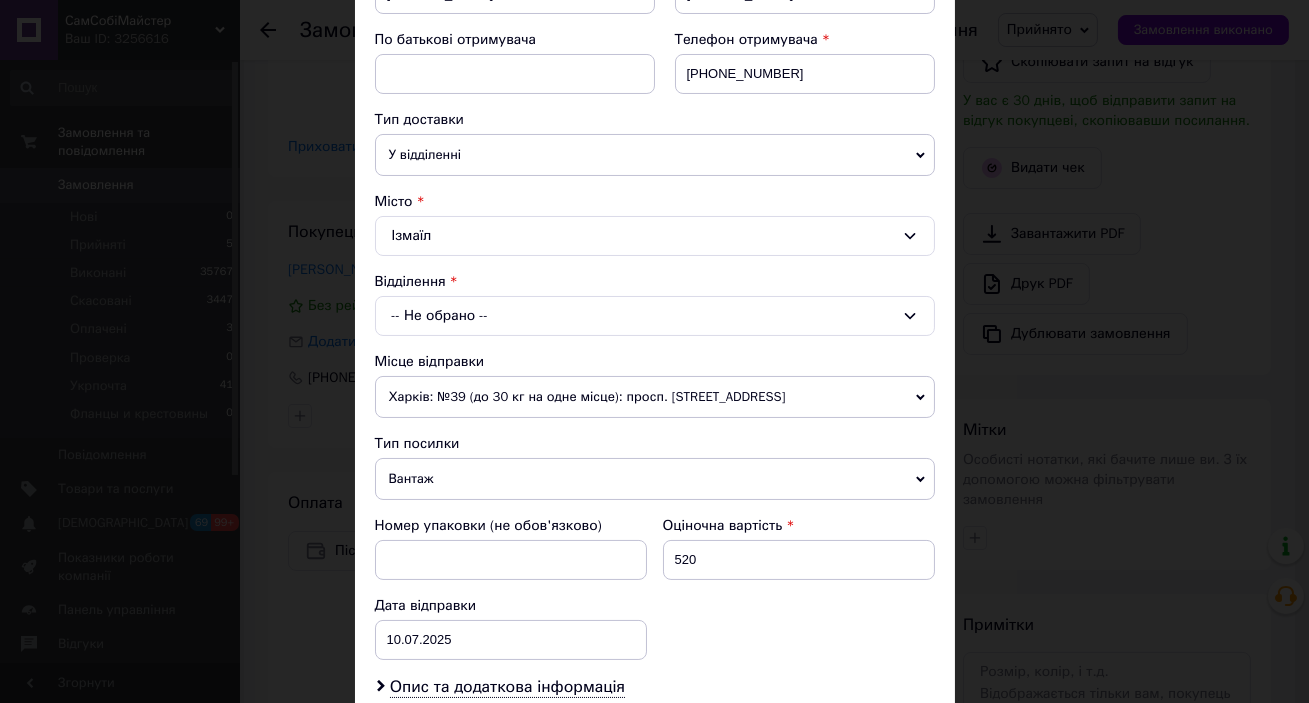 click on "-- Не обрано --" at bounding box center (655, 316) 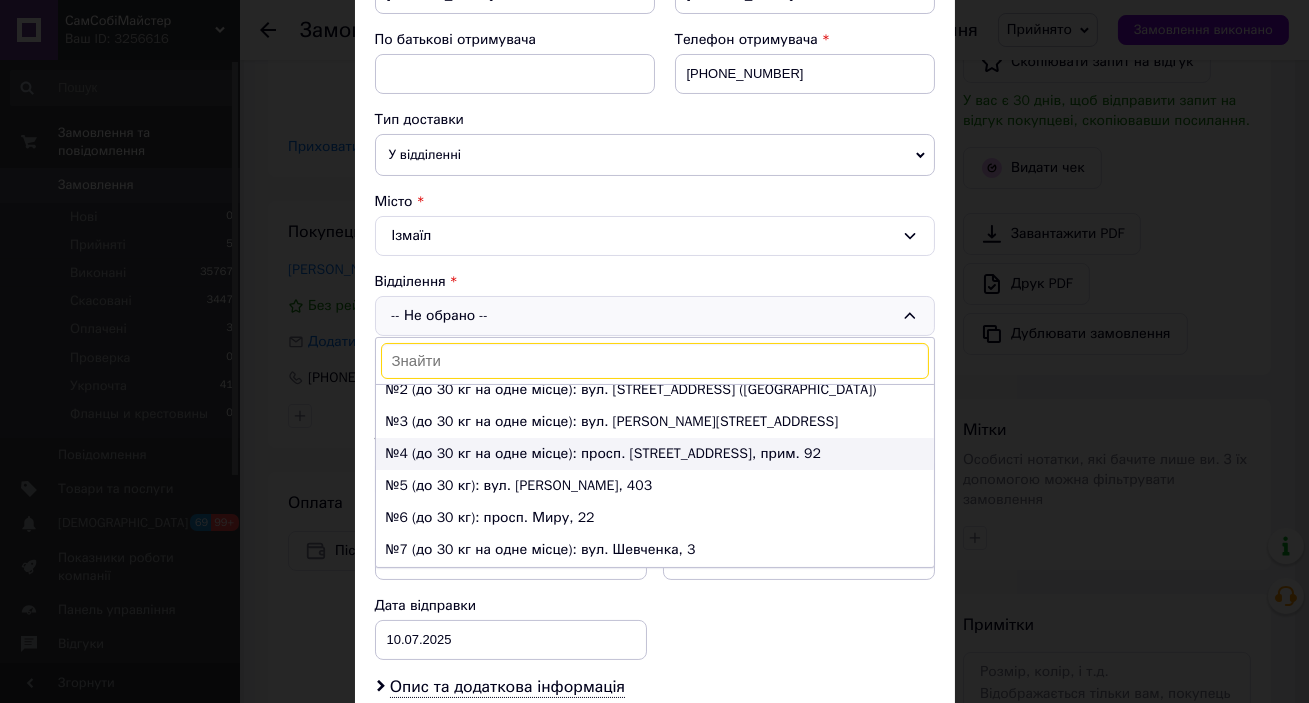 scroll, scrollTop: 90, scrollLeft: 0, axis: vertical 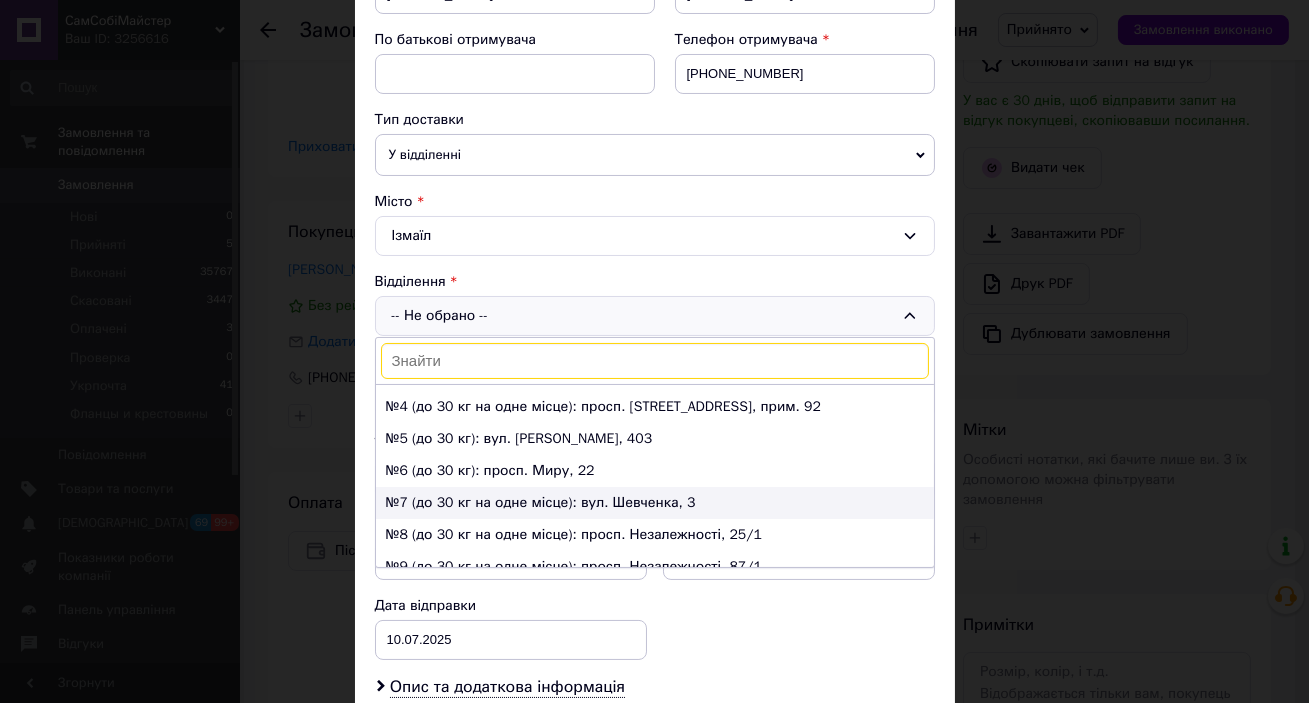 click on "№7 (до 30 кг на одне місце): вул. Шевченка, 3" at bounding box center (655, 503) 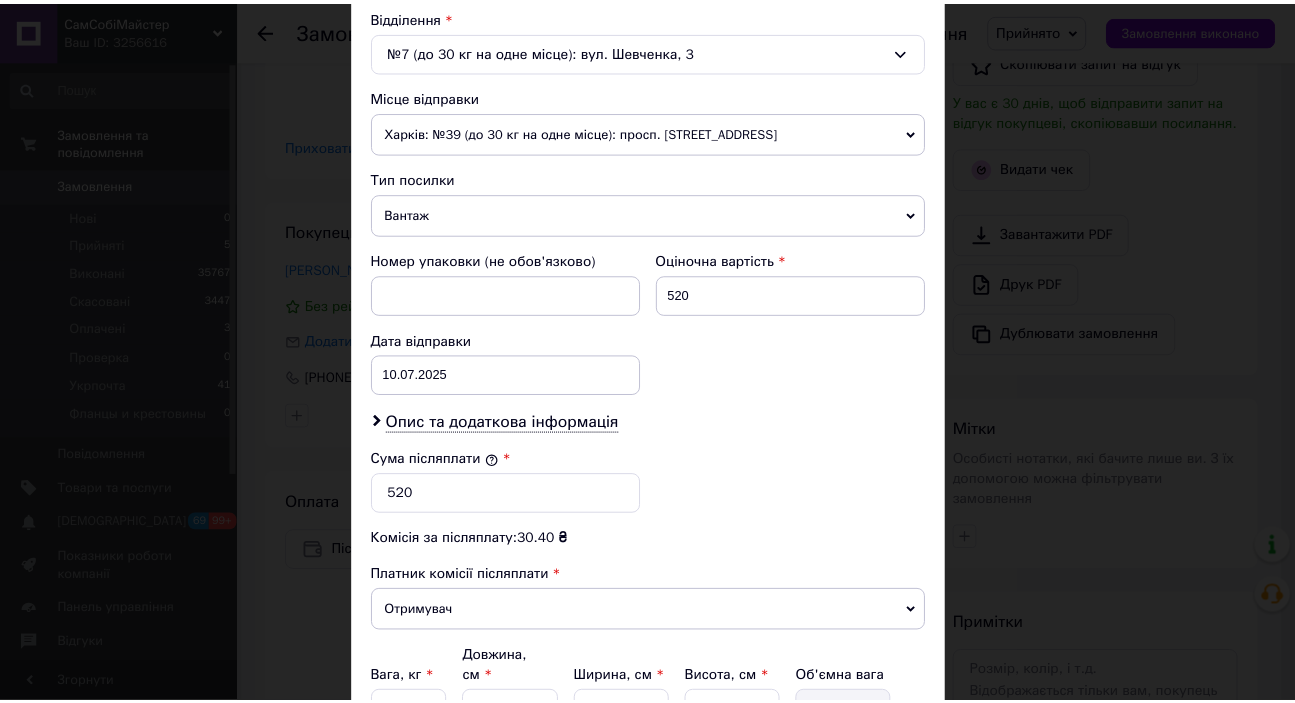 scroll, scrollTop: 818, scrollLeft: 0, axis: vertical 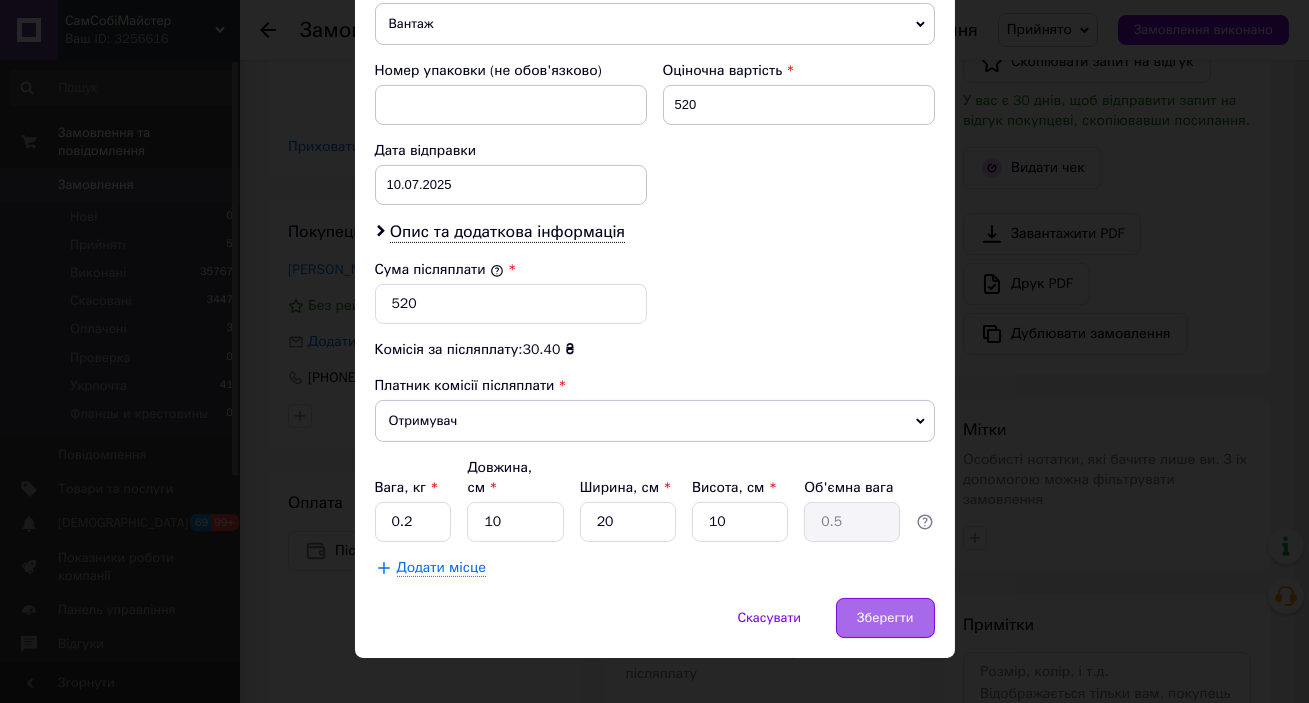click on "Зберегти" at bounding box center [885, 618] 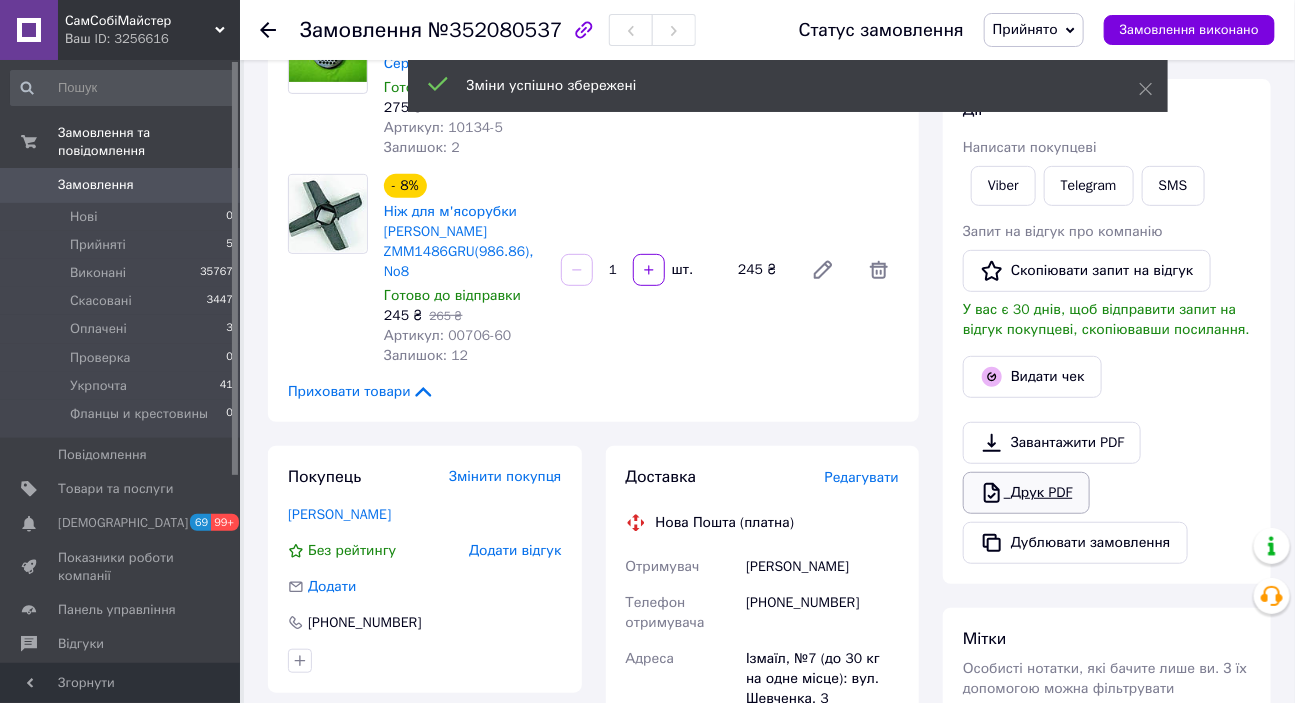 scroll, scrollTop: 190, scrollLeft: 0, axis: vertical 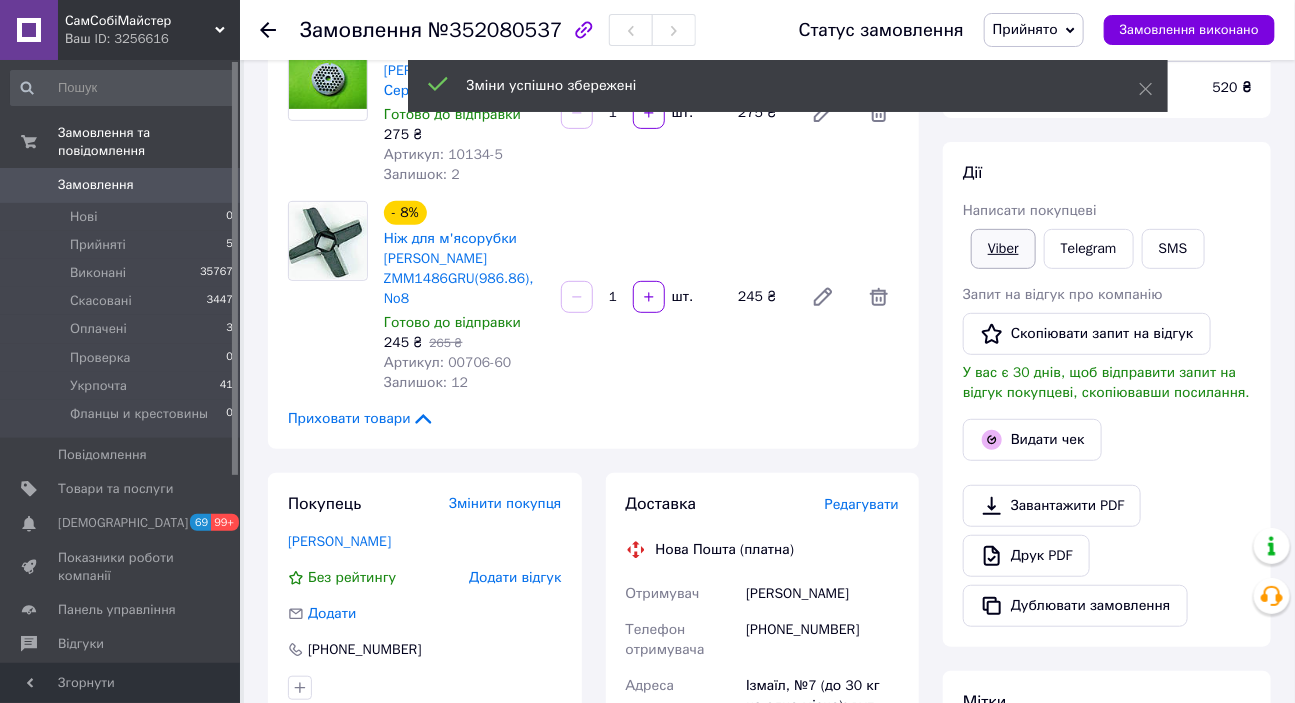 click on "Viber" at bounding box center (1003, 249) 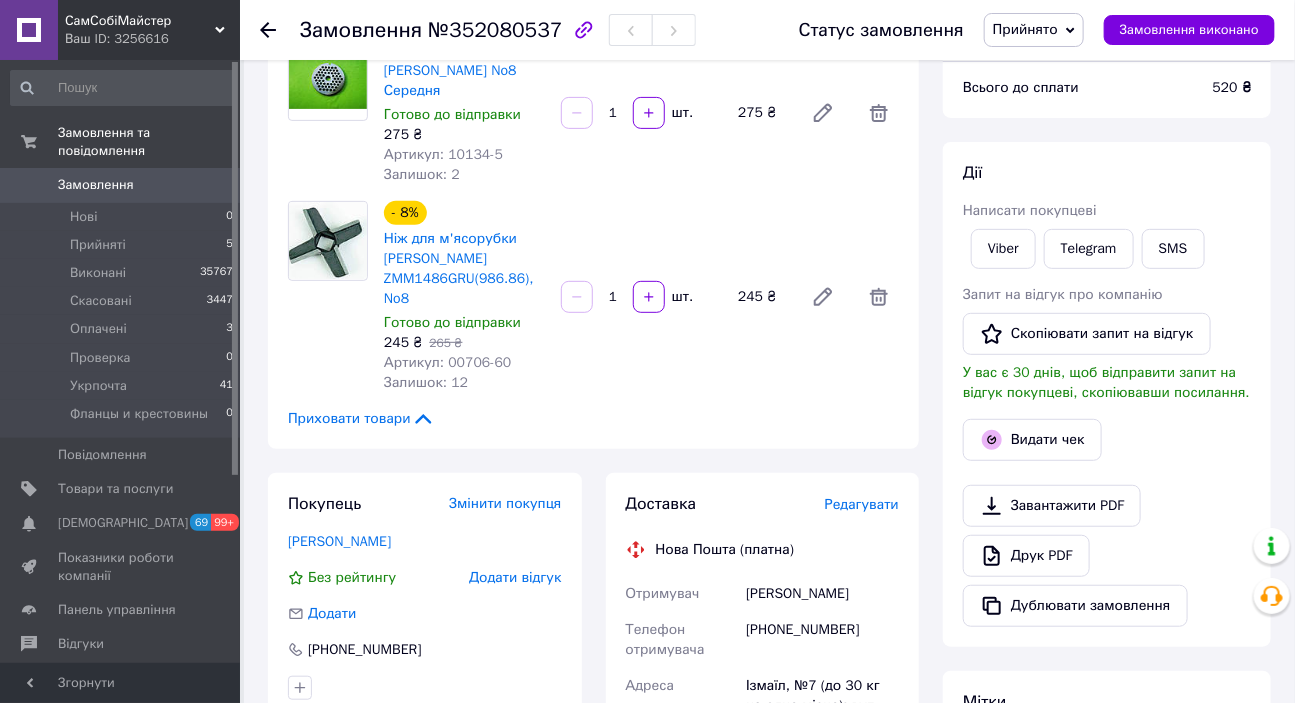 click on "Всього 2 товари 520 ₴ Доставка Необхідно уточнити Знижка Додати Всього до сплати 520 ₴ Дії Написати покупцеві Viber Telegram SMS Запит на відгук про компанію   Скопіювати запит на відгук У вас є 30 днів, щоб відправити запит на відгук покупцеві, скопіювавши посилання.   Видати чек   Завантажити PDF   Друк PDF   Дублювати замовлення Мітки Особисті нотатки, які бачите лише ви. З їх допомогою можна фільтрувати замовлення Примітки Залишилося 300 символів Очистити Зберегти" at bounding box center (1107, 512) 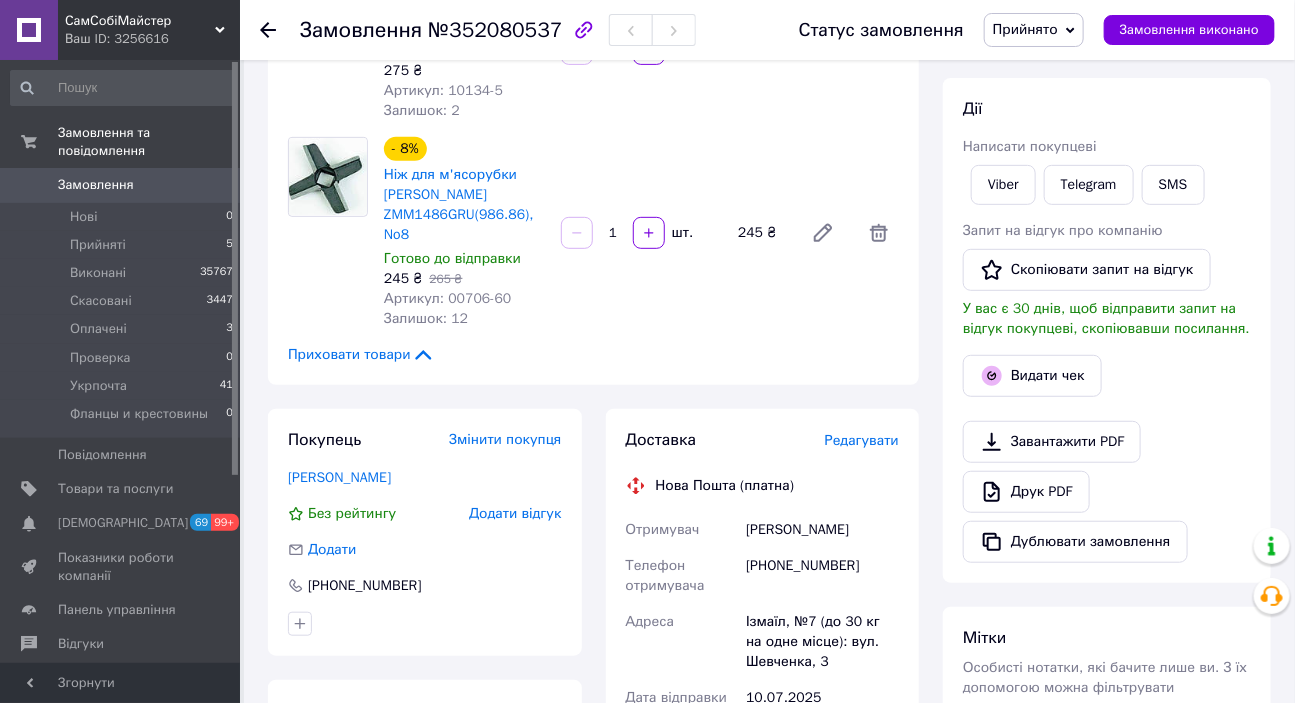 scroll, scrollTop: 181, scrollLeft: 0, axis: vertical 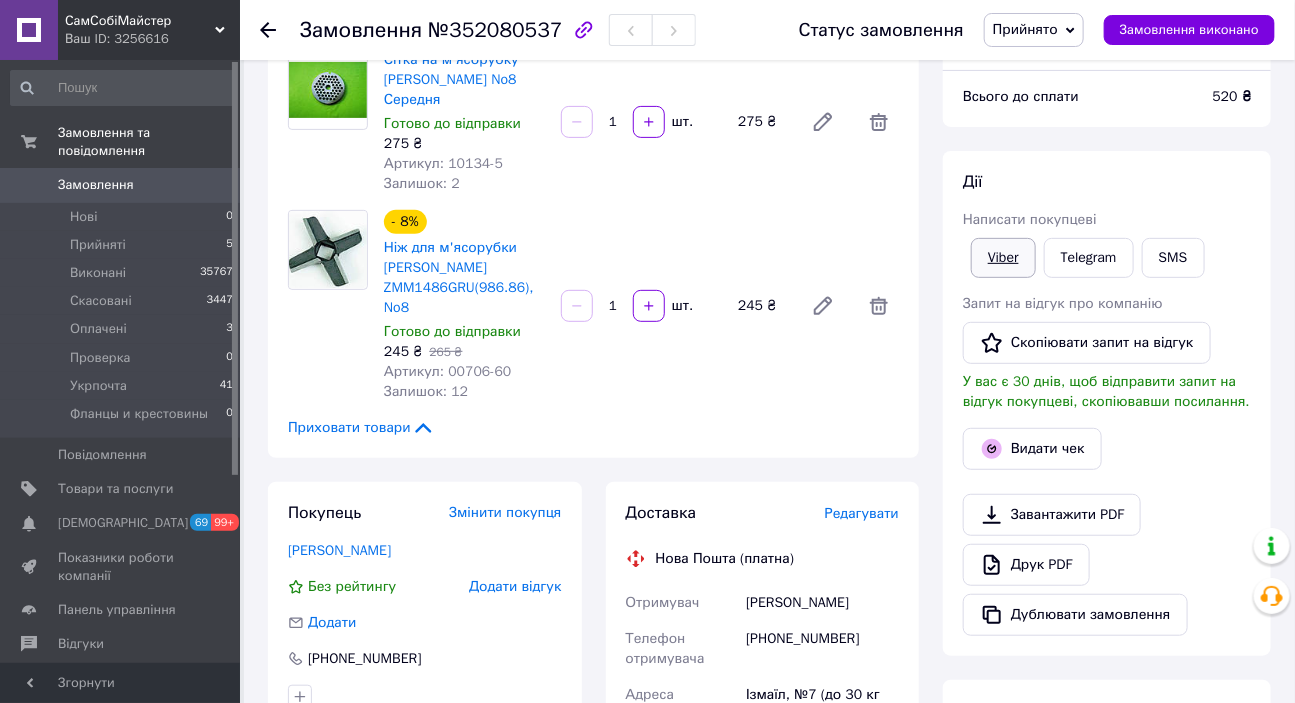 click on "Viber" at bounding box center [1003, 258] 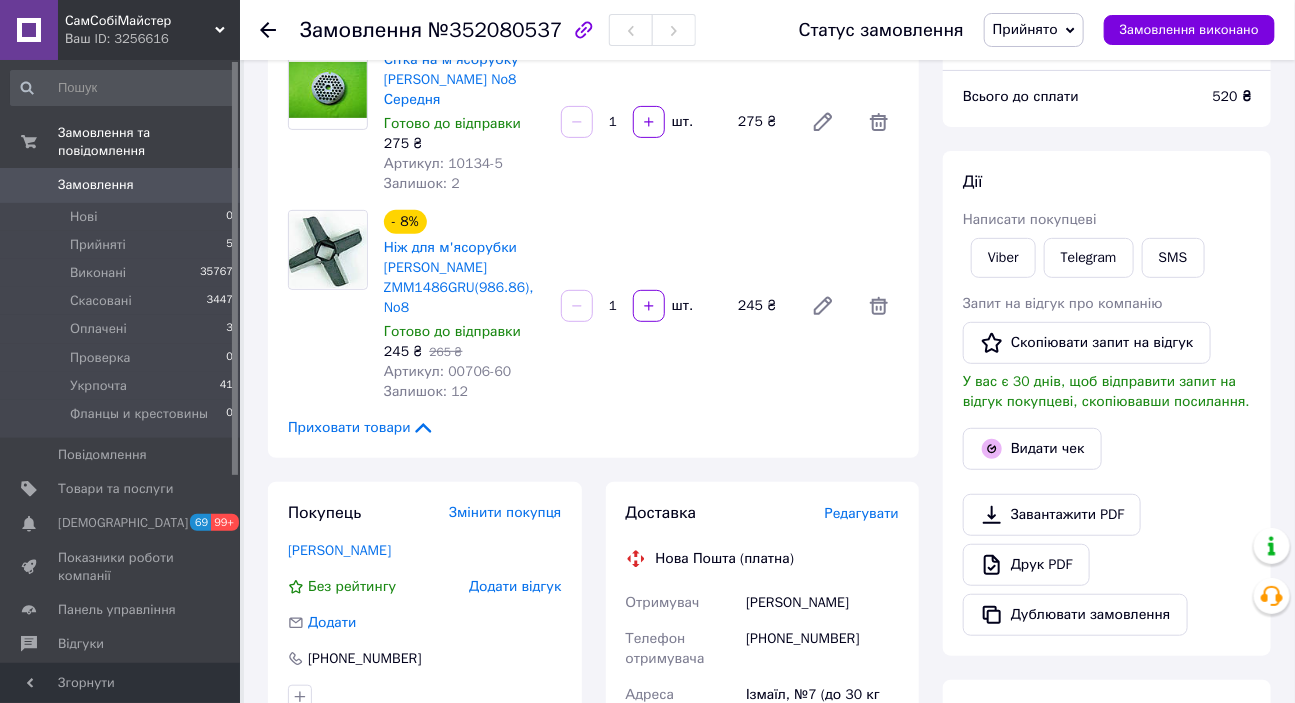 click on "Всього 2 товари 520 ₴ Доставка Необхідно уточнити Знижка Додати Всього до сплати 520 ₴ Дії Написати покупцеві Viber Telegram SMS Запит на відгук про компанію   Скопіювати запит на відгук У вас є 30 днів, щоб відправити запит на відгук покупцеві, скопіювавши посилання.   Видати чек   Завантажити PDF   Друк PDF   Дублювати замовлення Мітки Особисті нотатки, які бачите лише ви. З їх допомогою можна фільтрувати замовлення Примітки Залишилося 300 символів Очистити Зберегти" at bounding box center (1107, 521) 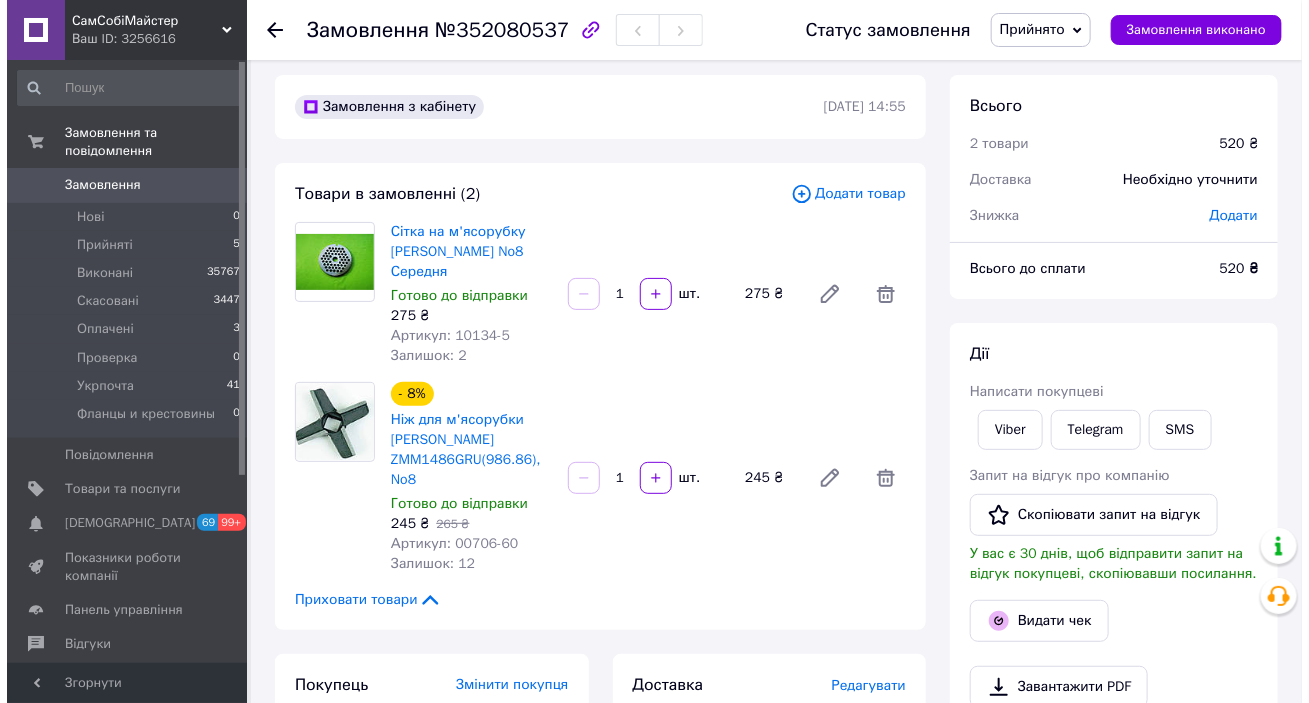 scroll, scrollTop: 0, scrollLeft: 0, axis: both 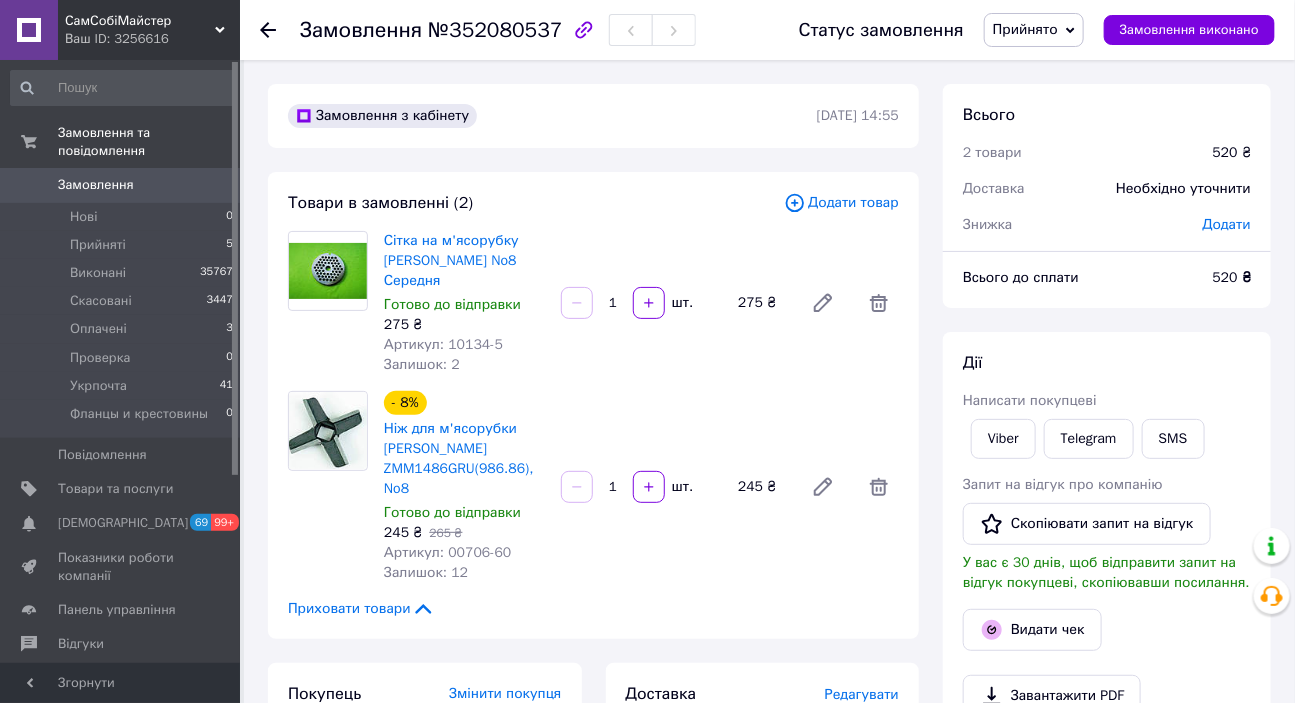 click on "Додати товар" at bounding box center [841, 203] 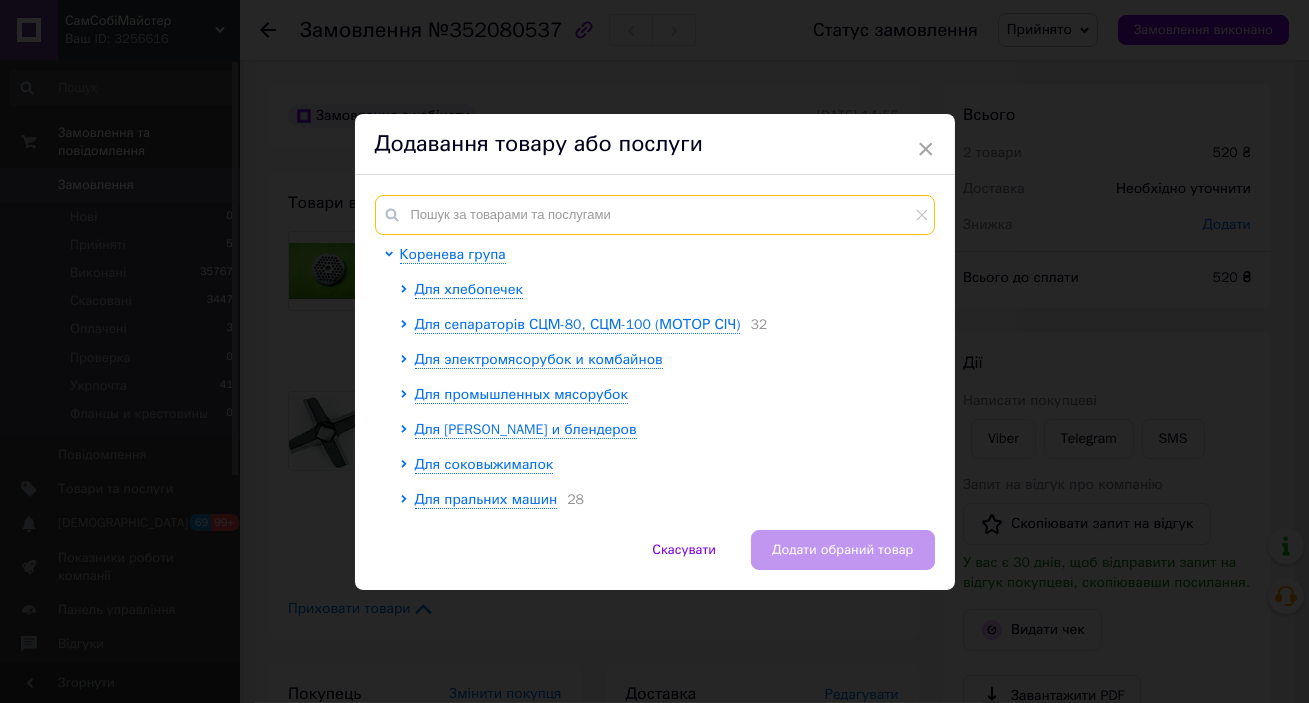click at bounding box center (655, 215) 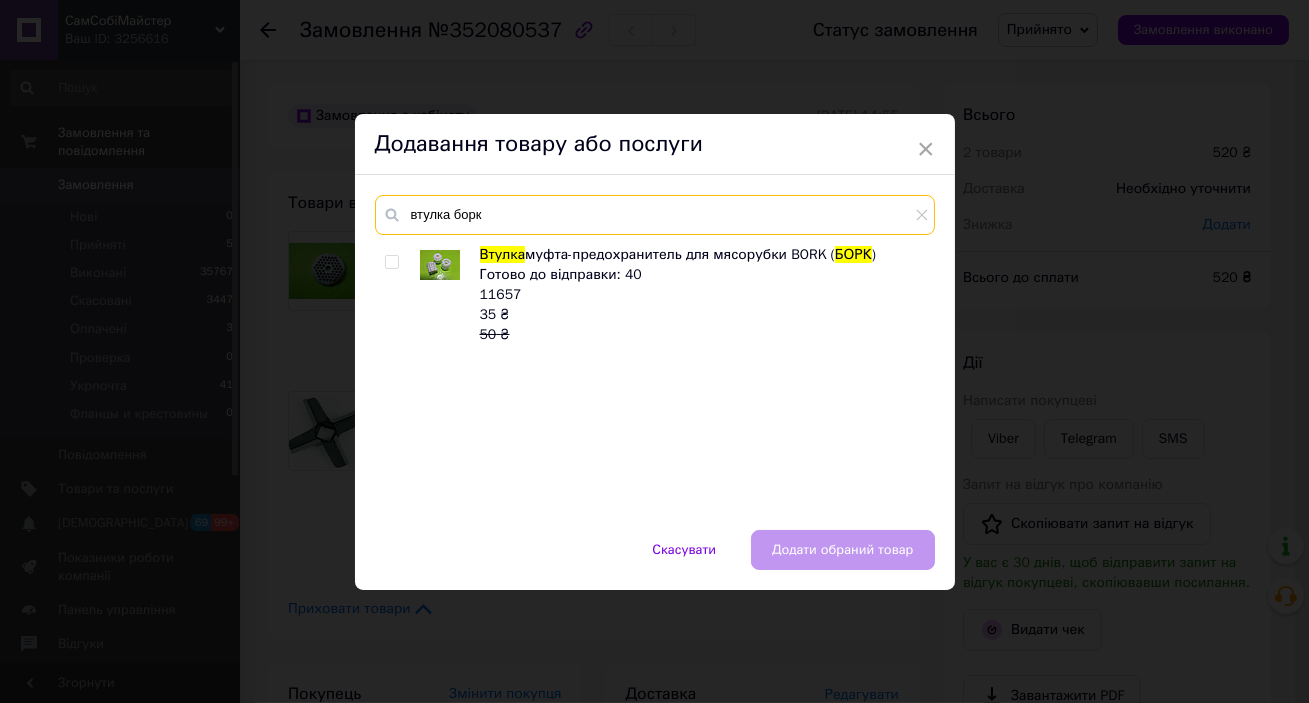 drag, startPoint x: 489, startPoint y: 214, endPoint x: 451, endPoint y: 214, distance: 38 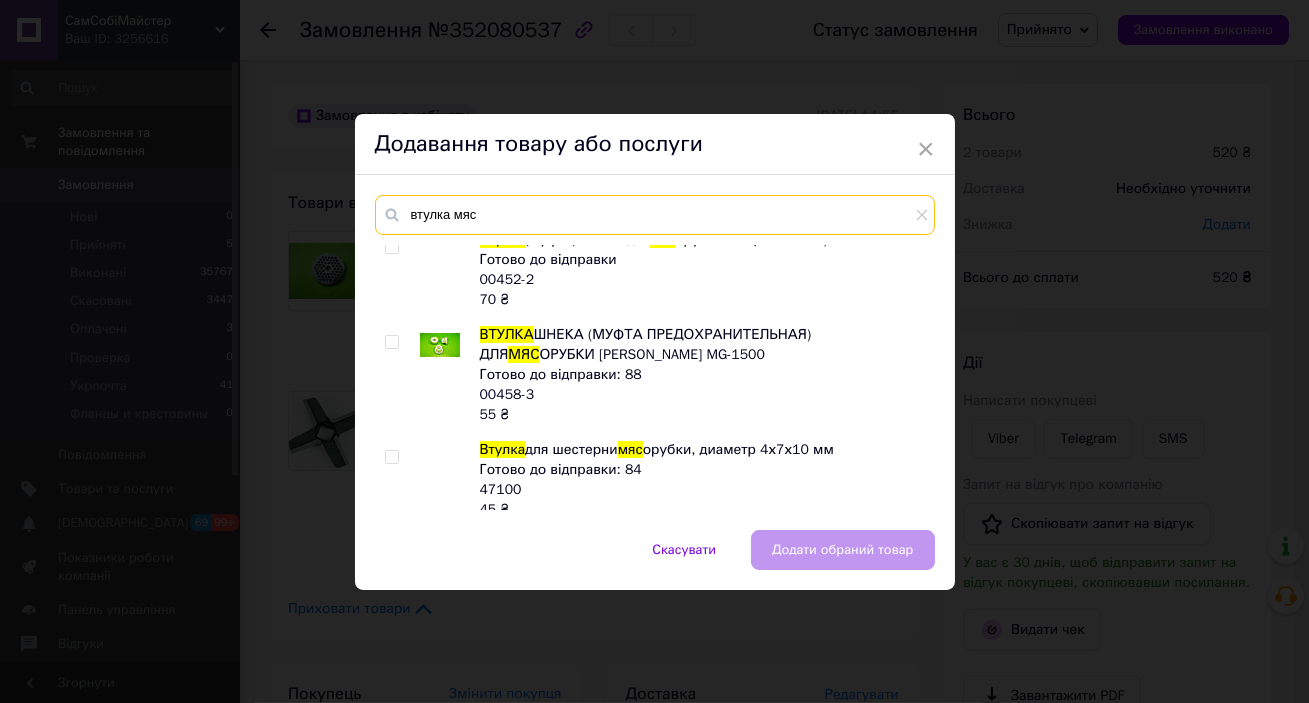 scroll, scrollTop: 1820, scrollLeft: 0, axis: vertical 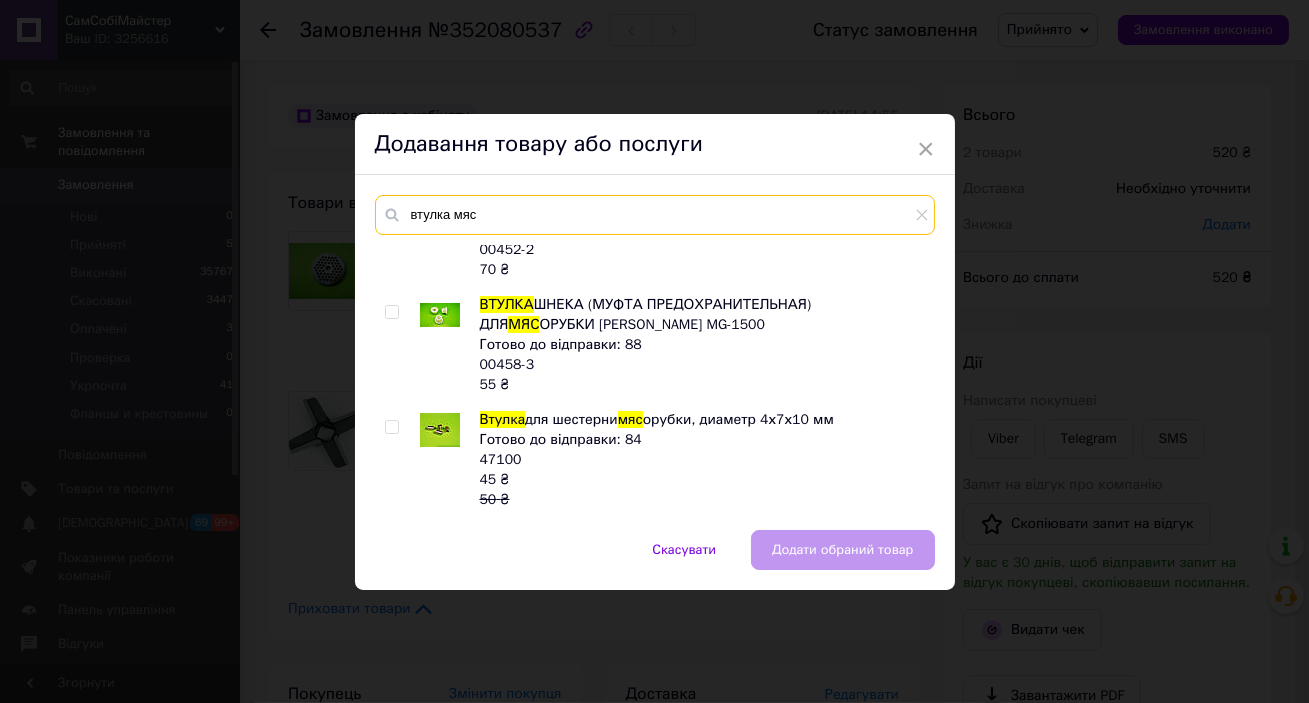 type on "втулка мяс" 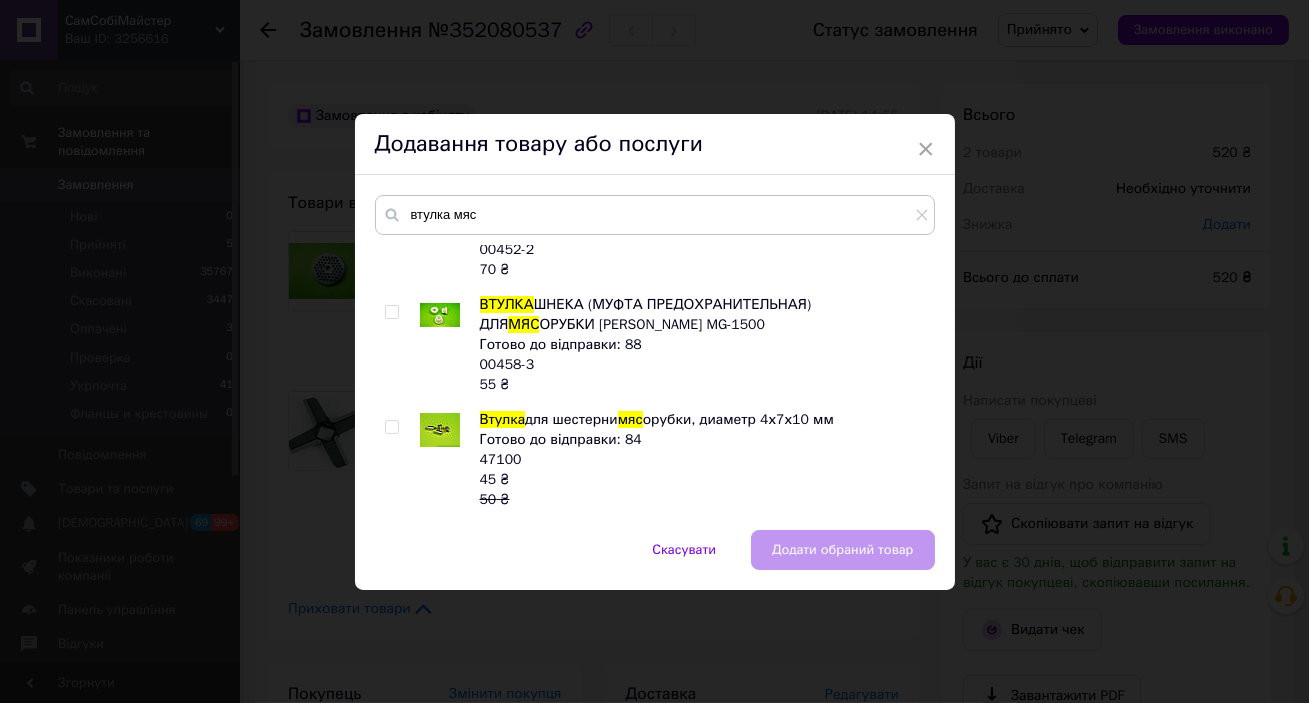 click at bounding box center (391, 312) 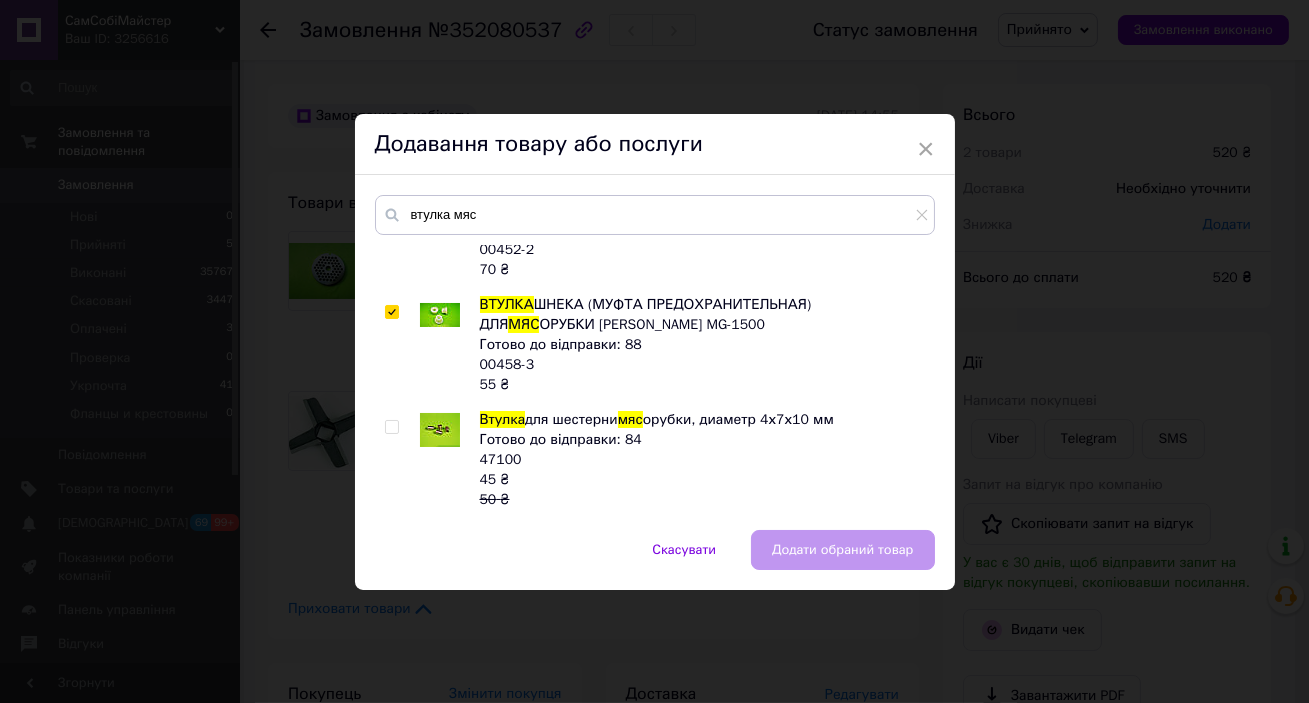 checkbox on "true" 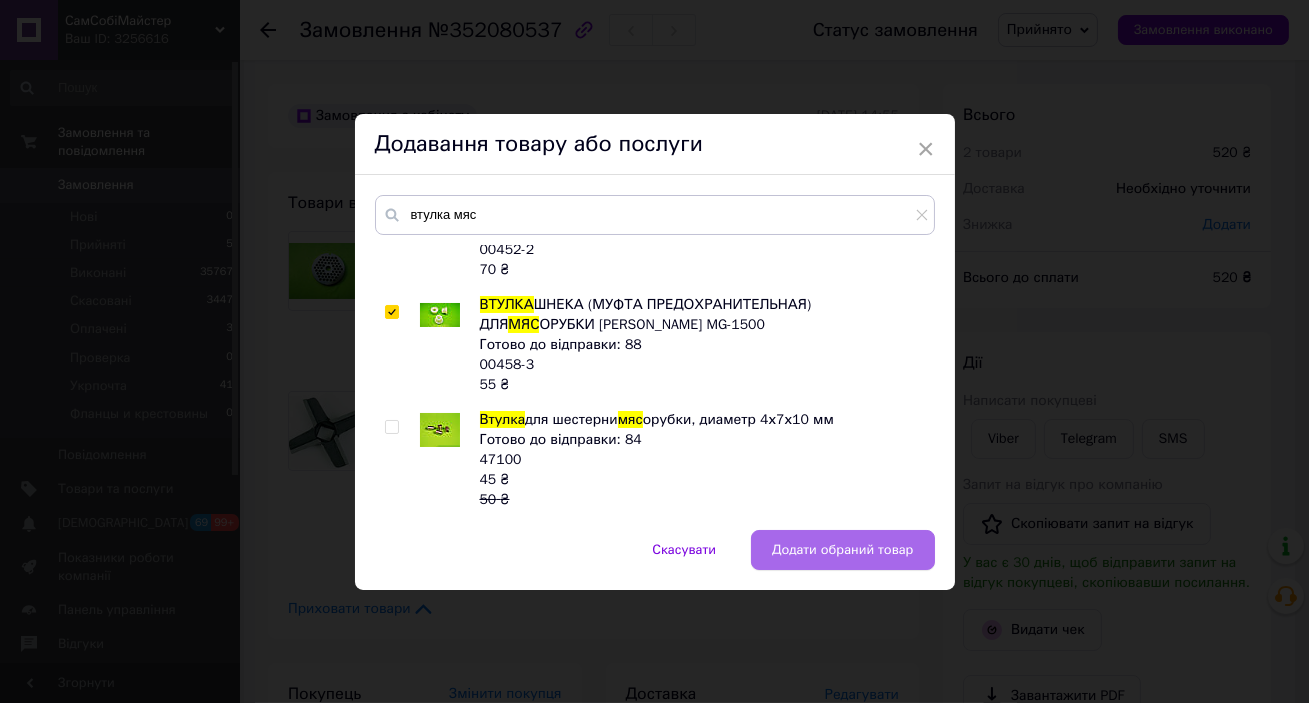 click on "Додати обраний товар" at bounding box center [843, 550] 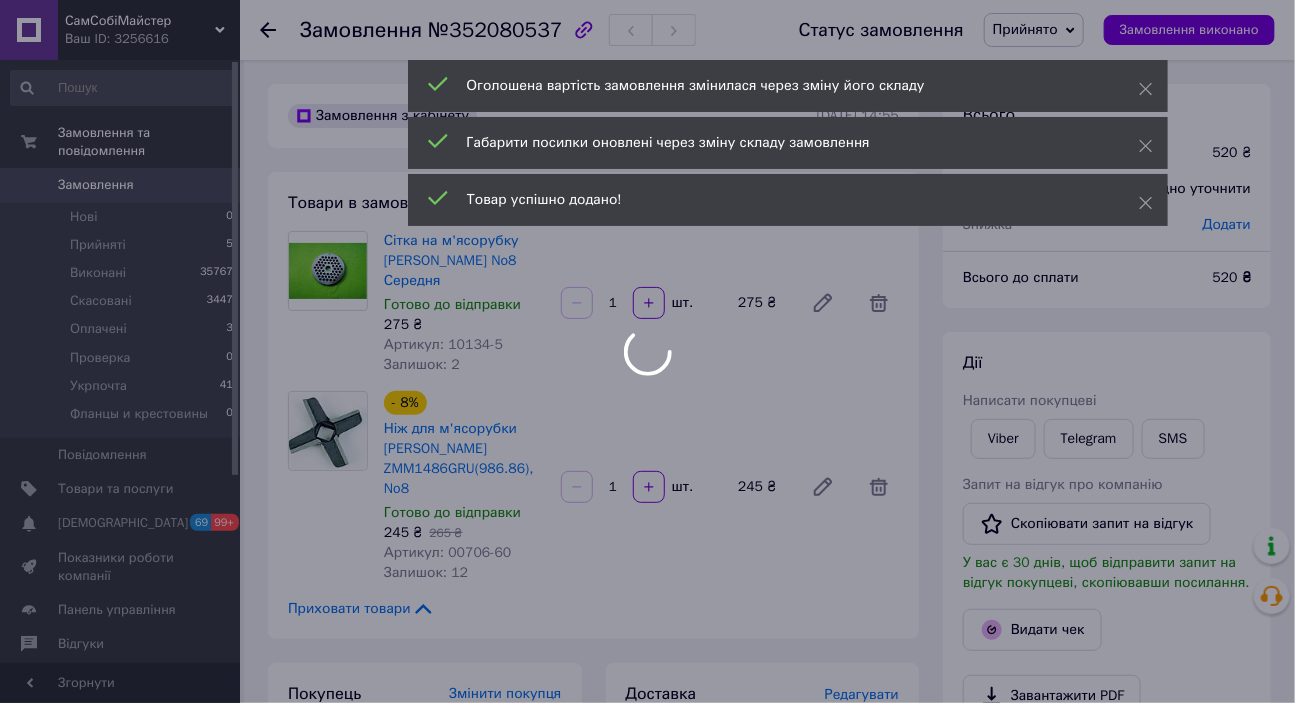 click at bounding box center (647, 351) 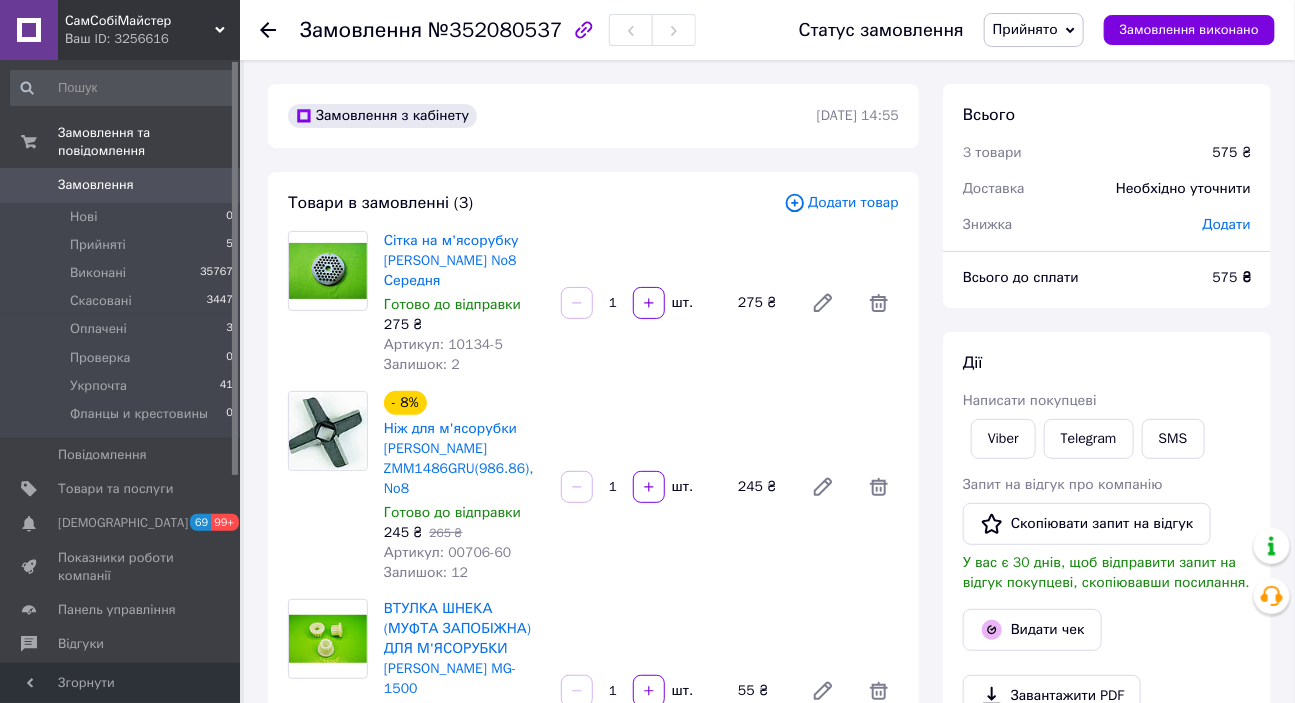 click on "Написати покупцеві" at bounding box center (1030, 400) 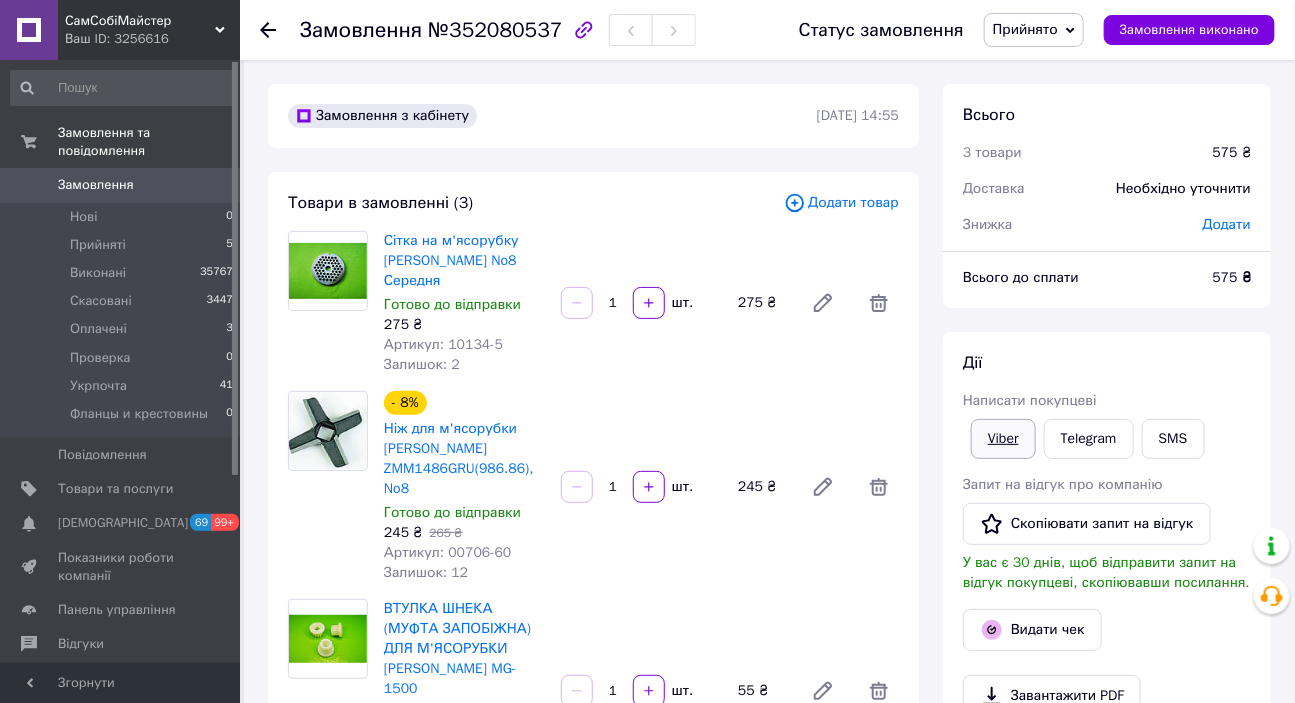 click on "Viber" at bounding box center (1003, 439) 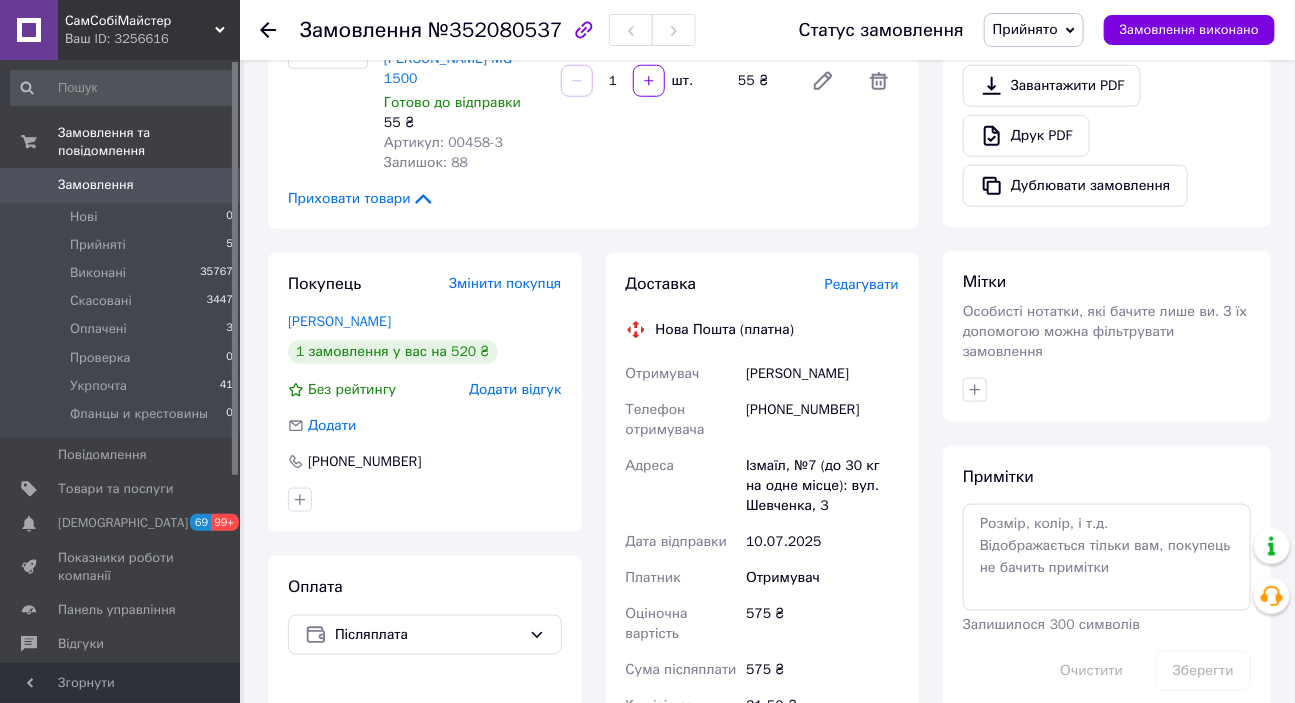 scroll, scrollTop: 636, scrollLeft: 0, axis: vertical 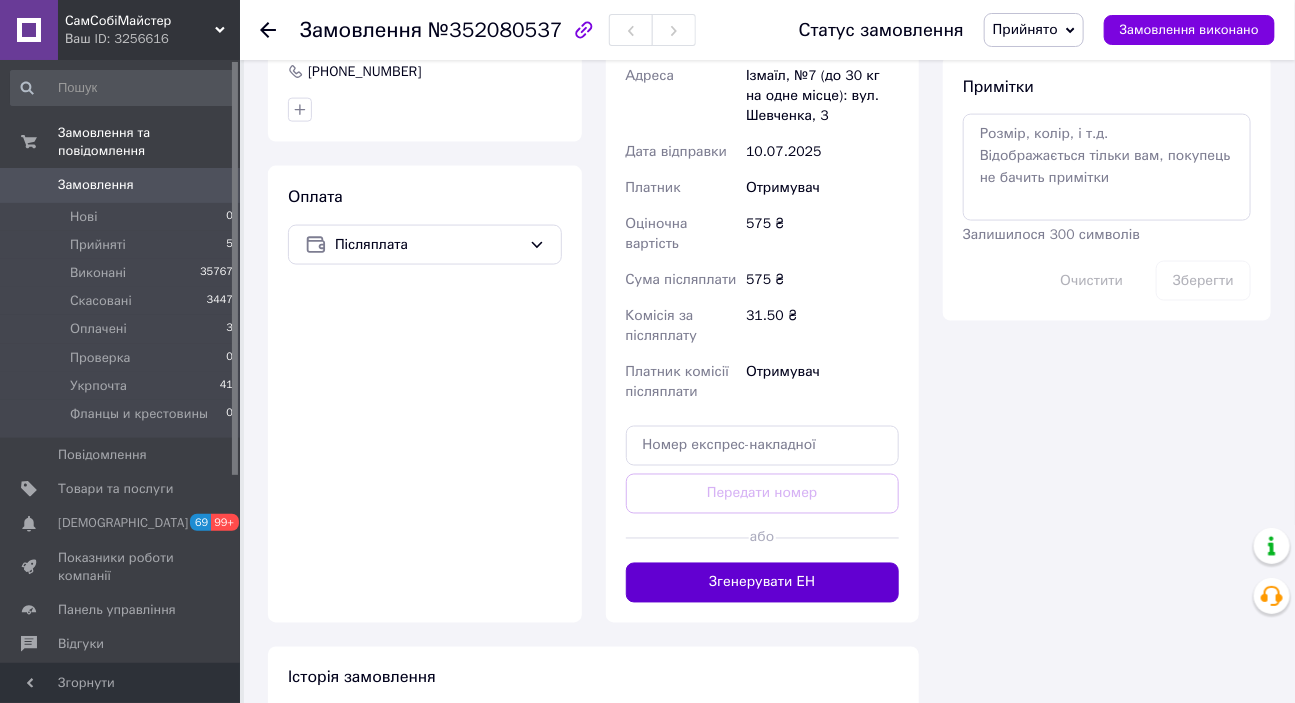 click on "Згенерувати ЕН" at bounding box center (763, 583) 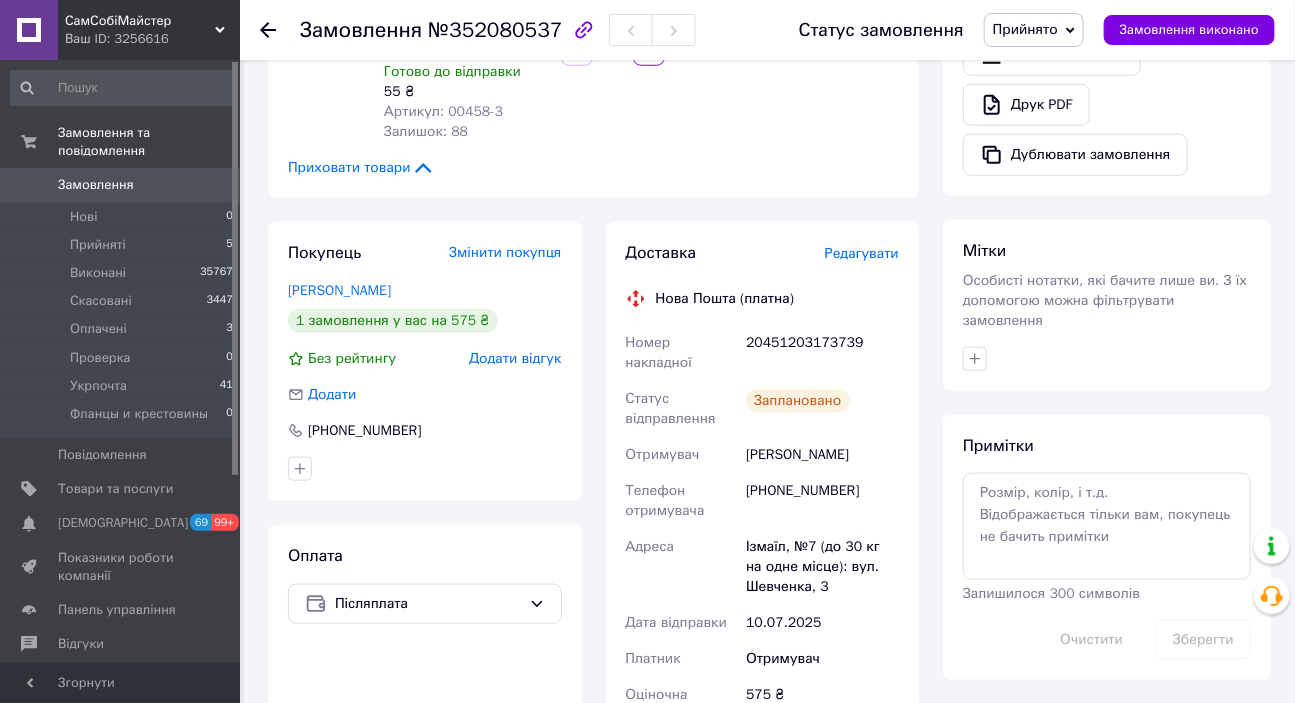 scroll, scrollTop: 636, scrollLeft: 0, axis: vertical 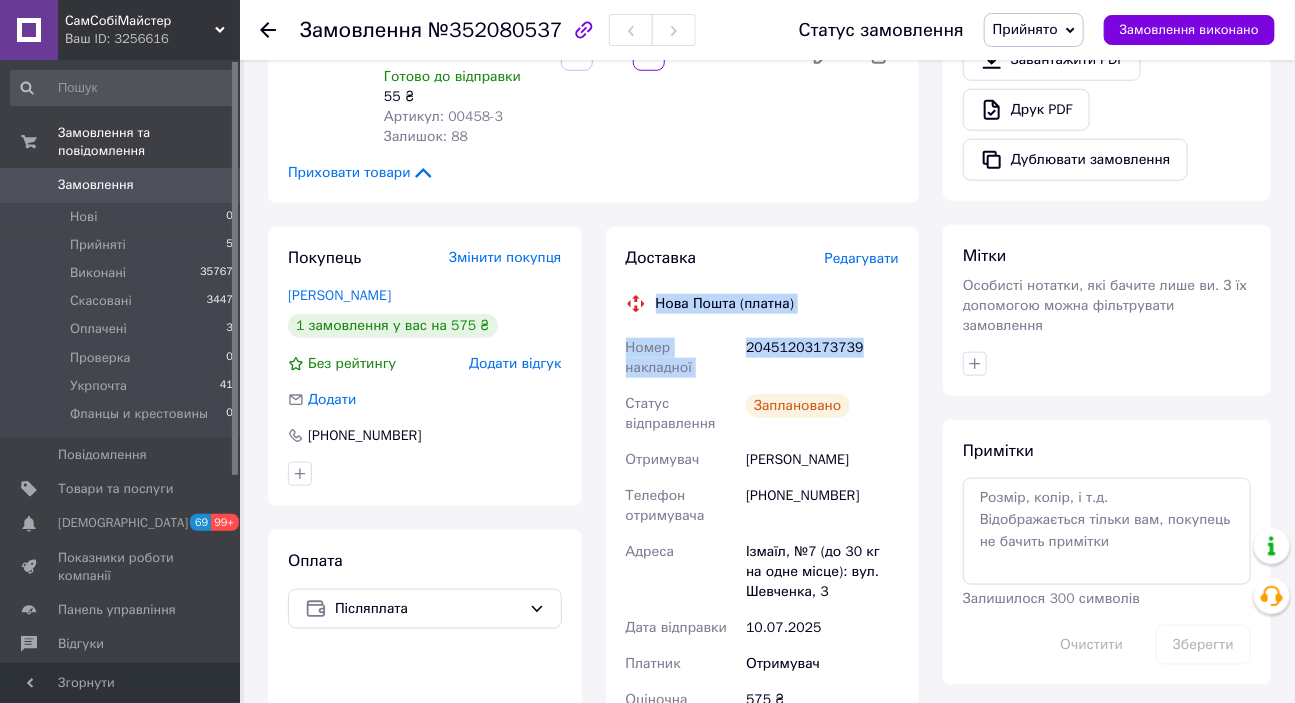 drag, startPoint x: 864, startPoint y: 306, endPoint x: 654, endPoint y: 260, distance: 214.97906 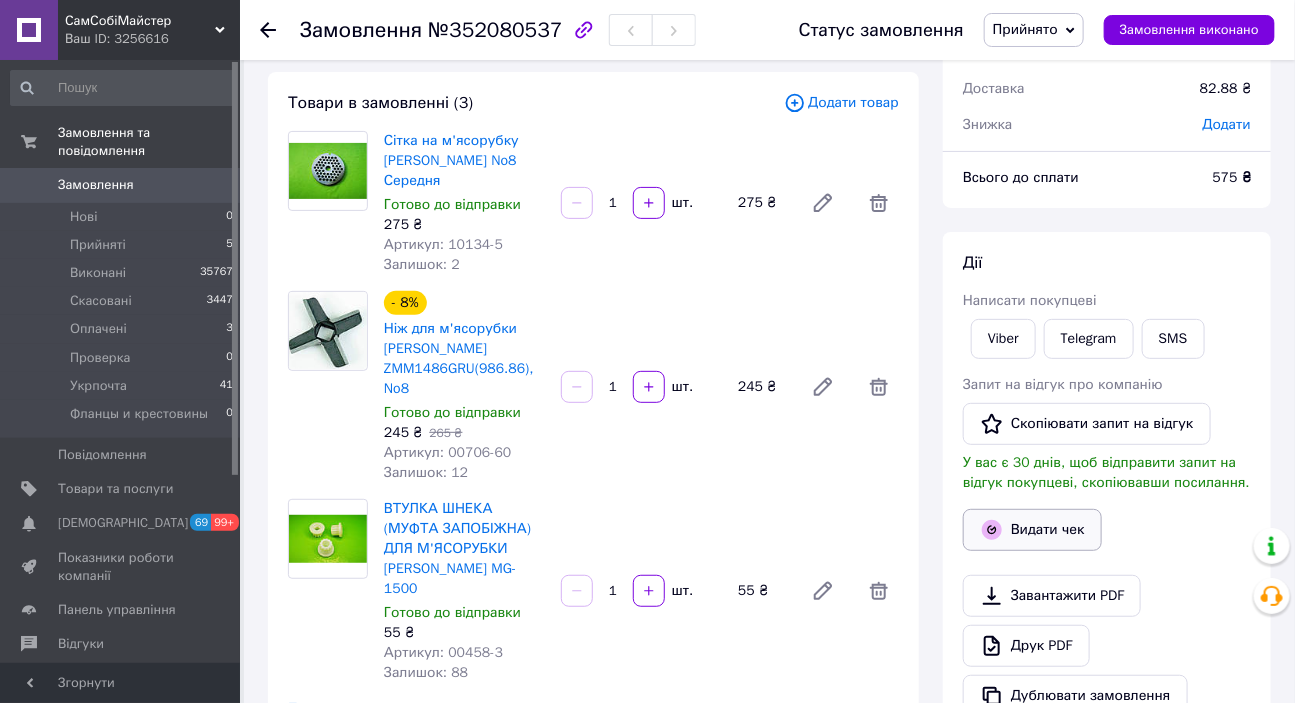 scroll, scrollTop: 90, scrollLeft: 0, axis: vertical 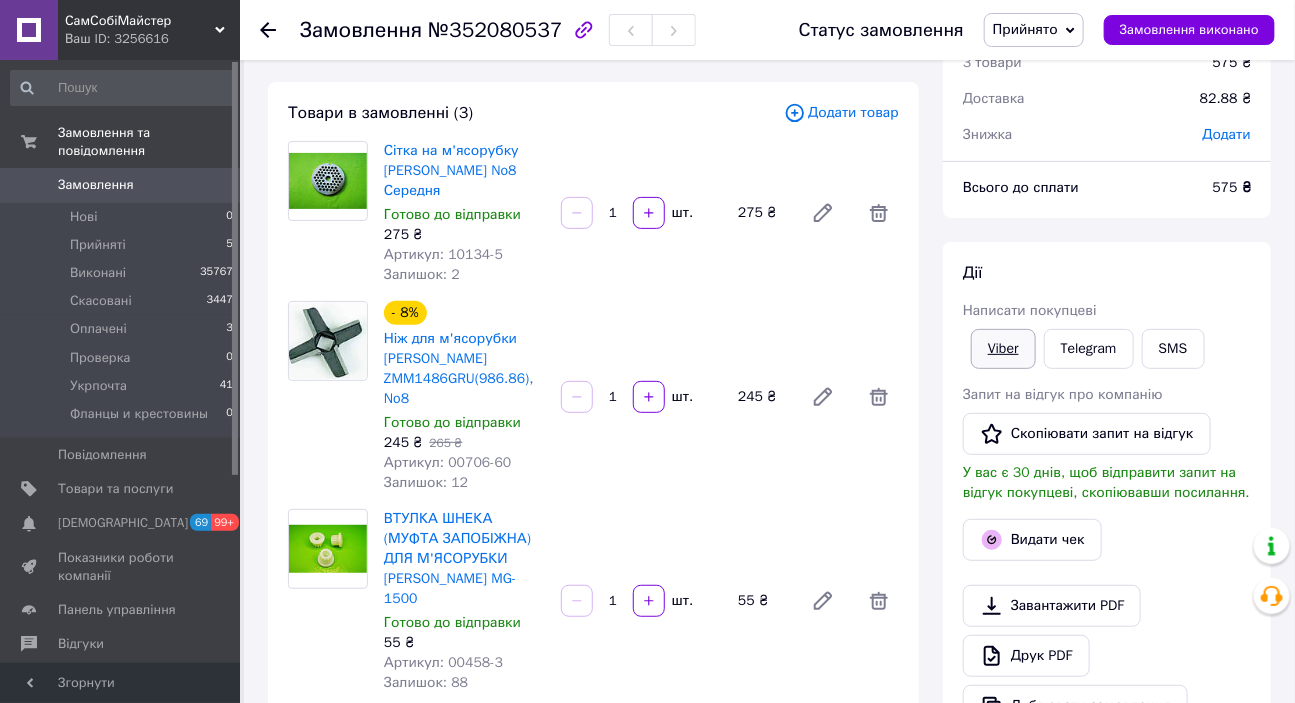 click on "Viber" at bounding box center (1003, 349) 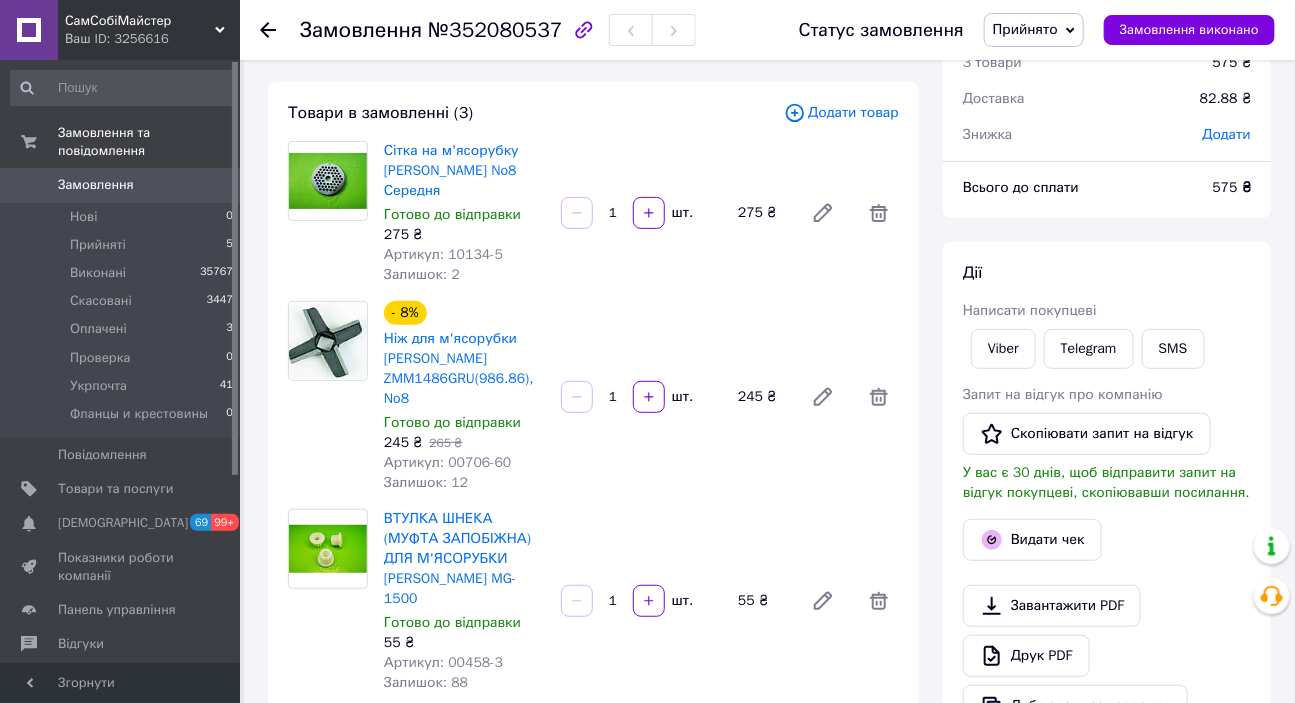 click on "ВТУЛКА ШНЕКА (МУФТА ЗАПОБІЖНА) ДЛЯ М'ЯСОРУБКИ Cameron MG-1500 Готово до відправки 55 ₴ Артикул: 00458-3 Залишок: 88 1   шт. 55 ₴" at bounding box center [641, 601] 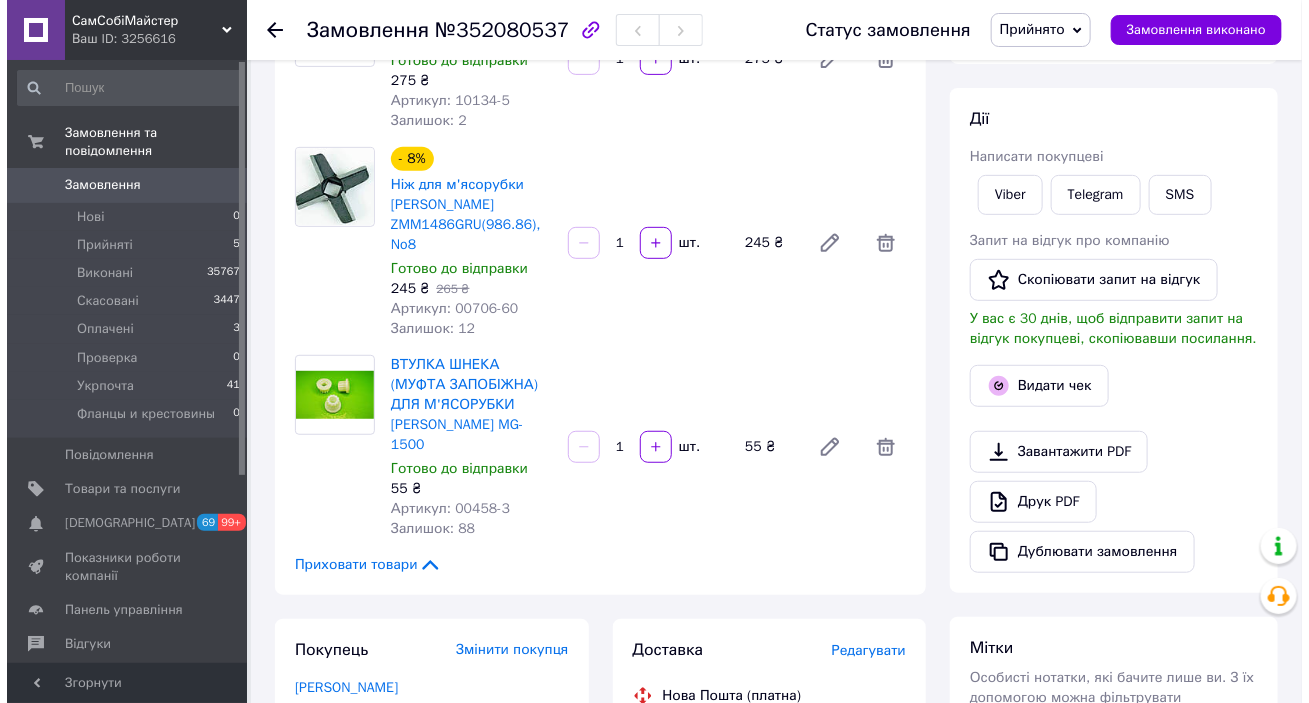 scroll, scrollTop: 181, scrollLeft: 0, axis: vertical 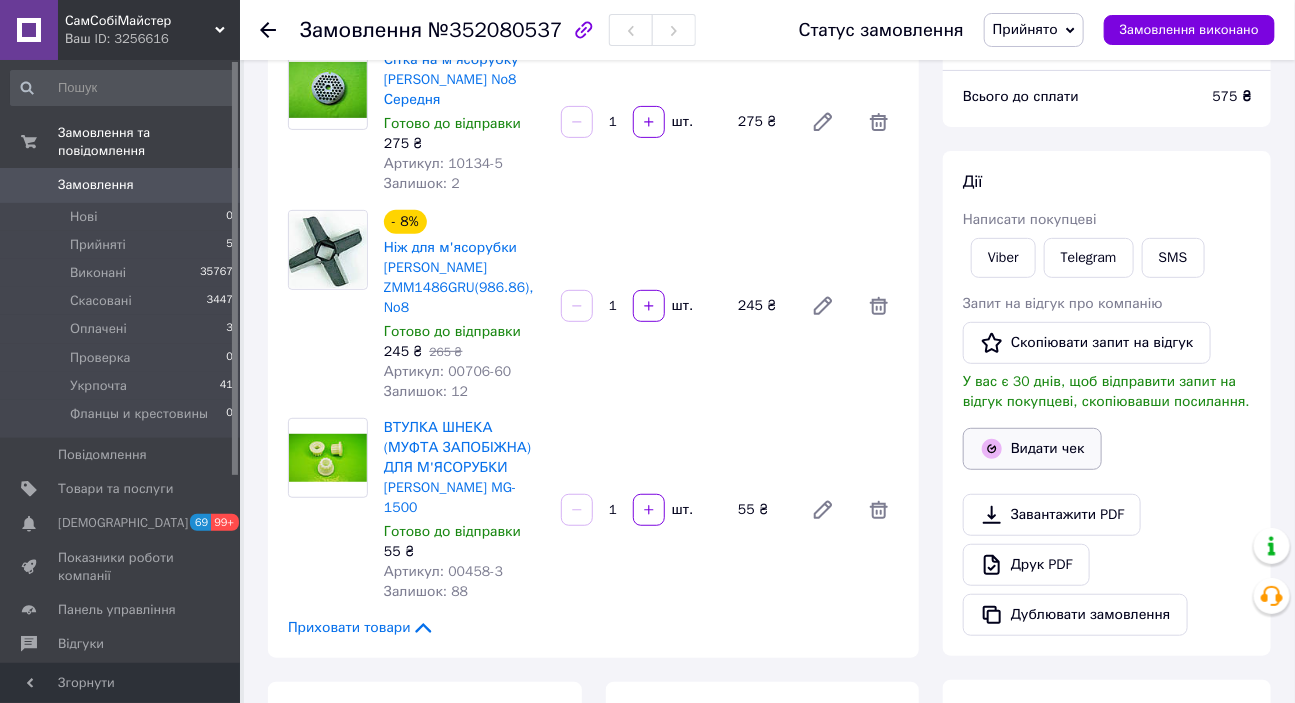 click on "Видати чек" at bounding box center (1032, 449) 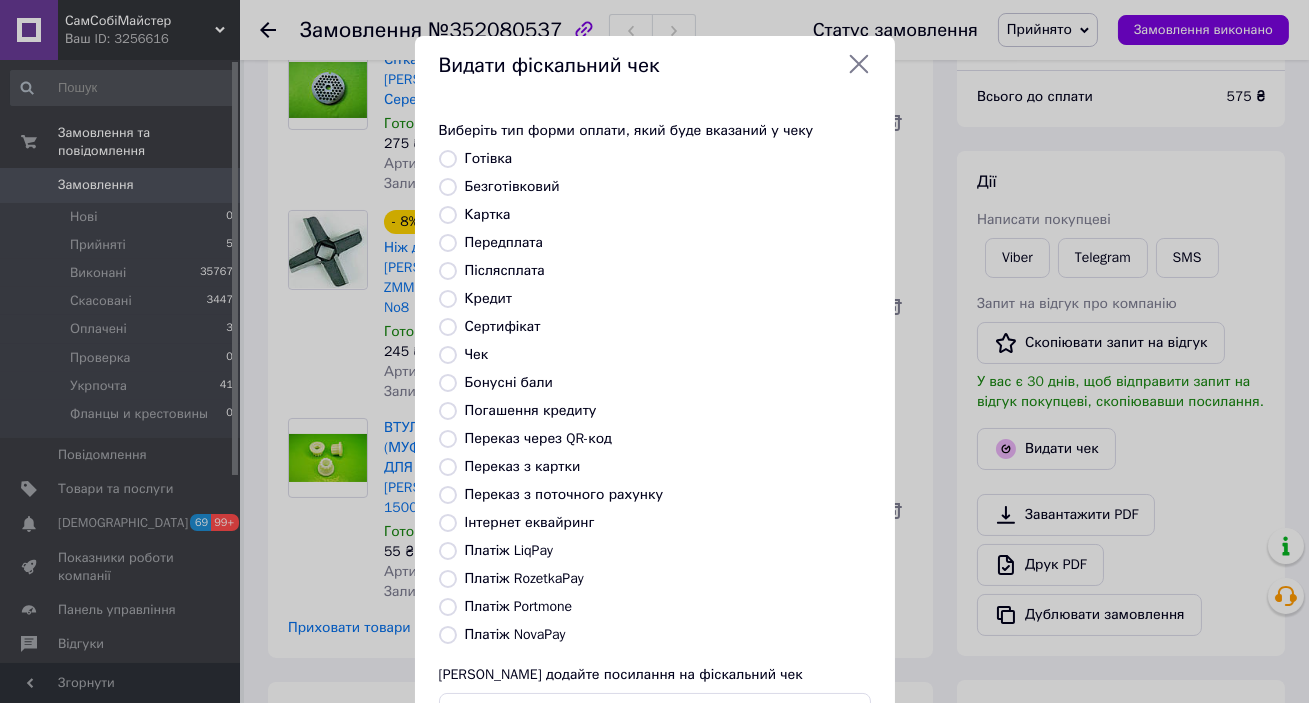 click on "Післясплата" at bounding box center (505, 270) 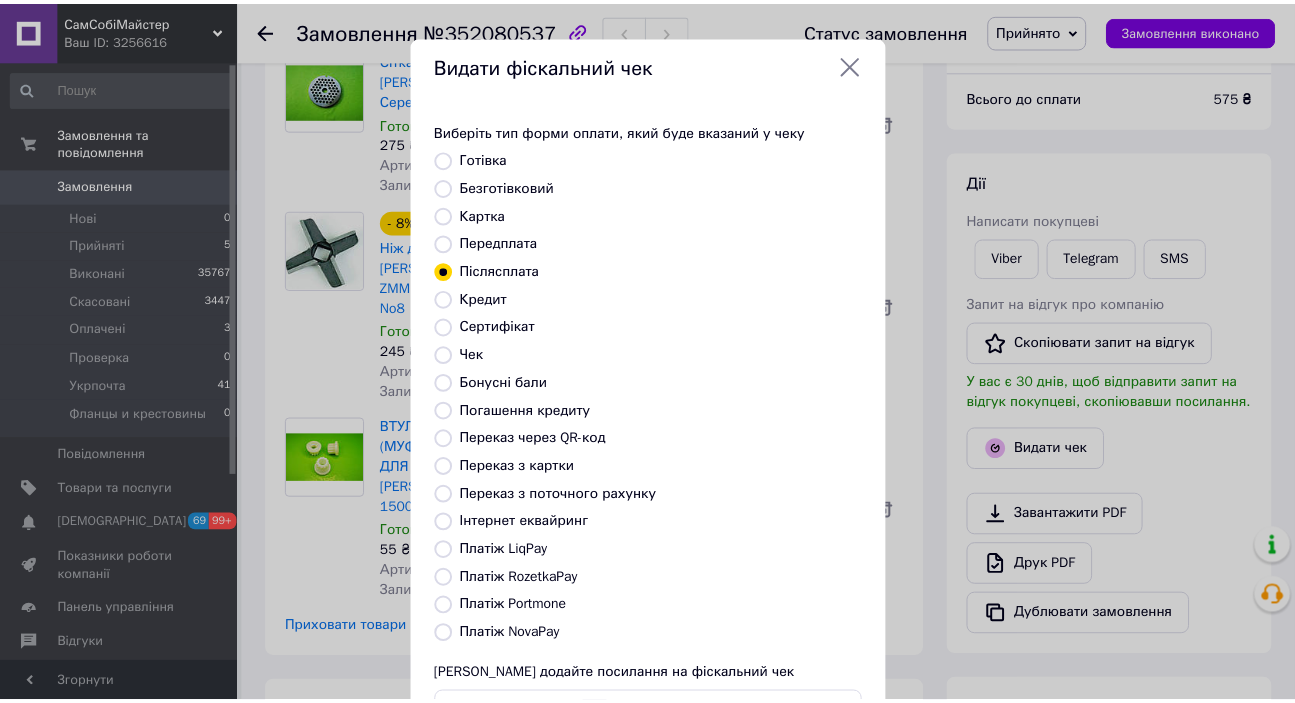 scroll, scrollTop: 156, scrollLeft: 0, axis: vertical 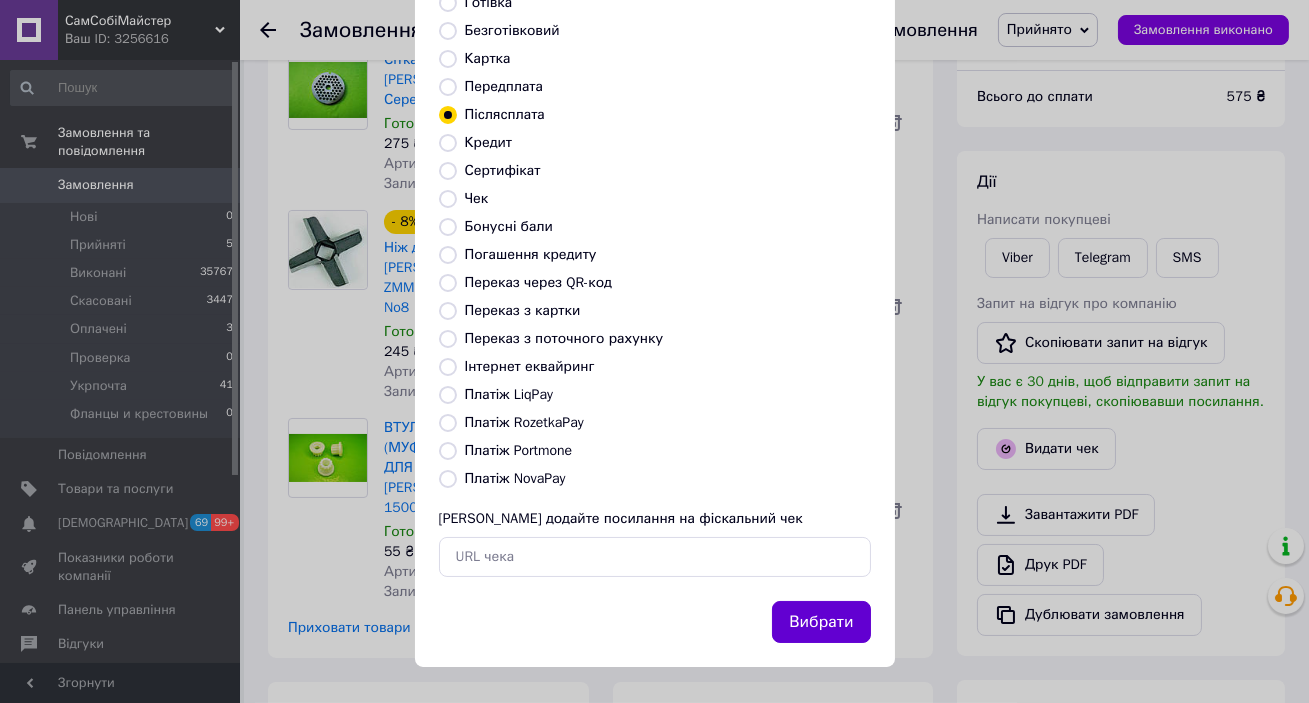 click on "Вибрати" at bounding box center (821, 622) 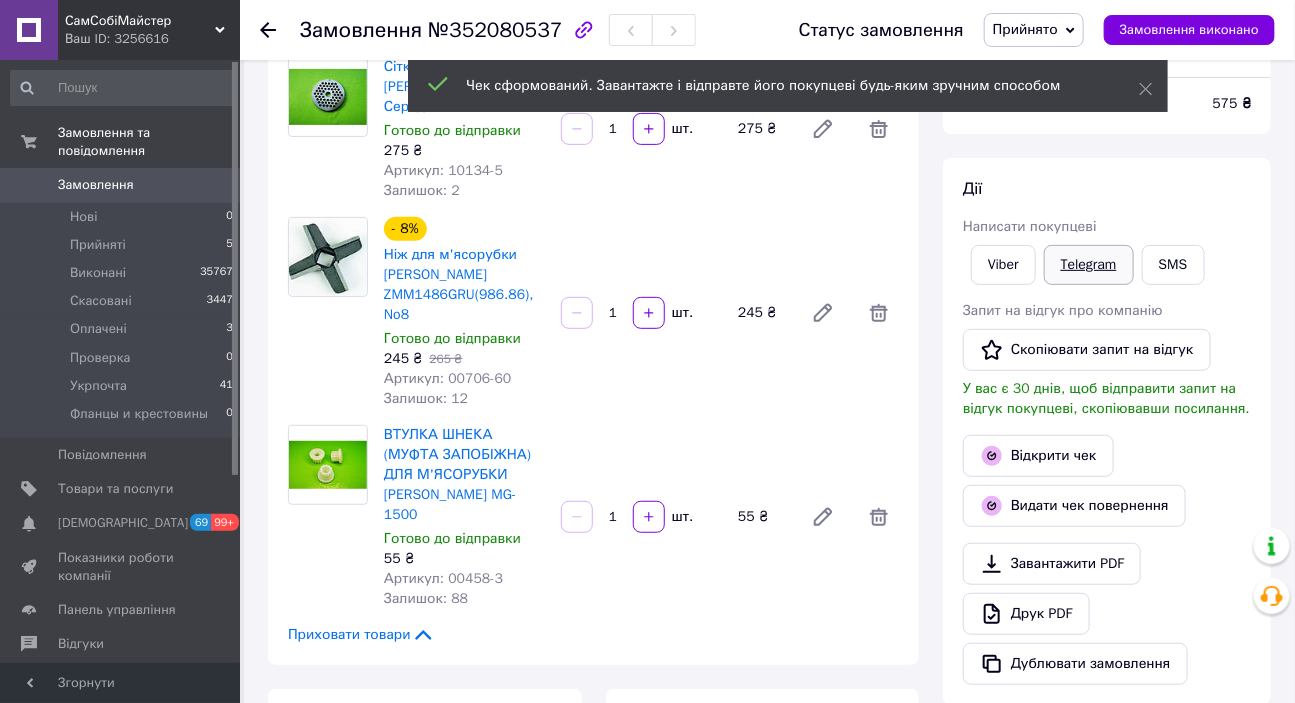scroll, scrollTop: 0, scrollLeft: 0, axis: both 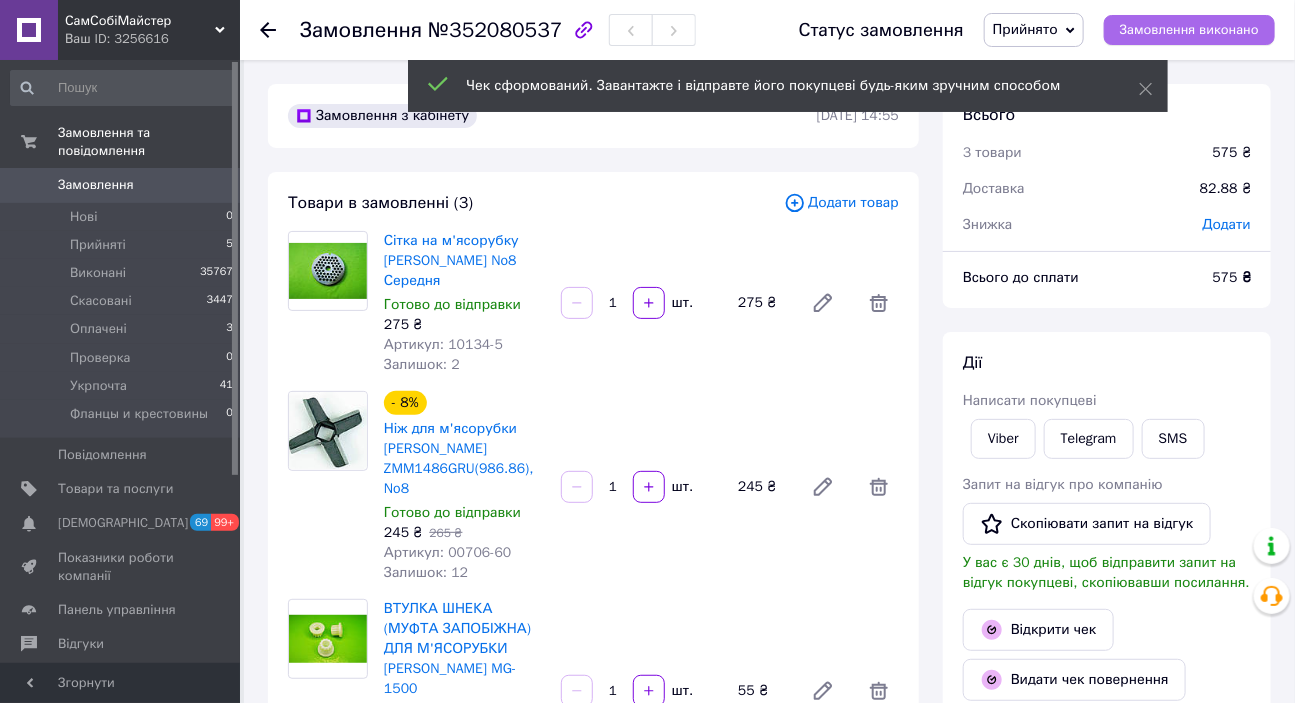 click on "Замовлення виконано" at bounding box center [1189, 30] 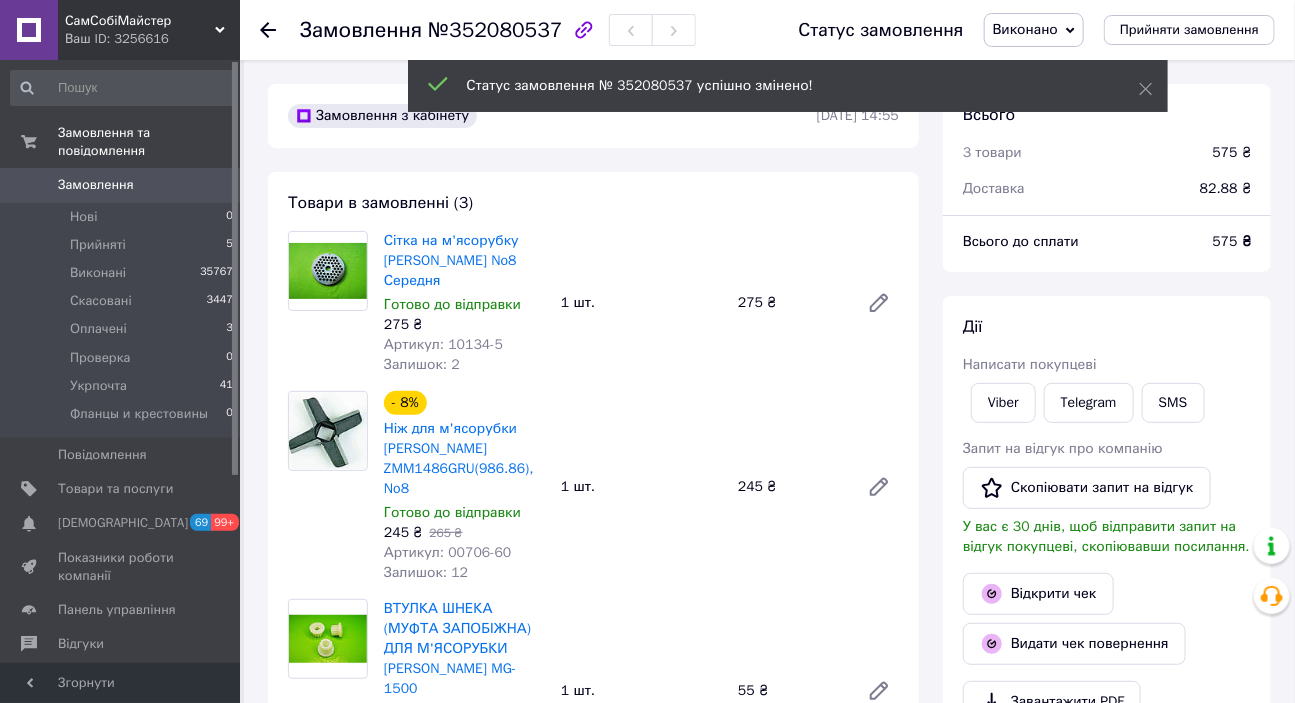 scroll, scrollTop: 51, scrollLeft: 0, axis: vertical 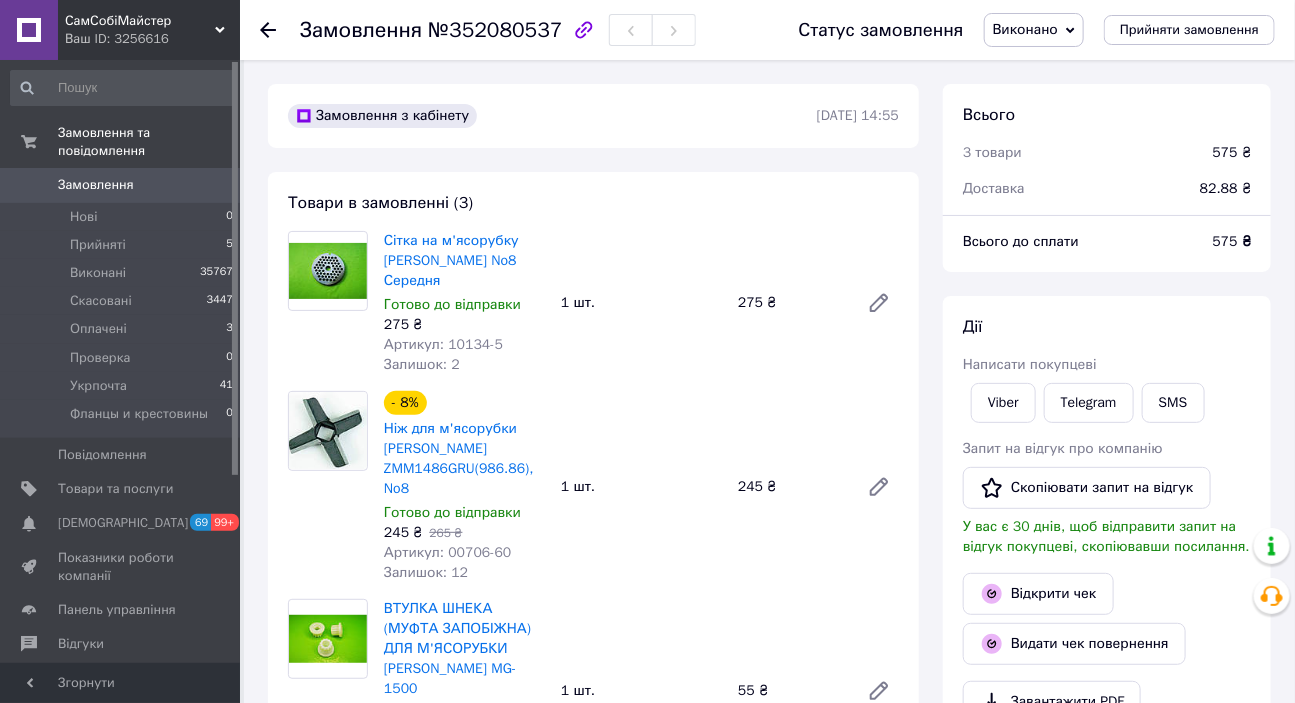 click 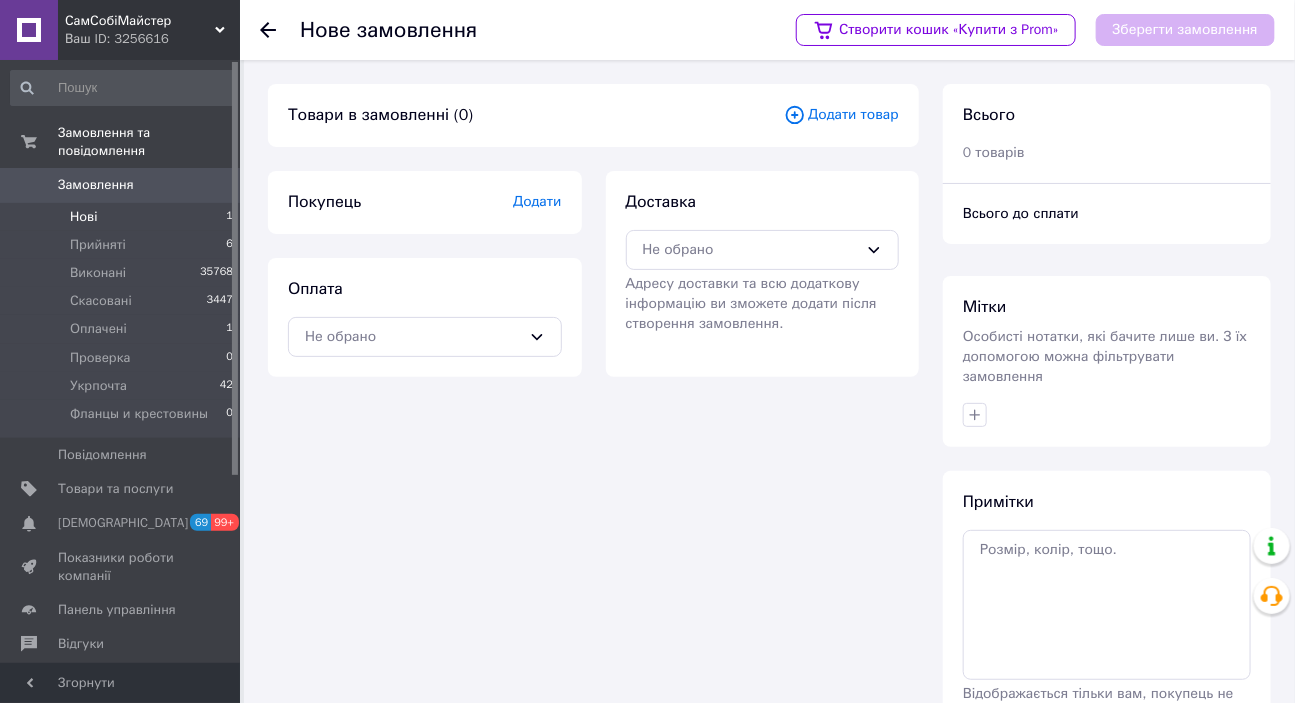 click on "Нові" at bounding box center [83, 217] 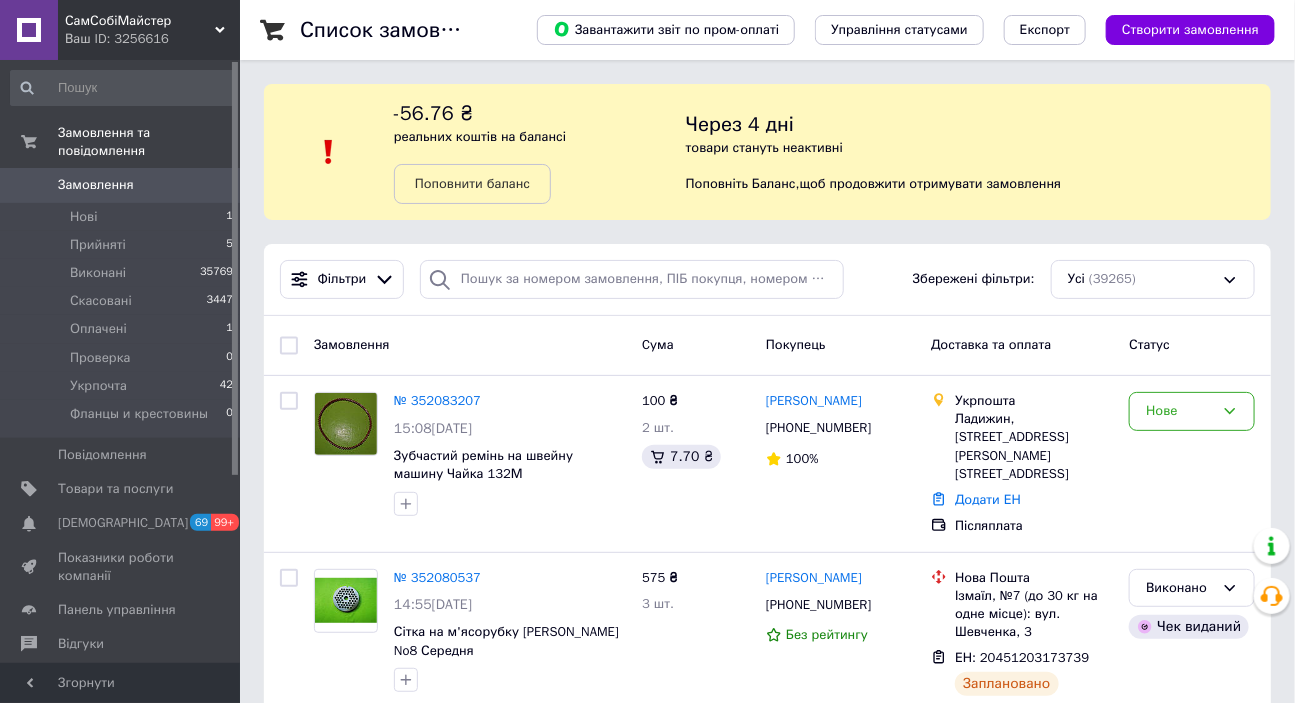 click on "Фільтри Збережені фільтри: Усі (39265)" at bounding box center [767, 280] 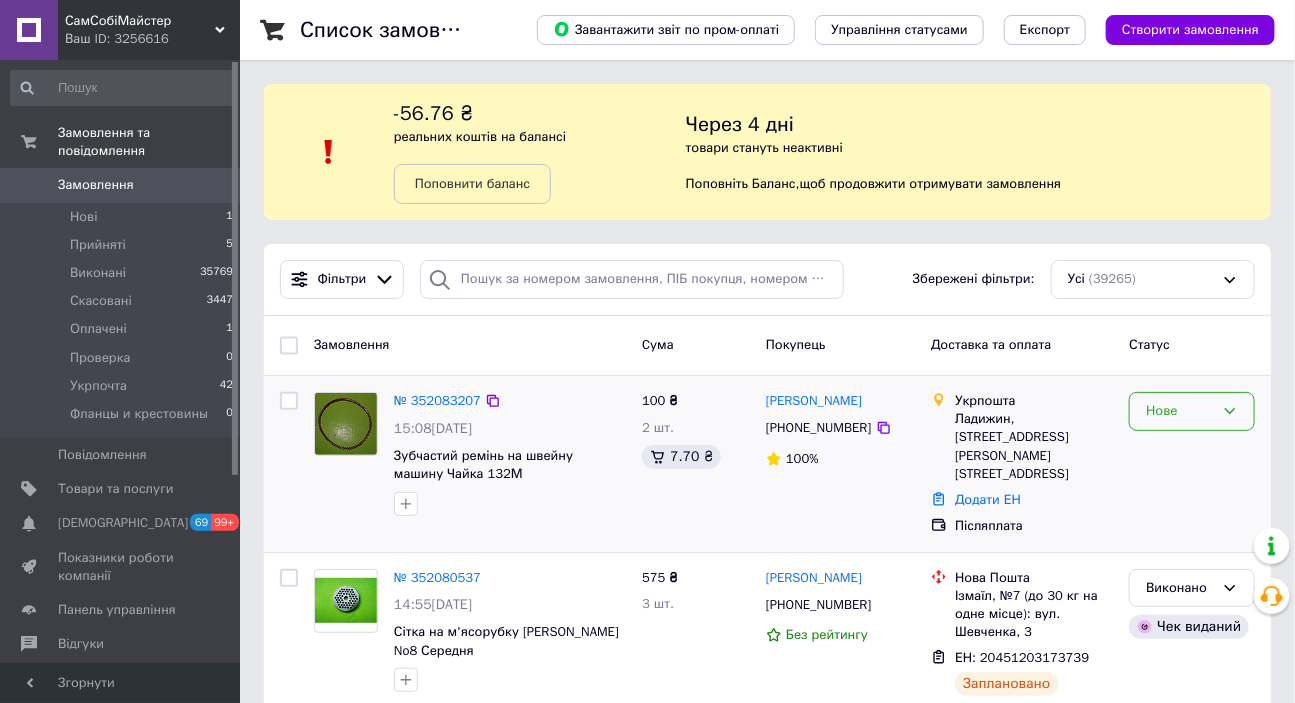 click on "Нове" at bounding box center (1180, 411) 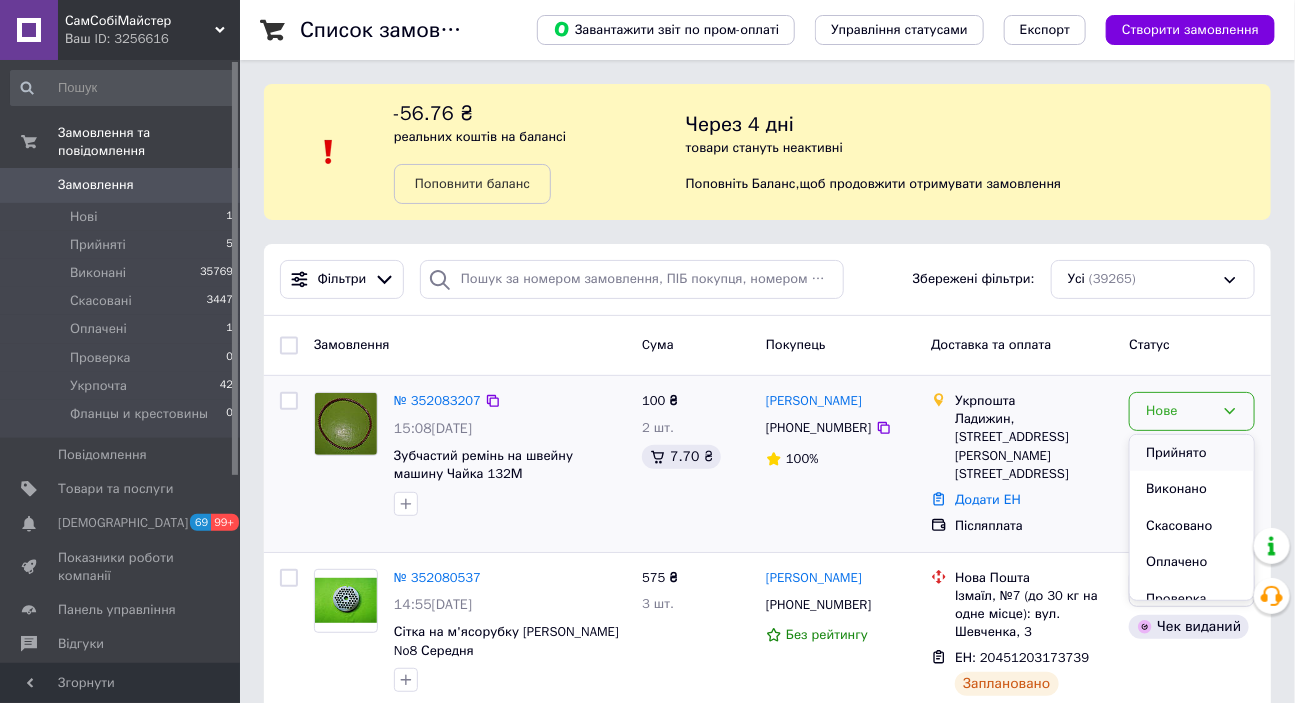 click on "Прийнято" at bounding box center [1192, 453] 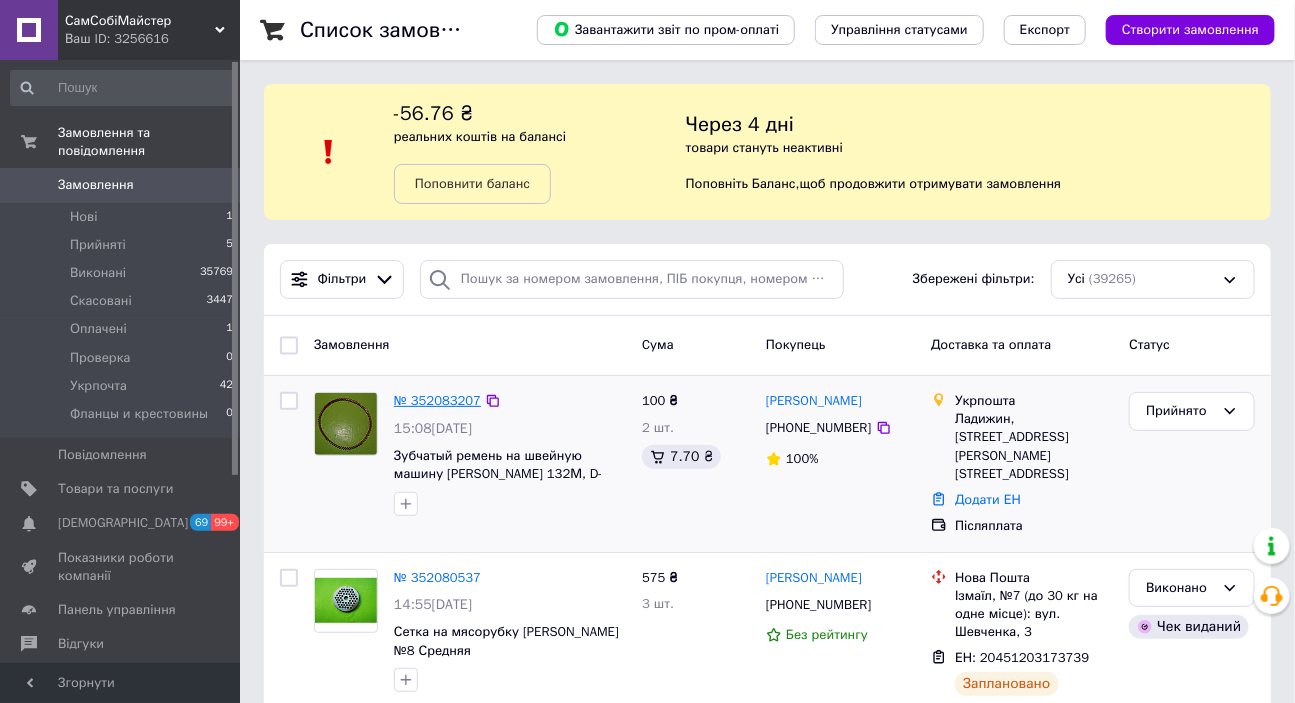 click on "№ 352083207" at bounding box center [437, 400] 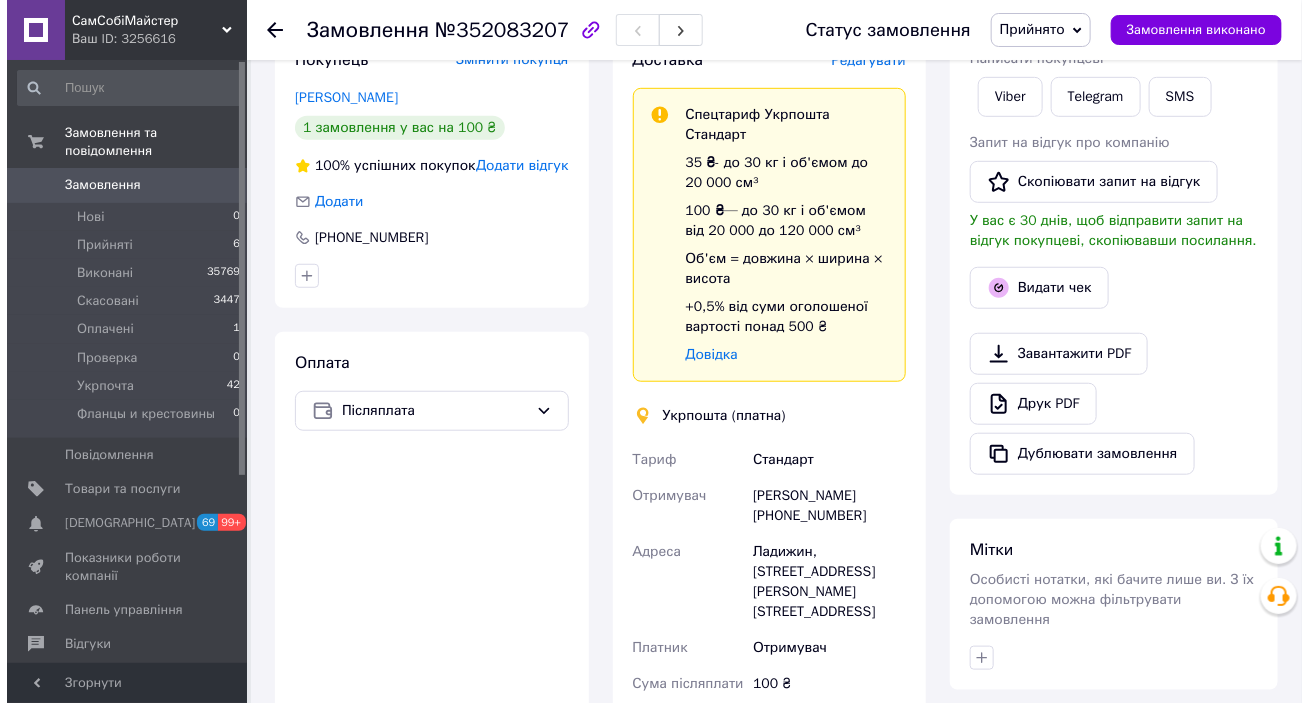 scroll, scrollTop: 363, scrollLeft: 0, axis: vertical 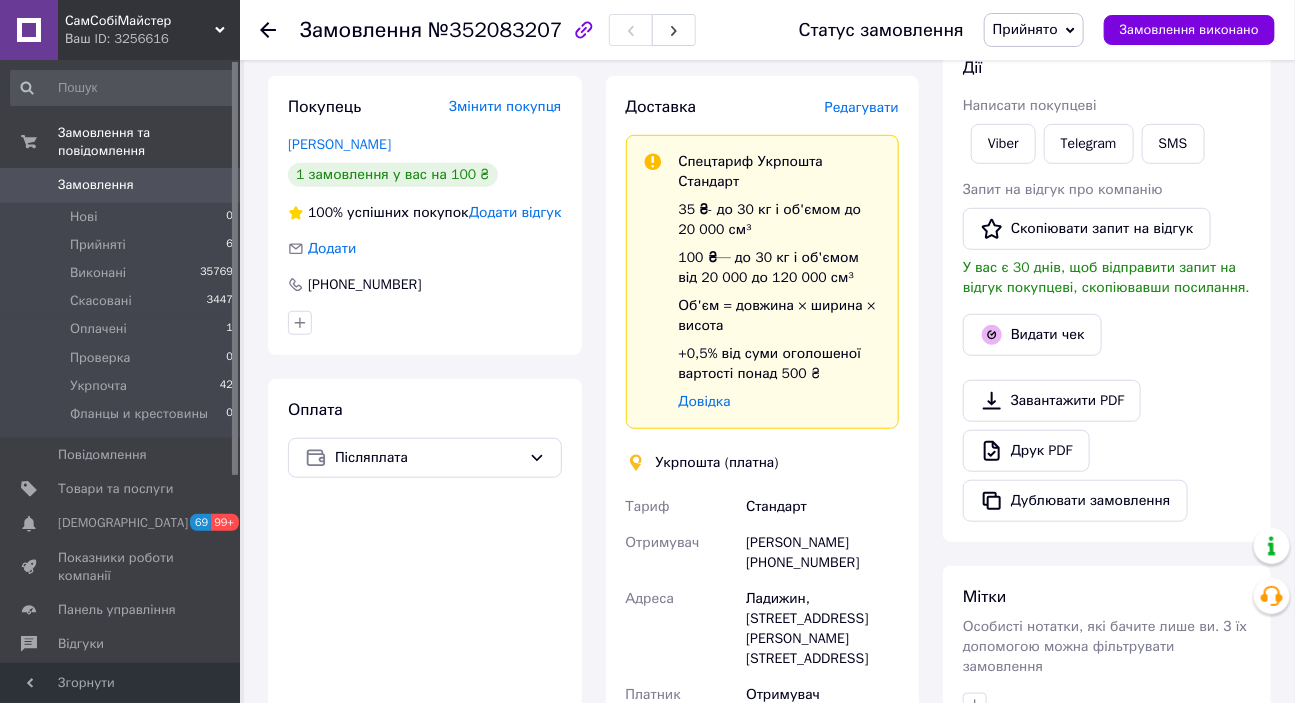 click on "Редагувати" at bounding box center [862, 107] 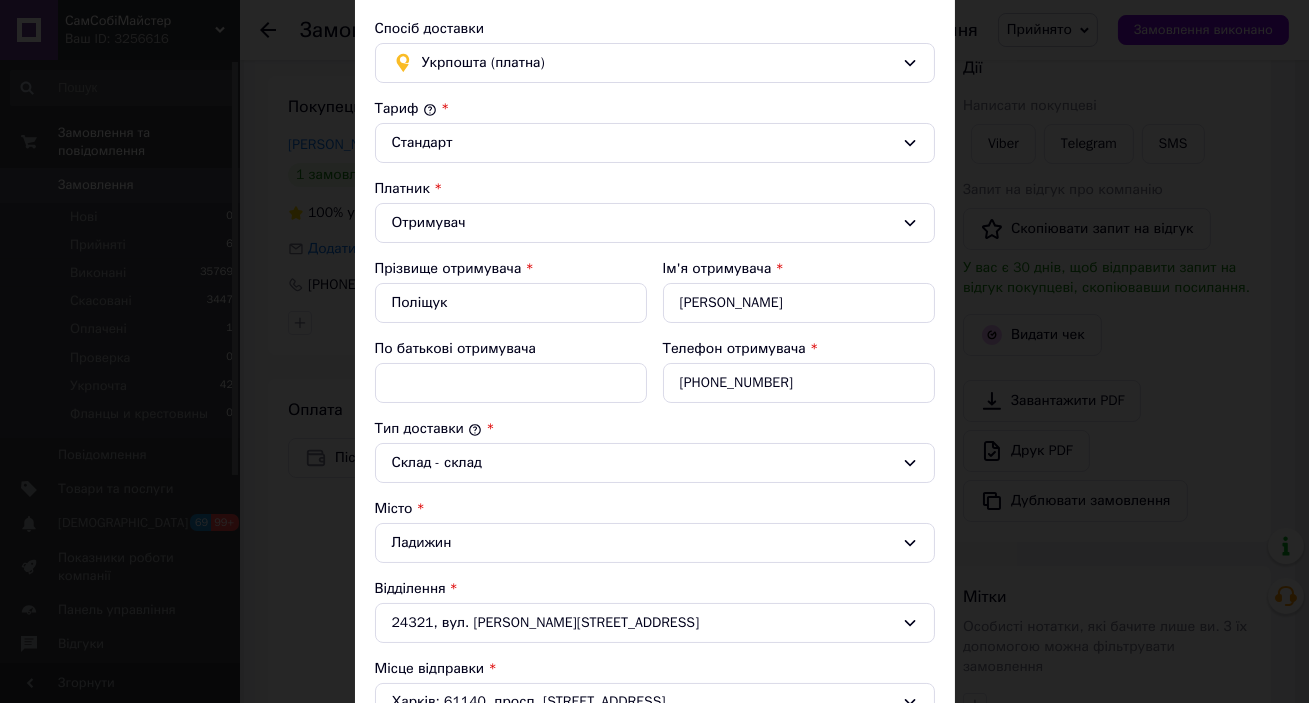 scroll, scrollTop: 545, scrollLeft: 0, axis: vertical 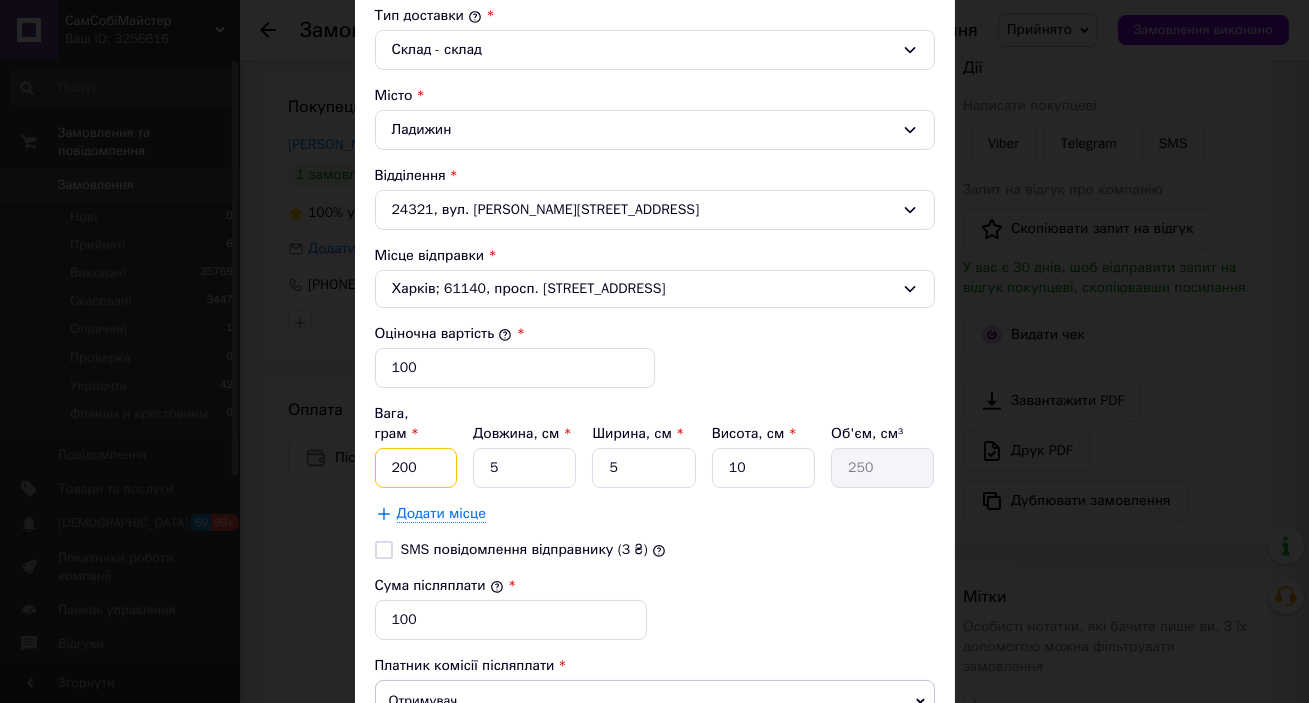 click on "200" at bounding box center [416, 468] 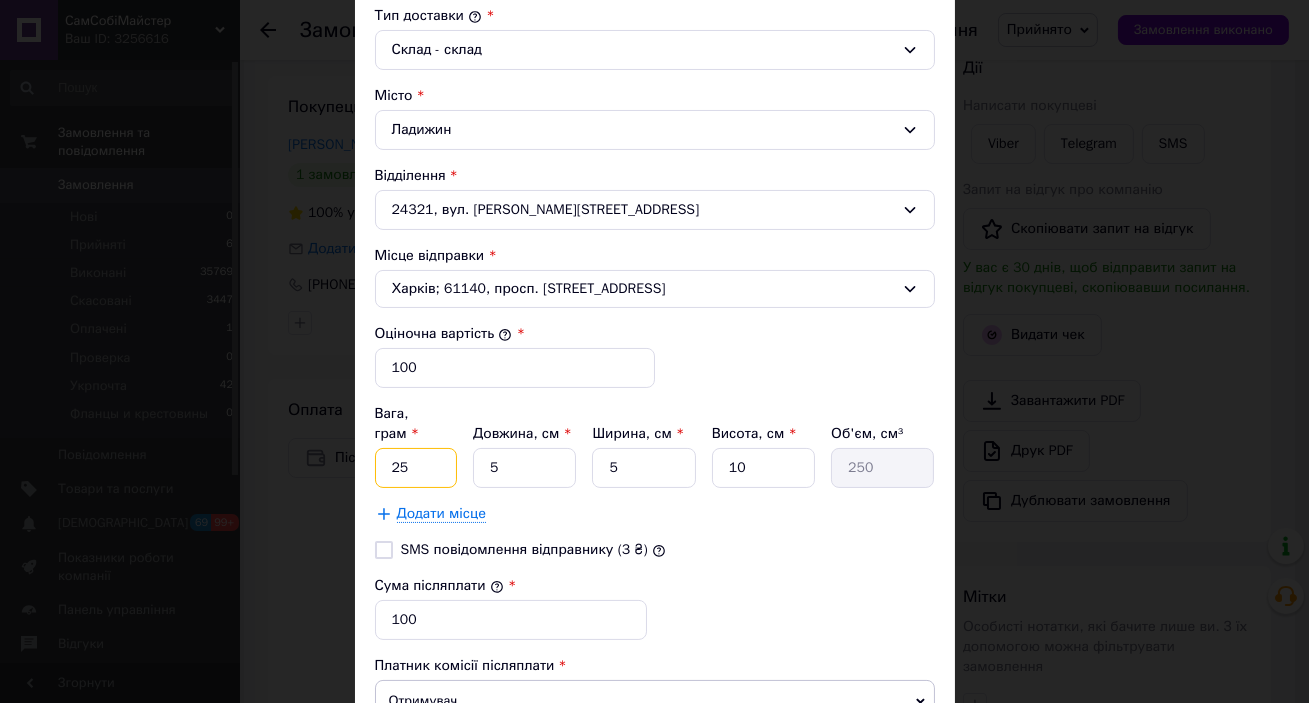 type on "25" 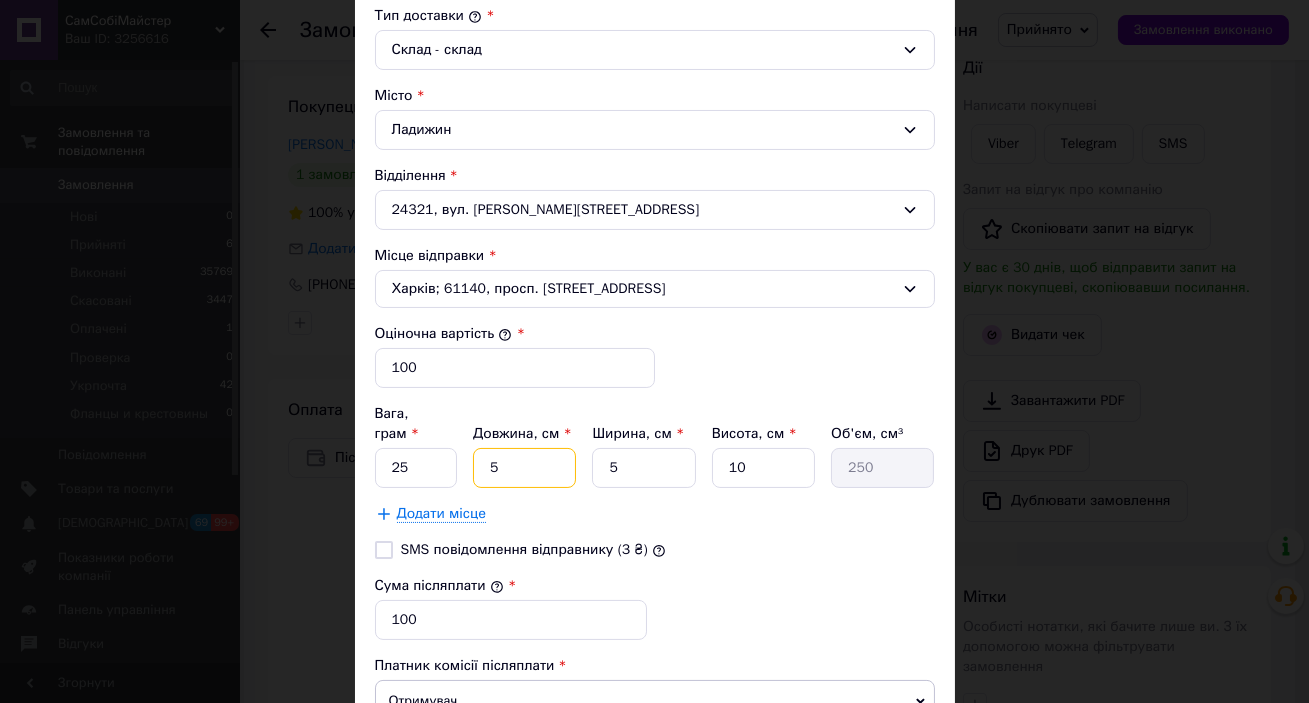 click on "5" at bounding box center (524, 468) 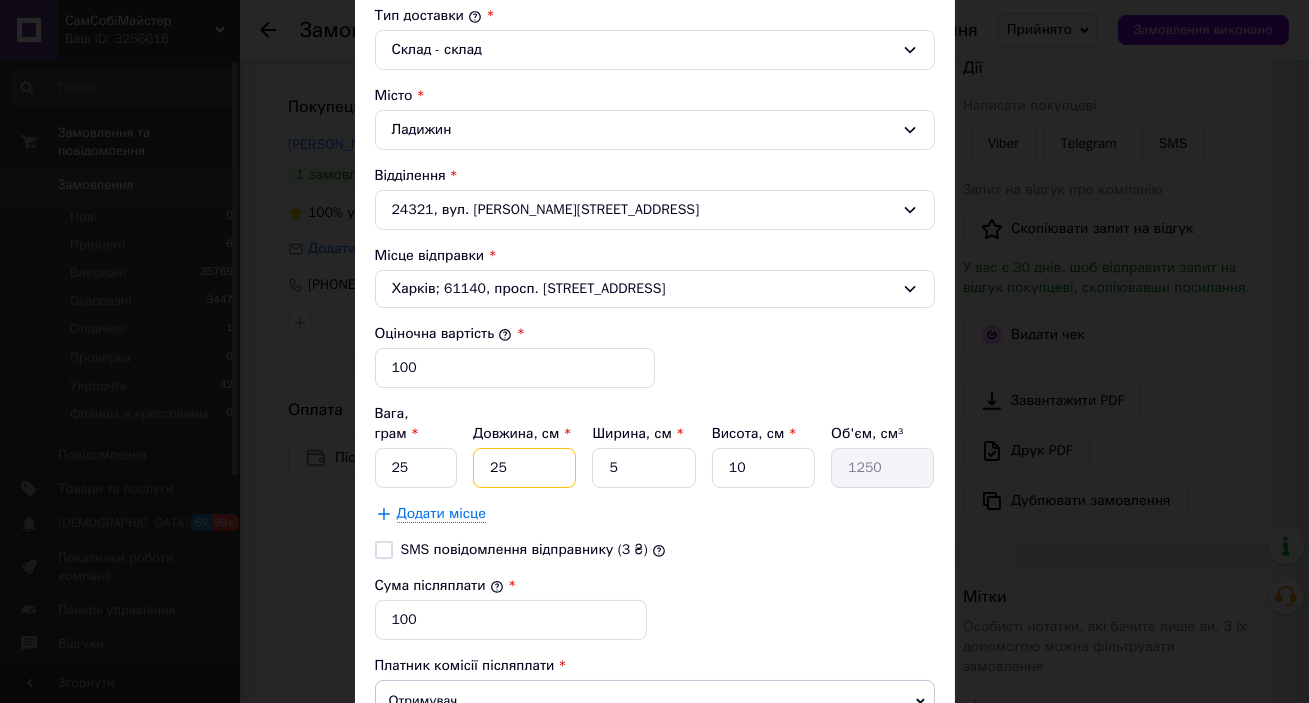 type on "25" 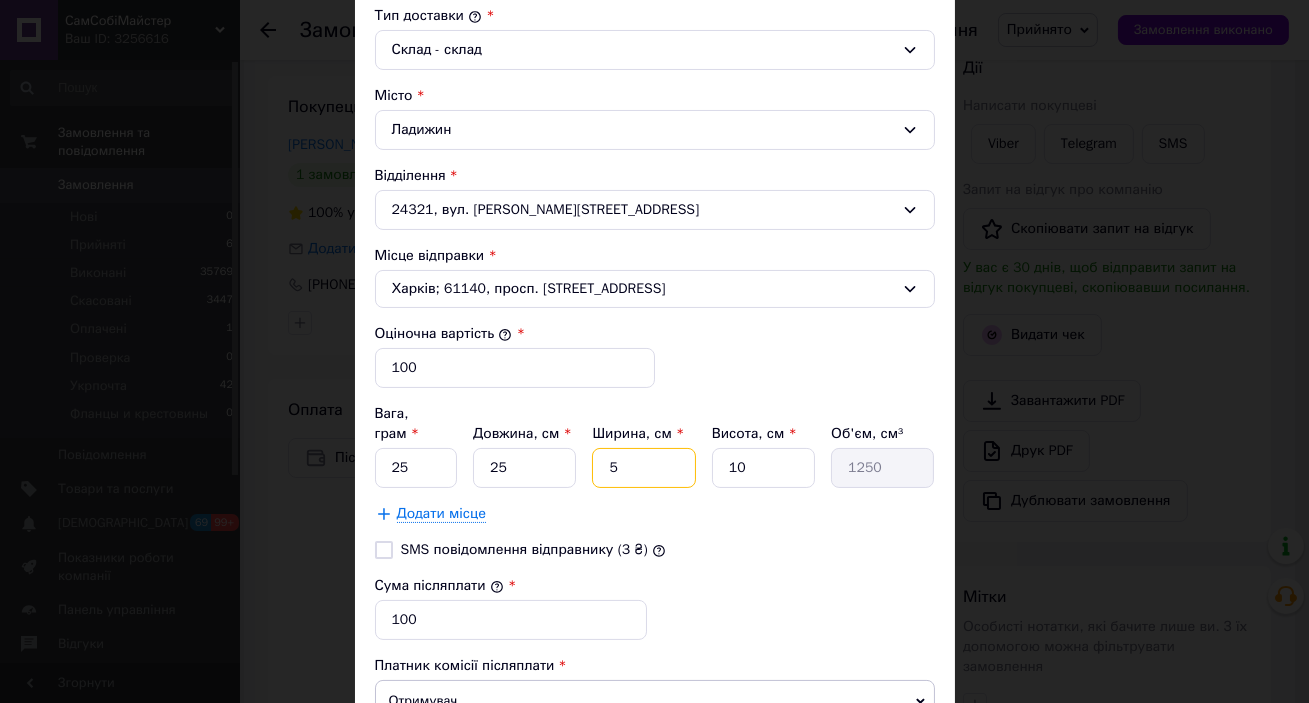 click on "5" at bounding box center [643, 468] 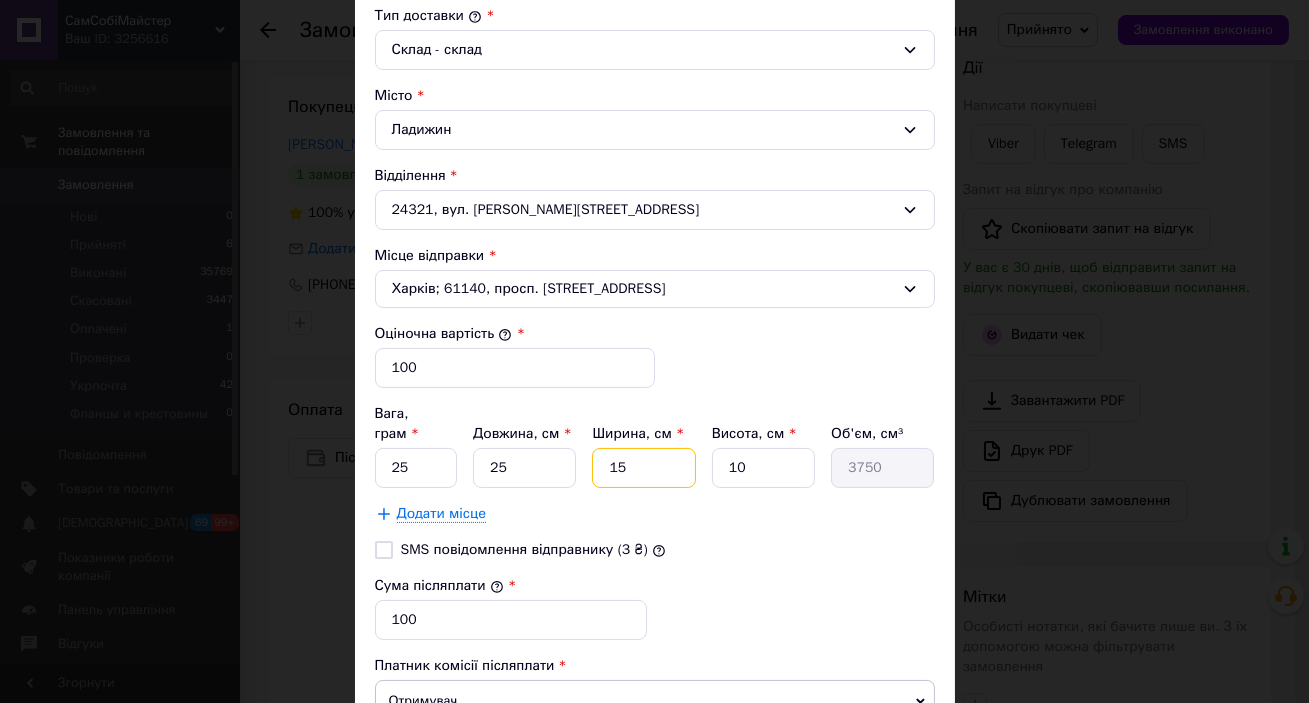type on "15" 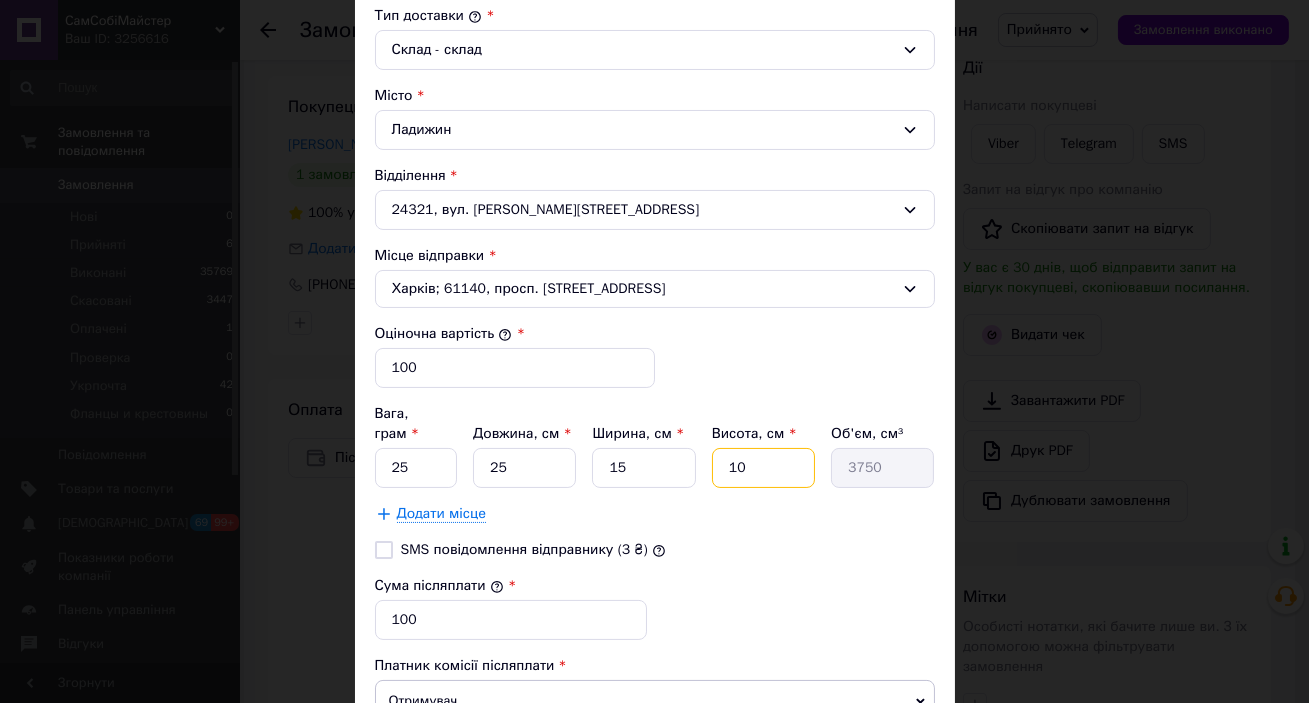 drag, startPoint x: 742, startPoint y: 441, endPoint x: 723, endPoint y: 446, distance: 19.646883 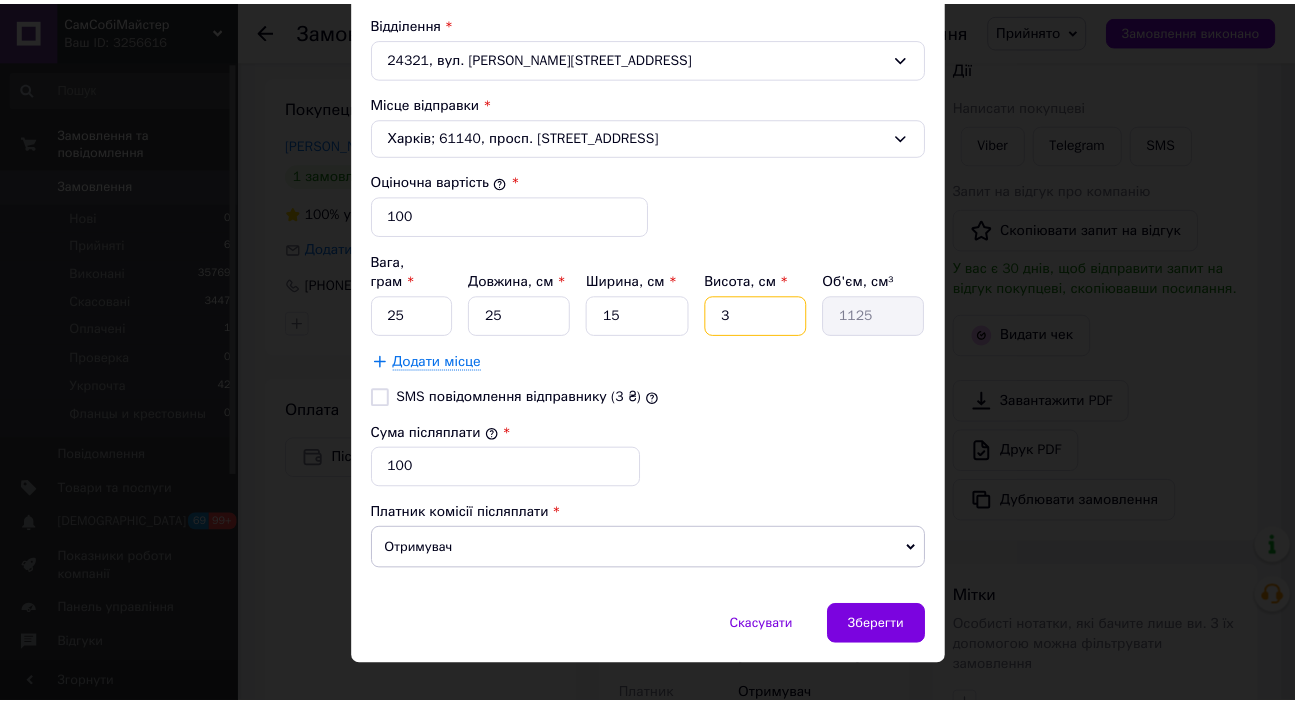 scroll, scrollTop: 707, scrollLeft: 0, axis: vertical 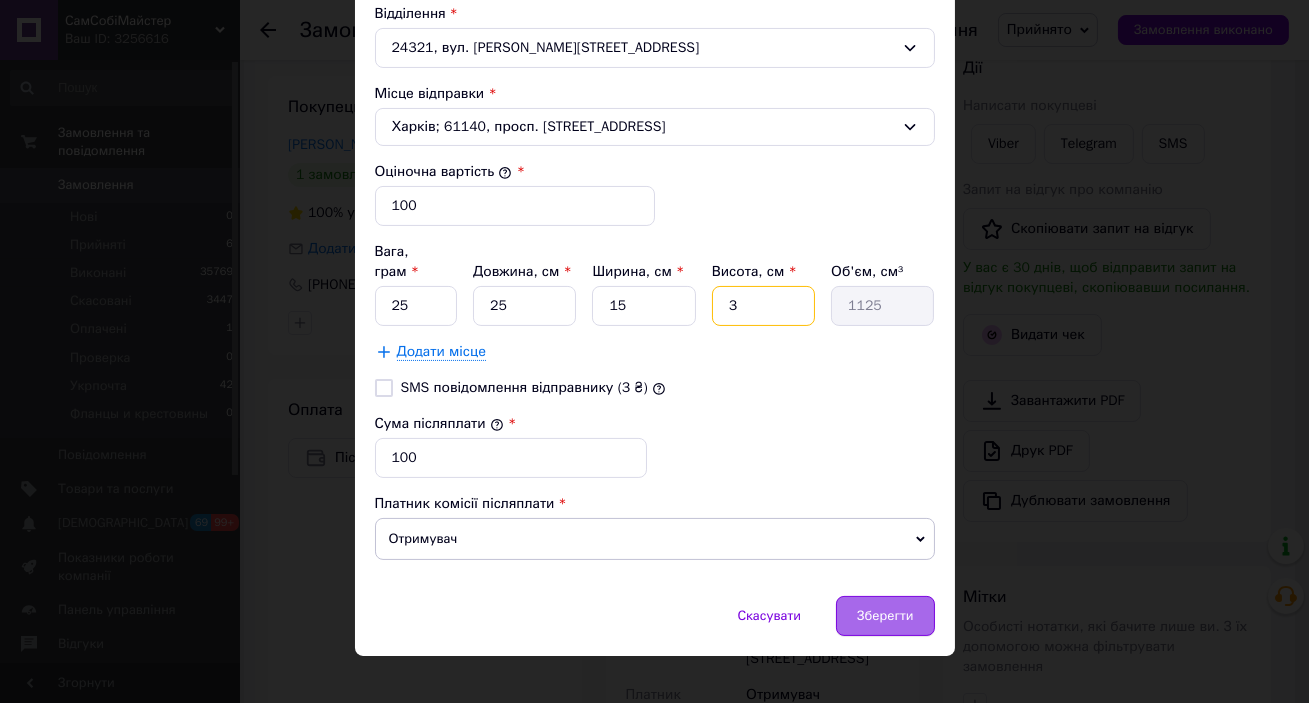 type on "3" 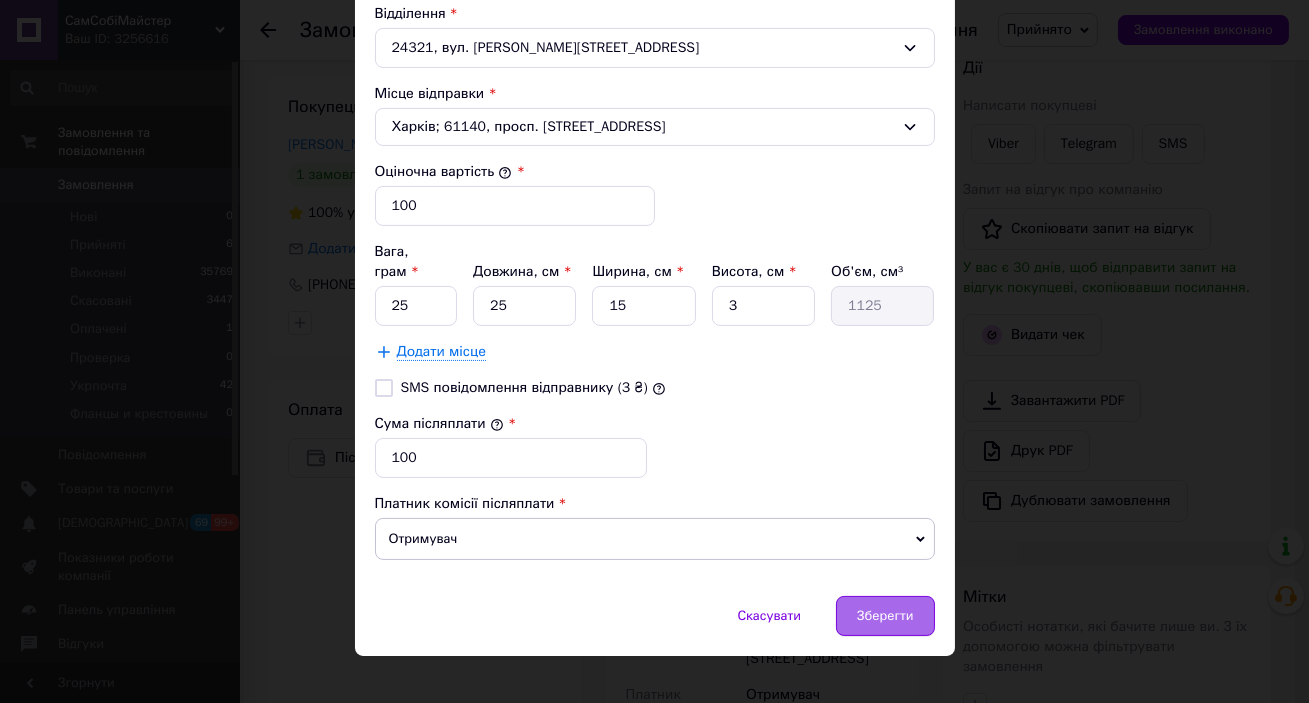 click on "Зберегти" at bounding box center [885, 616] 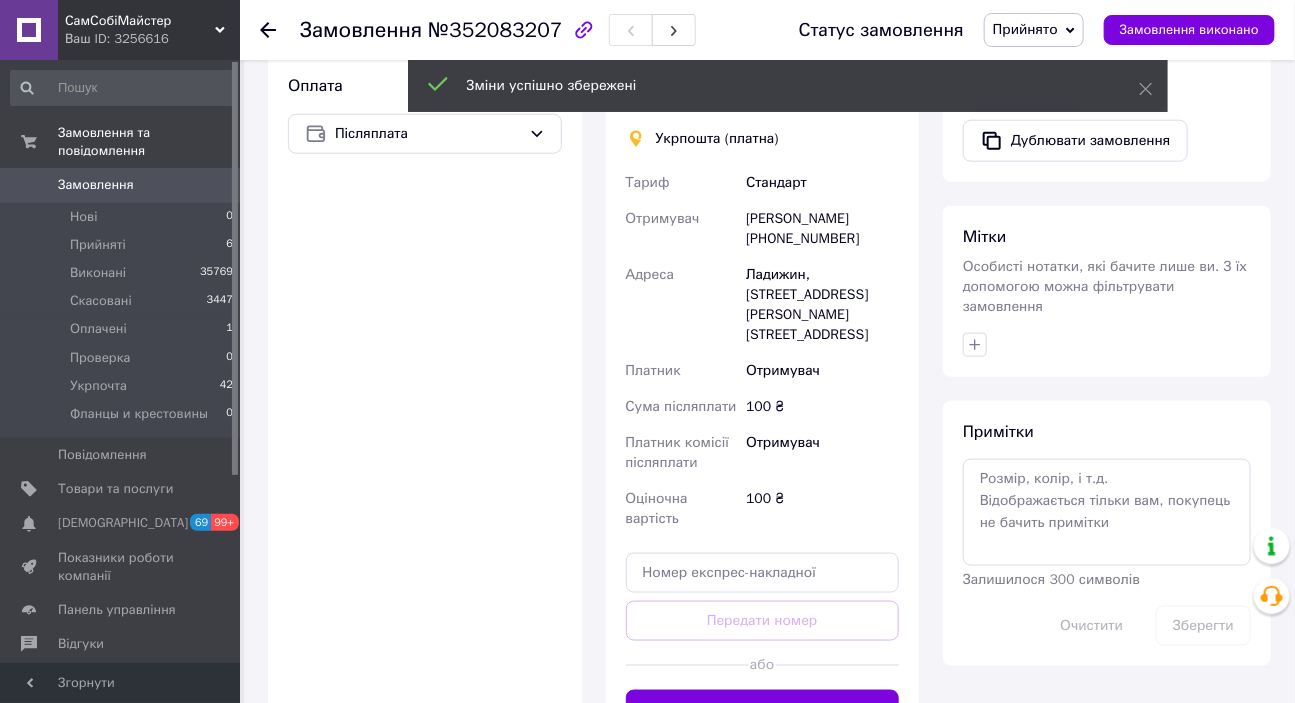 scroll, scrollTop: 727, scrollLeft: 0, axis: vertical 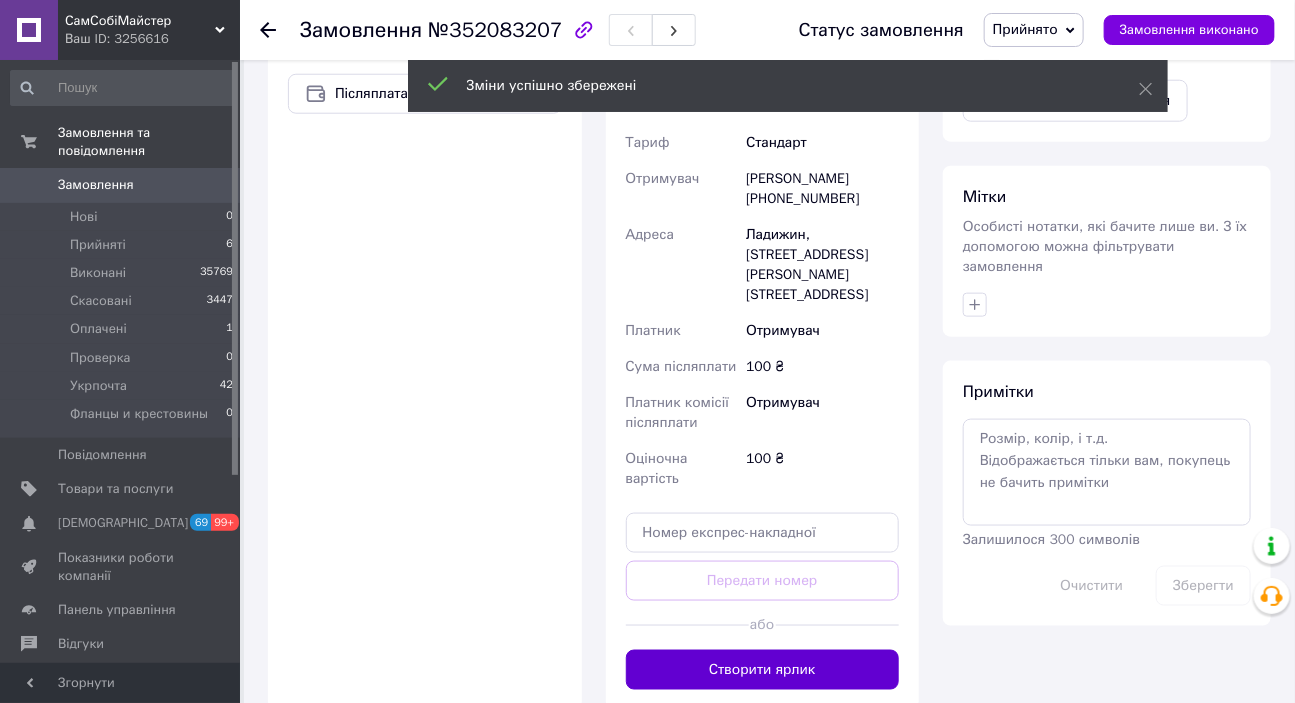 click on "Створити ярлик" at bounding box center (763, 670) 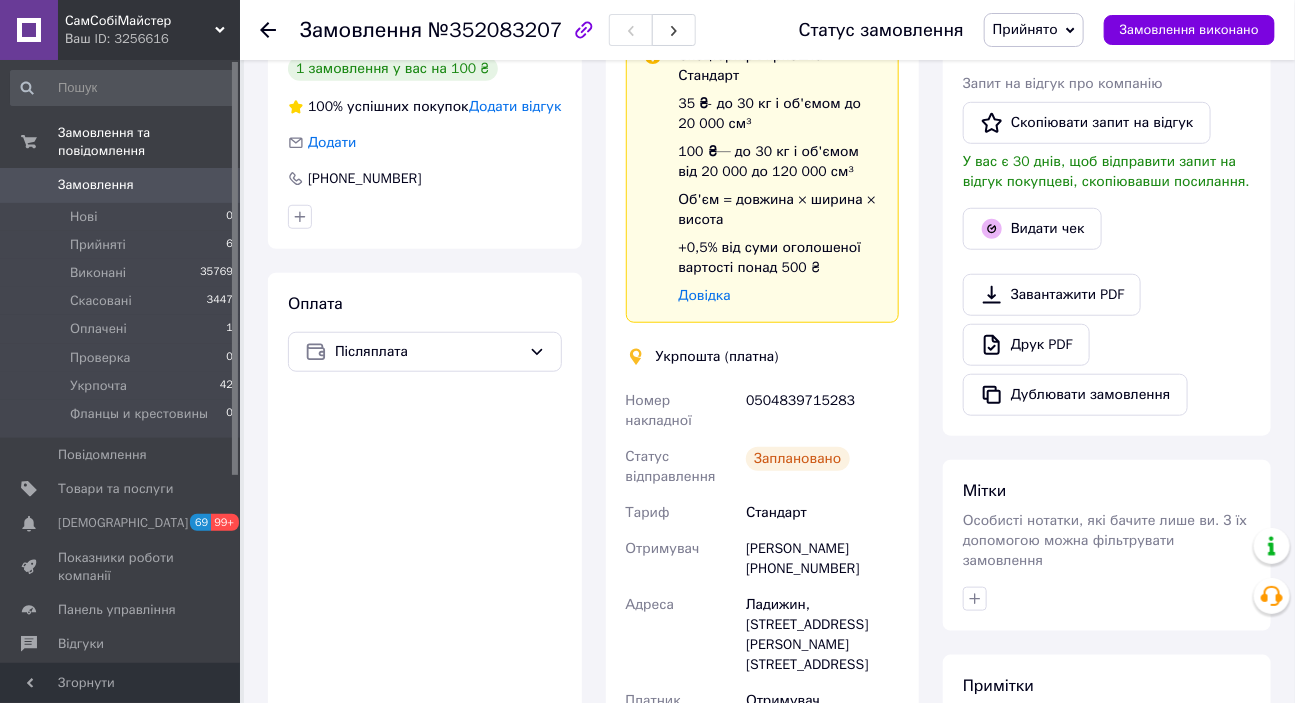 scroll, scrollTop: 454, scrollLeft: 0, axis: vertical 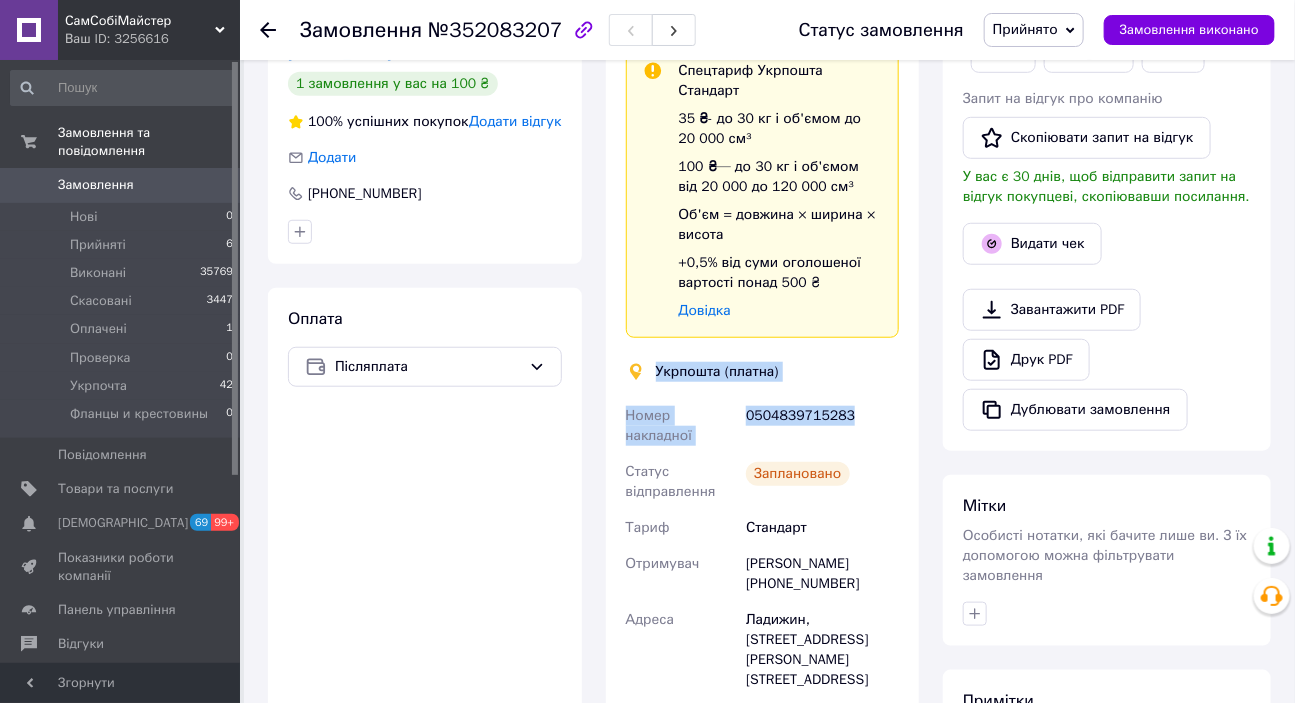 drag, startPoint x: 853, startPoint y: 412, endPoint x: 657, endPoint y: 358, distance: 203.30273 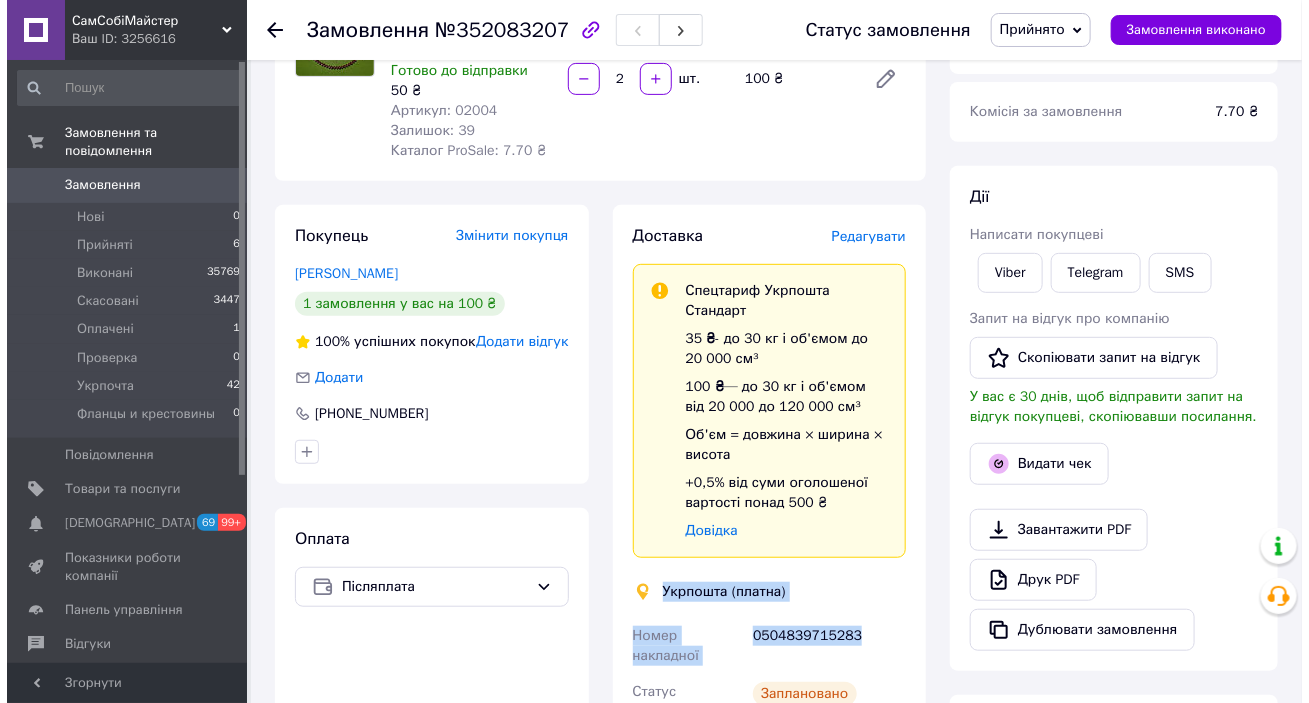 scroll, scrollTop: 90, scrollLeft: 0, axis: vertical 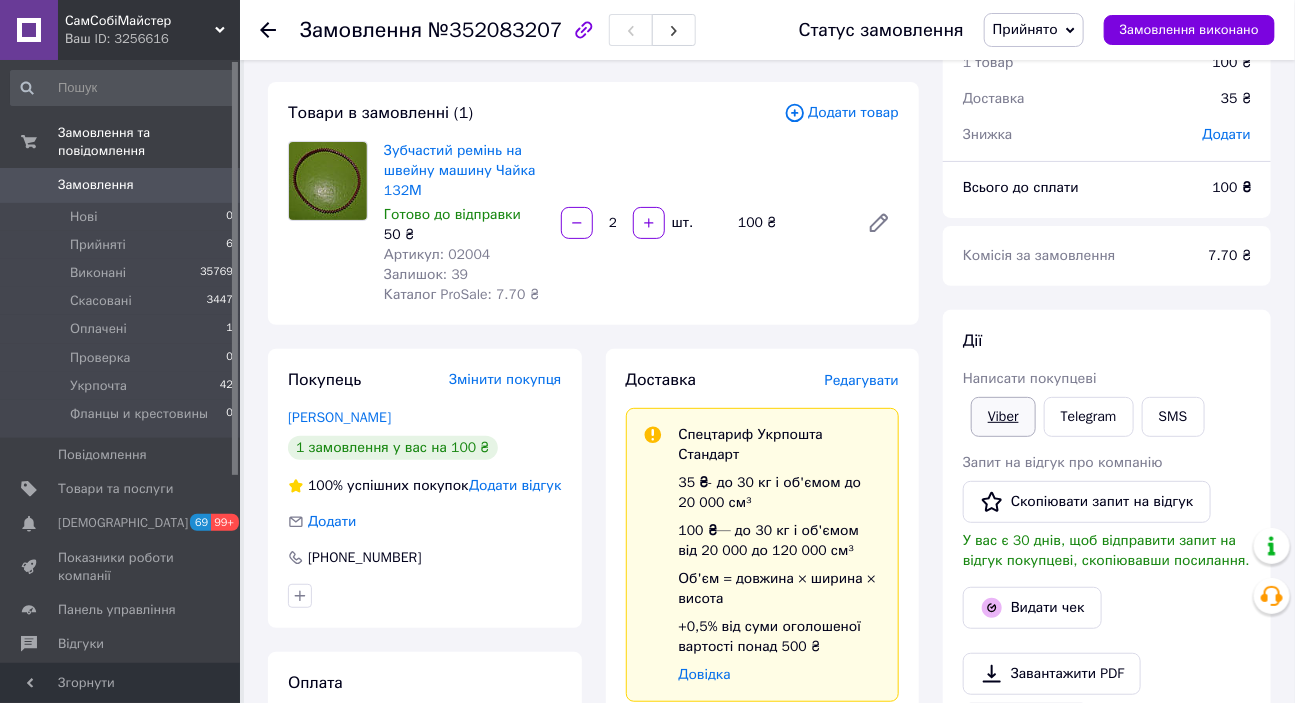 click on "Viber" at bounding box center (1003, 417) 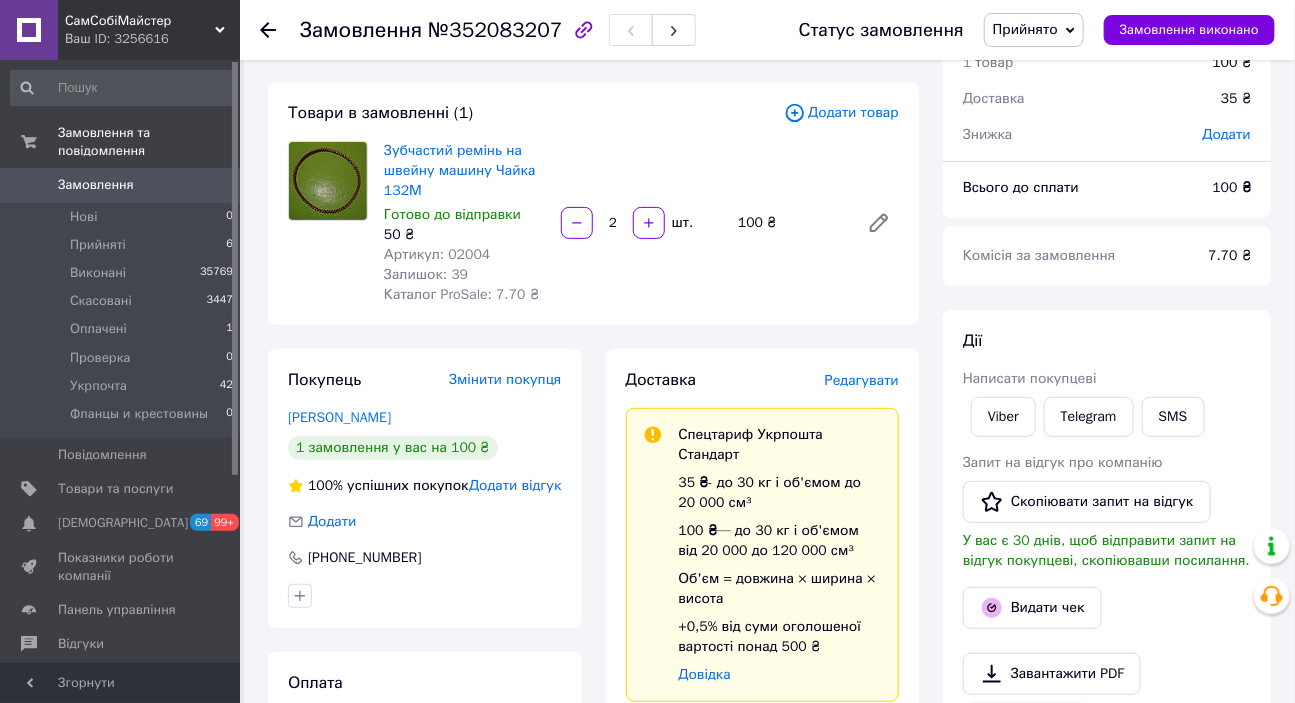 drag, startPoint x: 1190, startPoint y: 653, endPoint x: 1191, endPoint y: 634, distance: 19.026299 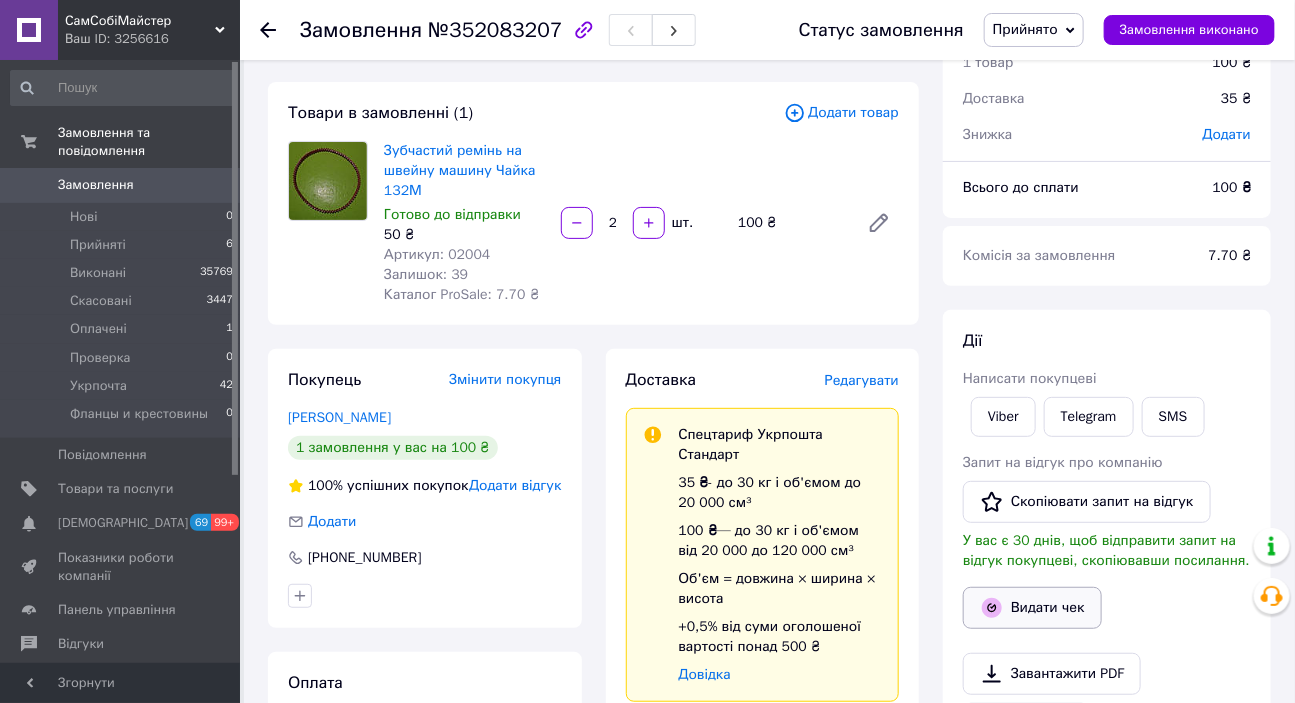 click on "Видати чек" at bounding box center [1032, 608] 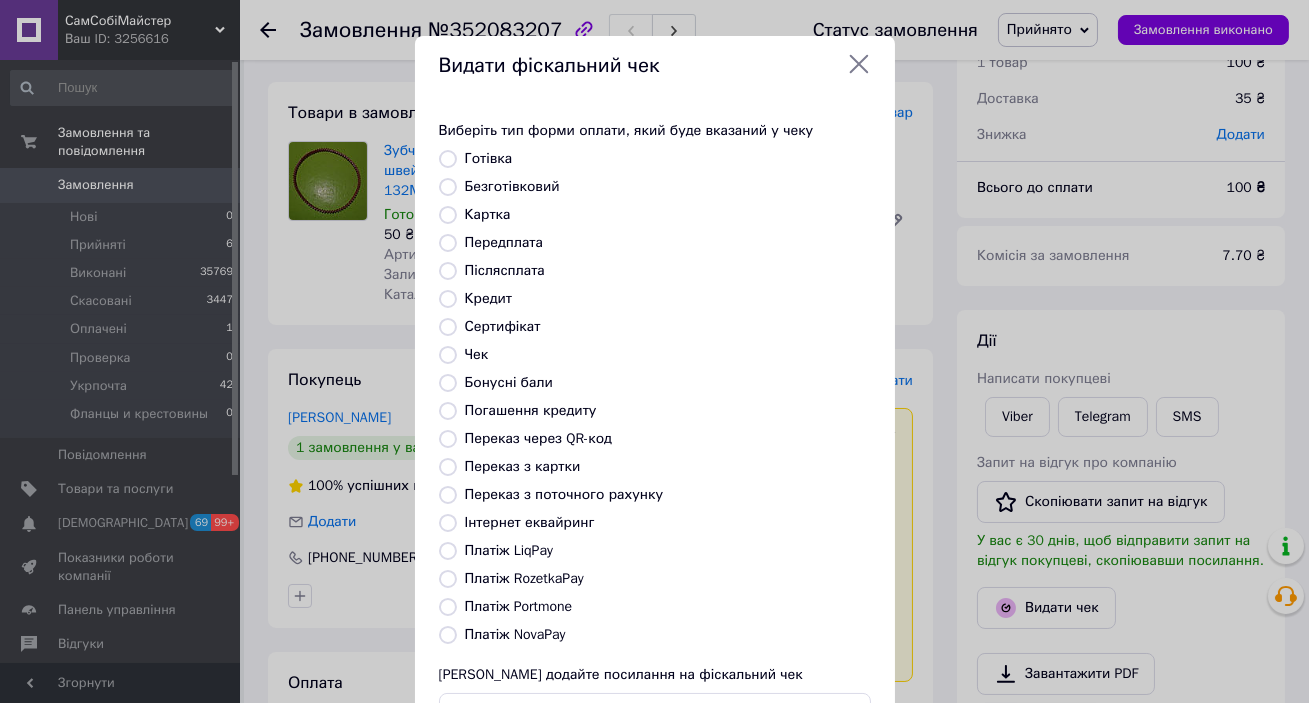 click on "Післясплата" at bounding box center [505, 270] 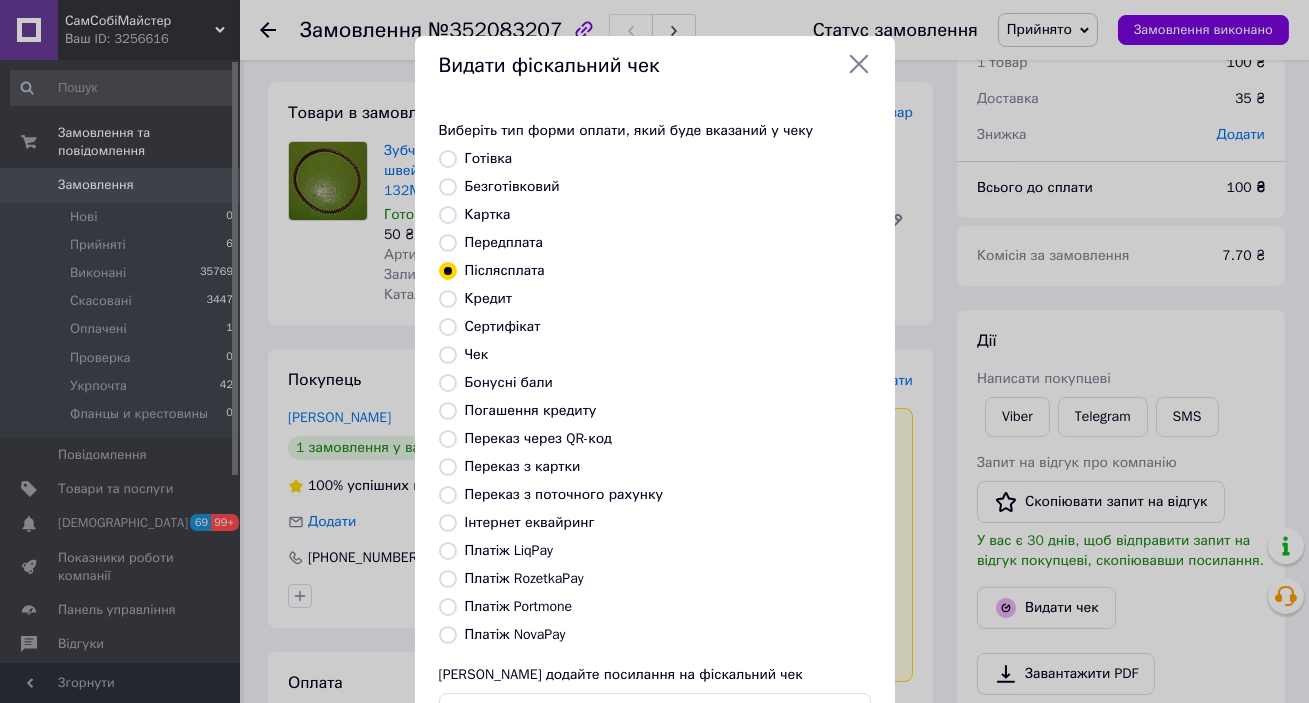 click on "Передплата" at bounding box center [504, 242] 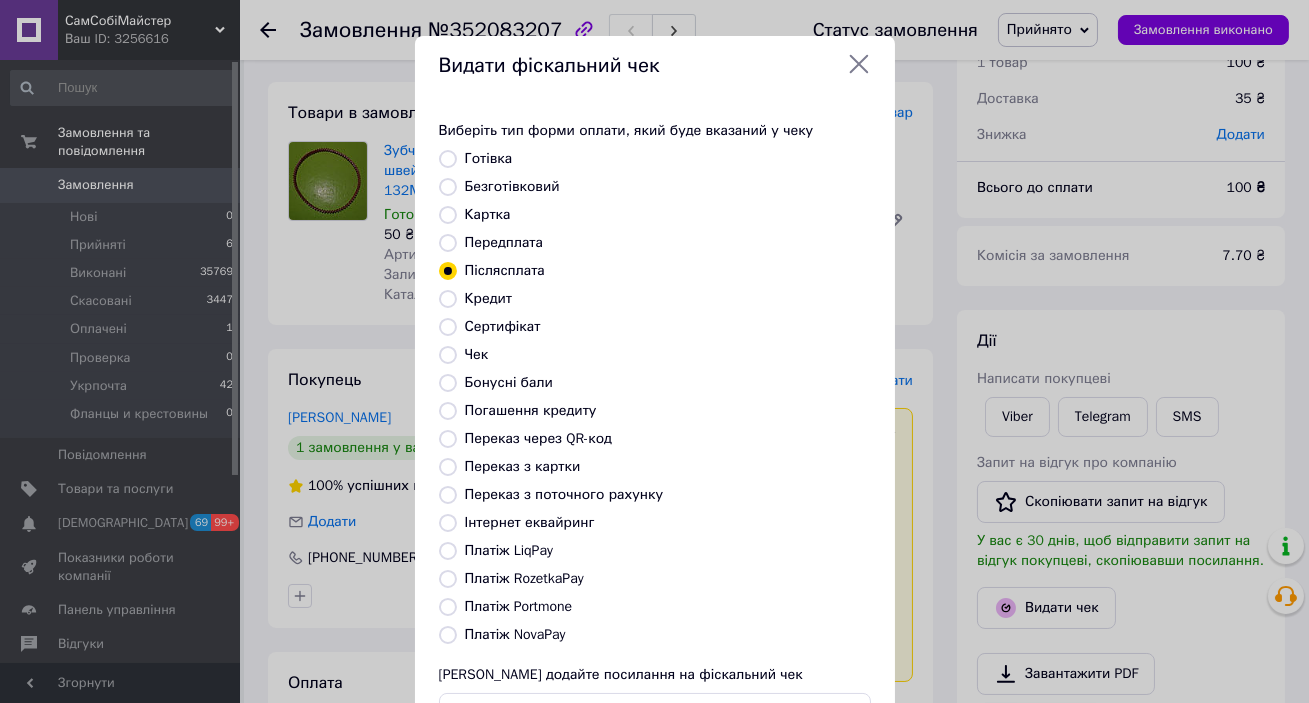 radio on "true" 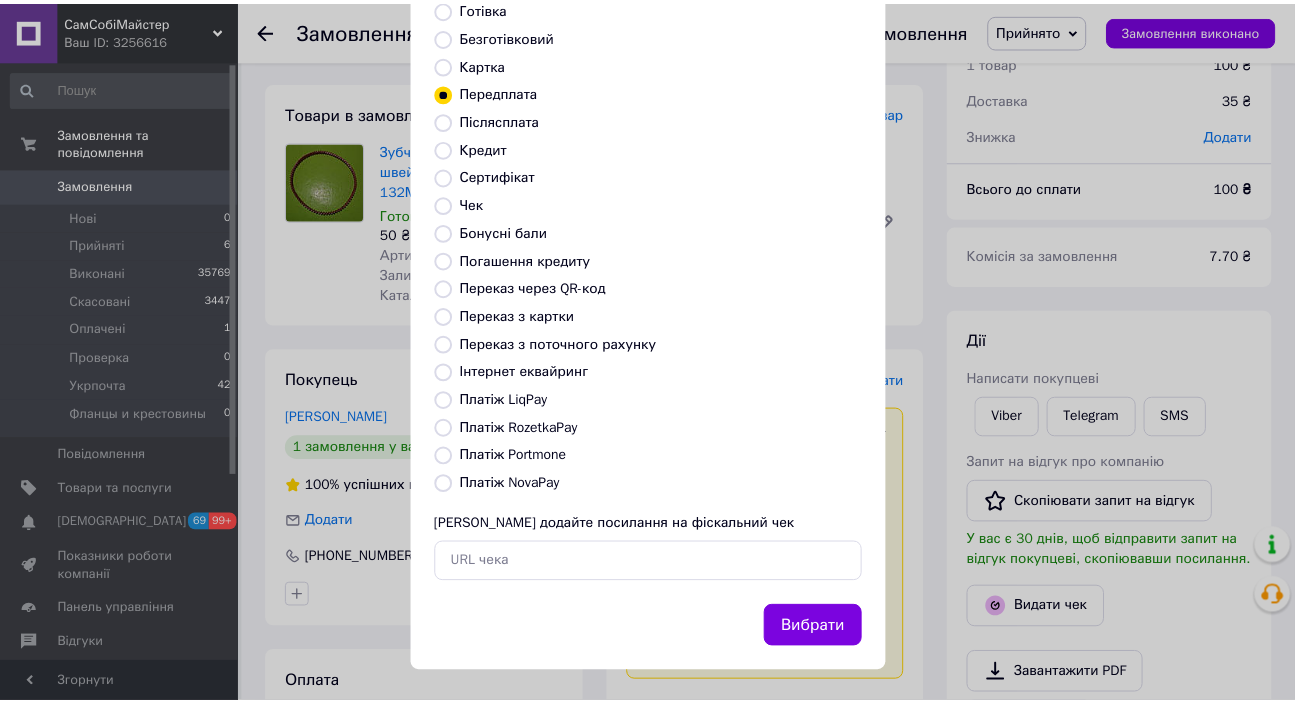 scroll, scrollTop: 156, scrollLeft: 0, axis: vertical 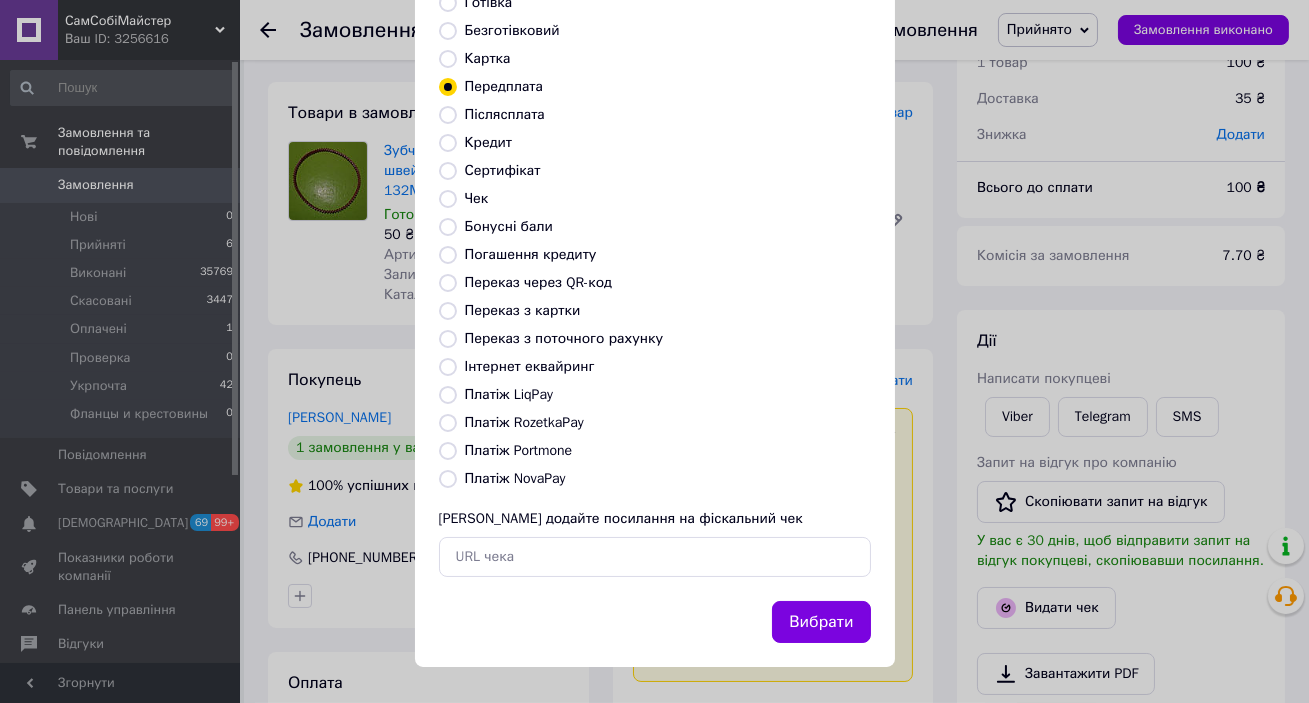 click on "Видати фіскальний чек Виберіть тип форми оплати, який буде вказаний у чеку Готівка Безготівковий Картка Передплата Післясплата Кредит Сертифікат Чек Бонусні бали Погашення кредиту Переказ через QR-код Переказ з картки Переказ з поточного рахунку Інтернет еквайринг Платіж LiqPay Платіж RozetkaPay Платіж Portmone Платіж NovaPay Або додайте посилання на фіскальний чек Вибрати" at bounding box center (654, 273) 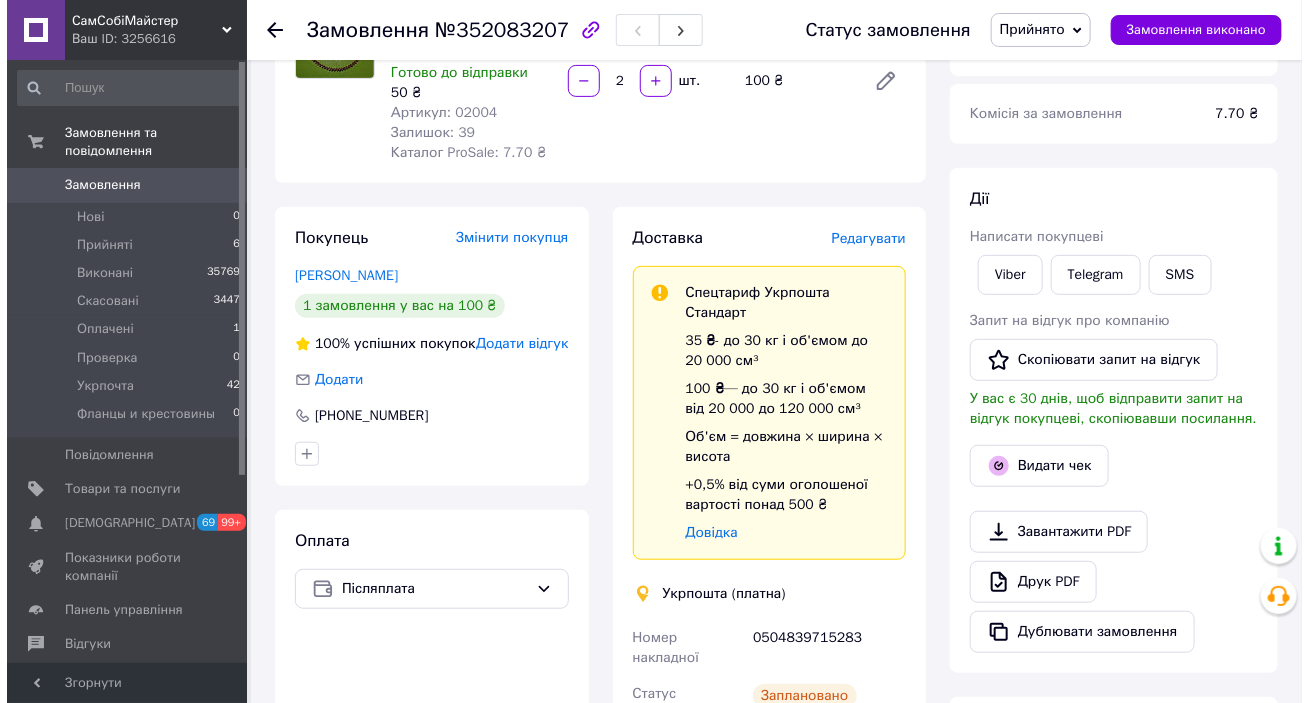scroll, scrollTop: 181, scrollLeft: 0, axis: vertical 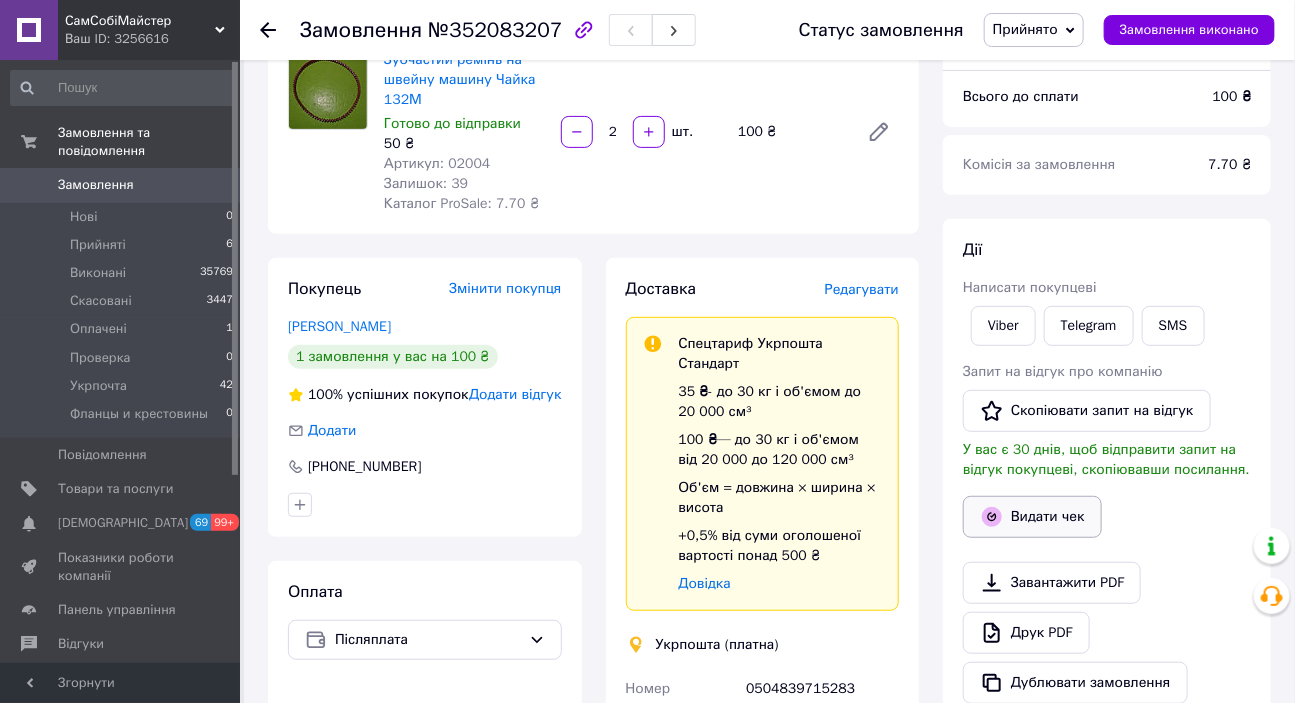 click on "Видати чек" at bounding box center (1032, 517) 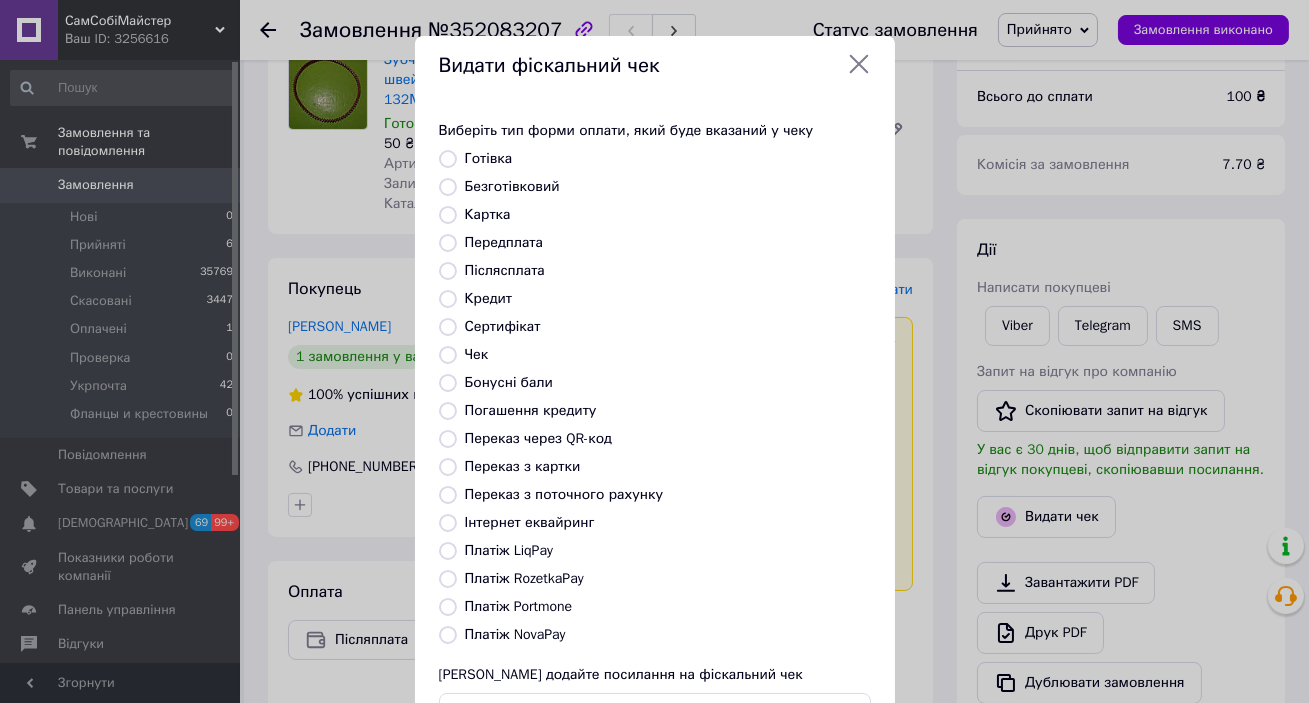 click on "Післясплата" at bounding box center [505, 270] 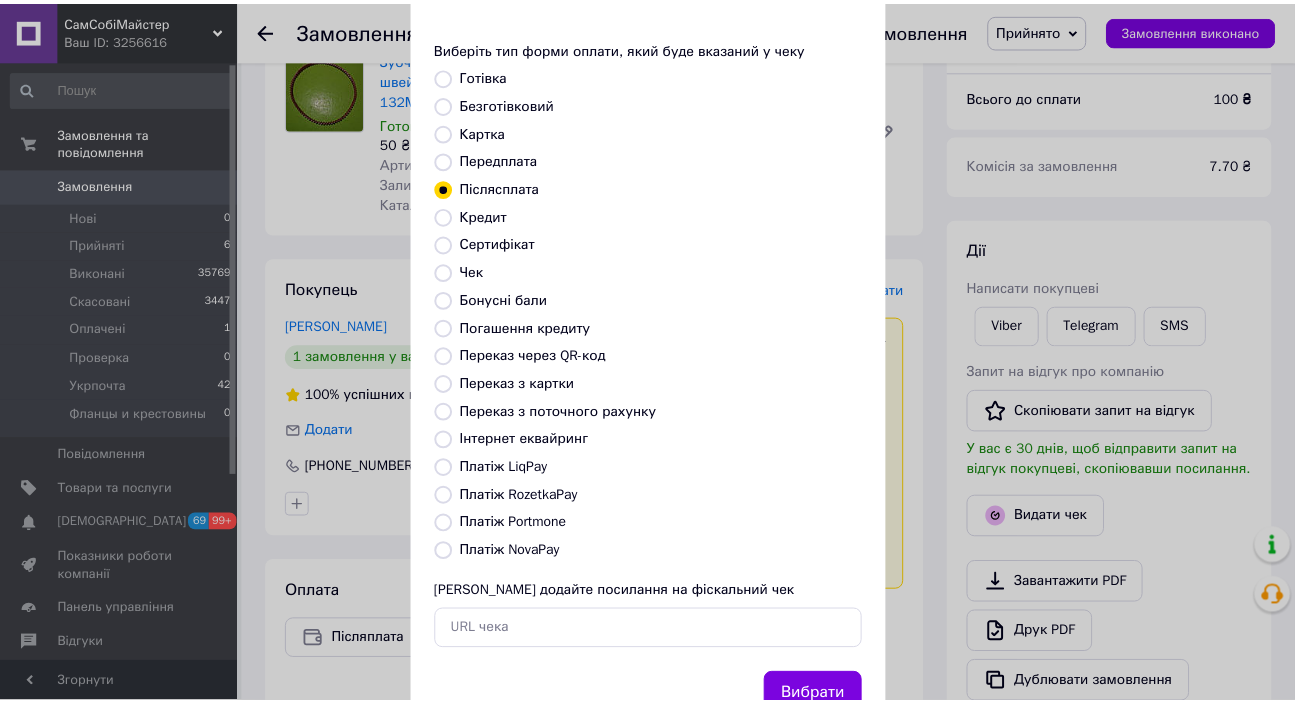 scroll, scrollTop: 156, scrollLeft: 0, axis: vertical 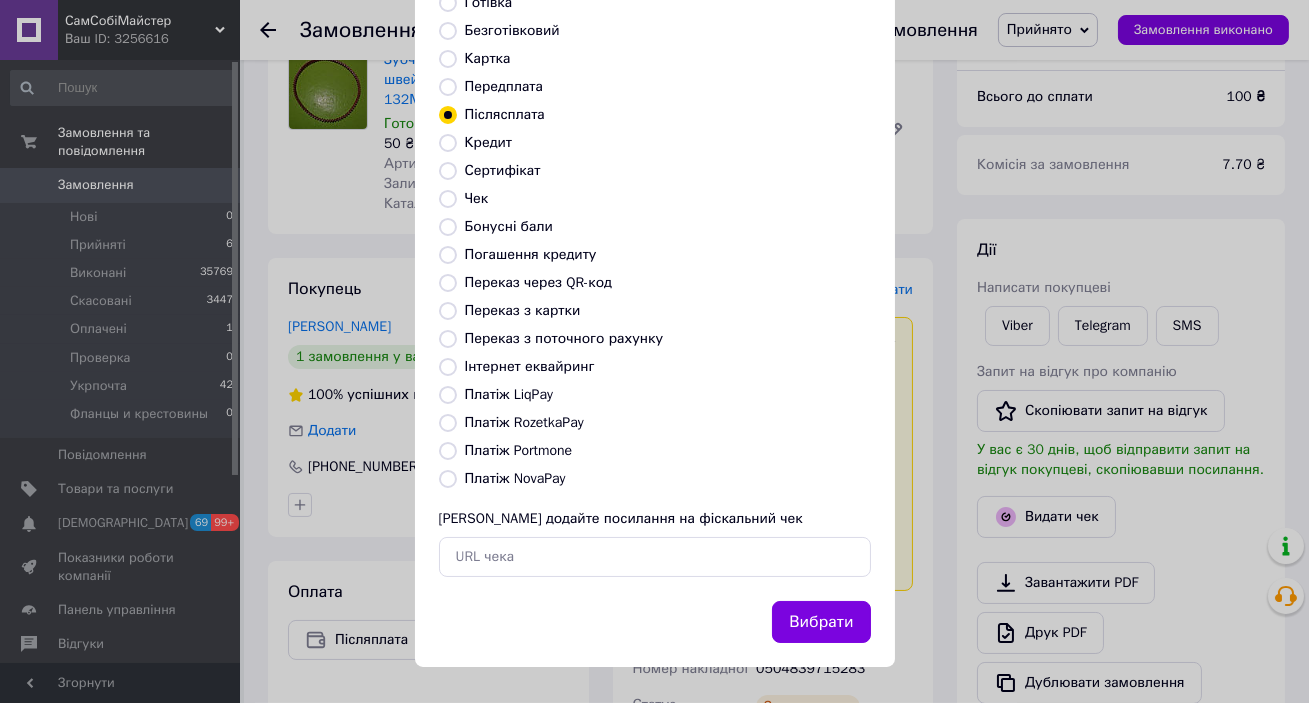 click on "Вибрати" at bounding box center (821, 622) 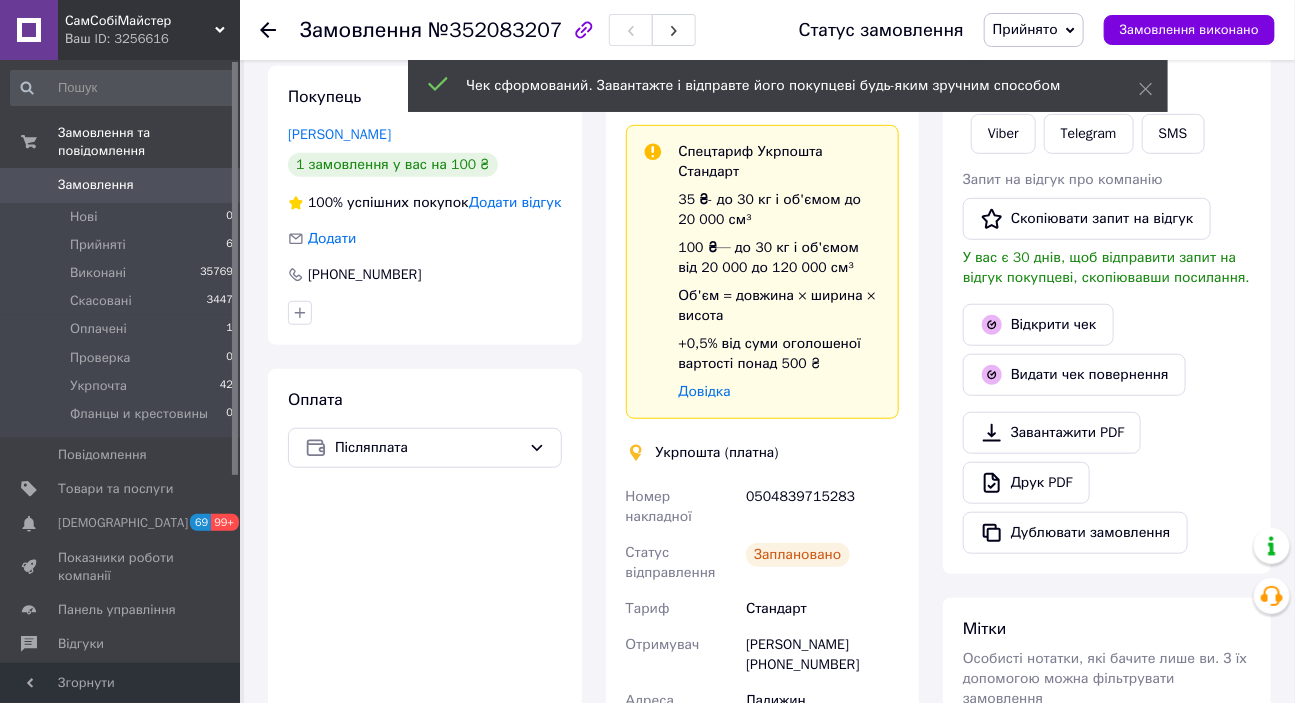 scroll, scrollTop: 454, scrollLeft: 0, axis: vertical 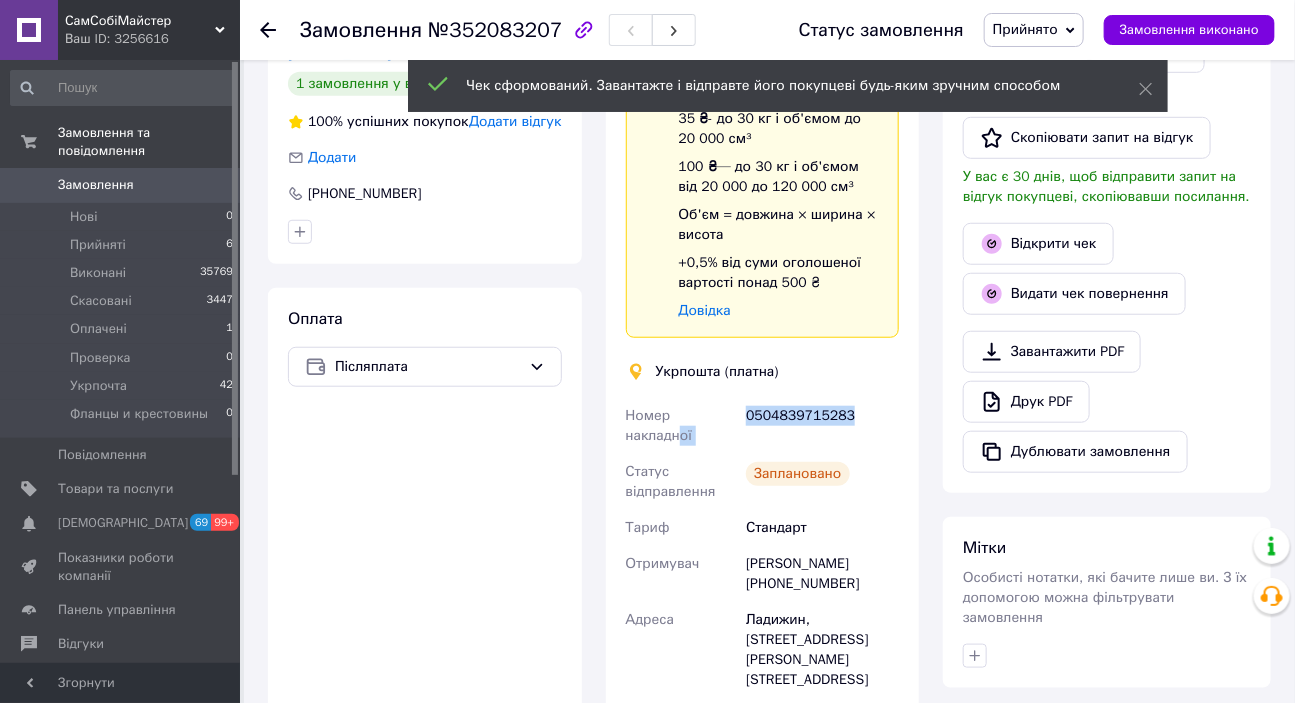 drag, startPoint x: 857, startPoint y: 410, endPoint x: 672, endPoint y: 378, distance: 187.74718 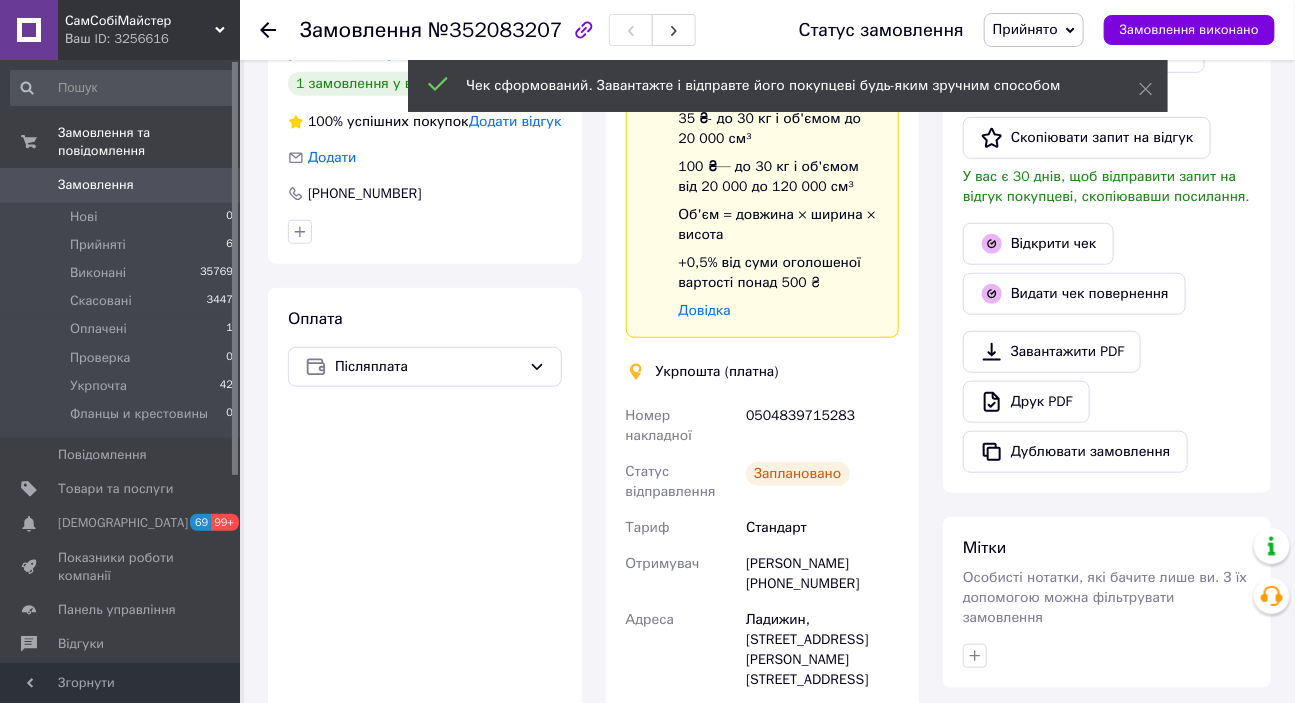 drag, startPoint x: 659, startPoint y: 375, endPoint x: 642, endPoint y: 370, distance: 17.720045 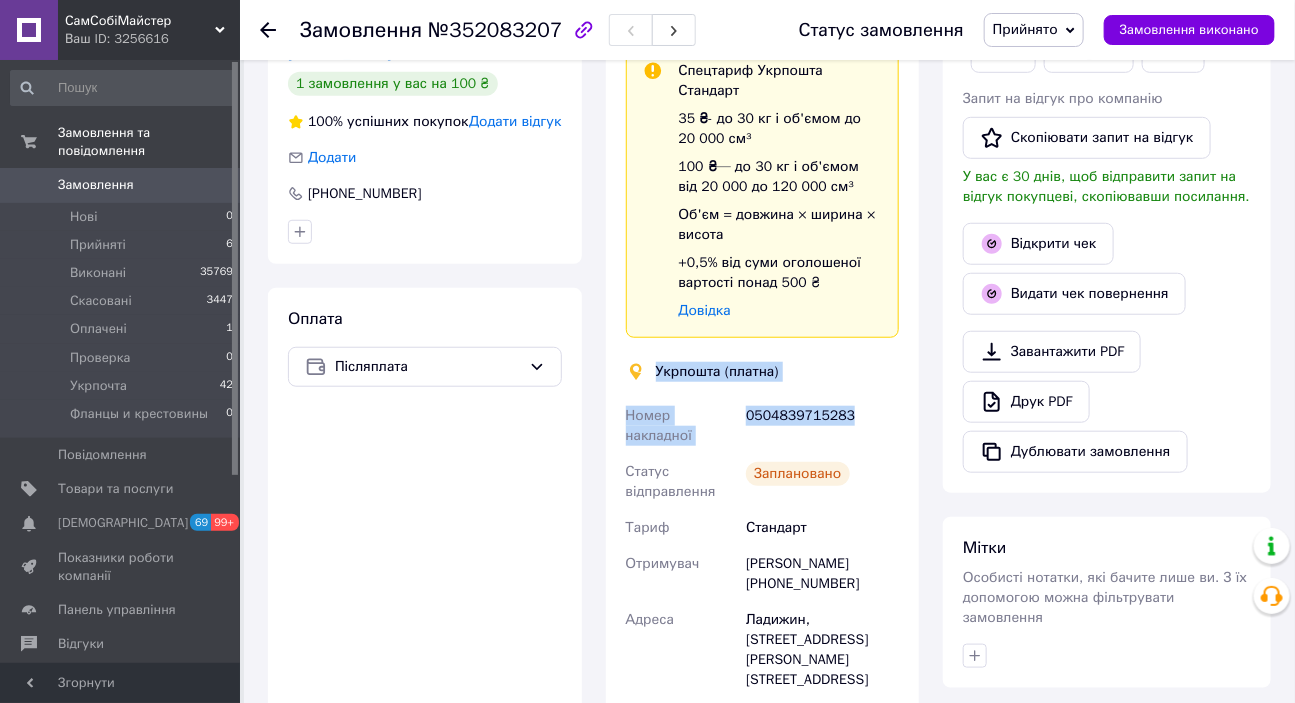 drag, startPoint x: 847, startPoint y: 415, endPoint x: 616, endPoint y: 357, distance: 238.1701 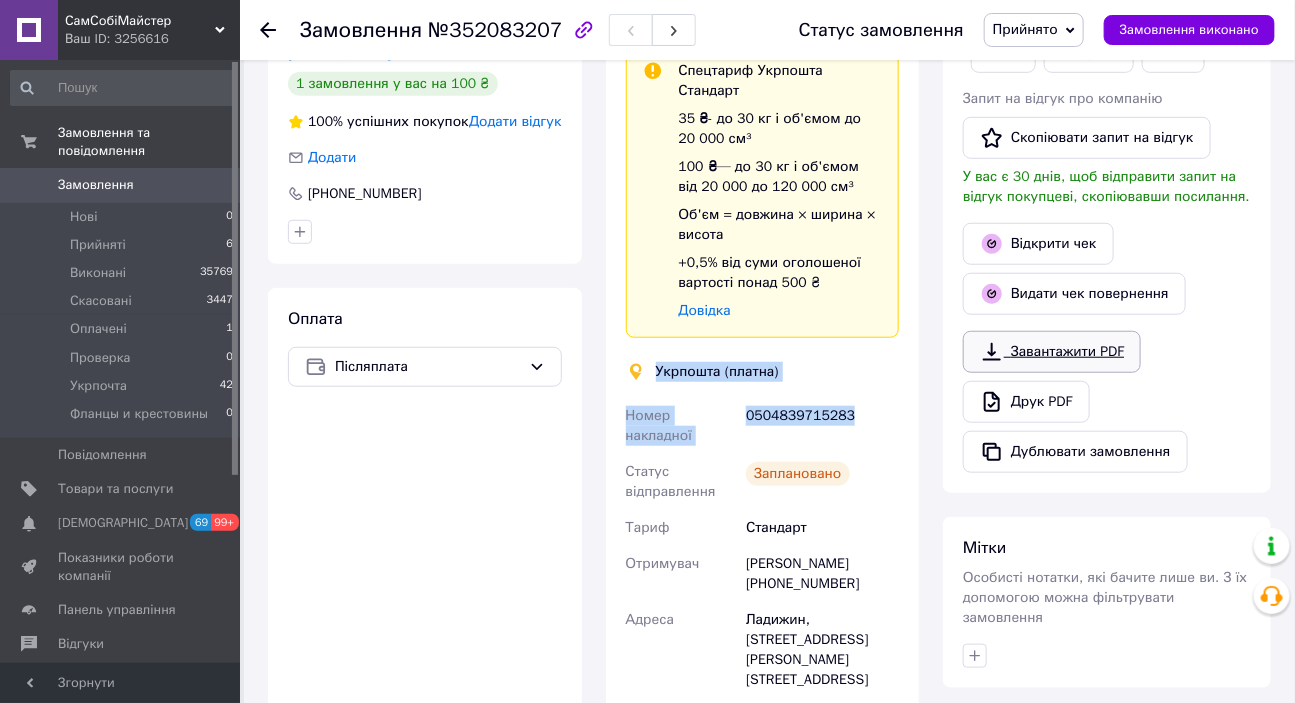 copy on "Укрпошта (платна) Номер накладної 0504839715283" 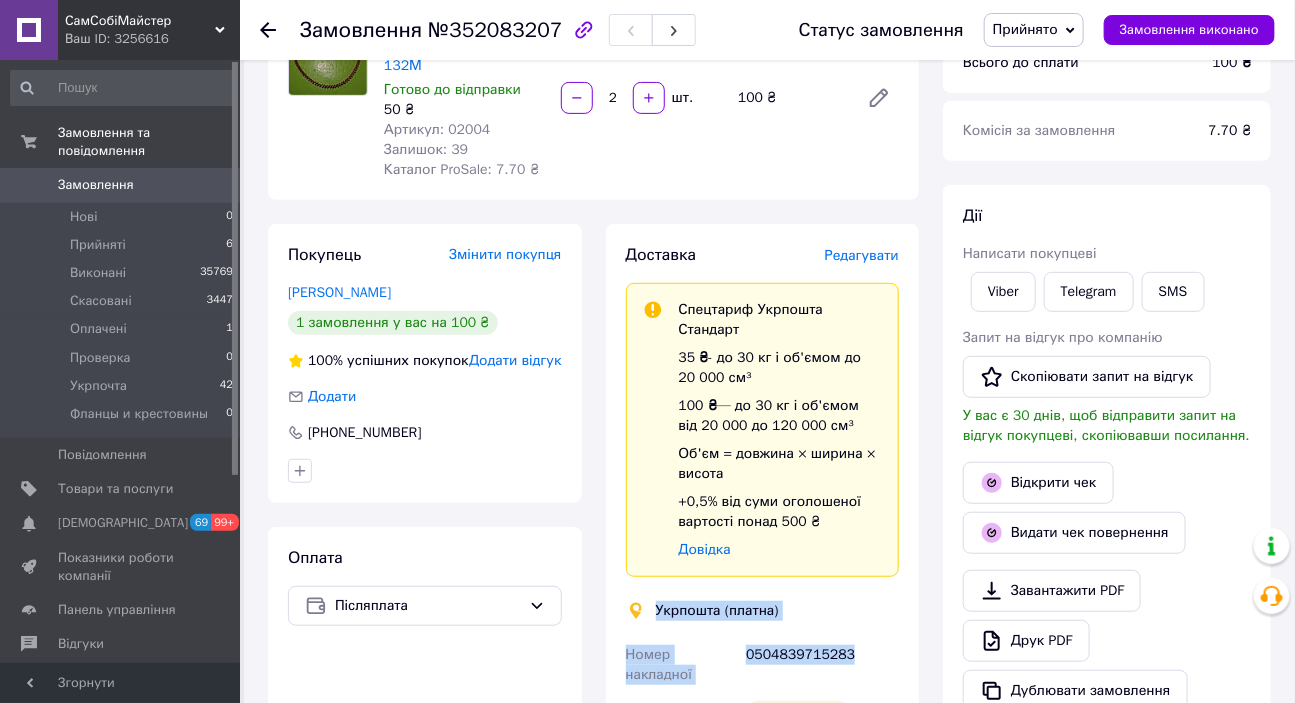 scroll, scrollTop: 181, scrollLeft: 0, axis: vertical 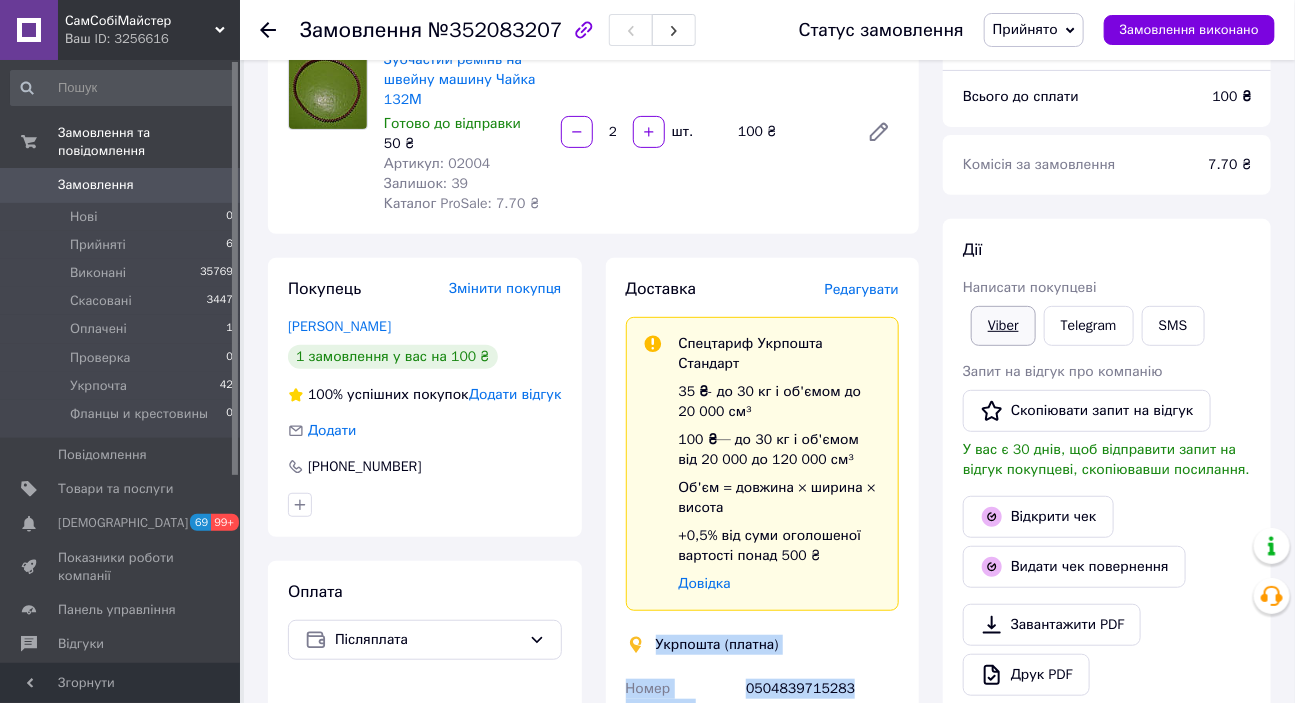 click on "Viber" at bounding box center [1003, 326] 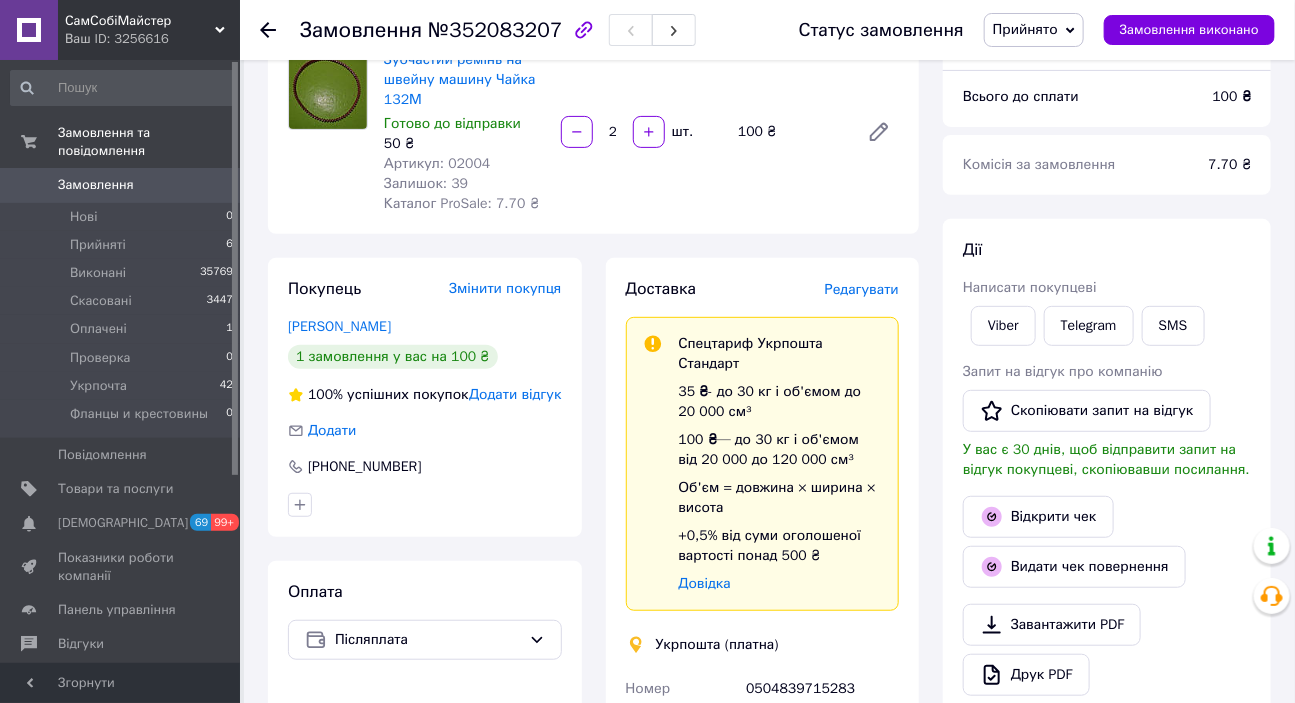 click on "Завантажити PDF   Друк PDF   Дублювати замовлення" at bounding box center (1107, 675) 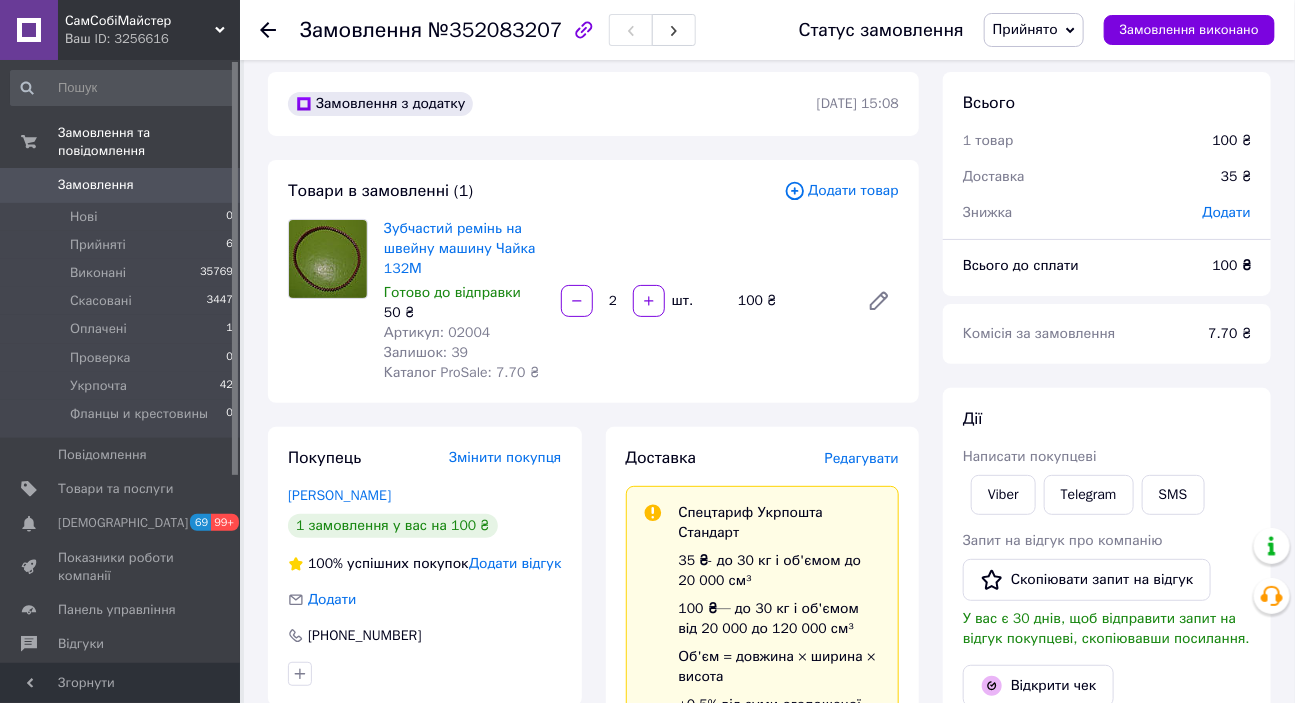scroll, scrollTop: 0, scrollLeft: 0, axis: both 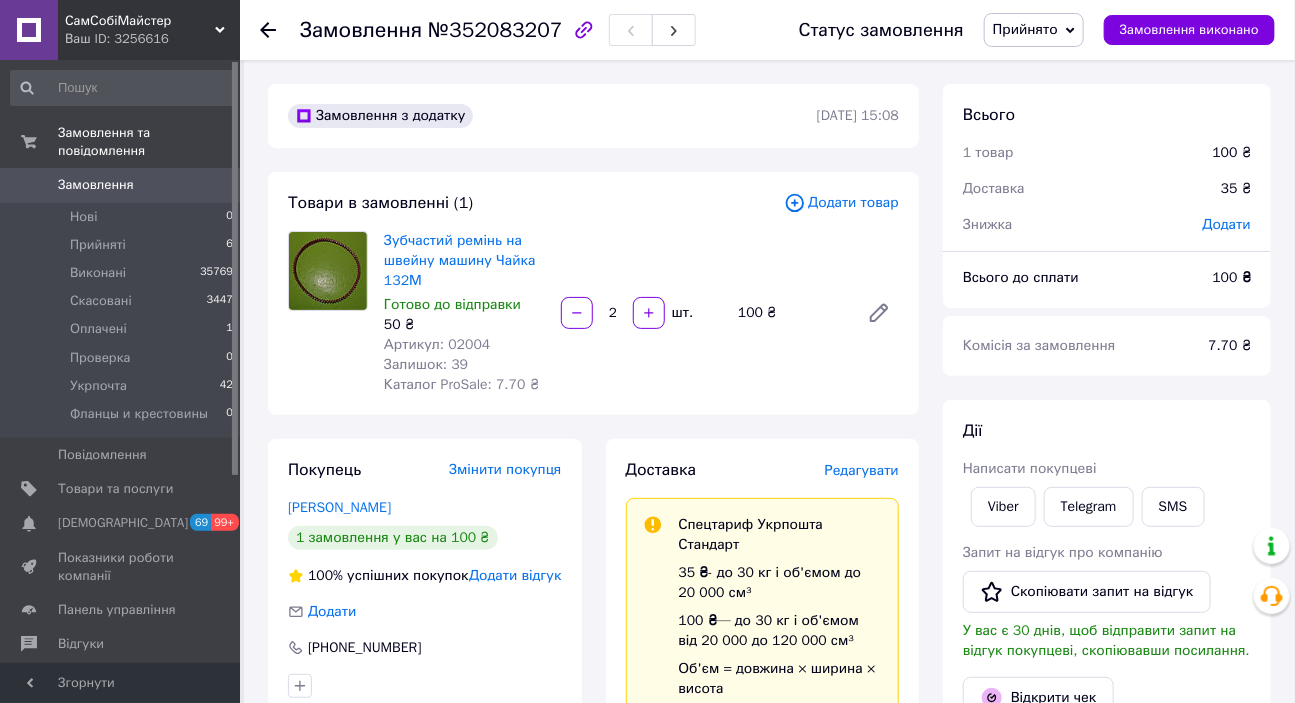 click 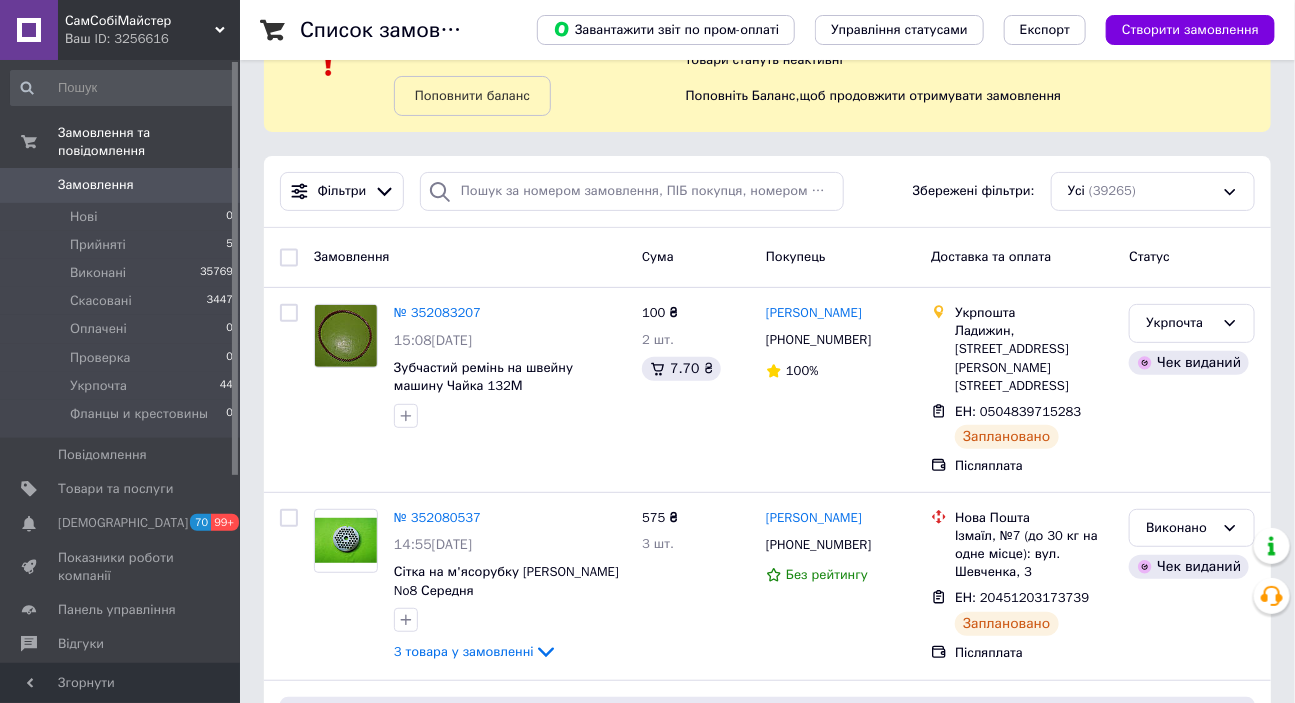 scroll, scrollTop: 90, scrollLeft: 0, axis: vertical 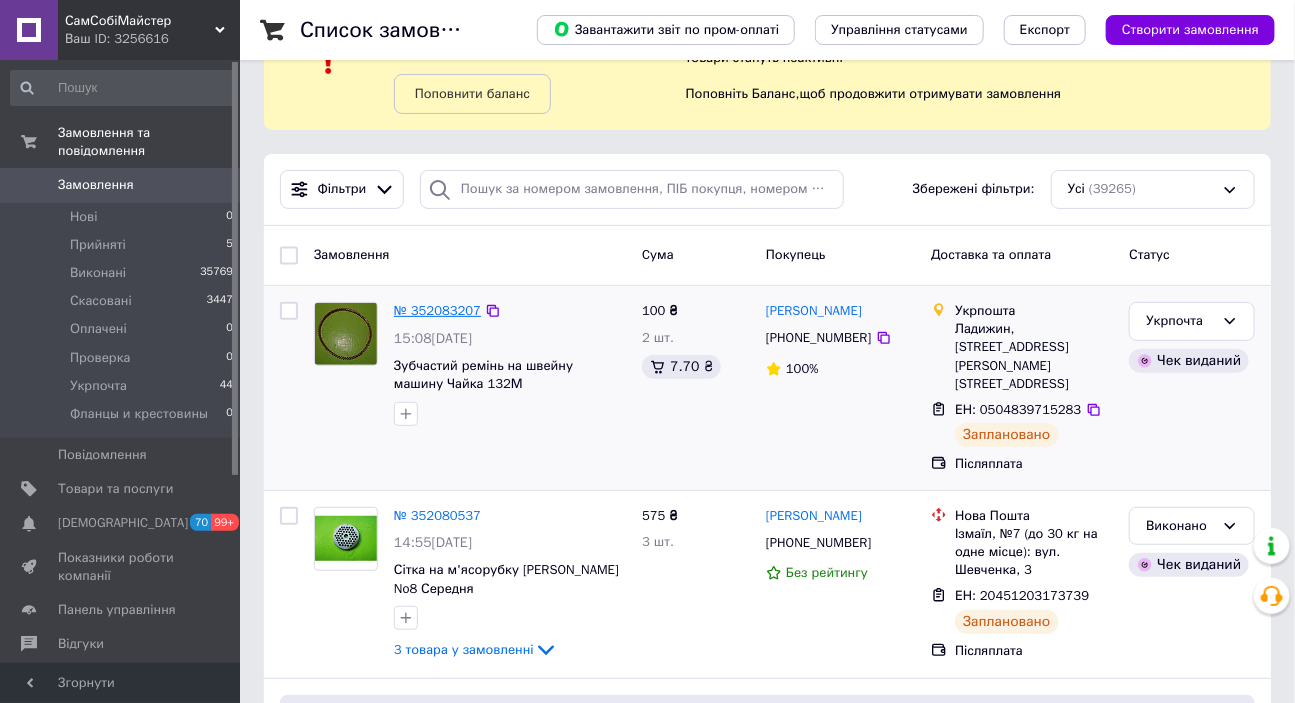 click on "№ 352083207" at bounding box center (437, 310) 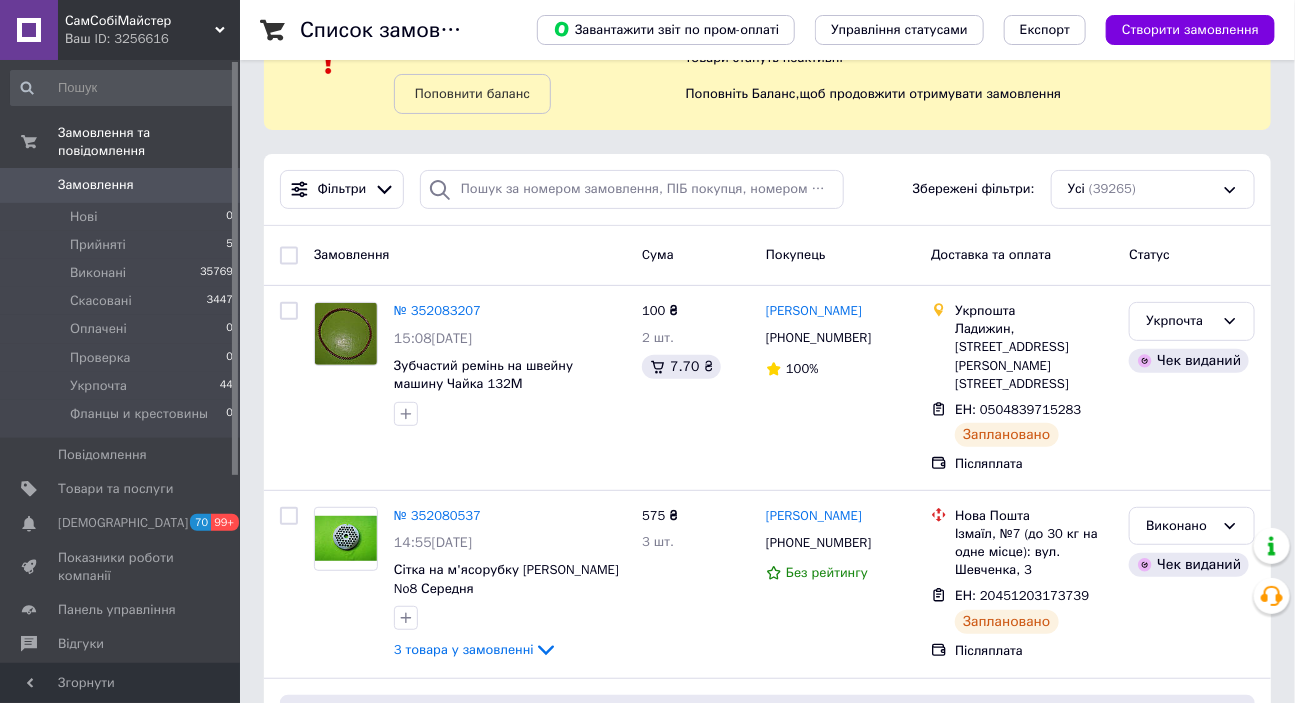scroll, scrollTop: 0, scrollLeft: 0, axis: both 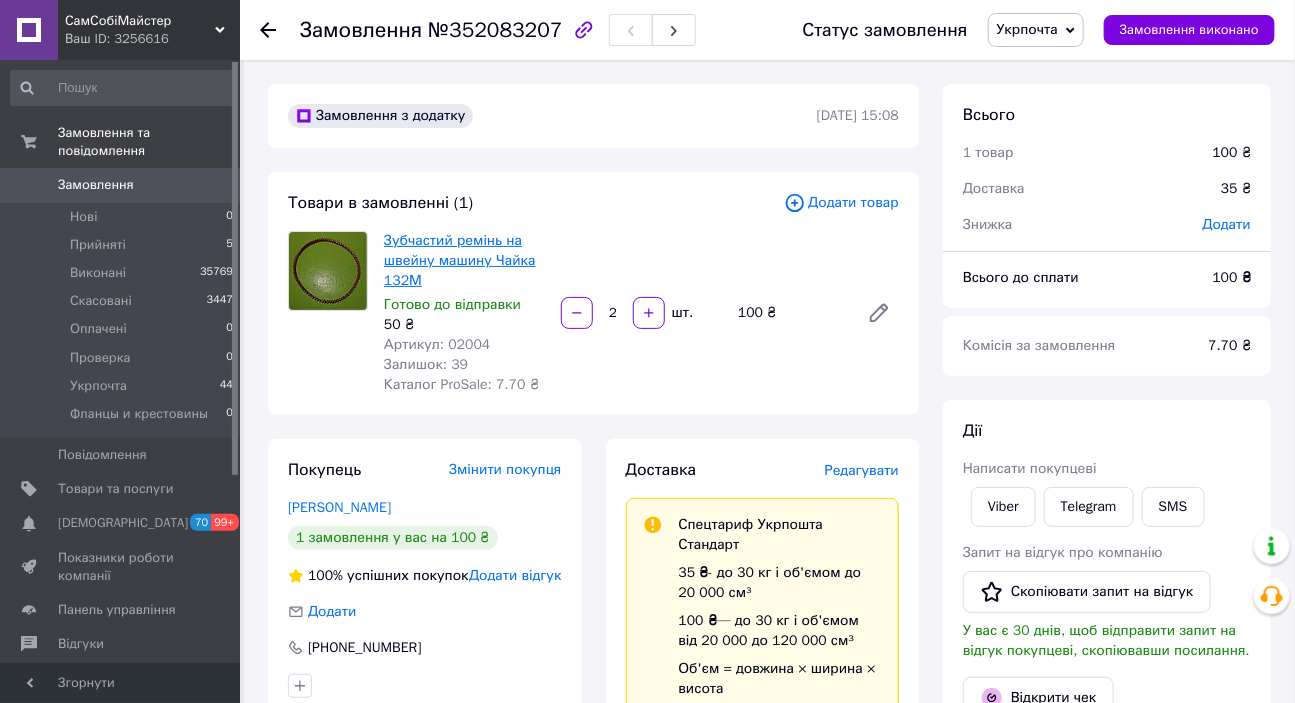 click on "Зубчастий ремінь на швейну машину Чайка 132М" at bounding box center [460, 260] 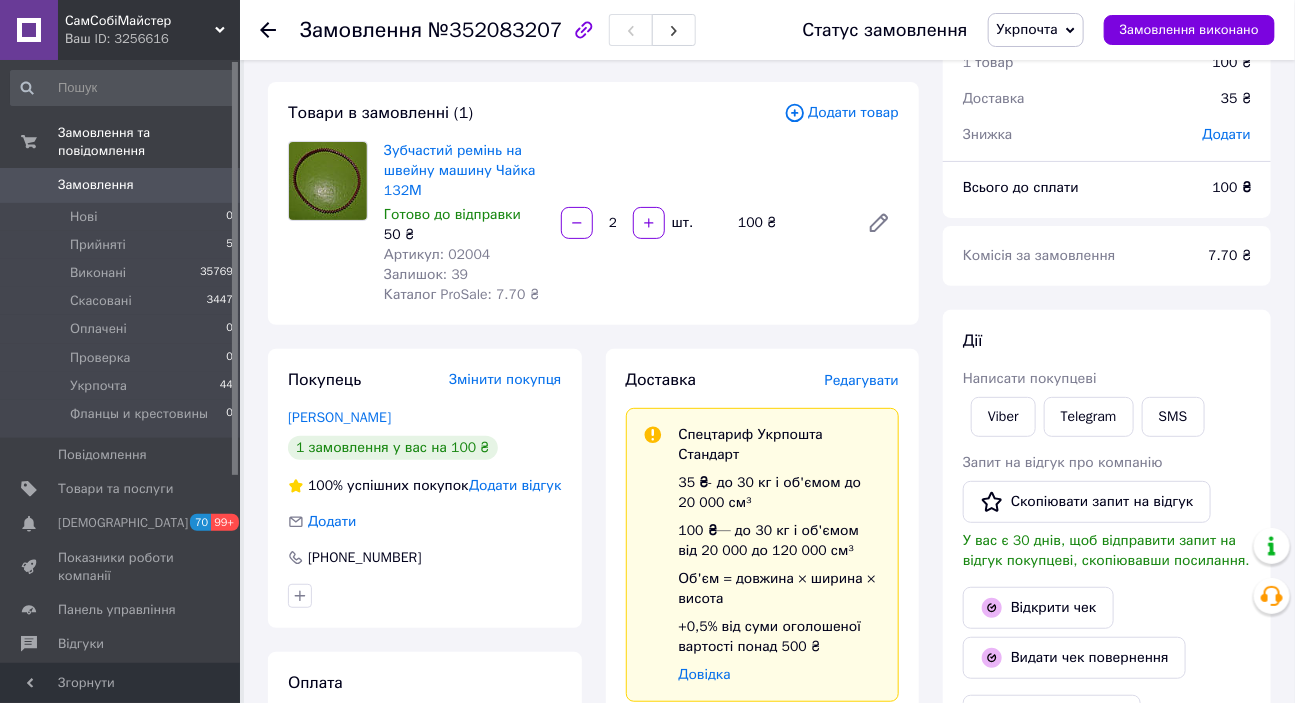 scroll, scrollTop: 0, scrollLeft: 0, axis: both 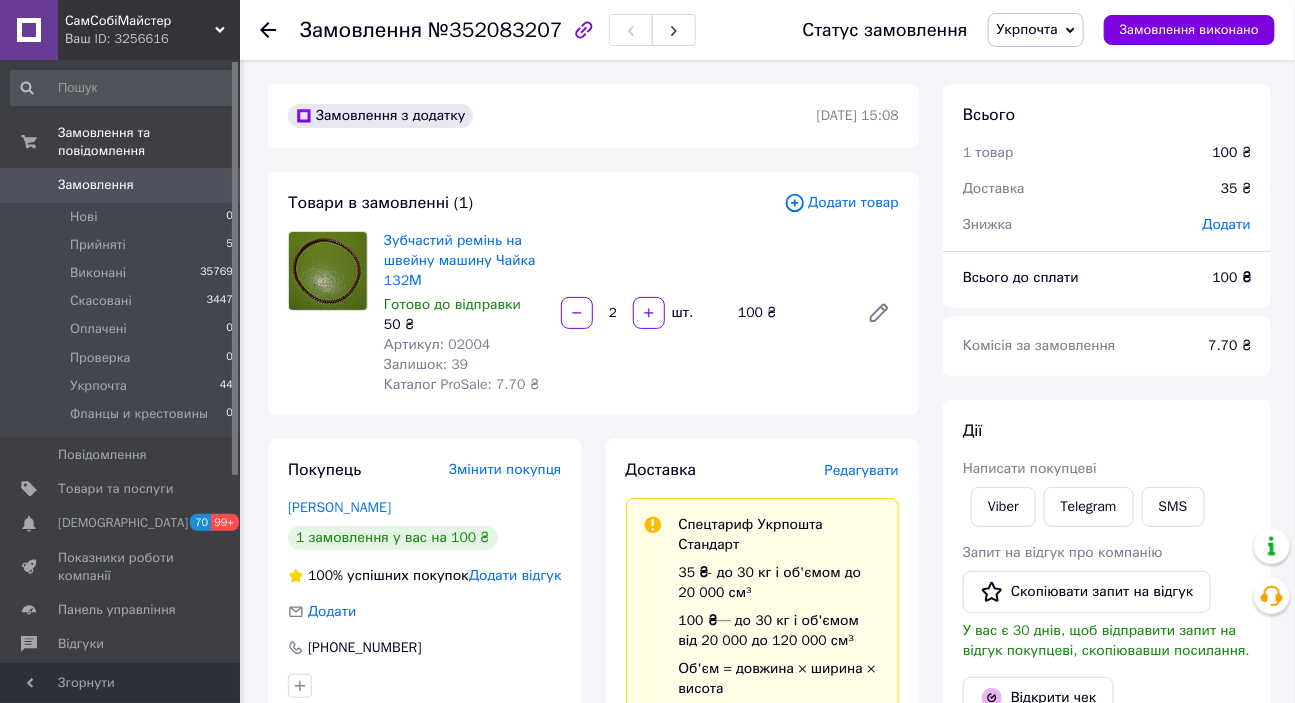 click 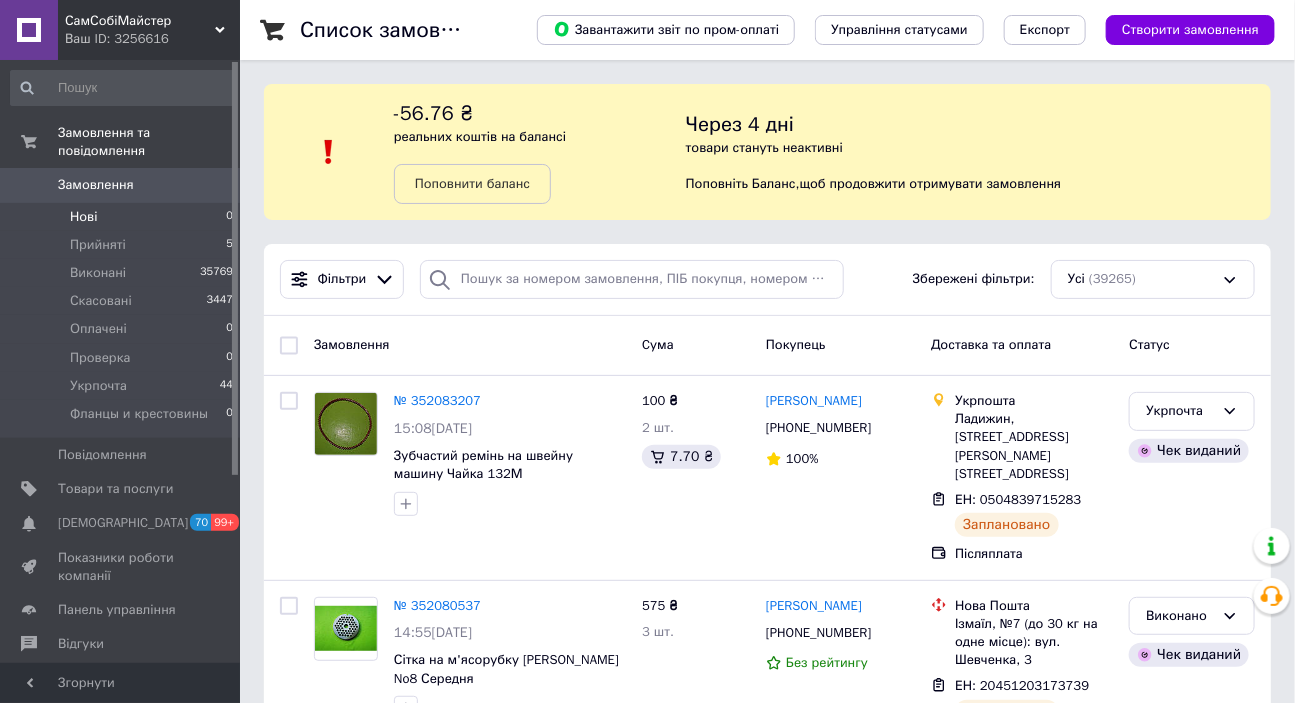 click on "Нові" at bounding box center [83, 217] 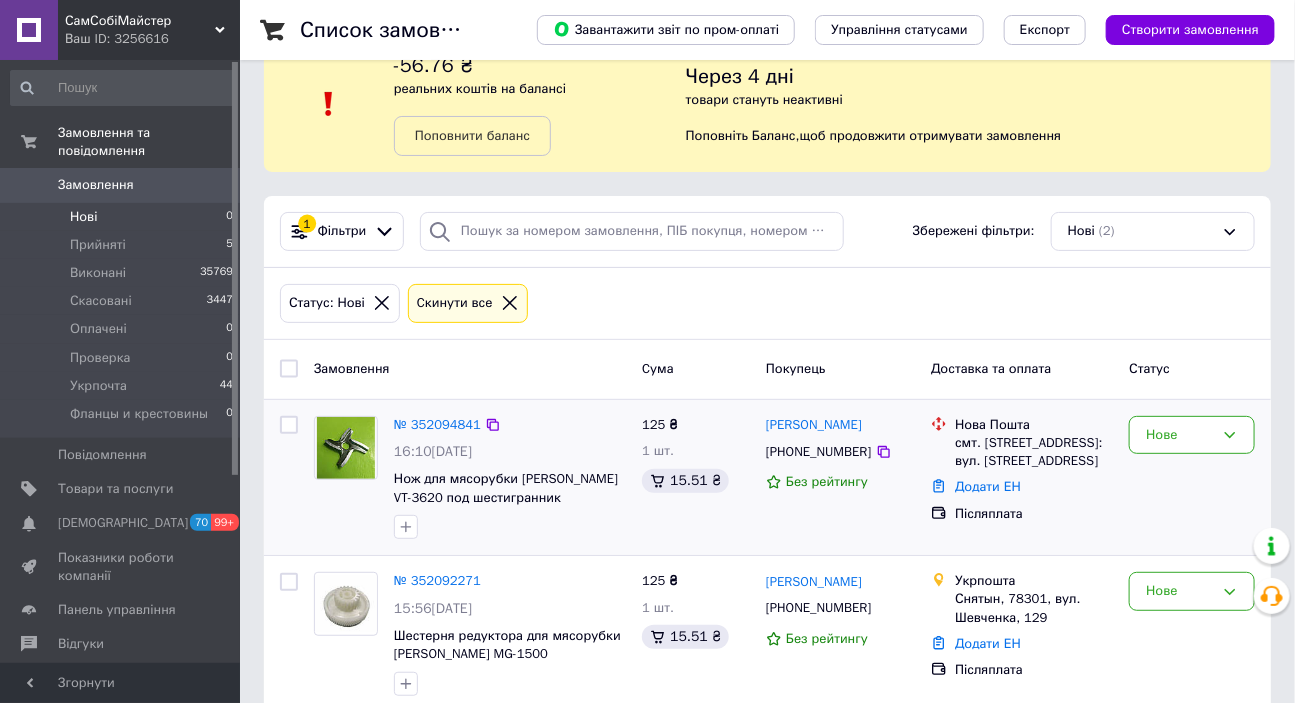 scroll, scrollTop: 80, scrollLeft: 0, axis: vertical 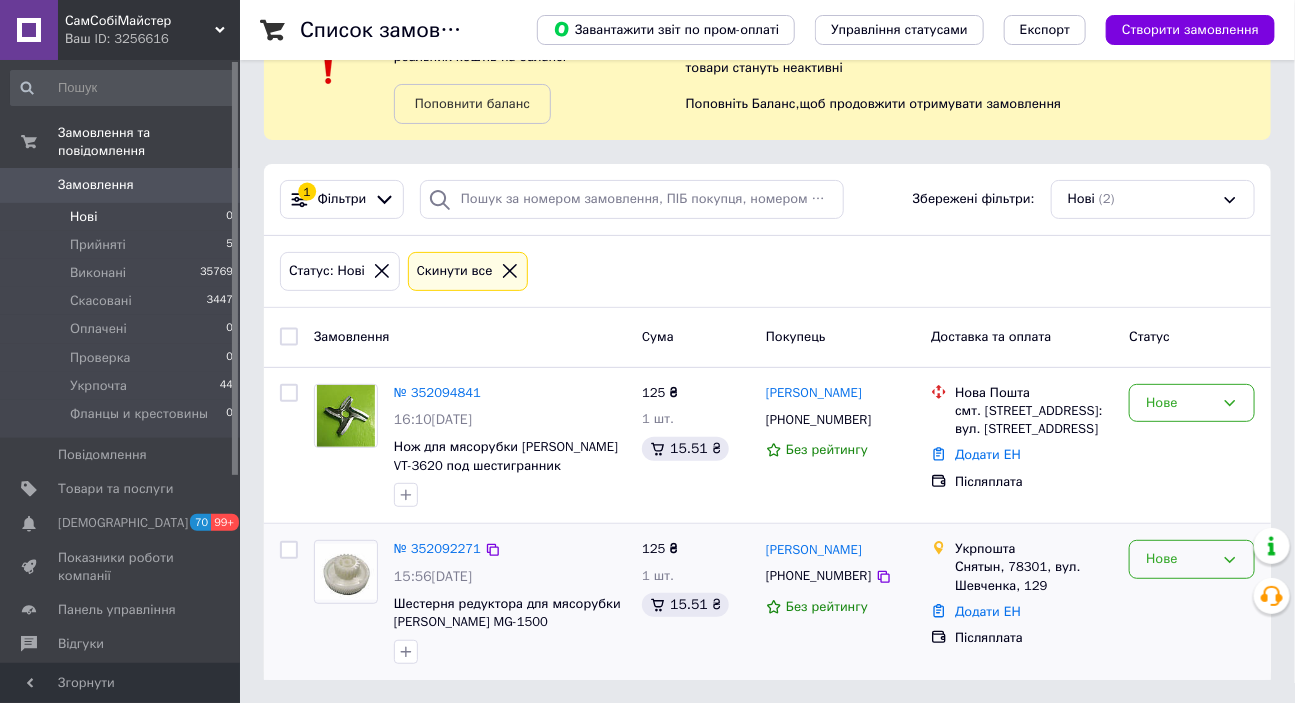 click on "Нове" at bounding box center [1180, 559] 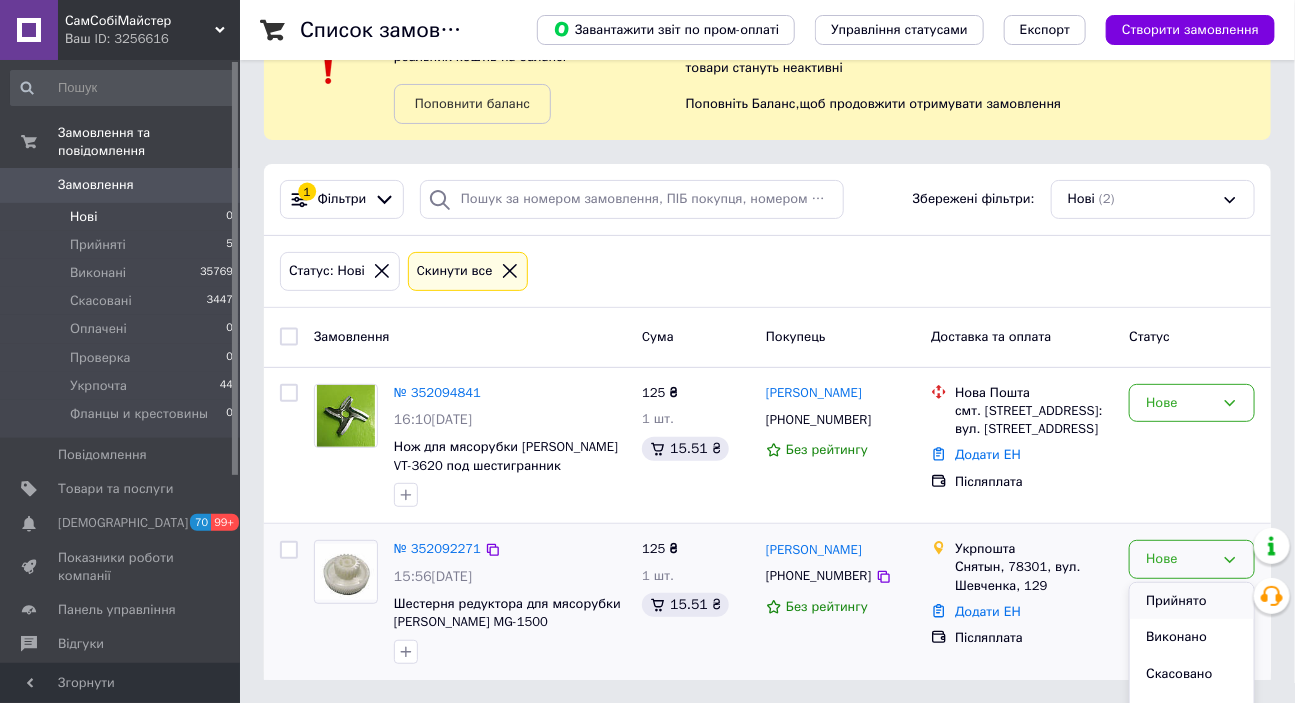 click on "Прийнято" at bounding box center [1192, 601] 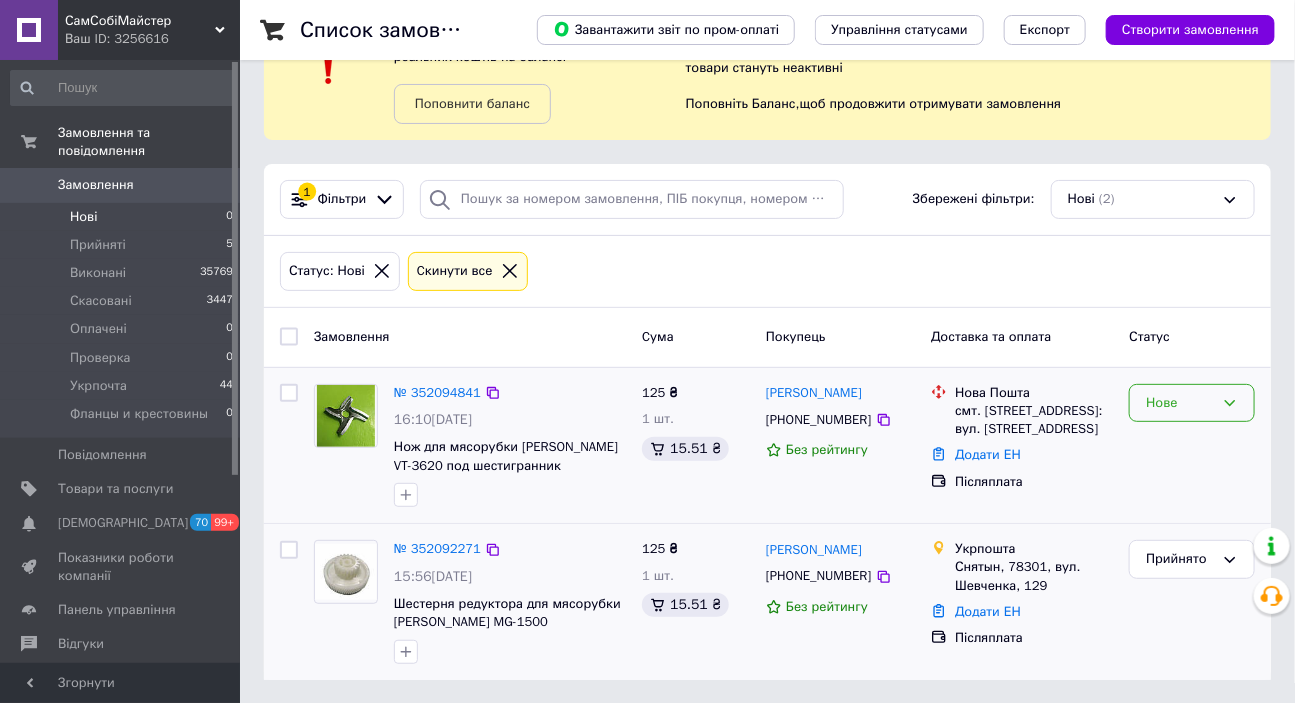 click on "Нове" at bounding box center [1180, 403] 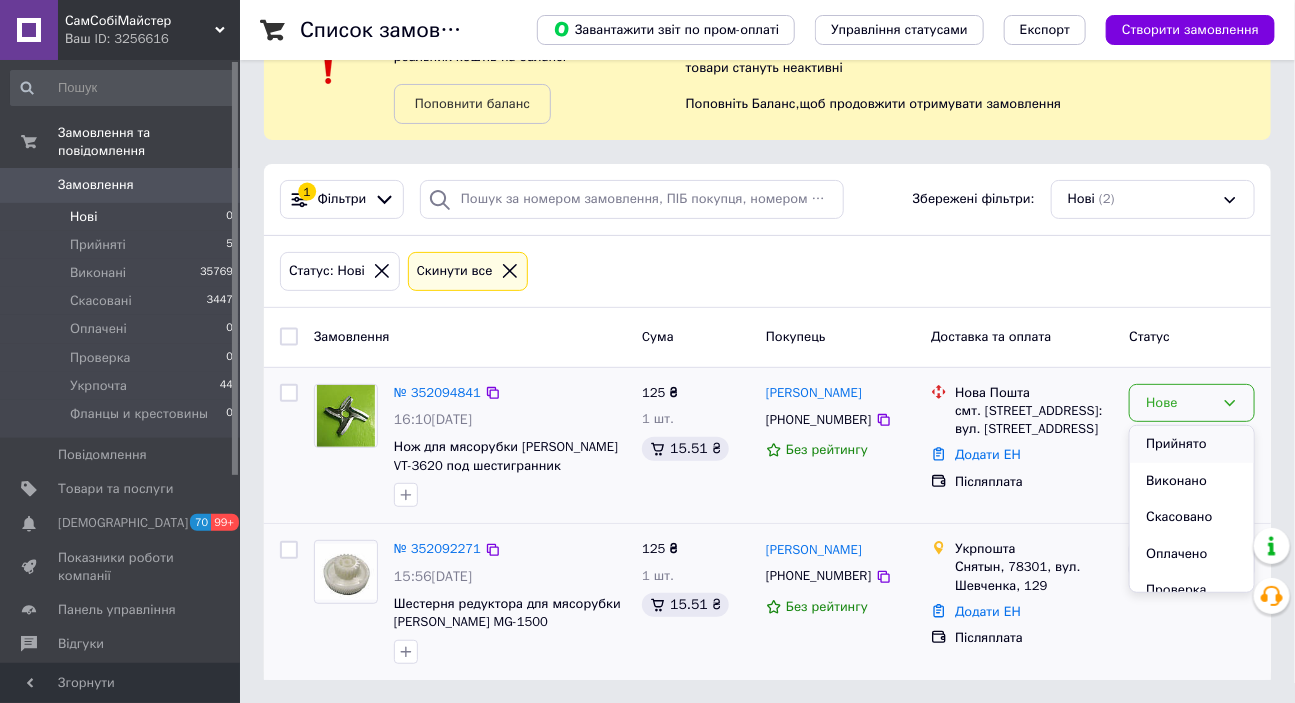 click on "Прийнято" at bounding box center [1192, 444] 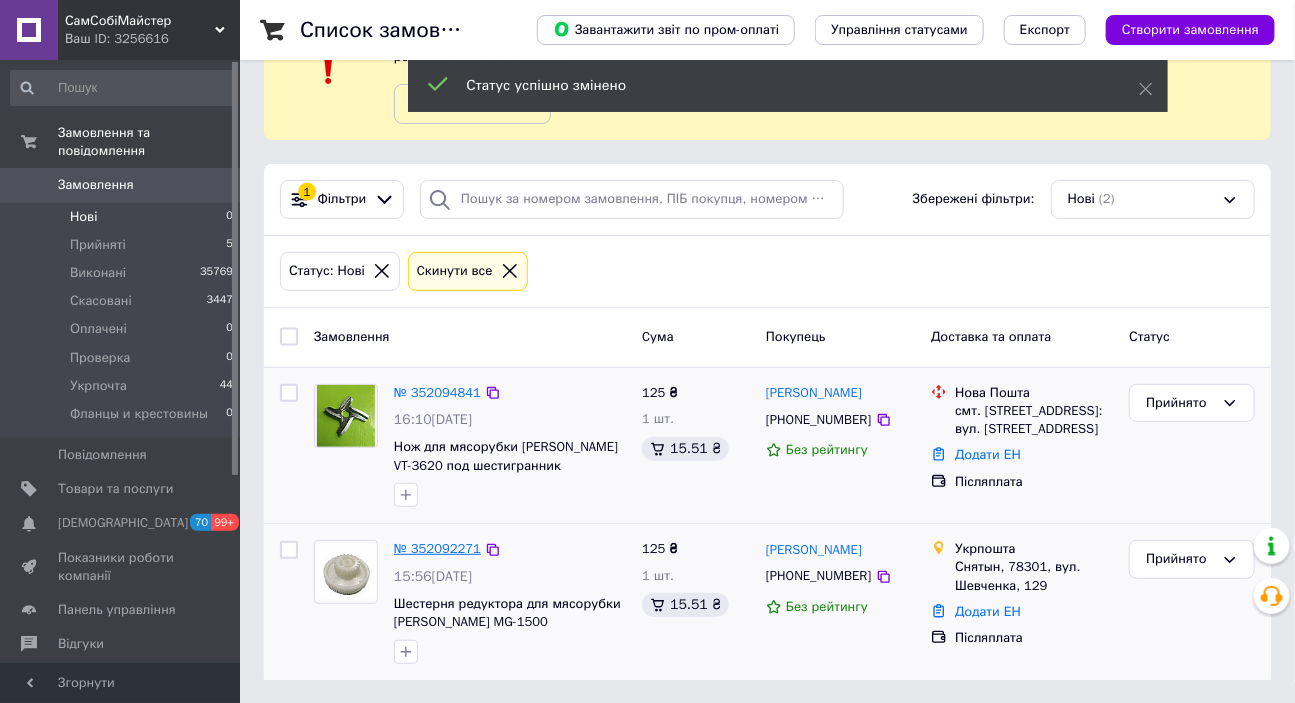 click on "№ 352092271" at bounding box center [437, 548] 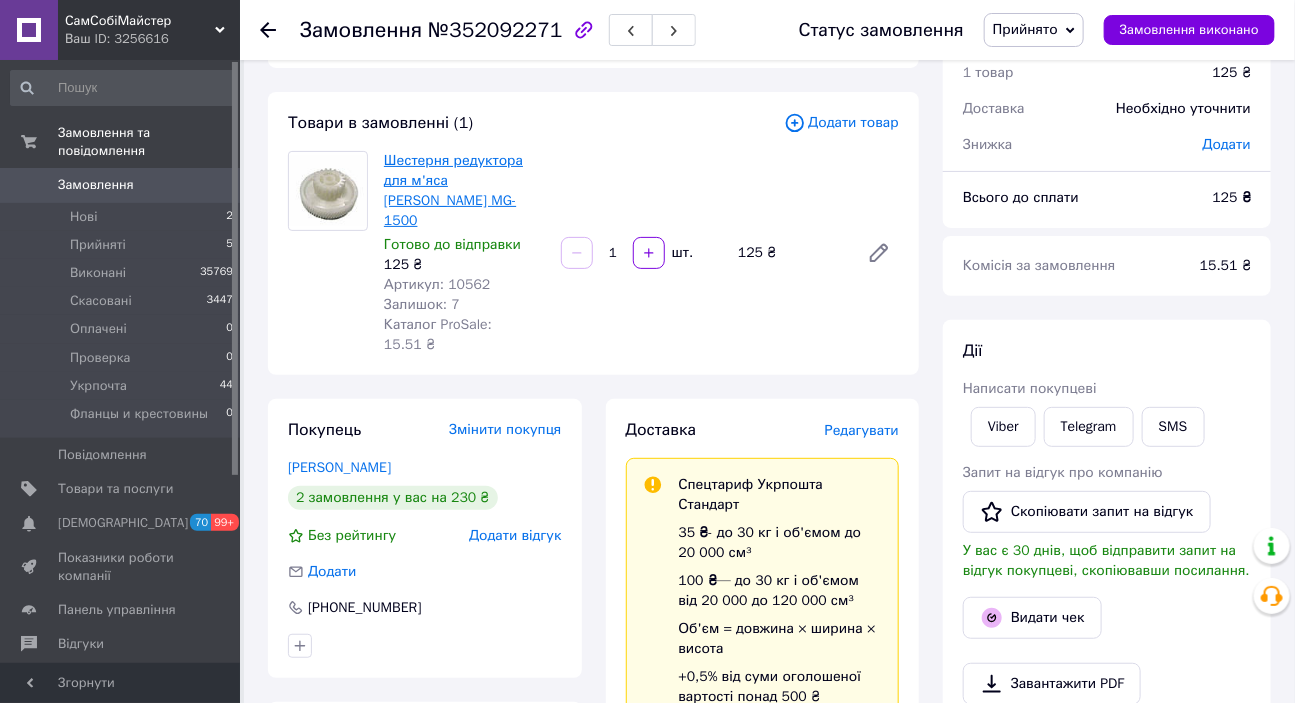 click on "Шестерня редуктора для м'яса [PERSON_NAME] MG-1500" at bounding box center (453, 190) 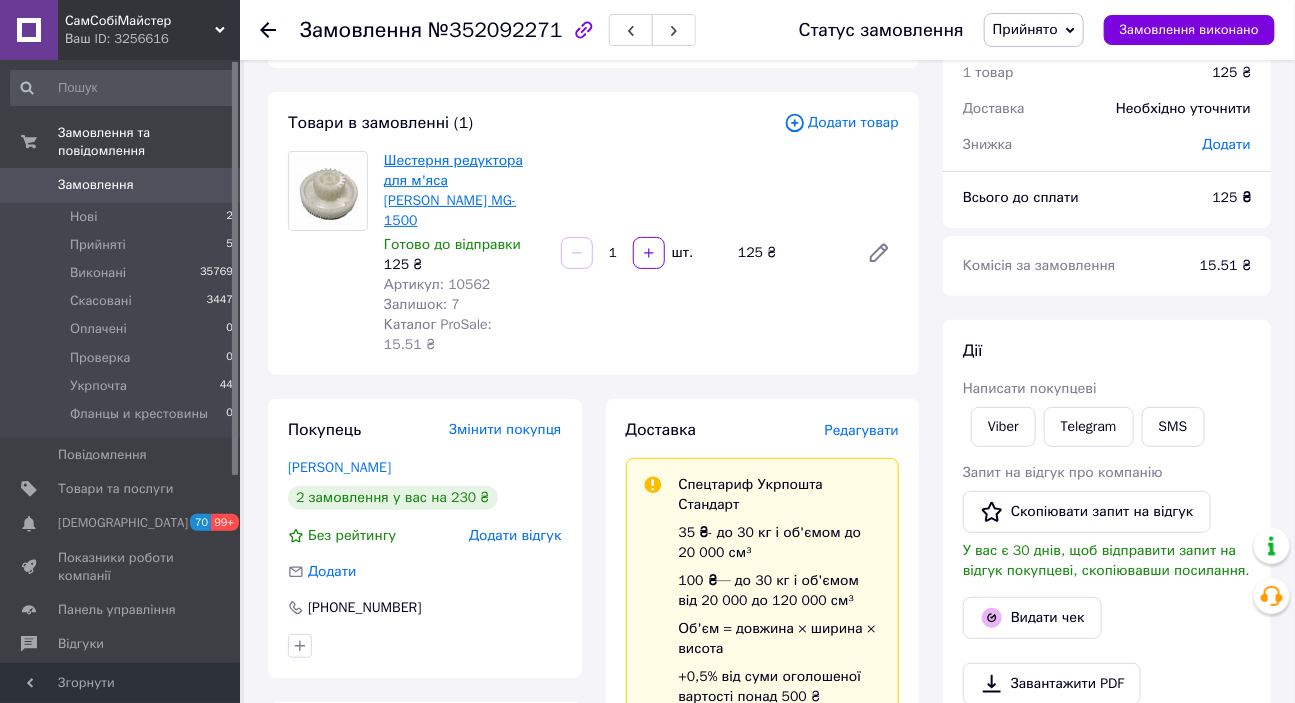 click on "Шестерня редуктора для м'яса [PERSON_NAME] MG-1500" at bounding box center [453, 190] 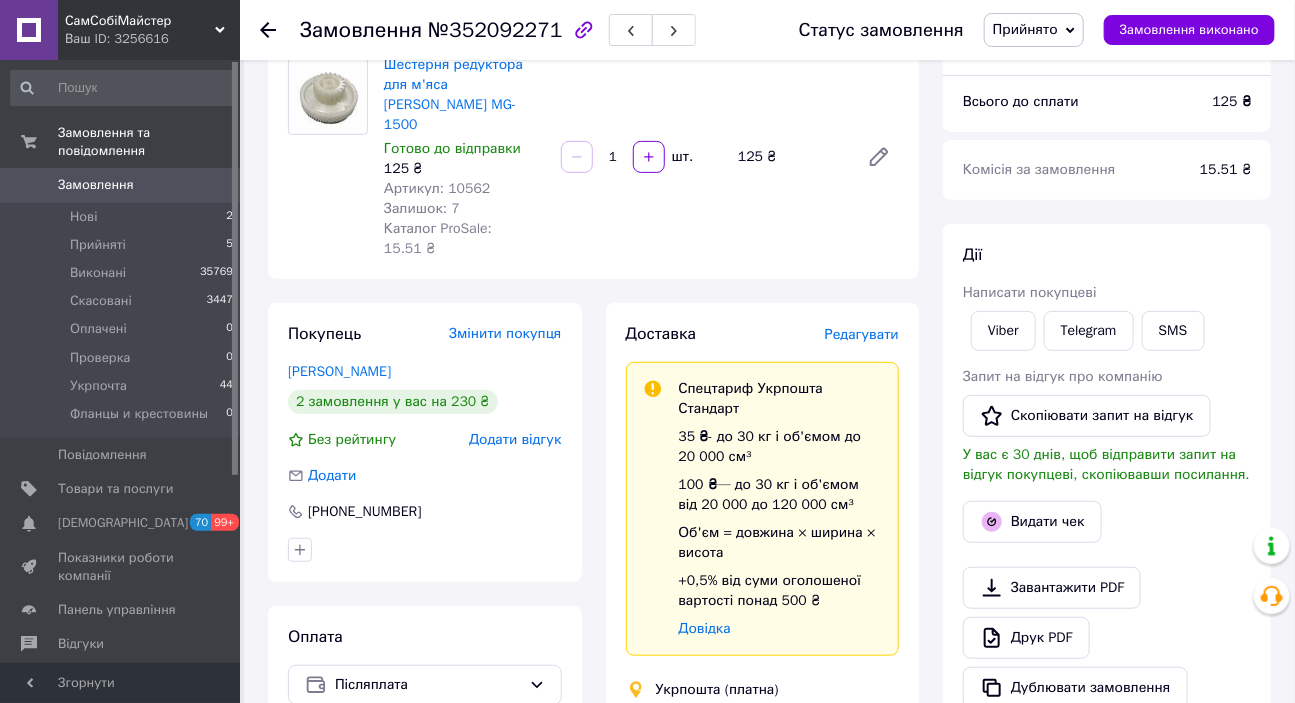 scroll, scrollTop: 171, scrollLeft: 0, axis: vertical 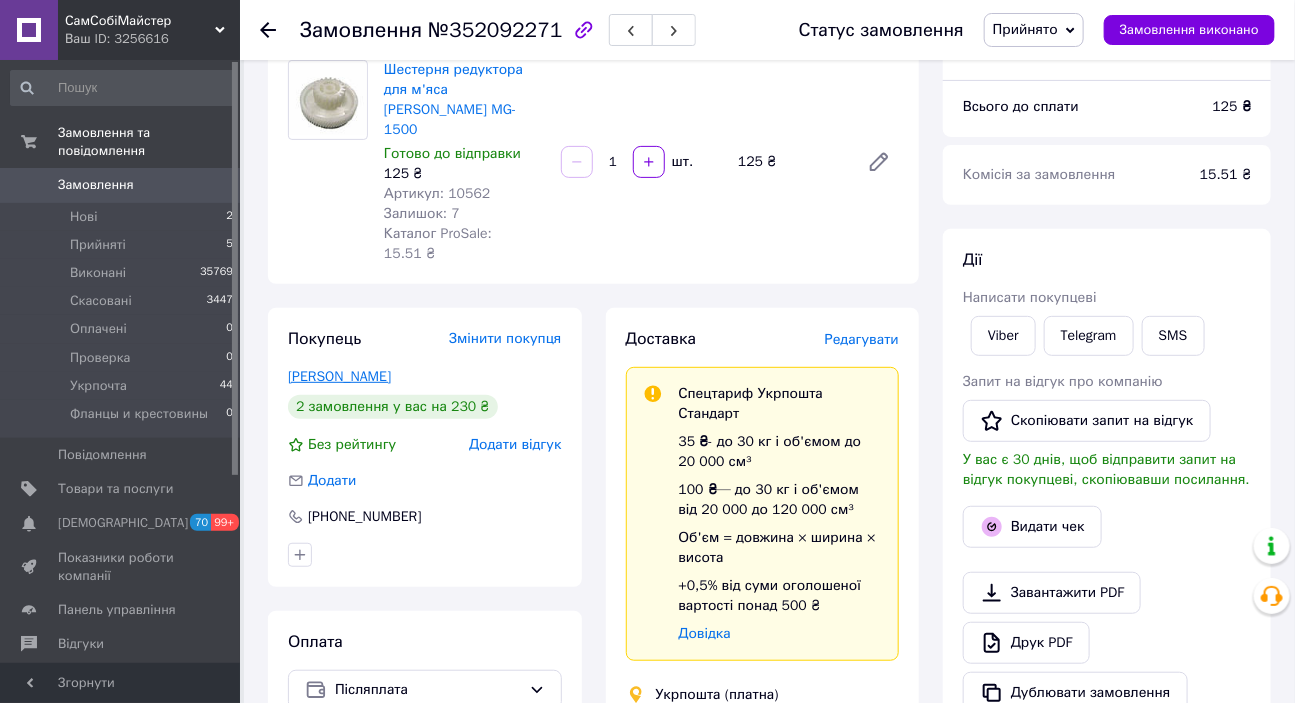 click on "[PERSON_NAME]" at bounding box center [339, 376] 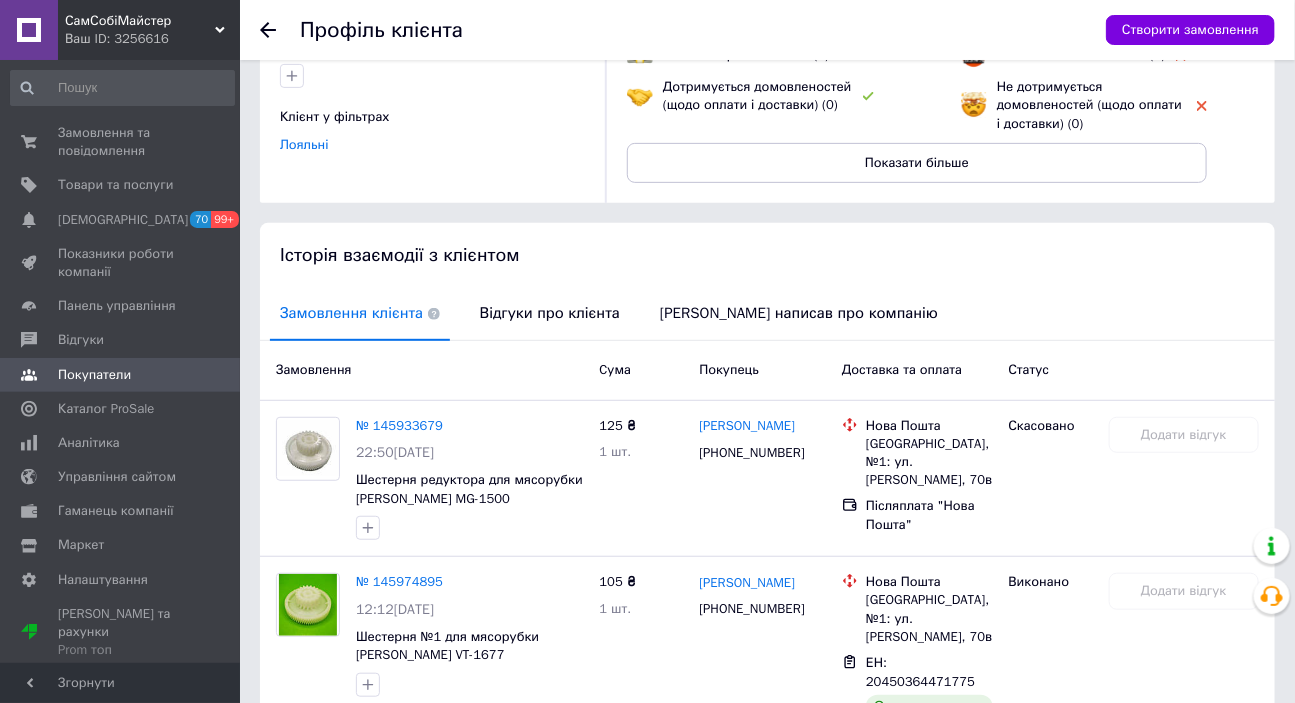 scroll, scrollTop: 363, scrollLeft: 0, axis: vertical 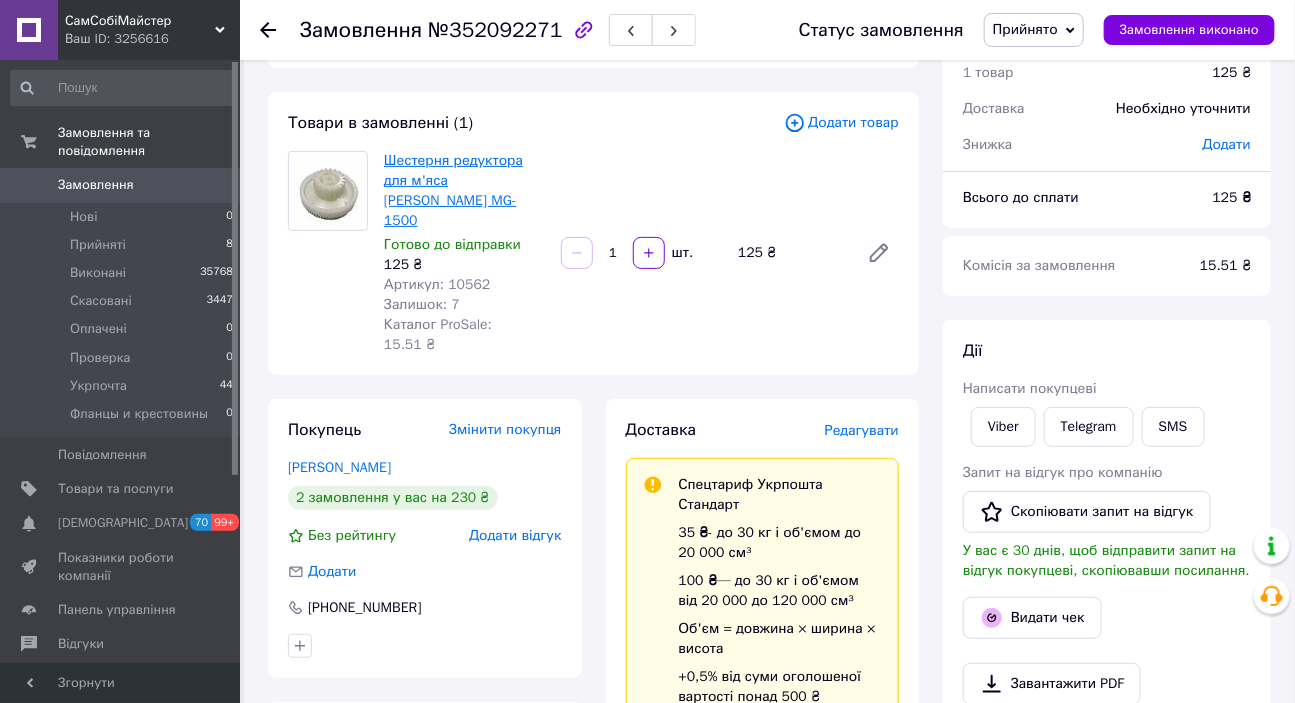 click on "Шестерня редуктора для м'яса [PERSON_NAME] MG-1500" at bounding box center (453, 190) 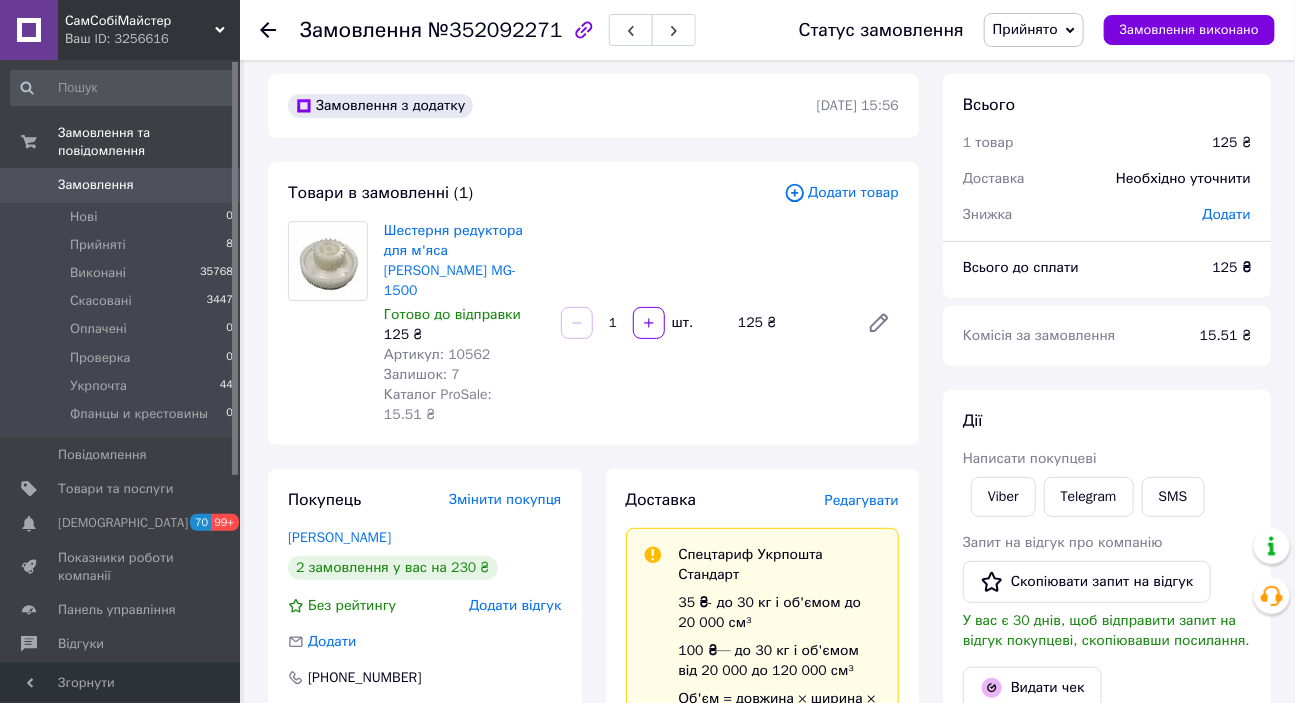 scroll, scrollTop: 0, scrollLeft: 0, axis: both 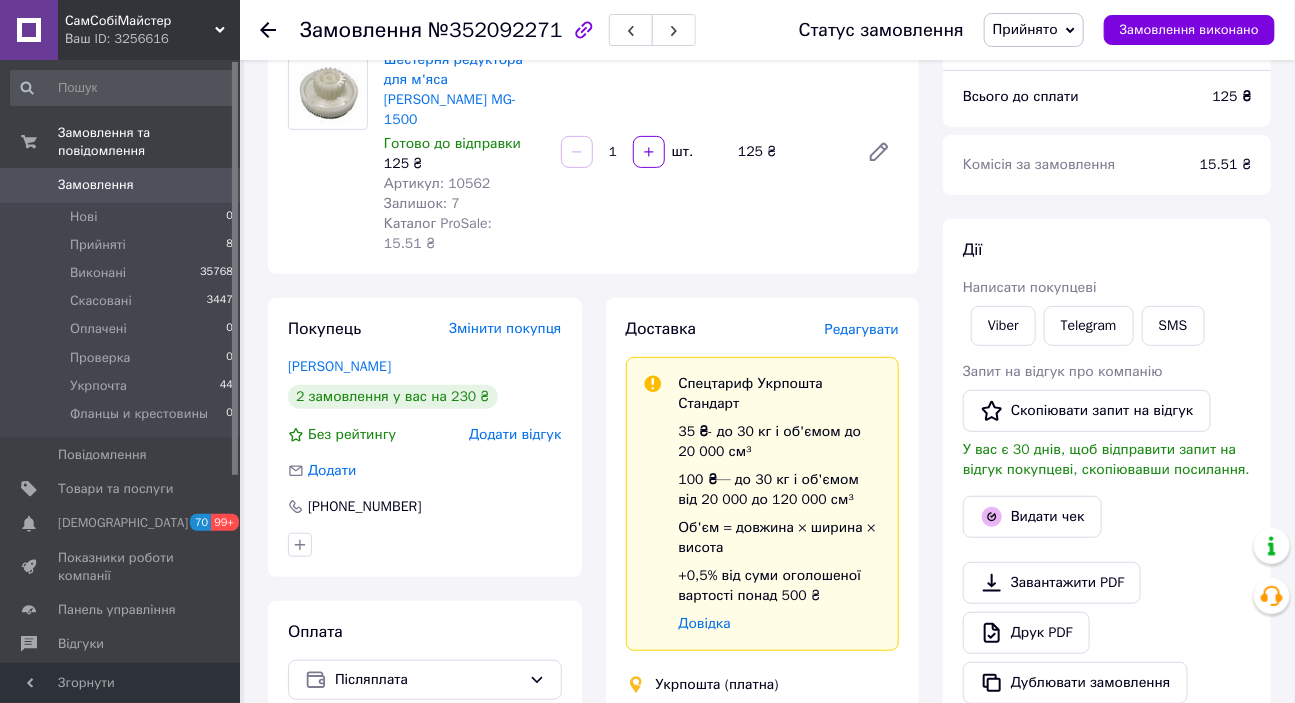 click on "Редагувати" at bounding box center (862, 329) 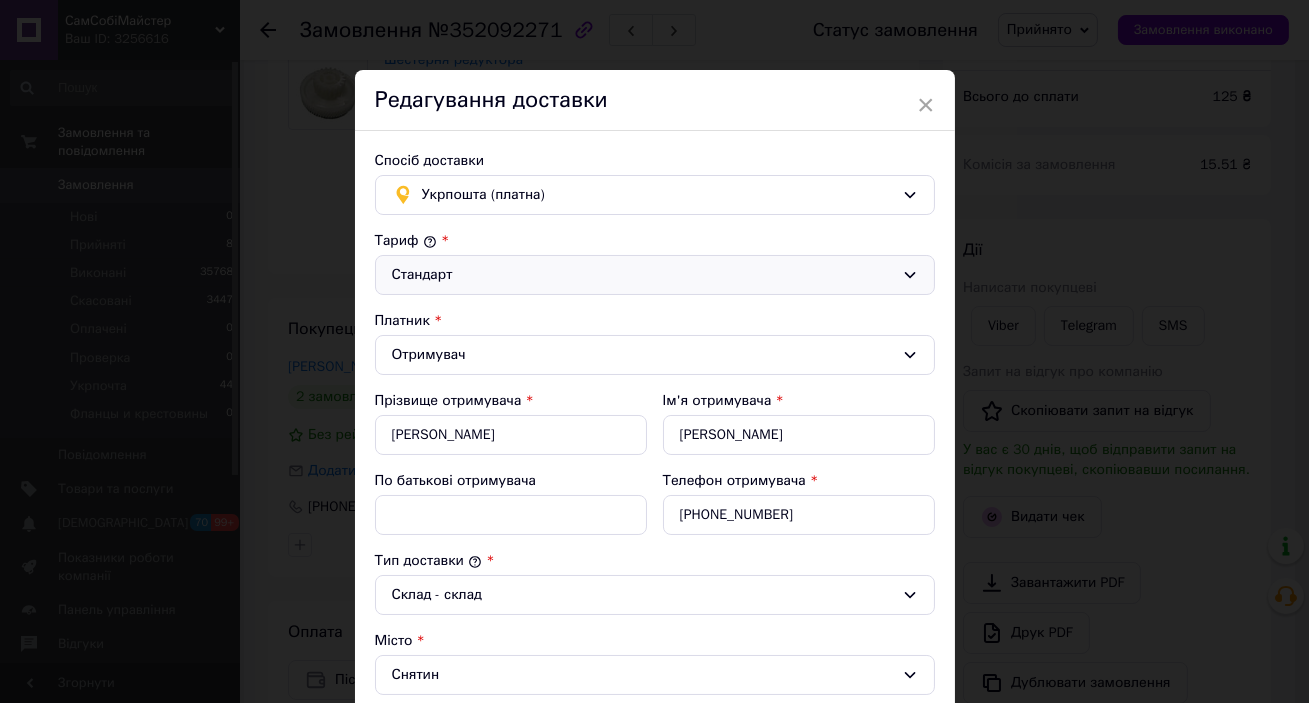 click on "Стандарт" at bounding box center [643, 275] 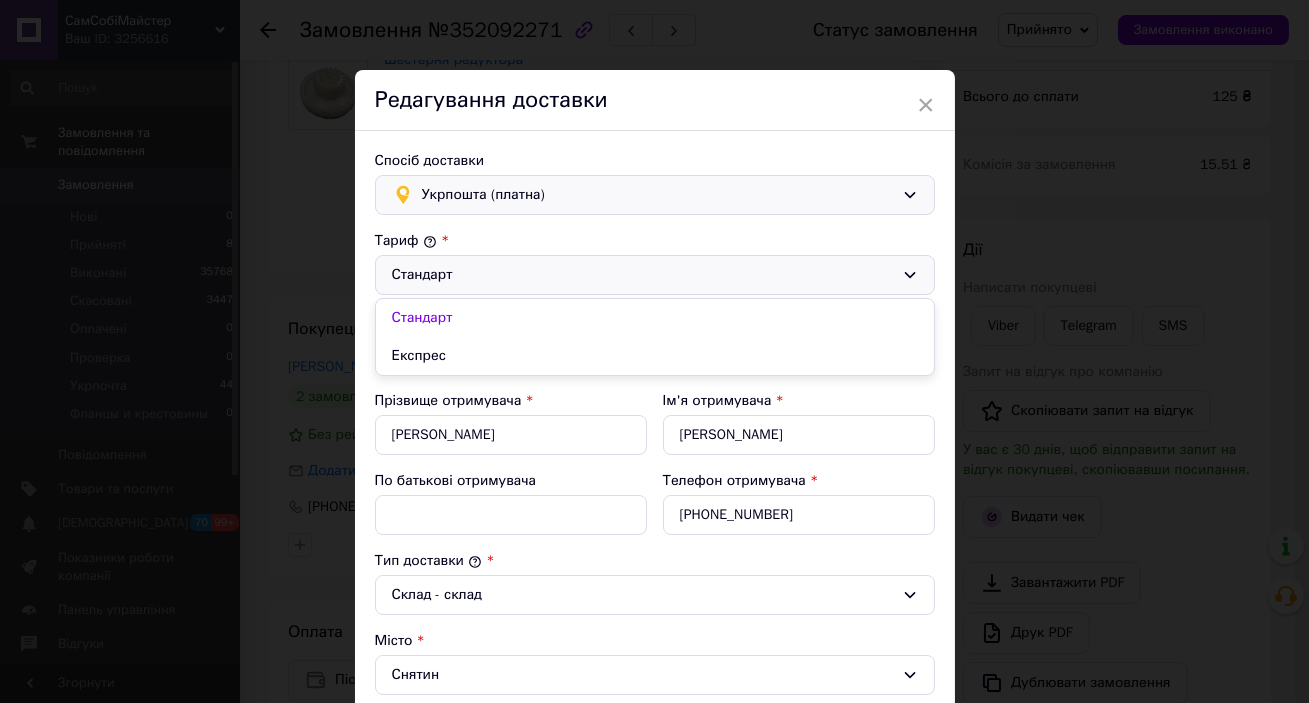 click on "Укрпошта (платна)" at bounding box center (658, 195) 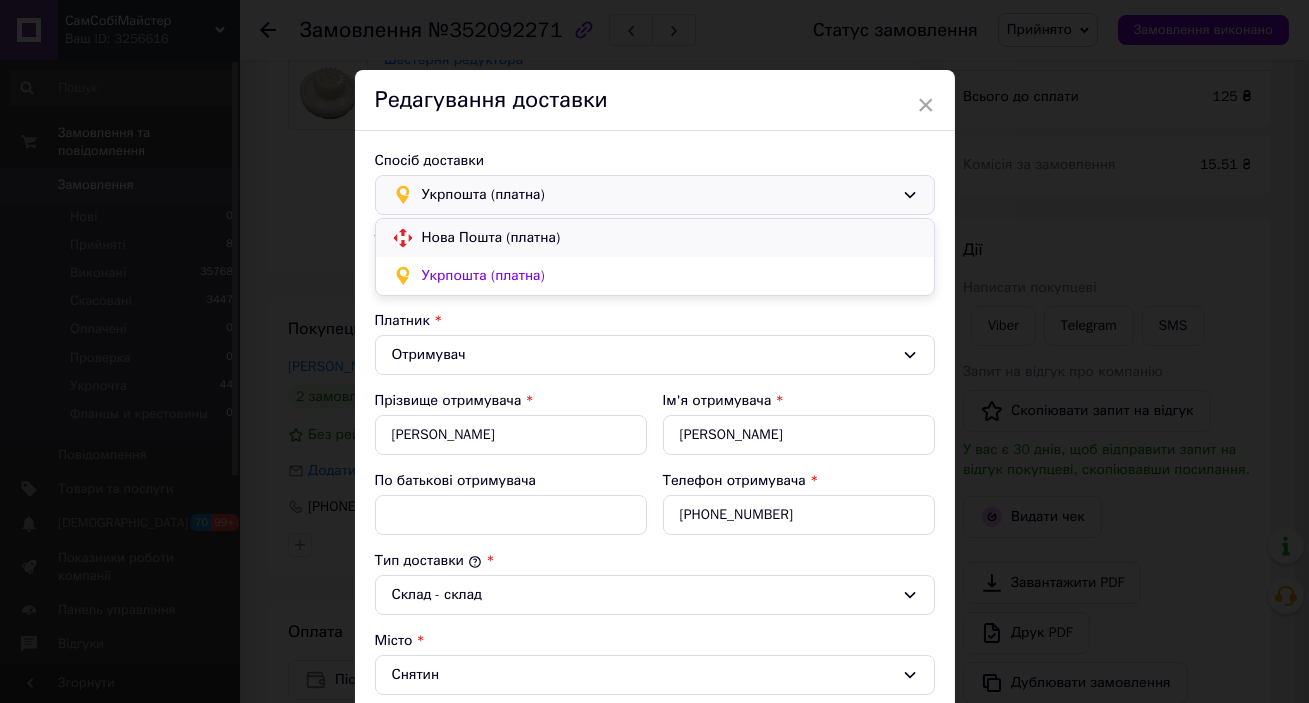 click on "Нова Пошта (платна)" at bounding box center [670, 238] 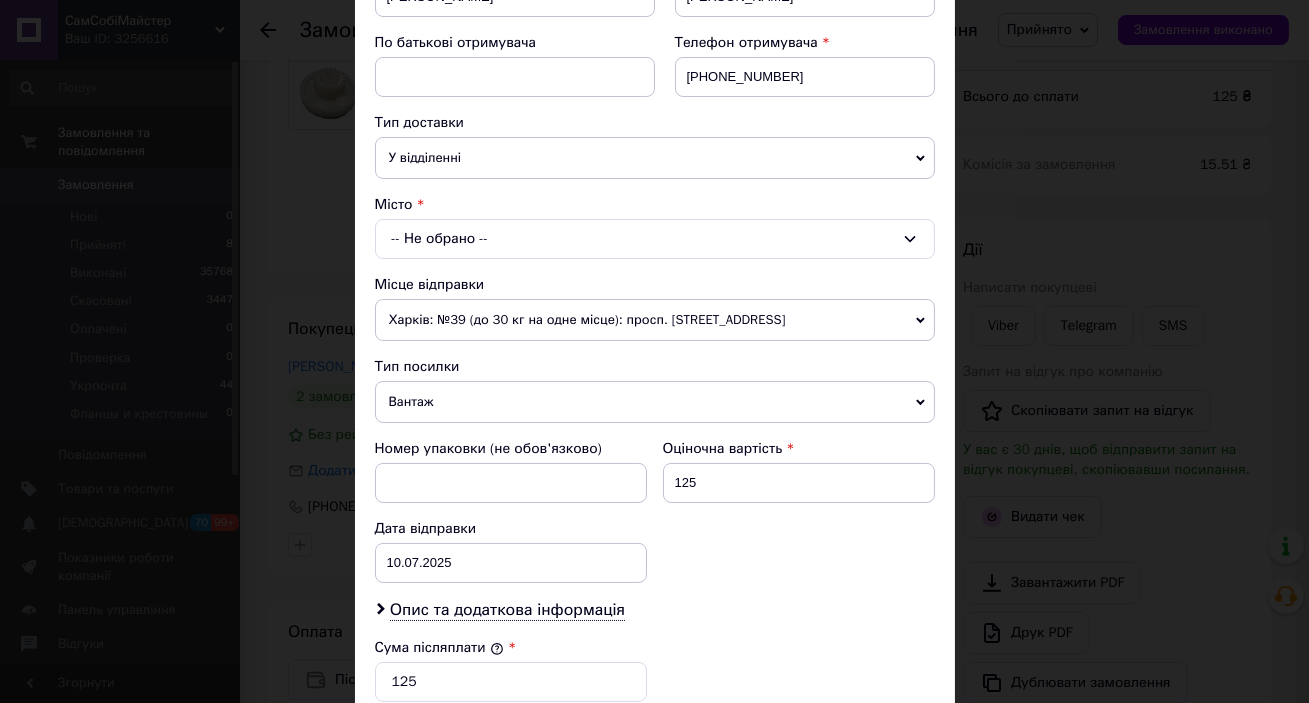 scroll, scrollTop: 363, scrollLeft: 0, axis: vertical 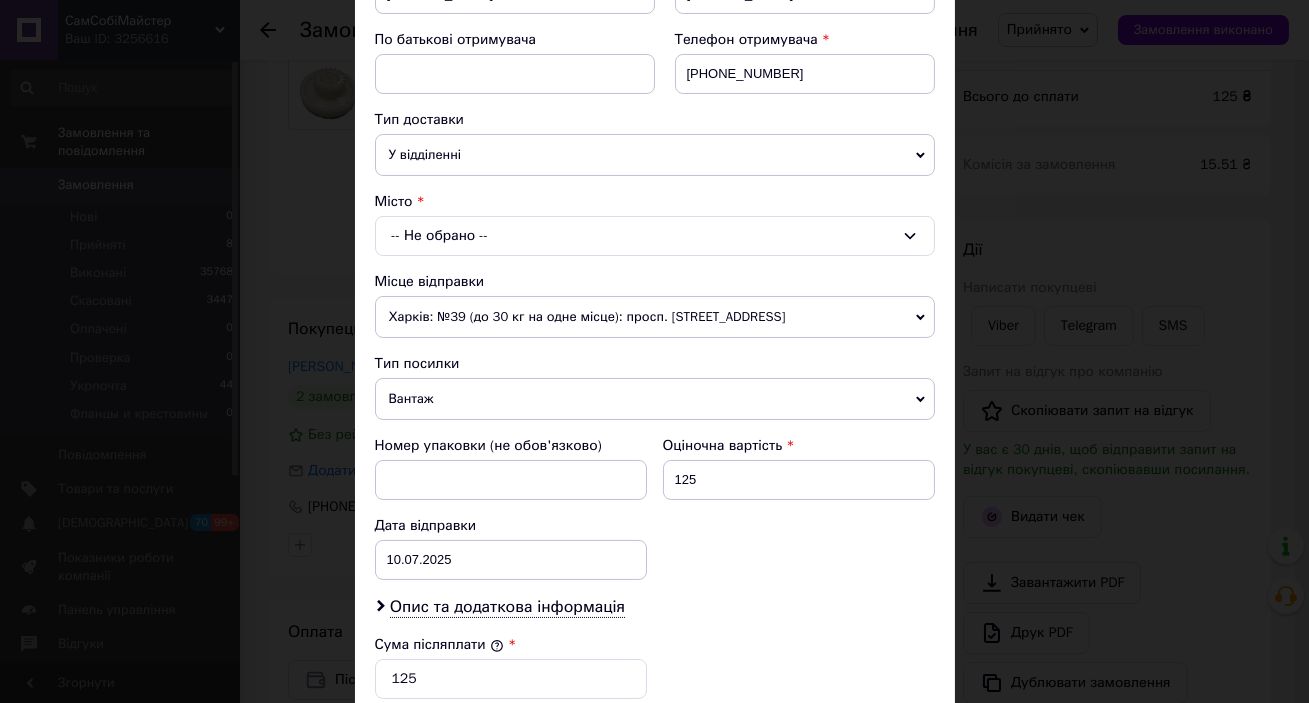 click on "Вантаж" at bounding box center (655, 399) 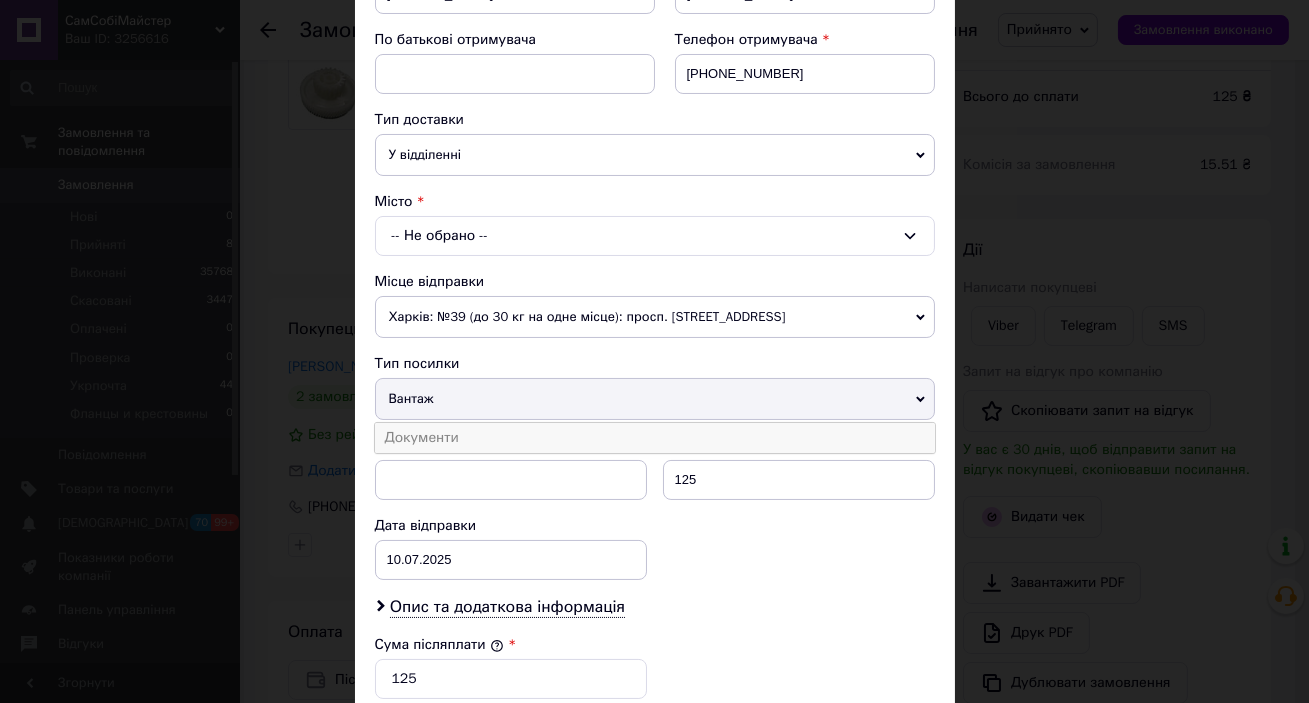 click on "Документи" at bounding box center [655, 438] 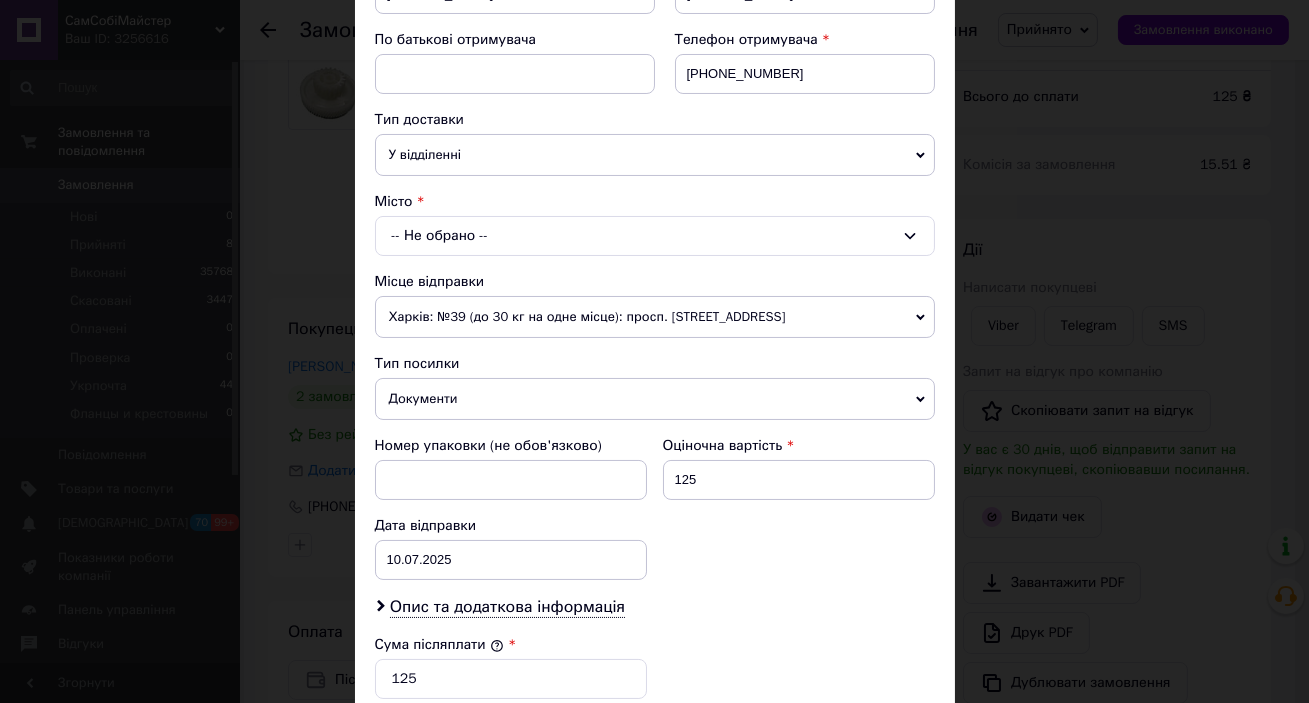 click on "-- Не обрано --" at bounding box center [655, 236] 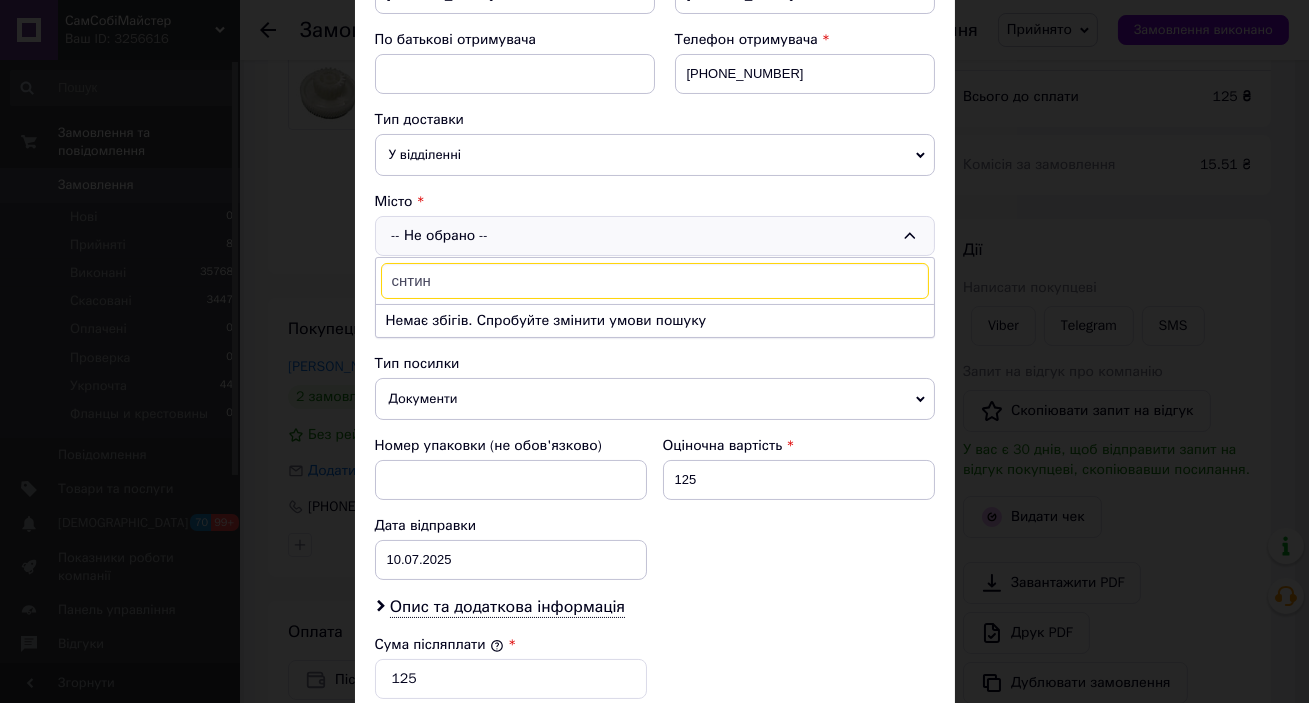 click on "снтин" at bounding box center [655, 281] 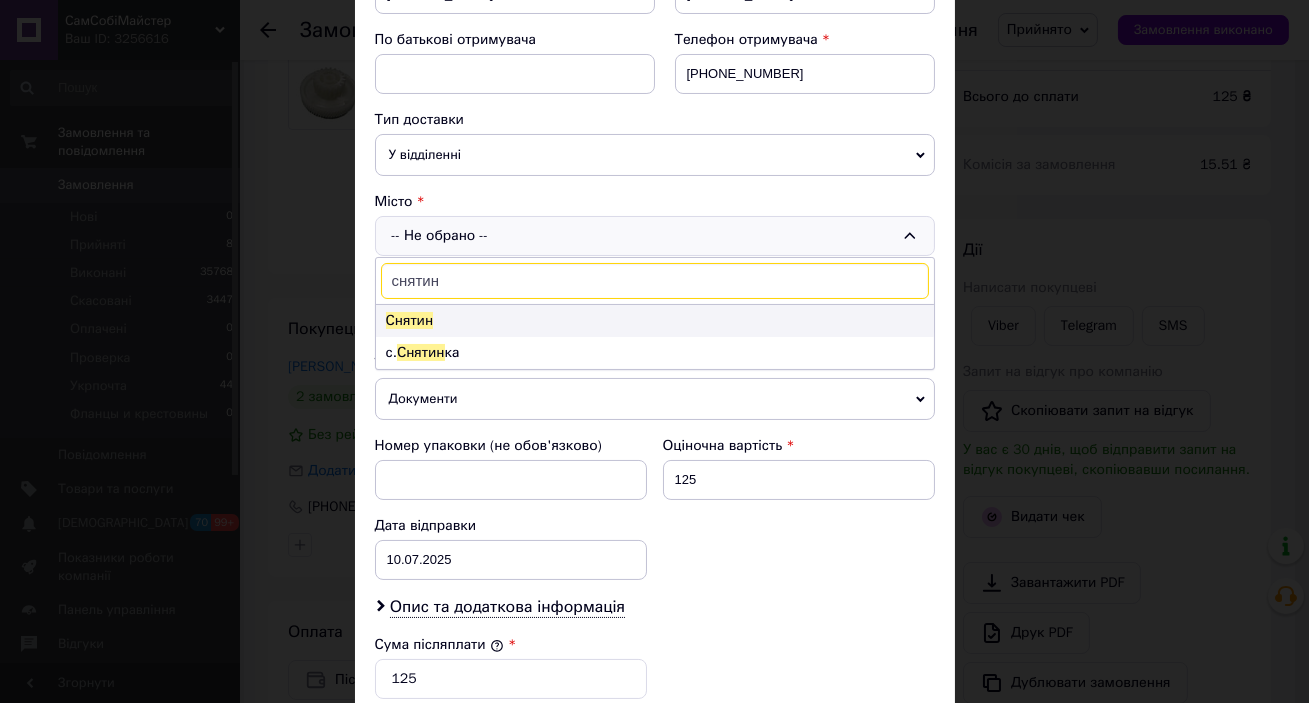 type on "снятин" 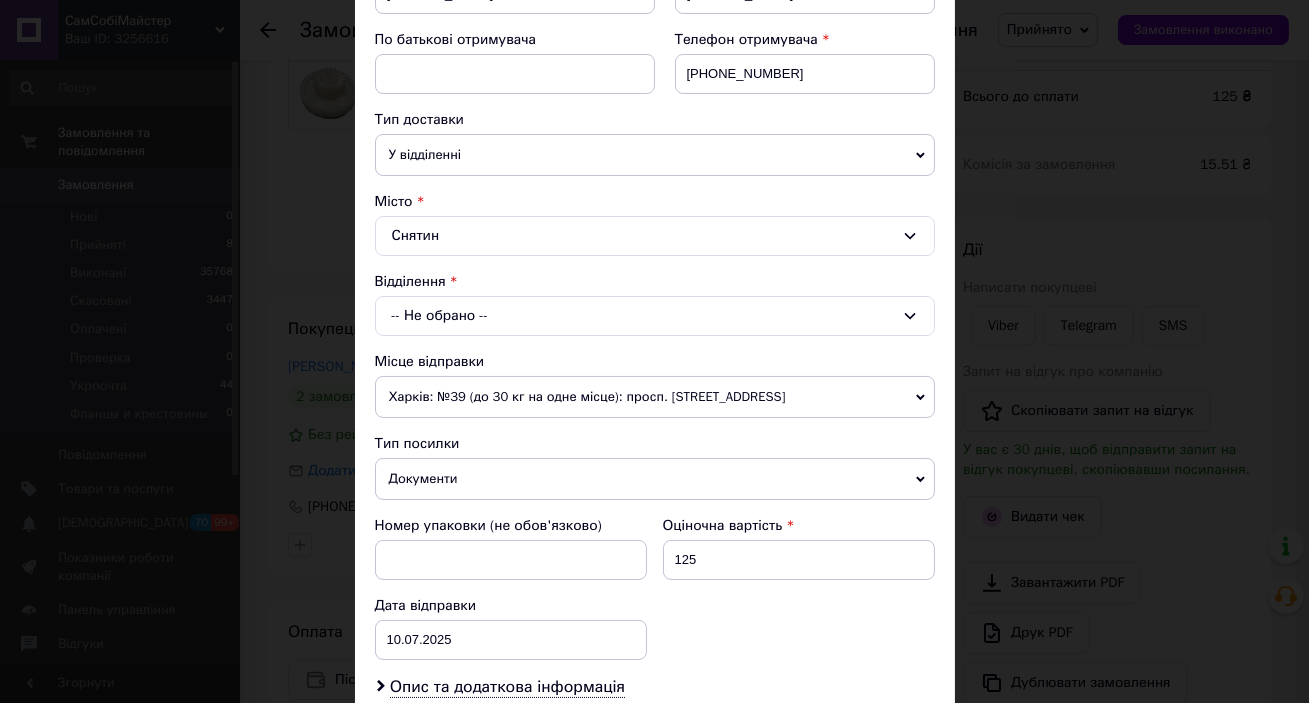 click on "-- Не обрано --" at bounding box center [655, 316] 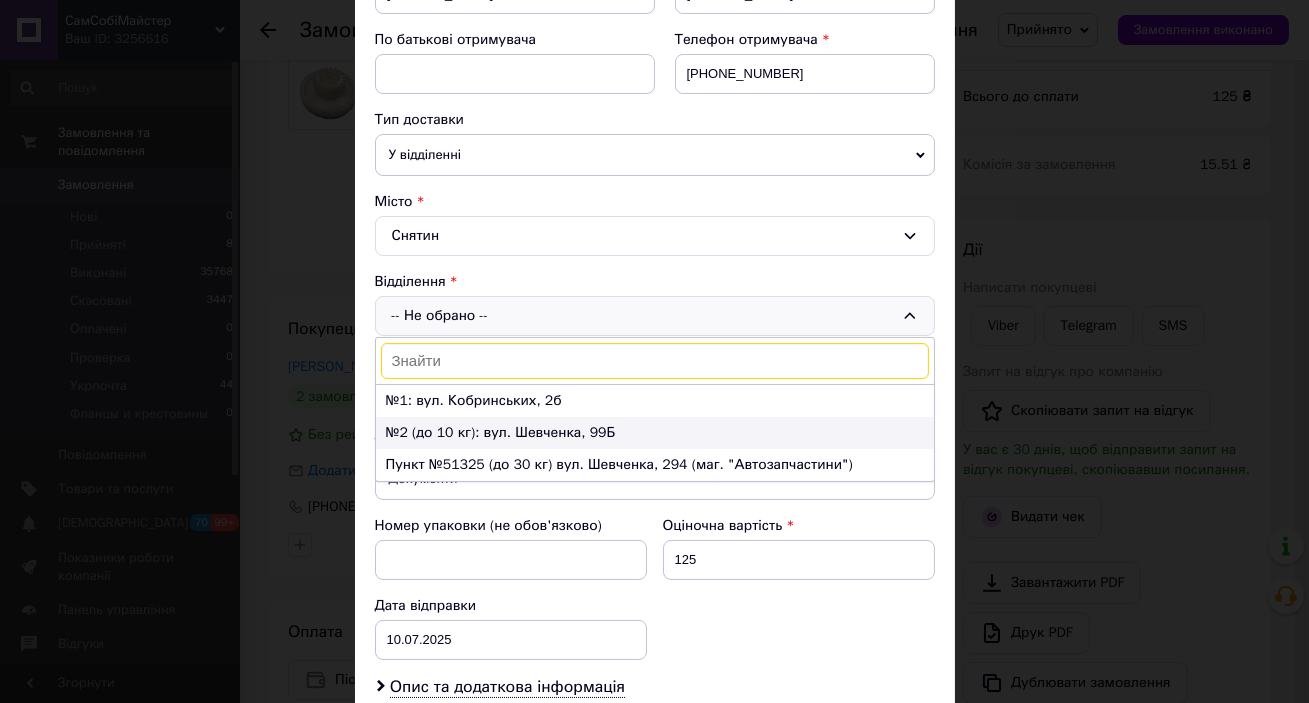 click on "№2 (до 10 кг): вул. Шевченка, 99Б" at bounding box center [655, 433] 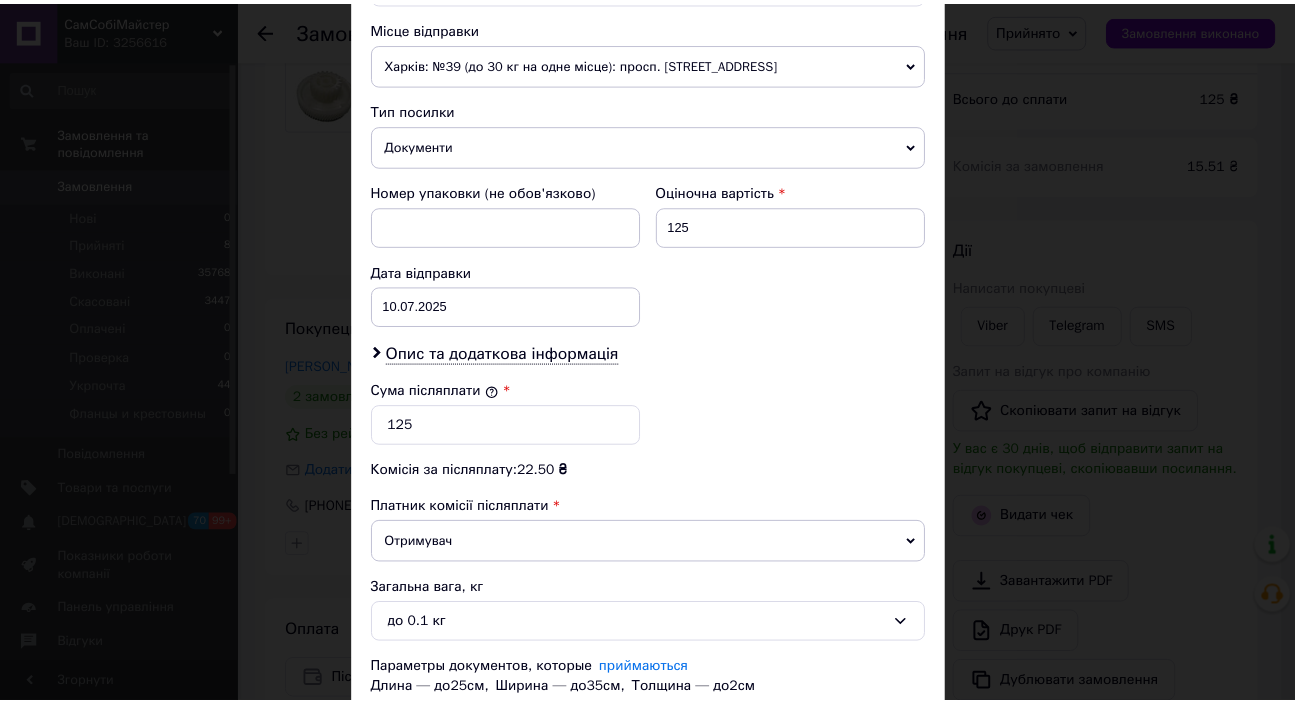 scroll, scrollTop: 840, scrollLeft: 0, axis: vertical 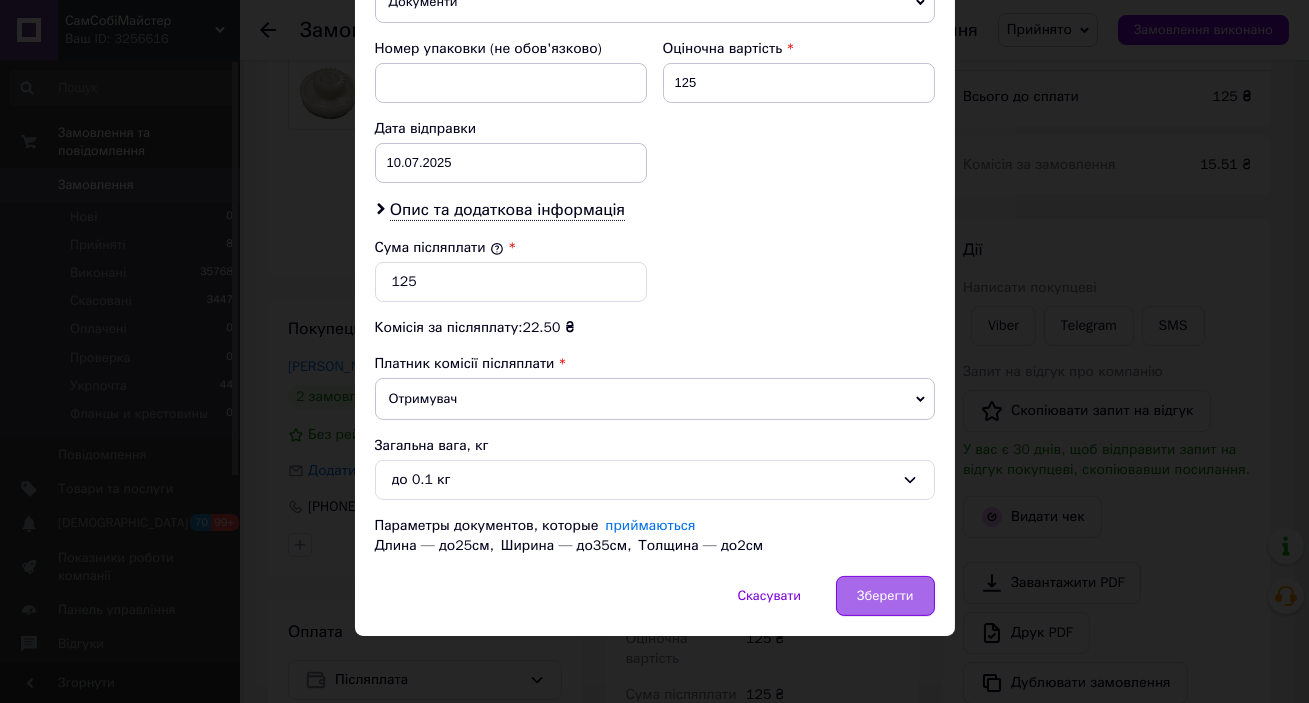 click on "Зберегти" at bounding box center (885, 596) 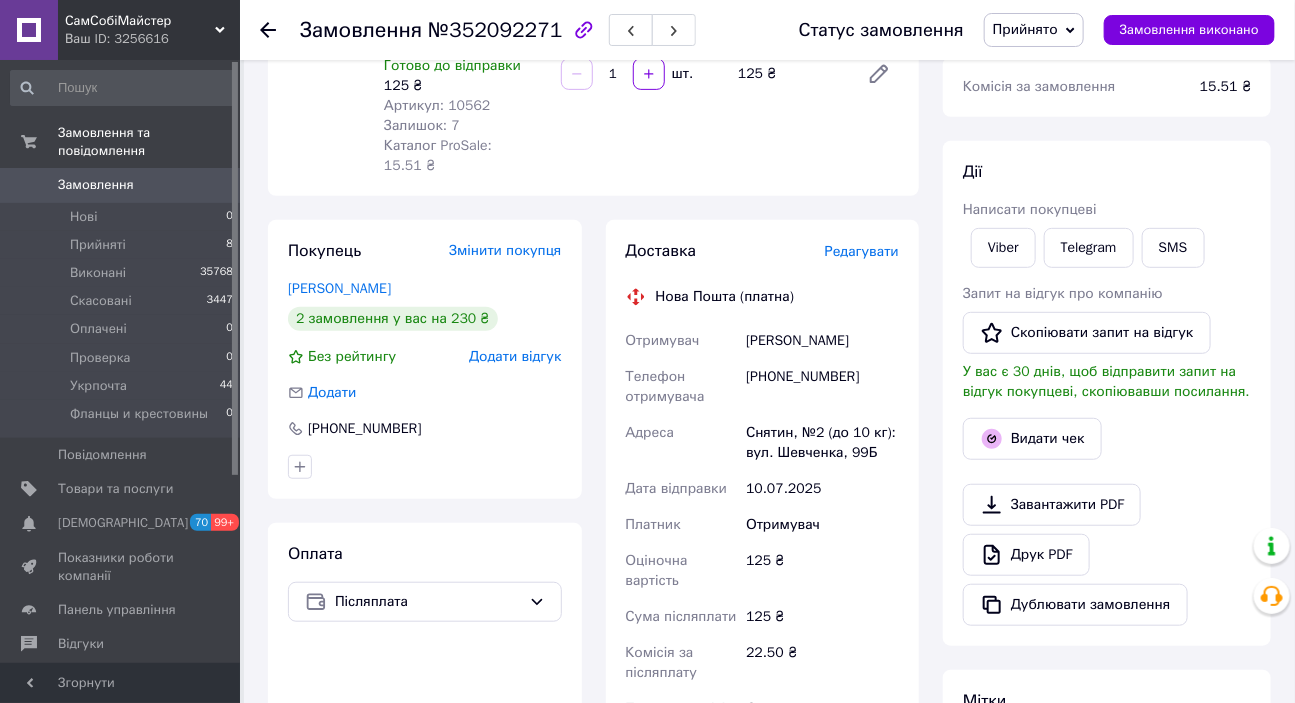scroll, scrollTop: 181, scrollLeft: 0, axis: vertical 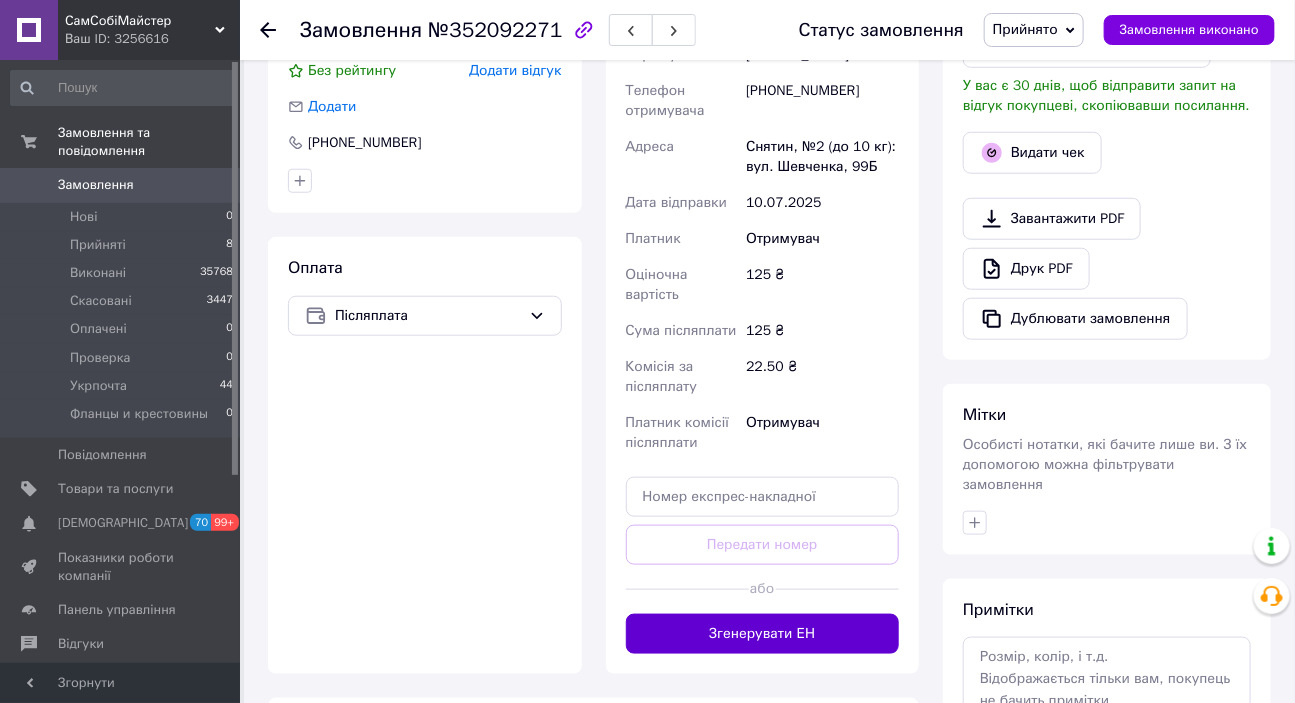click on "Згенерувати ЕН" at bounding box center [763, 634] 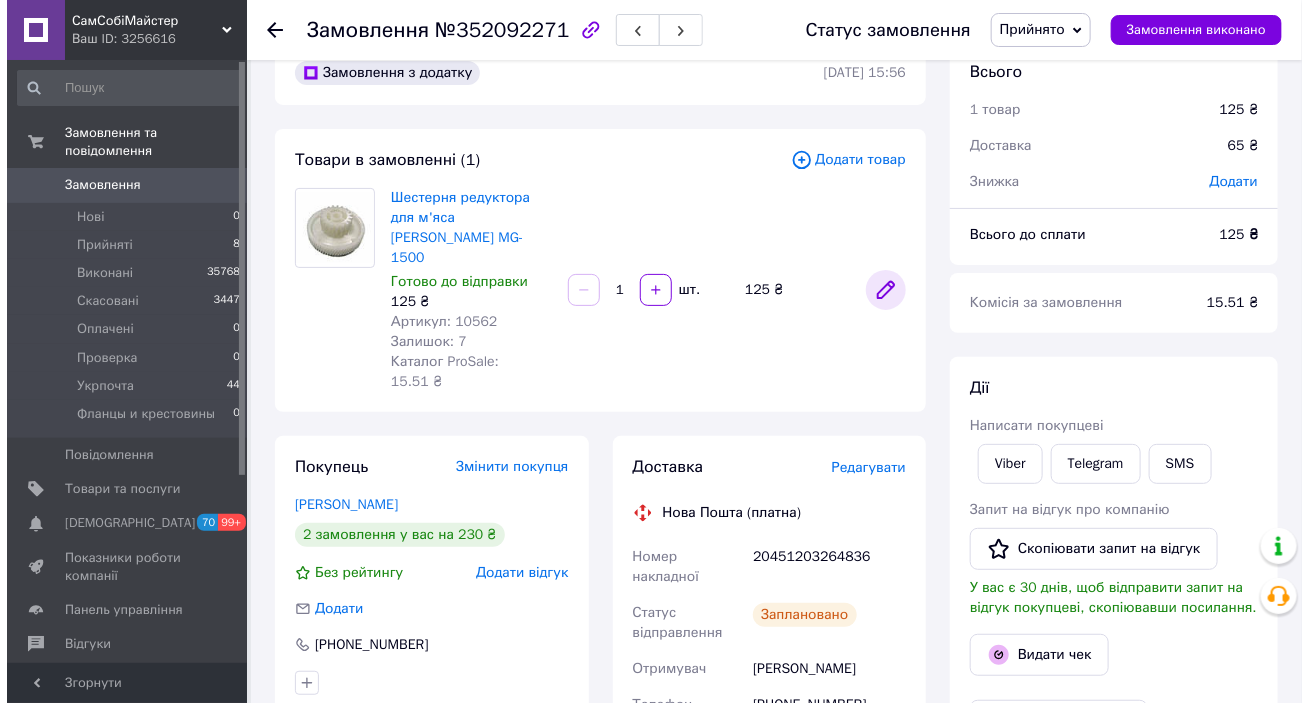 scroll, scrollTop: 90, scrollLeft: 0, axis: vertical 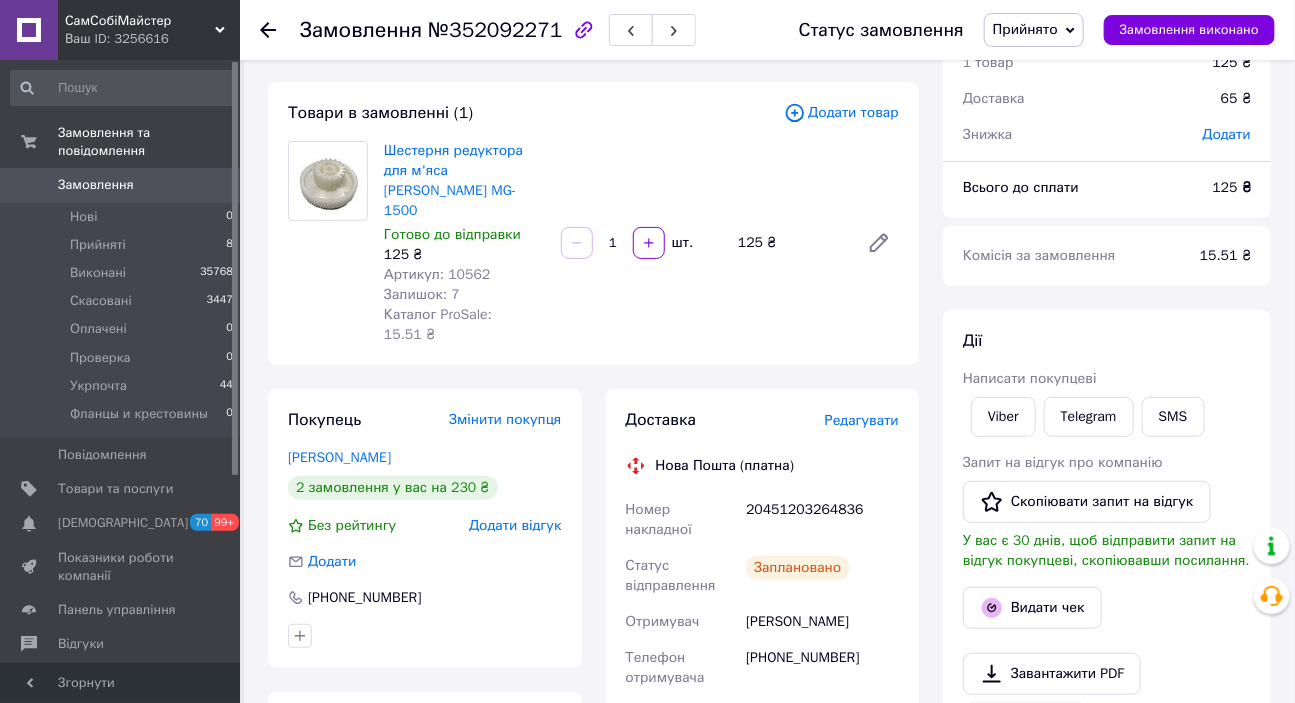 click on "Завантажити PDF   Друк PDF   Дублювати замовлення" at bounding box center [1107, 724] 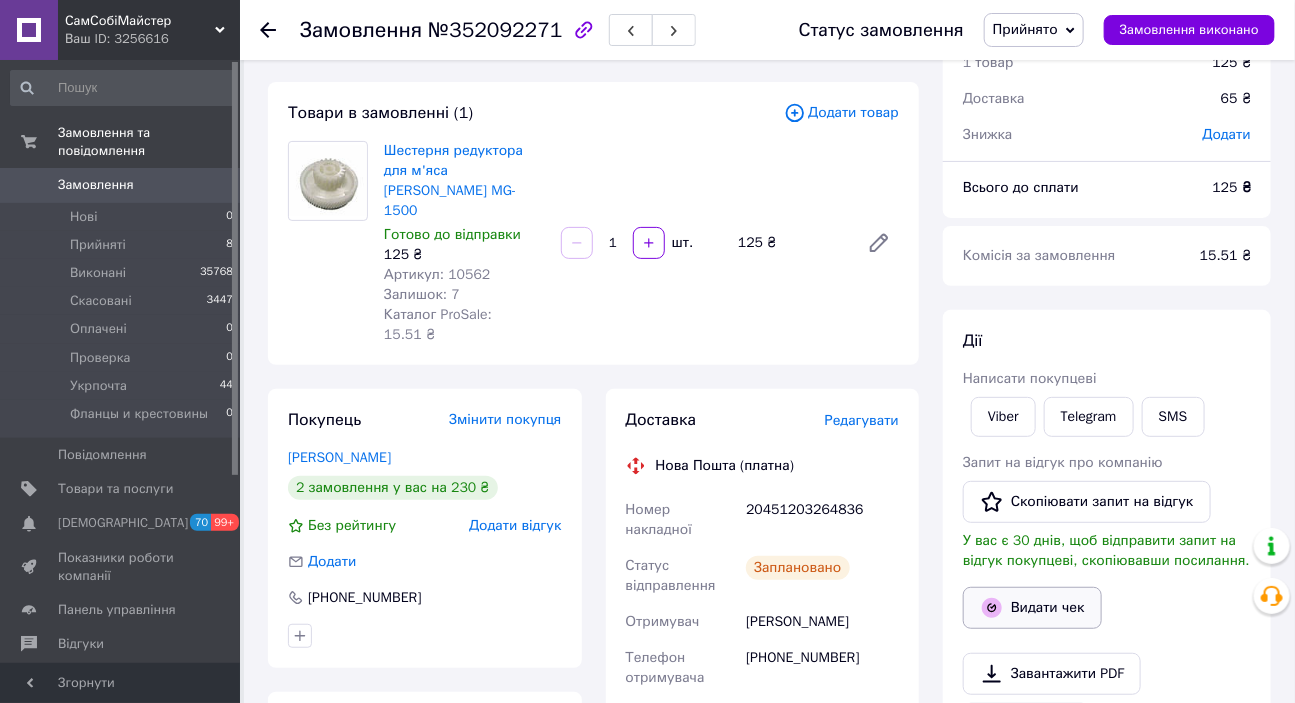 click on "Видати чек" at bounding box center [1032, 608] 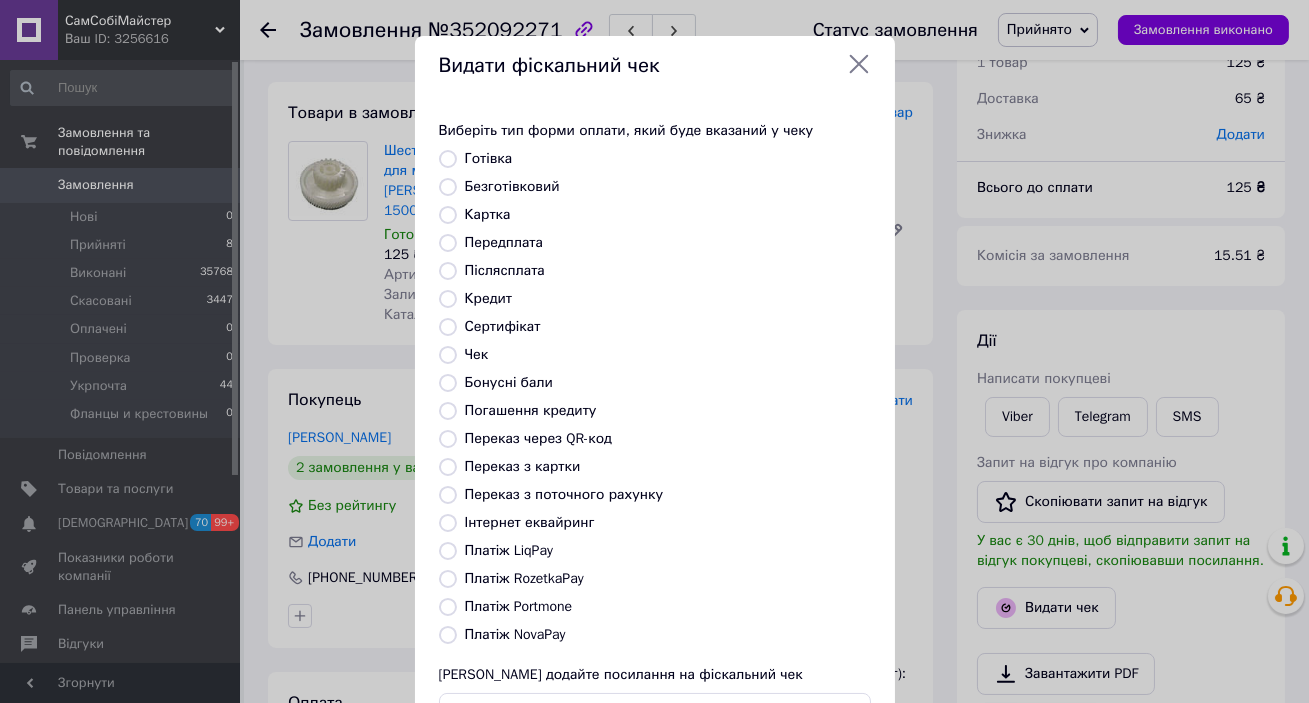 click on "Післясплата" at bounding box center [505, 270] 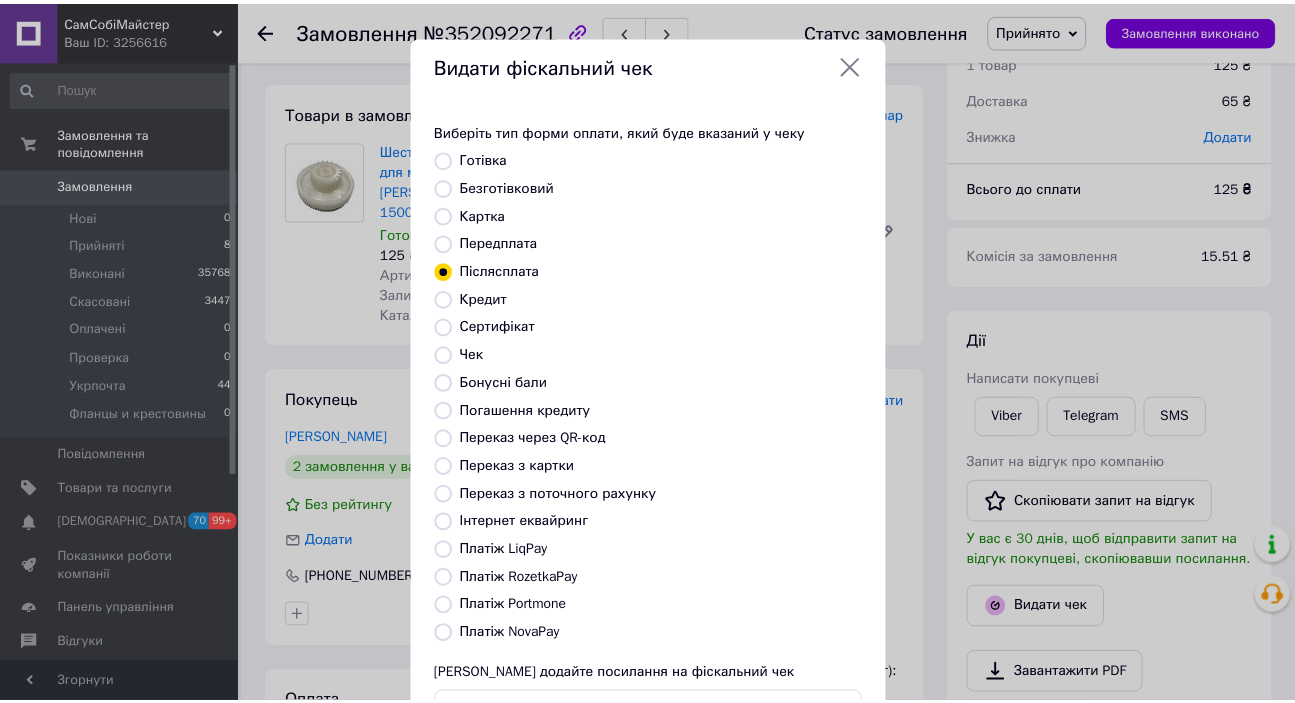 scroll, scrollTop: 156, scrollLeft: 0, axis: vertical 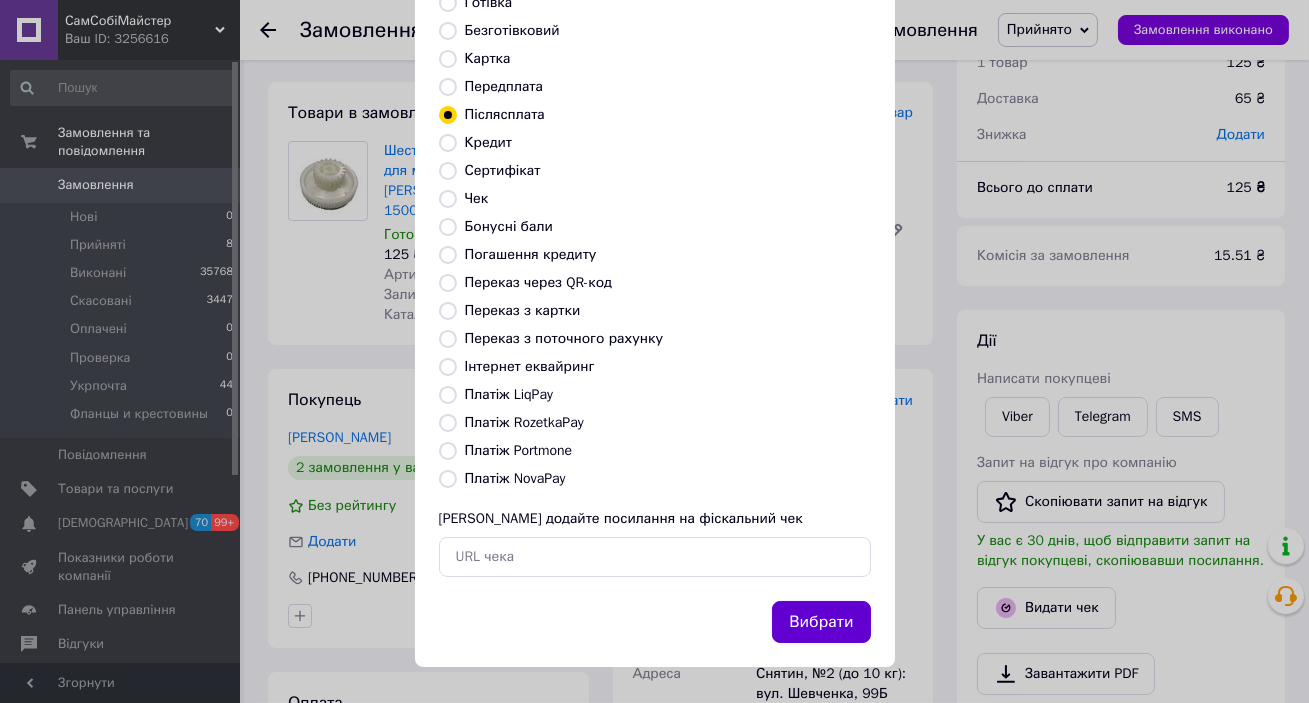 click on "Вибрати" at bounding box center [821, 622] 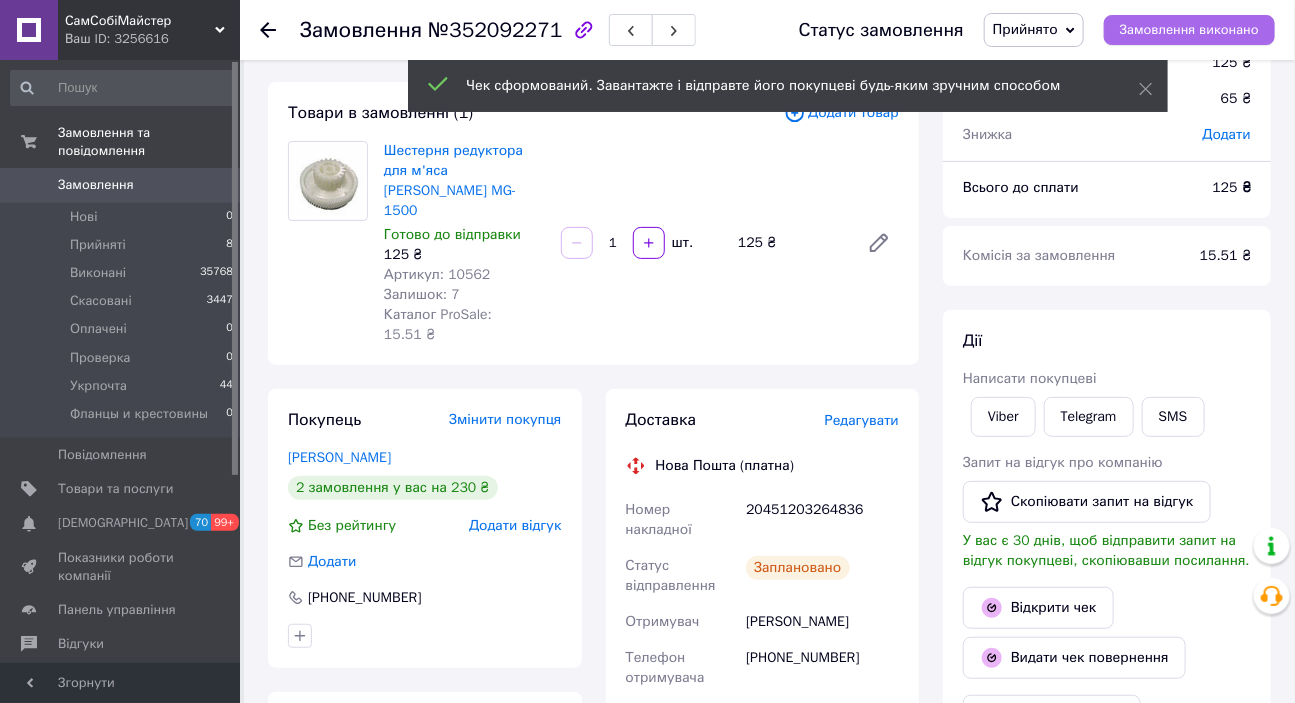 click on "Замовлення виконано" at bounding box center (1189, 30) 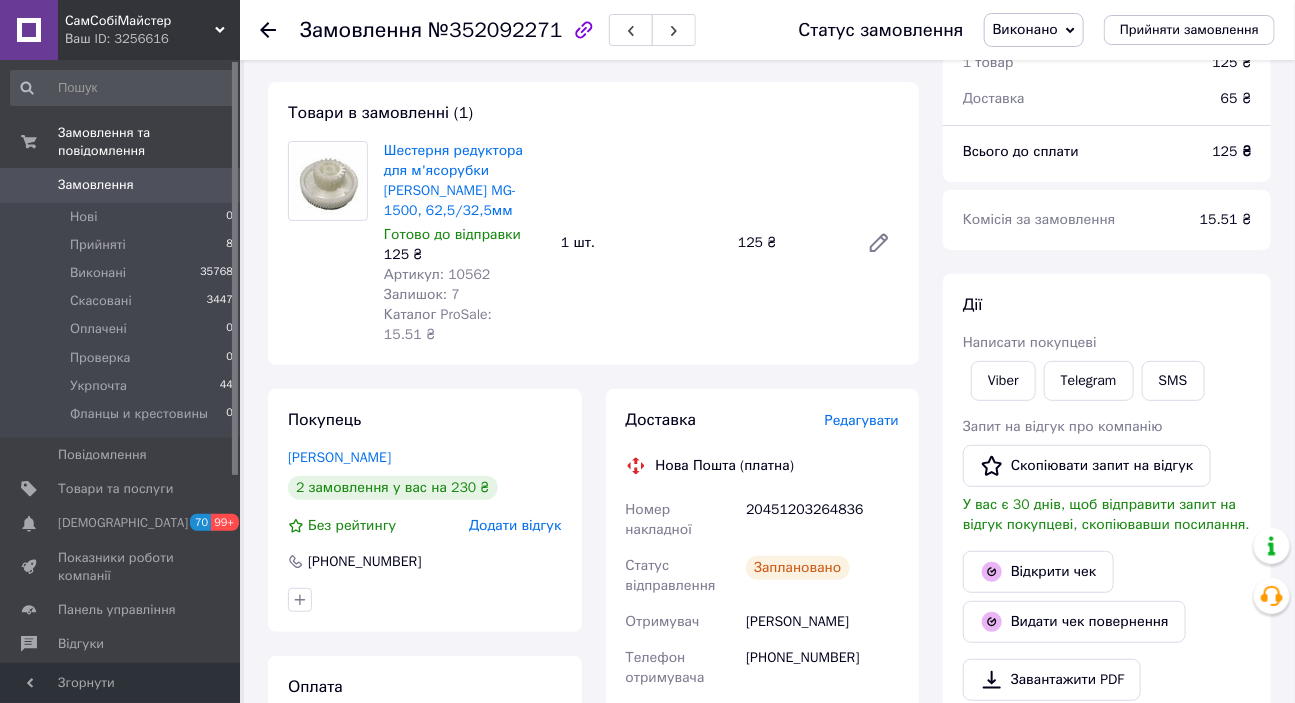 scroll, scrollTop: 0, scrollLeft: 0, axis: both 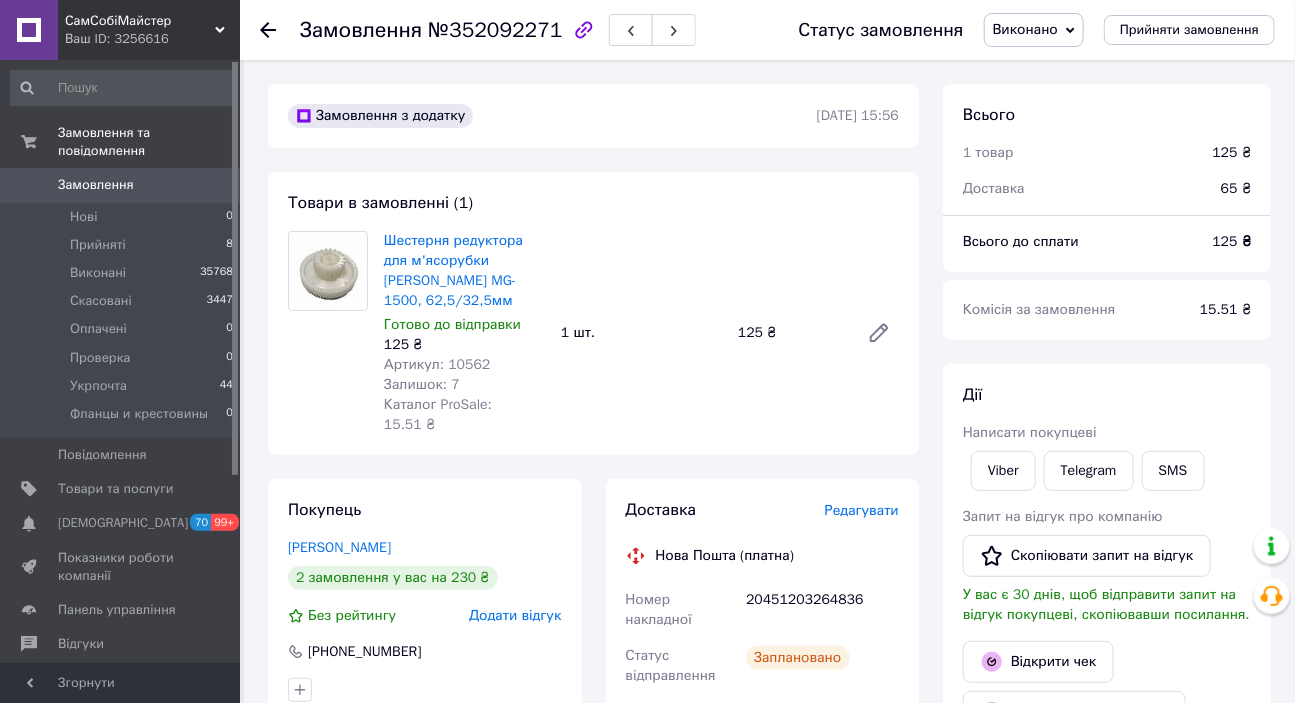 click 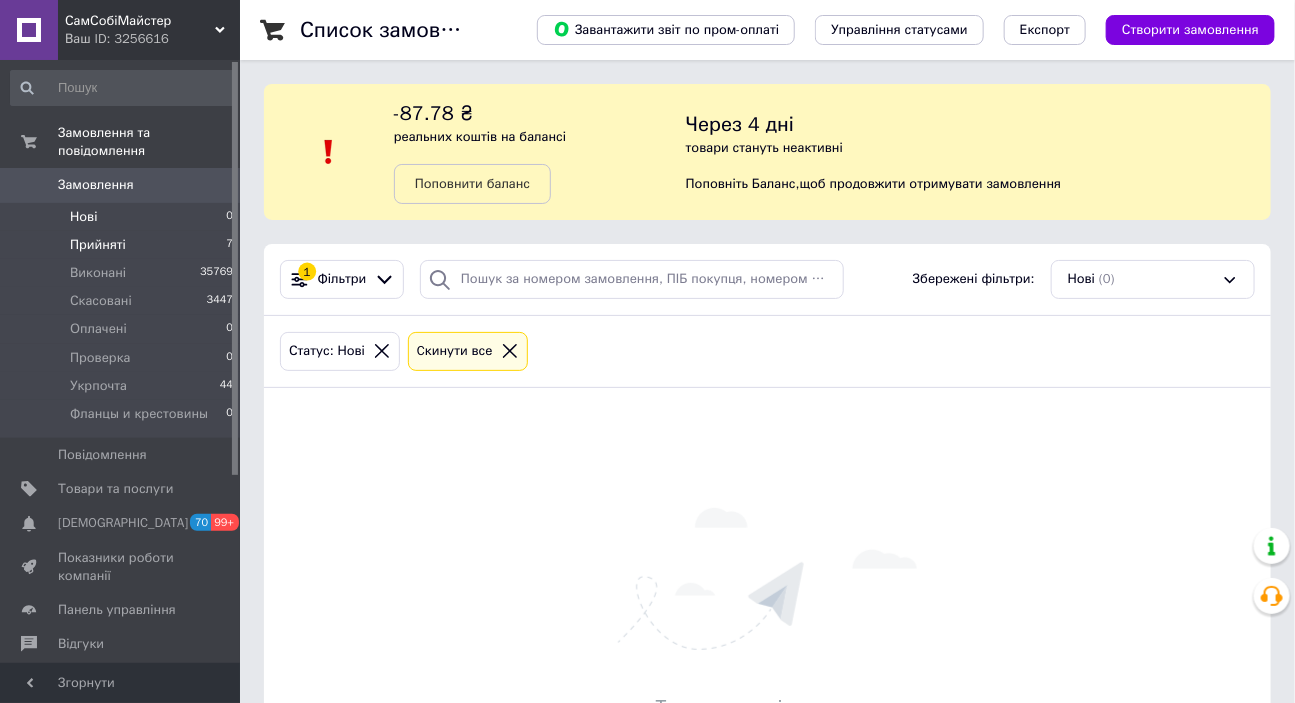 click on "Прийняті" at bounding box center (98, 245) 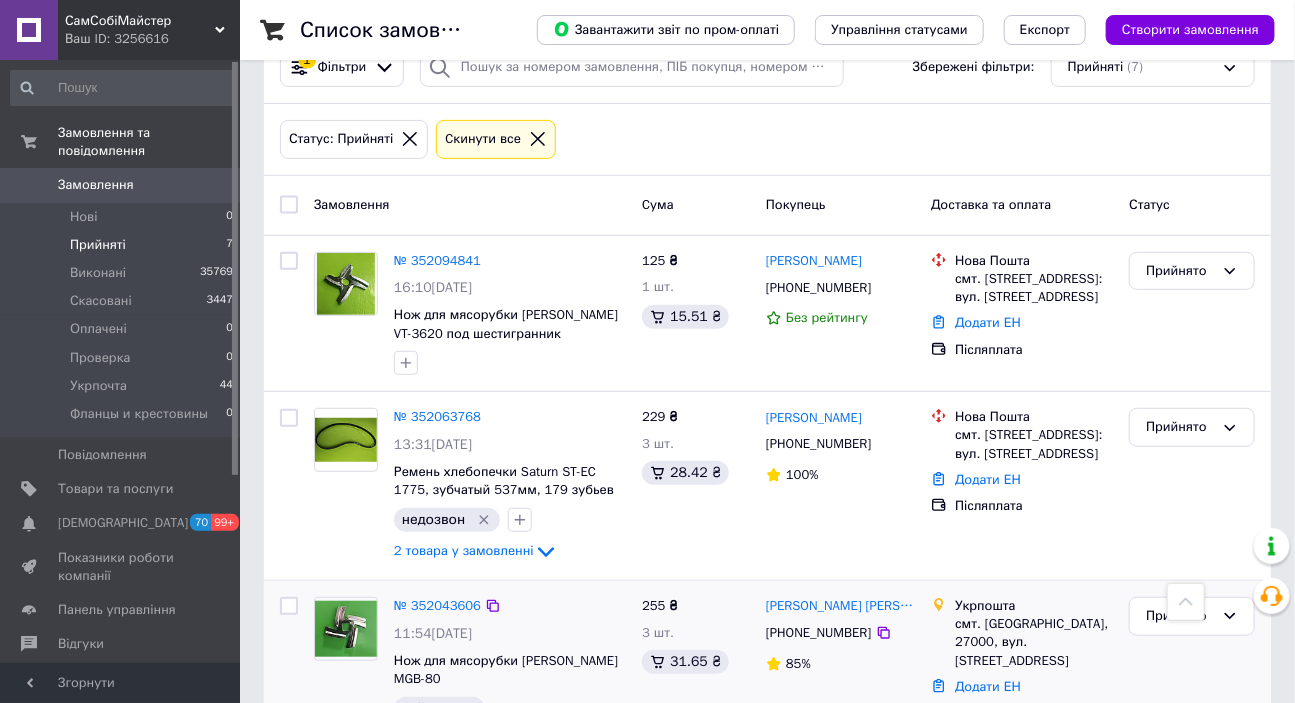 scroll, scrollTop: 181, scrollLeft: 0, axis: vertical 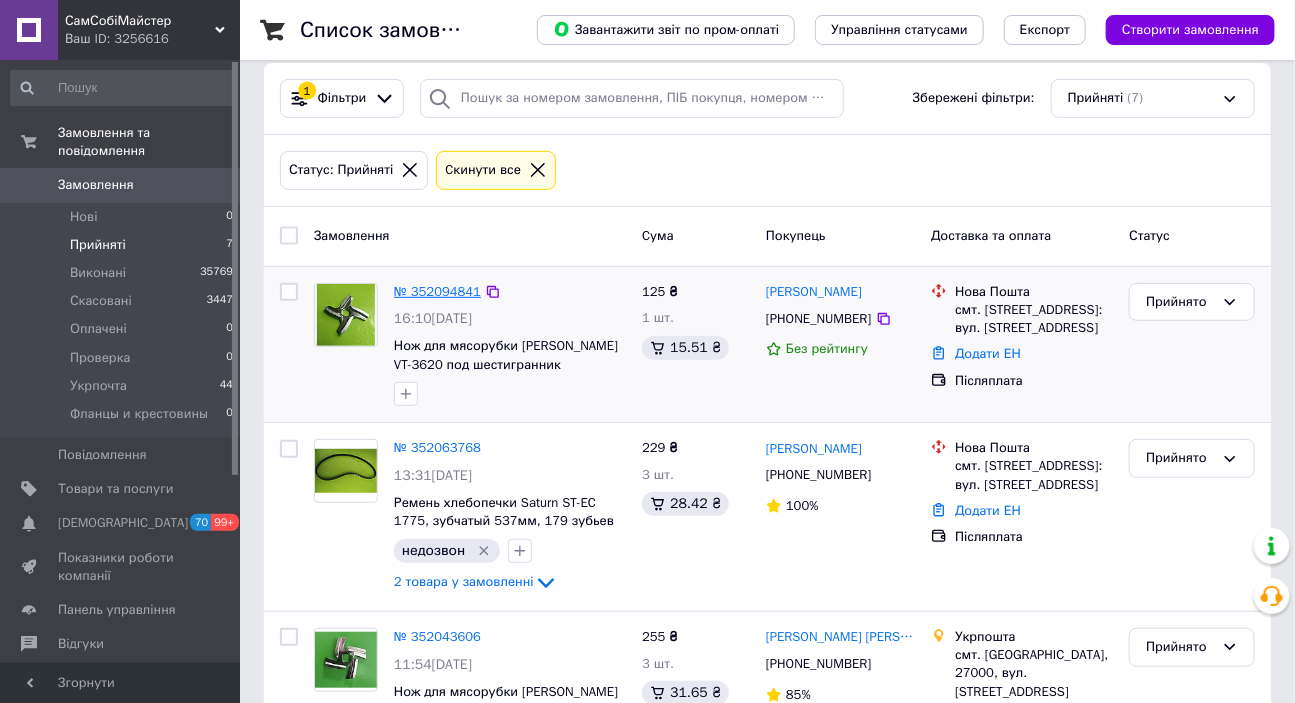 click on "№ 352094841" at bounding box center [437, 291] 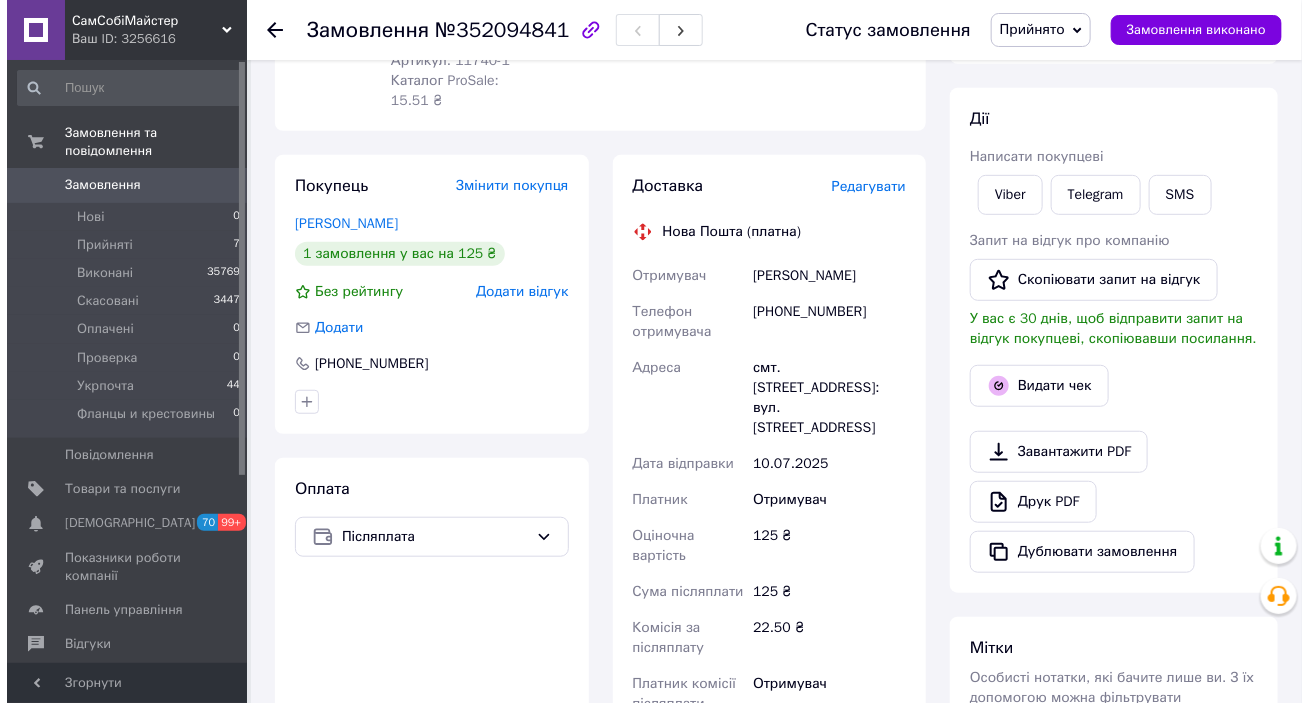 scroll, scrollTop: 272, scrollLeft: 0, axis: vertical 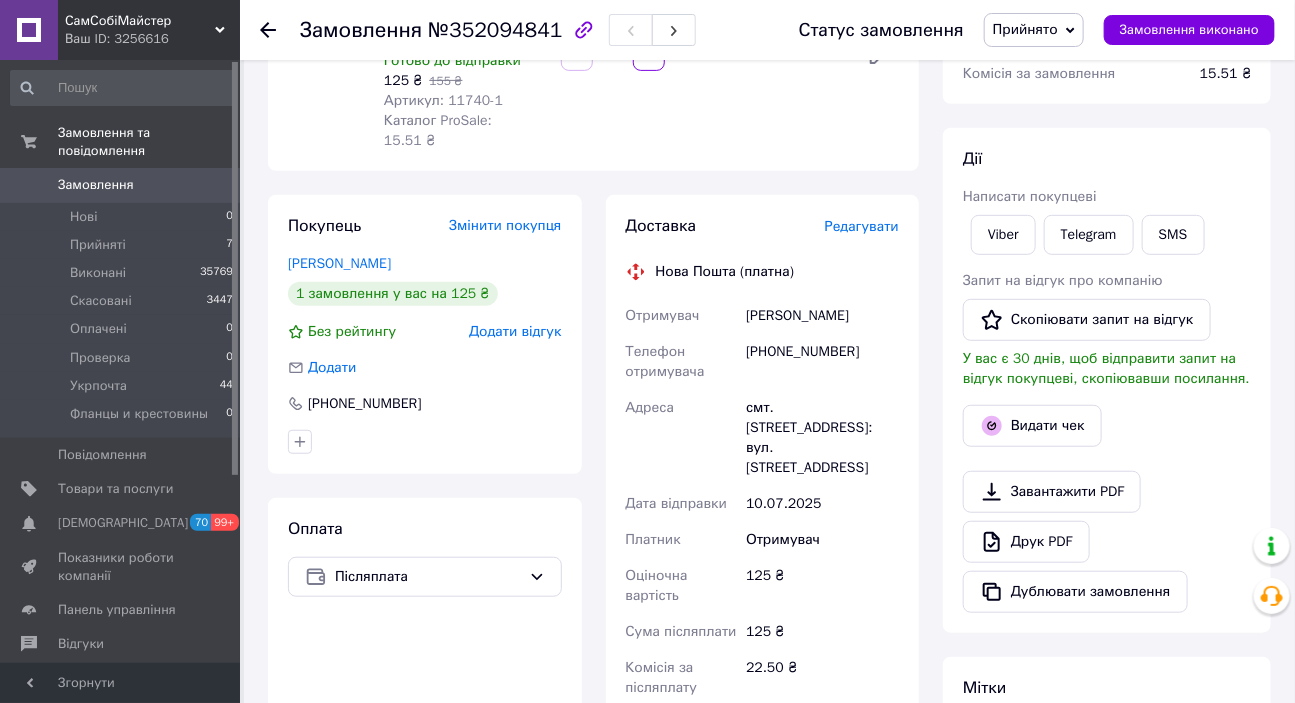 click on "Редагувати" at bounding box center (862, 226) 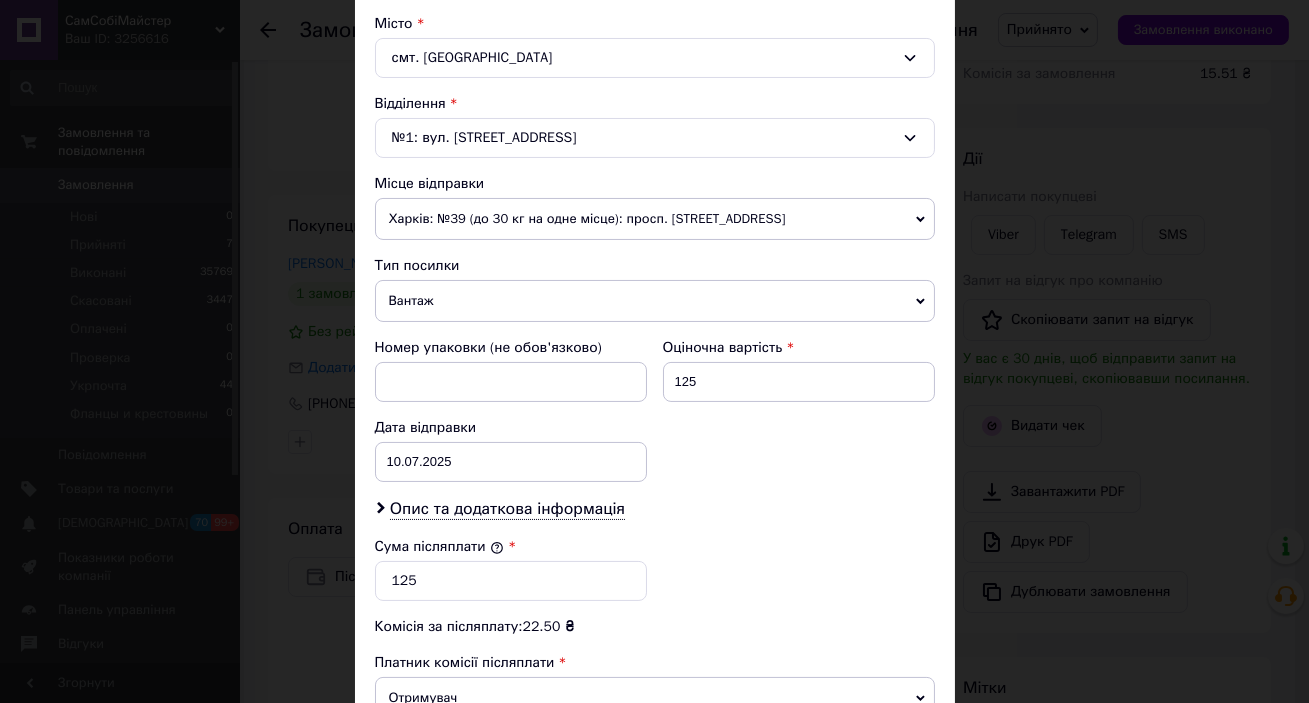 scroll, scrollTop: 545, scrollLeft: 0, axis: vertical 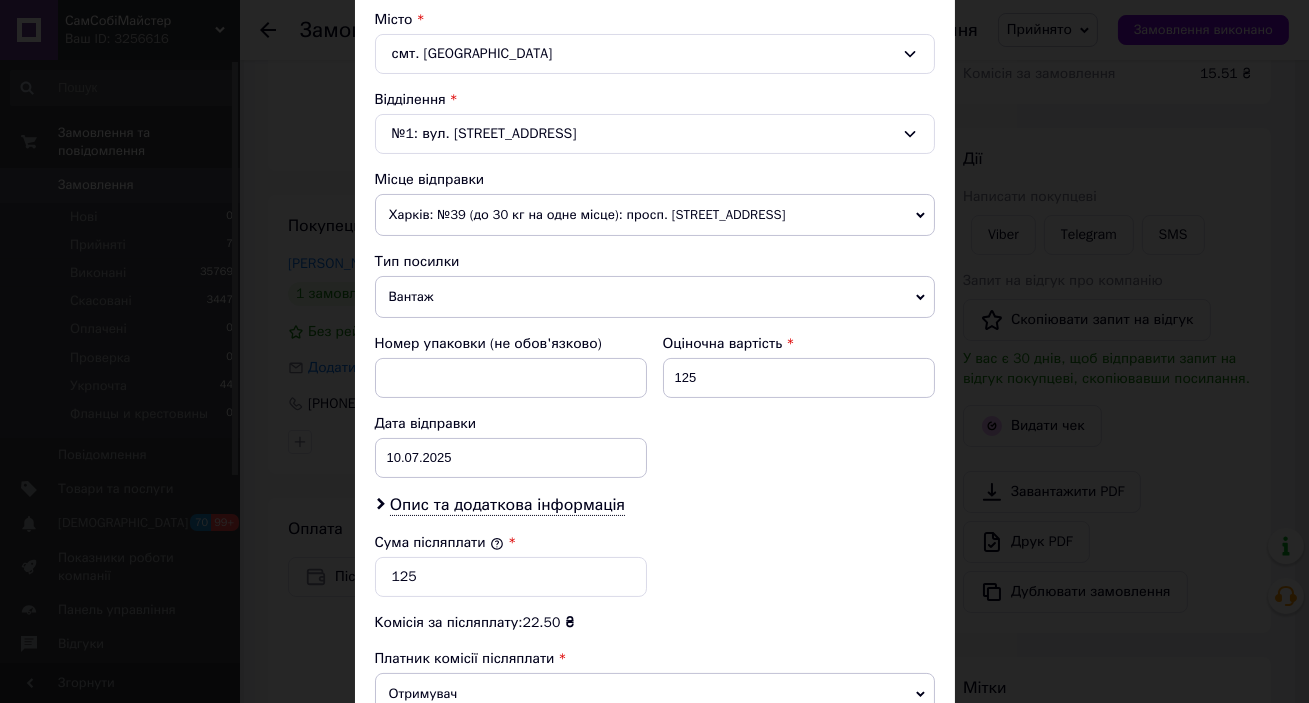 click on "Вантаж" at bounding box center (655, 297) 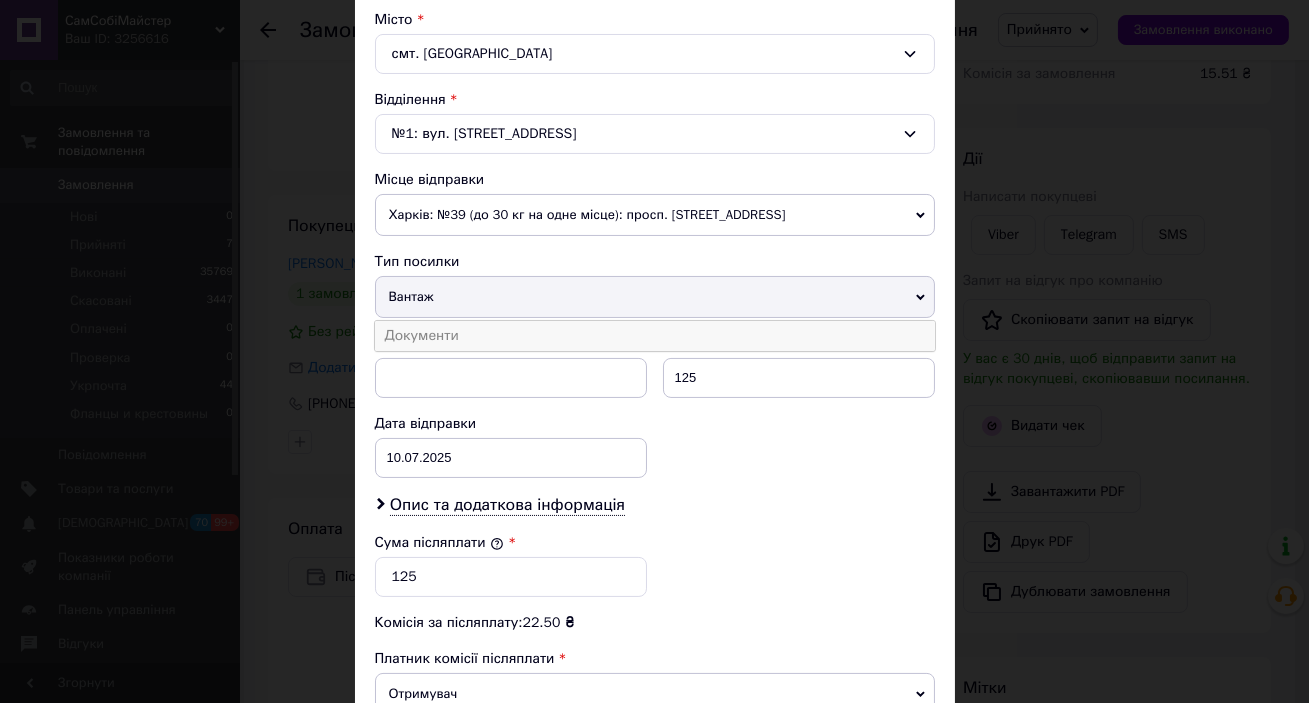 click on "Документи" at bounding box center [655, 336] 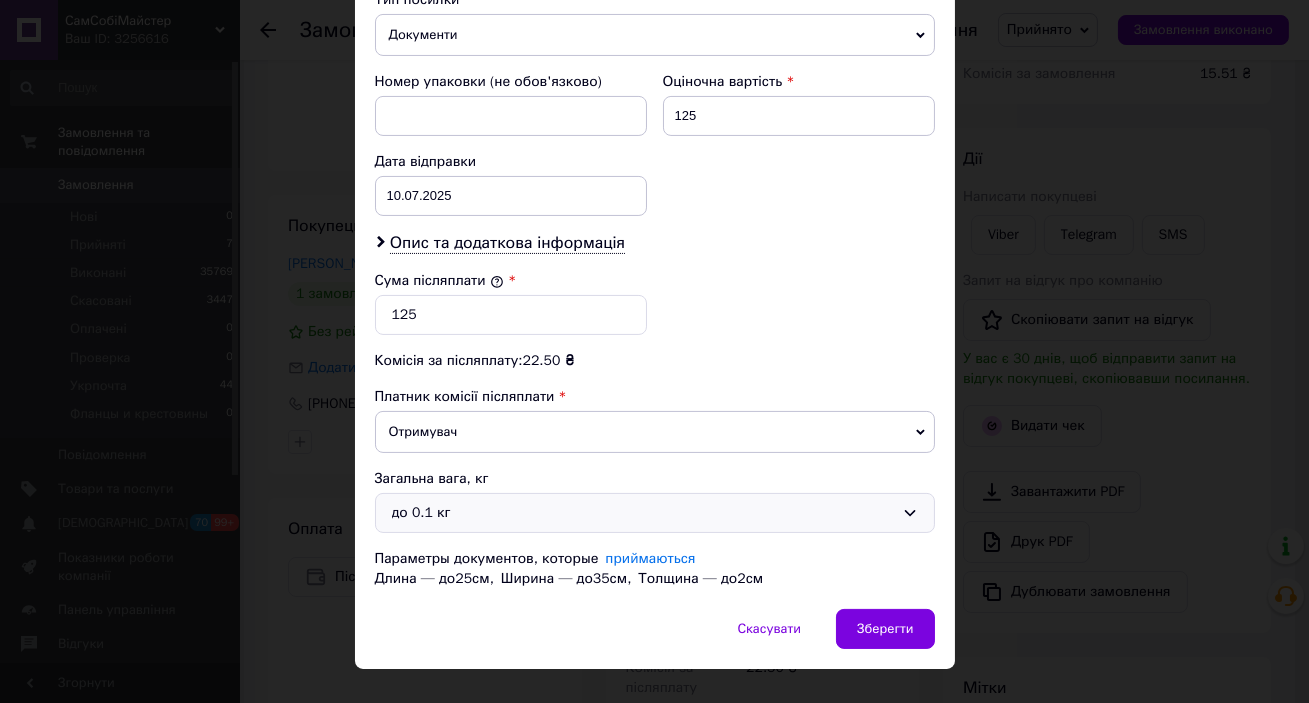 scroll, scrollTop: 840, scrollLeft: 0, axis: vertical 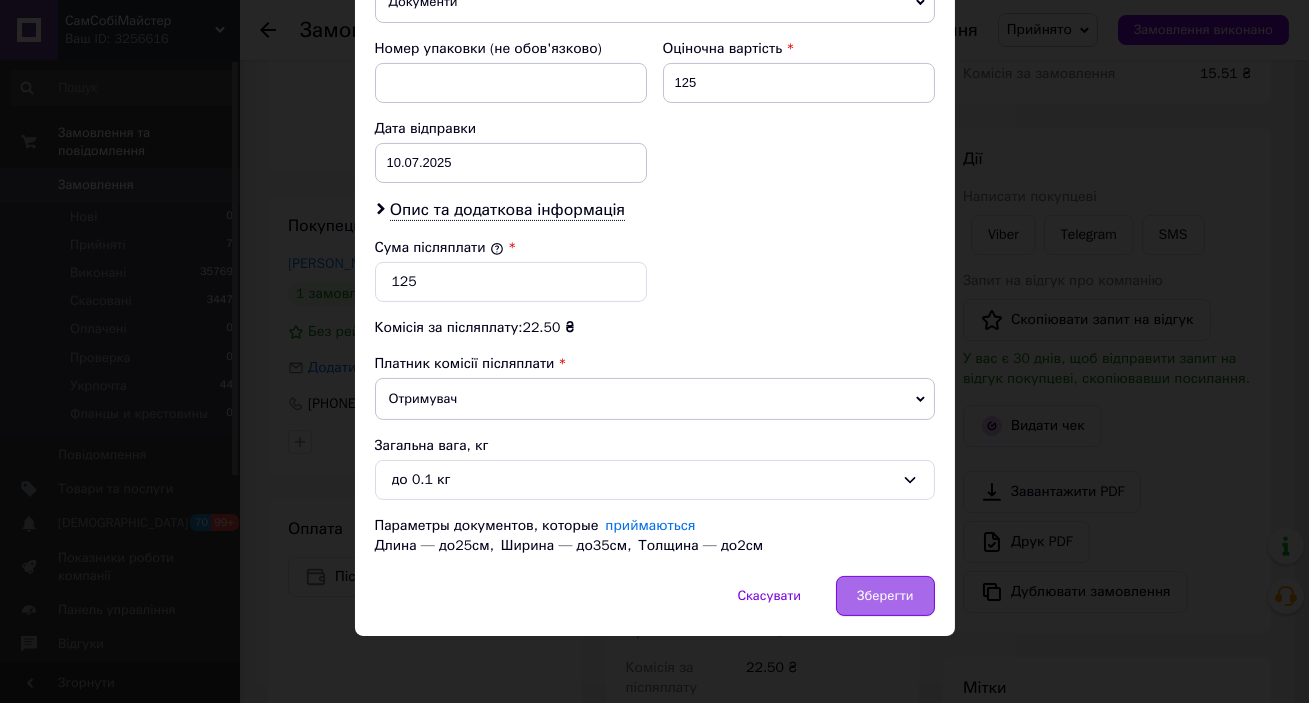 click on "Зберегти" at bounding box center [885, 596] 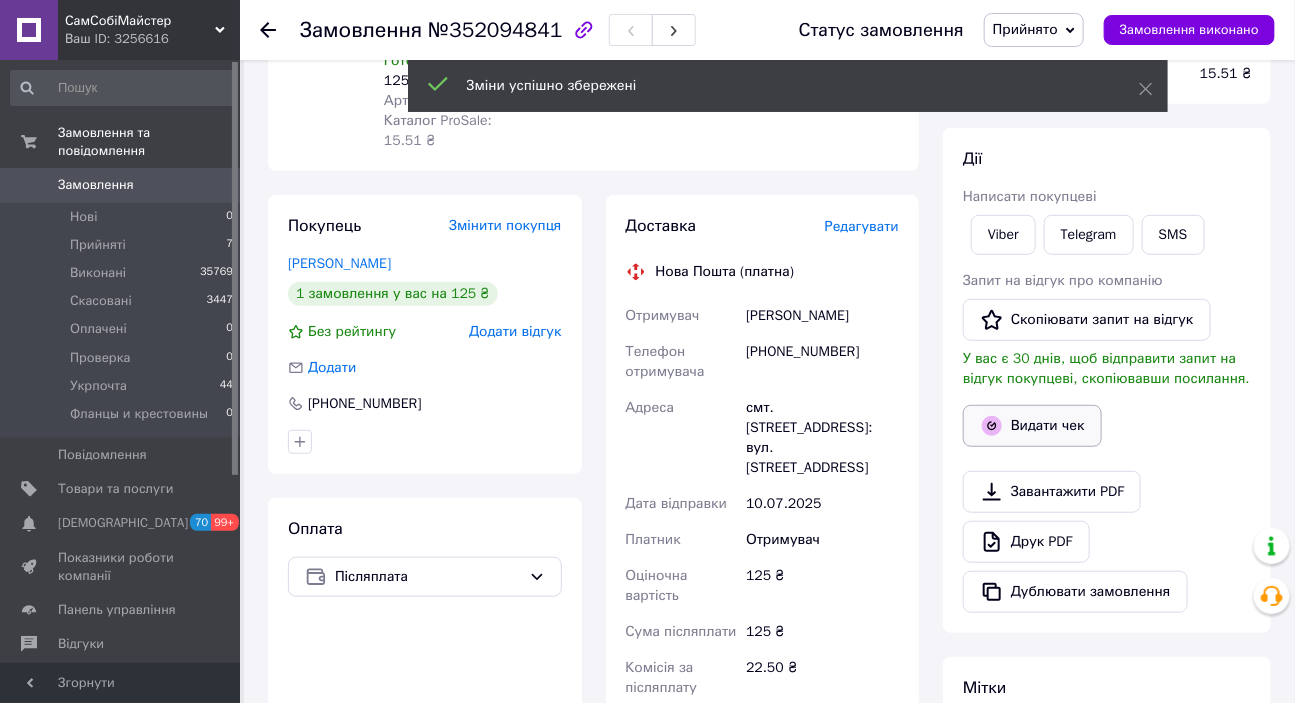 click on "Видати чек" at bounding box center (1032, 426) 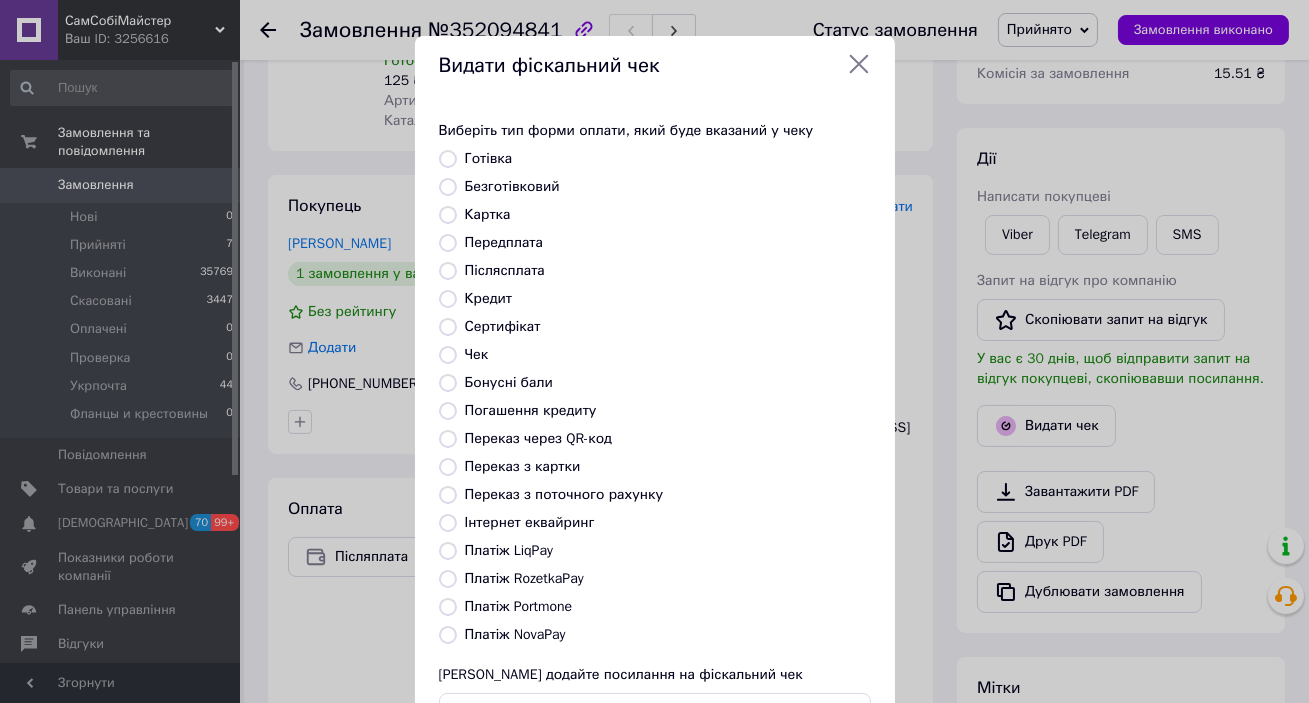 click on "Післясплата" at bounding box center (505, 270) 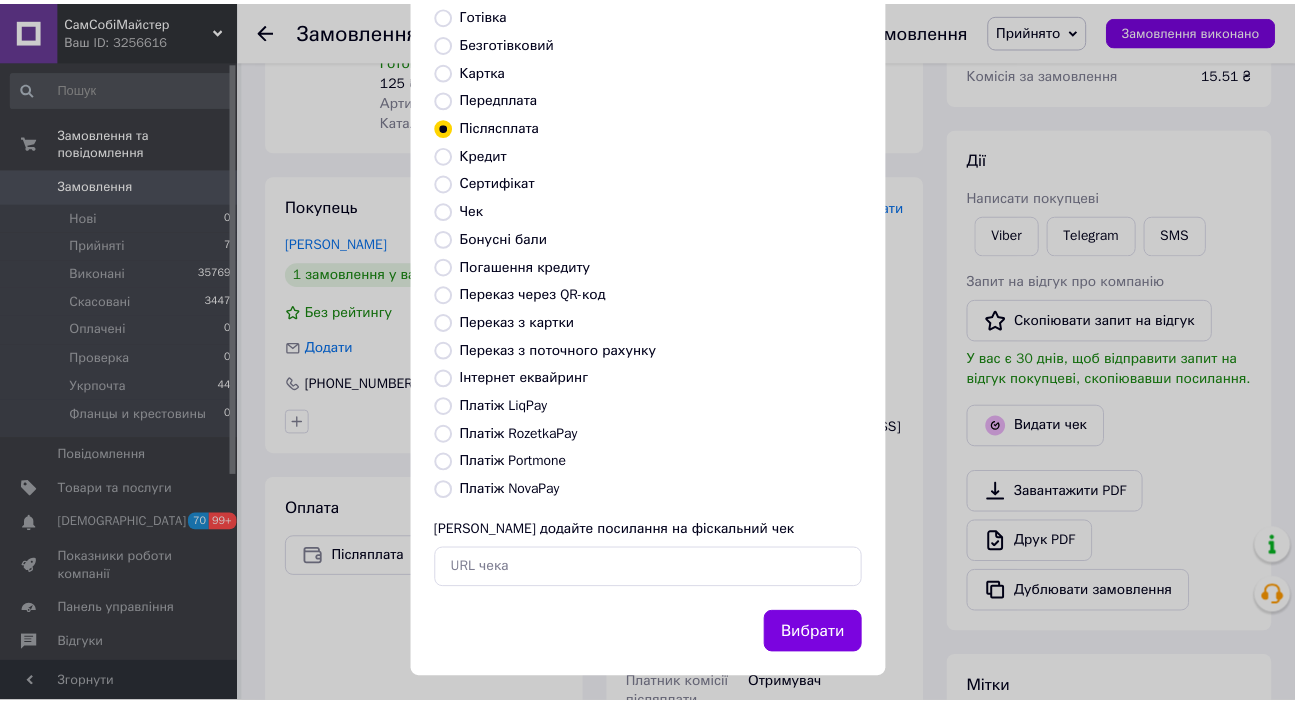 scroll, scrollTop: 156, scrollLeft: 0, axis: vertical 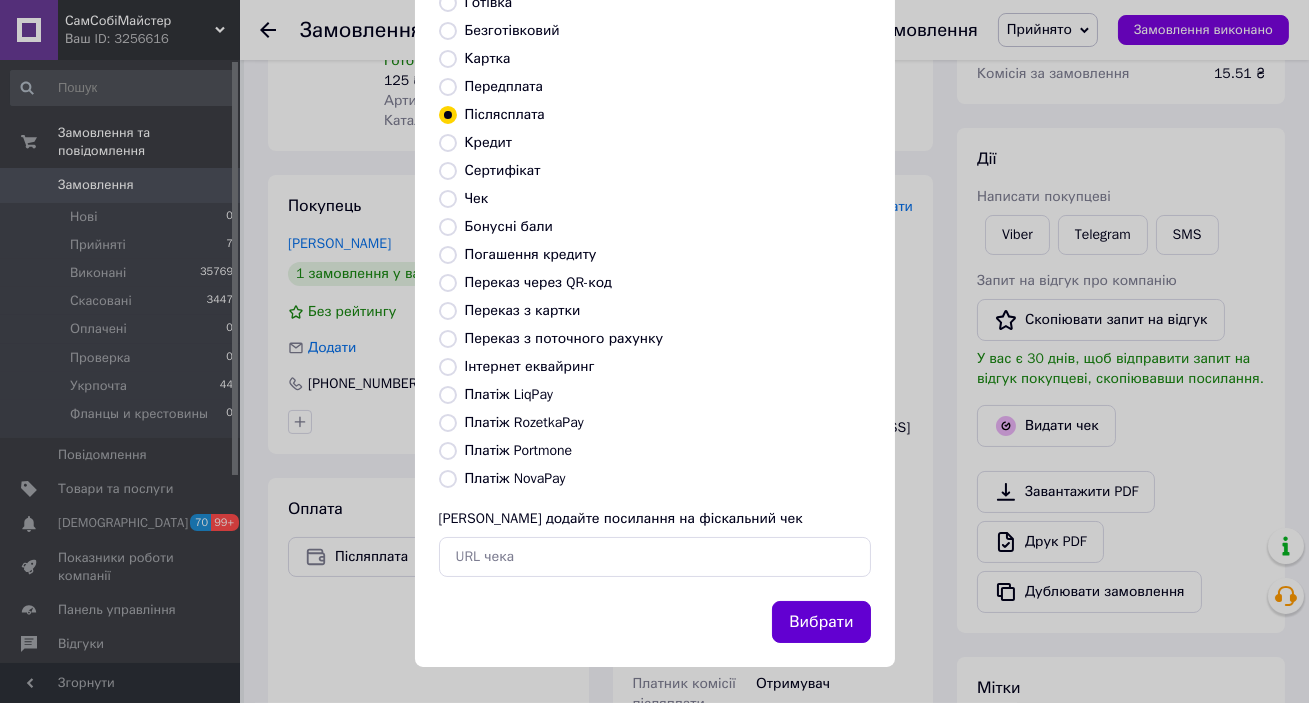click on "Вибрати" at bounding box center (821, 622) 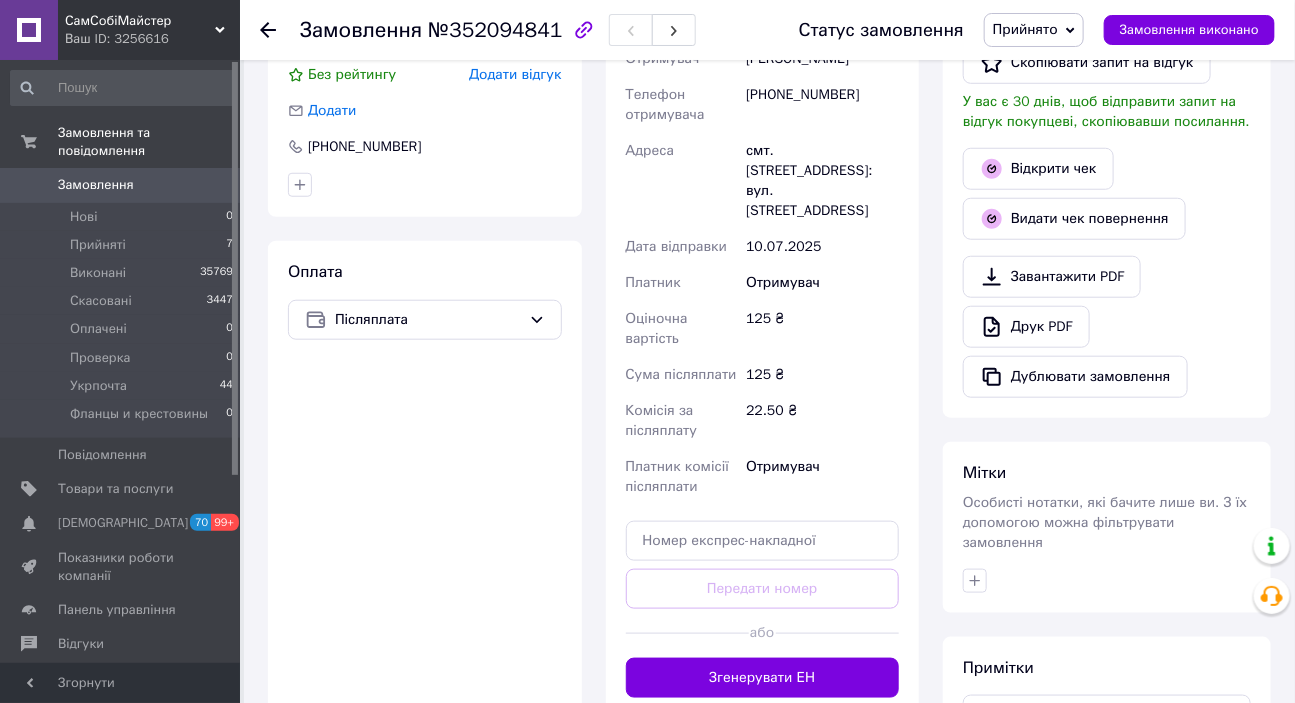 scroll, scrollTop: 545, scrollLeft: 0, axis: vertical 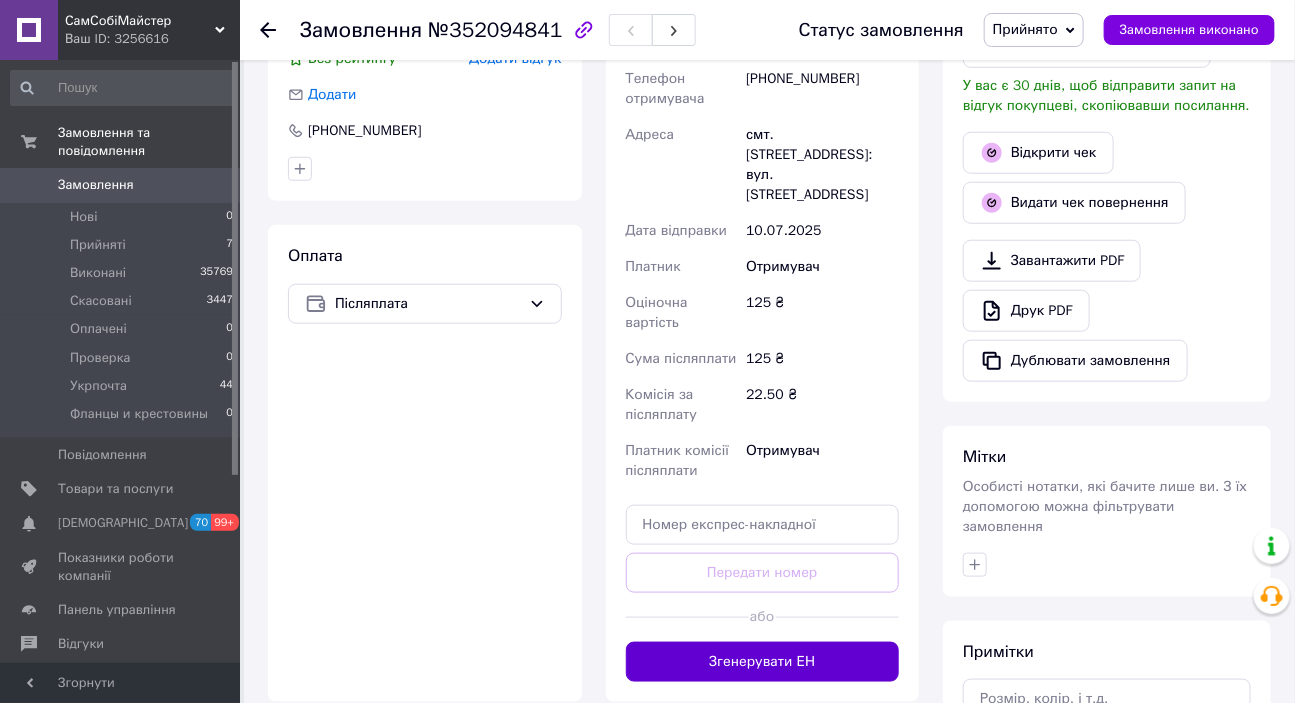 click on "Згенерувати ЕН" at bounding box center [763, 662] 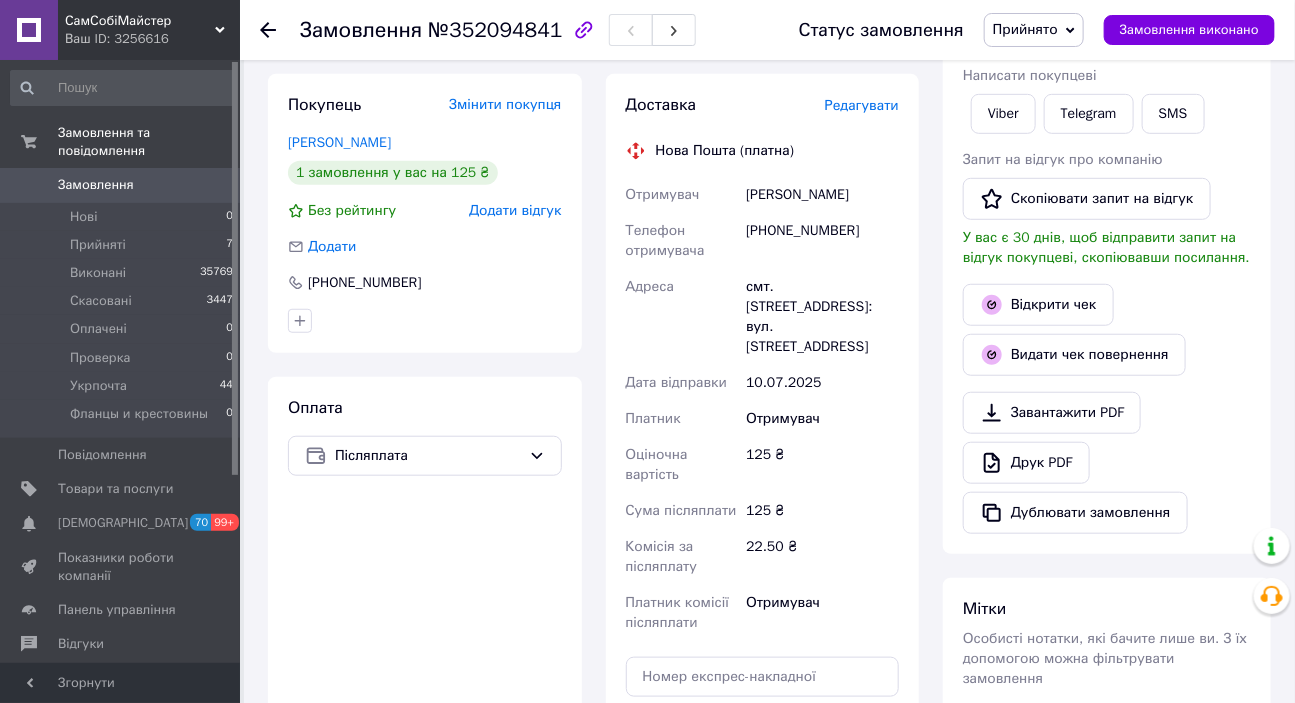 scroll, scrollTop: 363, scrollLeft: 0, axis: vertical 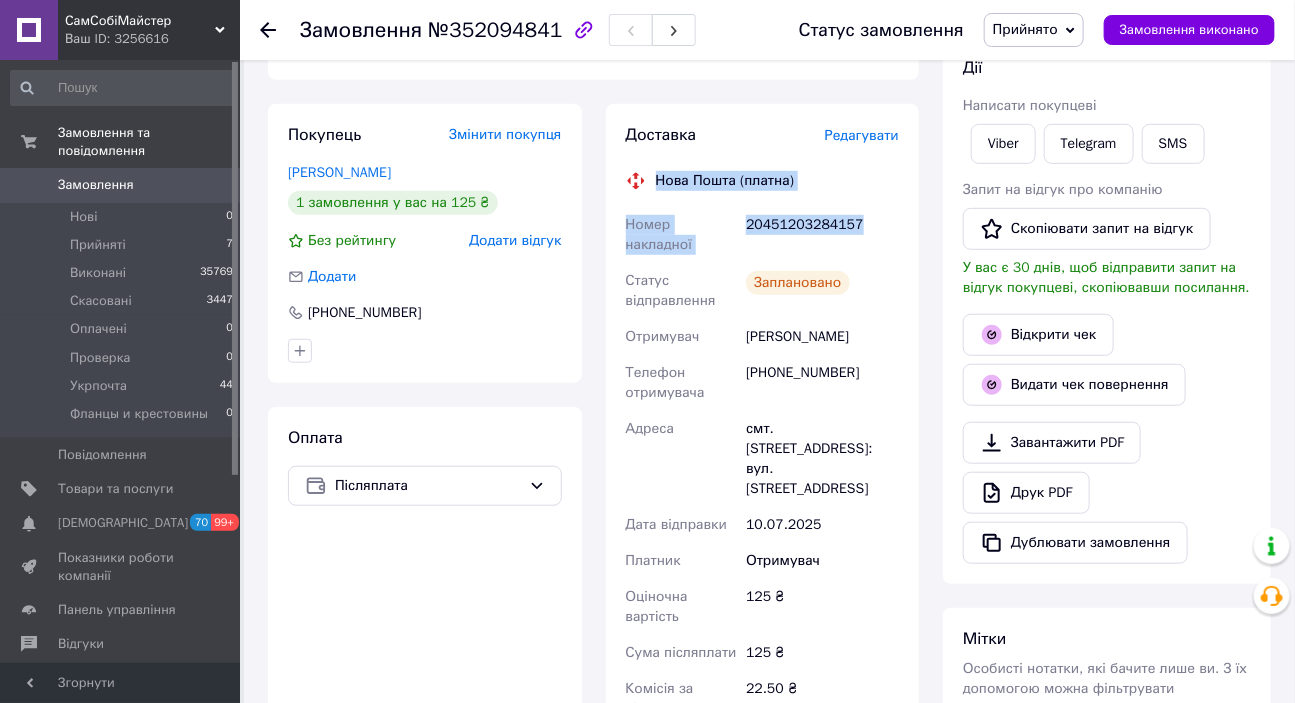 drag, startPoint x: 835, startPoint y: 203, endPoint x: 641, endPoint y: 148, distance: 201.64572 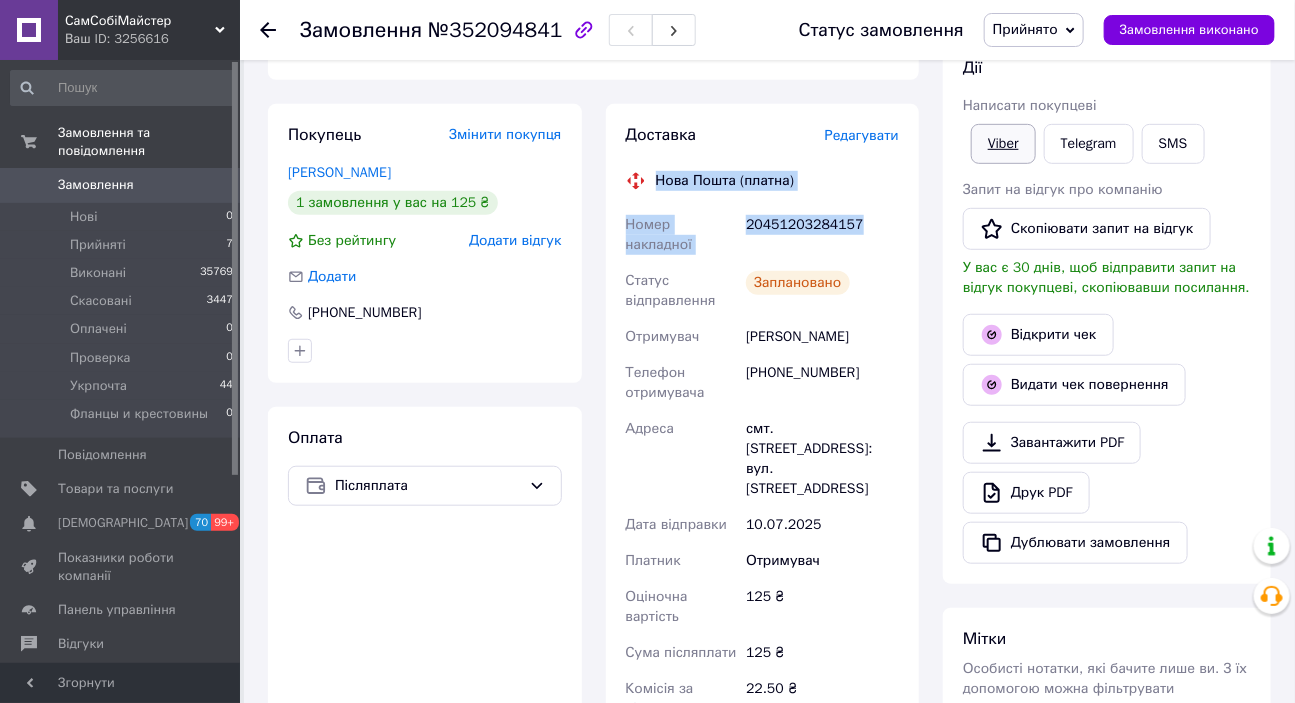 click on "Viber" at bounding box center (1003, 144) 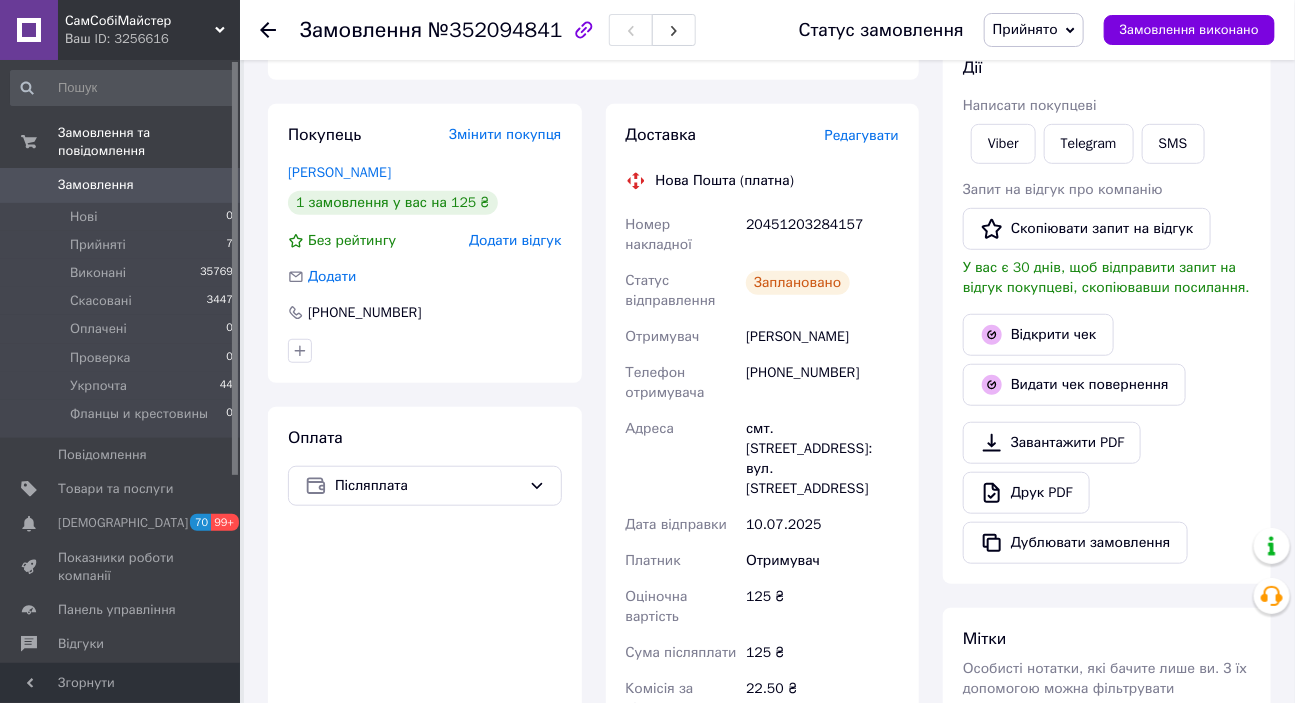 click on "Отримувач" at bounding box center [822, 755] 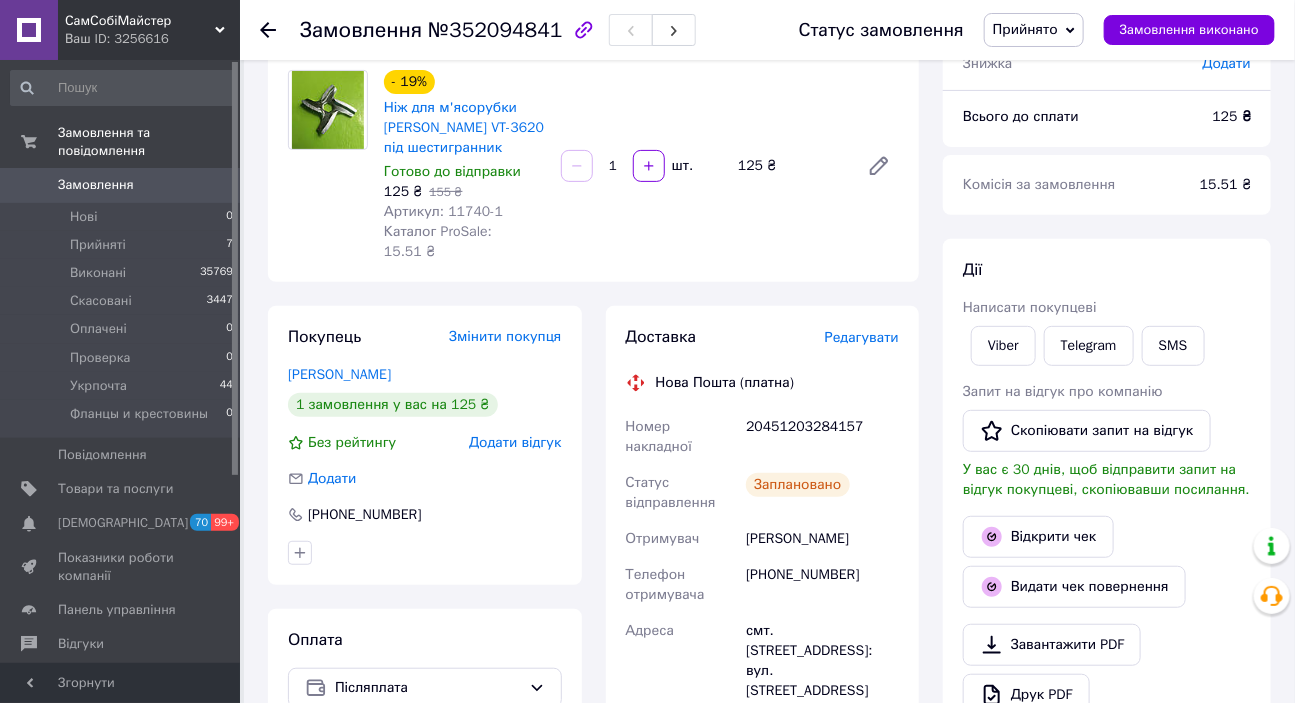 scroll, scrollTop: 181, scrollLeft: 0, axis: vertical 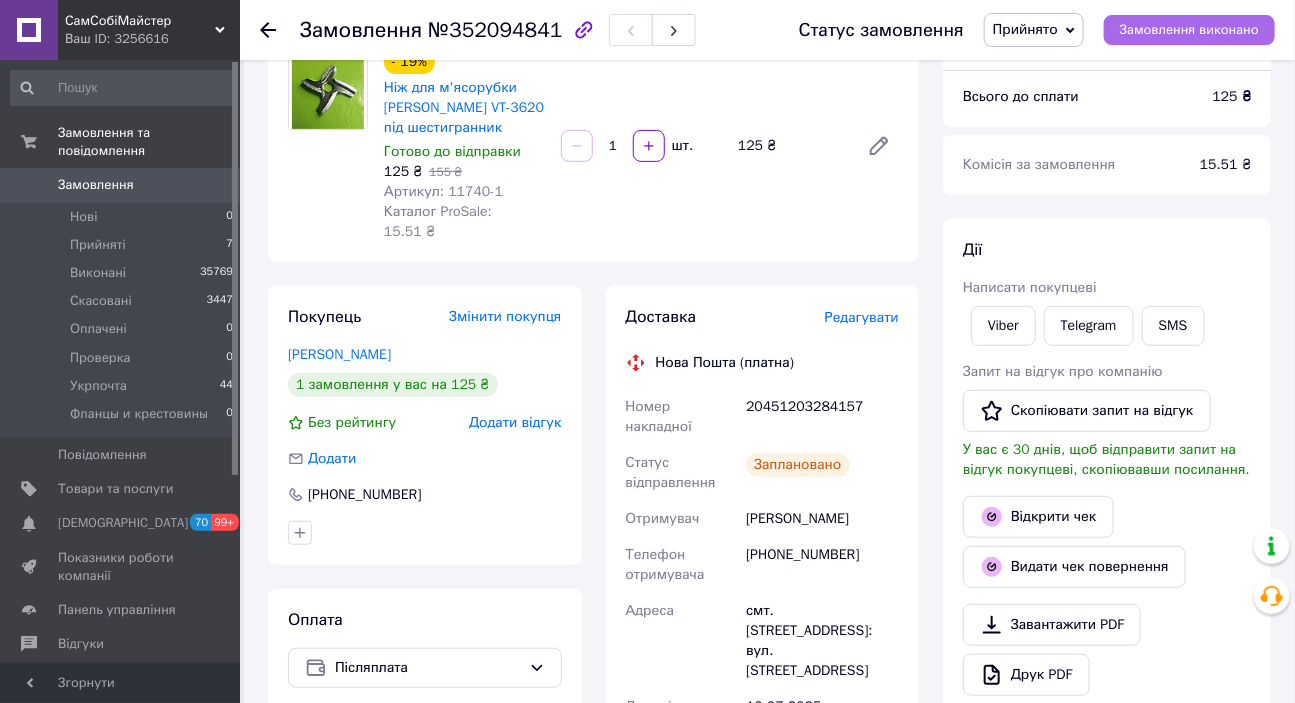 click on "Замовлення виконано" at bounding box center [1189, 30] 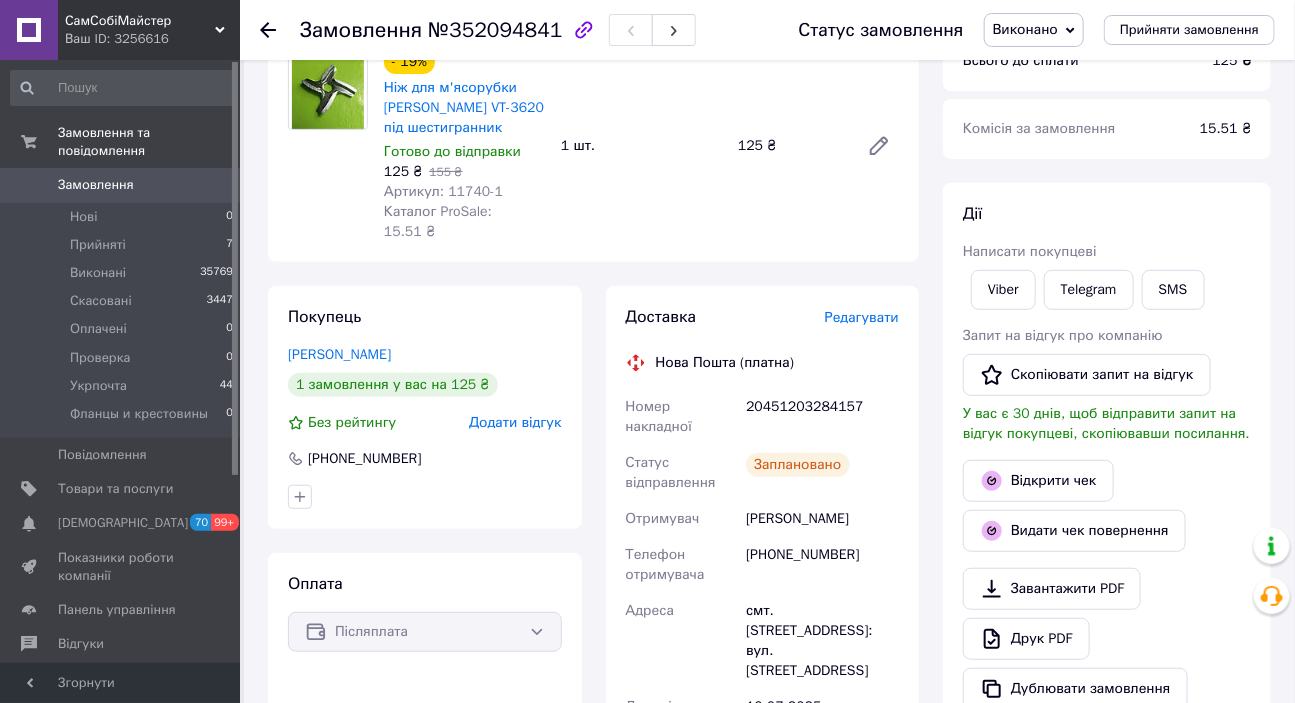 click 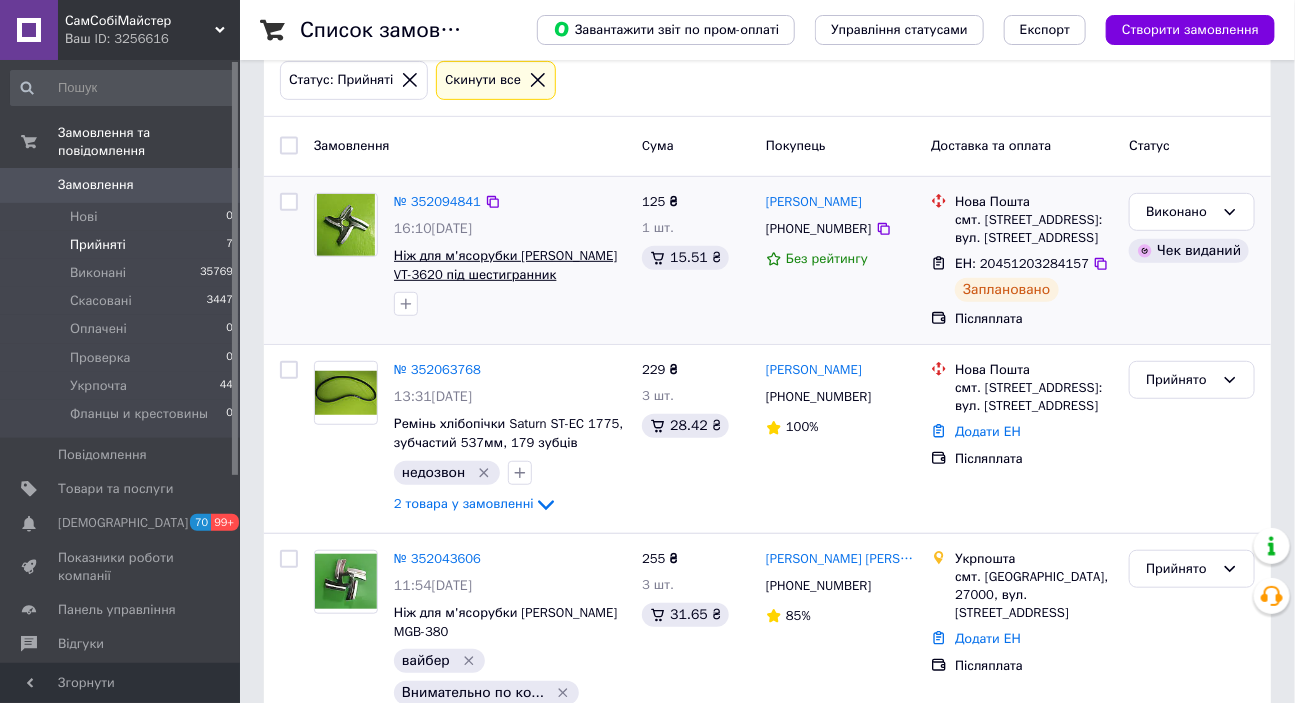 scroll, scrollTop: 272, scrollLeft: 0, axis: vertical 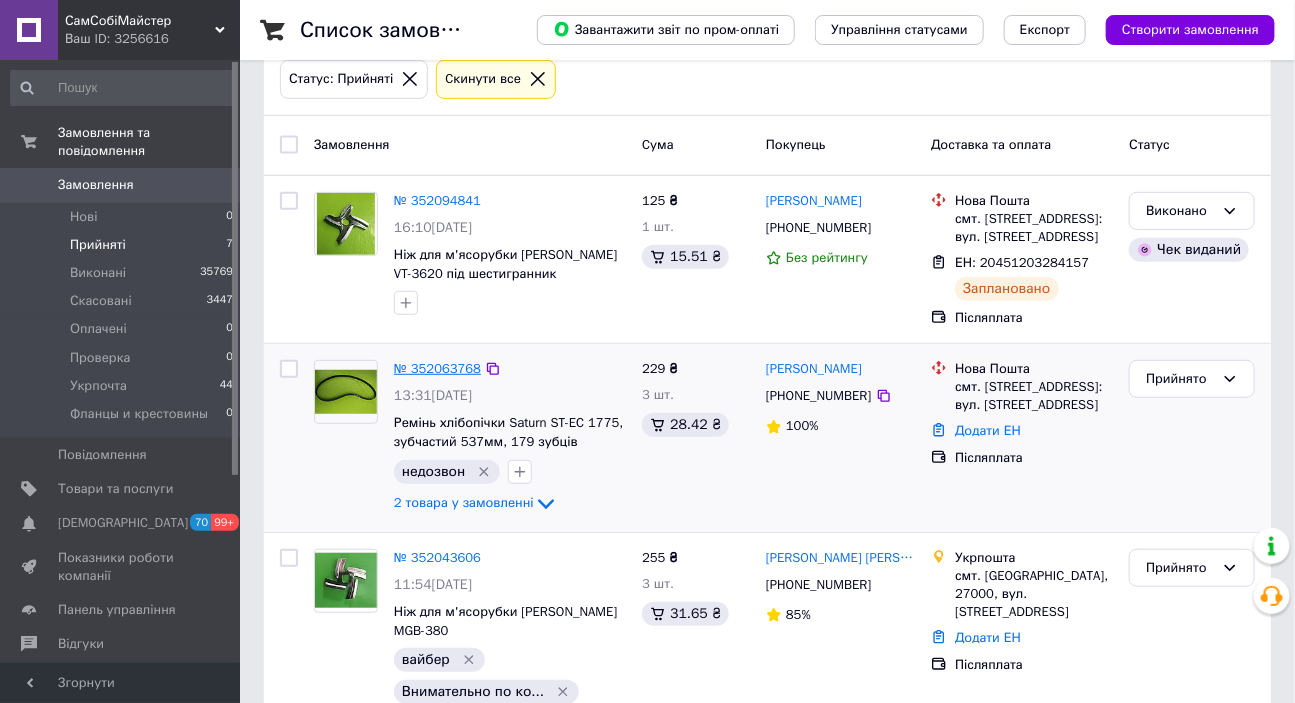 click on "№ 352063768" at bounding box center (437, 368) 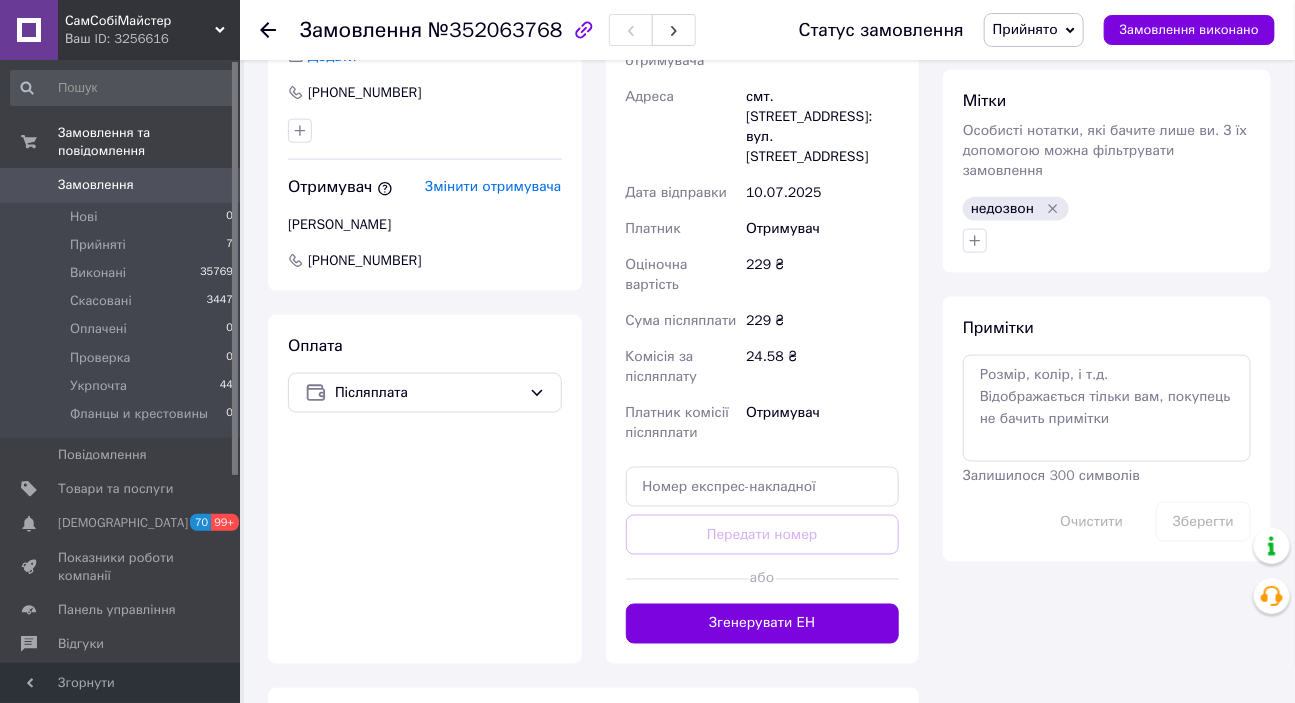 scroll, scrollTop: 909, scrollLeft: 0, axis: vertical 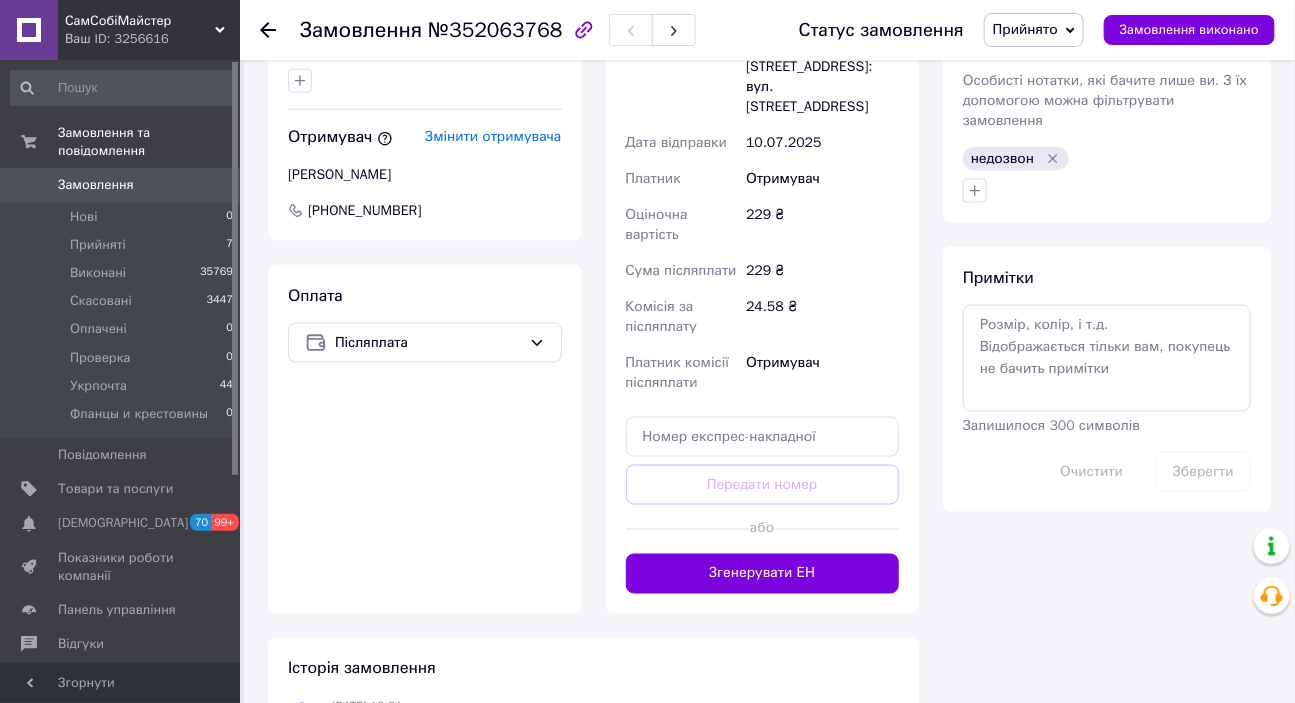 click 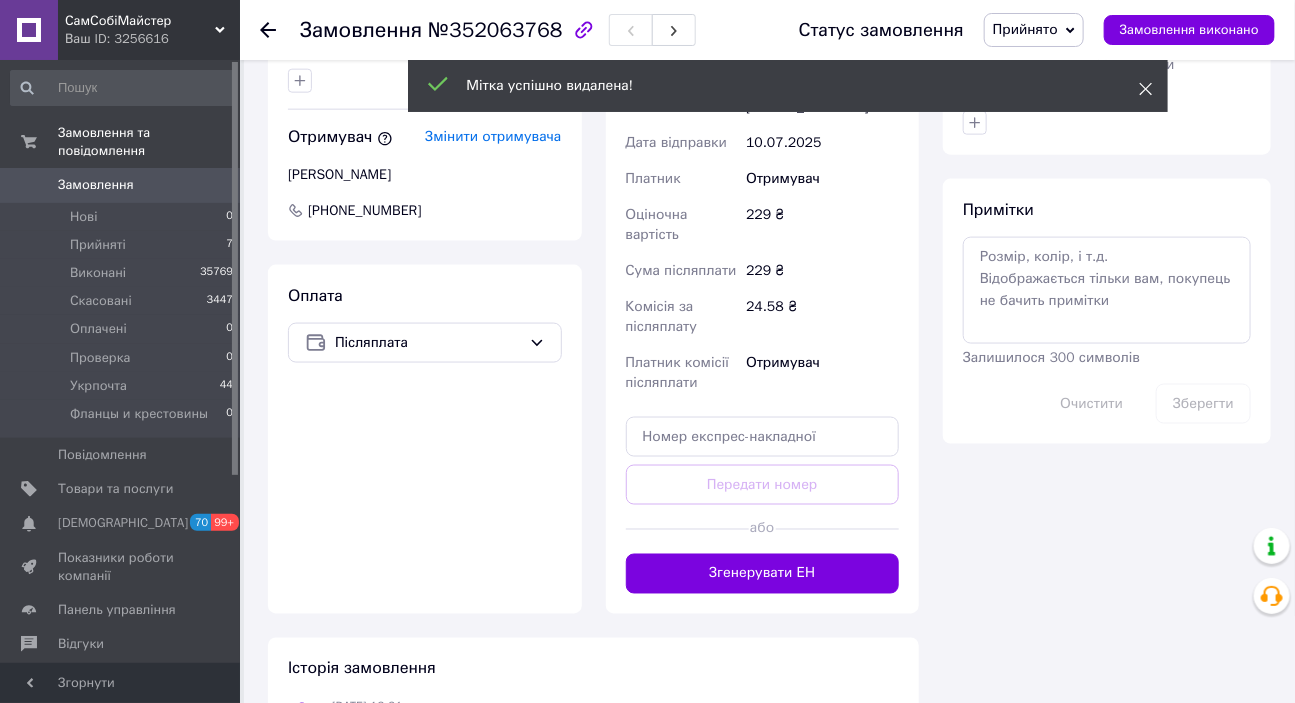 click 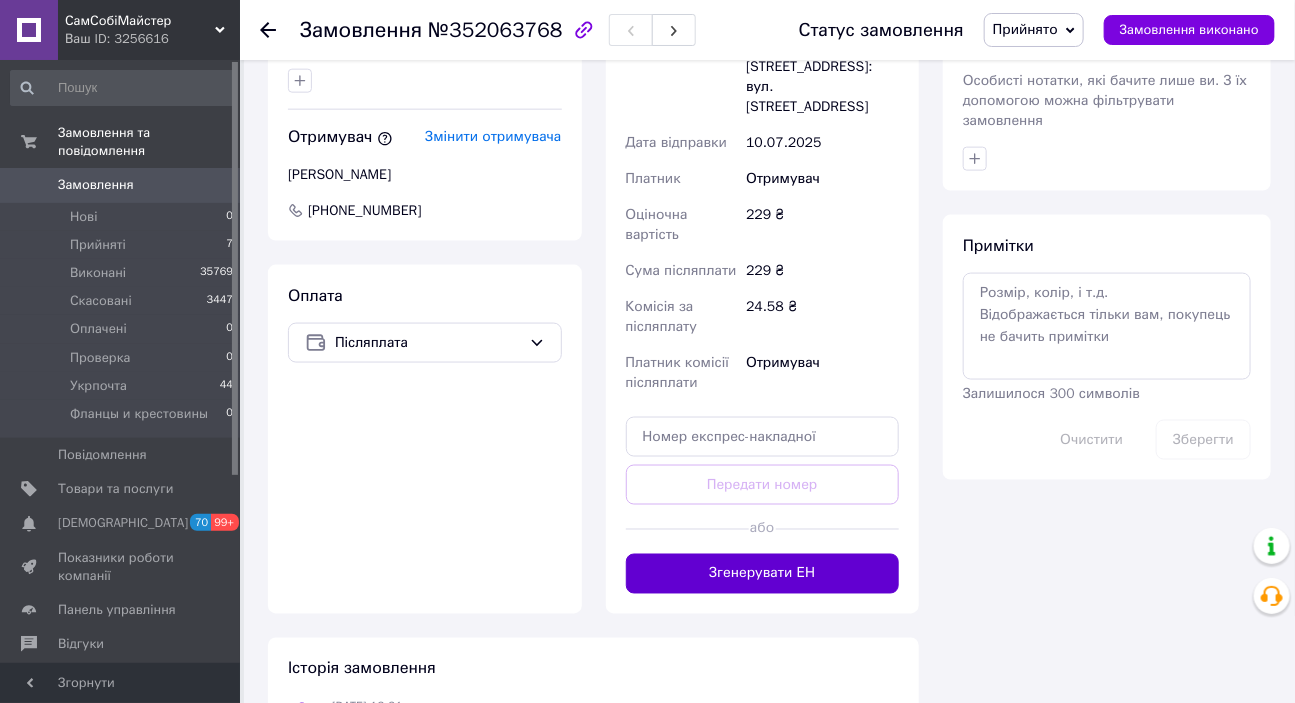 click on "Згенерувати ЕН" at bounding box center [763, 574] 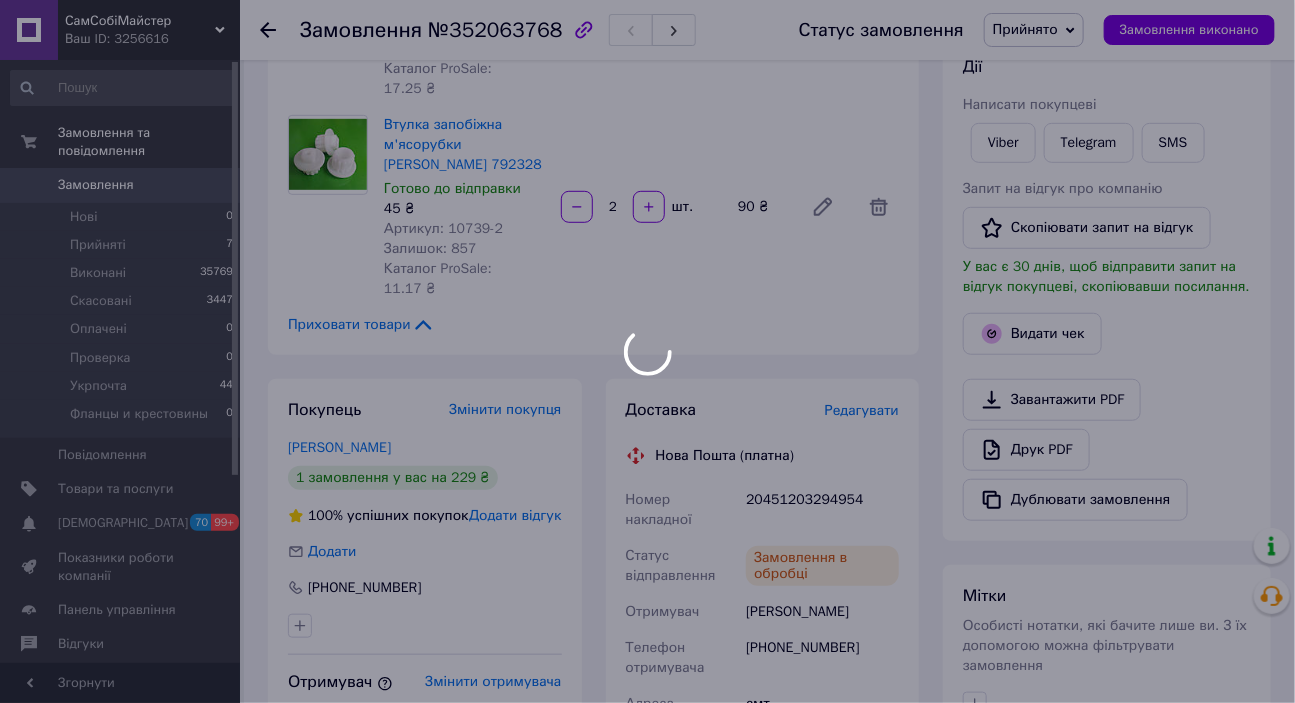 scroll, scrollTop: 363, scrollLeft: 0, axis: vertical 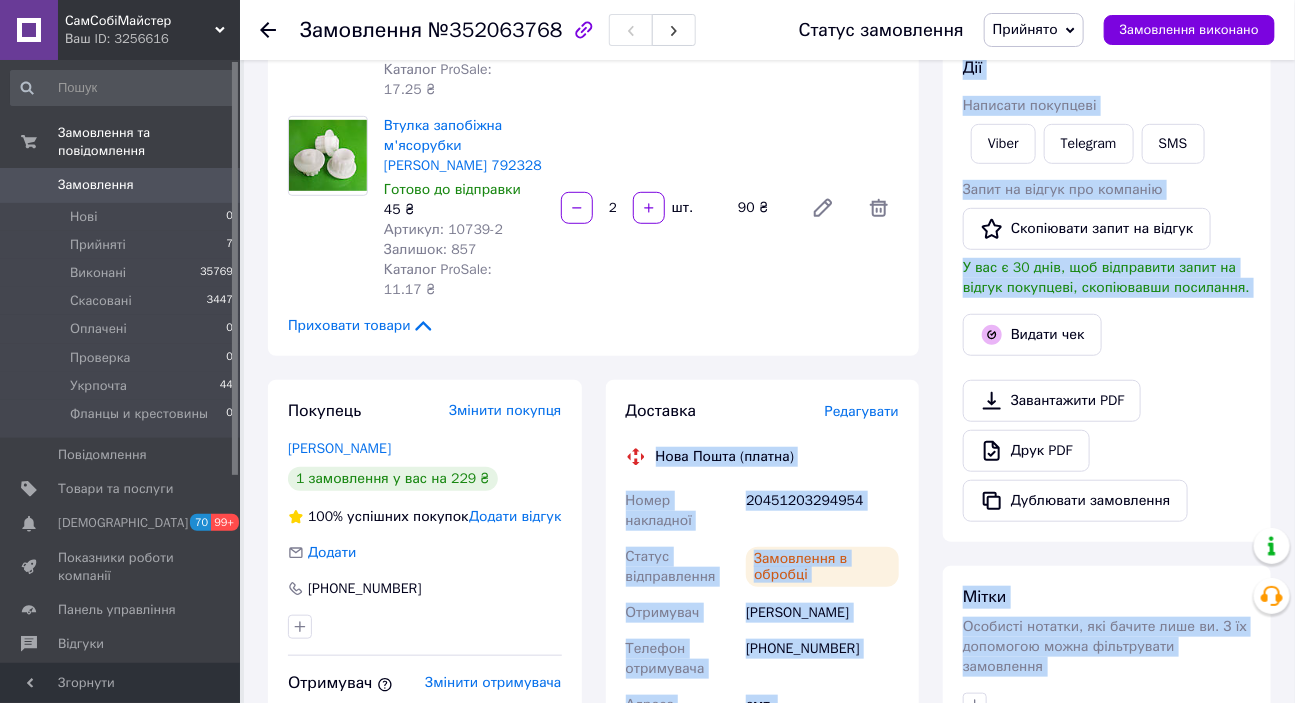 drag, startPoint x: 870, startPoint y: 438, endPoint x: 654, endPoint y: 380, distance: 223.65152 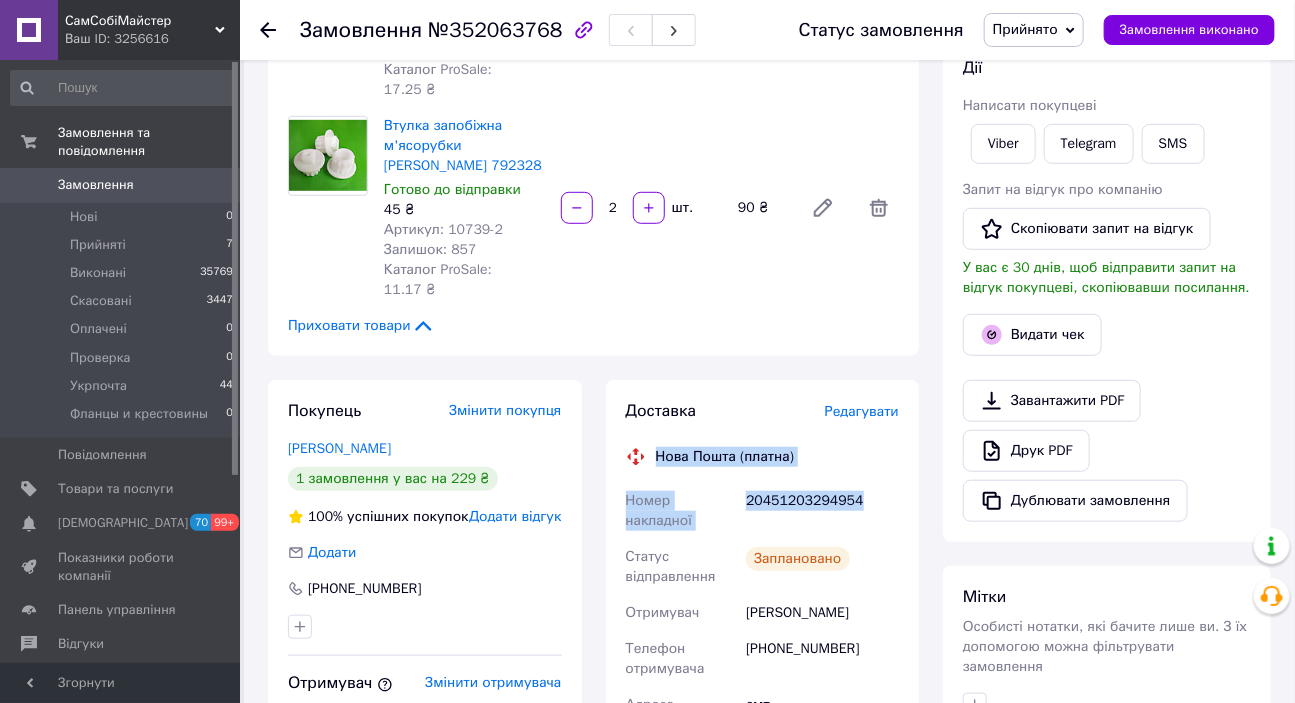 drag, startPoint x: 863, startPoint y: 433, endPoint x: 650, endPoint y: 377, distance: 220.23851 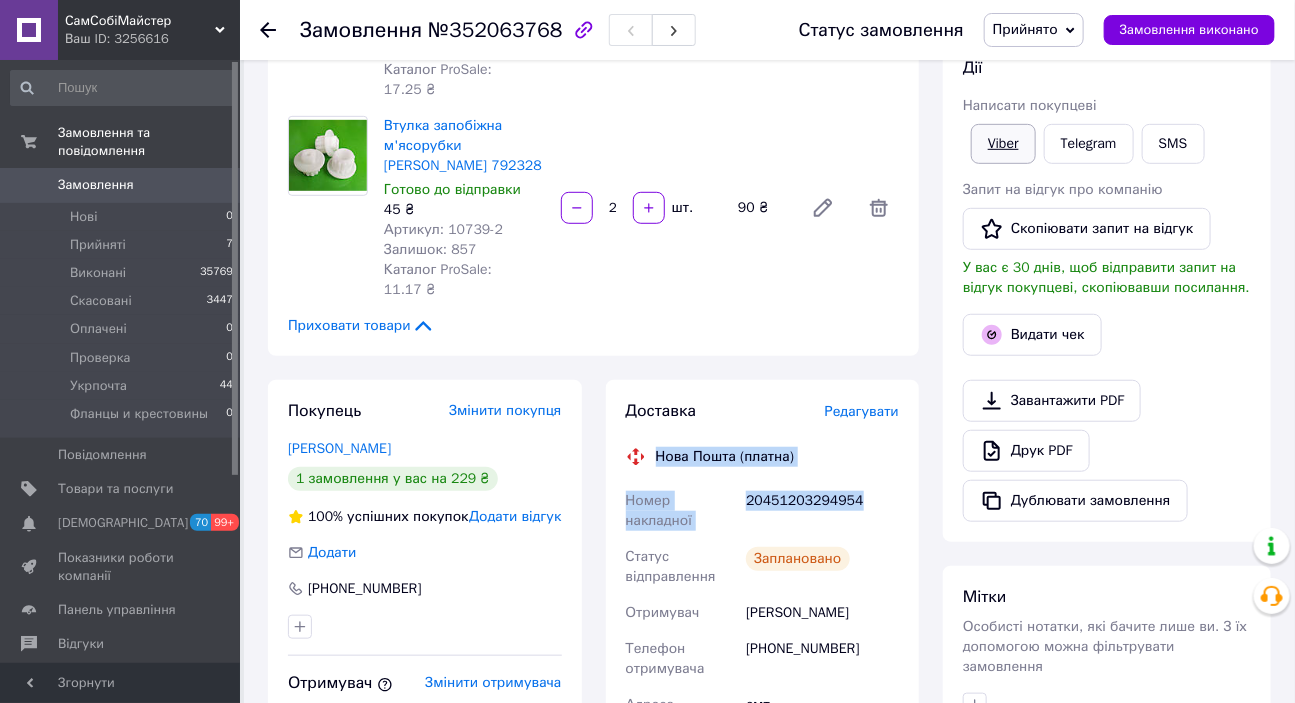 click on "Viber" at bounding box center (1003, 144) 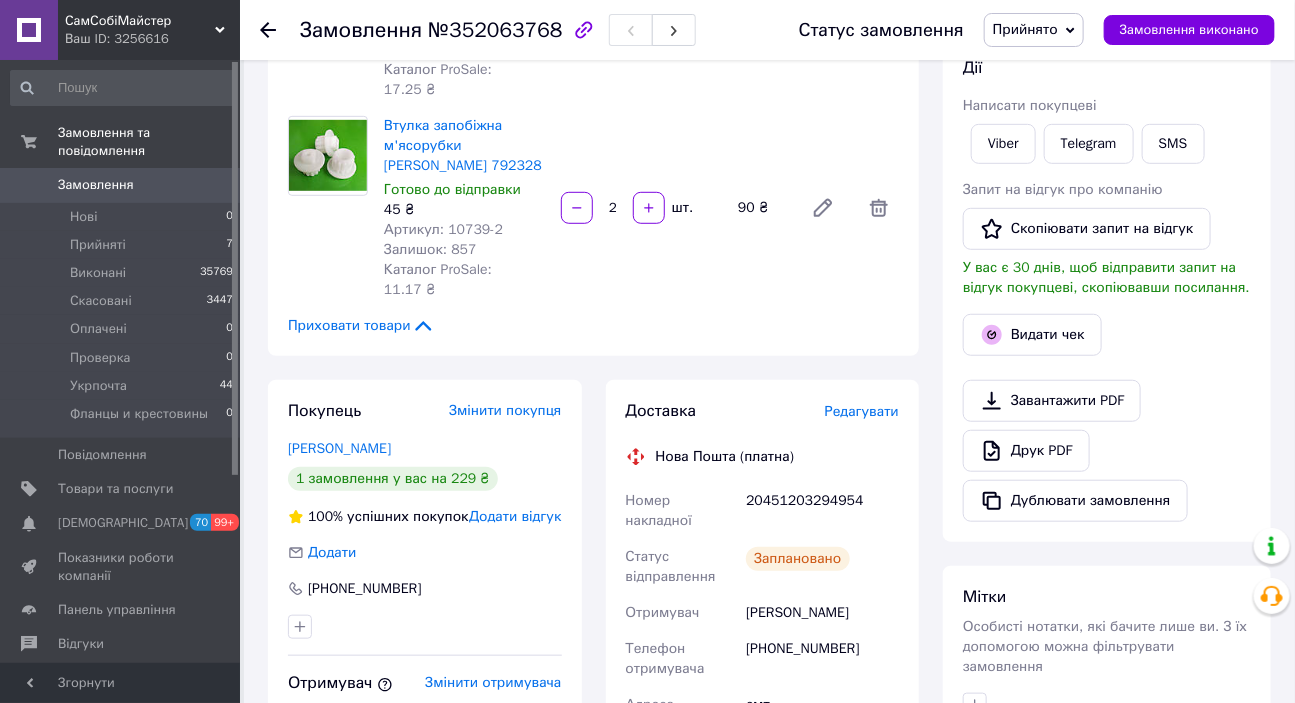 click on "смт. Красятичі, №1: вул. Воздвиженська, 61" at bounding box center [822, 735] 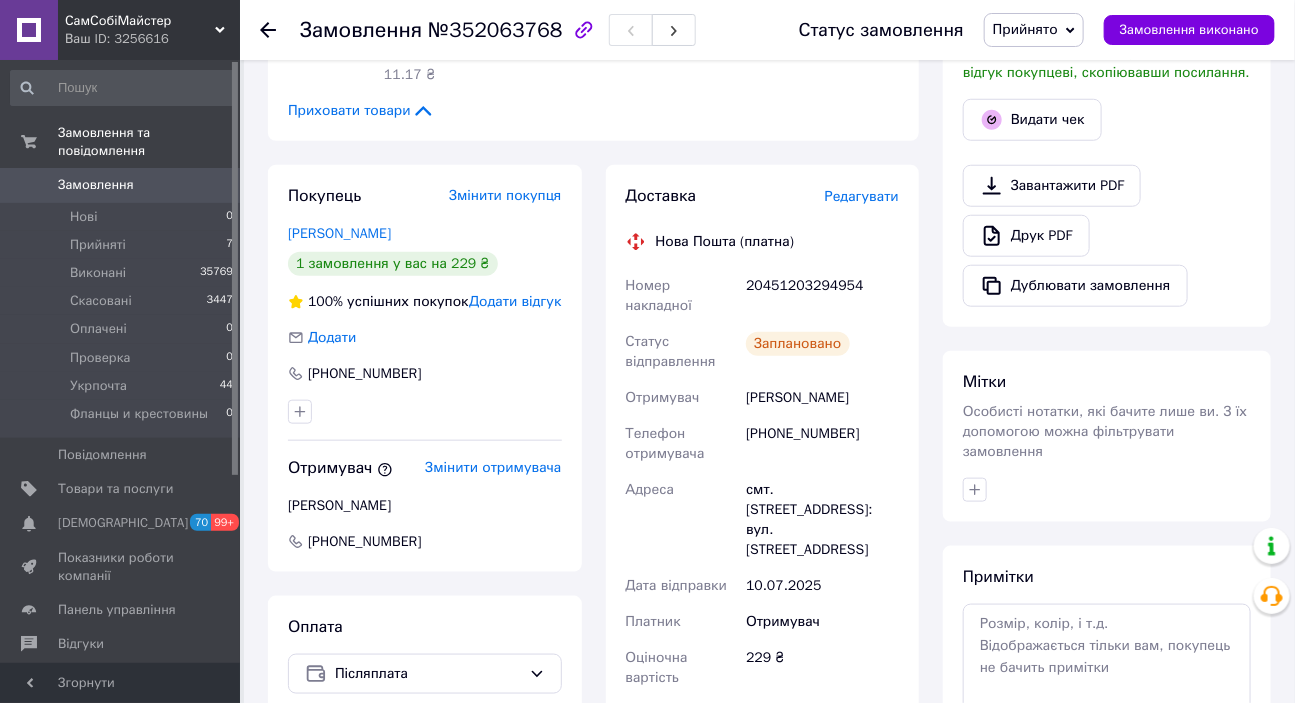 scroll, scrollTop: 545, scrollLeft: 0, axis: vertical 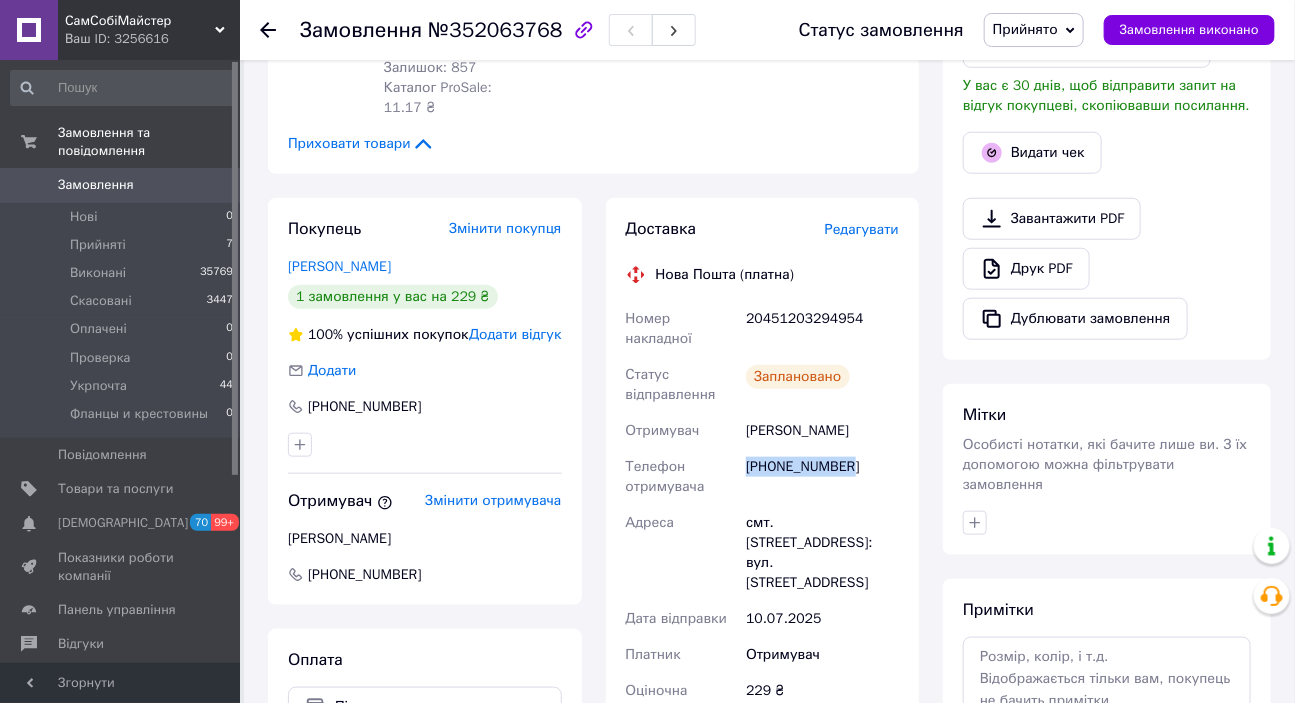 drag, startPoint x: 857, startPoint y: 381, endPoint x: 747, endPoint y: 384, distance: 110.0409 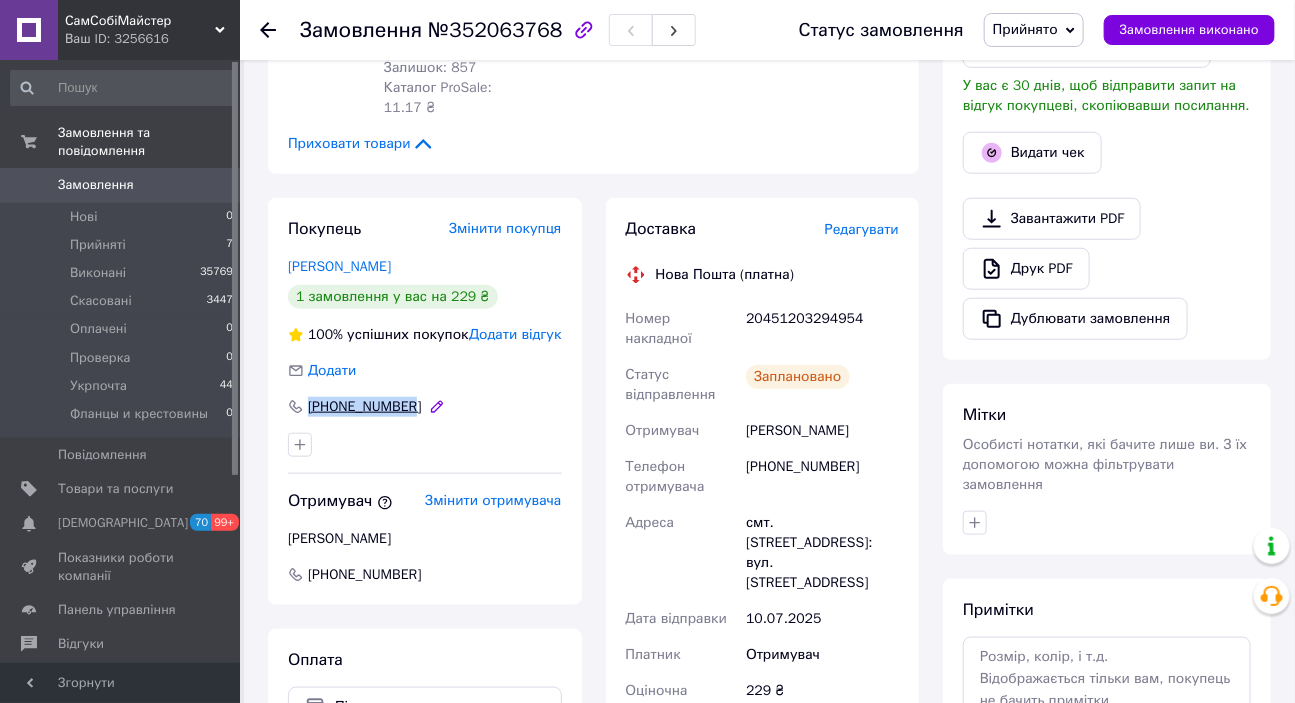 drag, startPoint x: 421, startPoint y: 344, endPoint x: 311, endPoint y: 344, distance: 110 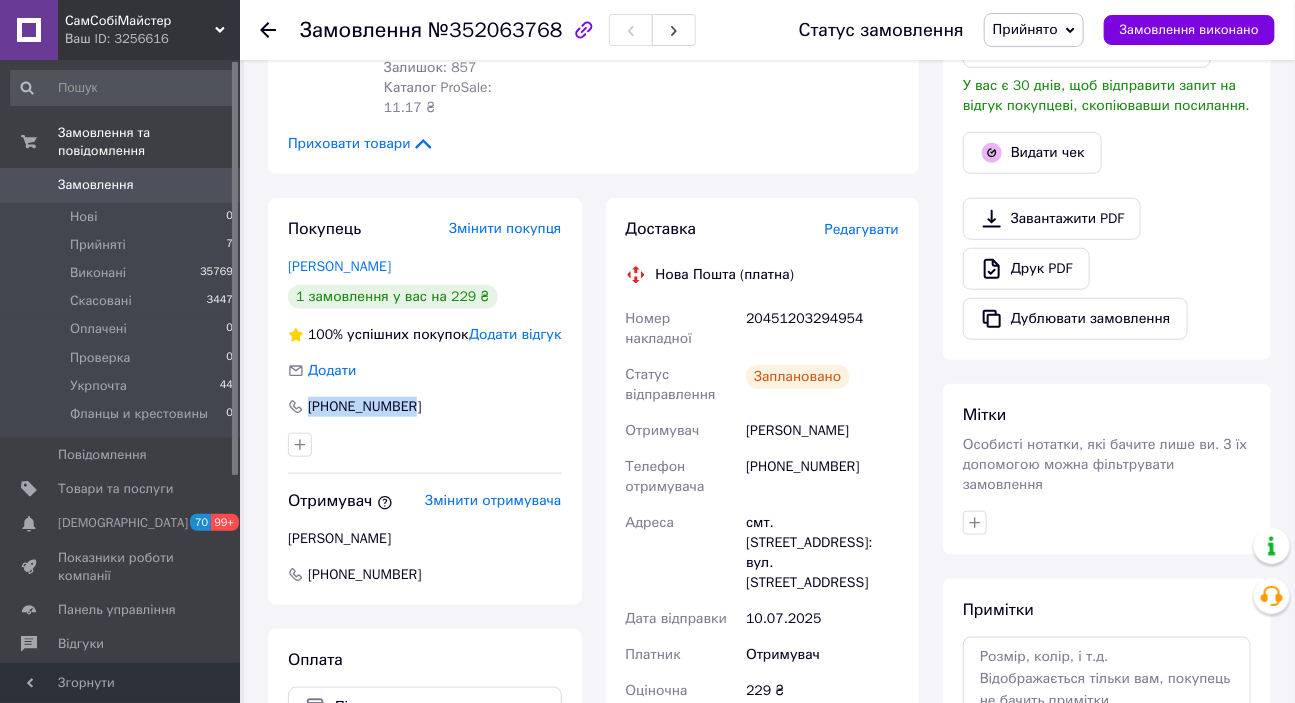 copy on "[PHONE_NUMBER]" 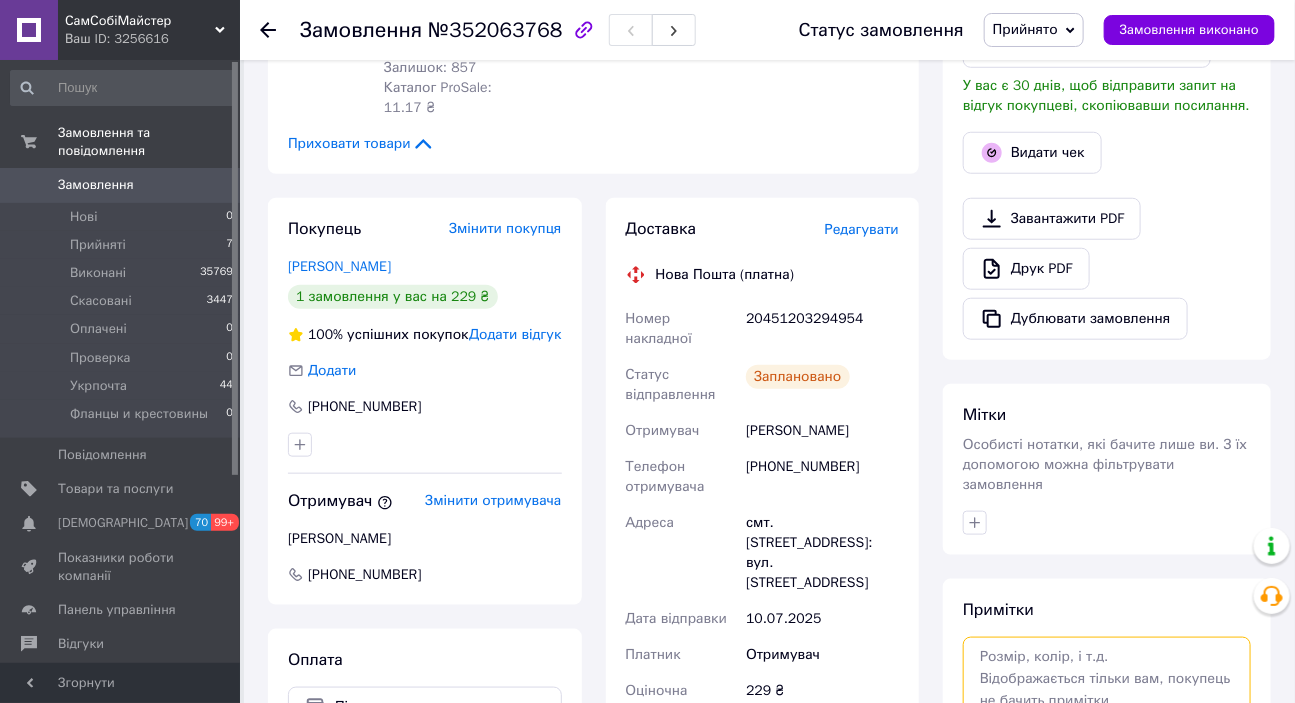 click at bounding box center (1107, 690) 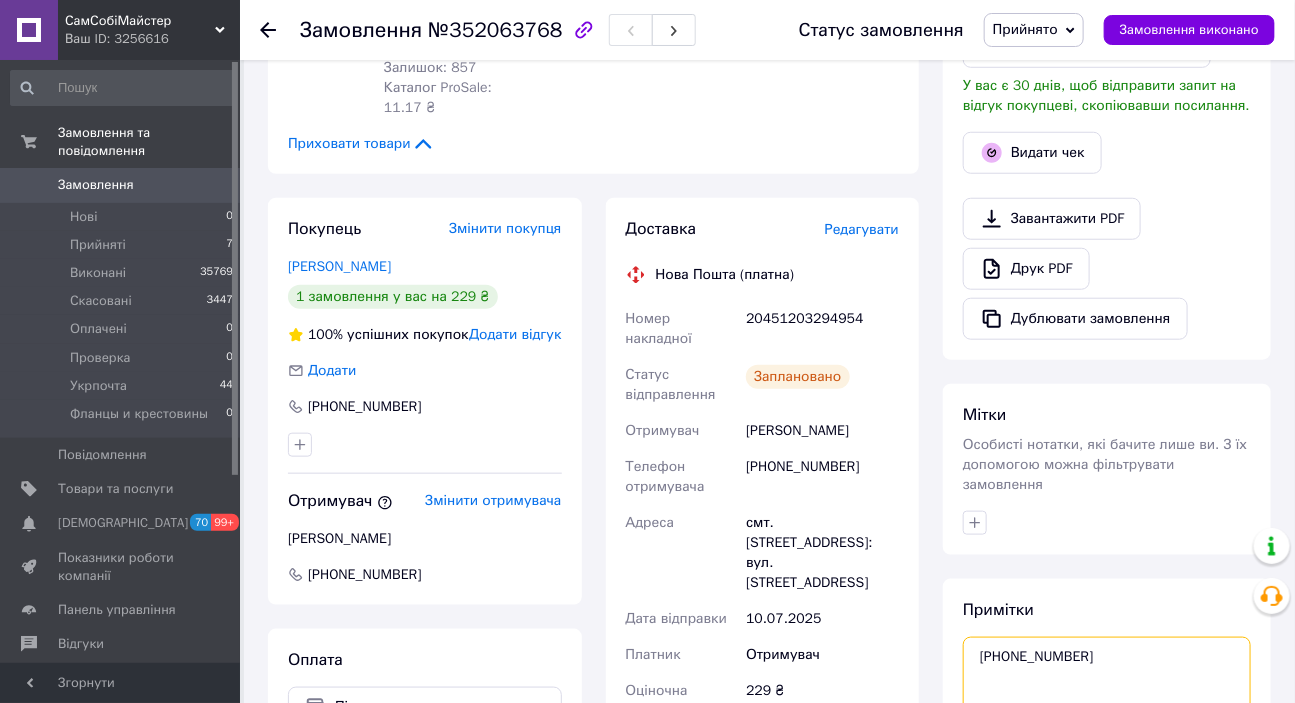 type on "[PHONE_NUMBER]" 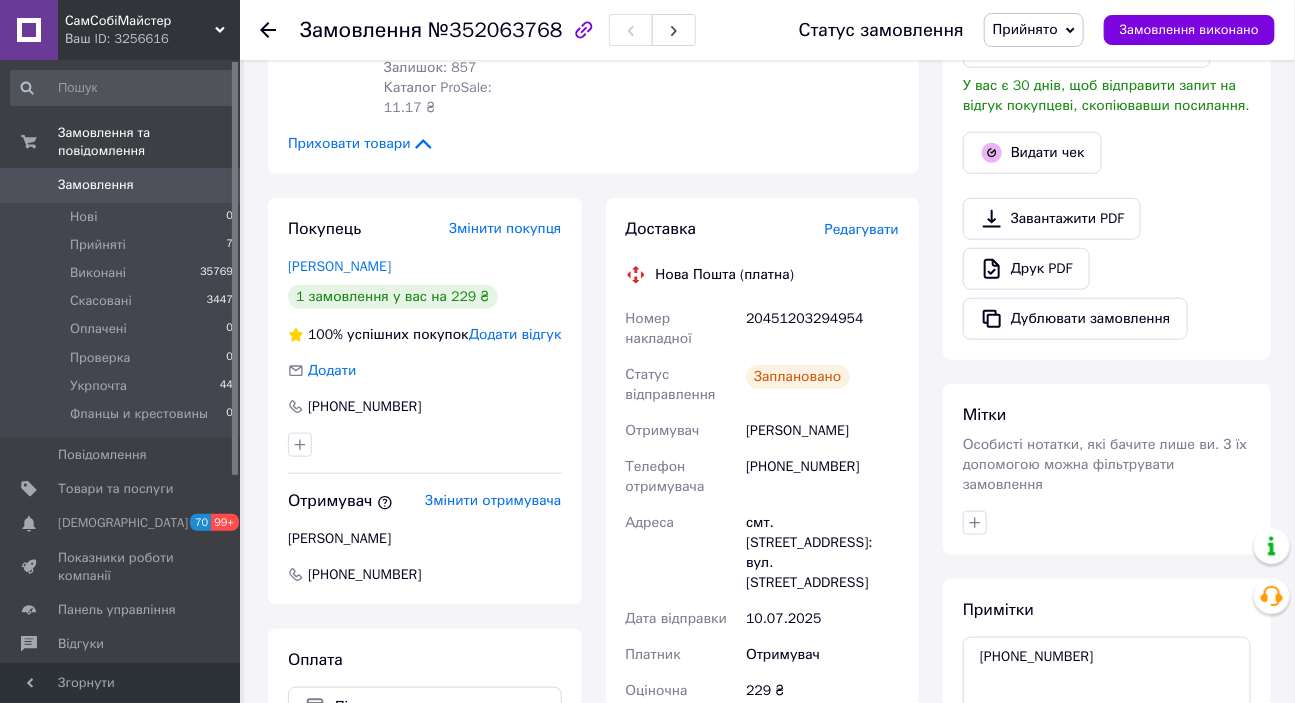 click on "229 ₴" at bounding box center (822, 701) 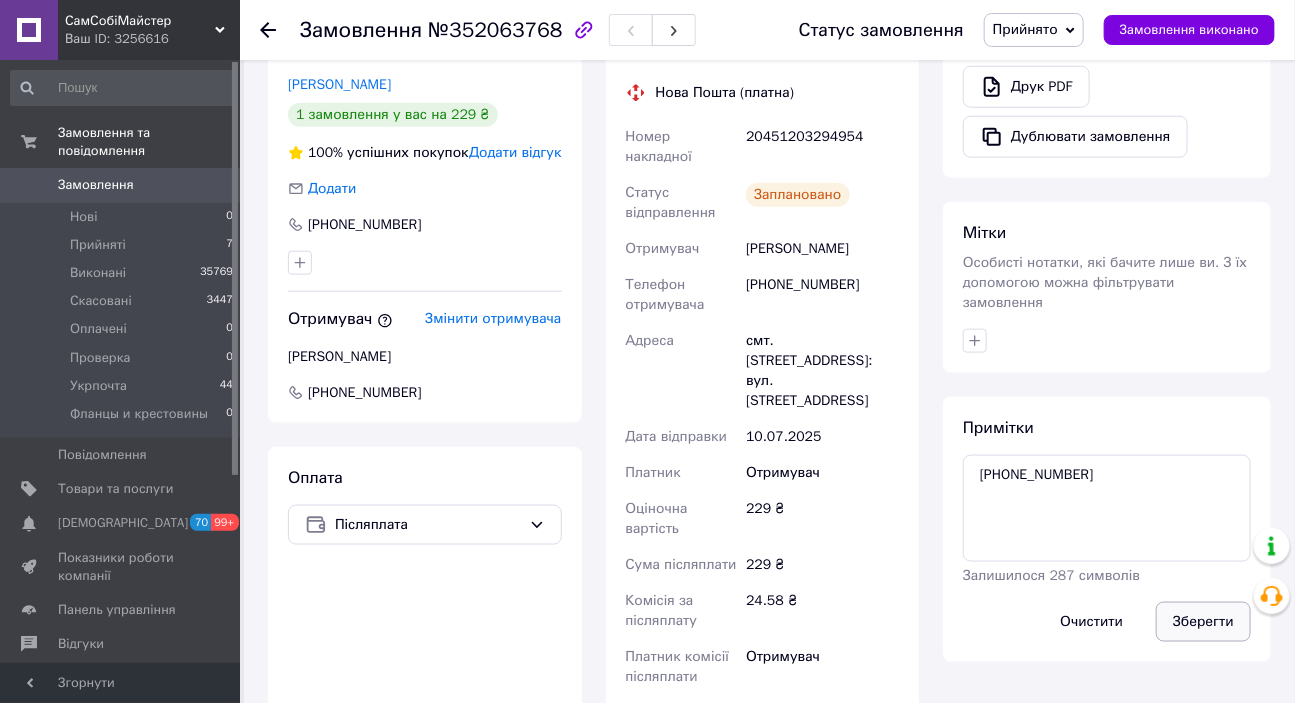 click on "Зберегти" at bounding box center (1203, 622) 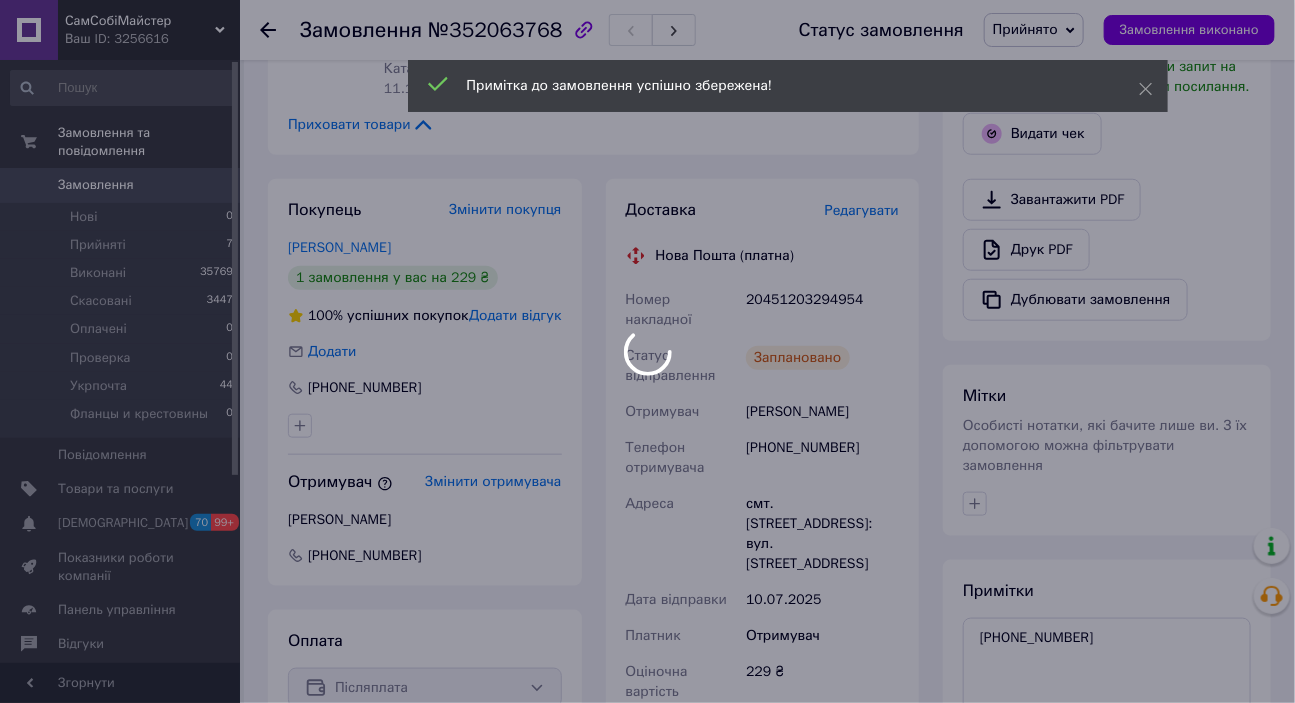 scroll, scrollTop: 454, scrollLeft: 0, axis: vertical 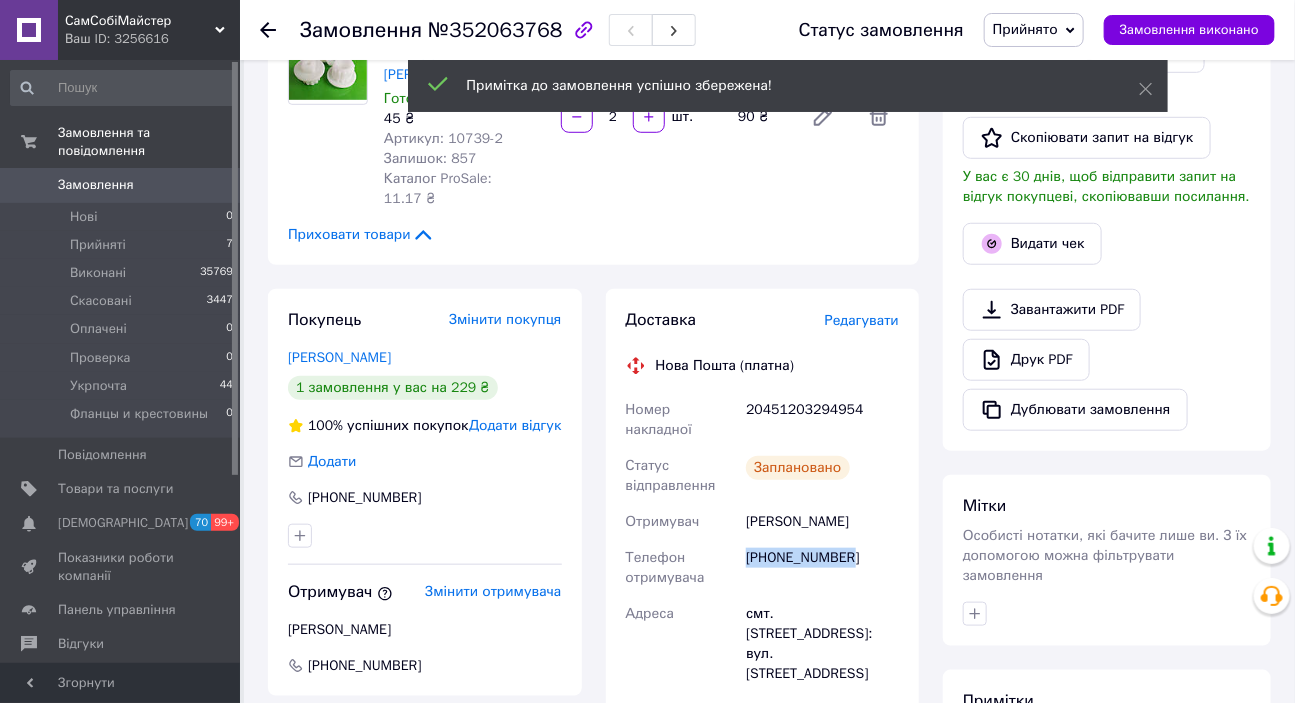 drag, startPoint x: 851, startPoint y: 476, endPoint x: 742, endPoint y: 478, distance: 109.01835 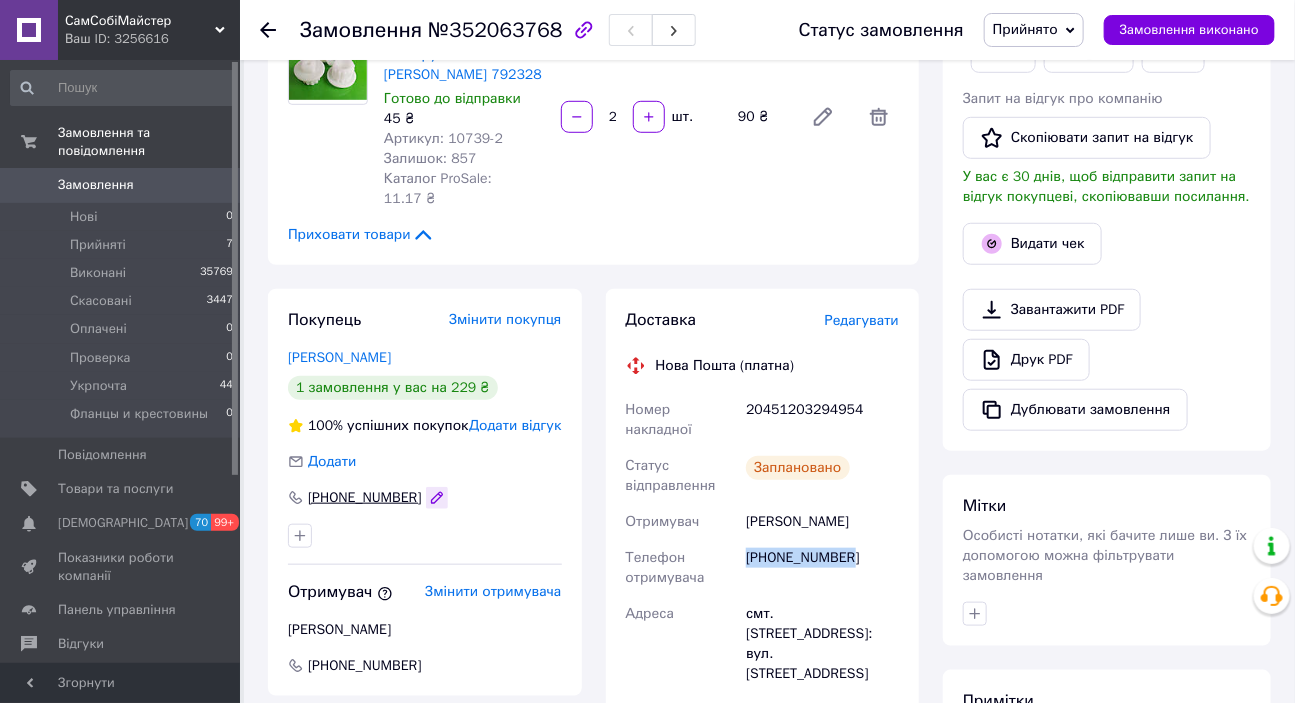 click 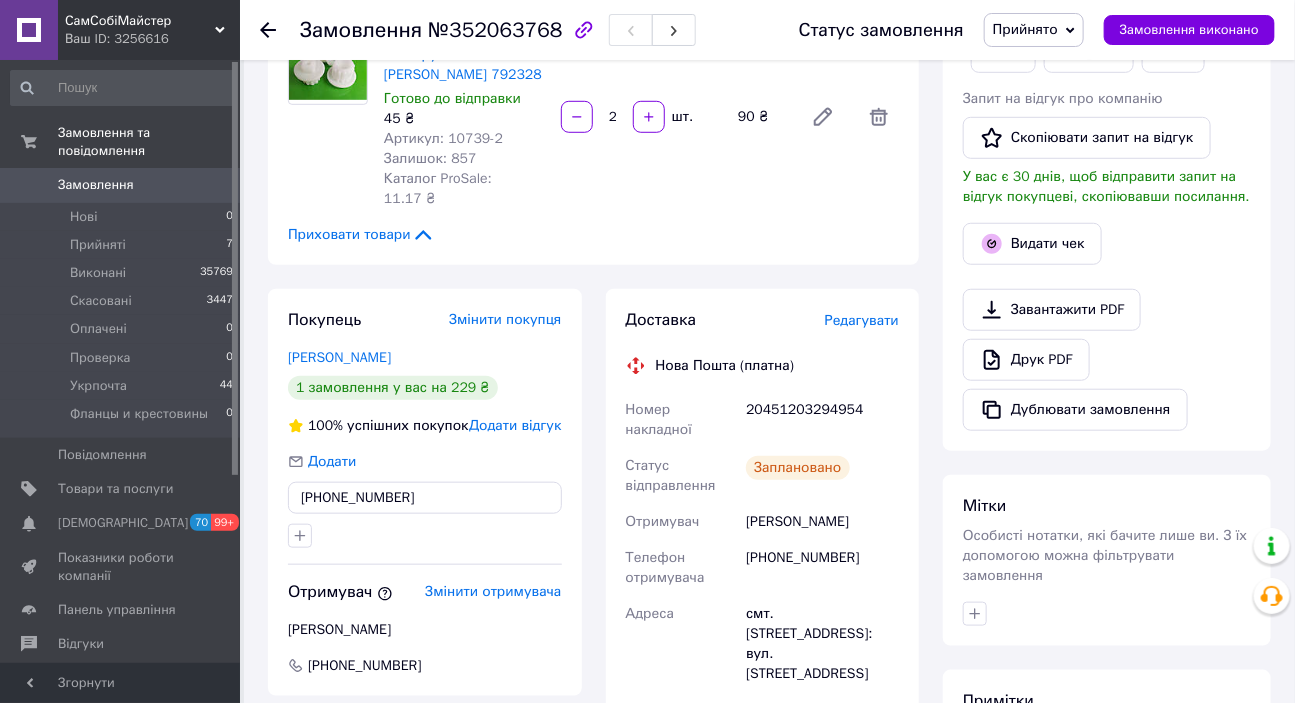drag, startPoint x: 432, startPoint y: 426, endPoint x: 300, endPoint y: 429, distance: 132.03409 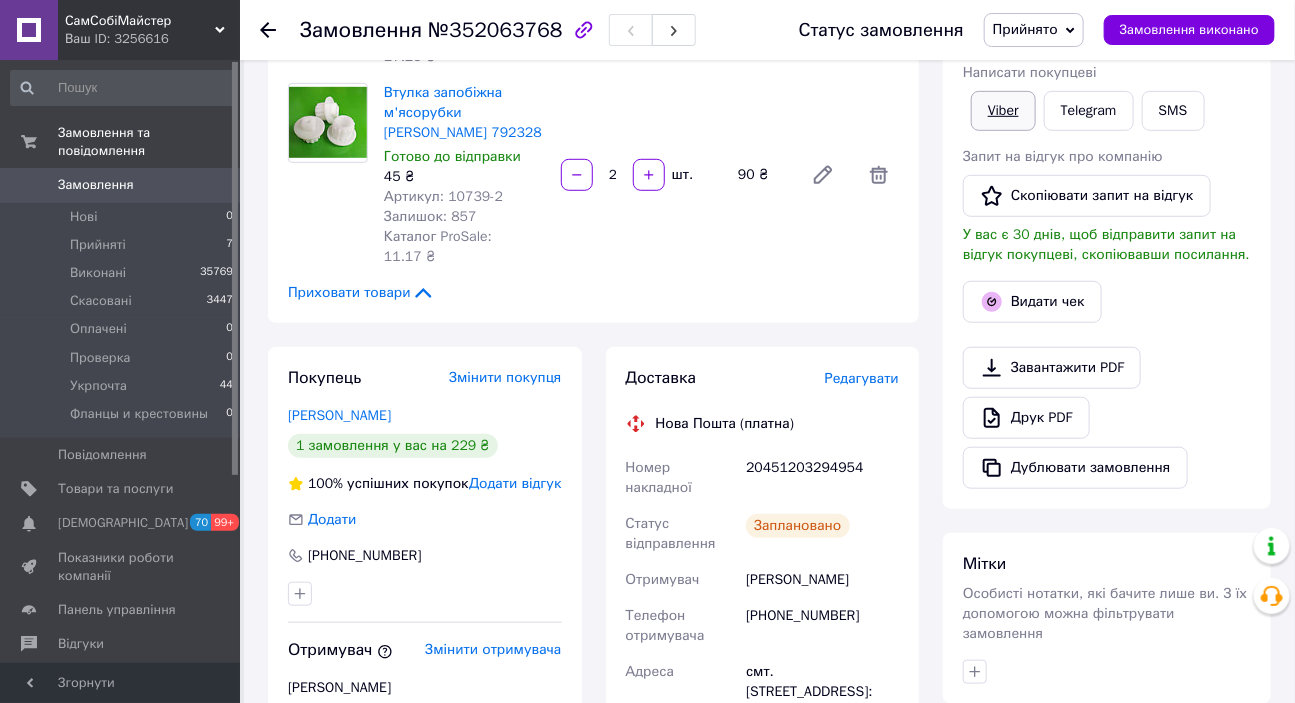 scroll, scrollTop: 272, scrollLeft: 0, axis: vertical 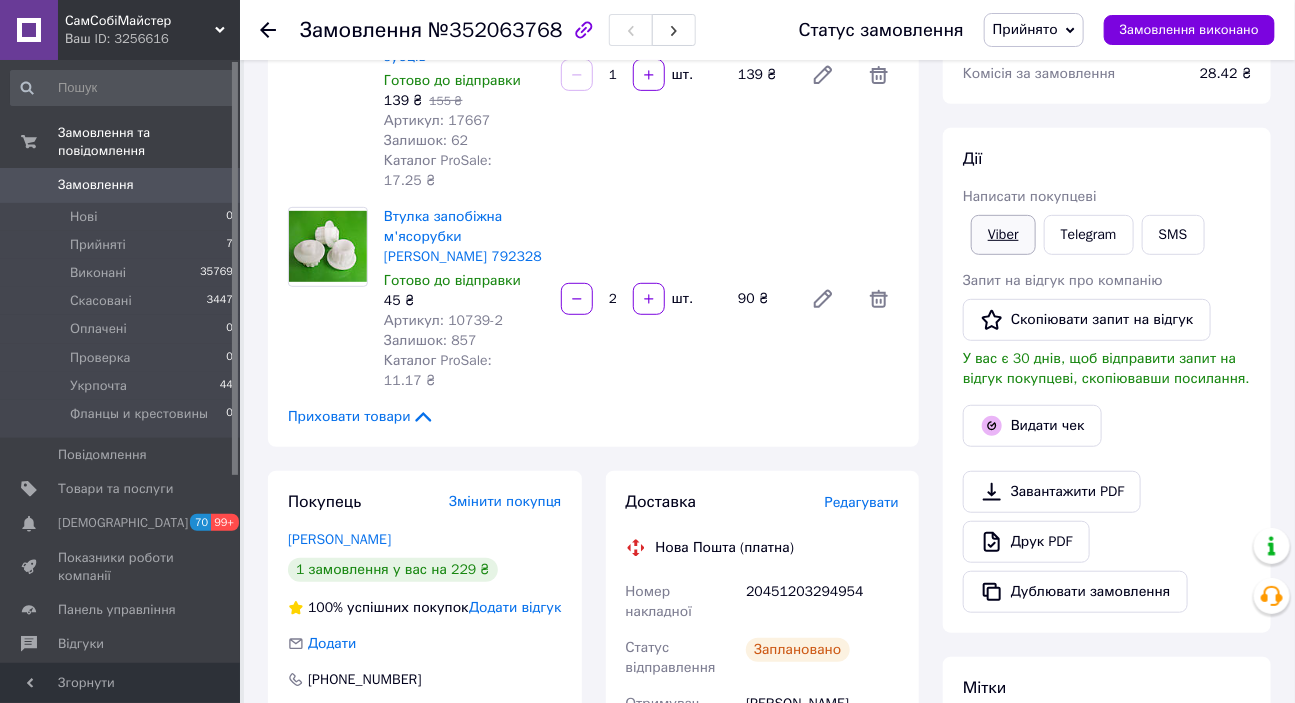 click on "Viber" at bounding box center [1003, 235] 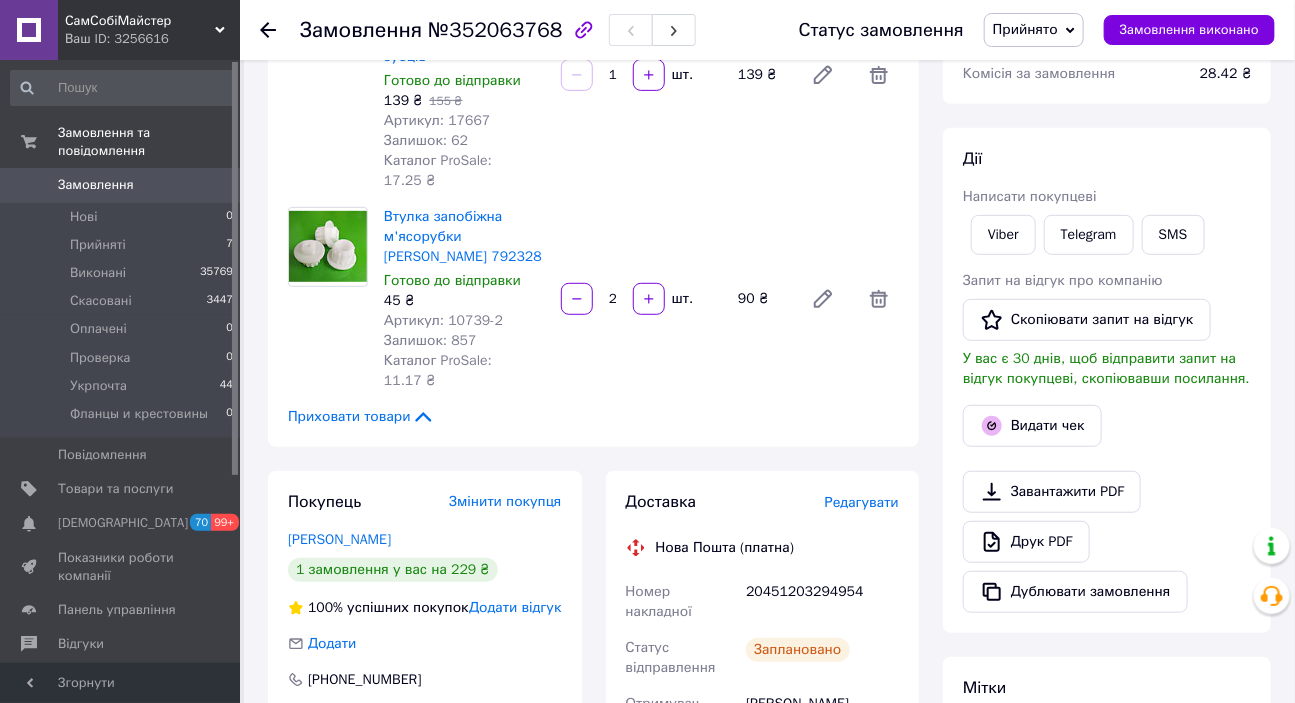 click on "Всього 2 товари 229 ₴ Доставка 65 ₴ Знижка Додати Всього до сплати 229 ₴ Комісія за замовлення 28.42 ₴ Дії Написати покупцеві Viber Telegram SMS Запит на відгук про компанію   Скопіювати запит на відгук У вас є 30 днів, щоб відправити запит на відгук покупцеві, скопіювавши посилання.   Видати чек   Завантажити PDF   Друк PDF   Дублювати замовлення Мітки Особисті нотатки, які бачите лише ви. З їх допомогою можна фільтрувати замовлення Примітки +380668999502 Залишилося 287 символів Очистити Зберегти" at bounding box center [1107, 464] 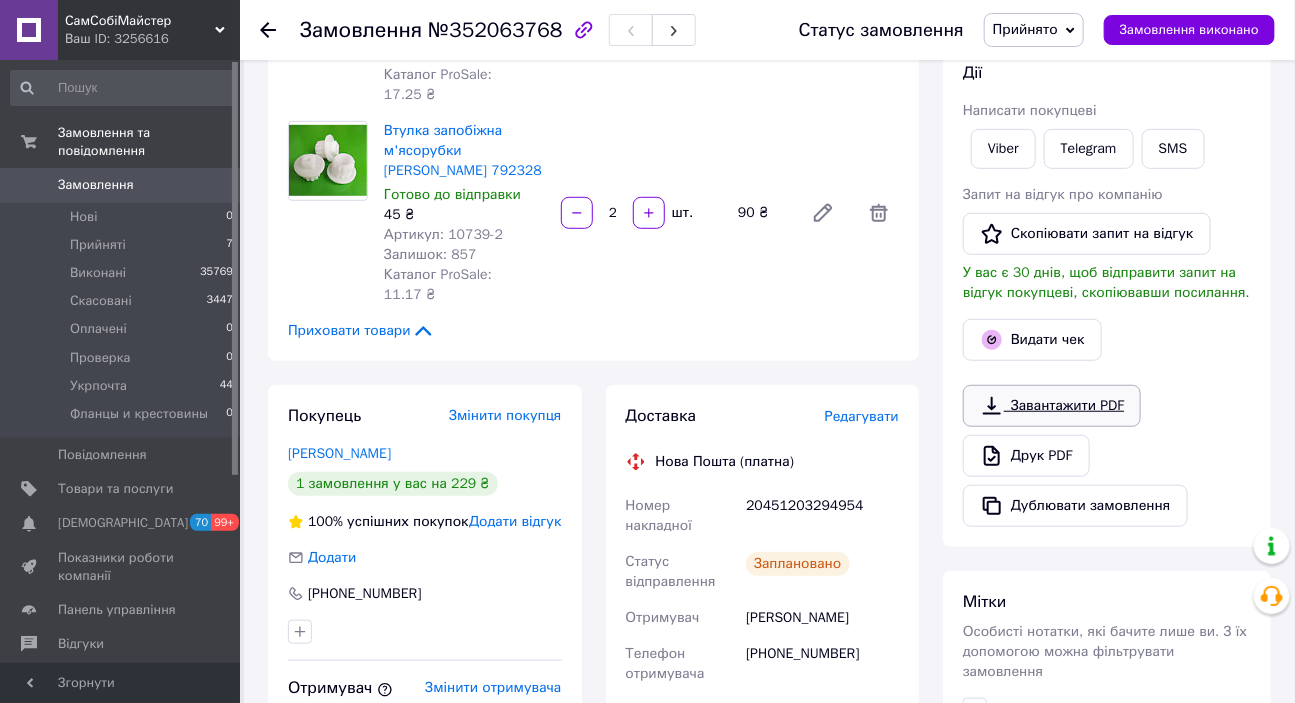 scroll, scrollTop: 363, scrollLeft: 0, axis: vertical 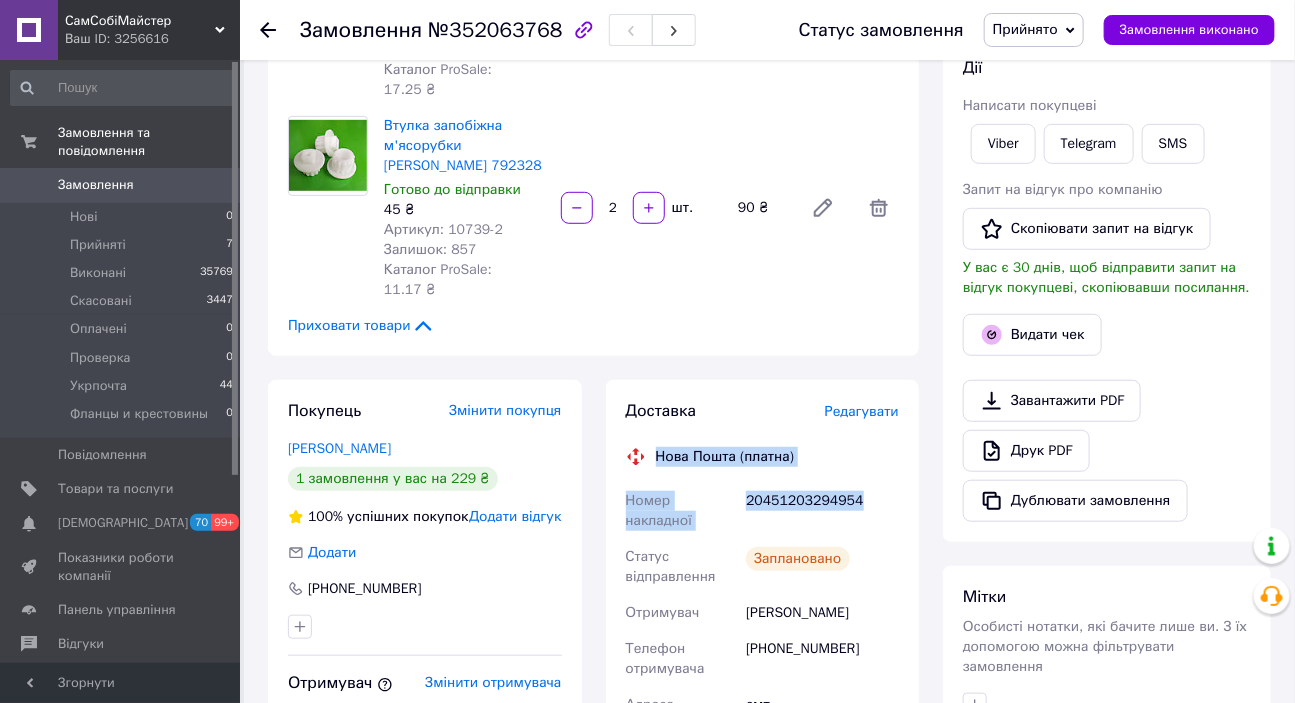 drag, startPoint x: 780, startPoint y: 427, endPoint x: 646, endPoint y: 387, distance: 139.84277 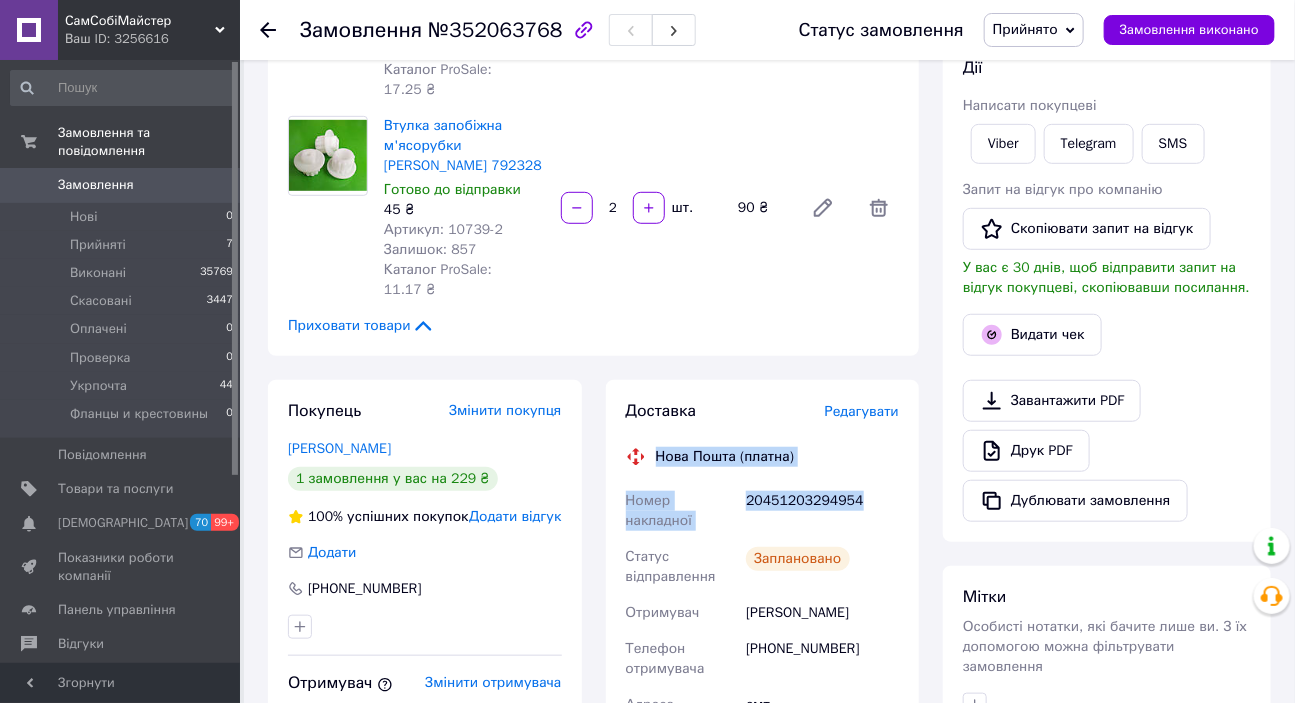 copy on "Нова Пошта (платна) Номер накладної 20451203294954" 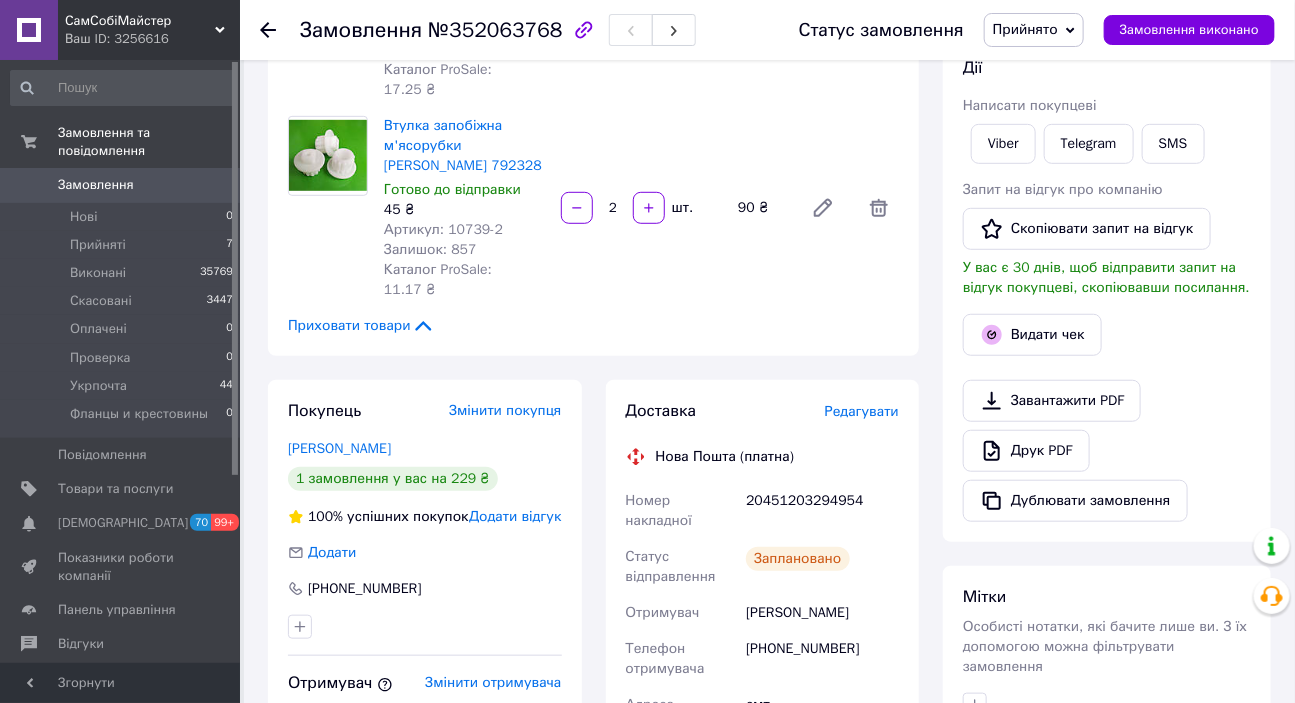 drag, startPoint x: 897, startPoint y: 656, endPoint x: 907, endPoint y: 636, distance: 22.36068 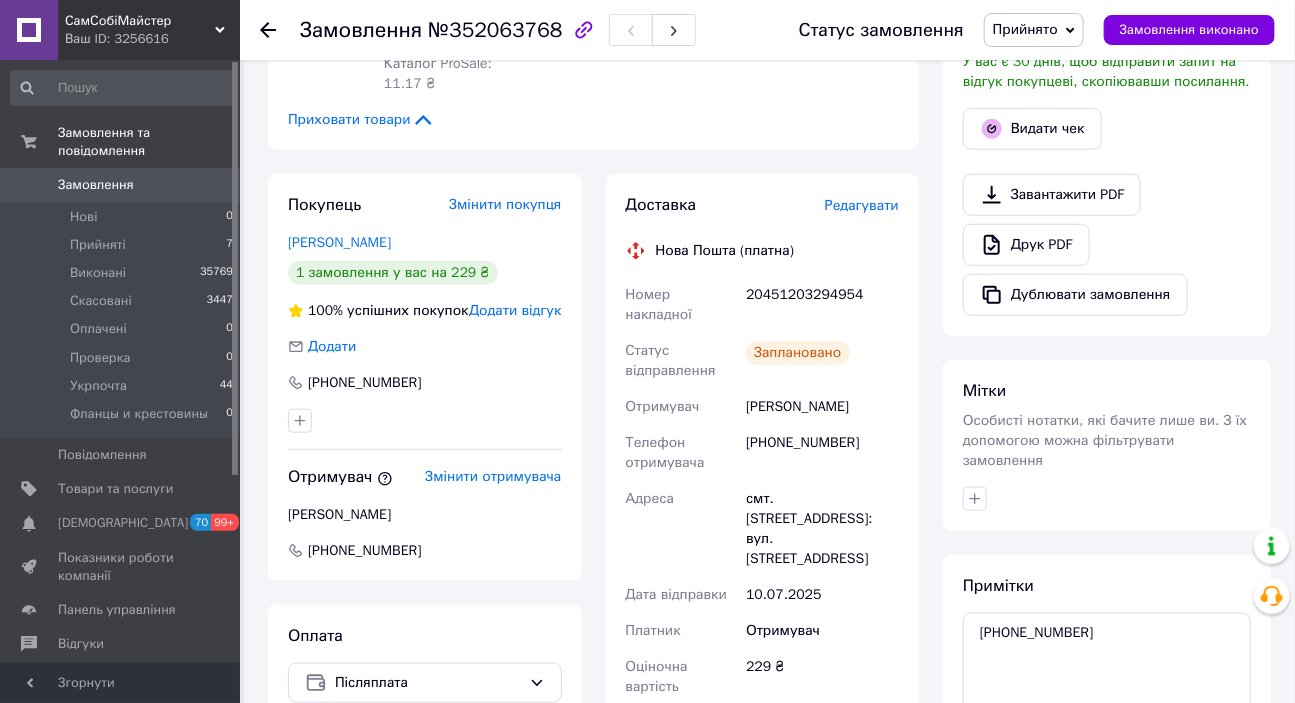 scroll, scrollTop: 636, scrollLeft: 0, axis: vertical 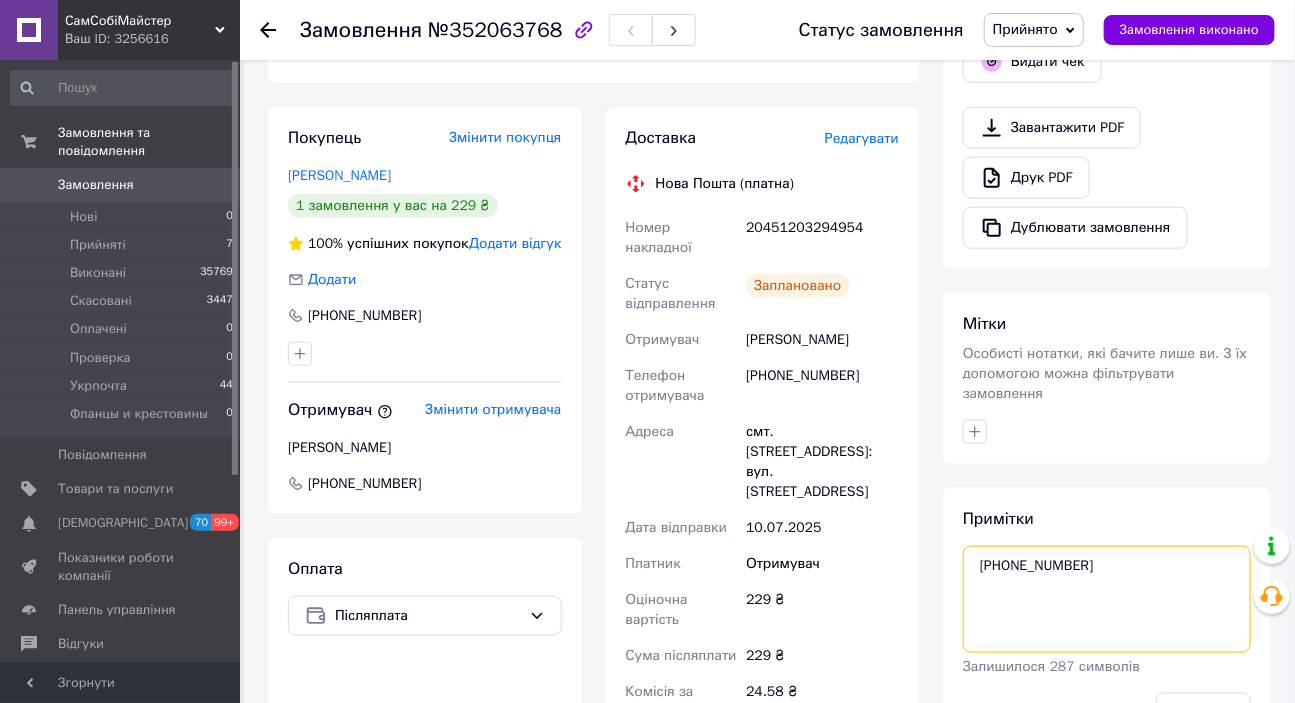drag, startPoint x: 1090, startPoint y: 544, endPoint x: 1043, endPoint y: 545, distance: 47.010635 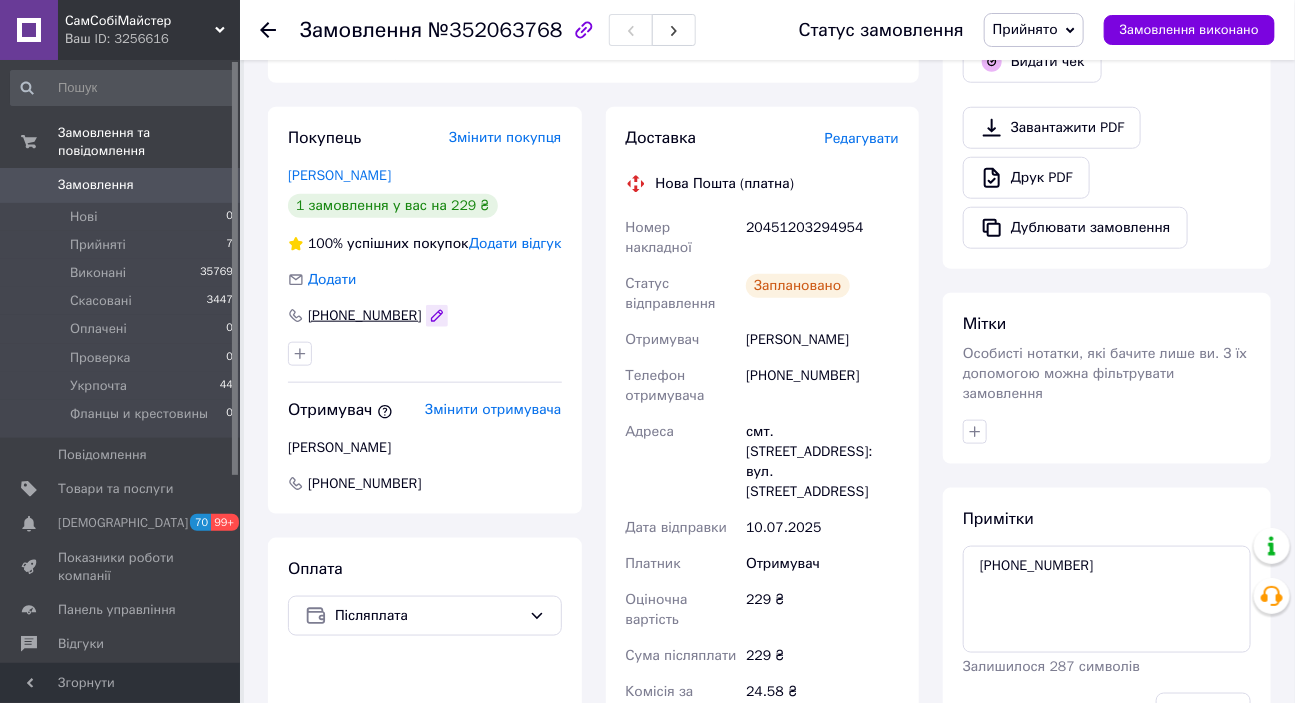 click 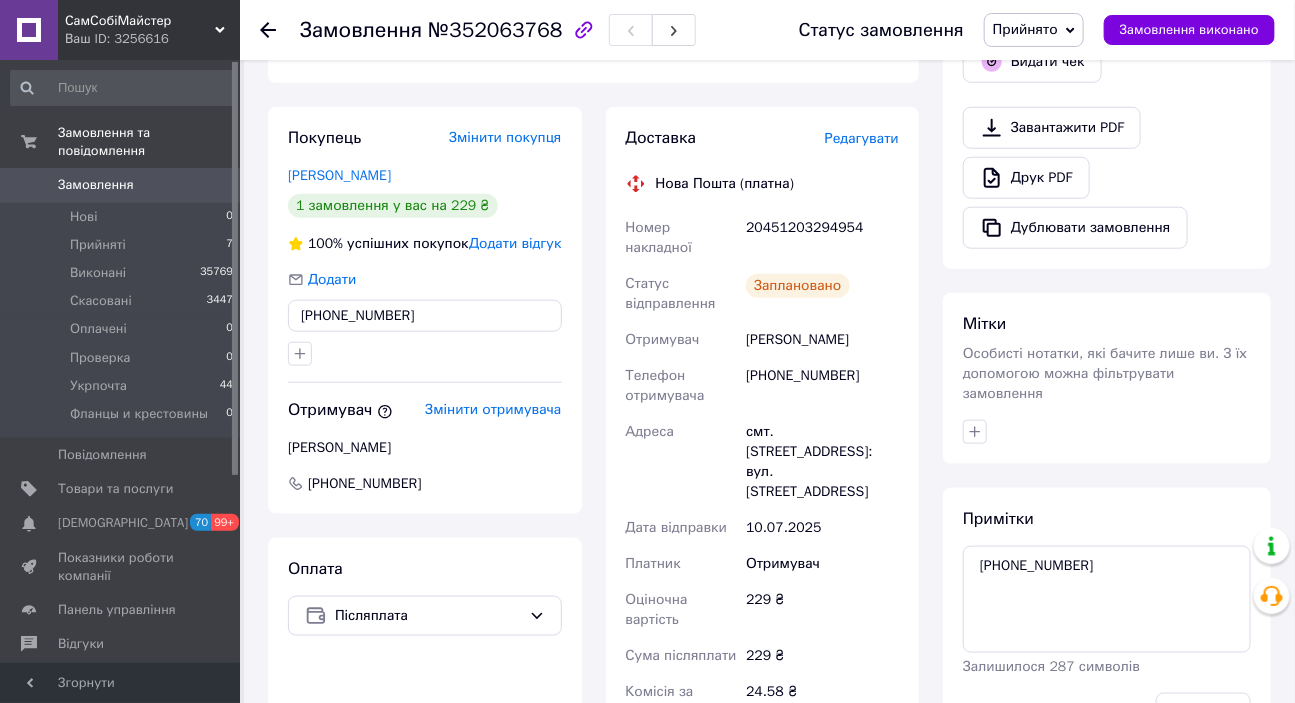 click on "+380964653803" at bounding box center [425, 316] 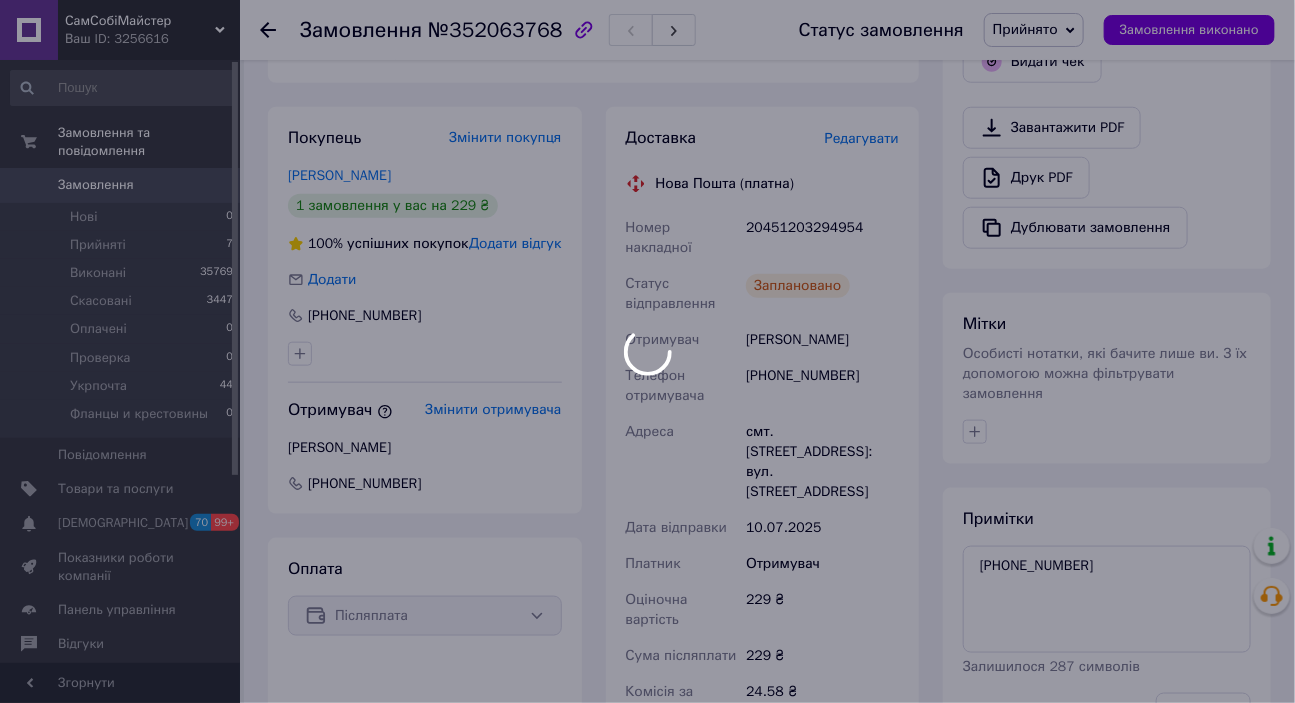 scroll, scrollTop: 11, scrollLeft: 0, axis: vertical 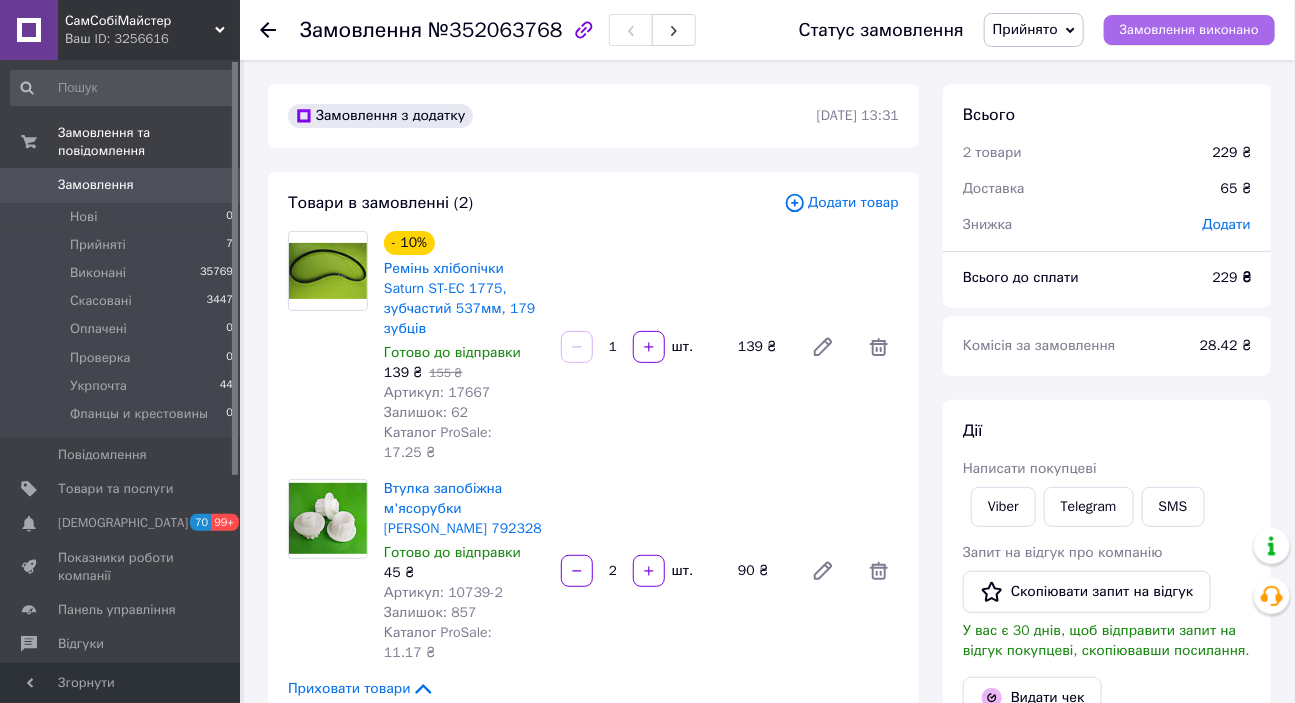 drag, startPoint x: 1201, startPoint y: 27, endPoint x: 1148, endPoint y: 107, distance: 95.96353 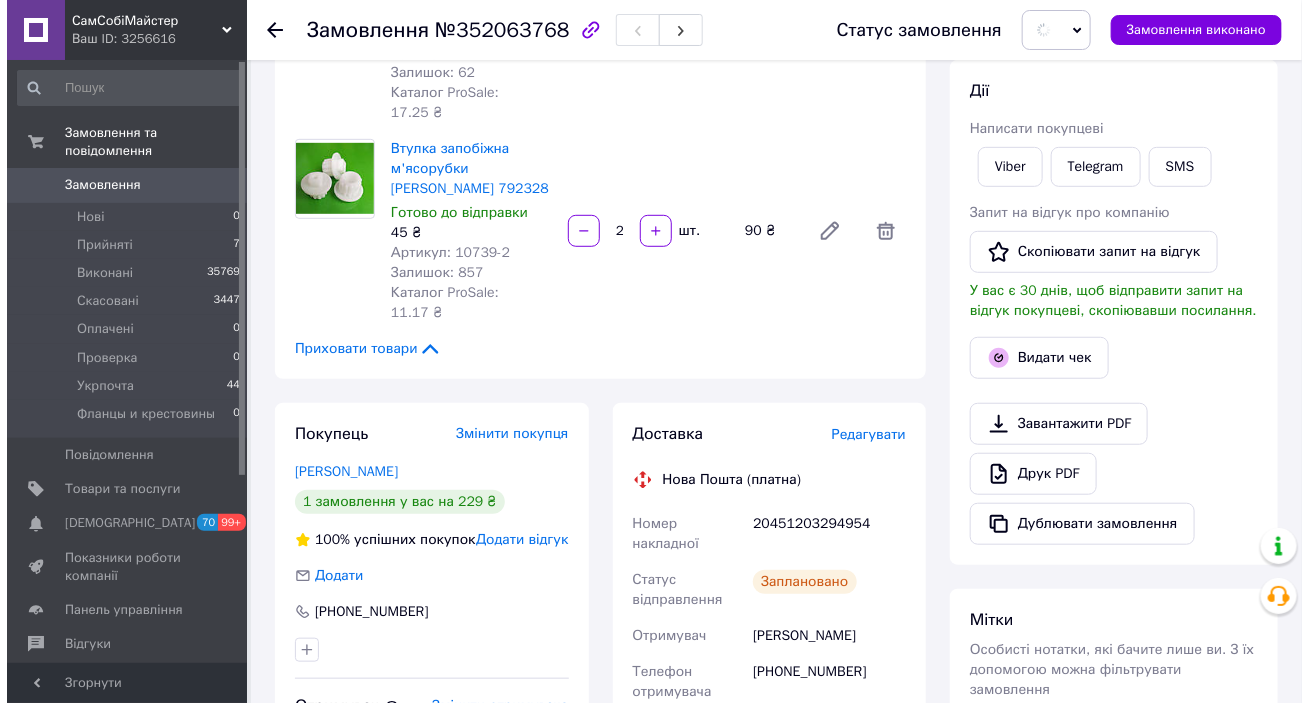 scroll, scrollTop: 363, scrollLeft: 0, axis: vertical 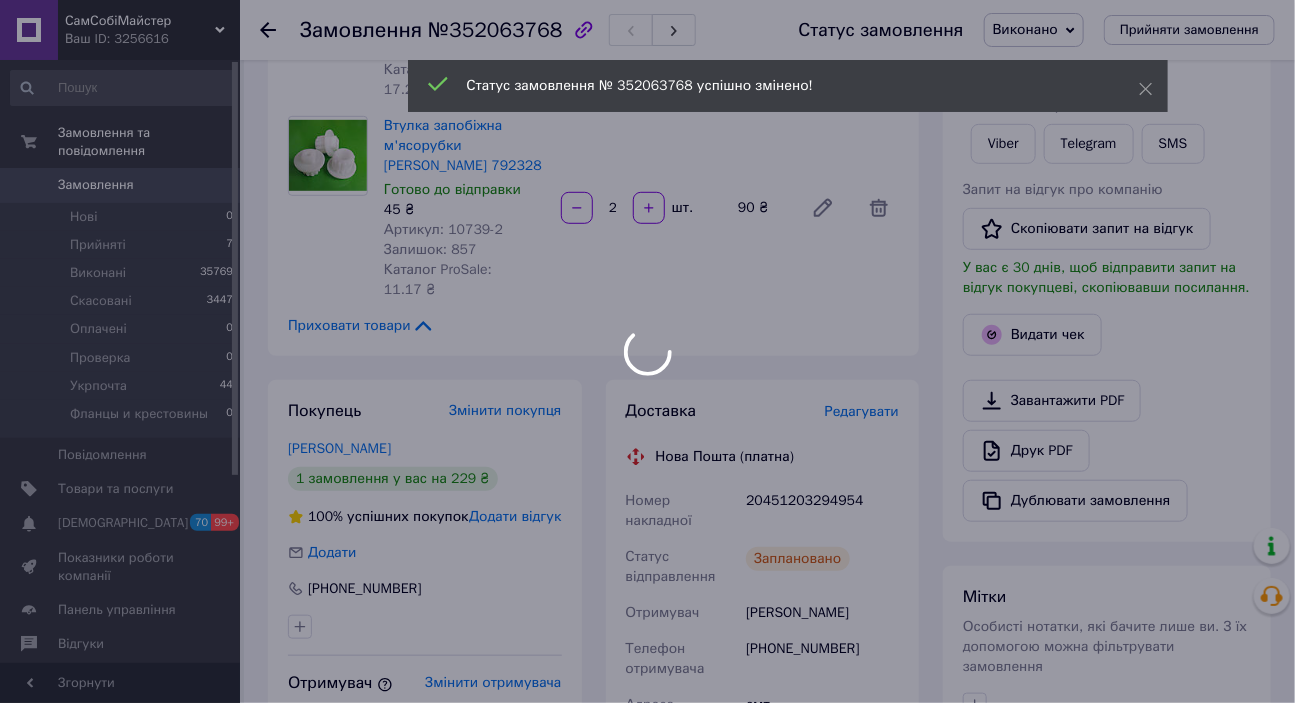click at bounding box center [647, 351] 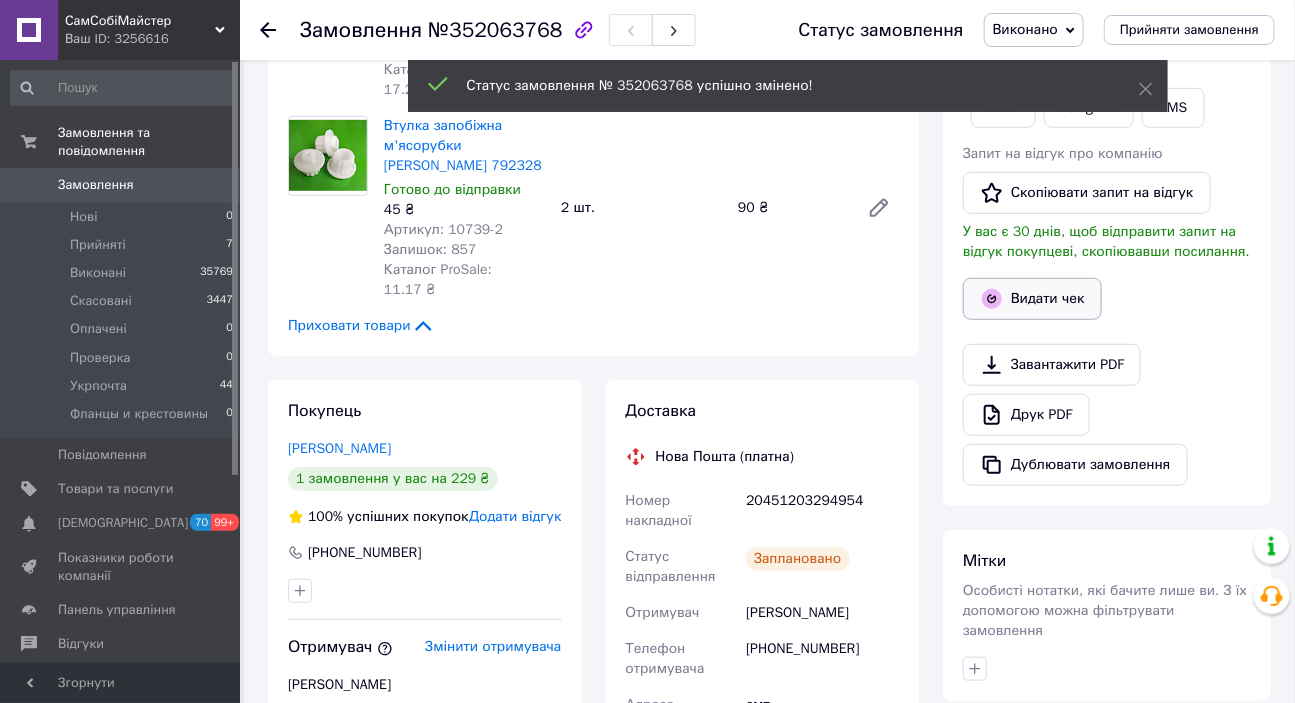 click on "Видати чек" at bounding box center (1032, 299) 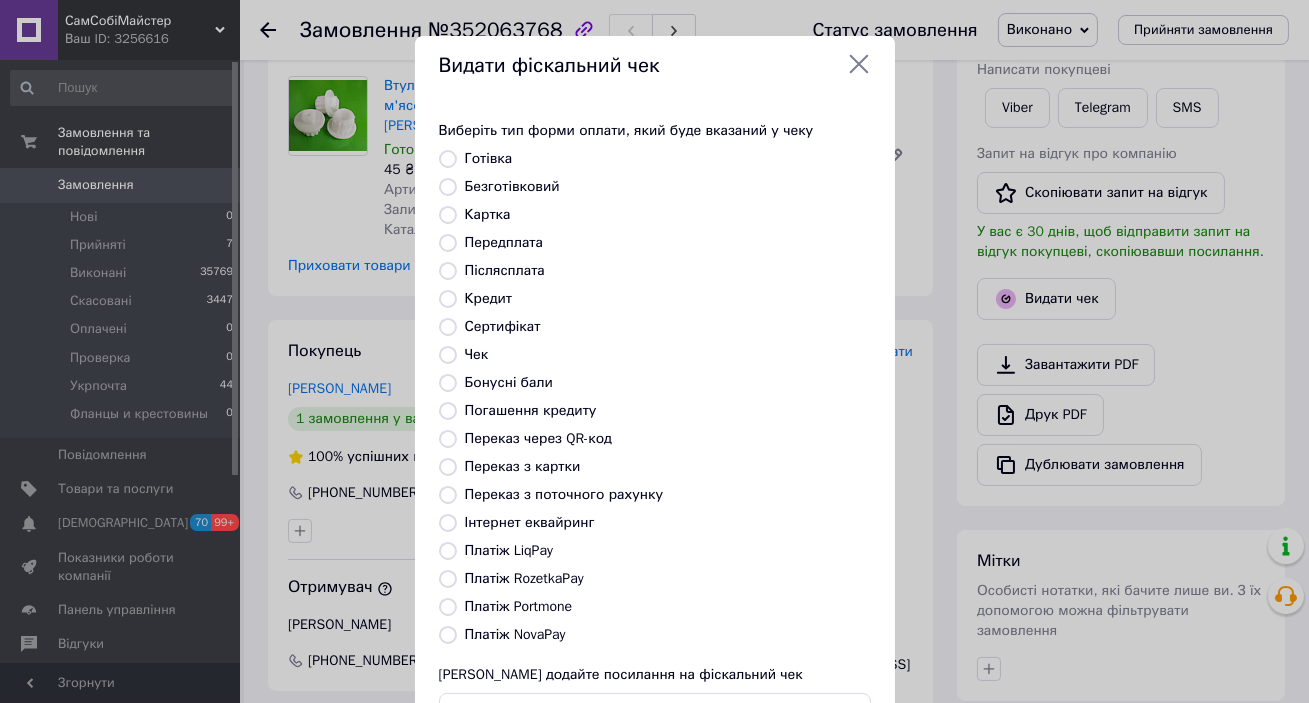 click on "Післясплата" at bounding box center [505, 270] 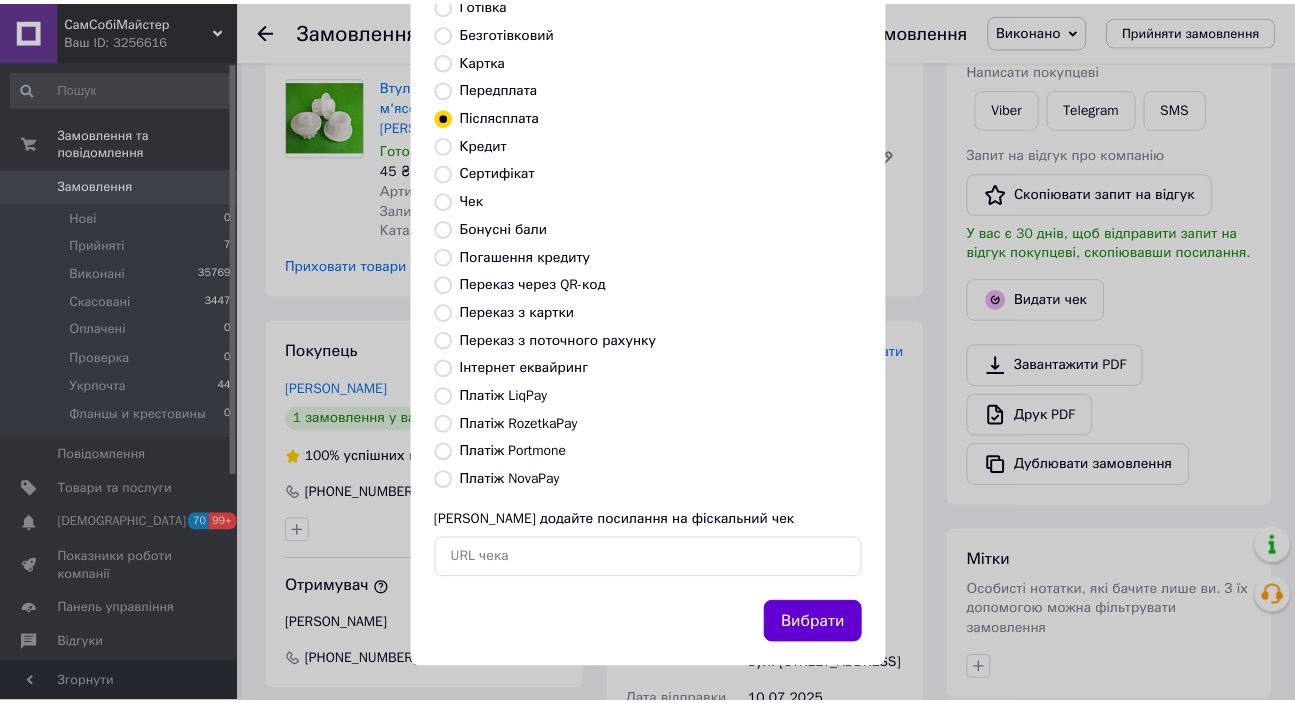 scroll, scrollTop: 156, scrollLeft: 0, axis: vertical 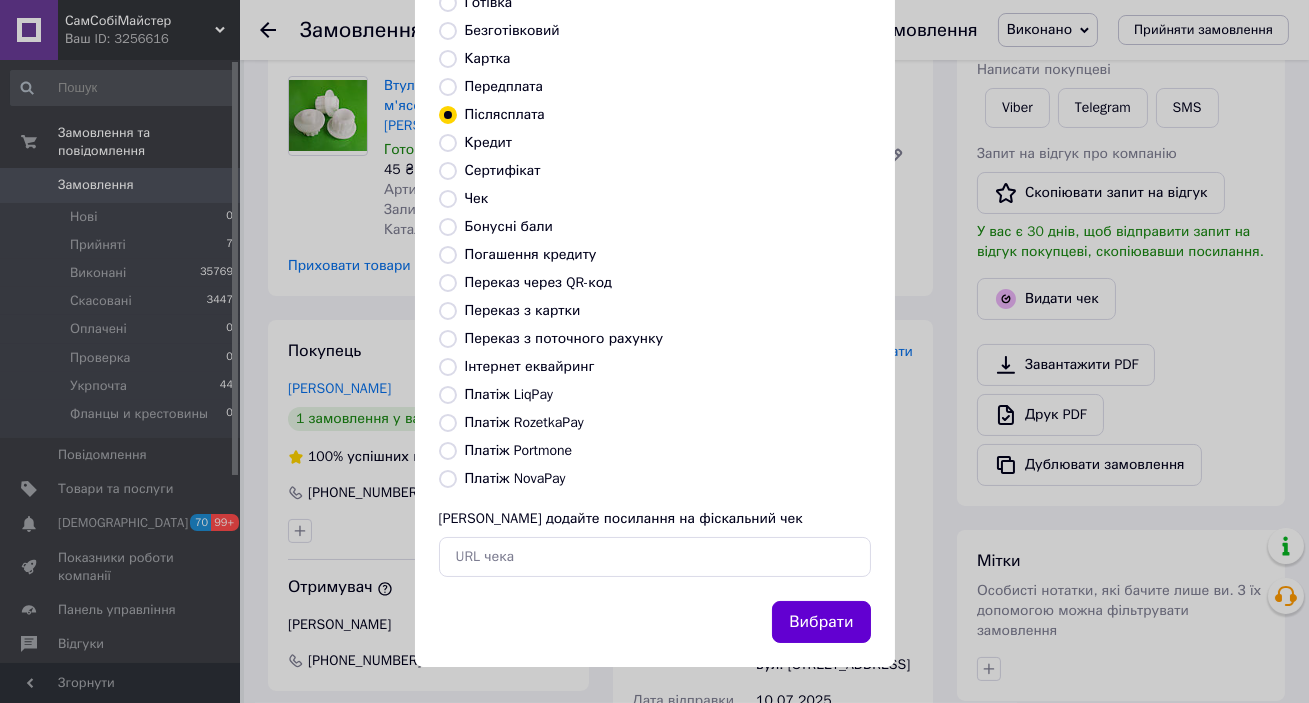 click on "Вибрати" at bounding box center (821, 622) 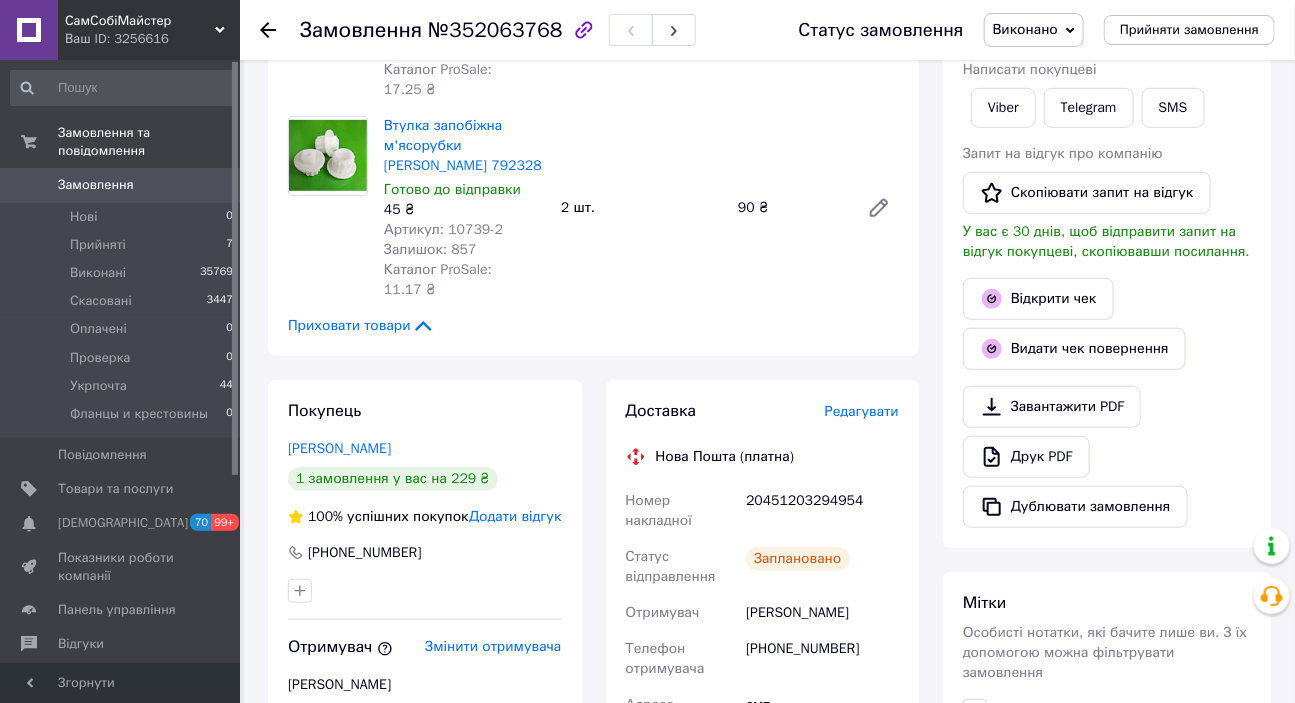 click 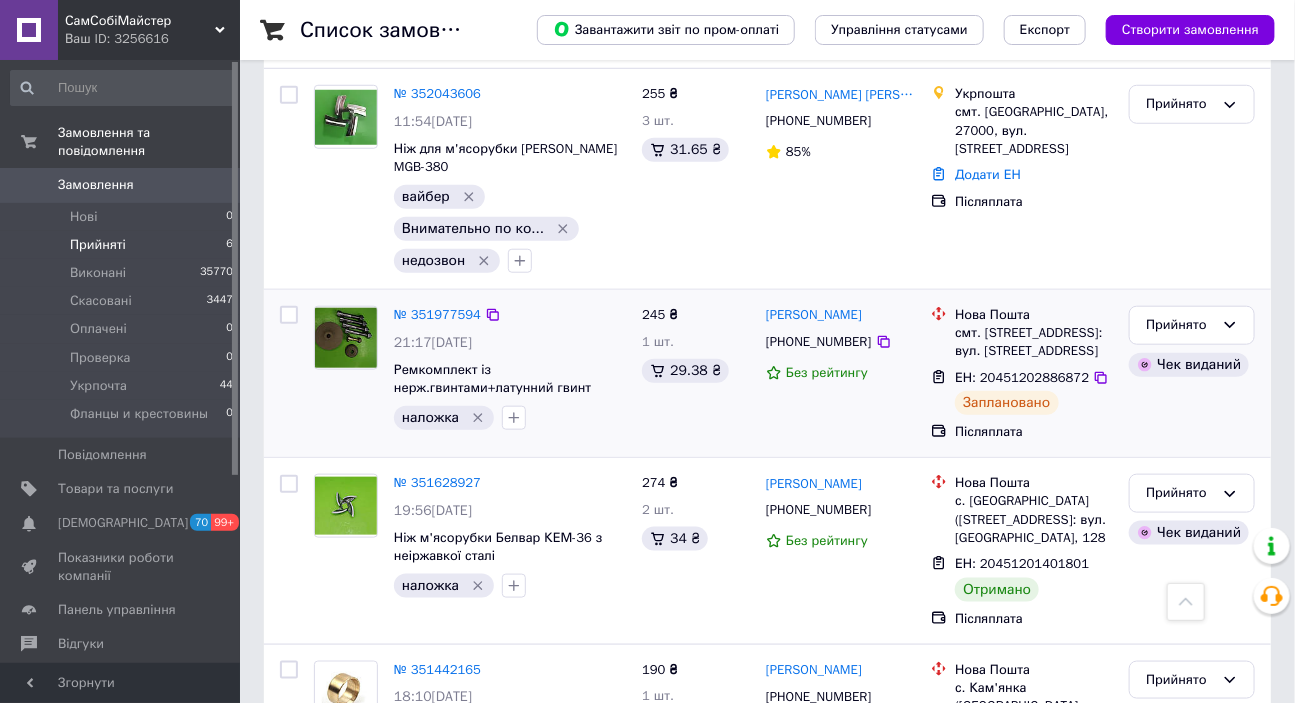 scroll, scrollTop: 636, scrollLeft: 0, axis: vertical 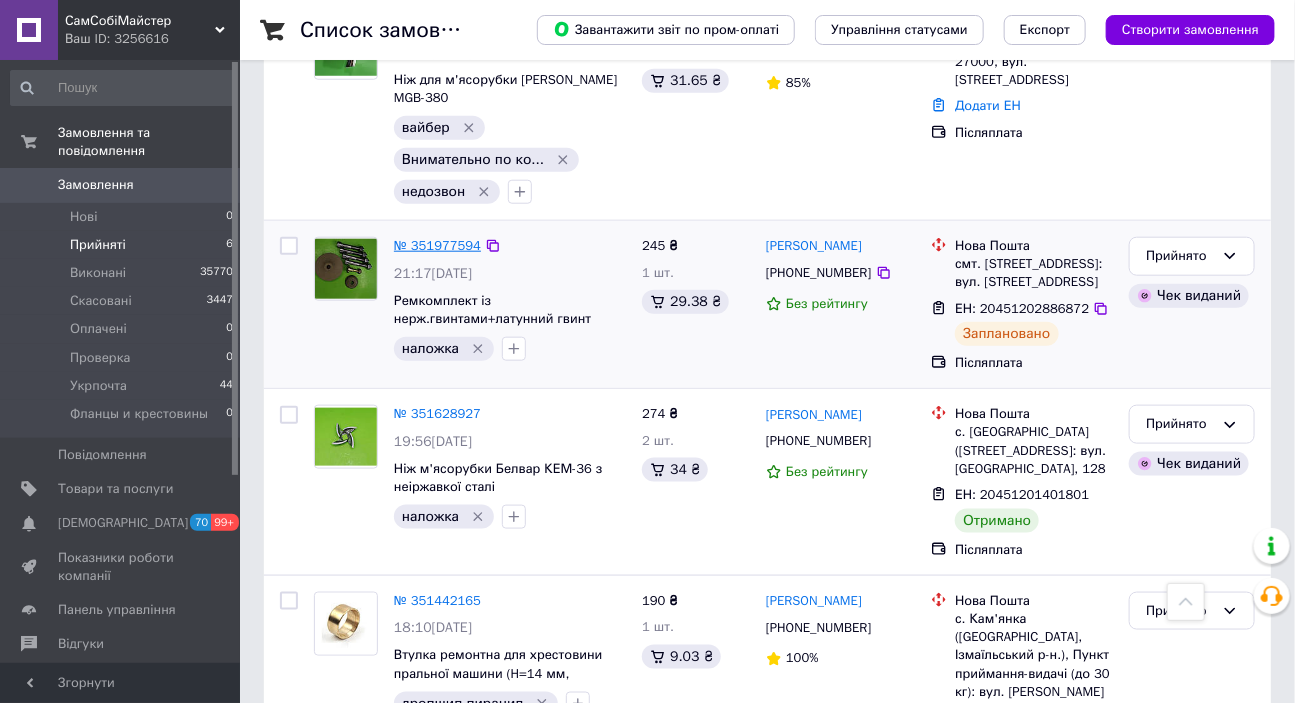 click on "№ 351977594" at bounding box center (437, 245) 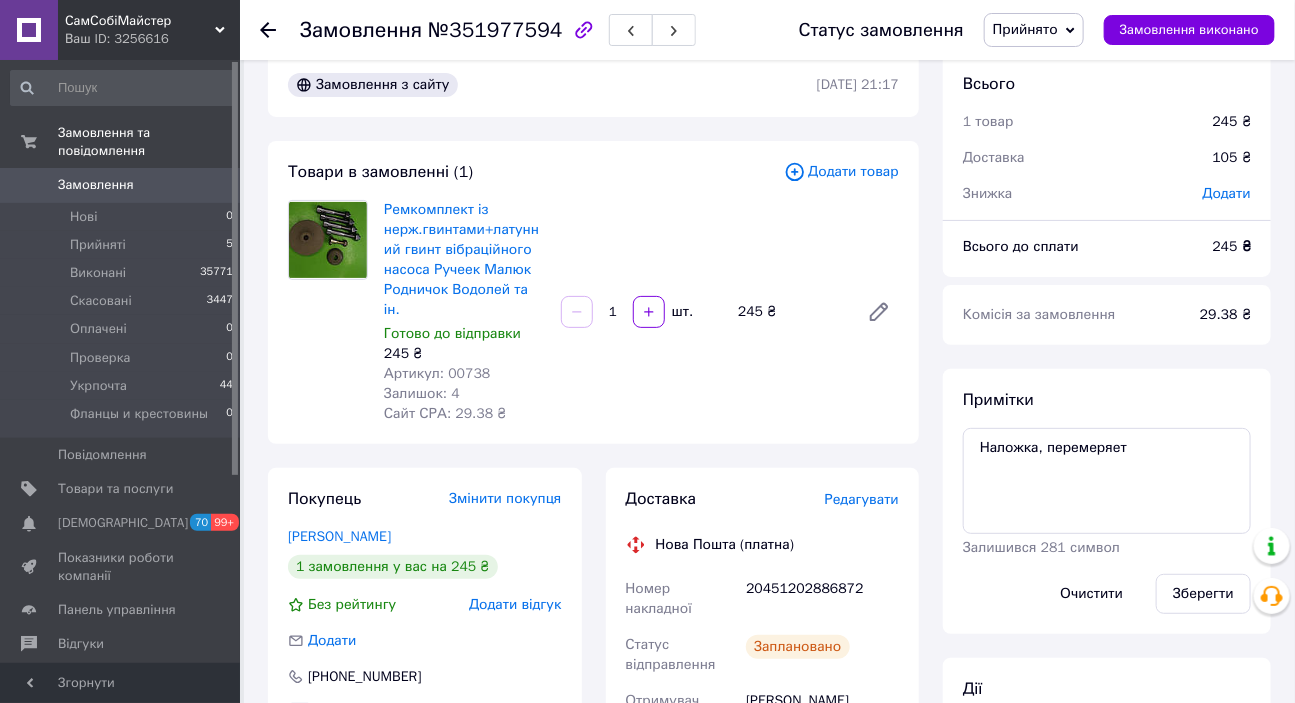 scroll, scrollTop: 0, scrollLeft: 0, axis: both 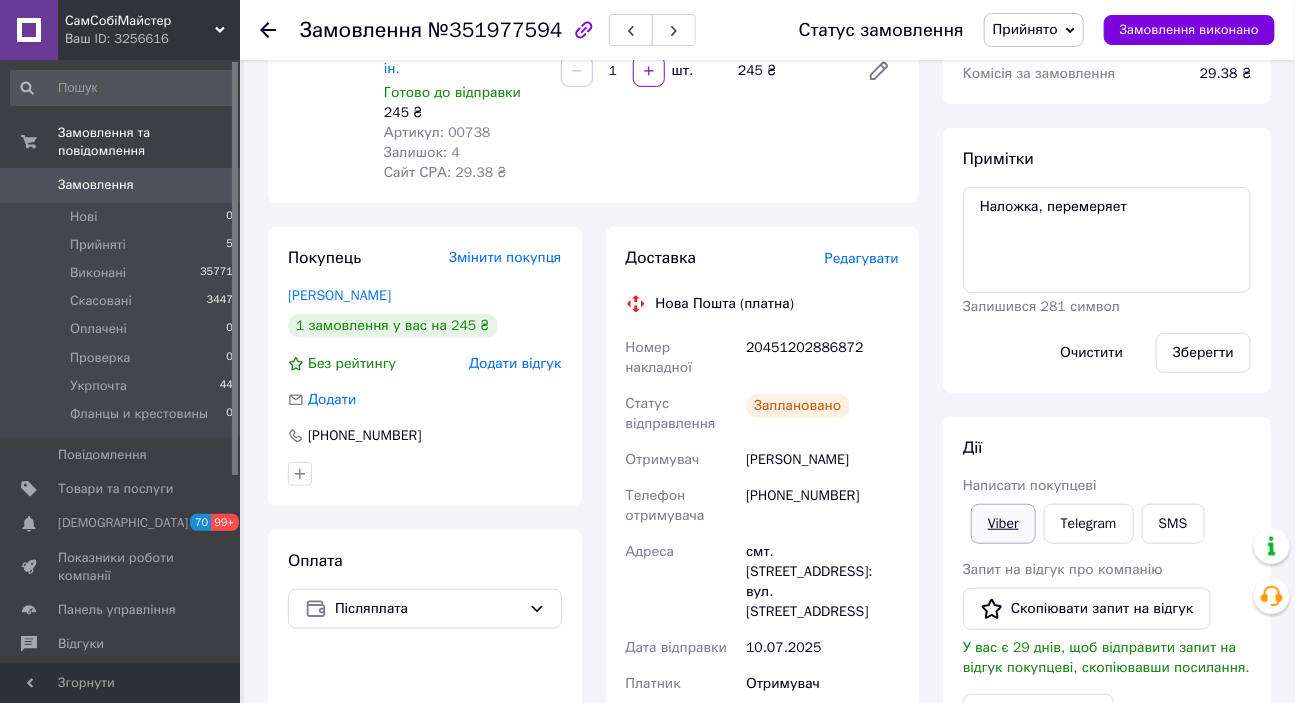 click on "Viber" at bounding box center [1003, 524] 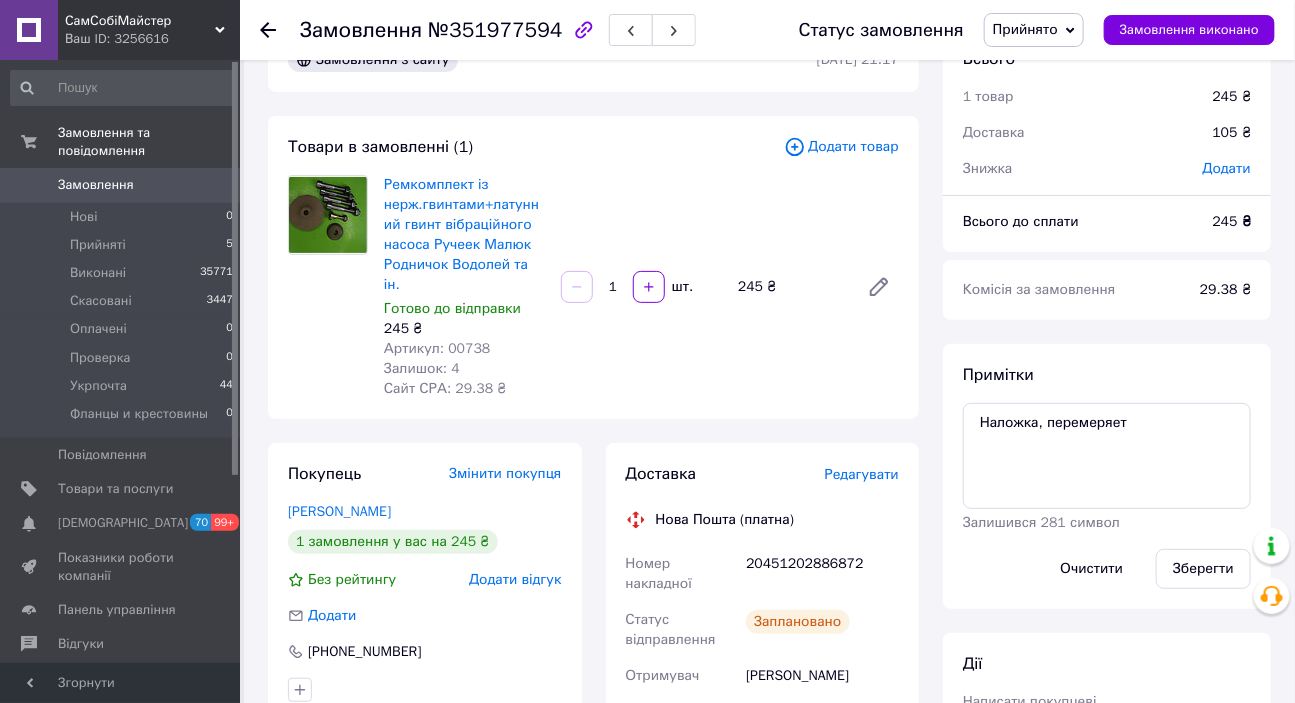 scroll, scrollTop: 0, scrollLeft: 0, axis: both 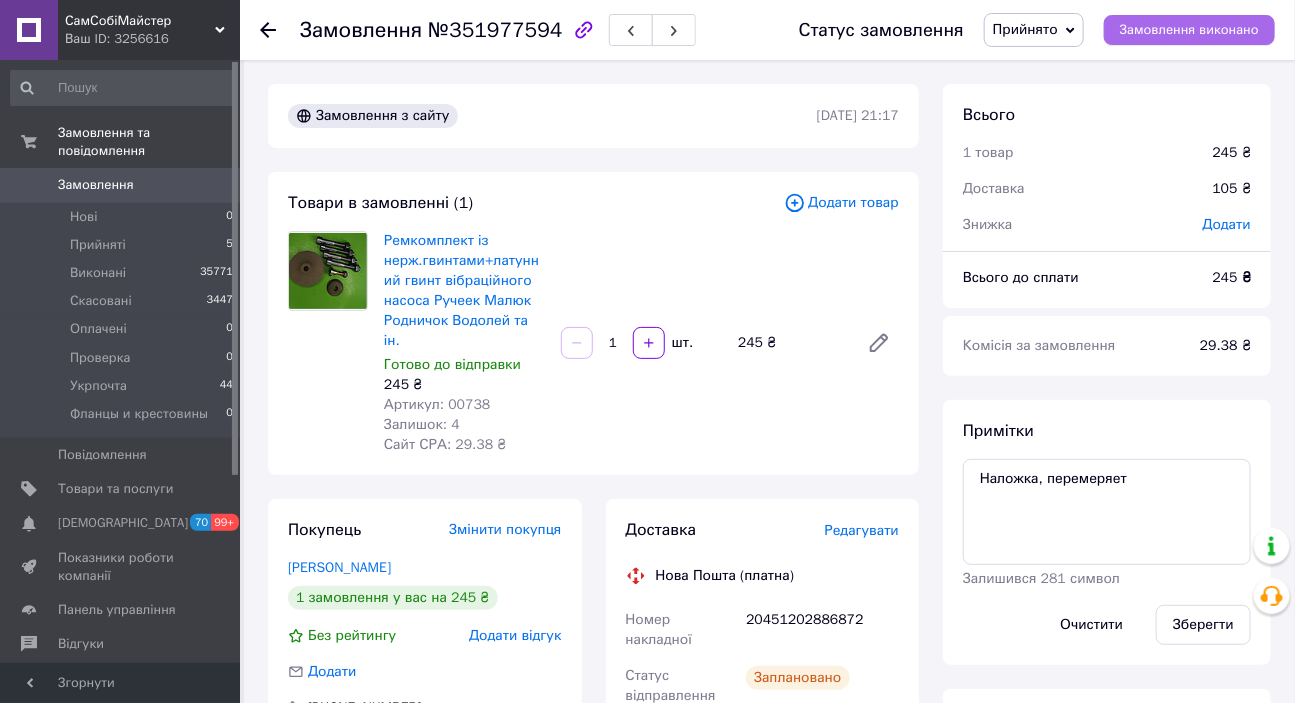 click on "Замовлення виконано" at bounding box center [1189, 30] 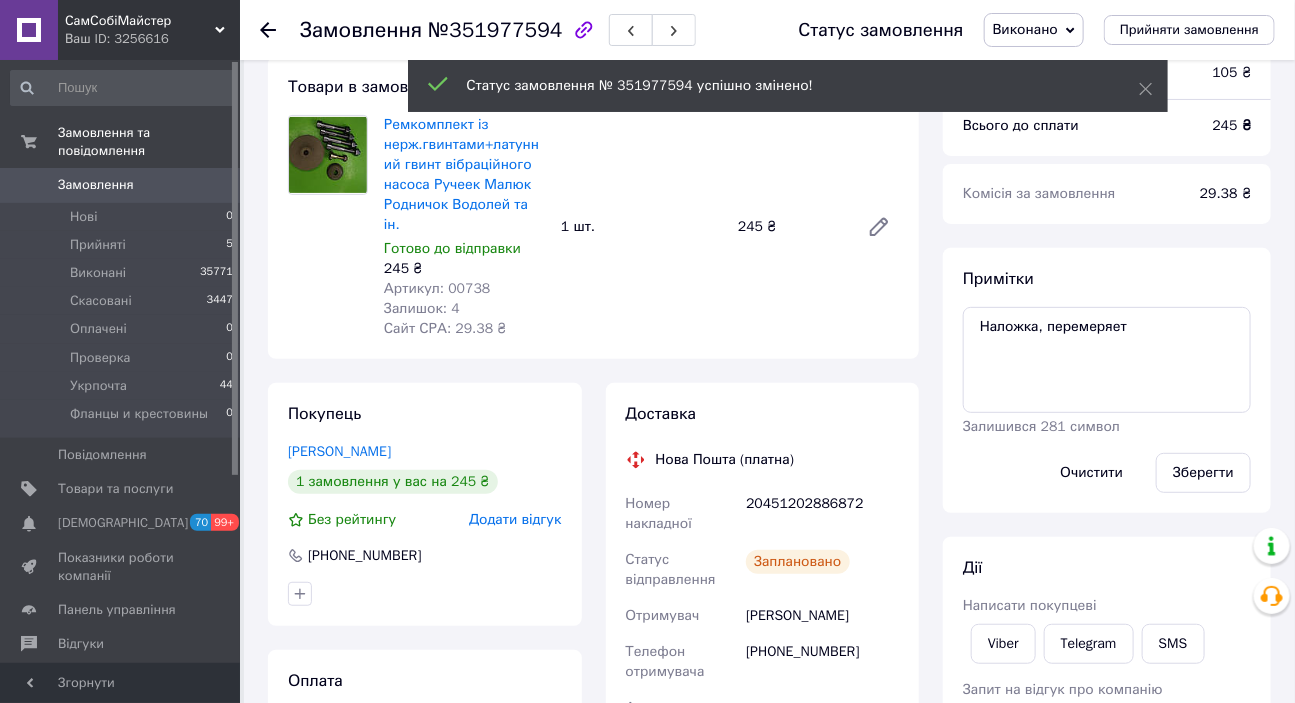 scroll, scrollTop: 0, scrollLeft: 0, axis: both 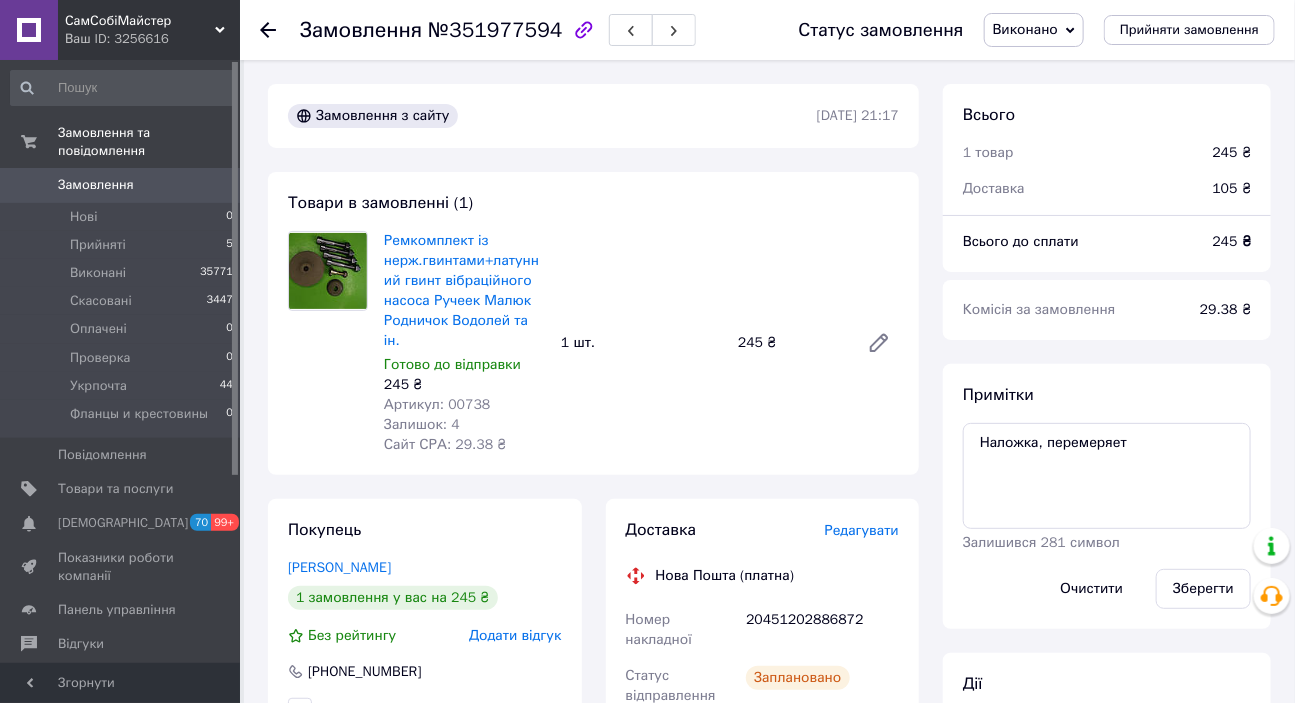 click 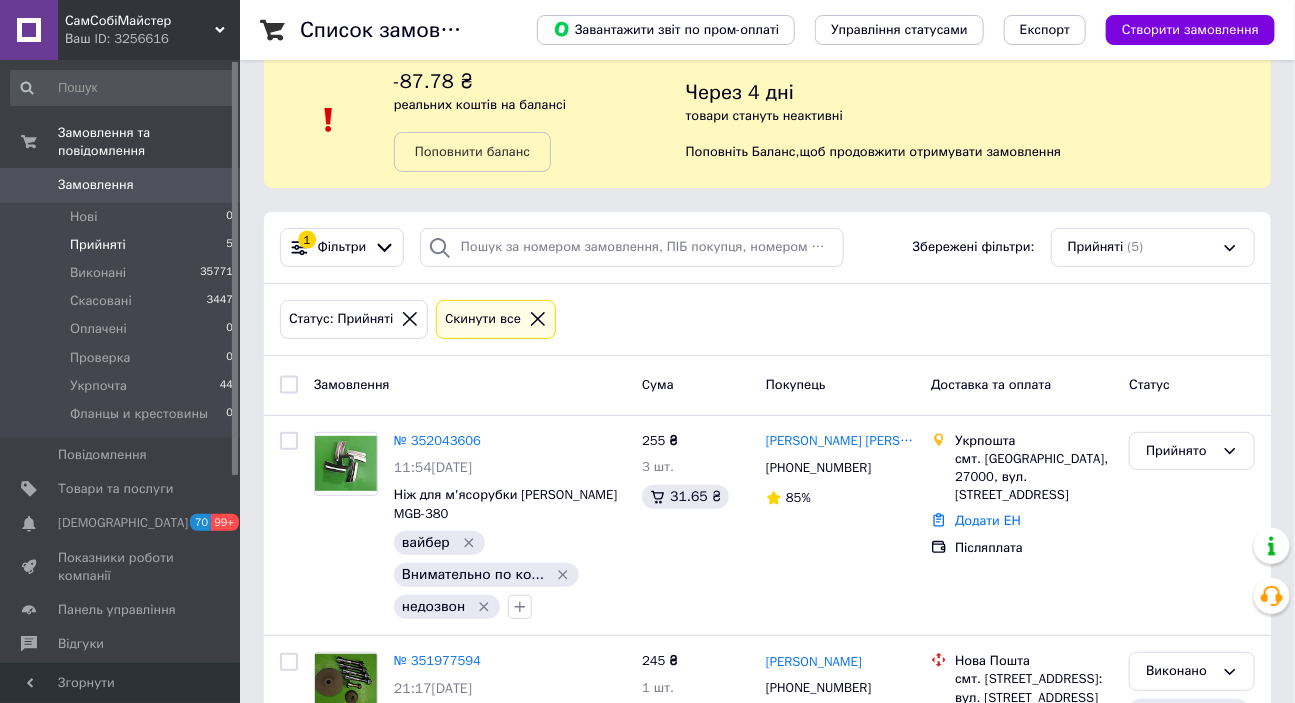 scroll, scrollTop: 0, scrollLeft: 0, axis: both 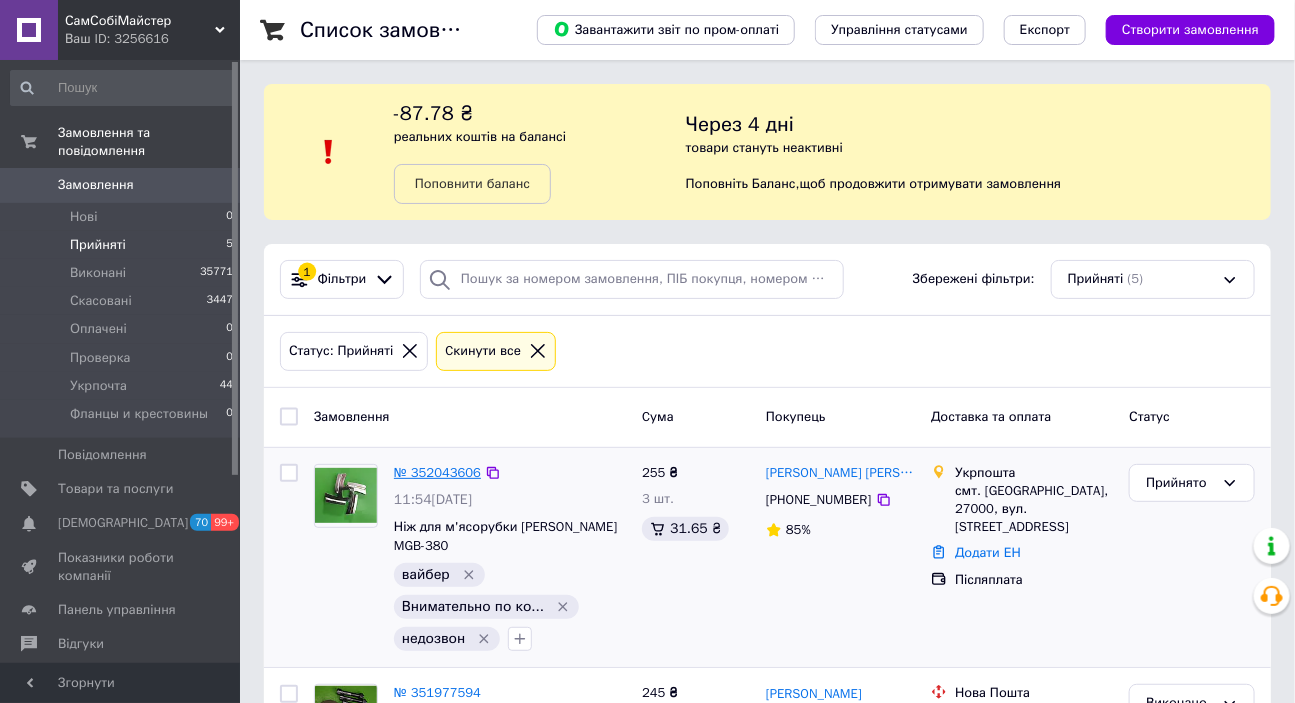 click on "№ 352043606" at bounding box center [437, 472] 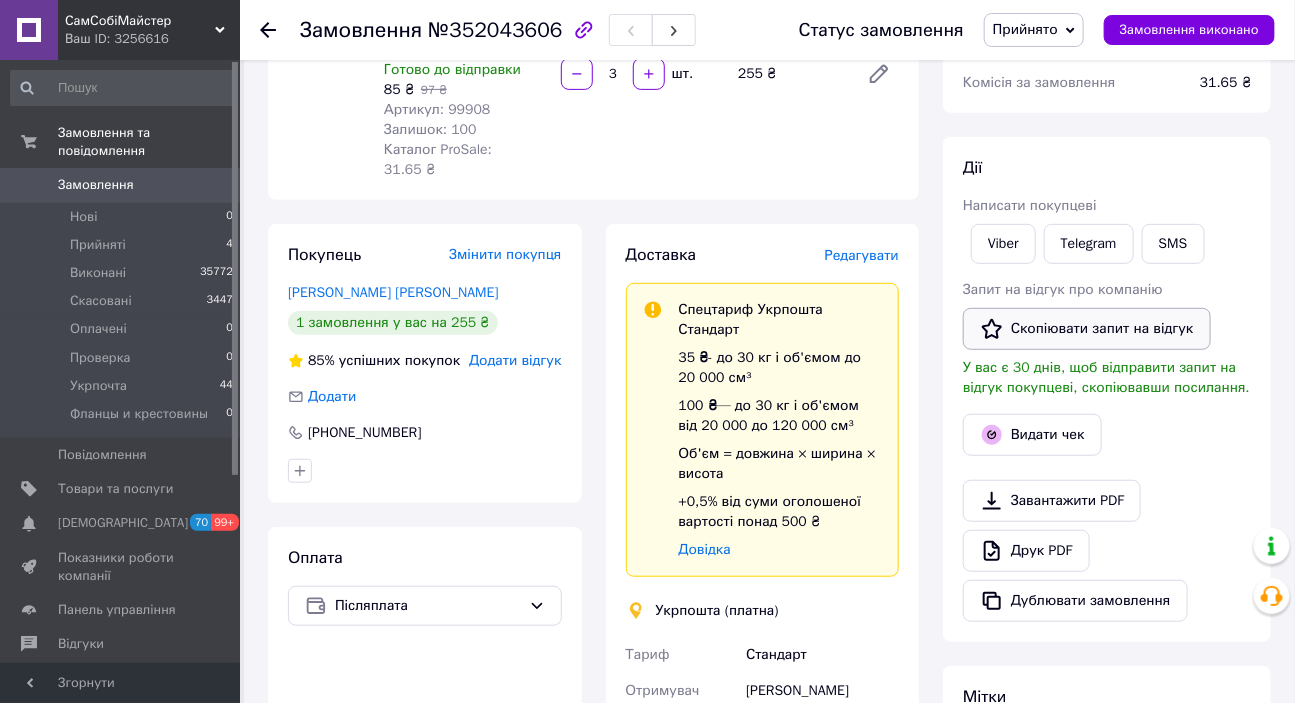 scroll, scrollTop: 272, scrollLeft: 0, axis: vertical 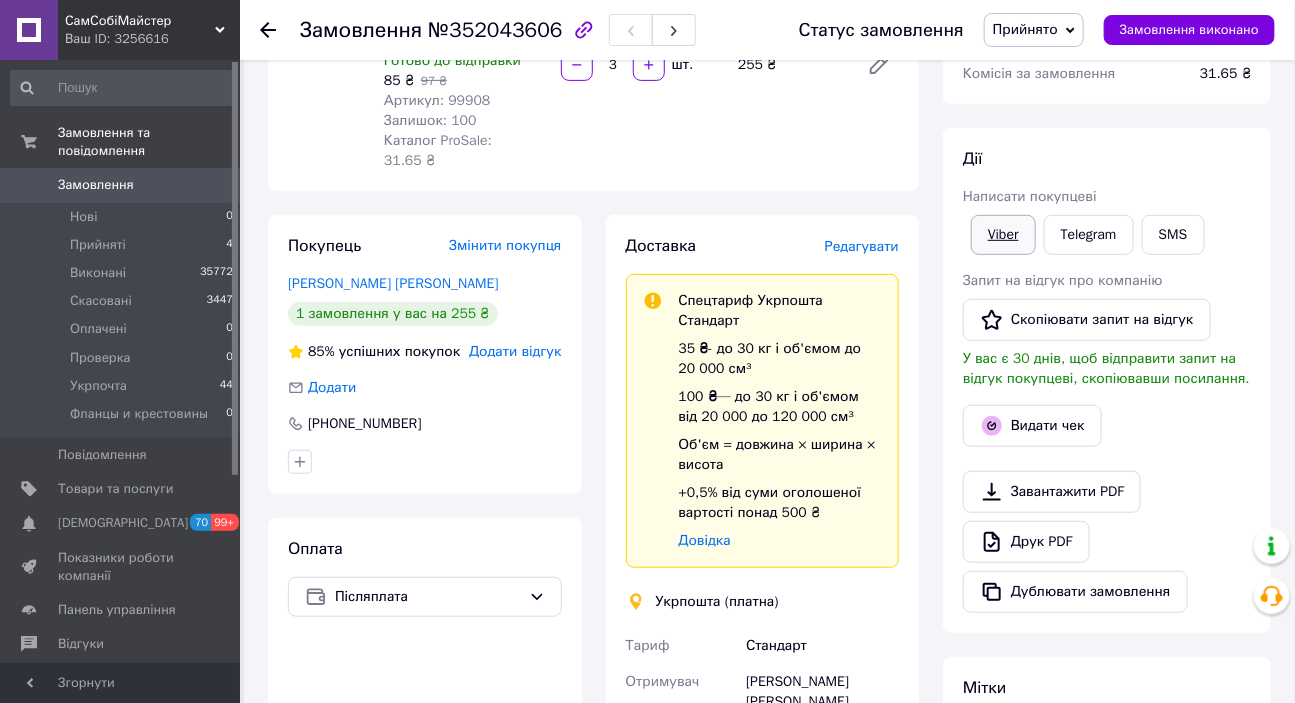 click on "Viber" at bounding box center [1003, 235] 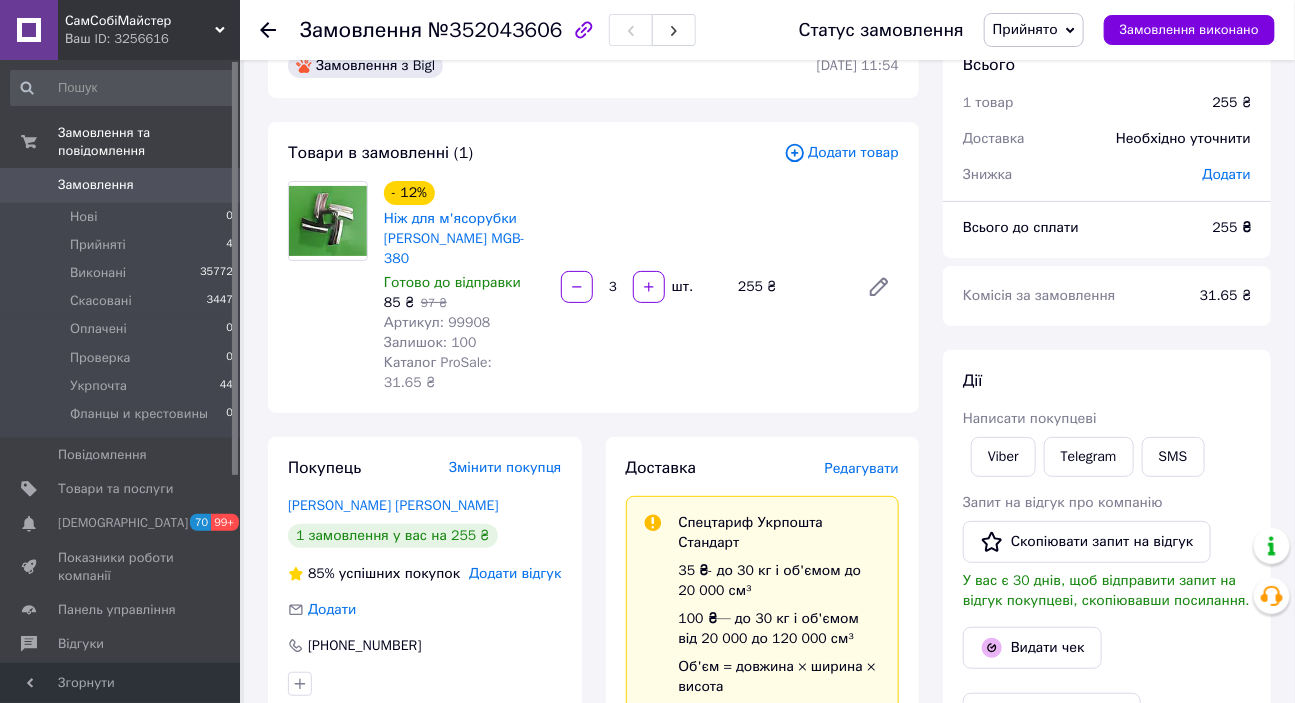 scroll, scrollTop: 0, scrollLeft: 0, axis: both 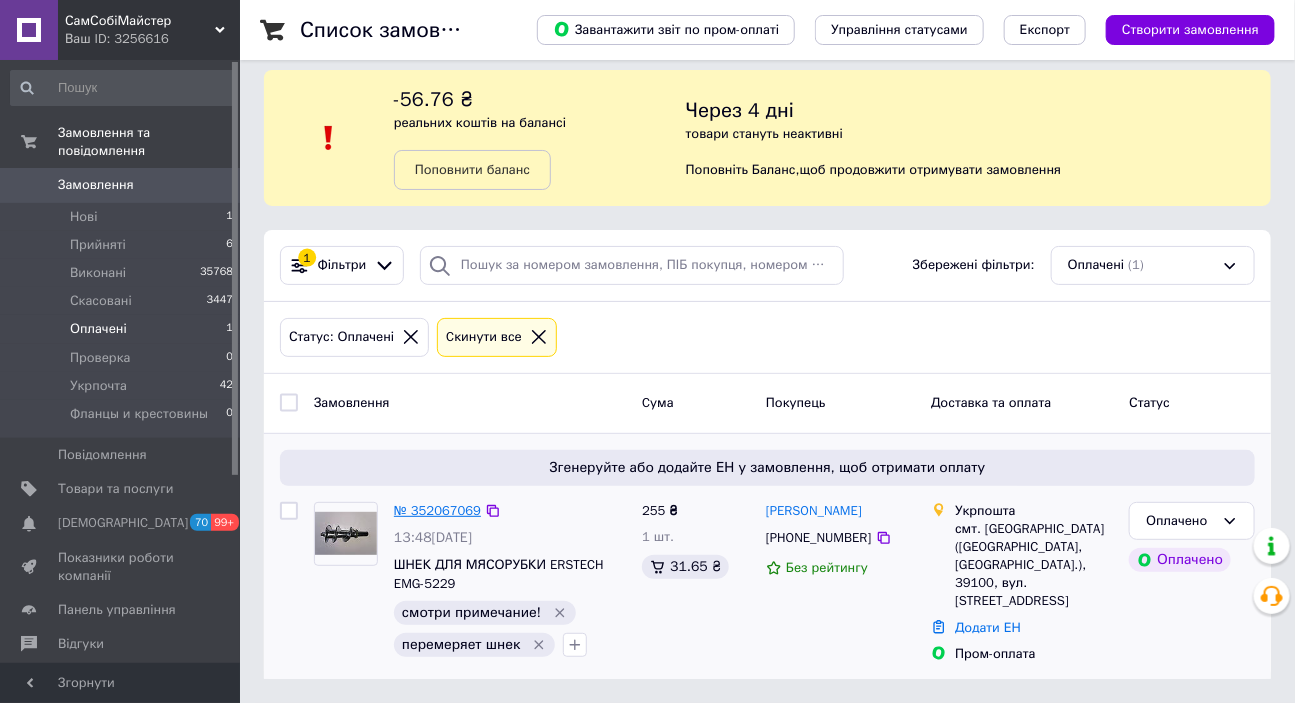 click on "№ 352067069" at bounding box center (437, 510) 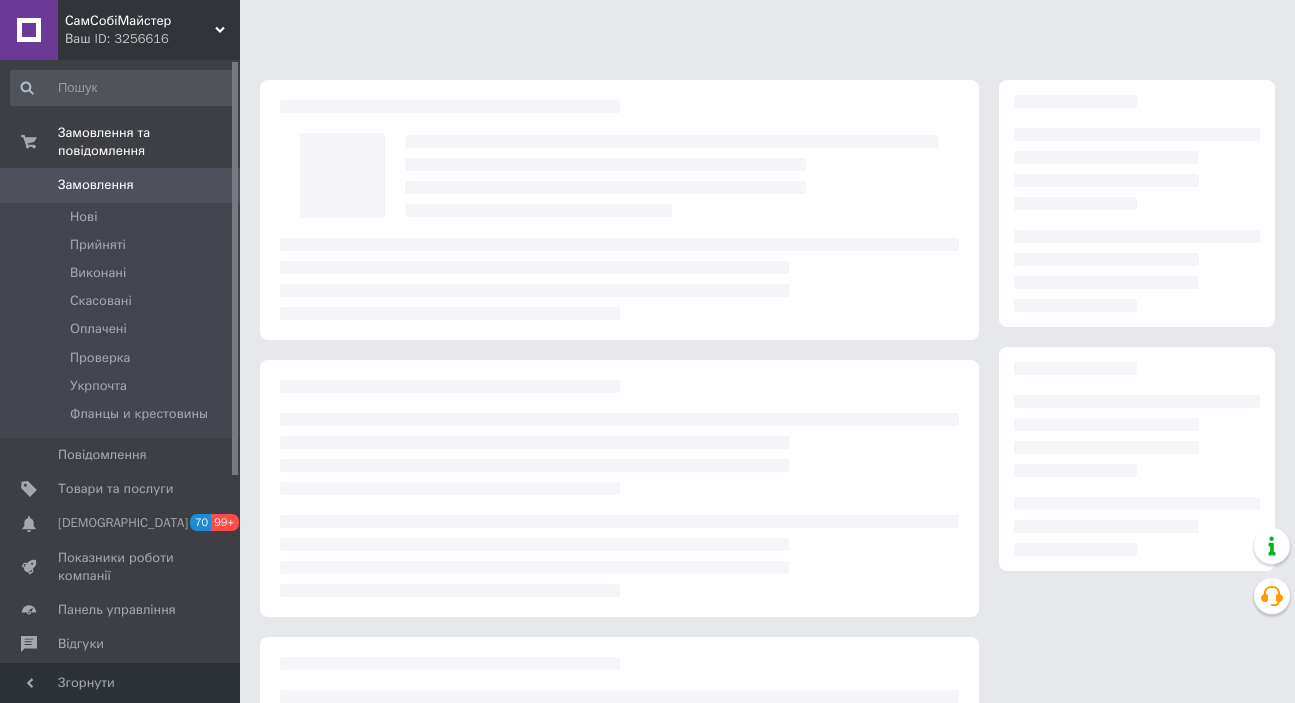 scroll, scrollTop: 14, scrollLeft: 0, axis: vertical 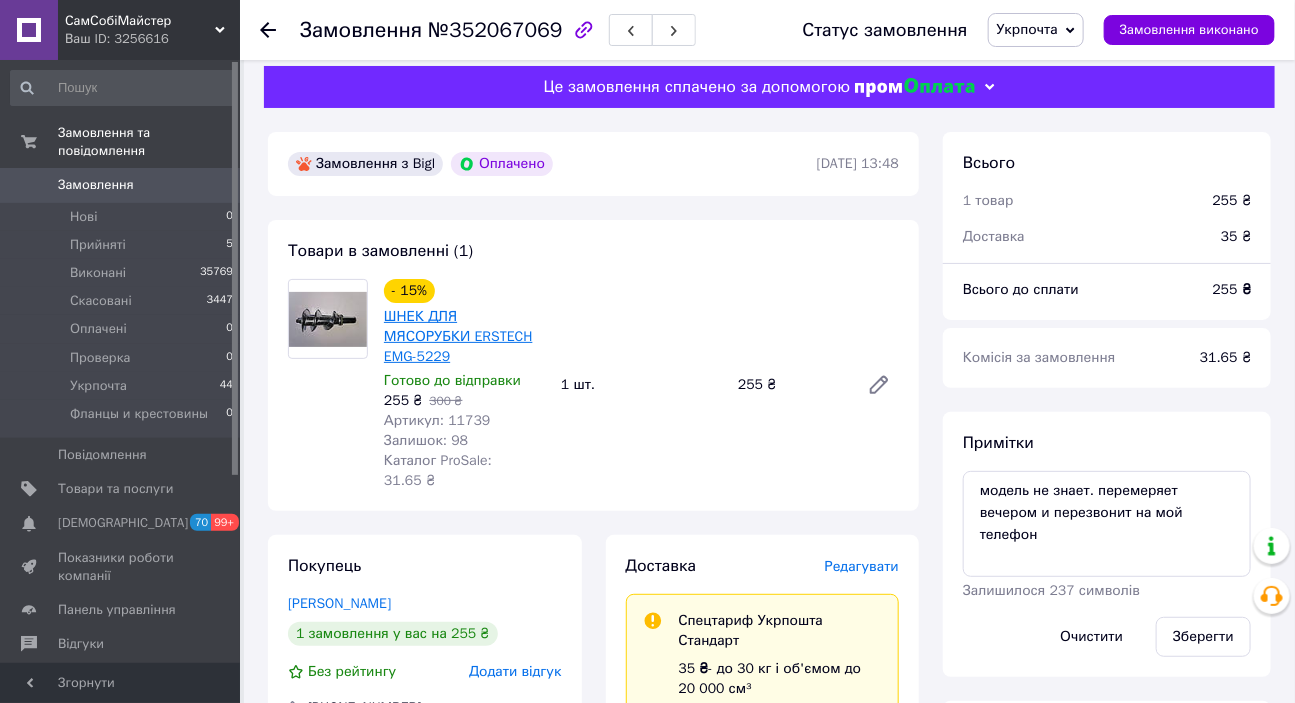 click on "ШНЕК ДЛЯ МЯСОРУБКИ ERSTECH EMG-5229" at bounding box center (458, 336) 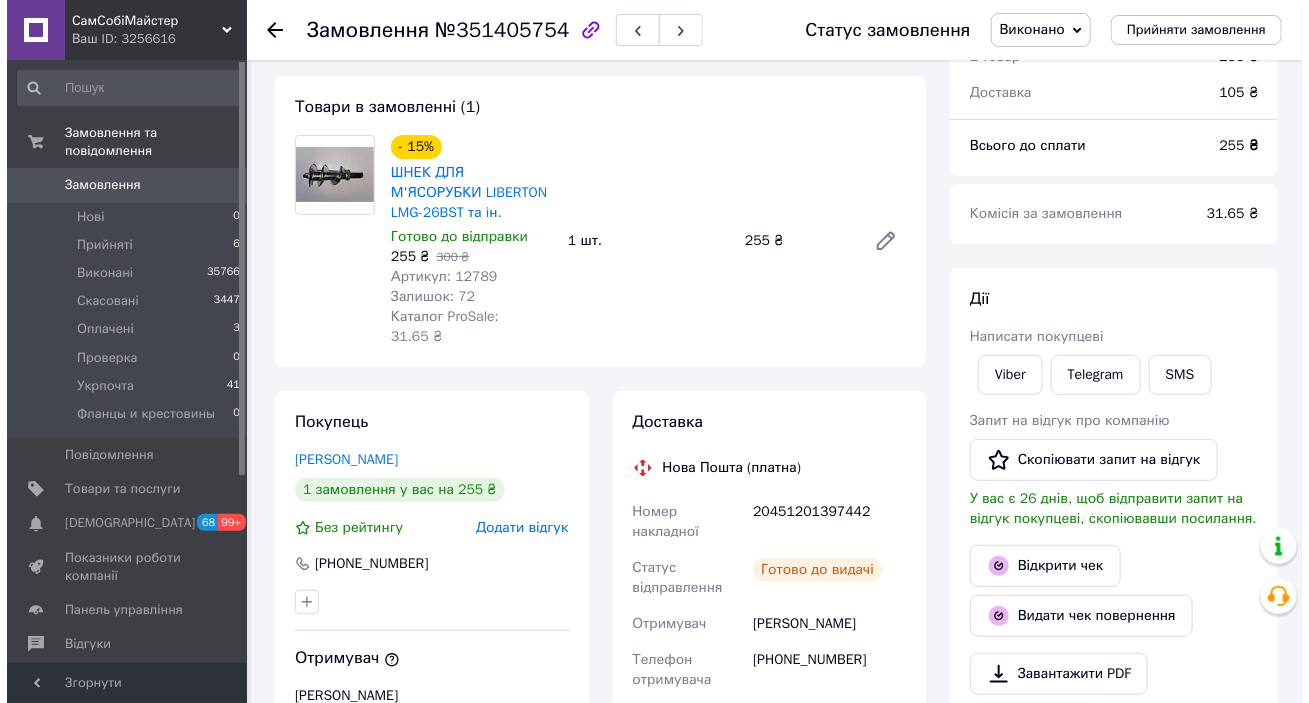scroll, scrollTop: 0, scrollLeft: 0, axis: both 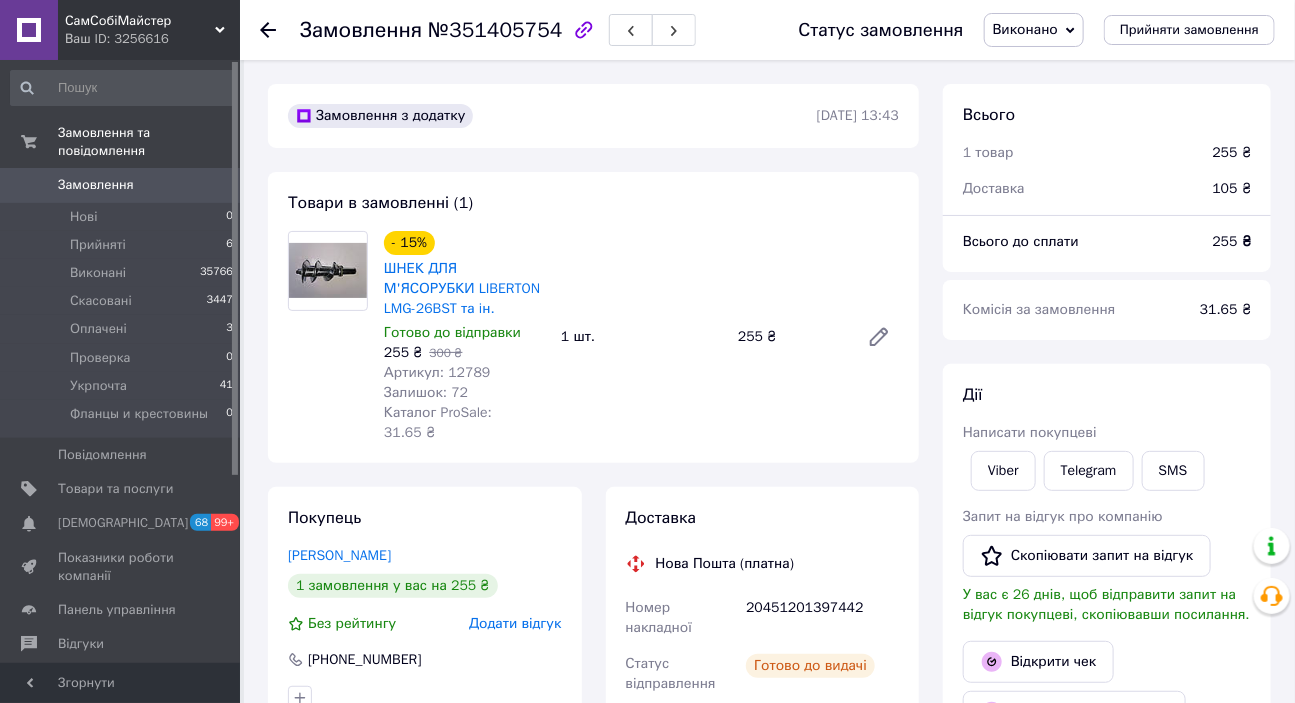 click 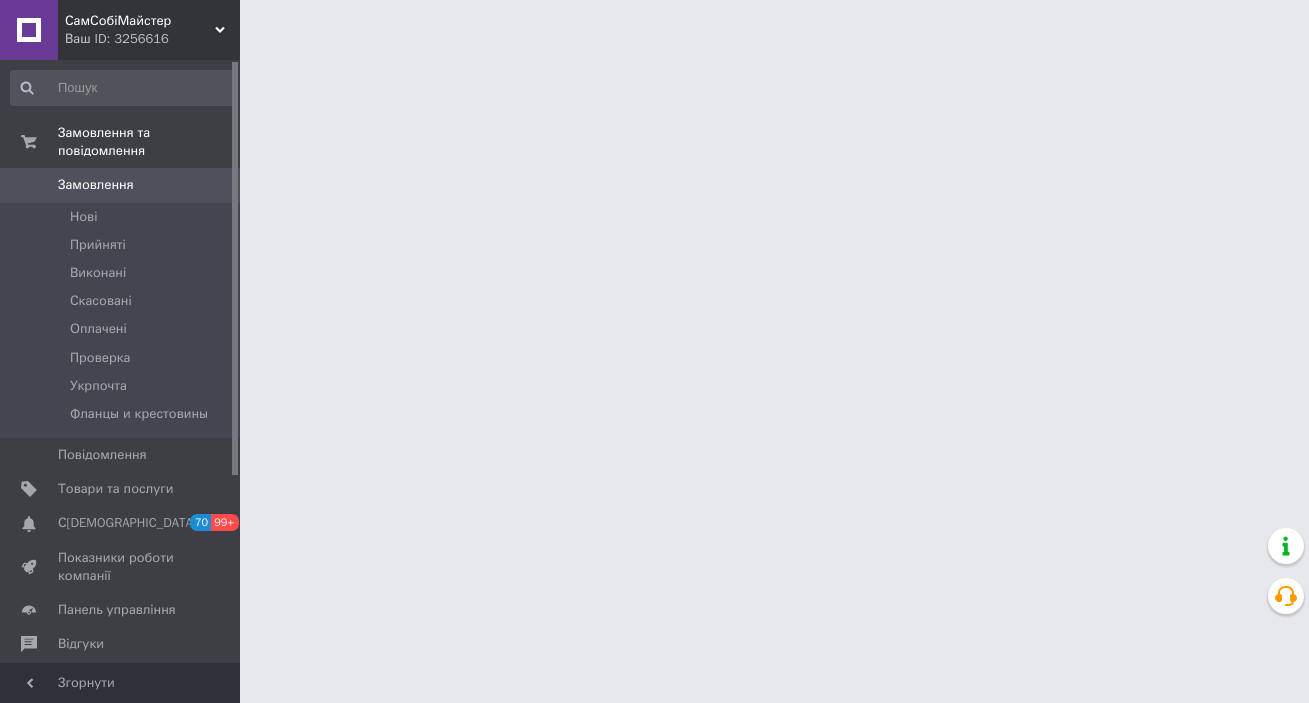 scroll, scrollTop: 0, scrollLeft: 0, axis: both 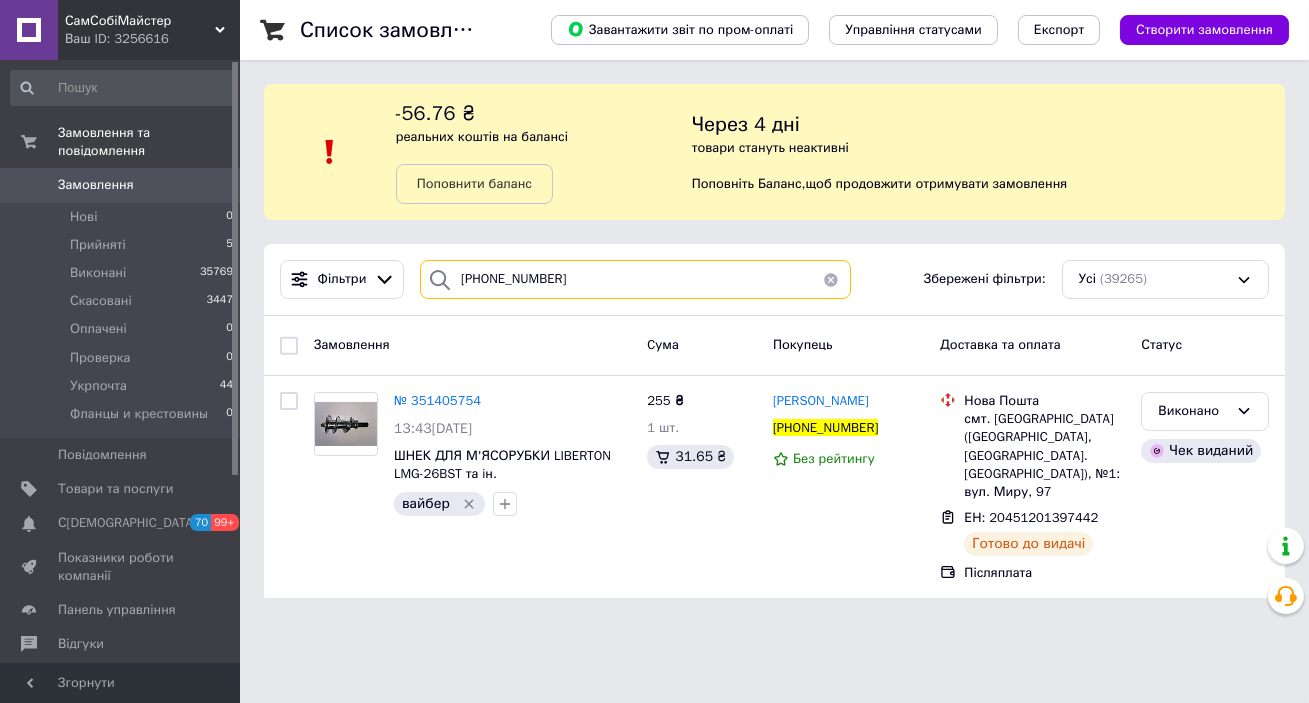 drag, startPoint x: 581, startPoint y: 269, endPoint x: 445, endPoint y: 270, distance: 136.00368 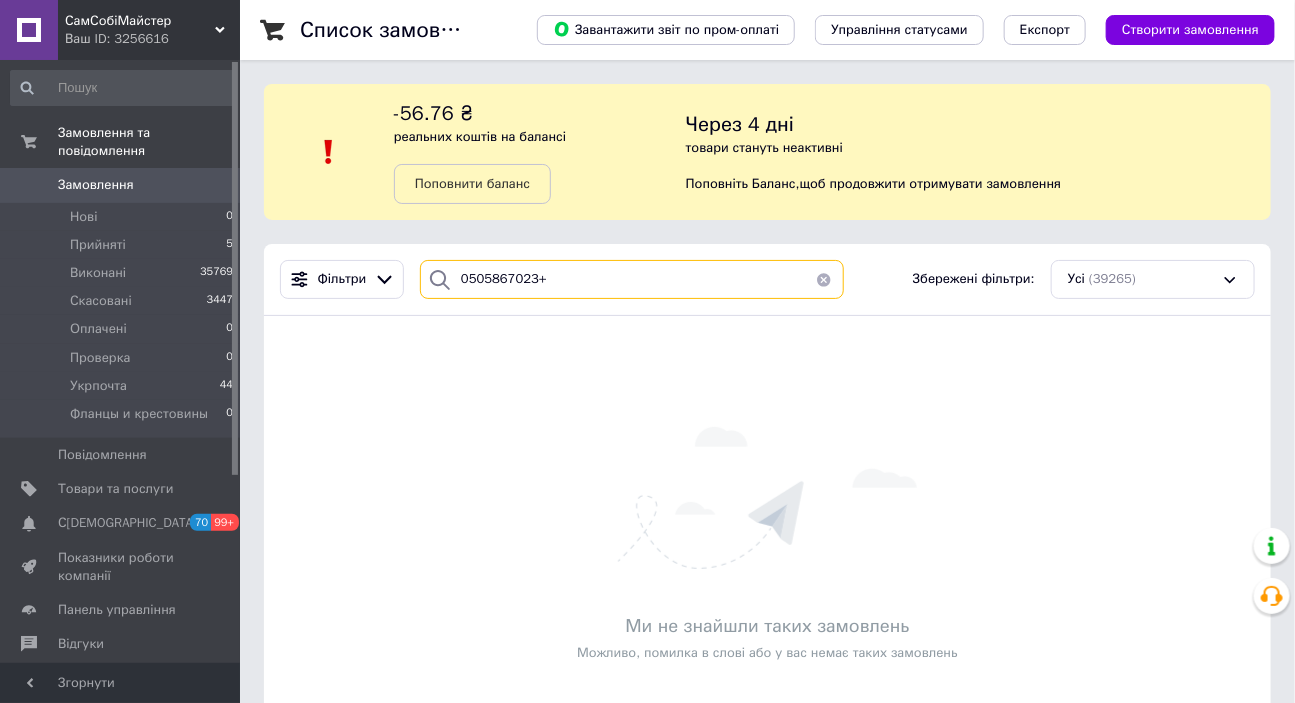 type on "0505867023" 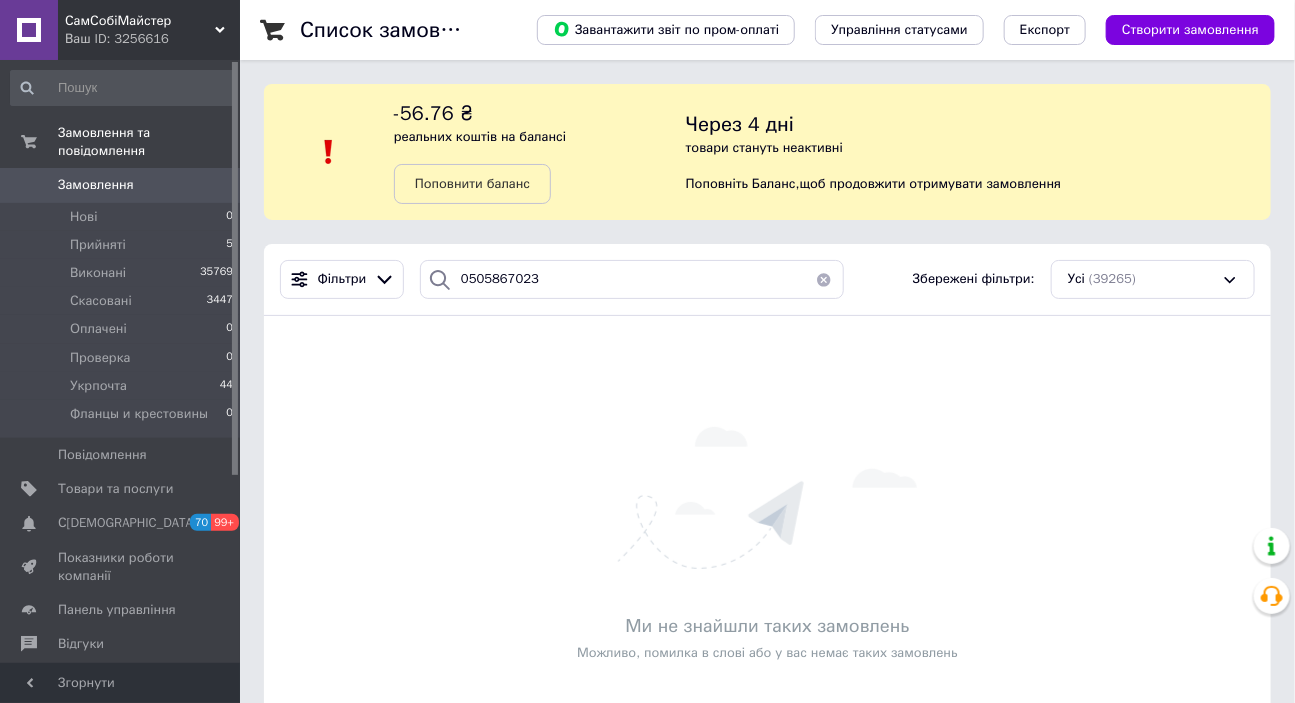 click at bounding box center [824, 279] 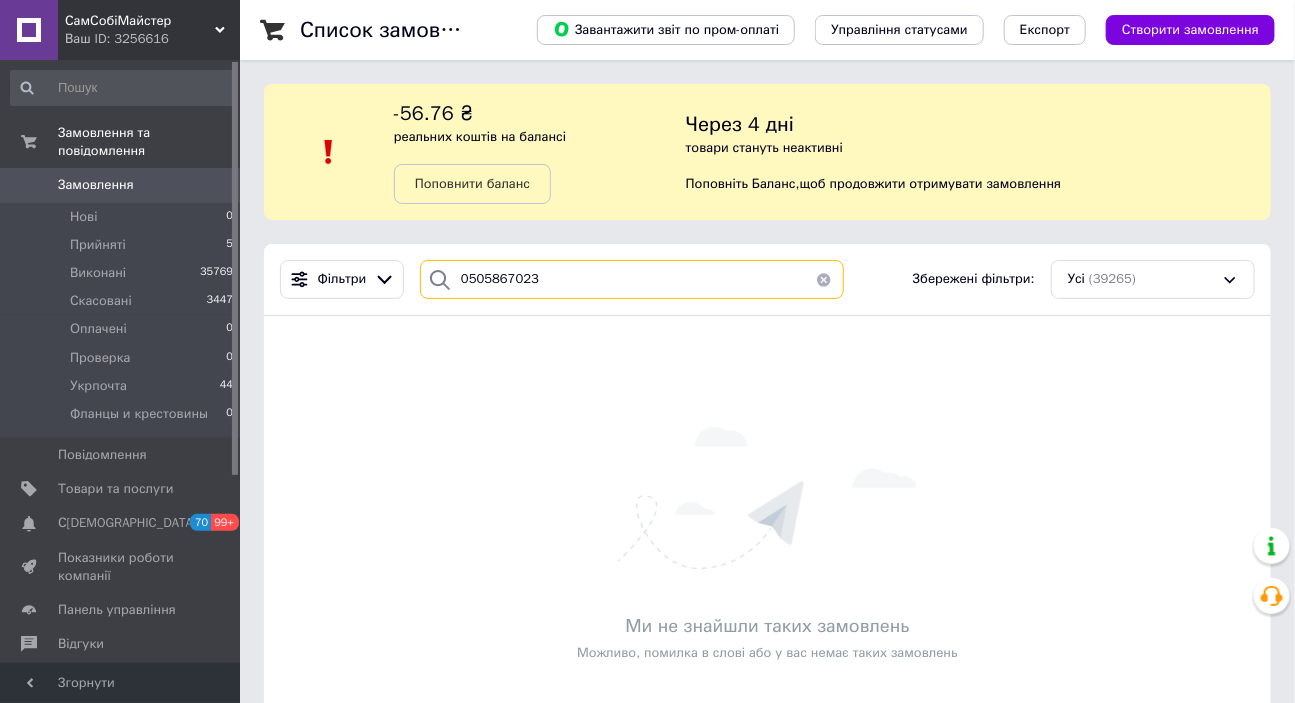 type 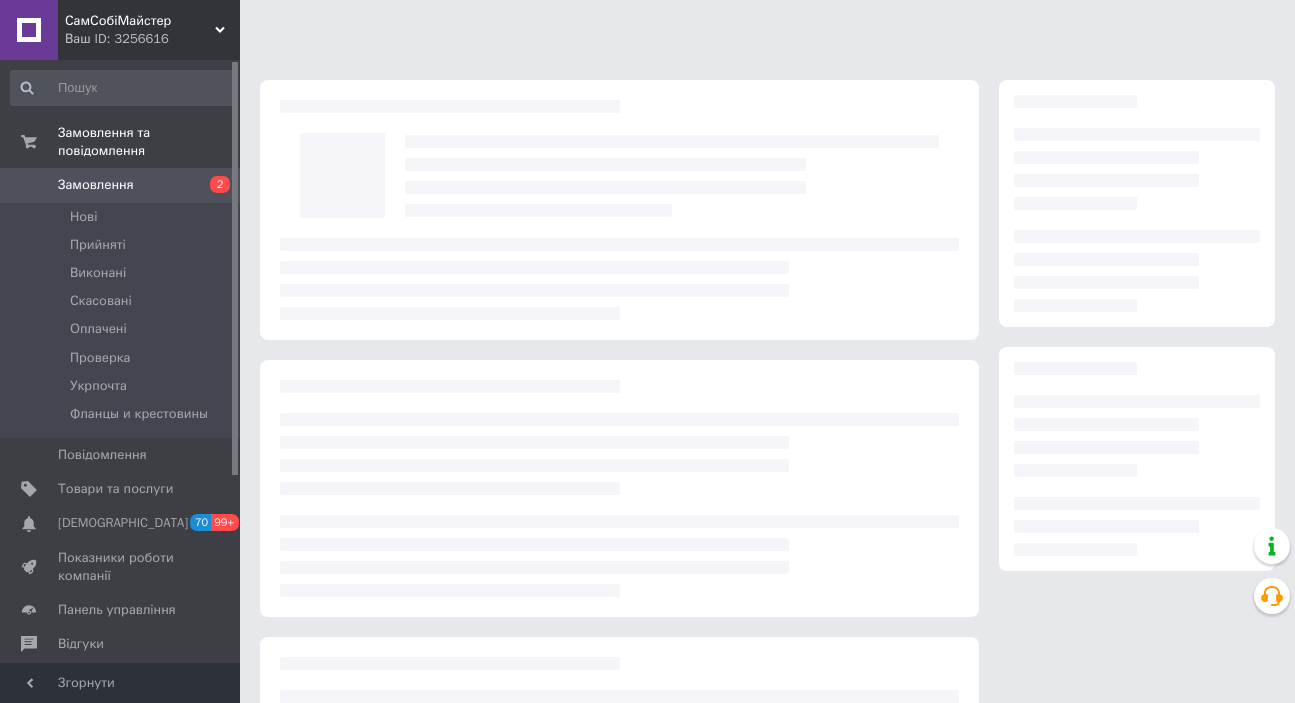 scroll, scrollTop: 0, scrollLeft: 0, axis: both 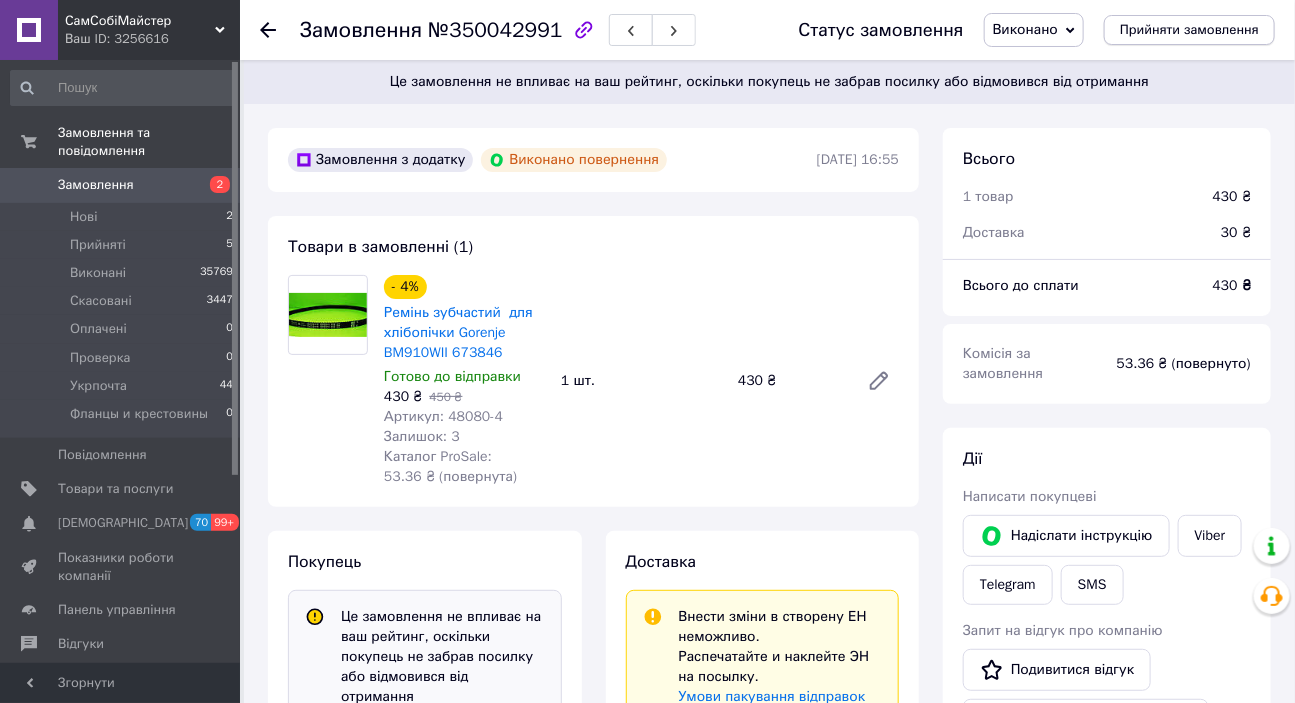 click on "Прийняти замовлення" at bounding box center (1189, 30) 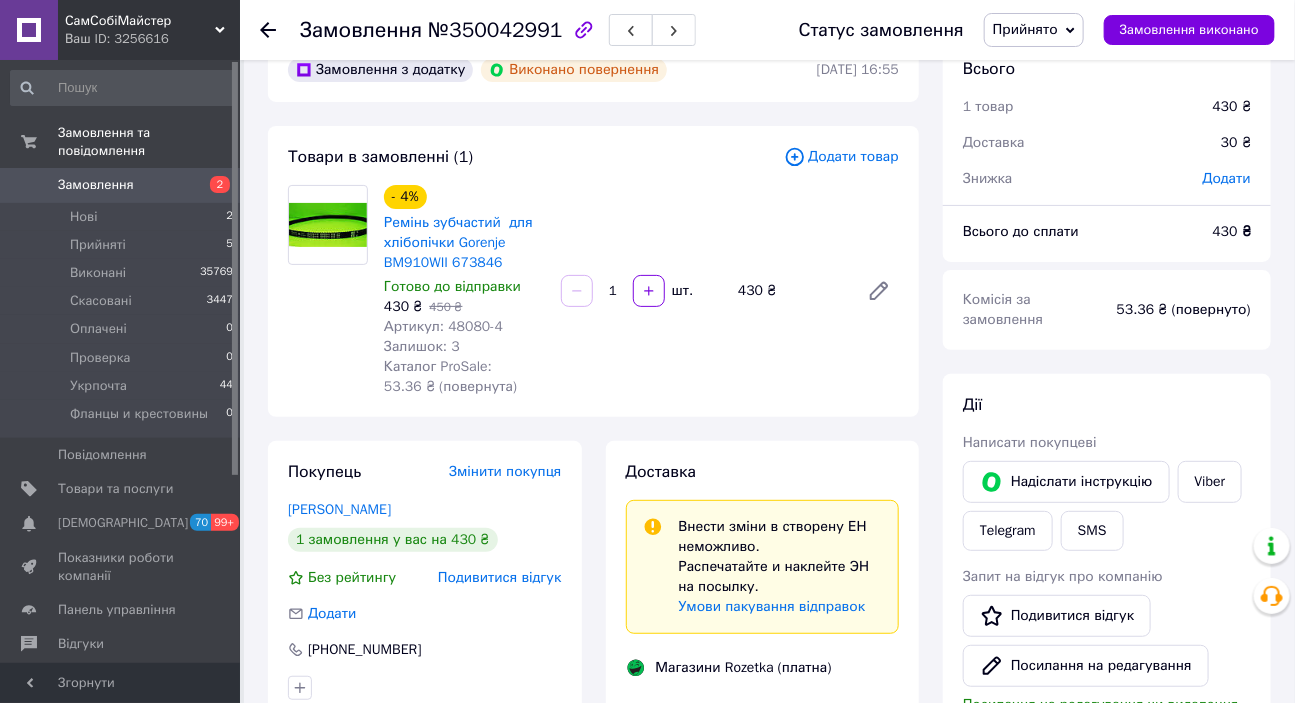 scroll, scrollTop: 0, scrollLeft: 0, axis: both 